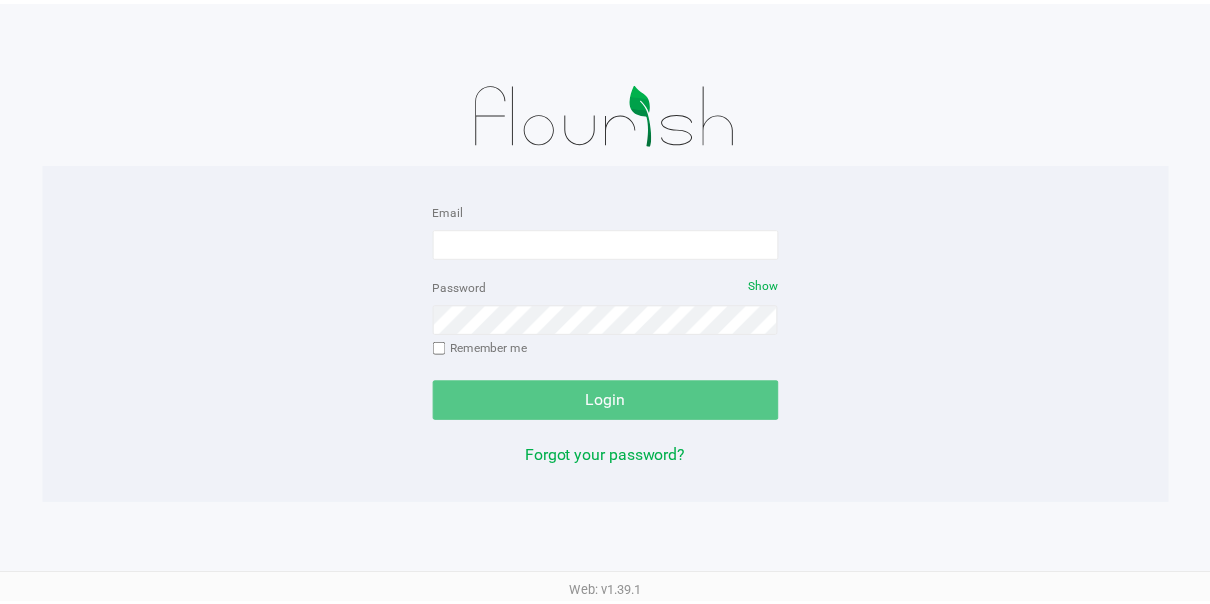 scroll, scrollTop: 0, scrollLeft: 0, axis: both 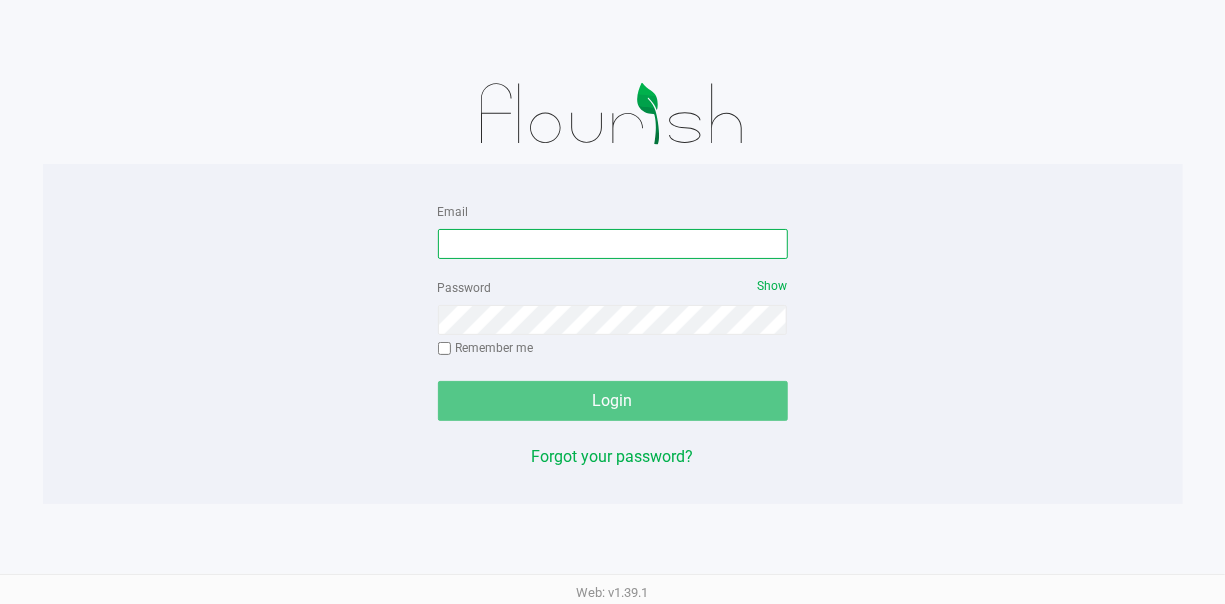 click on "Email" at bounding box center (613, 244) 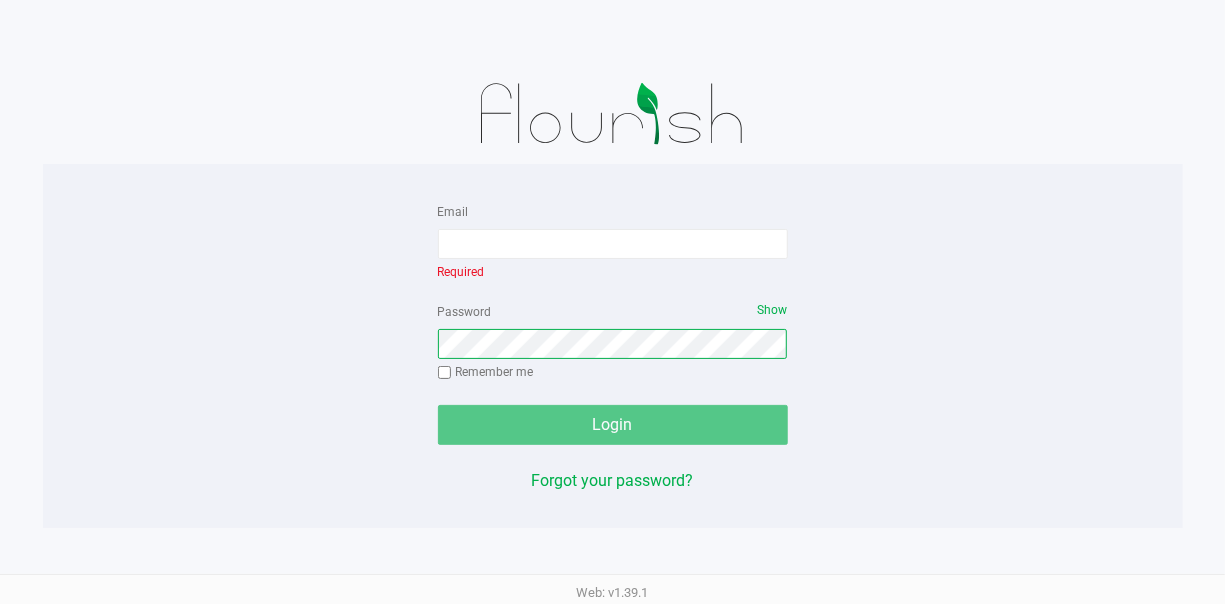 click on "Password   Show  Remember me" 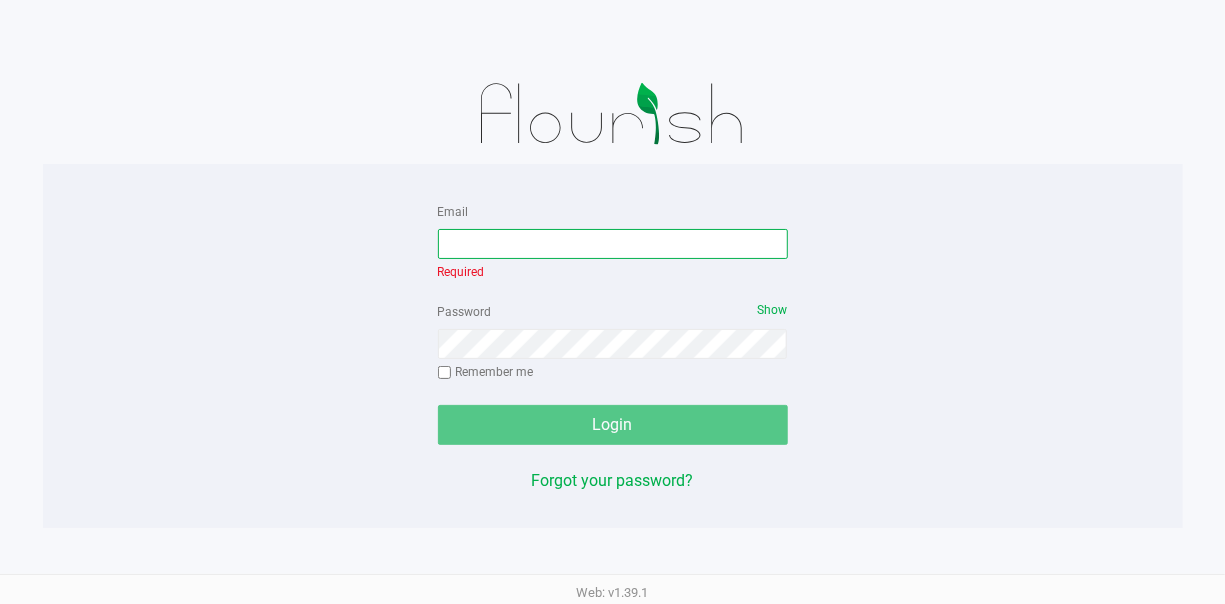 click on "Email" at bounding box center (613, 244) 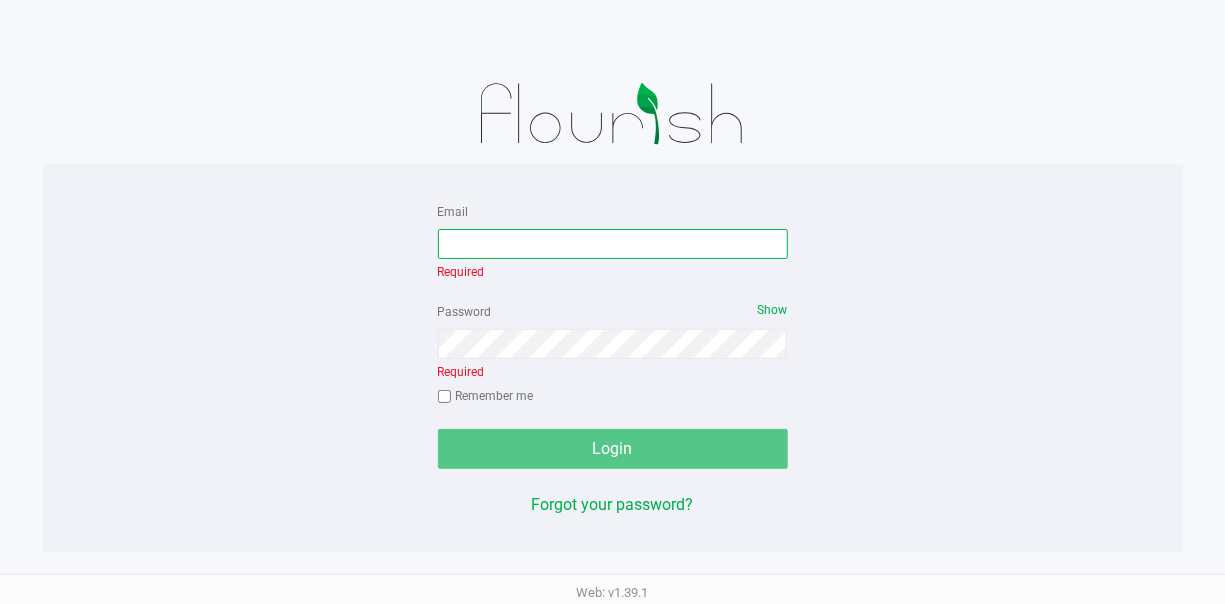 click on "Email" at bounding box center [613, 244] 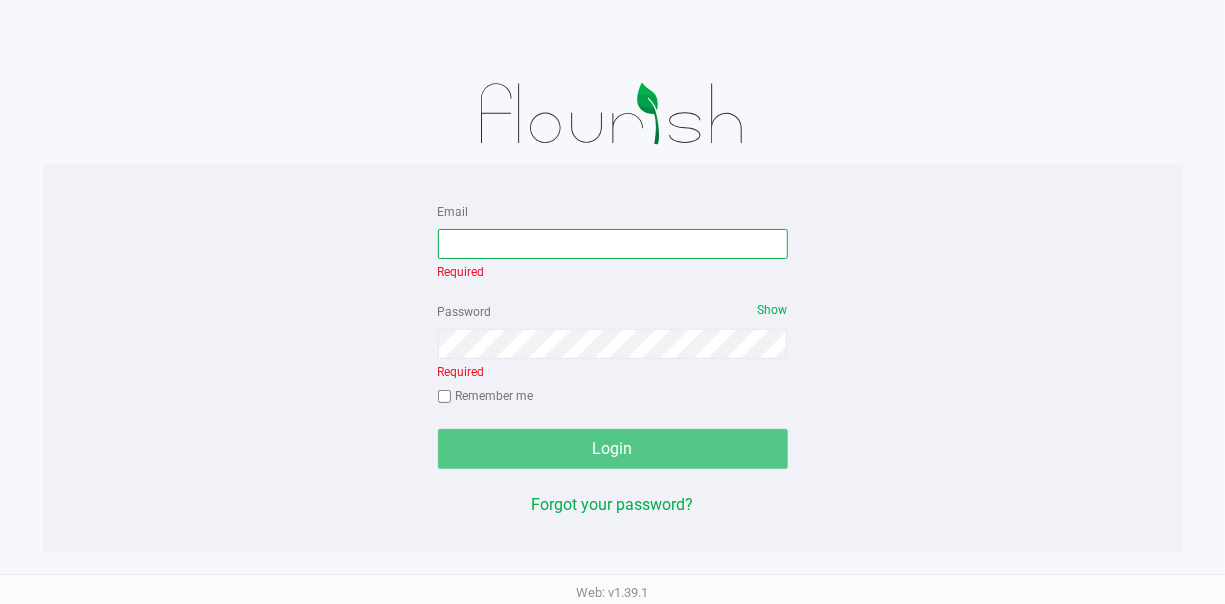 click on "Email" at bounding box center (613, 244) 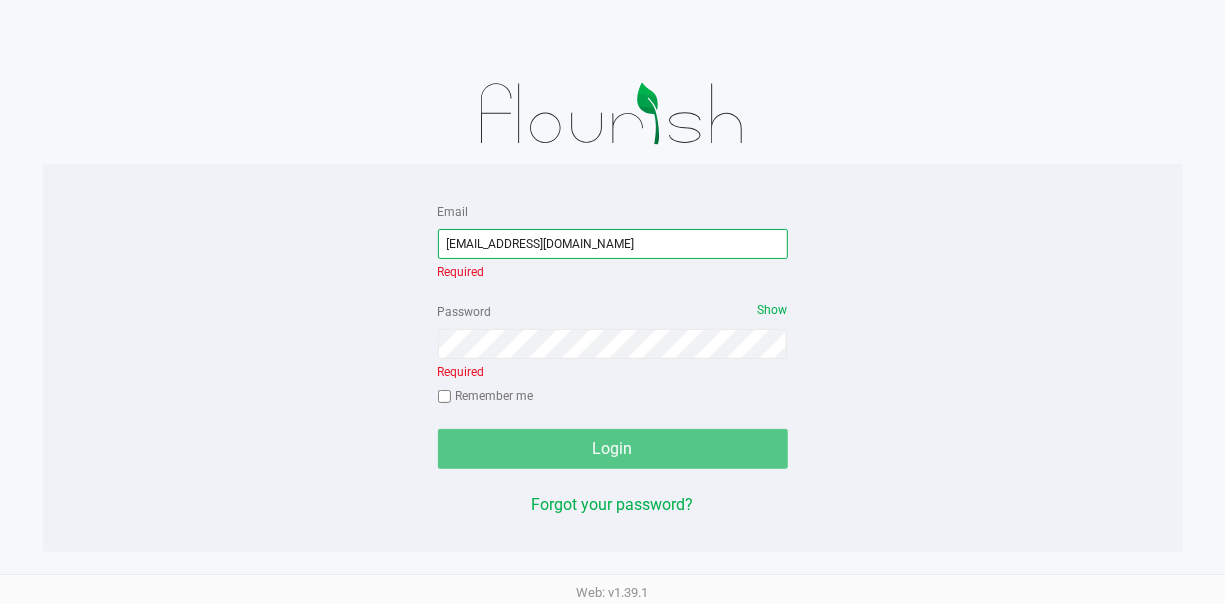 type on "[EMAIL_ADDRESS][DOMAIN_NAME]" 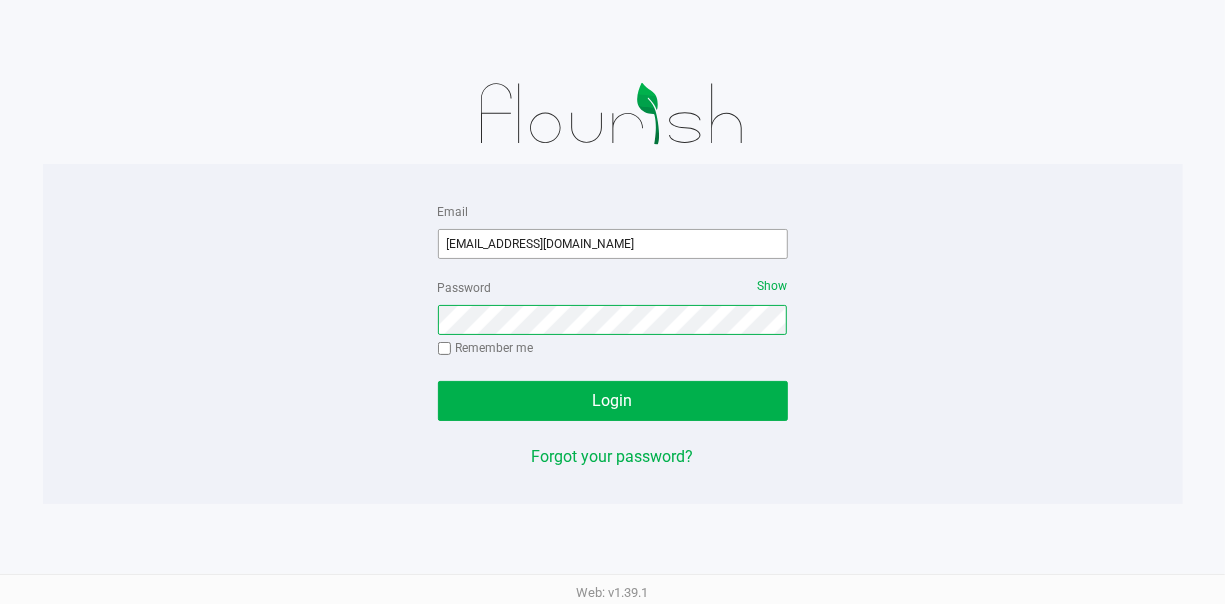 click on "Login" 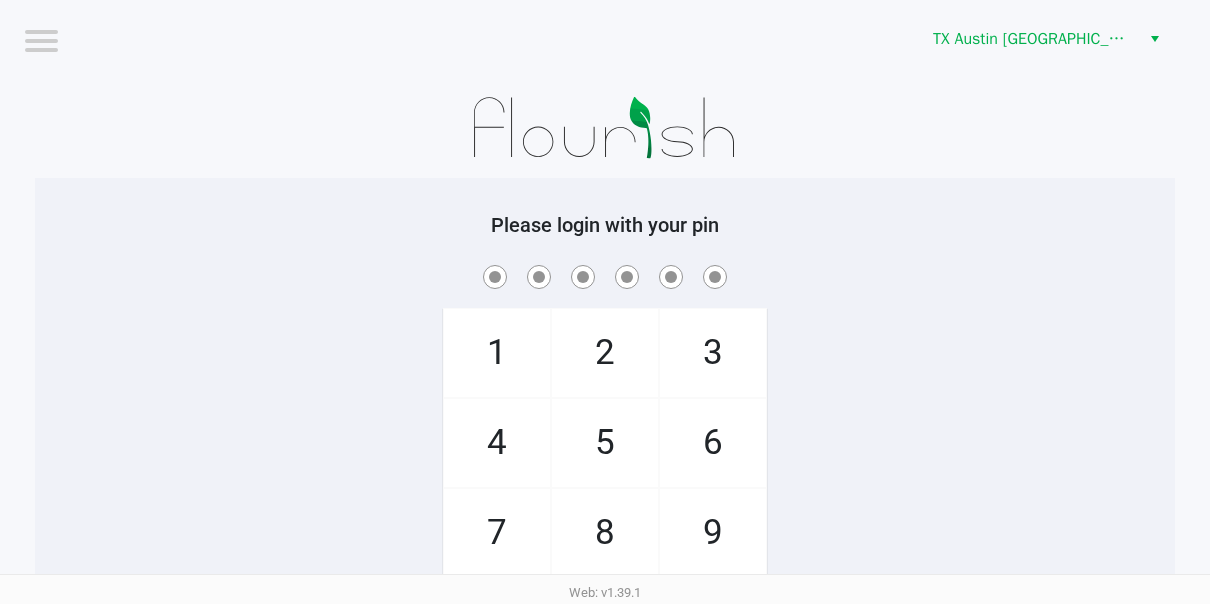 click on "Please login with your pin  1   4   7       2   5   8   0   3   6   9   Clear   Login" 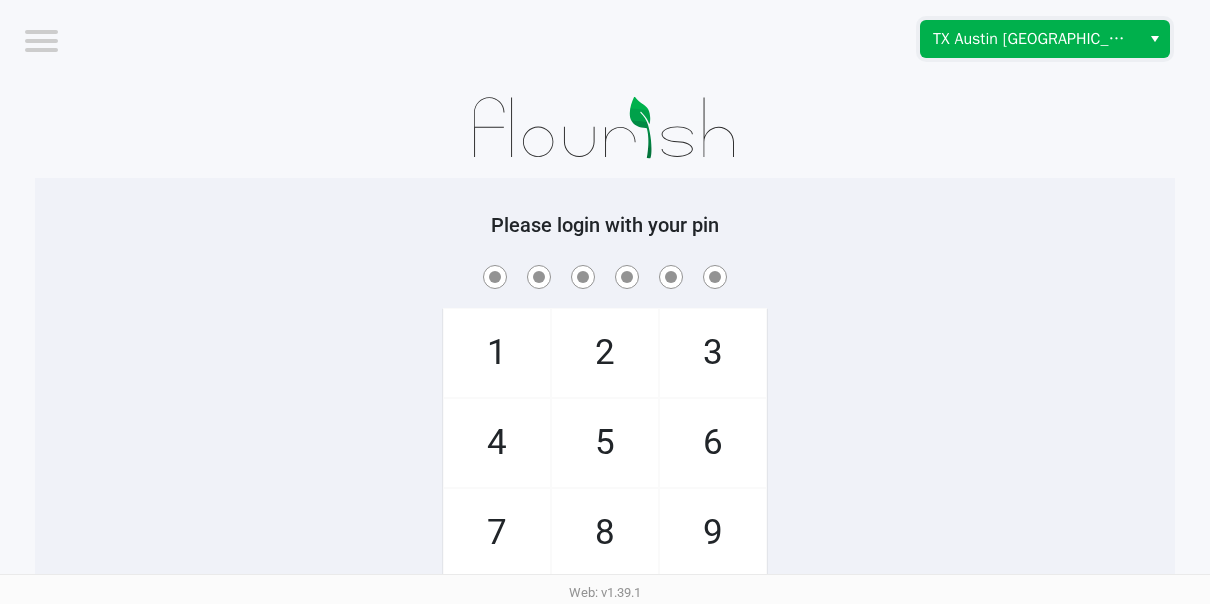 click on "TX Austin [GEOGRAPHIC_DATA]" at bounding box center (1030, 39) 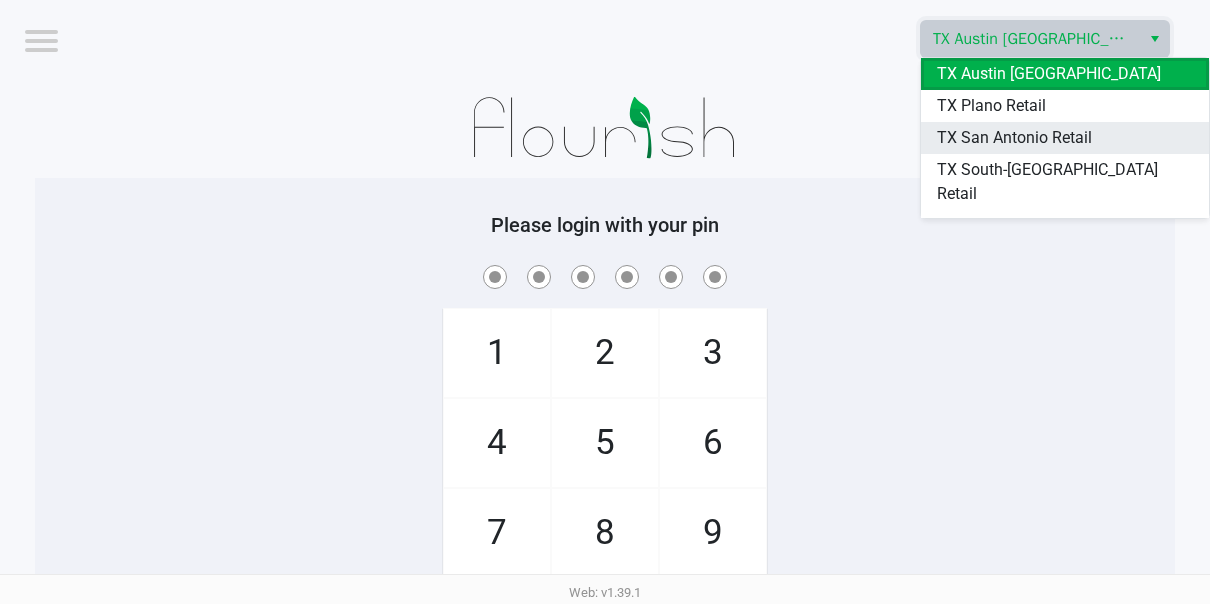 click on "TX San Antonio Retail" at bounding box center (1014, 138) 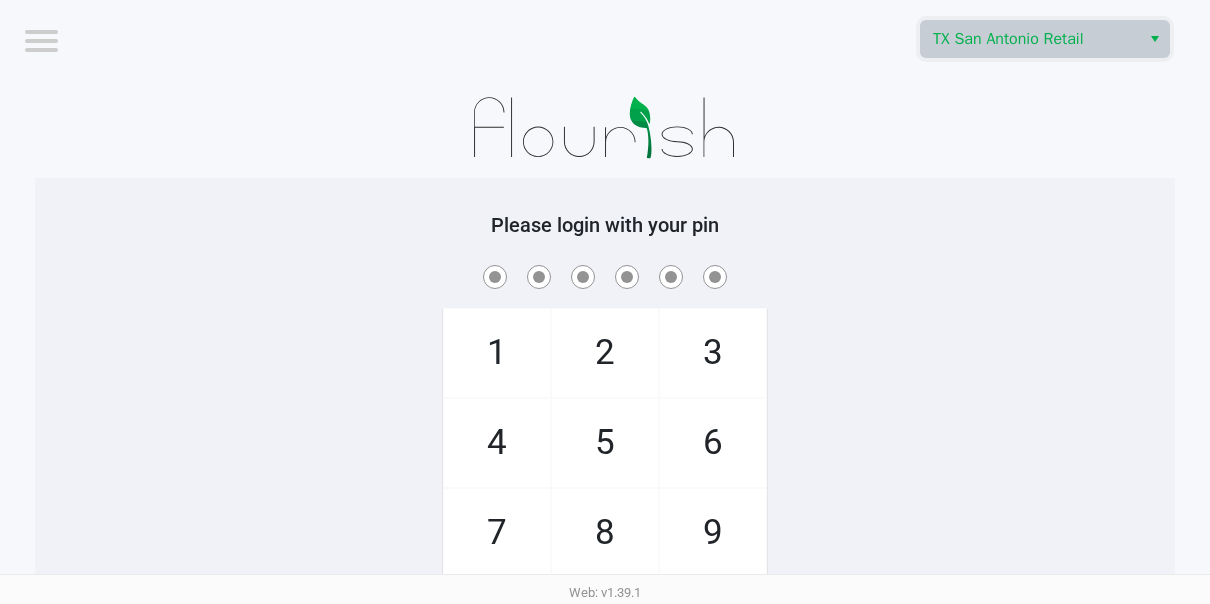 click on "6" 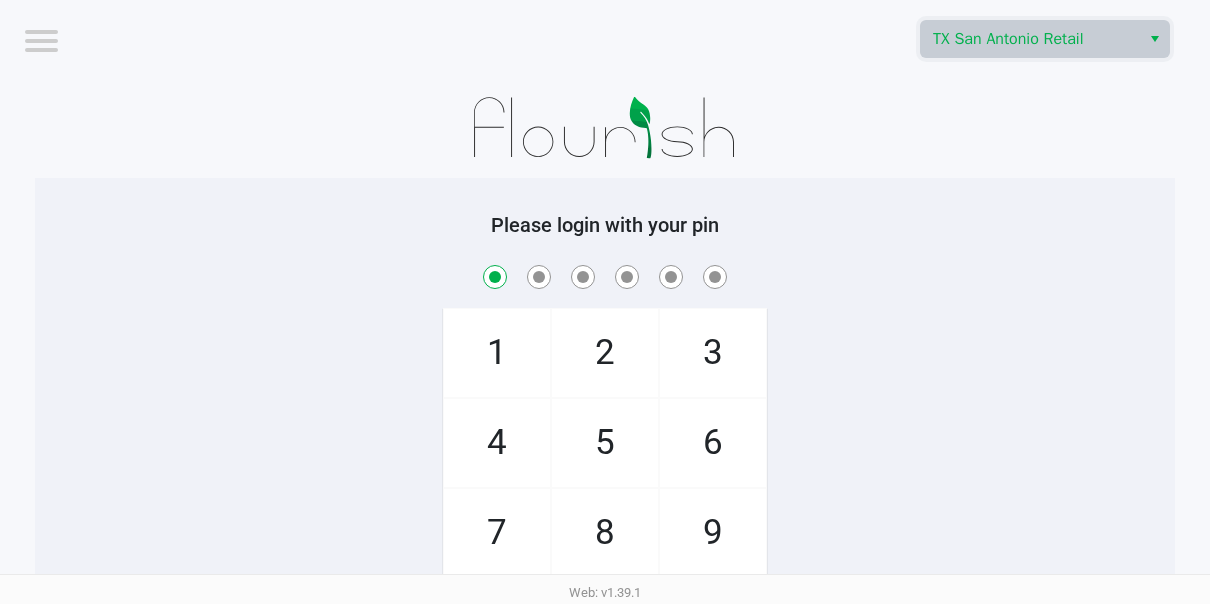 checkbox on "true" 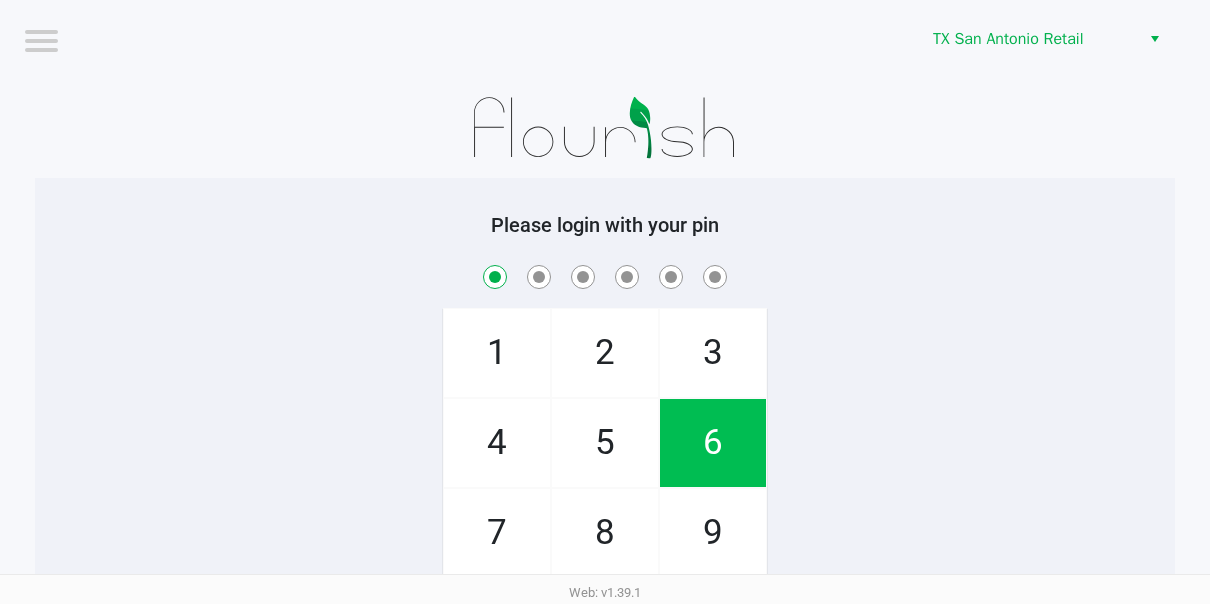 click on "3" 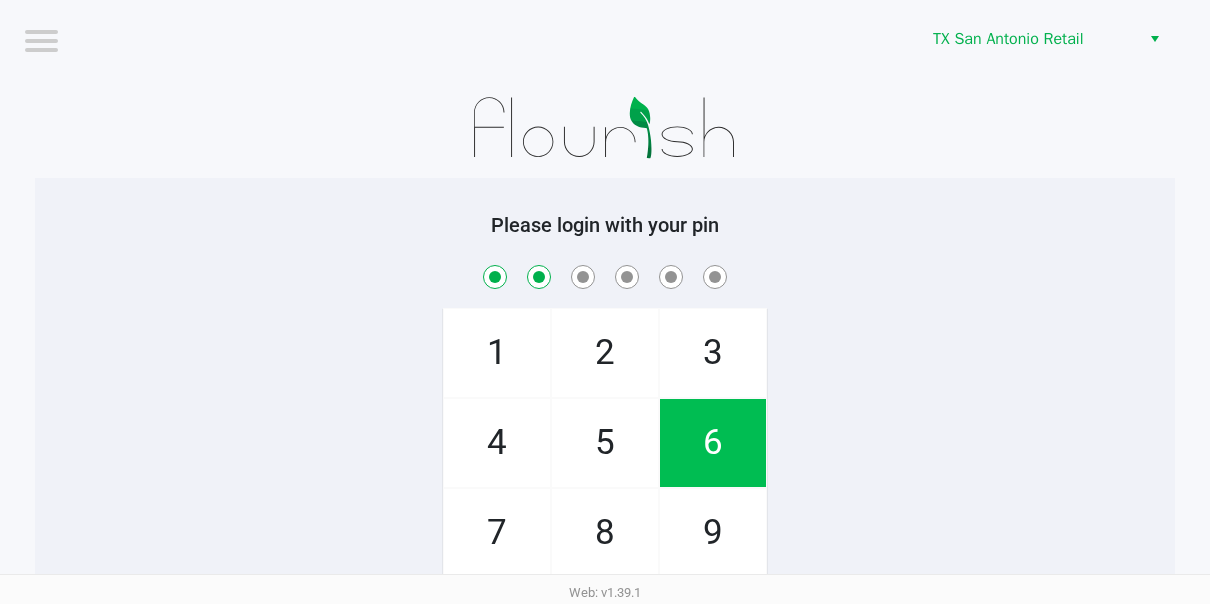 checkbox on "true" 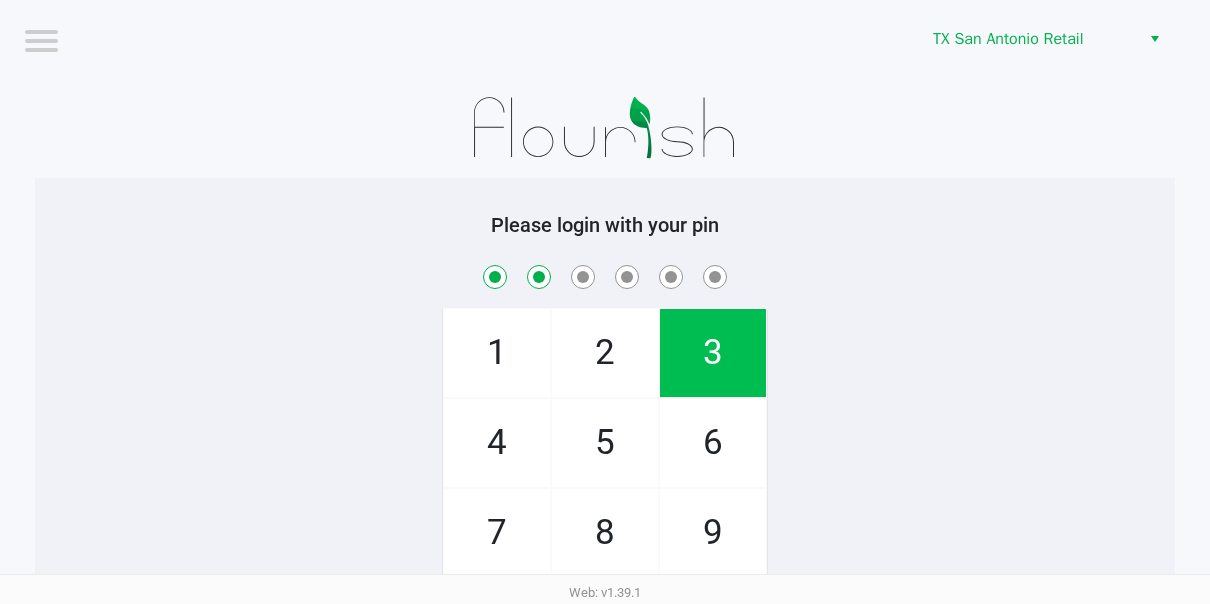 click on "6" 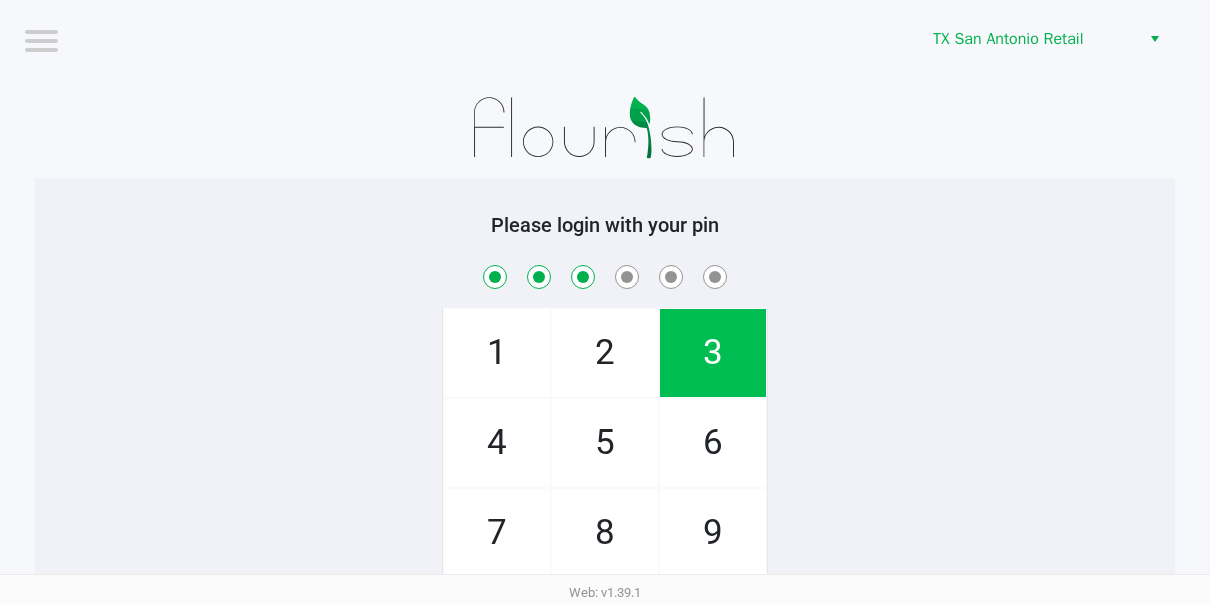 checkbox on "true" 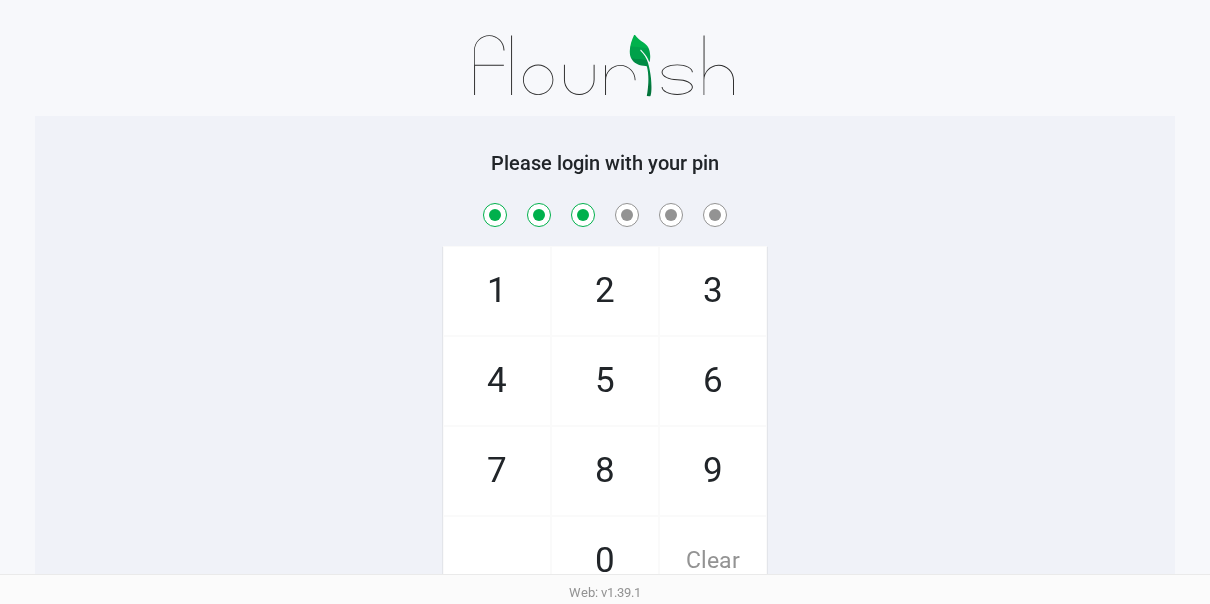 scroll, scrollTop: 154, scrollLeft: 0, axis: vertical 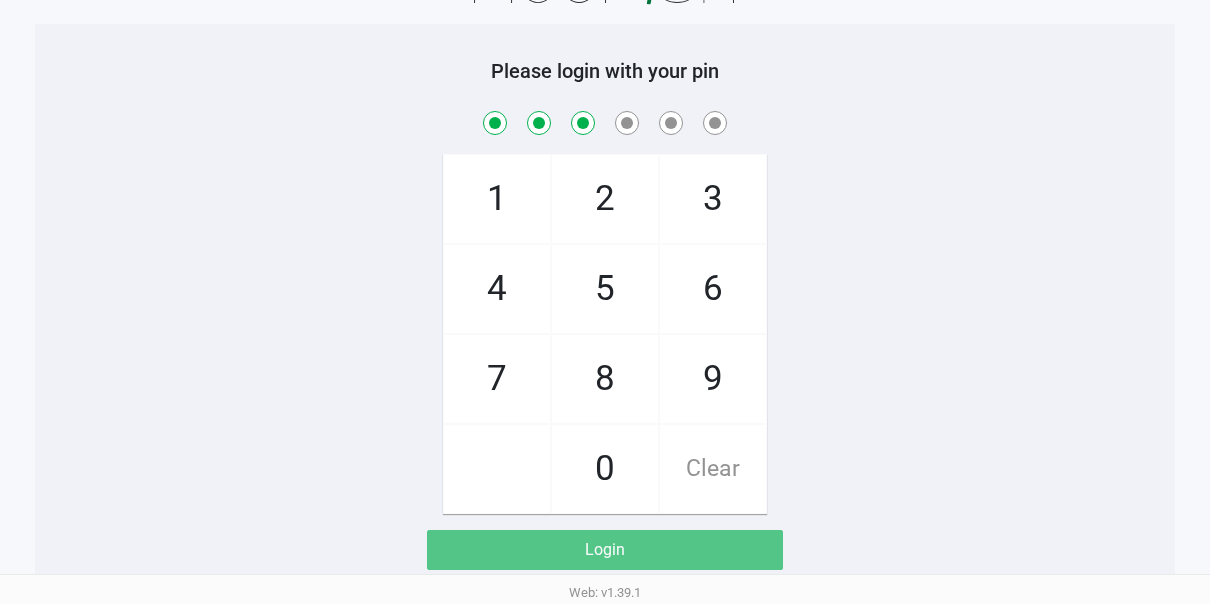 click on "0" 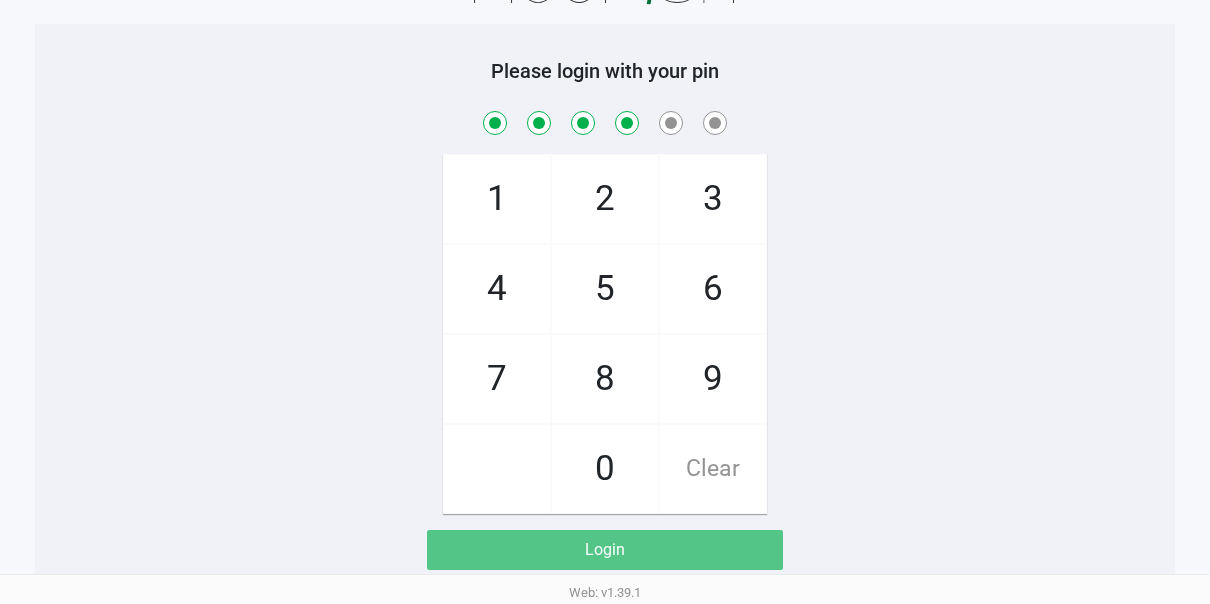 checkbox on "true" 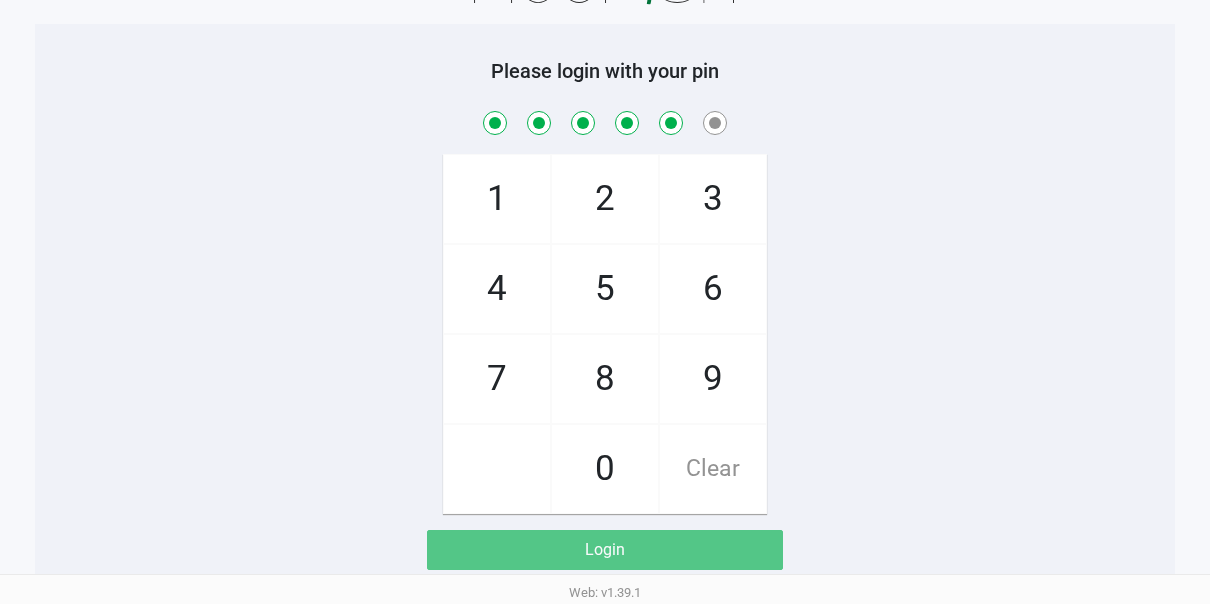 checkbox on "true" 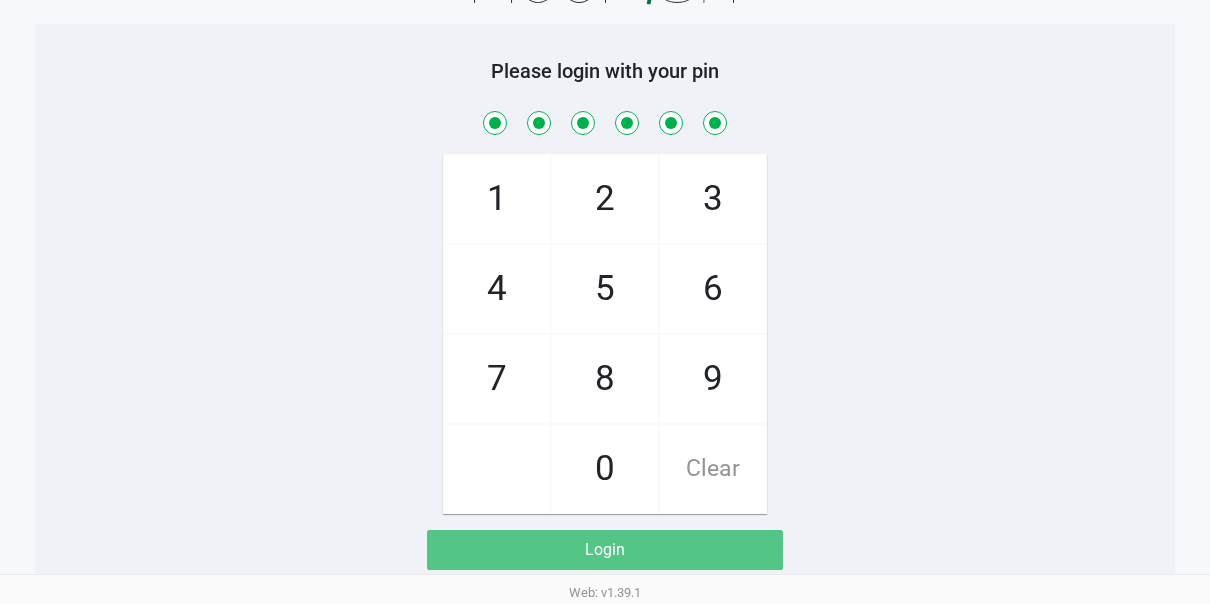 checkbox on "true" 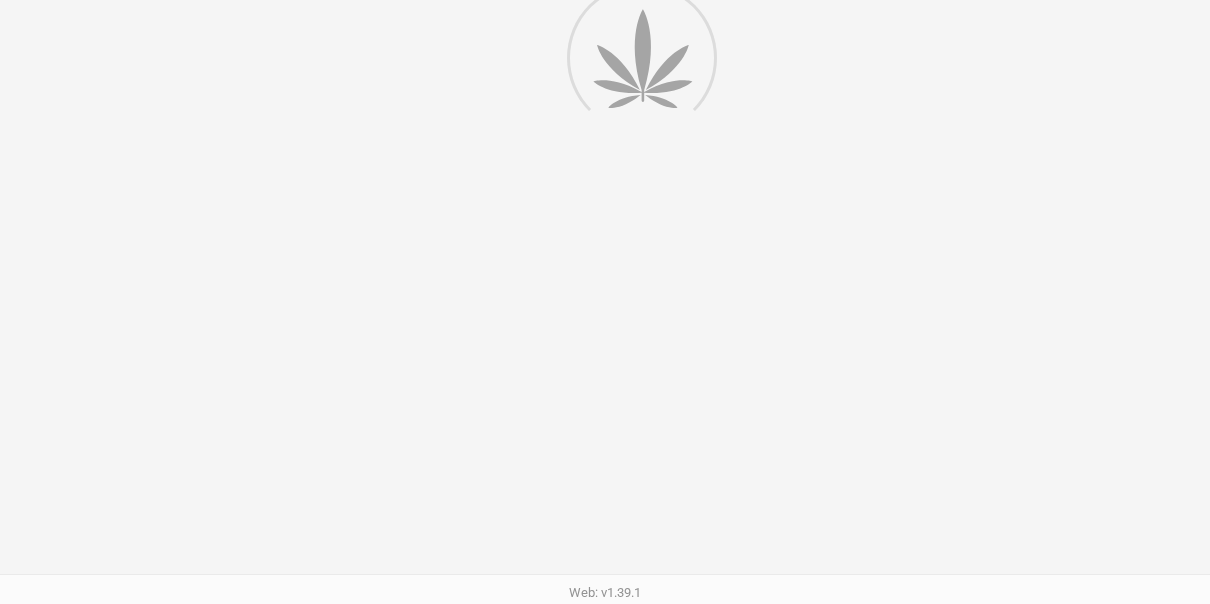 scroll, scrollTop: 66, scrollLeft: 0, axis: vertical 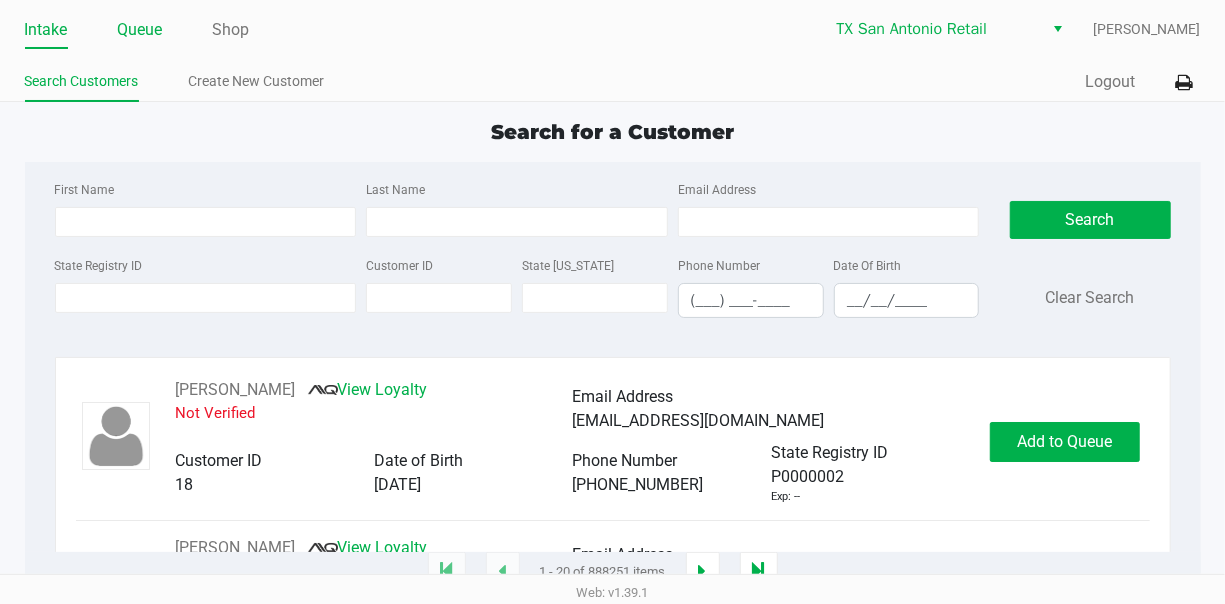 click on "Queue" 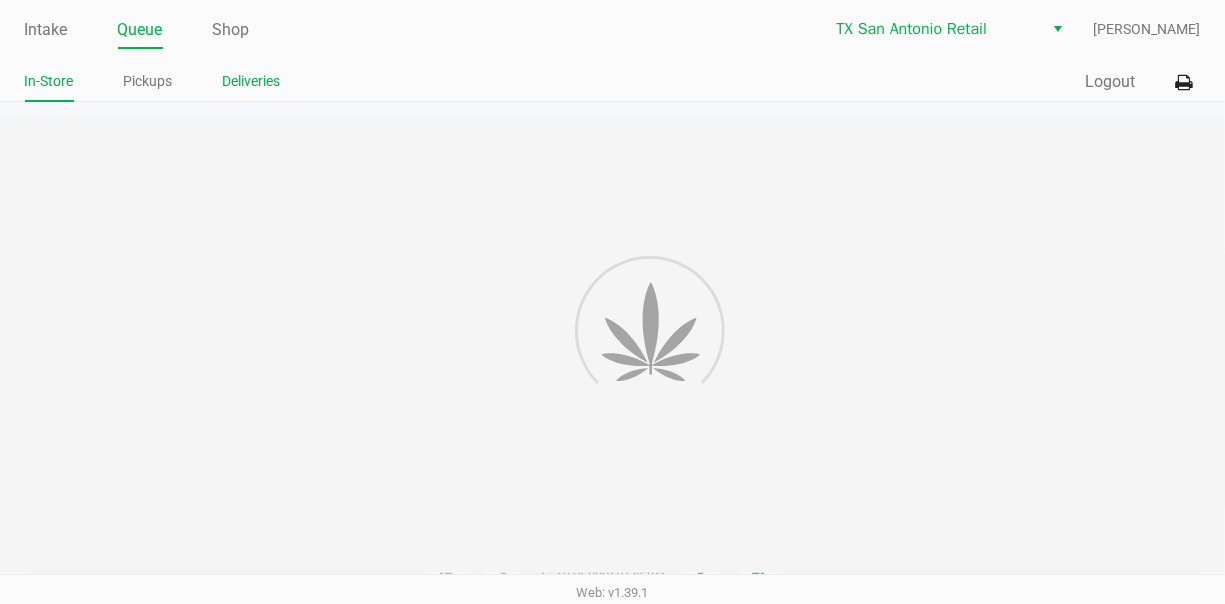 click on "Deliveries" 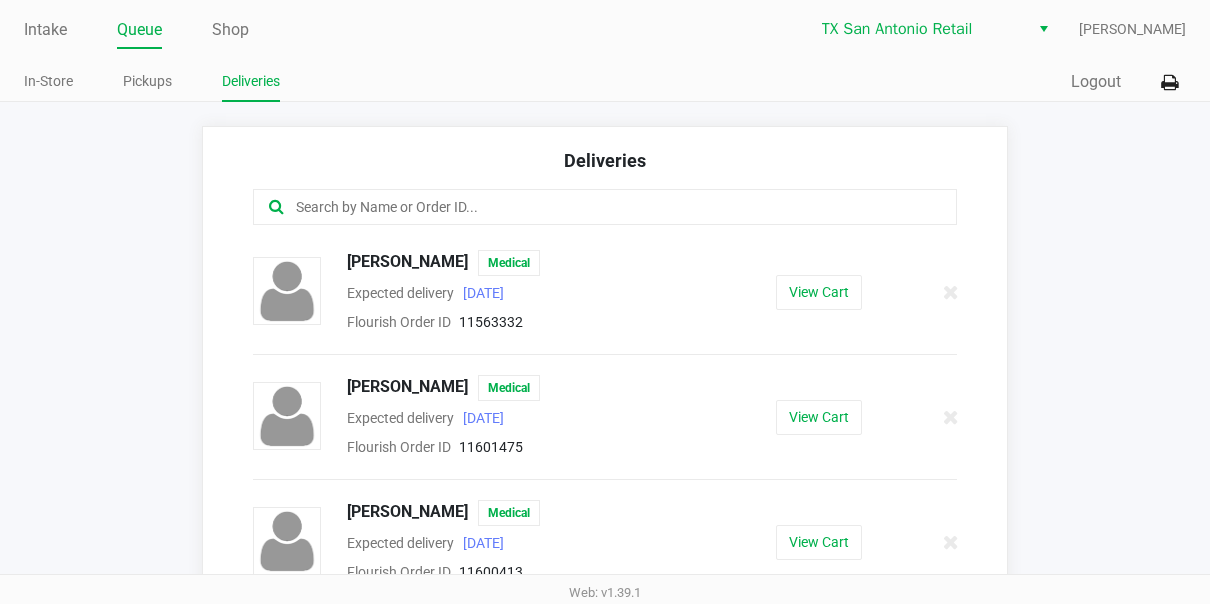click on "Intake Queue Shop" 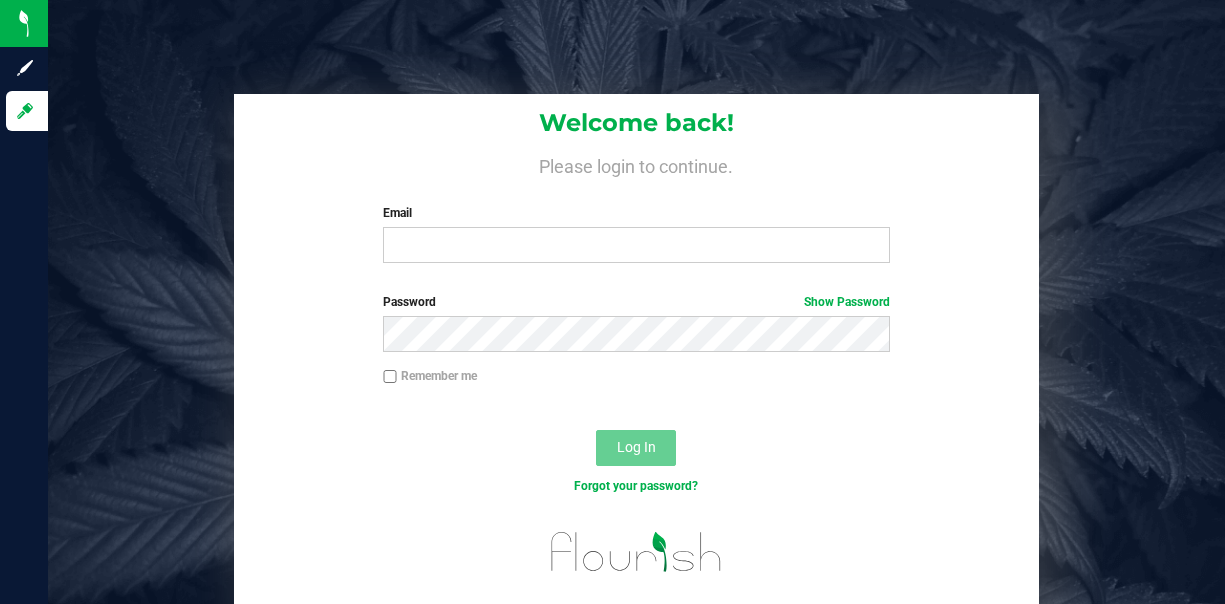 scroll, scrollTop: 0, scrollLeft: 0, axis: both 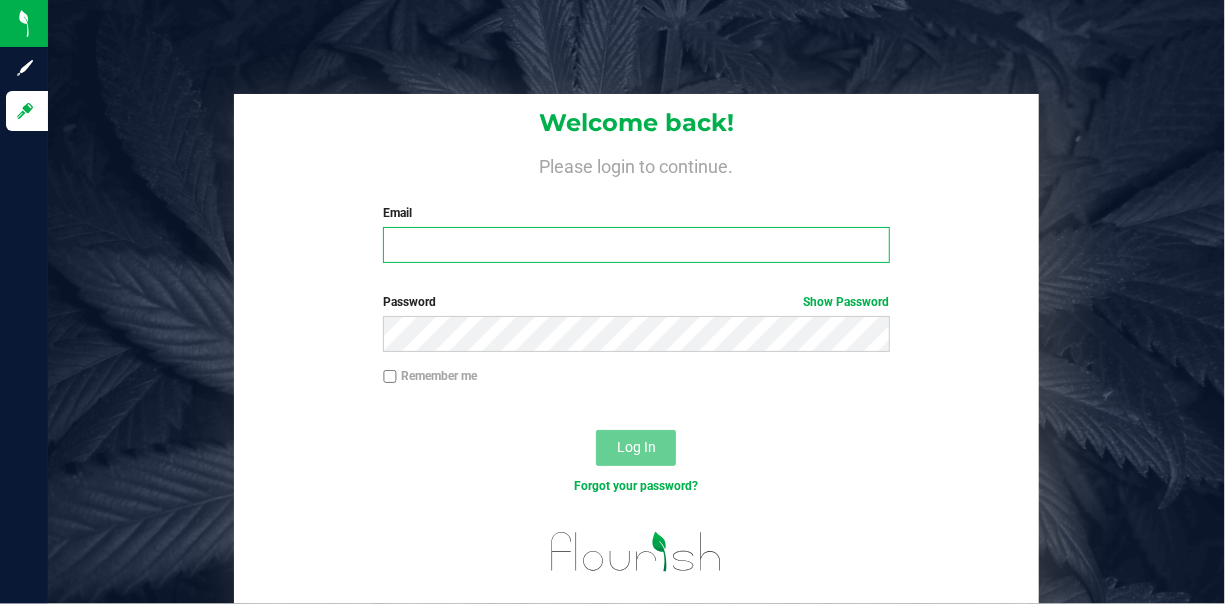 click on "Email" at bounding box center [636, 245] 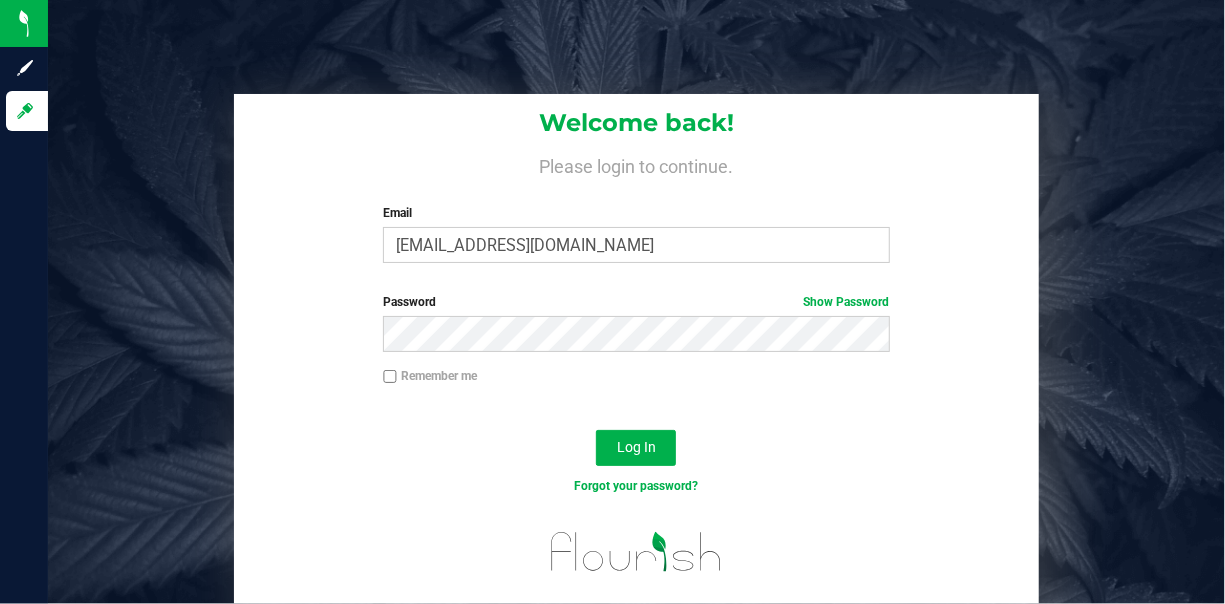 scroll, scrollTop: 0, scrollLeft: 0, axis: both 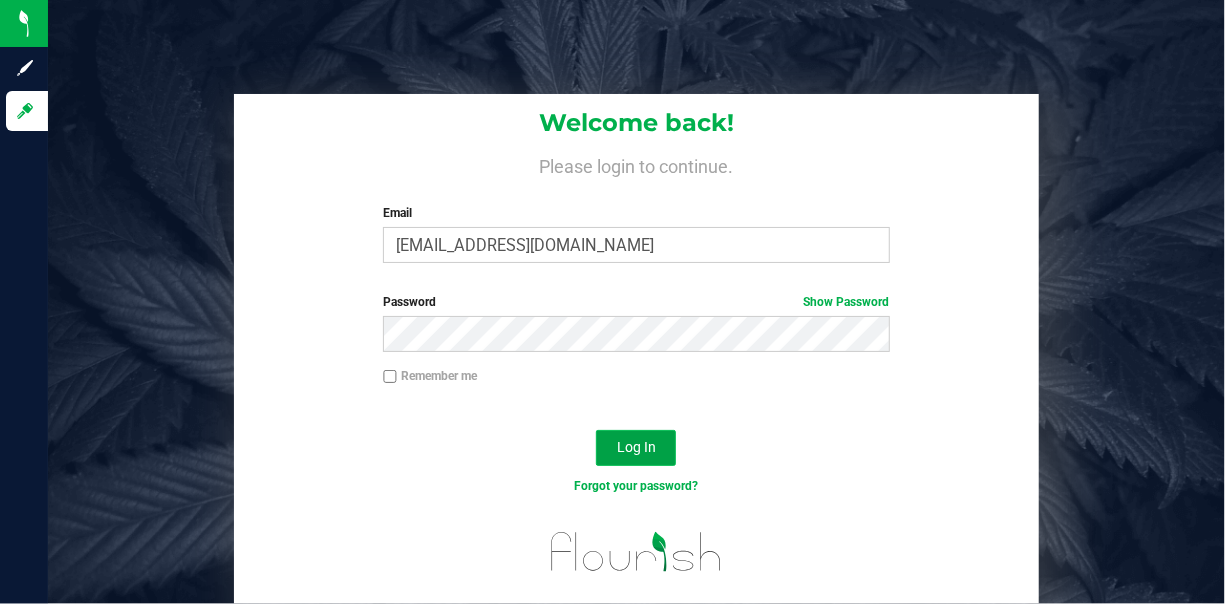 click on "Log In" at bounding box center [636, 448] 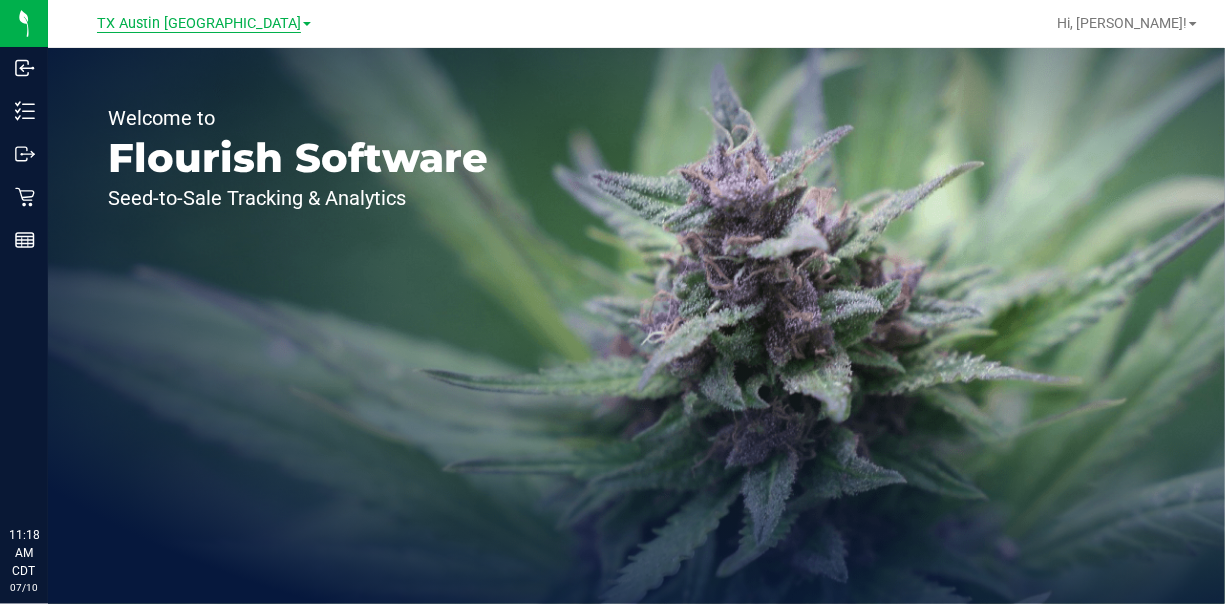 click on "TX Austin [GEOGRAPHIC_DATA]" at bounding box center (199, 24) 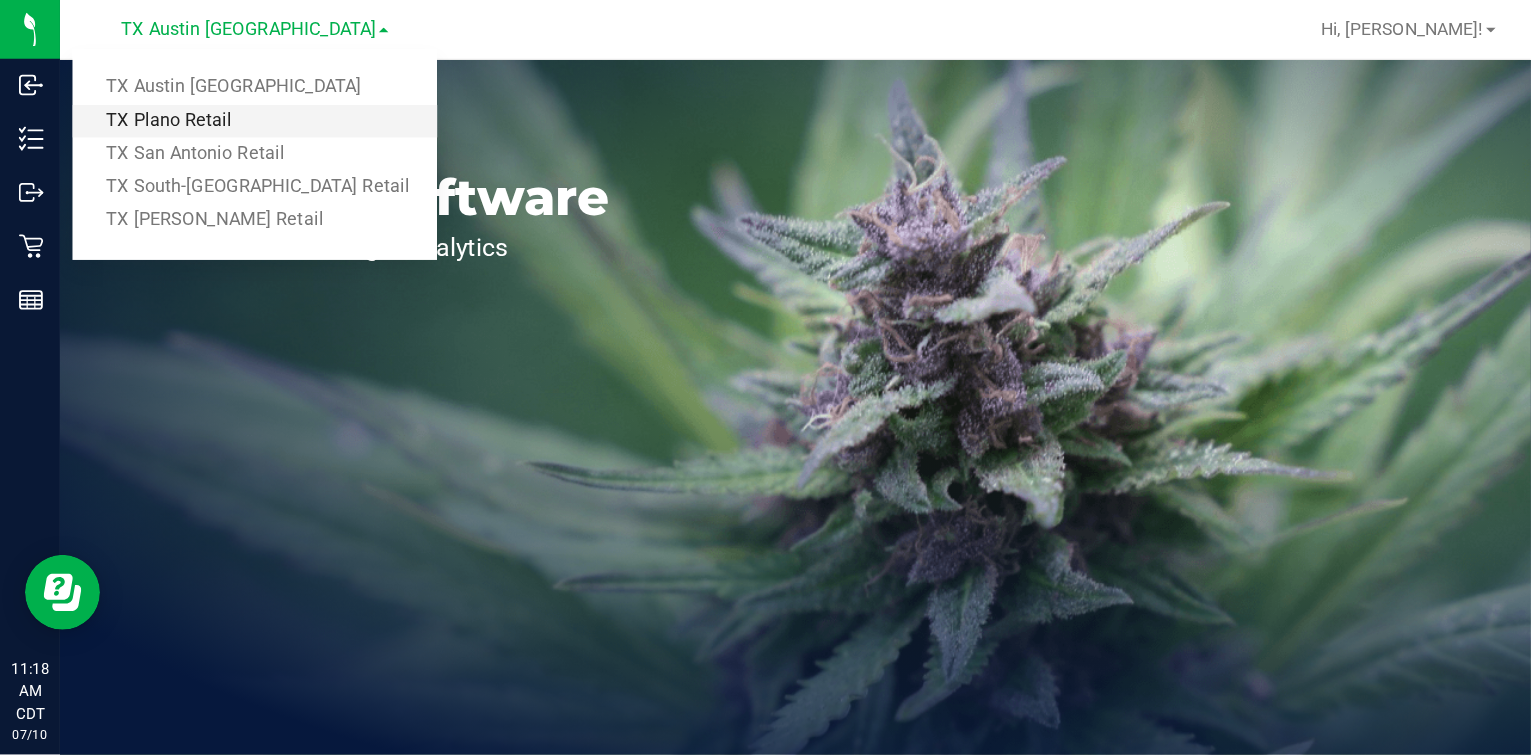 scroll, scrollTop: 0, scrollLeft: 0, axis: both 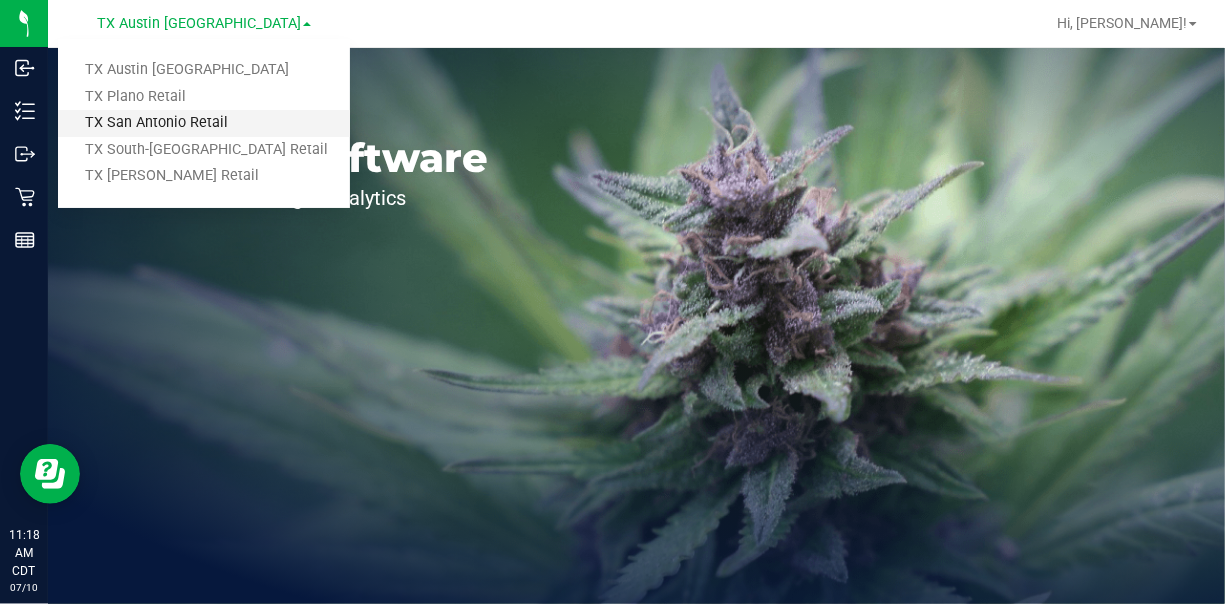 click on "TX San Antonio Retail" at bounding box center (204, 123) 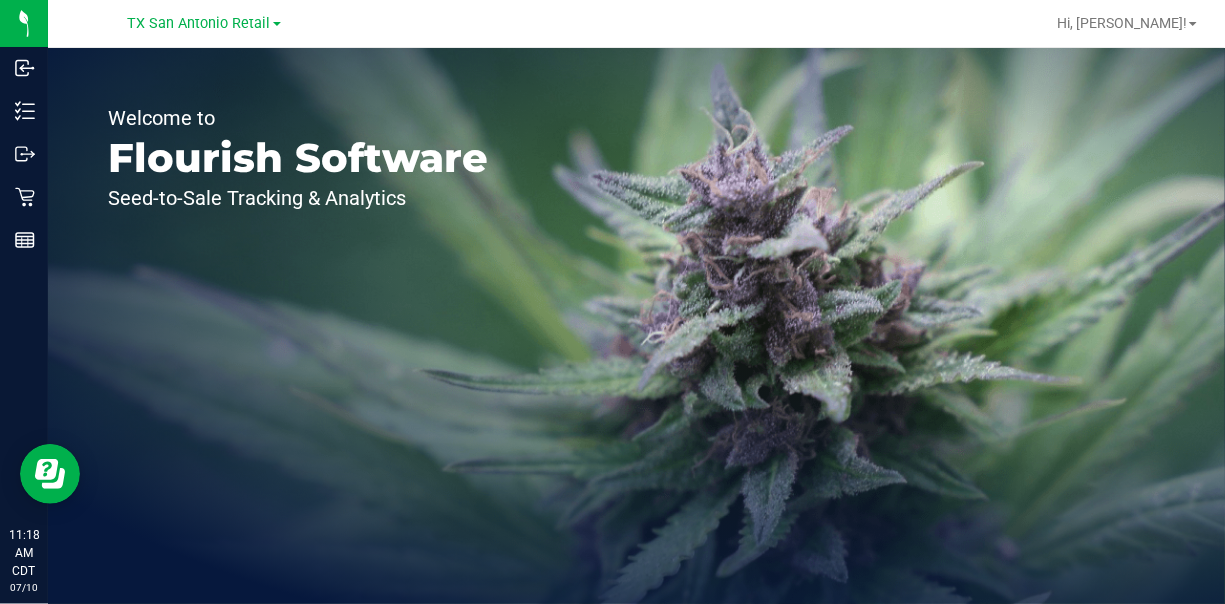 click at bounding box center (701, 23) 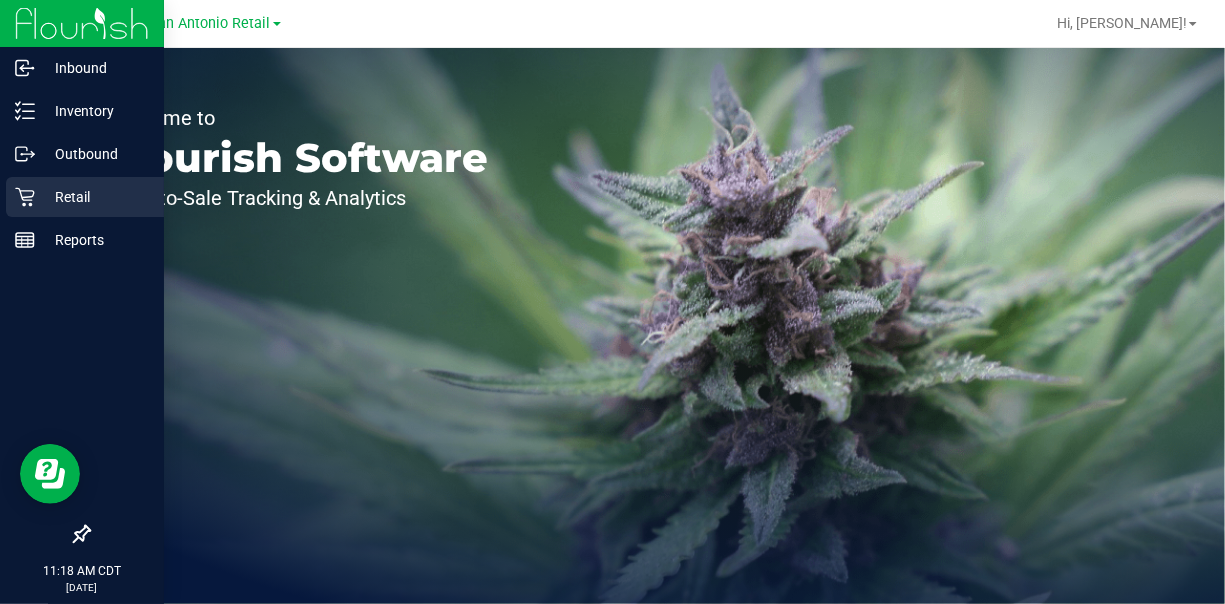 click 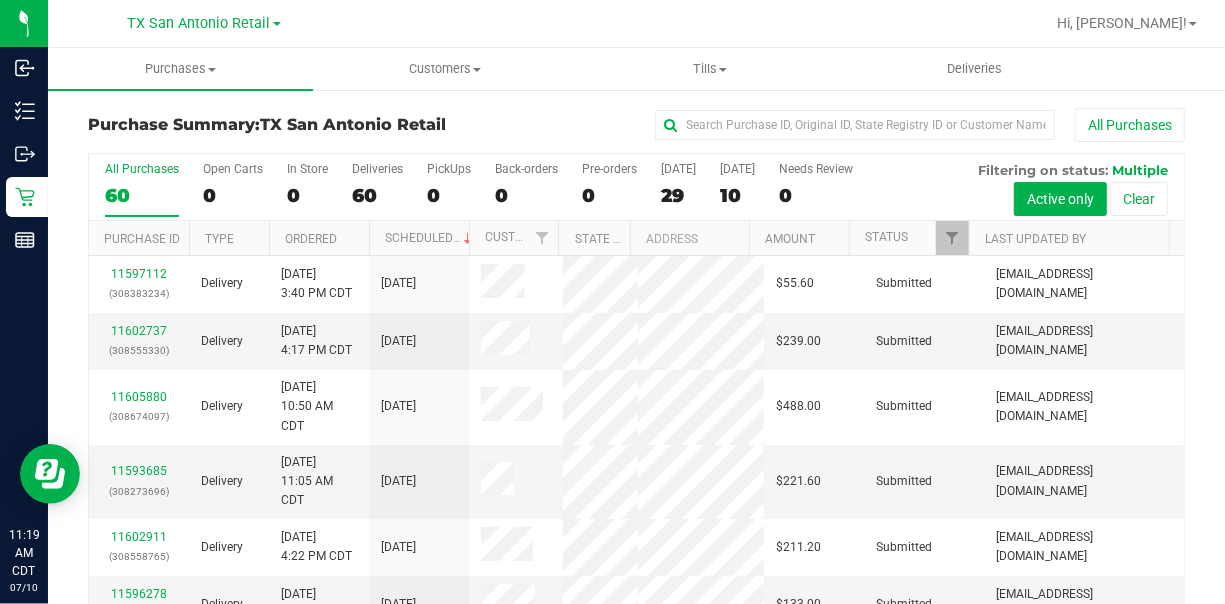 click at bounding box center (701, 23) 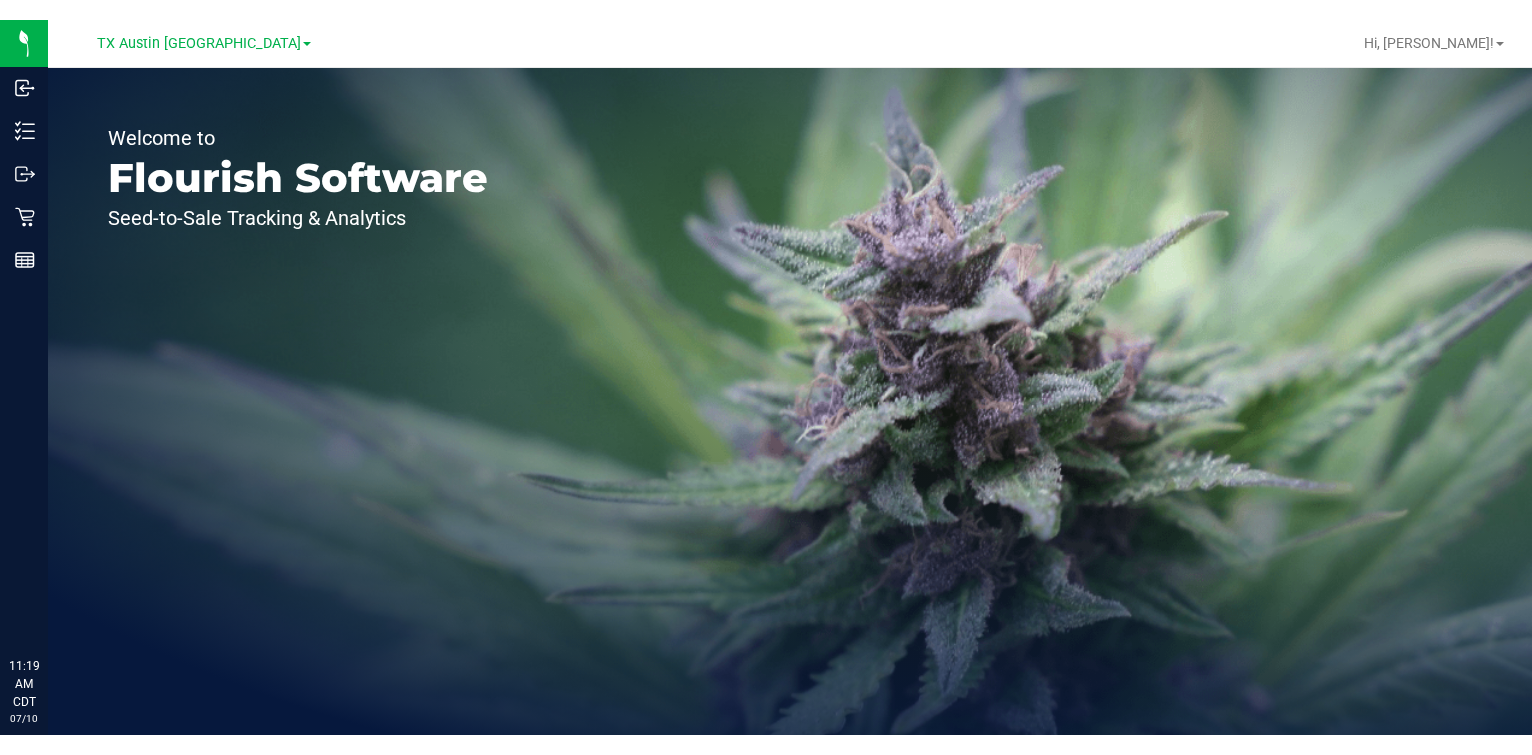 scroll, scrollTop: 0, scrollLeft: 0, axis: both 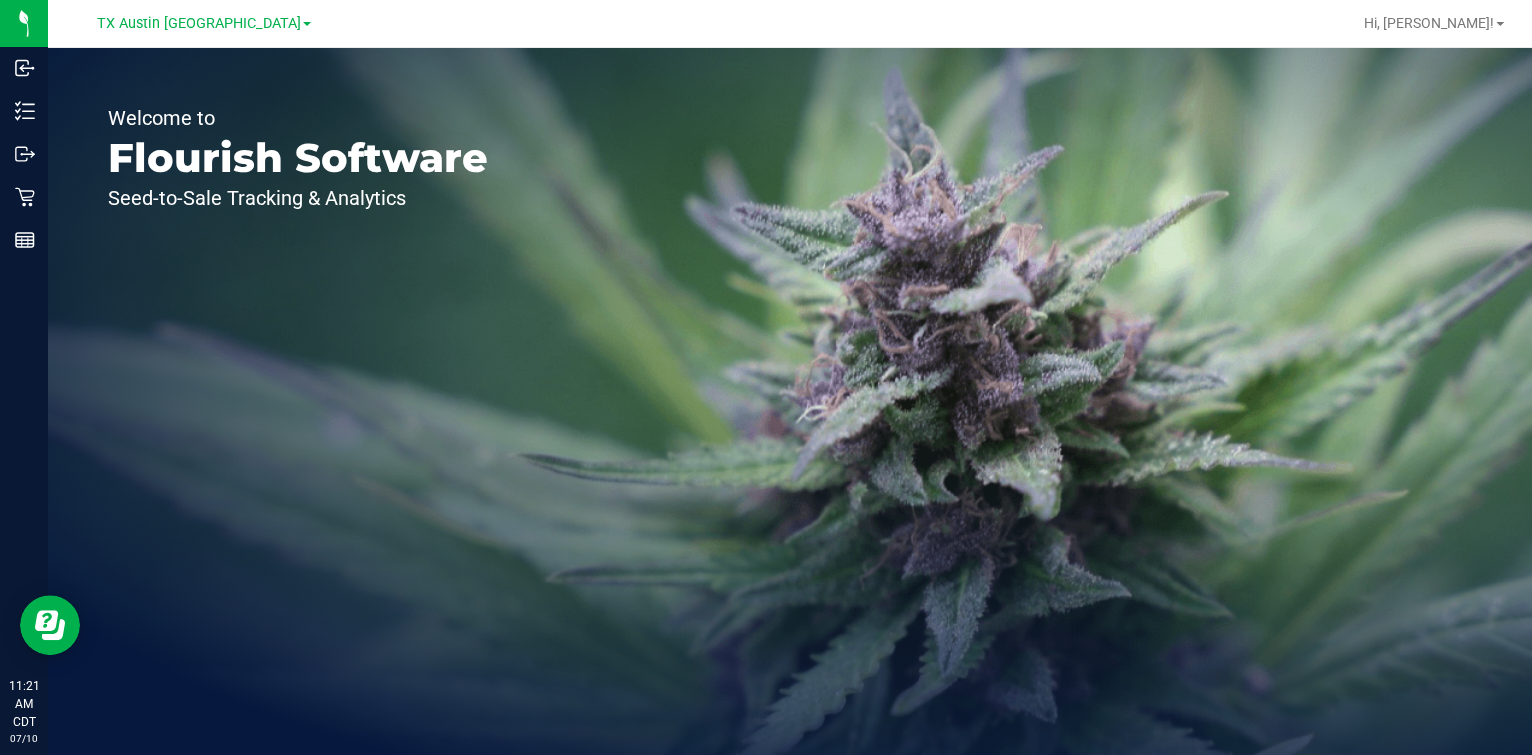 click on "TX Austin [GEOGRAPHIC_DATA]" at bounding box center (204, 23) 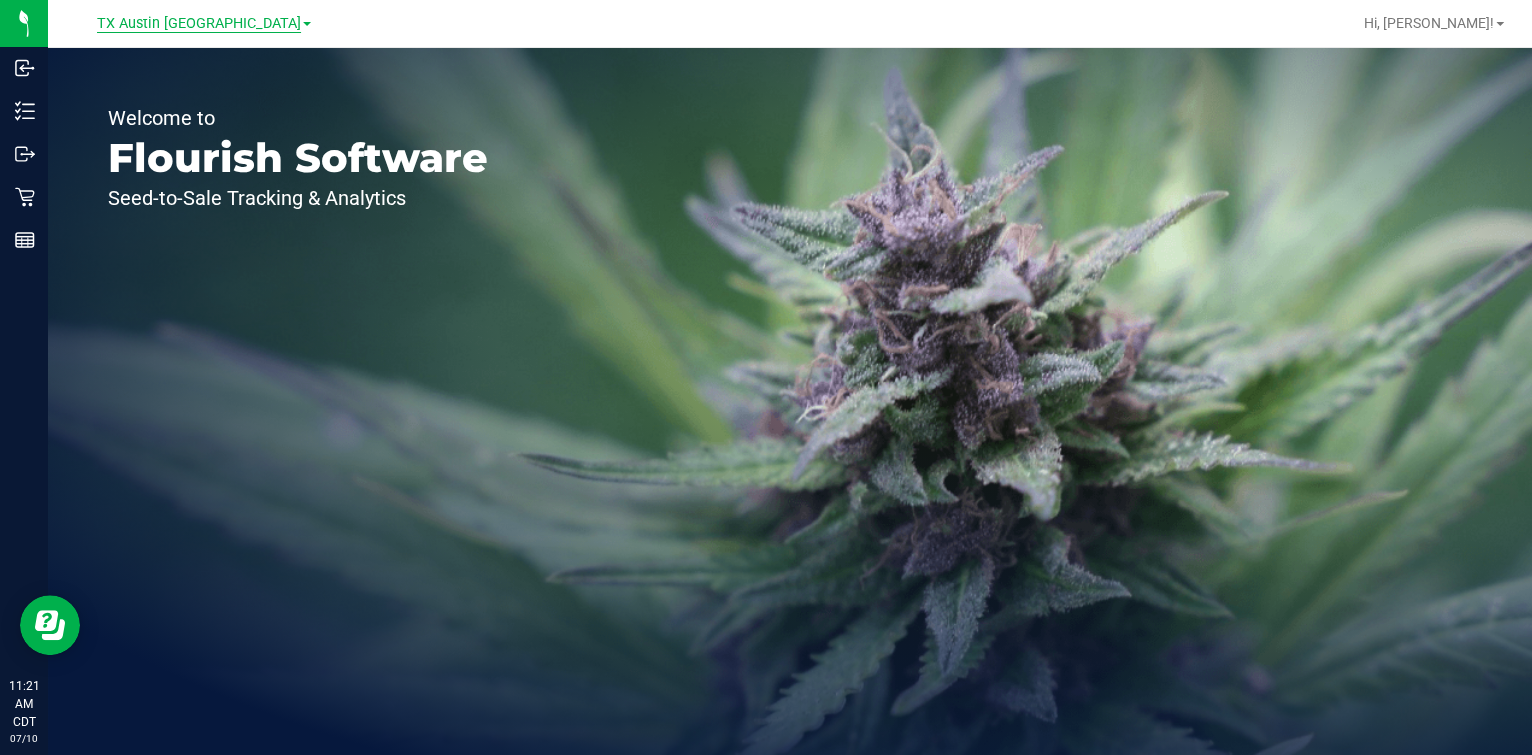 click on "TX Austin [GEOGRAPHIC_DATA]" at bounding box center (199, 24) 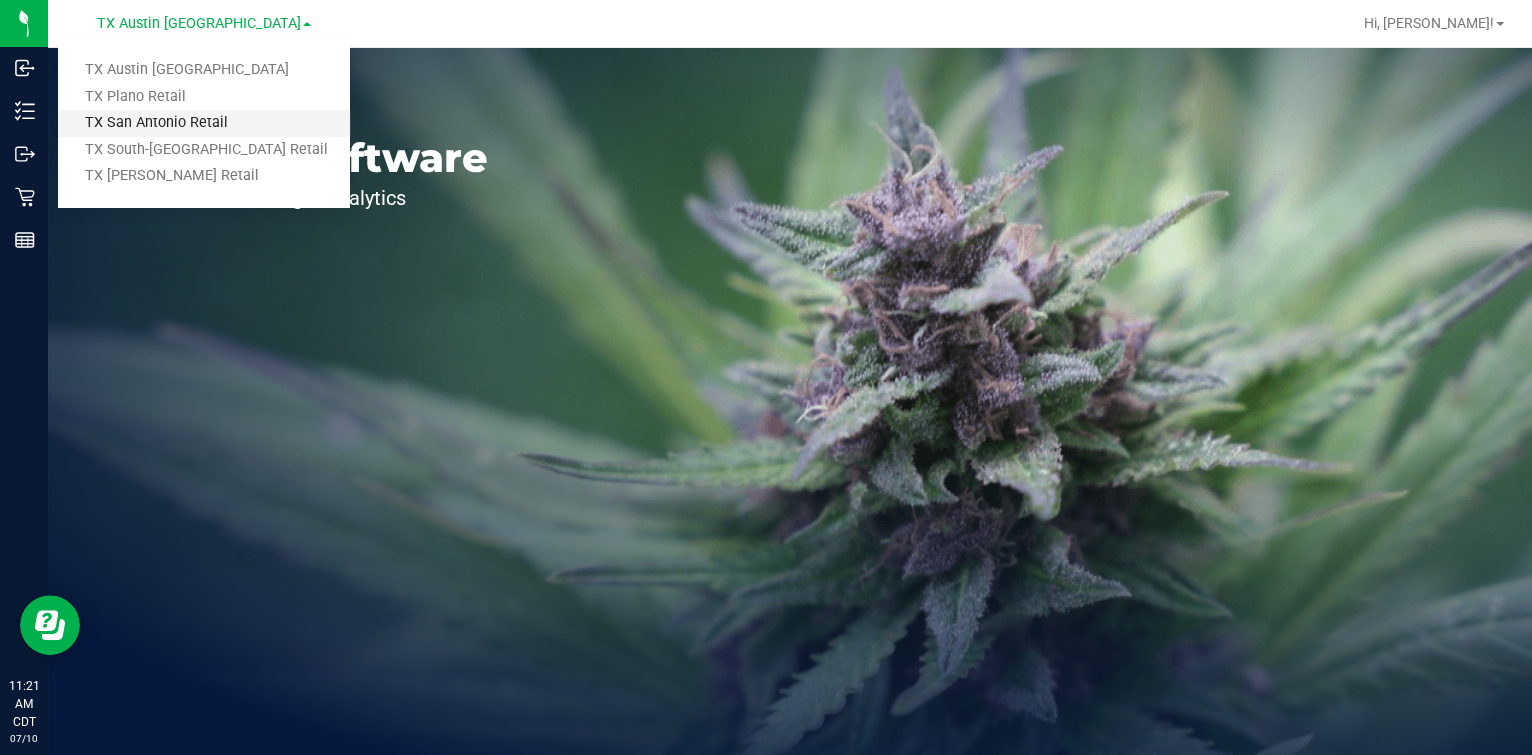 click on "TX San Antonio Retail" at bounding box center (204, 123) 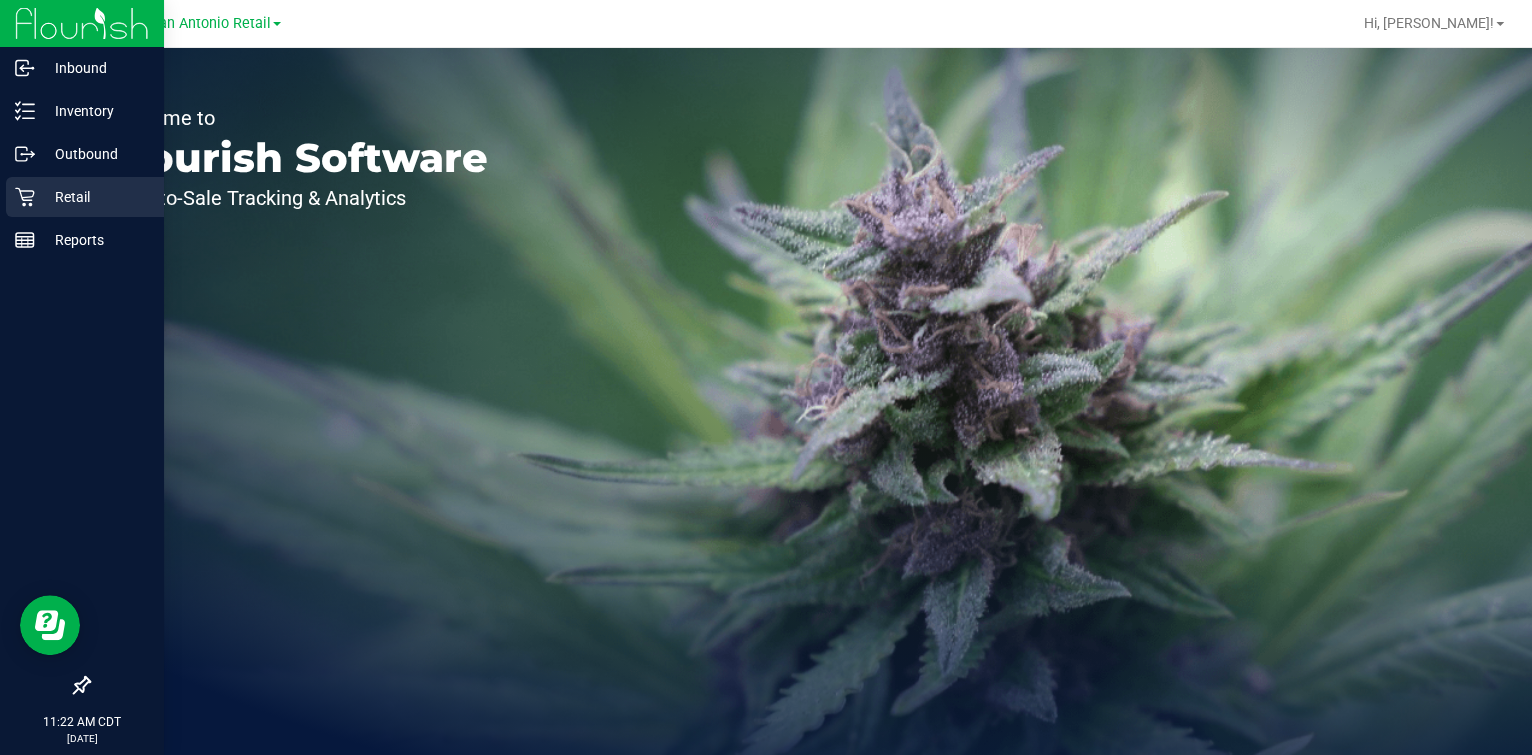 click 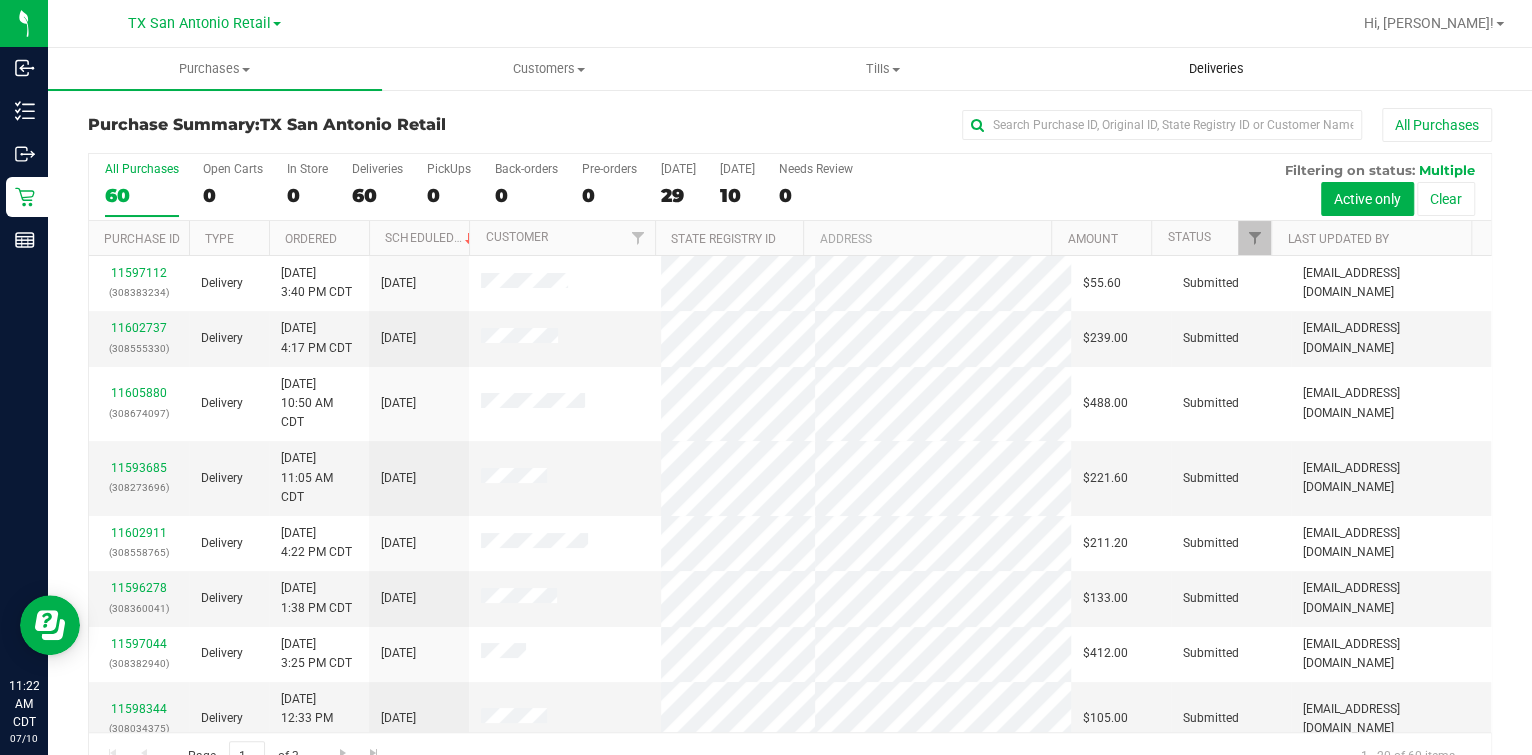 click on "Deliveries" at bounding box center [1216, 69] 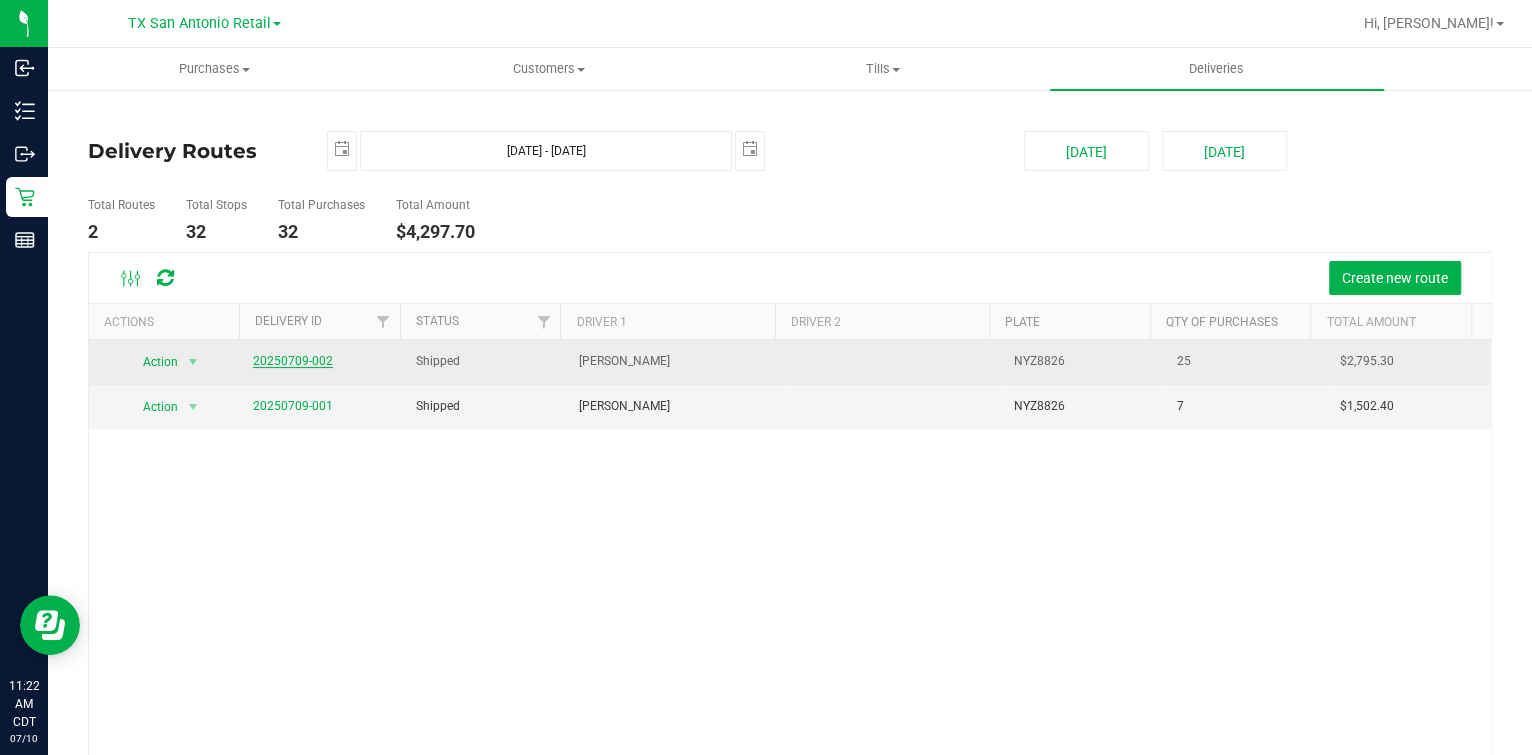 click on "20250709-002" at bounding box center (293, 361) 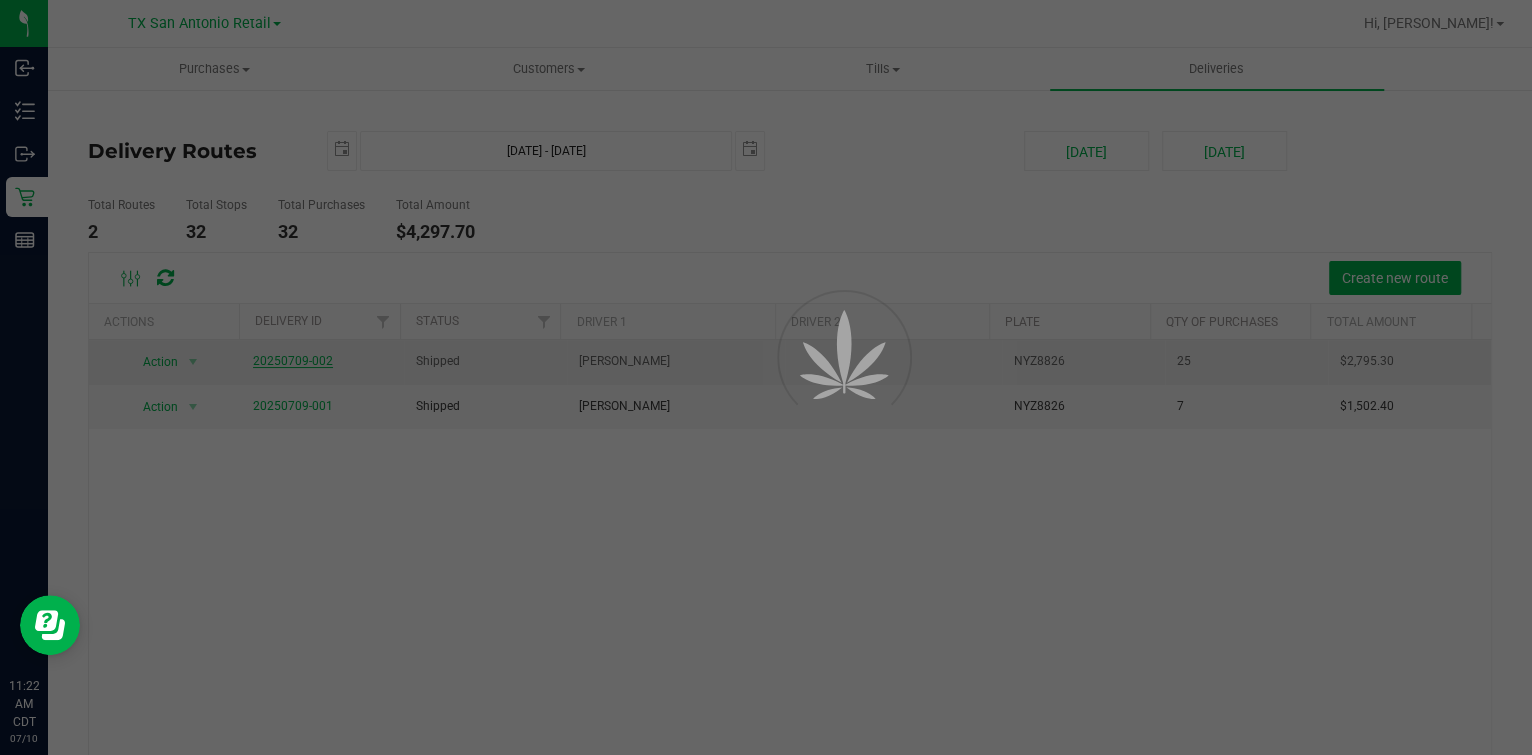 click at bounding box center (766, 377) 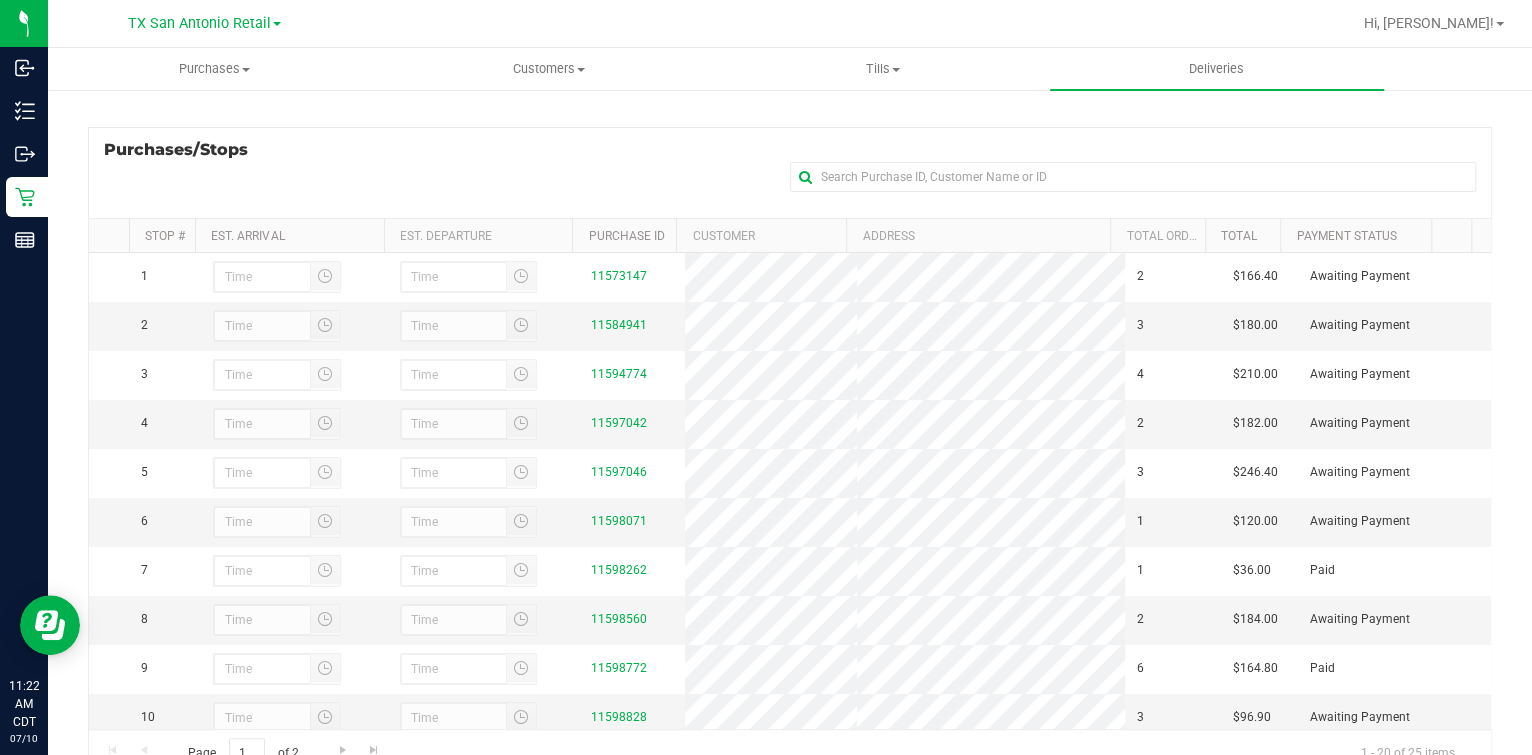 scroll, scrollTop: 330, scrollLeft: 0, axis: vertical 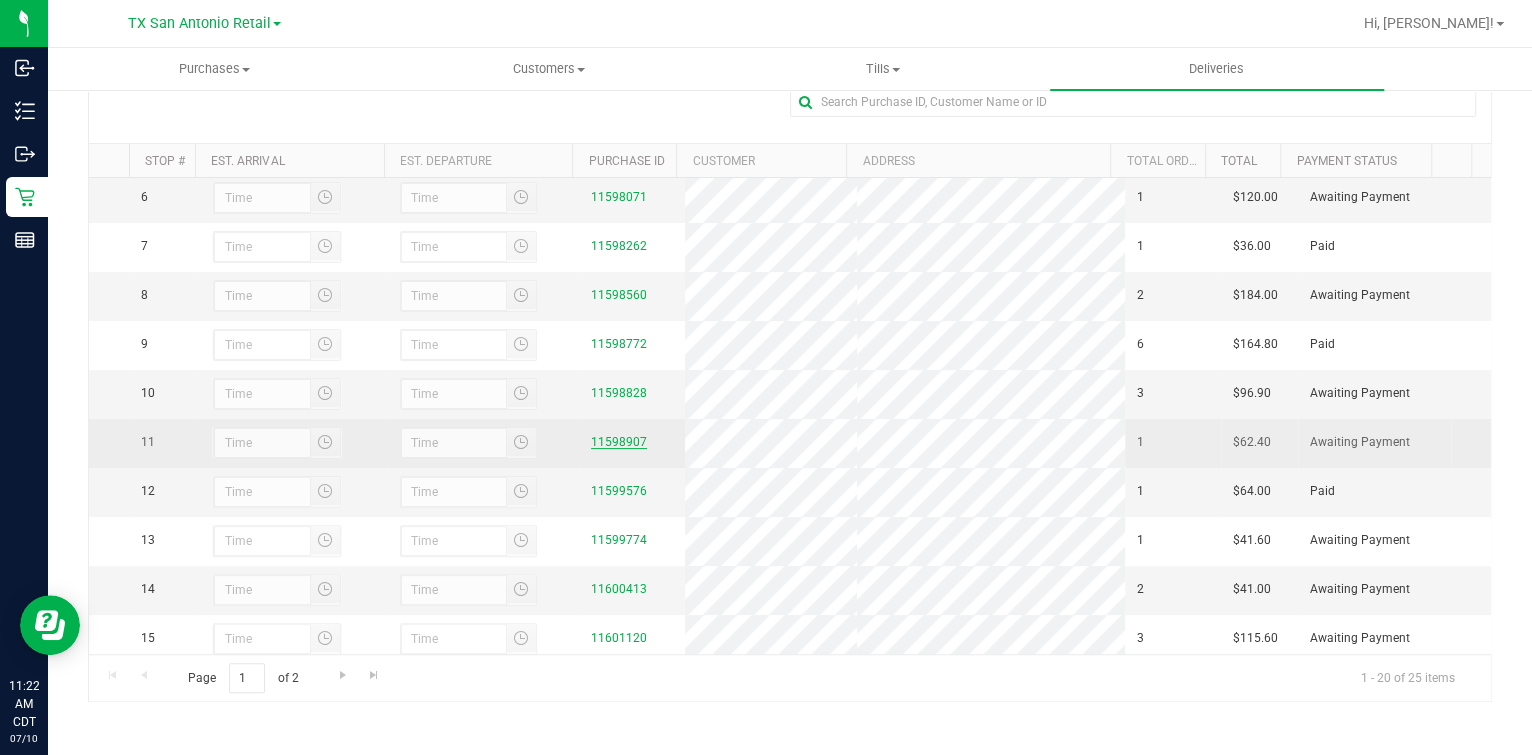click on "11598907" at bounding box center [619, 442] 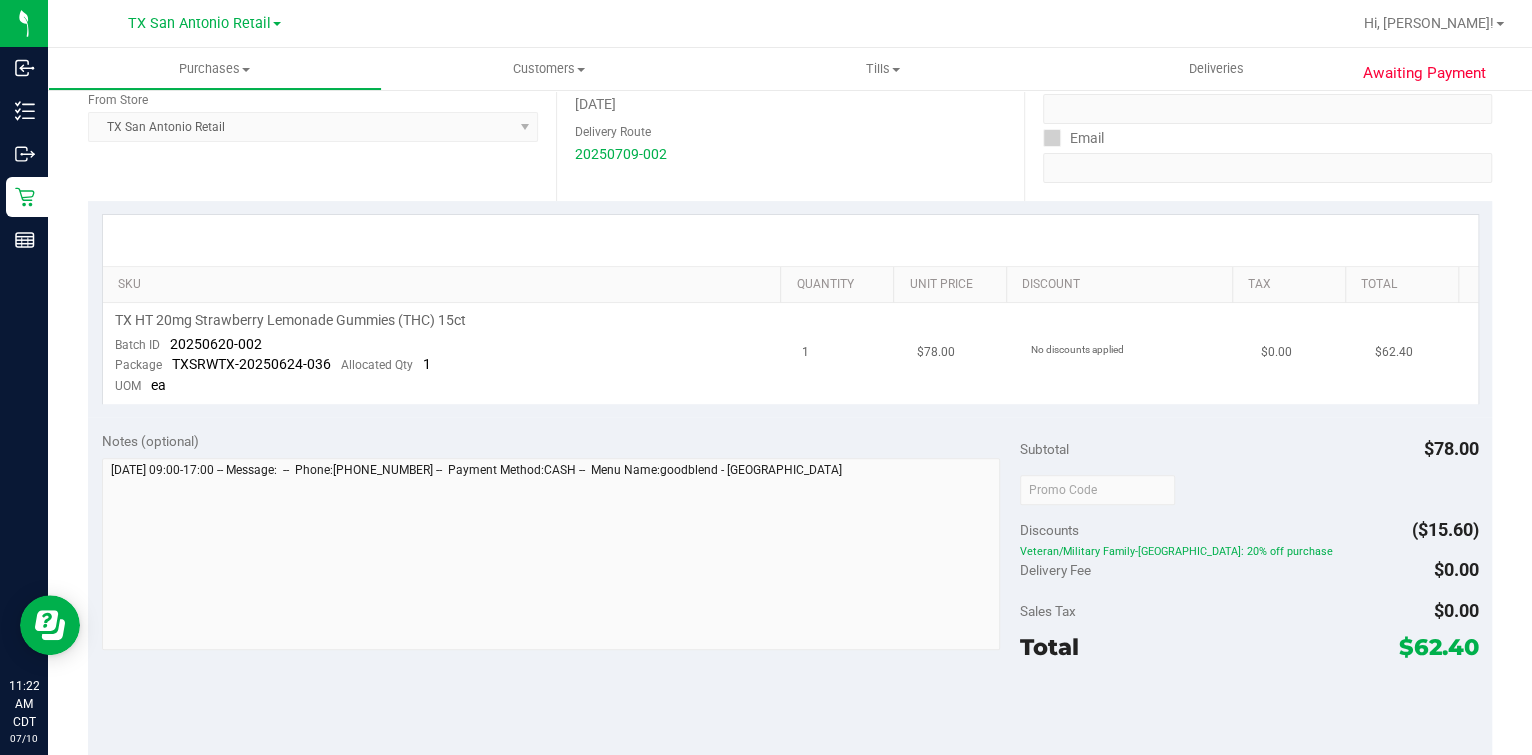 scroll, scrollTop: 0, scrollLeft: 0, axis: both 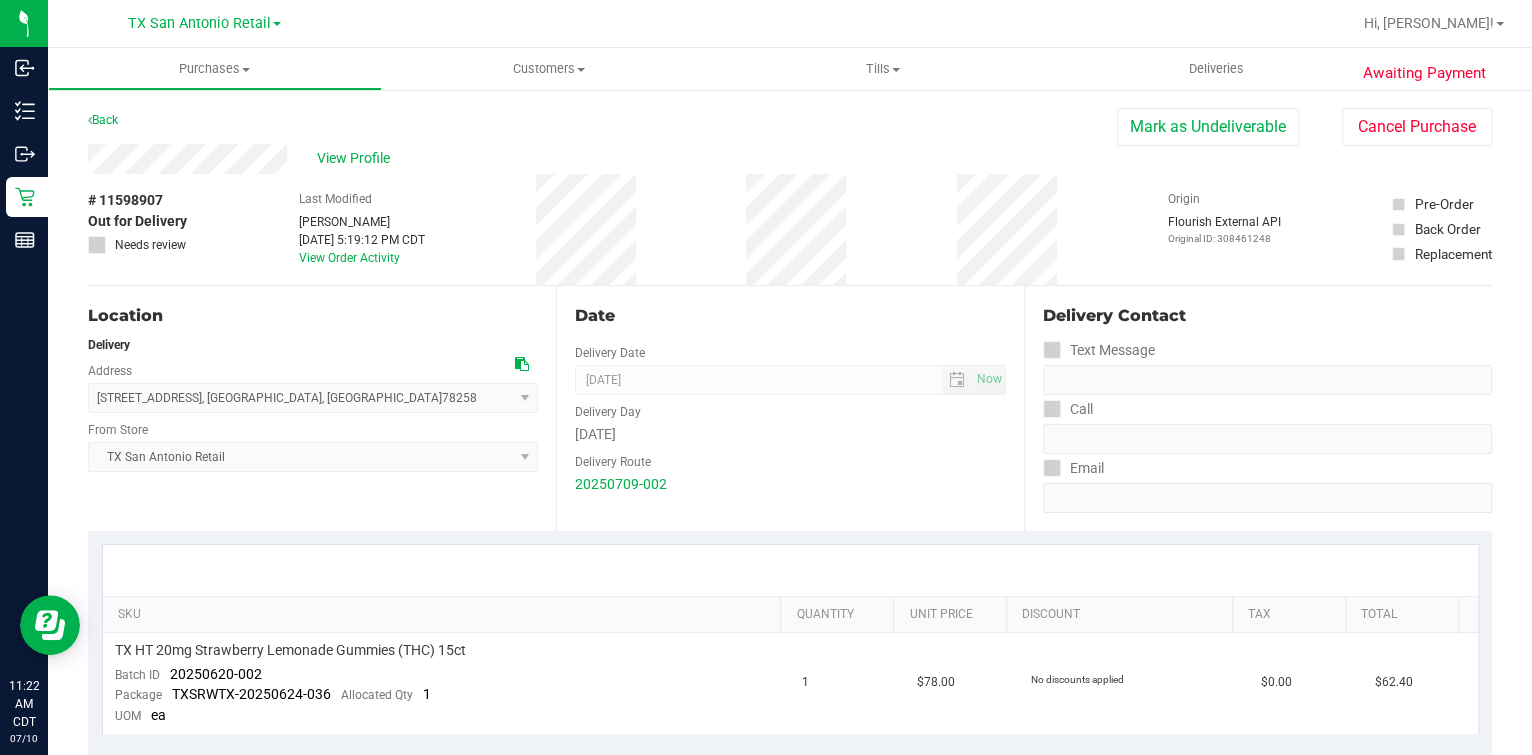 click on "Location" at bounding box center (313, 316) 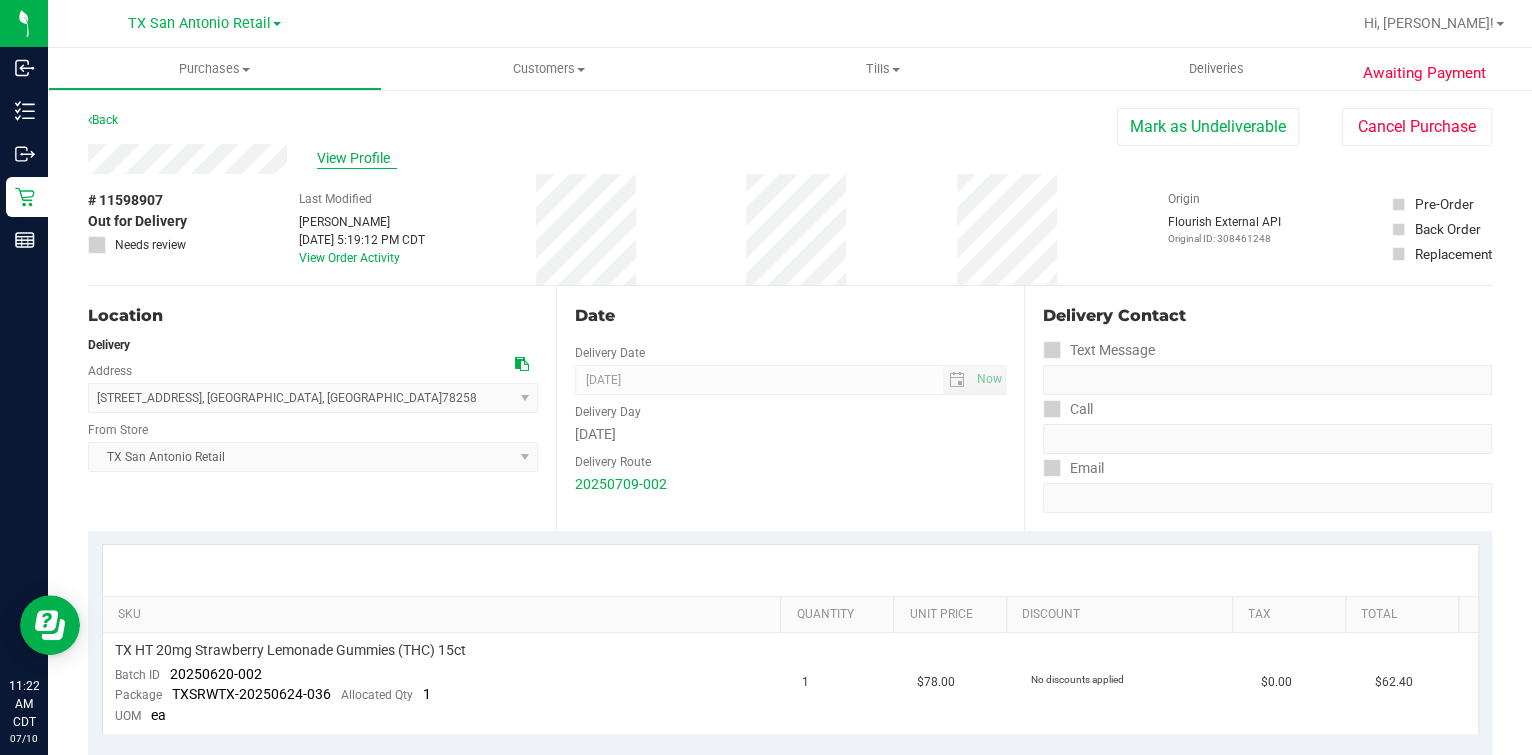click on "View Profile" at bounding box center (357, 158) 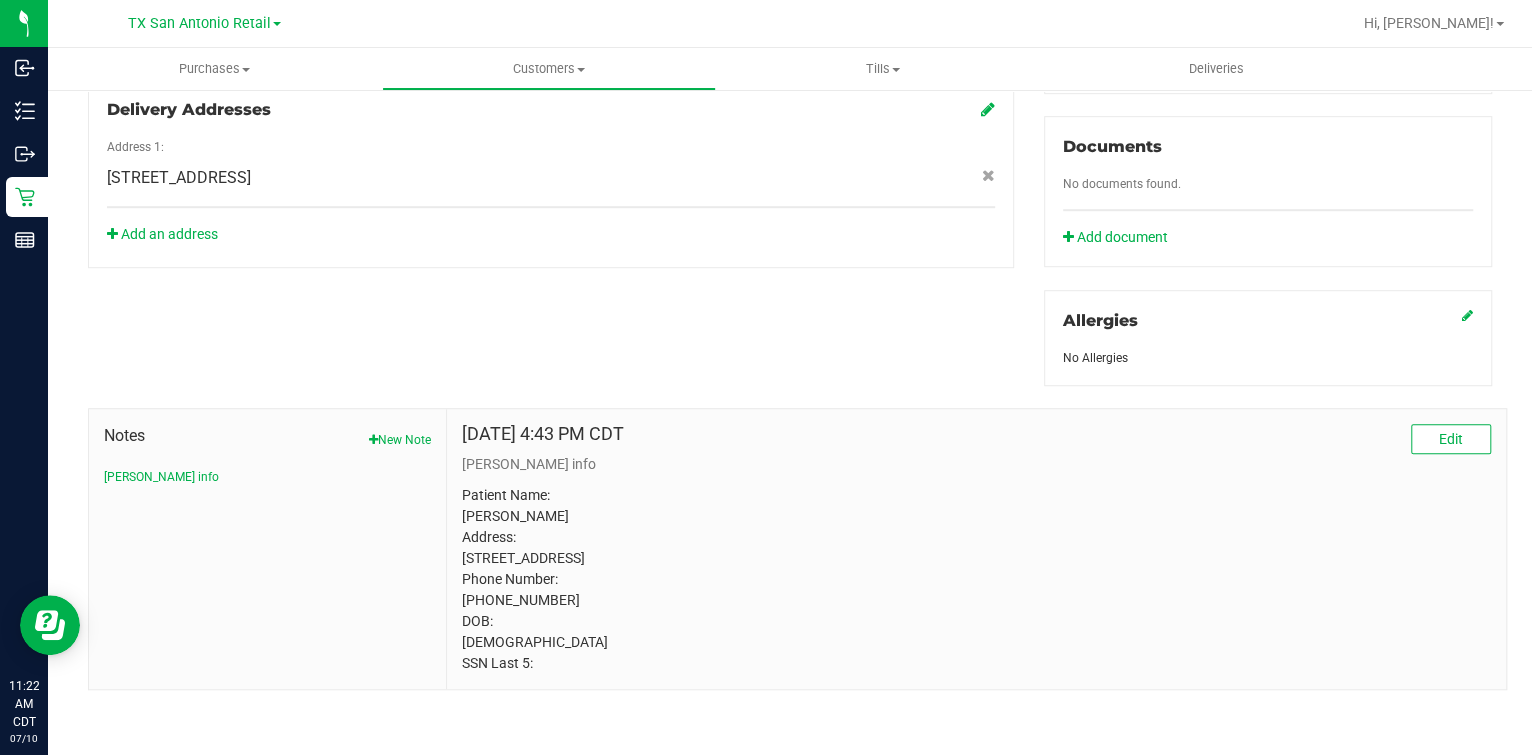 scroll, scrollTop: 0, scrollLeft: 0, axis: both 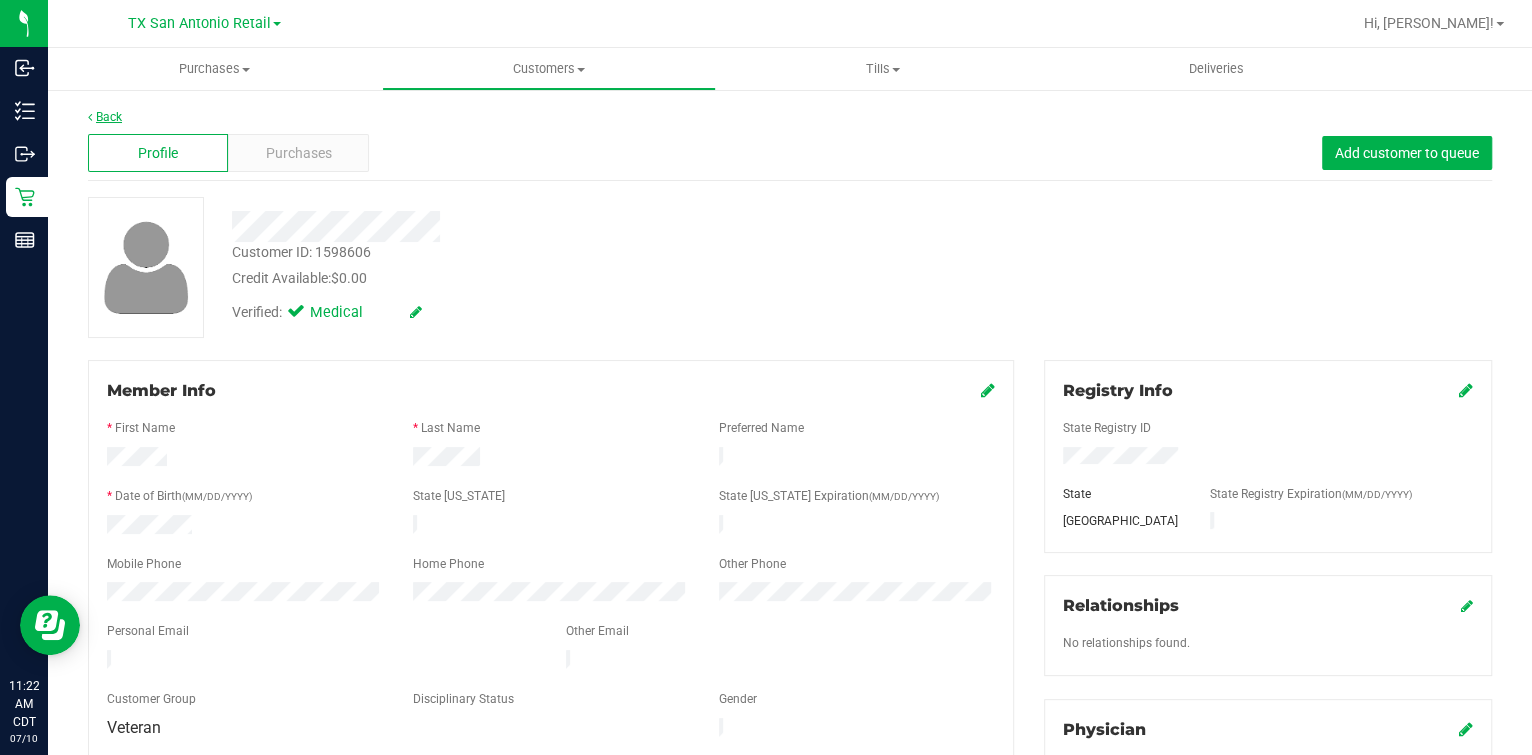 click on "Back" at bounding box center [105, 117] 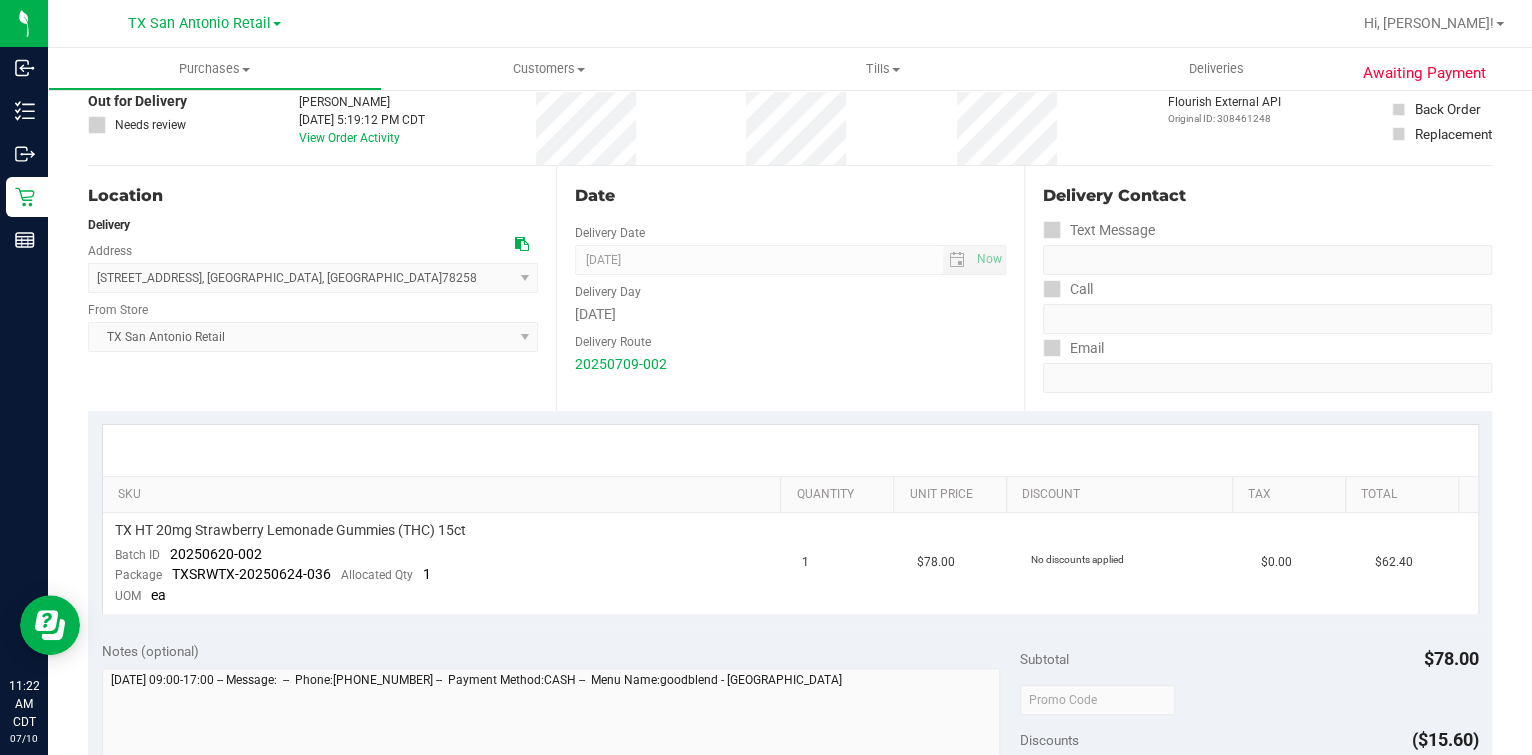 scroll, scrollTop: 0, scrollLeft: 0, axis: both 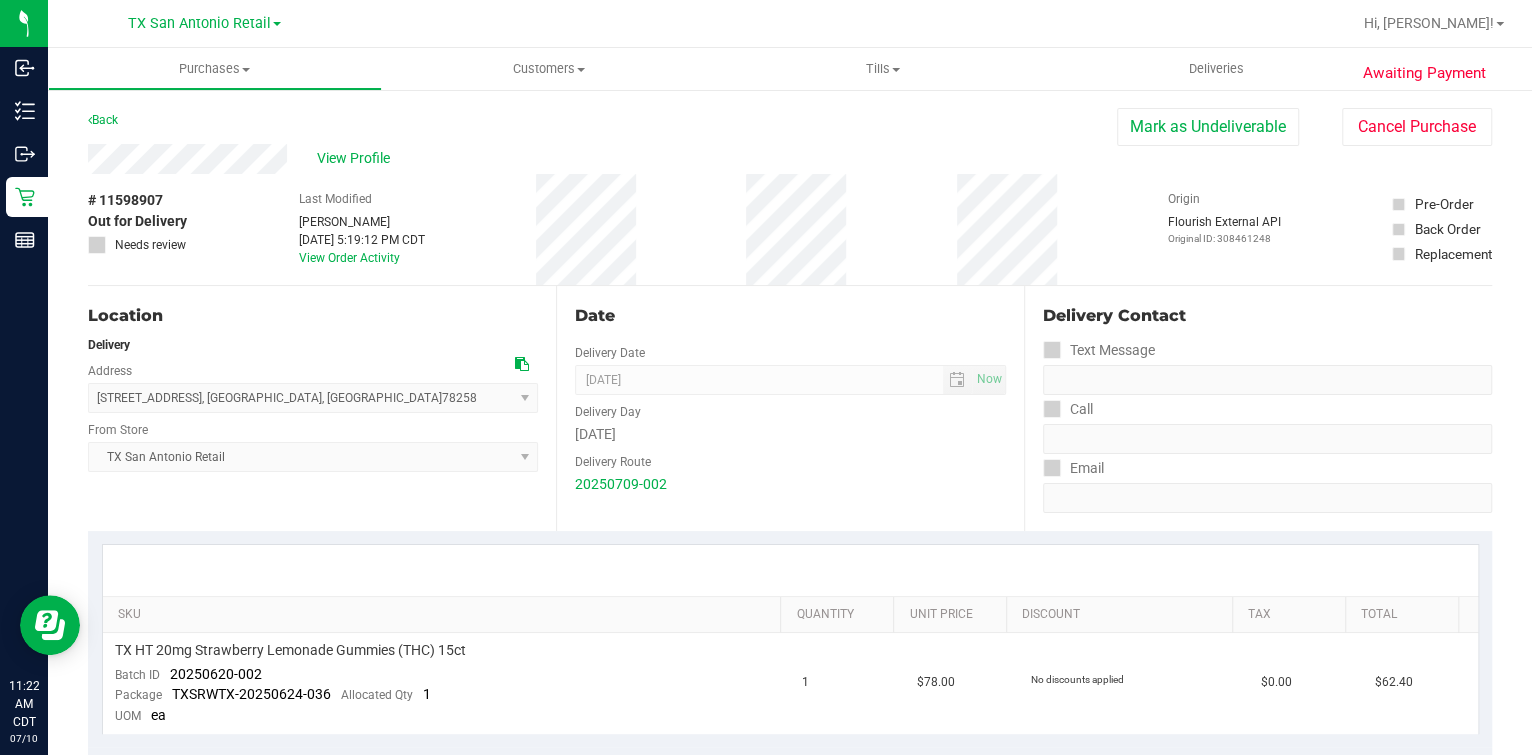 click on "Date
Delivery Date
07/10/2025
Now
07/10/2025 07:00 AM
Now
Delivery Day
Thursday
Delivery Route
20250709-002" at bounding box center (790, 408) 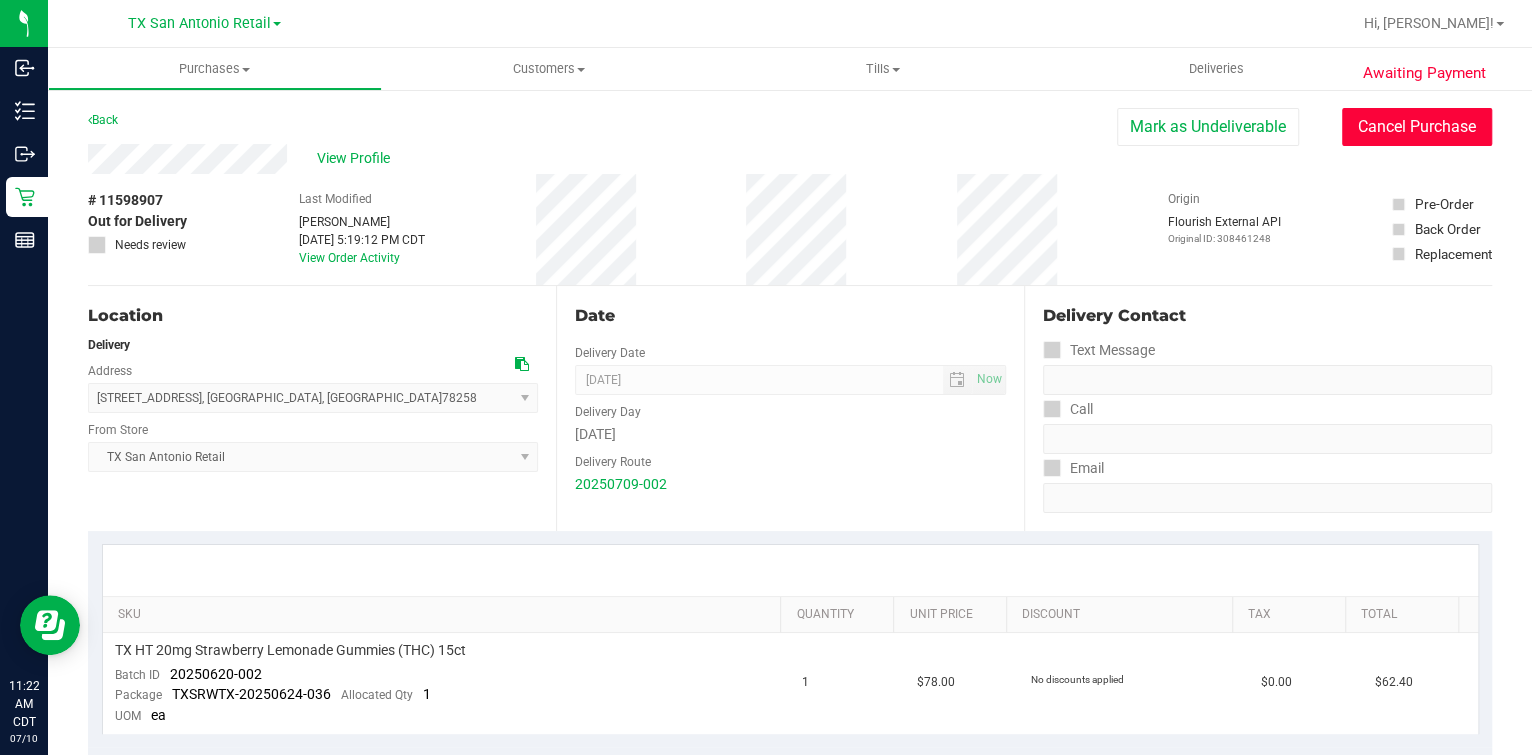 click on "Cancel Purchase" at bounding box center [1417, 127] 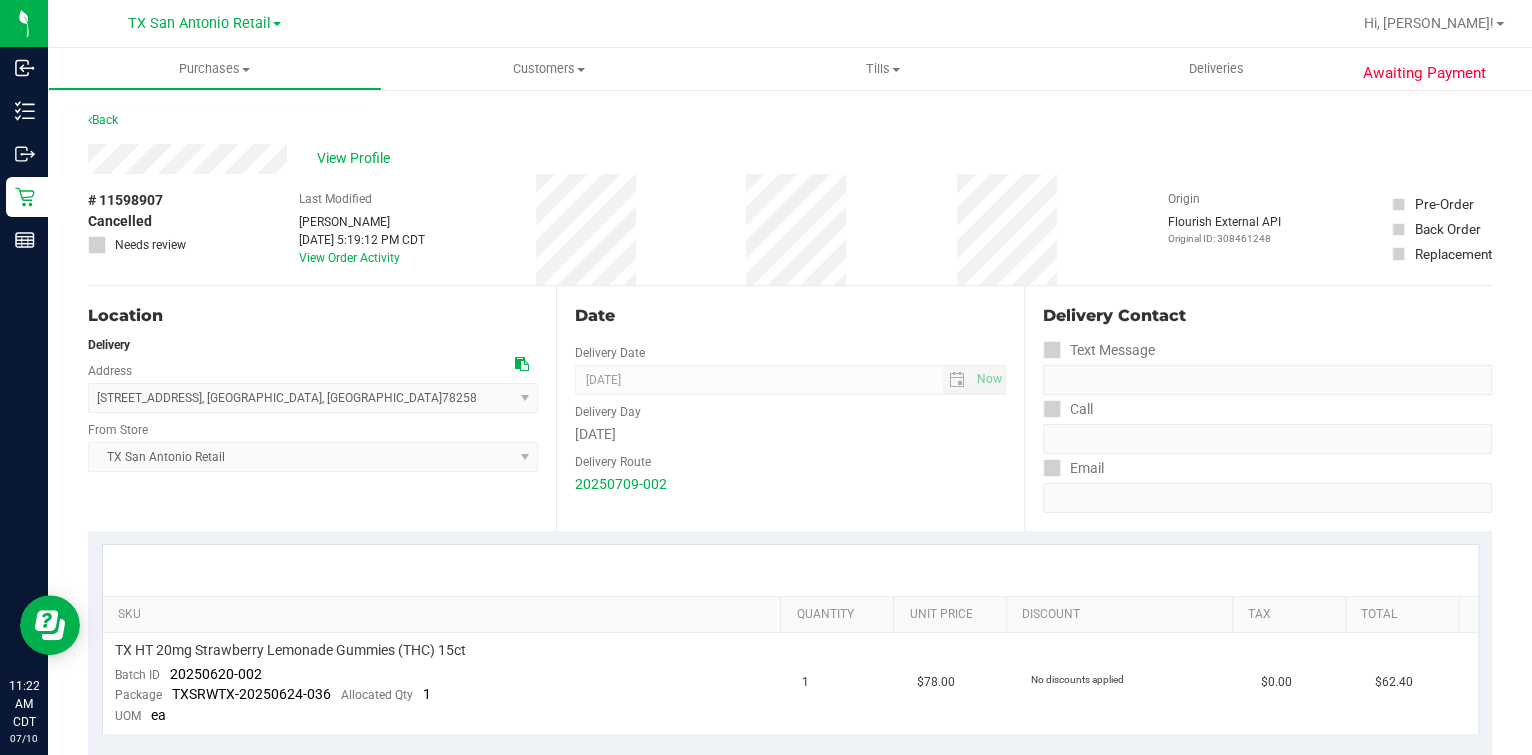 click on "# 11598907
Cancelled
Needs review
Last Modified
Lindsey Sherman
Jul 9, 2025 5:19:12 PM CDT
View Order Activity
Origin
Flourish External API
Original ID: 308461248
Pre-Order
Back Order
Replacement" at bounding box center [790, 229] 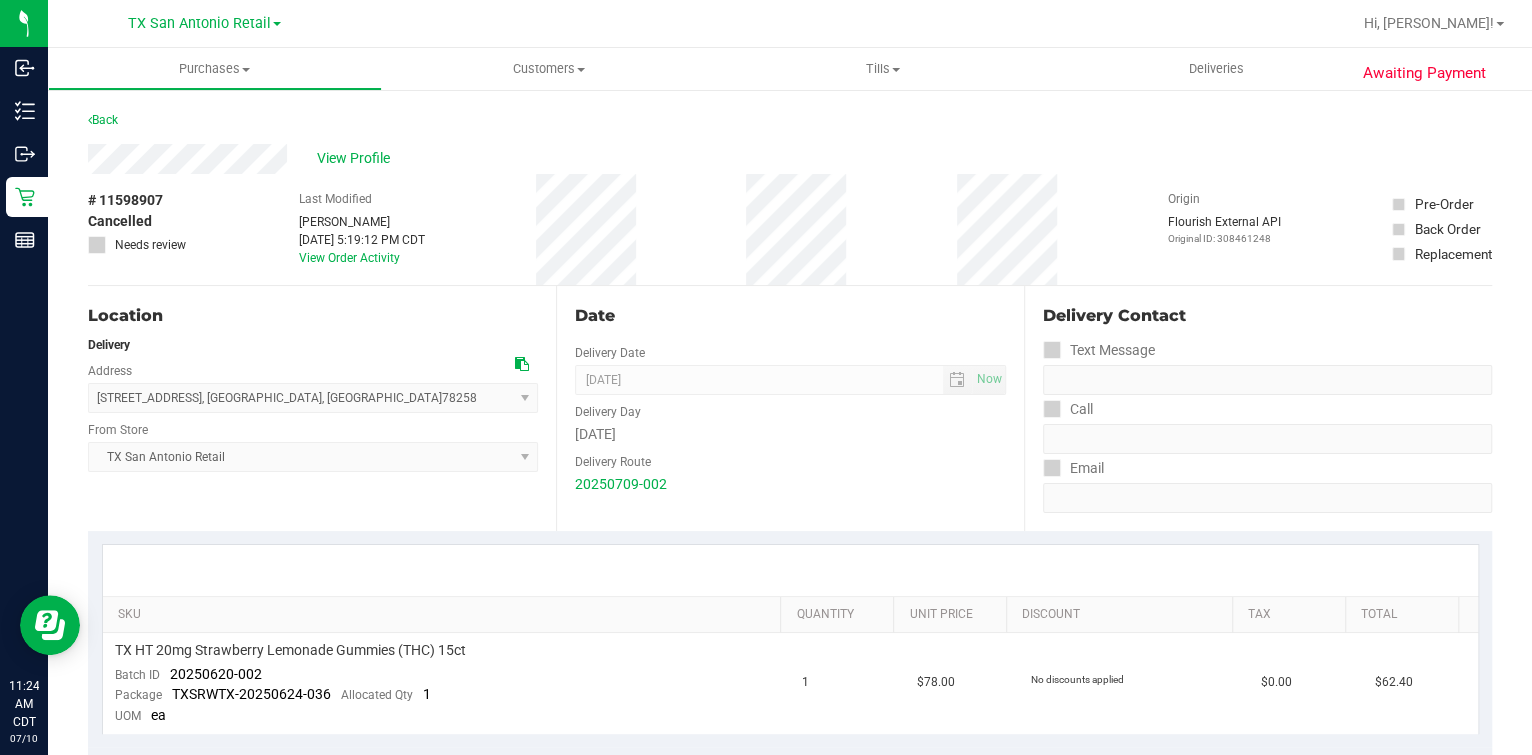 click on "Last Modified
Lindsey Sherman
Jul 9, 2025 5:19:12 PM CDT
View Order Activity" at bounding box center [362, 229] 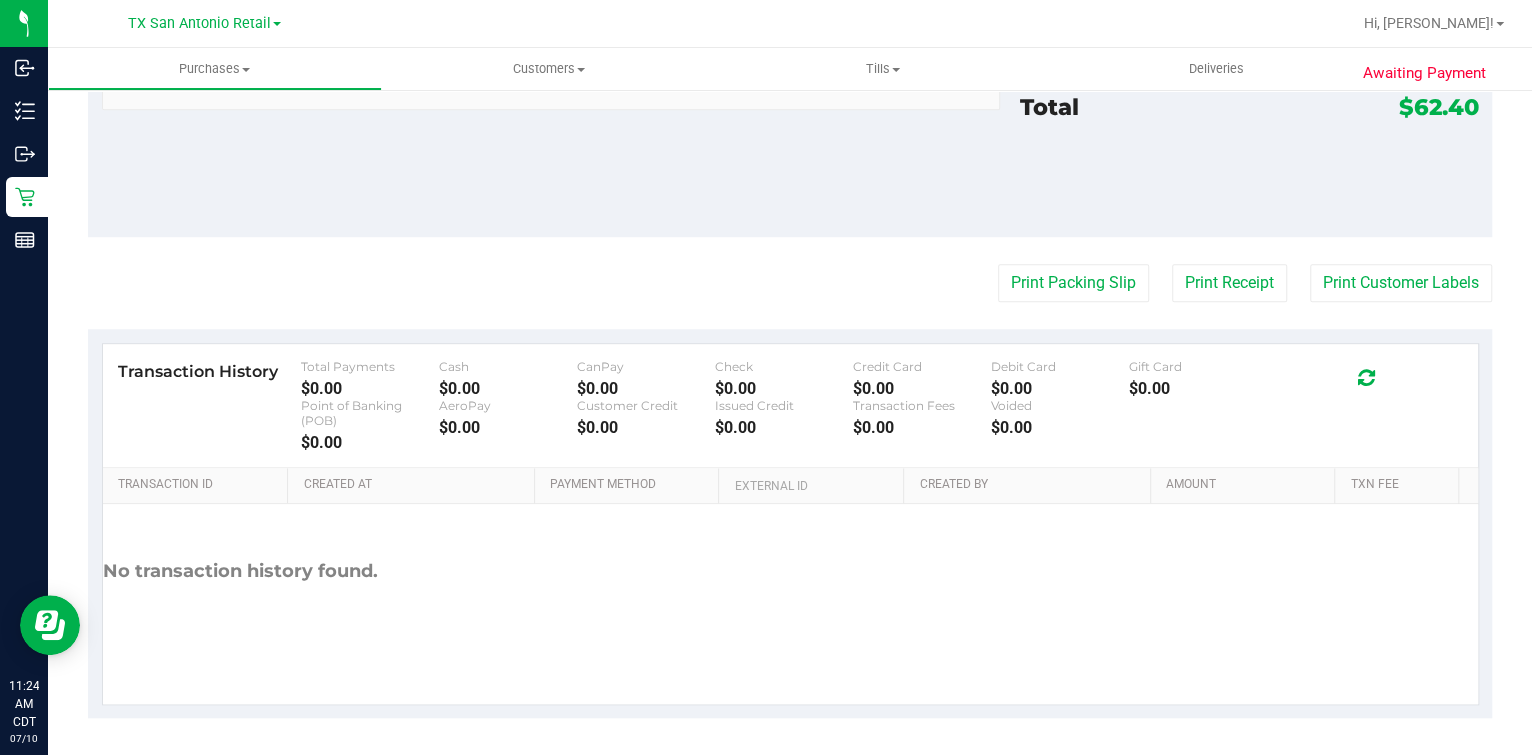 scroll, scrollTop: 0, scrollLeft: 0, axis: both 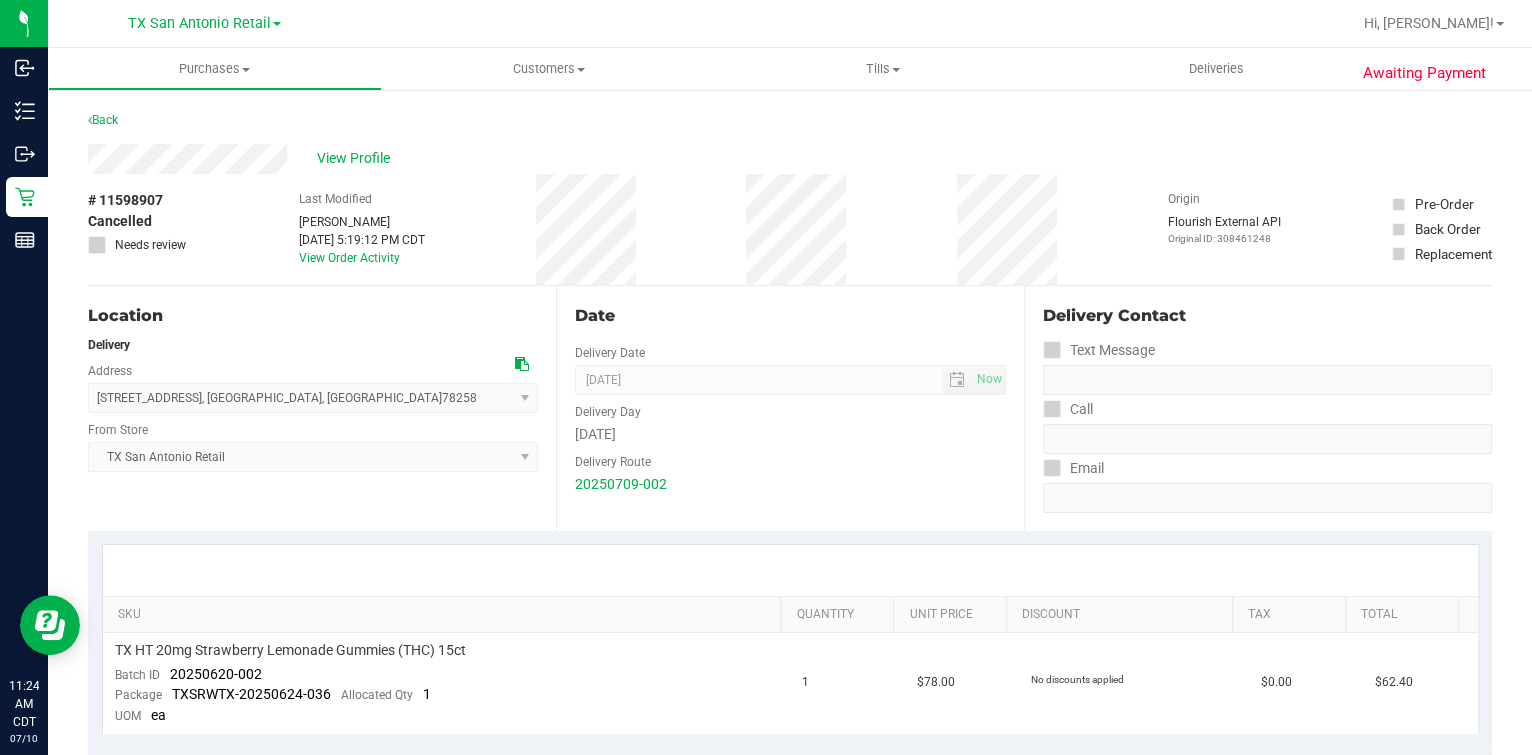 click on "# 11598907
Cancelled
Needs review
Last Modified
Lindsey Sherman
Jul 9, 2025 5:19:12 PM CDT
View Order Activity
Origin
Flourish External API
Original ID: 308461248
Pre-Order
Back Order
Replacement" at bounding box center (790, 229) 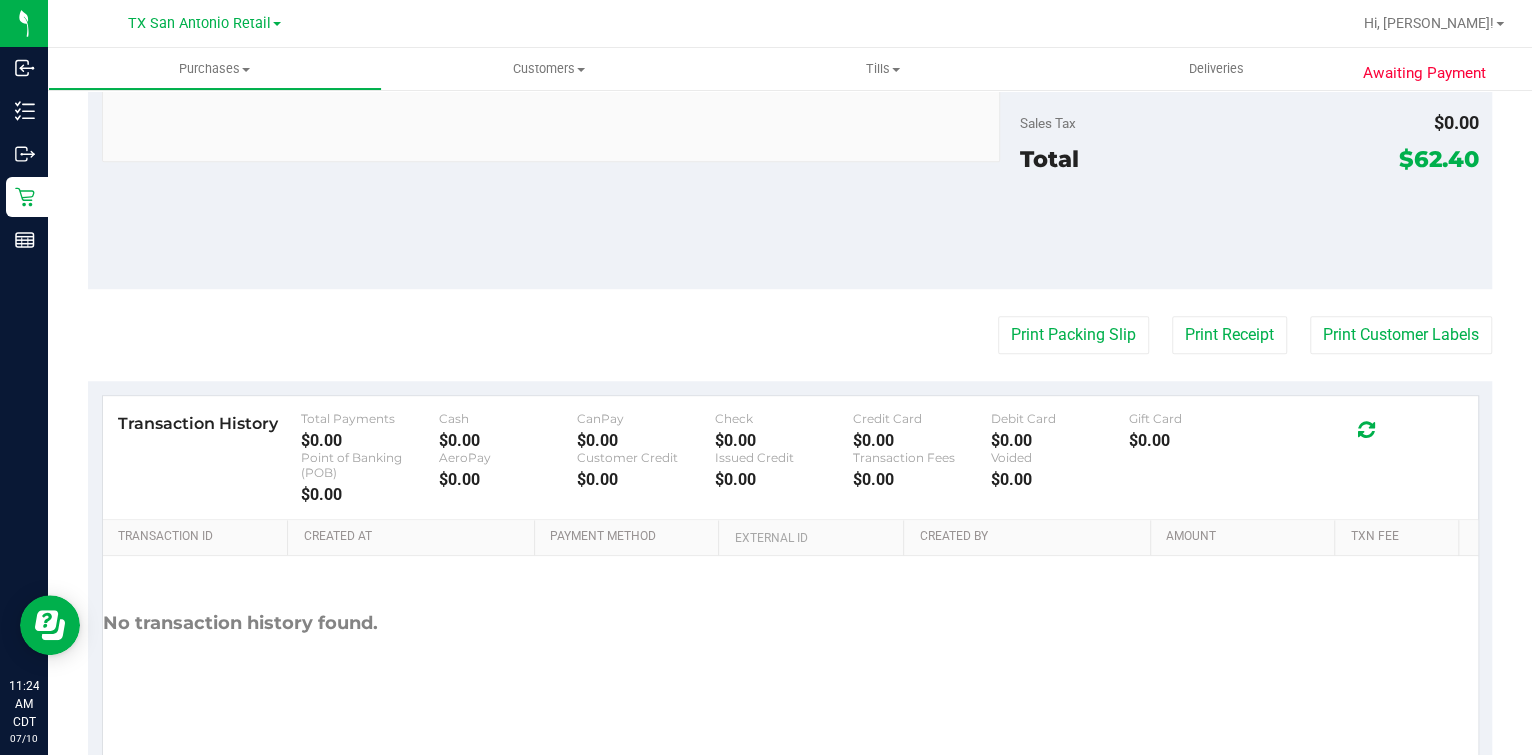 drag, startPoint x: 554, startPoint y: 378, endPoint x: 605, endPoint y: 235, distance: 151.82227 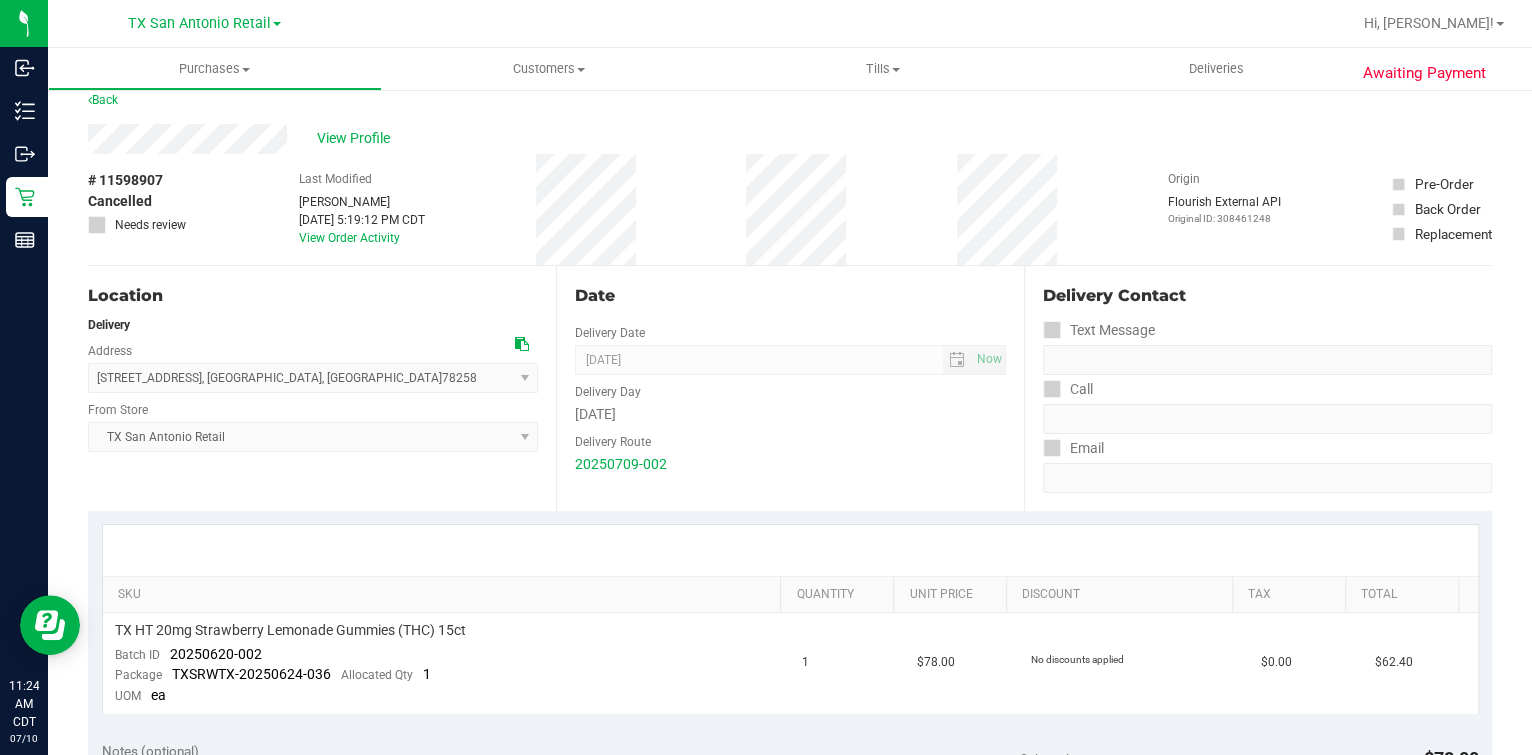 scroll, scrollTop: 0, scrollLeft: 0, axis: both 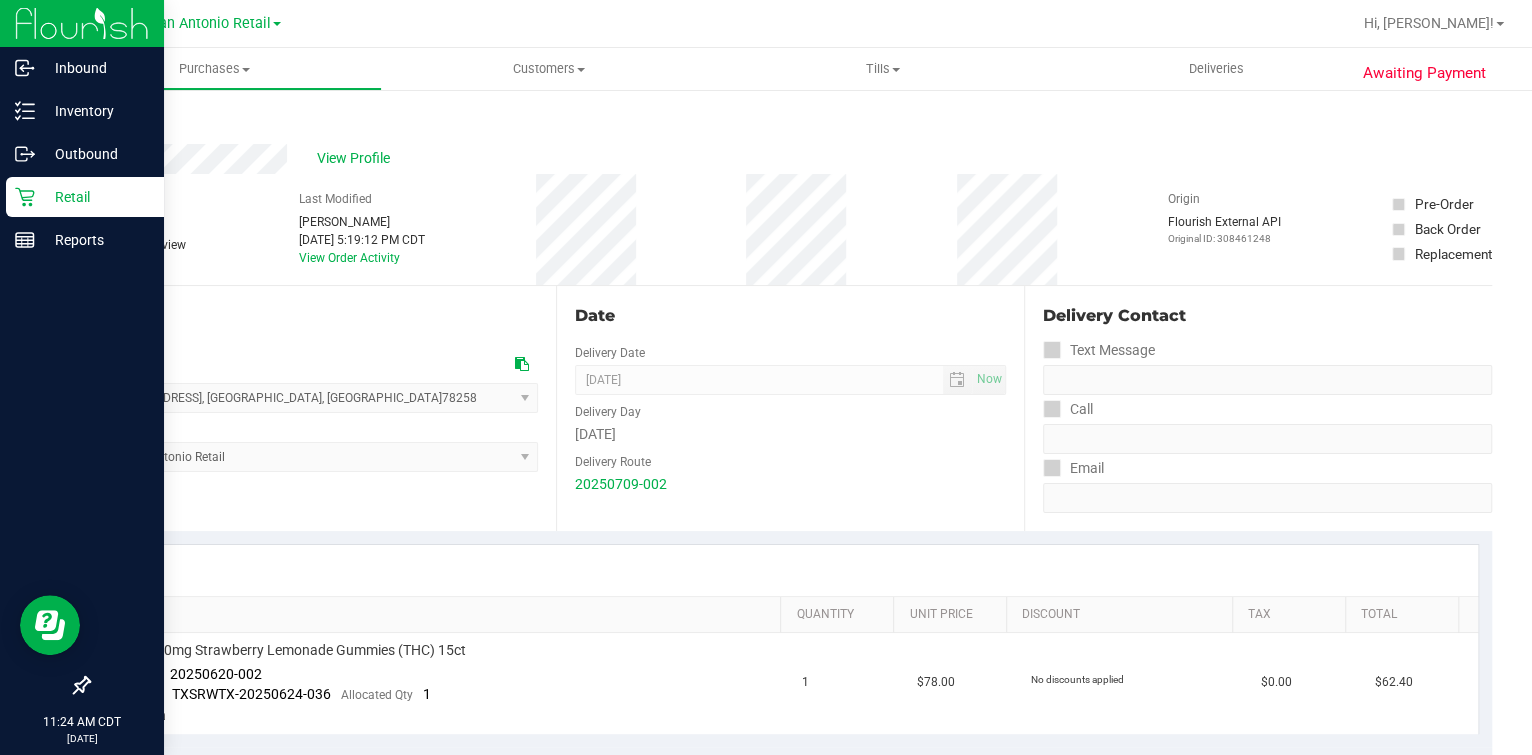 click 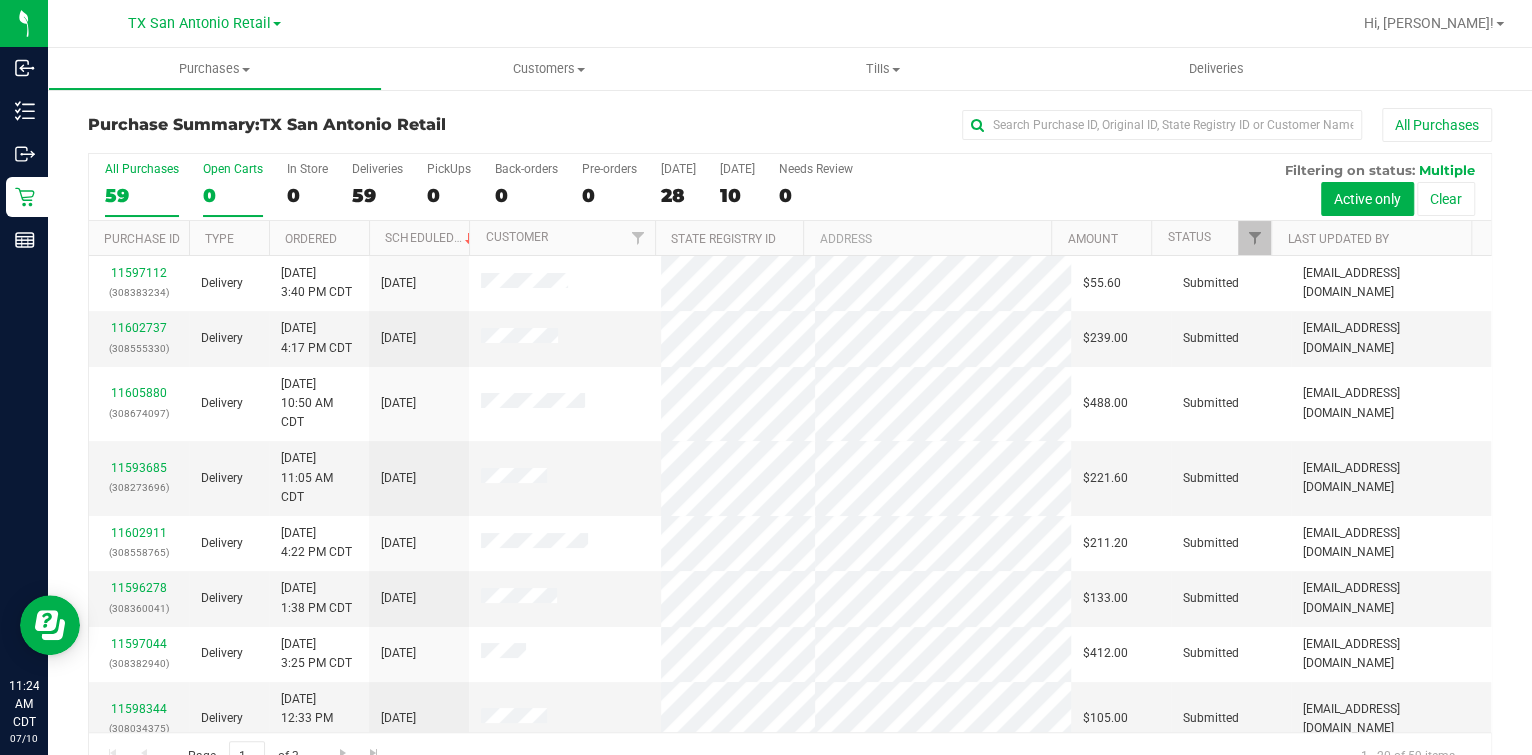 click on "0" at bounding box center [233, 195] 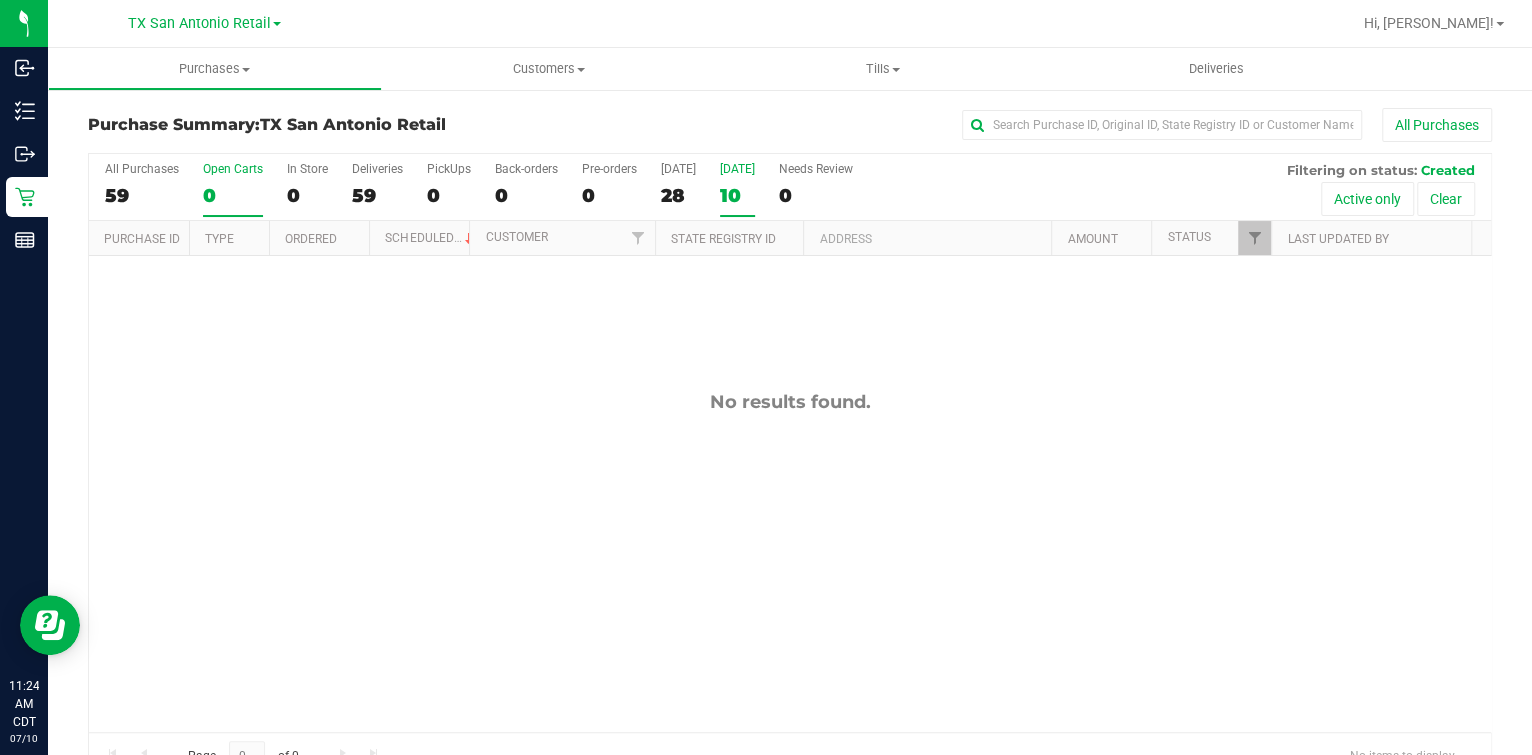 click on "10" at bounding box center (737, 195) 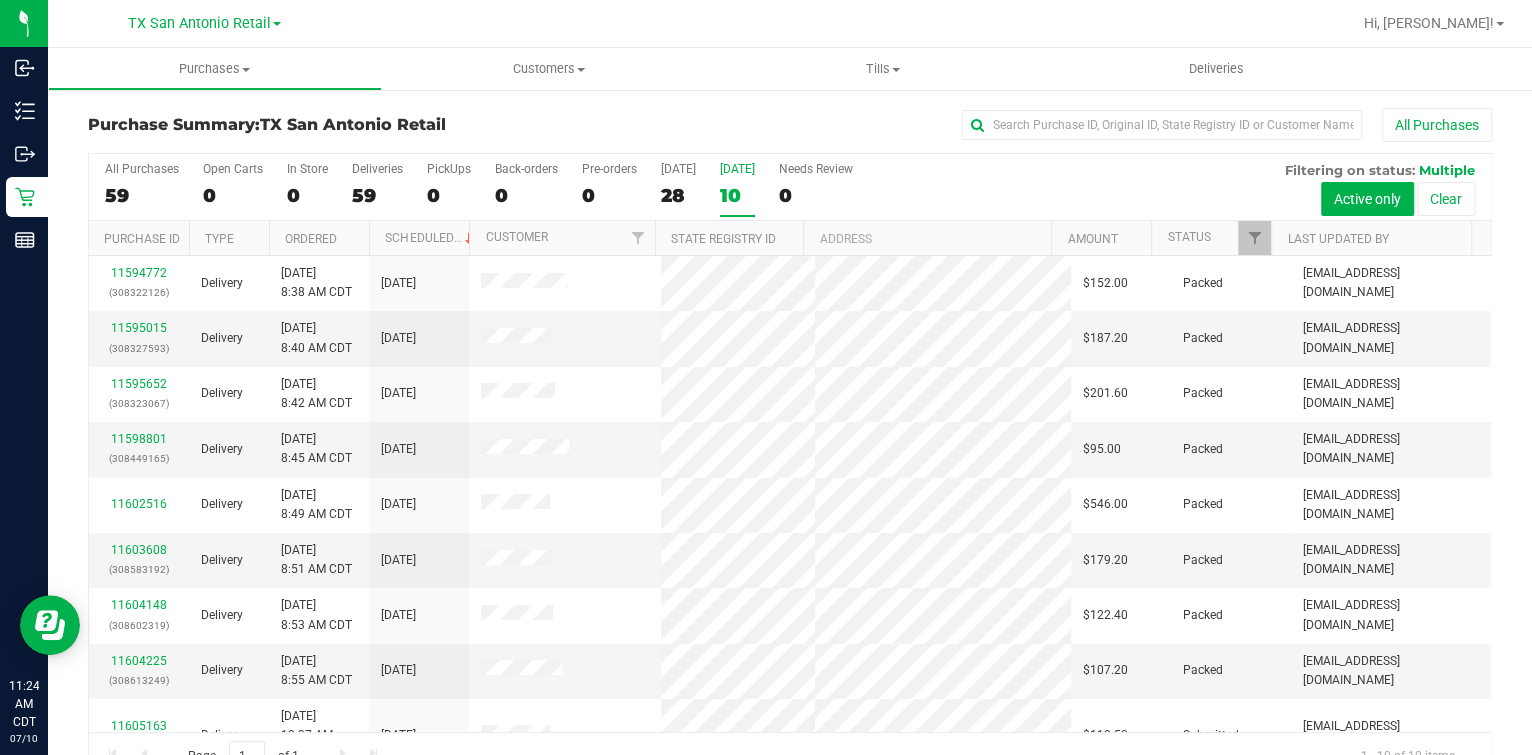 click on "[GEOGRAPHIC_DATA] [GEOGRAPHIC_DATA] Retail    [GEOGRAPHIC_DATA] [GEOGRAPHIC_DATA] [GEOGRAPHIC_DATA]   [GEOGRAPHIC_DATA] Plano Retail   [GEOGRAPHIC_DATA] [GEOGRAPHIC_DATA] [GEOGRAPHIC_DATA]    [GEOGRAPHIC_DATA] [GEOGRAPHIC_DATA] [GEOGRAPHIC_DATA]   [GEOGRAPHIC_DATA] [GEOGRAPHIC_DATA] Retail" at bounding box center [208, 23] 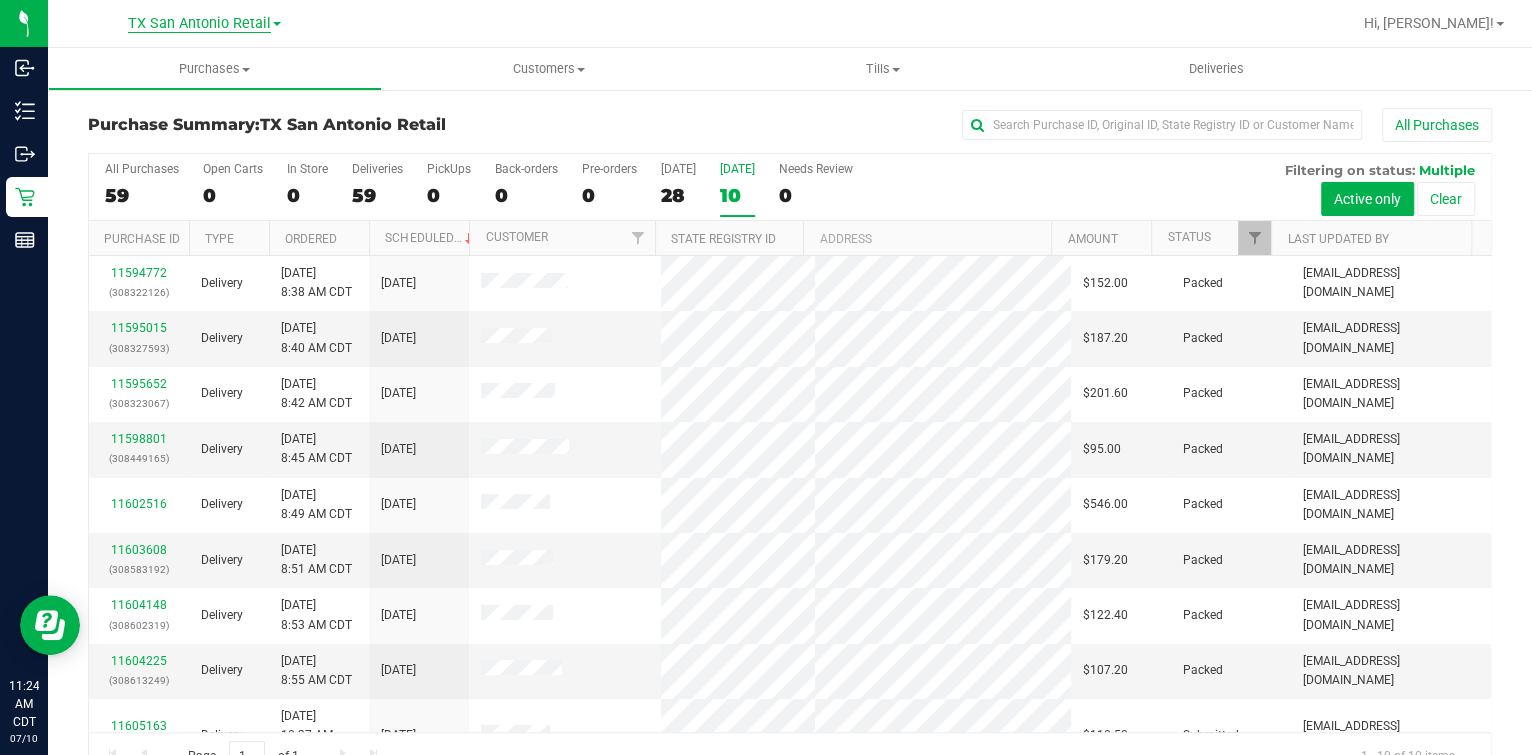 click on "TX San Antonio Retail" at bounding box center [199, 24] 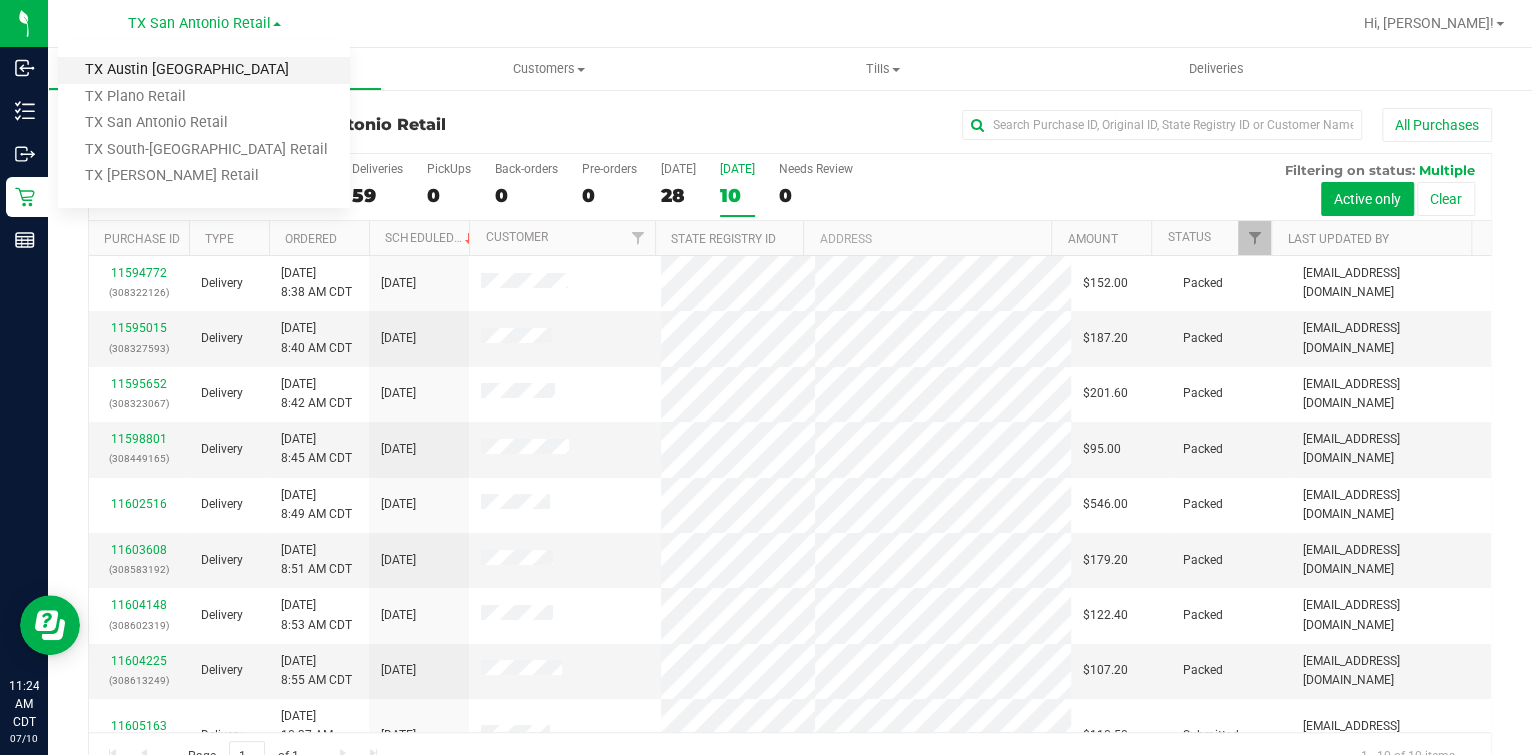 click on "TX Austin [GEOGRAPHIC_DATA]" at bounding box center (204, 70) 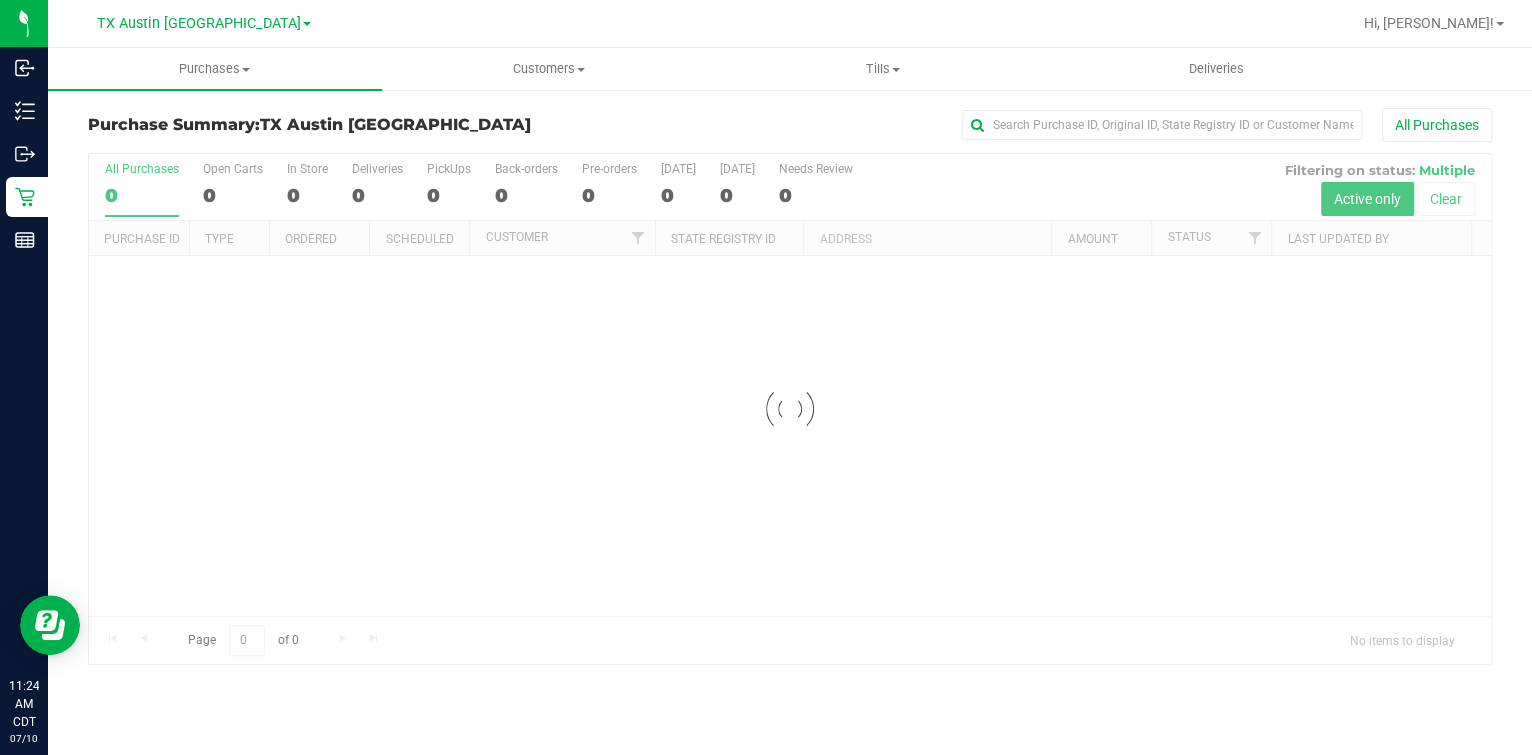 click at bounding box center [790, 409] 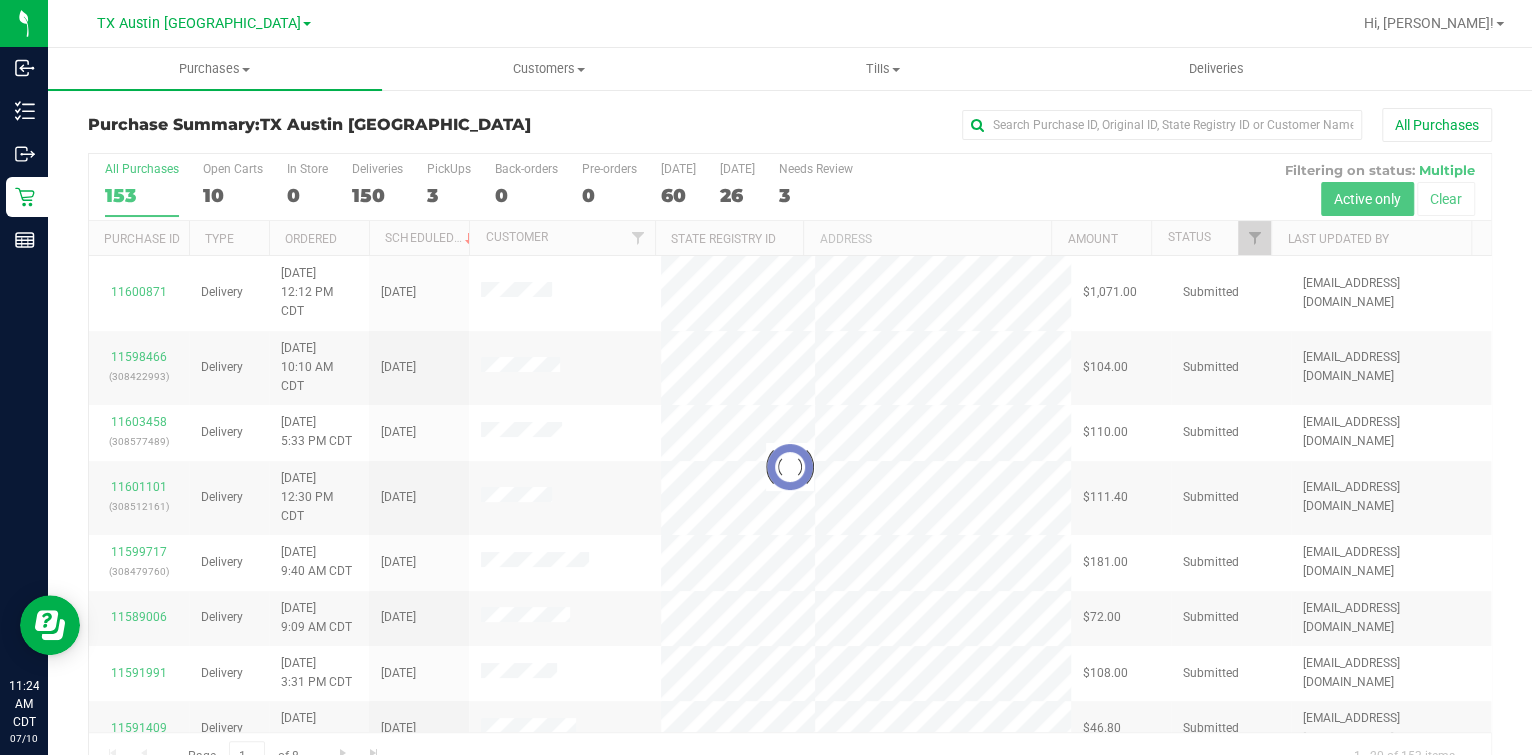 click at bounding box center [790, 467] 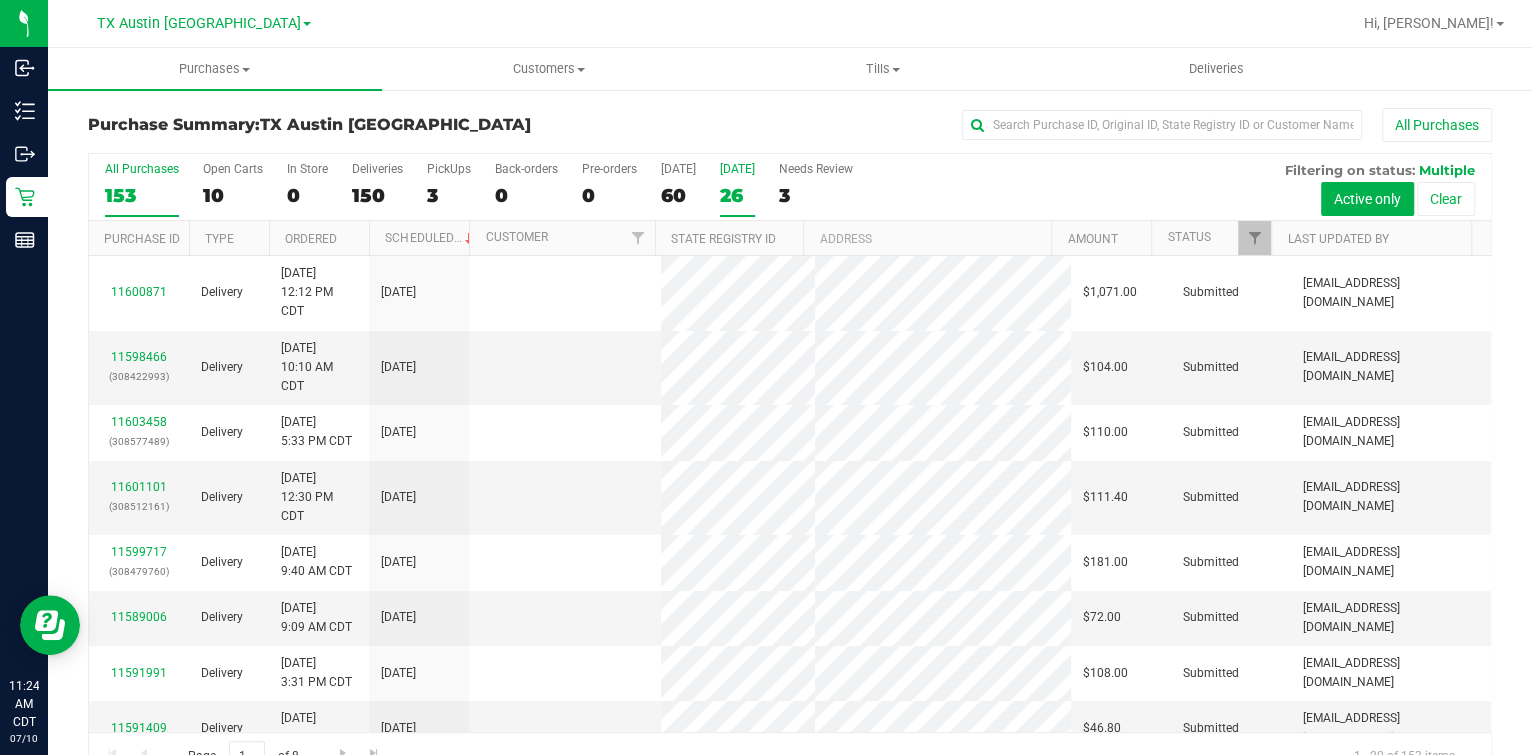 click on "26" at bounding box center [737, 195] 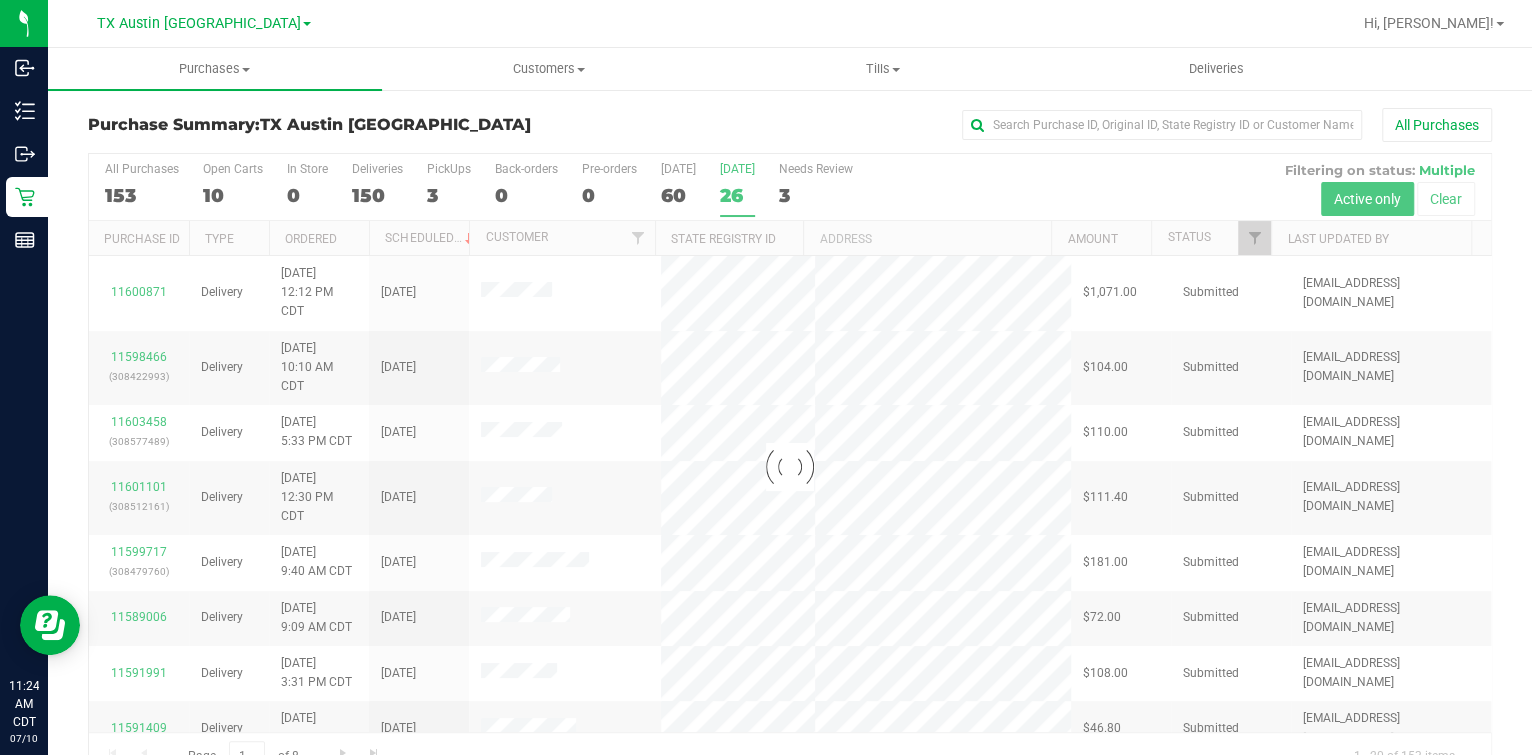 click at bounding box center [790, 467] 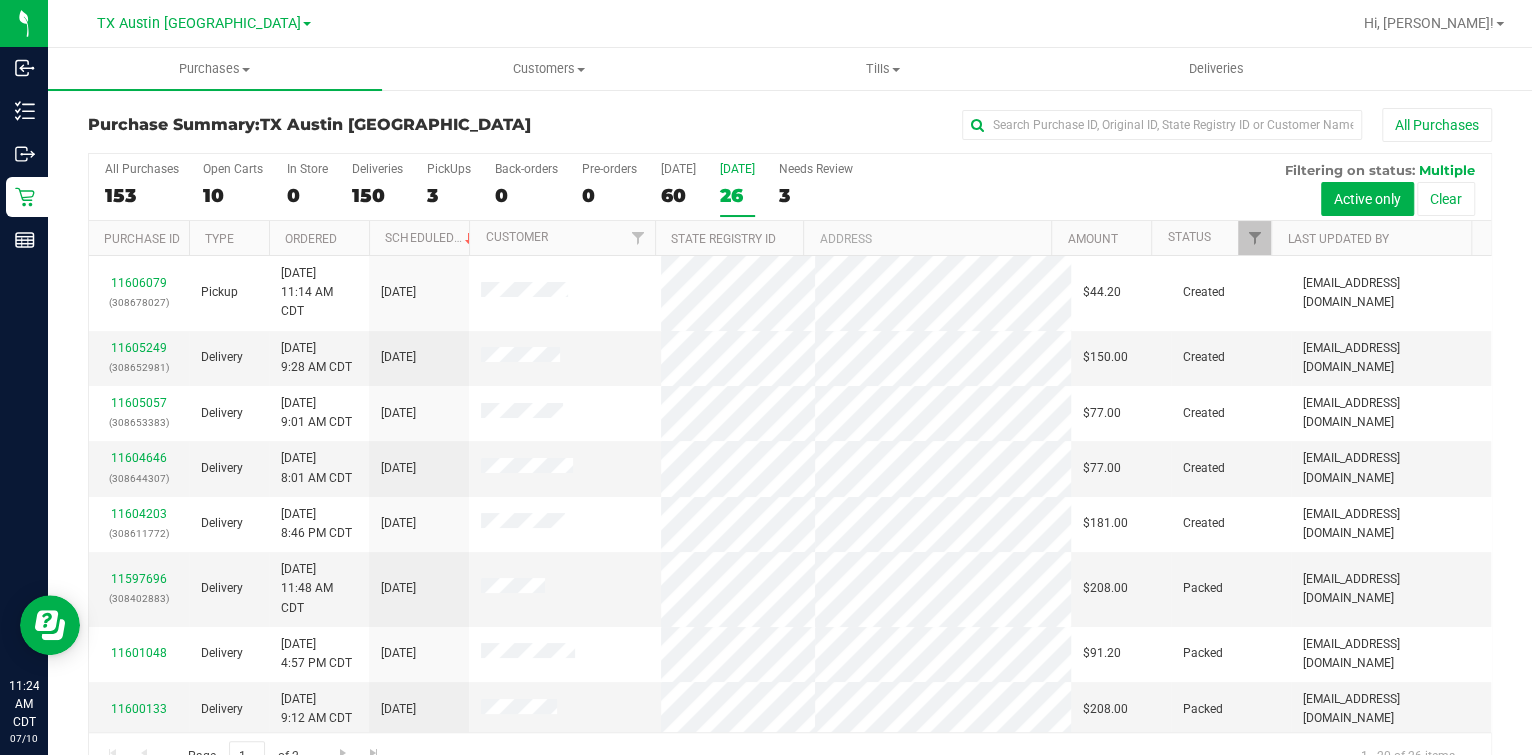 click on "[DATE]" at bounding box center (737, 169) 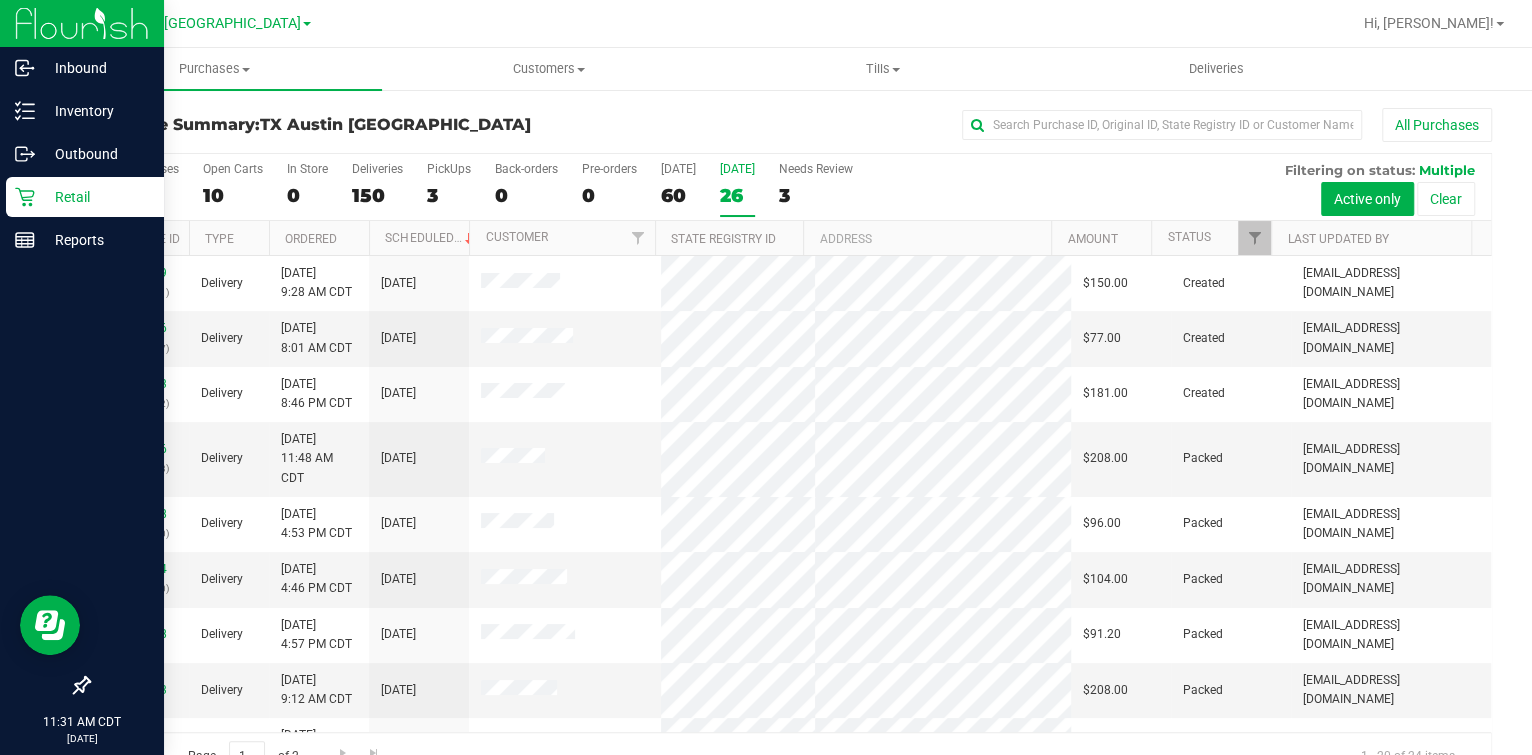 click on "Retail" at bounding box center (85, 197) 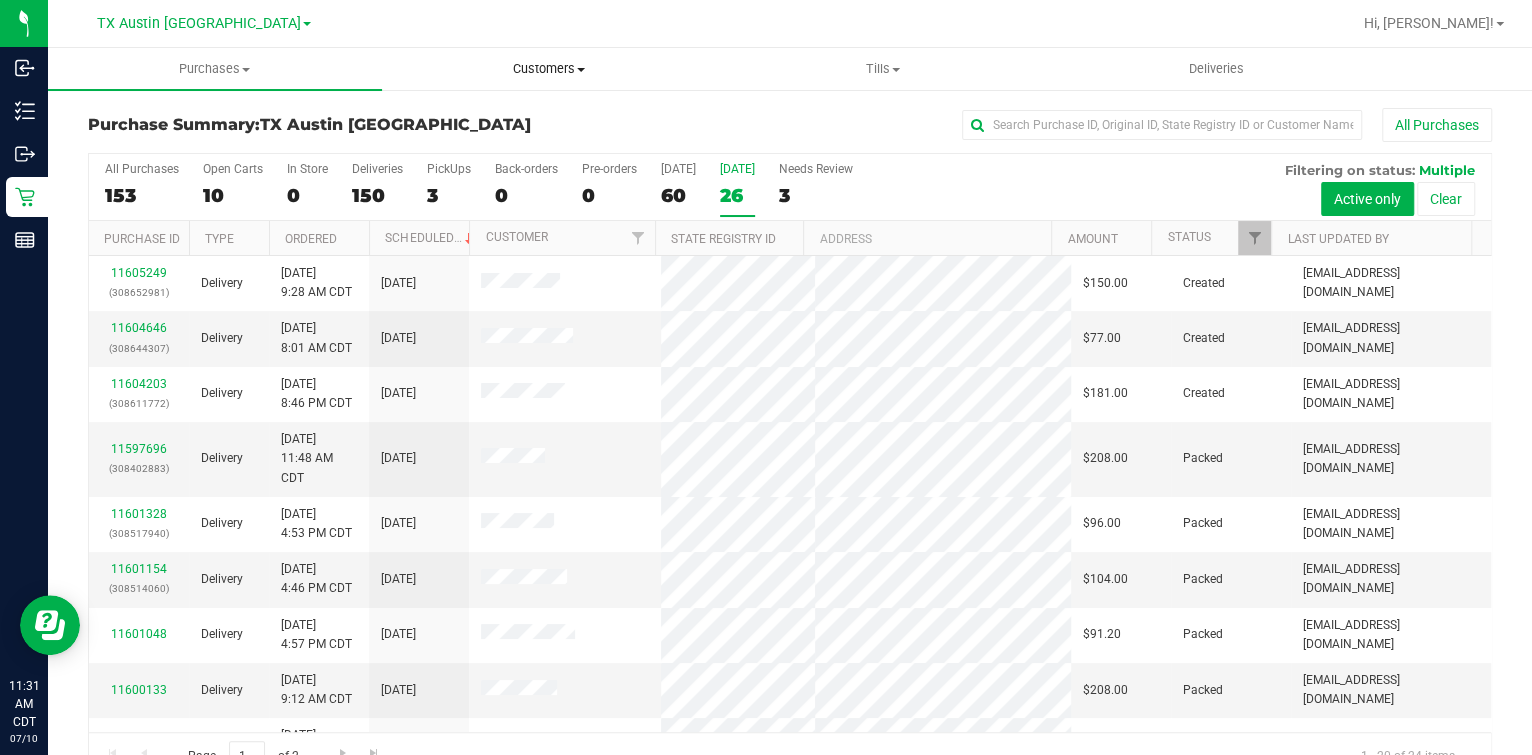 click on "Customers" at bounding box center [549, 69] 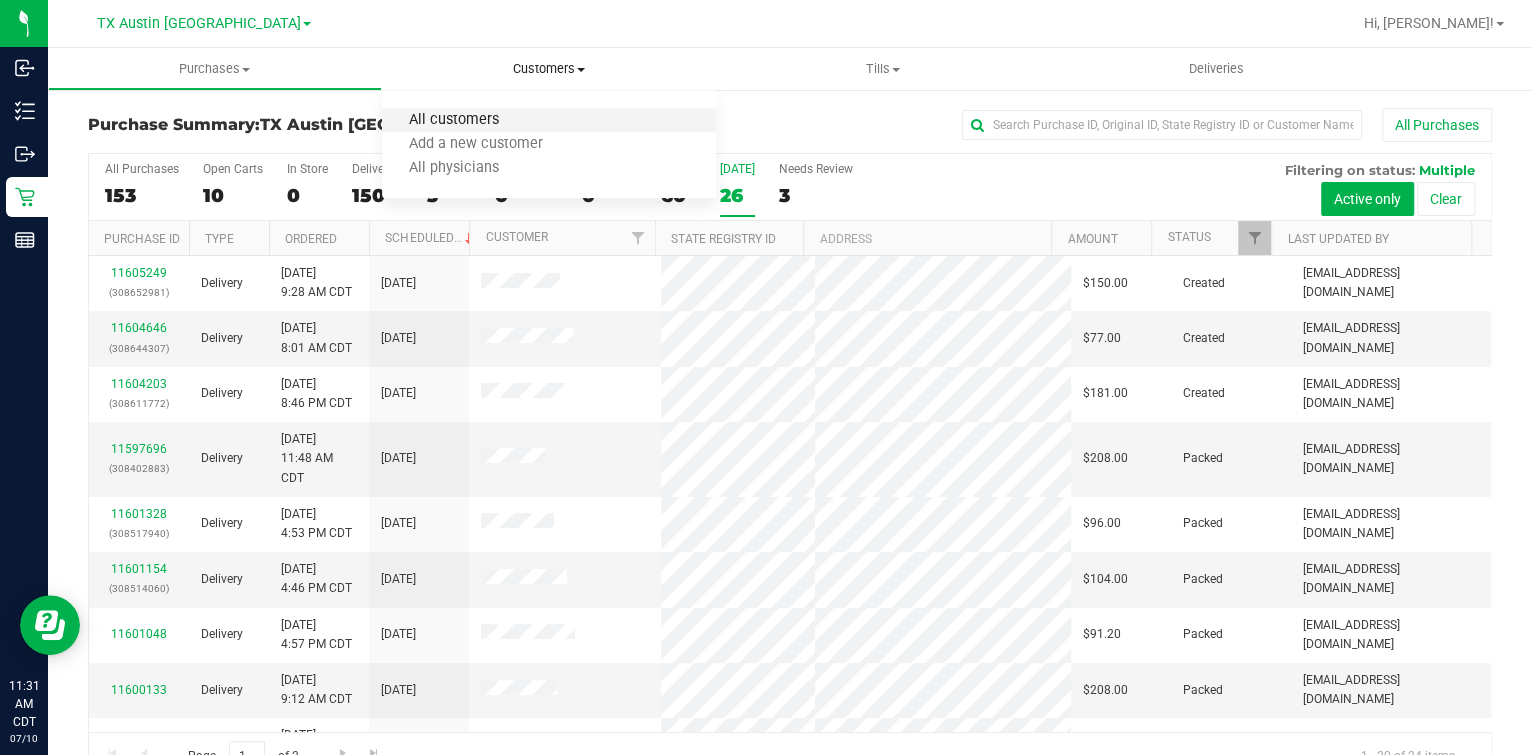 click on "All customers" at bounding box center (454, 120) 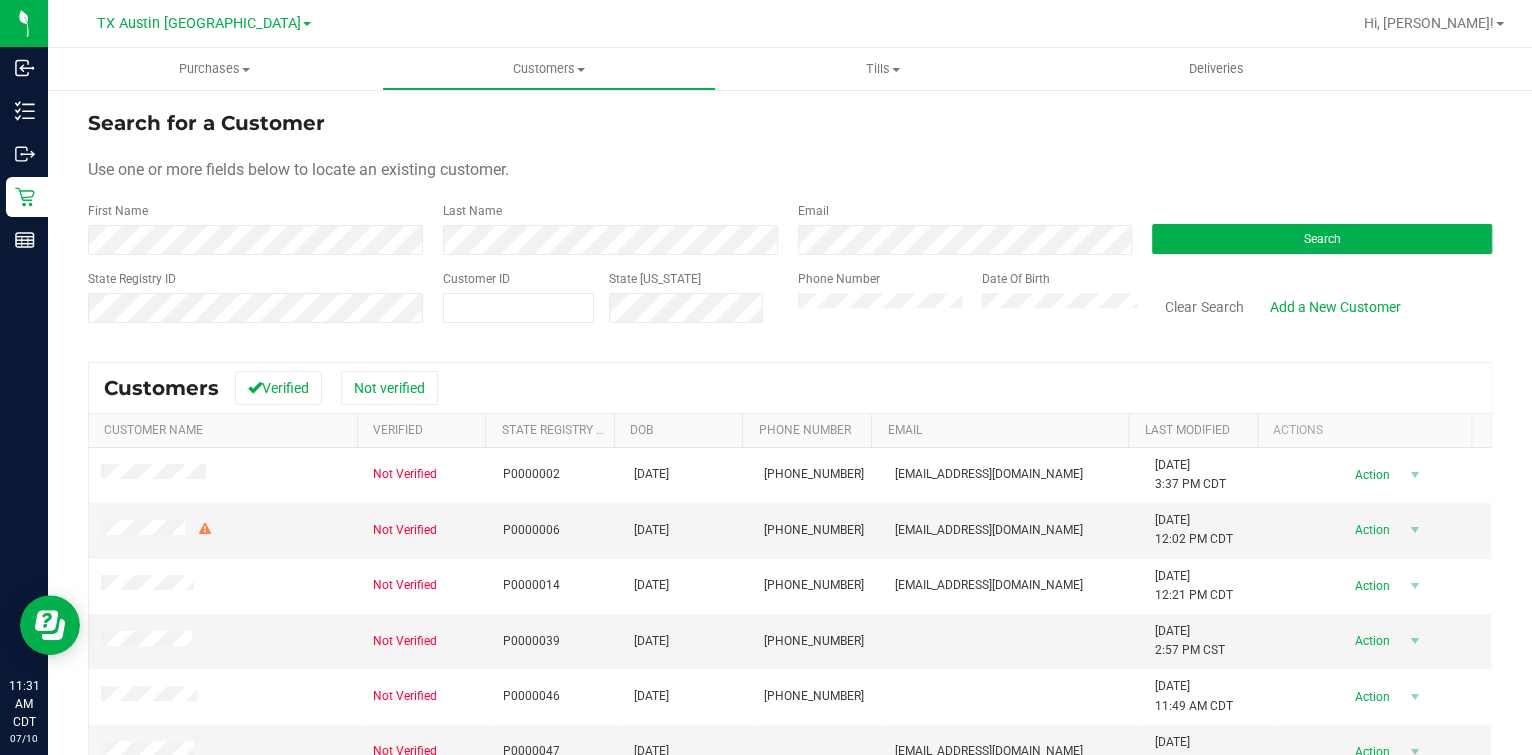 click on "Search" at bounding box center [1314, 228] 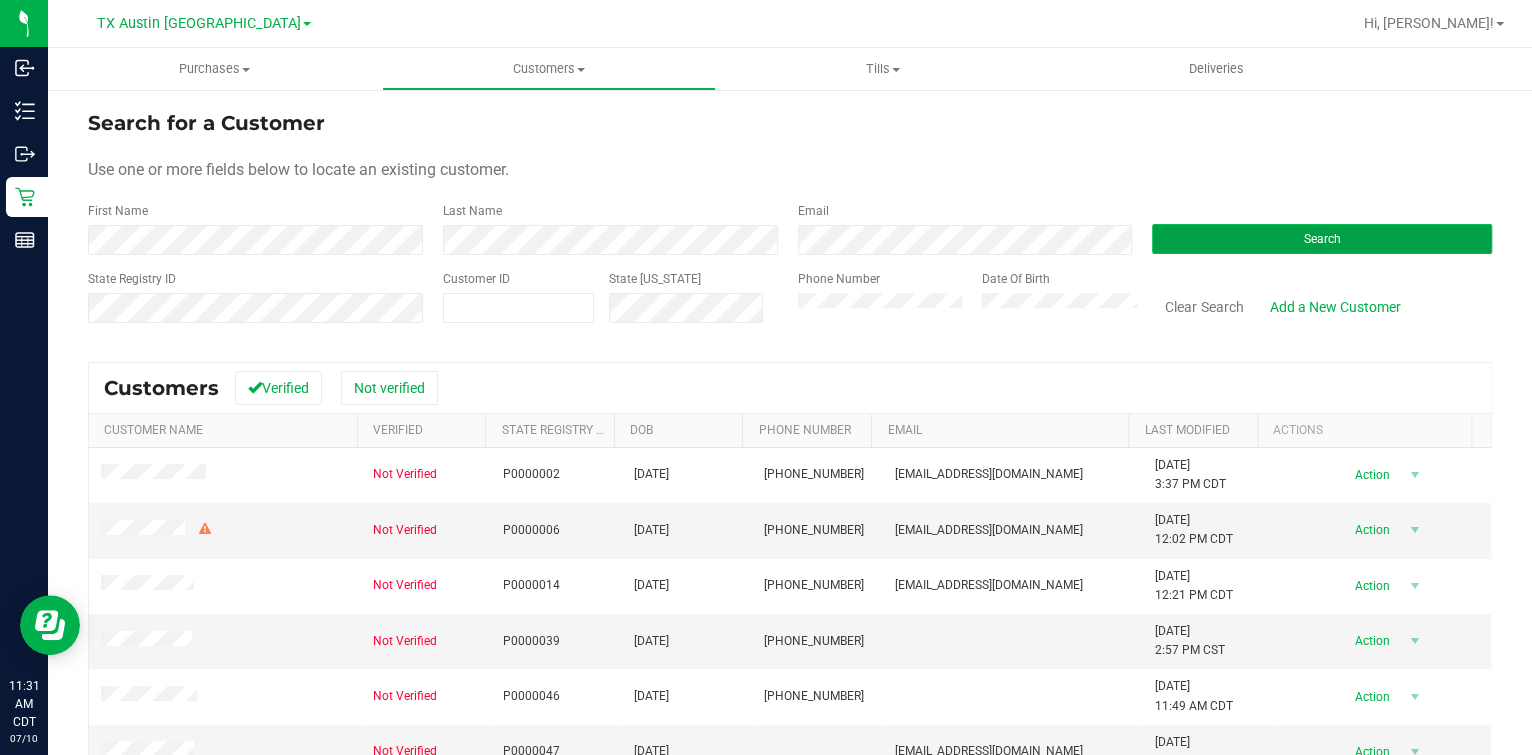 click on "Search" at bounding box center [1322, 239] 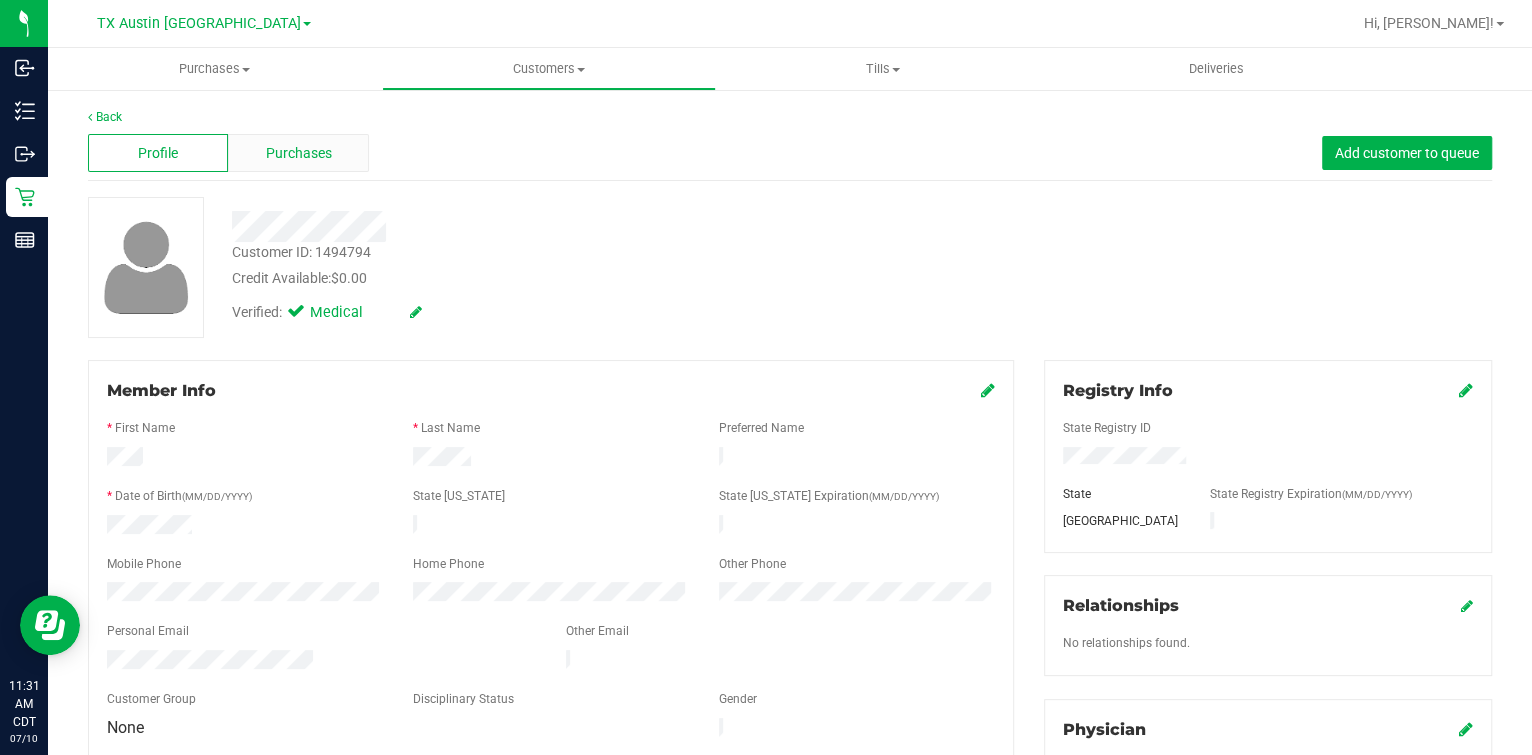 click on "Purchases" at bounding box center [299, 153] 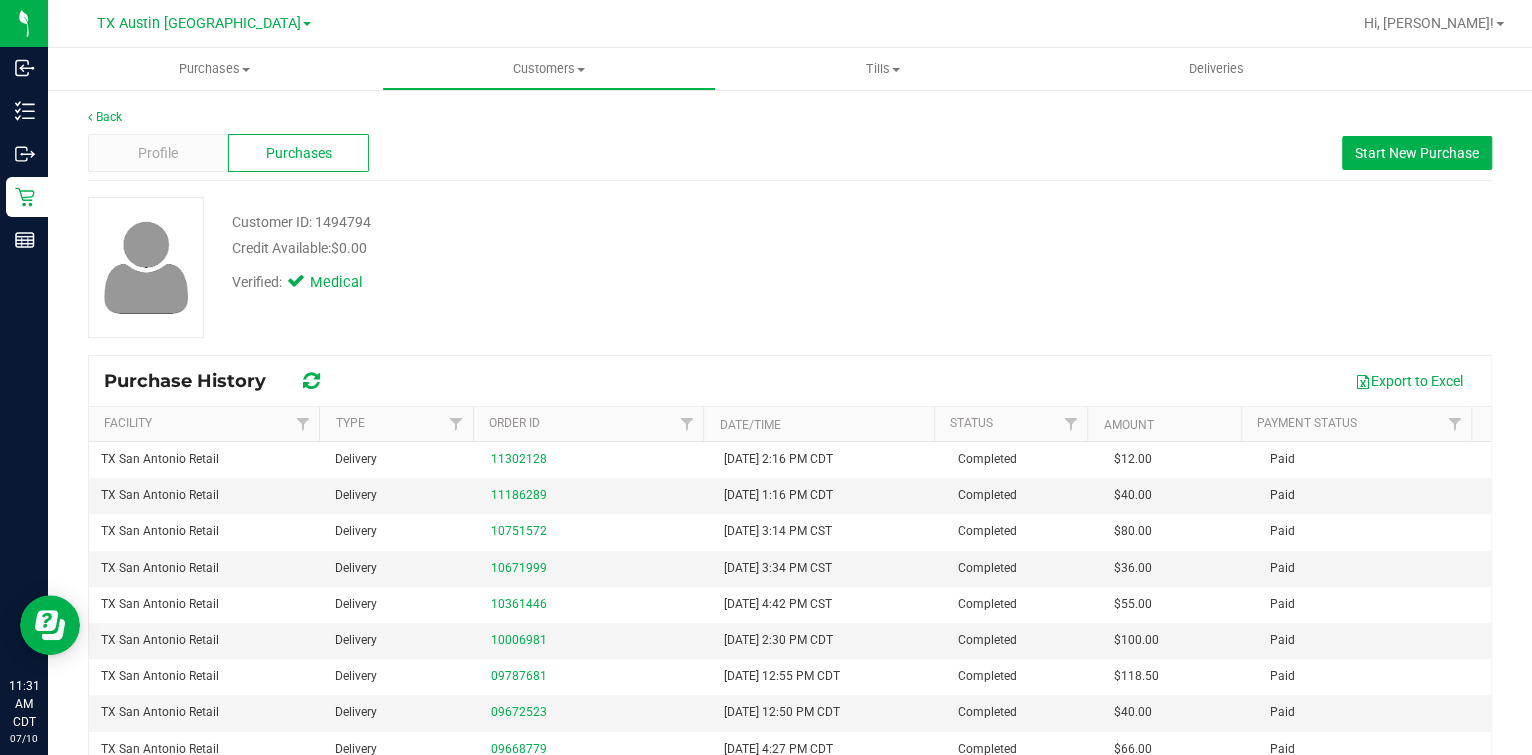 click on "Customer ID: 1494794
Credit Available:
$0.00" at bounding box center (575, 235) 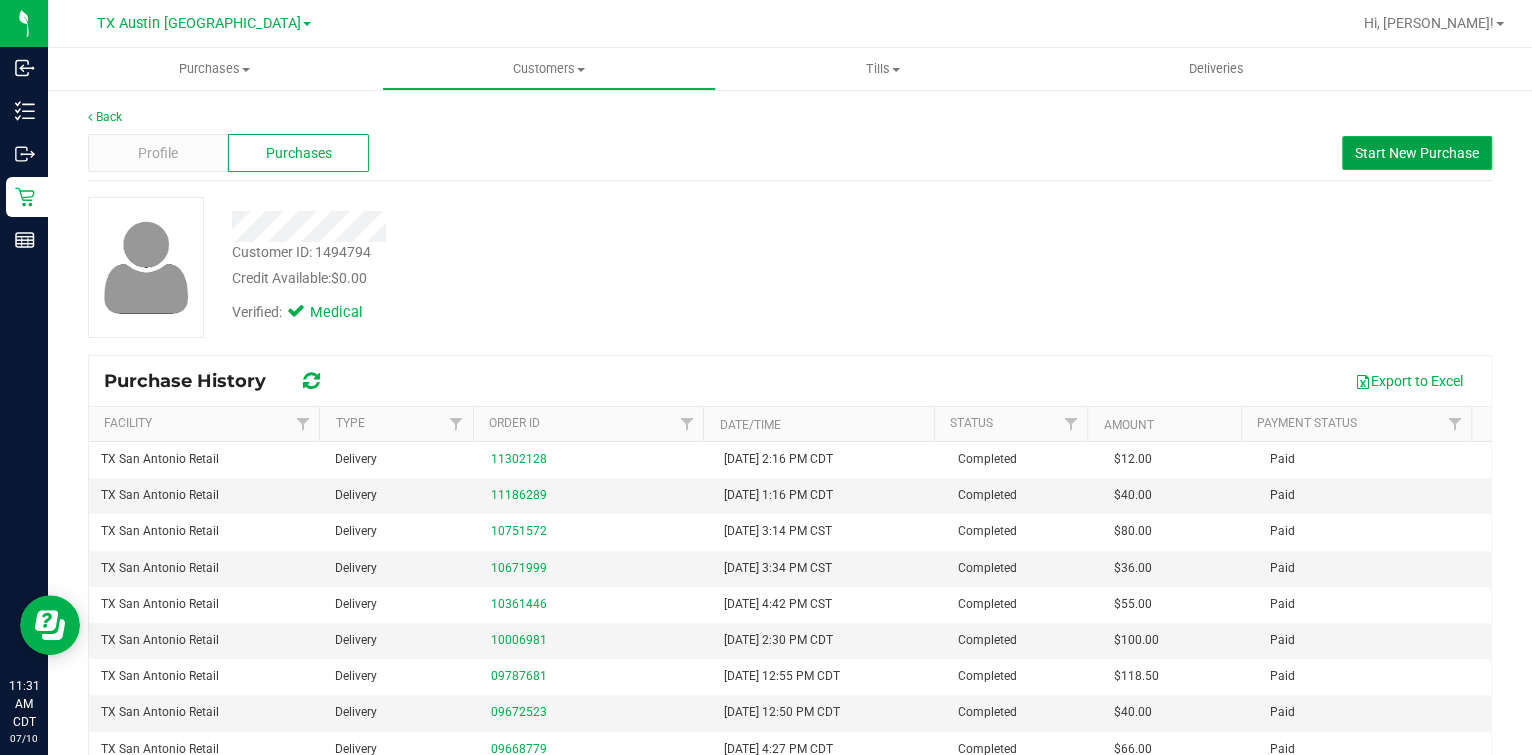 click on "Start New Purchase" at bounding box center [1417, 153] 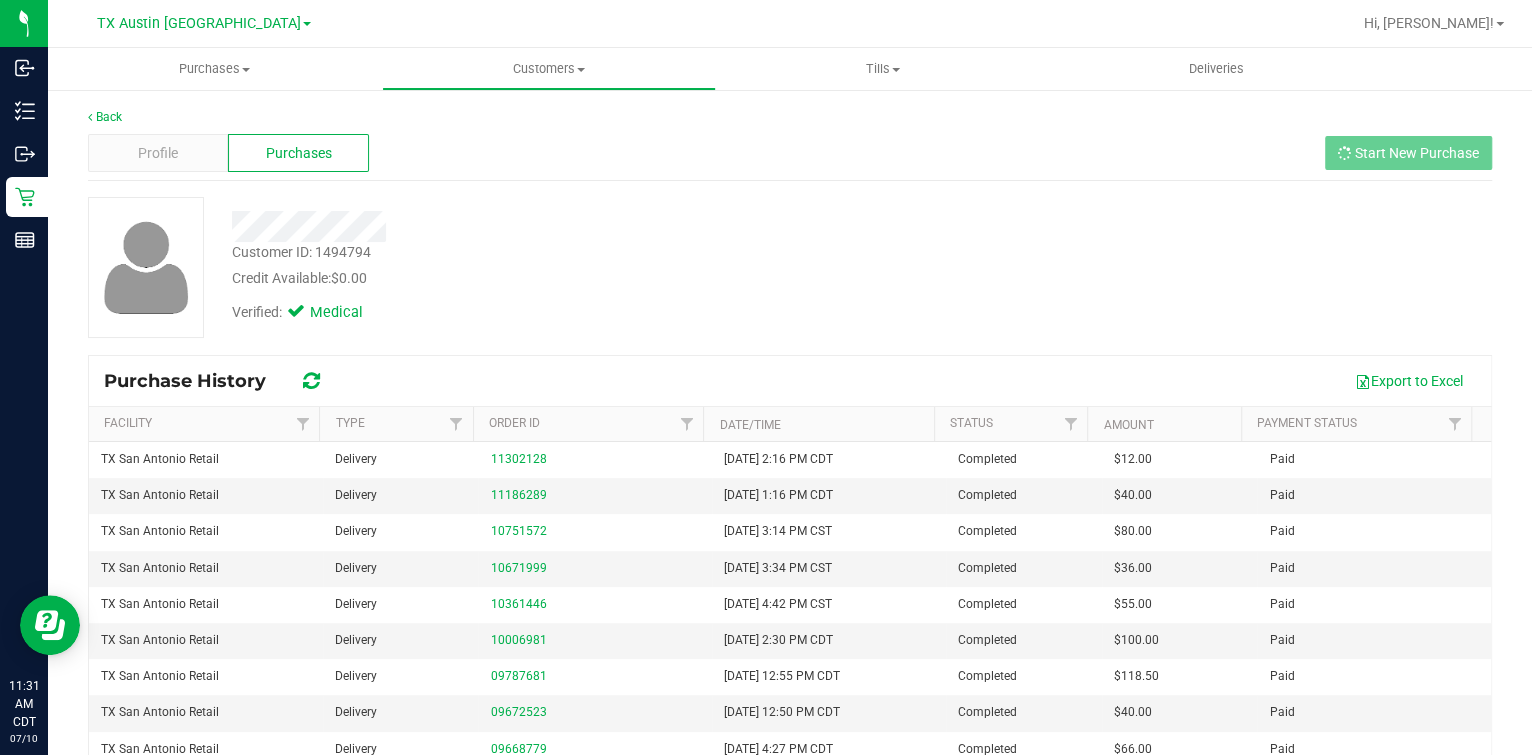 click at bounding box center [575, 226] 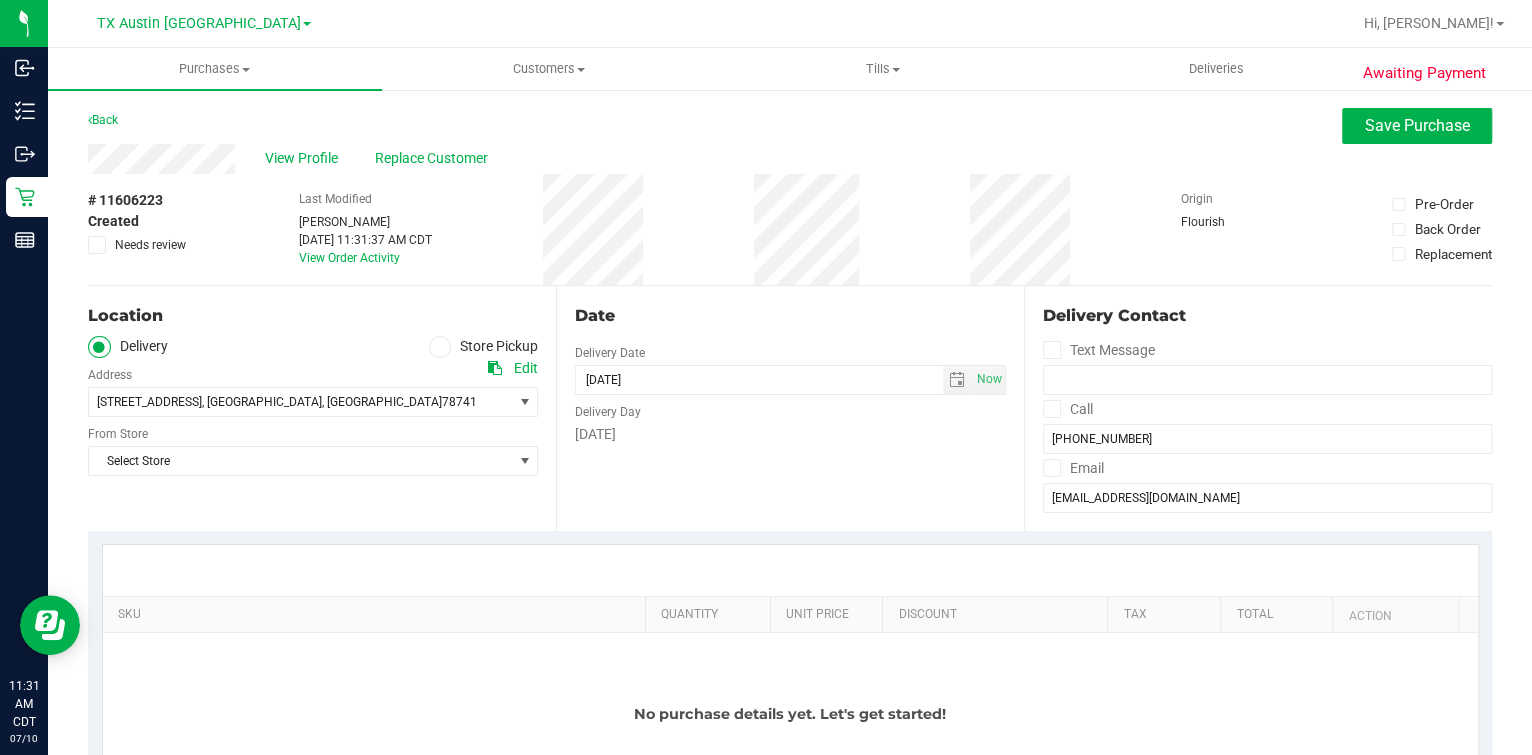 click on "Date
Delivery Date
07/10/2025
Now
07/10/2025 11:31 AM
Now
Delivery Day
Thursday" at bounding box center [790, 408] 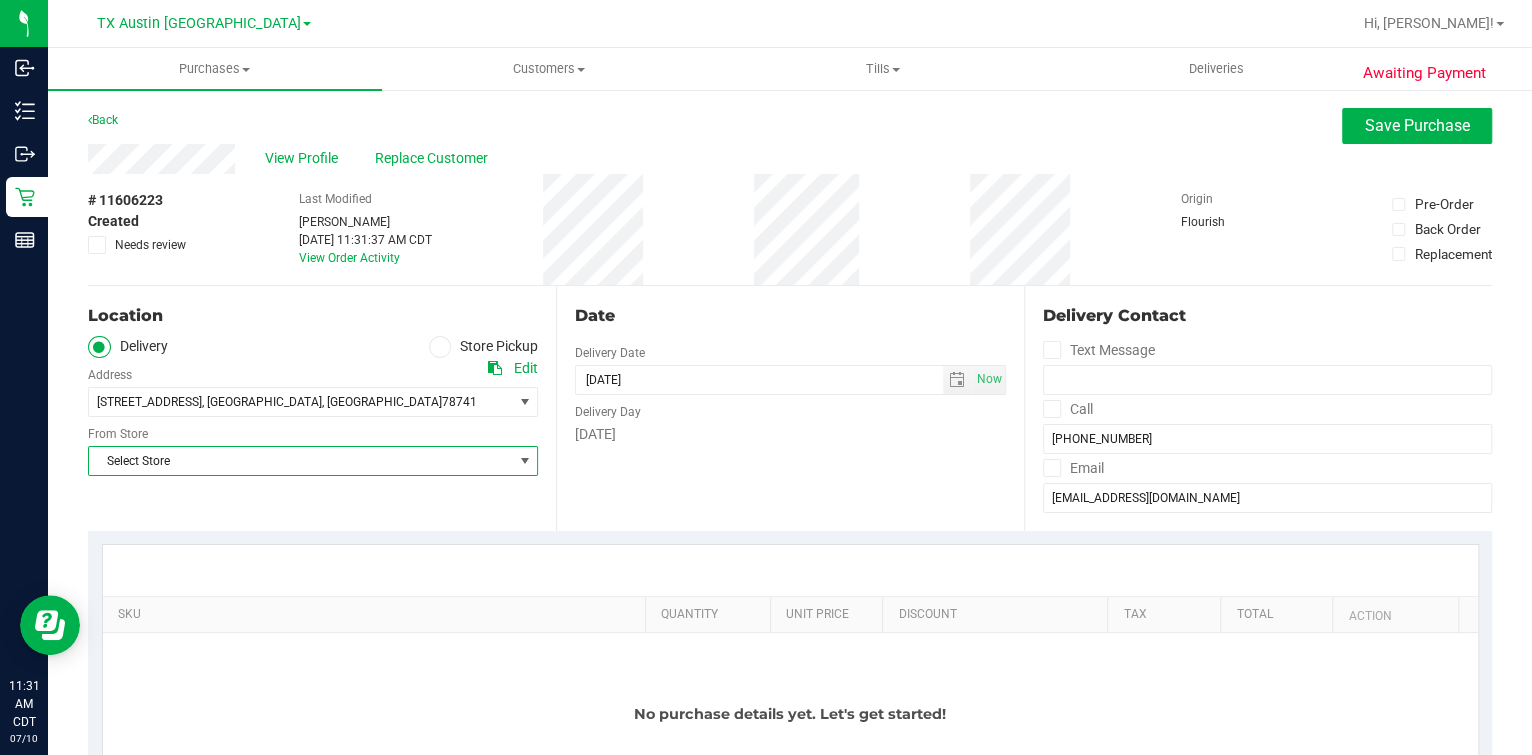 click on "Select Store" at bounding box center [300, 461] 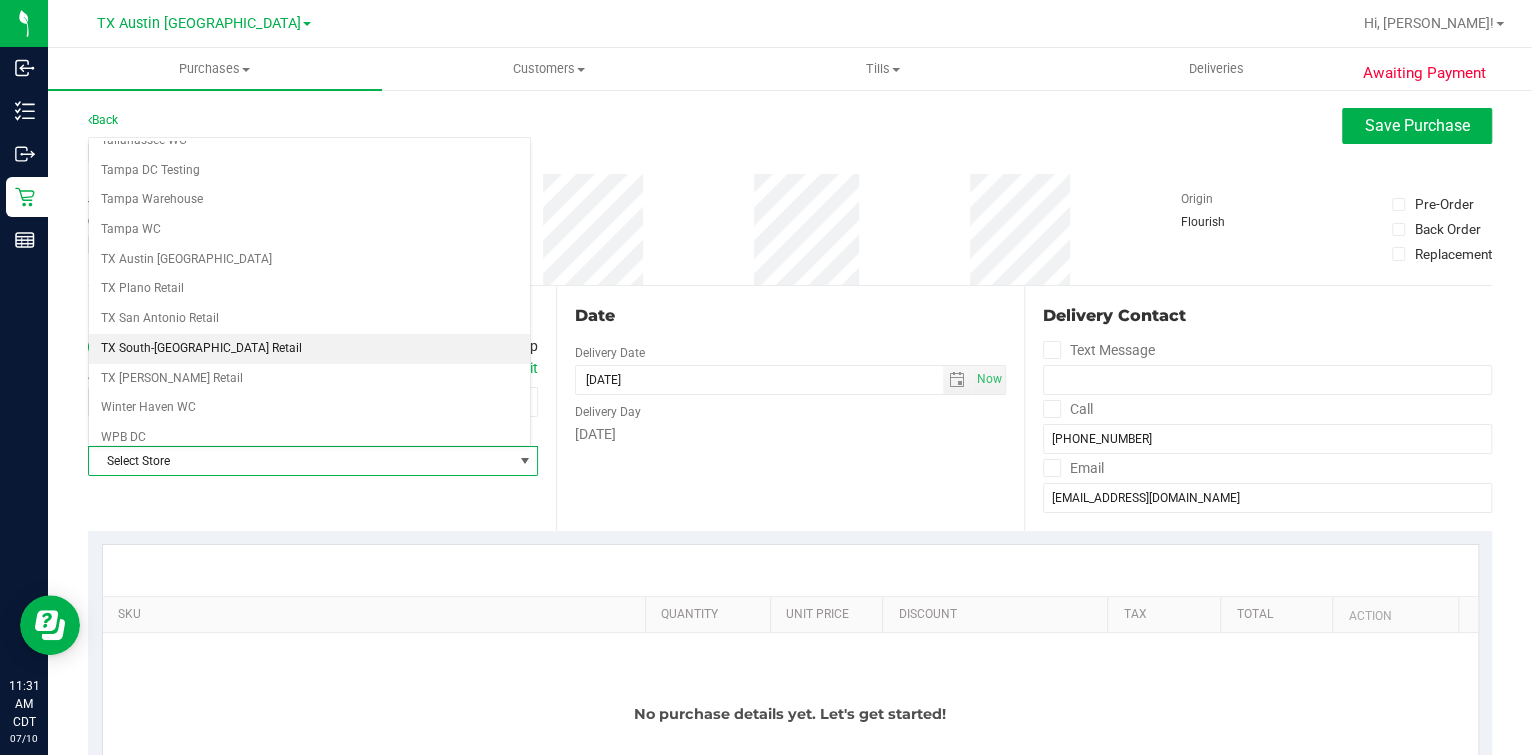 scroll, scrollTop: 1432, scrollLeft: 0, axis: vertical 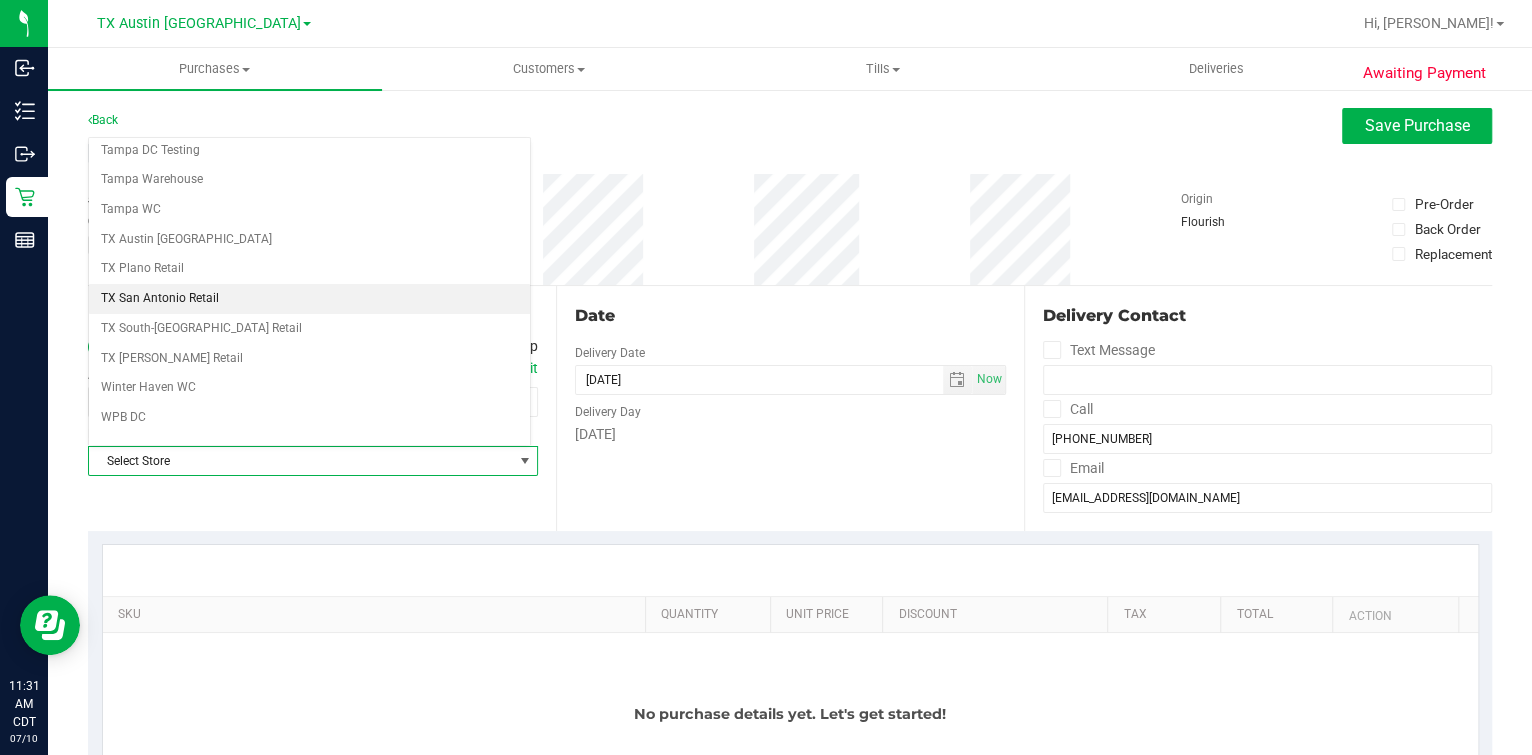 click on "TX San Antonio Retail" at bounding box center (310, 299) 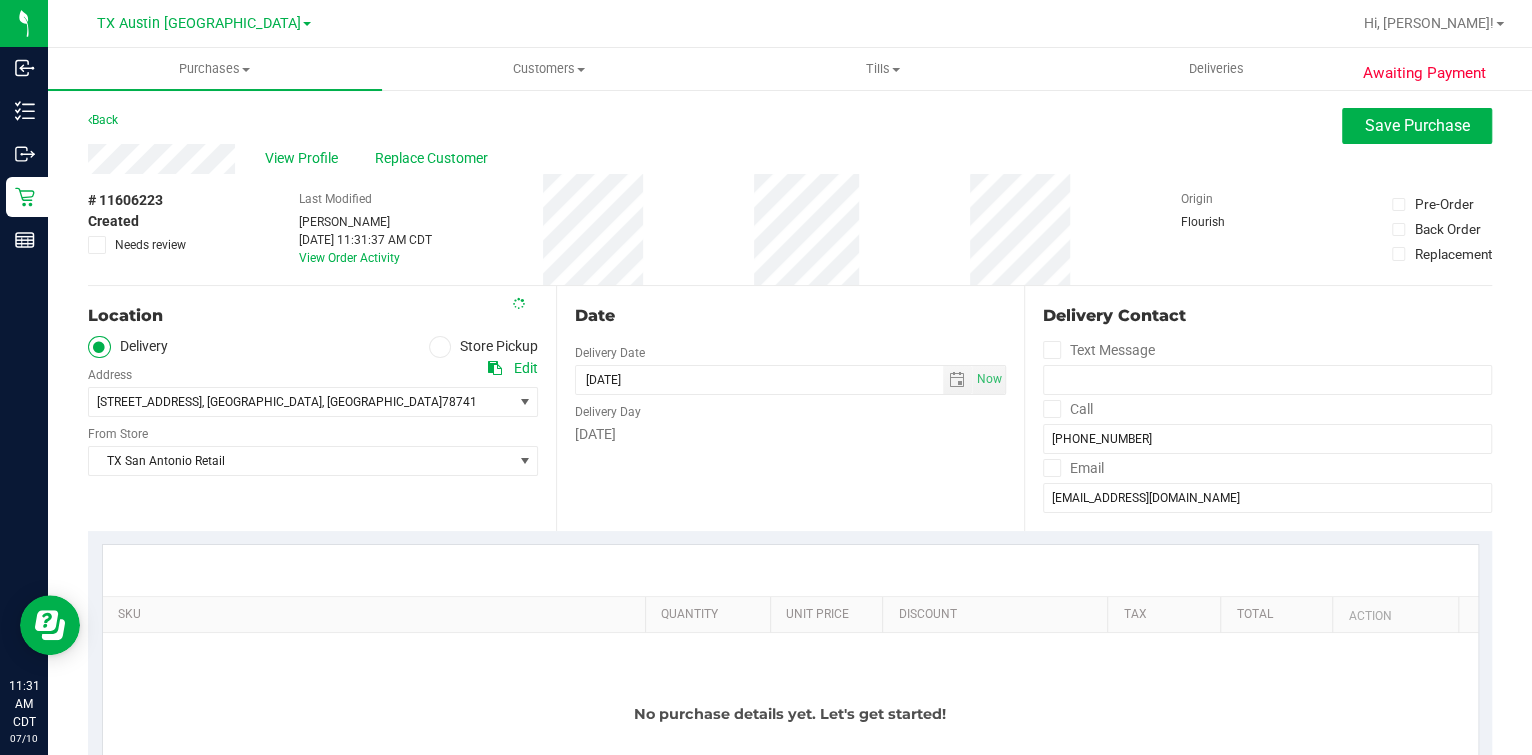 click on "Date
Delivery Date
07/10/2025
Now
07/10/2025 11:31 AM
Now
Delivery Day
Thursday" at bounding box center (790, 408) 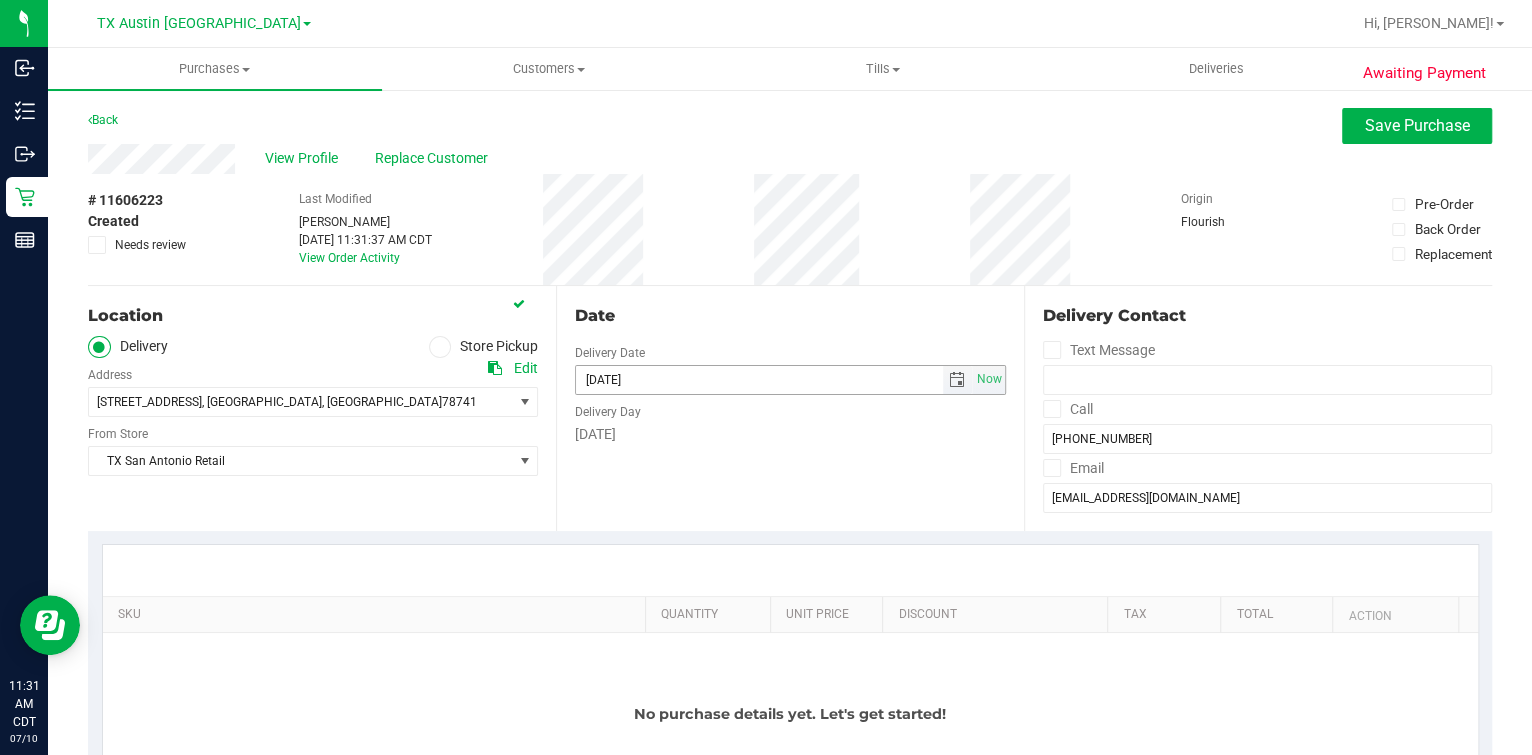 click at bounding box center (957, 380) 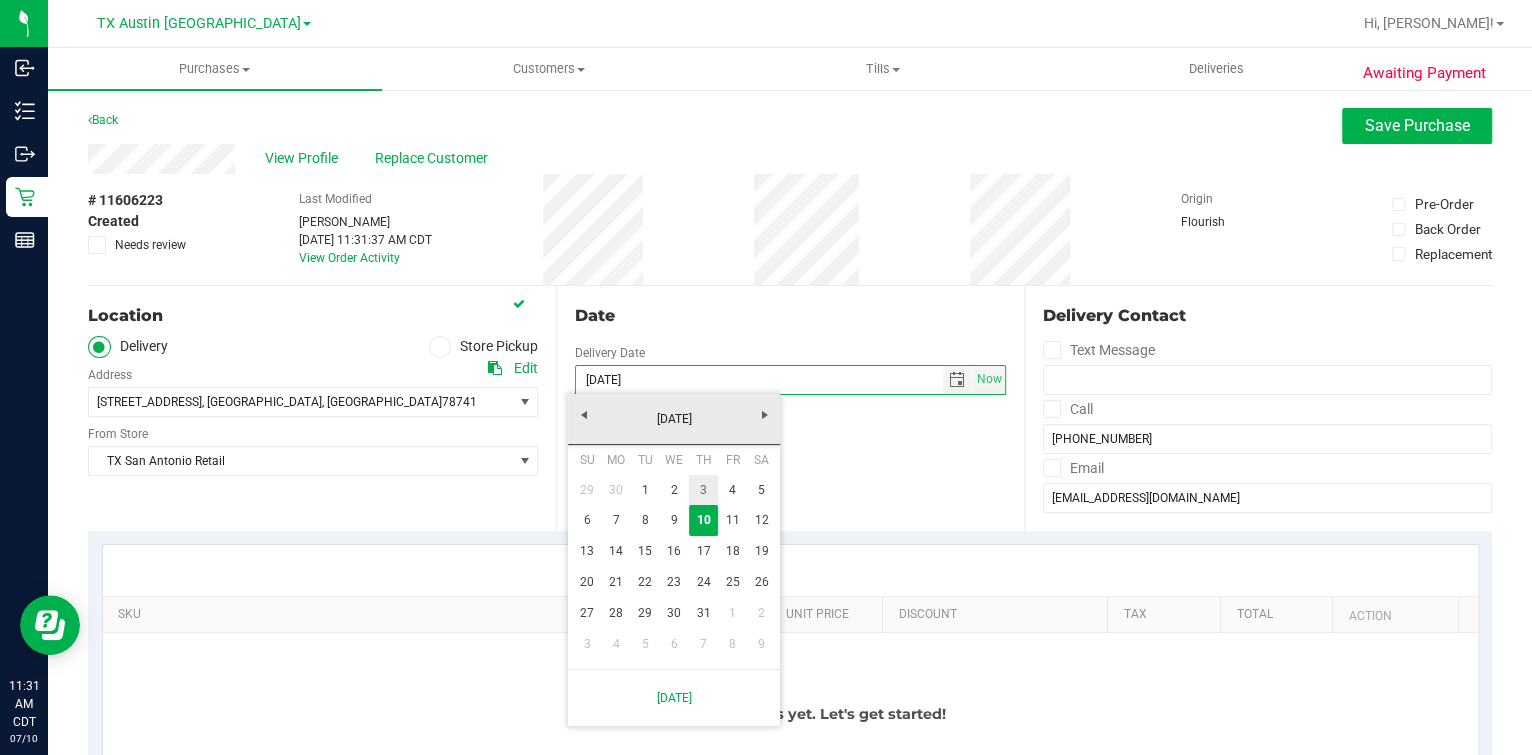 click on "11" at bounding box center (732, 520) 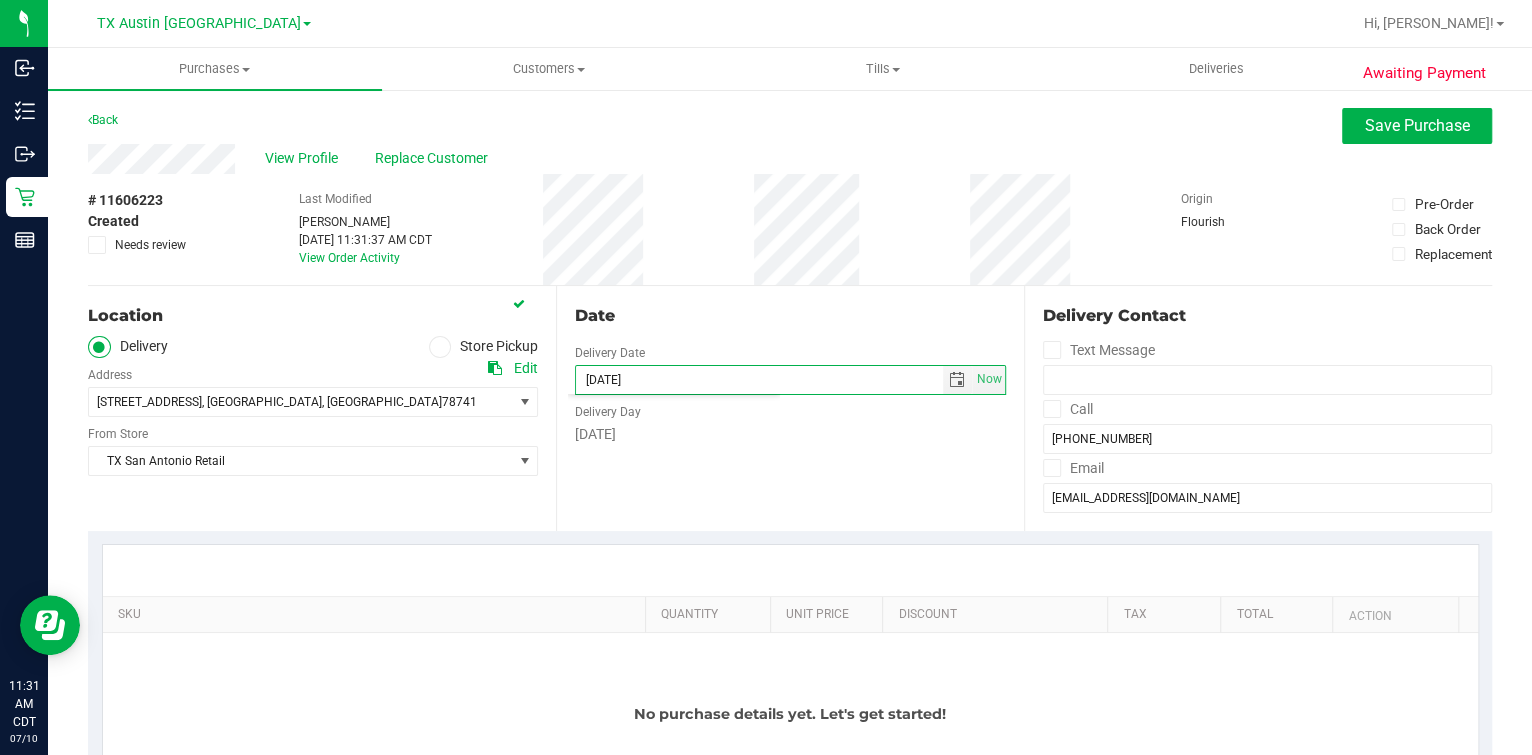 type on "[DATE]" 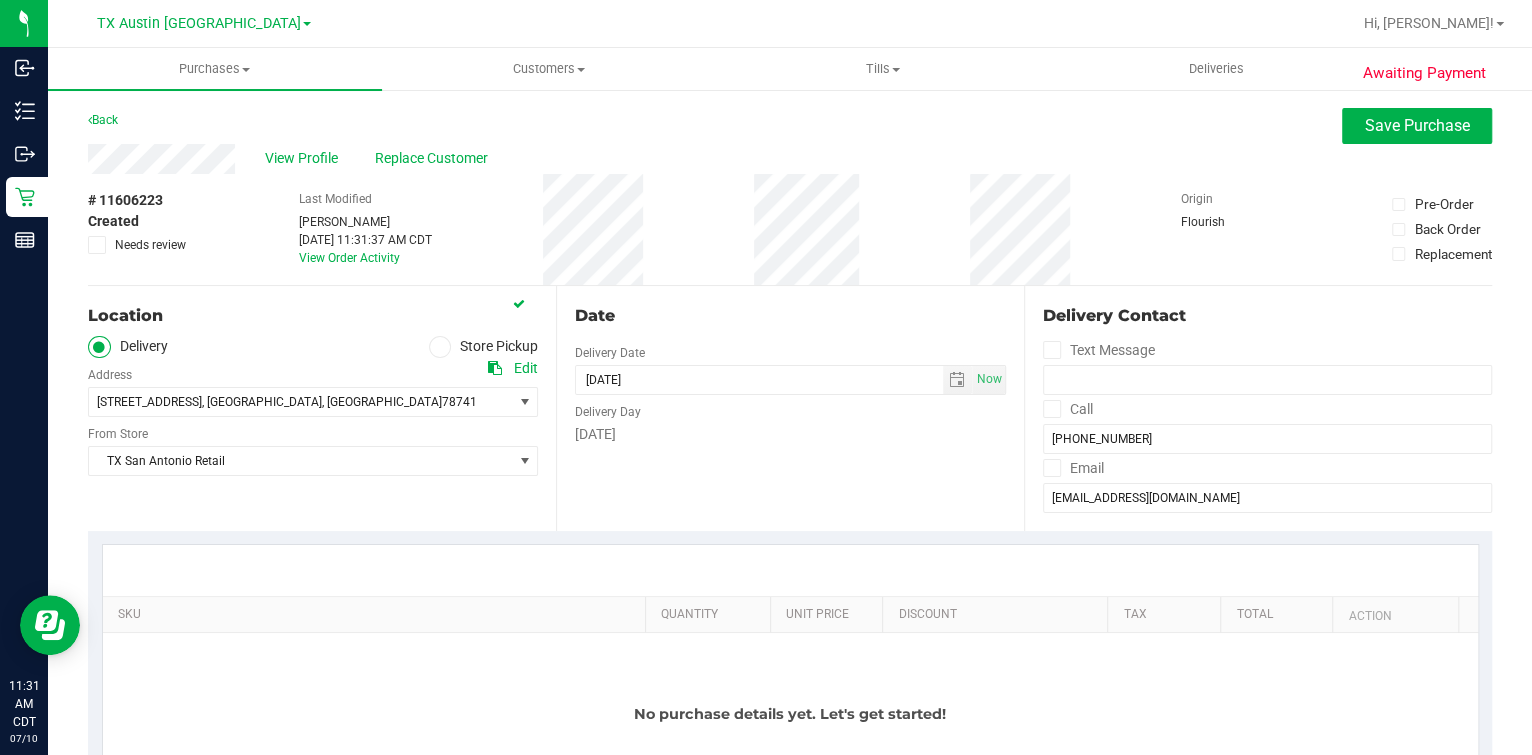 click on "Date
Delivery Date
07/11/2025
Now
07/11/2025 11:31 AM
Now
Delivery Day
Friday" at bounding box center [790, 408] 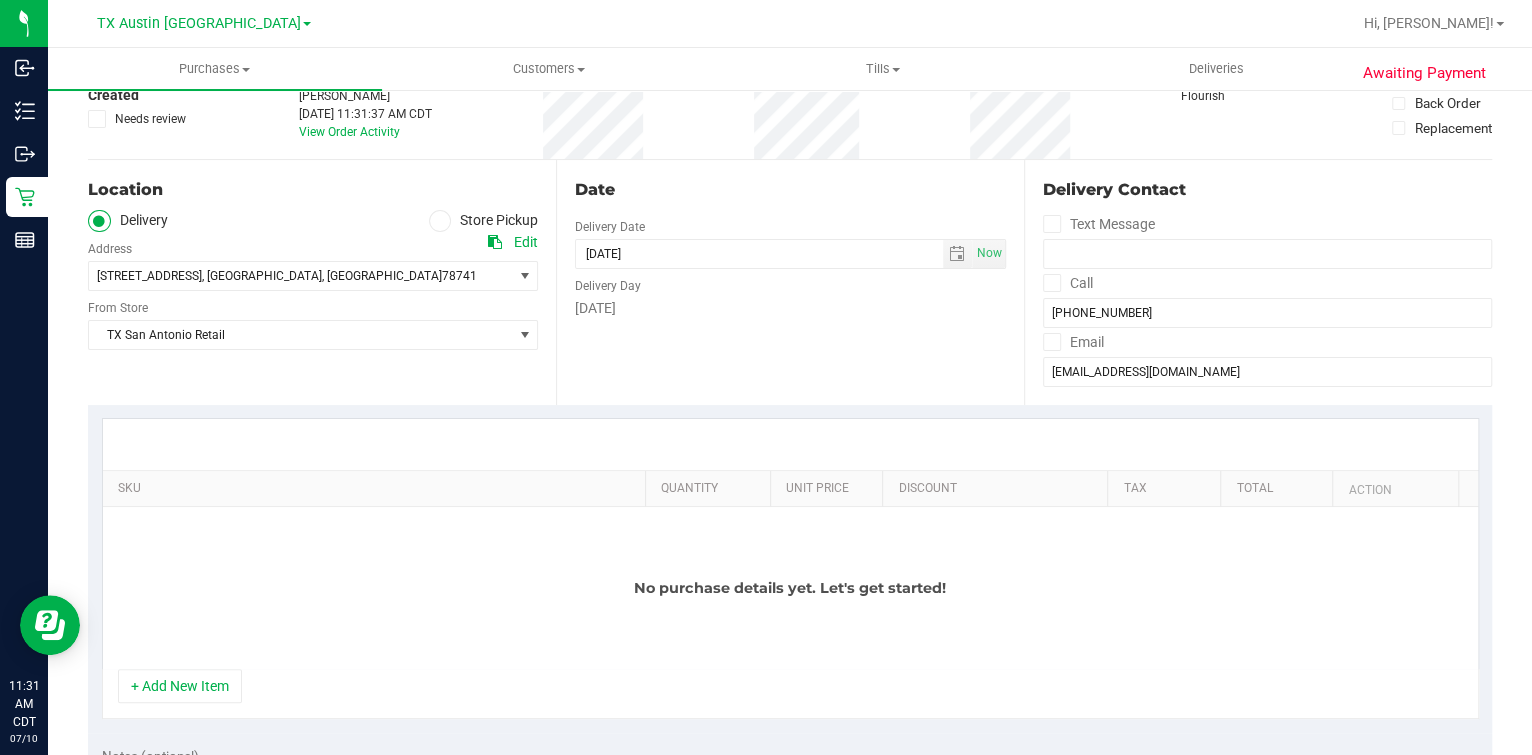 scroll, scrollTop: 249, scrollLeft: 0, axis: vertical 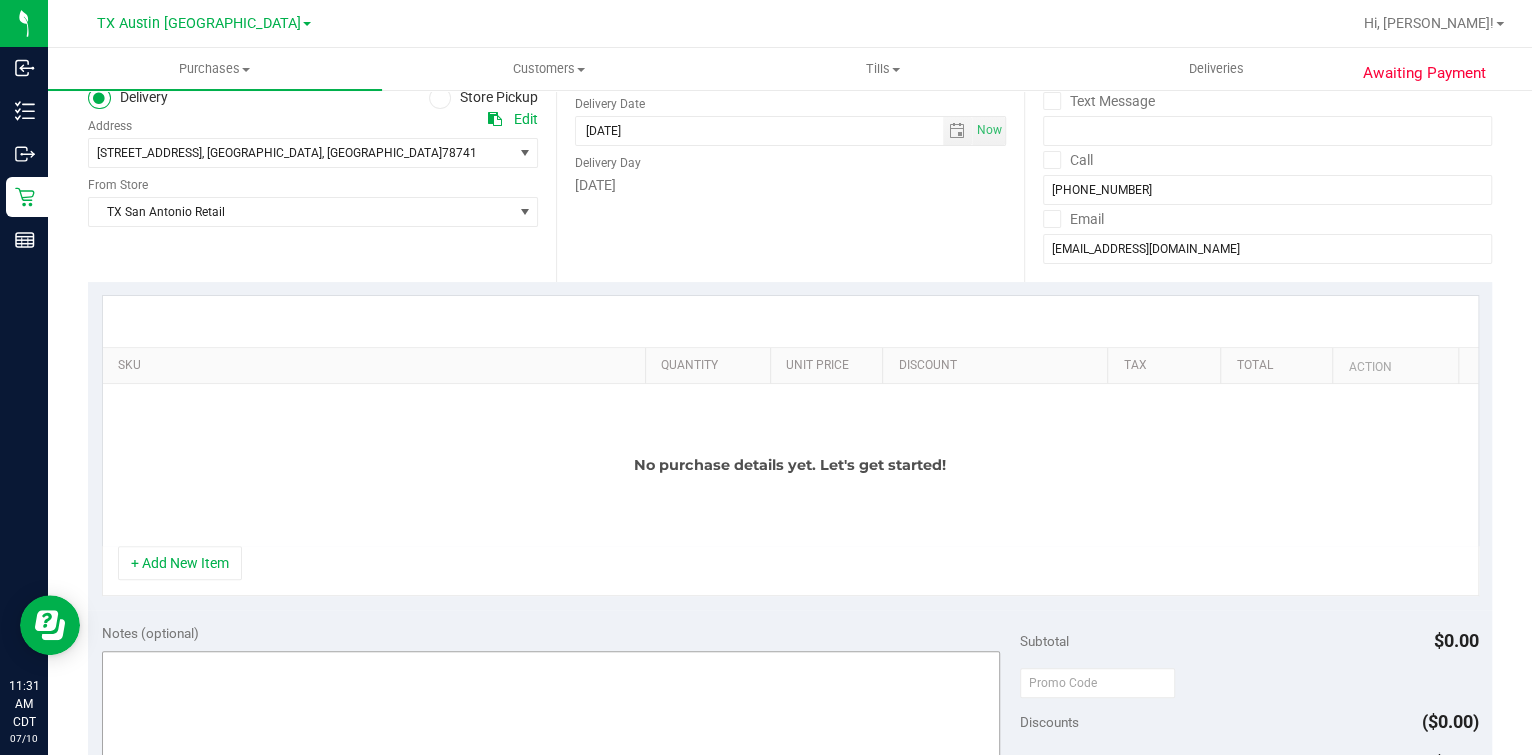 drag, startPoint x: 160, startPoint y: 549, endPoint x: 181, endPoint y: 547, distance: 21.095022 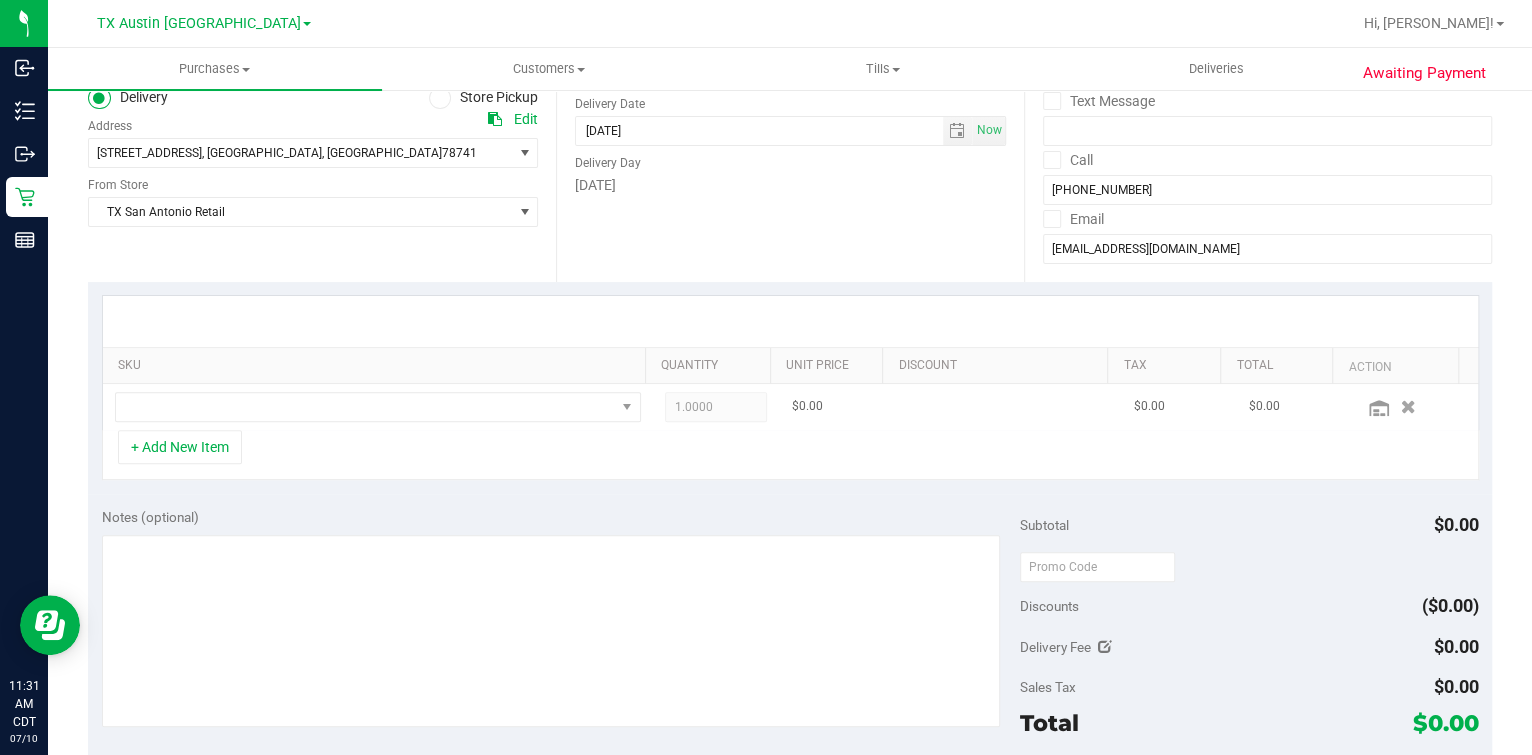click at bounding box center [378, 407] 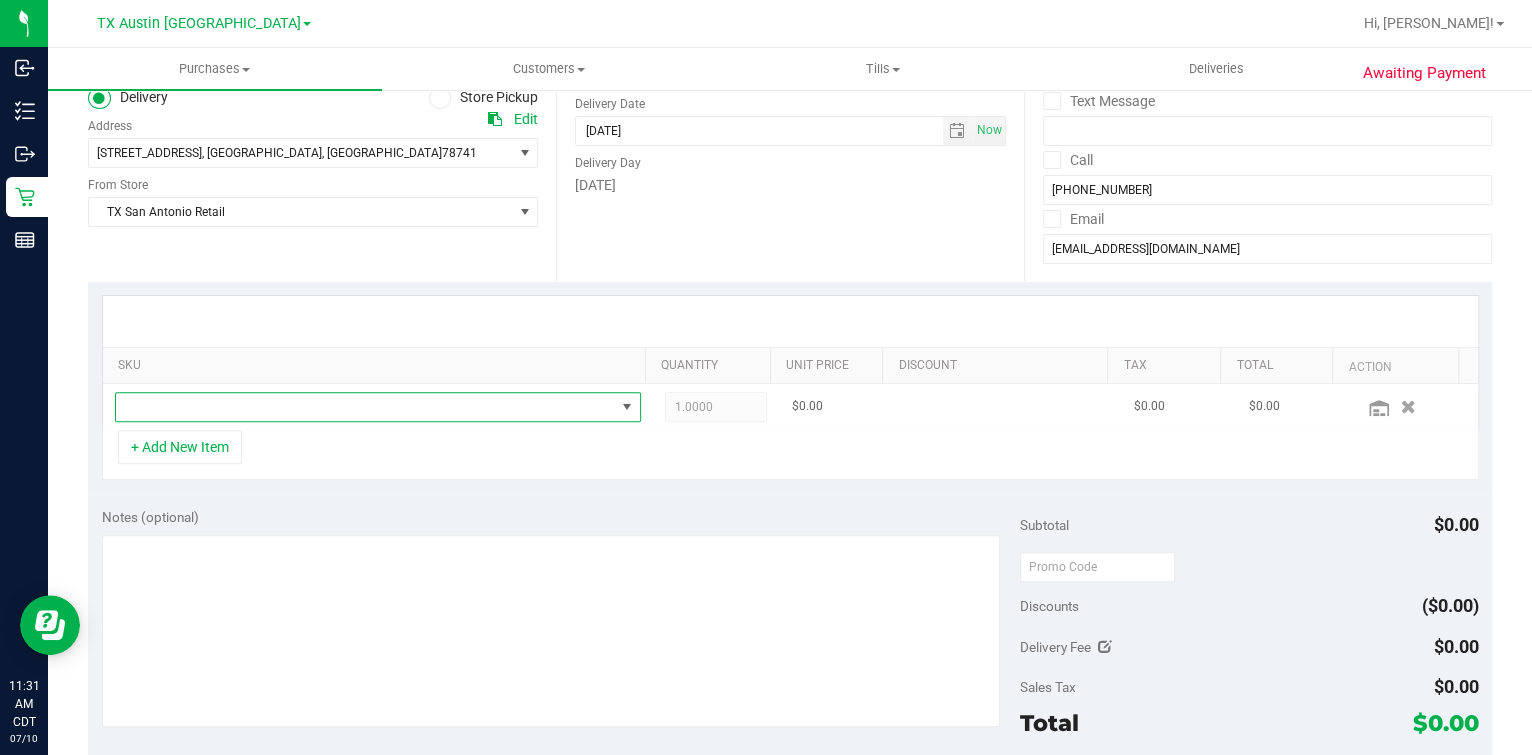 click at bounding box center [365, 407] 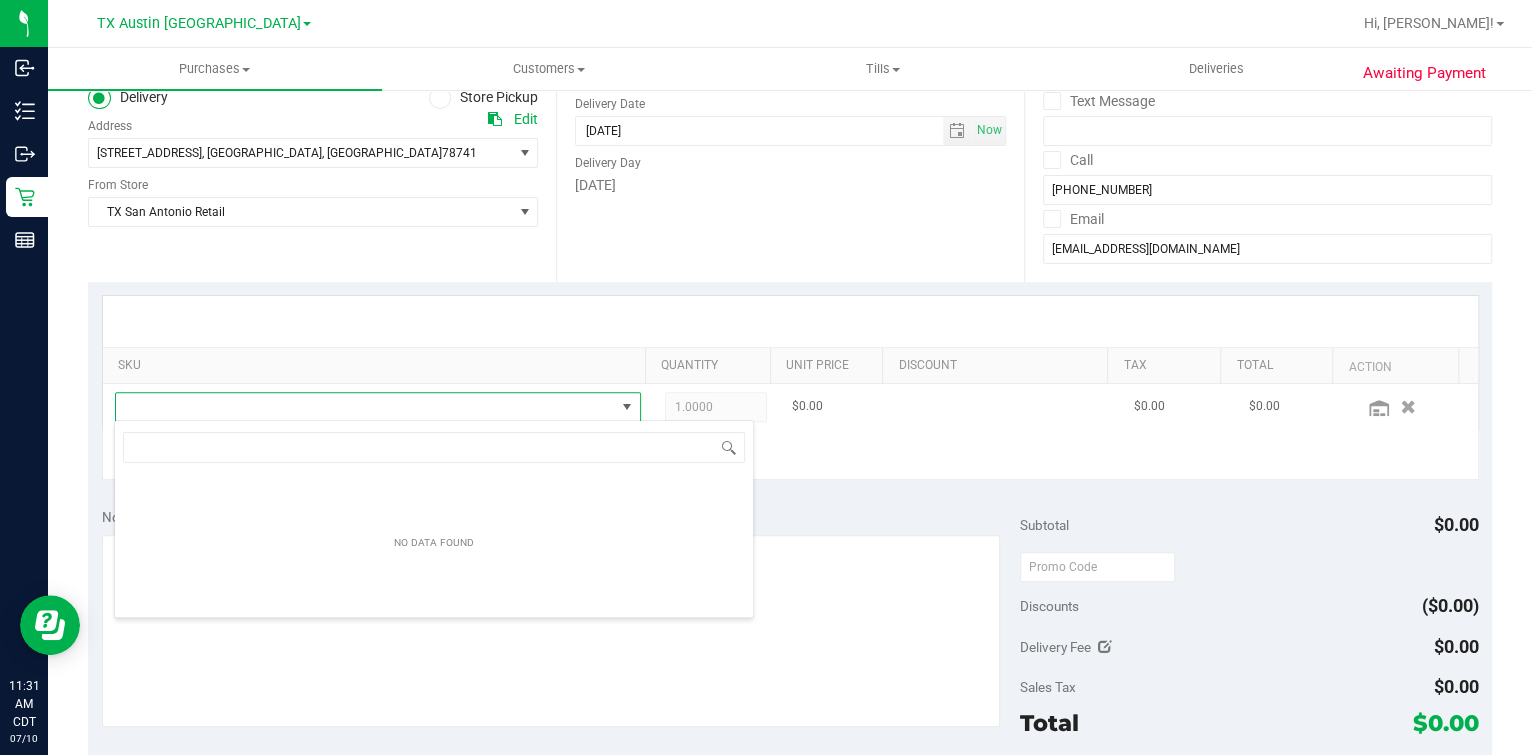 scroll, scrollTop: 99969, scrollLeft: 99489, axis: both 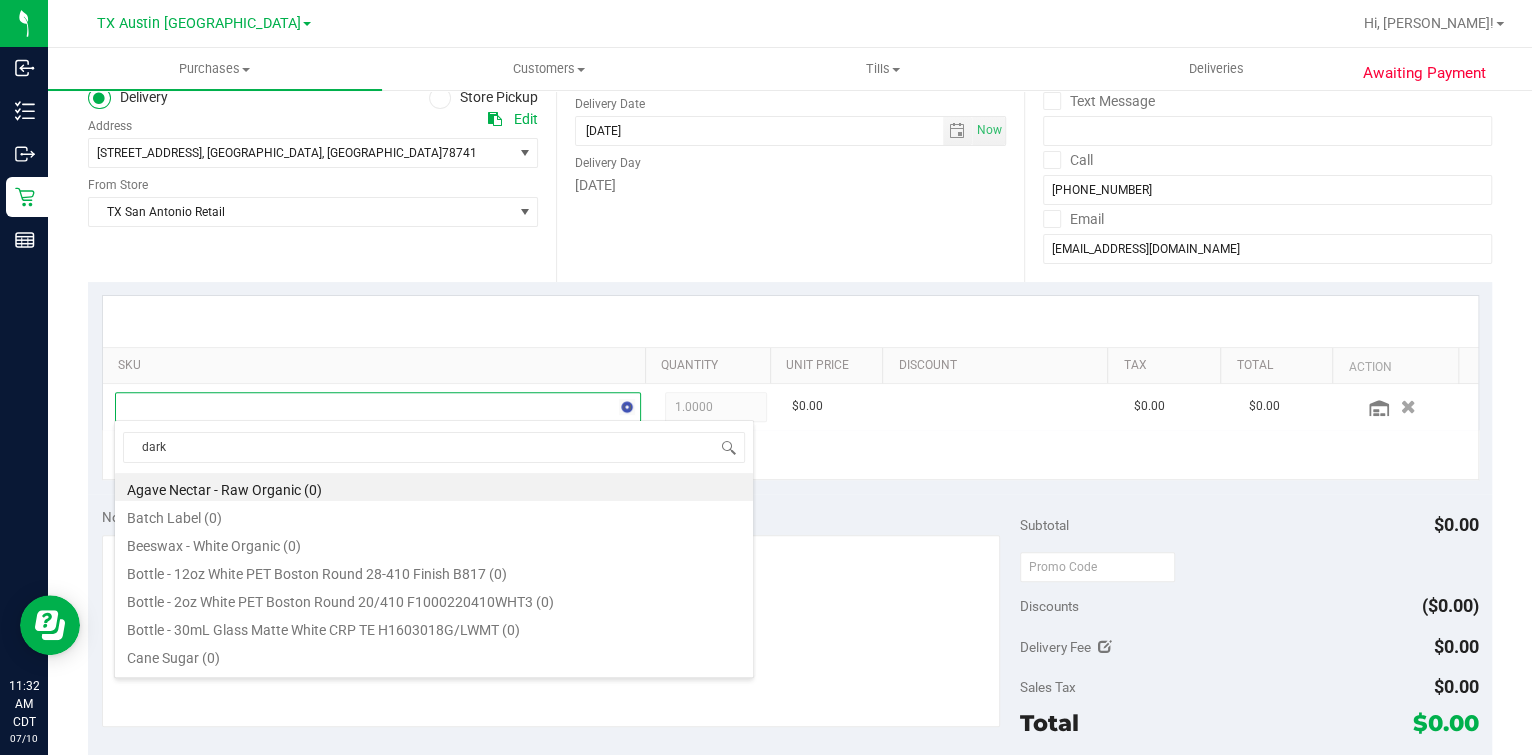 type on "dark" 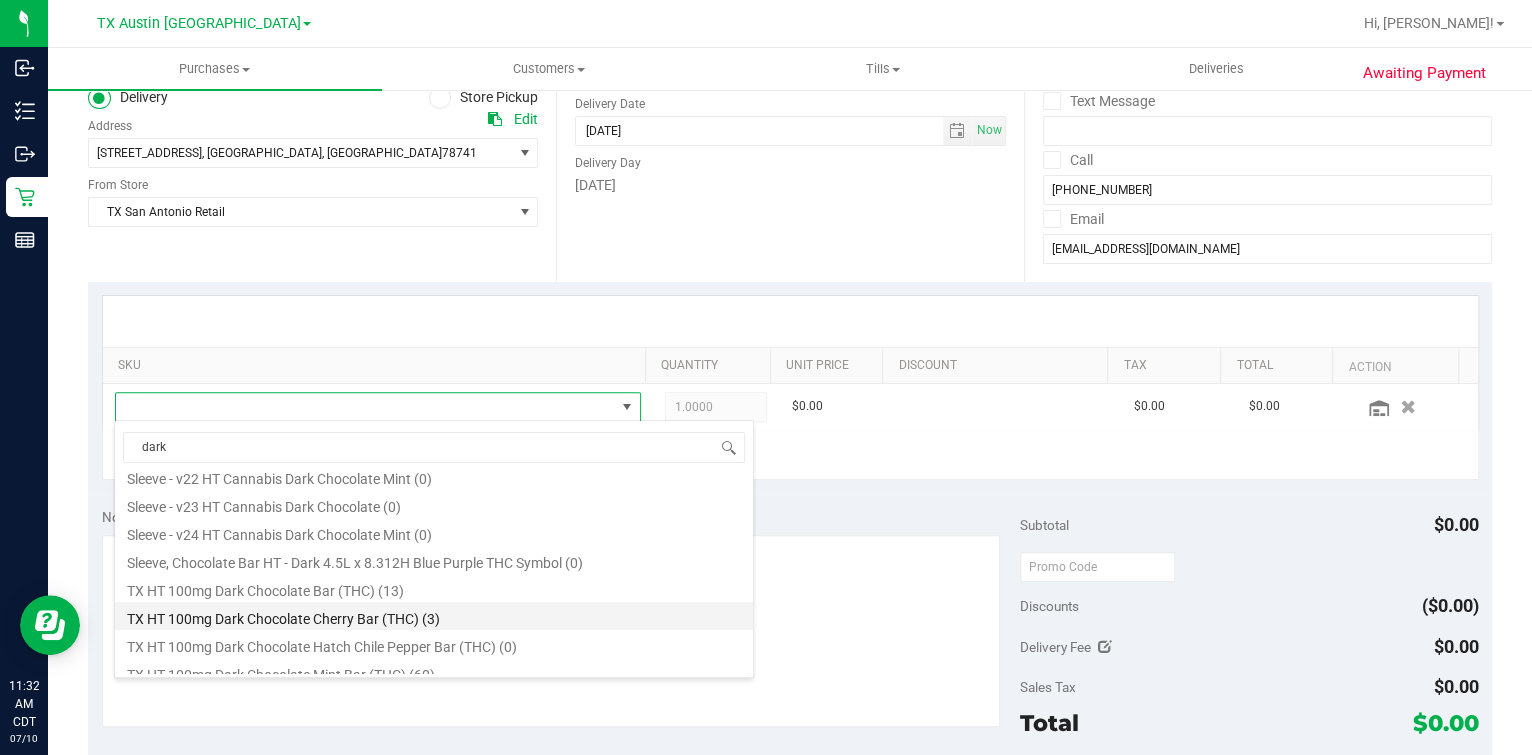 scroll, scrollTop: 499, scrollLeft: 0, axis: vertical 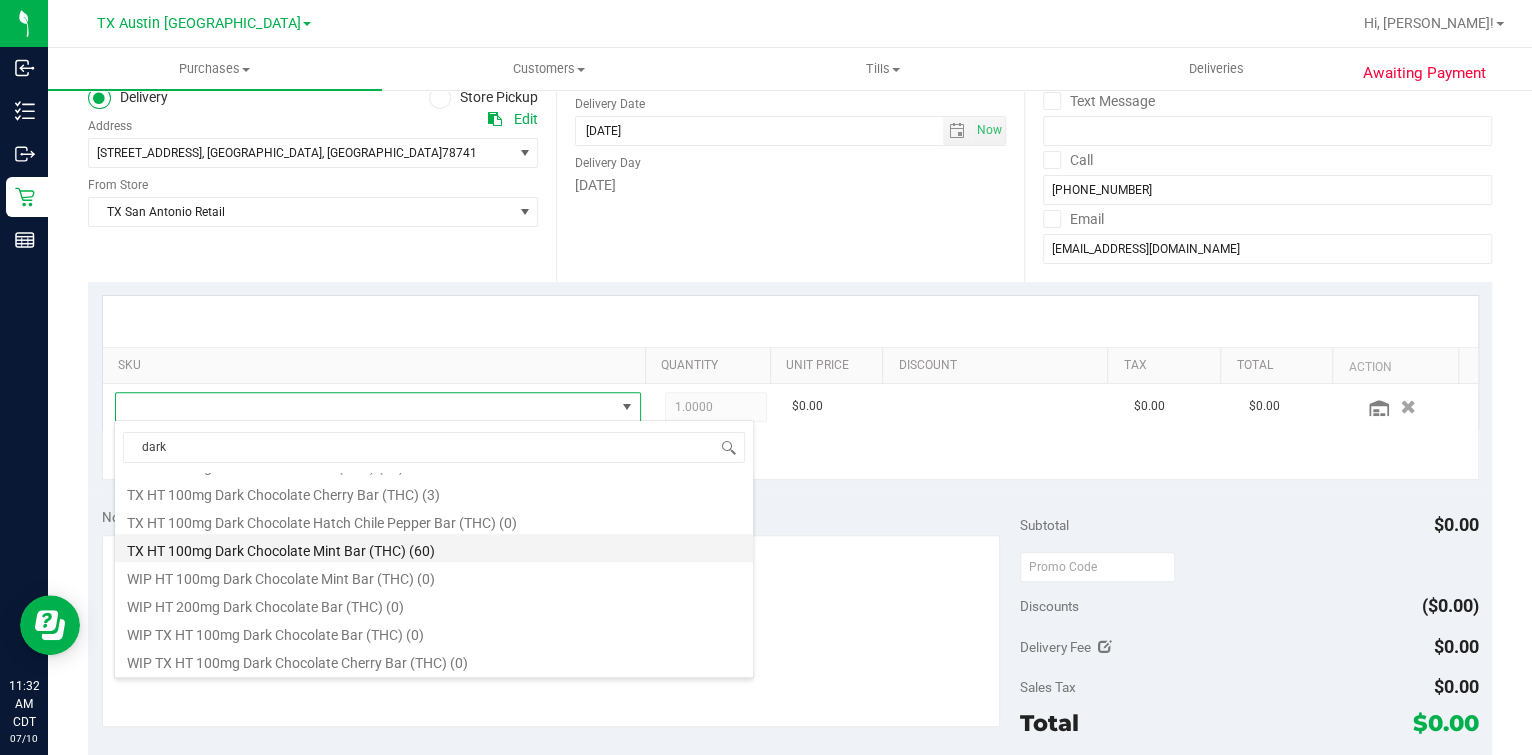 click on "TX HT 100mg Dark Chocolate Mint Bar (THC) (60)" at bounding box center [434, 548] 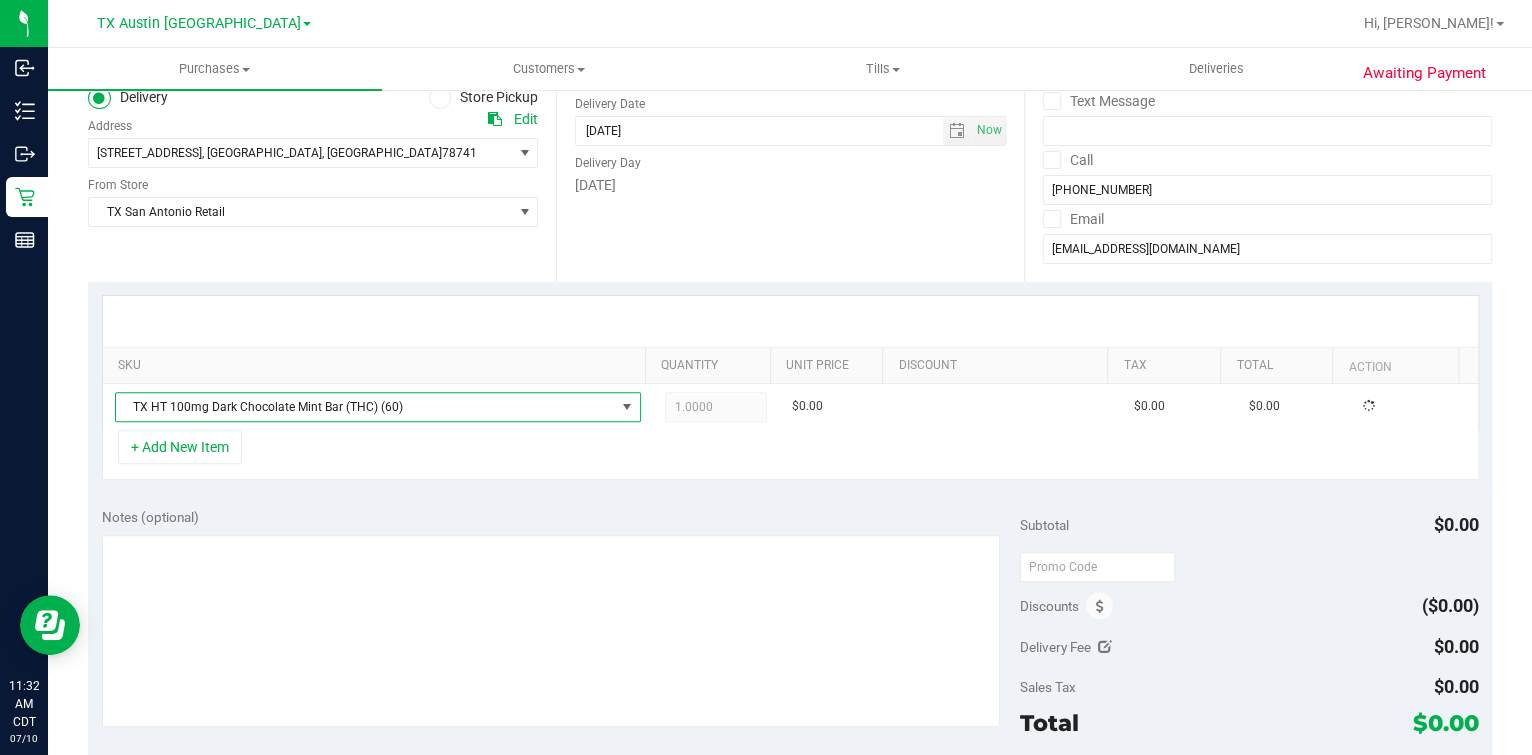 click on "SKU Quantity Unit Price Discount Tax Total Action
TX HT 100mg Dark Chocolate Mint Bar (THC) (60)
1.0000 1
$0.00
$0.00
$0.00
+ Add New Item" at bounding box center (790, 388) 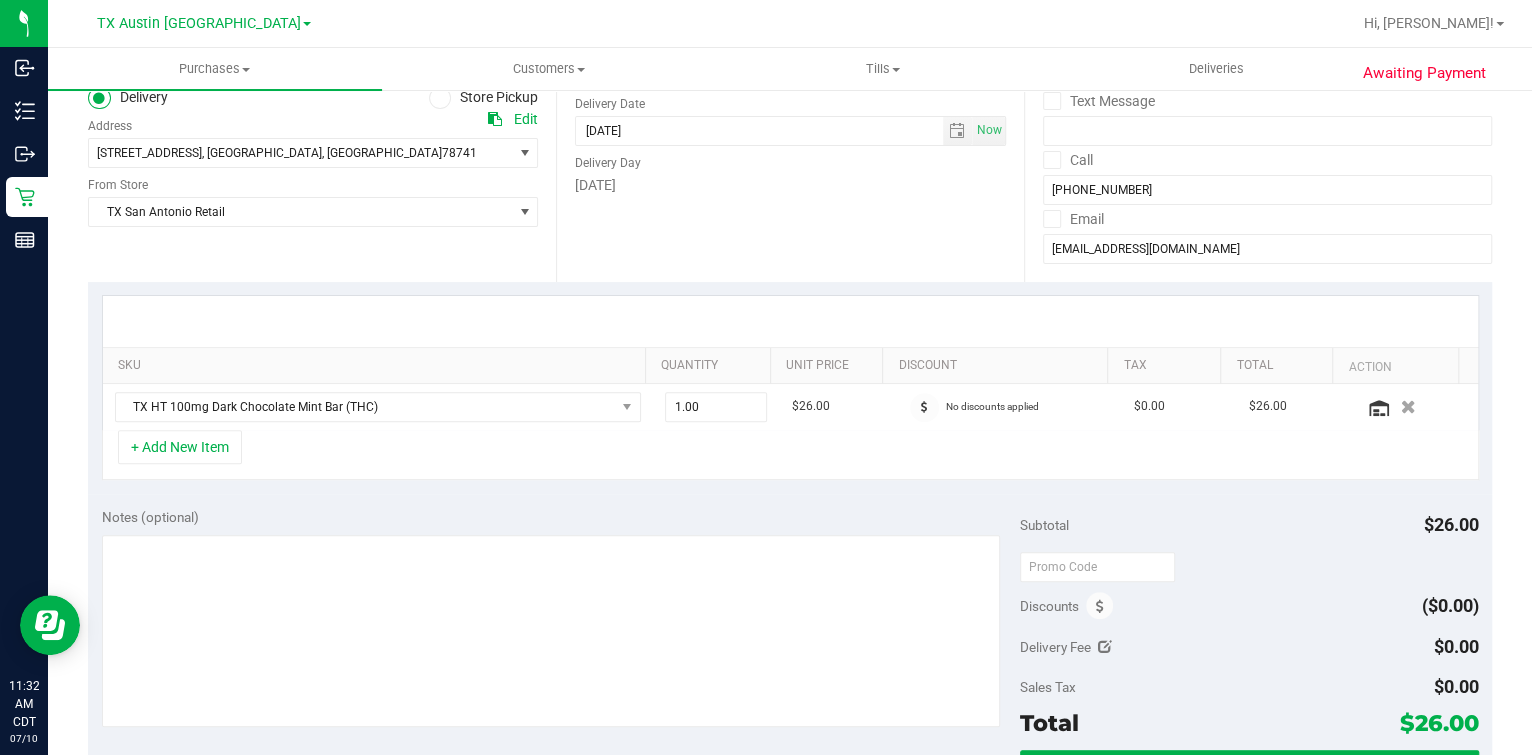 click at bounding box center [790, 321] 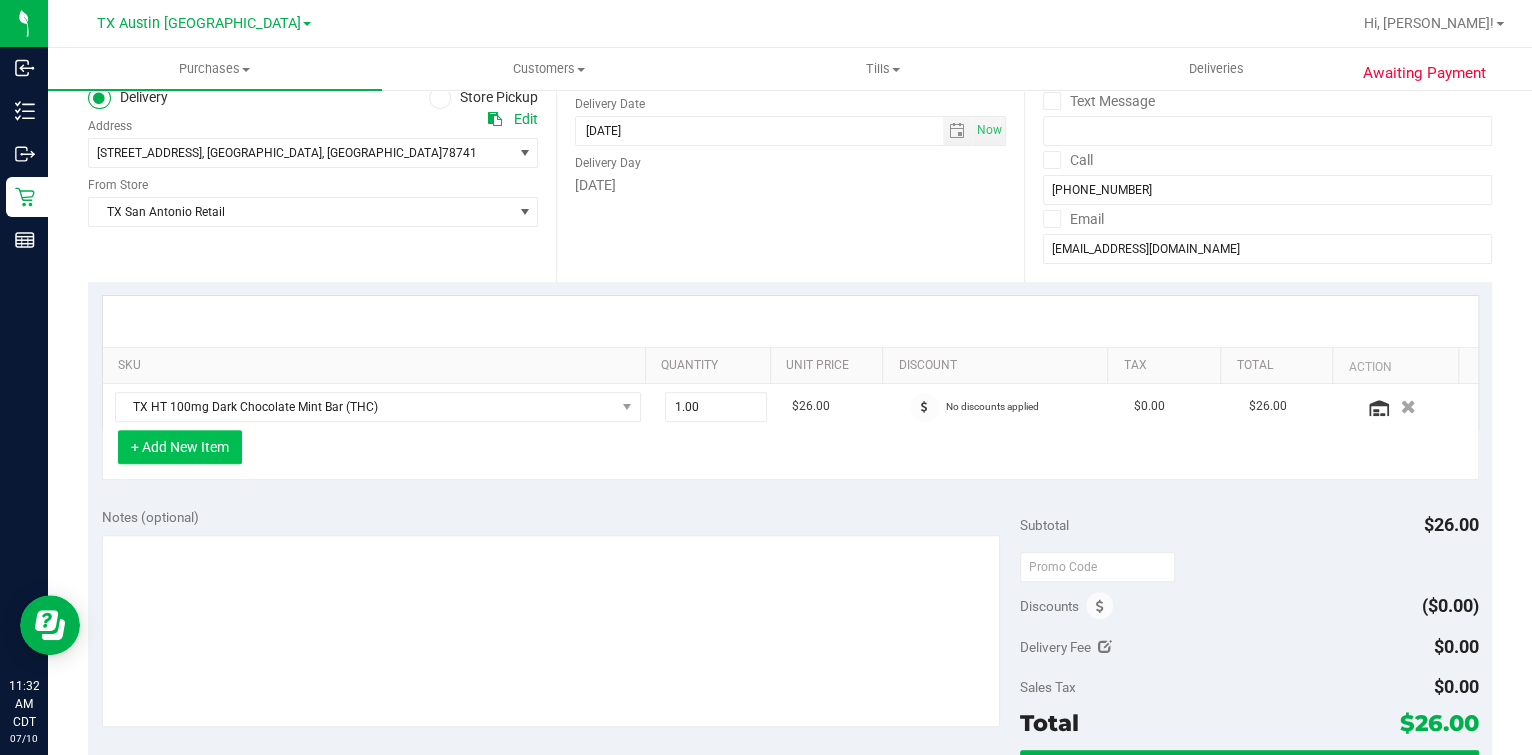 click on "+ Add New Item" at bounding box center [180, 447] 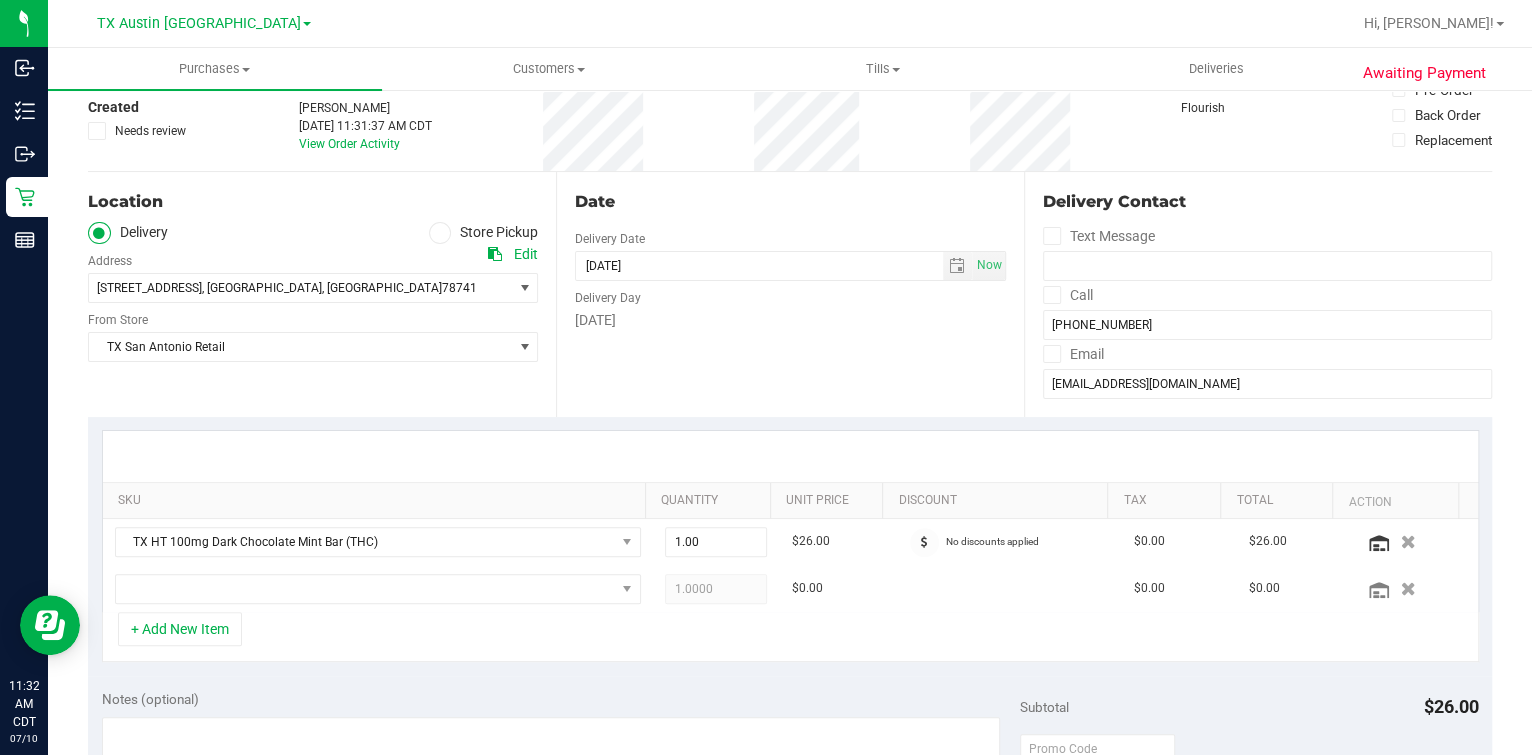 scroll, scrollTop: 0, scrollLeft: 0, axis: both 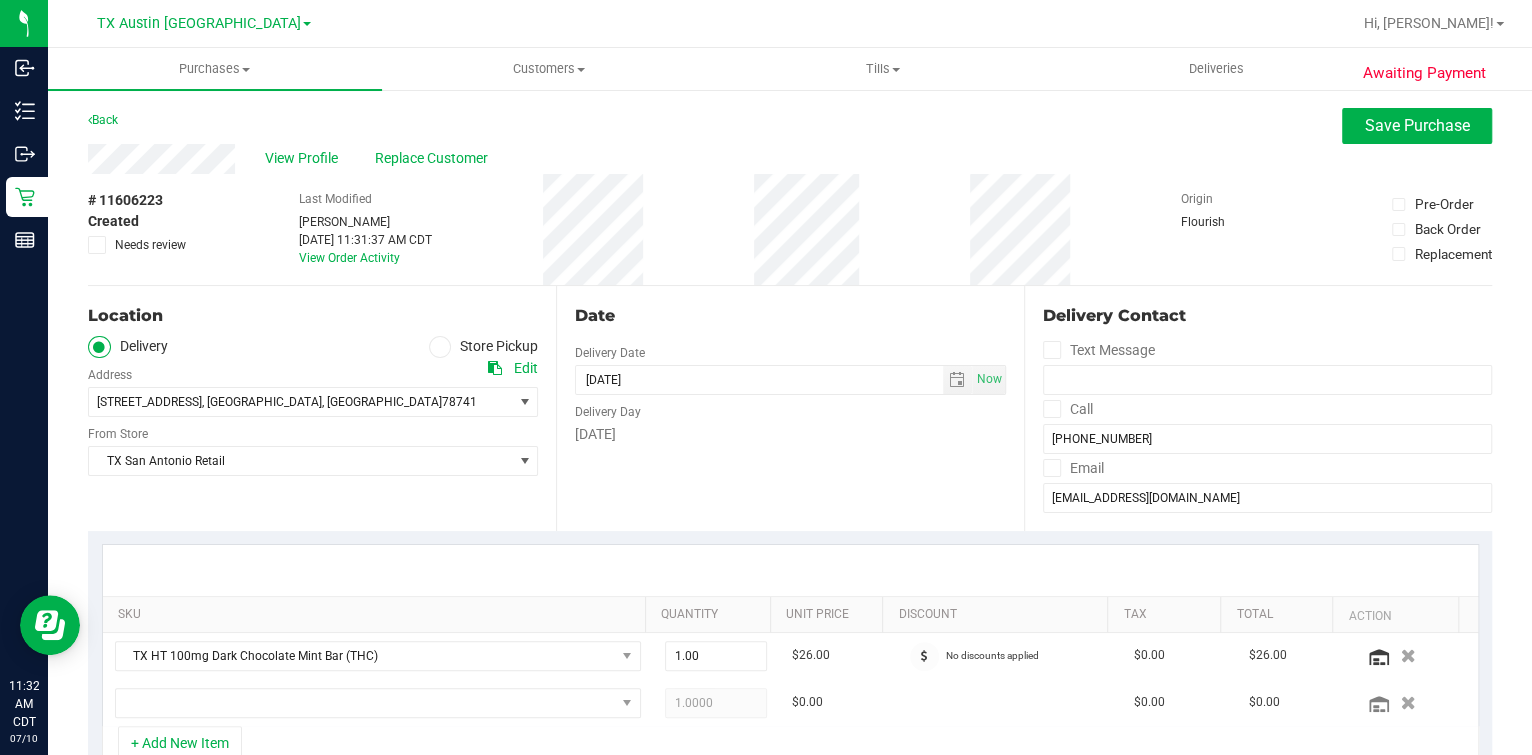 click on "Date
Delivery Date
[DATE]
Now
[DATE] 07:00 AM
Now
Delivery Day
[DATE]" at bounding box center [790, 408] 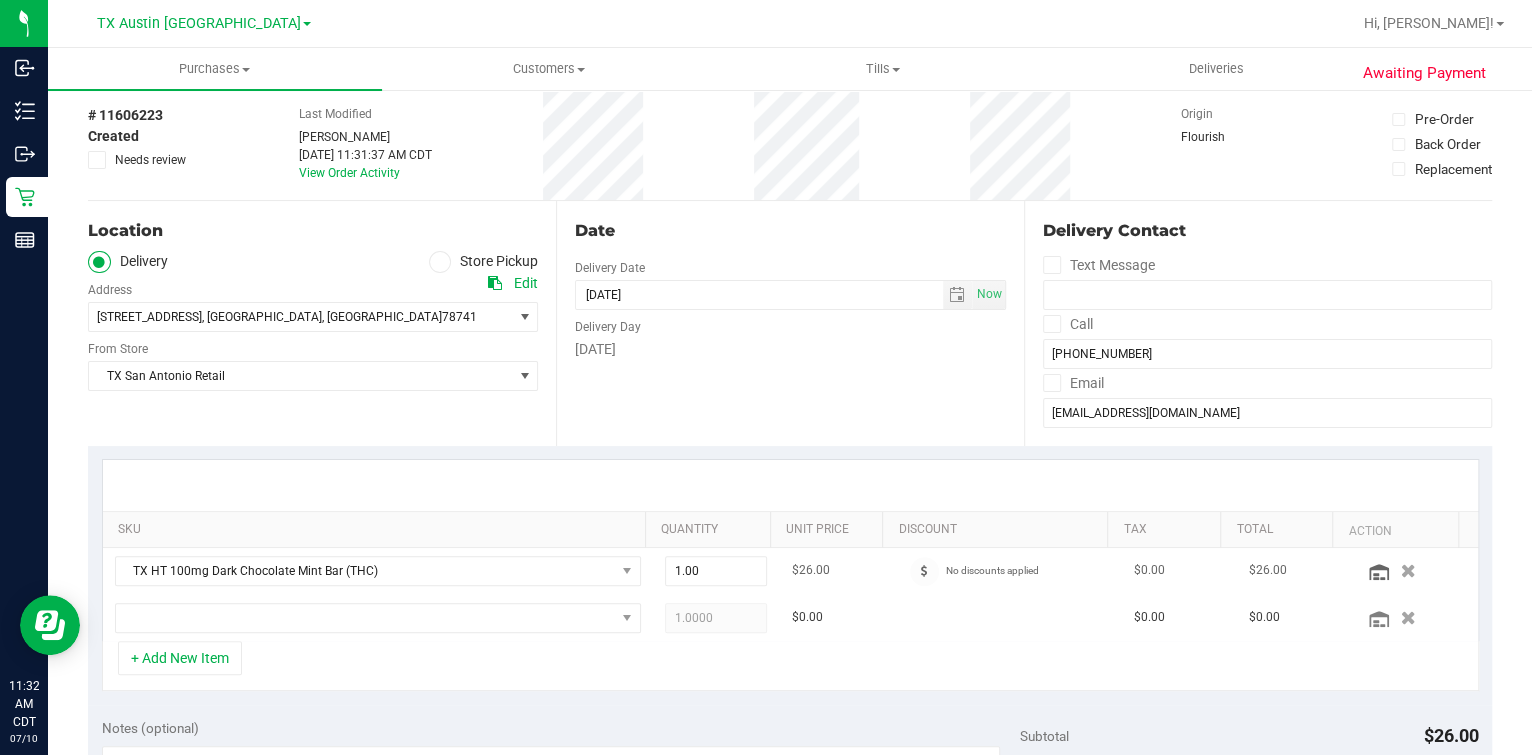 scroll, scrollTop: 124, scrollLeft: 0, axis: vertical 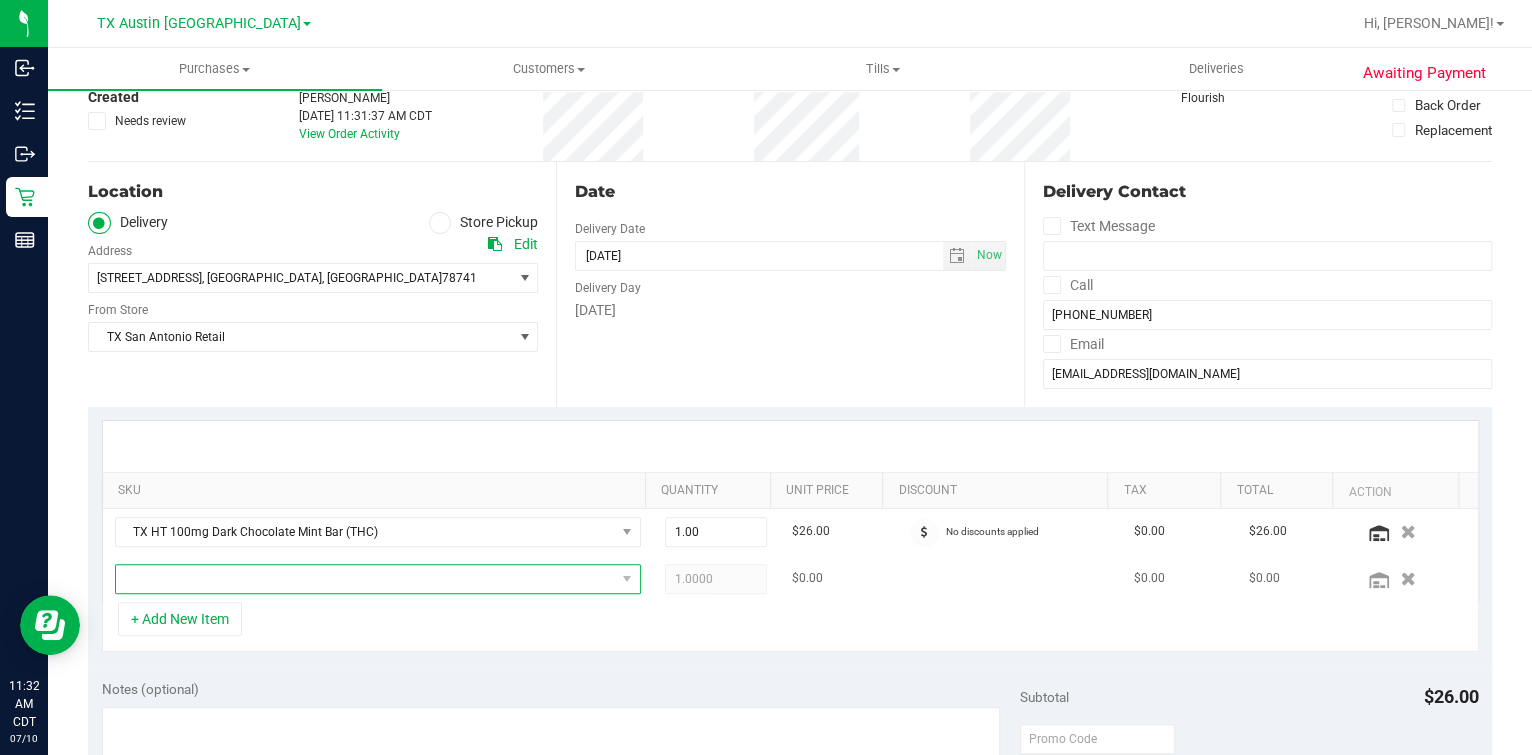 click at bounding box center (365, 579) 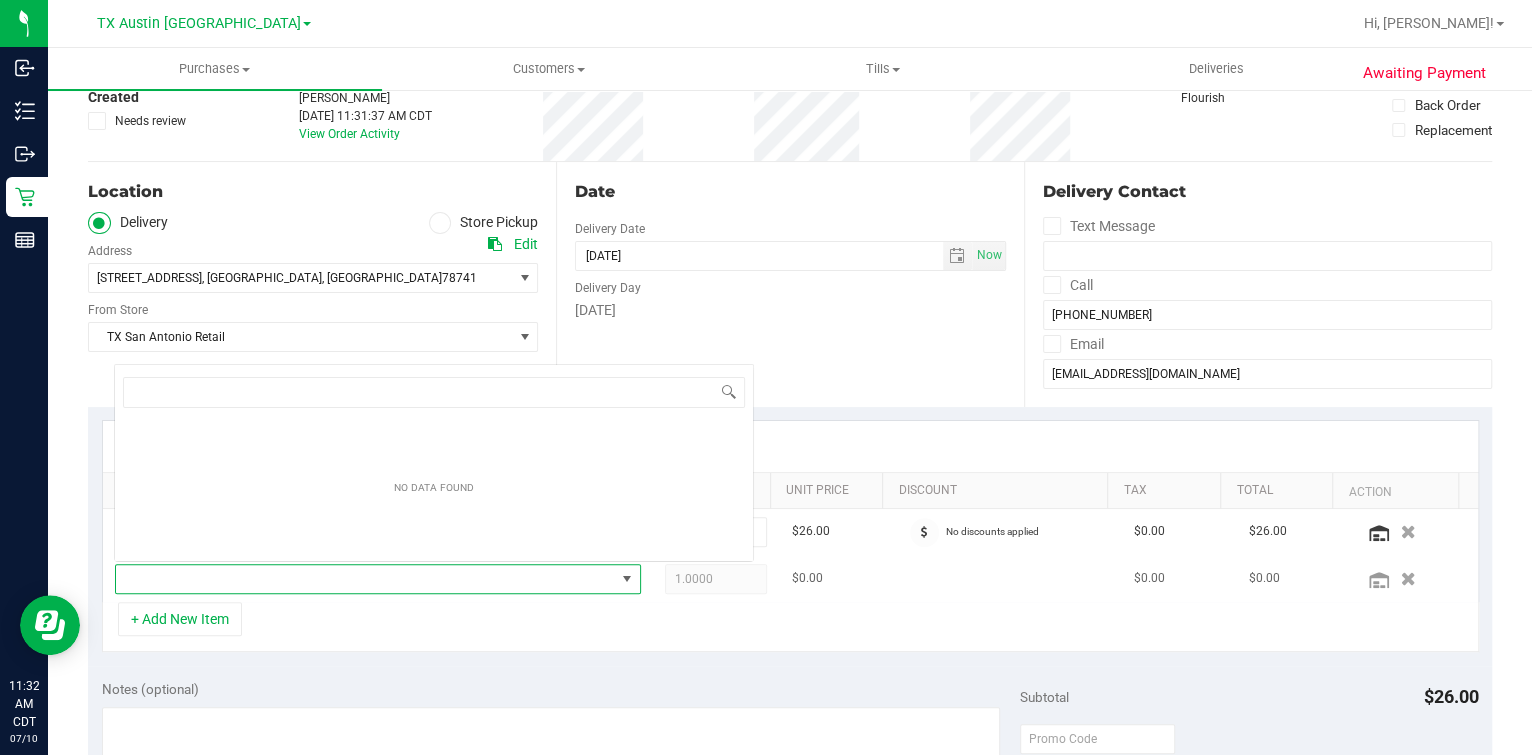 scroll, scrollTop: 0, scrollLeft: 0, axis: both 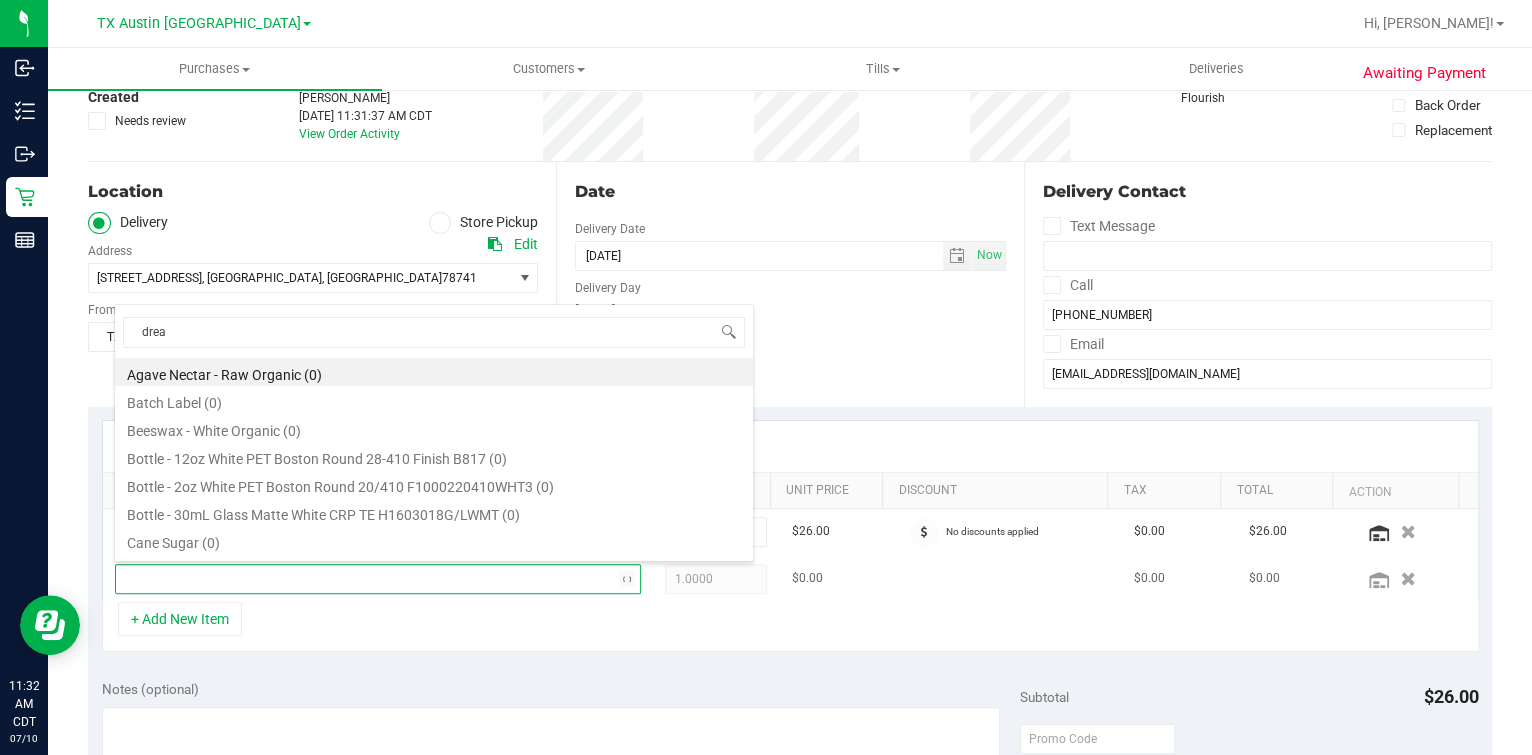 type on "dream" 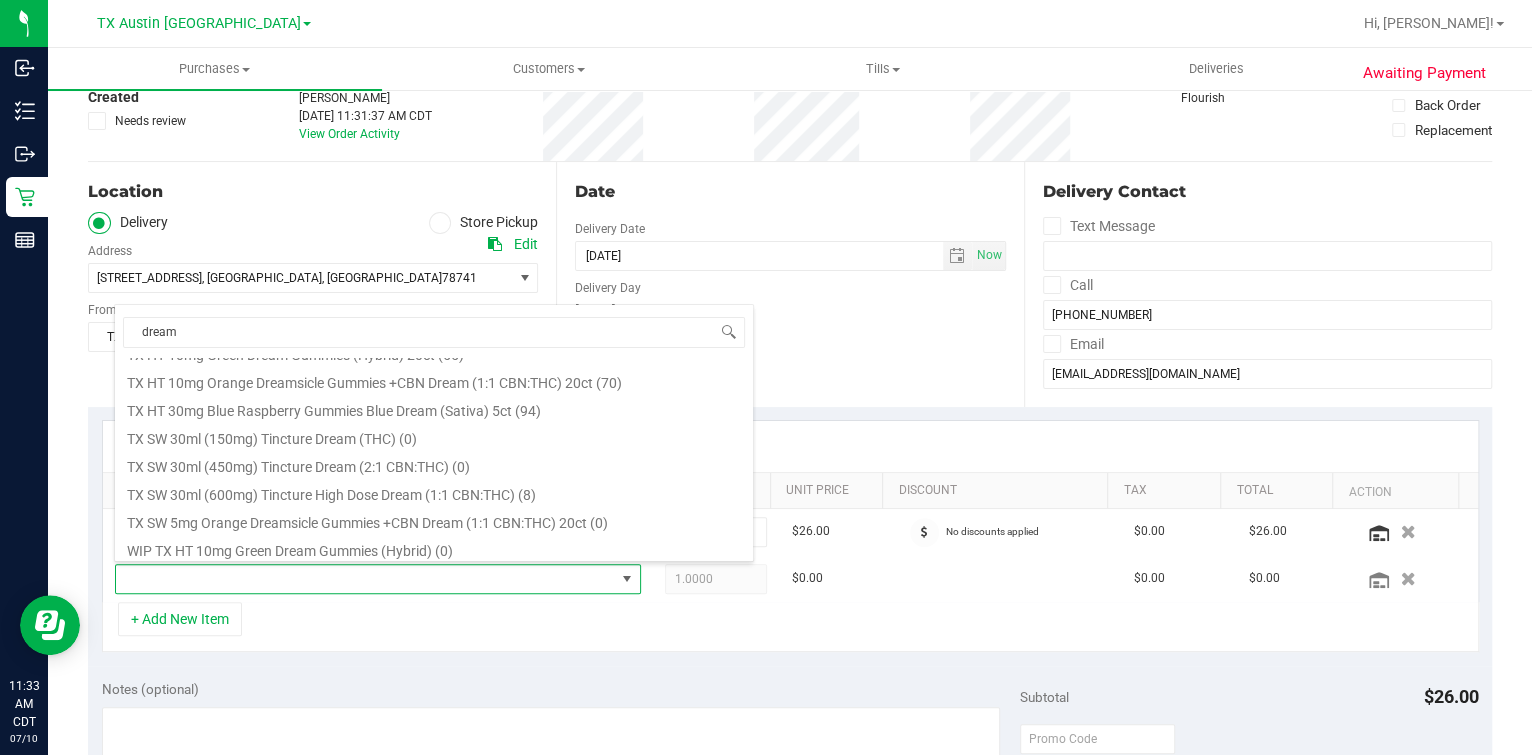 scroll, scrollTop: 459, scrollLeft: 0, axis: vertical 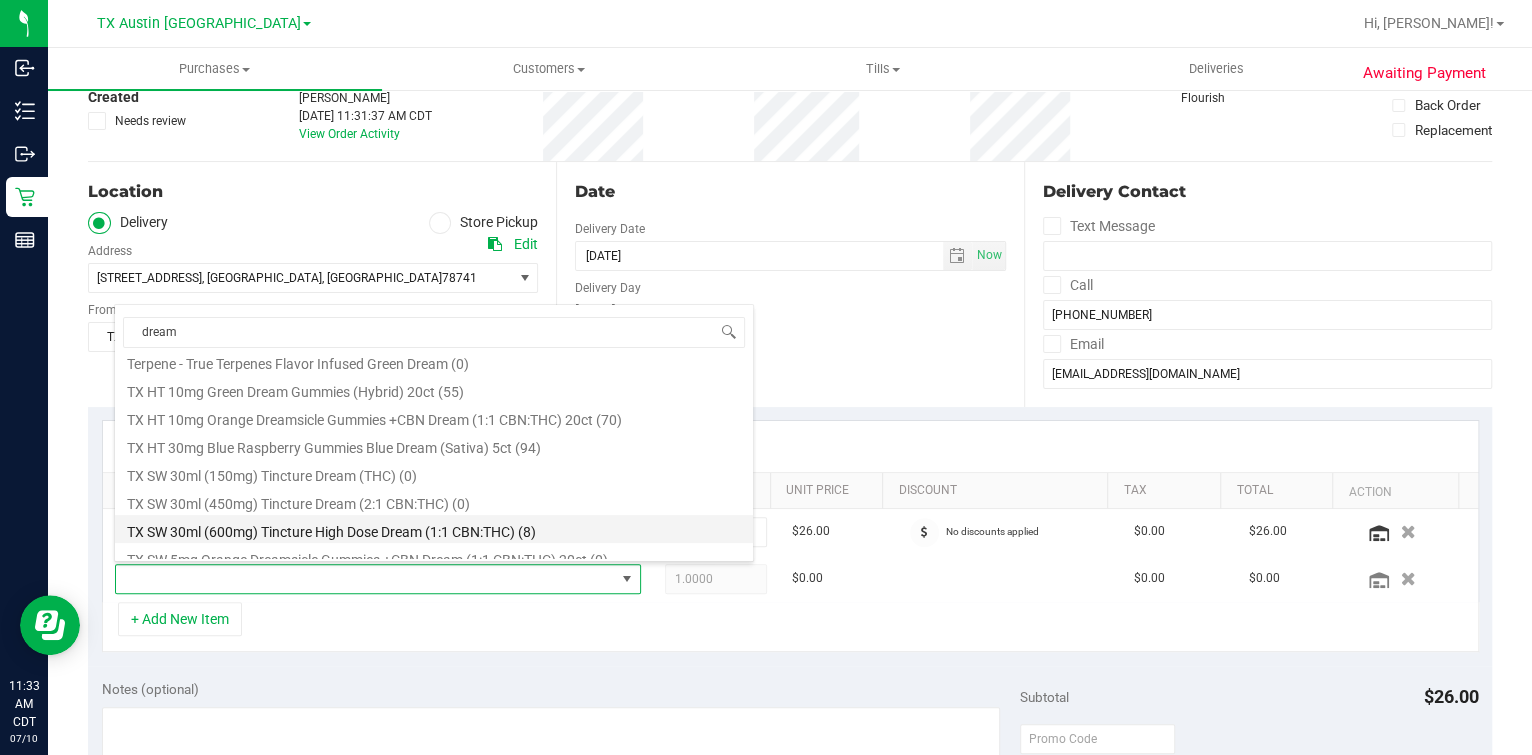 click on "TX SW 30ml (600mg) Tincture High Dose Dream (1:1 CBN:THC) (8)" at bounding box center [434, 529] 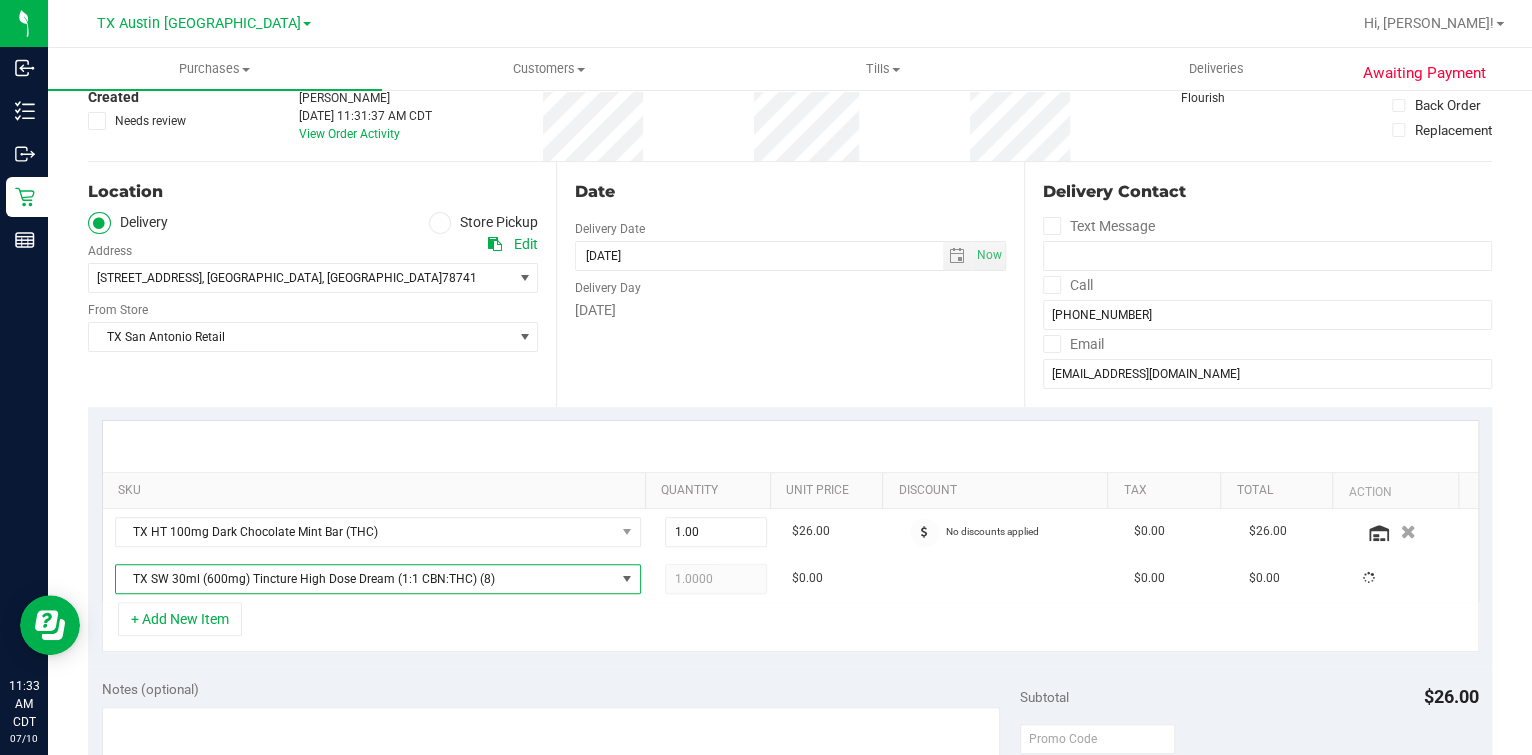 click on "+ Add New Item" at bounding box center (790, 627) 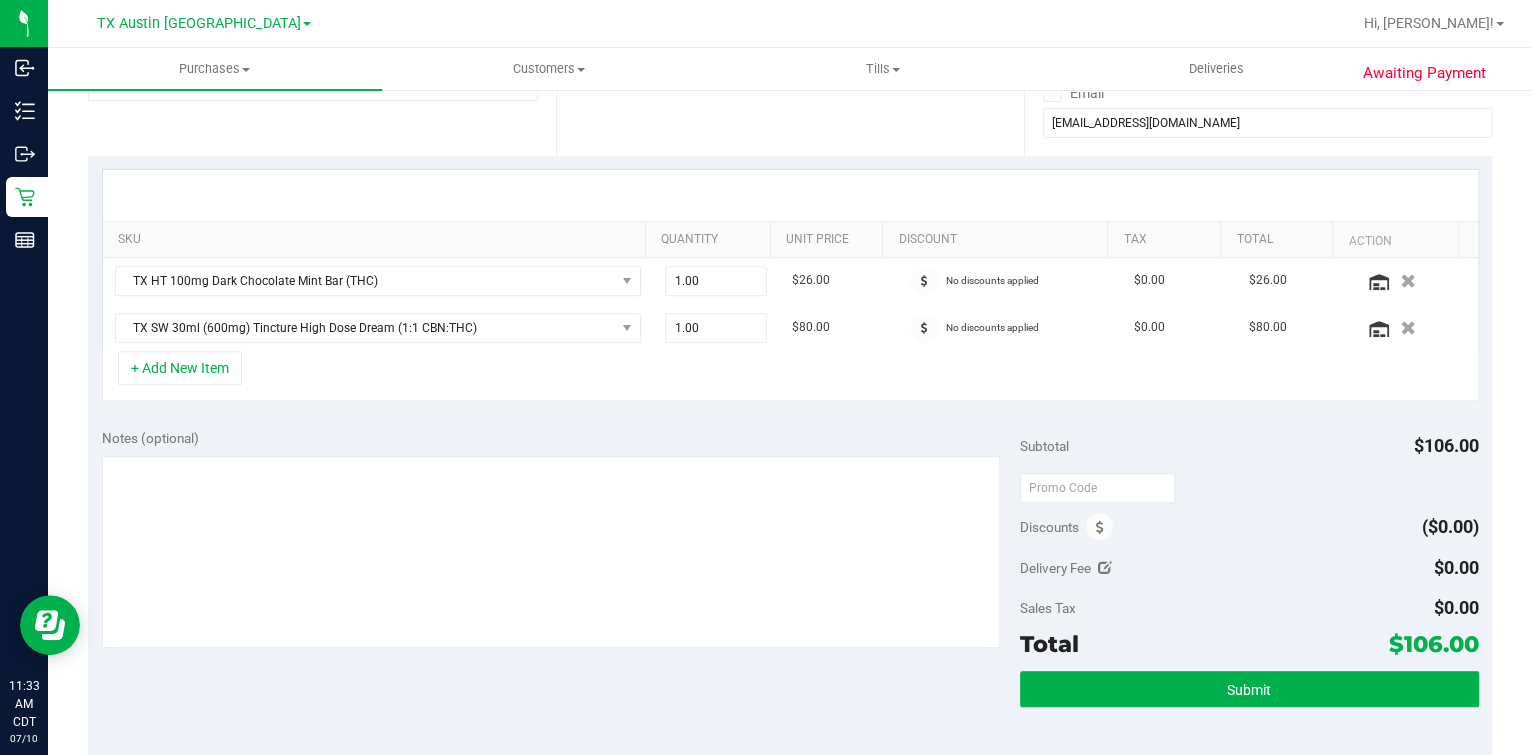 scroll, scrollTop: 375, scrollLeft: 0, axis: vertical 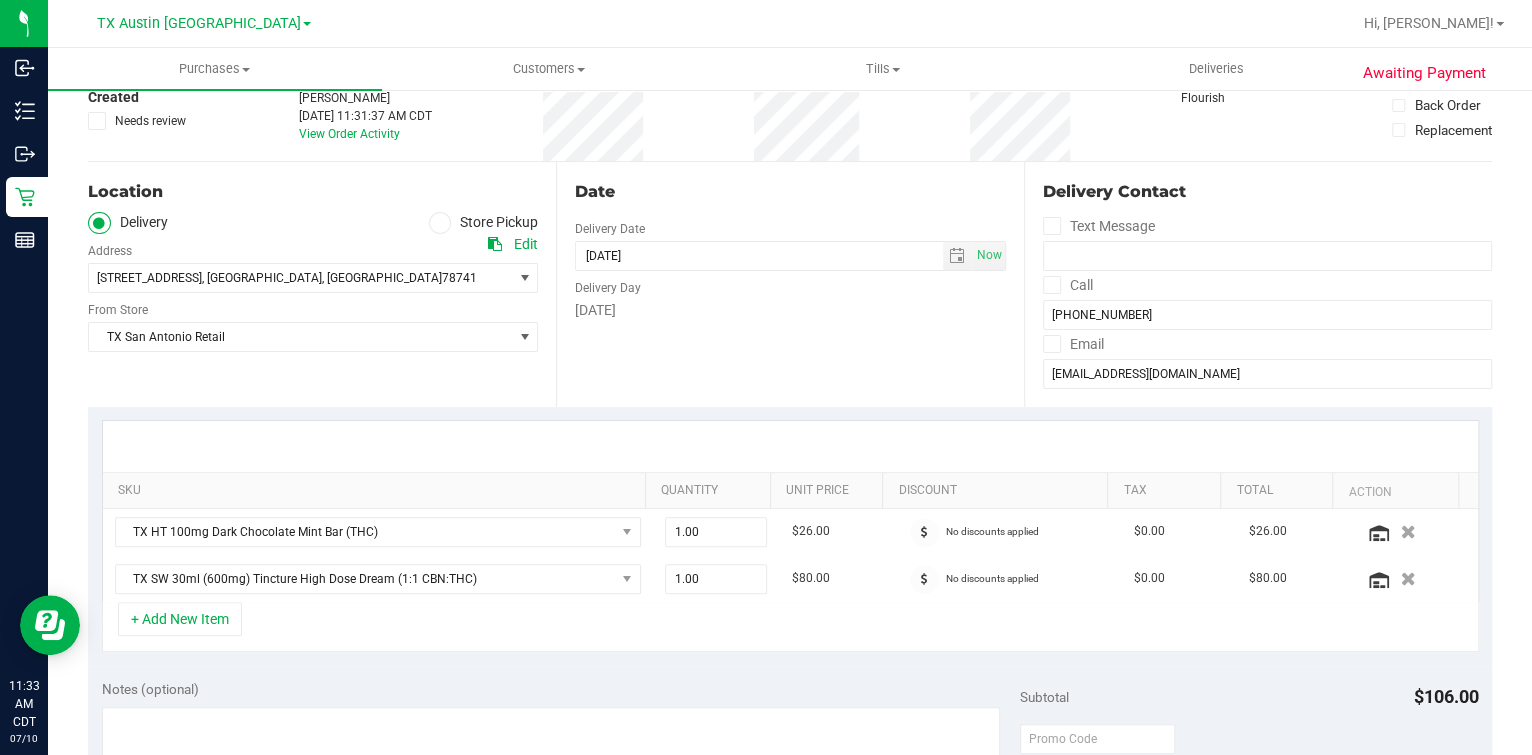 click on "Location
Delivery
Store Pickup
Address
Edit
18720 Stone Oak PKWY
, San Antonio
, TX
78741
Select address 18720 Stone Oak PKWY
From Store
TX San Antonio Retail Select Store Bonita Springs WC Boynton Beach WC Bradenton WC Brandon WC Brooksville WC Call Center Clermont WC Crestview WC Deerfield Beach WC Delray Beach WC Deltona WC Ft Walton Beach WC JAX DC REP" at bounding box center (322, 284) 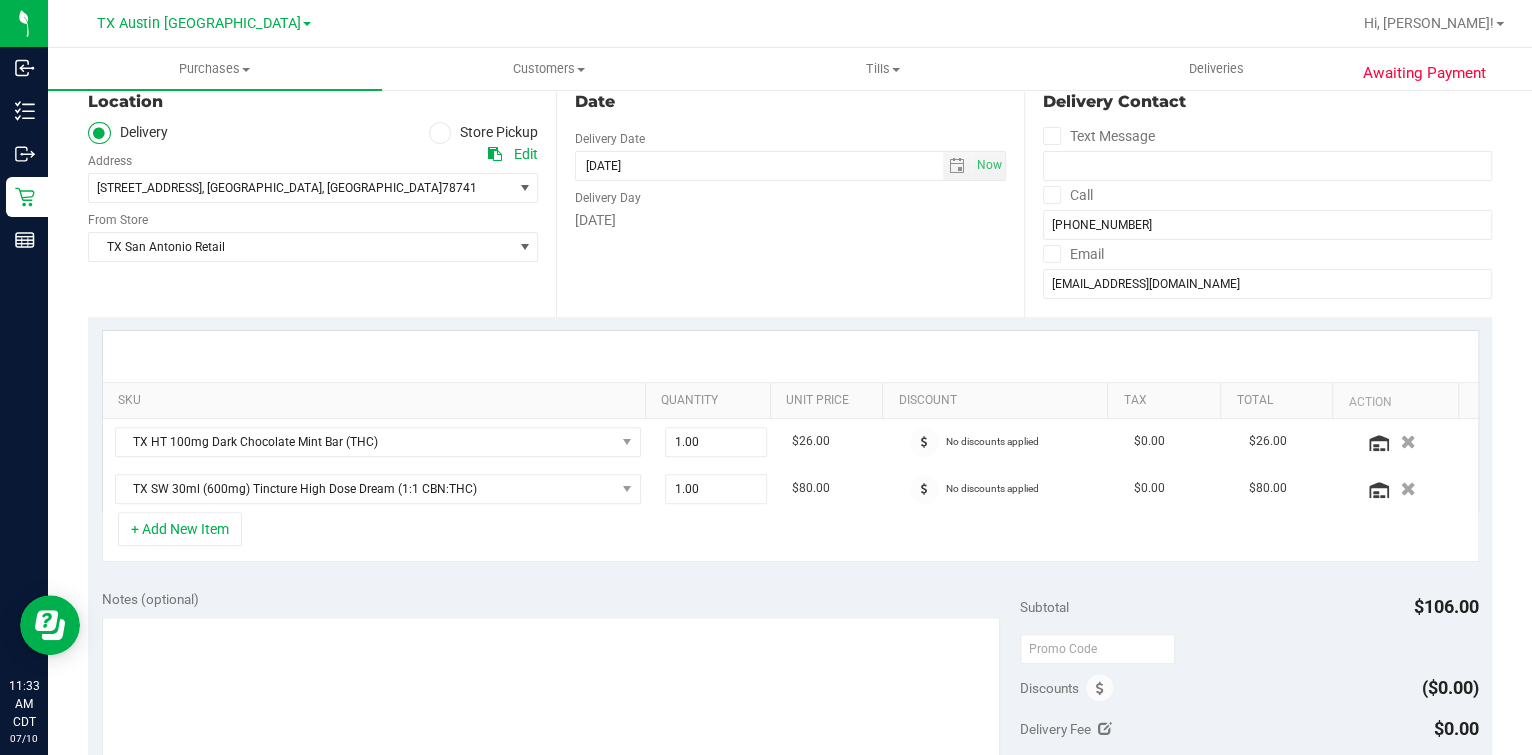 scroll, scrollTop: 375, scrollLeft: 0, axis: vertical 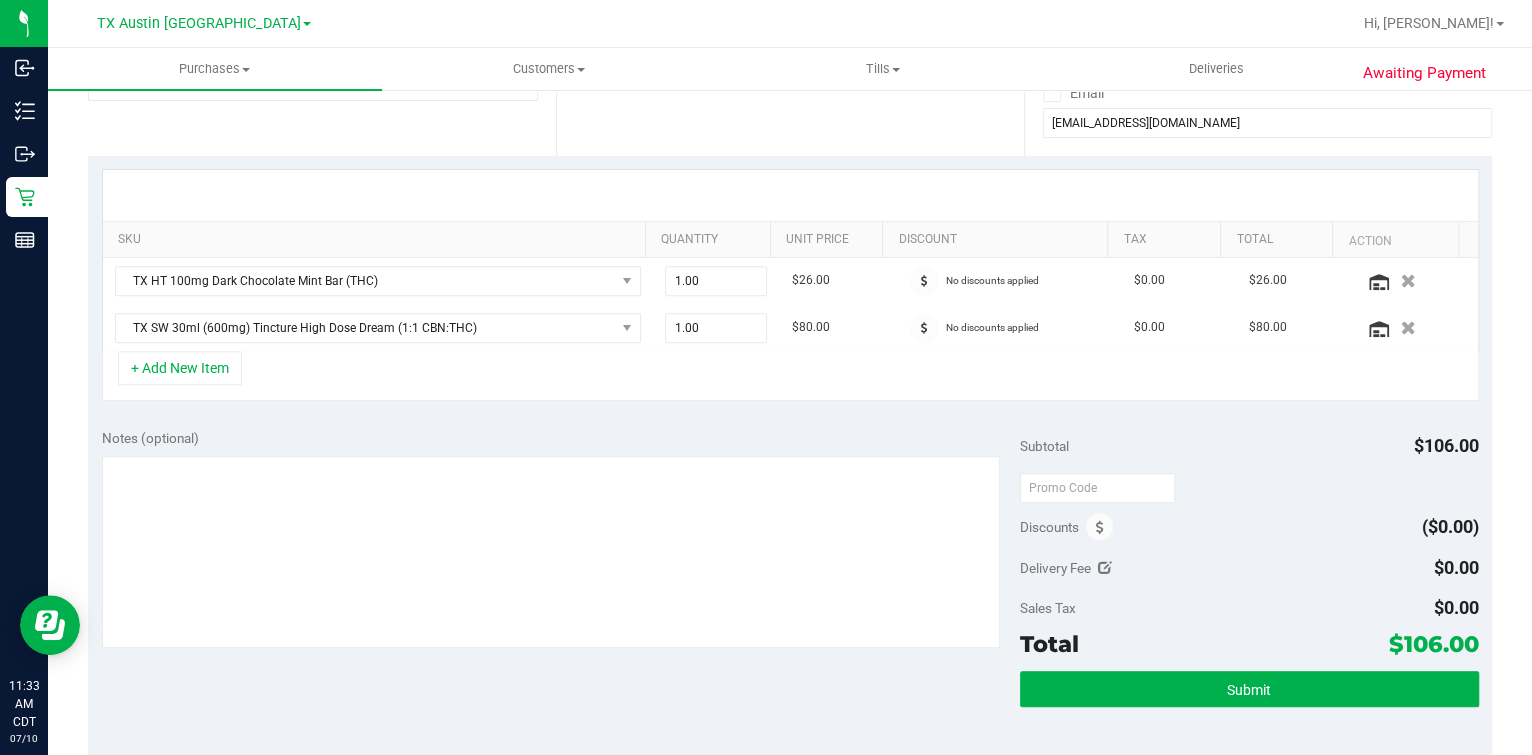 click on "Discounts
($0.00)" at bounding box center [1249, 527] 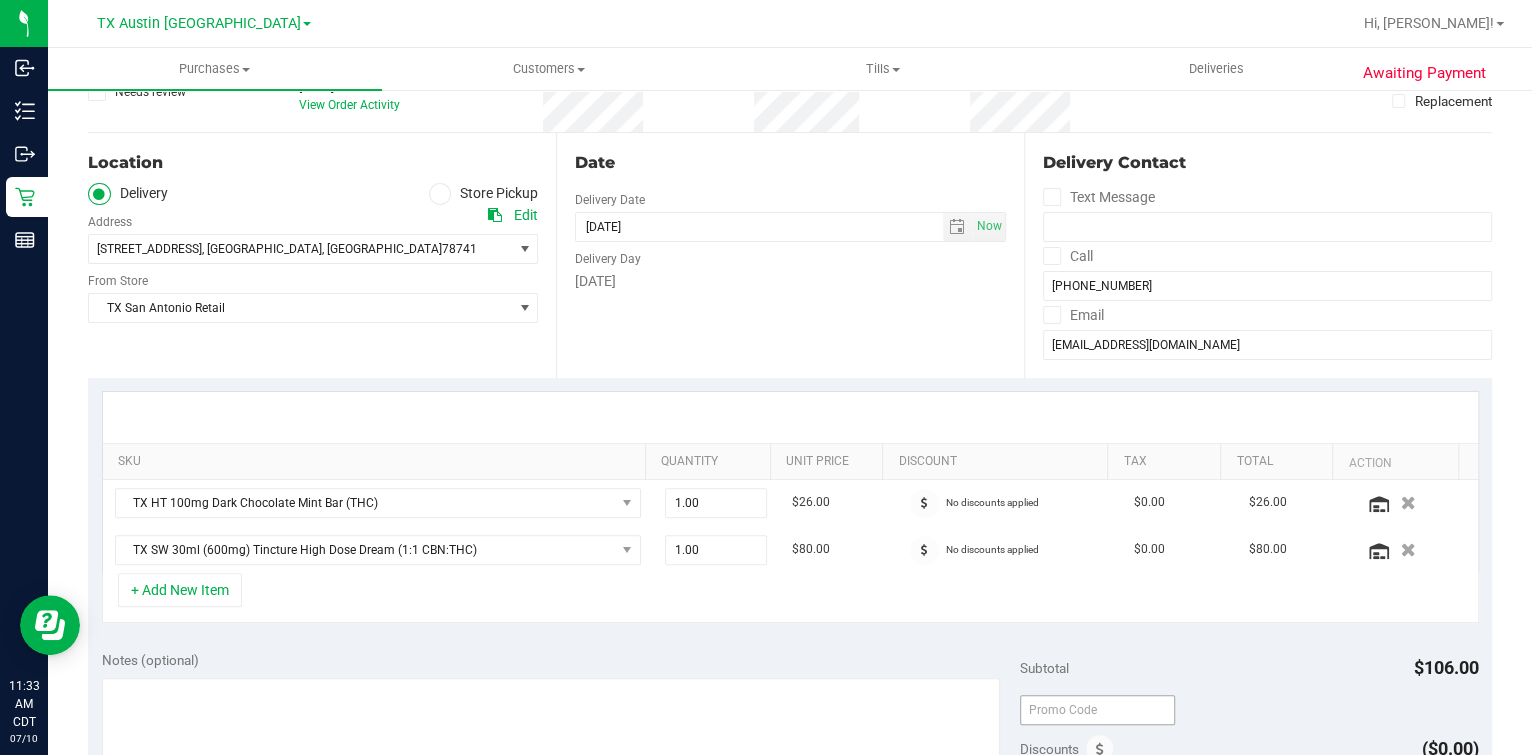 scroll, scrollTop: 0, scrollLeft: 0, axis: both 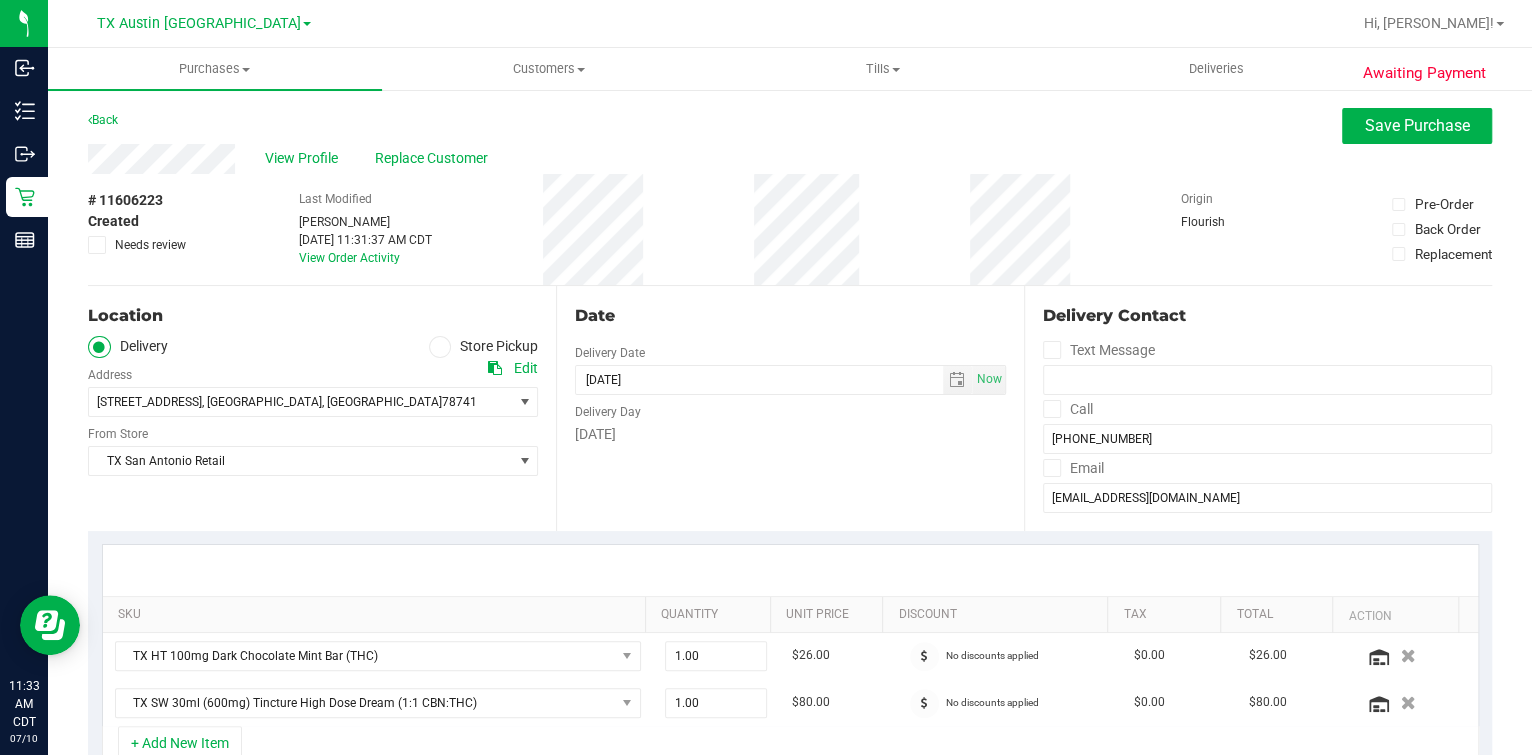 click on "Date
Delivery Date
[DATE]
Now
[DATE] 07:00 AM
Now
Delivery Day
[DATE]" at bounding box center [790, 408] 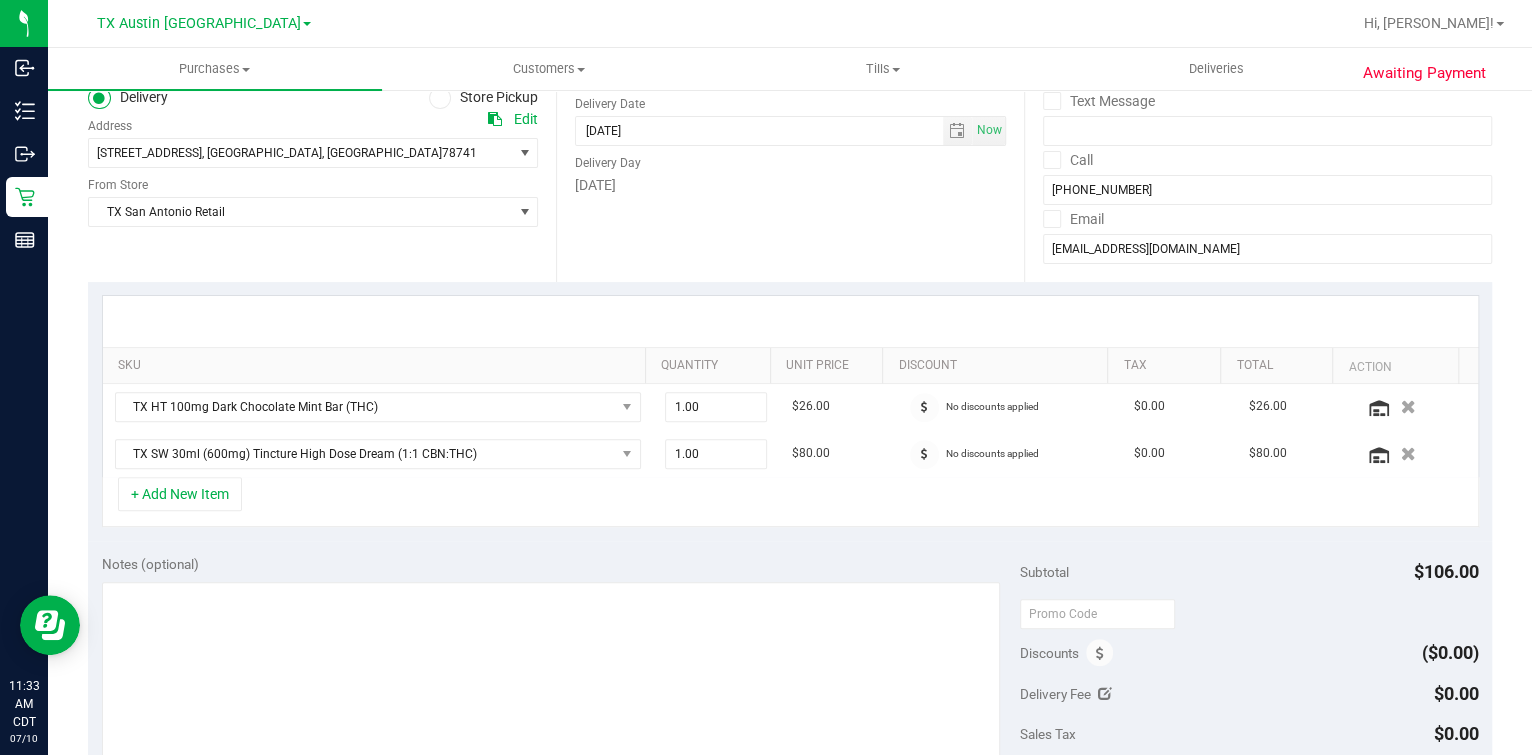 scroll, scrollTop: 0, scrollLeft: 0, axis: both 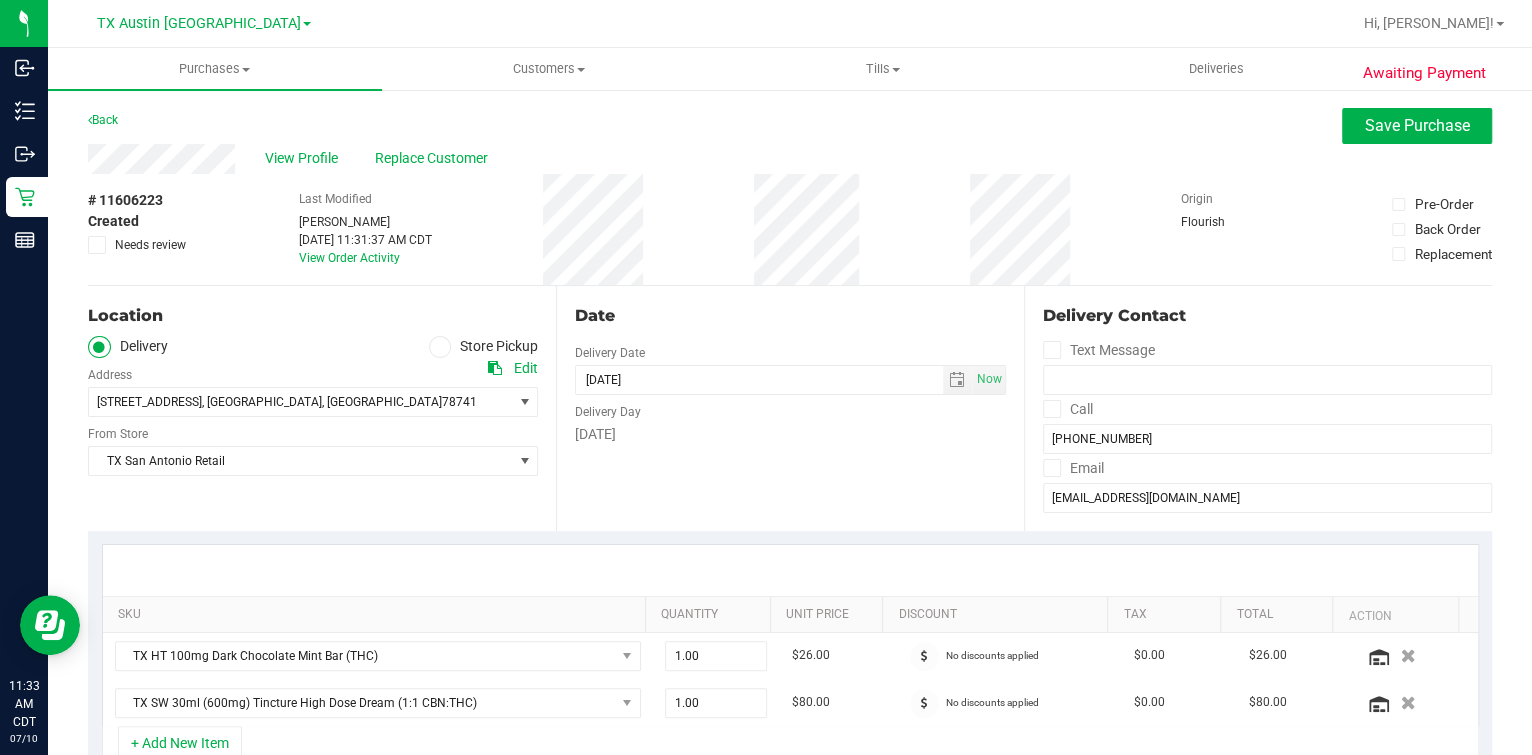 drag, startPoint x: 1067, startPoint y: 141, endPoint x: 1082, endPoint y: 140, distance: 15.033297 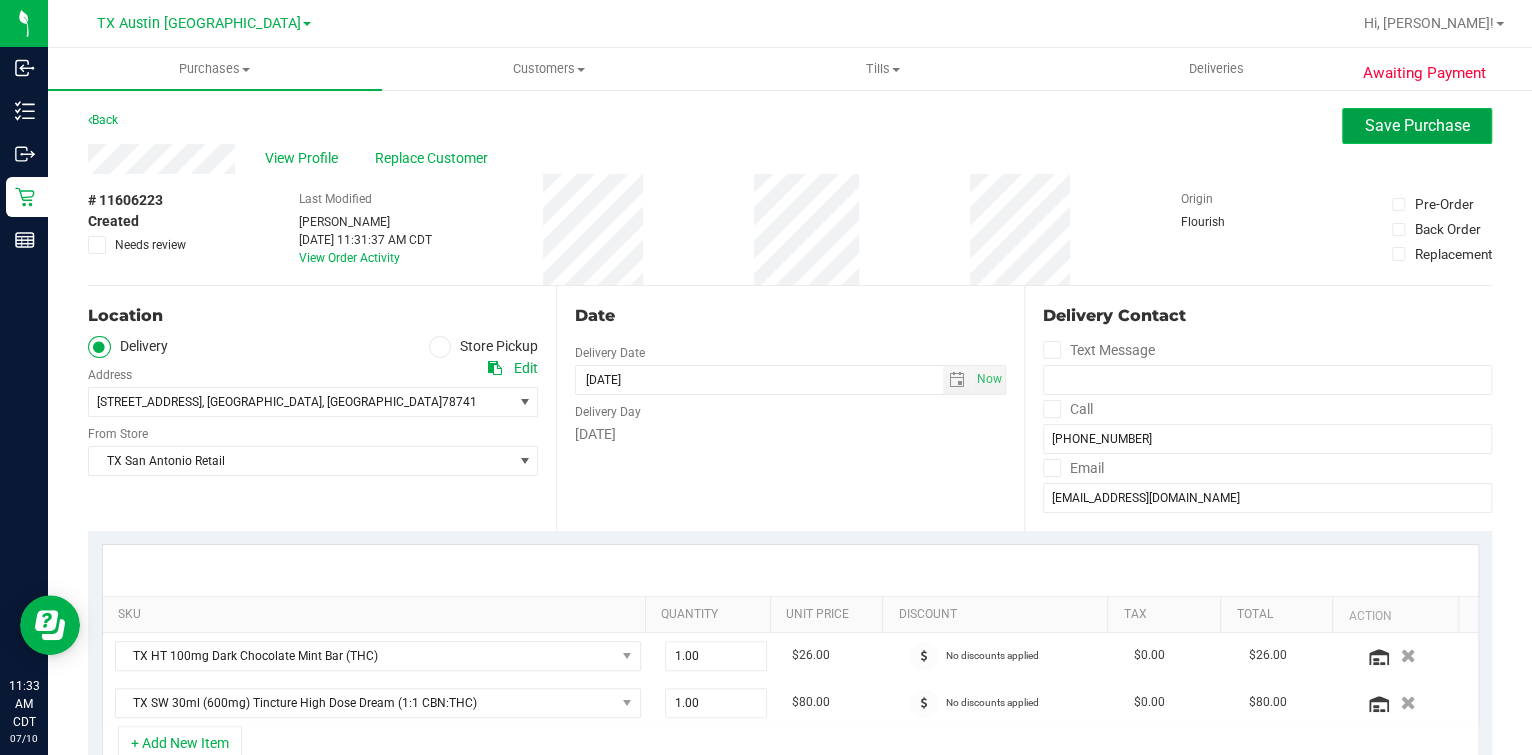 click on "Save Purchase" at bounding box center (1417, 125) 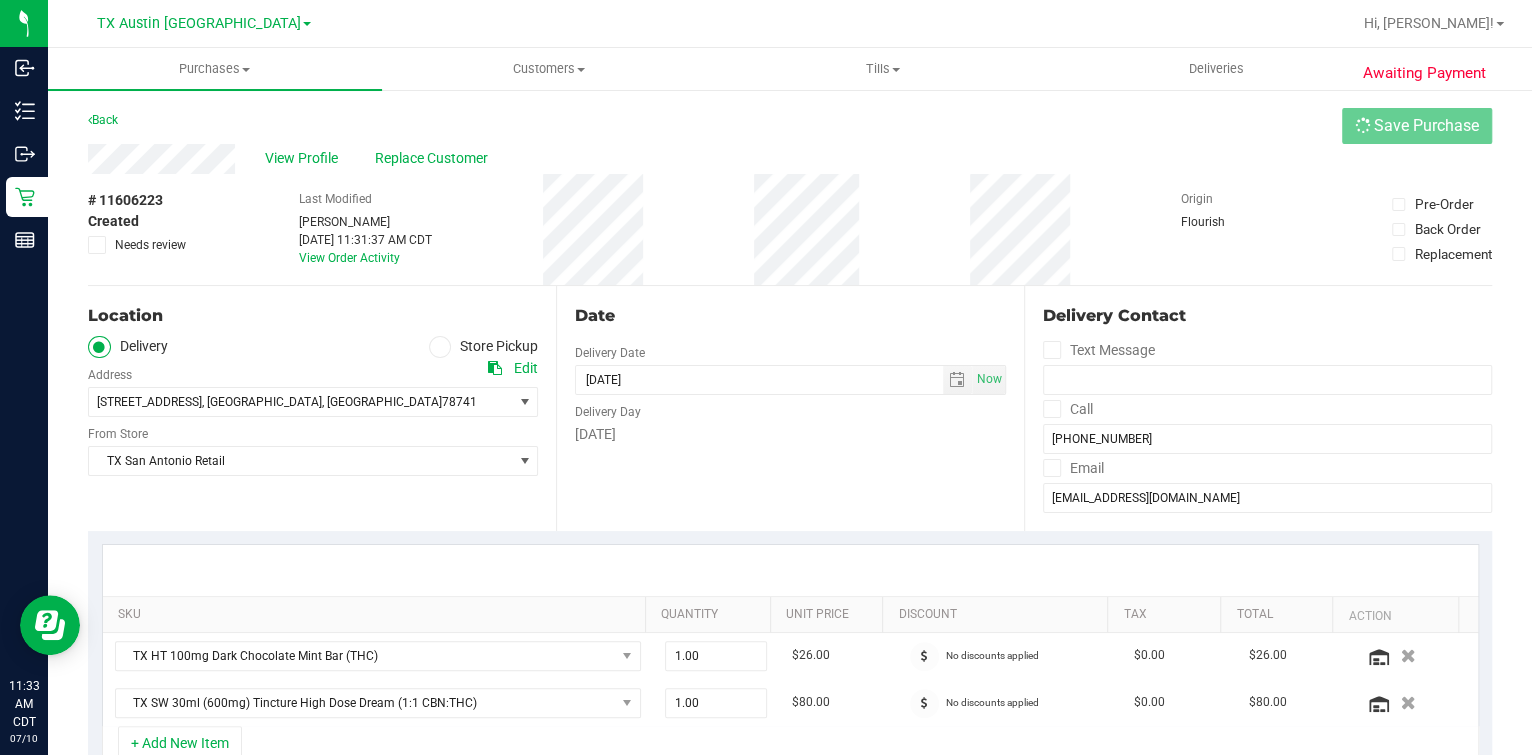 click on "Back
Save Purchase" at bounding box center (790, 126) 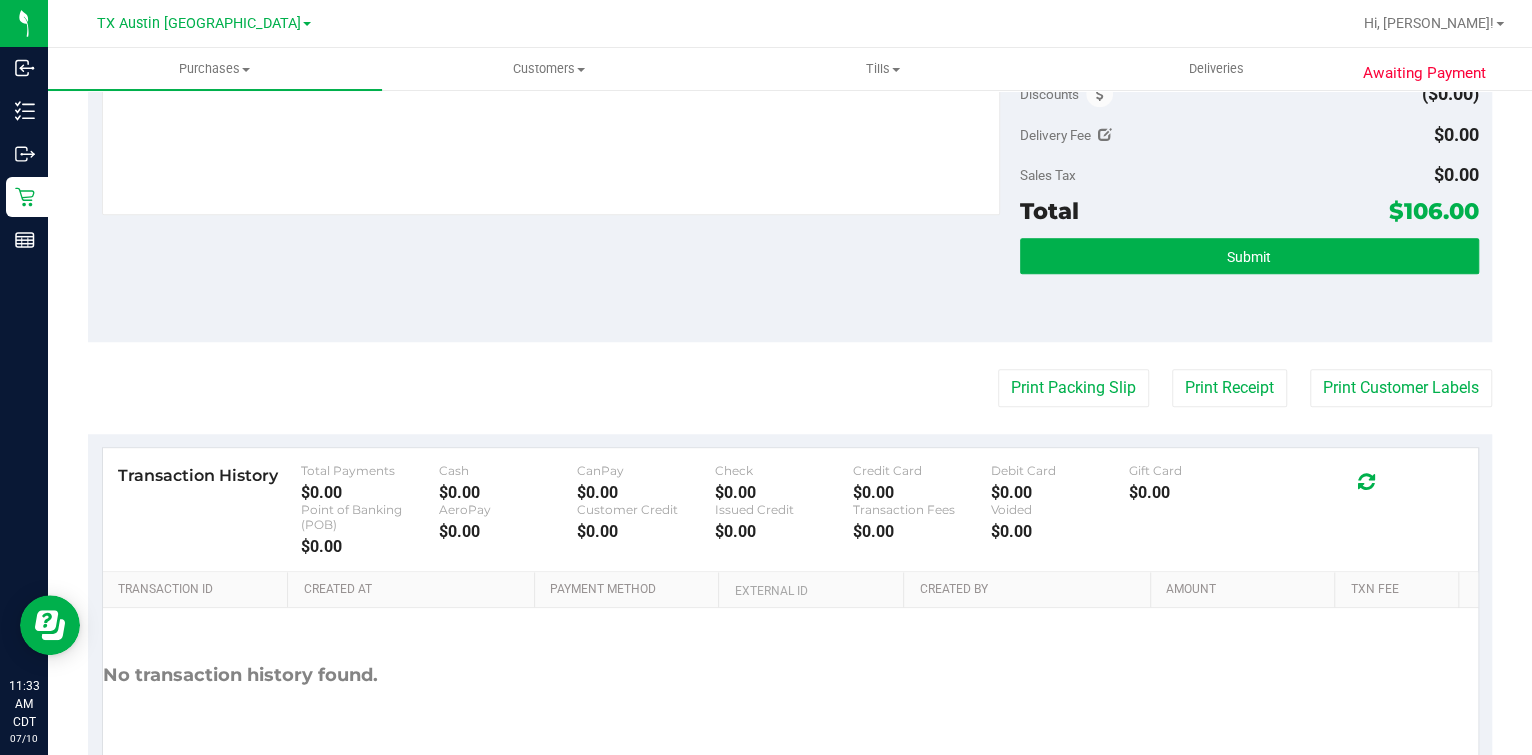 scroll, scrollTop: 911, scrollLeft: 0, axis: vertical 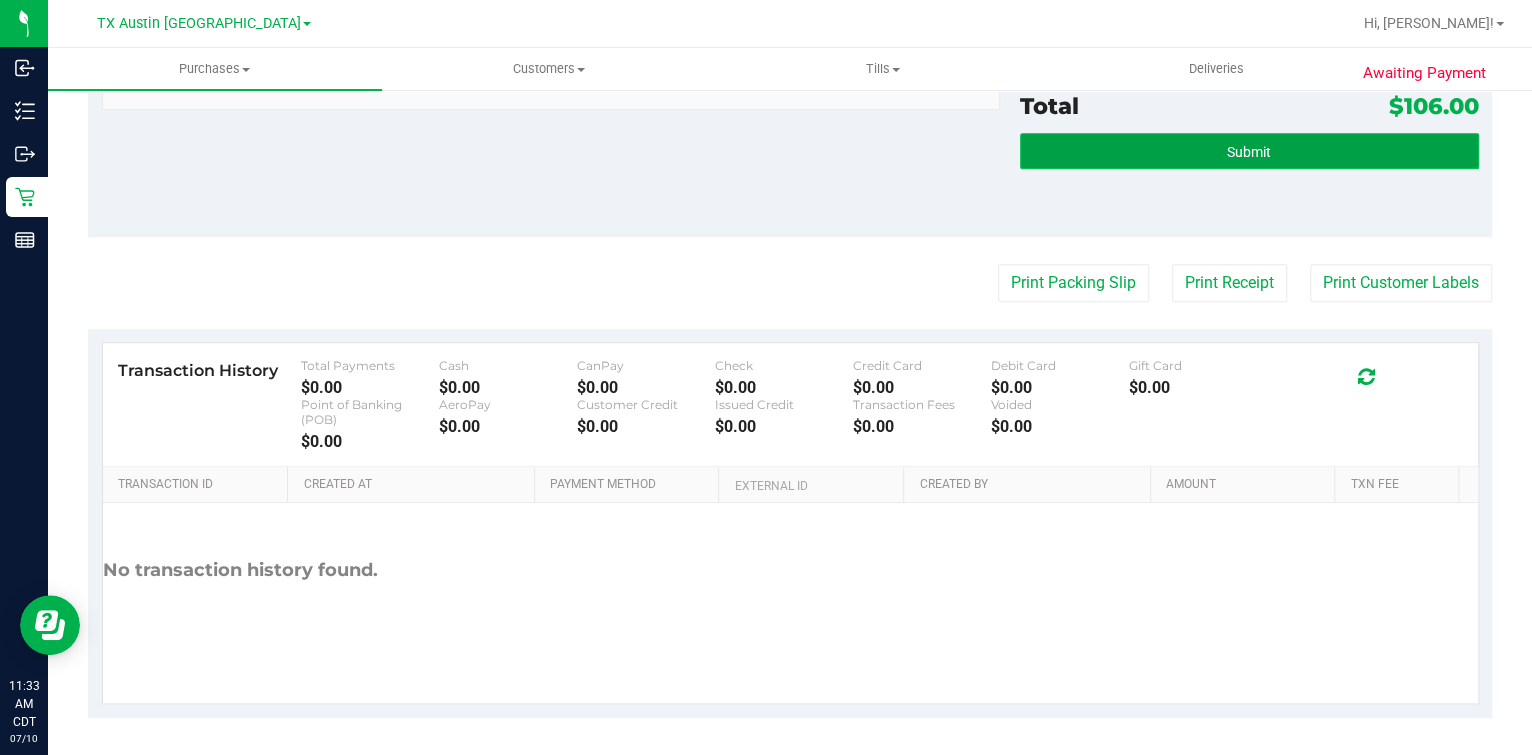 click on "Submit" at bounding box center [1249, 151] 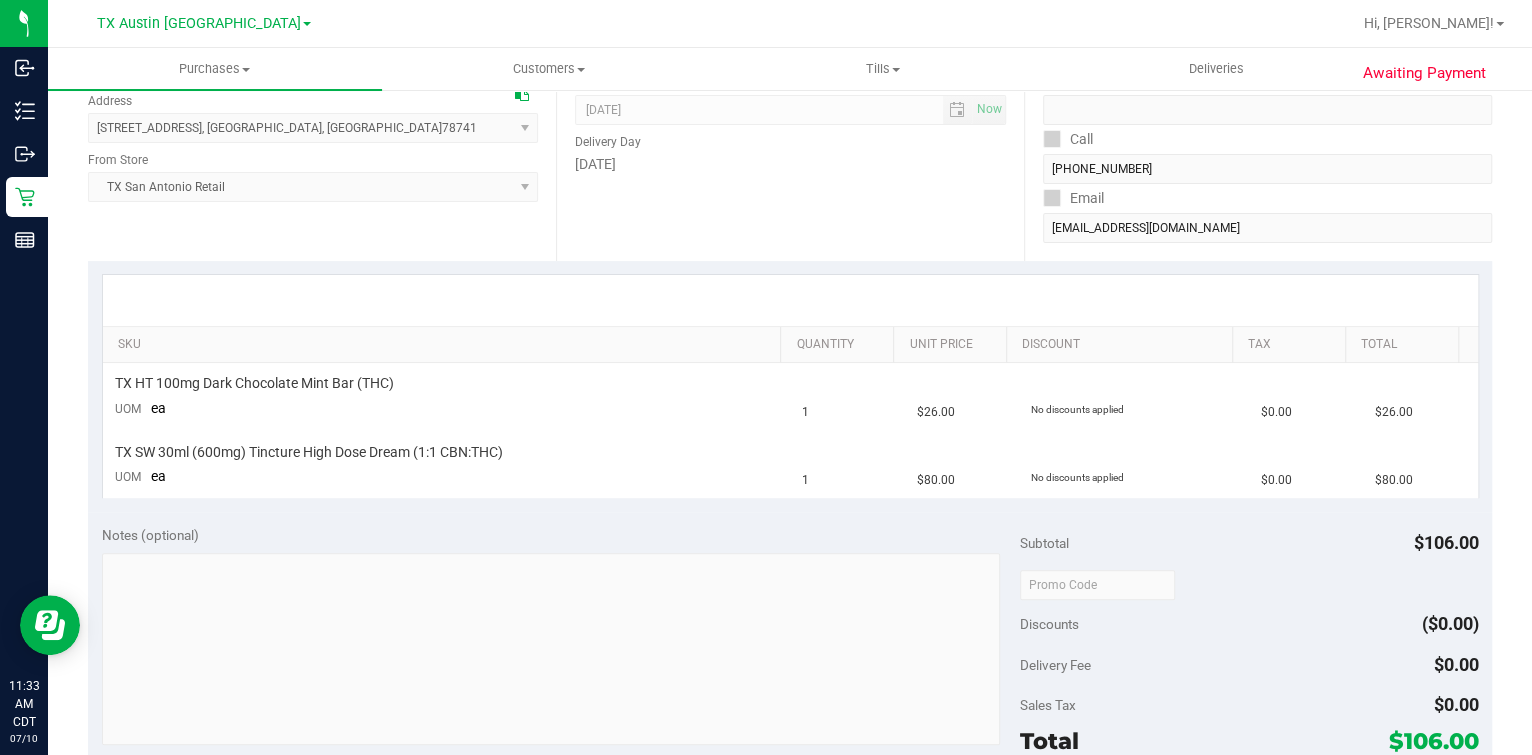scroll, scrollTop: 155, scrollLeft: 0, axis: vertical 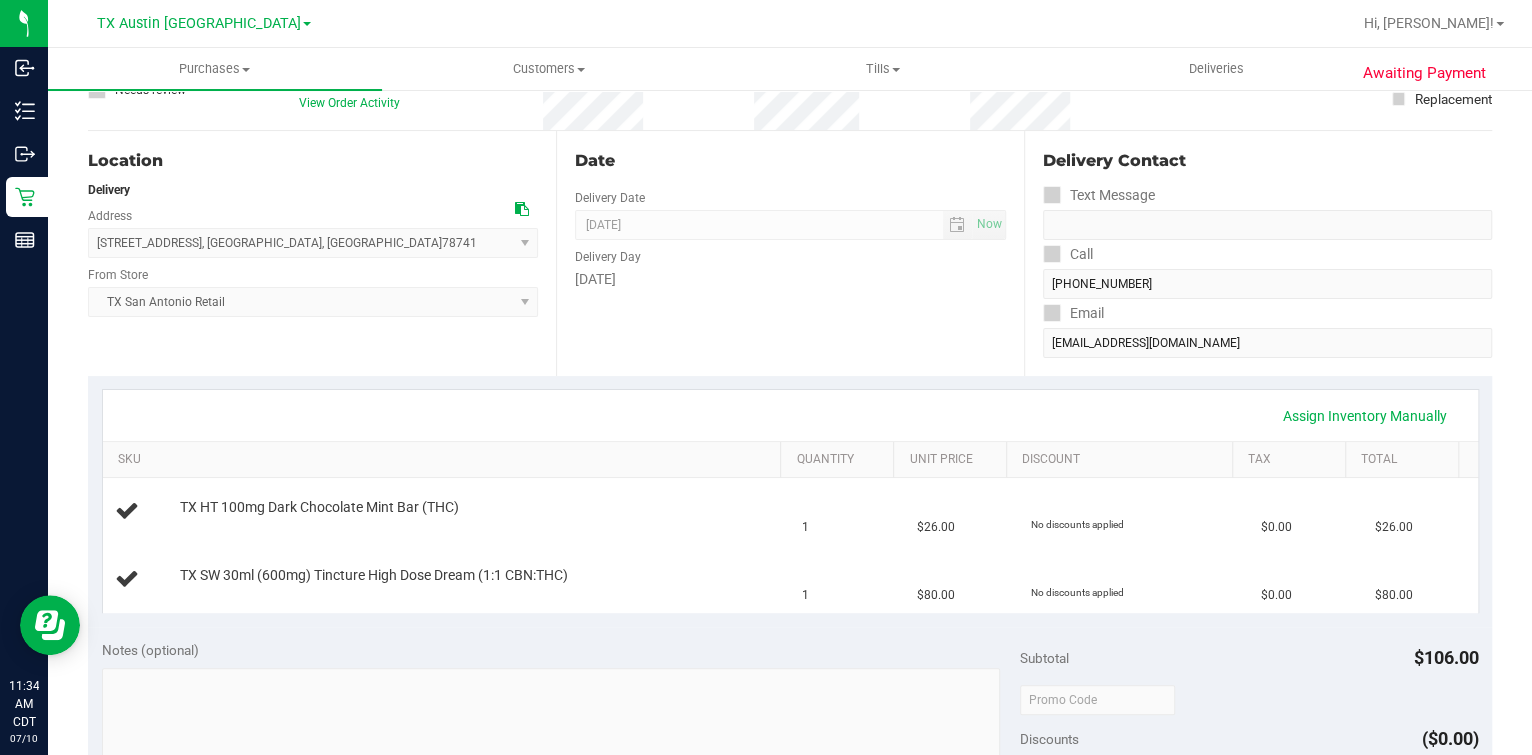 click on "Location
Delivery
Address
18720 Stone Oak PKWY
, San Antonio
, TX
78741
Select address 18720 Stone Oak PKWY
From Store
TX San Antonio Retail Select Store Bonita Springs WC Boynton Beach WC Bradenton WC Brandon WC Brooksville WC Call Center Clermont WC Crestview WC Deerfield Beach WC Delray Beach WC Deltona WC Ft Walton Beach WC Ft. Lauderdale WC Ft. Myers WC Gainesville WC Jax Atlantic WC JAX DC REP Jax WC Key West WC Lakeland WC Largo WC Lehigh Acres DC REP Merritt Island WC Miami 72nd WC Miami Beach WC Miami Dadeland WC Miramar DC REP North Port WC" at bounding box center [322, 253] 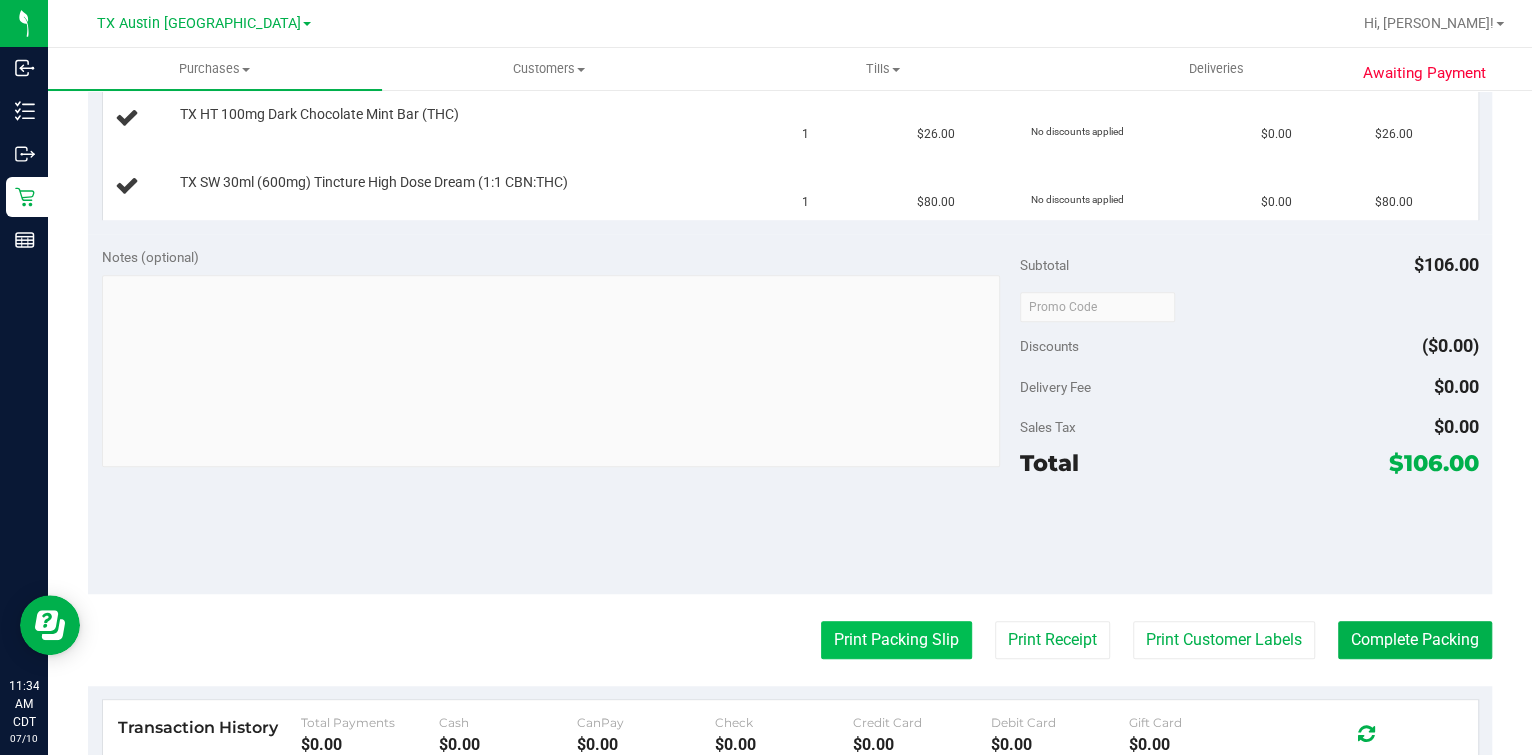 scroll, scrollTop: 780, scrollLeft: 0, axis: vertical 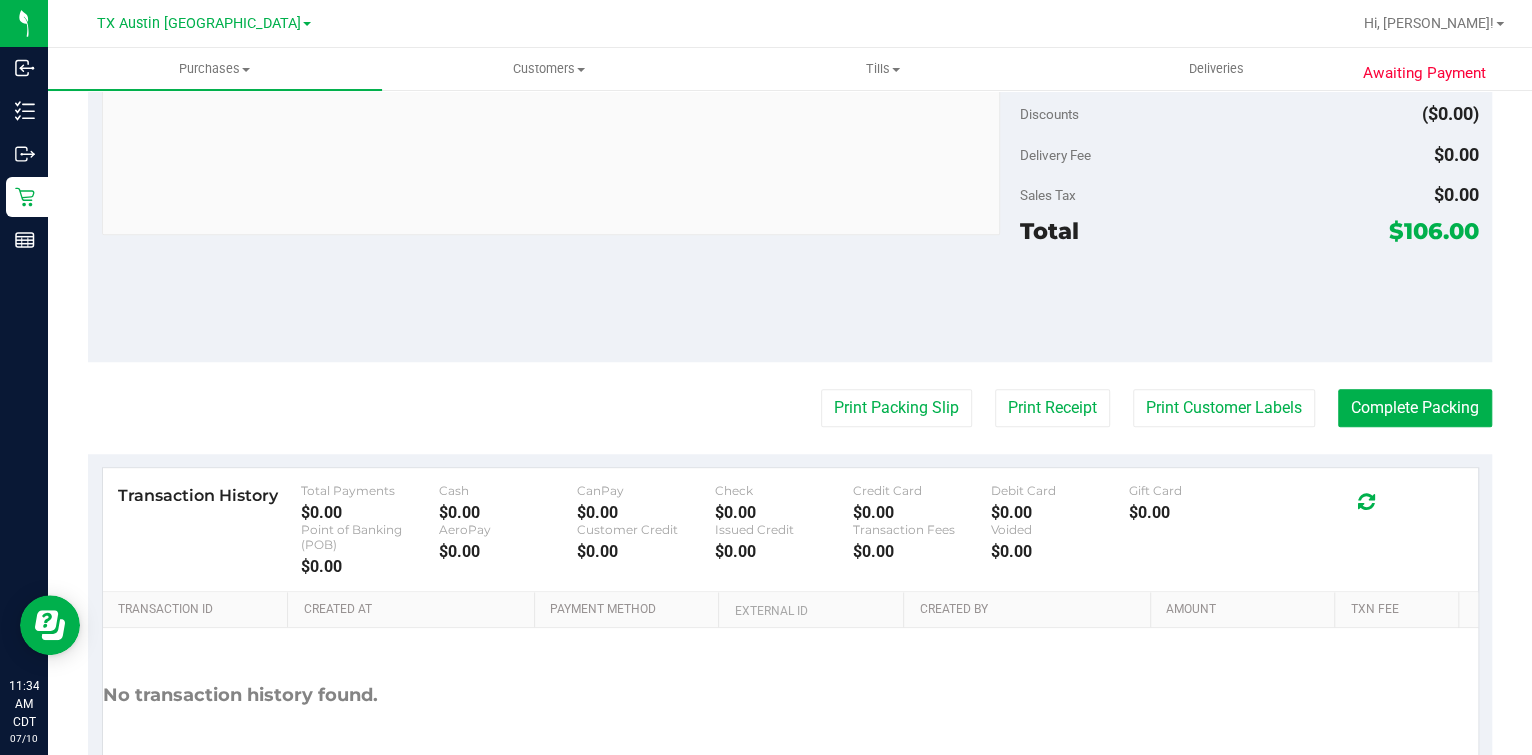 click on "$106.00" at bounding box center [1434, 231] 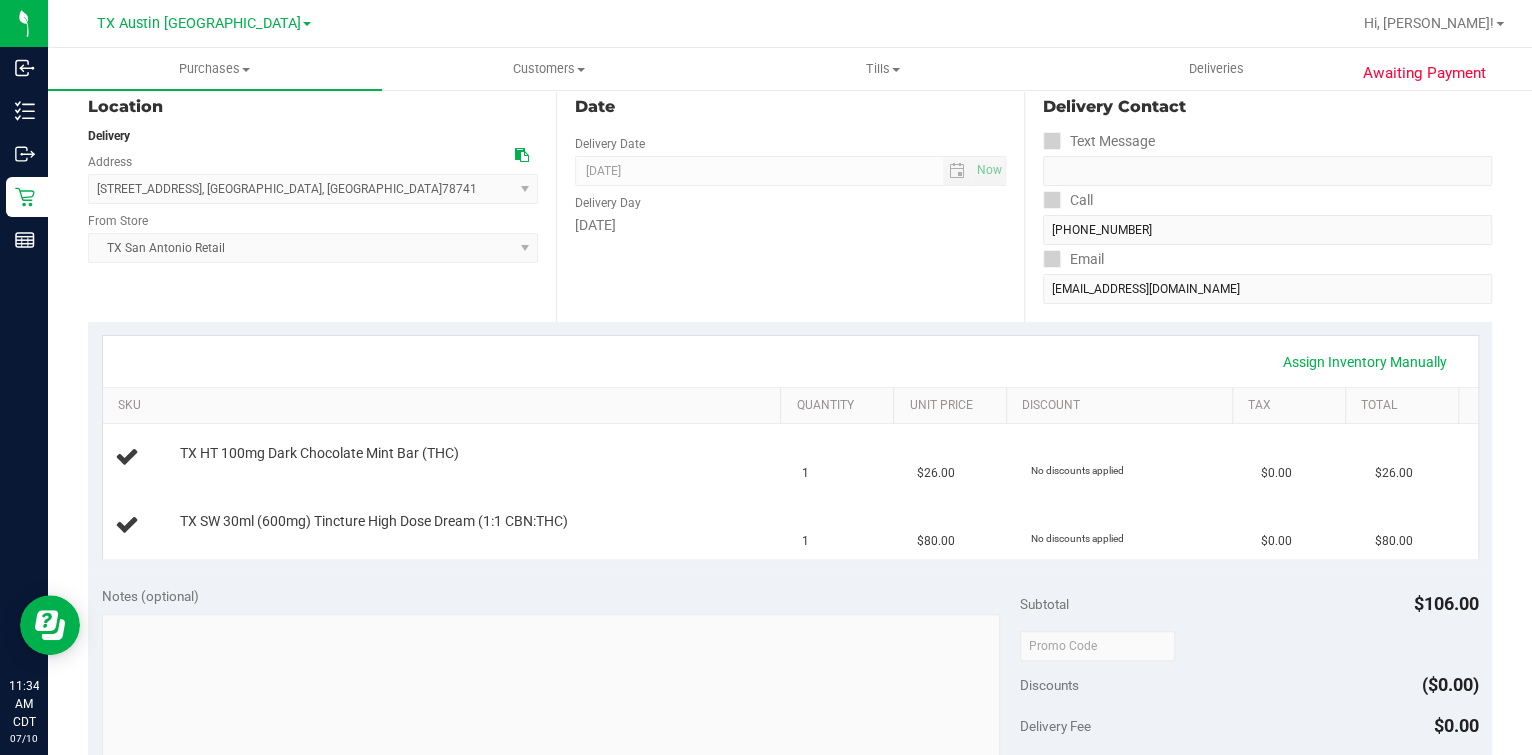 scroll, scrollTop: 0, scrollLeft: 0, axis: both 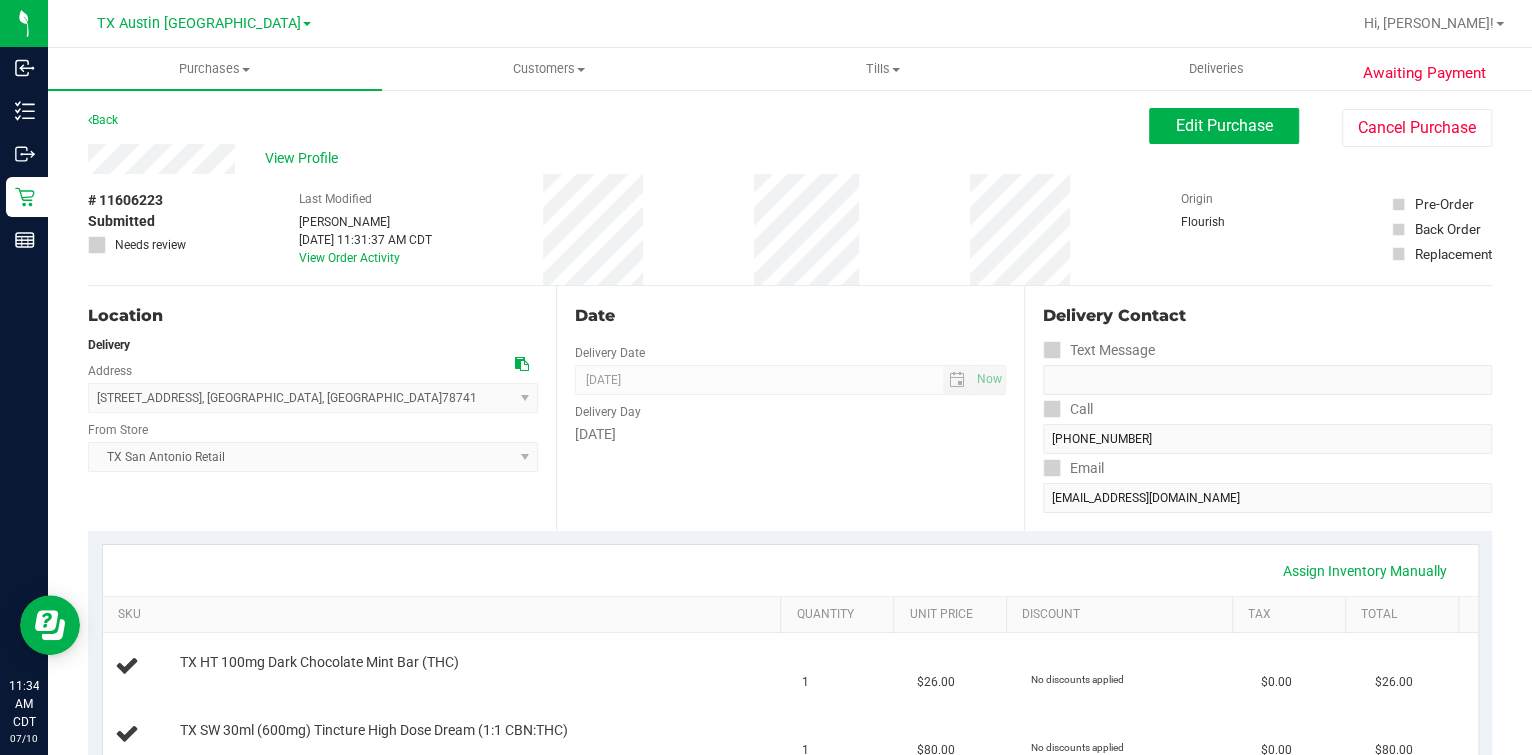 click on "Date
Delivery Date
[DATE]
Now
[DATE] 07:00 AM
Now
Delivery Day
[DATE]" at bounding box center (790, 408) 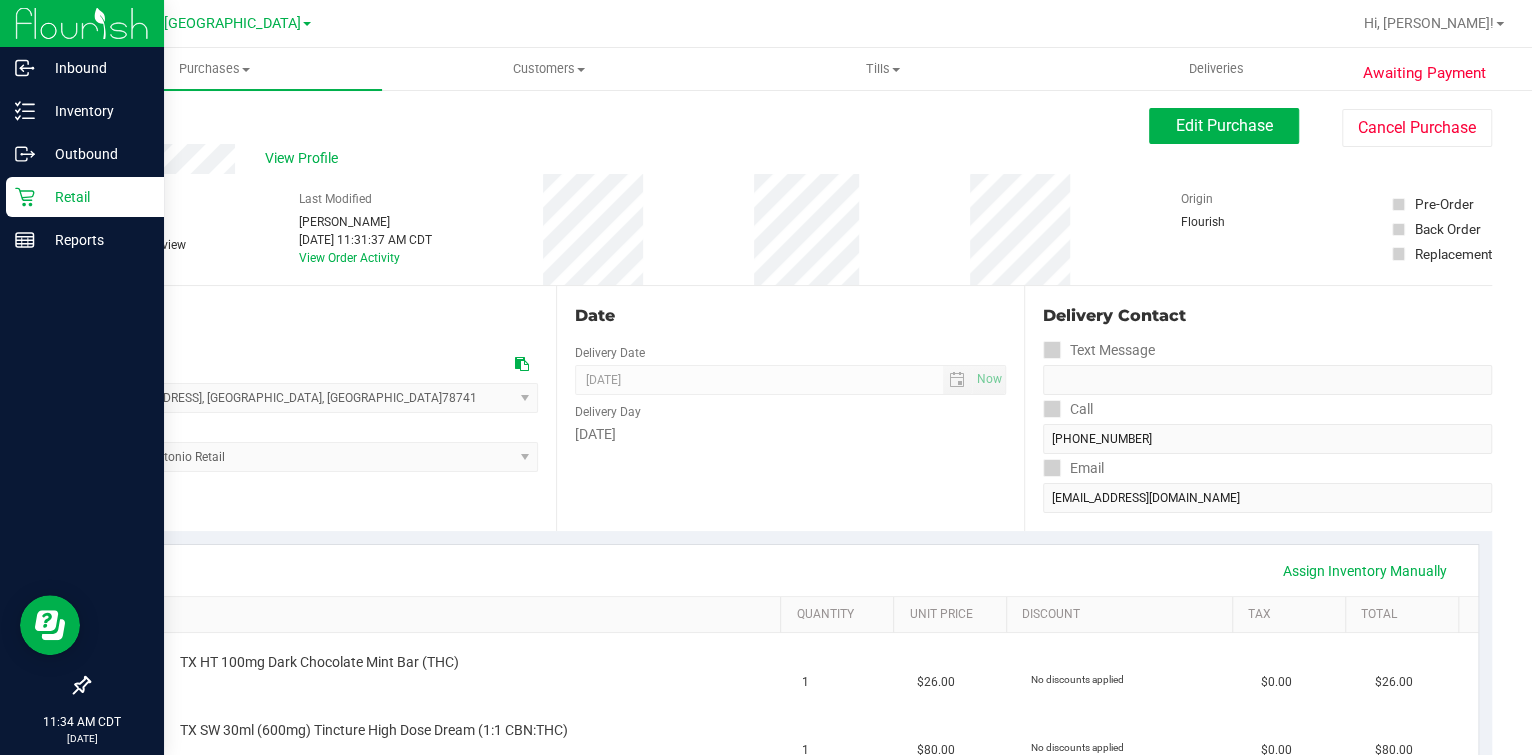 drag, startPoint x: 39, startPoint y: 191, endPoint x: 52, endPoint y: 209, distance: 22.203604 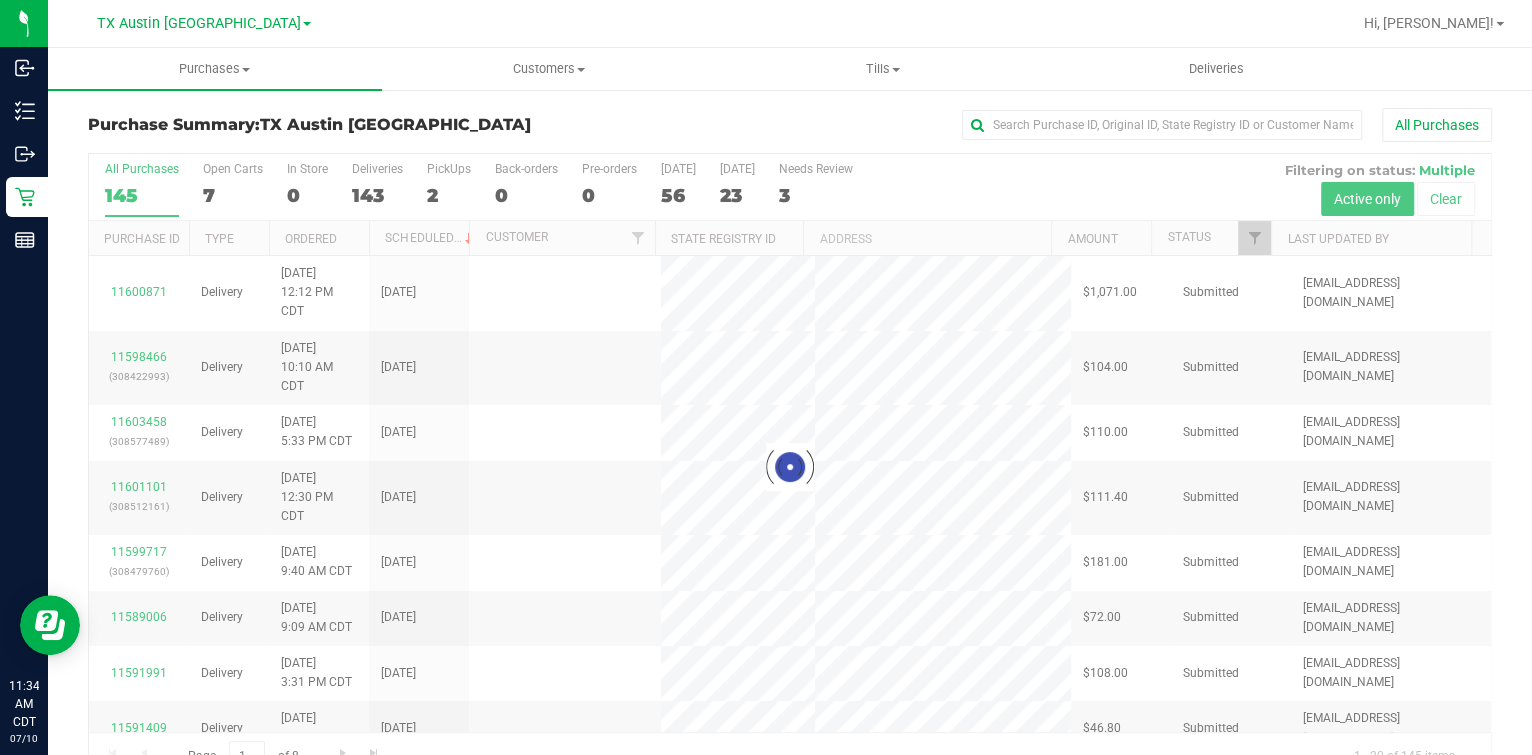 click at bounding box center [790, 467] 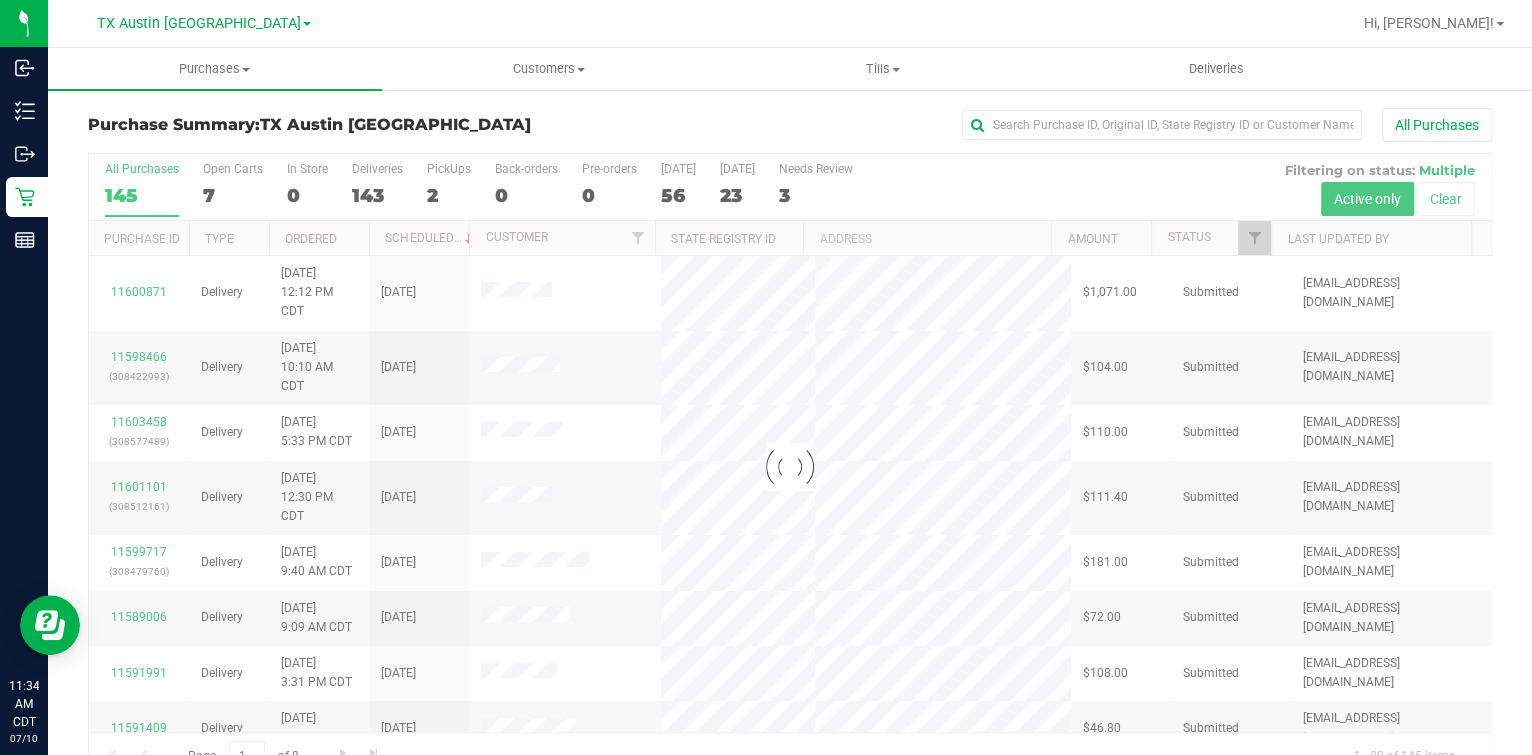 click at bounding box center [790, 467] 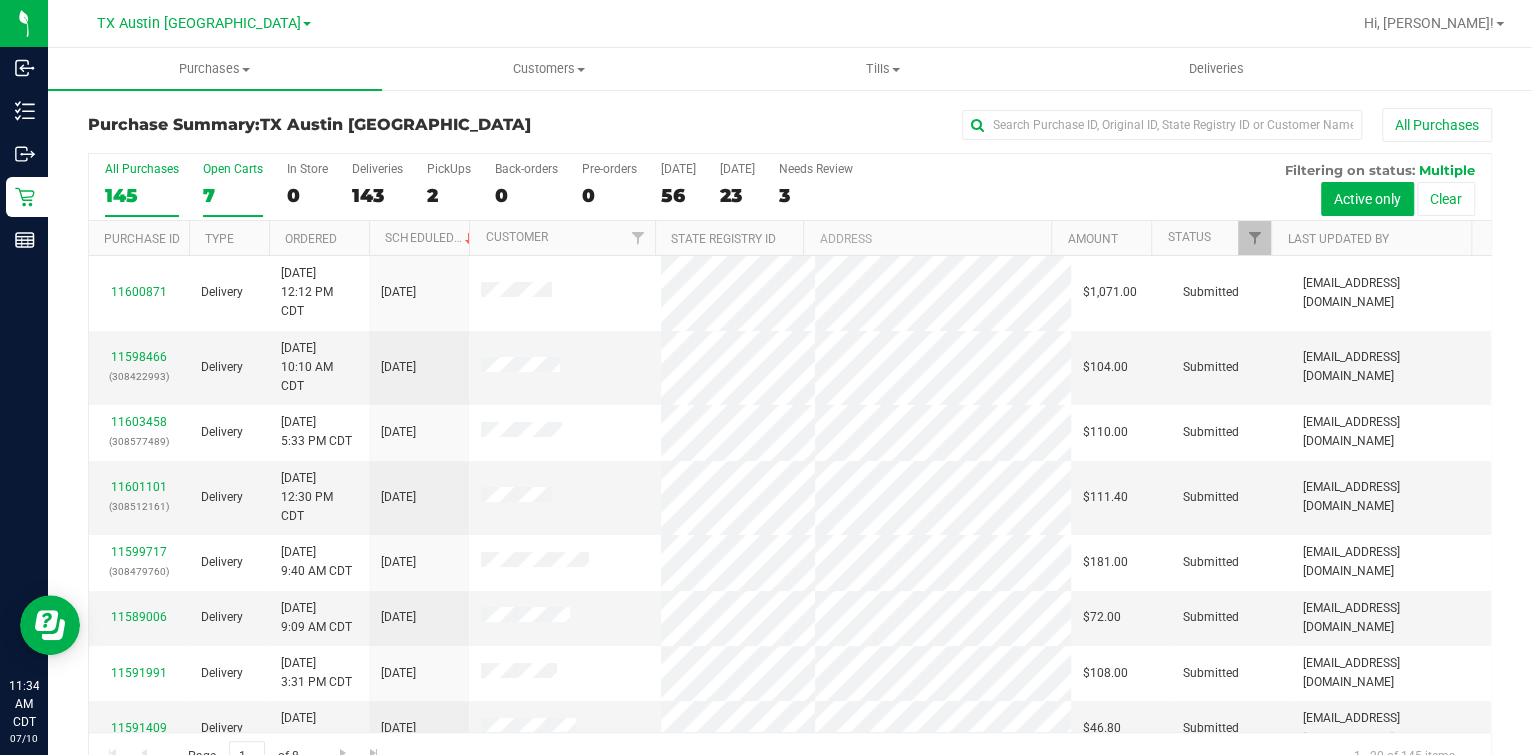 click on "7" at bounding box center (233, 195) 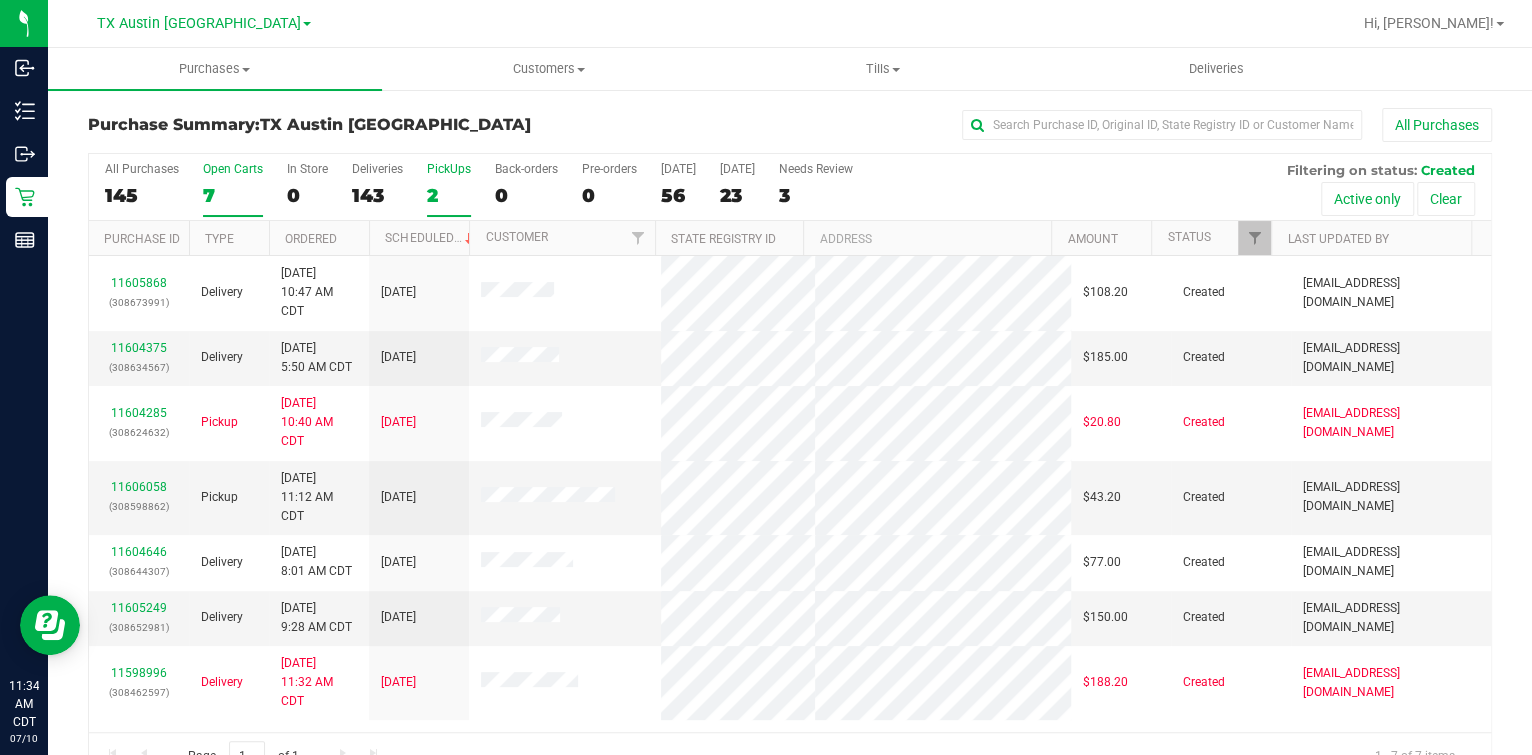 click on "PickUps
2" at bounding box center [449, 189] 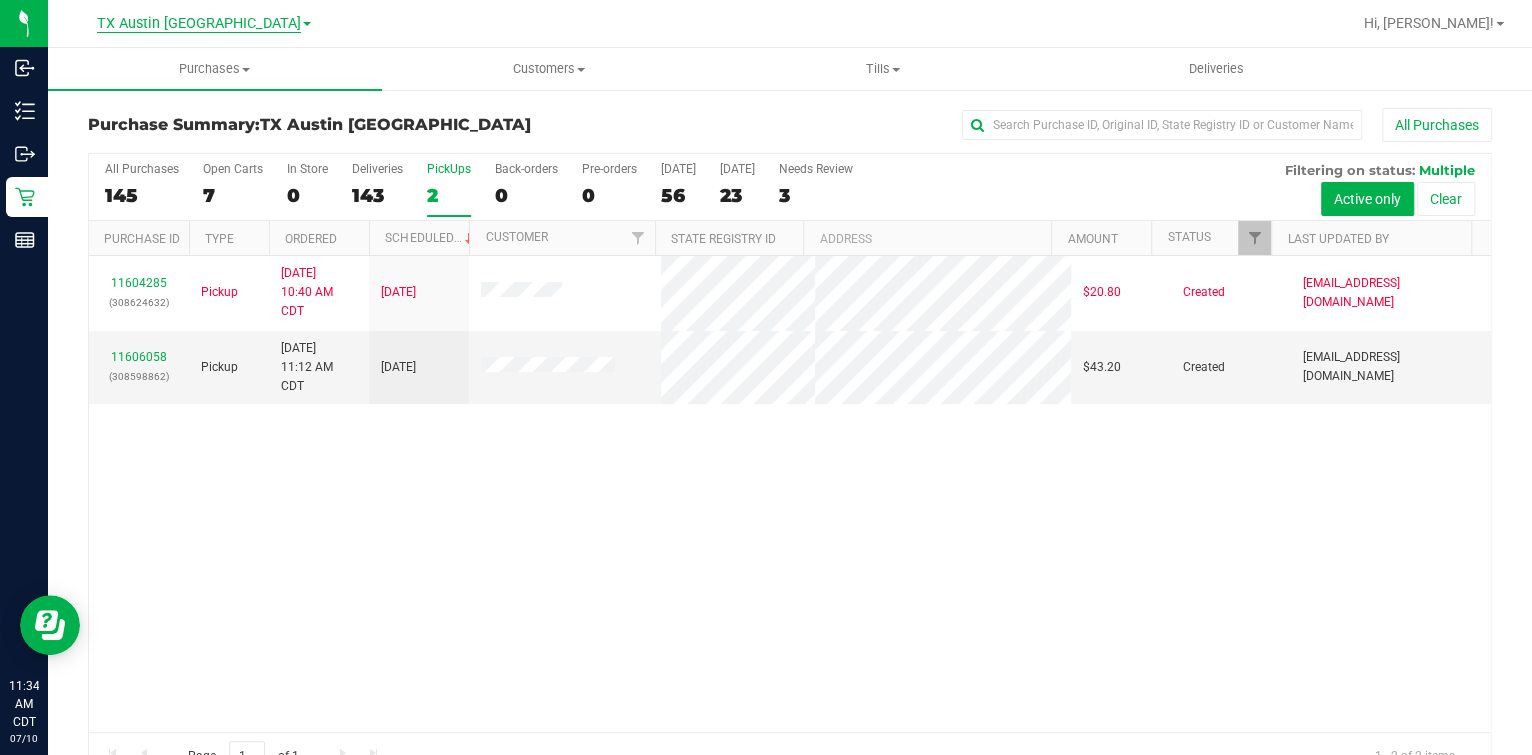 click on "TX Austin [GEOGRAPHIC_DATA]" at bounding box center (199, 24) 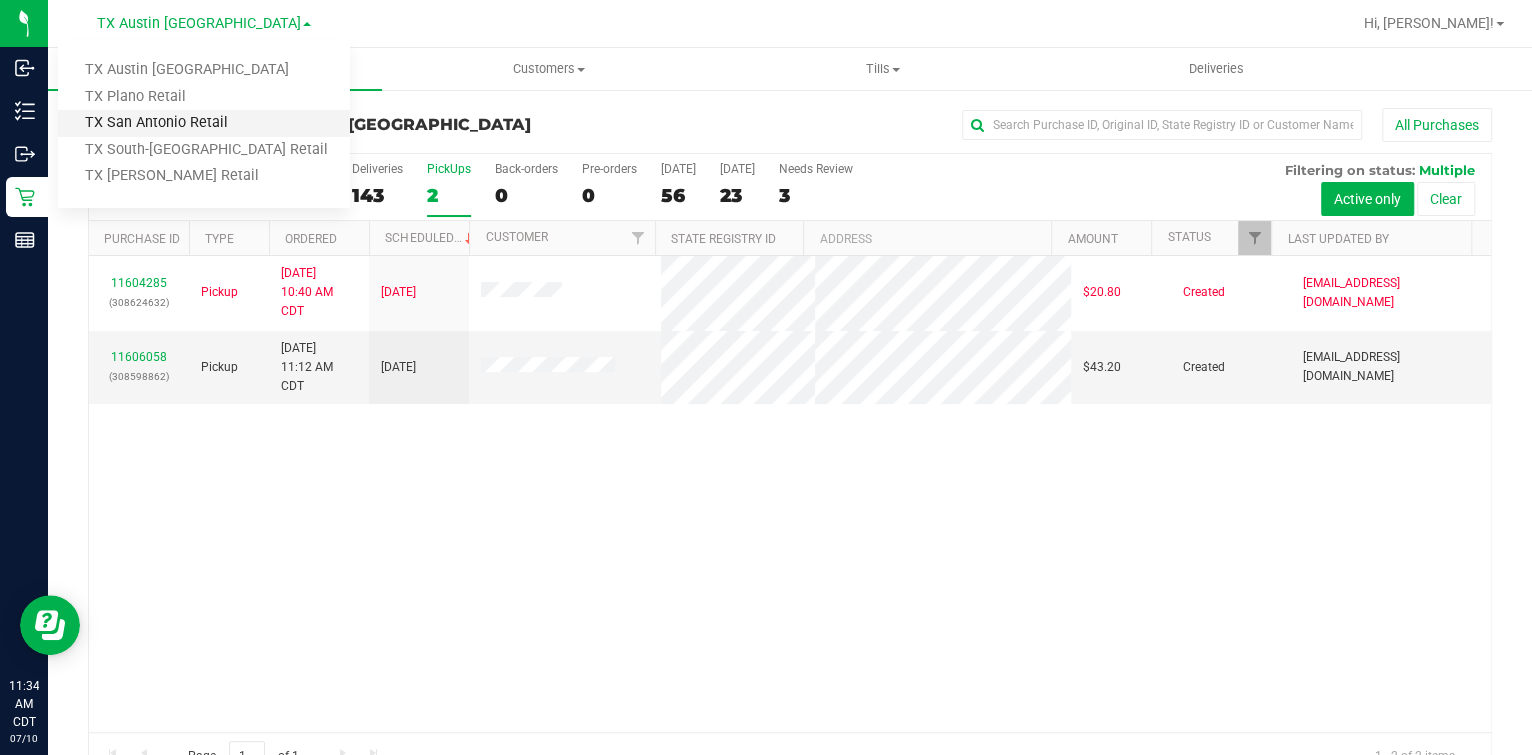click on "TX San Antonio Retail" at bounding box center (204, 123) 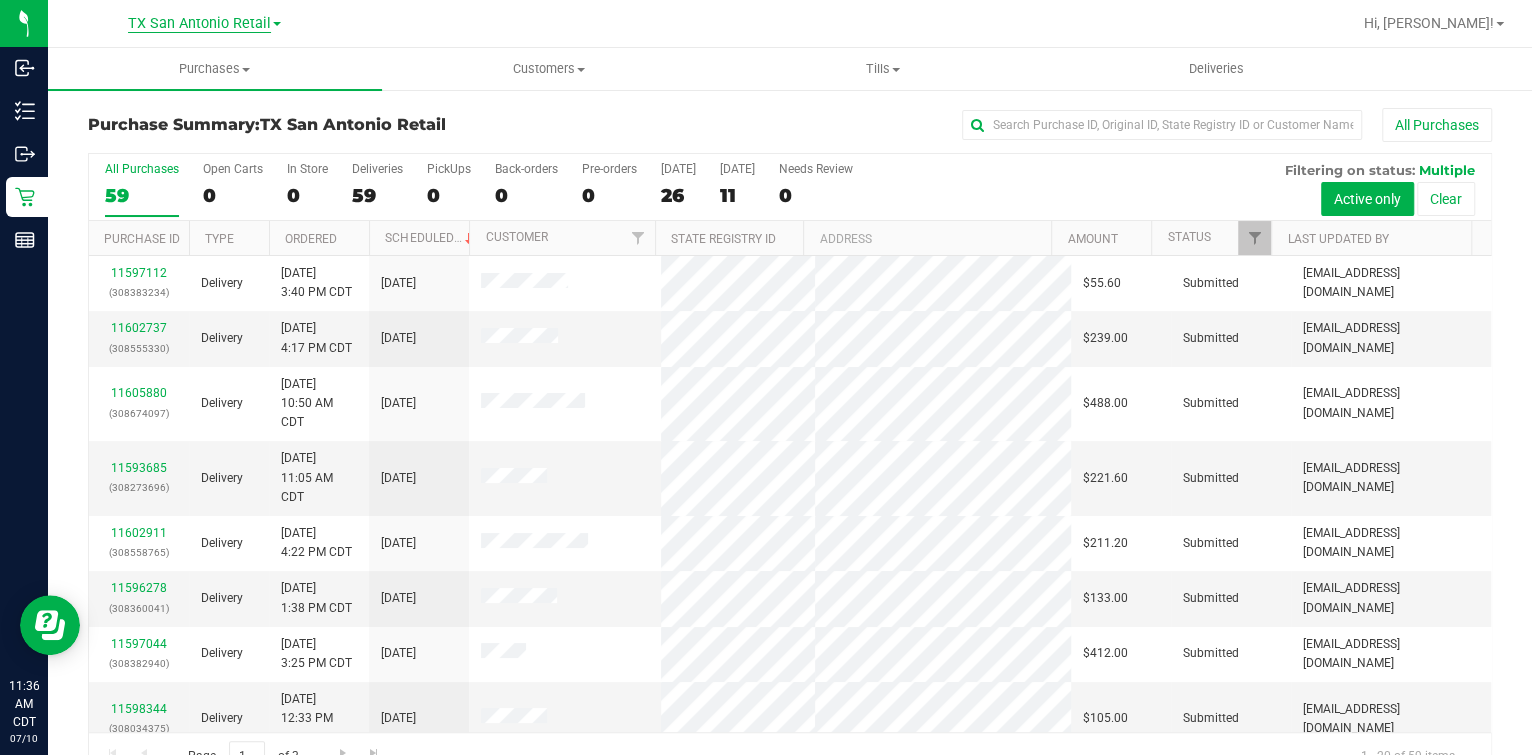 click on "TX San Antonio Retail" at bounding box center (199, 24) 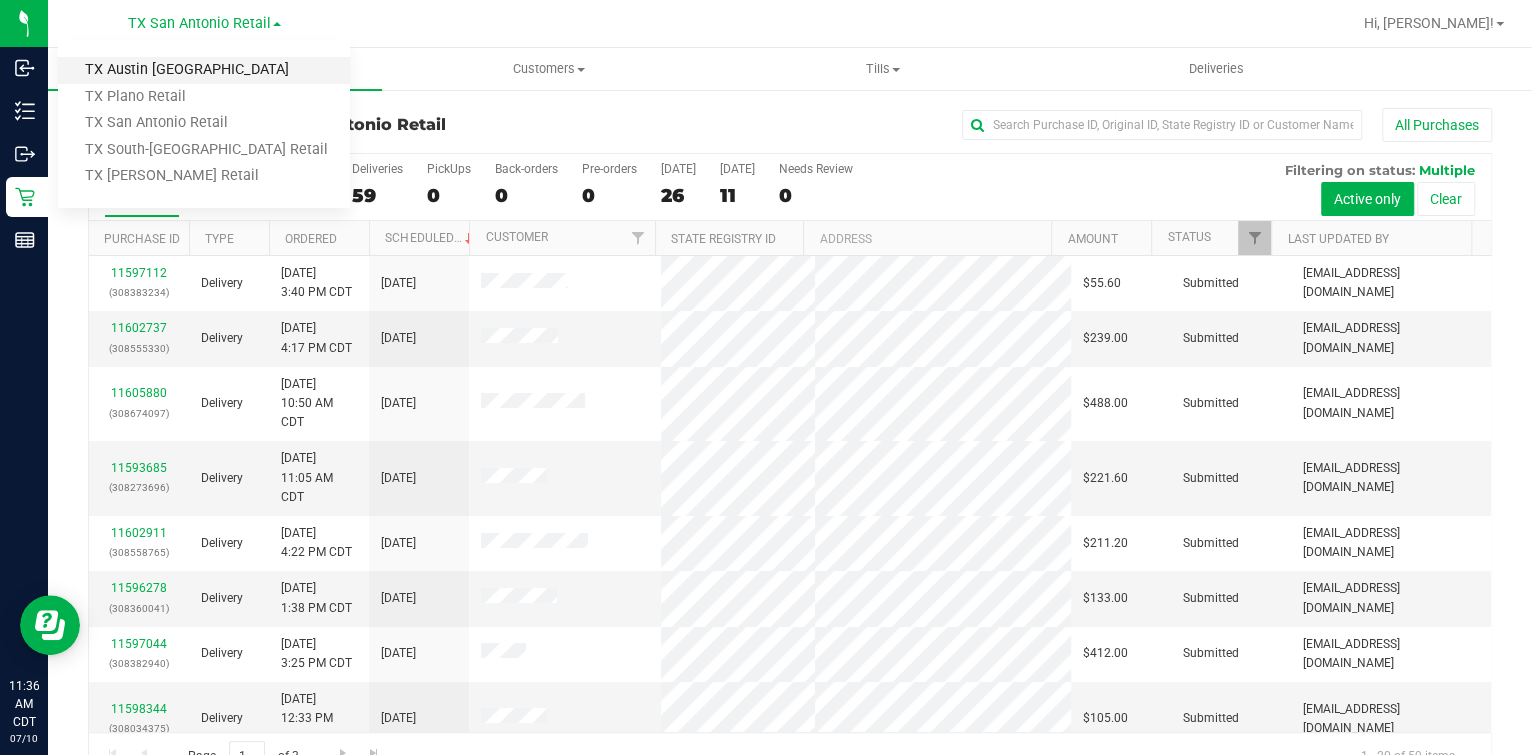 click on "TX Austin DC" at bounding box center [204, 70] 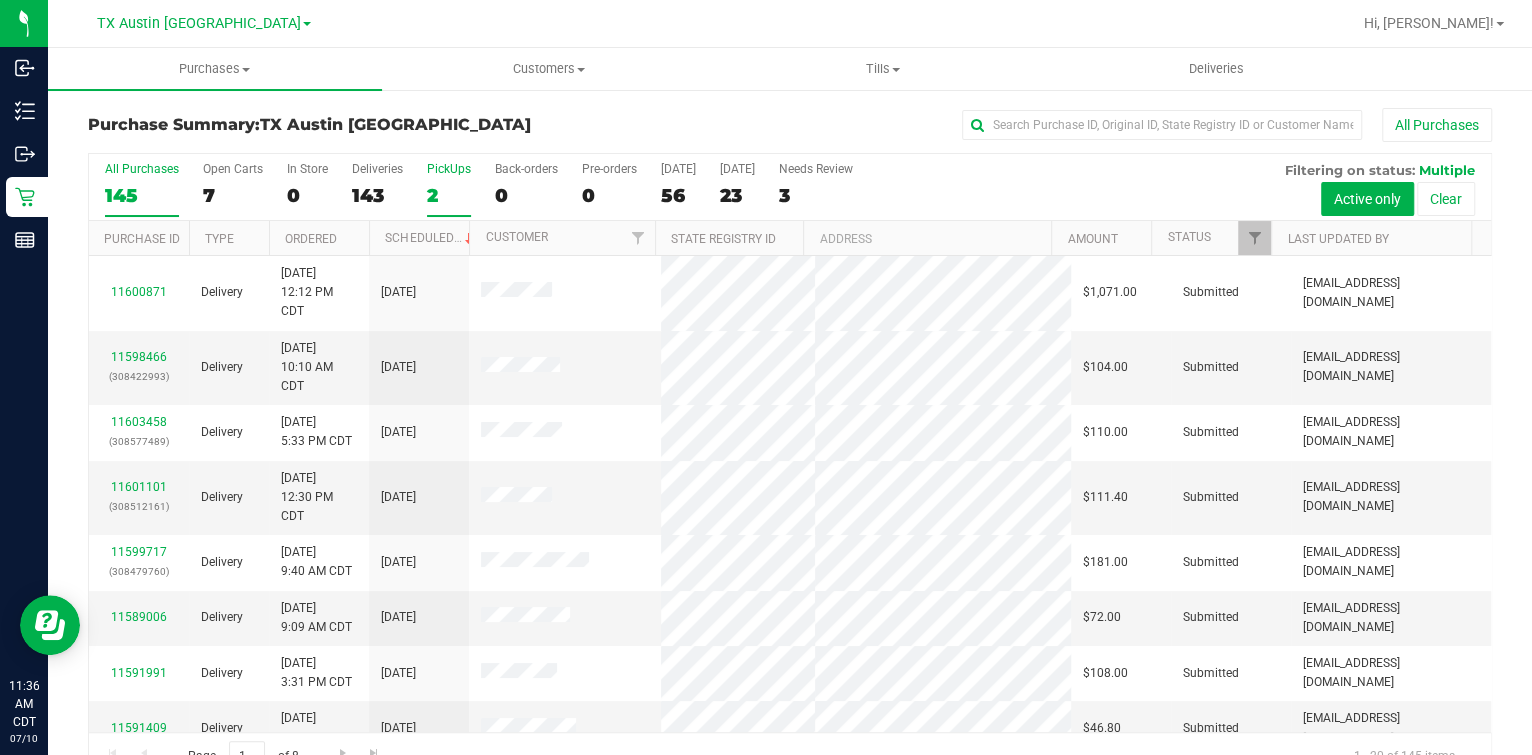 click on "2" at bounding box center (449, 195) 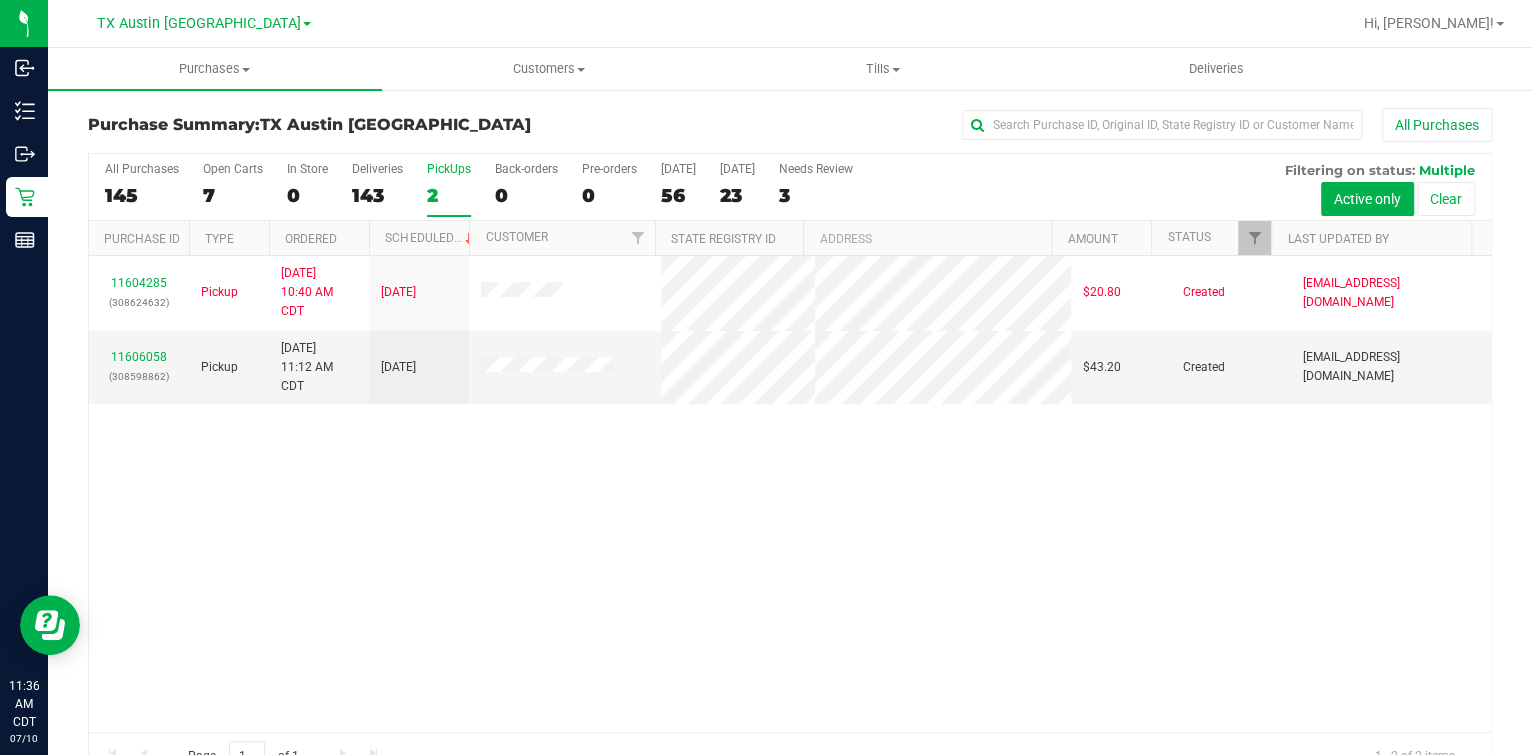 click on "11604285
(308624632)
Pickup 7/10/2025 10:40 AM CDT 7/14/2025
$20.80
Created riwaku@goodblend.com
11606058
(308598862)
Pickup 7/10/2025 11:12 AM CDT 7/14/2025
$43.20
Created abe+parallel@iheartjane.com" at bounding box center [790, 494] 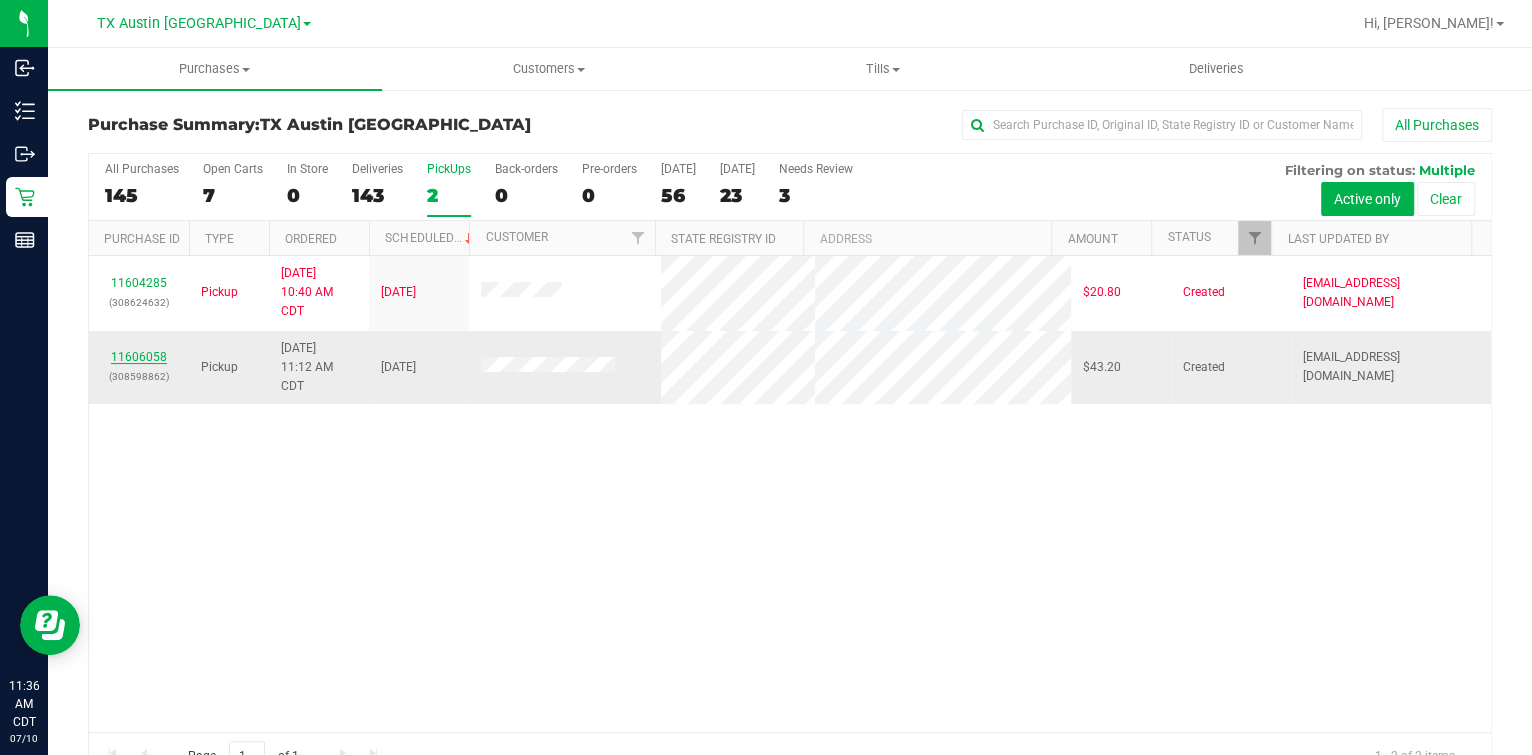 click on "11606058" at bounding box center (139, 357) 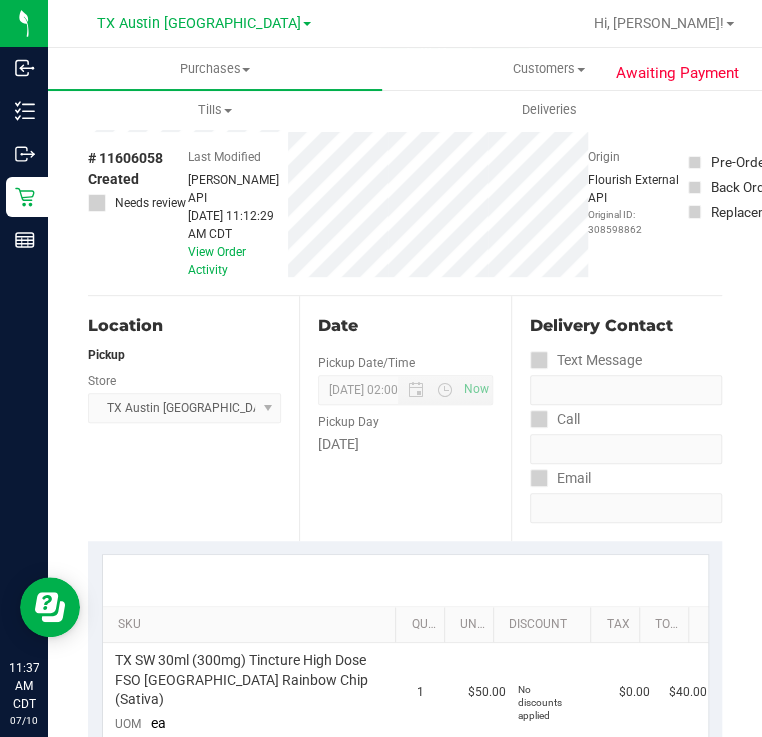 scroll, scrollTop: 0, scrollLeft: 0, axis: both 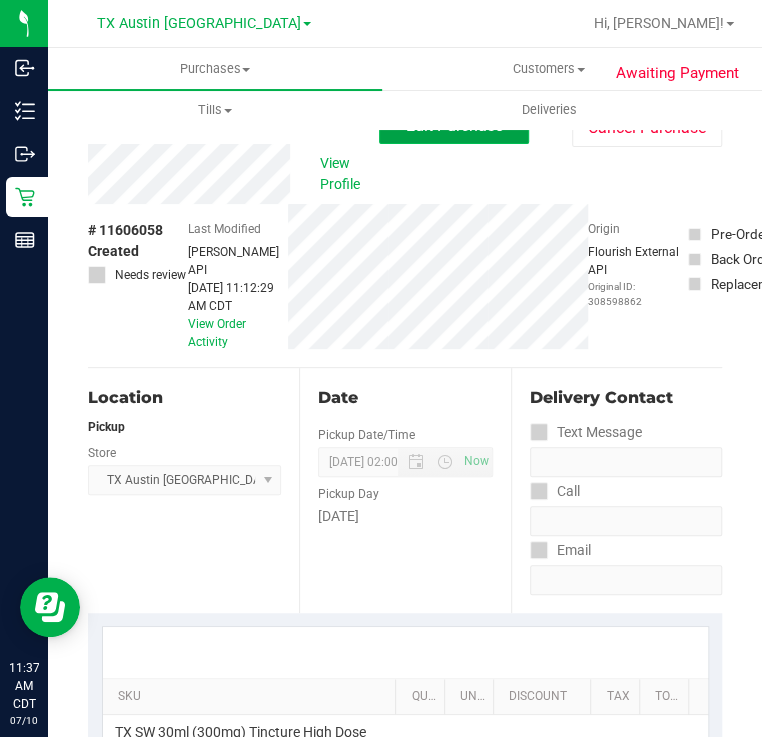 click on "Edit Purchase" at bounding box center (454, 126) 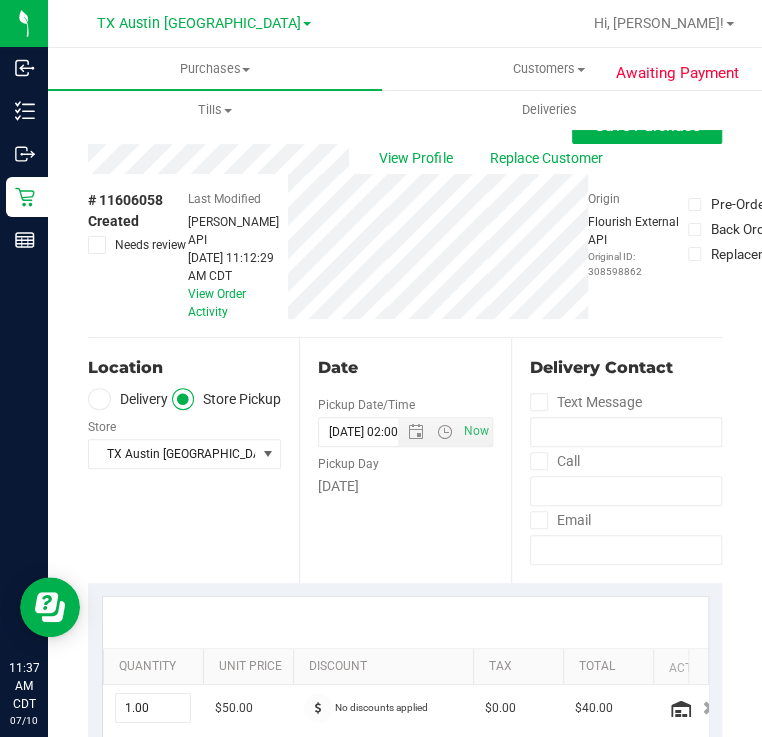 scroll, scrollTop: 499, scrollLeft: 0, axis: vertical 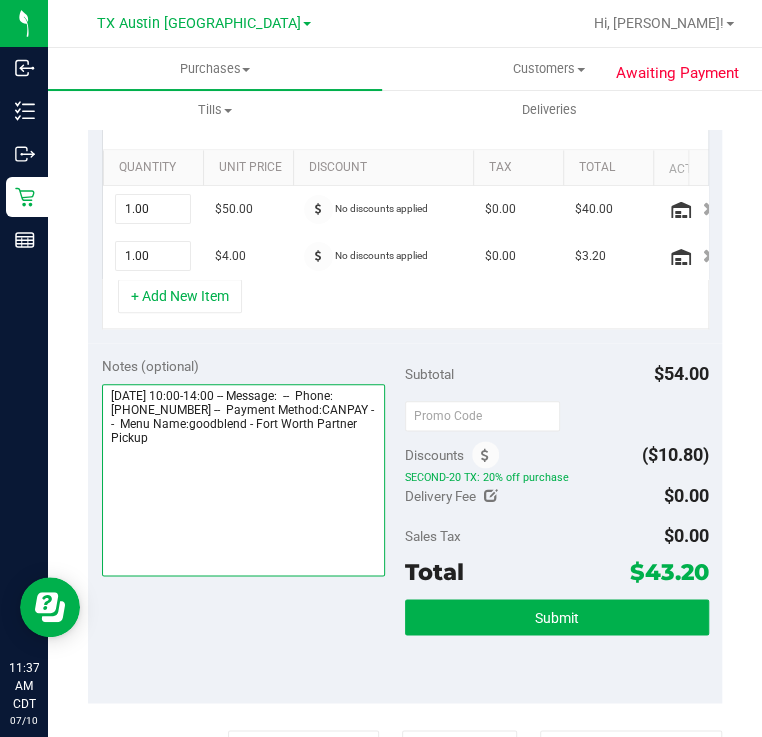 click at bounding box center [244, 480] 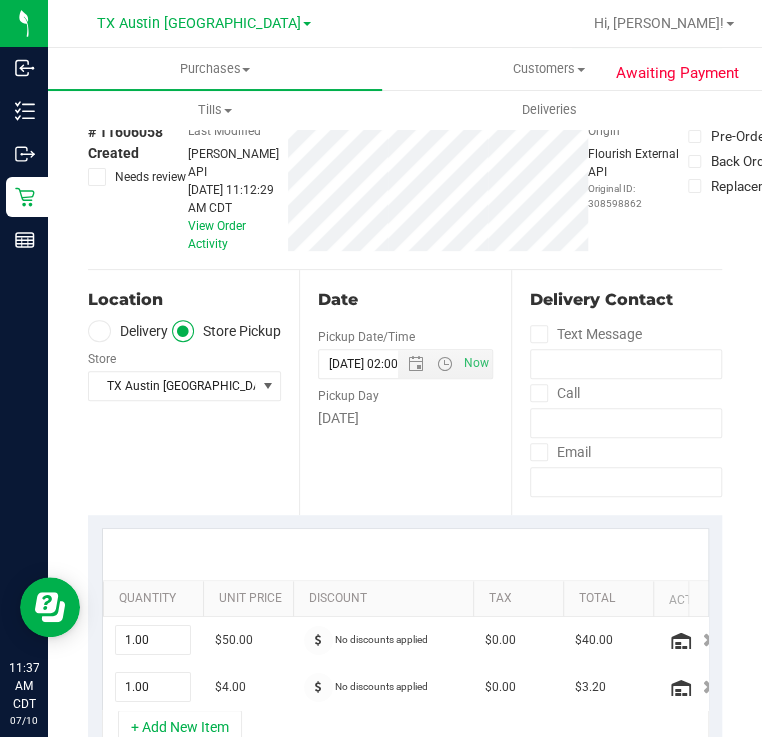 scroll, scrollTop: 0, scrollLeft: 0, axis: both 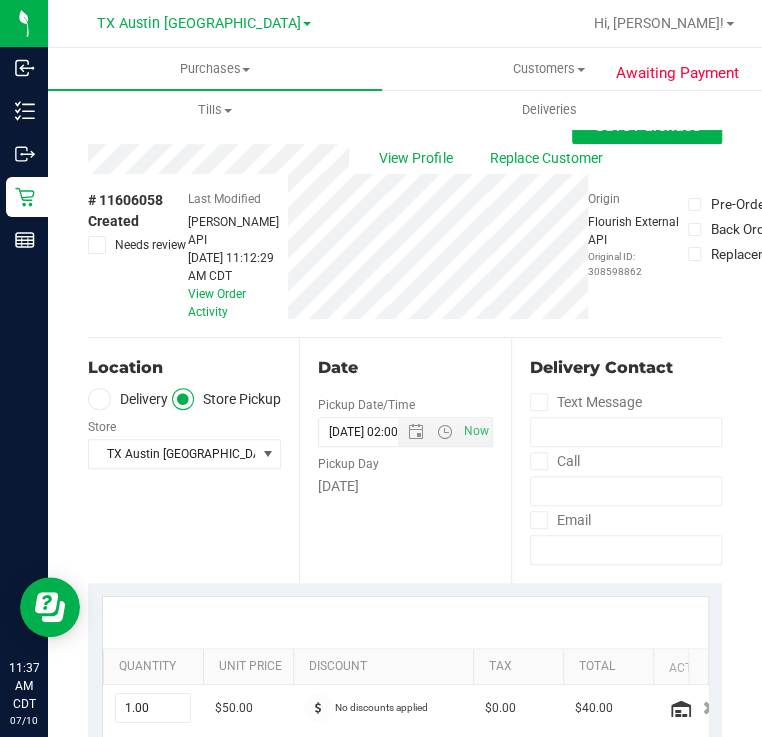 click on "Delivery" at bounding box center (128, 399) 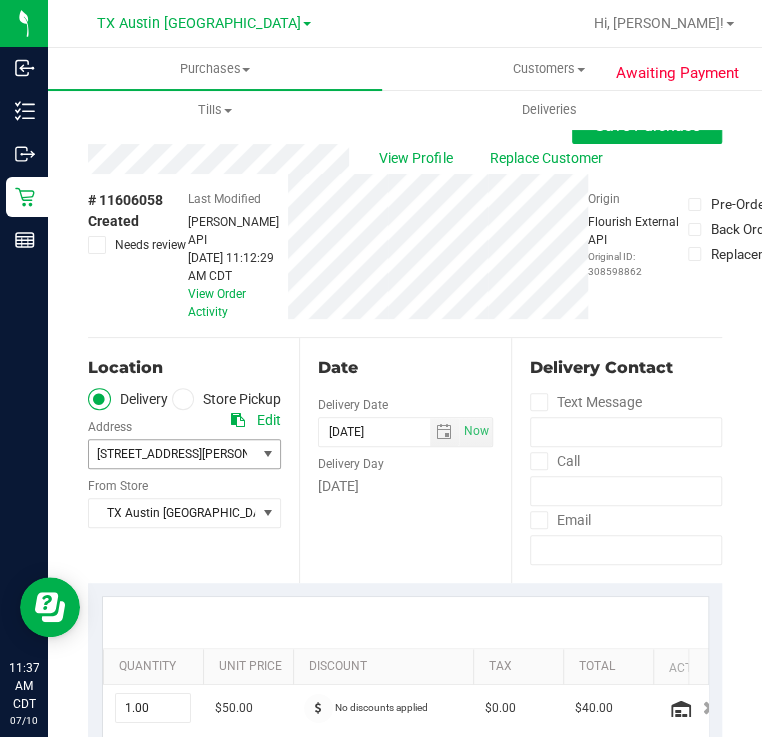 click on ", Burleson" at bounding box center [341, 454] 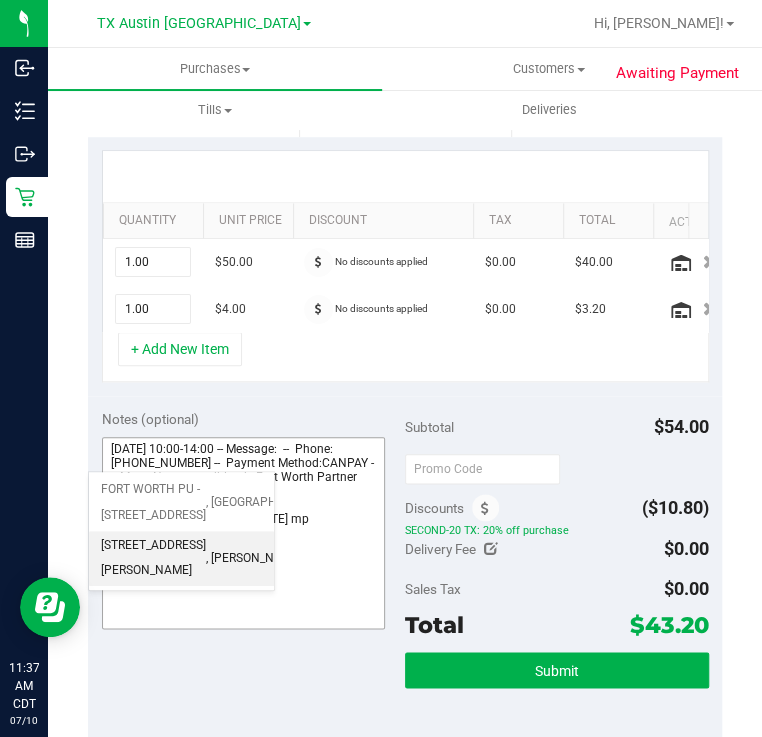 scroll, scrollTop: 499, scrollLeft: 0, axis: vertical 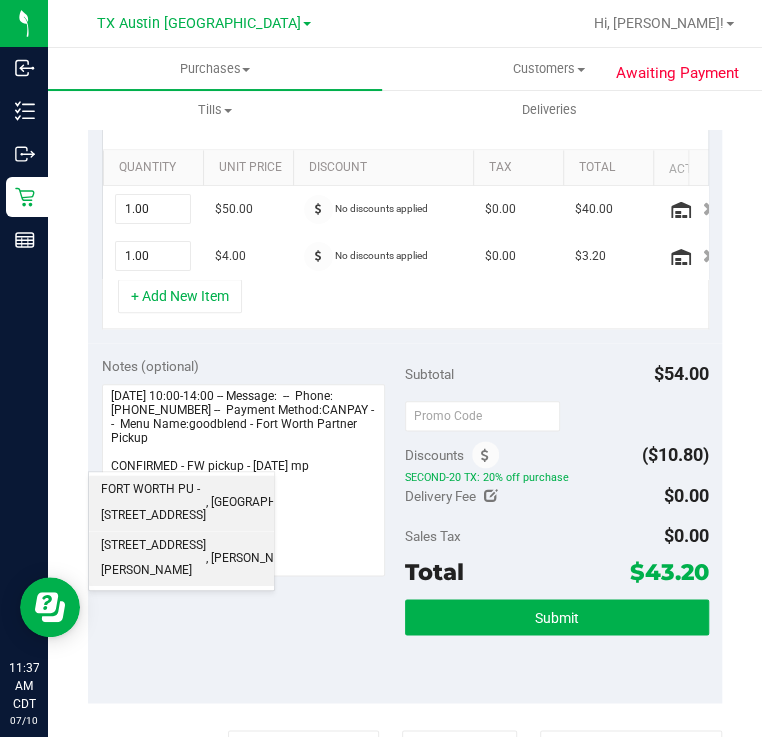 click on "FORT WORTH PU - 1307 8th ave" at bounding box center (153, 502) 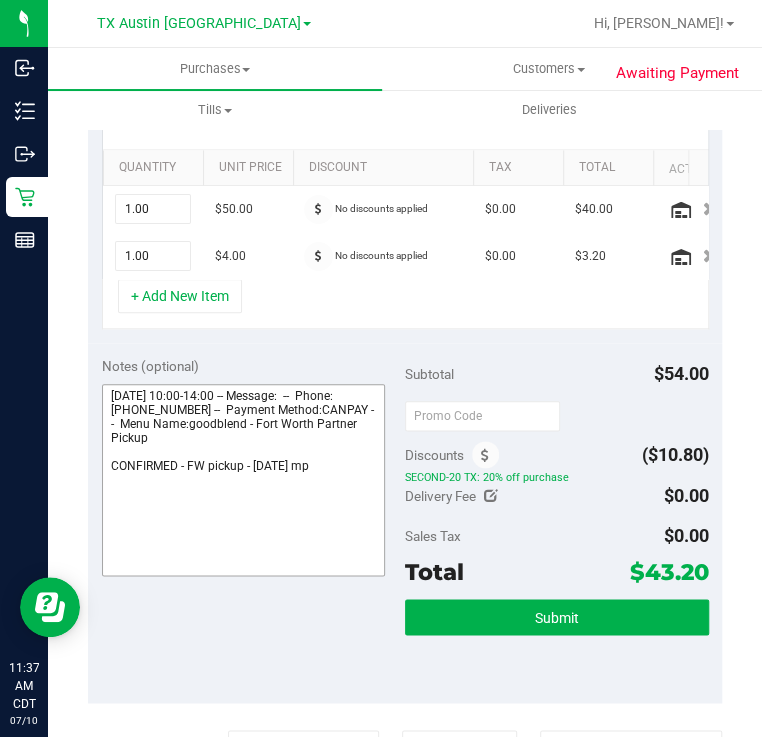 scroll, scrollTop: 0, scrollLeft: 0, axis: both 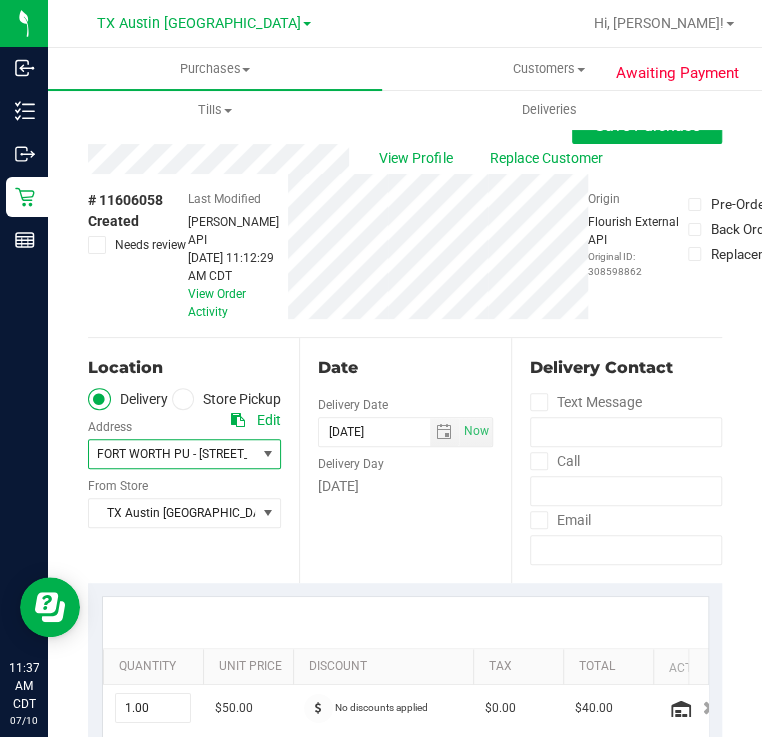 click on "FORT WORTH PU - 1307 8th ave" at bounding box center [200, 454] 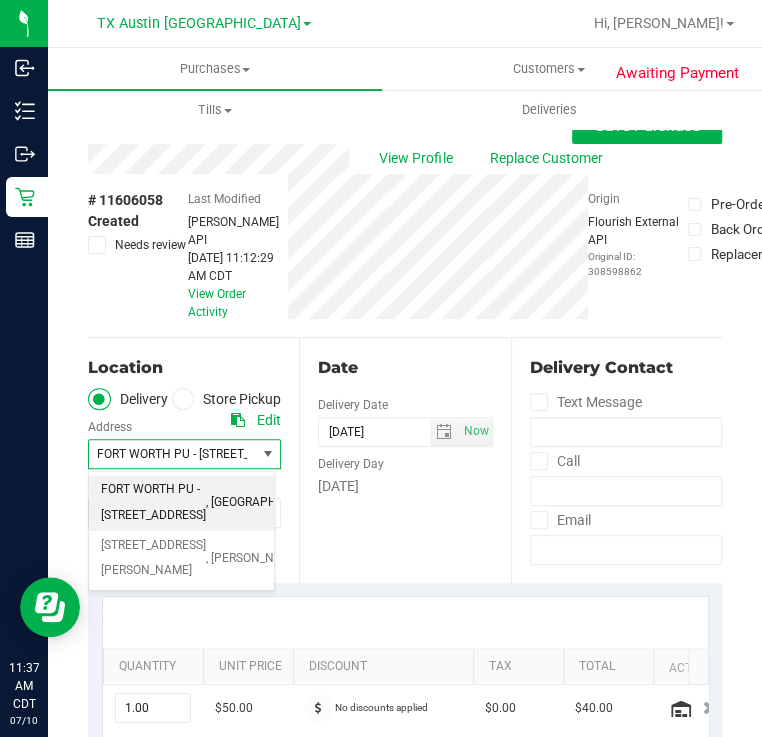 click on "Date
Delivery Date
07/14/2025
Now
07/14/2025 02:00 PM
Now
Delivery Day
Monday" at bounding box center (404, 460) 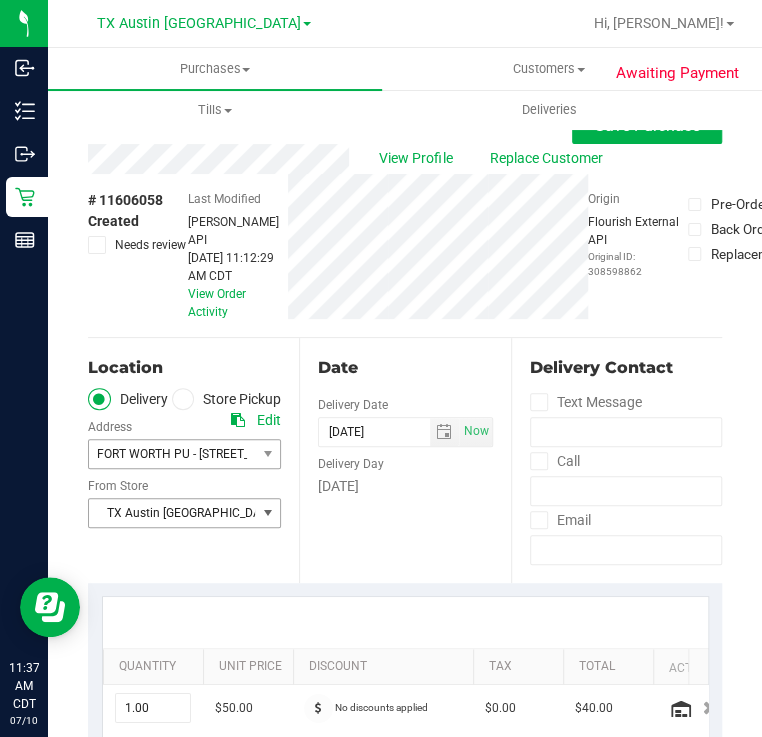 click on "TX Austin [GEOGRAPHIC_DATA]" at bounding box center [172, 513] 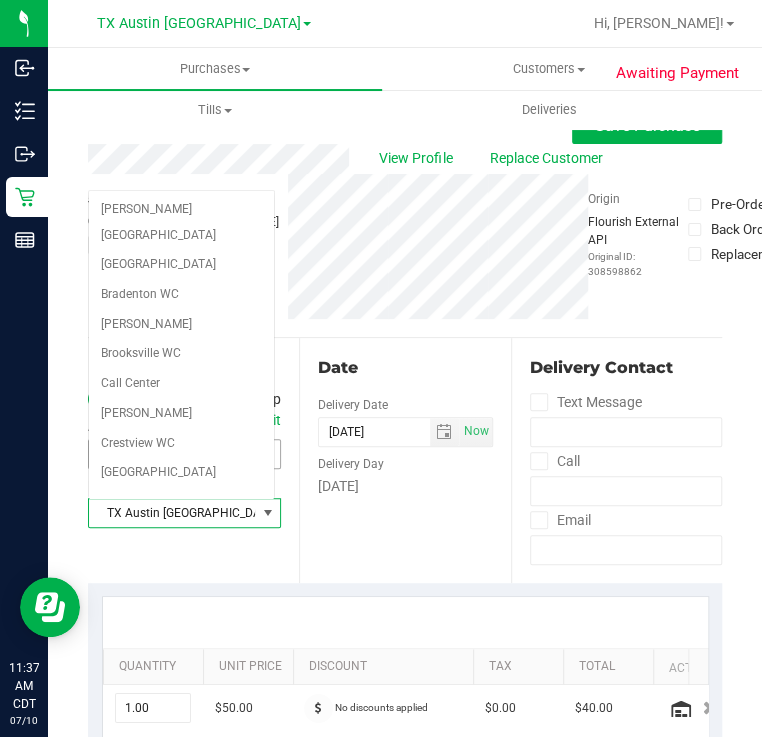 scroll, scrollTop: 1225, scrollLeft: 0, axis: vertical 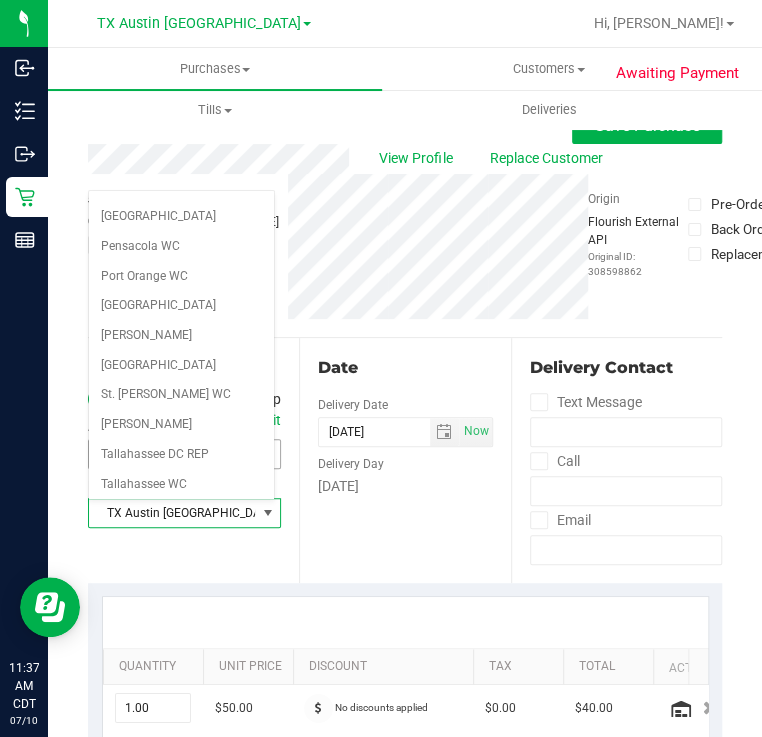 click on "TX Austin [GEOGRAPHIC_DATA]" at bounding box center (172, 513) 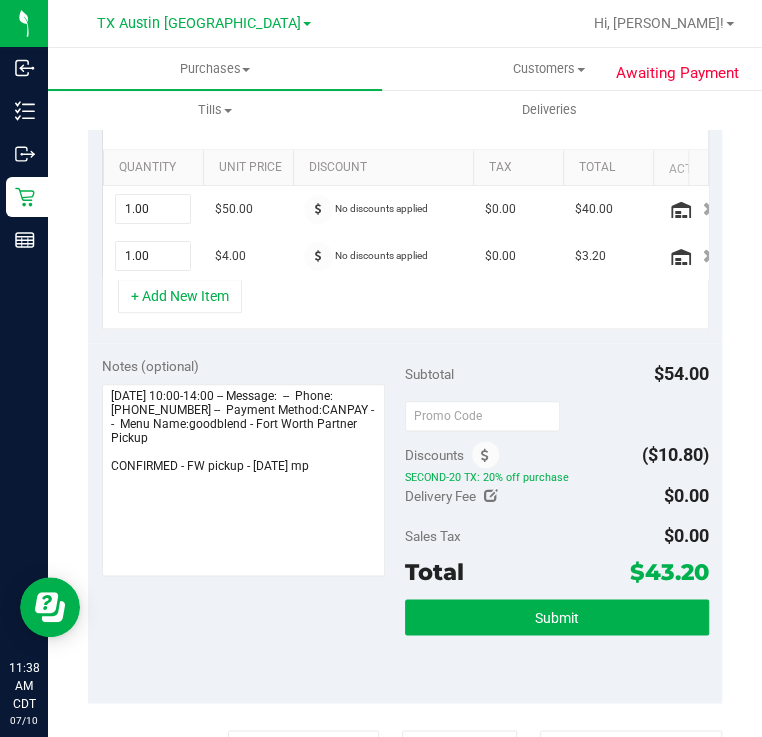 scroll, scrollTop: 750, scrollLeft: 0, axis: vertical 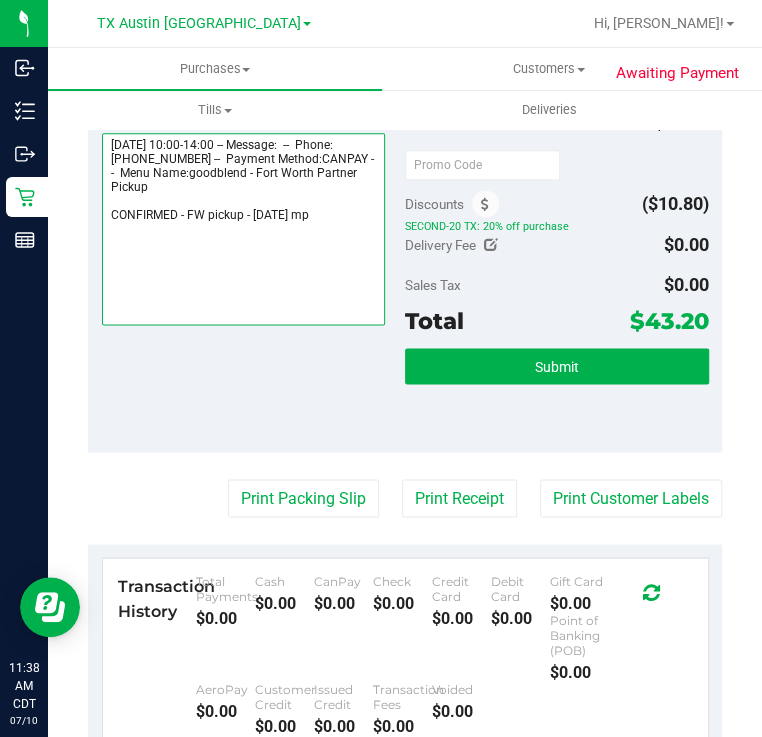 click at bounding box center (244, 229) 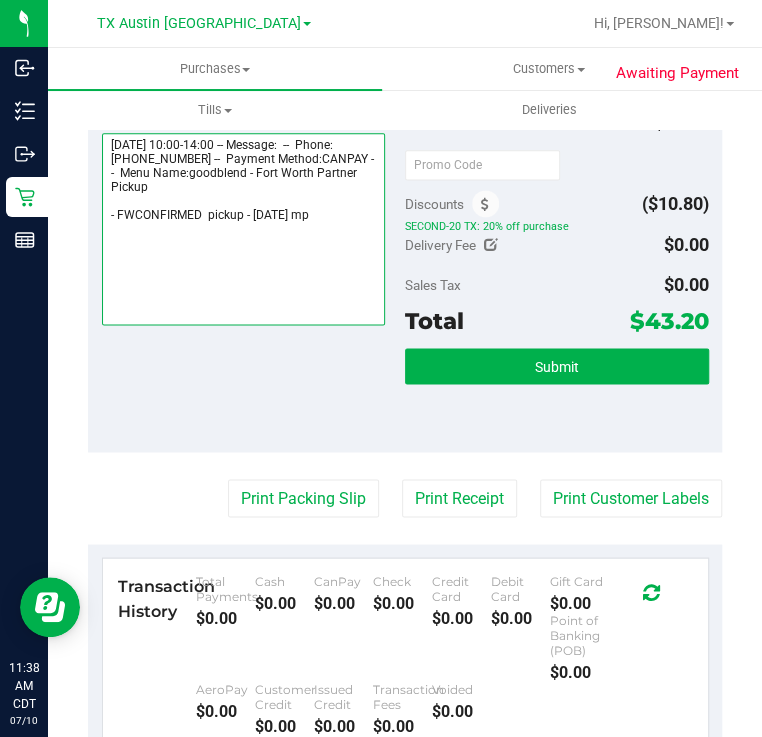 click at bounding box center (244, 229) 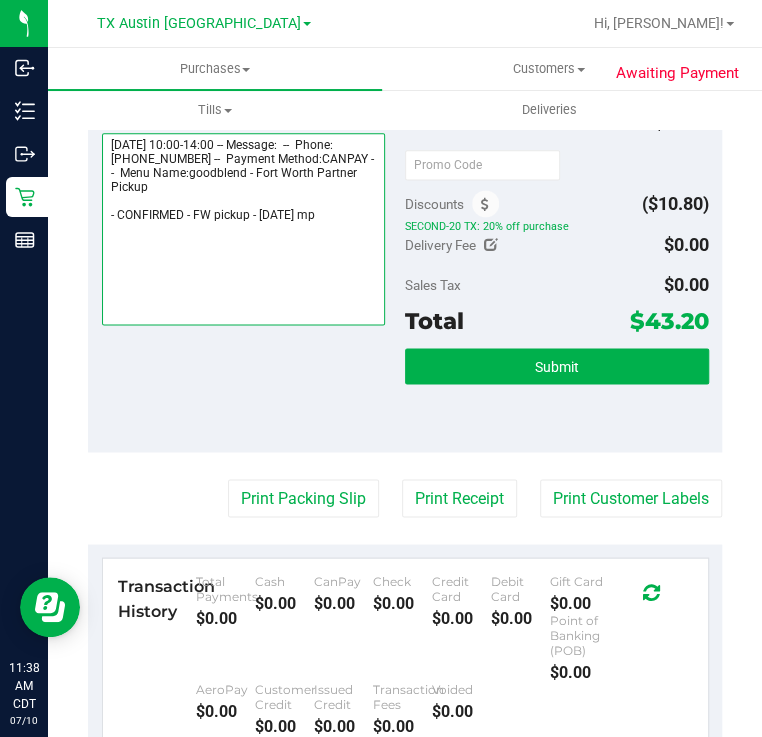 drag, startPoint x: 117, startPoint y: 212, endPoint x: 57, endPoint y: 211, distance: 60.00833 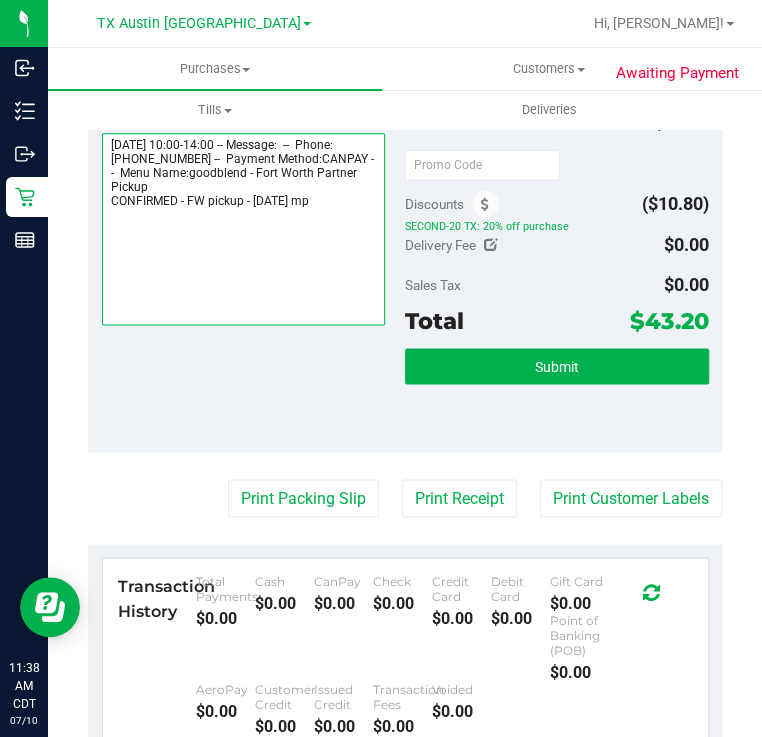 type on "Monday 07/14/2025 10:00-14:00 -- Message:  --  Phone:8173571558 --  Payment Method:CANPAY --  Menu Name:goodblend - Fort Worth Partner Pickup
CONFIRMED - FW pickup - 07/14/25 mp" 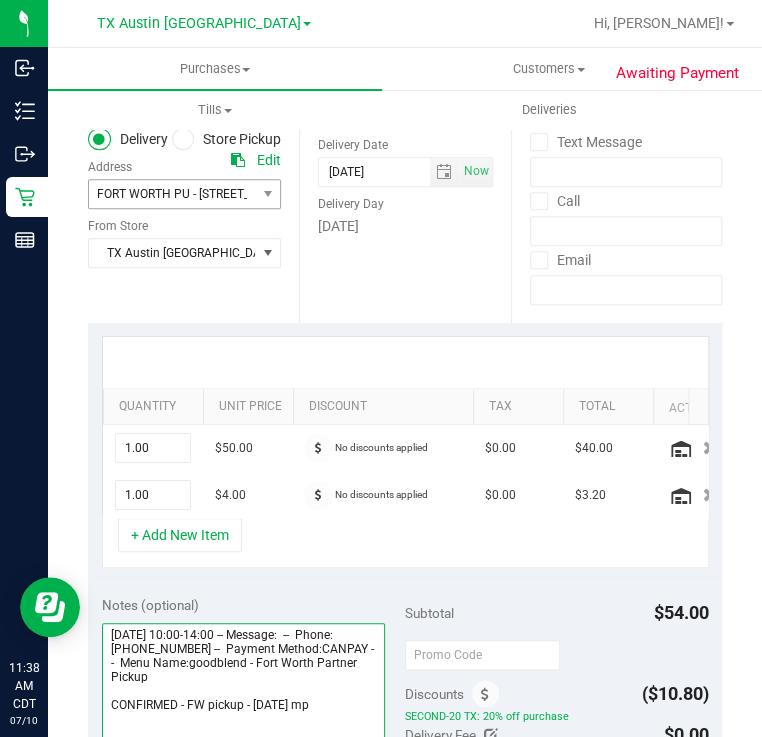 scroll, scrollTop: 0, scrollLeft: 0, axis: both 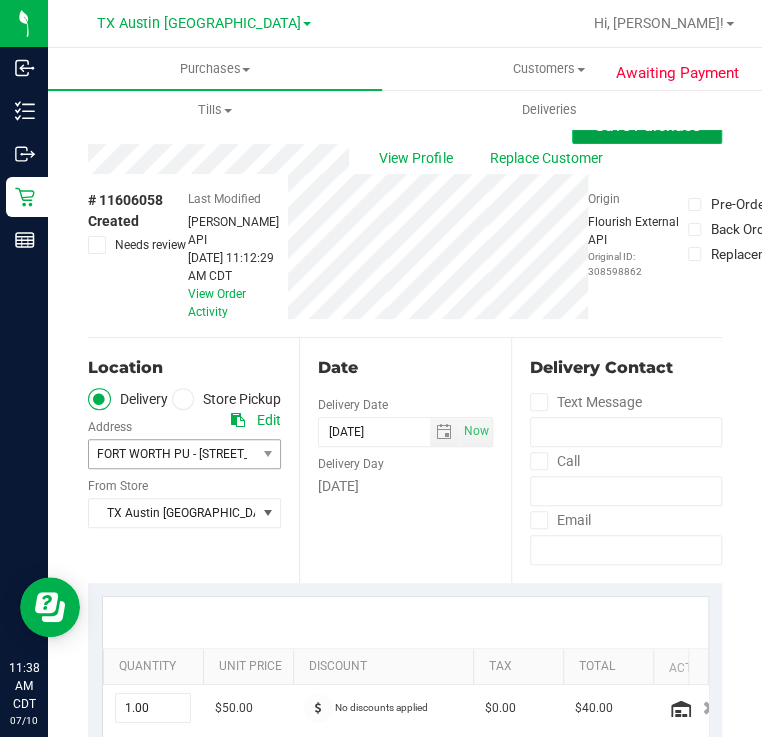 click on "Save Purchase" at bounding box center [647, 125] 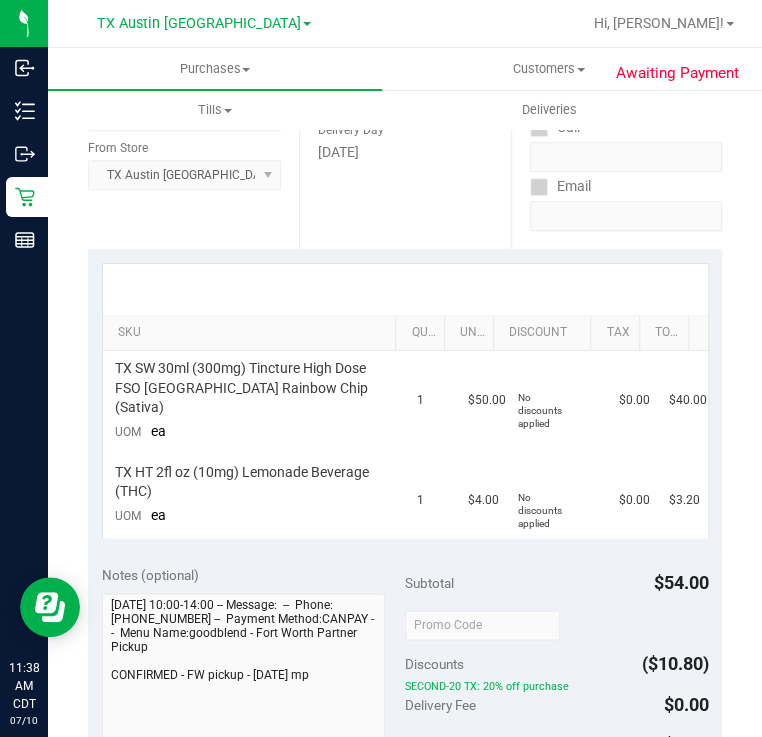 scroll, scrollTop: 625, scrollLeft: 0, axis: vertical 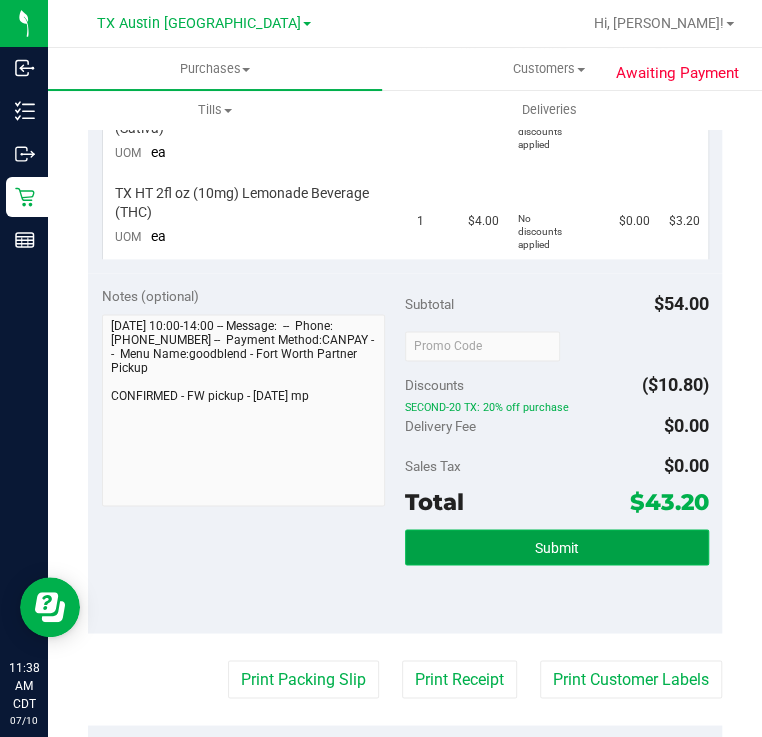 click on "Submit" at bounding box center [557, 547] 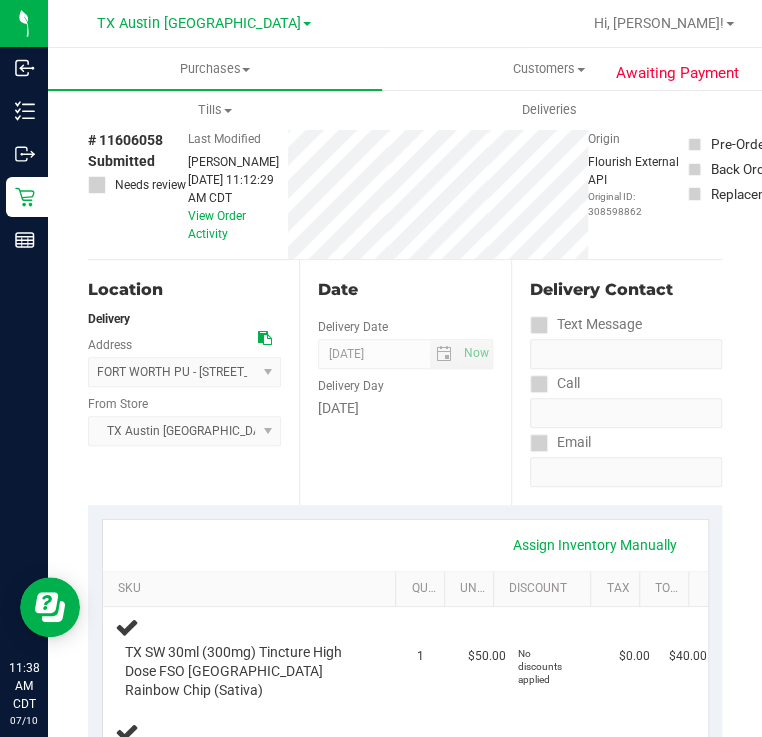 scroll, scrollTop: 0, scrollLeft: 0, axis: both 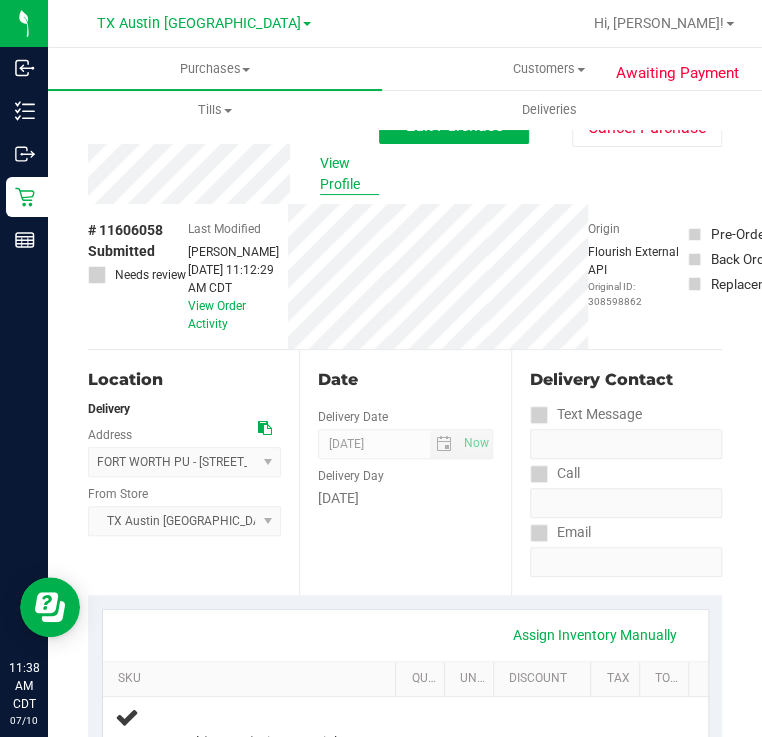 click on "View Profile" at bounding box center (350, 174) 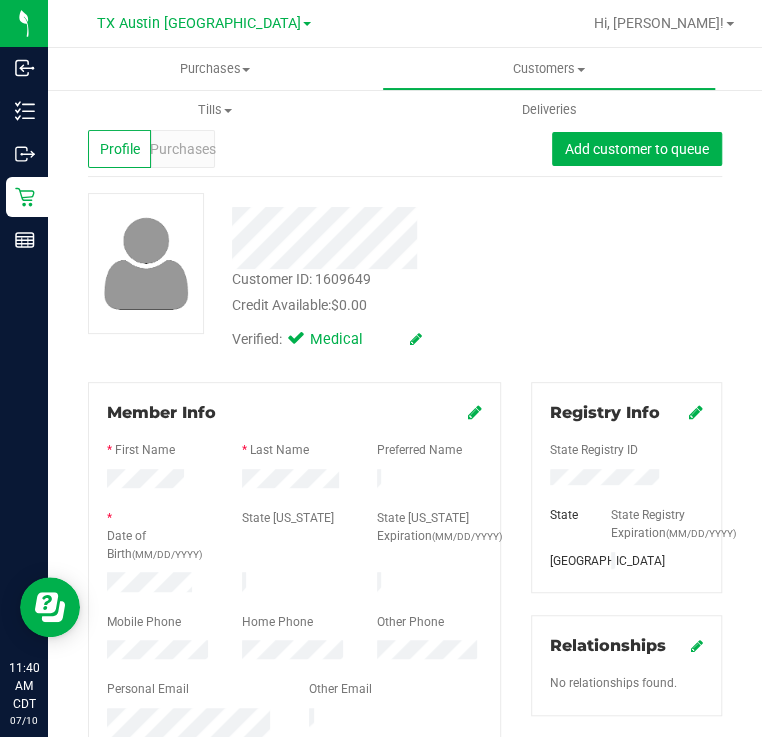 scroll, scrollTop: 0, scrollLeft: 0, axis: both 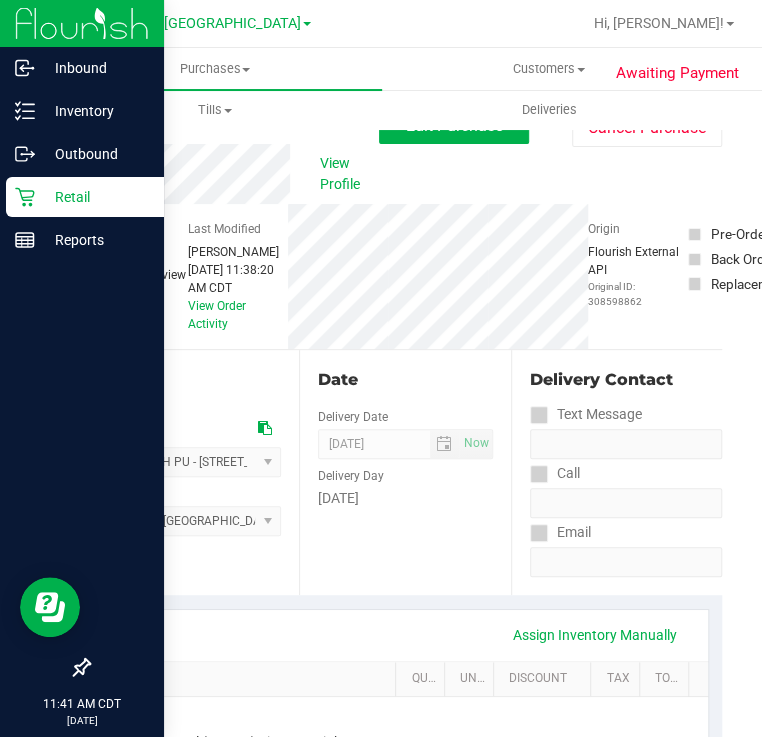 click on "Retail" at bounding box center [95, 197] 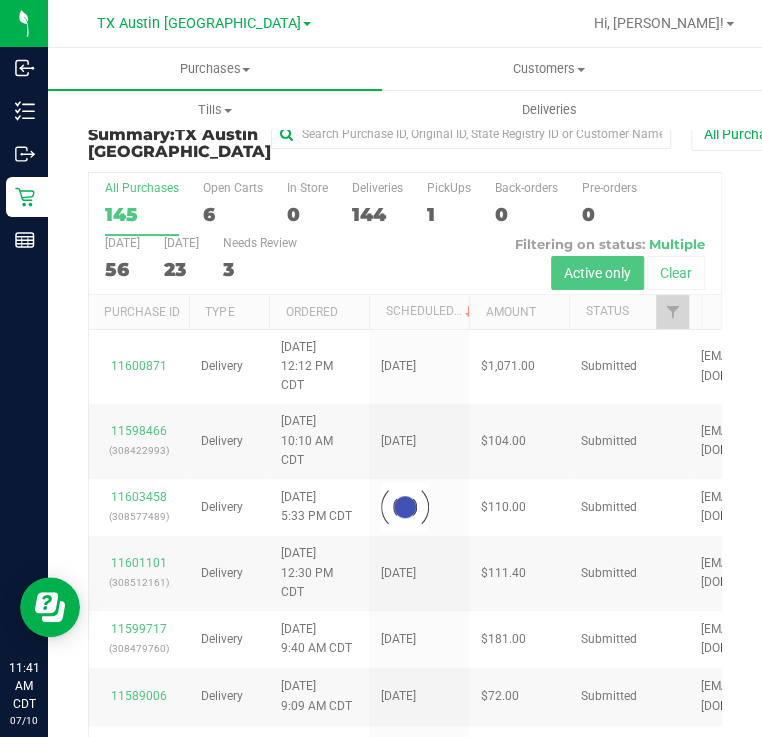 click on "1" at bounding box center [449, 214] 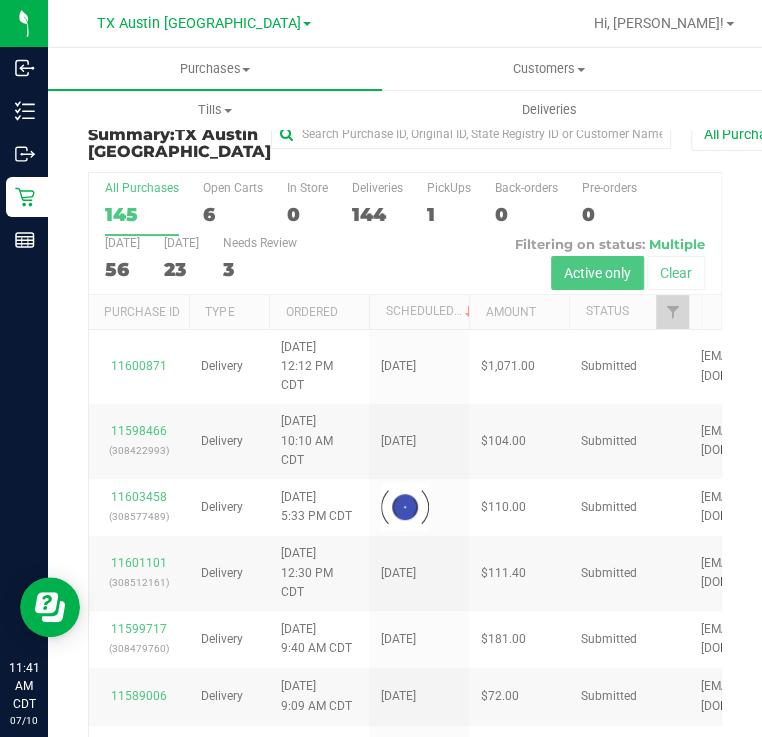 click on "PickUps
1" at bounding box center [0, 0] 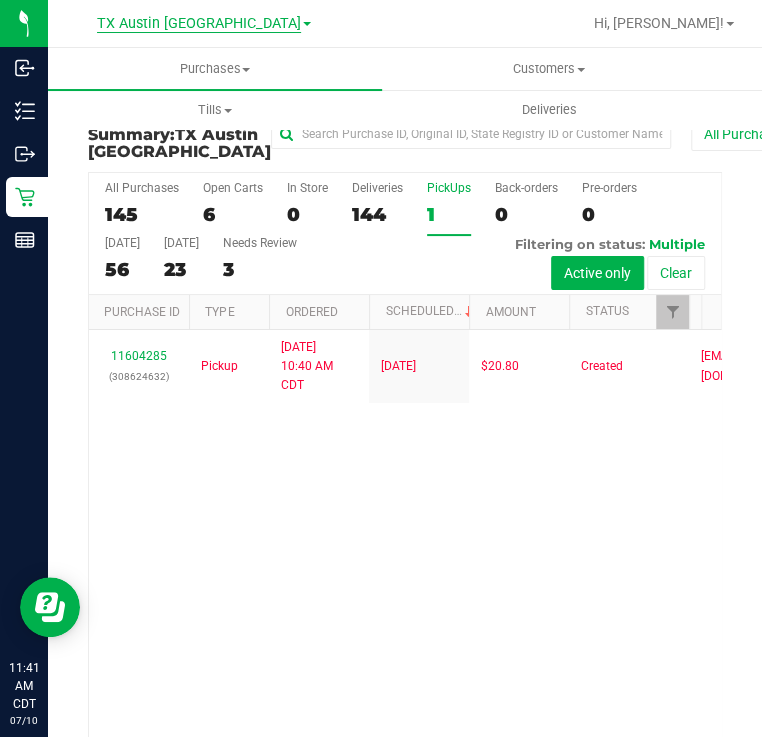 click on "TX Austin [GEOGRAPHIC_DATA]" at bounding box center [199, 24] 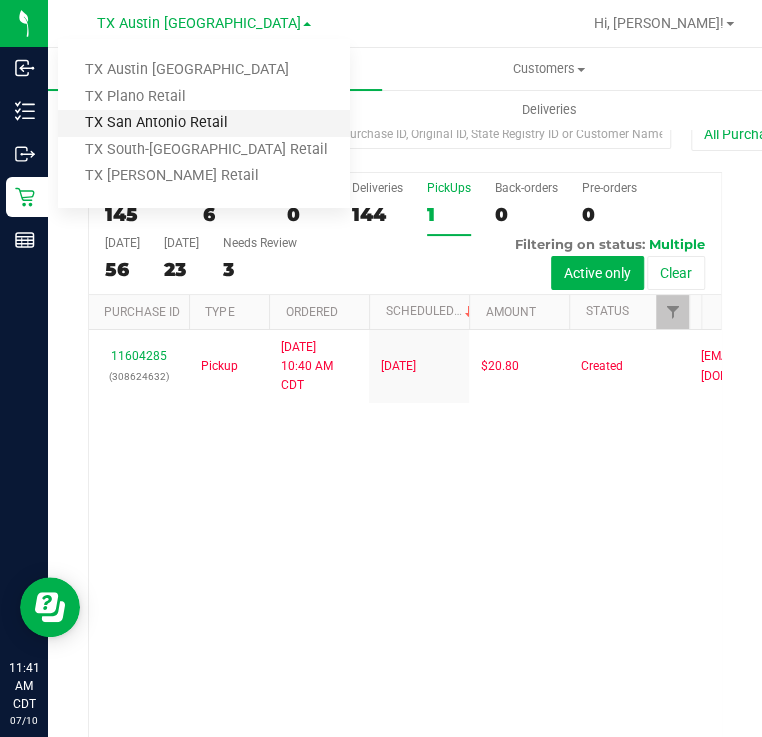 click on "TX San Antonio Retail" at bounding box center [204, 123] 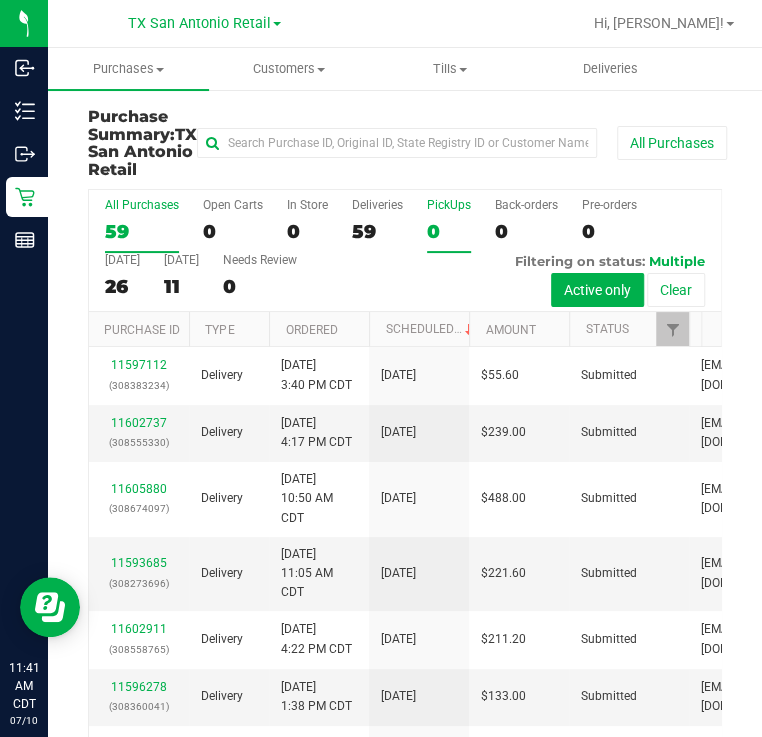 click on "0" at bounding box center [449, 231] 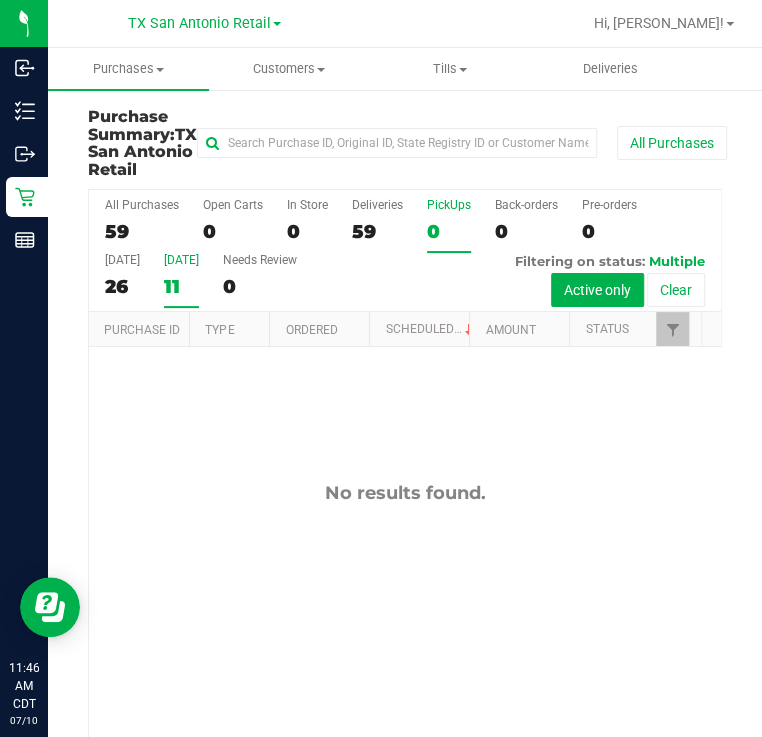 click on "11" at bounding box center (181, 286) 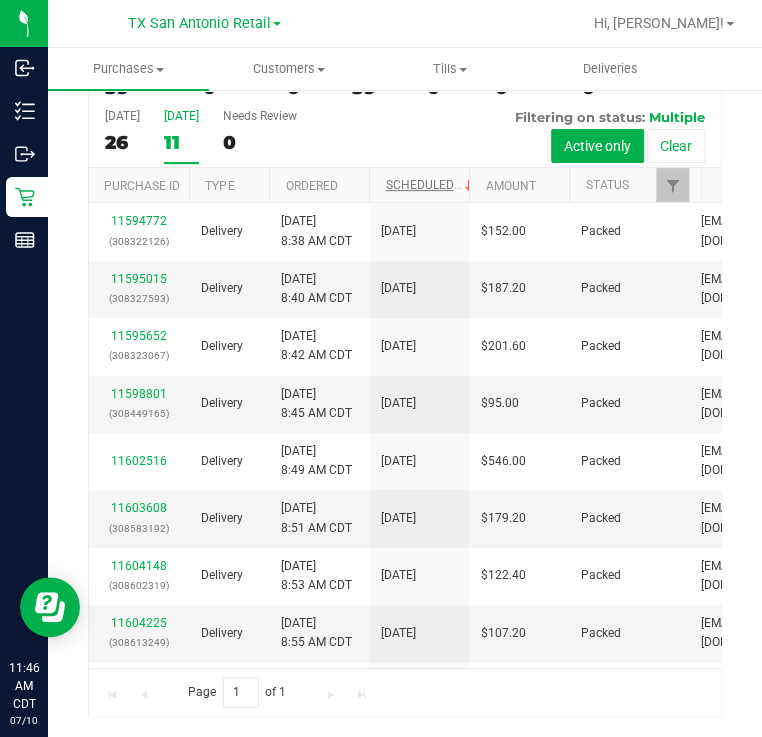 scroll, scrollTop: 160, scrollLeft: 0, axis: vertical 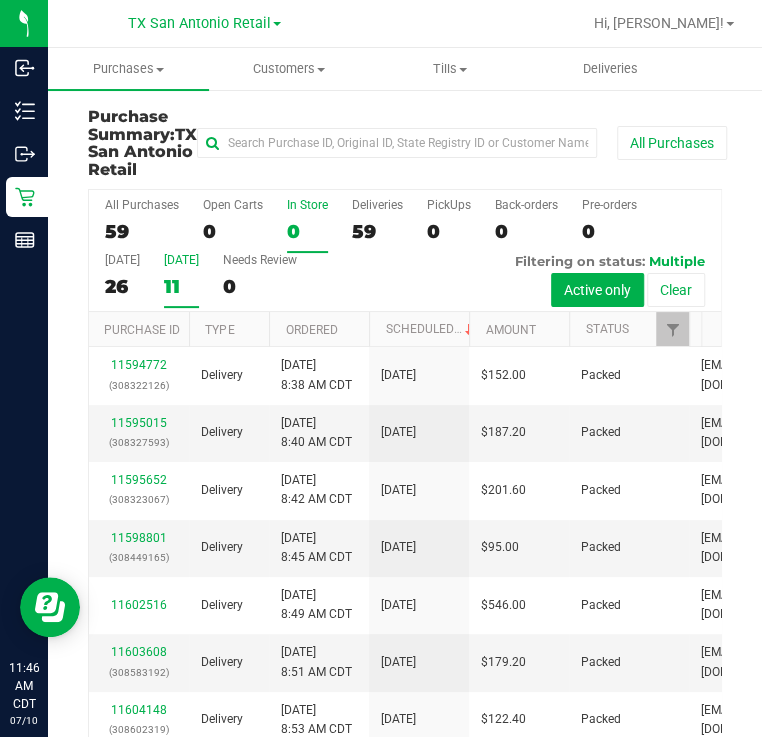 click on "0" at bounding box center [307, 231] 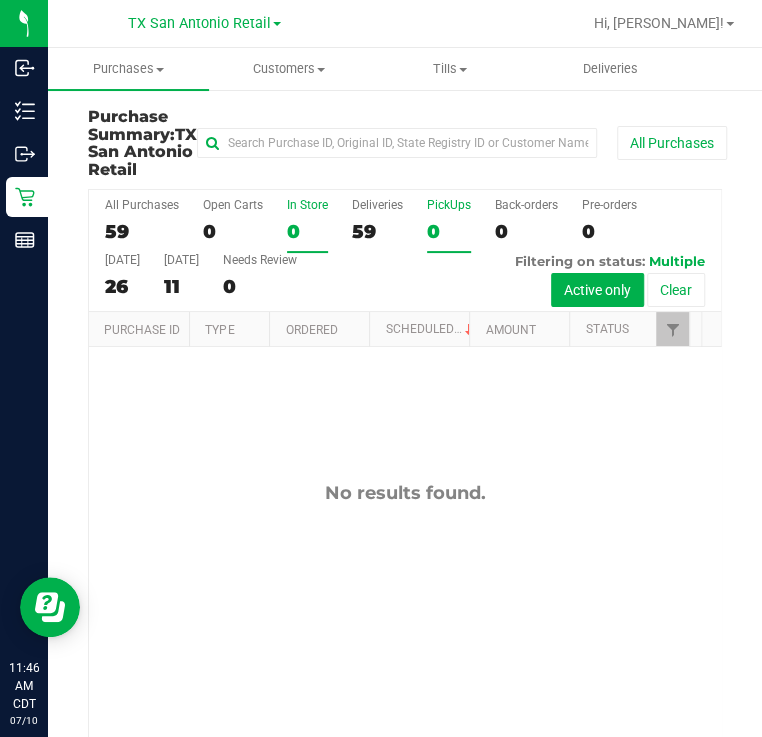 click on "PickUps
0" at bounding box center [449, 225] 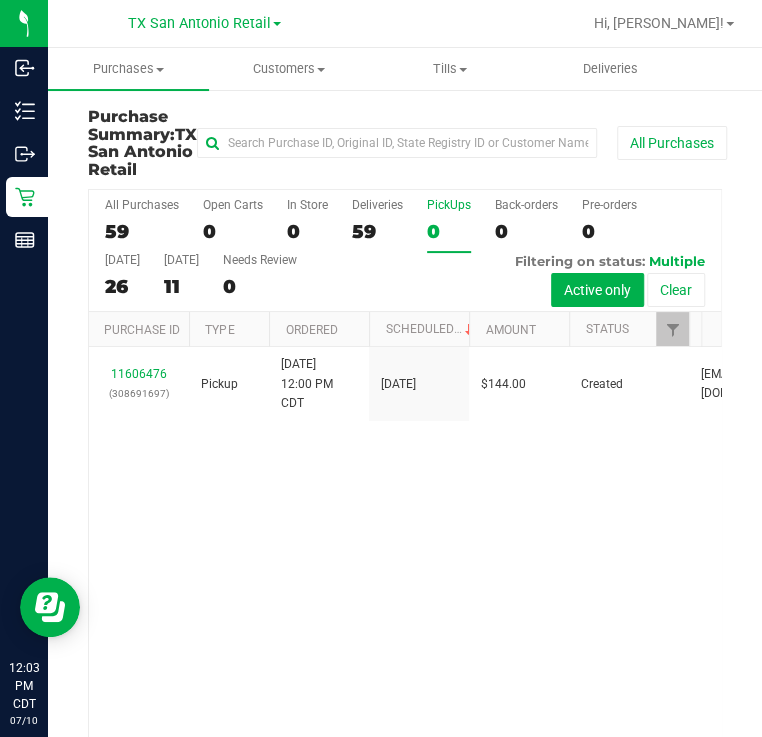 click on "0" at bounding box center [449, 231] 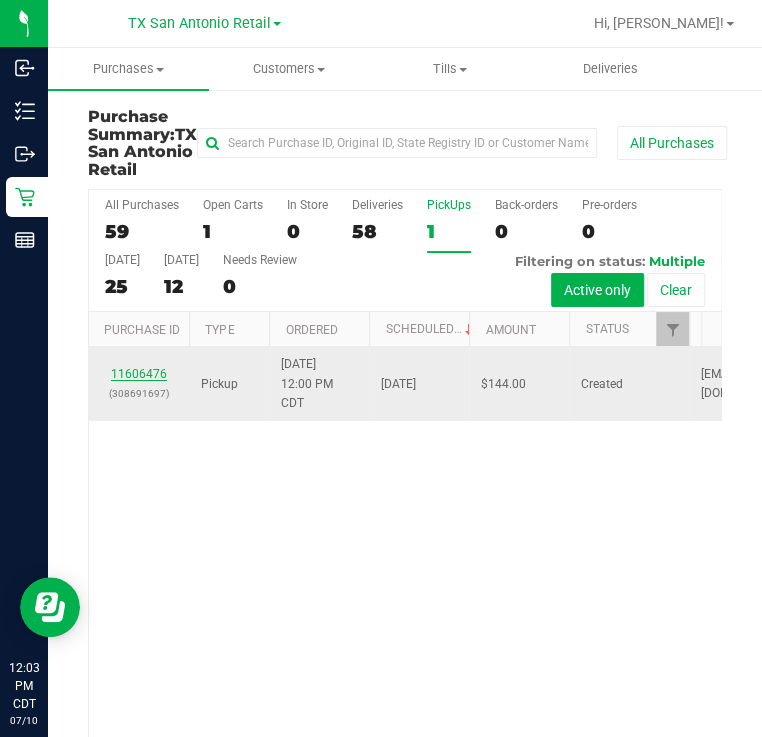 click on "11606476" at bounding box center [139, 374] 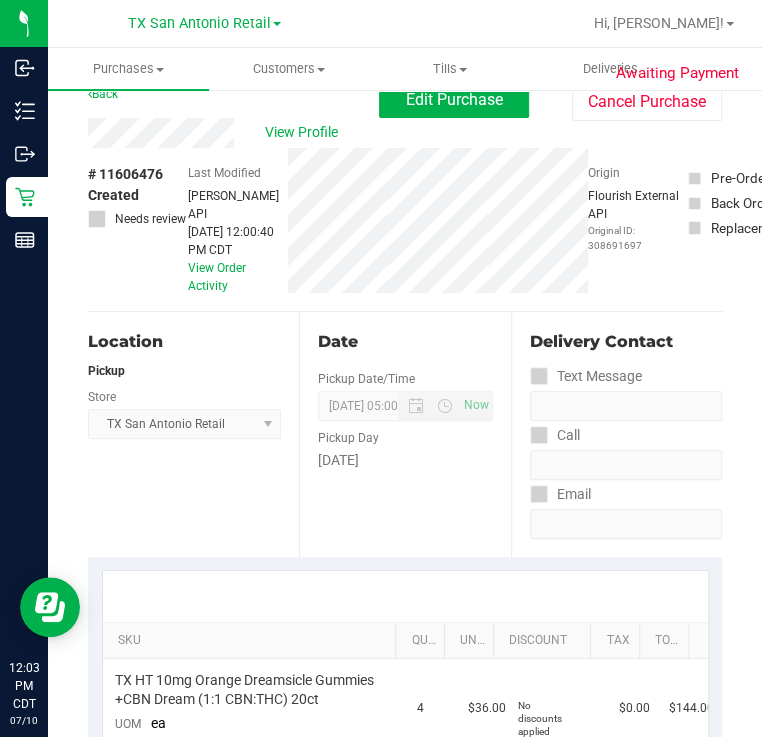 scroll, scrollTop: 0, scrollLeft: 0, axis: both 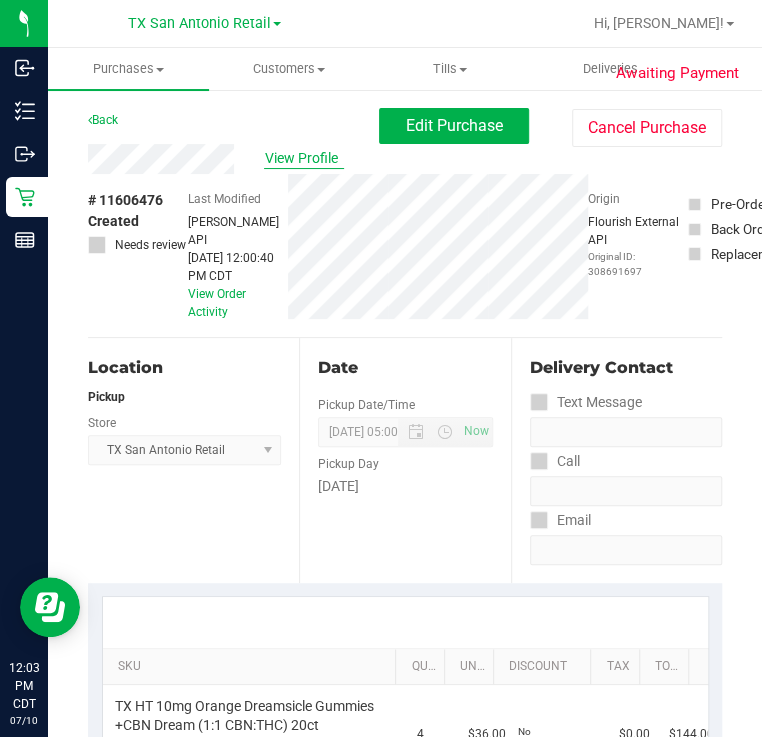 click on "View Profile" at bounding box center [304, 158] 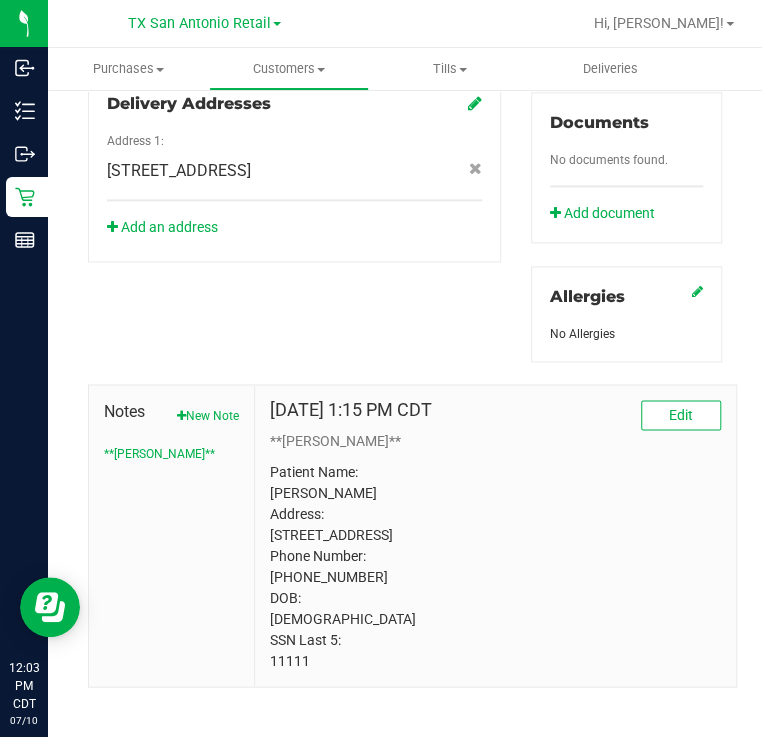 scroll, scrollTop: 816, scrollLeft: 0, axis: vertical 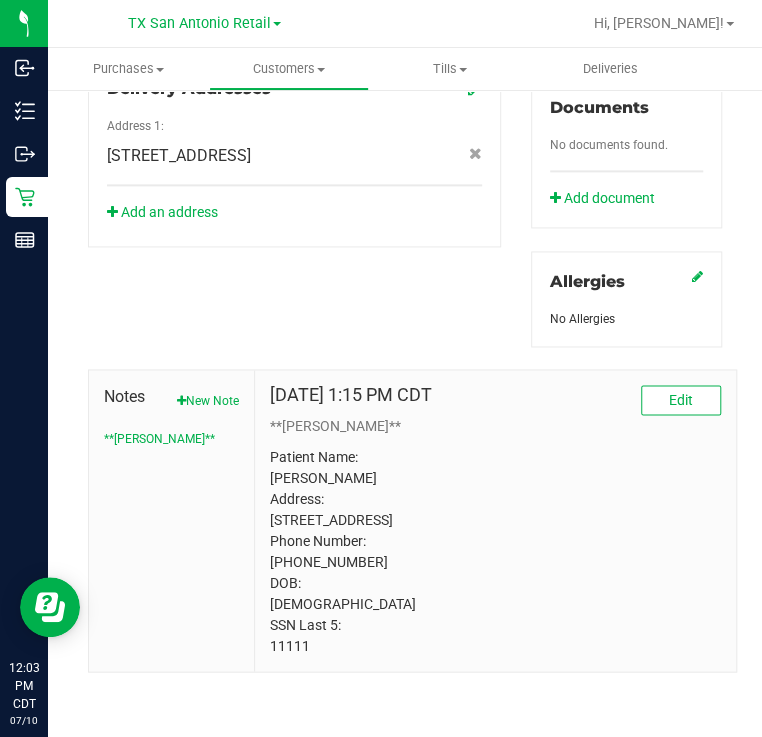 click on "Patient Name:
Jana Johnson
Address:
15357 CADILLAC DR
SAN ANTONIO, TX, 78248
Phone Number:
(210) 364-7592
DOB:
09/10/1957
SSN Last 5:
11111" at bounding box center [495, 551] 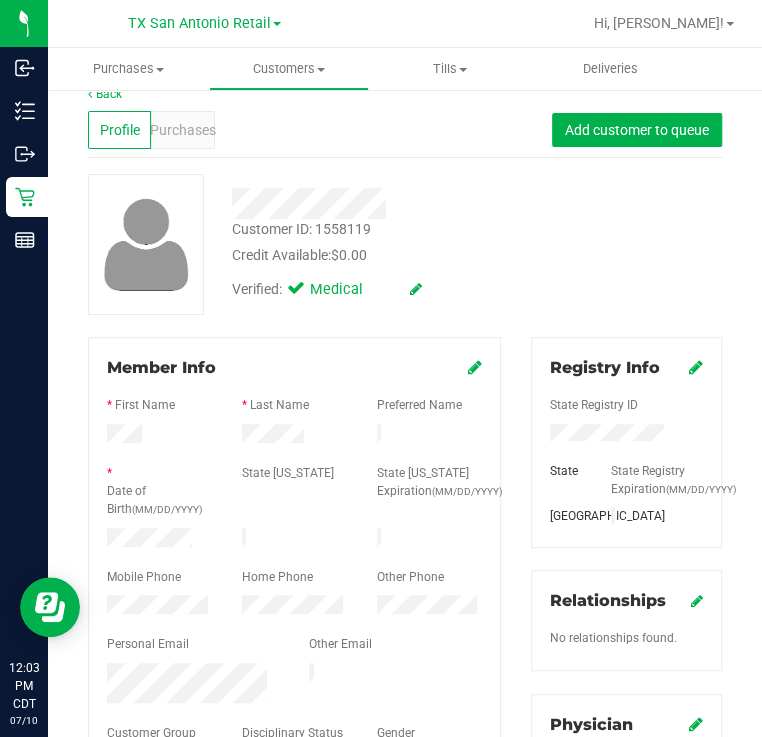 scroll, scrollTop: 0, scrollLeft: 0, axis: both 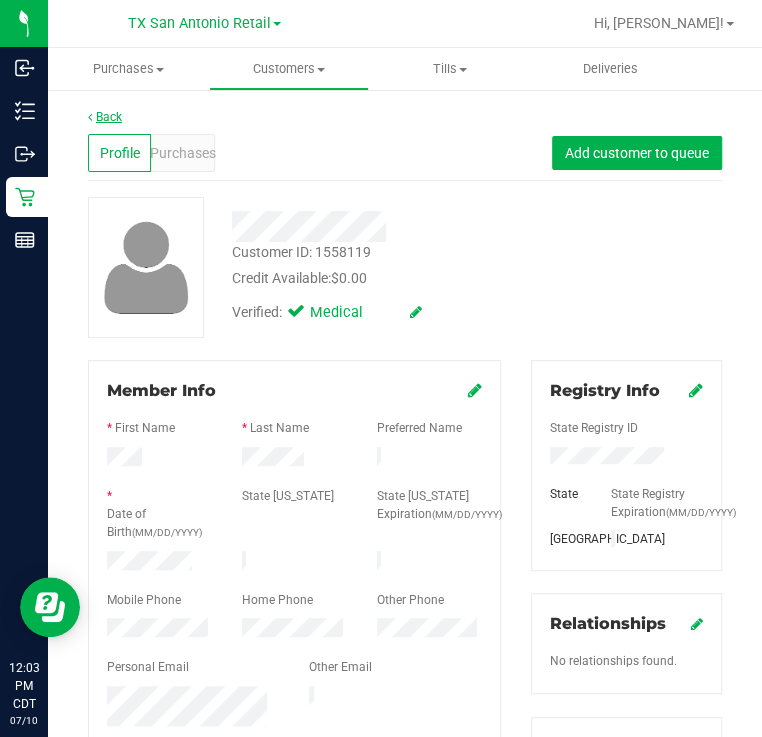 click on "Back" at bounding box center (105, 117) 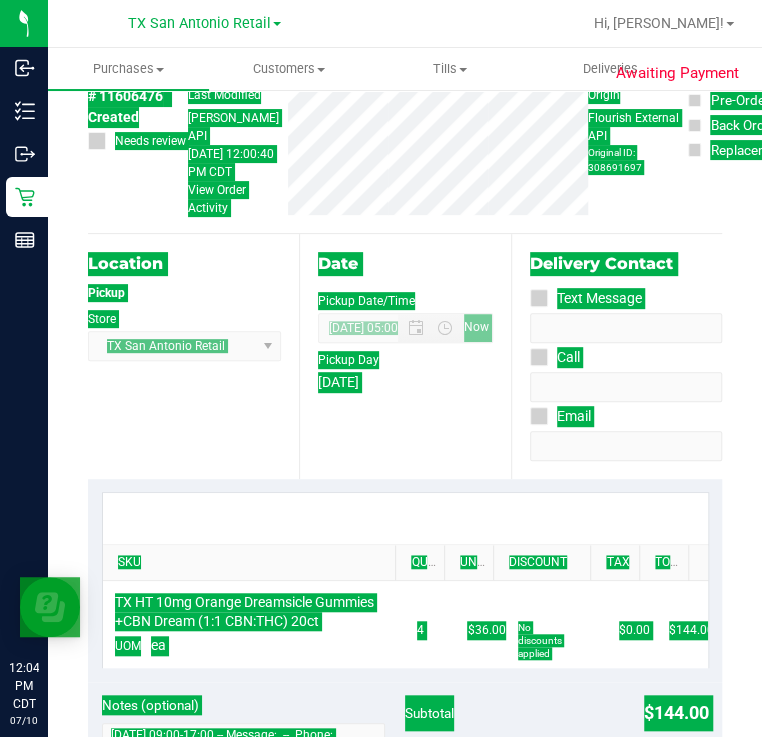 scroll, scrollTop: 0, scrollLeft: 0, axis: both 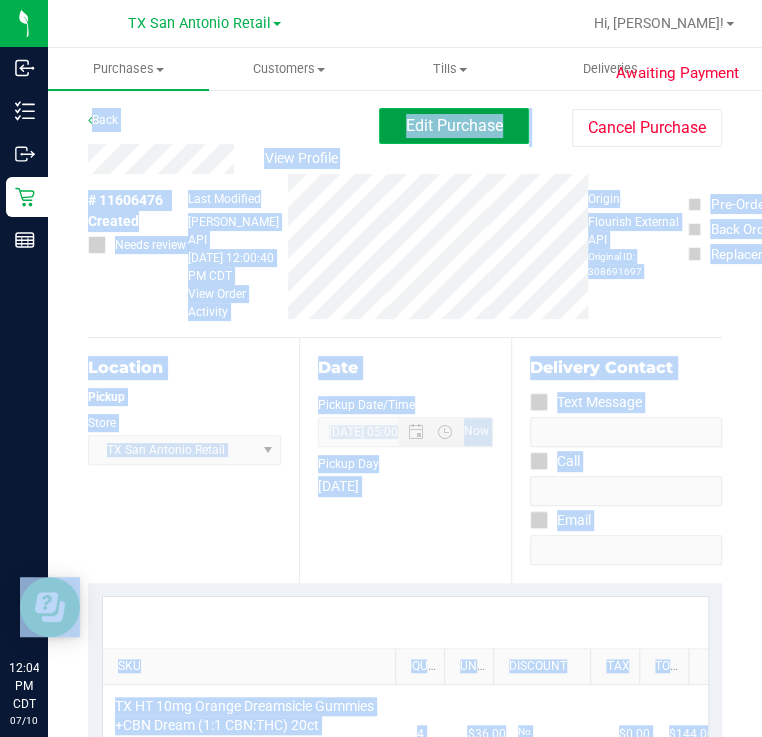 click on "Edit Purchase" at bounding box center (454, 125) 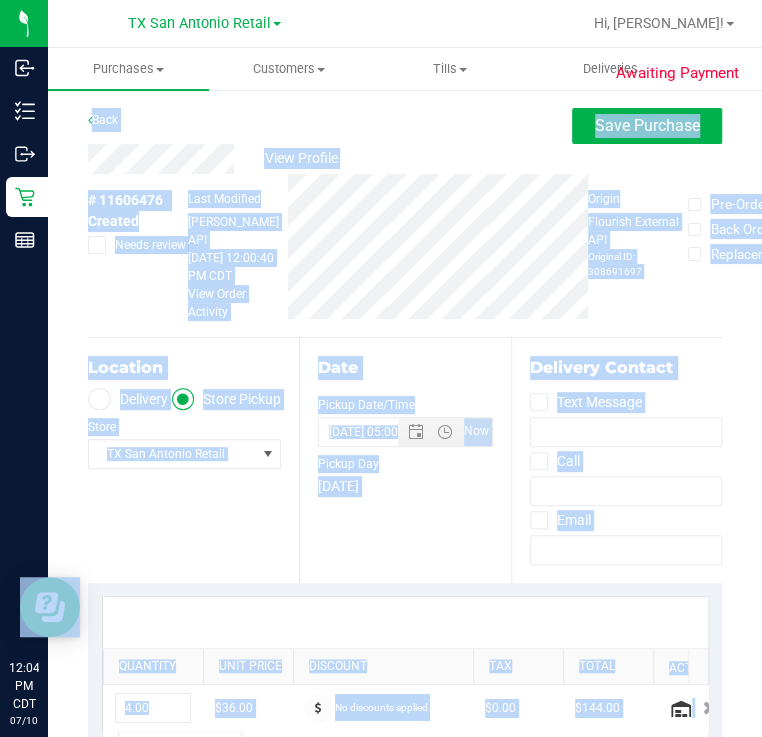 scroll, scrollTop: 499, scrollLeft: 0, axis: vertical 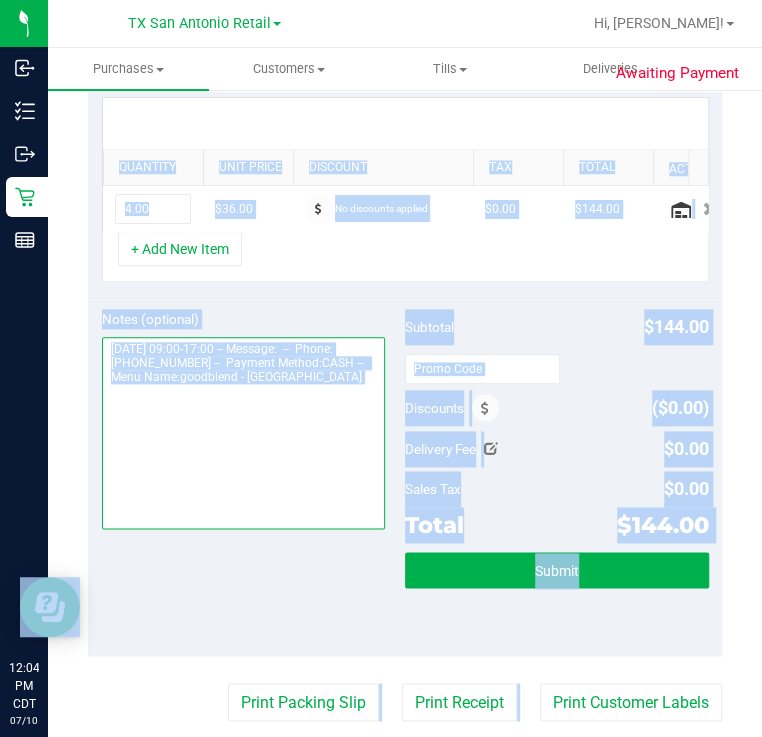 click at bounding box center [244, 433] 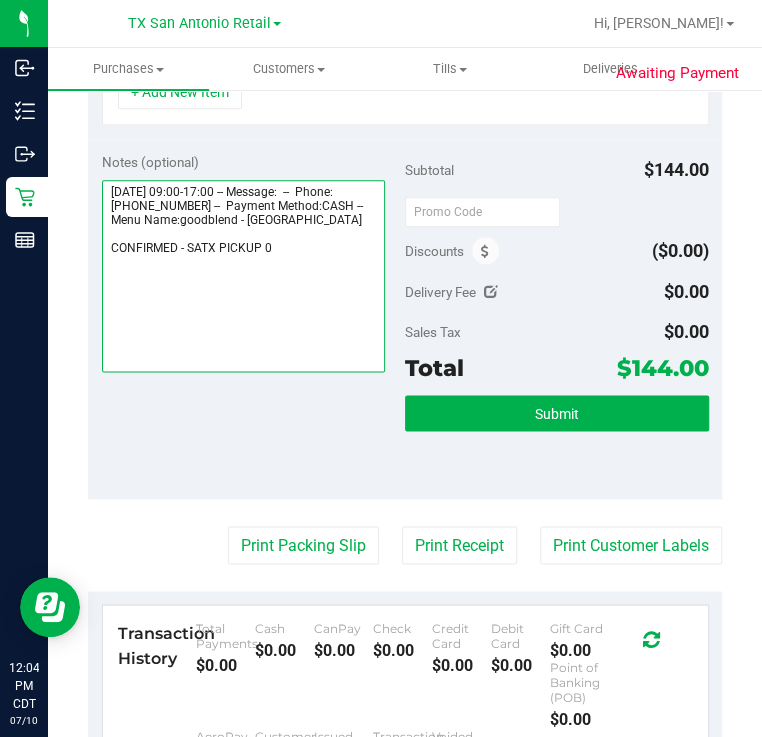 scroll, scrollTop: 350, scrollLeft: 0, axis: vertical 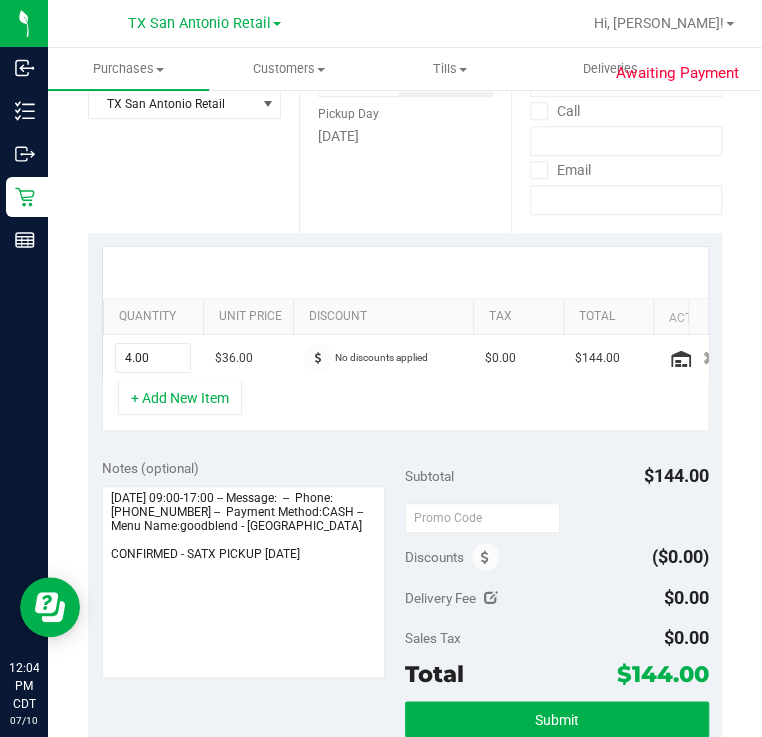 click on "Delivery Fee
$0.00" at bounding box center (557, 598) 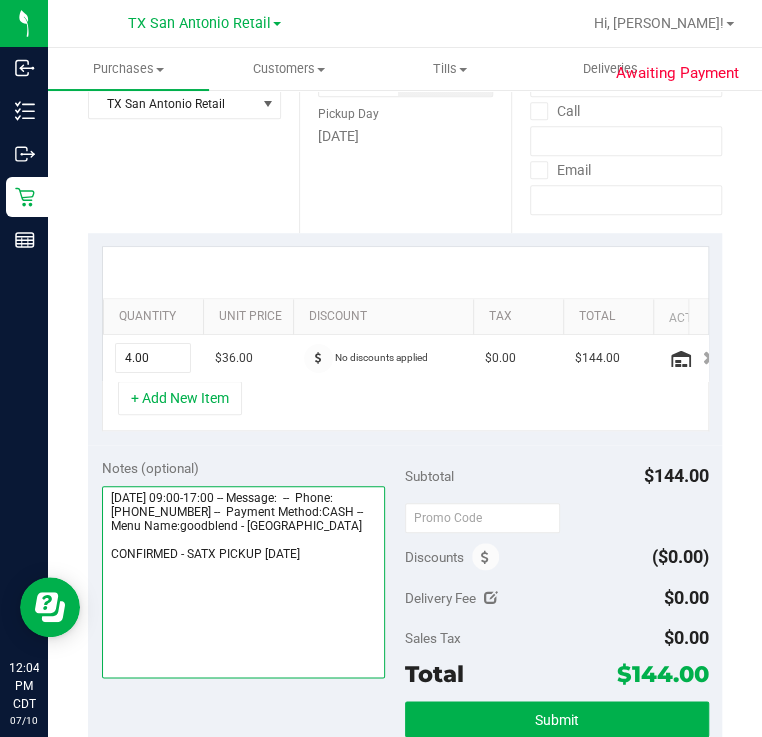 click at bounding box center [244, 582] 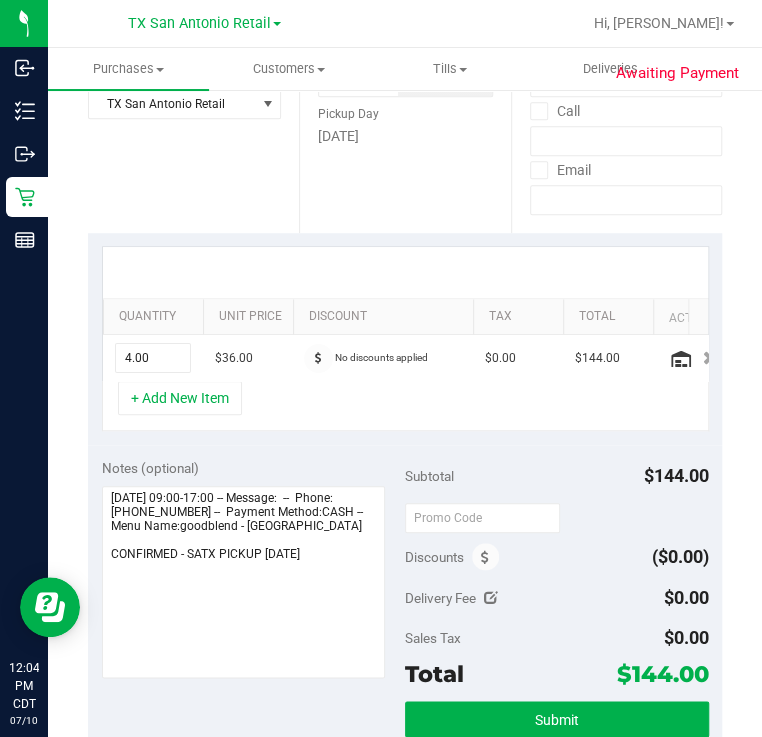 click on "Subtotal
$144.00
Discounts
($0.00)
Delivery Fee
$0.00
Sales Tax
$0.00
Total
$144.00
Submit" at bounding box center (557, 624) 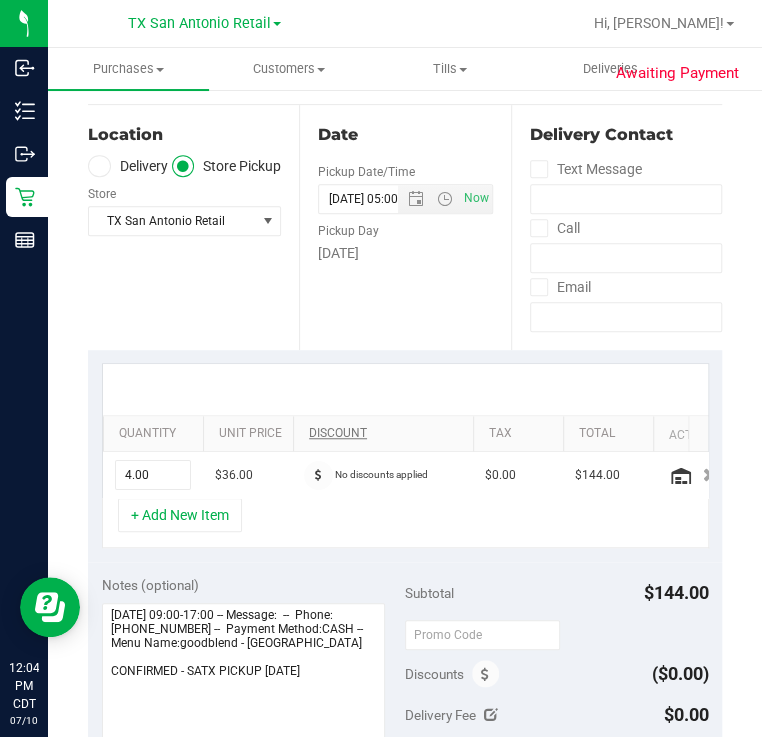 scroll, scrollTop: 499, scrollLeft: 0, axis: vertical 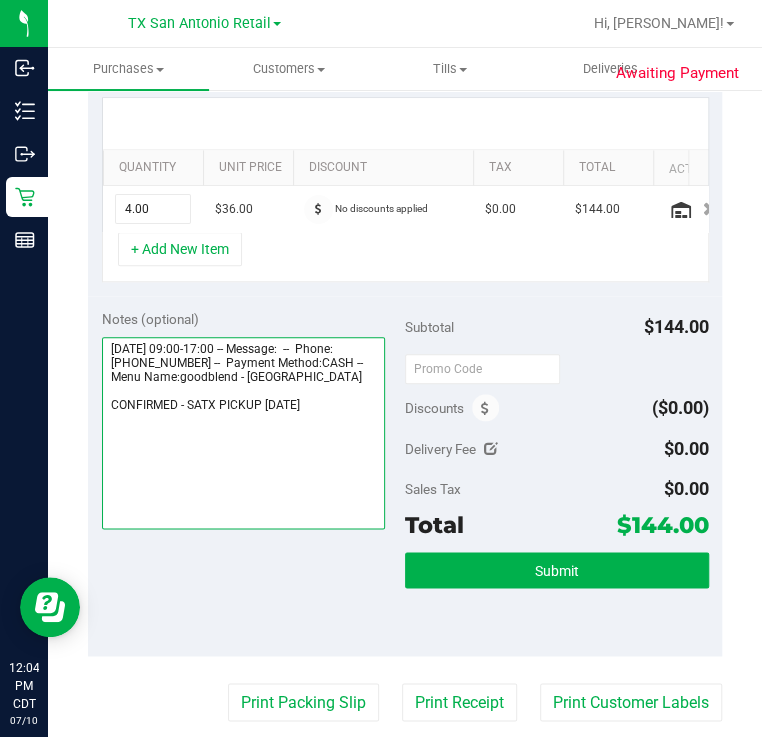 click at bounding box center (244, 433) 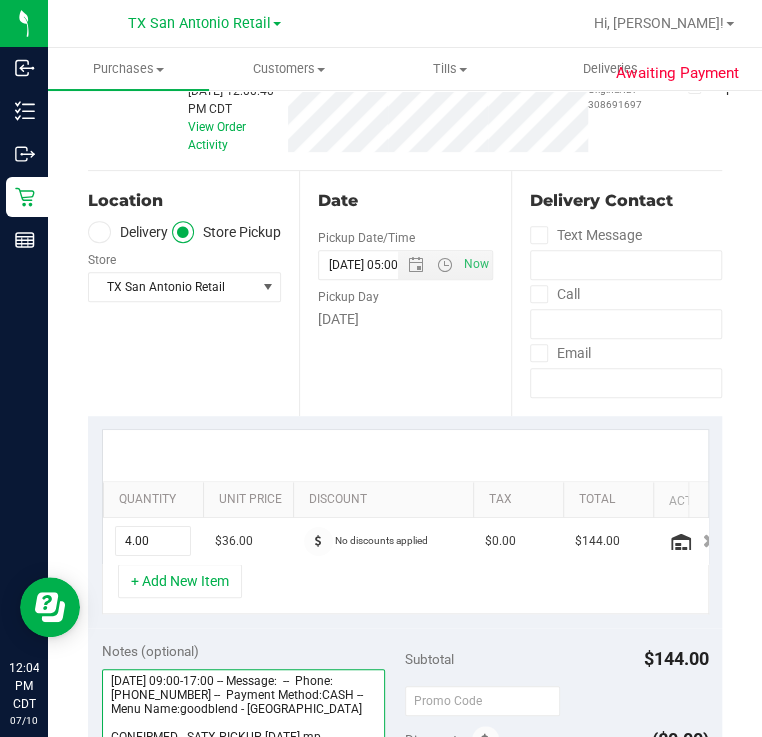 scroll, scrollTop: 0, scrollLeft: 0, axis: both 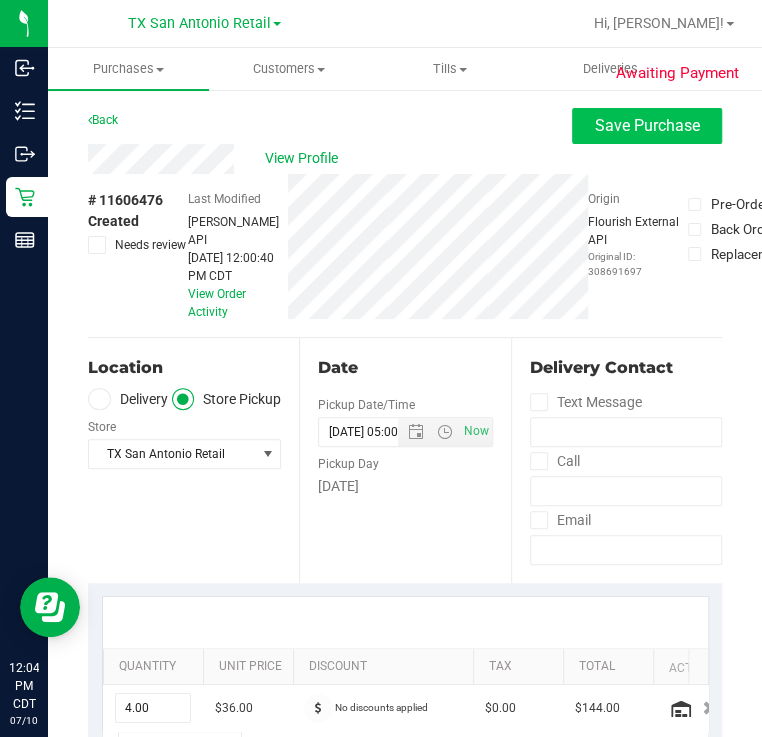 type on "Friday 07/11/2025 09:00-17:00 -- Message:  --  Phone:2103647592 --  Payment Method:CASH --  Menu Name:goodblend - San Antonio
CONFIRMED - SATX PICKUP 07/11/25 mp" 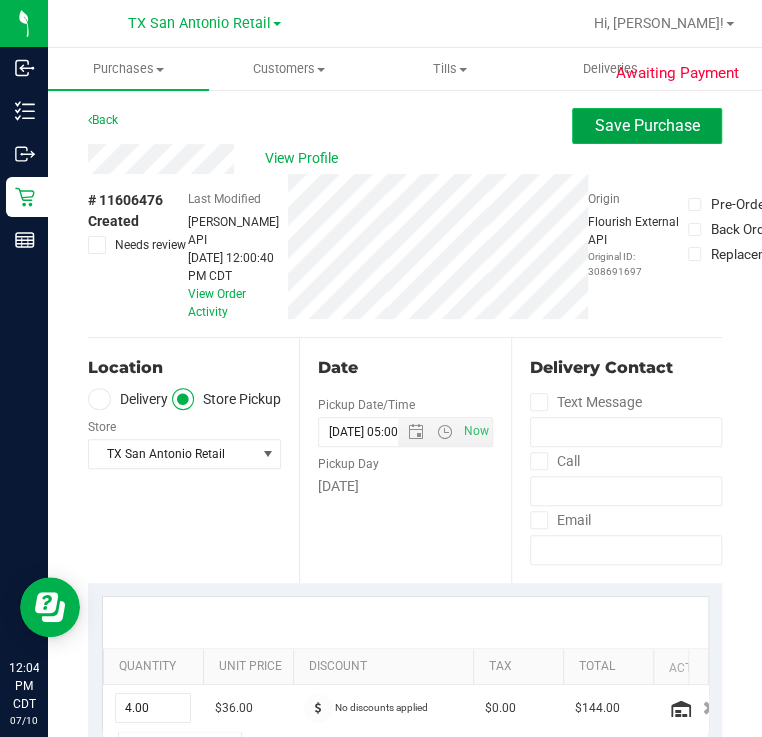 click on "Save Purchase" at bounding box center [647, 125] 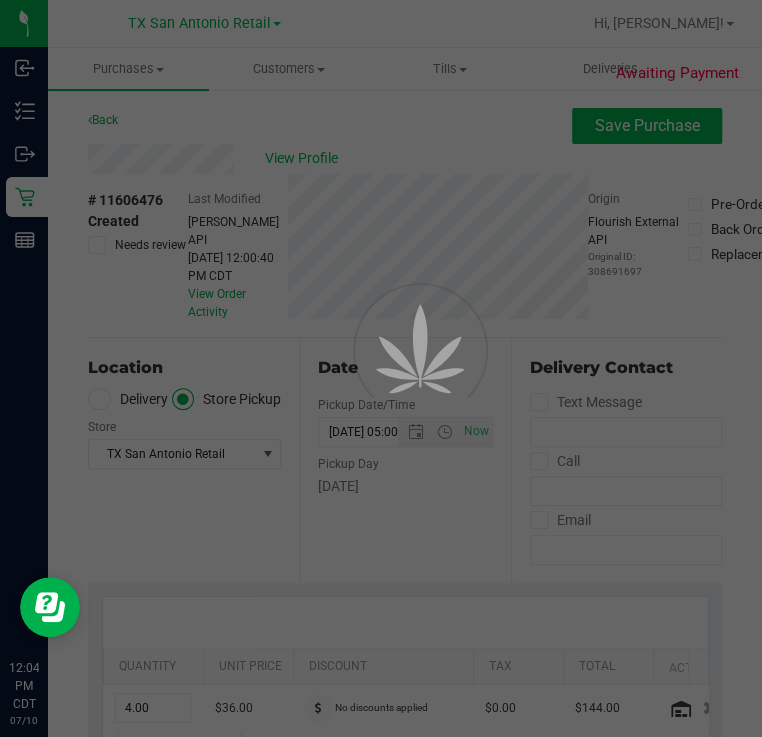 click at bounding box center [381, 368] 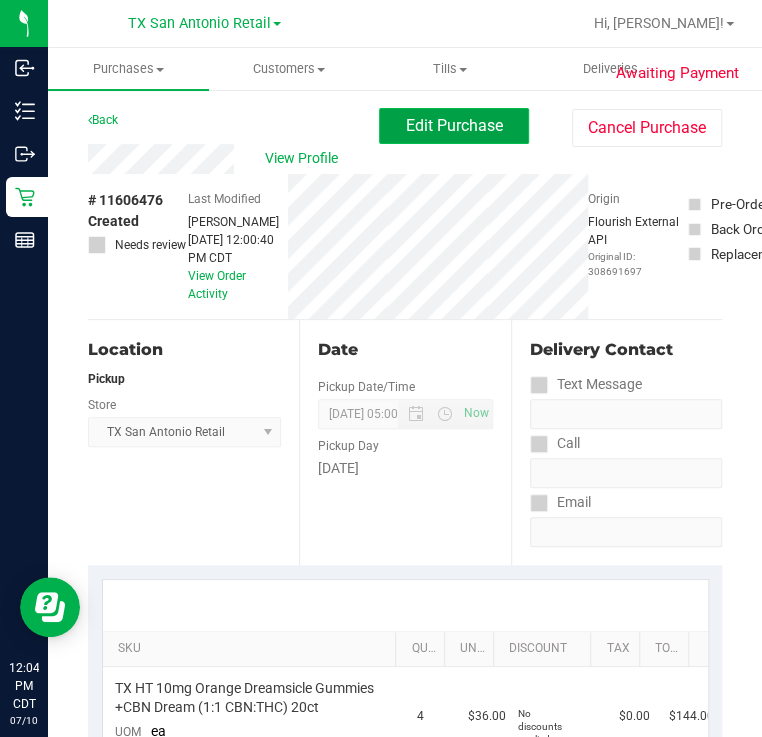 click on "Edit Purchase" at bounding box center (454, 125) 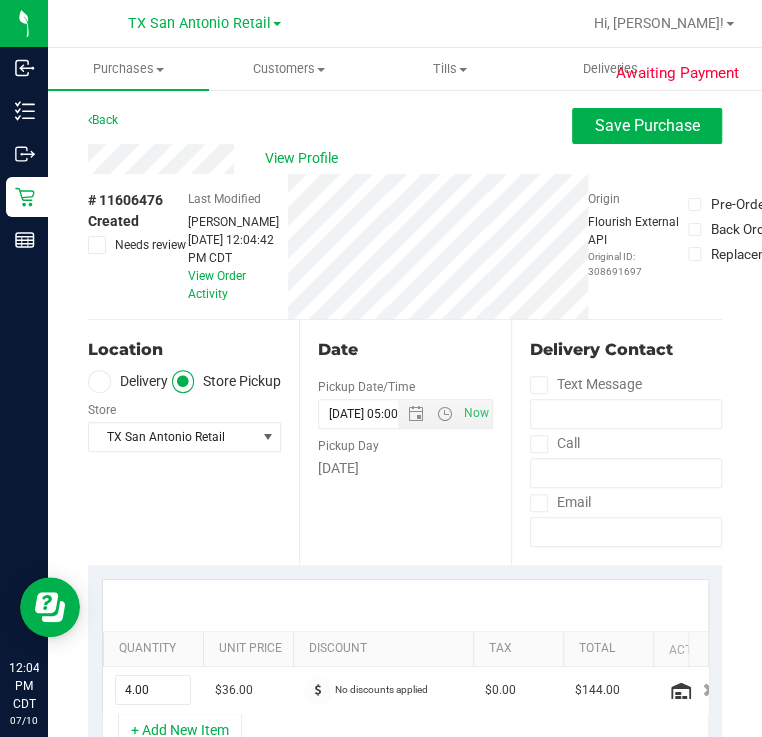 click on "Delivery" at bounding box center (128, 381) 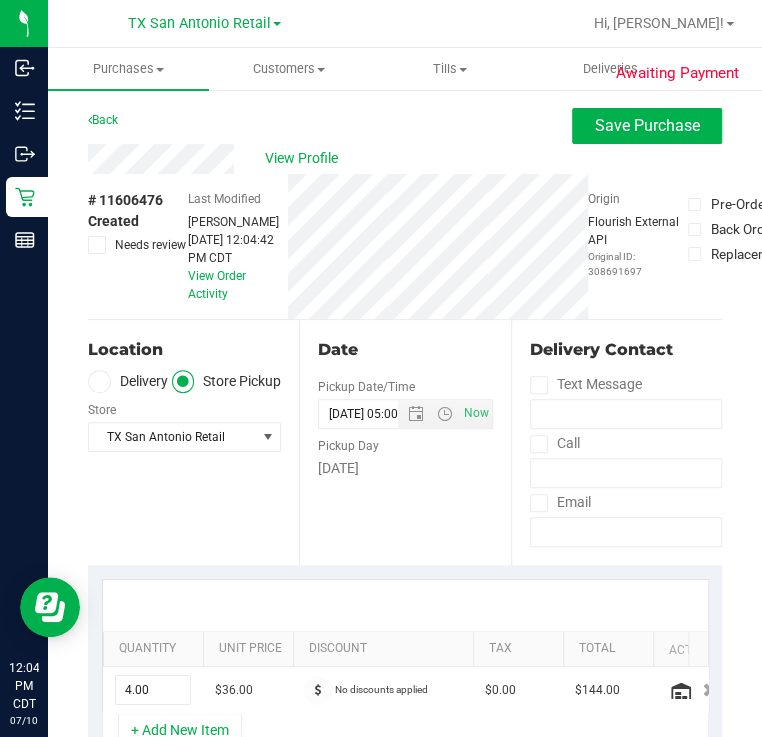 click on "Delivery" at bounding box center [0, 0] 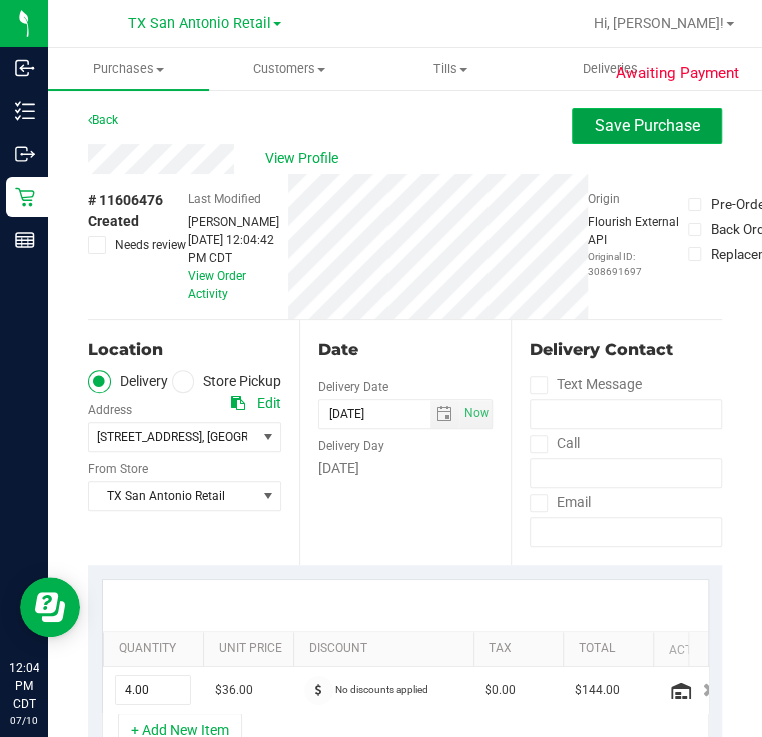 click on "Save Purchase" at bounding box center [647, 125] 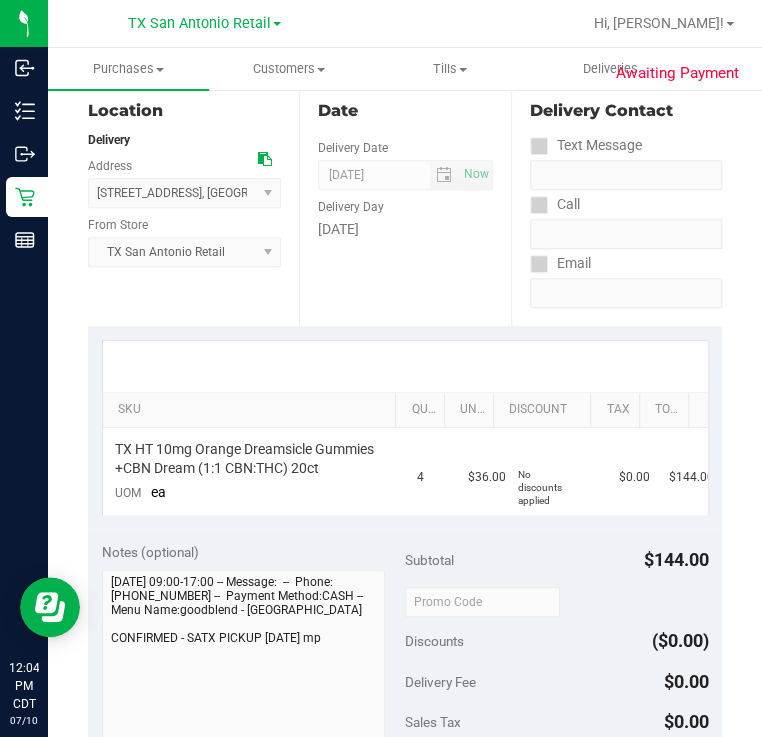 scroll, scrollTop: 489, scrollLeft: 0, axis: vertical 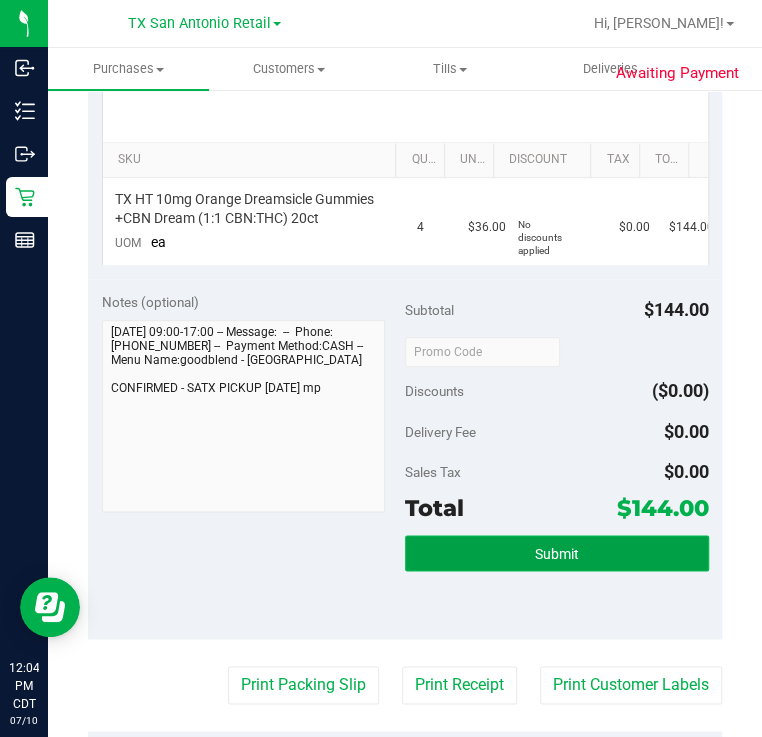 click on "Submit" at bounding box center [557, 554] 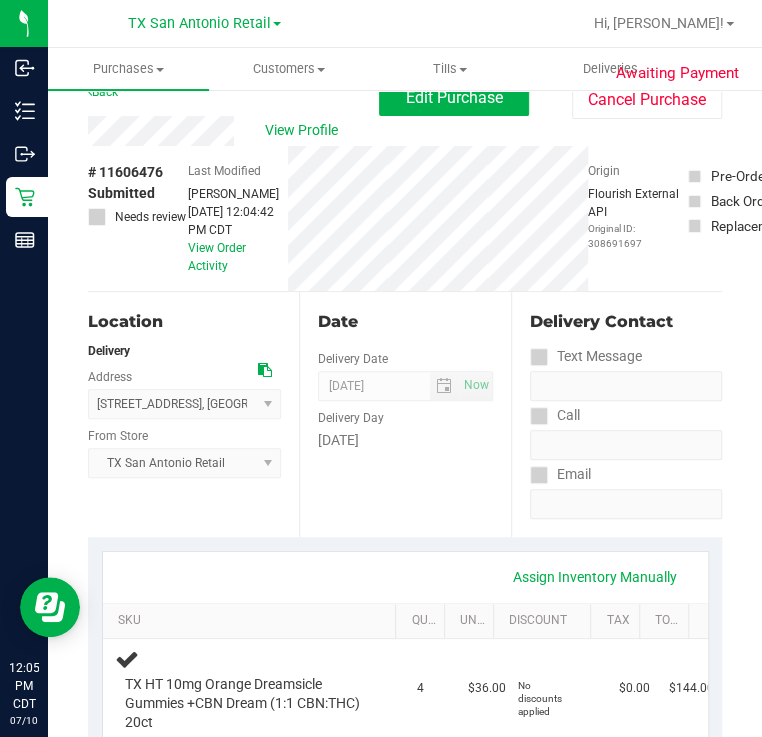 scroll, scrollTop: 0, scrollLeft: 0, axis: both 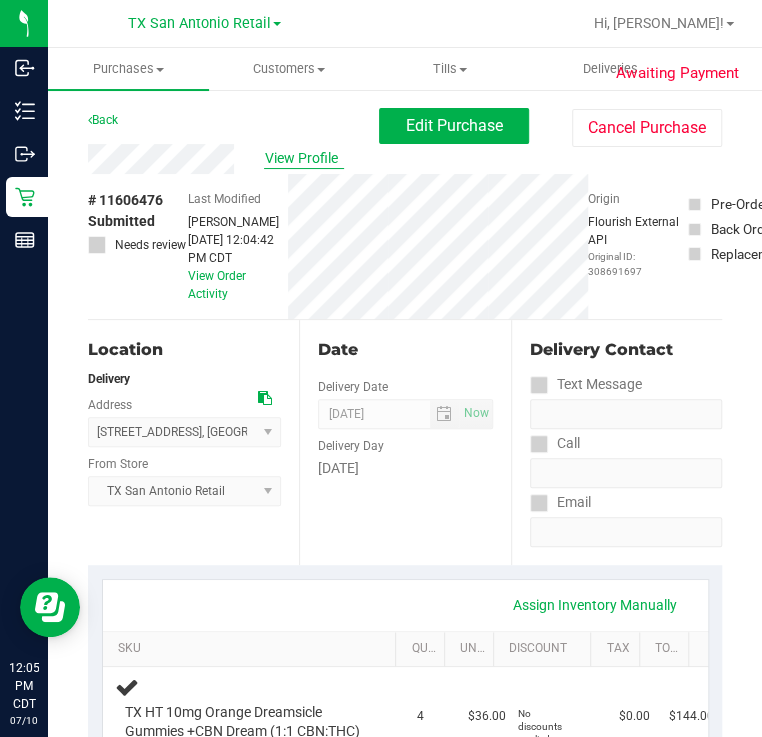 click on "View Profile" at bounding box center (304, 158) 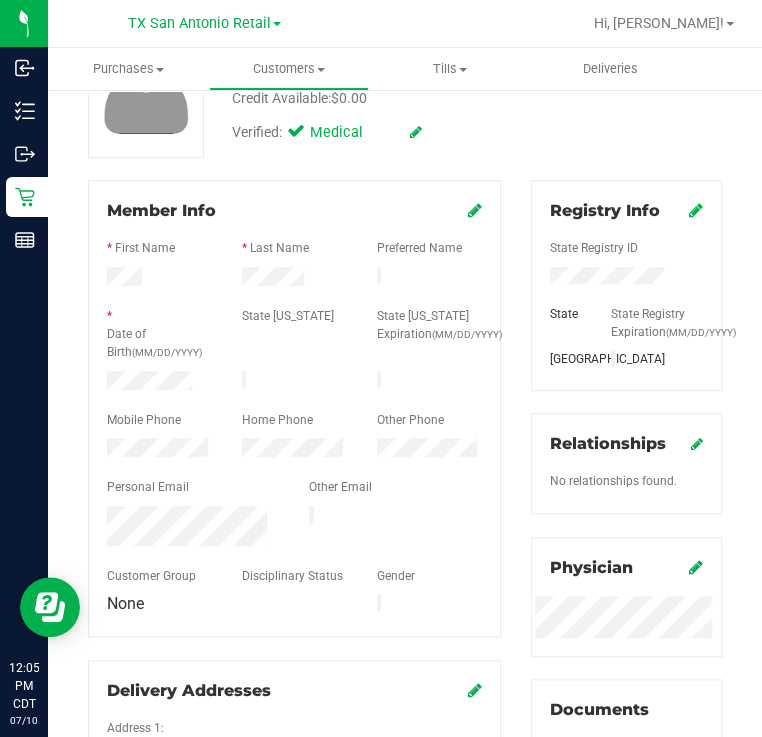 scroll, scrollTop: 249, scrollLeft: 0, axis: vertical 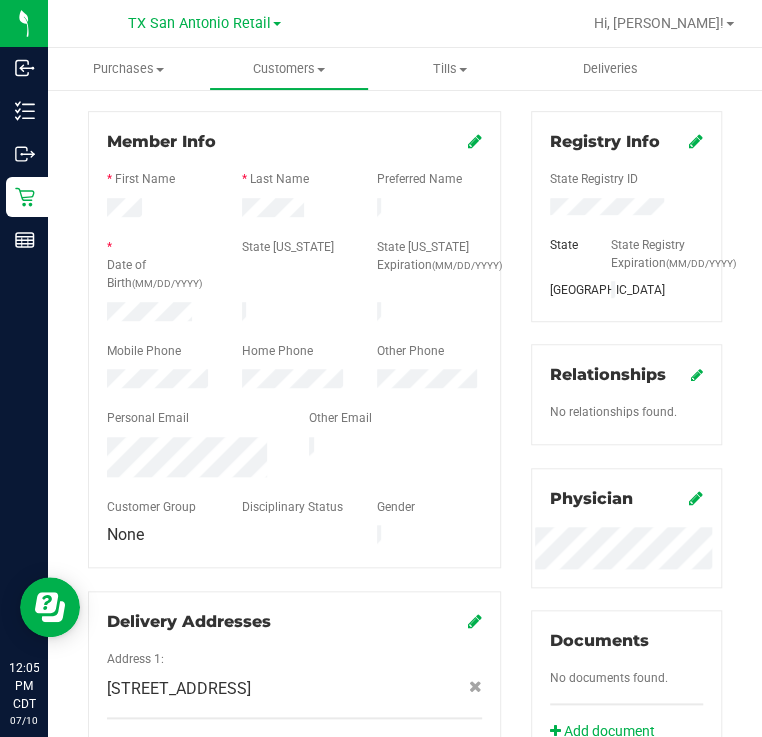 click at bounding box center [193, 459] 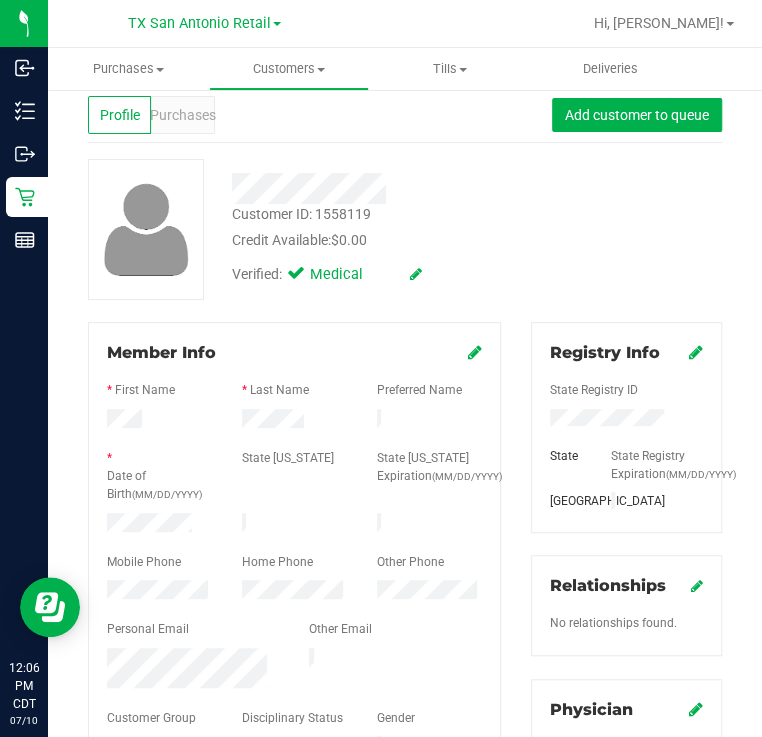 scroll, scrollTop: 0, scrollLeft: 0, axis: both 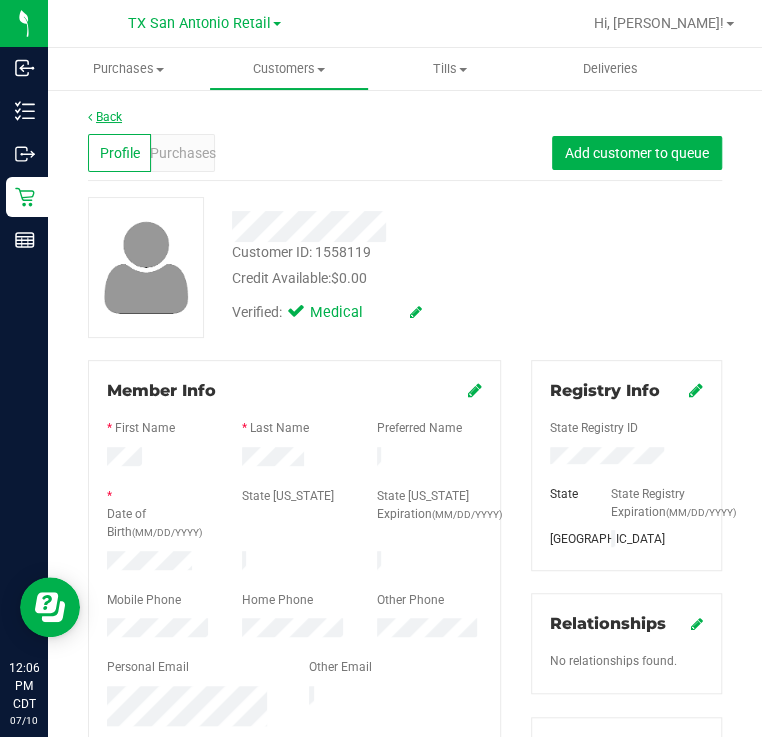 click on "Back" at bounding box center (105, 117) 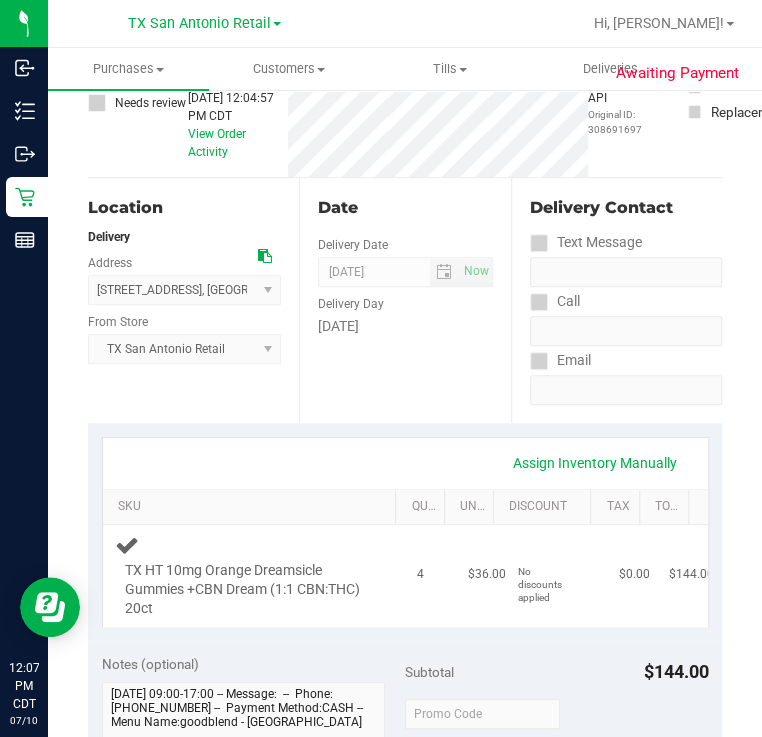 scroll, scrollTop: 0, scrollLeft: 0, axis: both 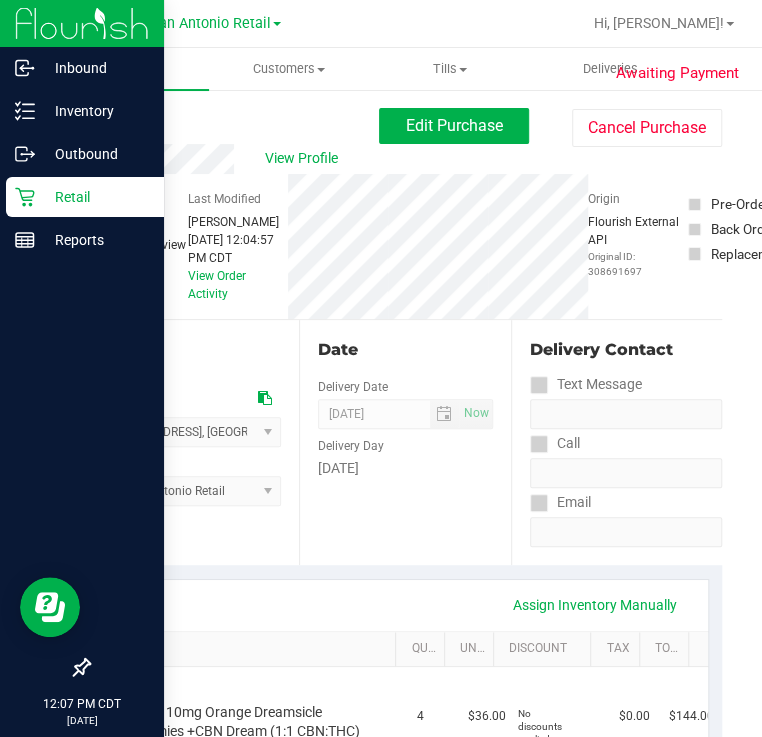 click on "Retail" at bounding box center [95, 197] 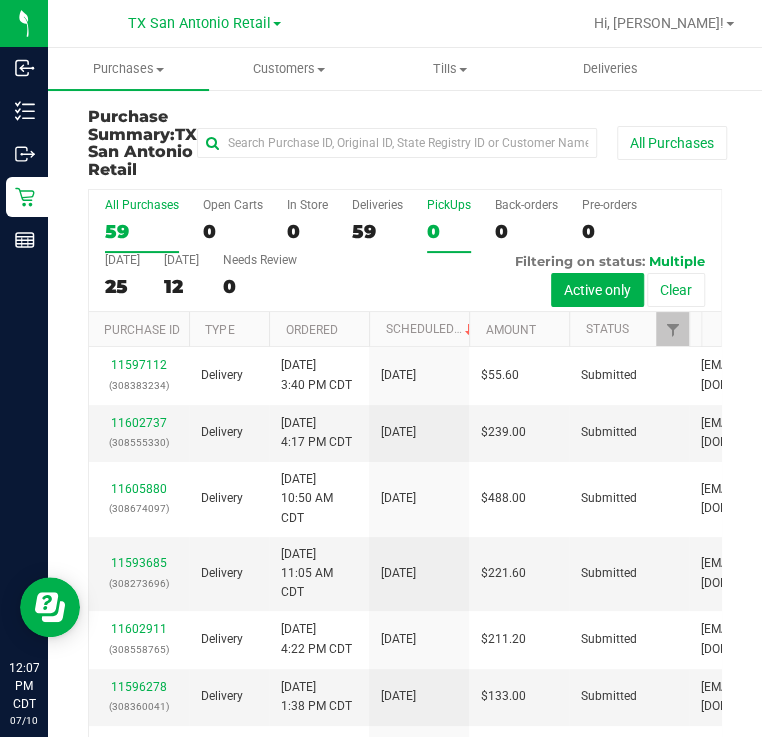 click on "0" at bounding box center (449, 231) 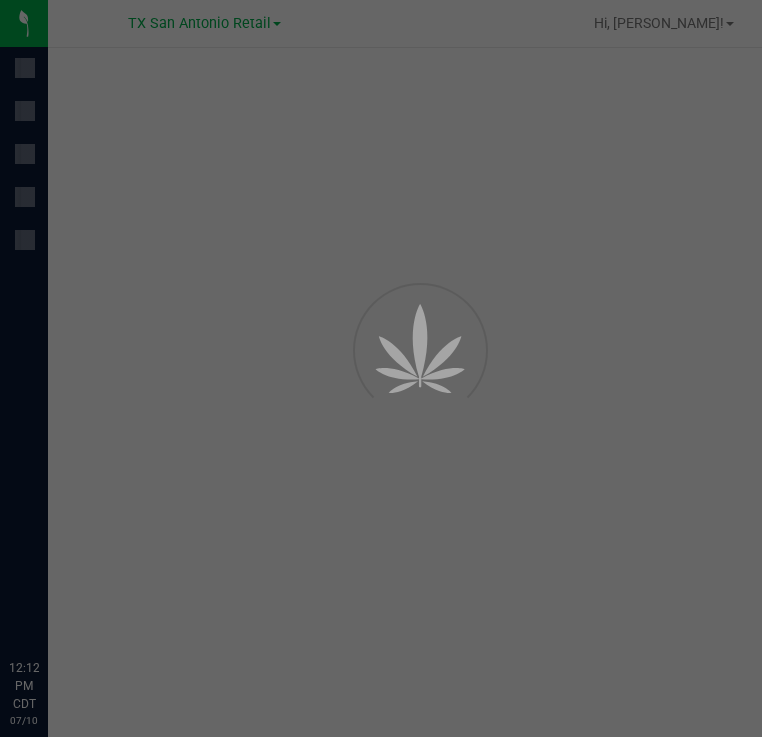 scroll, scrollTop: 0, scrollLeft: 0, axis: both 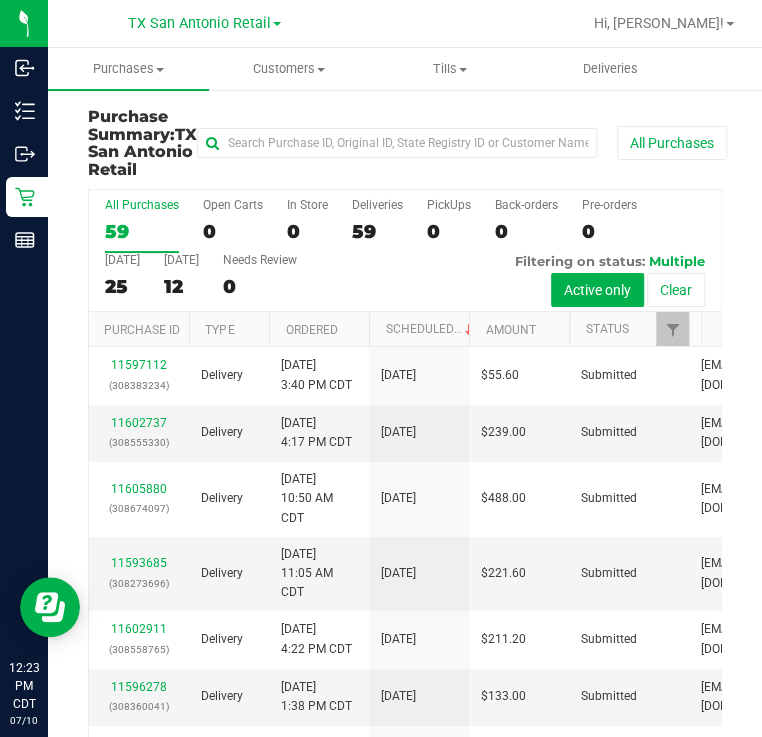 click on "All Purchases
59
Open Carts
0
In Store
0
Deliveries
59
PickUps
0
Back-orders
0
Pre-orders
0
Today
25
Tomorrow
12" at bounding box center (405, 251) 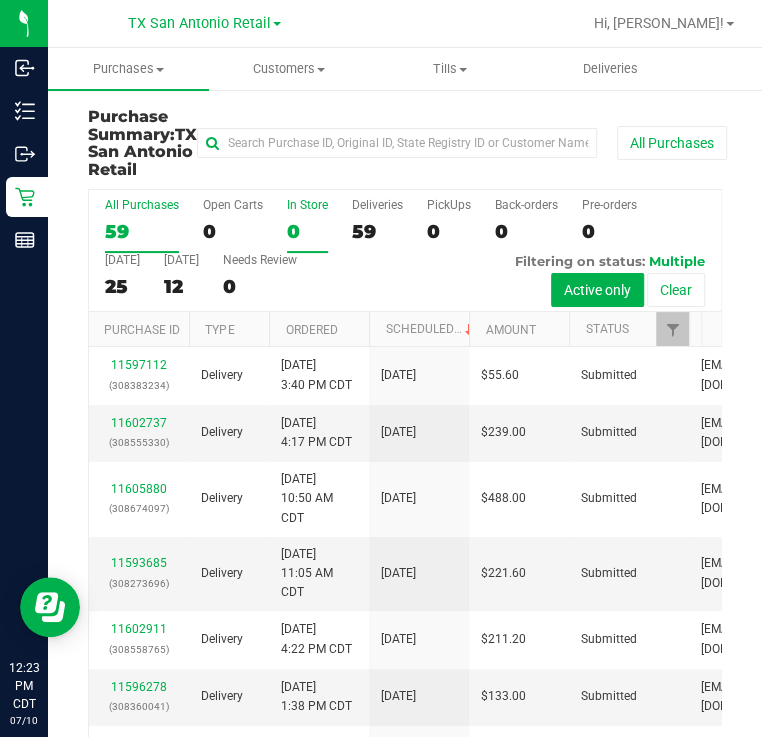 click on "In Store
0" at bounding box center (307, 225) 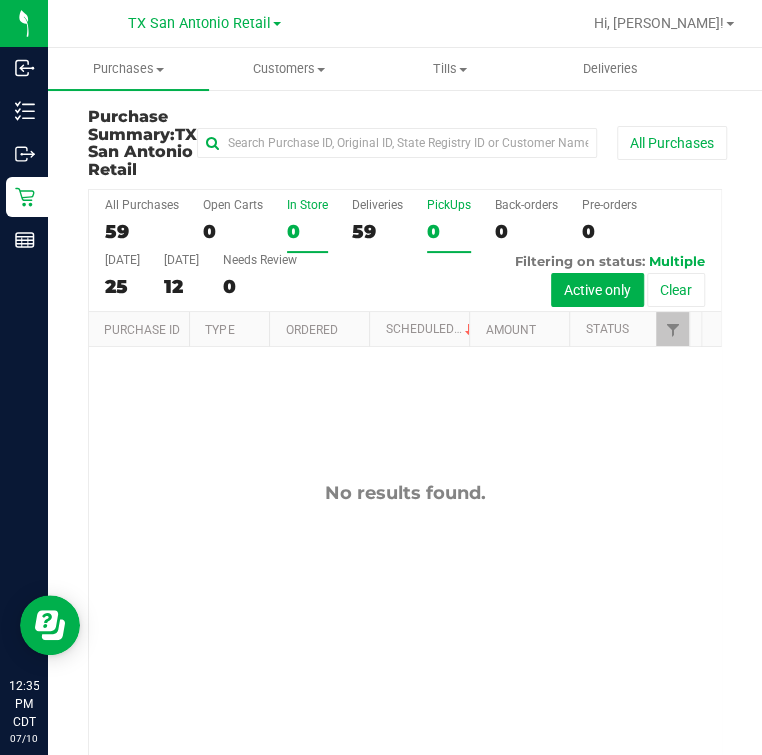 click on "0" at bounding box center [449, 231] 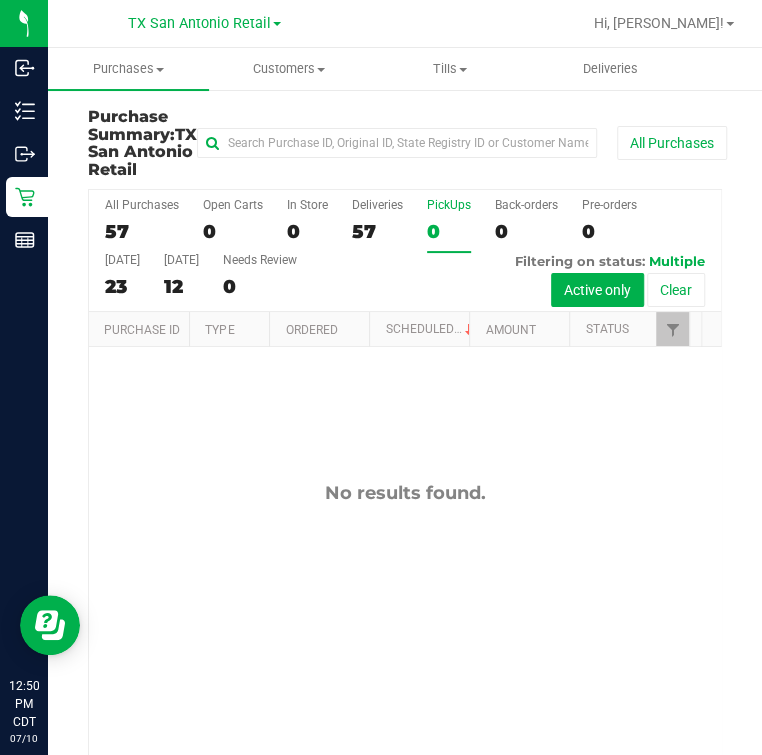 click on "PickUps
0" at bounding box center (449, 225) 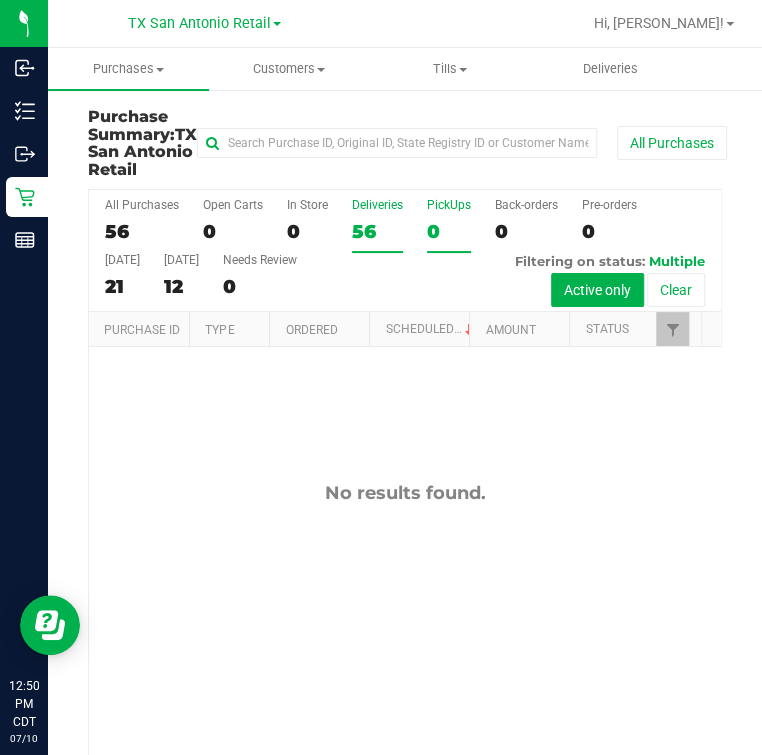 click on "56" at bounding box center (377, 231) 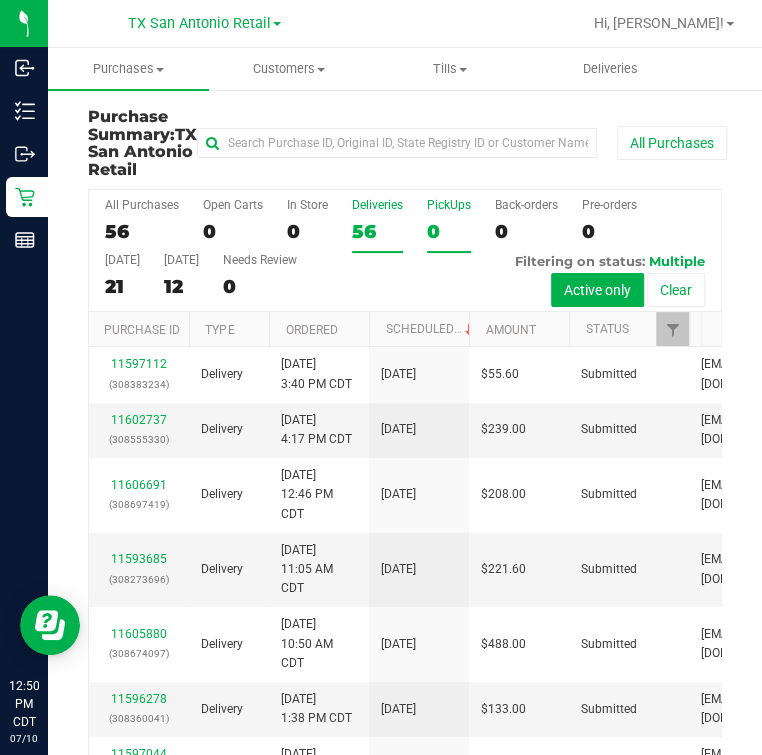 click on "0" at bounding box center [449, 231] 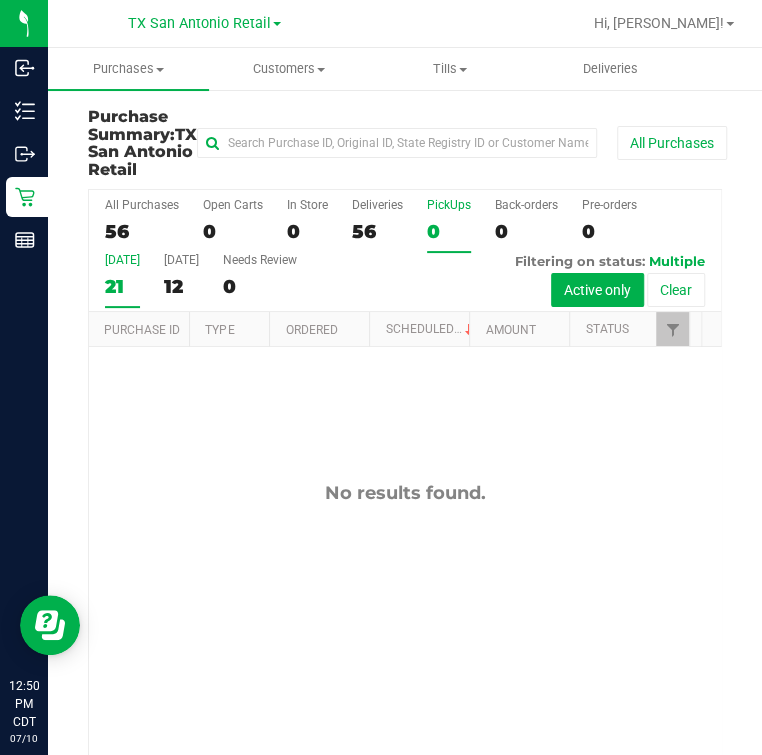 click on "Today
21" at bounding box center (122, 280) 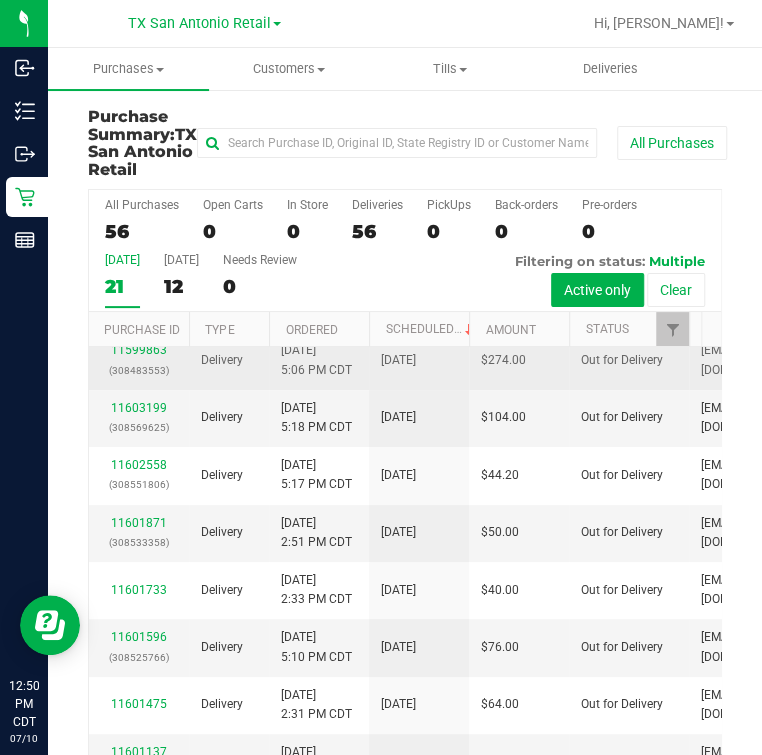 scroll, scrollTop: 0, scrollLeft: 0, axis: both 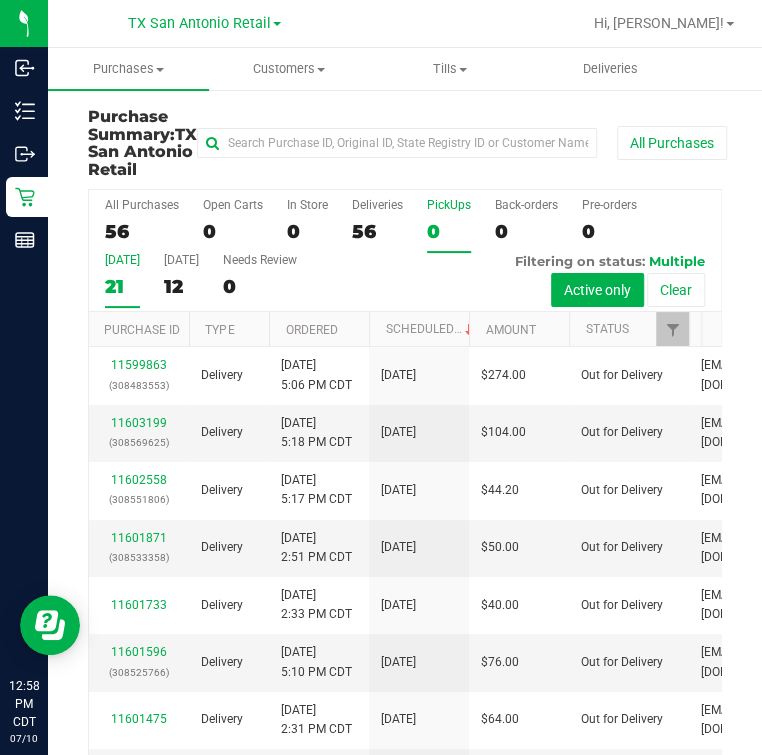 click on "PickUps" at bounding box center [449, 205] 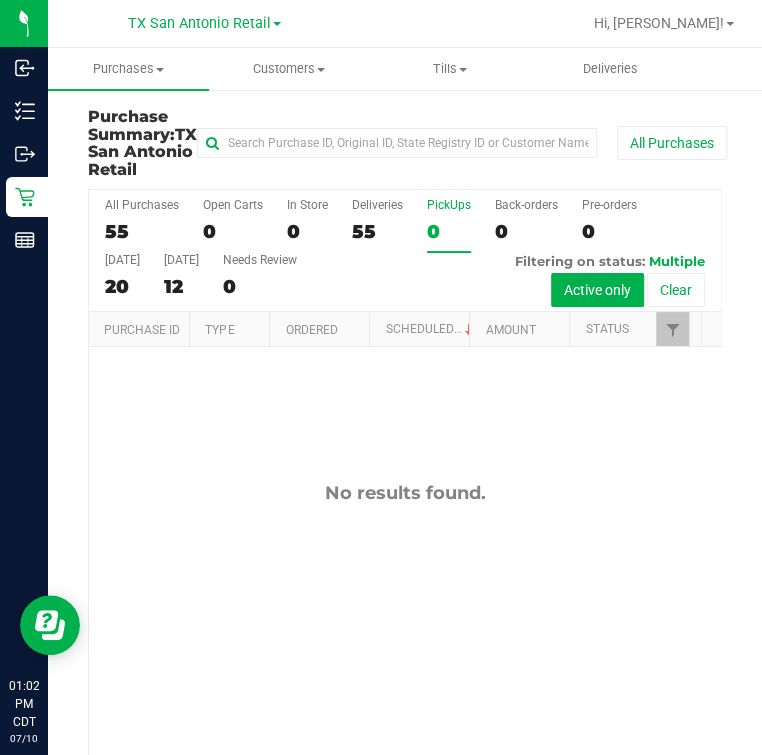 click on "No results found." at bounding box center (405, 493) 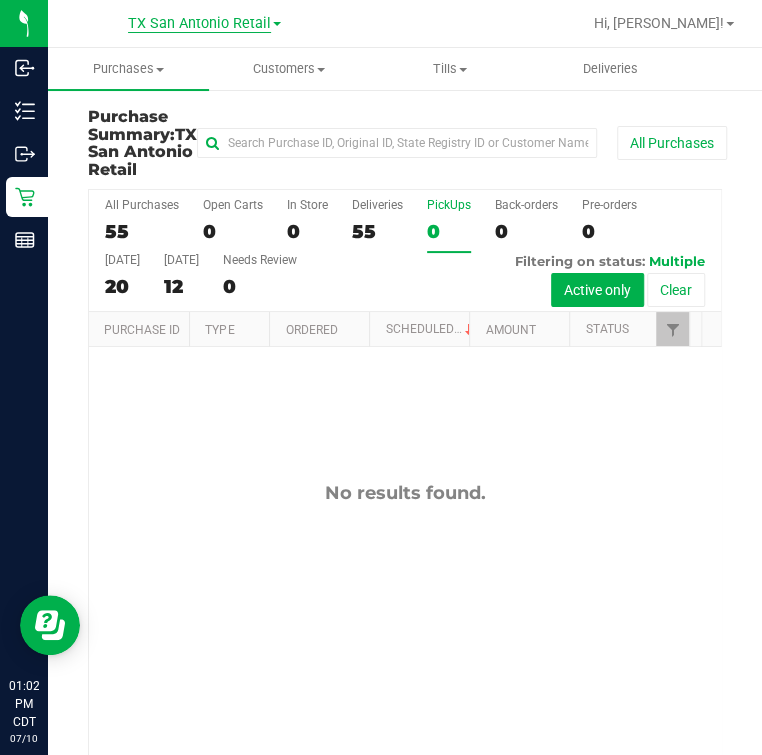 click on "TX San Antonio Retail" at bounding box center (199, 24) 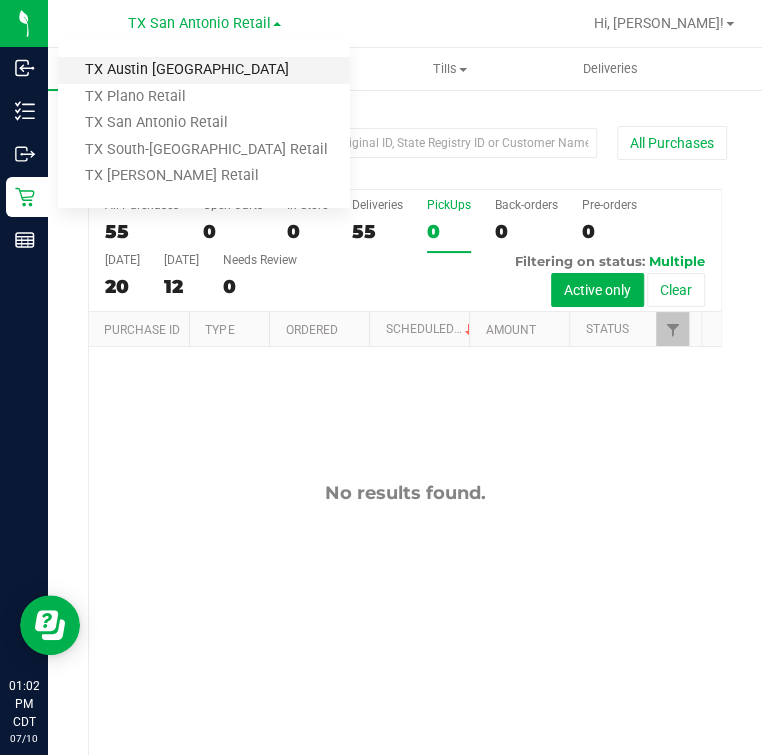 click on "TX Austin [GEOGRAPHIC_DATA]" at bounding box center (204, 70) 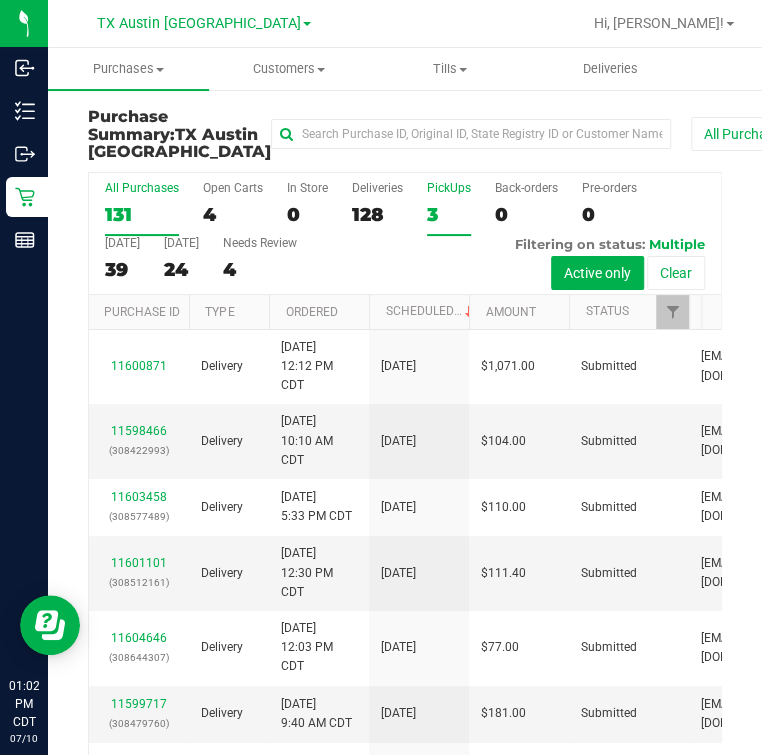 click on "3" at bounding box center [449, 214] 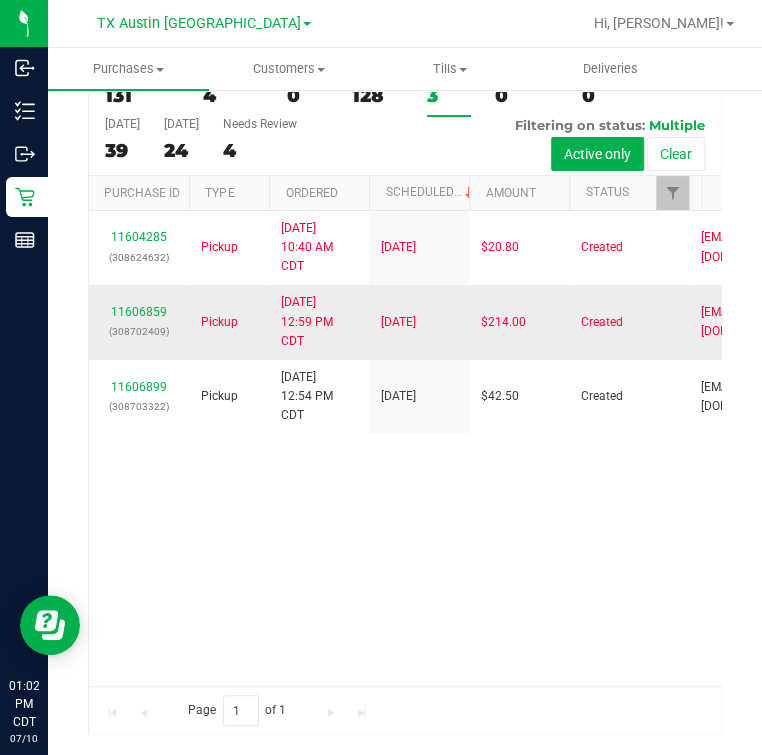 scroll, scrollTop: 136, scrollLeft: 0, axis: vertical 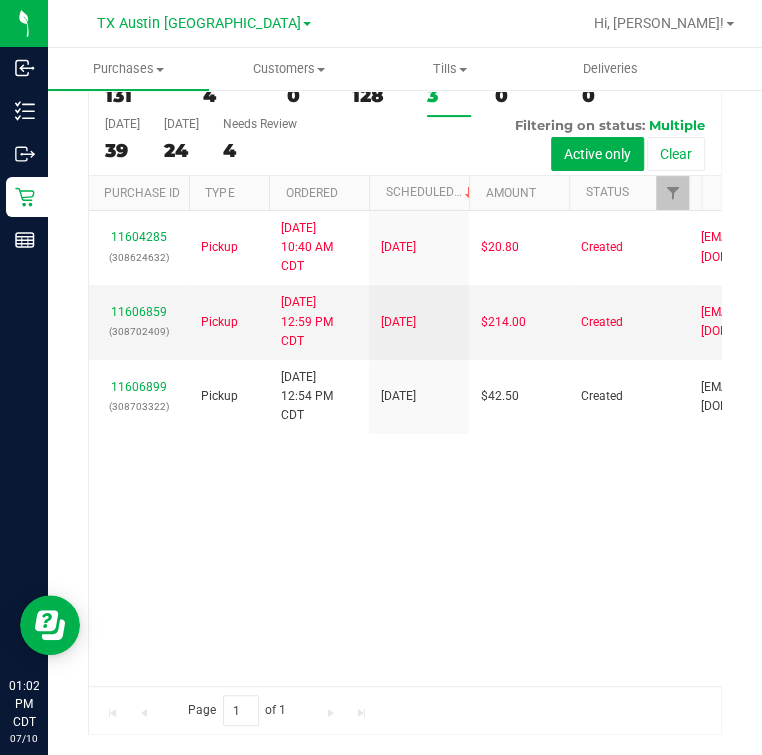 click on "Page 1 of 1 1 - 3 of 3 items" at bounding box center [405, 710] 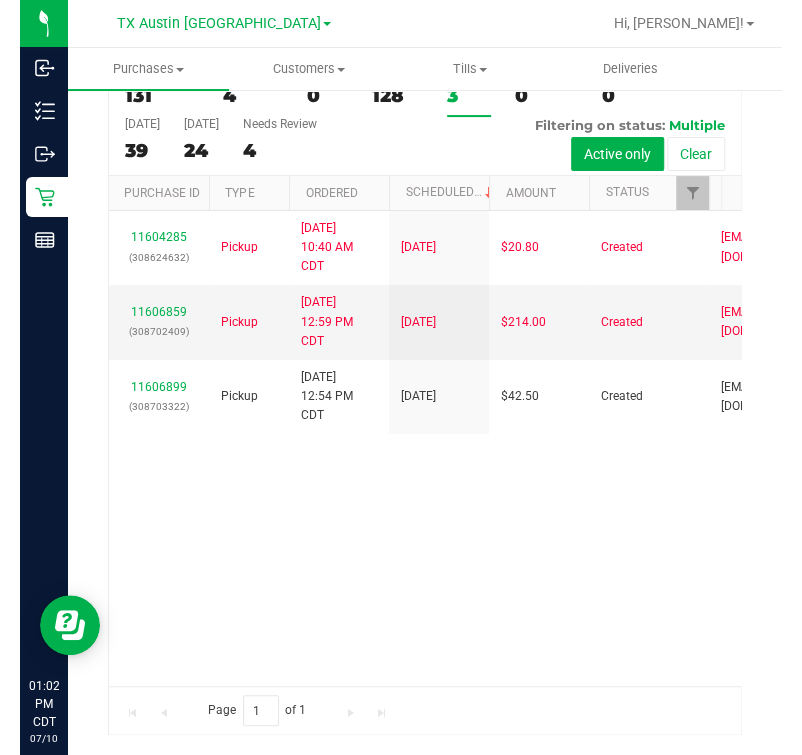 scroll, scrollTop: 0, scrollLeft: 206, axis: horizontal 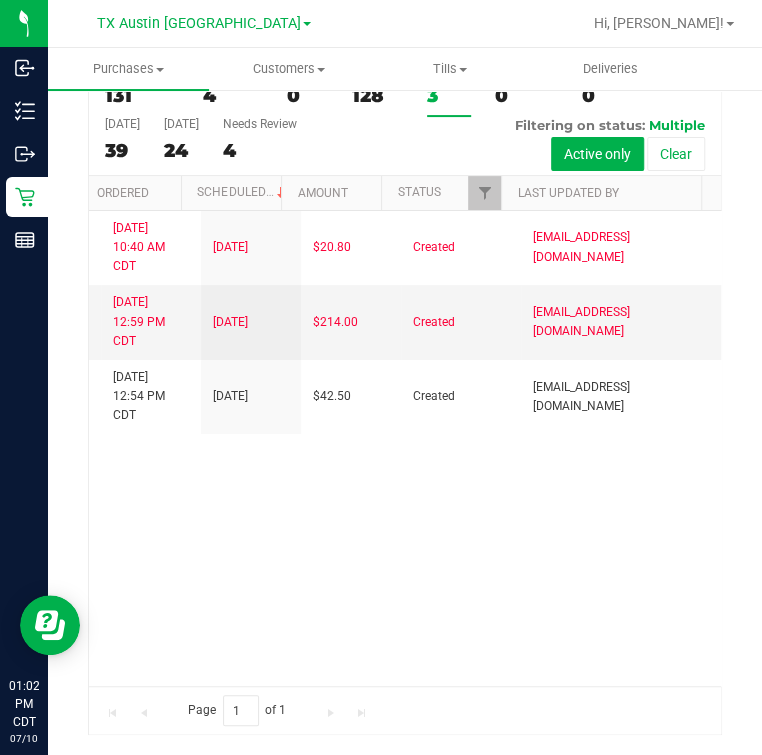 click at bounding box center (469, 23) 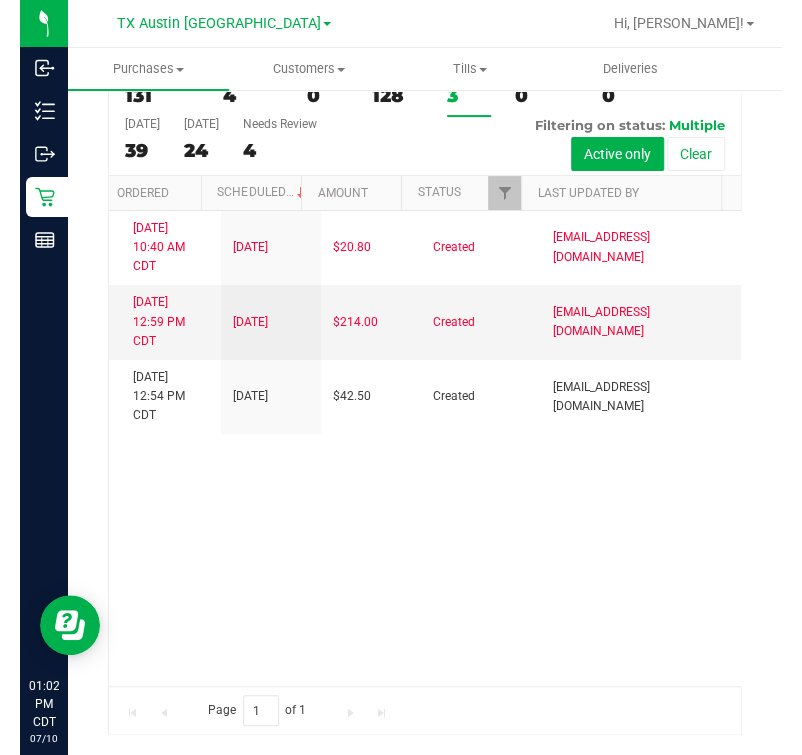 scroll, scrollTop: 0, scrollLeft: 166, axis: horizontal 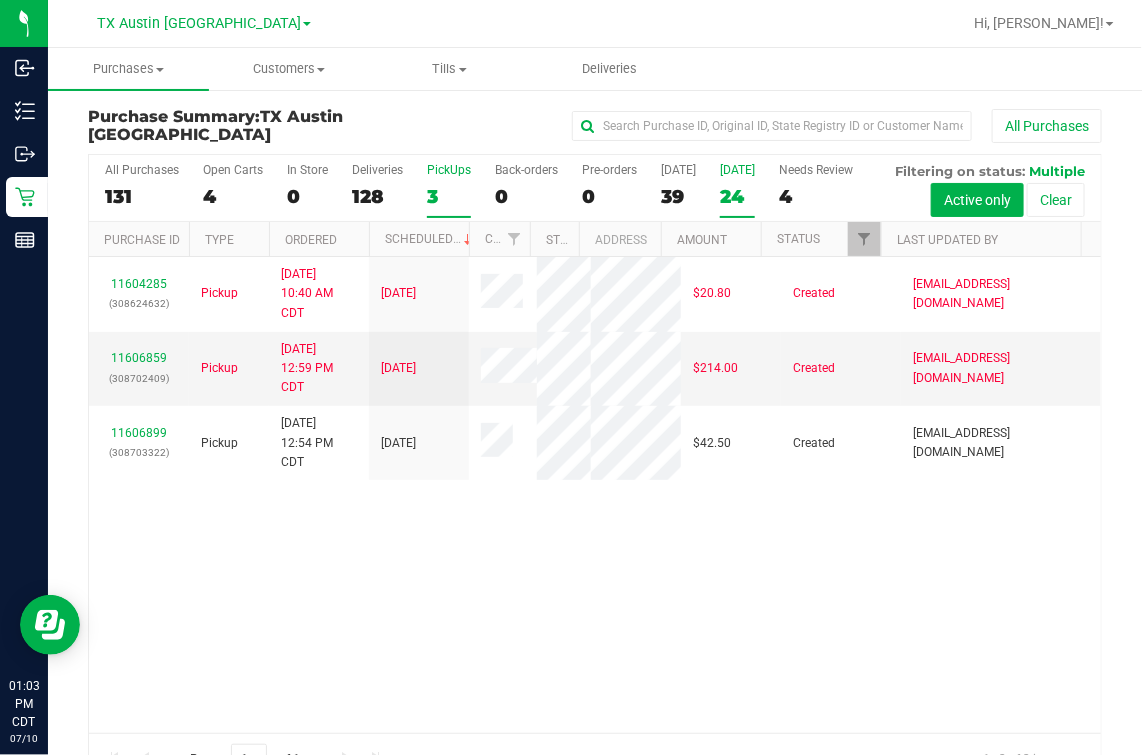 click on "Tomorrow
24" at bounding box center (737, 190) 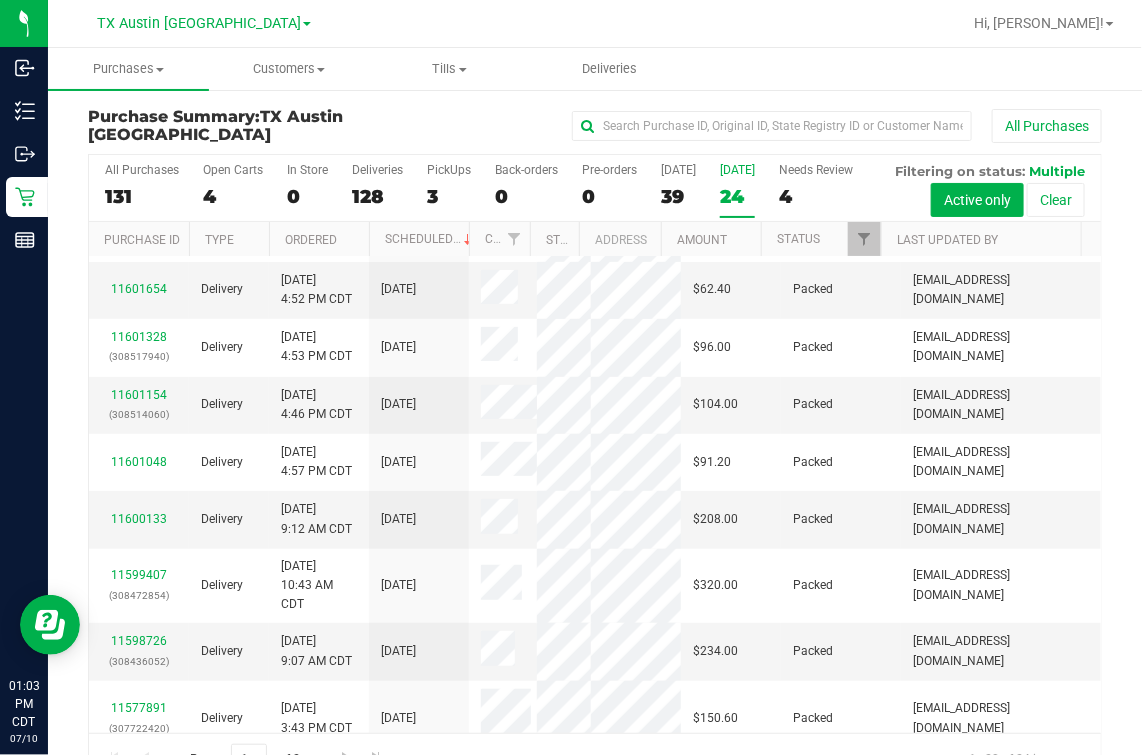 scroll, scrollTop: 0, scrollLeft: 0, axis: both 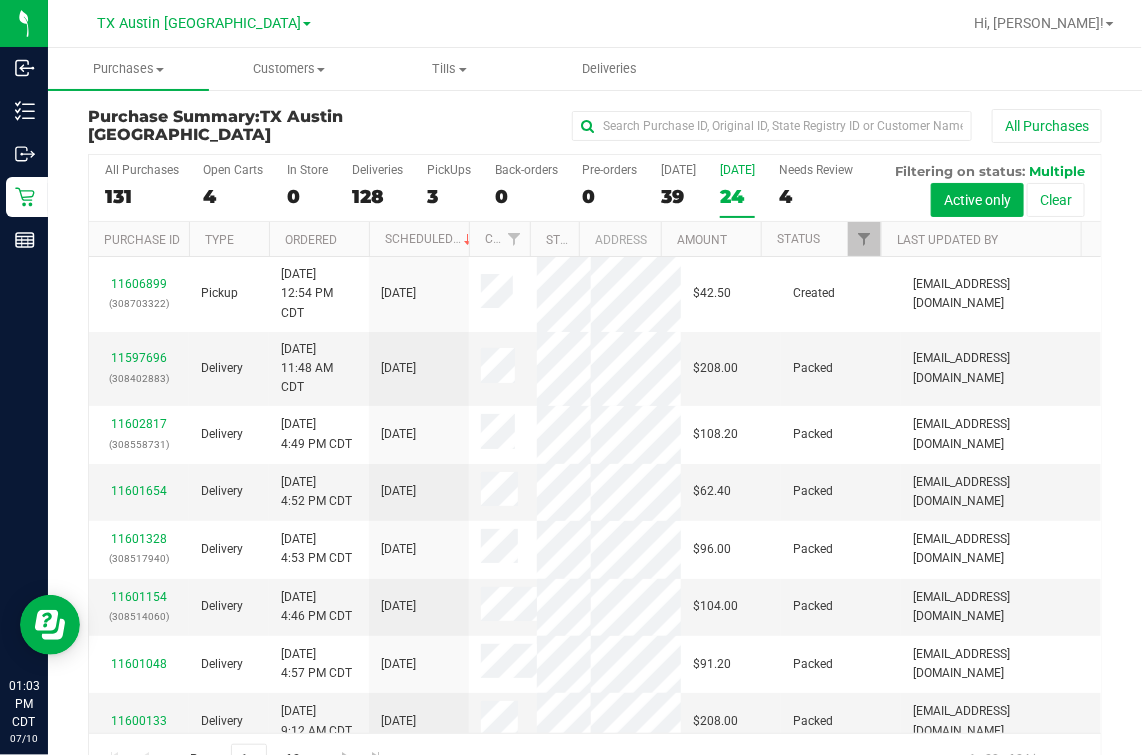 click on "All Purchases
131
Open Carts
4
In Store
0
Deliveries
128
PickUps
3
Back-orders
0
Pre-orders
0
Today
39
Tomorrow
24" at bounding box center [595, 188] 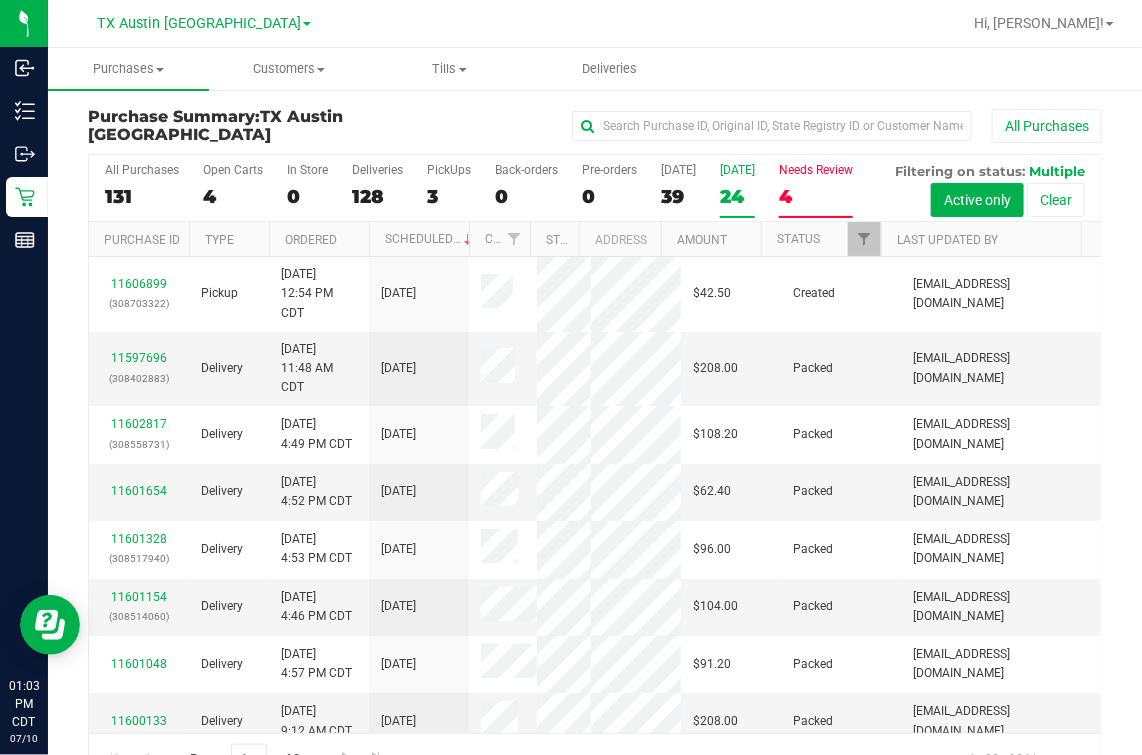 click on "4" at bounding box center [816, 196] 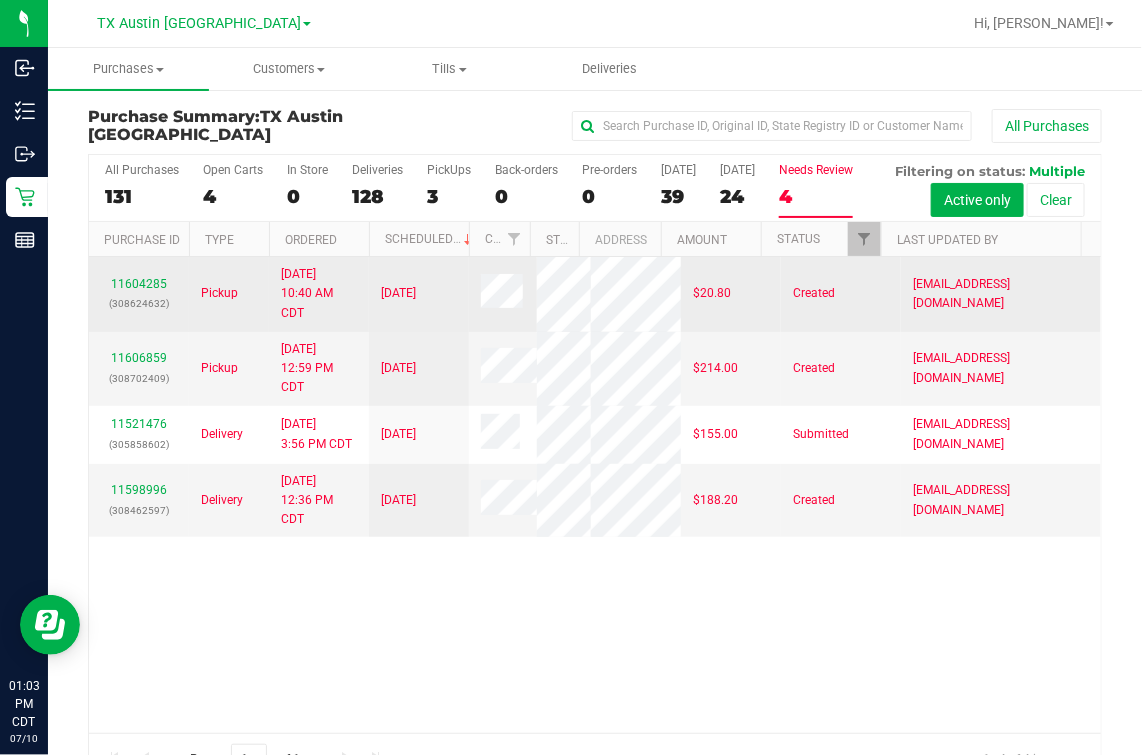 scroll, scrollTop: 51, scrollLeft: 0, axis: vertical 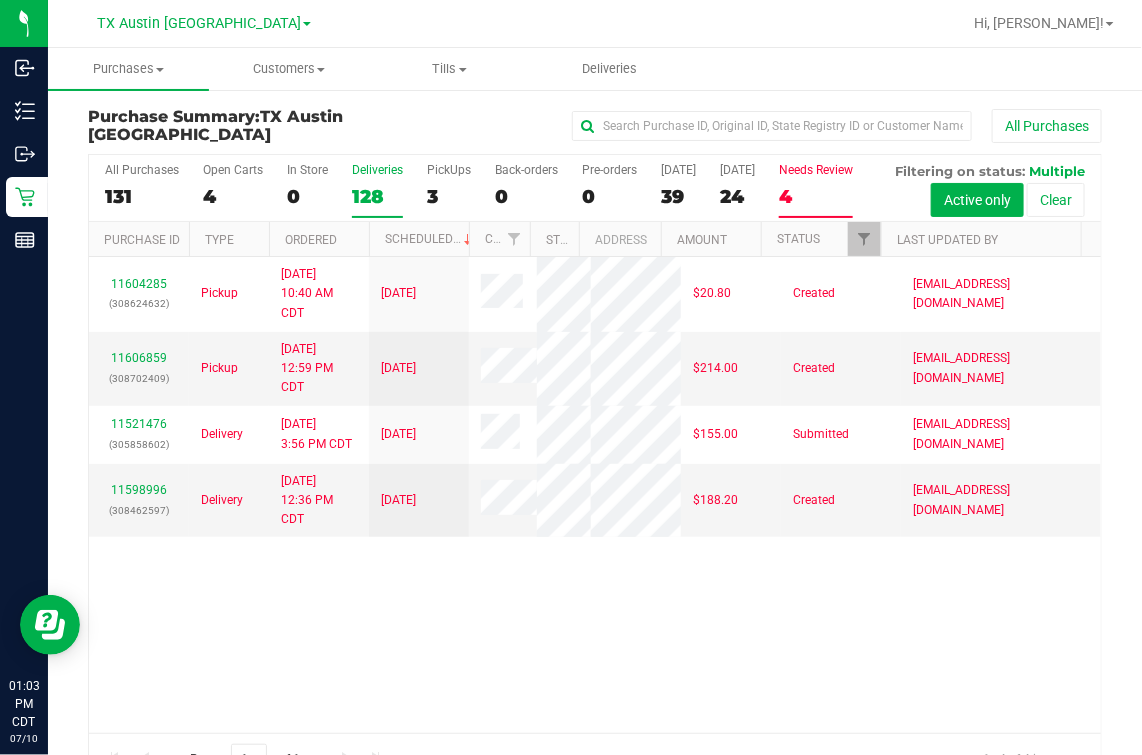 click on "128" at bounding box center [377, 196] 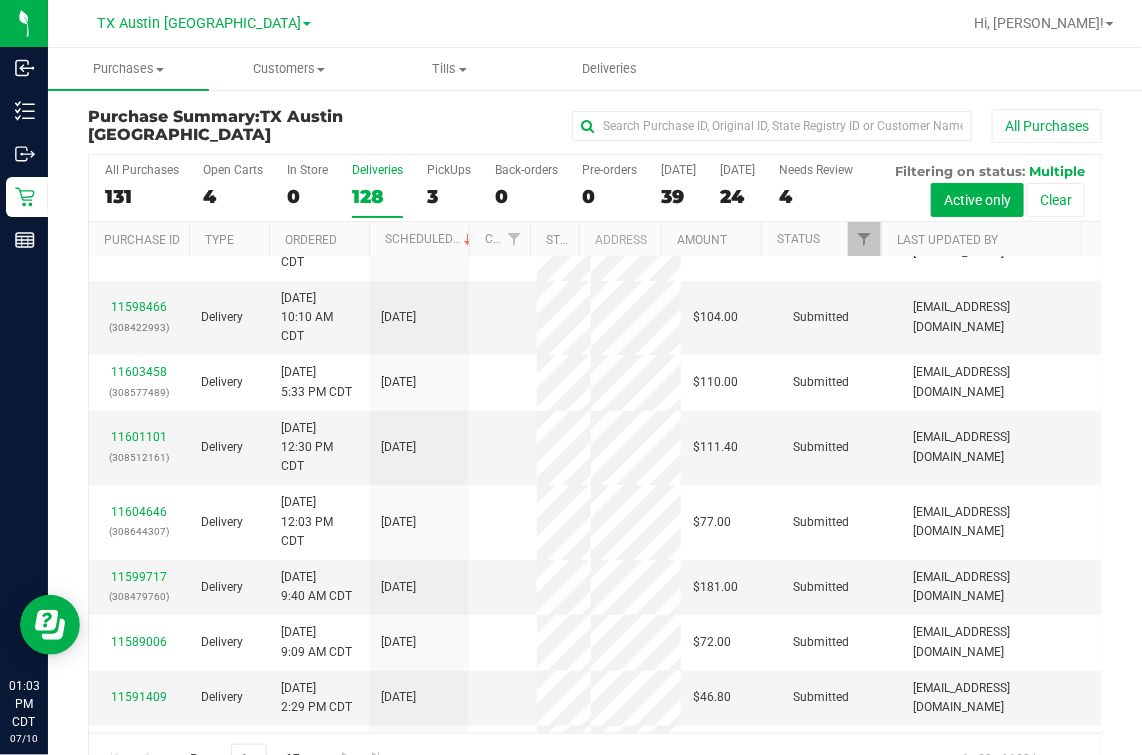 scroll, scrollTop: 0, scrollLeft: 0, axis: both 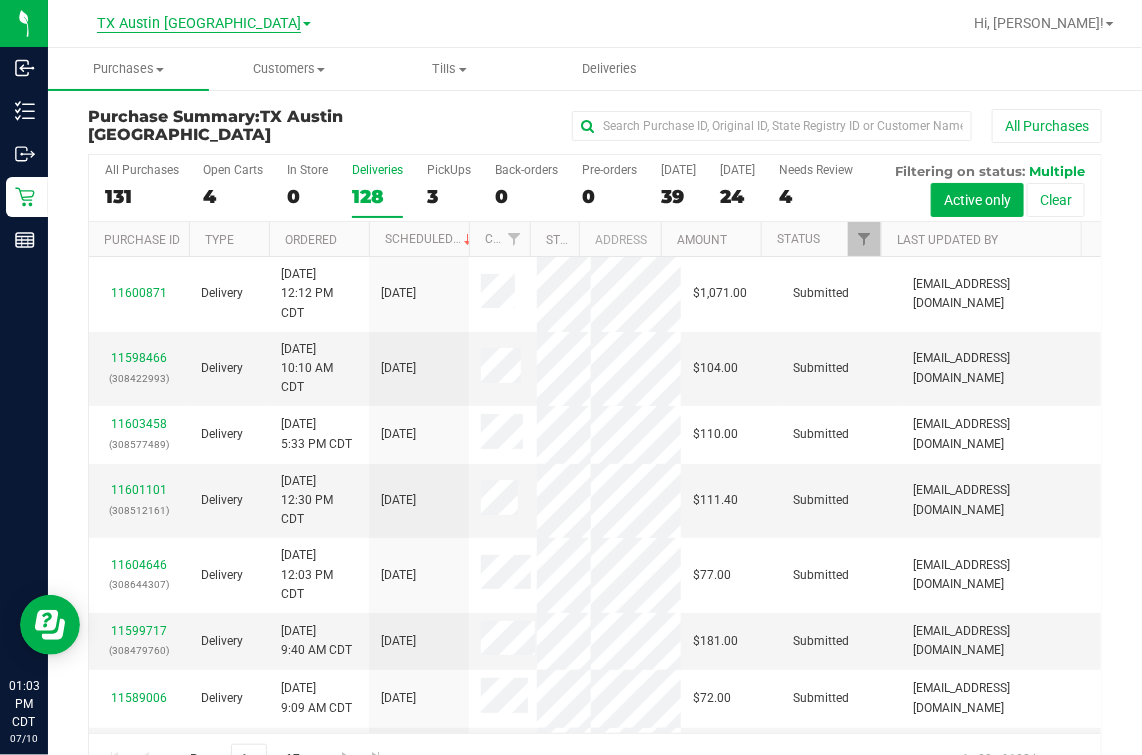 click on "TX Austin [GEOGRAPHIC_DATA]" at bounding box center (199, 24) 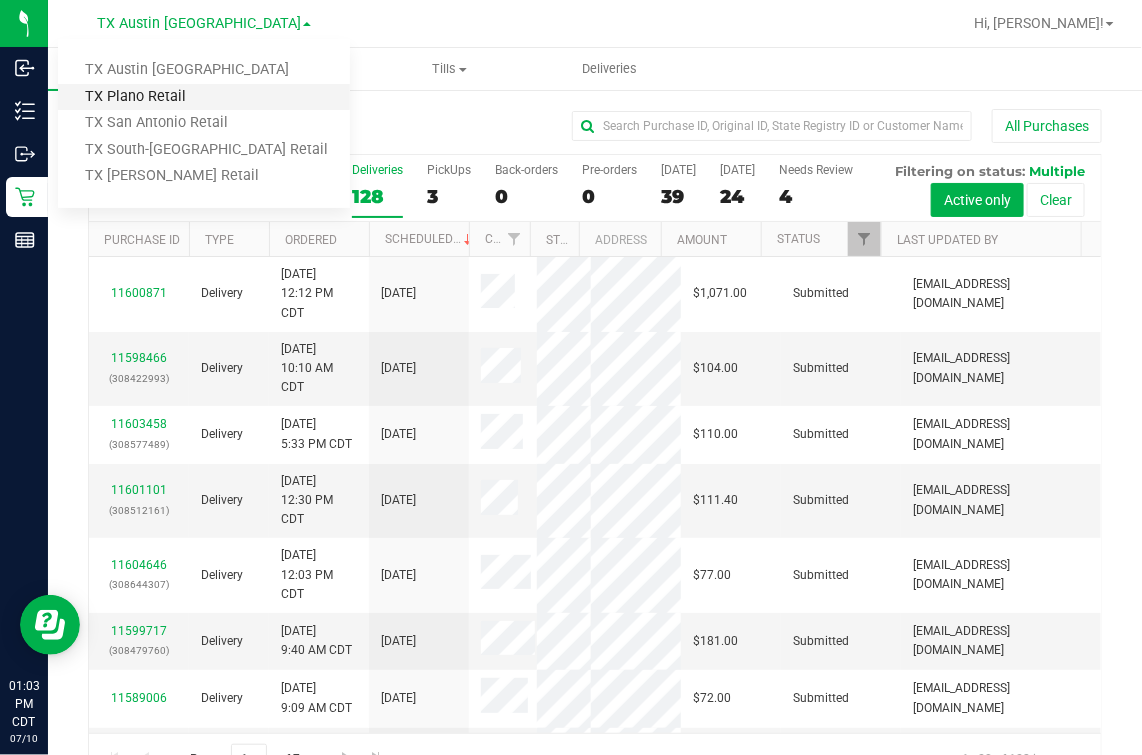click on "TX Plano Retail" at bounding box center (204, 97) 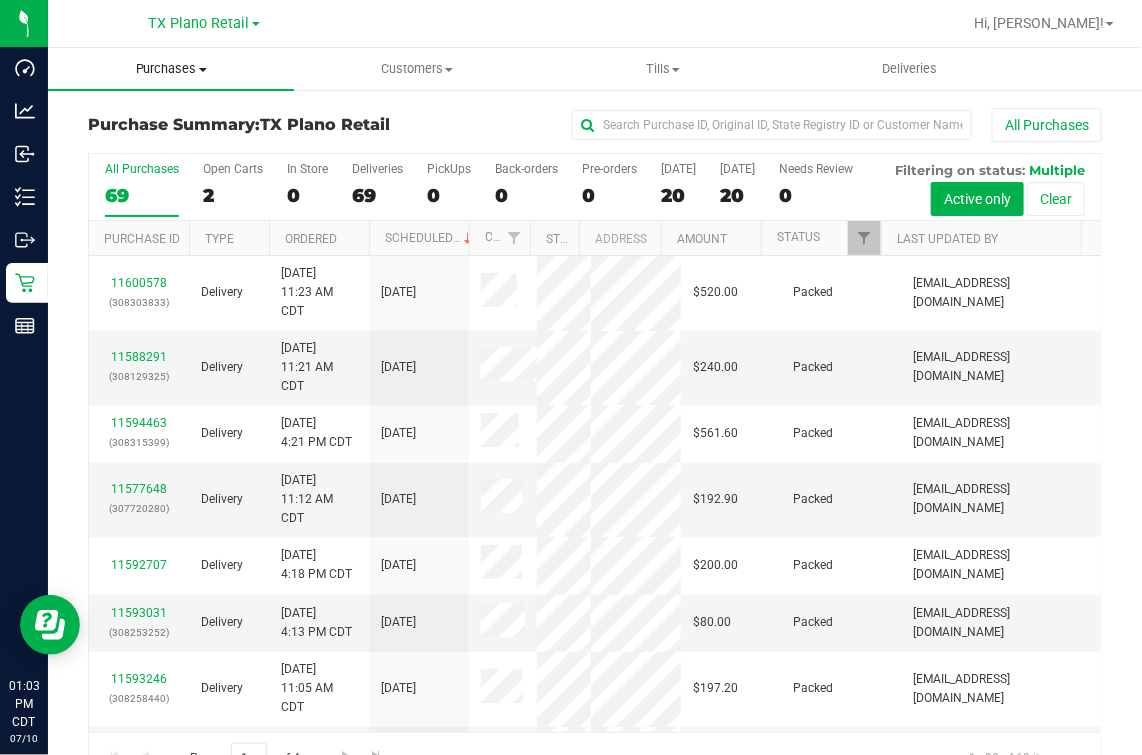 click on "Purchases
Summary of purchases
Fulfillment
All purchases" at bounding box center (171, 69) 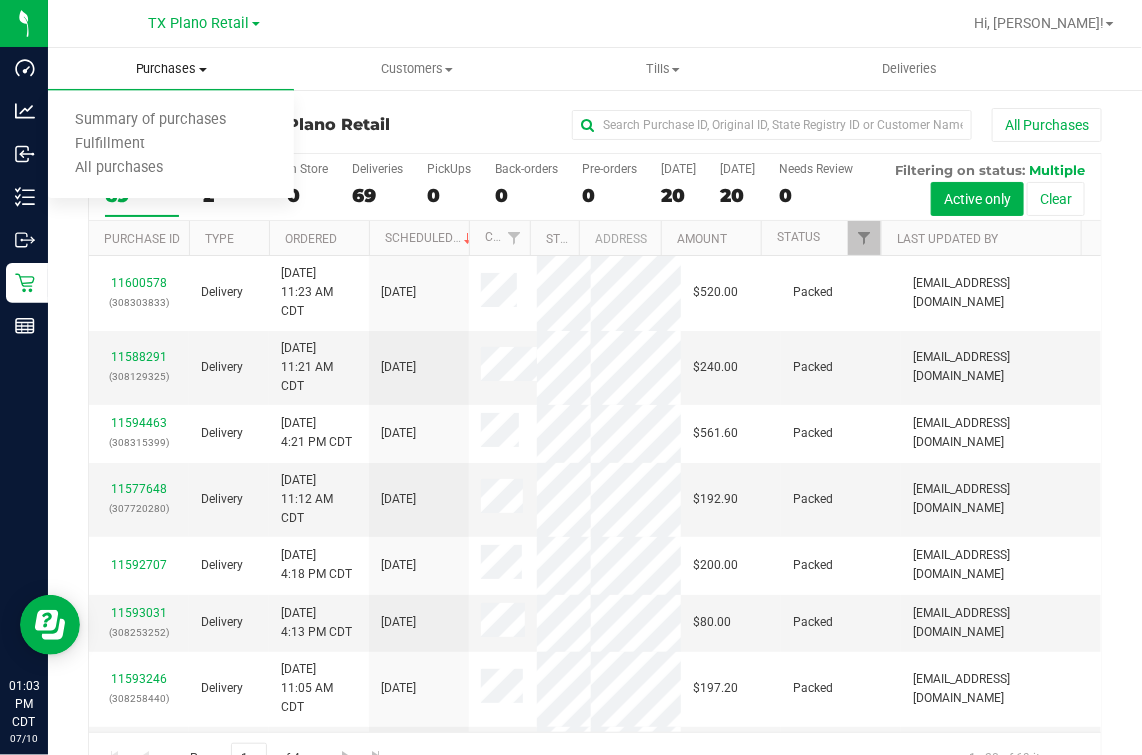 click on "Purchases" at bounding box center (171, 69) 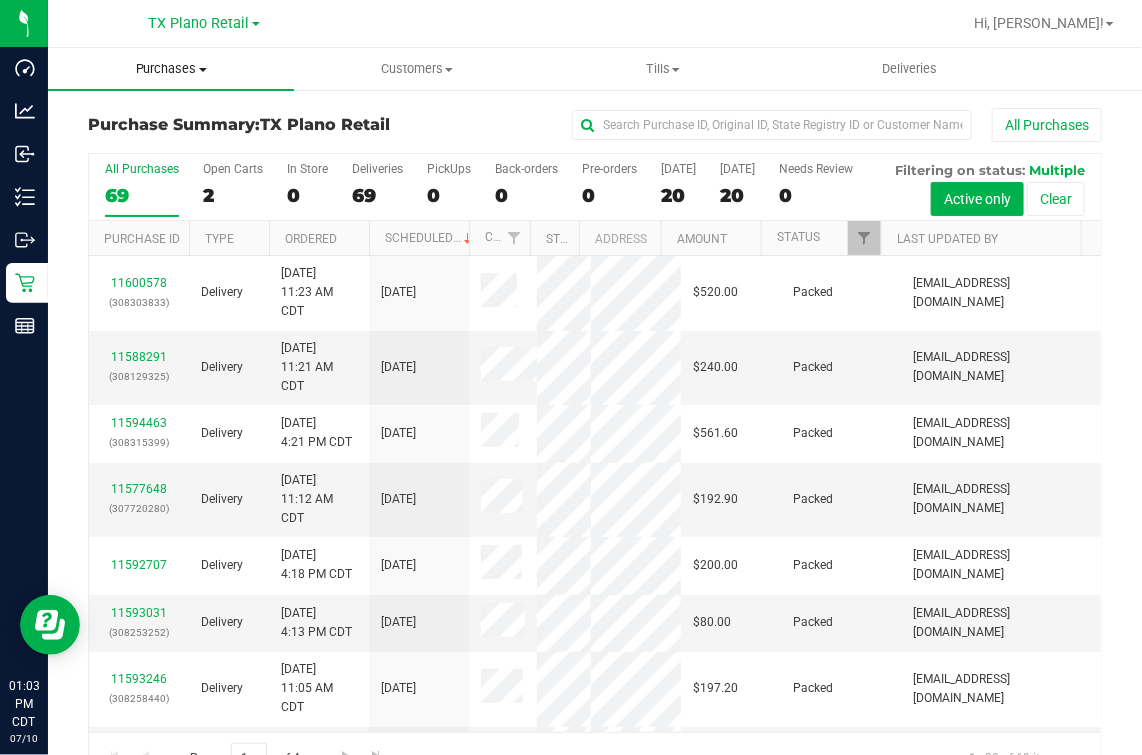 click on "Purchases" at bounding box center [171, 69] 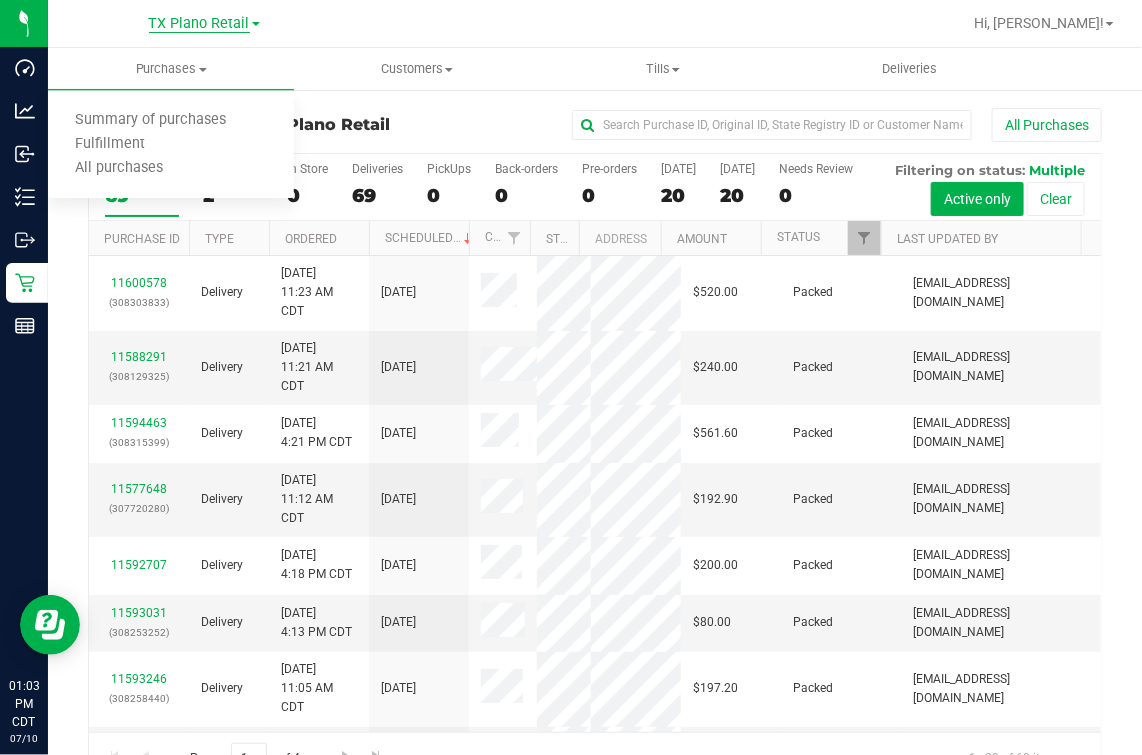 click on "TX Plano Retail" at bounding box center (199, 24) 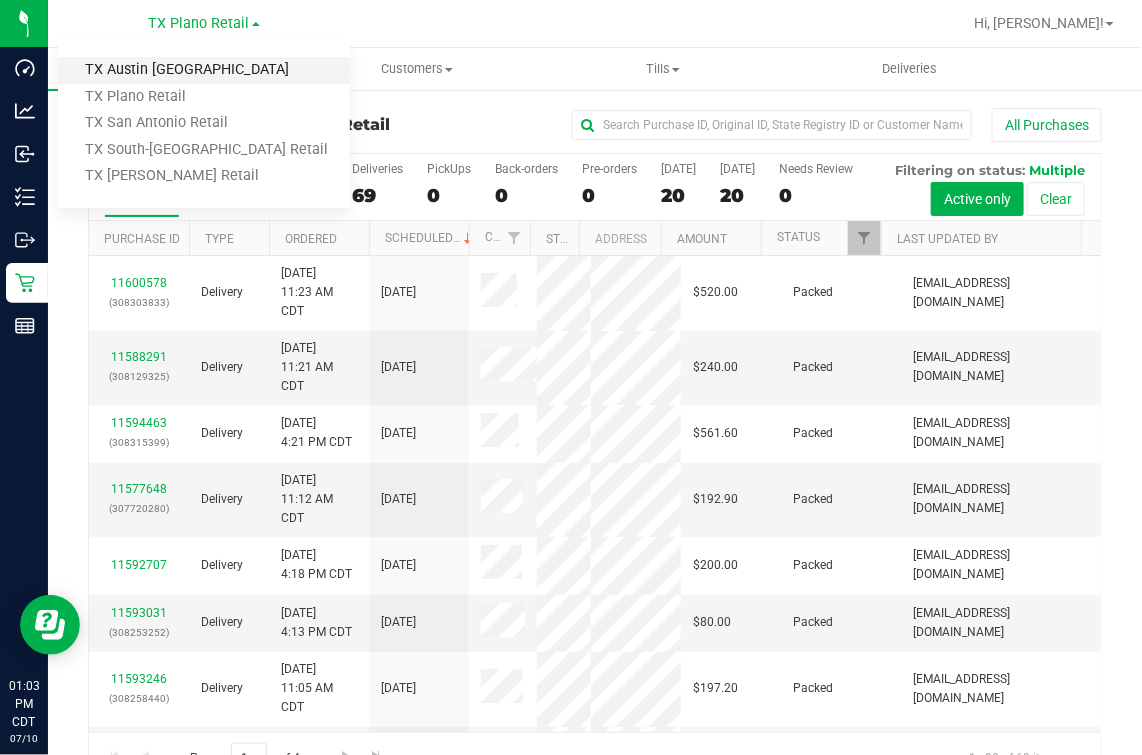 click on "TX Austin [GEOGRAPHIC_DATA]" at bounding box center (204, 70) 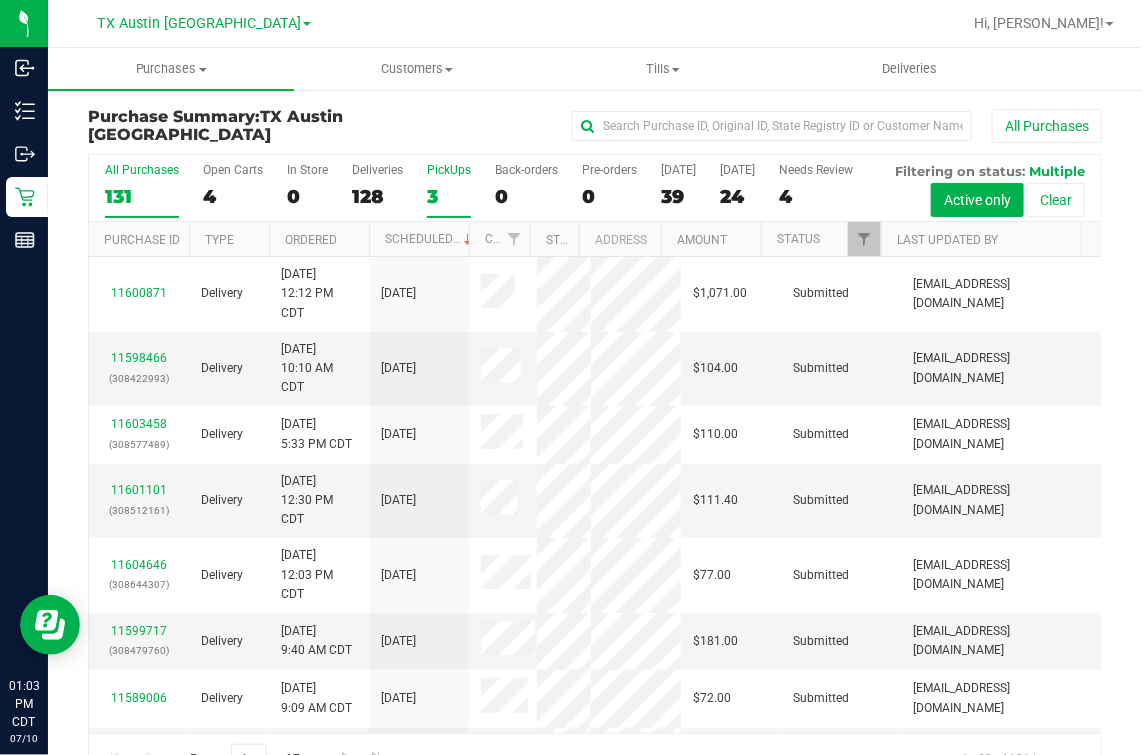 click on "3" at bounding box center [449, 196] 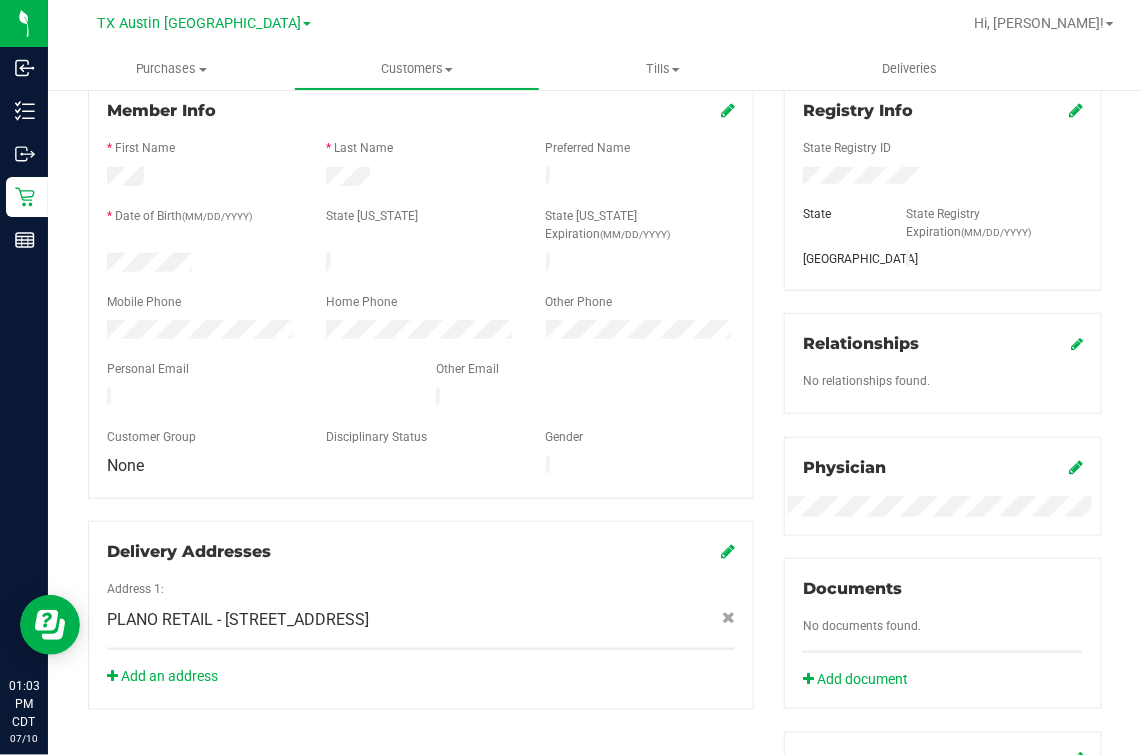 scroll, scrollTop: 73, scrollLeft: 0, axis: vertical 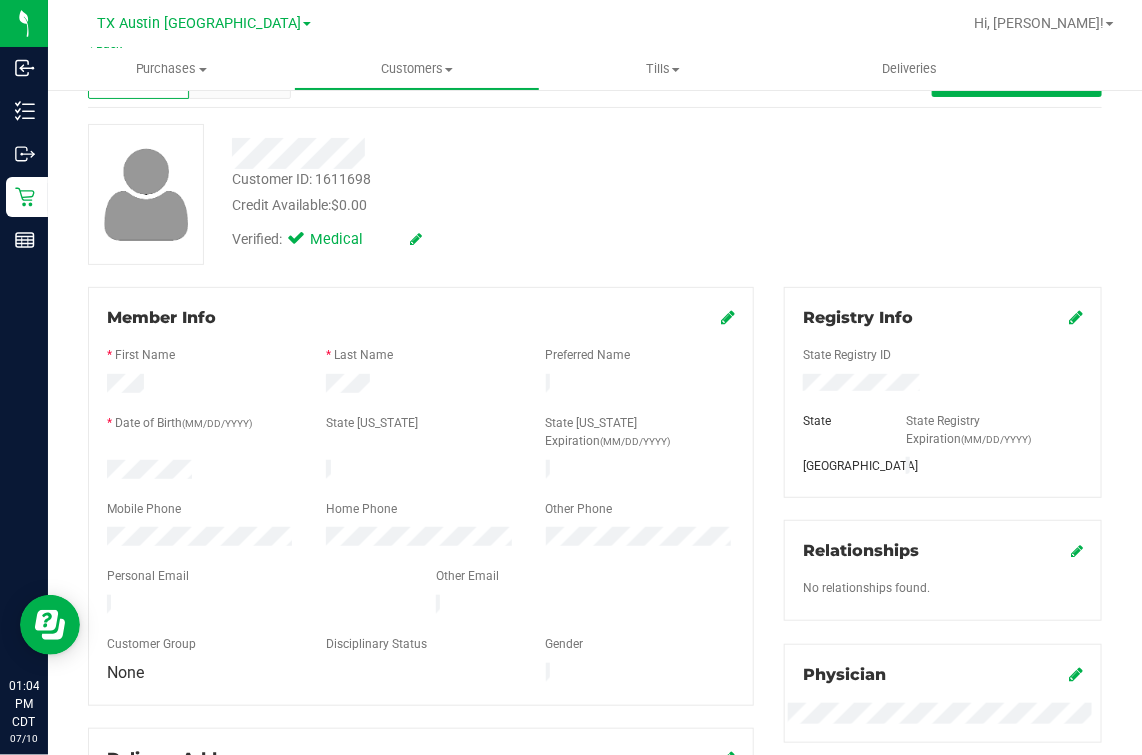 click on "Verified:
Medical" at bounding box center (478, 238) 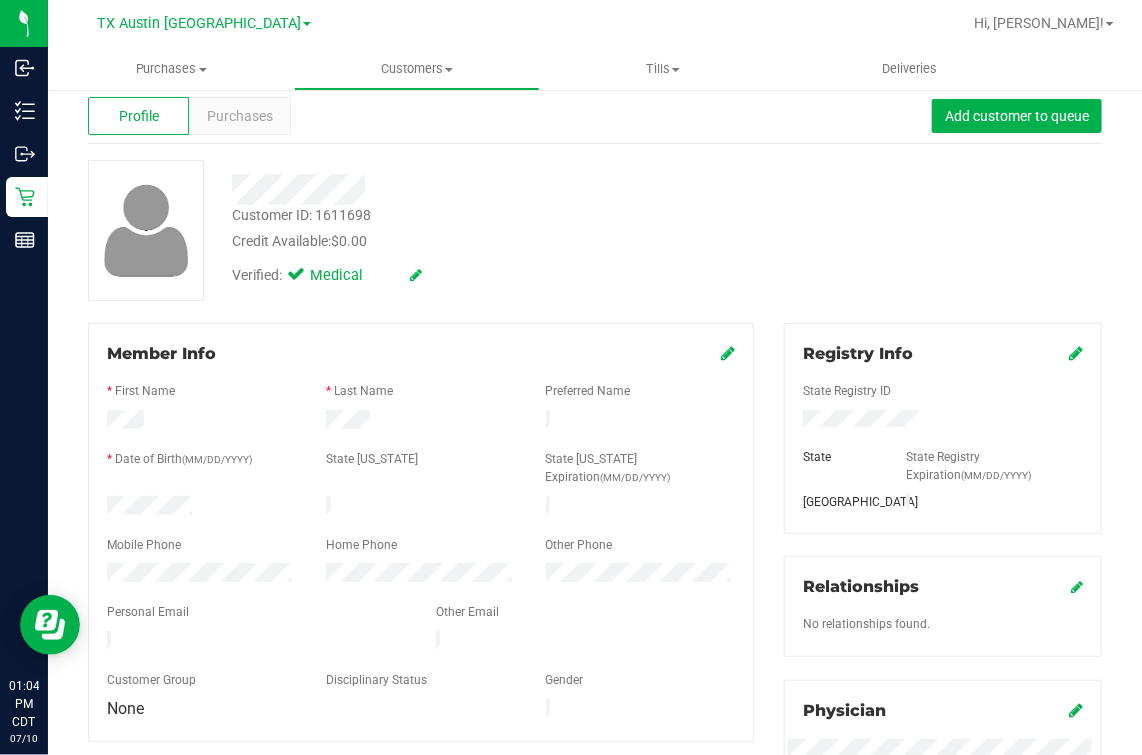 scroll, scrollTop: 0, scrollLeft: 0, axis: both 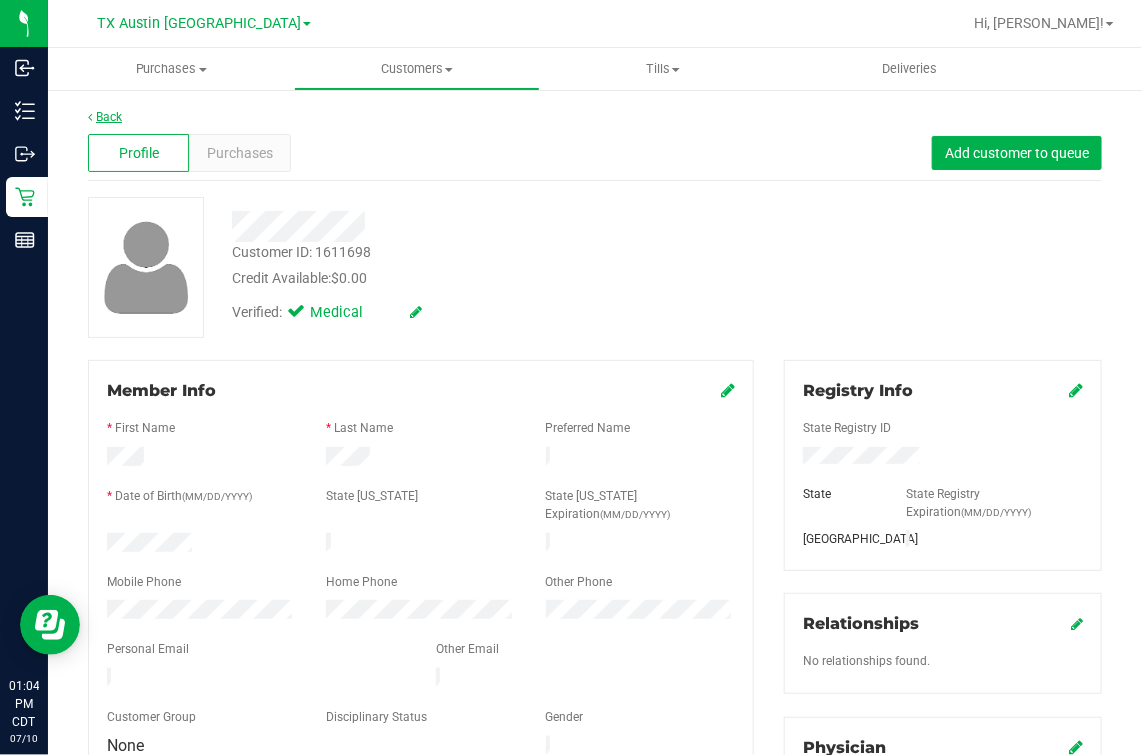 click on "Back" at bounding box center (105, 117) 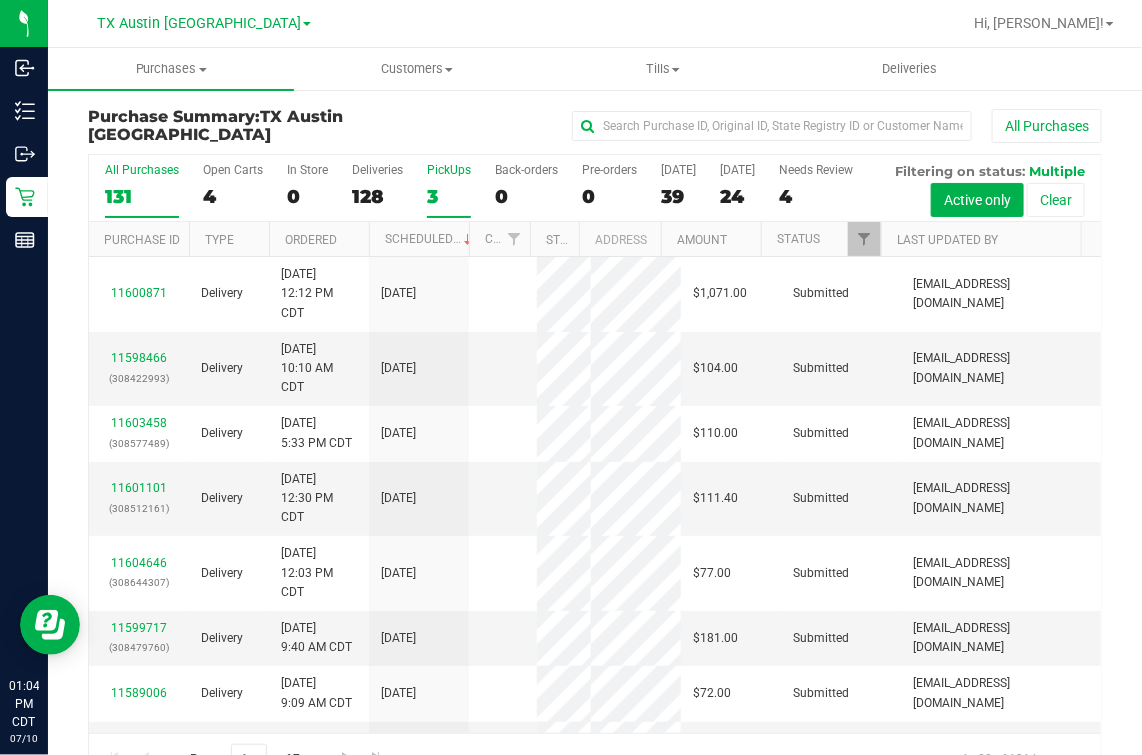 click on "3" at bounding box center [449, 196] 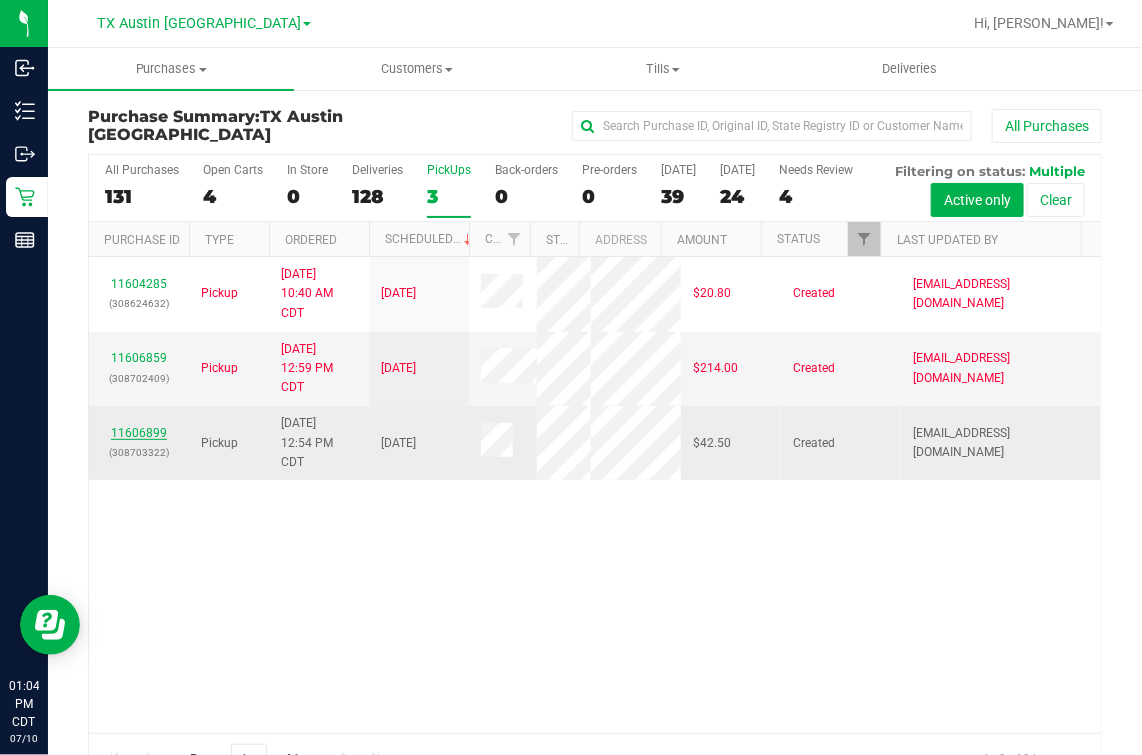 click on "11606899" at bounding box center [139, 433] 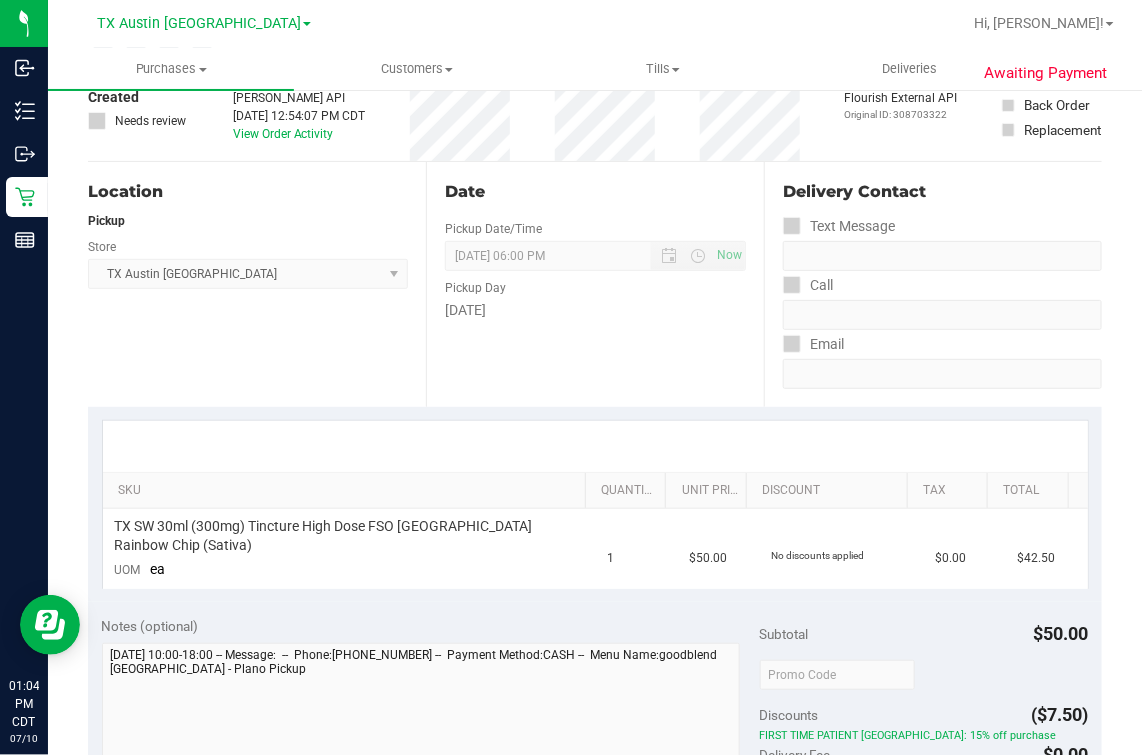 scroll, scrollTop: 249, scrollLeft: 0, axis: vertical 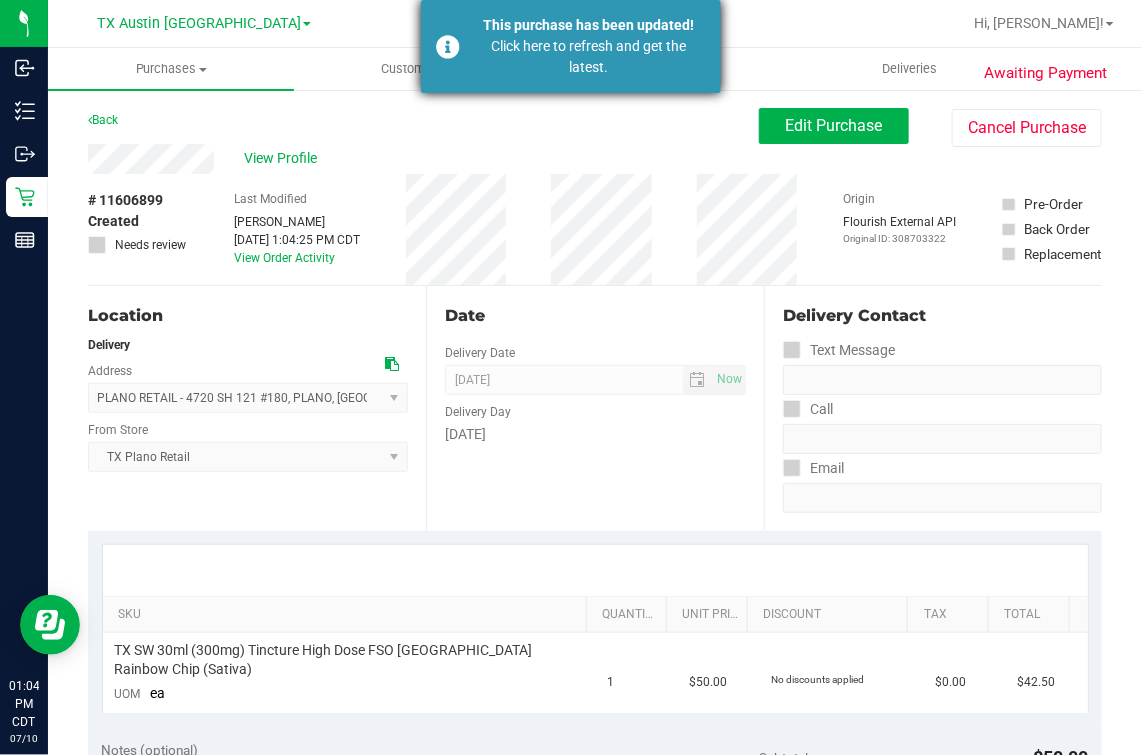 click on "Click here to refresh and get the latest." at bounding box center [588, 57] 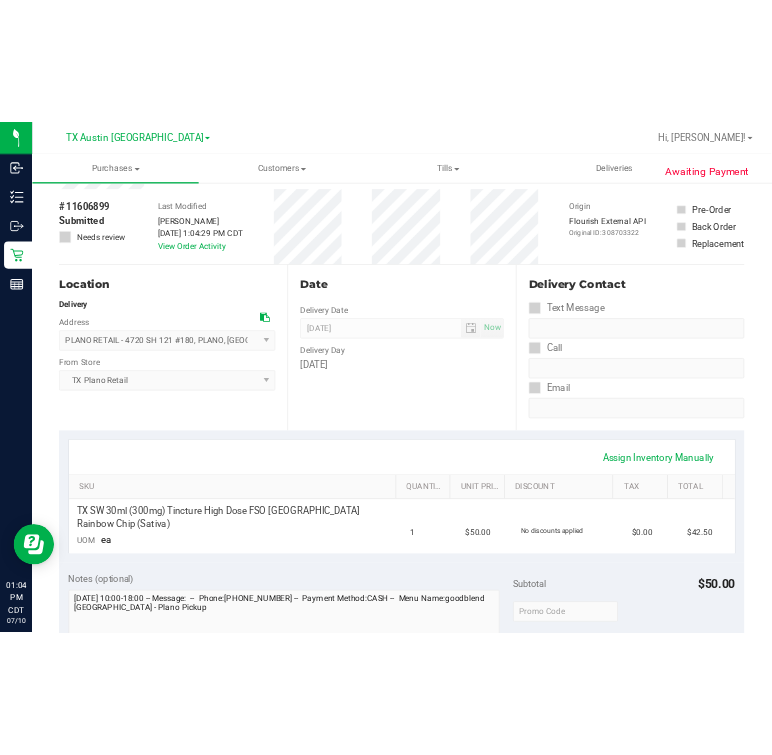 scroll, scrollTop: 0, scrollLeft: 0, axis: both 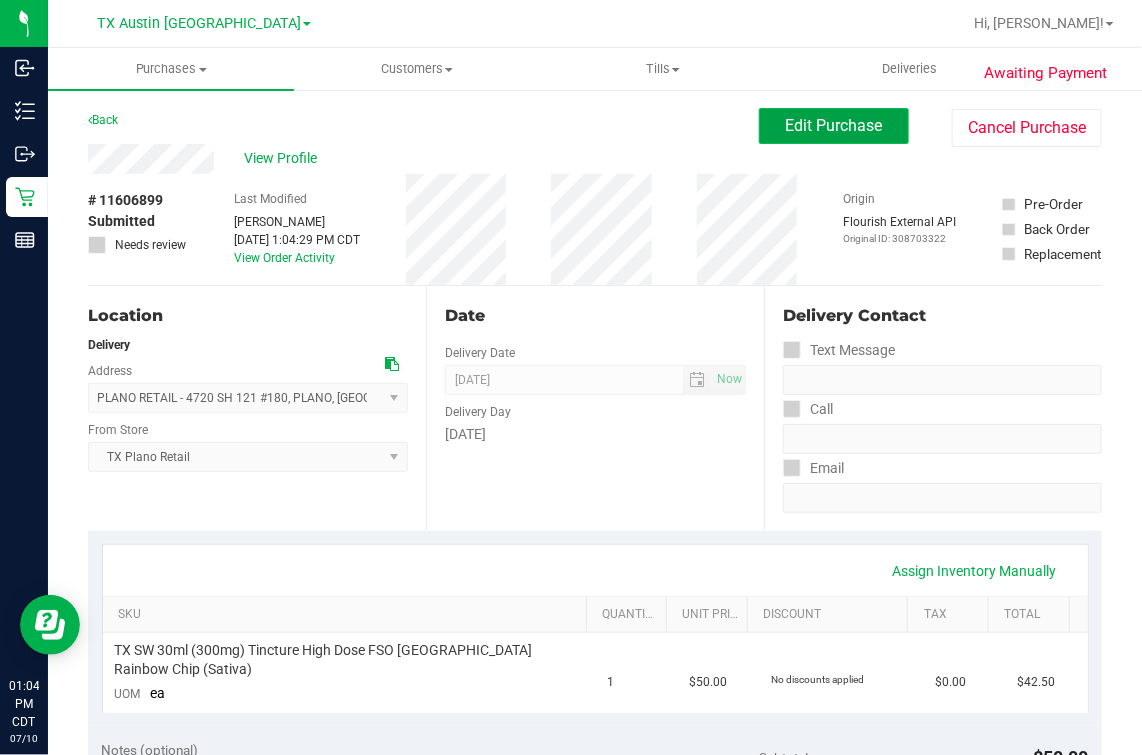 click on "Edit Purchase" at bounding box center [834, 125] 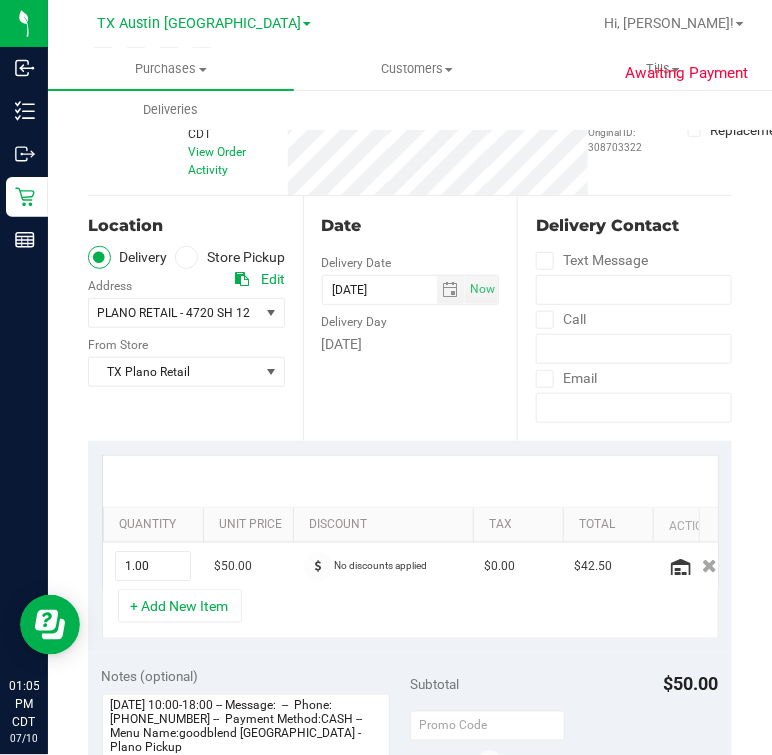 scroll, scrollTop: 375, scrollLeft: 0, axis: vertical 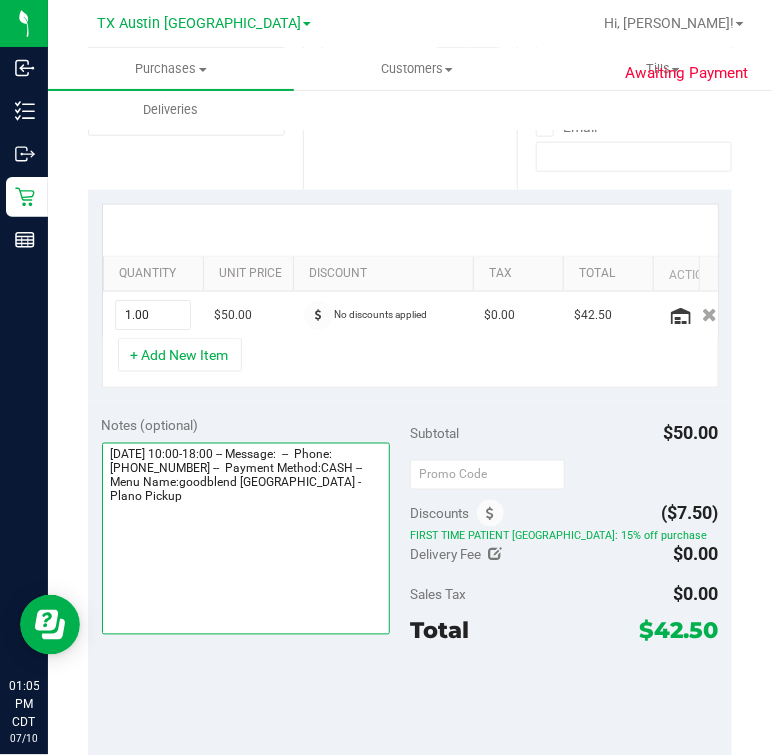 click at bounding box center (246, 539) 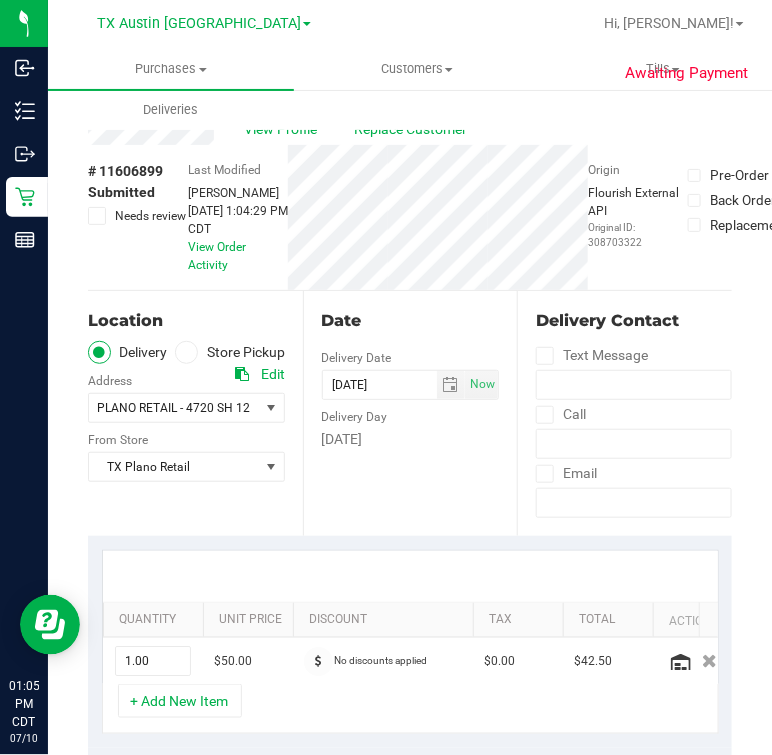 scroll, scrollTop: 0, scrollLeft: 0, axis: both 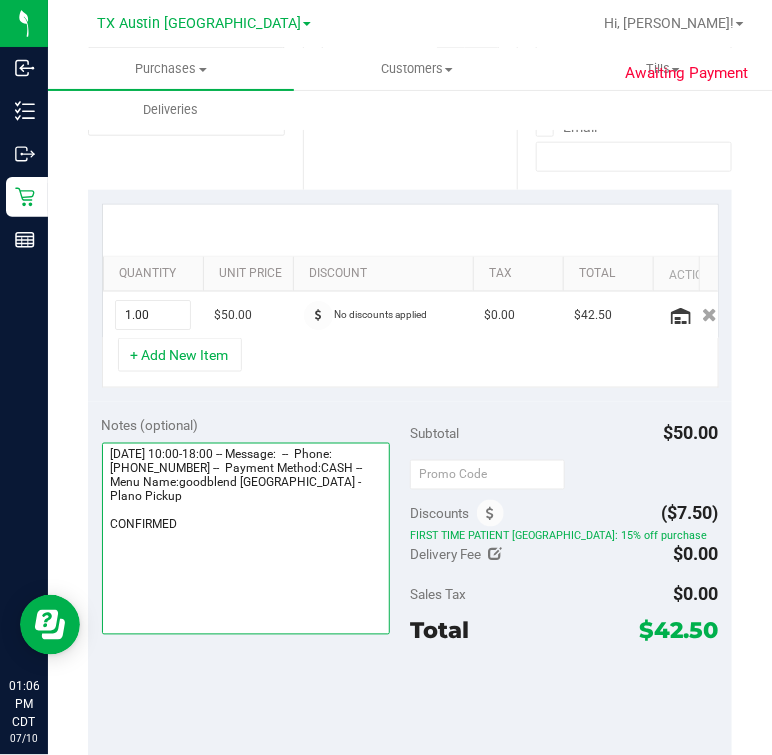 click at bounding box center (246, 539) 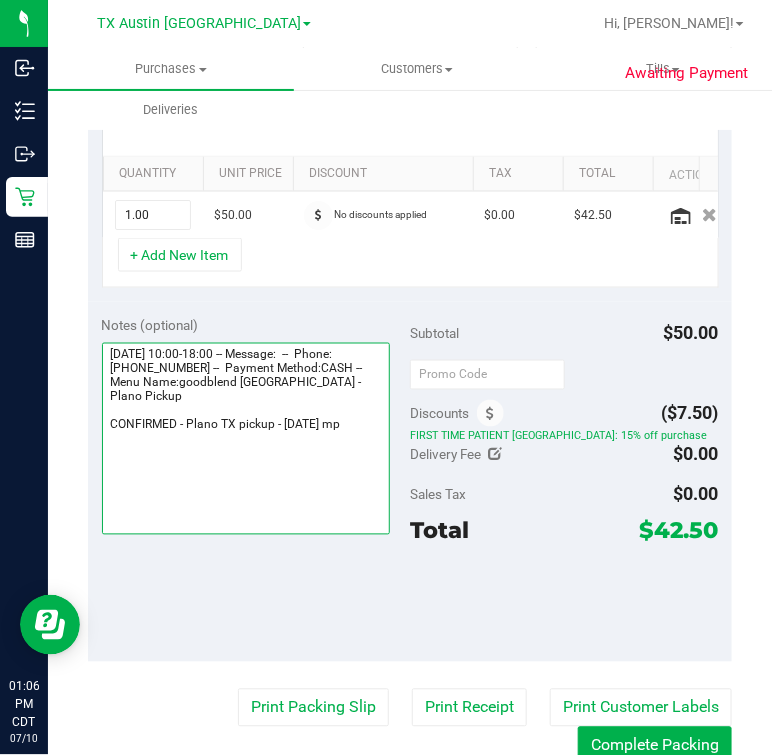 scroll, scrollTop: 0, scrollLeft: 0, axis: both 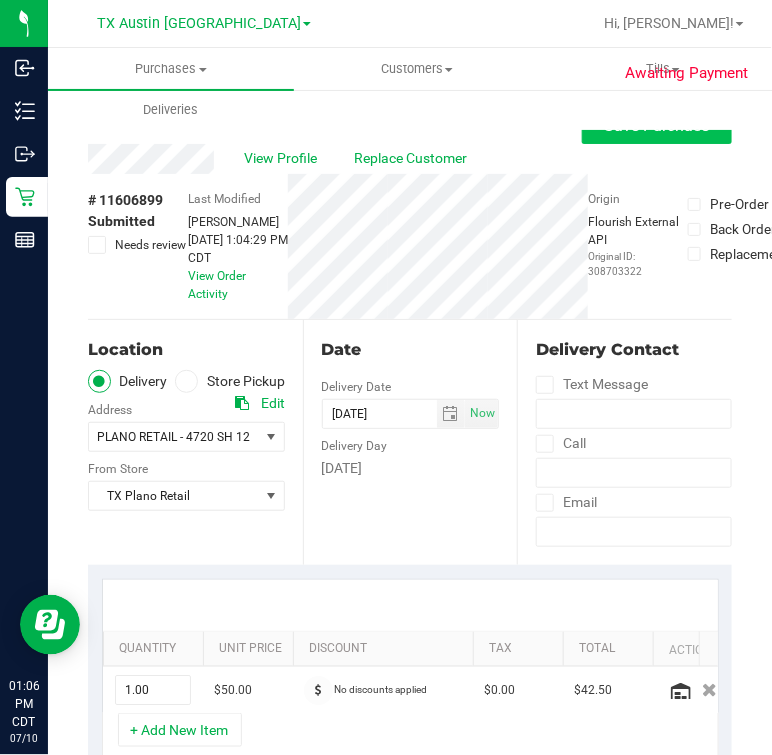 type on "[DATE] 10:00-18:00 -- Message:  --  Phone:[PHONE_NUMBER] --  Payment Method:CASH --  Menu Name:goodblend [GEOGRAPHIC_DATA] - Plano Pickup
CONFIRMED - Plano TX pickup - [DATE] mp" 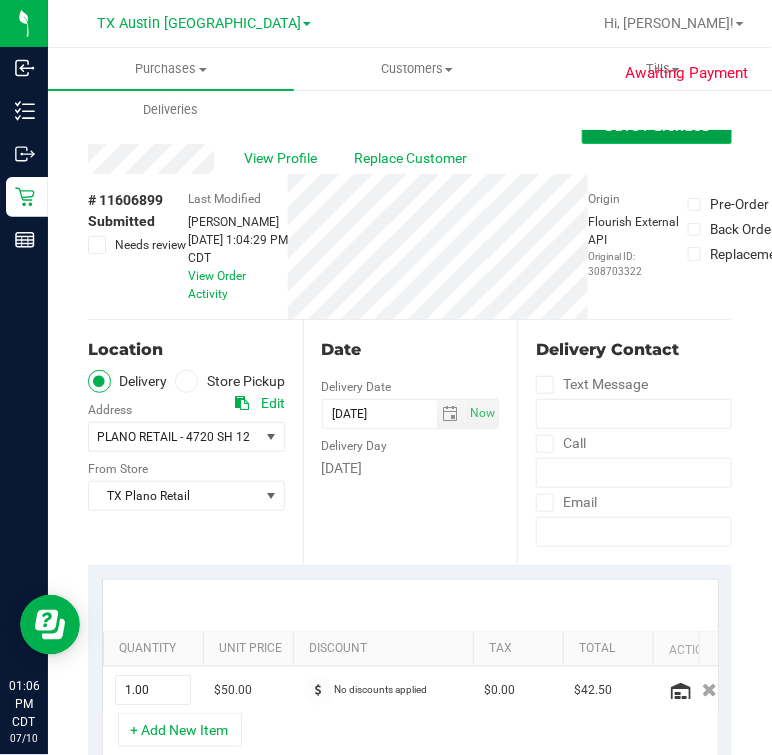 click on "Save Purchase" at bounding box center [657, 125] 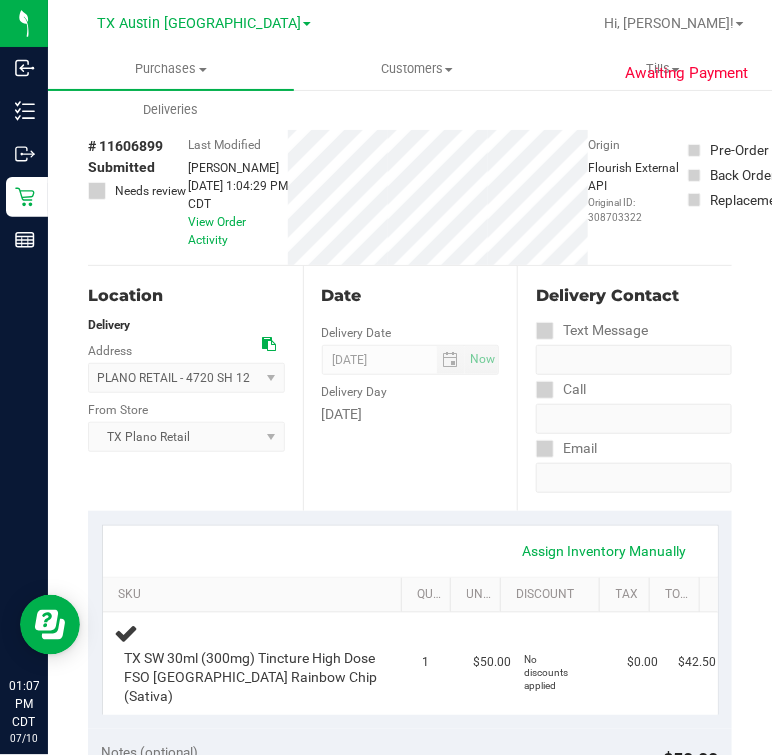 scroll, scrollTop: 0, scrollLeft: 0, axis: both 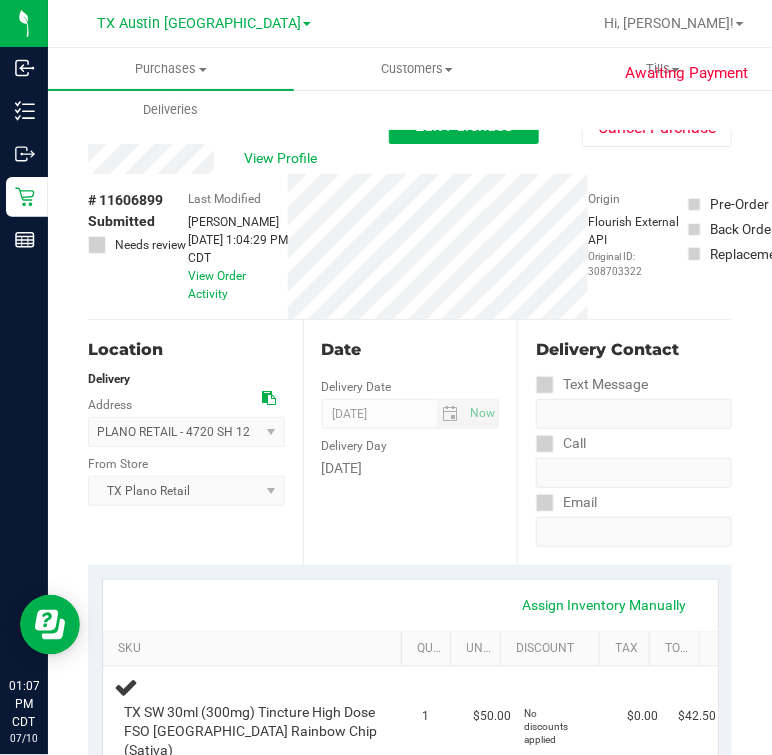 click at bounding box center [307, 24] 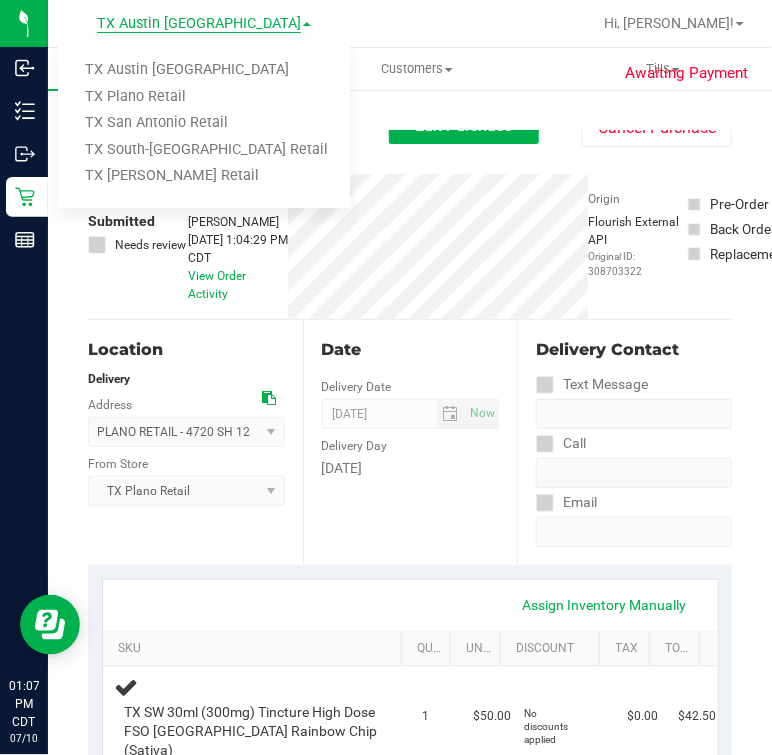 click on "TX Austin [GEOGRAPHIC_DATA]" at bounding box center [199, 24] 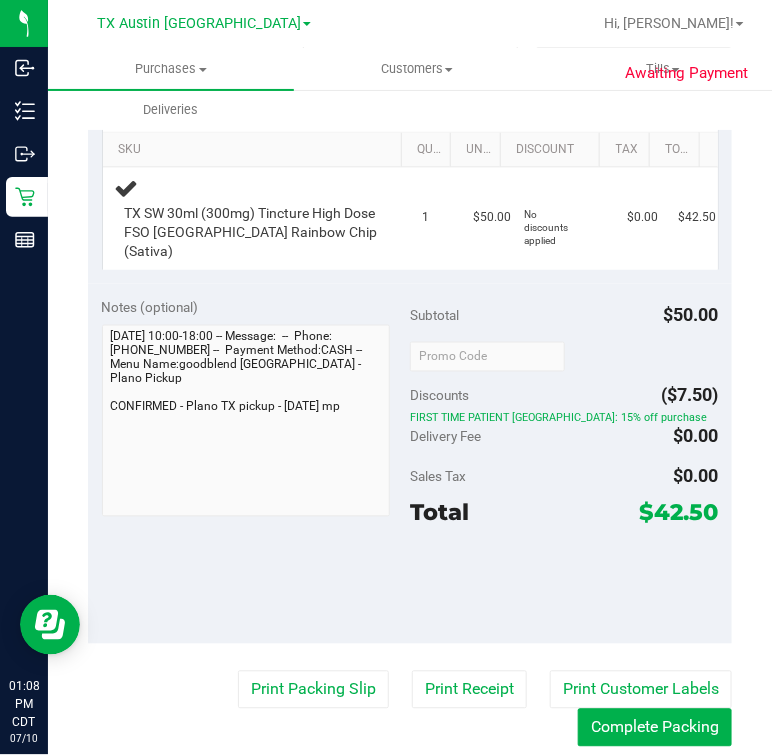 scroll, scrollTop: 0, scrollLeft: 0, axis: both 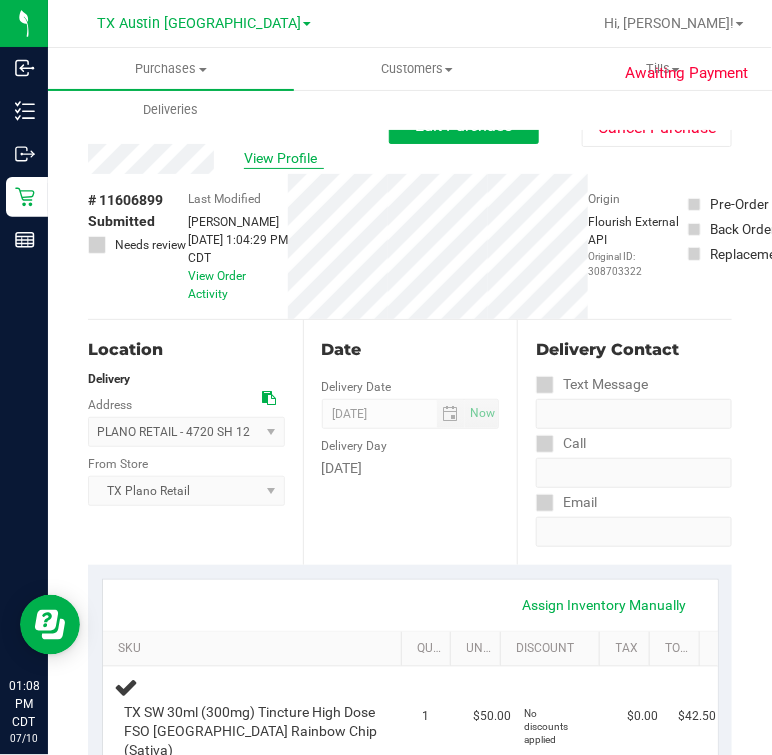 click on "View Profile" at bounding box center [284, 158] 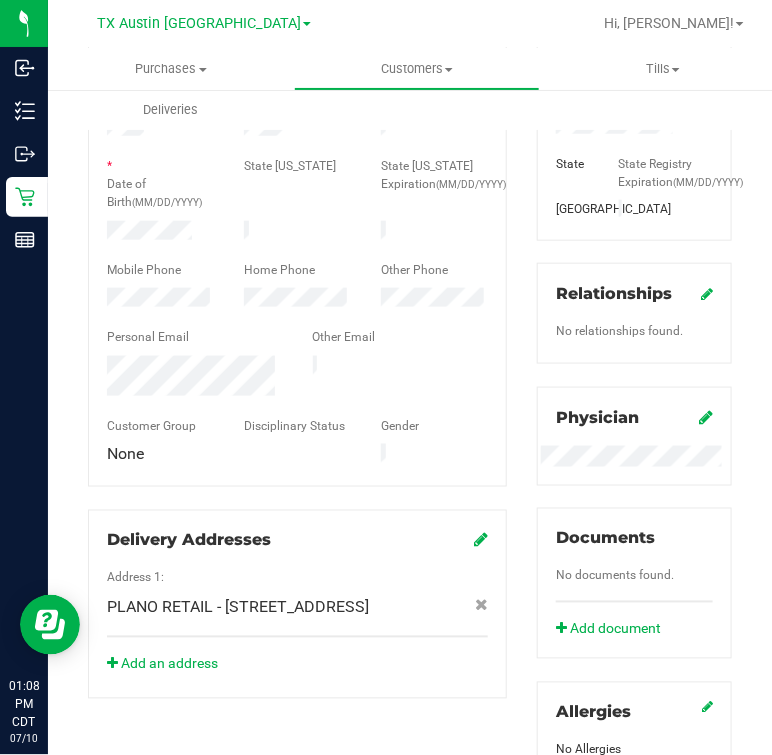 scroll, scrollTop: 375, scrollLeft: 0, axis: vertical 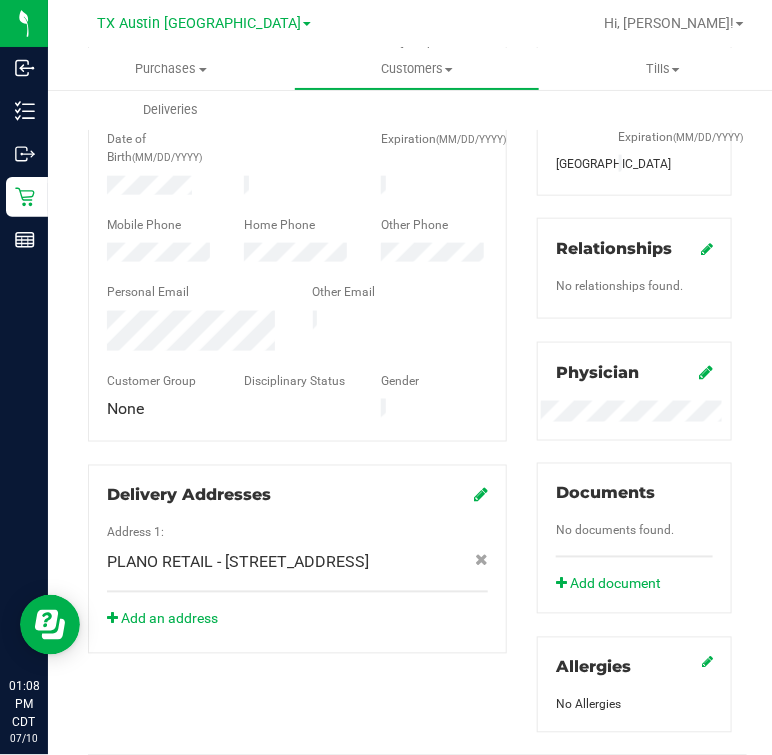 click at bounding box center [195, 333] 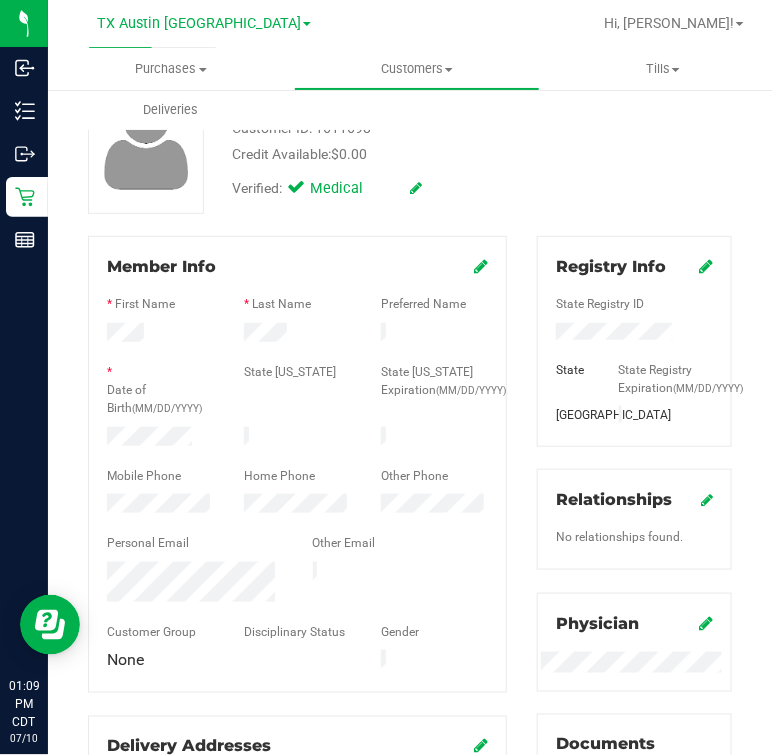 scroll, scrollTop: 0, scrollLeft: 0, axis: both 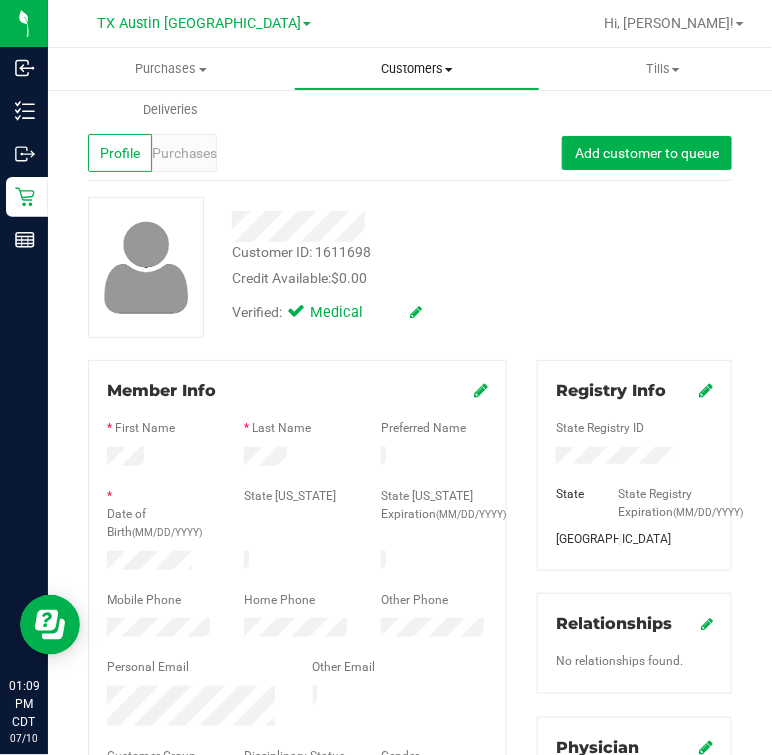 click on "Customers" at bounding box center (417, 69) 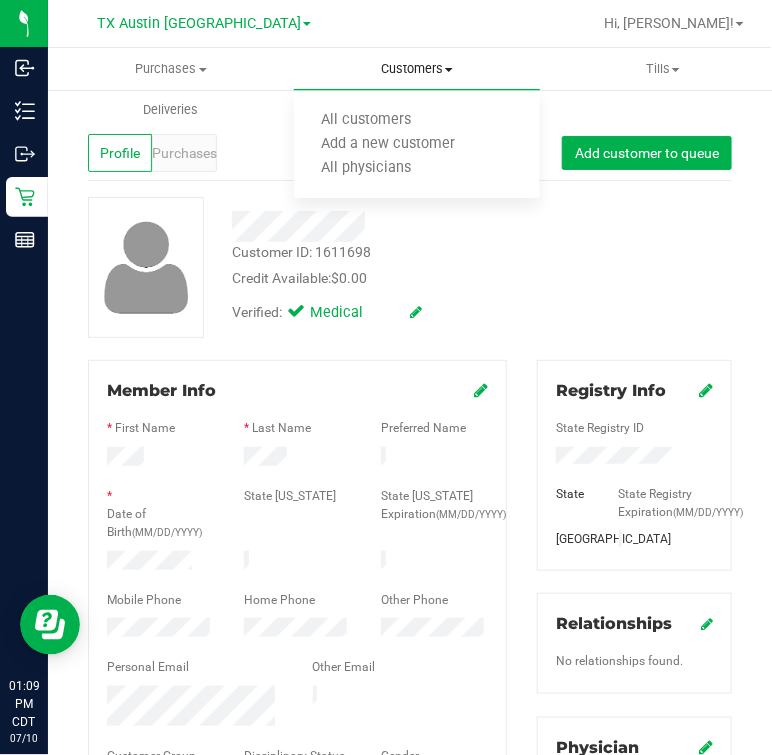 click on "Customers" at bounding box center [417, 69] 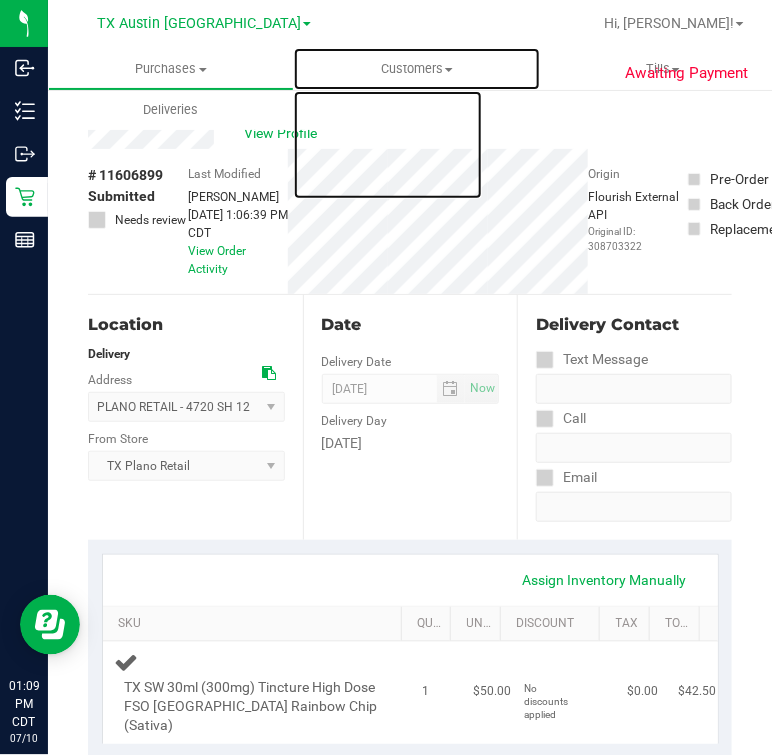 scroll, scrollTop: 0, scrollLeft: 0, axis: both 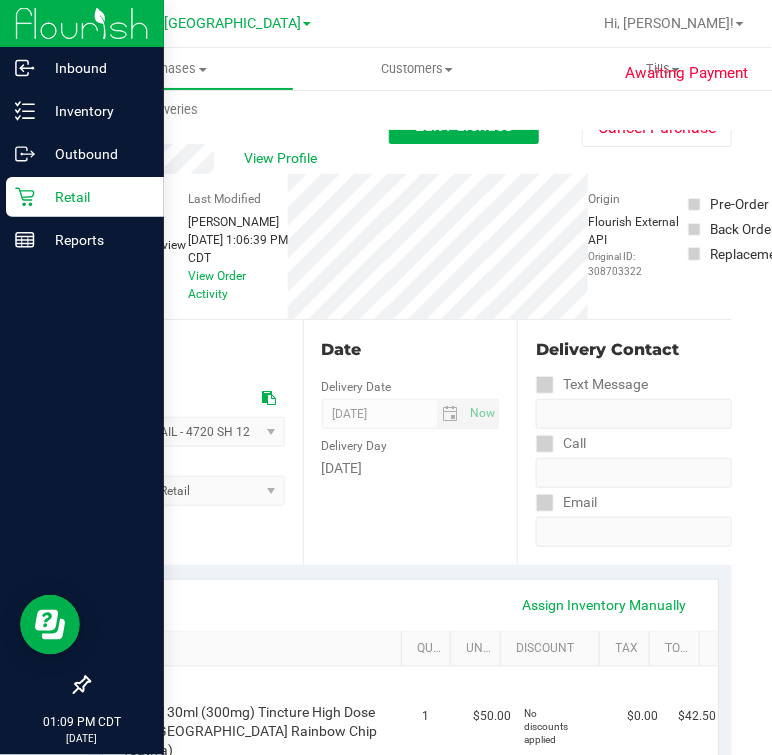 click 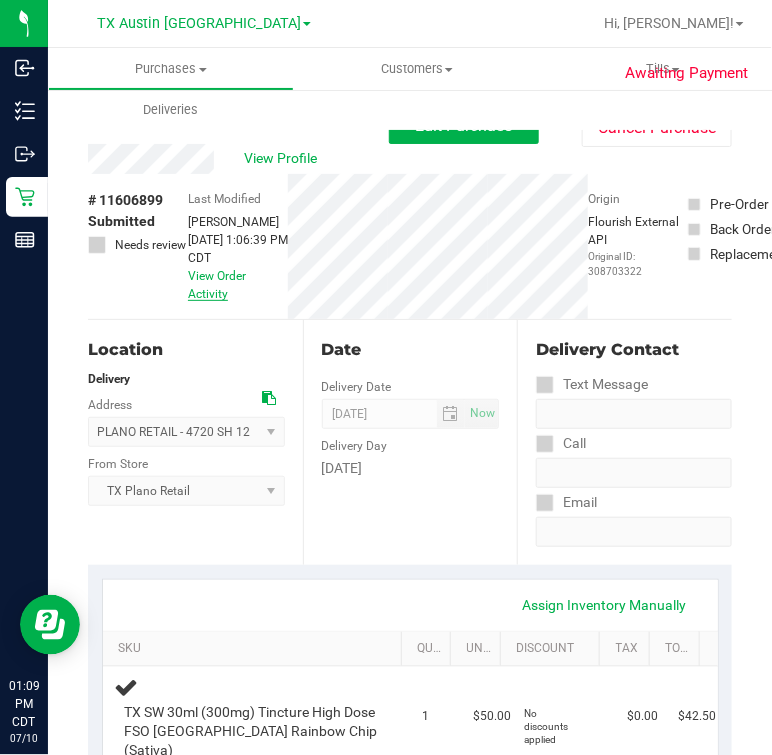 click on "View Order Activity" at bounding box center (217, 285) 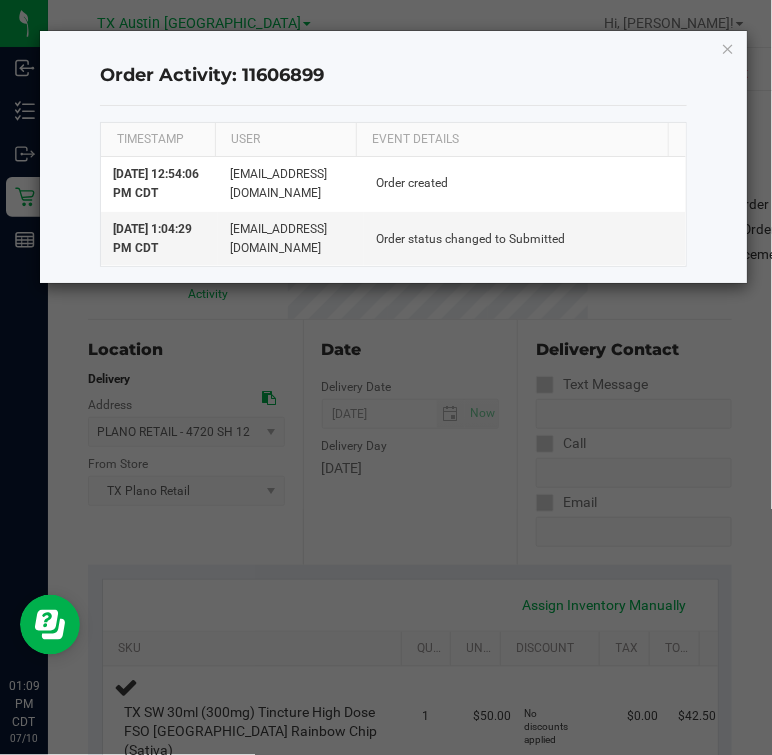 click on "Order Activity: 11606899  TIMESTAMP USER EVENT DETAILS  Jul 10, 2025 12:54:06 PM CDT   abe+parallel@iheartjane.com   Order created   Jul 10, 2025 1:04:29 PM CDT   dhawkins@goodblend.com   Order status changed to Submitted" 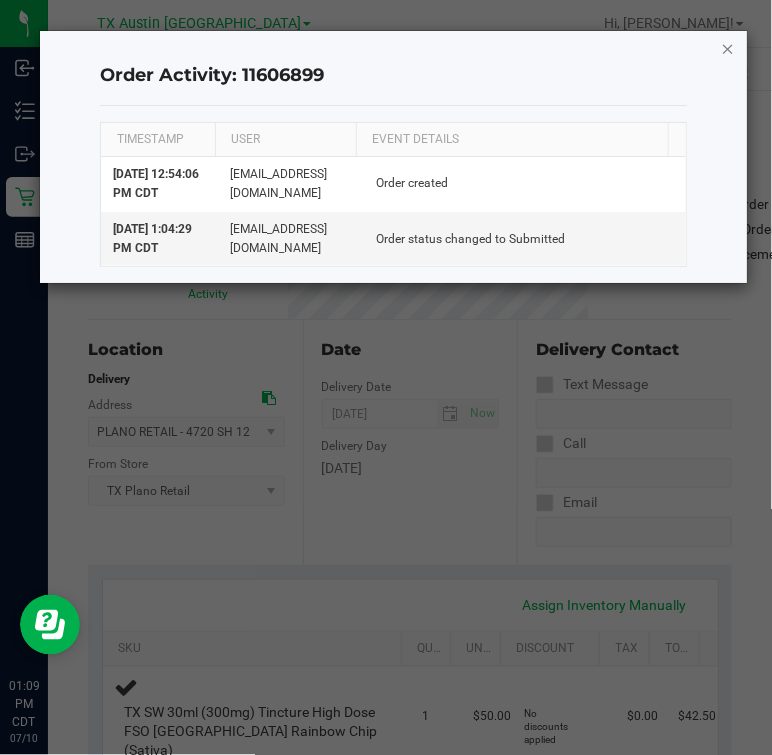 click 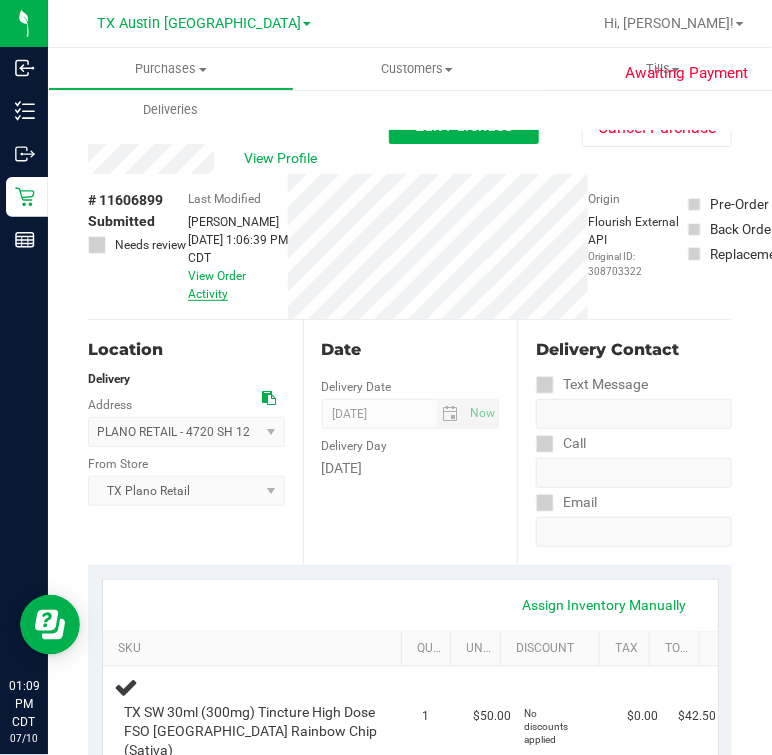 click on "View Order Activity" at bounding box center (217, 285) 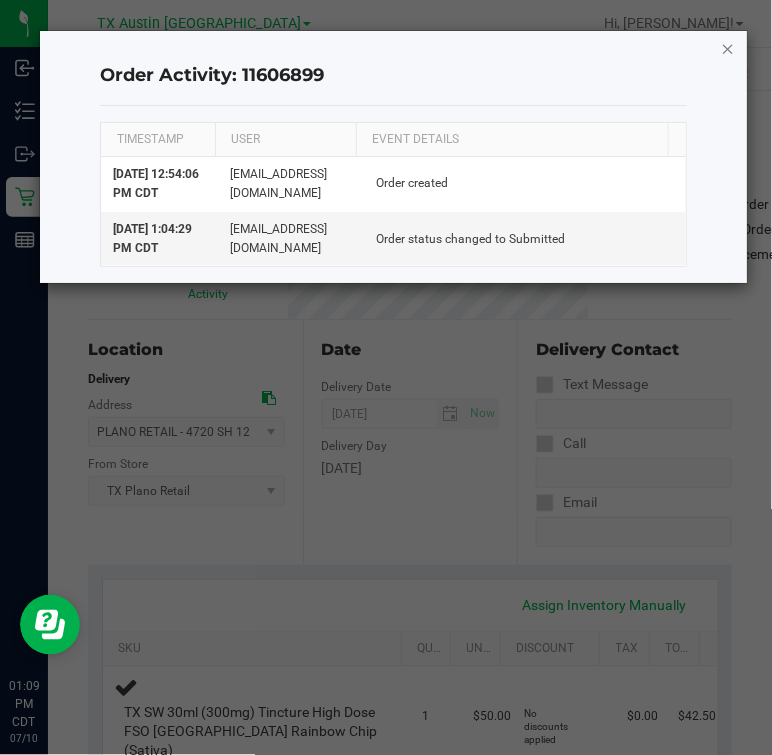 click 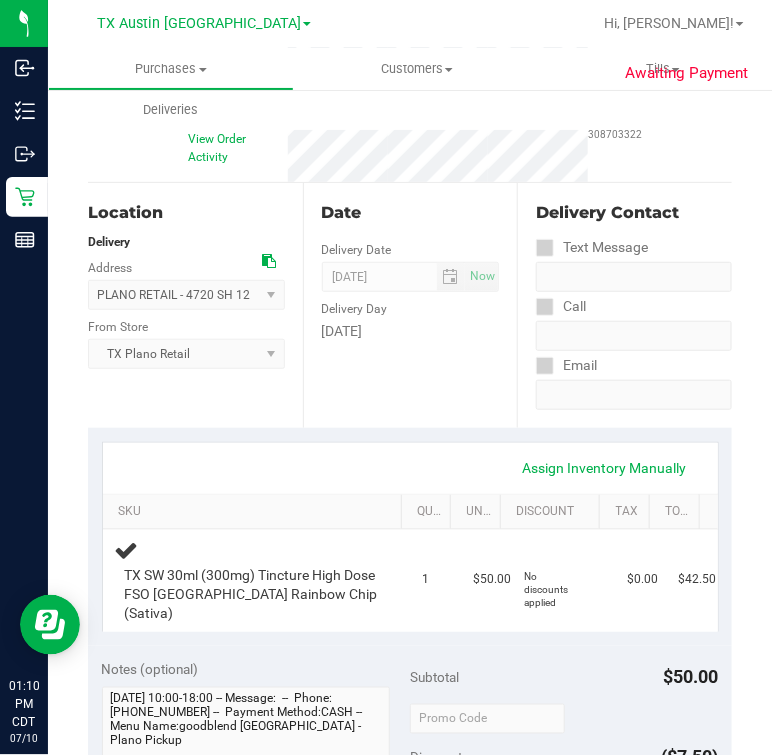 scroll, scrollTop: 0, scrollLeft: 0, axis: both 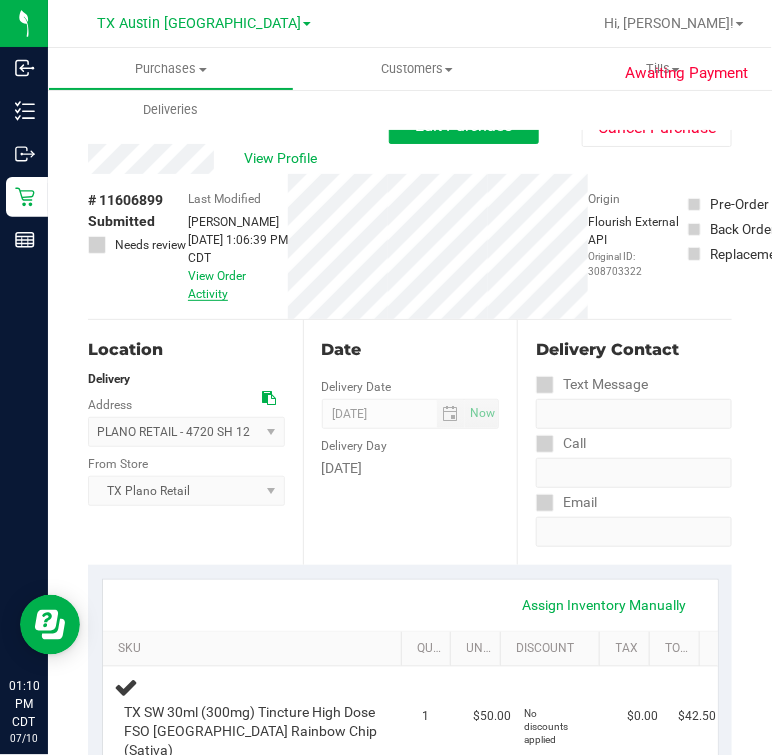 click on "View Order Activity" at bounding box center (217, 285) 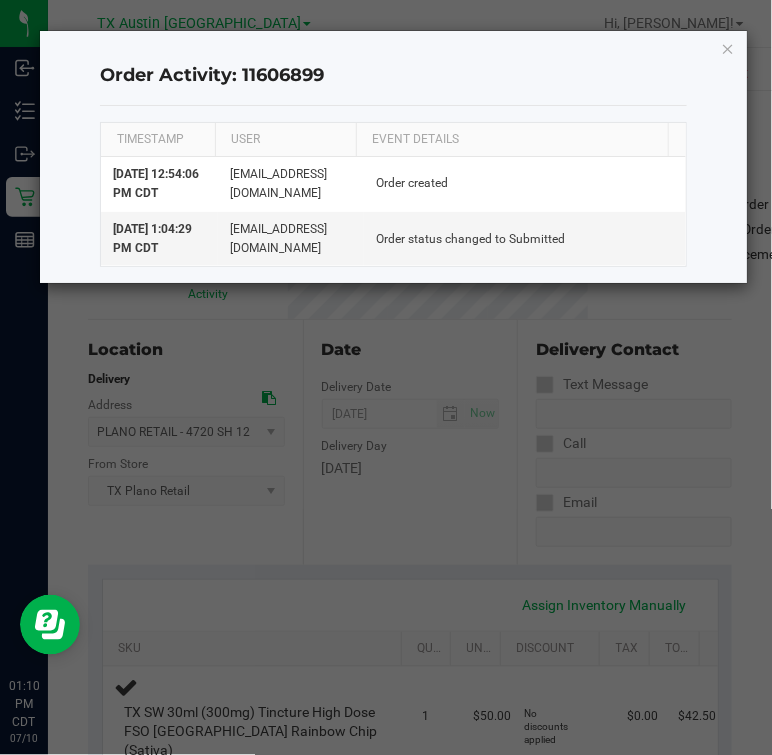 click on "Order Activity: 11606899  TIMESTAMP USER EVENT DETAILS  Jul 10, 2025 12:54:06 PM CDT   abe+parallel@iheartjane.com   Order created   Jul 10, 2025 1:04:29 PM CDT   dhawkins@goodblend.com   Order status changed to Submitted" 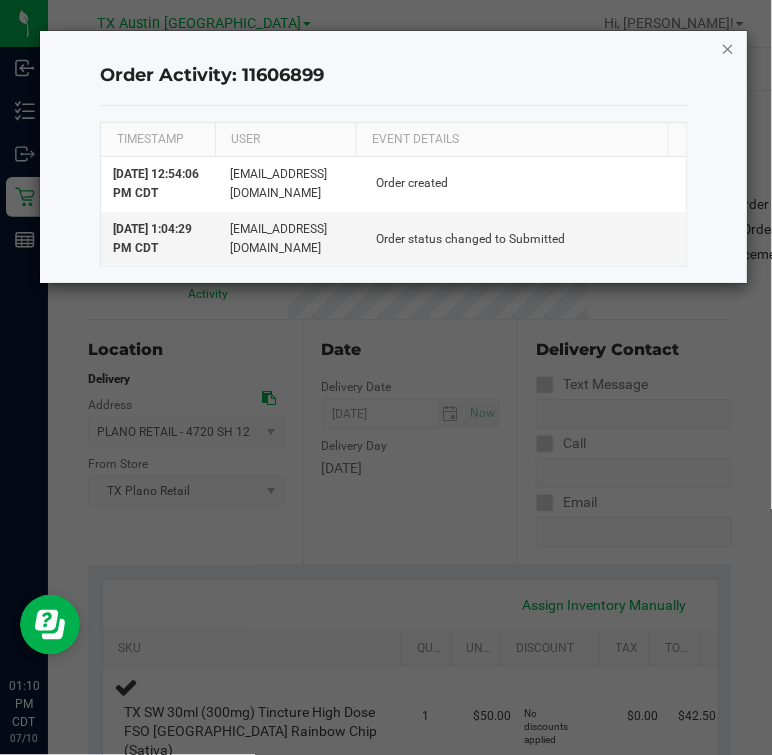 click 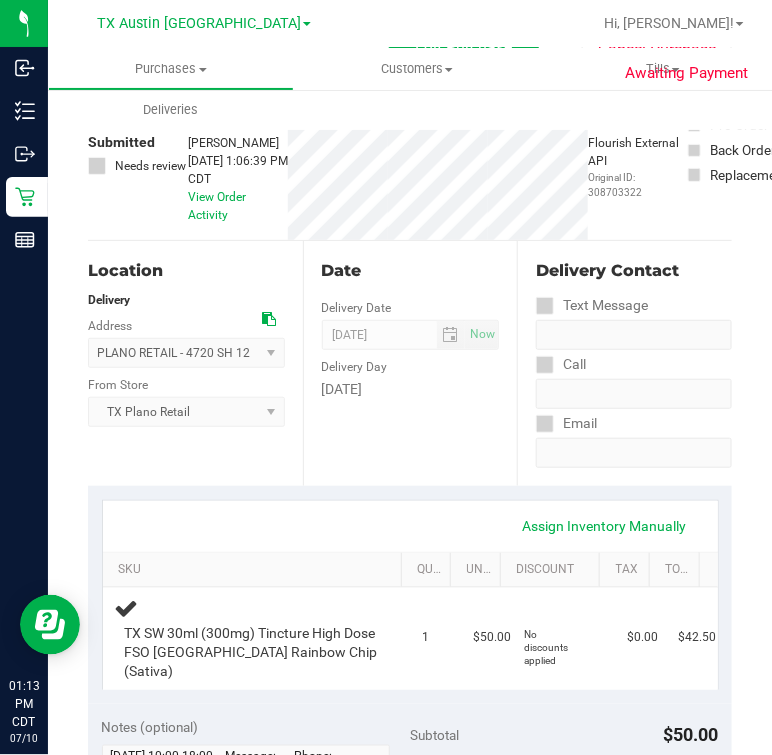scroll, scrollTop: 0, scrollLeft: 0, axis: both 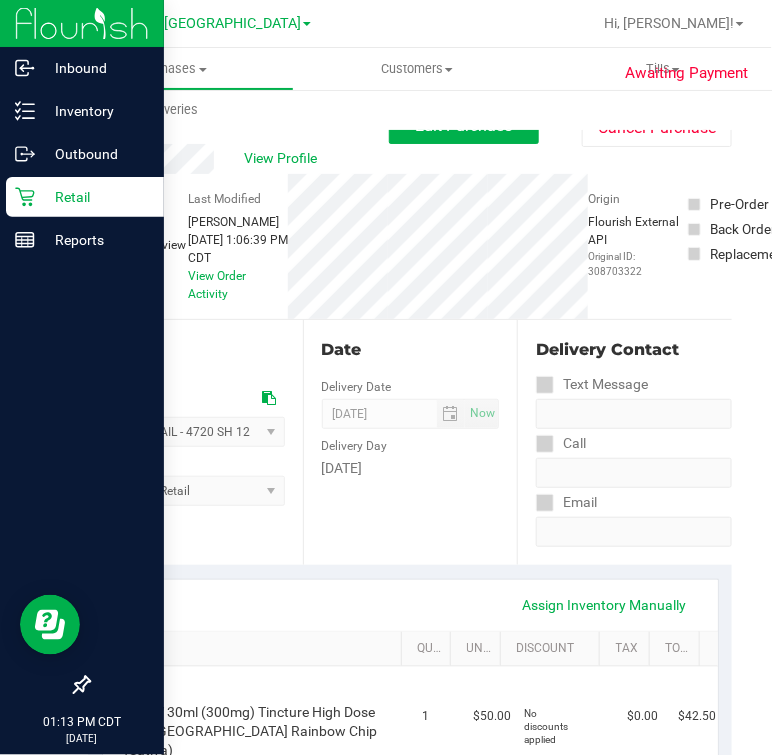 click on "Retail" at bounding box center [95, 197] 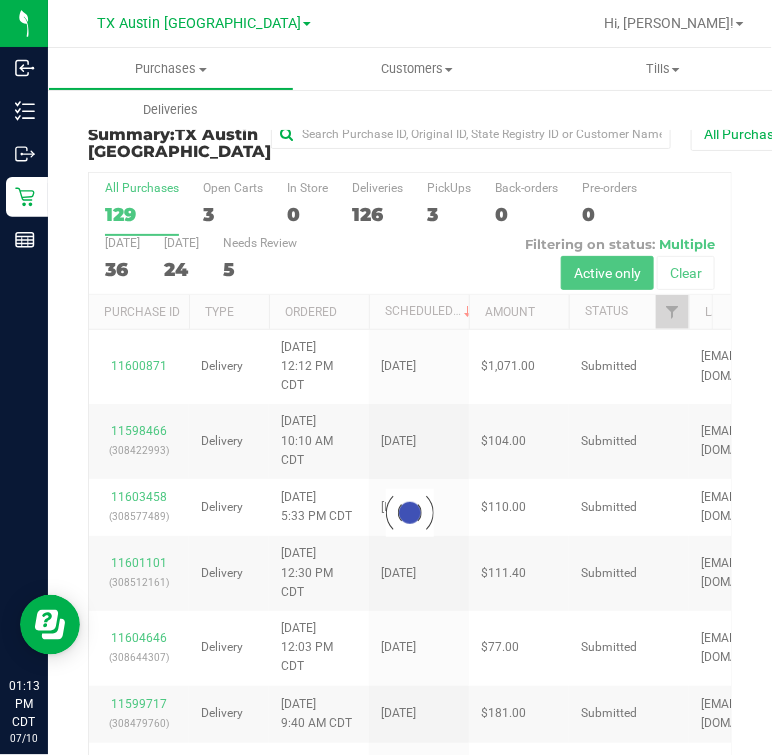 click on "TX Austin [GEOGRAPHIC_DATA]" at bounding box center [199, 23] 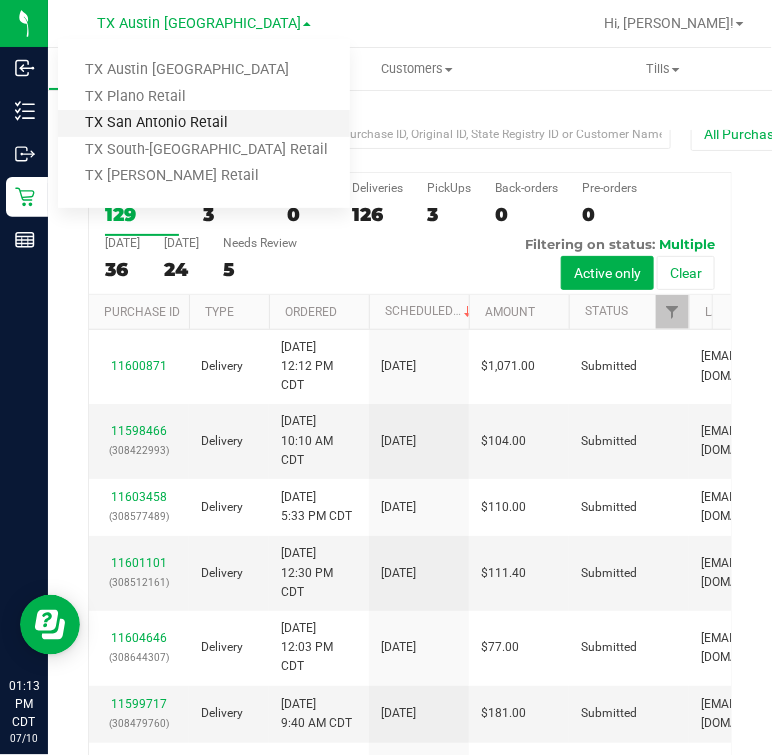 click on "TX San Antonio Retail" at bounding box center (204, 123) 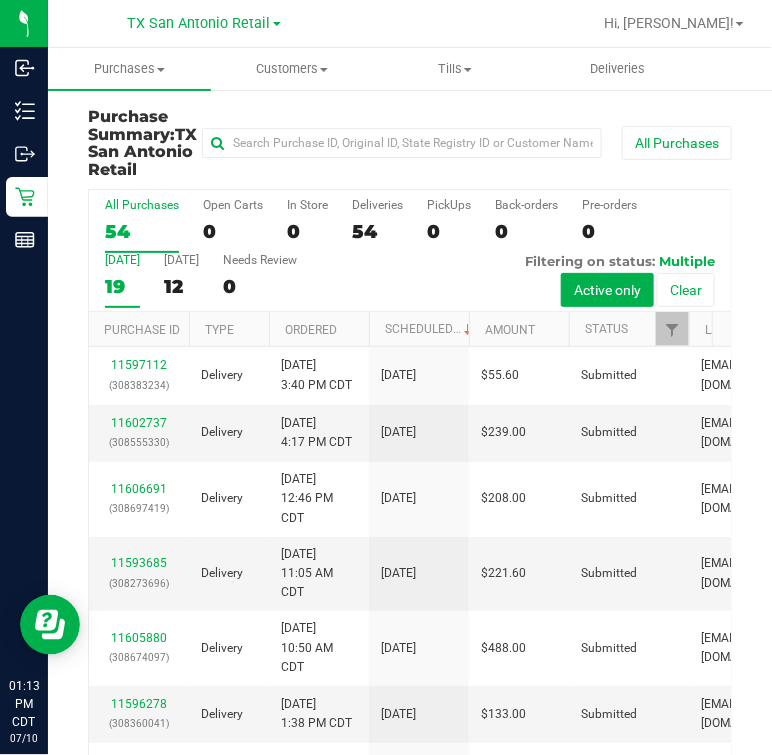 click on "19" at bounding box center [122, 286] 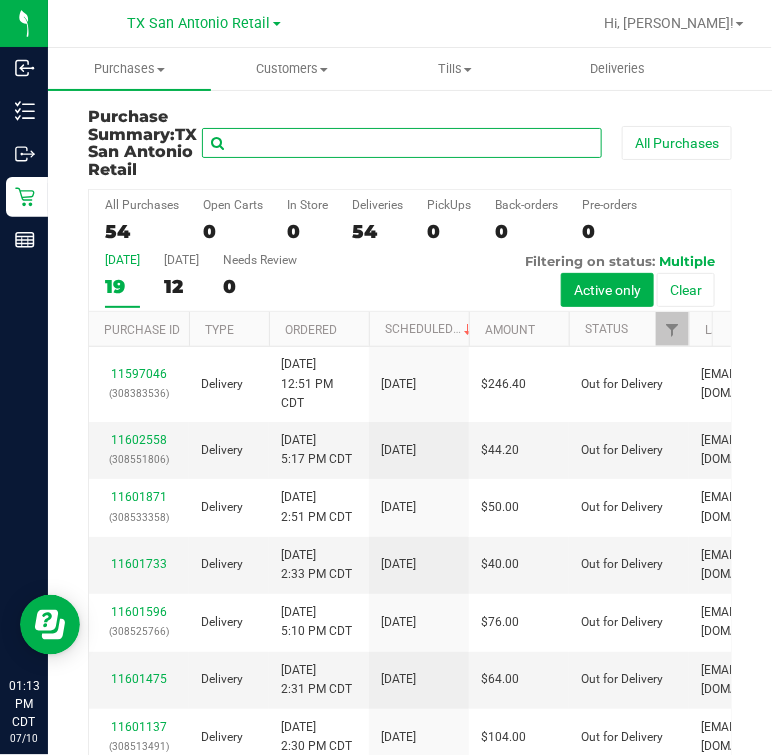 click at bounding box center (402, 143) 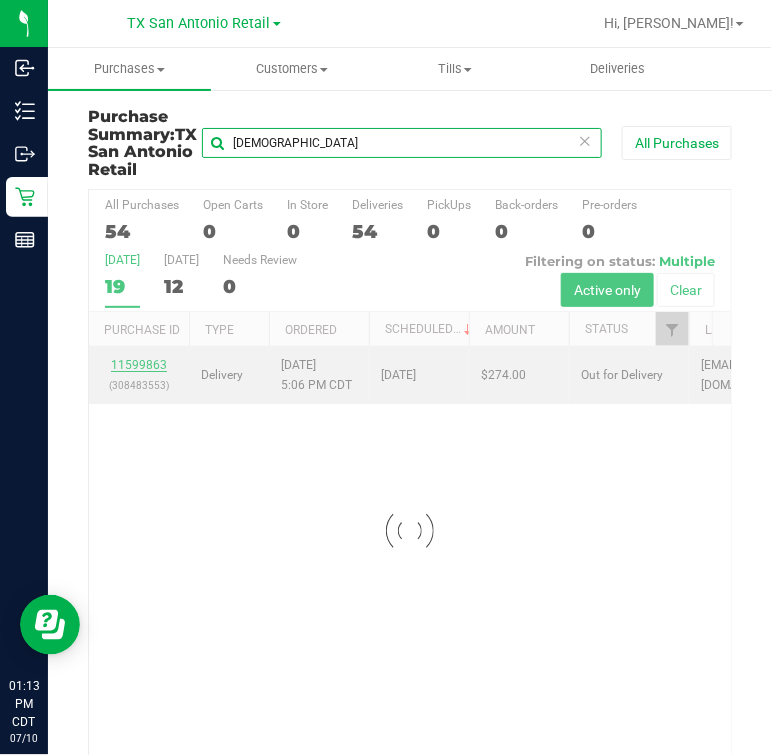 type on "kath" 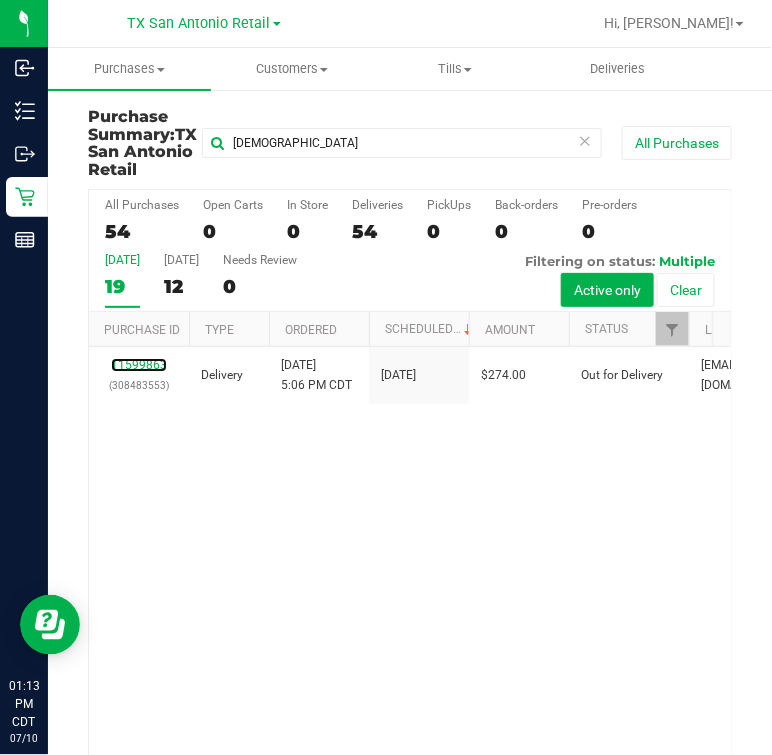 click on "11599863" at bounding box center (139, 365) 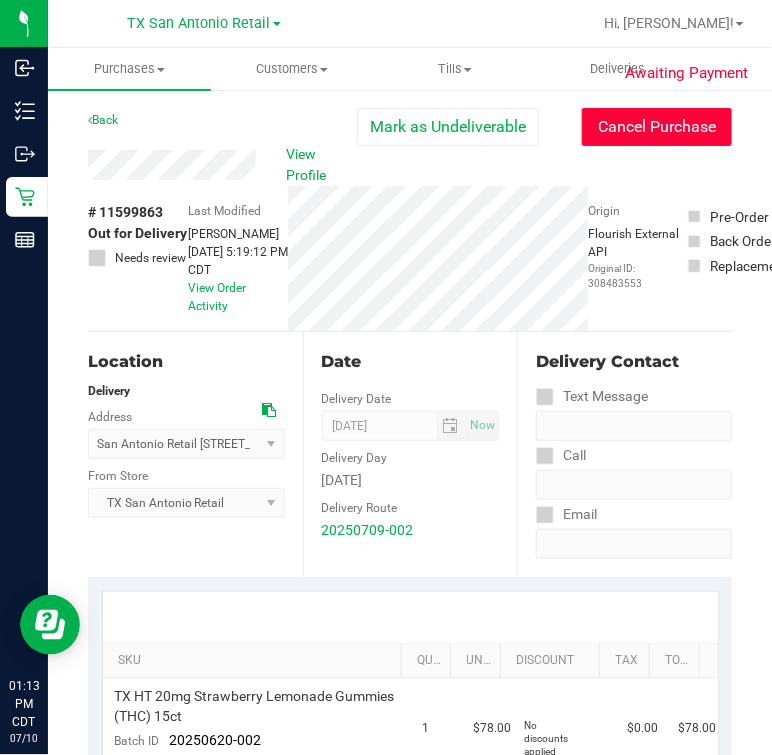 click on "Cancel Purchase" at bounding box center (657, 127) 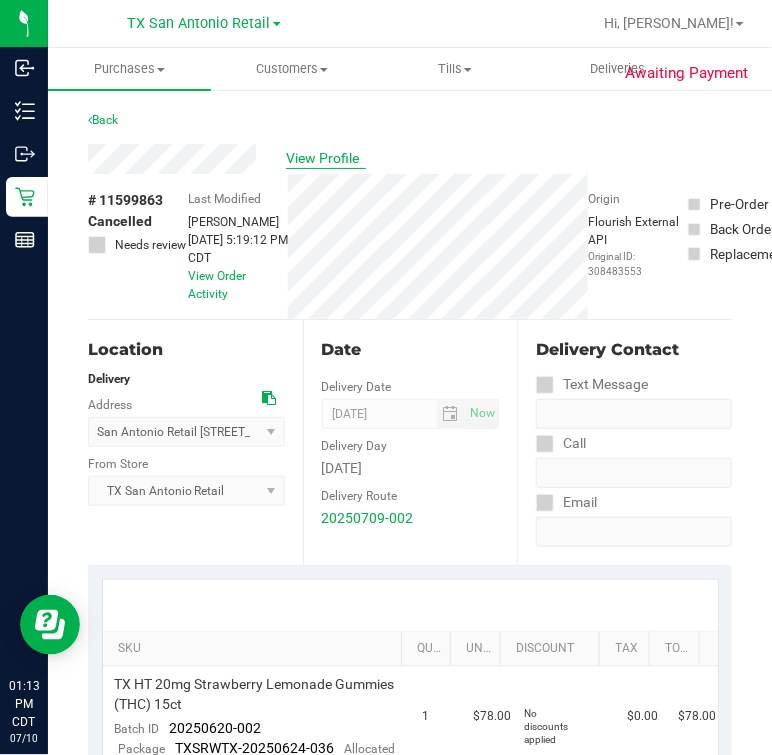 click on "View Profile" at bounding box center [326, 158] 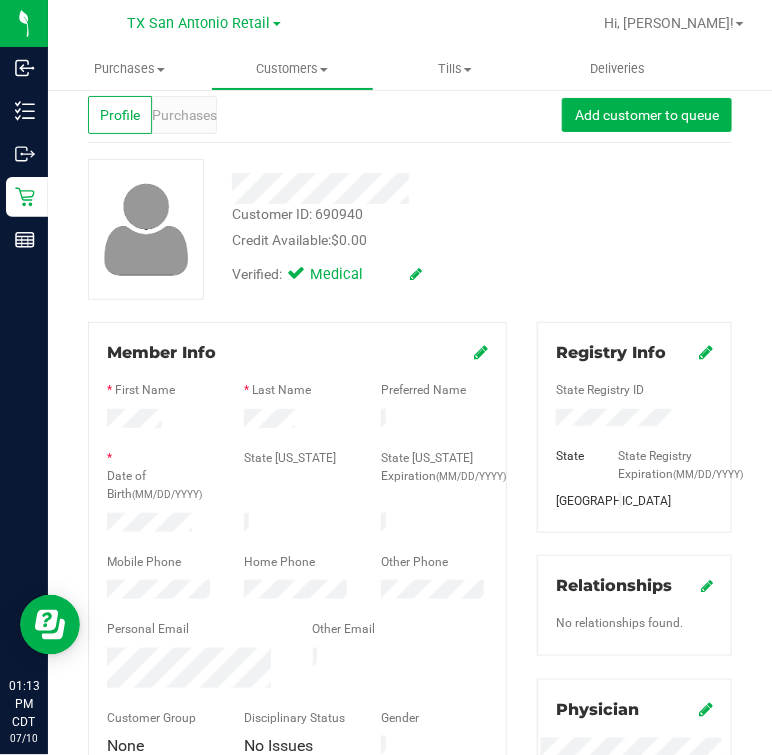 scroll, scrollTop: 0, scrollLeft: 0, axis: both 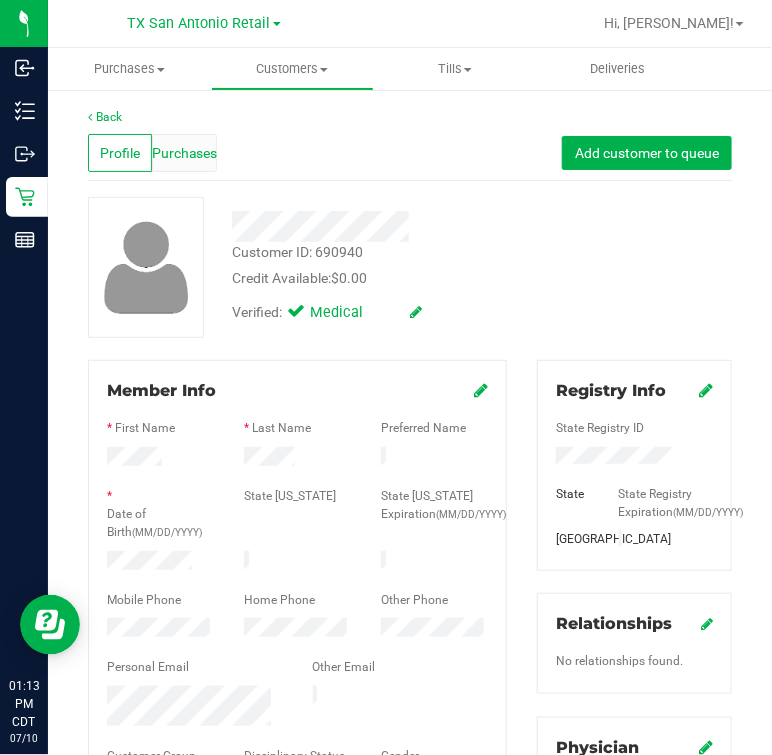 click on "Purchases" at bounding box center [184, 153] 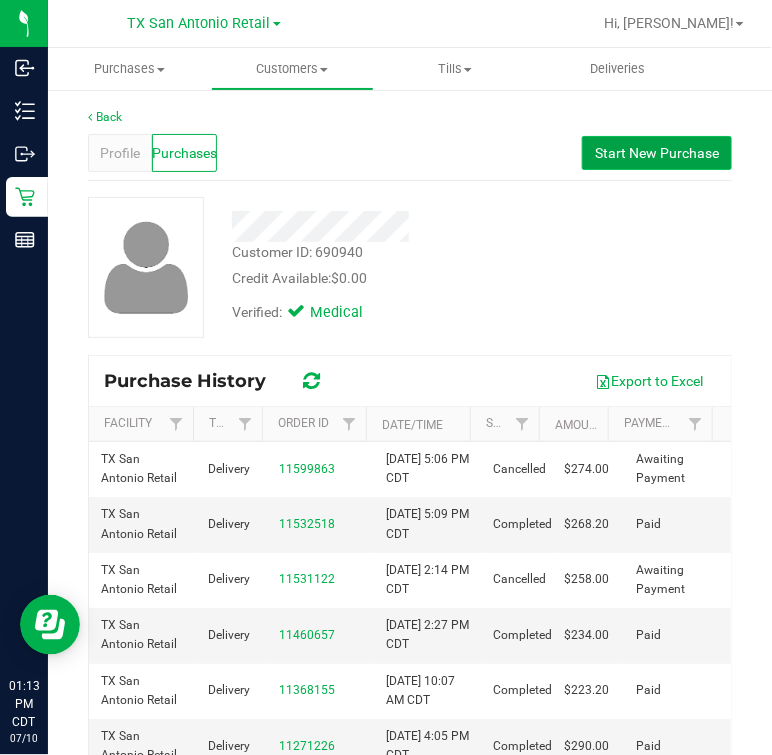 click on "Start New Purchase" at bounding box center (657, 153) 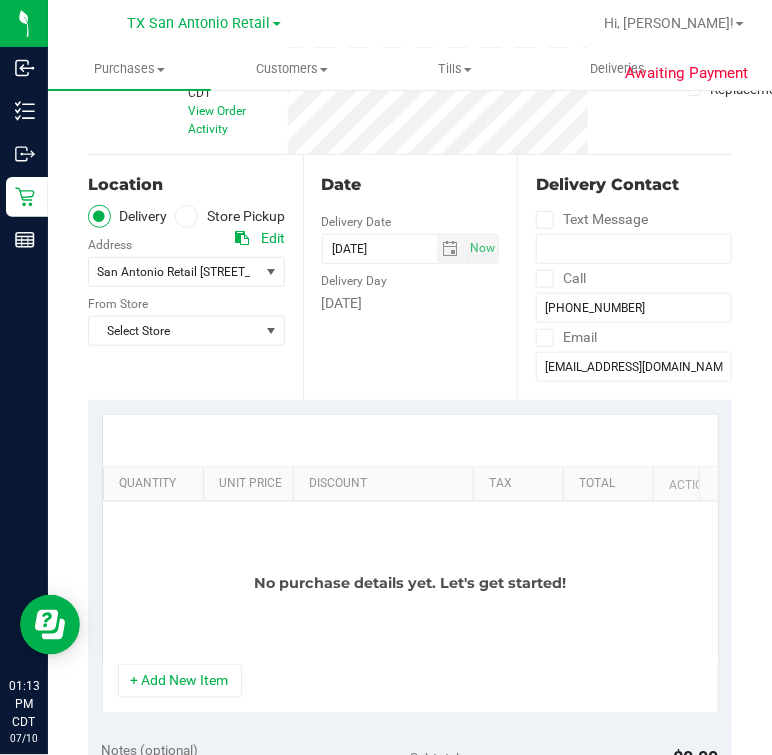 scroll, scrollTop: 249, scrollLeft: 0, axis: vertical 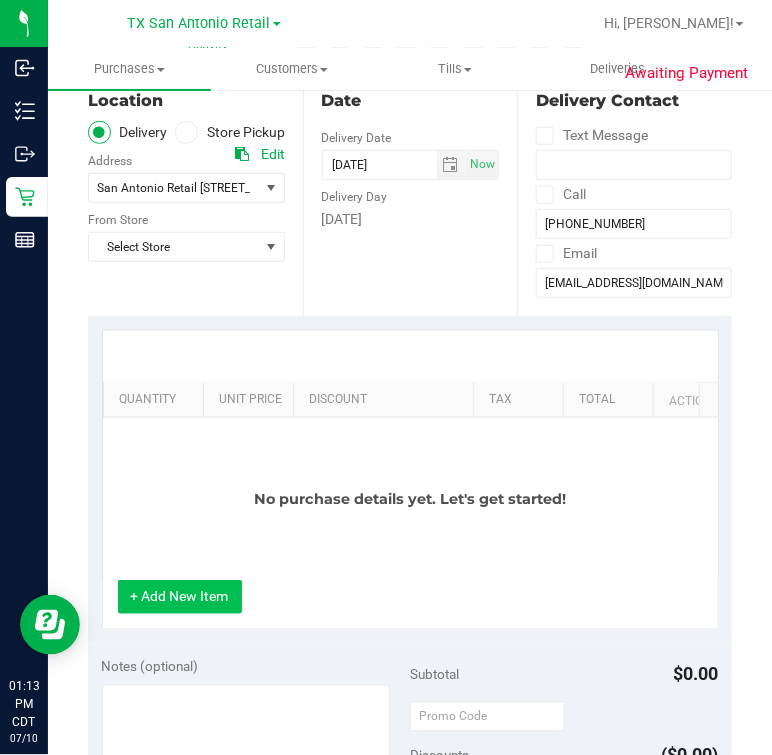 click on "+ Add New Item" at bounding box center (180, 597) 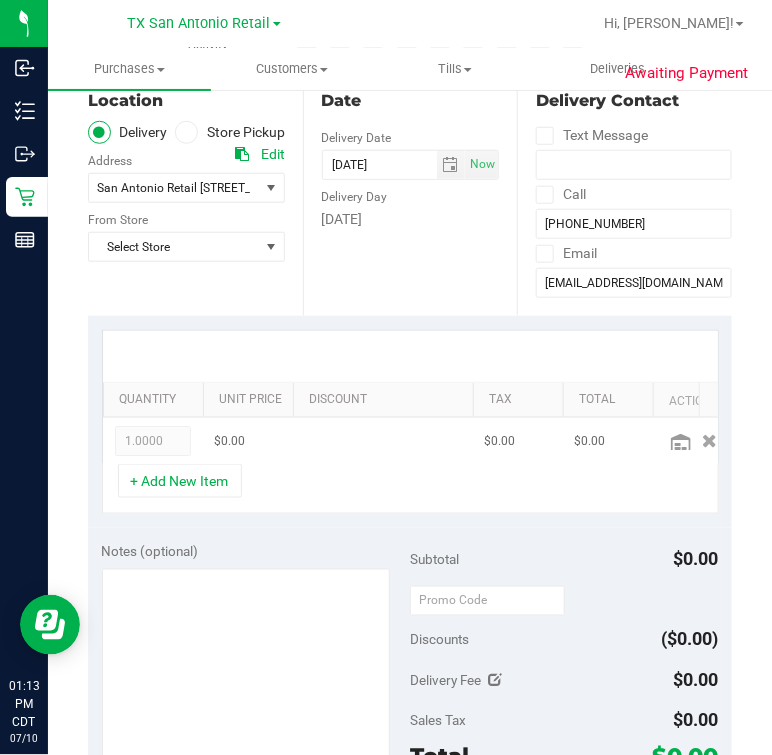 click on "1.0000 1" at bounding box center [153, 441] 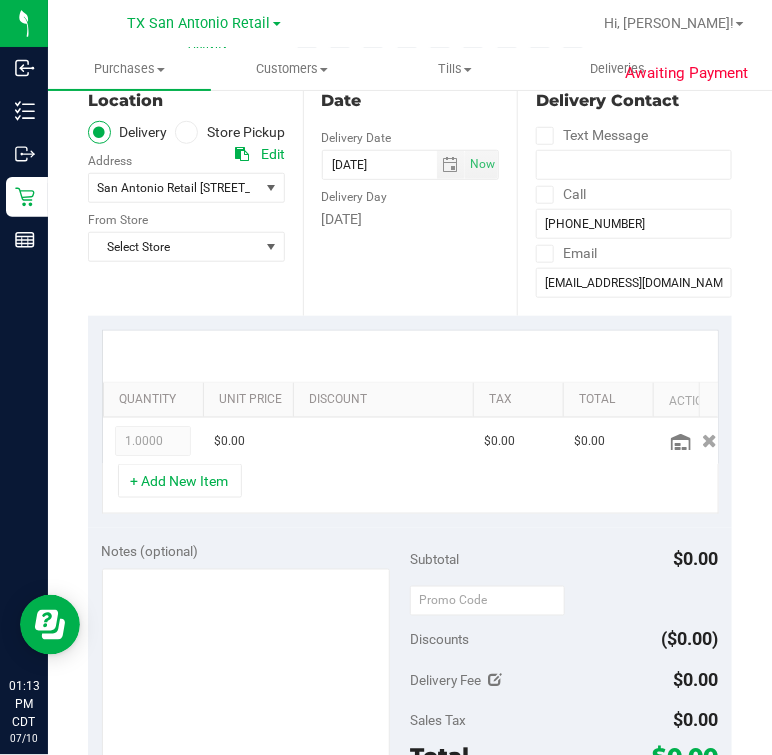 click on "1.0000 1
$0.00
$0.00
$0.00" at bounding box center (410, 441) 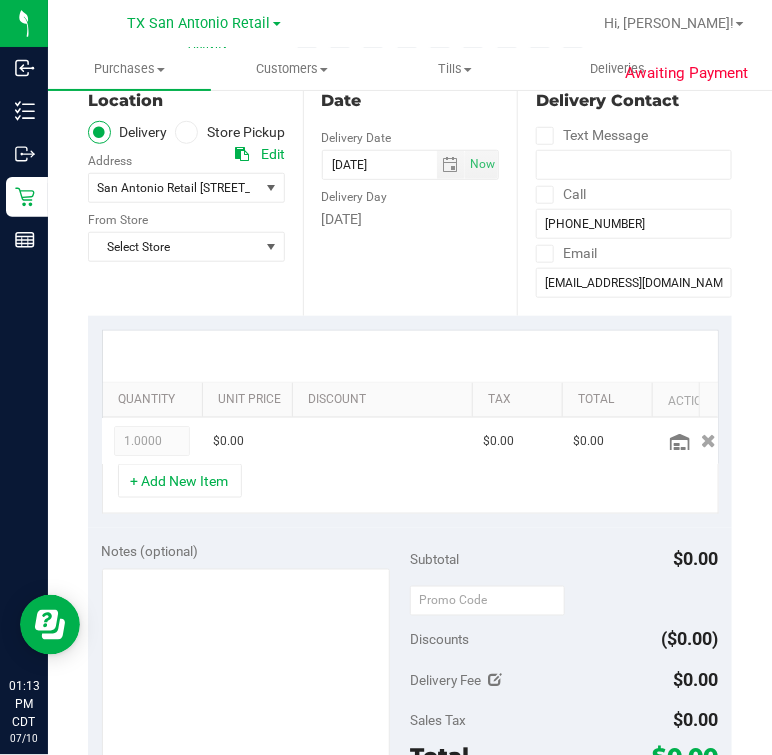 scroll, scrollTop: 0, scrollLeft: 72, axis: horizontal 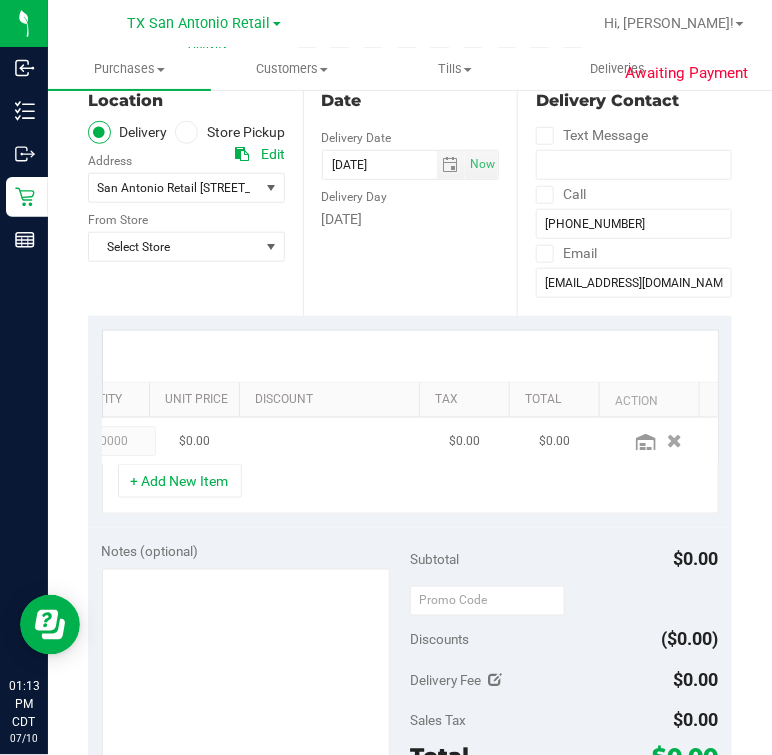 click at bounding box center (668, 441) 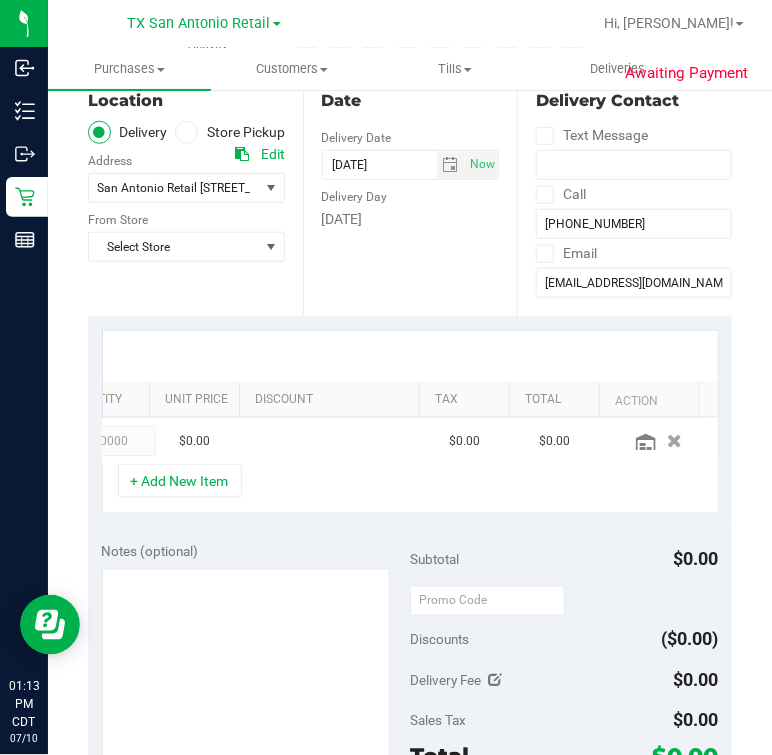 scroll, scrollTop: 0, scrollLeft: 5, axis: horizontal 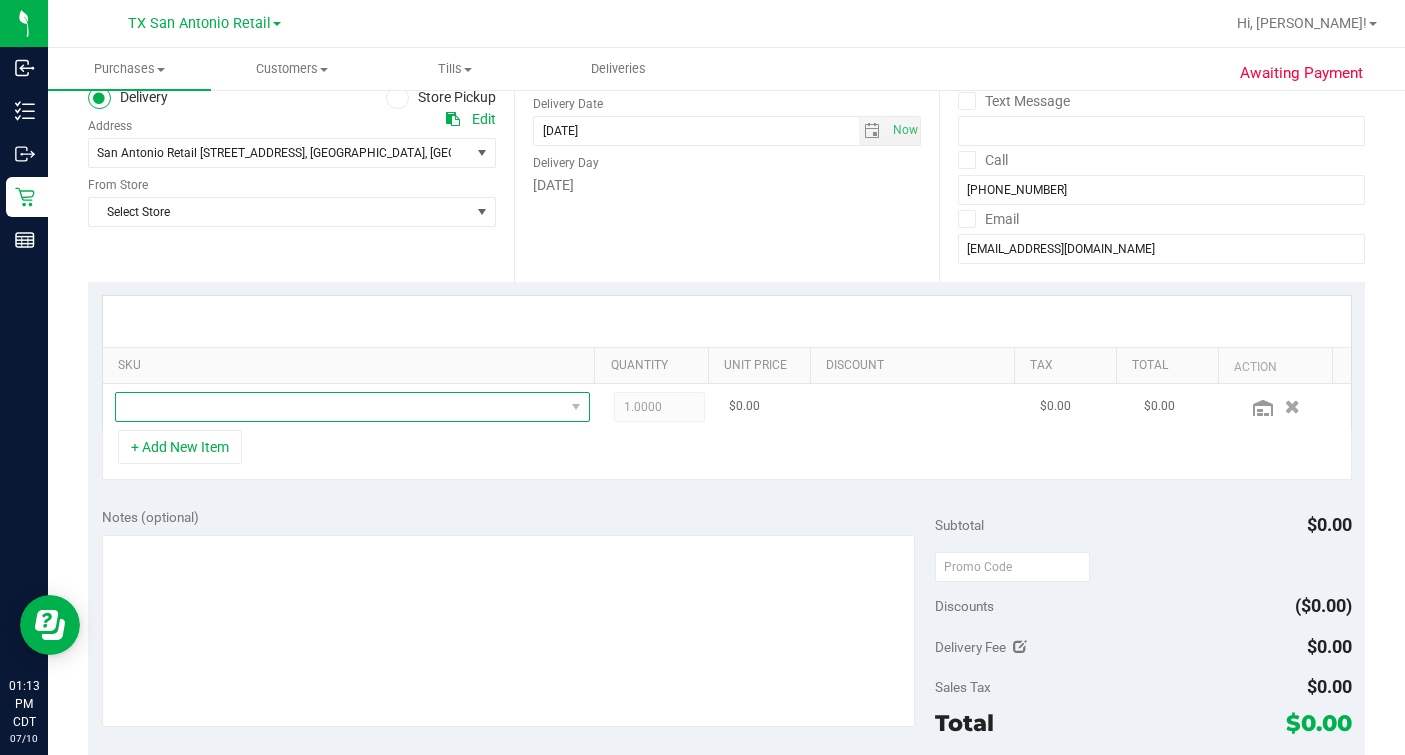 click at bounding box center (340, 407) 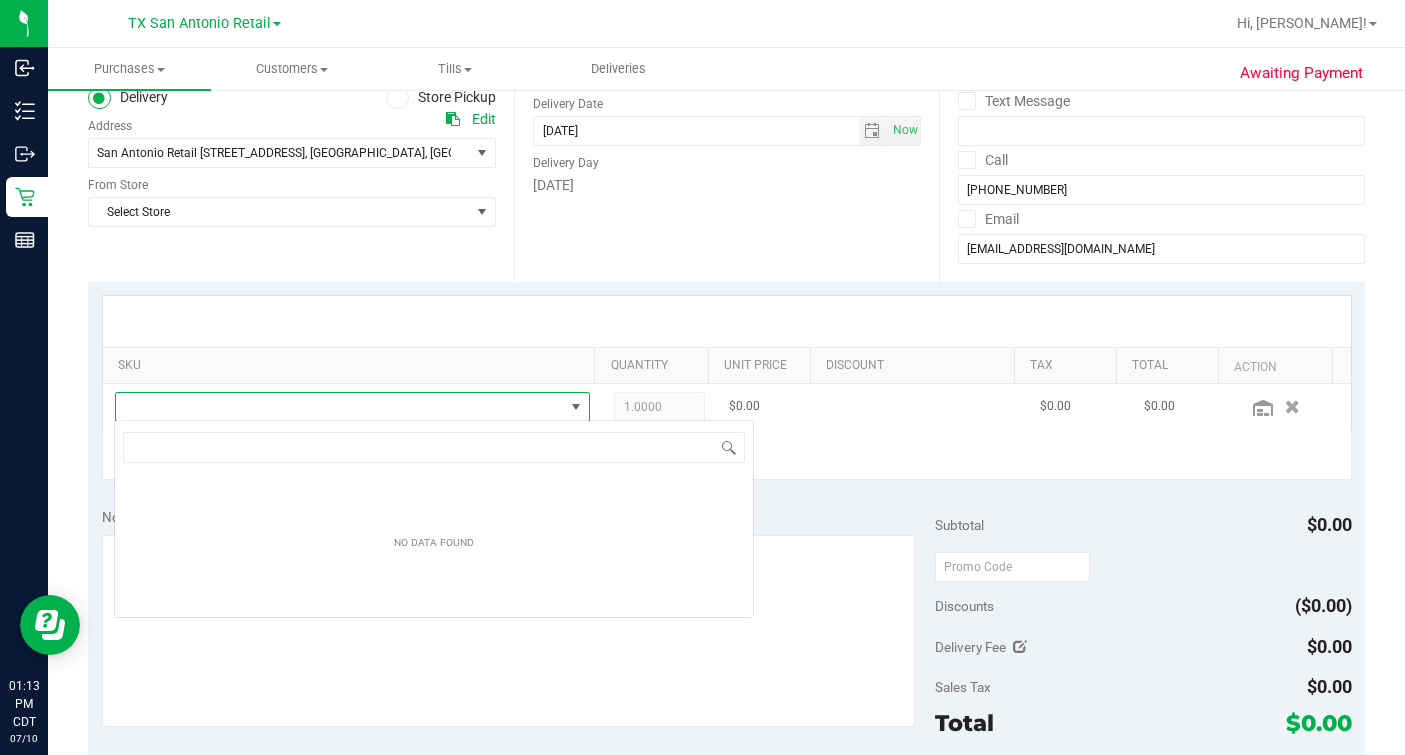 scroll, scrollTop: 99969, scrollLeft: 99539, axis: both 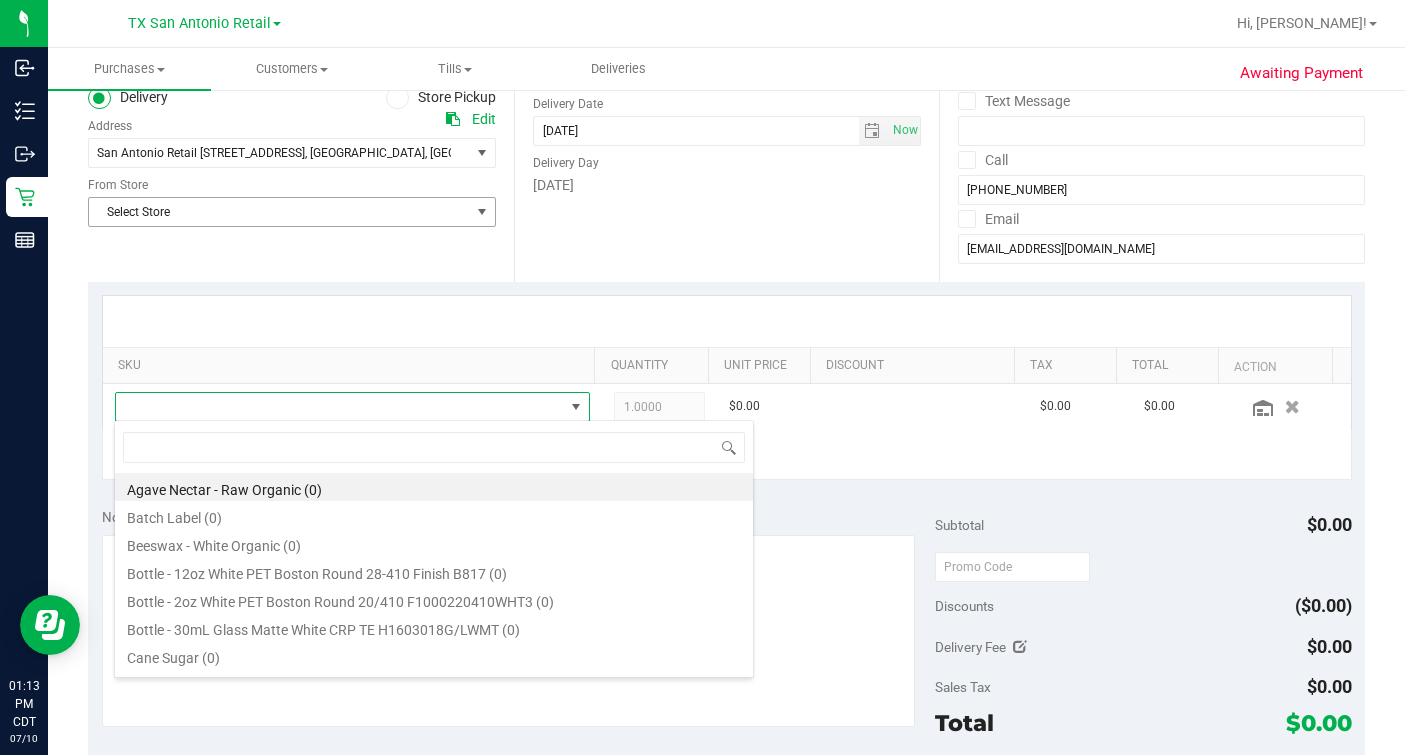 click on "Select Store" at bounding box center [279, 212] 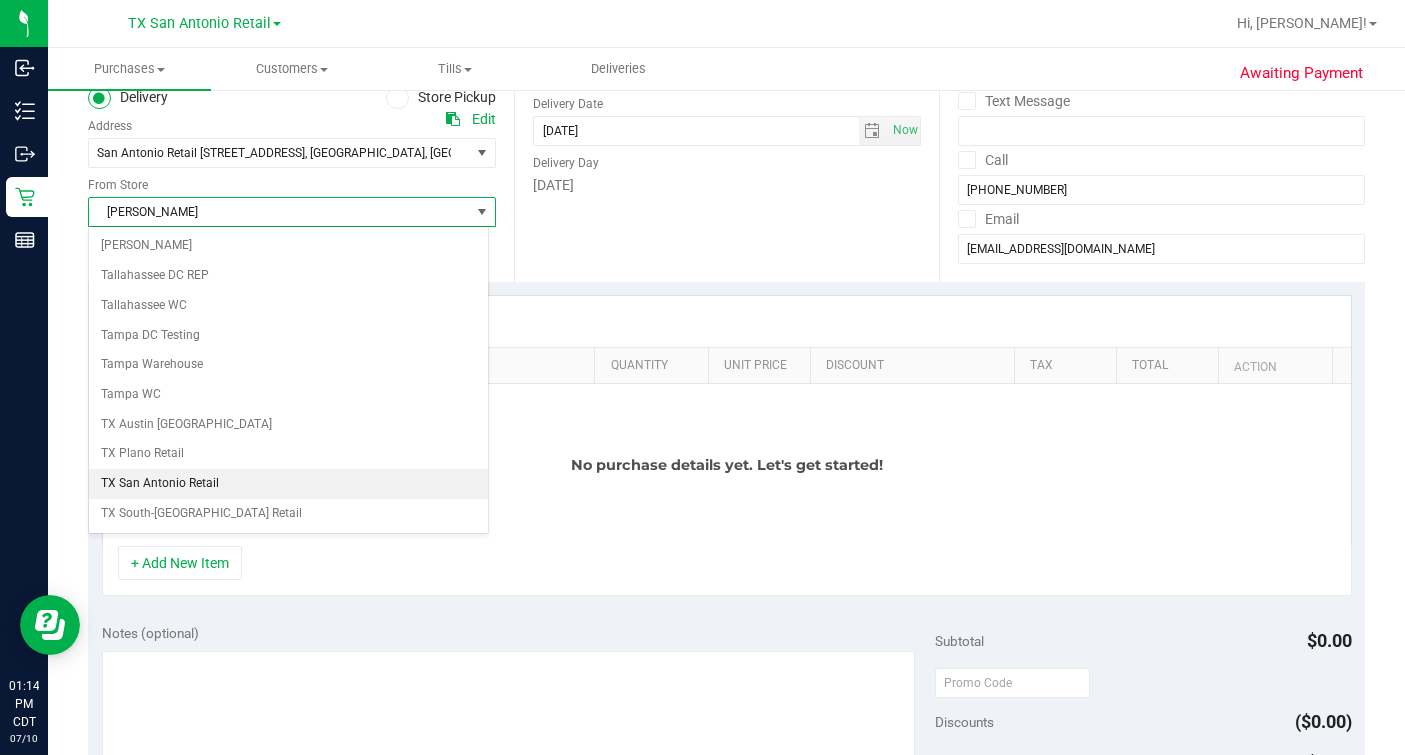 scroll, scrollTop: 1432, scrollLeft: 0, axis: vertical 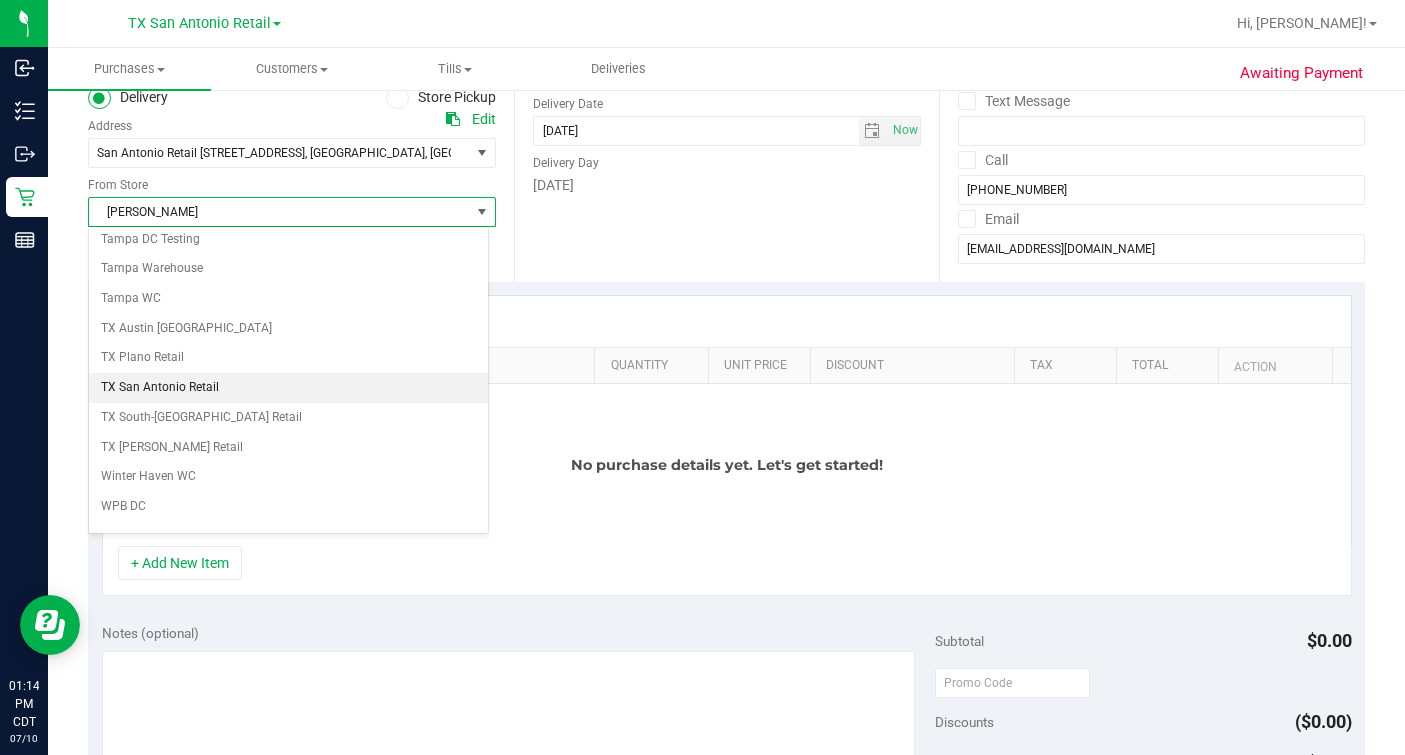 click on "TX San Antonio Retail" at bounding box center (288, 388) 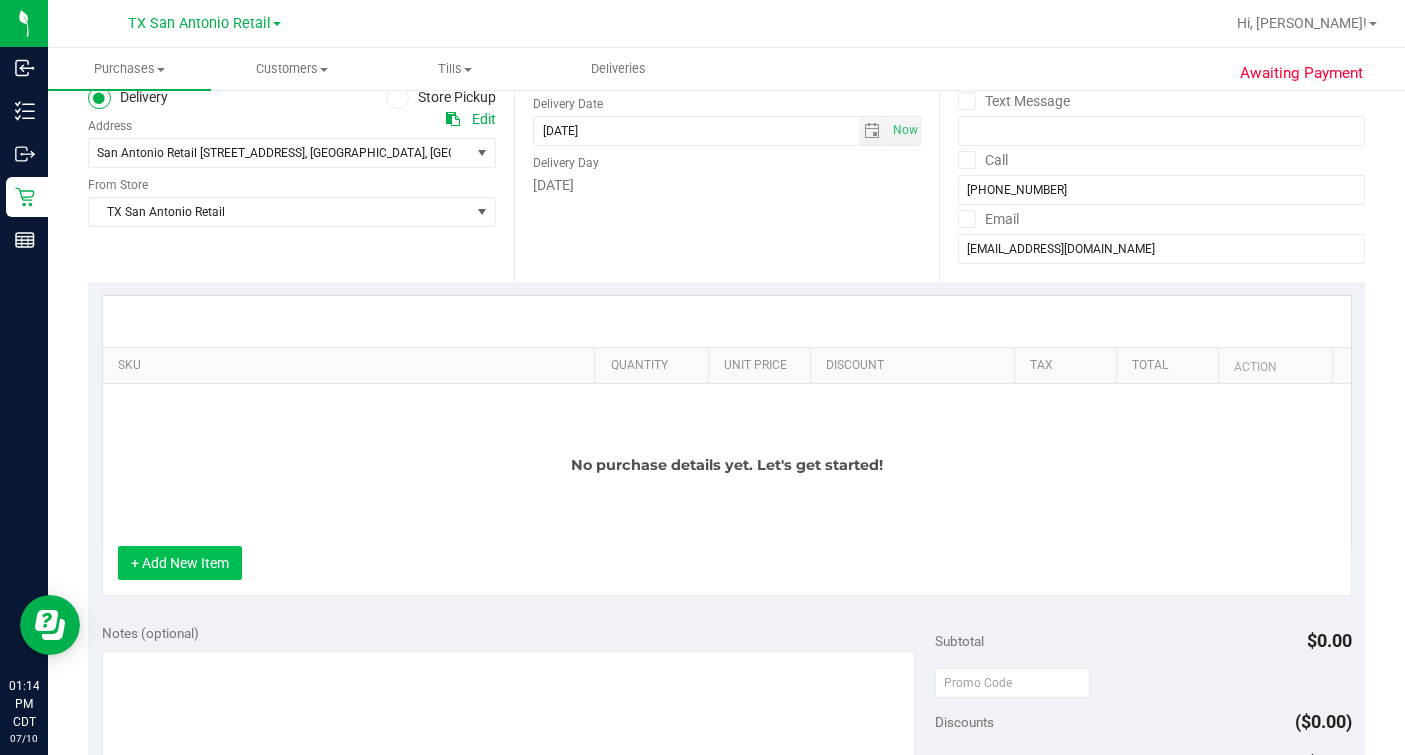 click on "+ Add New Item" at bounding box center [180, 563] 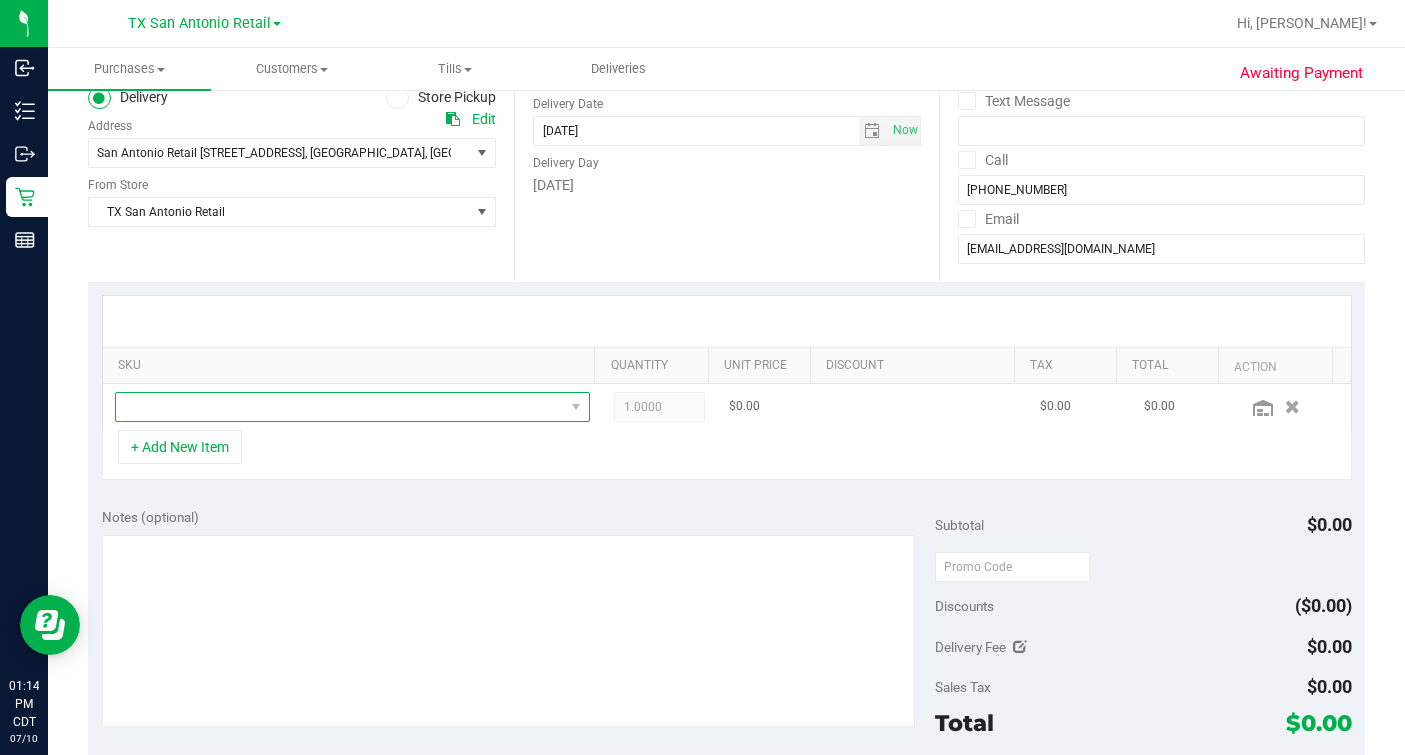click at bounding box center [340, 407] 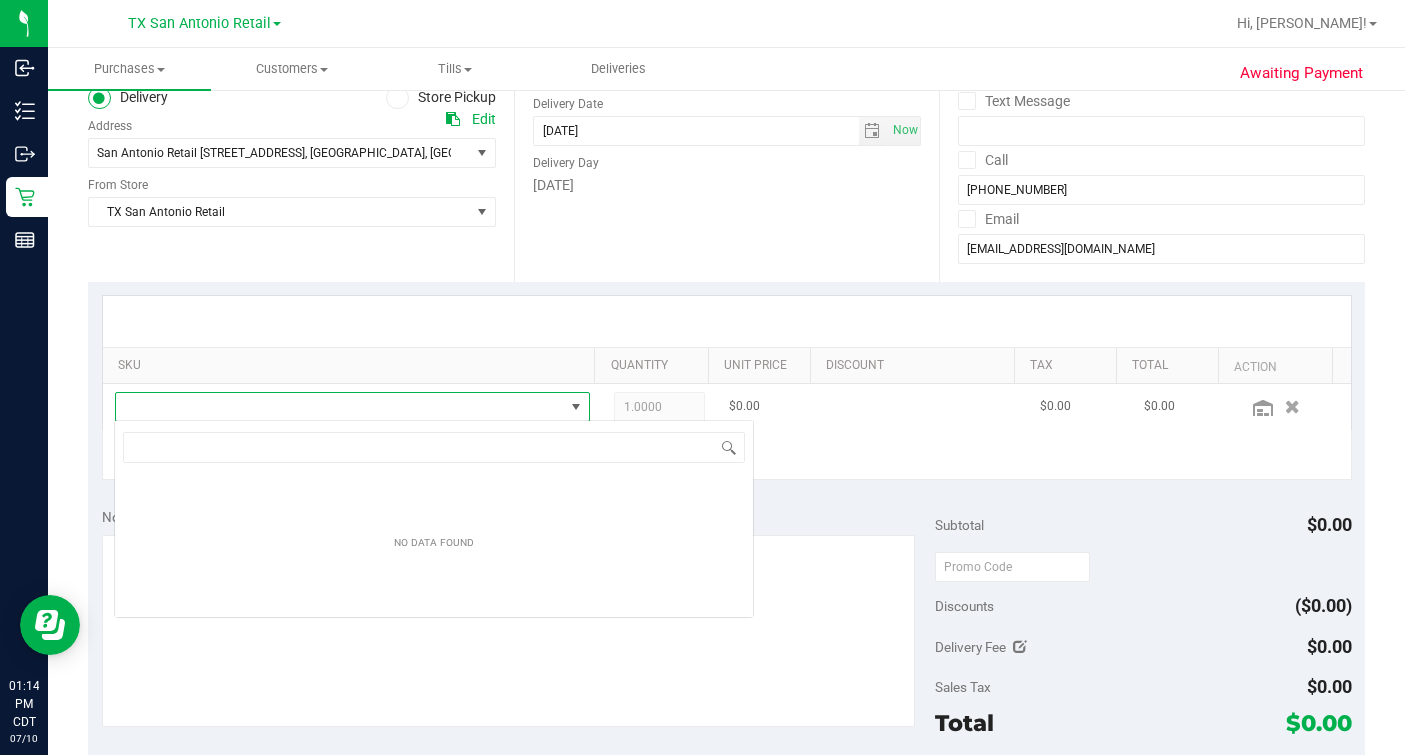 scroll, scrollTop: 99969, scrollLeft: 99539, axis: both 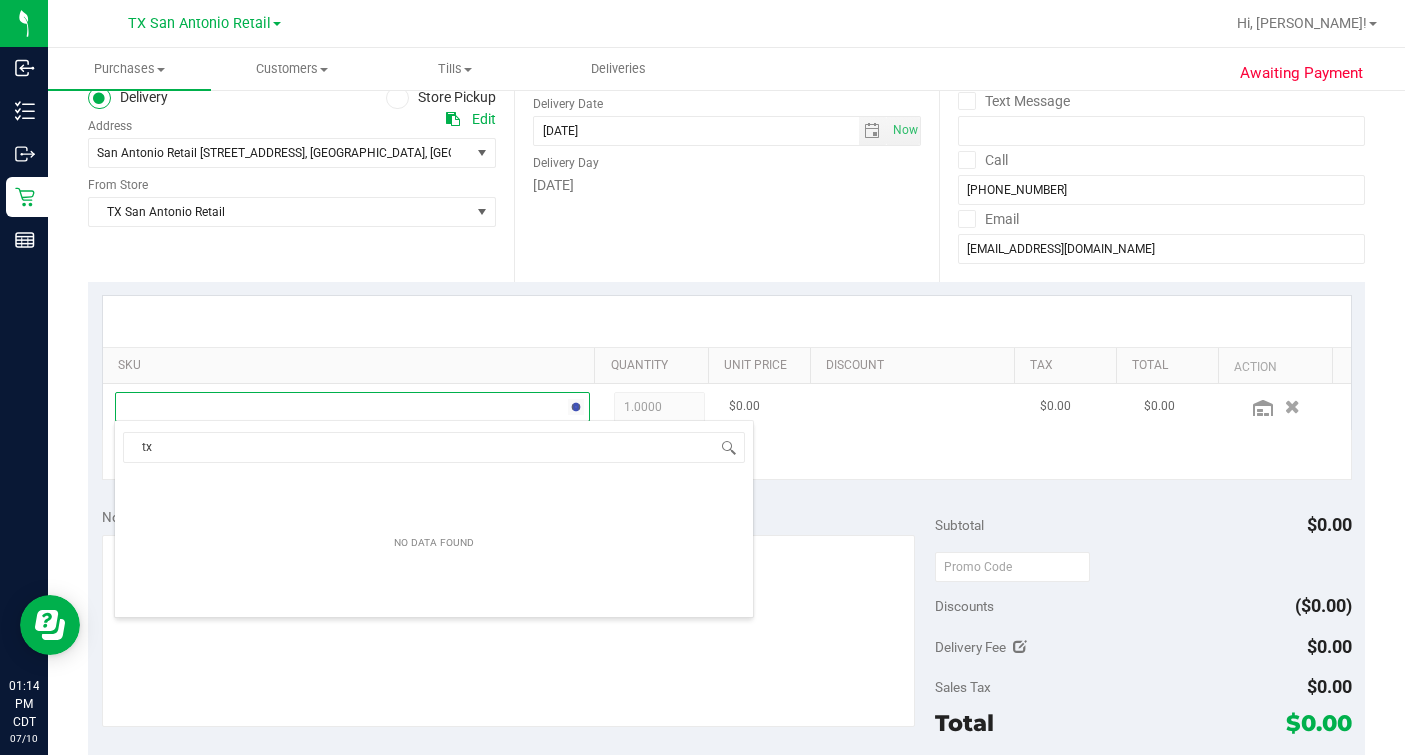 type on "t" 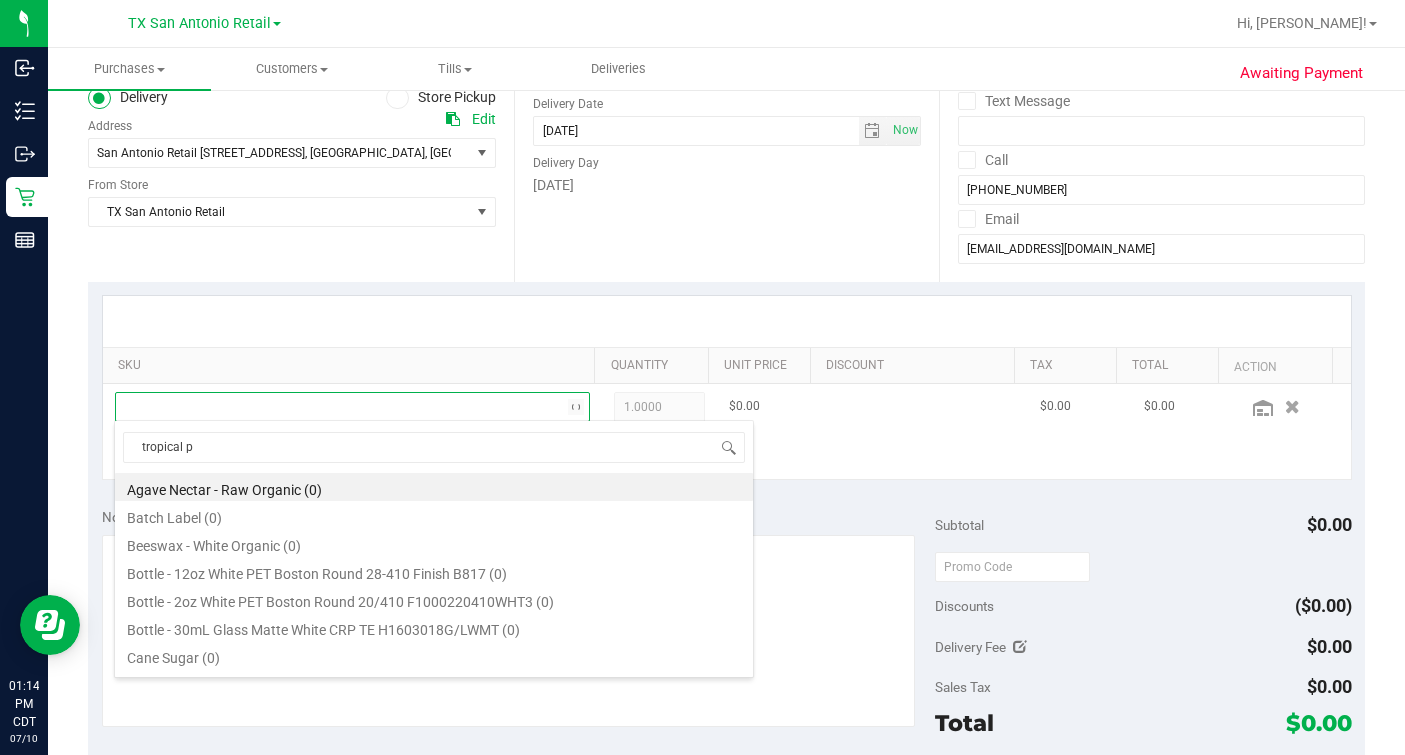 type on "tropical pa" 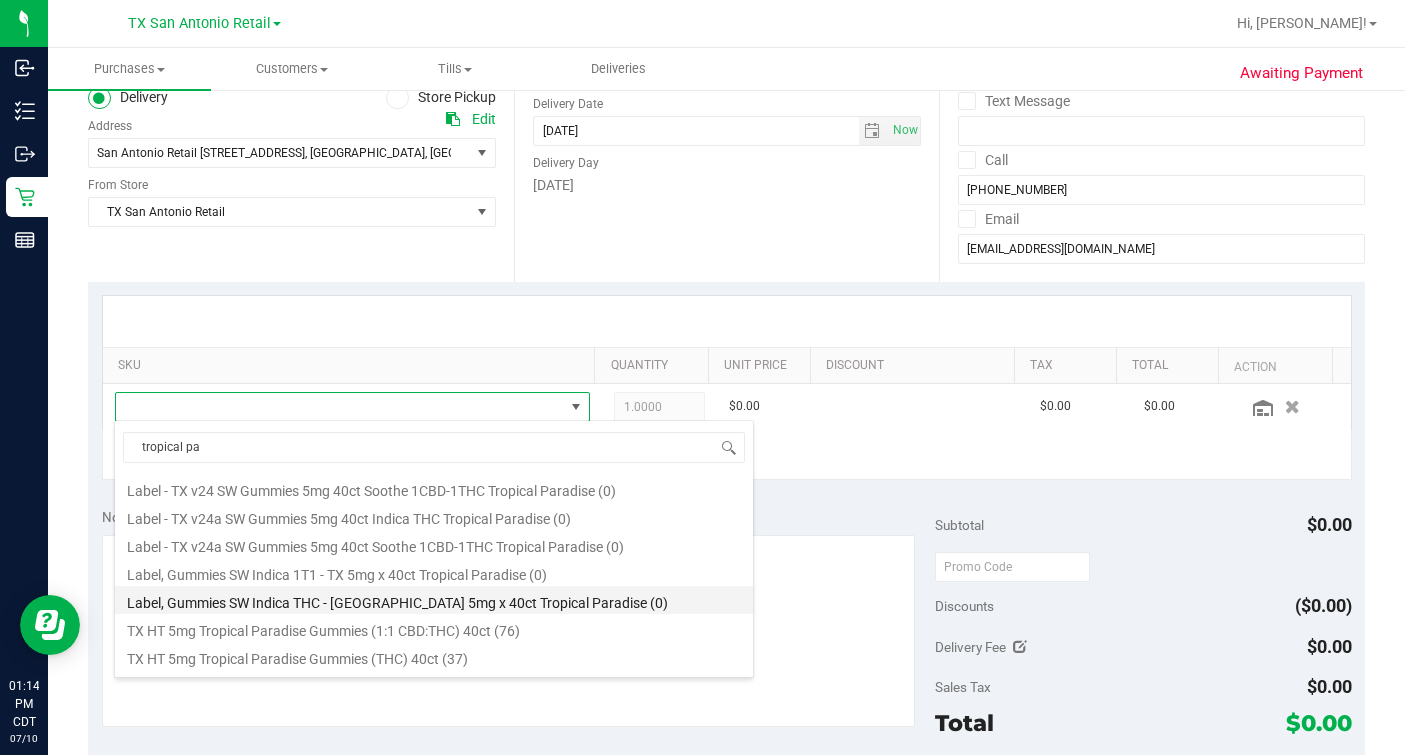 scroll, scrollTop: 234, scrollLeft: 0, axis: vertical 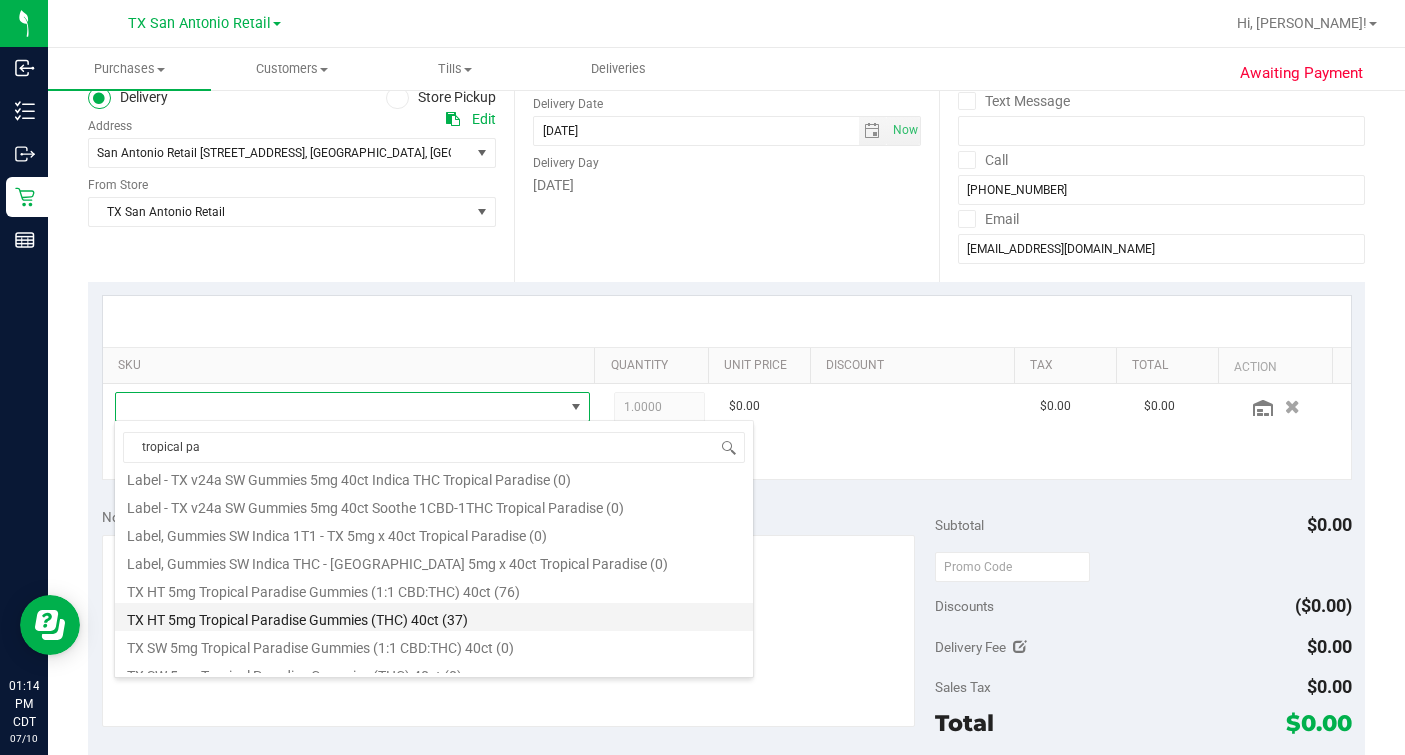 click on "TX HT 5mg Tropical Paradise Gummies (THC) 40ct (37)" at bounding box center [434, 617] 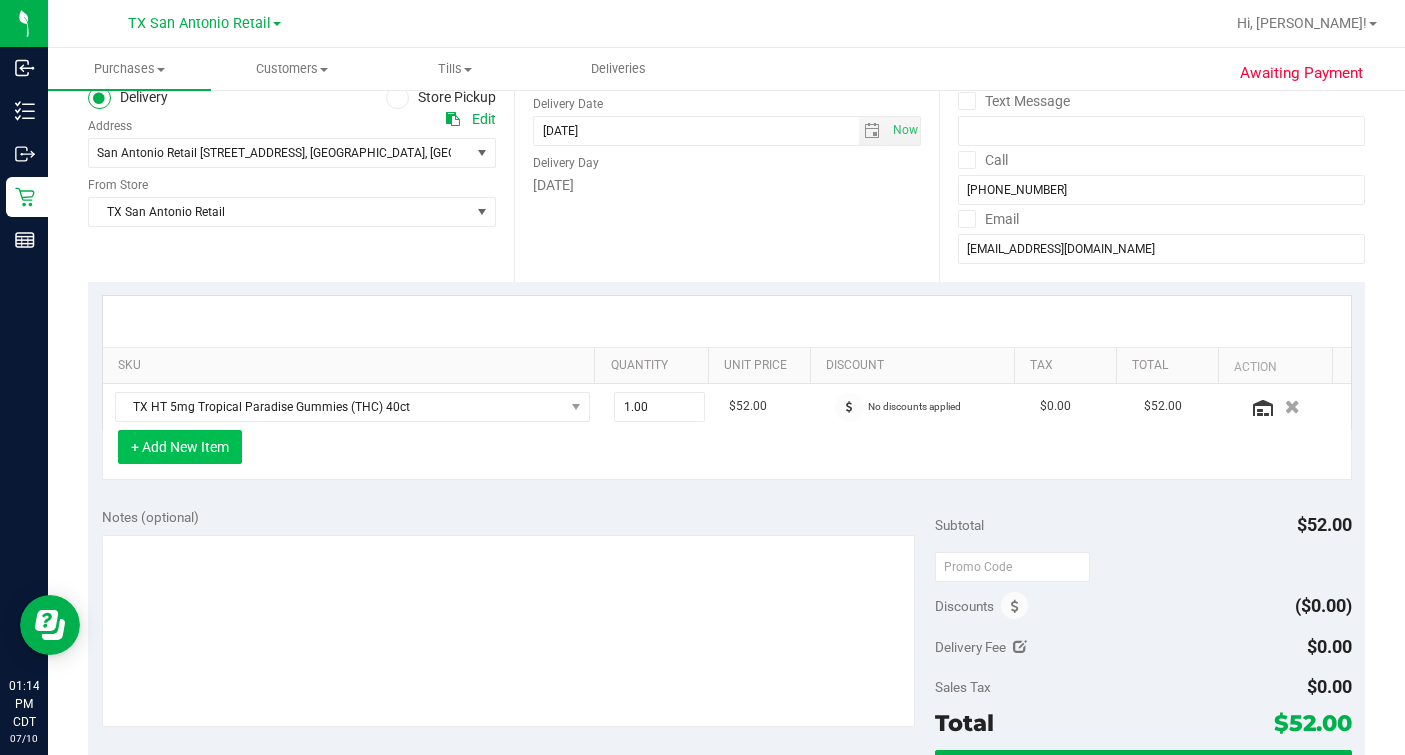 click on "+ Add New Item" at bounding box center [180, 447] 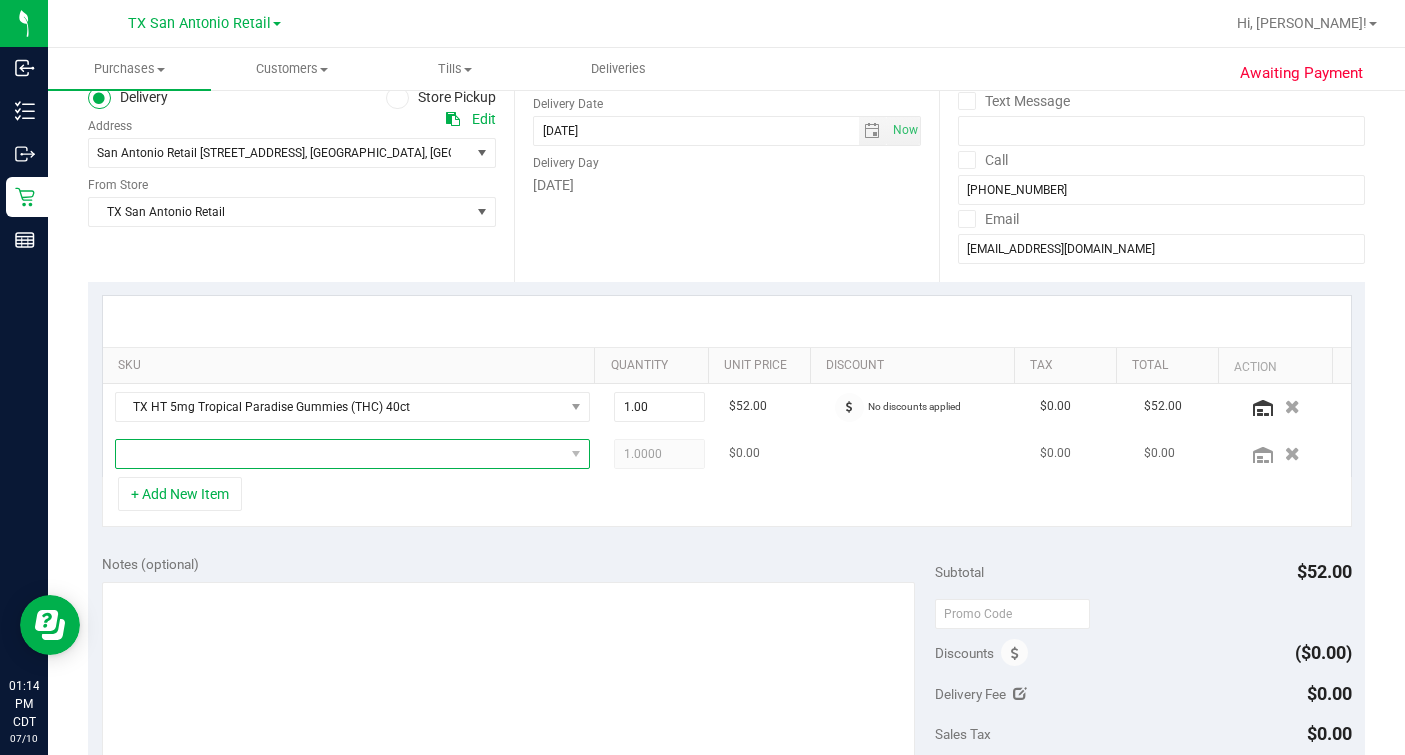 click at bounding box center (340, 454) 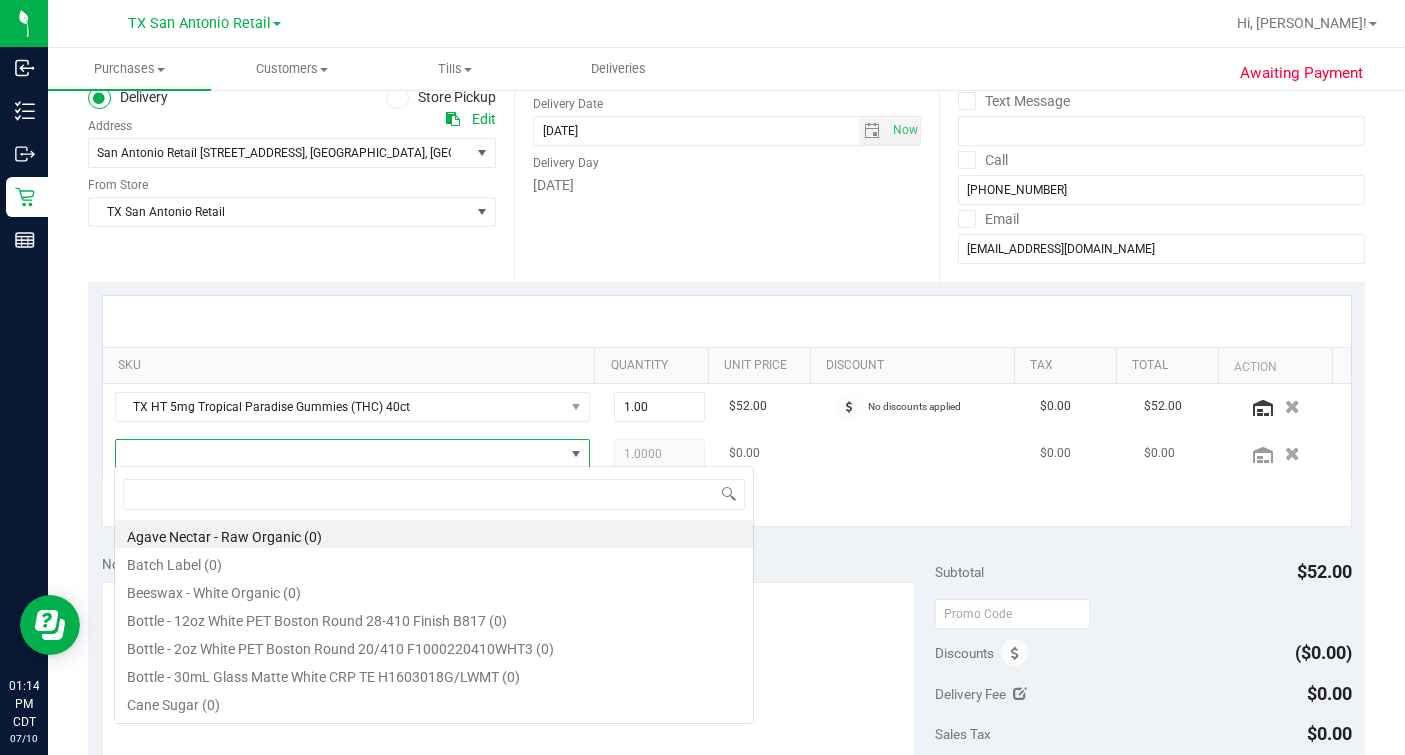scroll, scrollTop: 99969, scrollLeft: 99539, axis: both 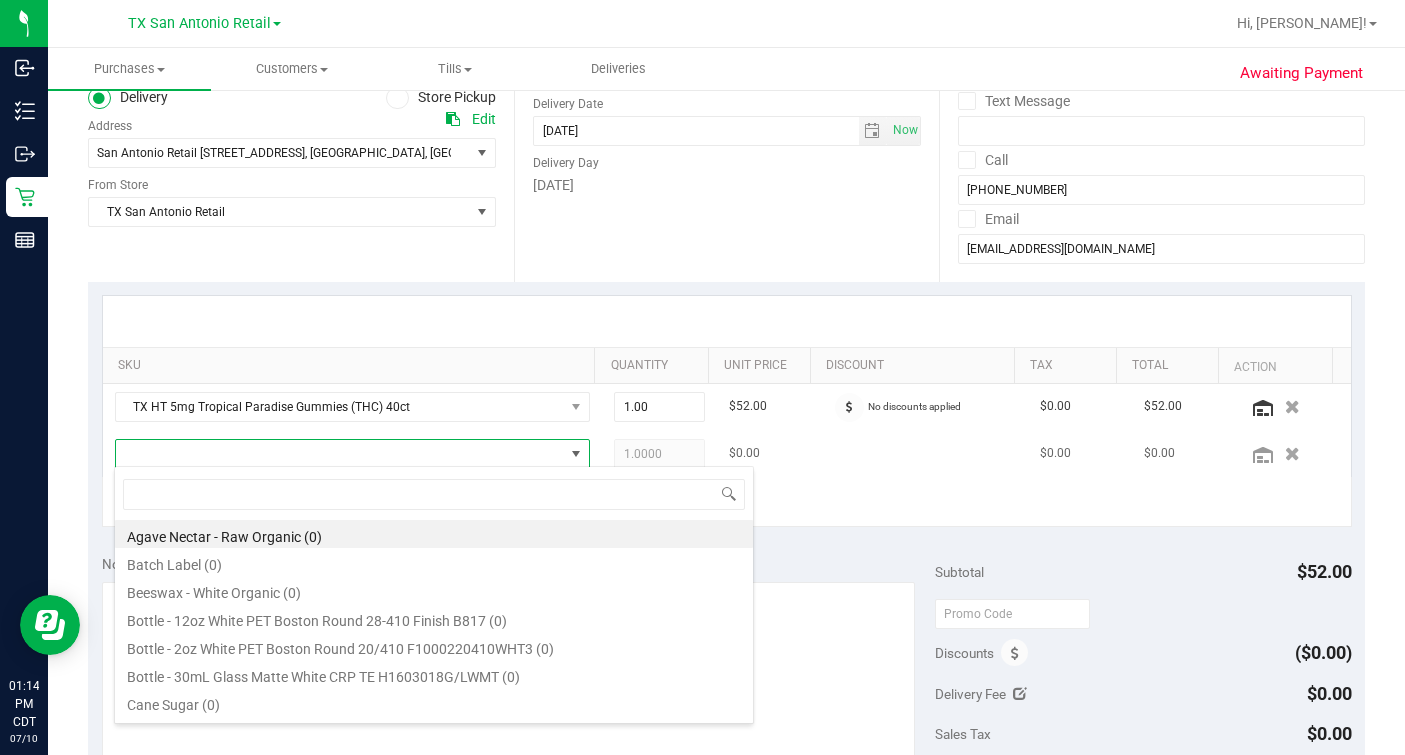 click at bounding box center [340, 454] 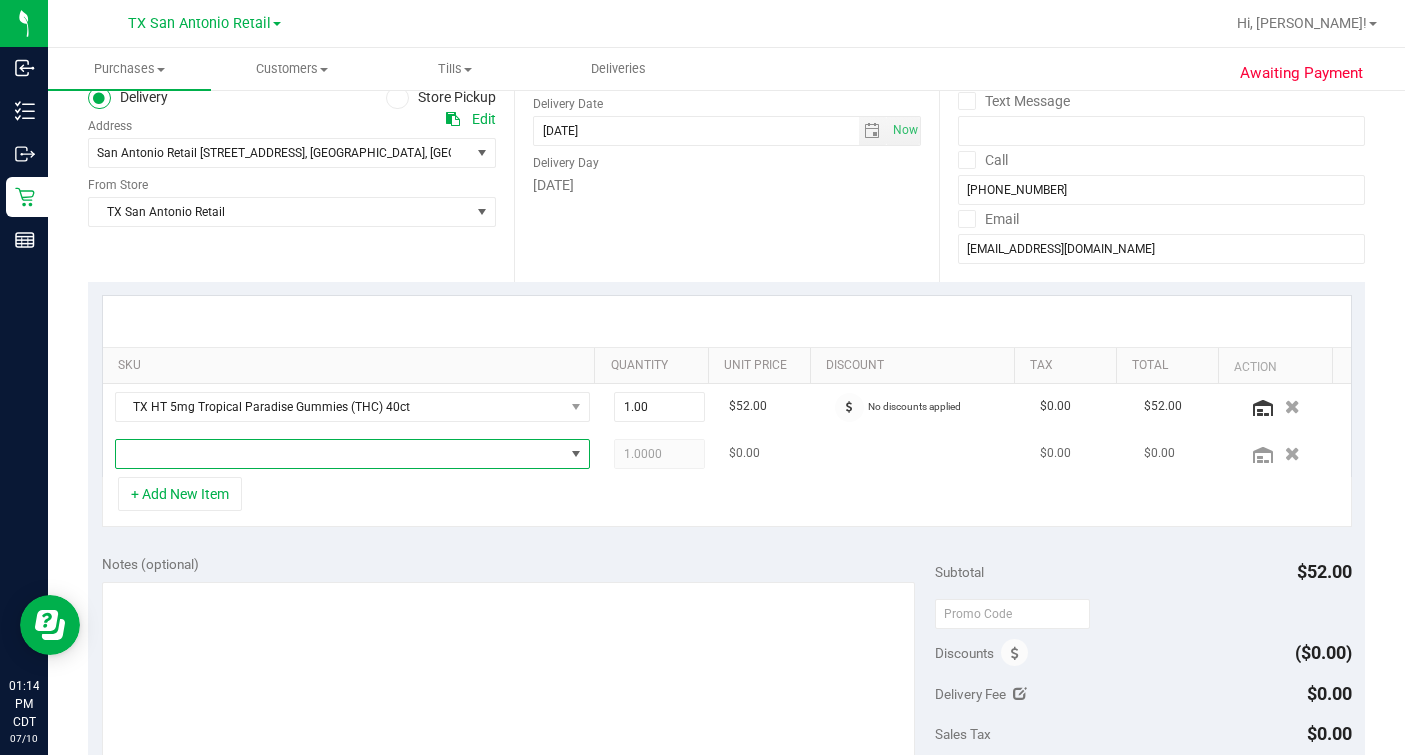 click at bounding box center (340, 454) 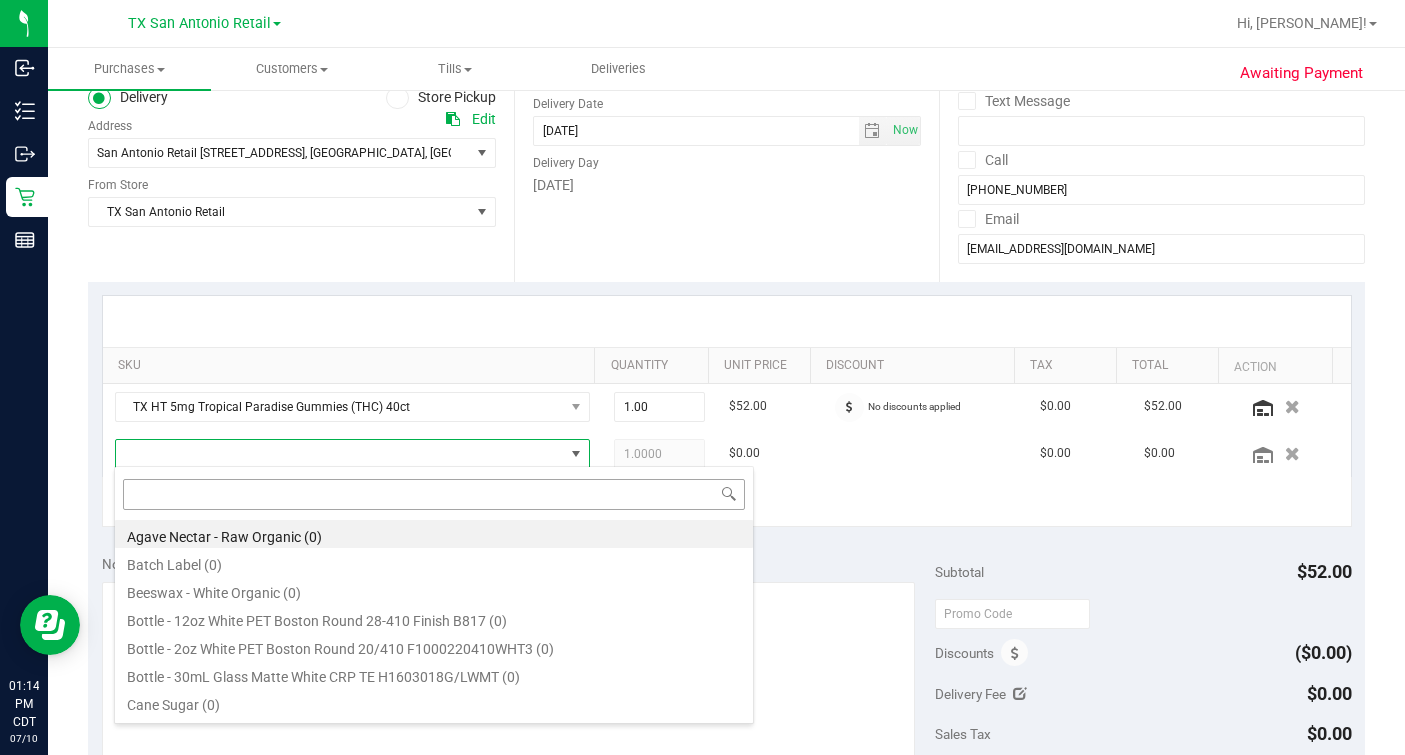 scroll, scrollTop: 99969, scrollLeft: 99539, axis: both 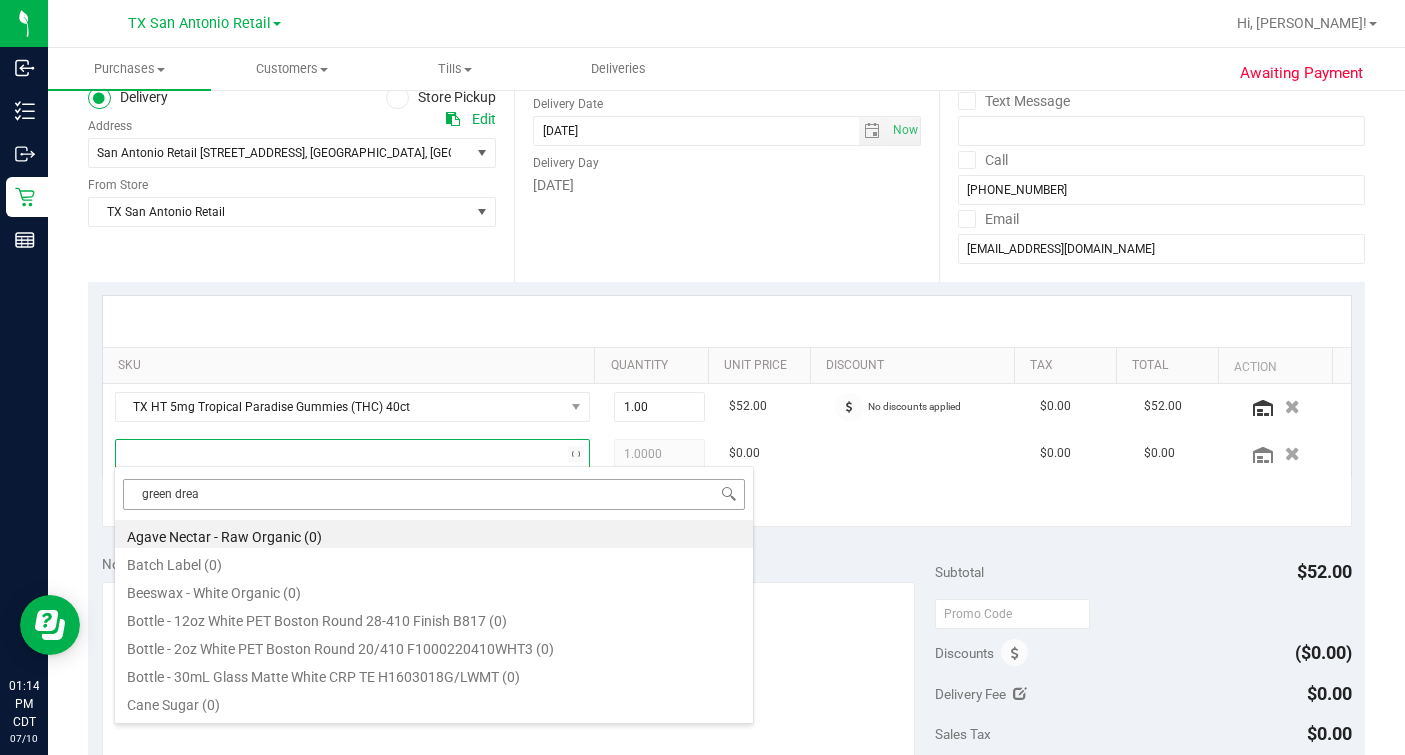 type on "green dream" 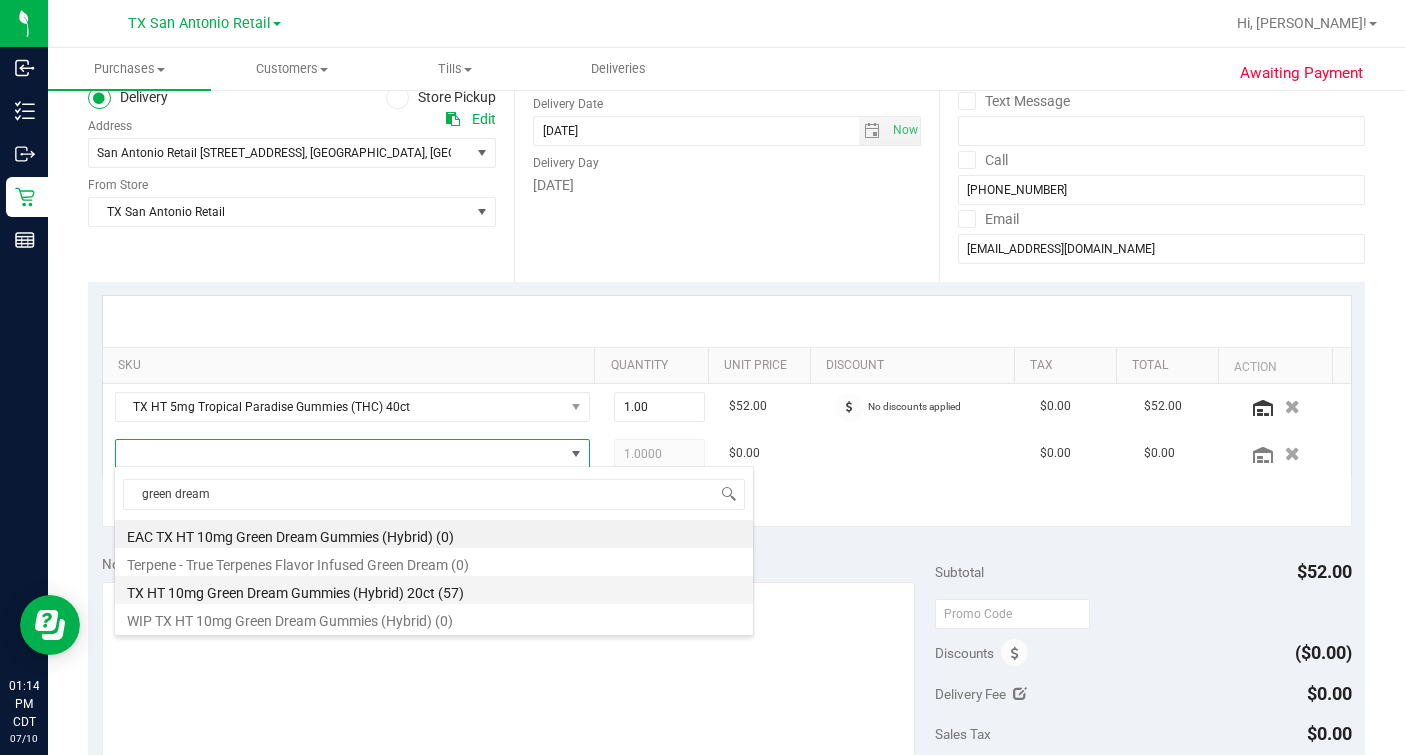 click on "TX HT 10mg Green Dream Gummies (Hybrid) 20ct (57)" at bounding box center (434, 590) 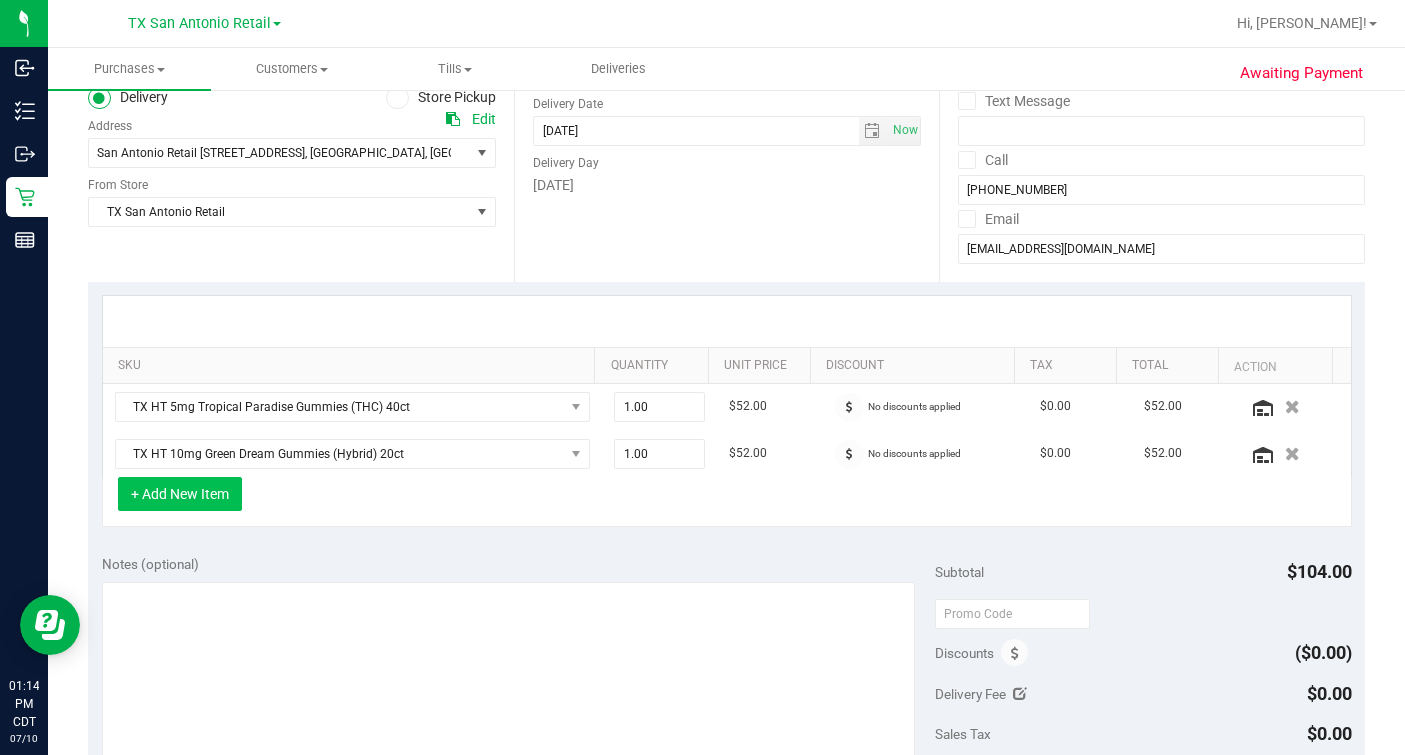 click on "+ Add New Item" at bounding box center (180, 494) 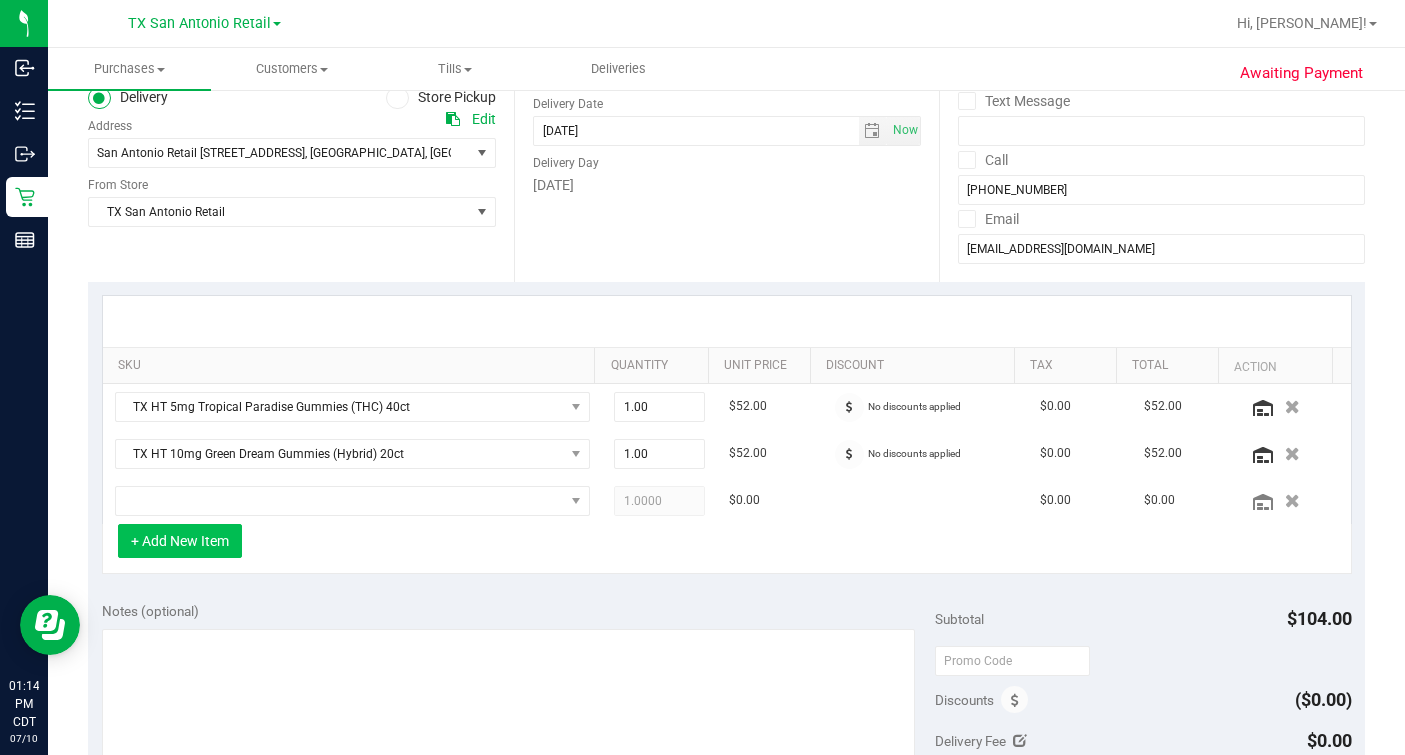 type 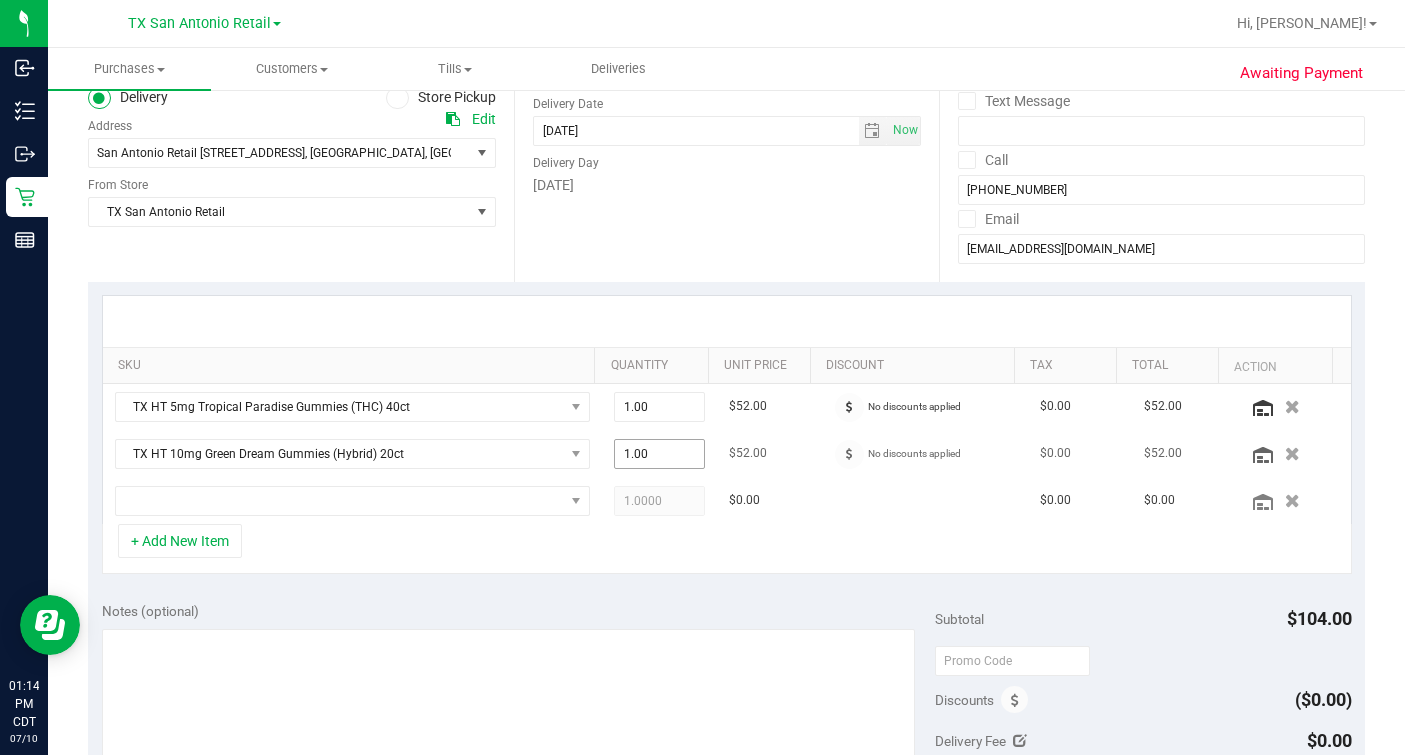 click on "1.00 1" at bounding box center [659, 454] 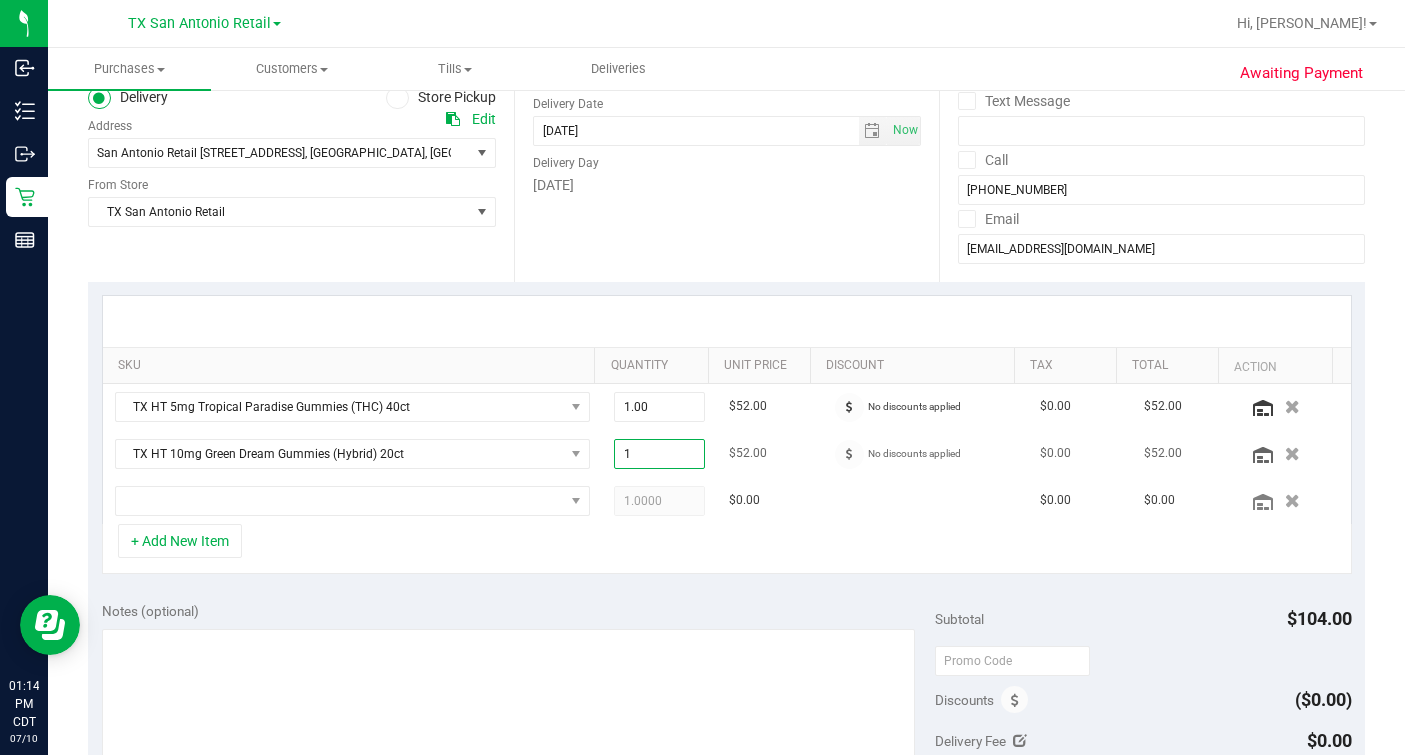 click on "1" at bounding box center [659, 454] 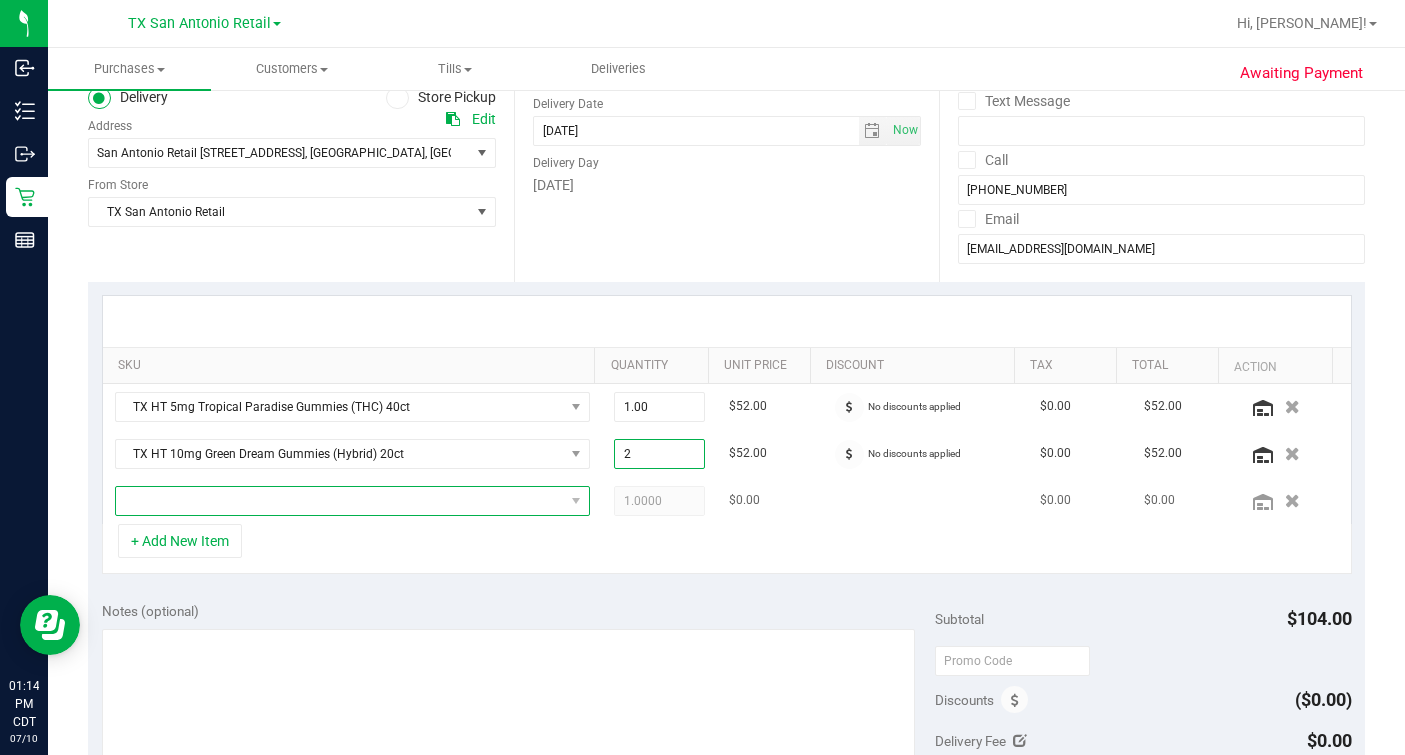 type on "2.00" 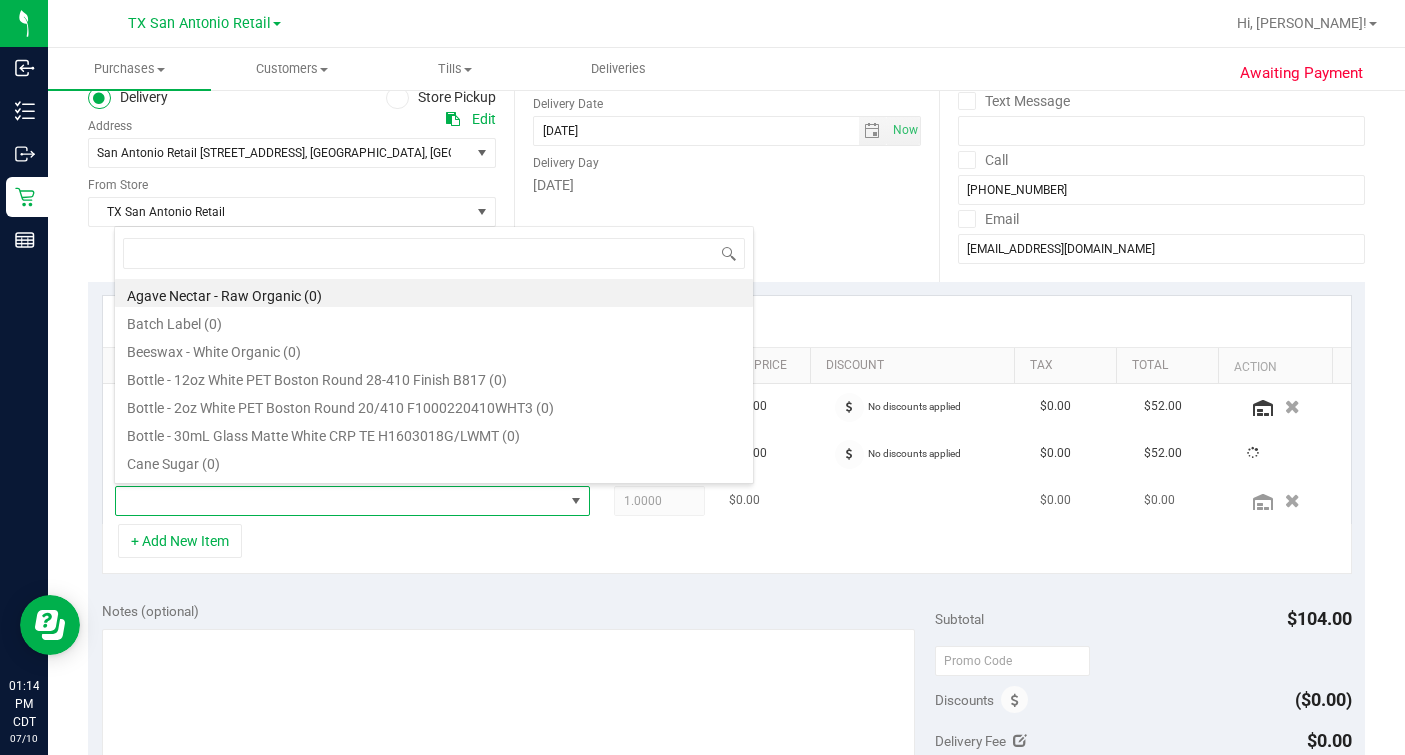 scroll, scrollTop: 99969, scrollLeft: 99539, axis: both 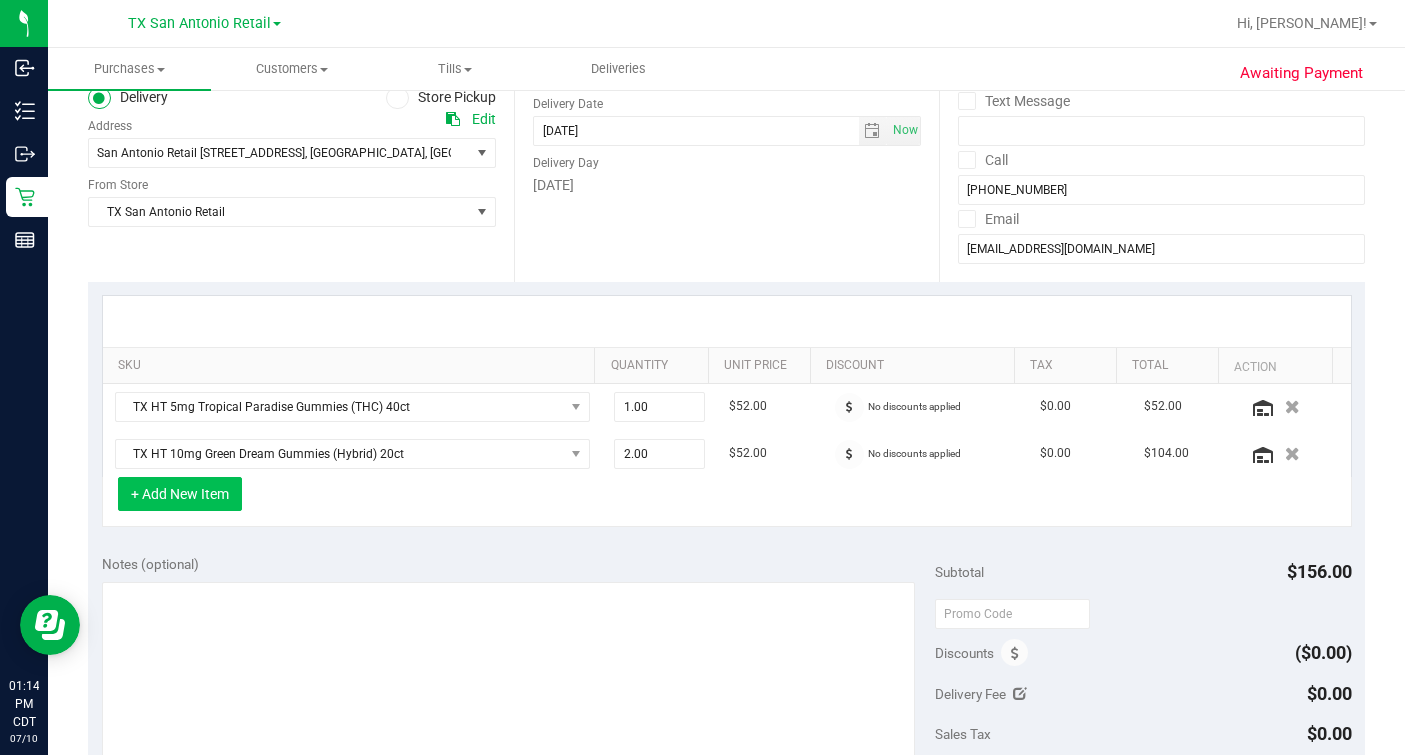 click on "+ Add New Item" at bounding box center (180, 494) 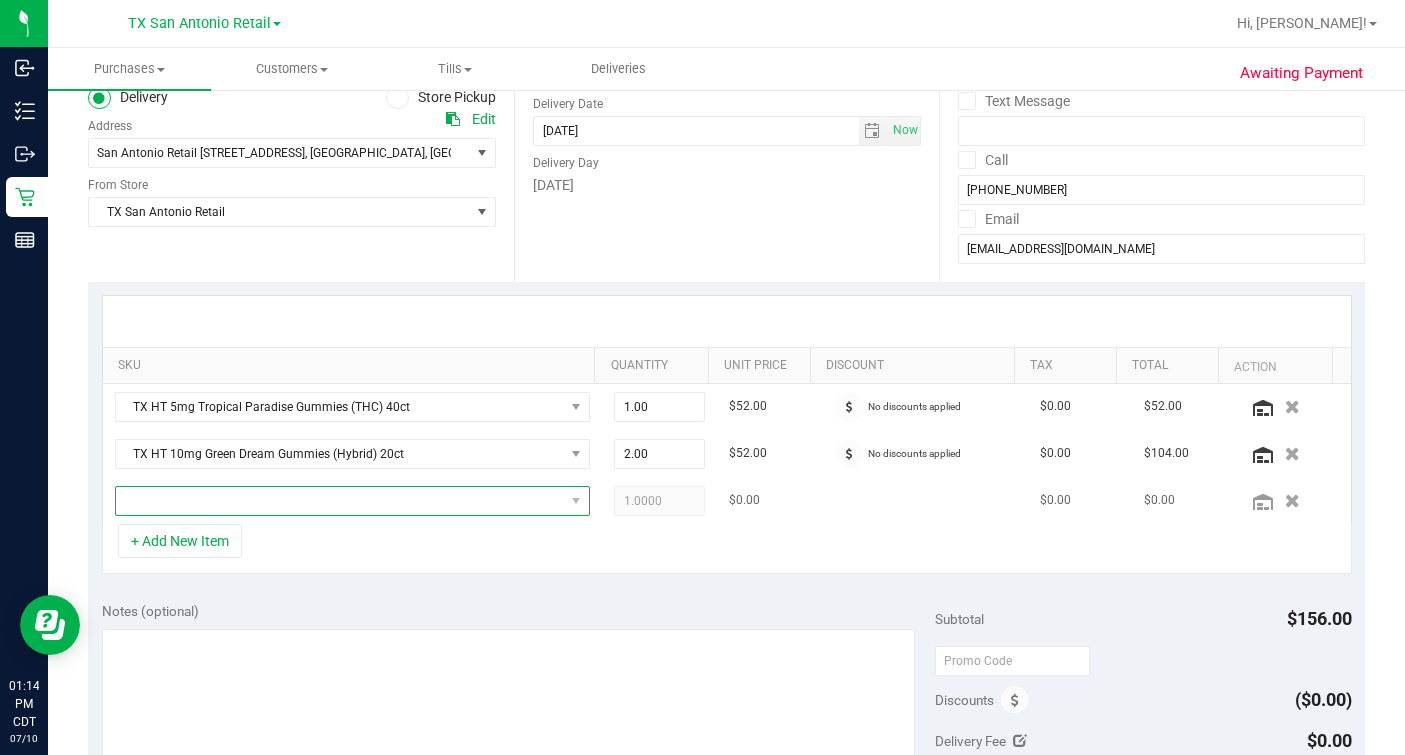 click at bounding box center (340, 501) 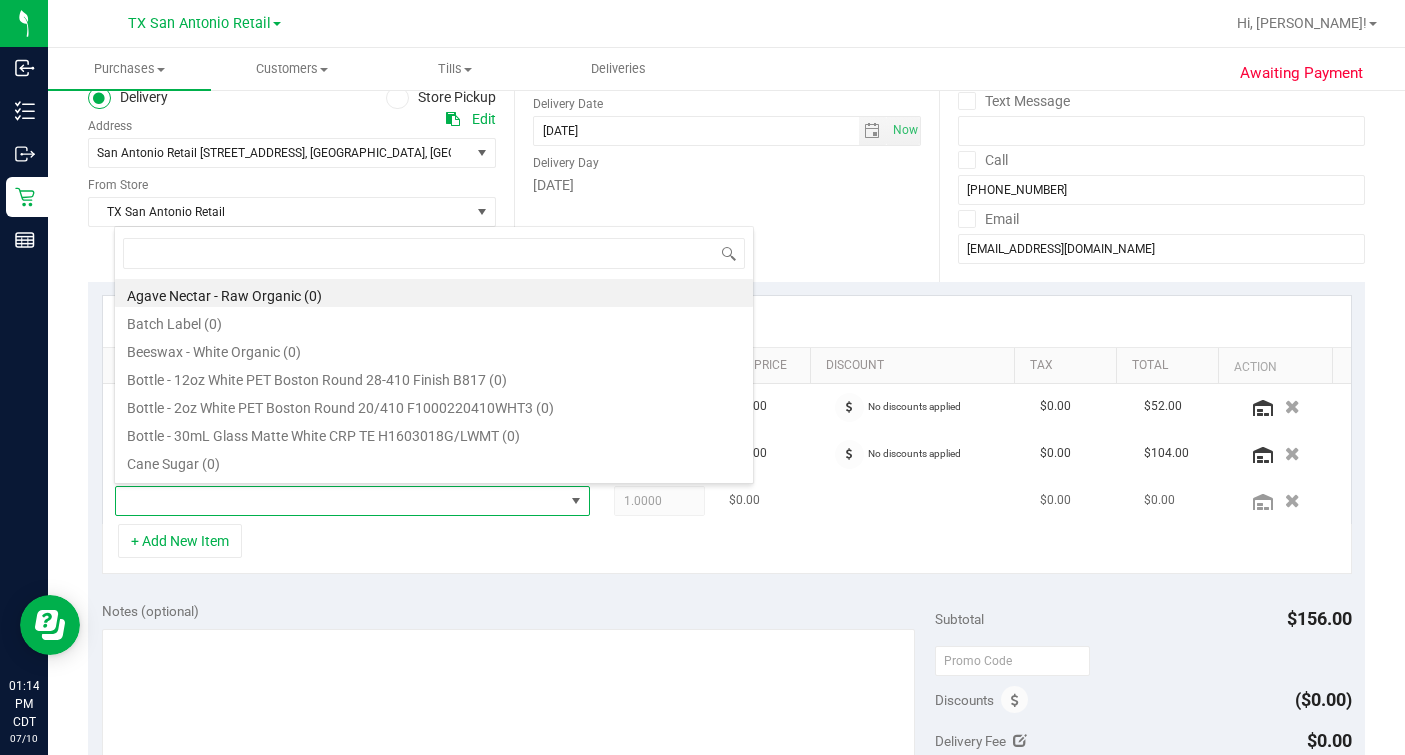 scroll, scrollTop: 99969, scrollLeft: 99539, axis: both 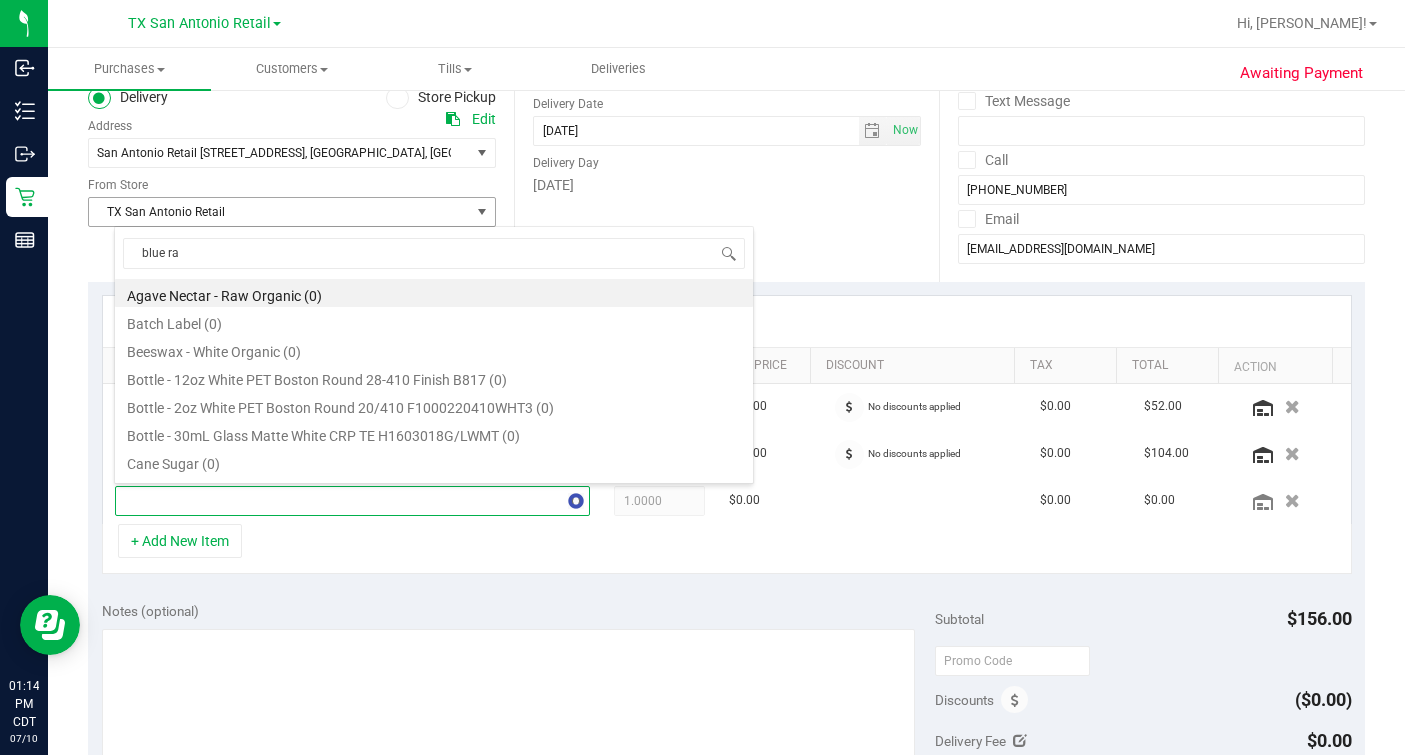 type on "blue ras" 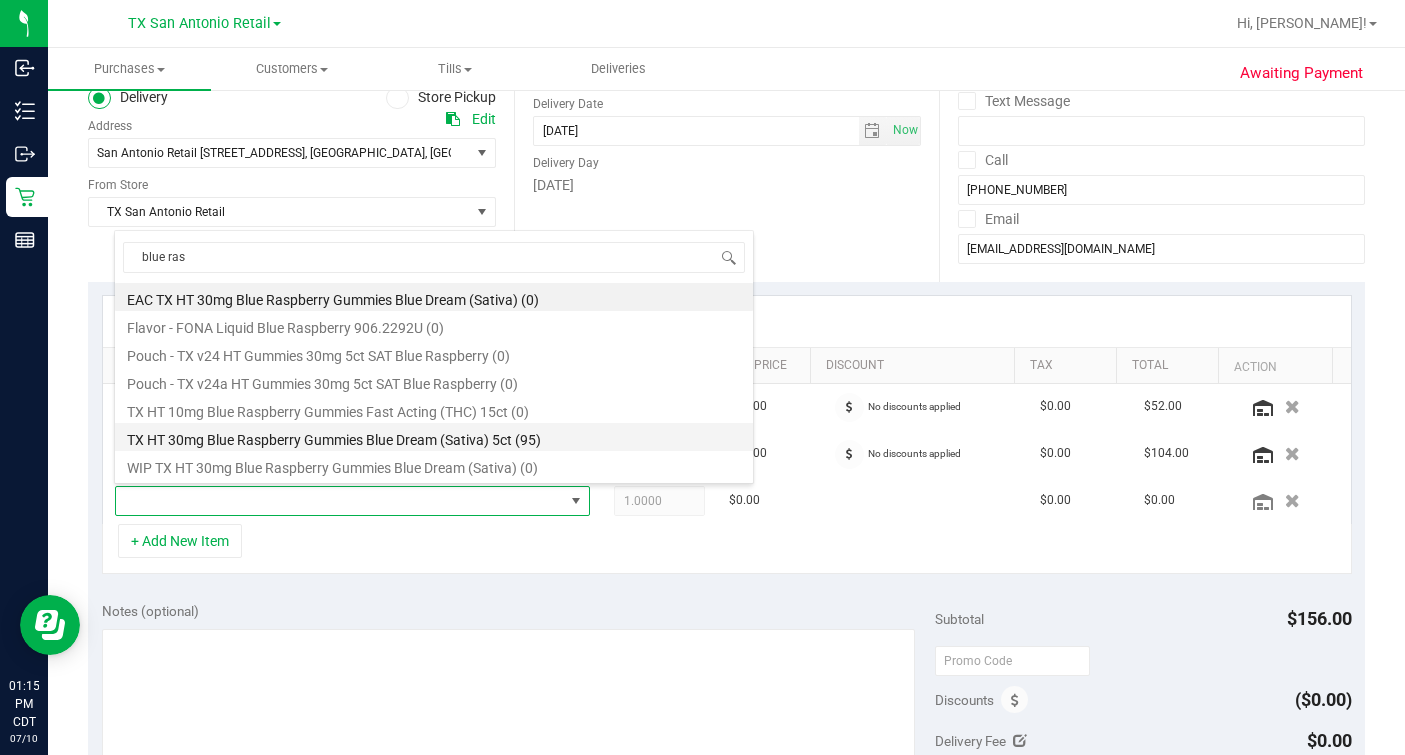 click on "TX HT 30mg Blue Raspberry Gummies Blue Dream (Sativa) 5ct (95)" at bounding box center (434, 437) 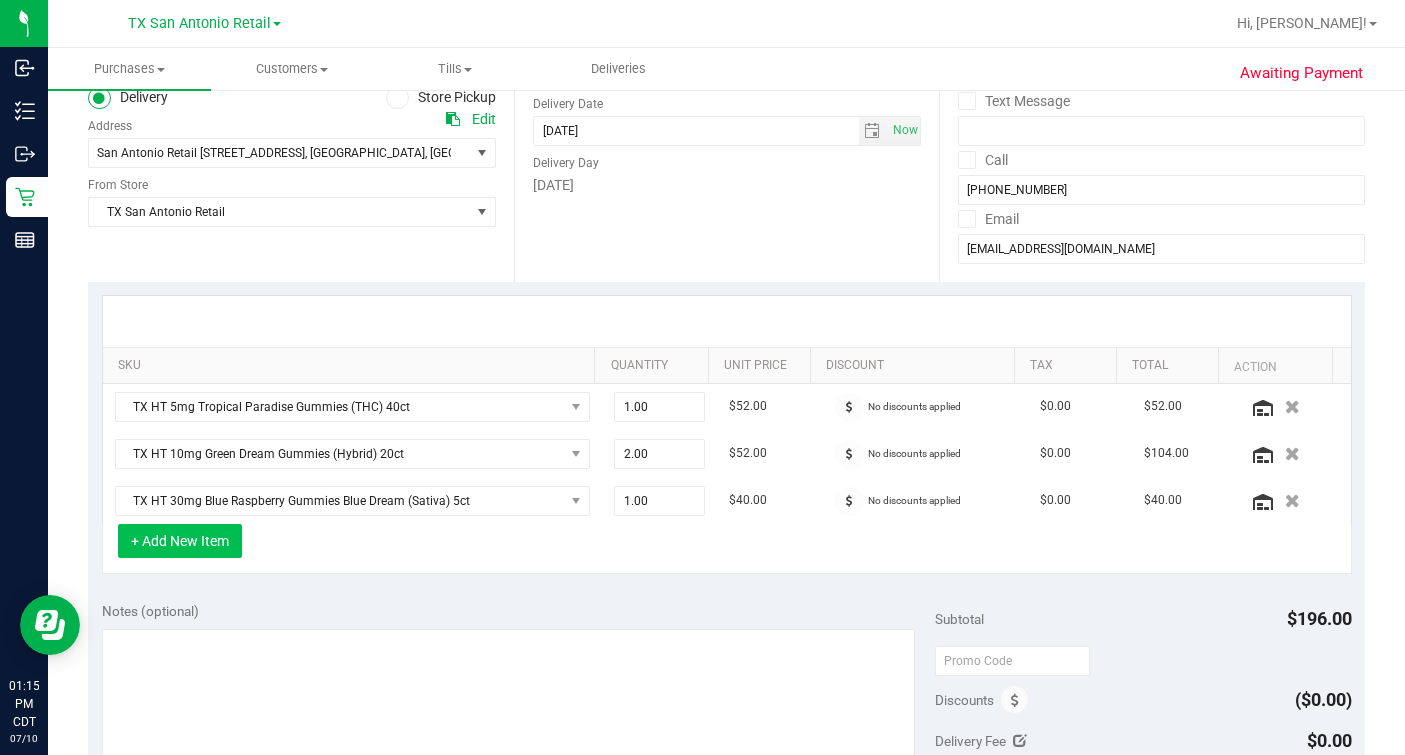 click on "+ Add New Item" at bounding box center (180, 541) 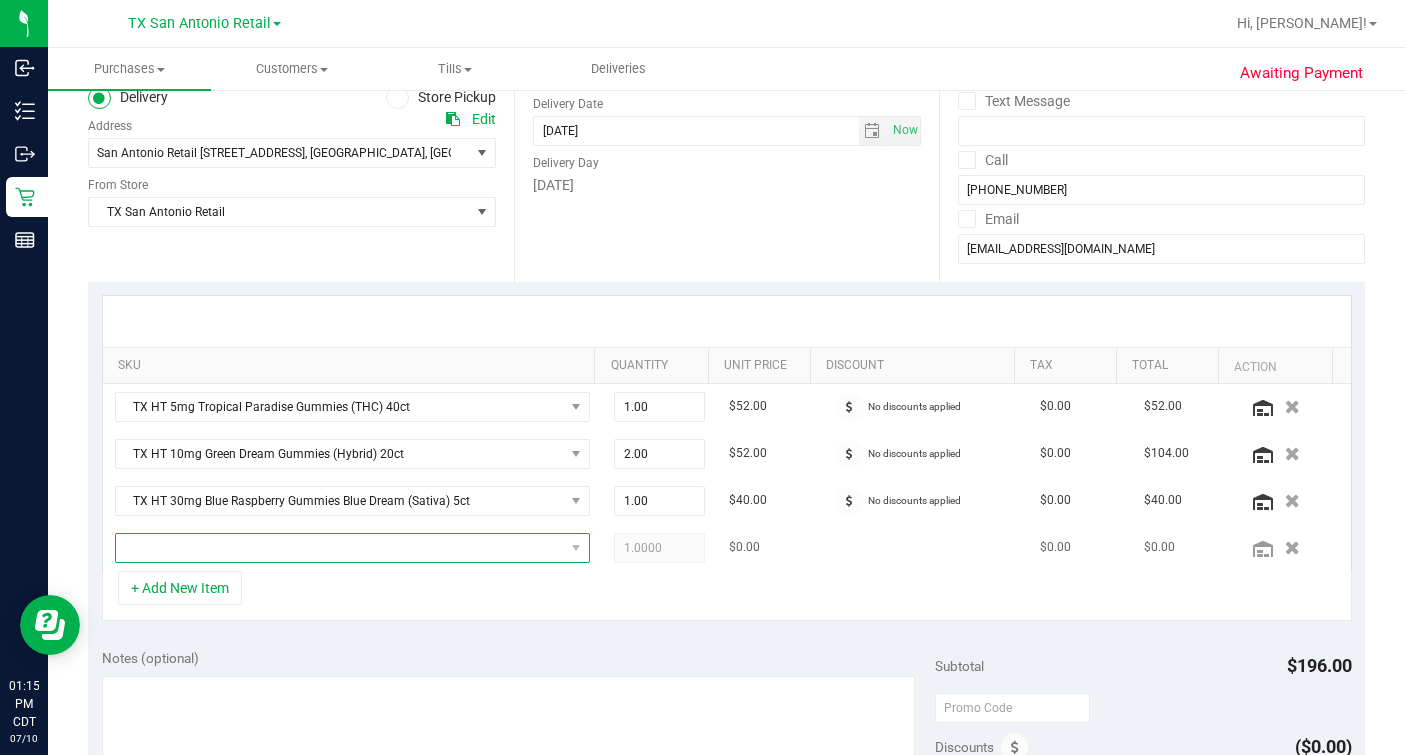 click at bounding box center [340, 548] 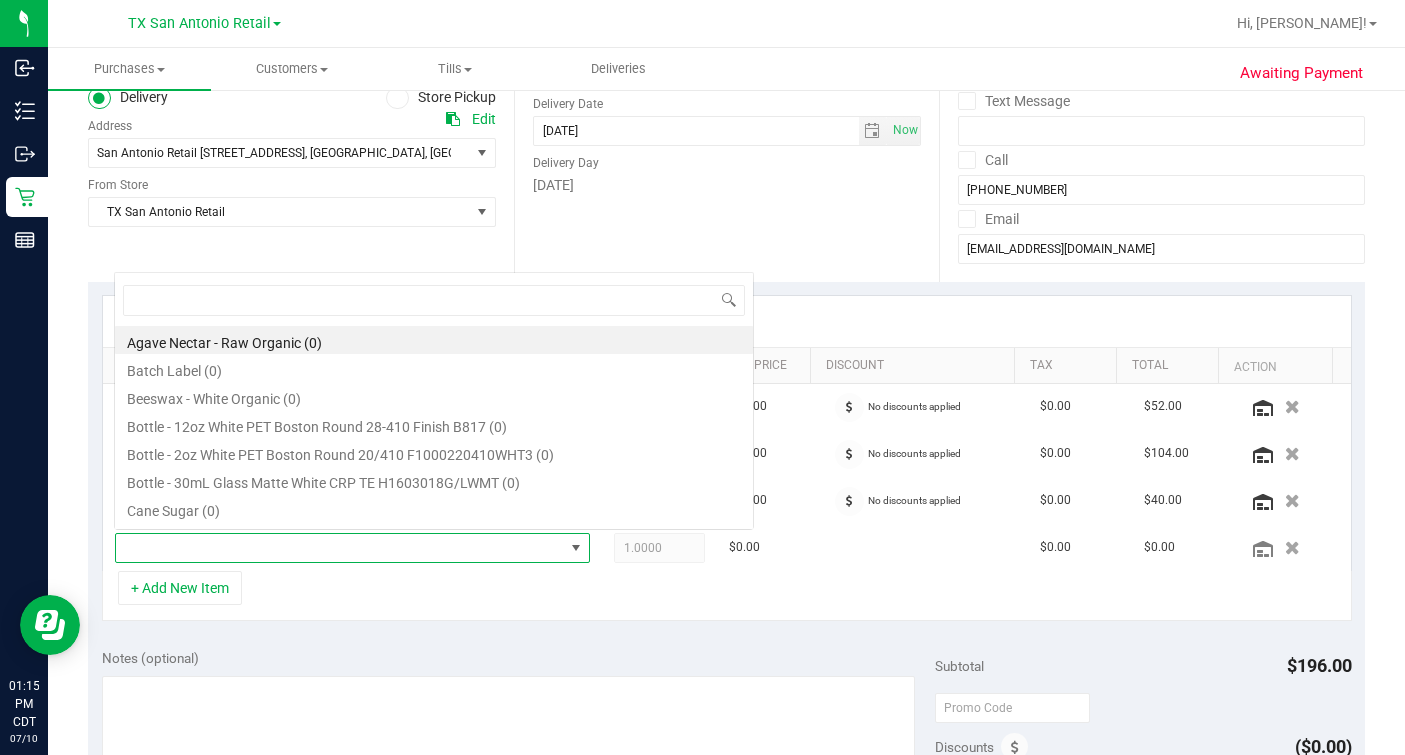 scroll, scrollTop: 0, scrollLeft: 0, axis: both 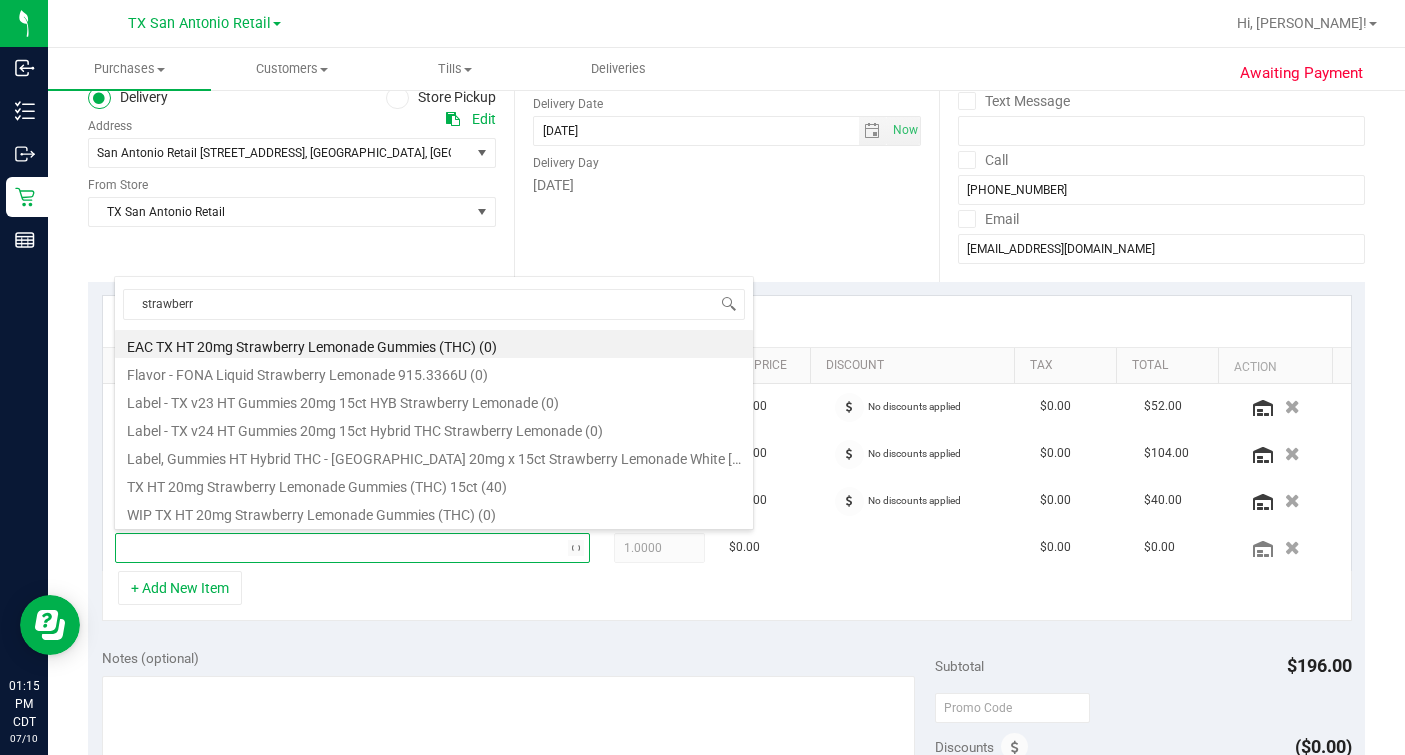 type on "strawberry" 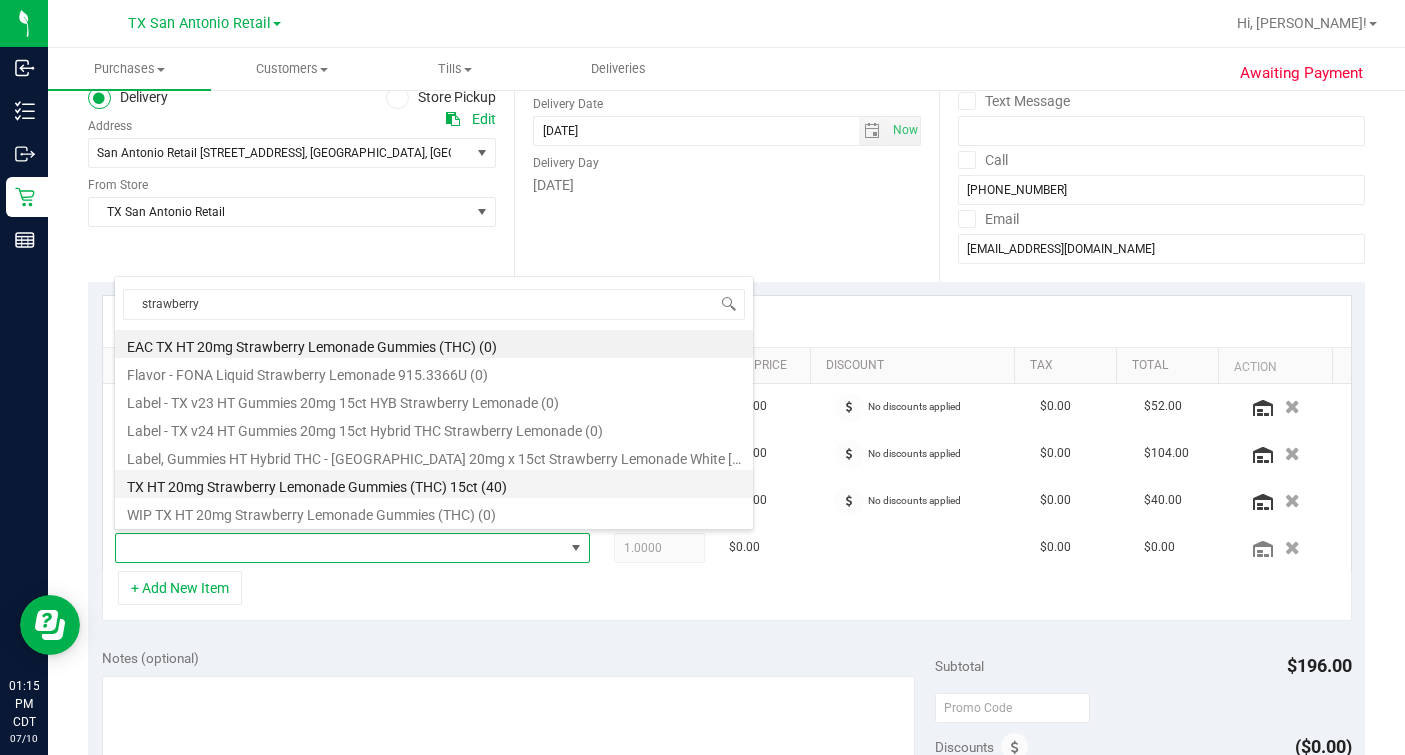 click on "TX HT 20mg Strawberry Lemonade Gummies (THC) 15ct (40)" at bounding box center (434, 484) 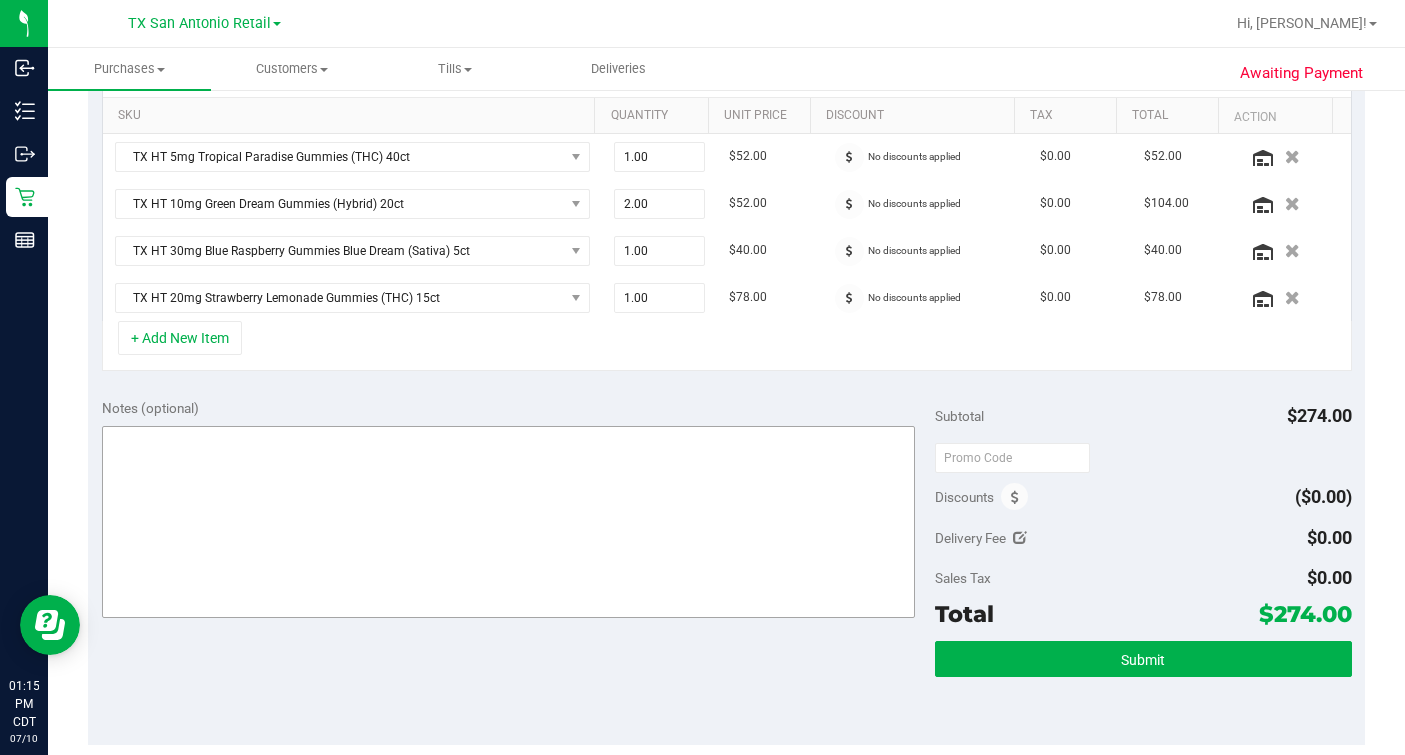 scroll, scrollTop: 499, scrollLeft: 0, axis: vertical 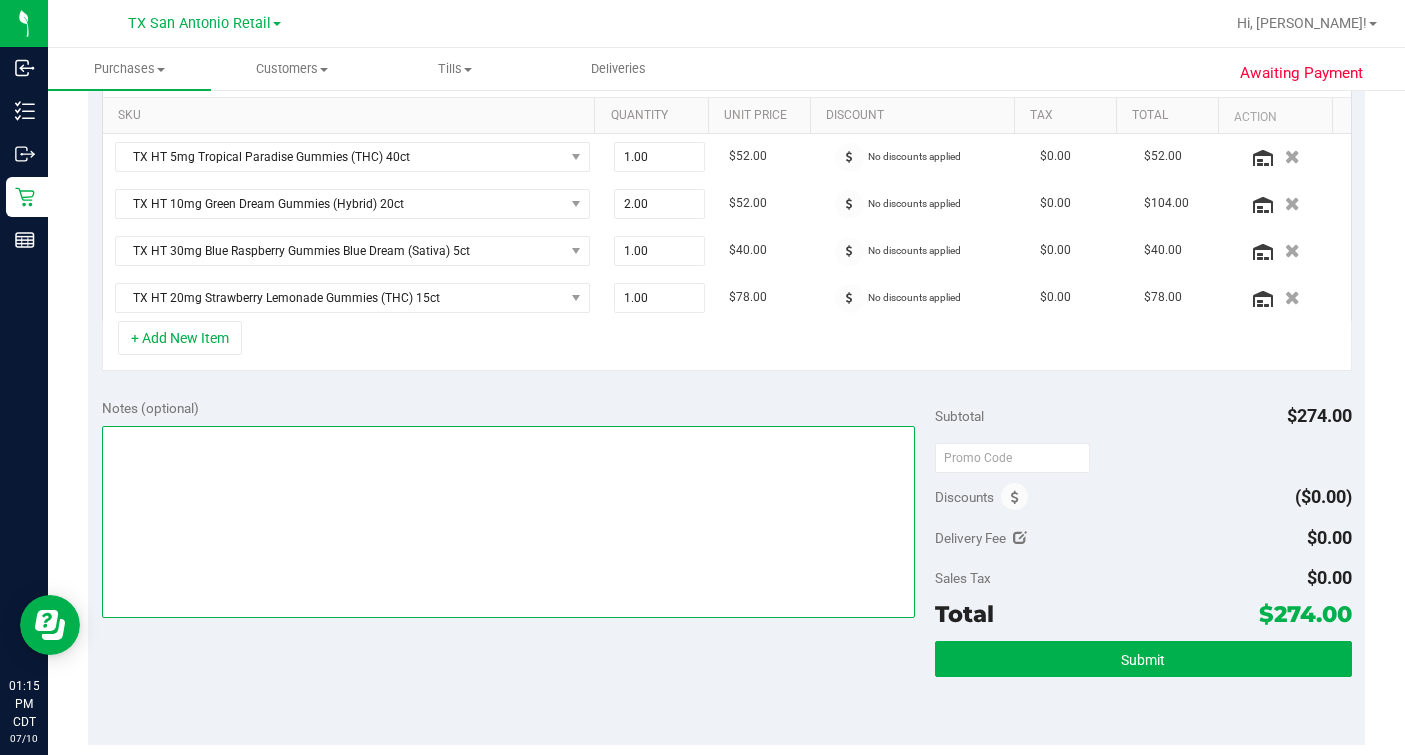 click at bounding box center [508, 522] 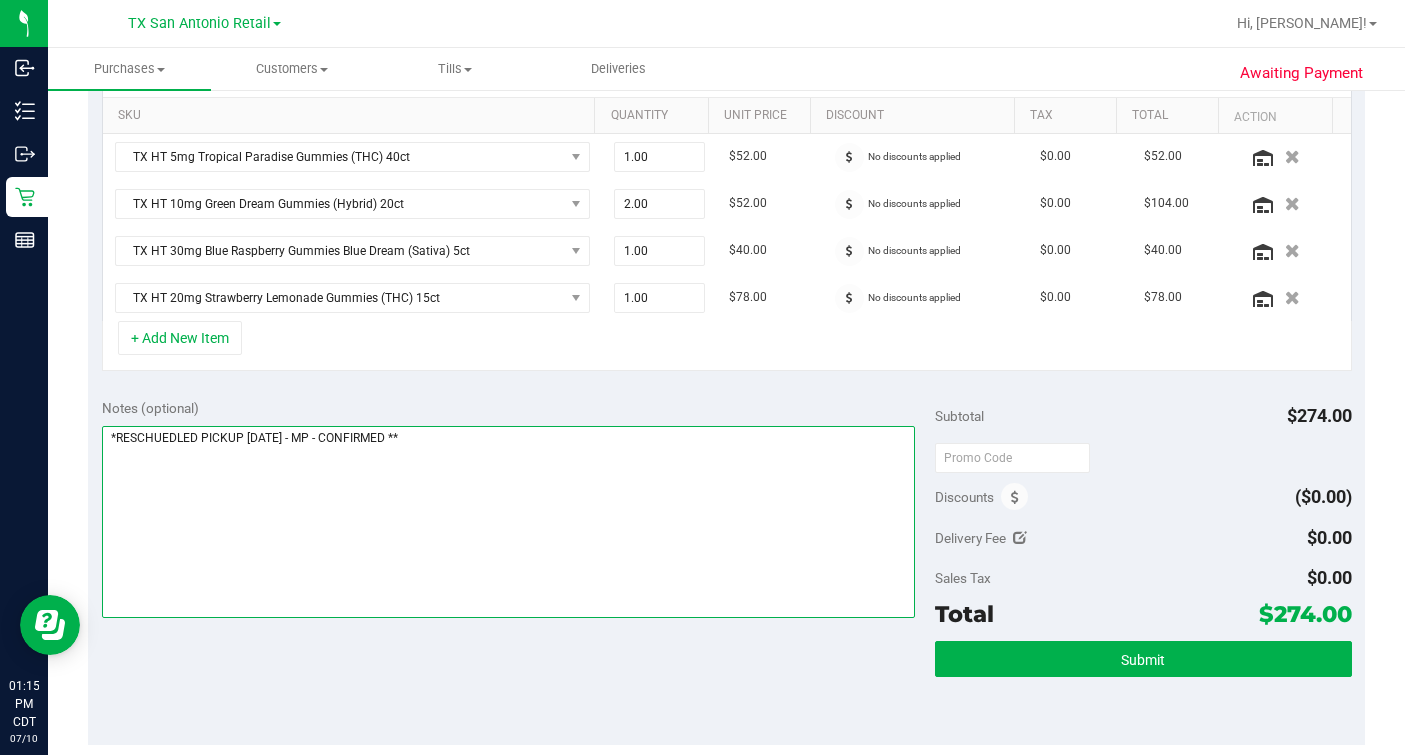 click at bounding box center (508, 522) 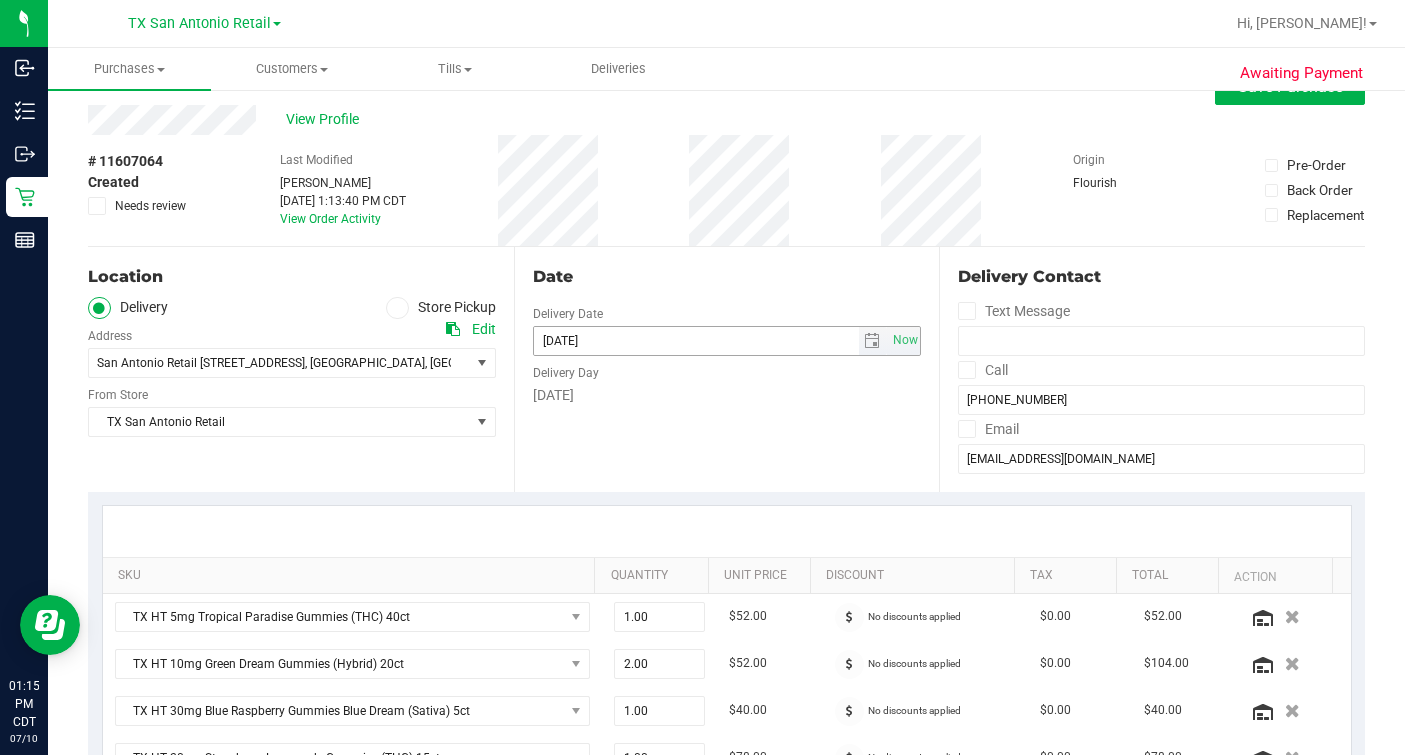 scroll, scrollTop: 0, scrollLeft: 0, axis: both 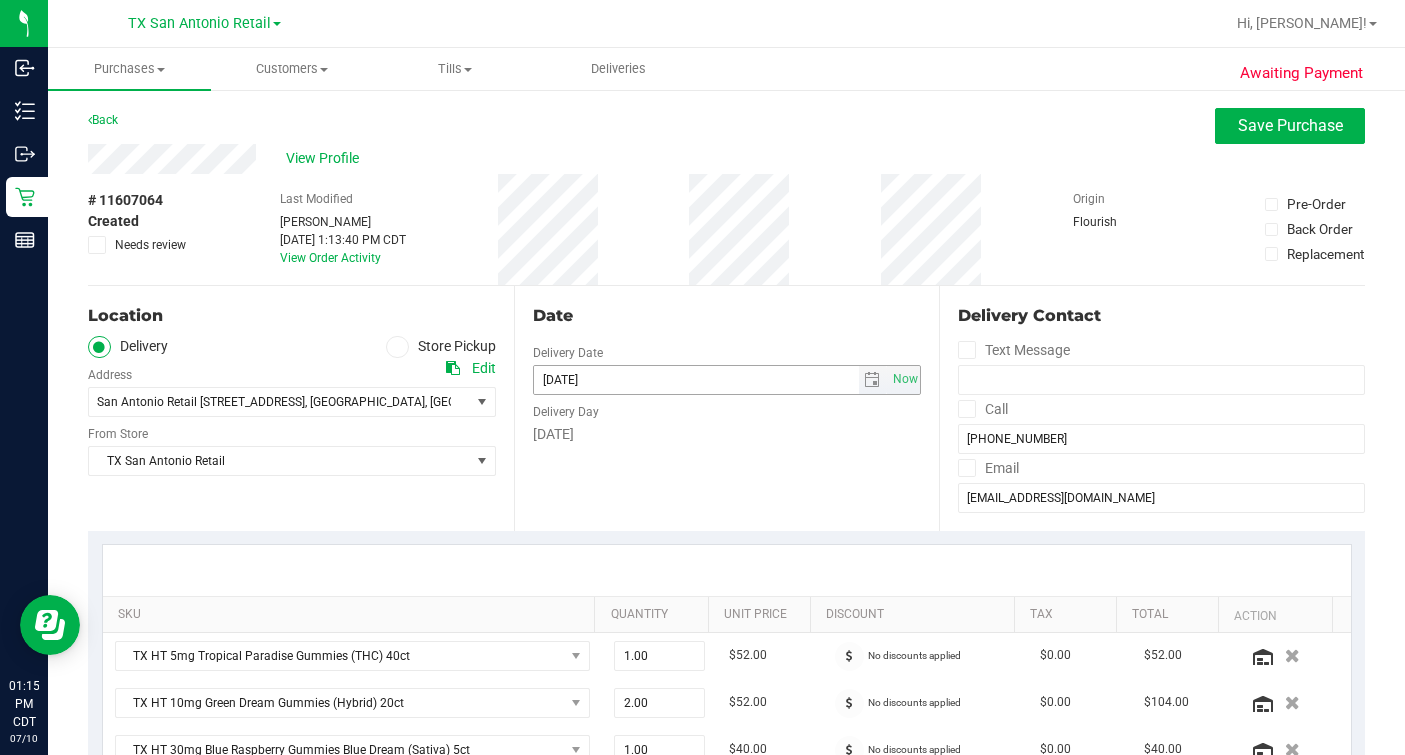 type on "** RESCHUEDLED PICKUP 07/11/25 - MP - CONFIRMED **" 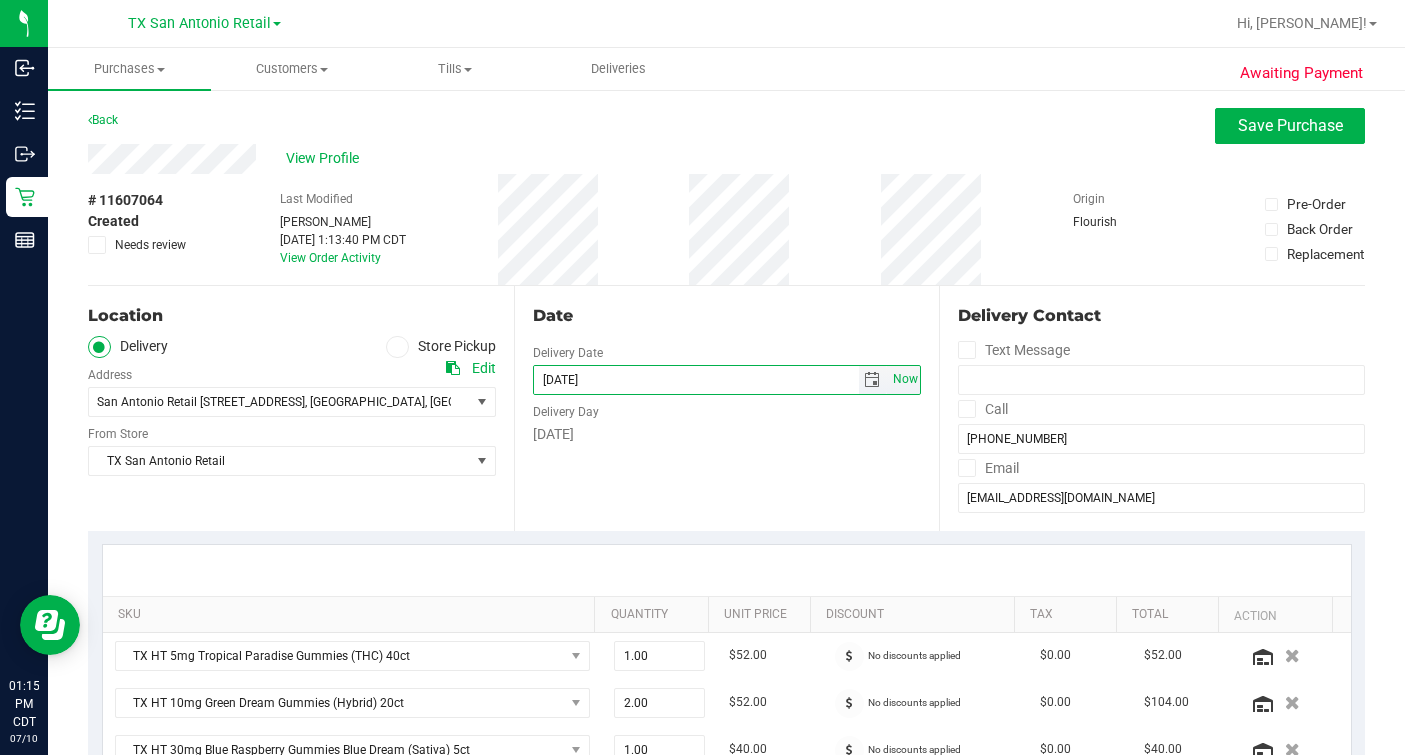 click on "Now" at bounding box center (905, 379) 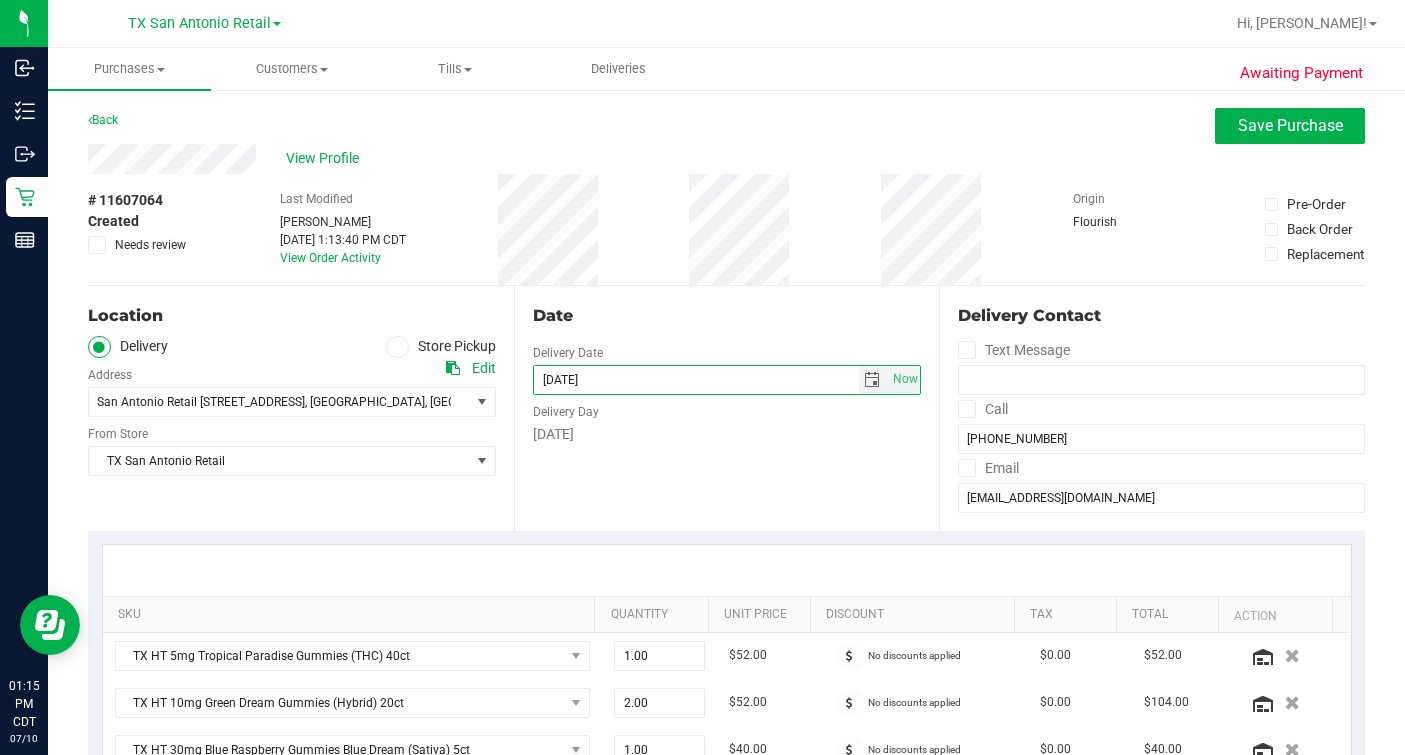 click at bounding box center [872, 380] 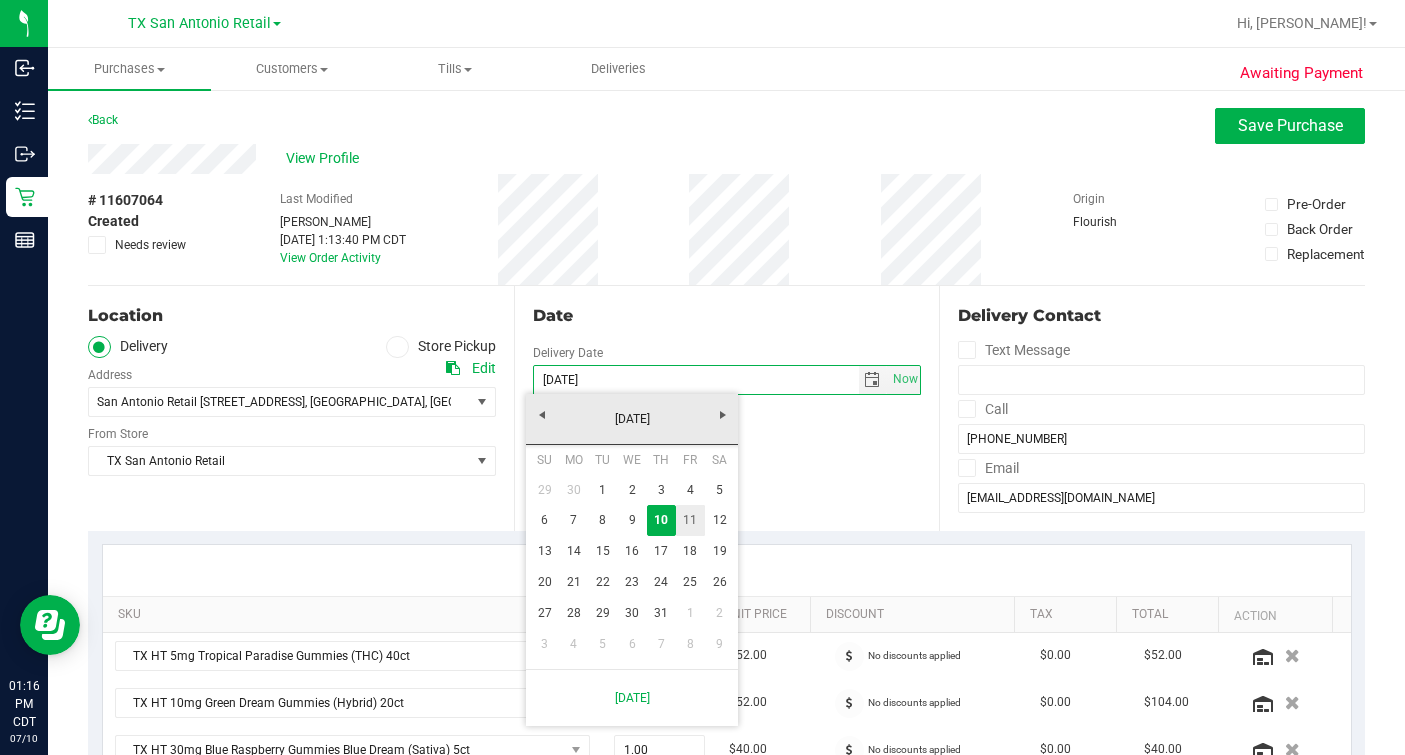 click on "11" at bounding box center [690, 520] 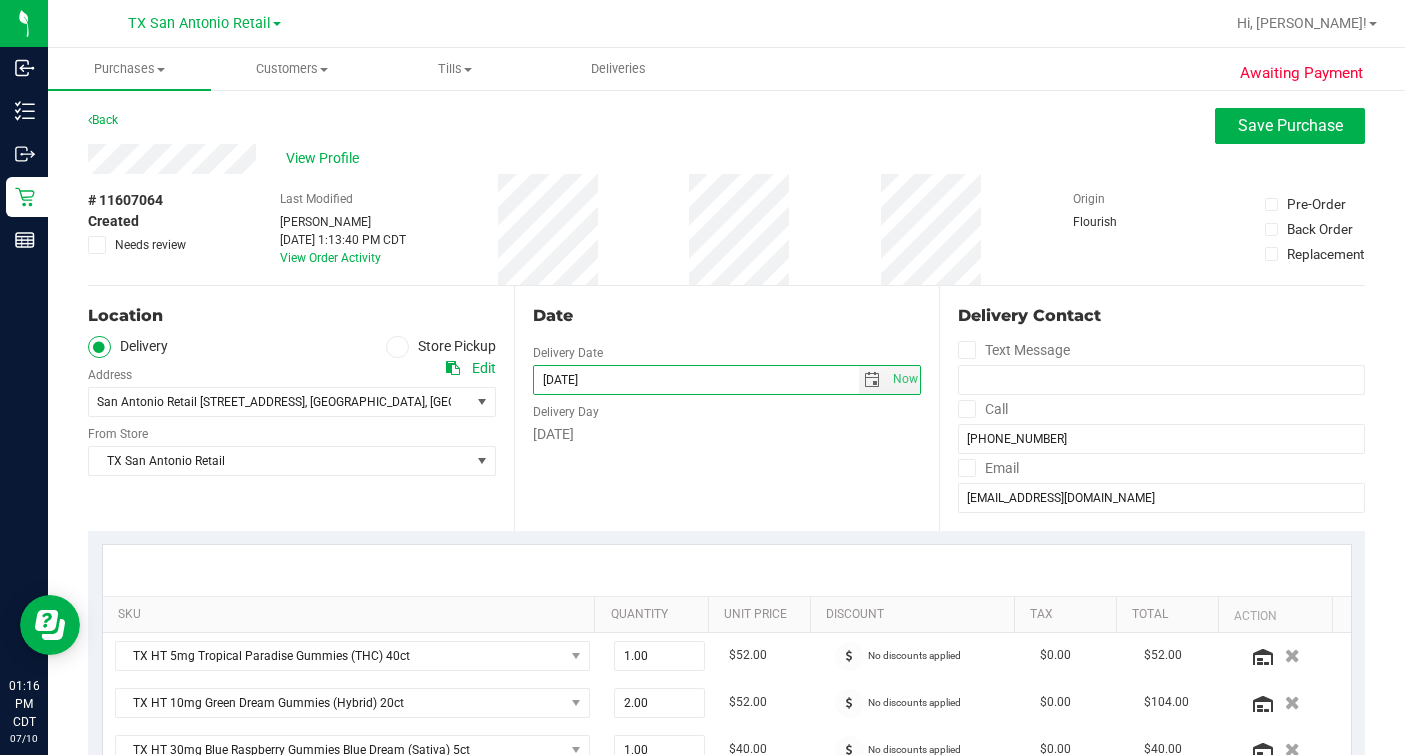 click on "Date
Delivery Date
07/11/2025
Now
07/11/2025 01:15 PM
Now
Delivery Day
Friday" at bounding box center (727, 408) 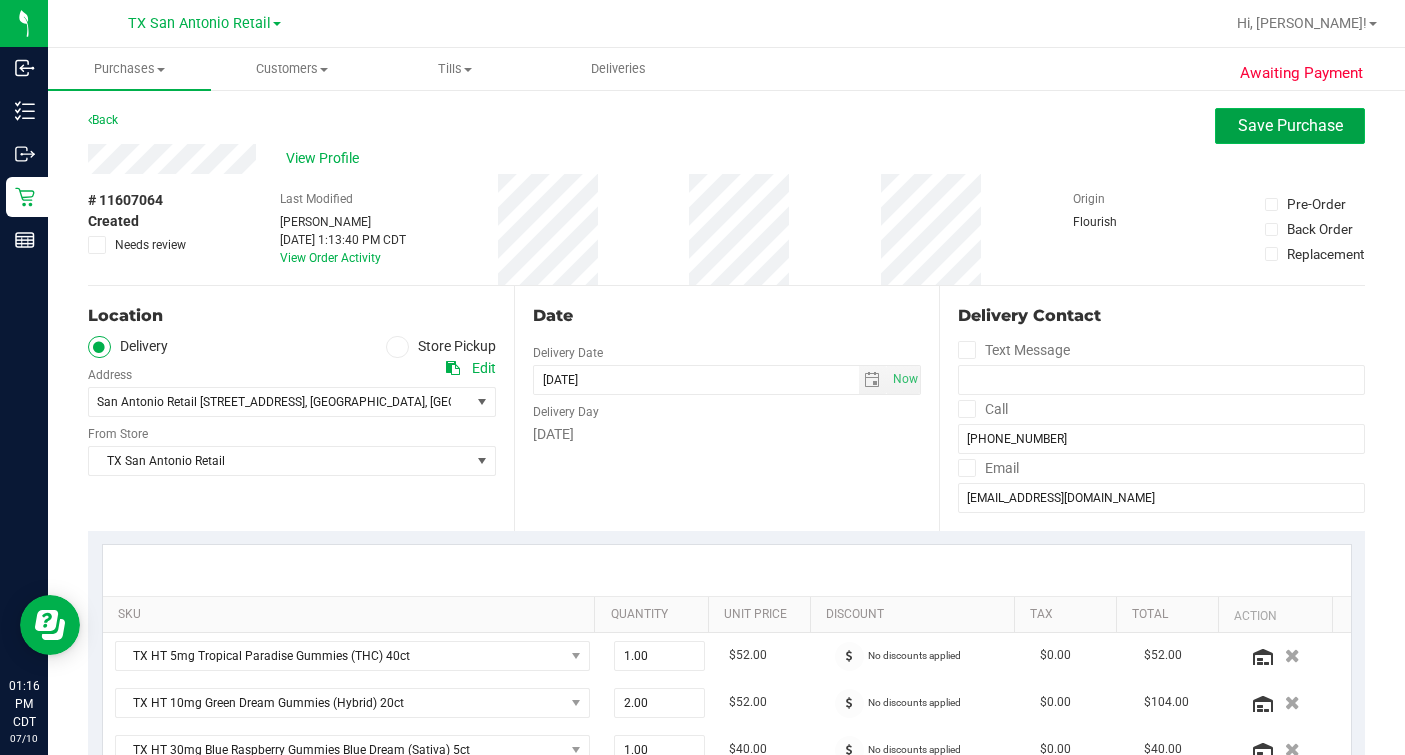 click on "Save Purchase" at bounding box center (1290, 125) 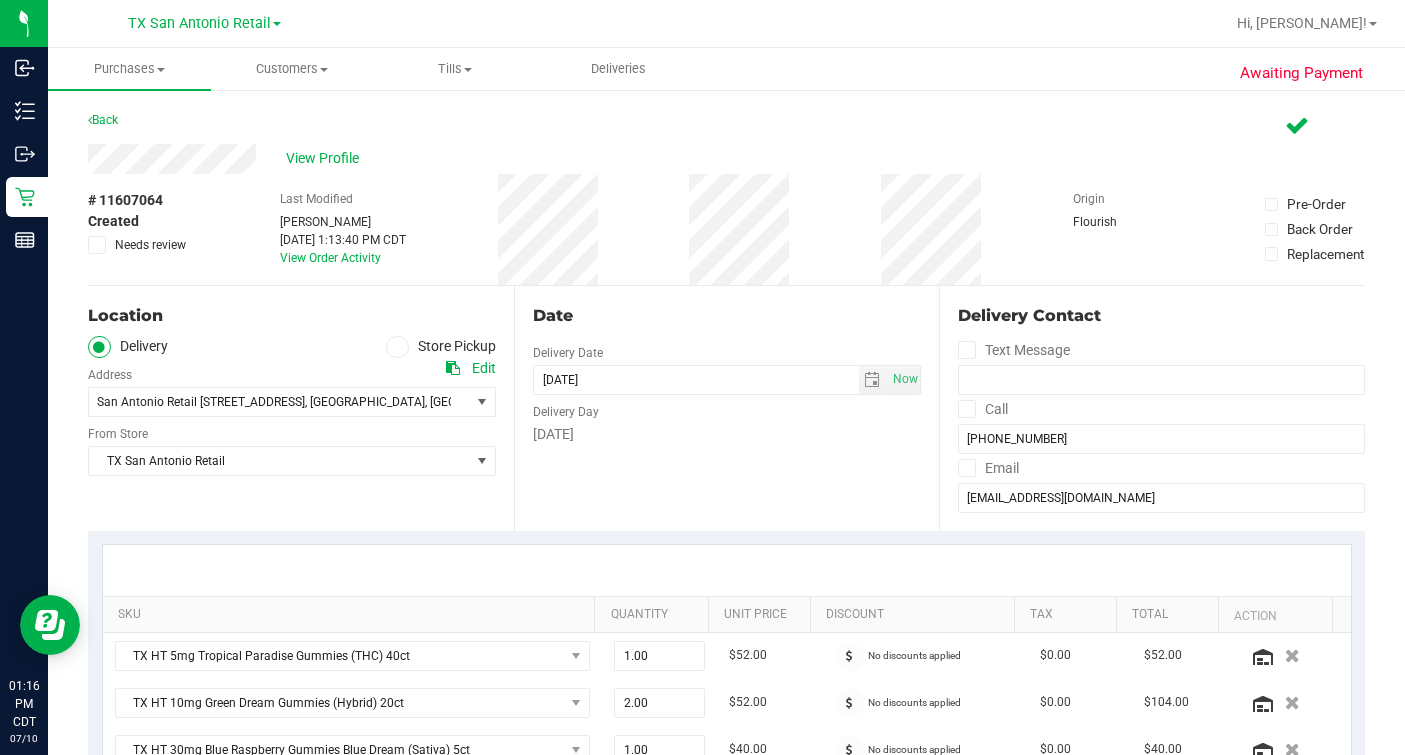 scroll, scrollTop: 499, scrollLeft: 0, axis: vertical 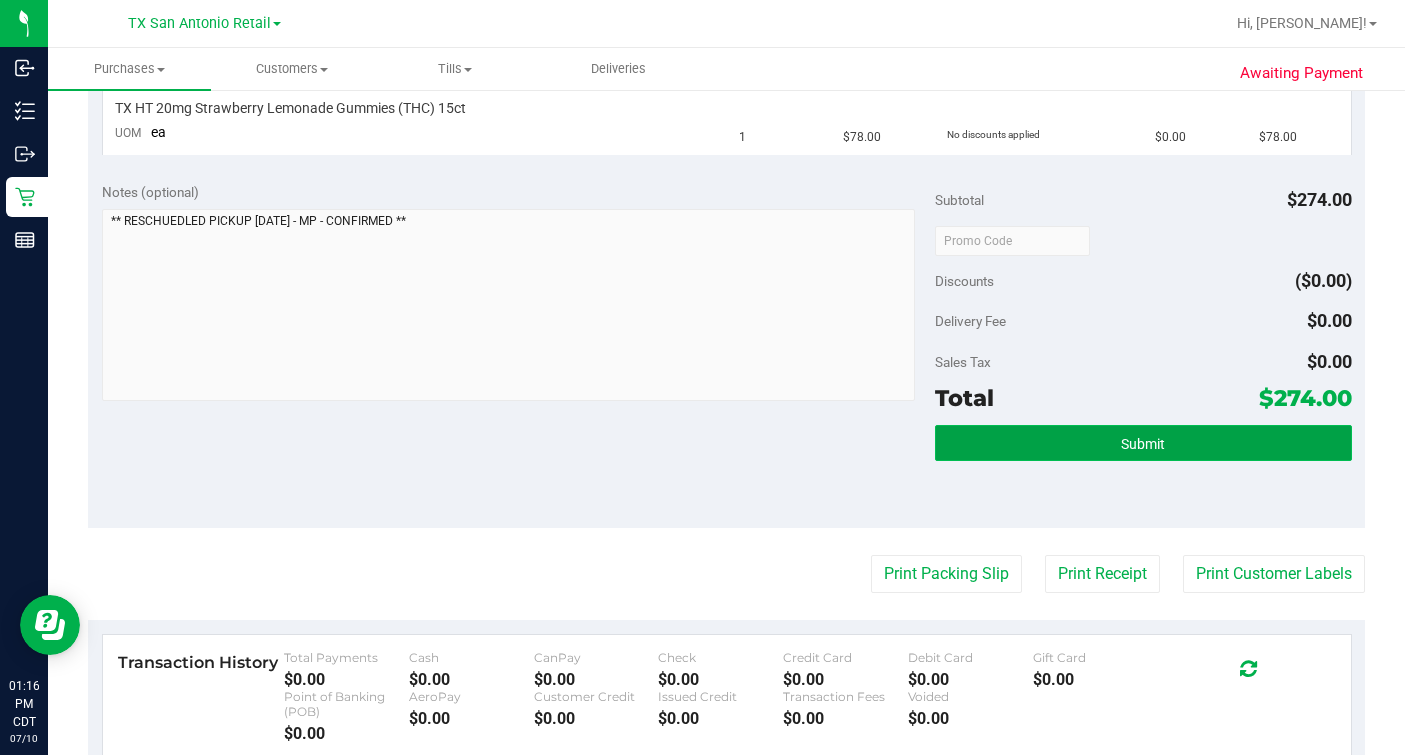 click on "Submit" at bounding box center (1143, 443) 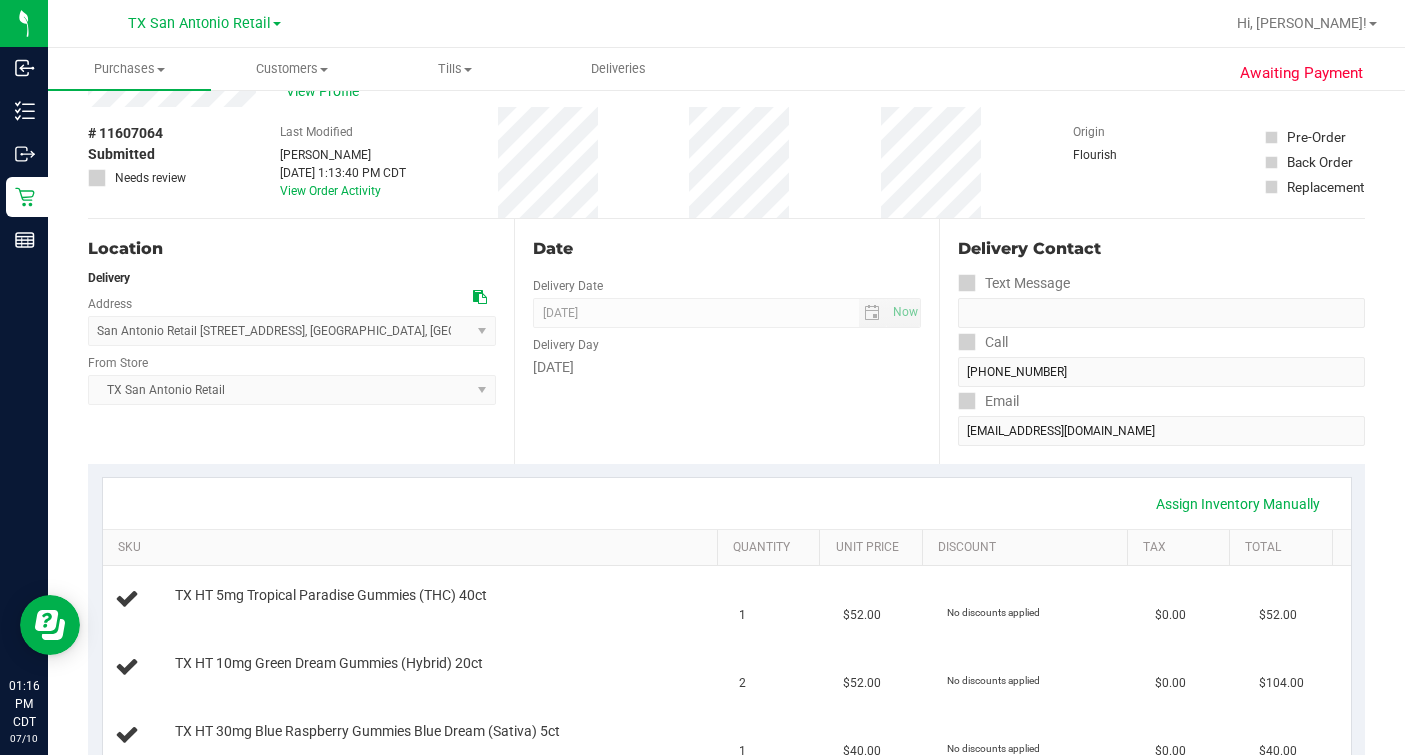 scroll, scrollTop: 0, scrollLeft: 0, axis: both 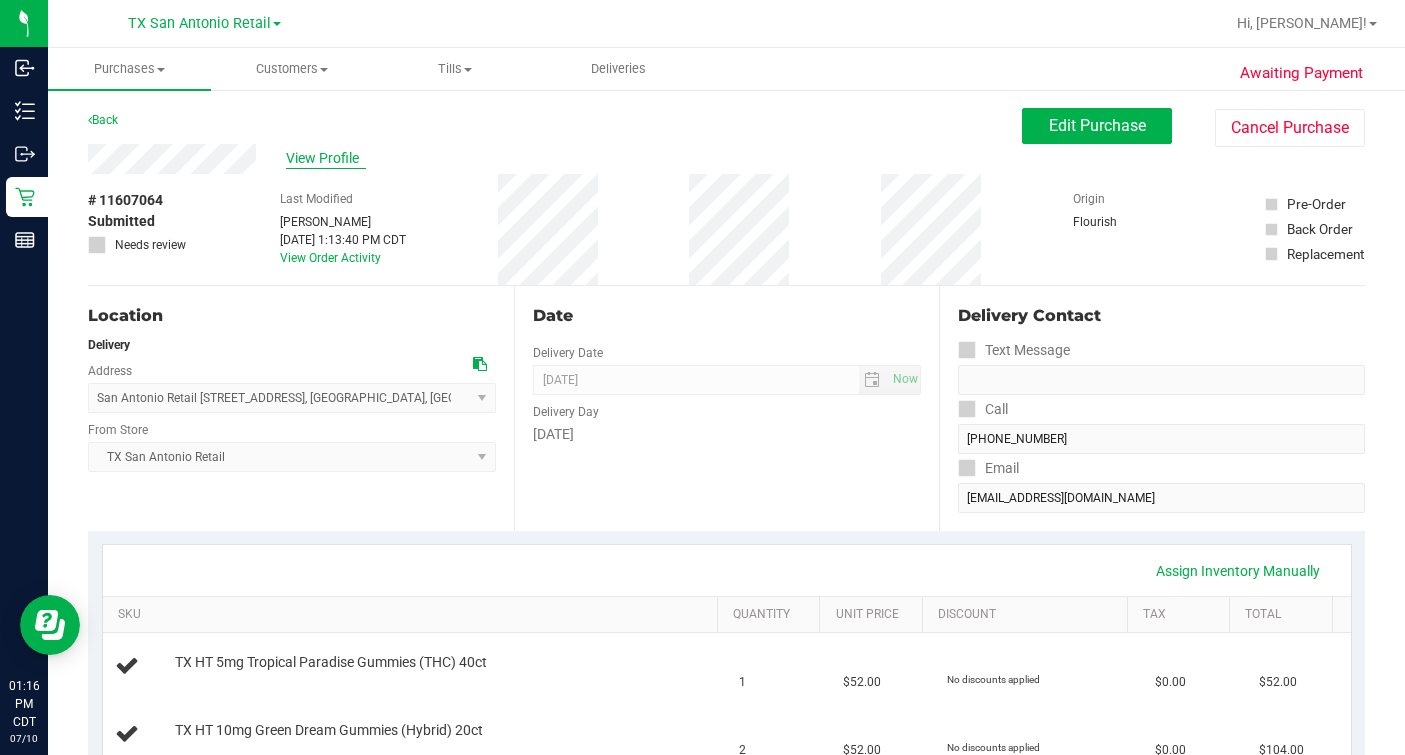 click on "View Profile" at bounding box center [326, 158] 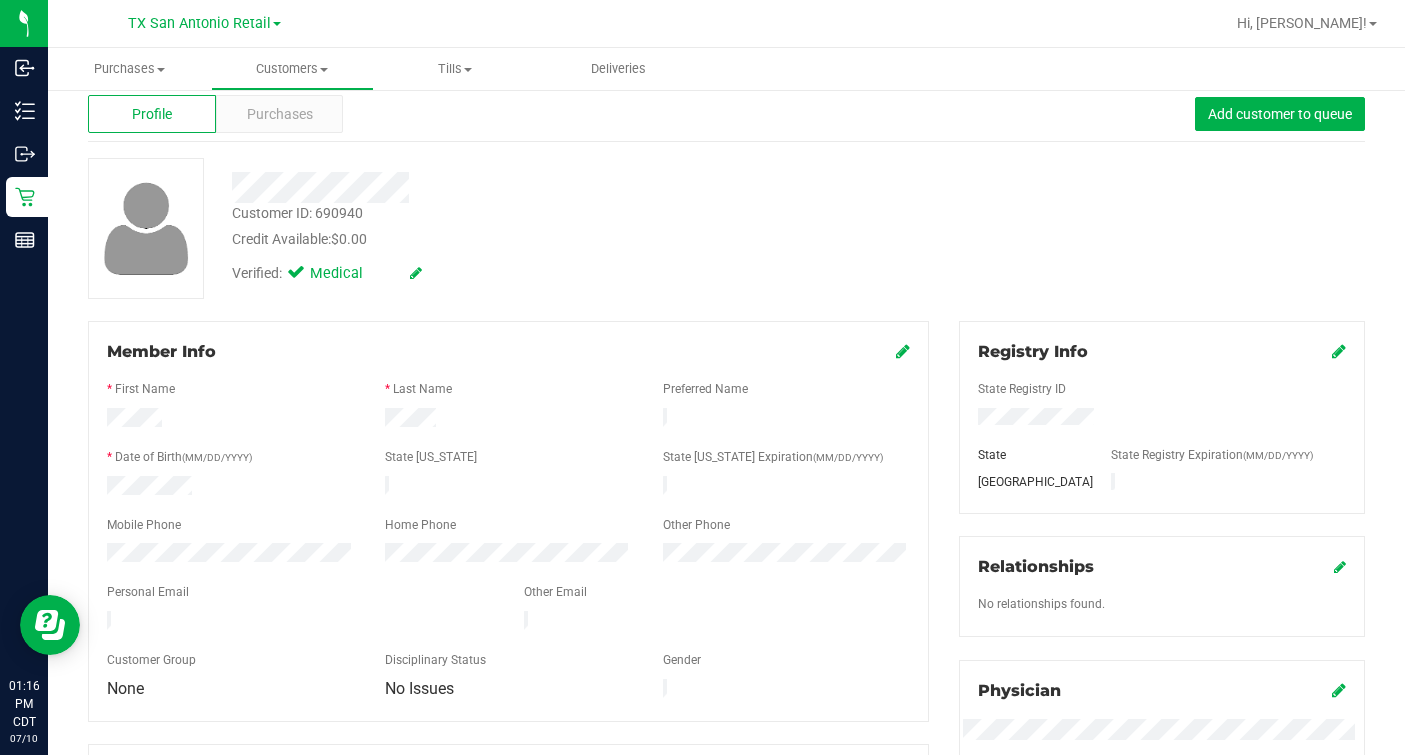 scroll, scrollTop: 0, scrollLeft: 0, axis: both 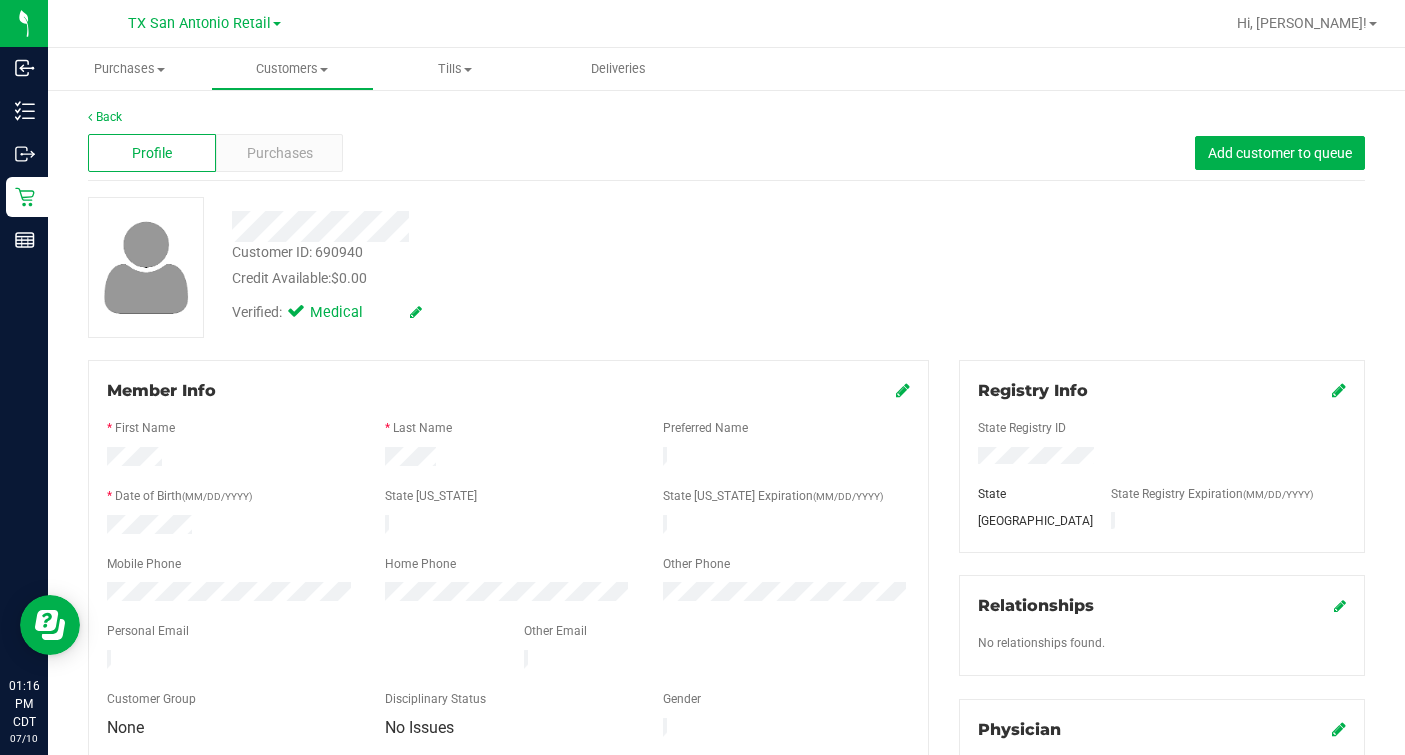 click on "Back" at bounding box center [726, 117] 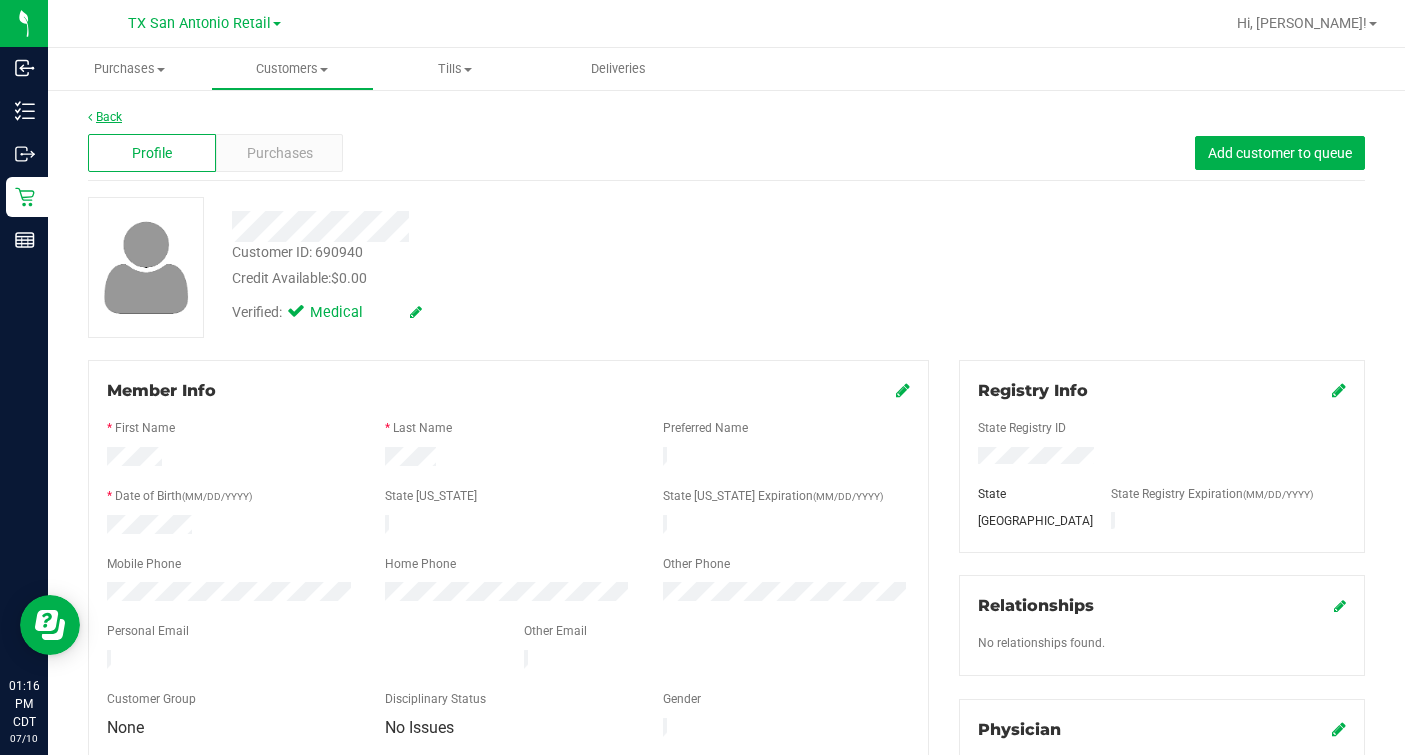click on "Back" at bounding box center (105, 117) 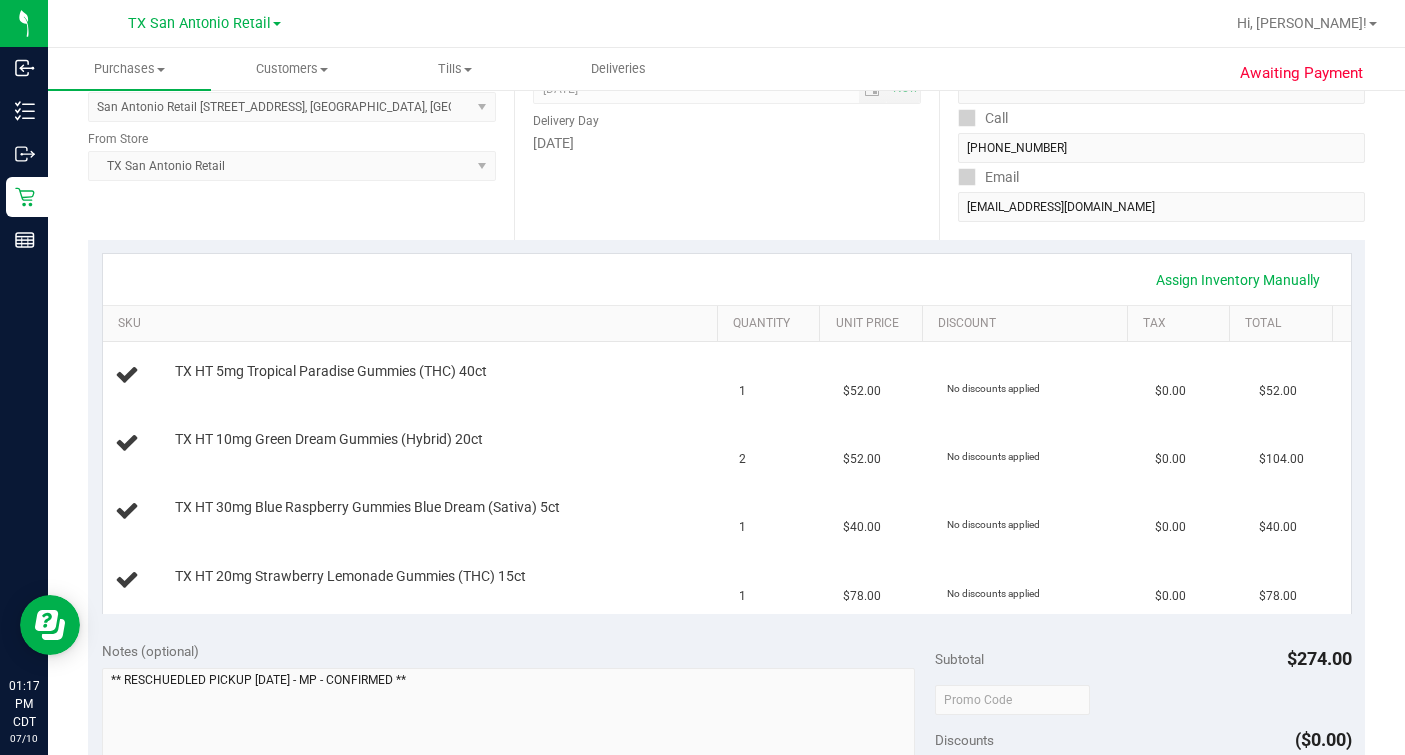 scroll, scrollTop: 0, scrollLeft: 0, axis: both 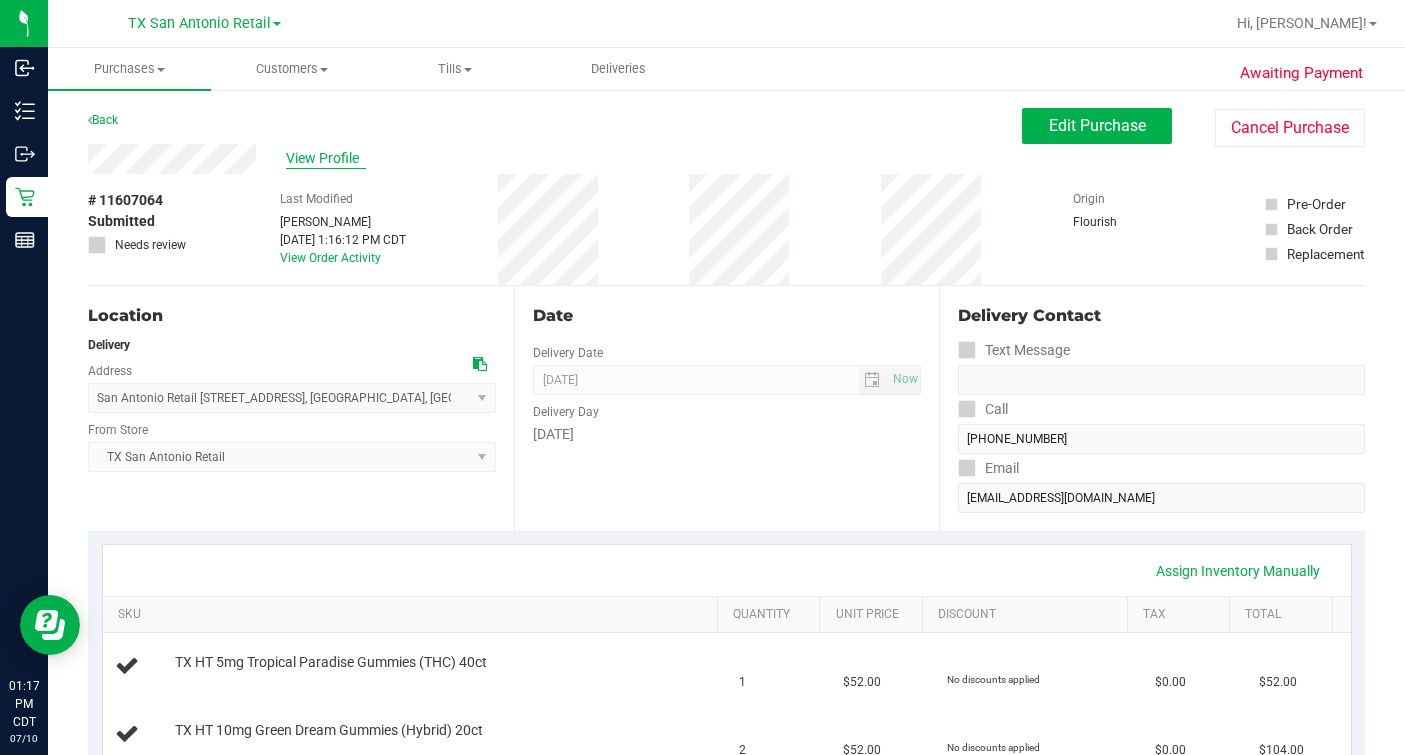 click on "View Profile" at bounding box center [326, 158] 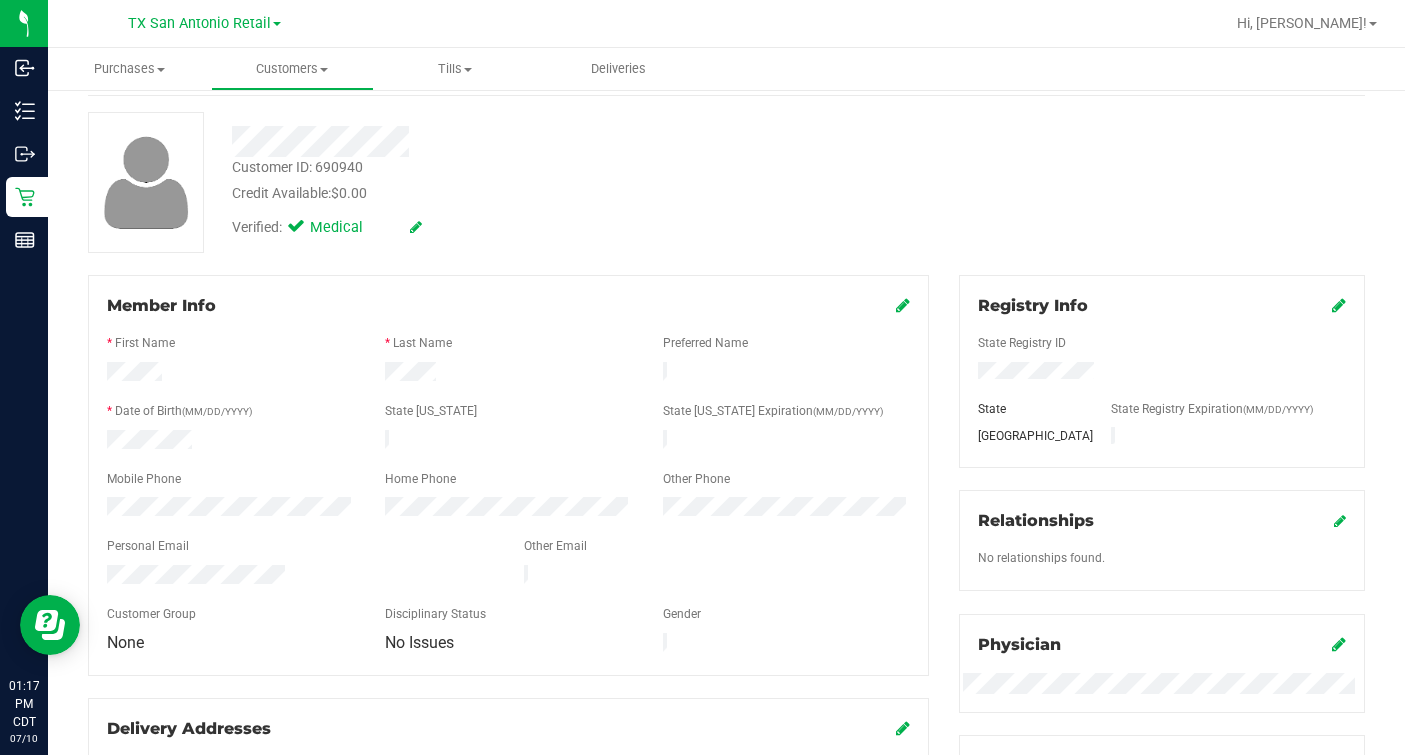 scroll, scrollTop: 124, scrollLeft: 0, axis: vertical 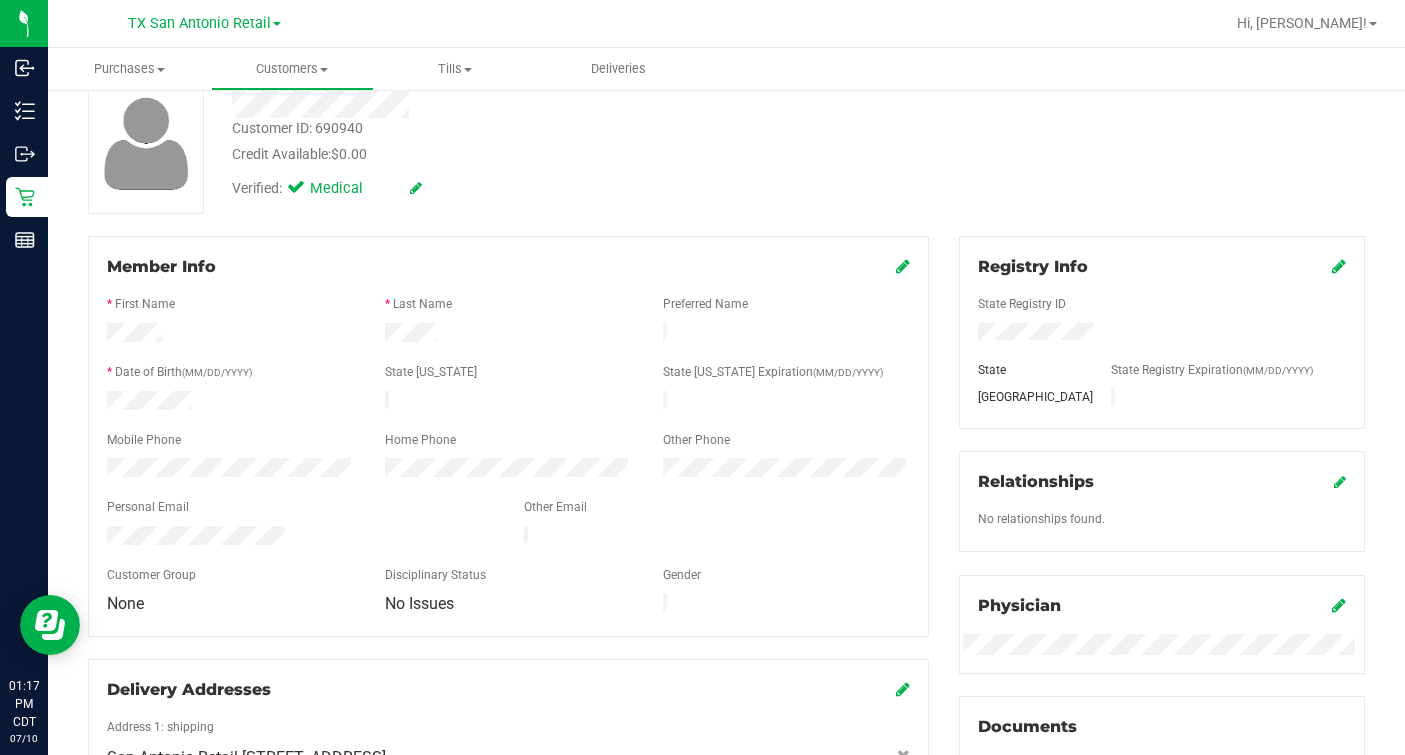 click at bounding box center (300, 538) 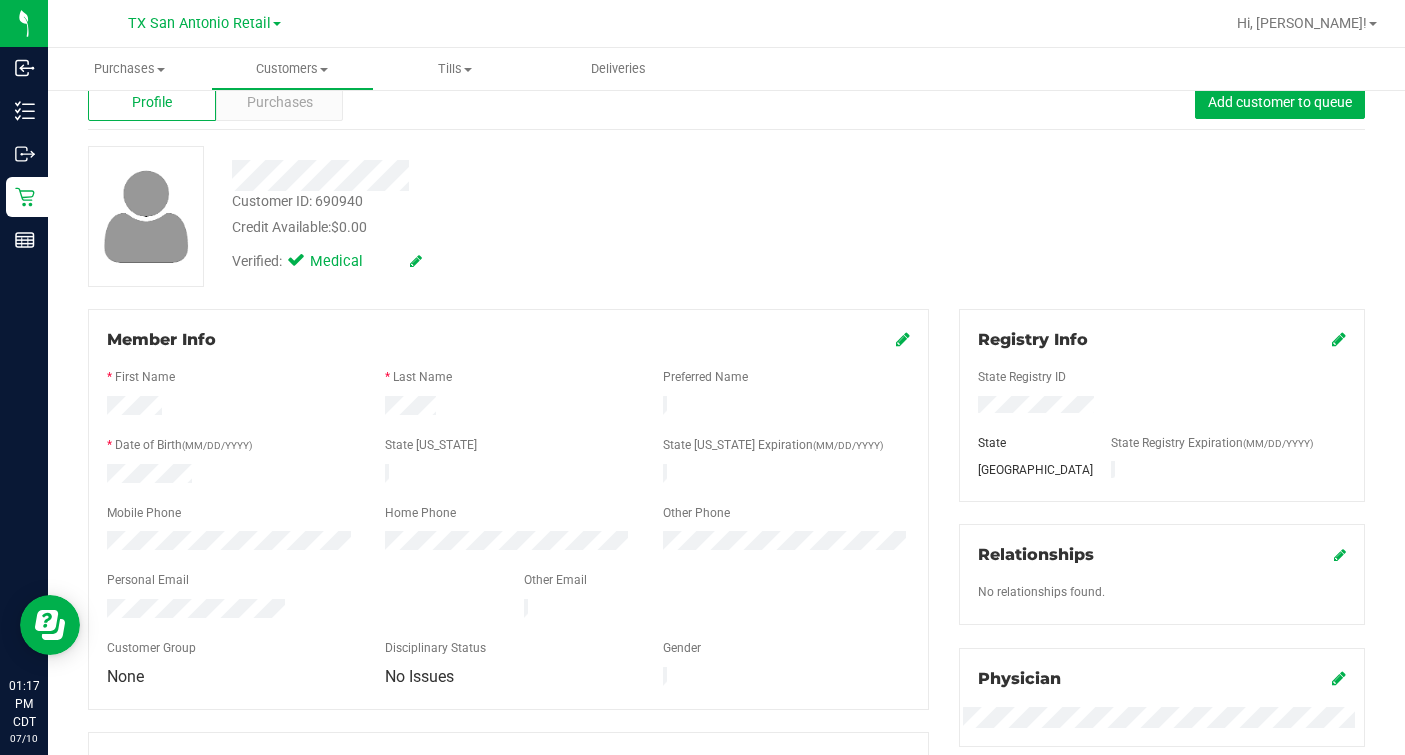 scroll, scrollTop: 0, scrollLeft: 0, axis: both 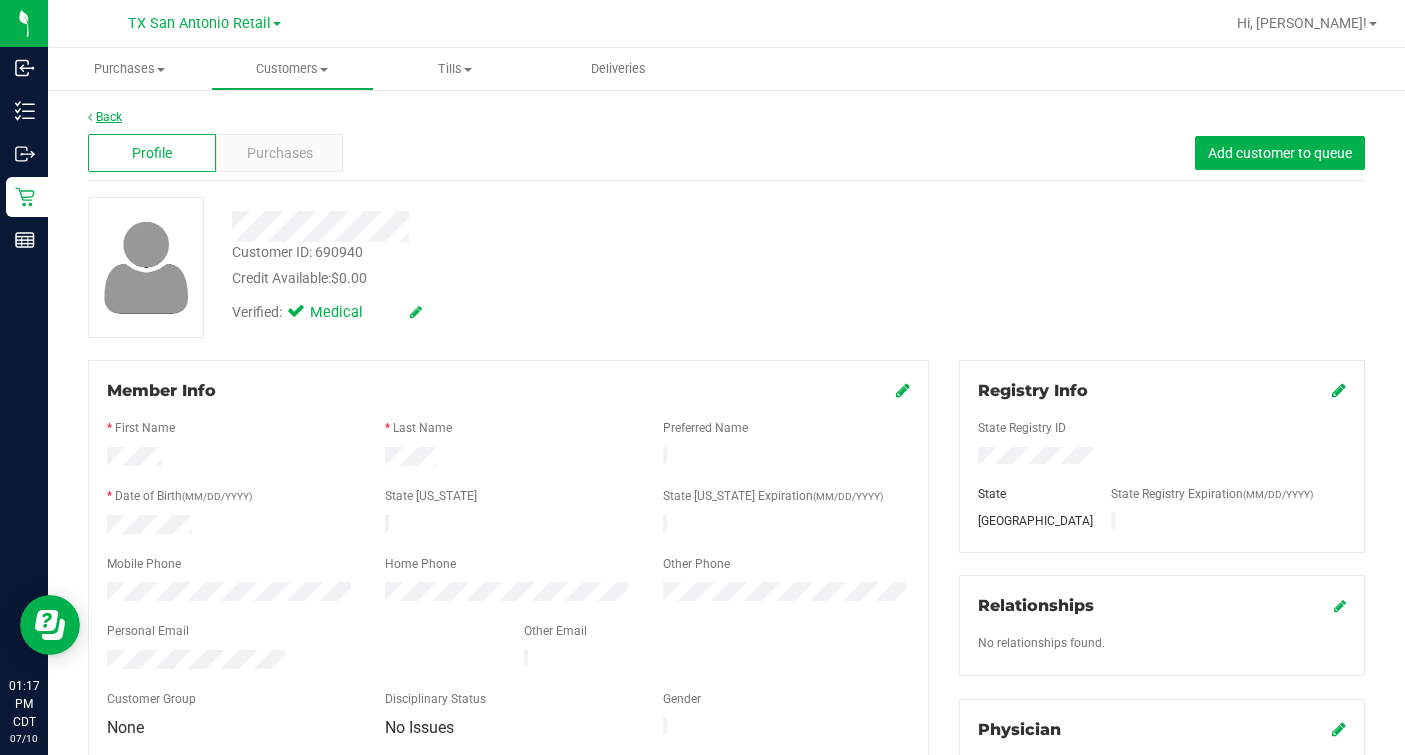 click at bounding box center (90, 117) 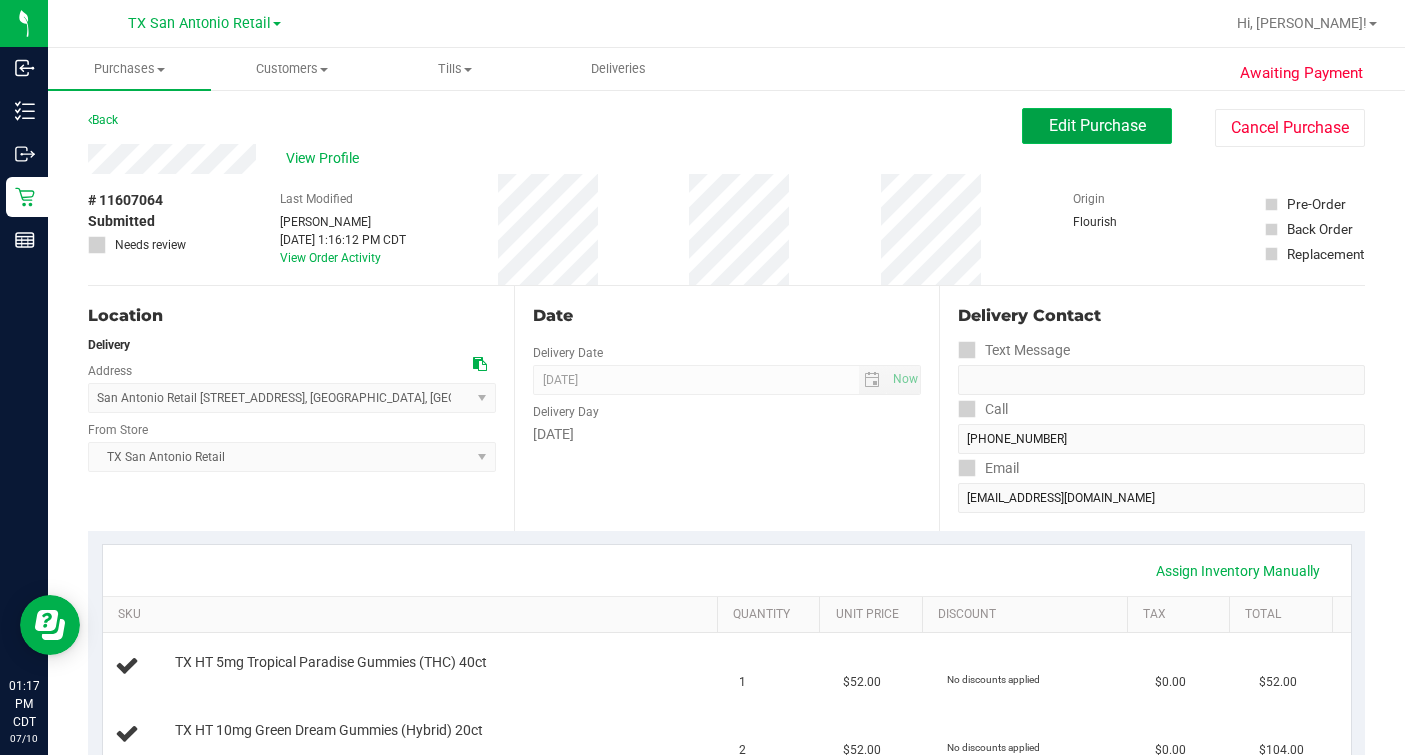 click on "Edit Purchase" at bounding box center [1097, 126] 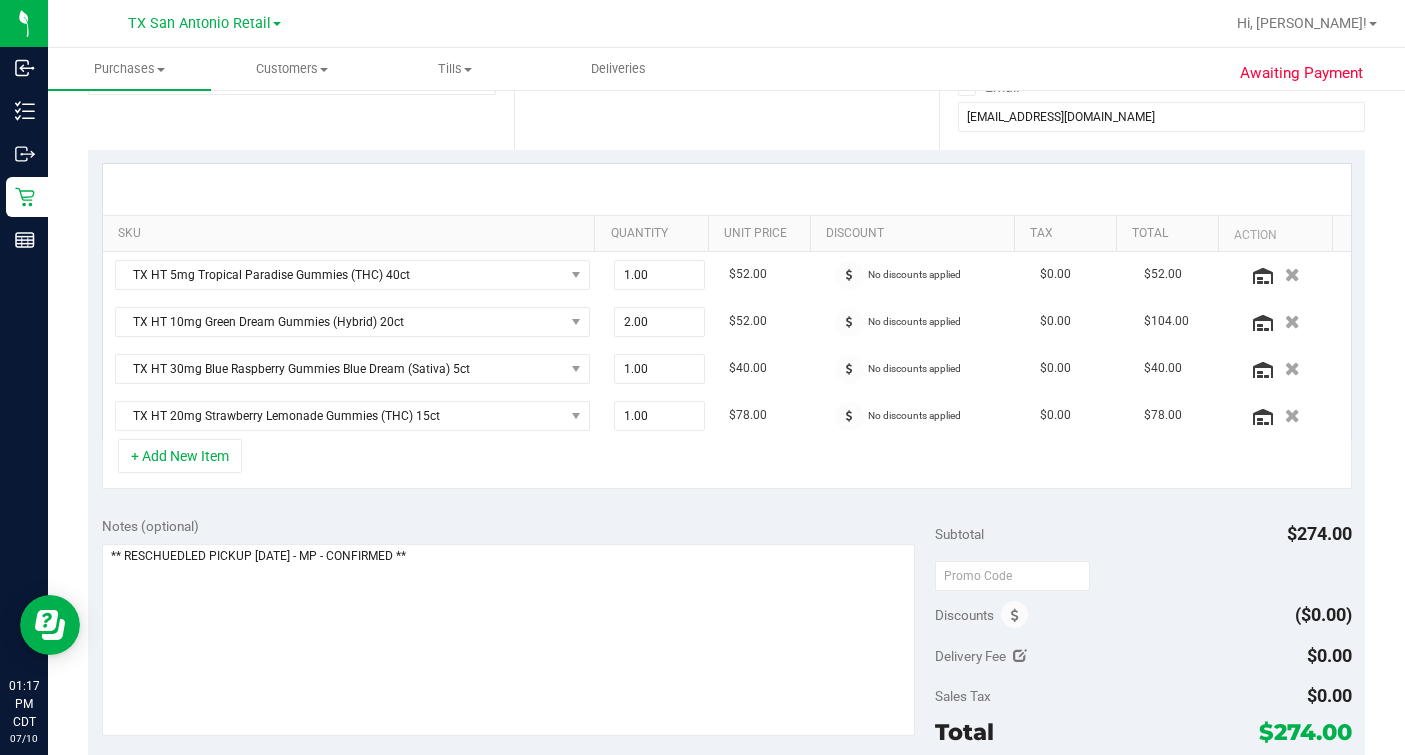 scroll, scrollTop: 625, scrollLeft: 0, axis: vertical 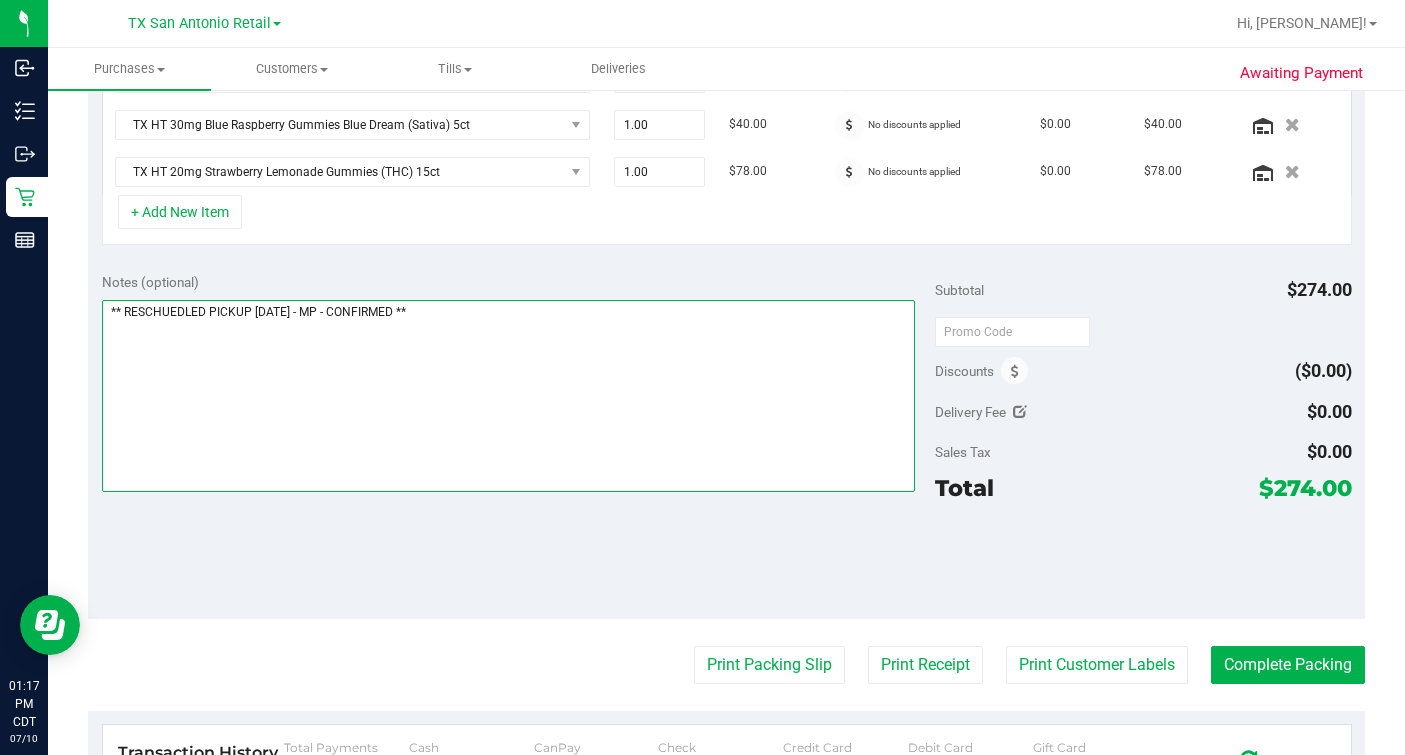 click at bounding box center [508, 396] 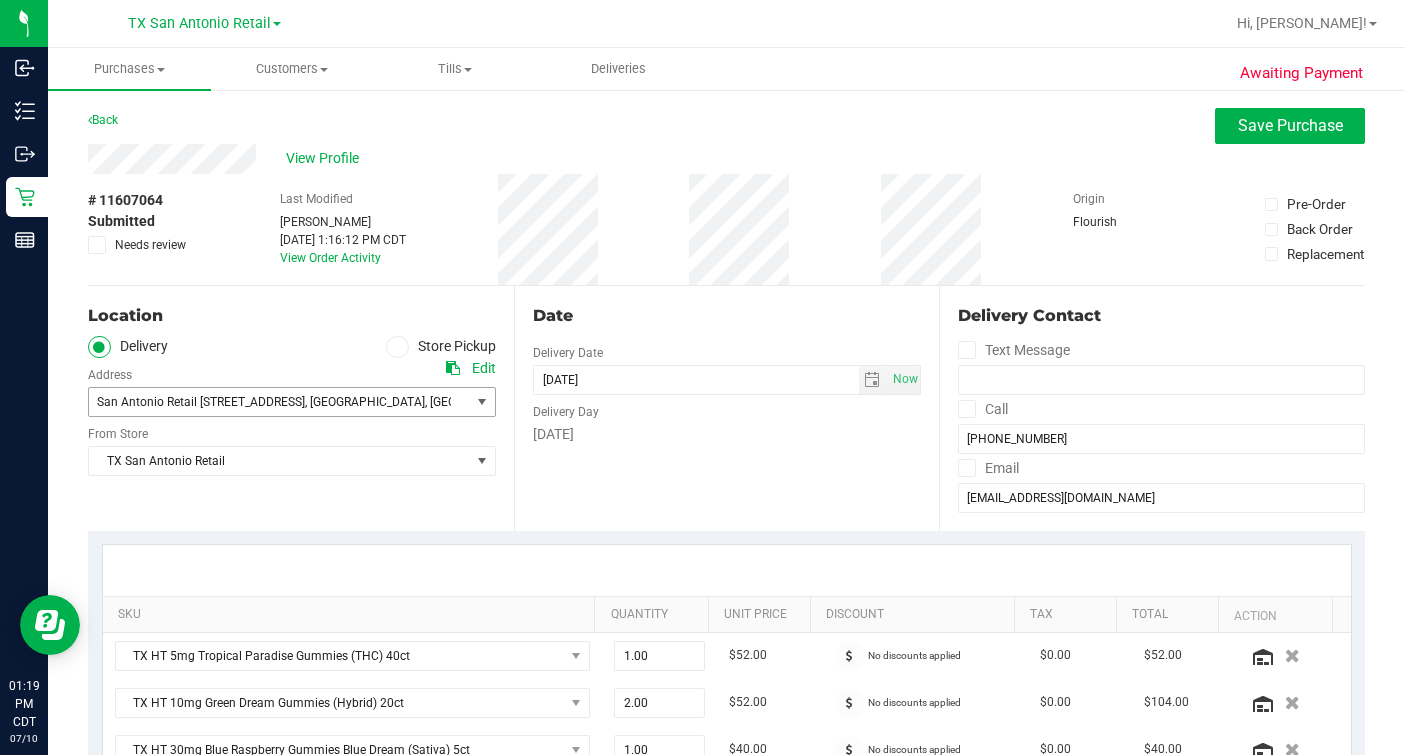 scroll, scrollTop: 625, scrollLeft: 0, axis: vertical 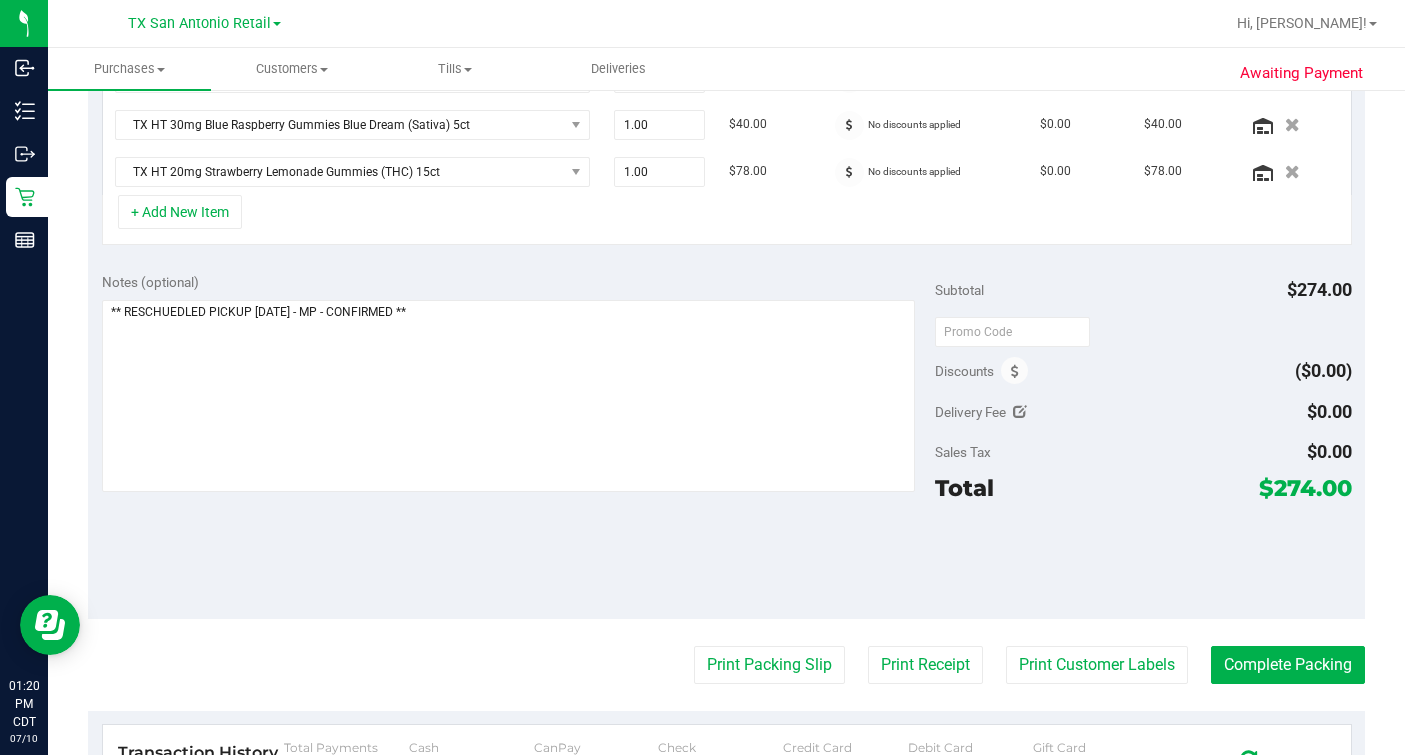 click at bounding box center [1143, 560] 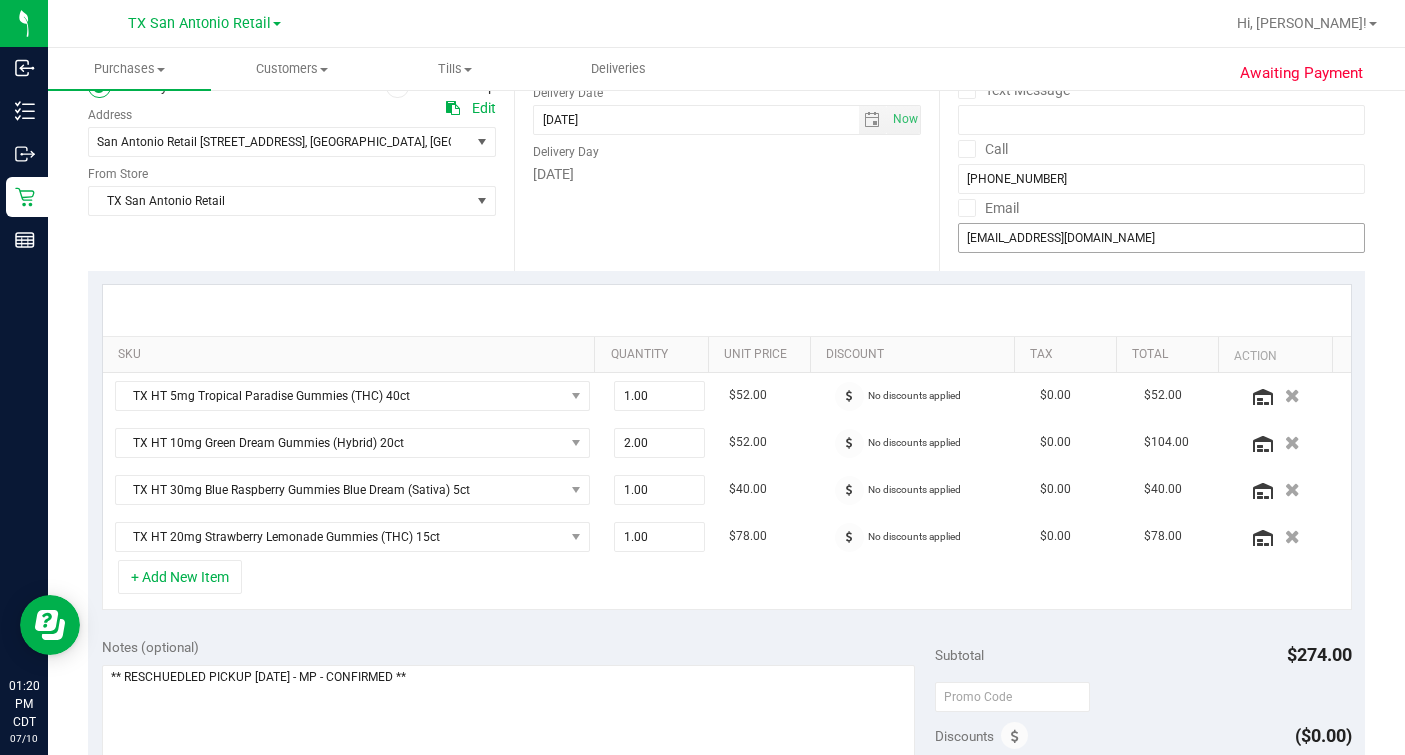 scroll, scrollTop: 0, scrollLeft: 0, axis: both 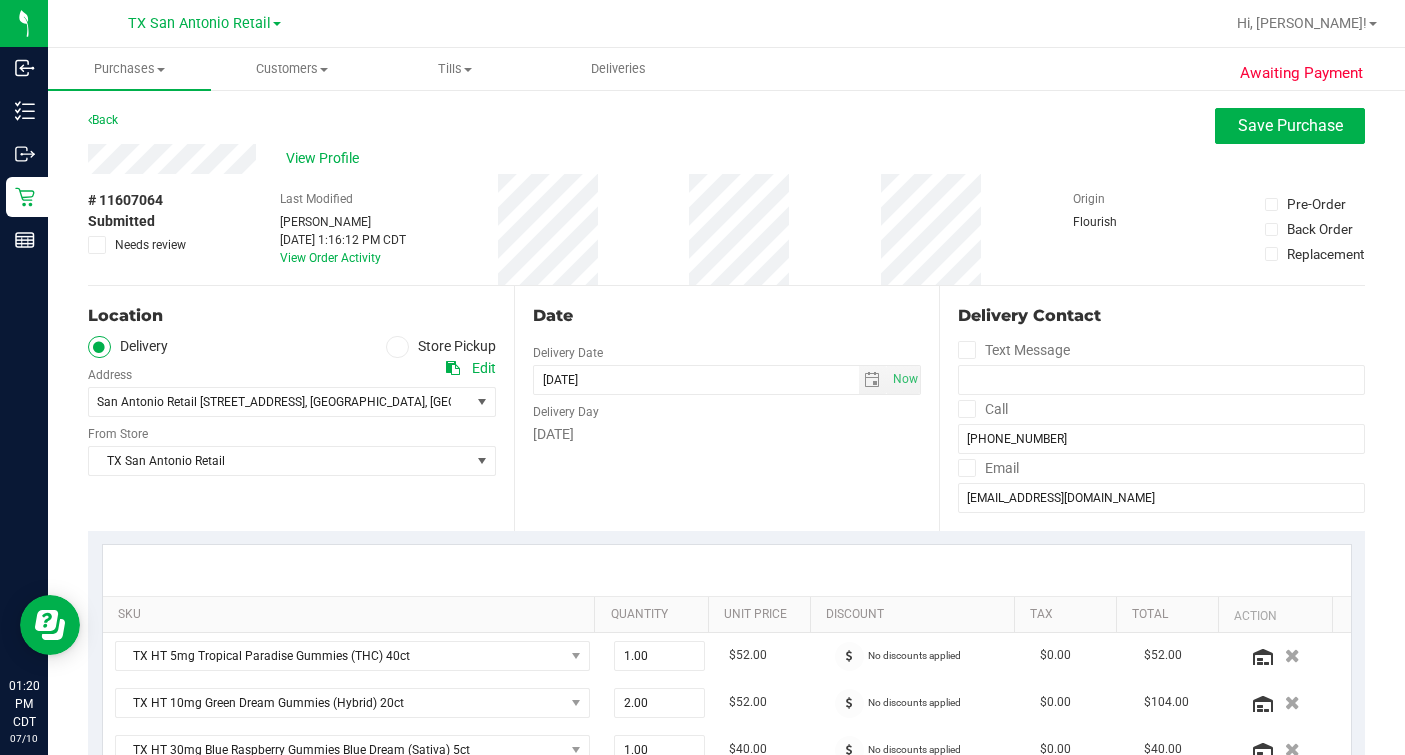 click on "Awaiting Payment
Back
Save Purchase
View Profile
# 11607064
Submitted
Needs review
Last Modified
Mindy Ortiz
Jul 10, 2025 1:16:12 PM CDT
View Order Activity
Origin
Flourish" at bounding box center (726, 926) 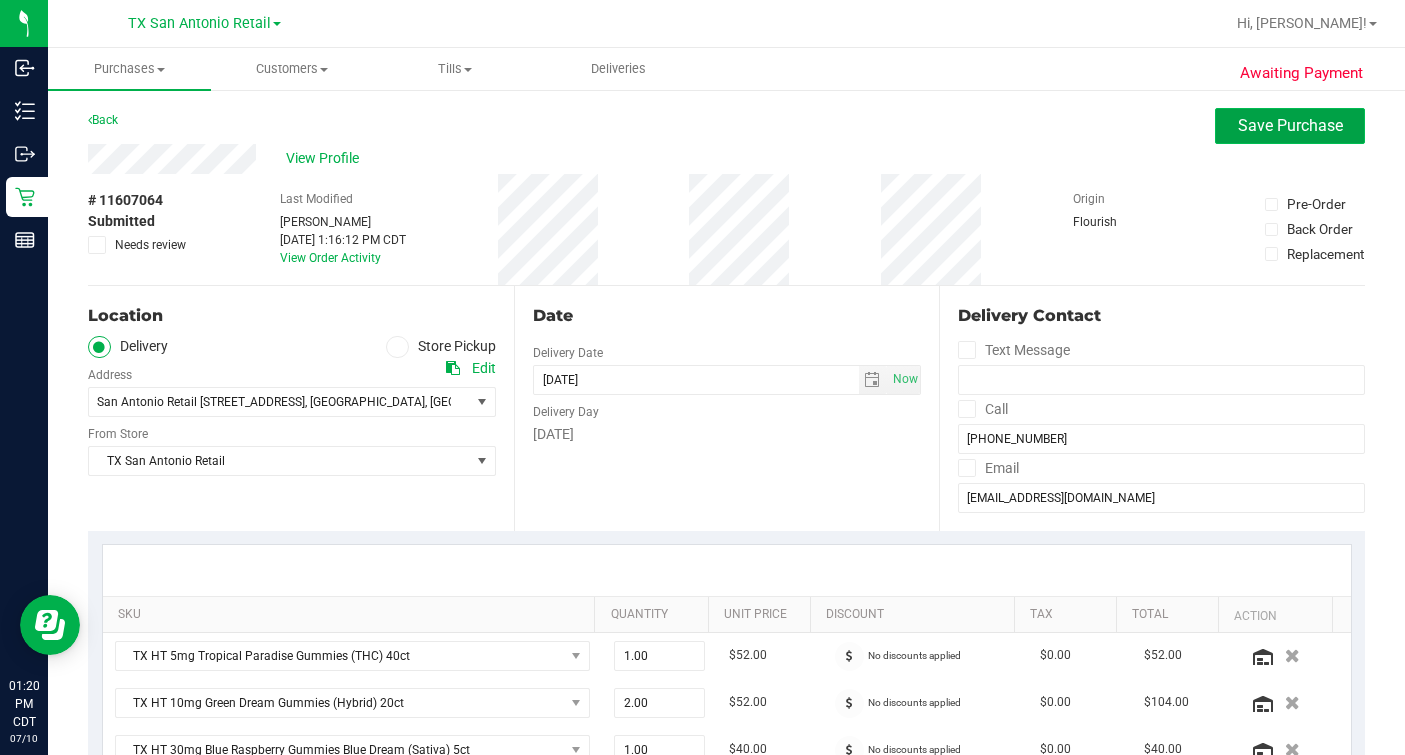 click on "Save Purchase" at bounding box center (1290, 126) 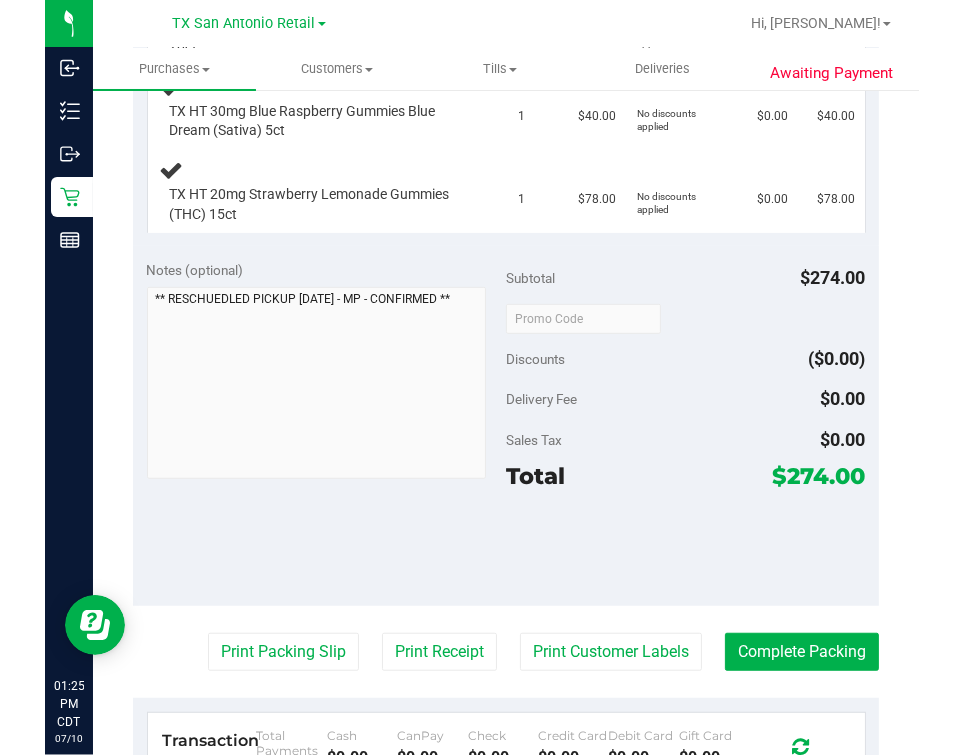 scroll, scrollTop: 0, scrollLeft: 0, axis: both 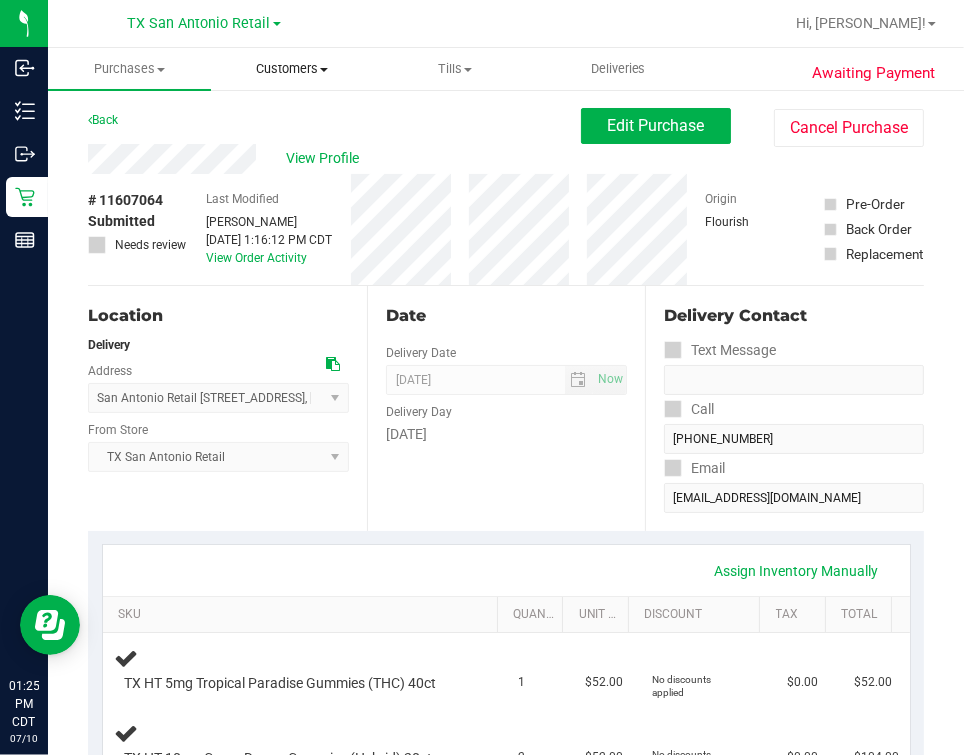 click on "Customers" at bounding box center [292, 69] 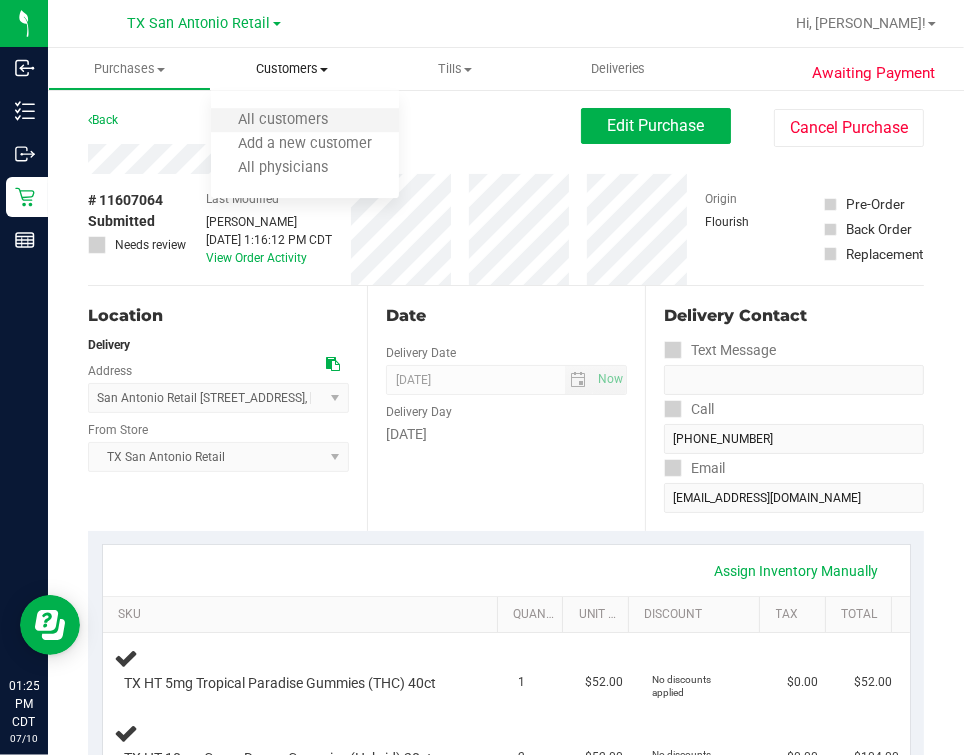 click on "All customers" at bounding box center (305, 121) 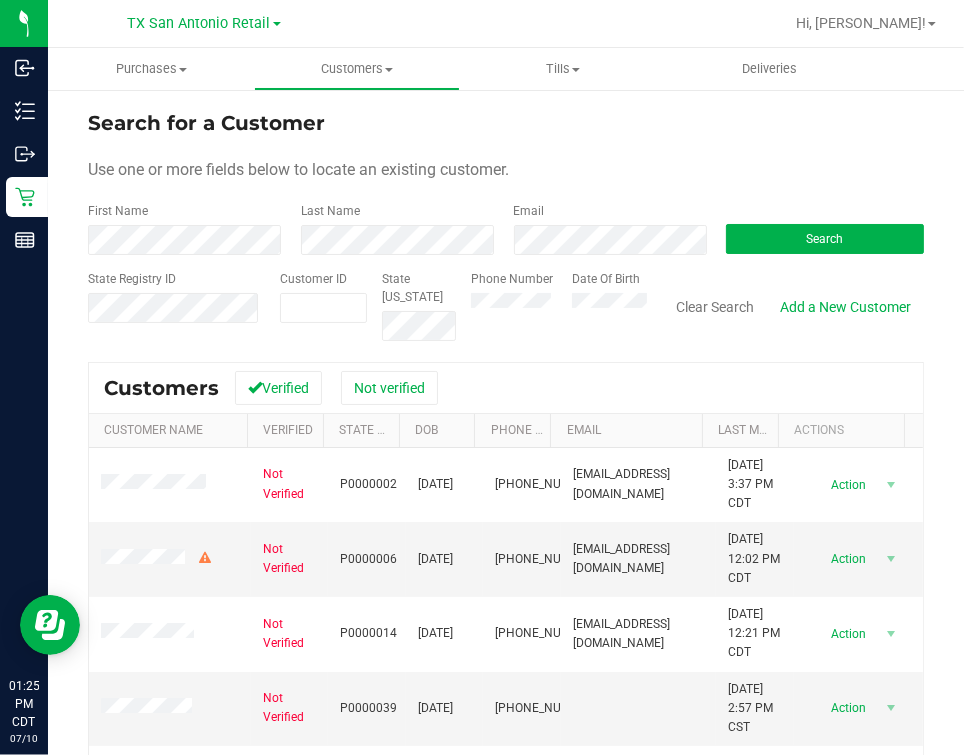 click on "First Name" at bounding box center [187, 228] 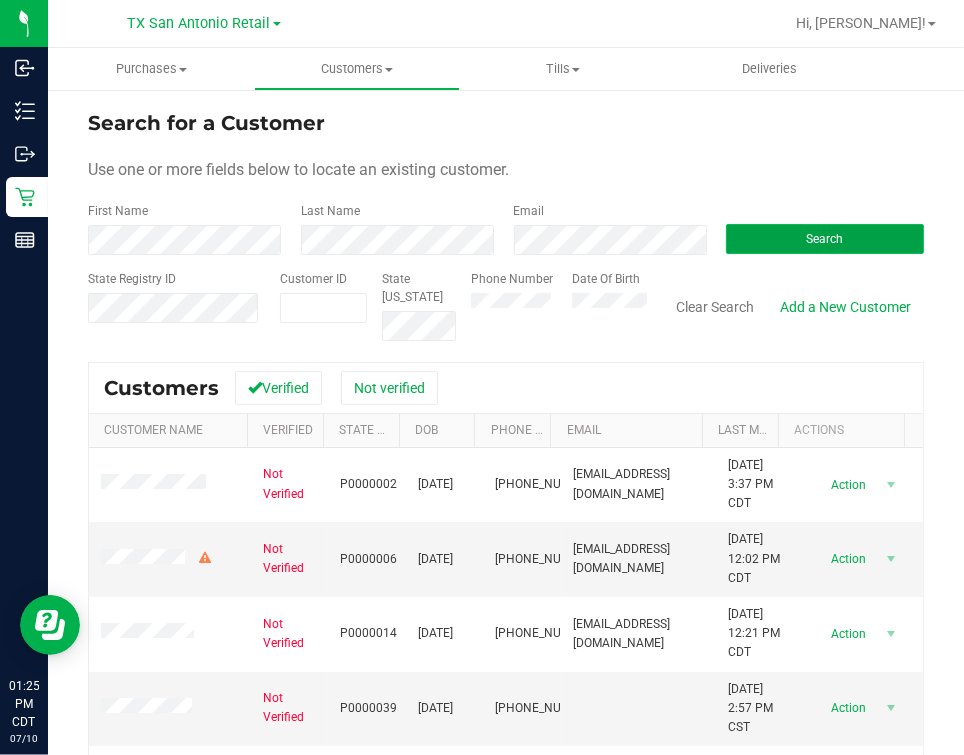 click on "Search" at bounding box center (825, 239) 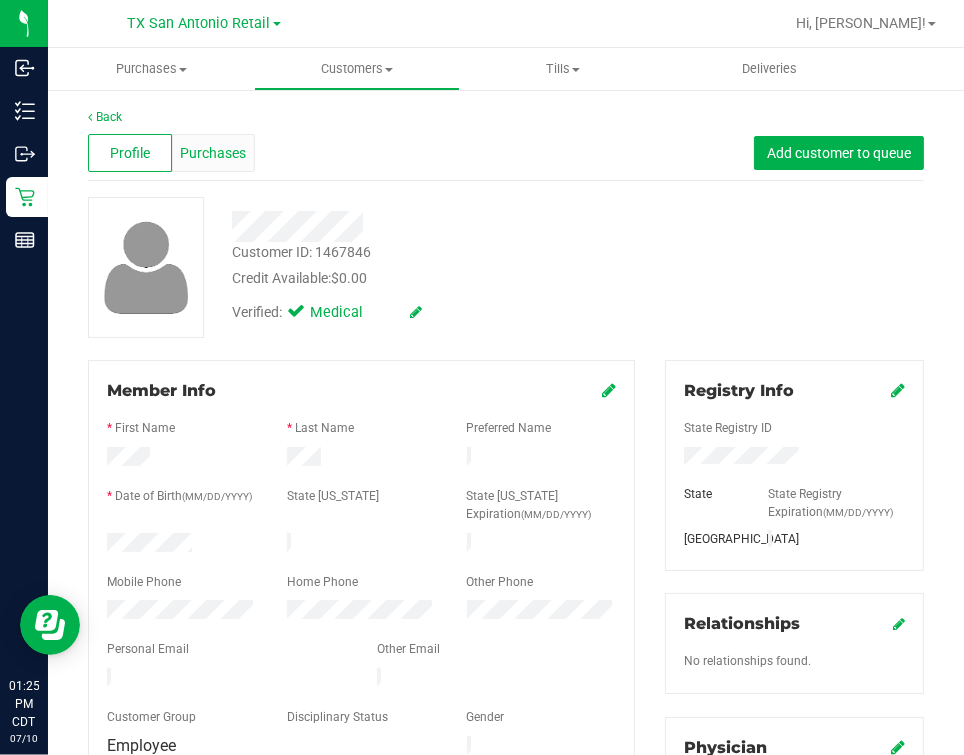 click on "Purchases" at bounding box center (213, 153) 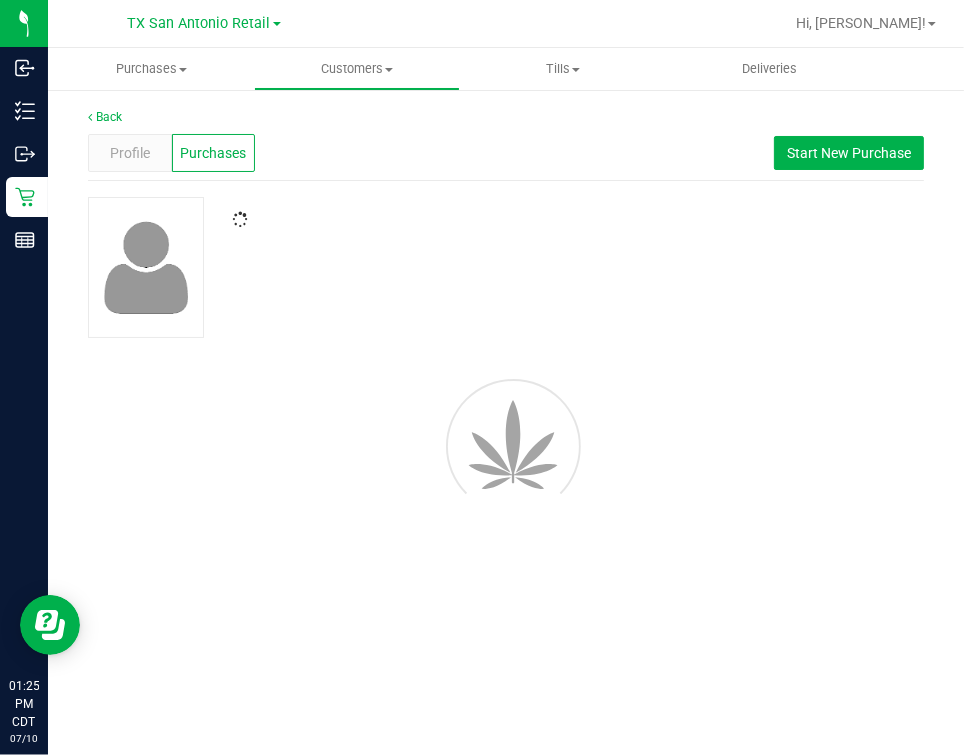 click on "Back" at bounding box center (506, 117) 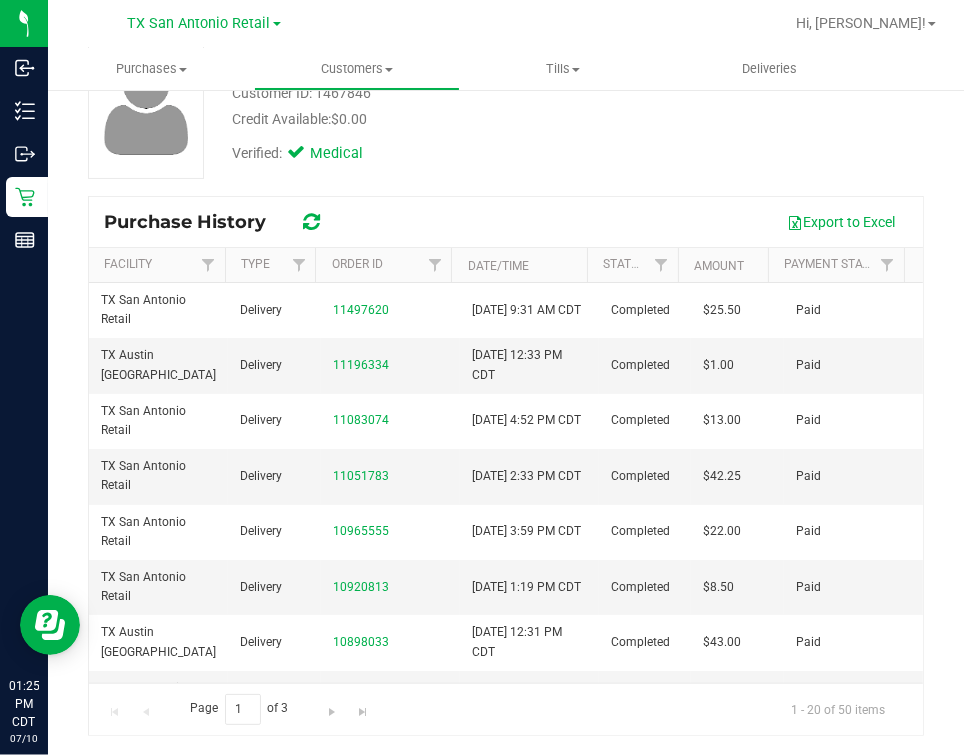 scroll, scrollTop: 0, scrollLeft: 0, axis: both 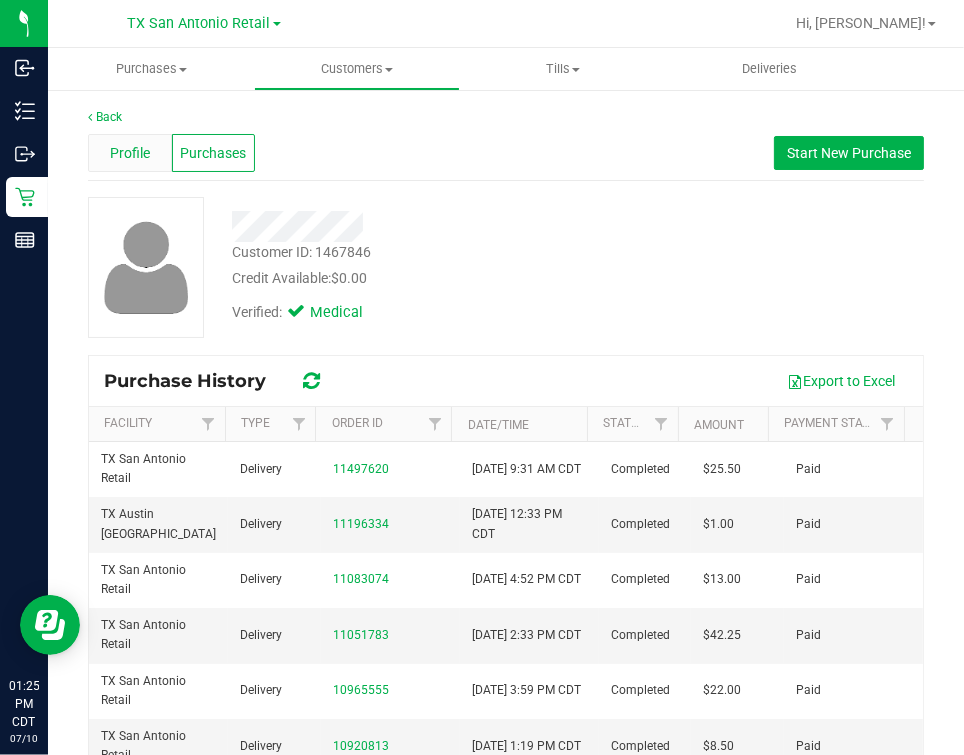 click on "Profile" at bounding box center [130, 153] 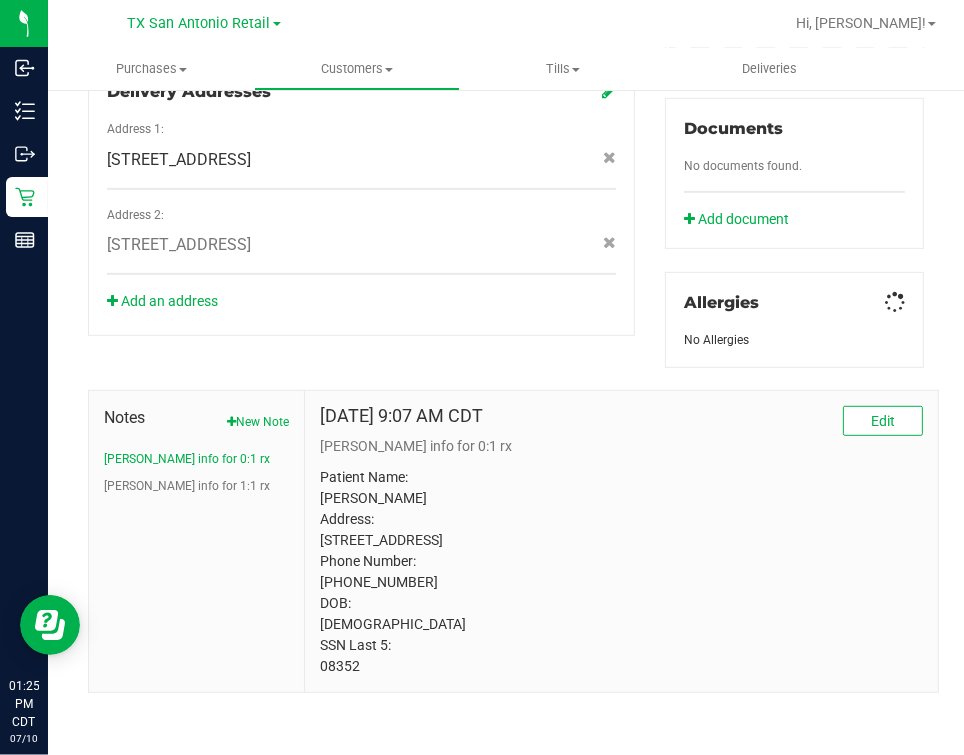 scroll, scrollTop: 760, scrollLeft: 0, axis: vertical 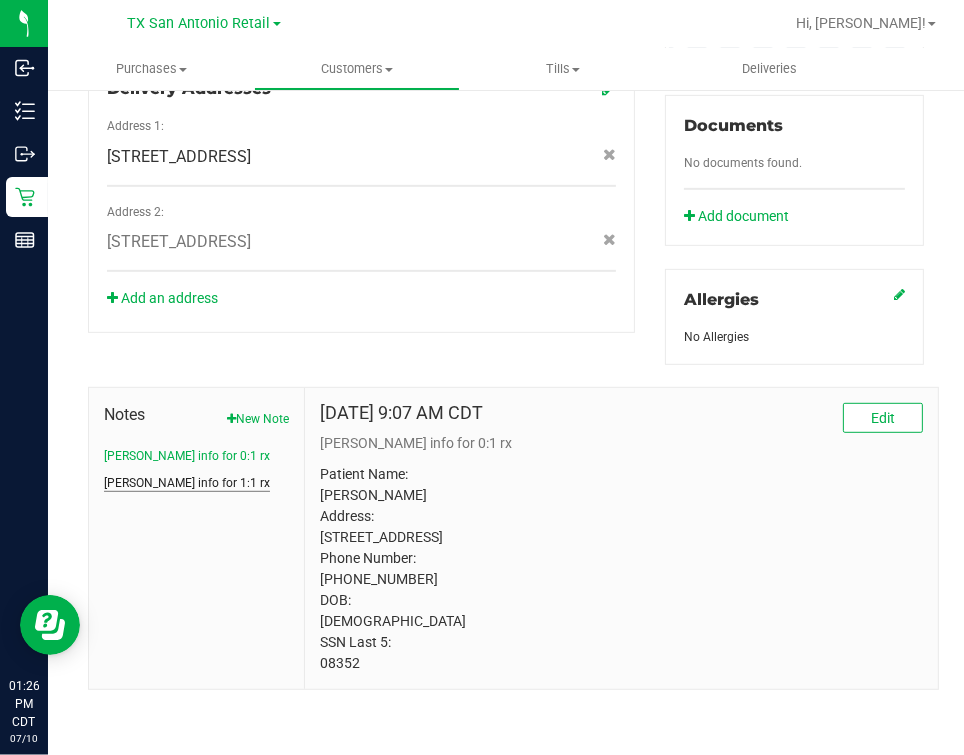 click on "CURT info for 1:1 rx" at bounding box center [187, 483] 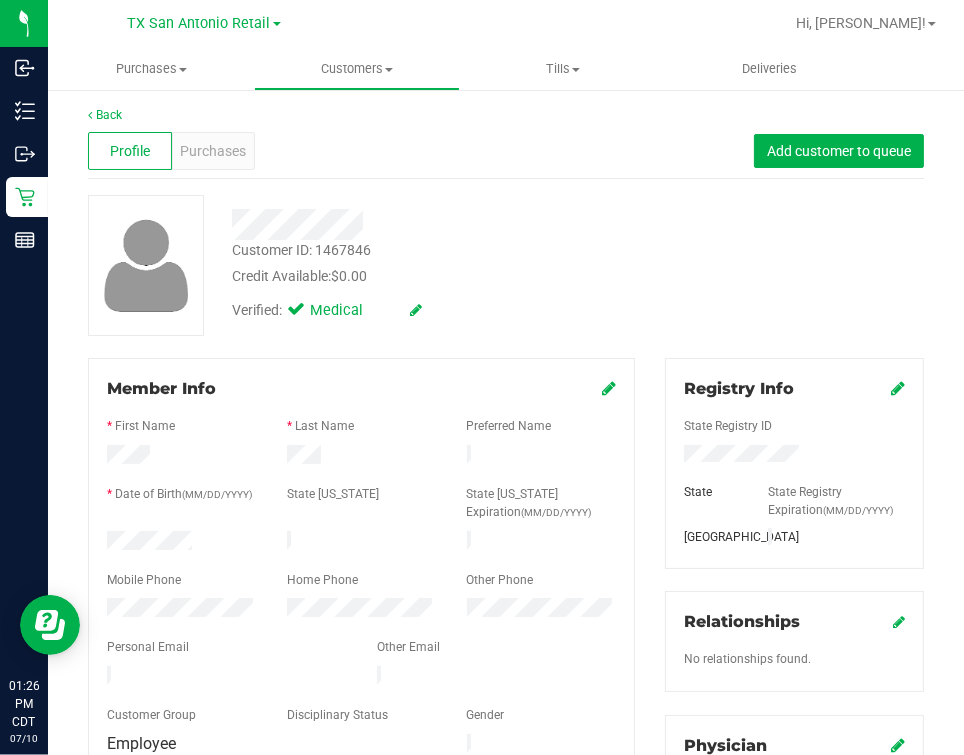 scroll, scrollTop: 0, scrollLeft: 0, axis: both 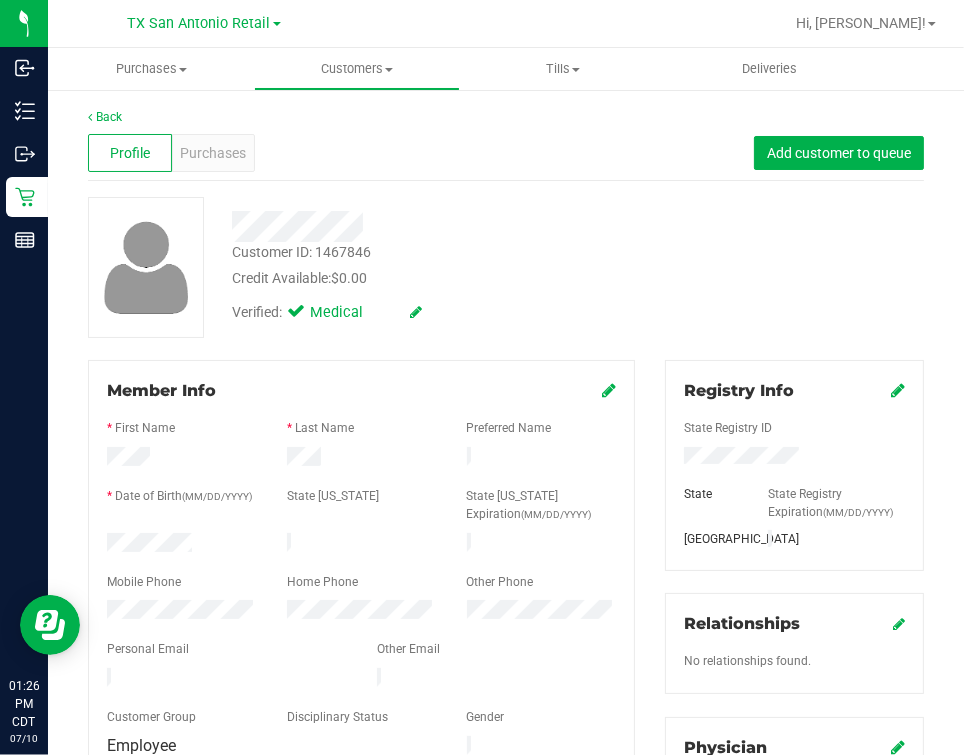click on "State" at bounding box center (711, 494) 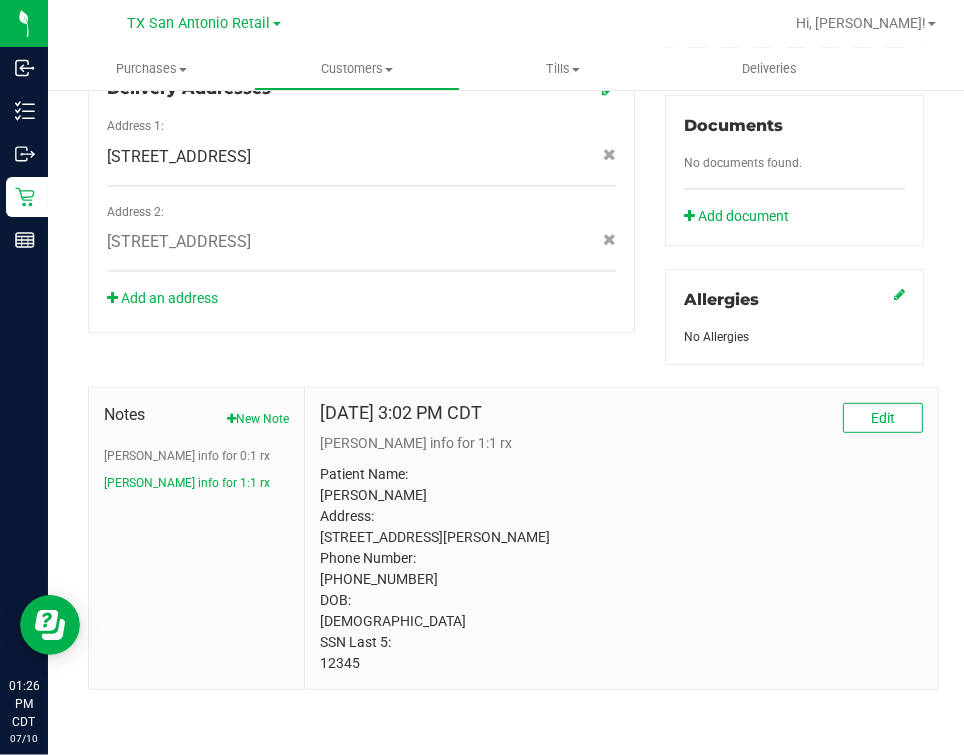 scroll, scrollTop: 760, scrollLeft: 0, axis: vertical 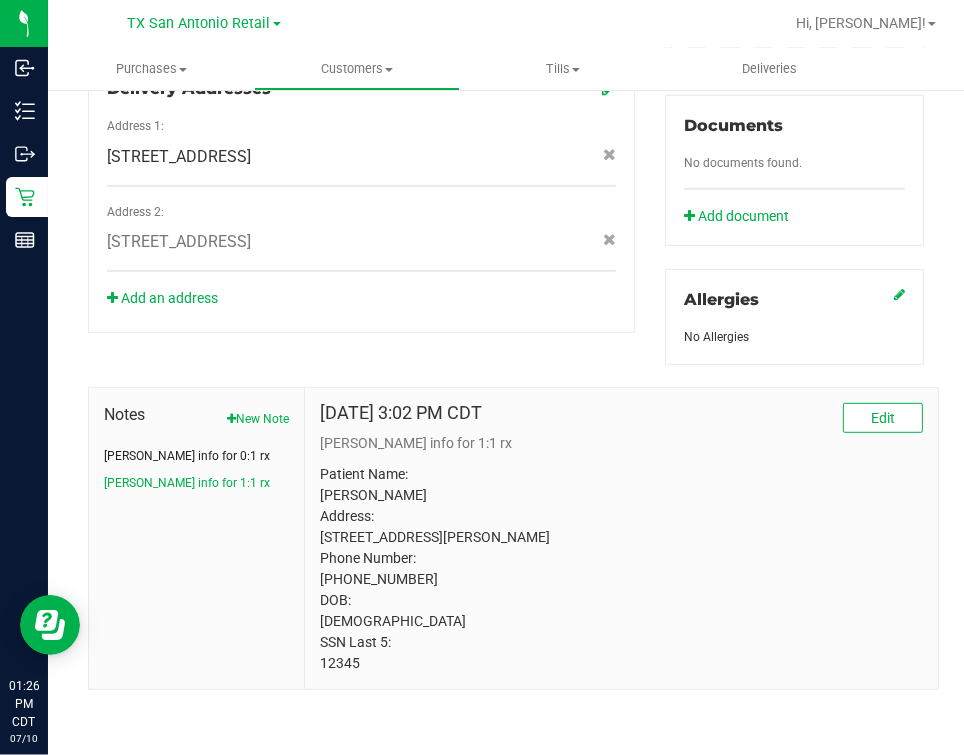 drag, startPoint x: 176, startPoint y: 432, endPoint x: 338, endPoint y: 598, distance: 231.94827 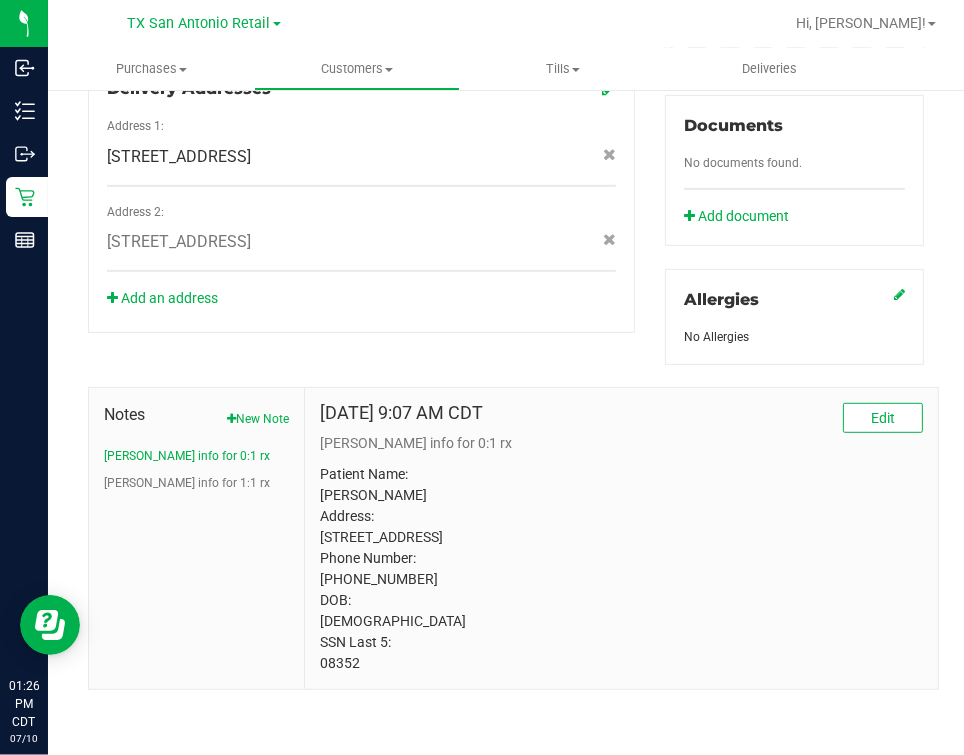 click on "Patient Name:
Mindy S Ortiz
Address:
20915 Wilderness Oak
San Antonio, TX, 78258
Phone Number:
(817) 812-7693
DOB:
05/27/1992
SSN Last 5:
08352" at bounding box center (621, 569) 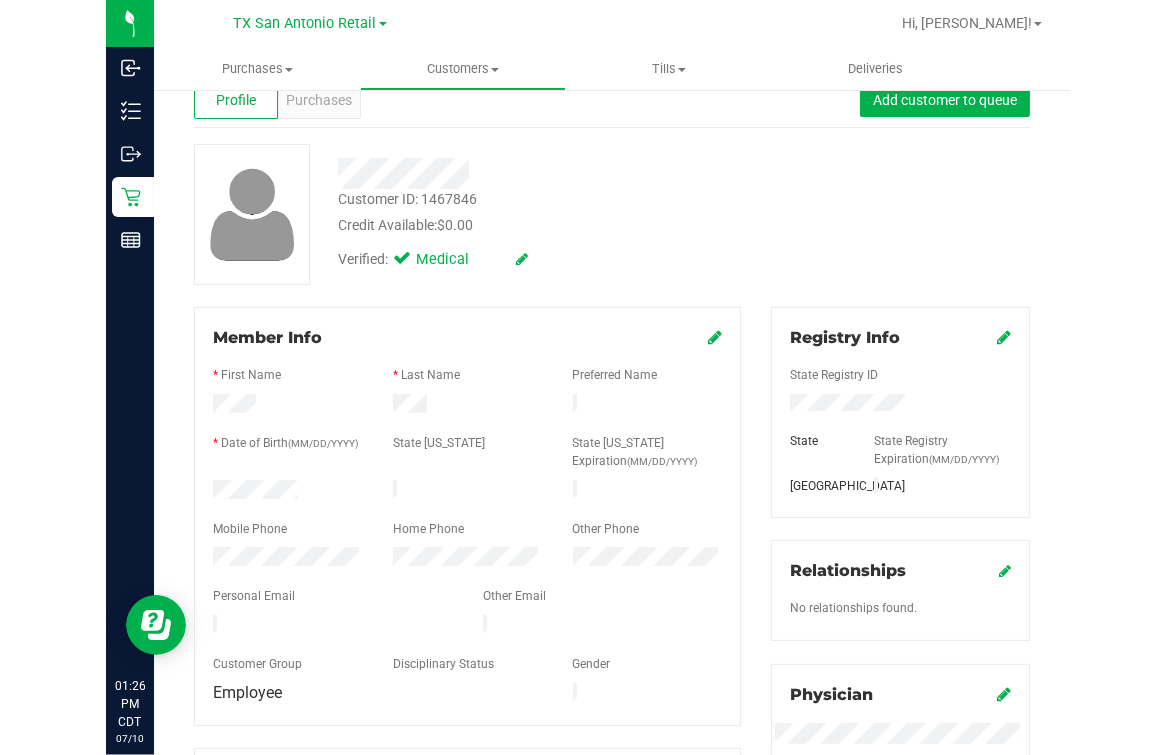 scroll, scrollTop: 0, scrollLeft: 0, axis: both 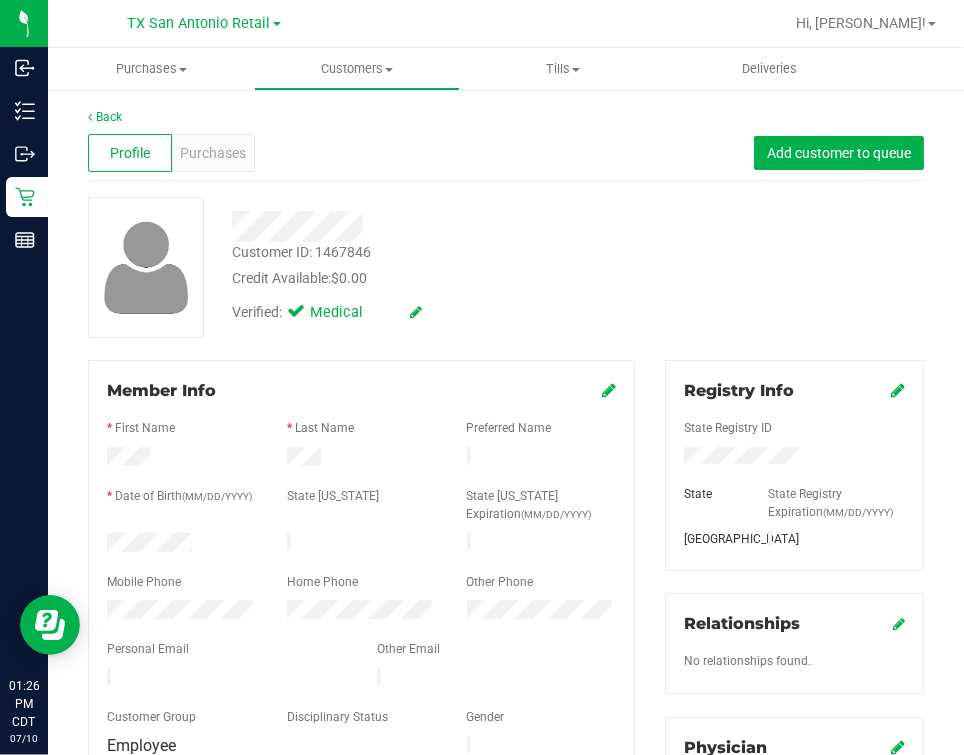 click on "Credit Available:
$0.00" at bounding box center [433, 278] 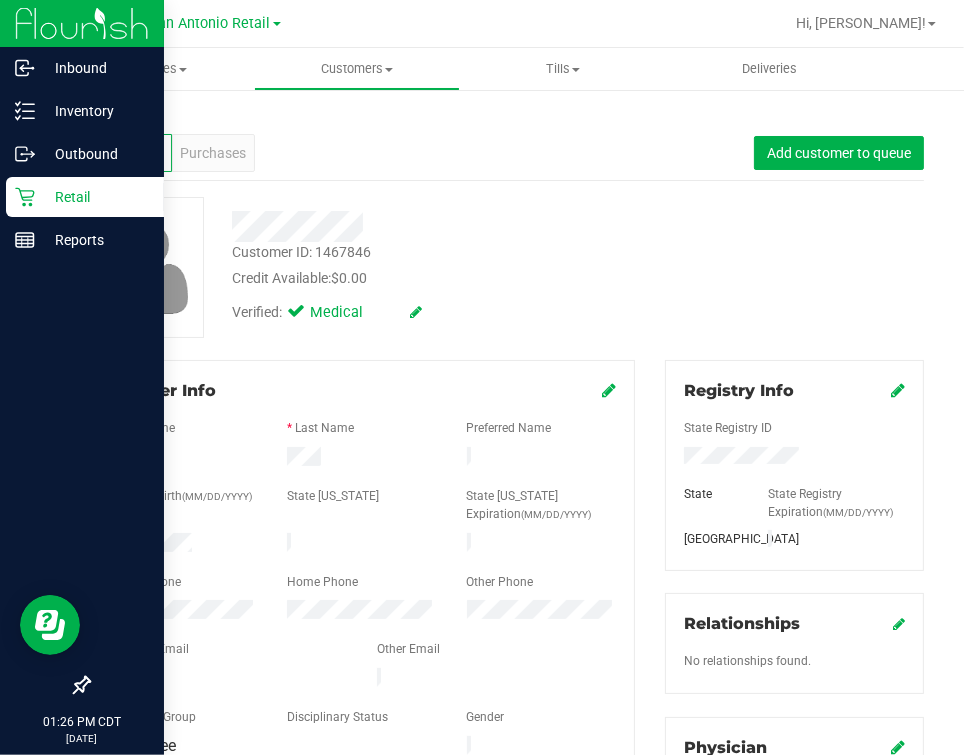 click 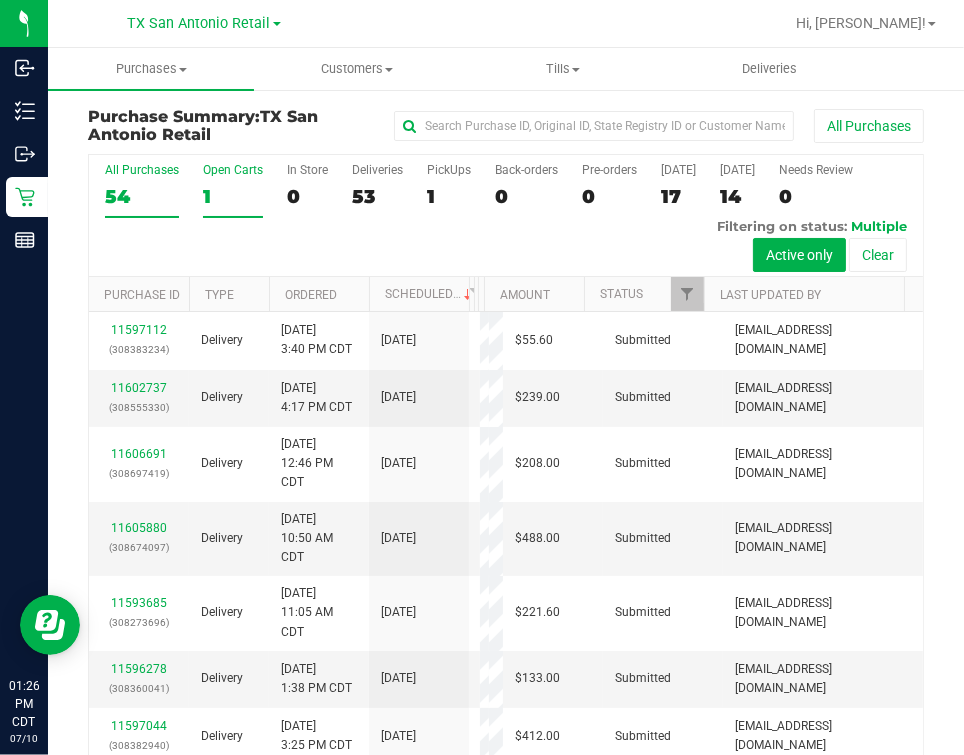 click on "Open Carts" at bounding box center (233, 170) 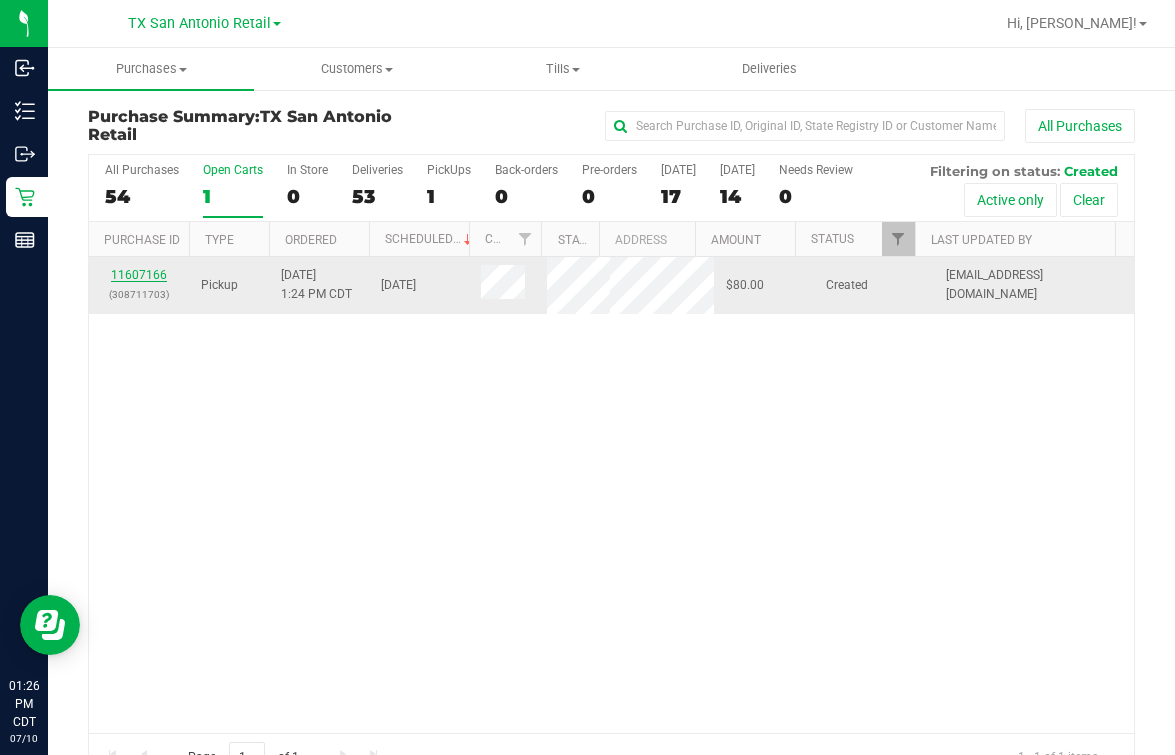 click on "11607166" at bounding box center (139, 275) 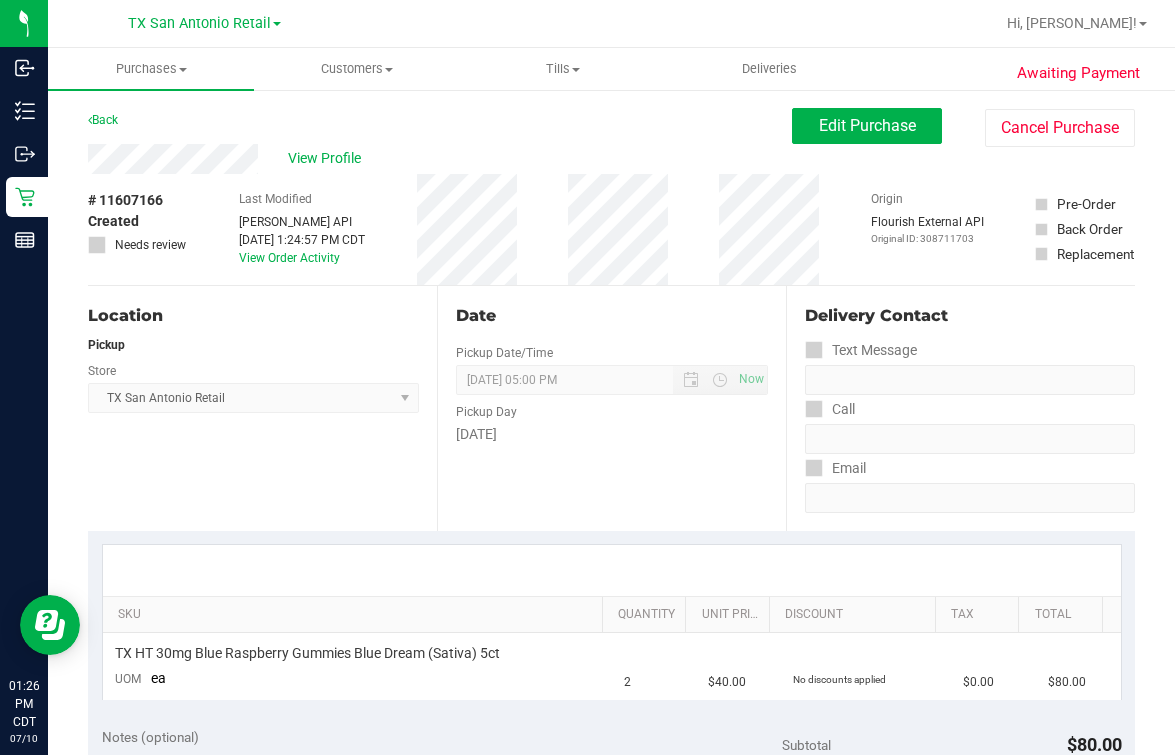 click on "Location" at bounding box center (253, 316) 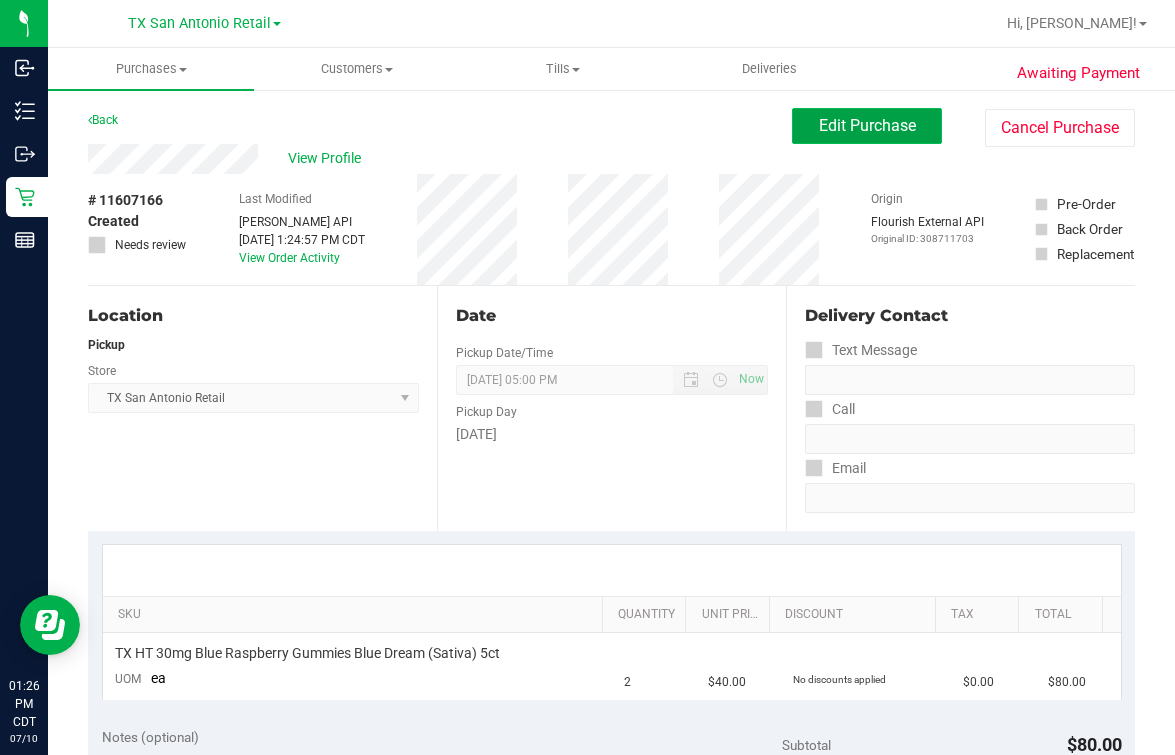 click on "Edit Purchase" at bounding box center [867, 125] 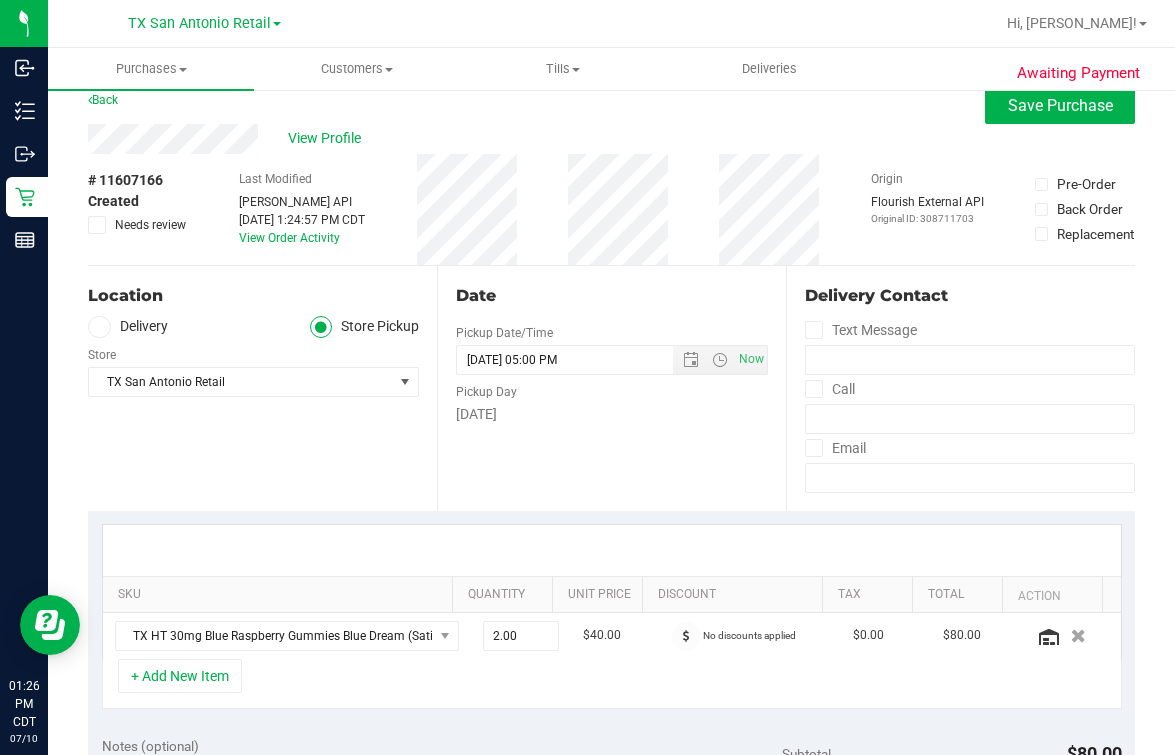 scroll, scrollTop: 0, scrollLeft: 0, axis: both 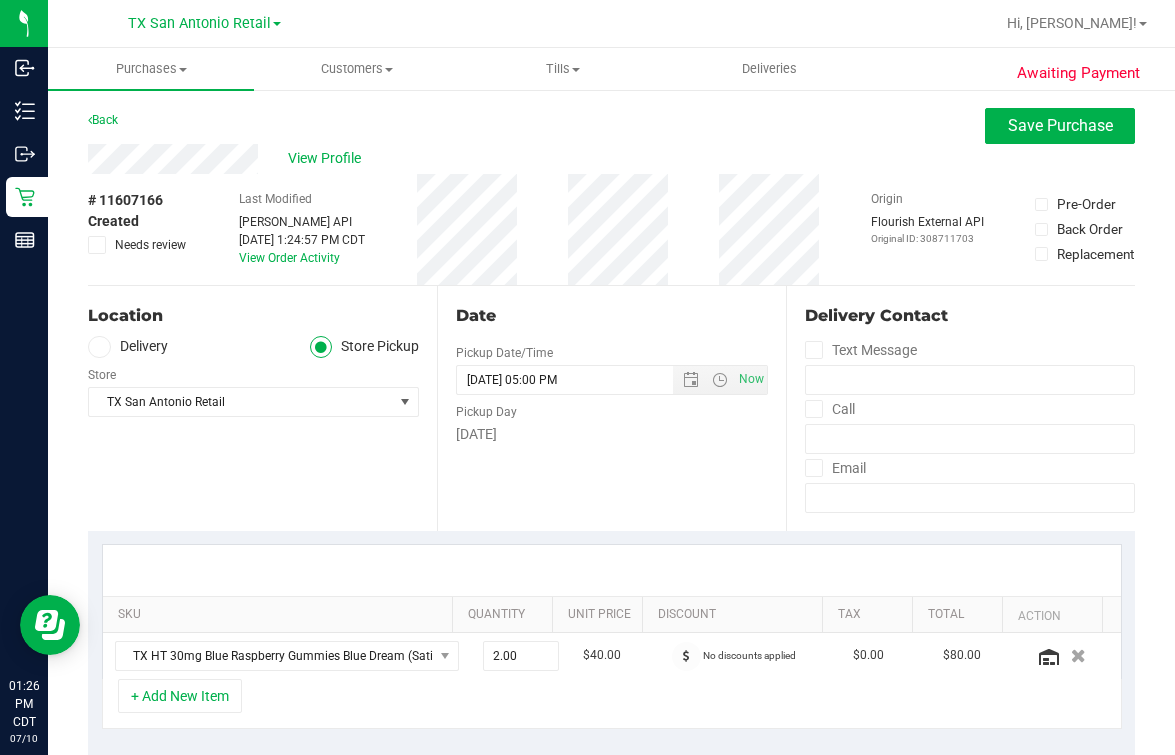 click on "Location" at bounding box center (253, 316) 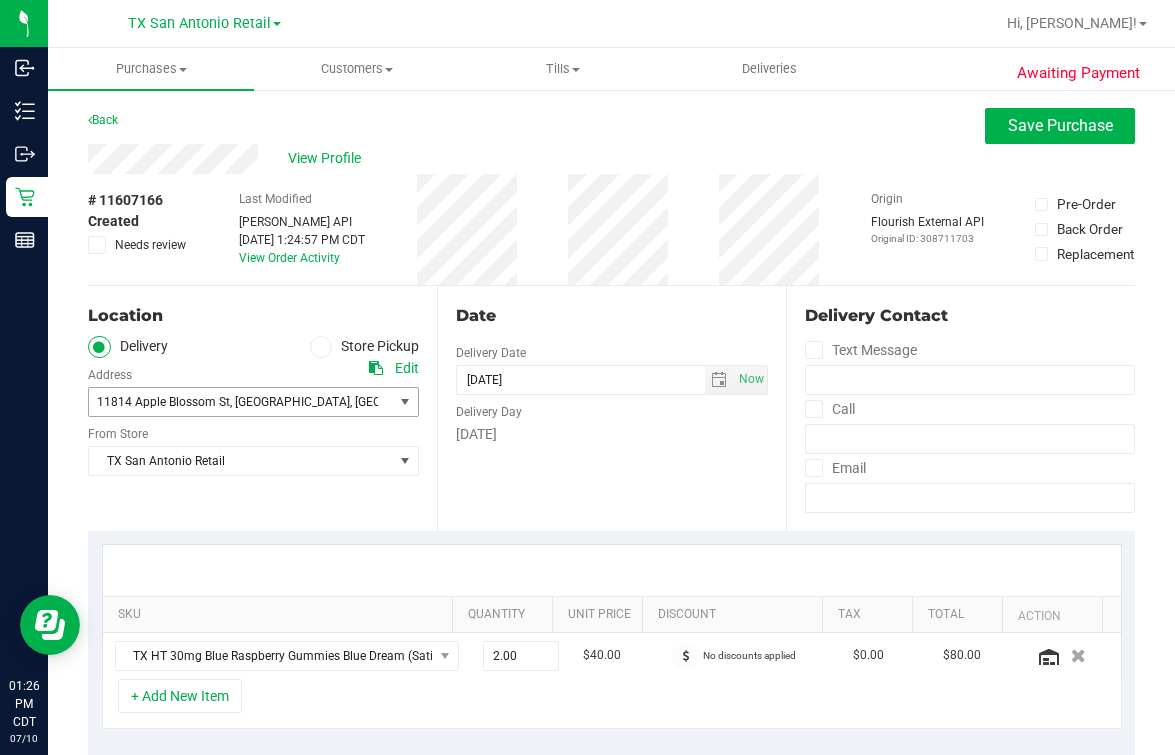 click on "11814 Apple Blossom St
, San Antonio
, TX
78247" at bounding box center [233, 402] 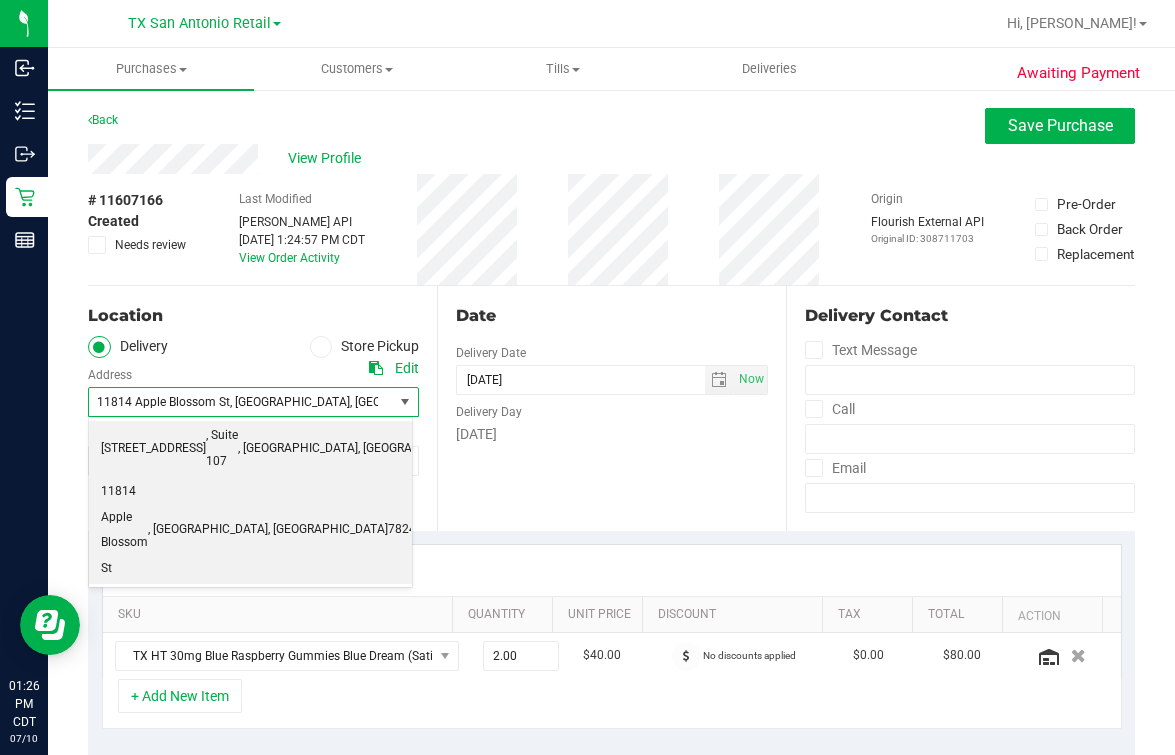 drag, startPoint x: 209, startPoint y: 438, endPoint x: 244, endPoint y: 439, distance: 35.014282 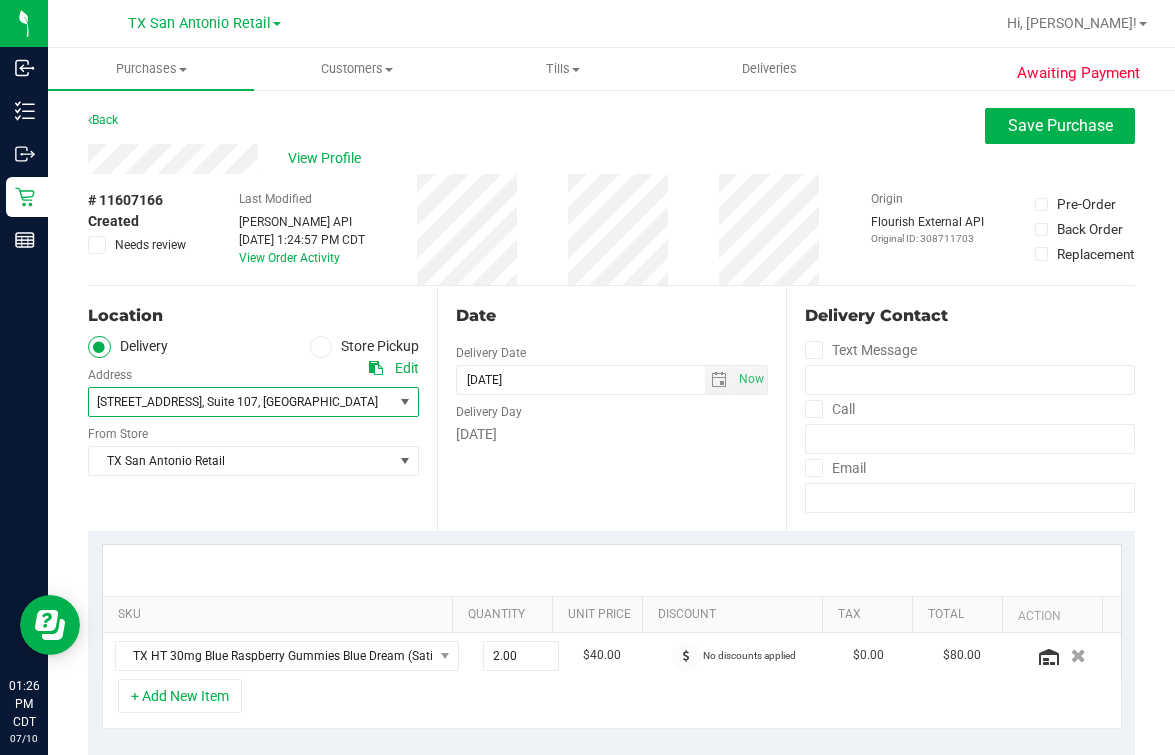 click on "Date
Delivery Date
07/11/2025
Now
07/11/2025 05:00 PM
Now
Delivery Day
Friday" at bounding box center [611, 408] 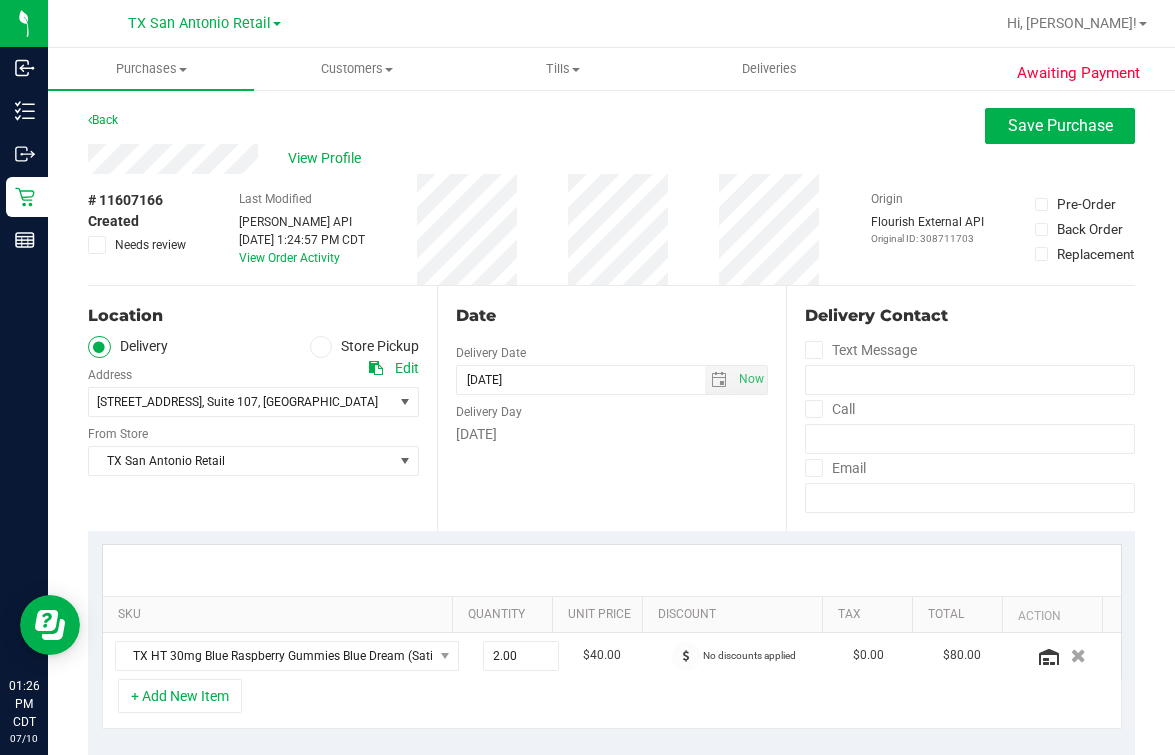 click on "Date
Delivery Date
07/11/2025
Now
07/11/2025 05:00 PM
Now
Delivery Day
Friday" at bounding box center (611, 408) 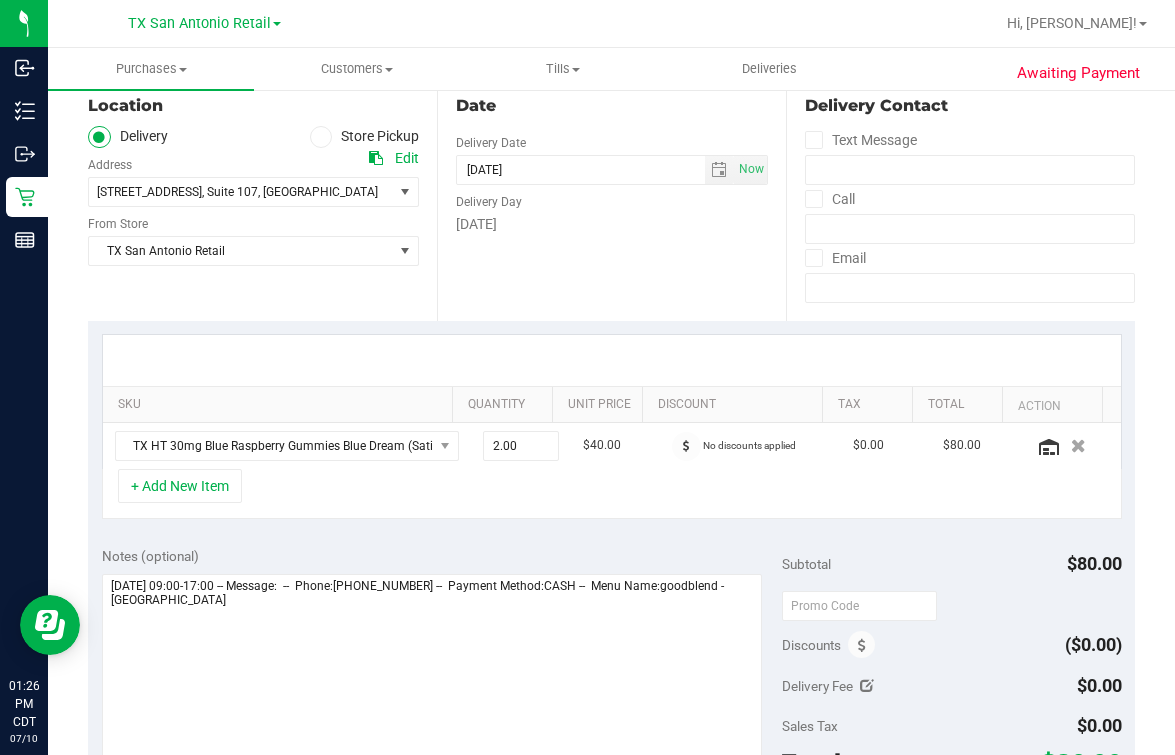 scroll, scrollTop: 249, scrollLeft: 0, axis: vertical 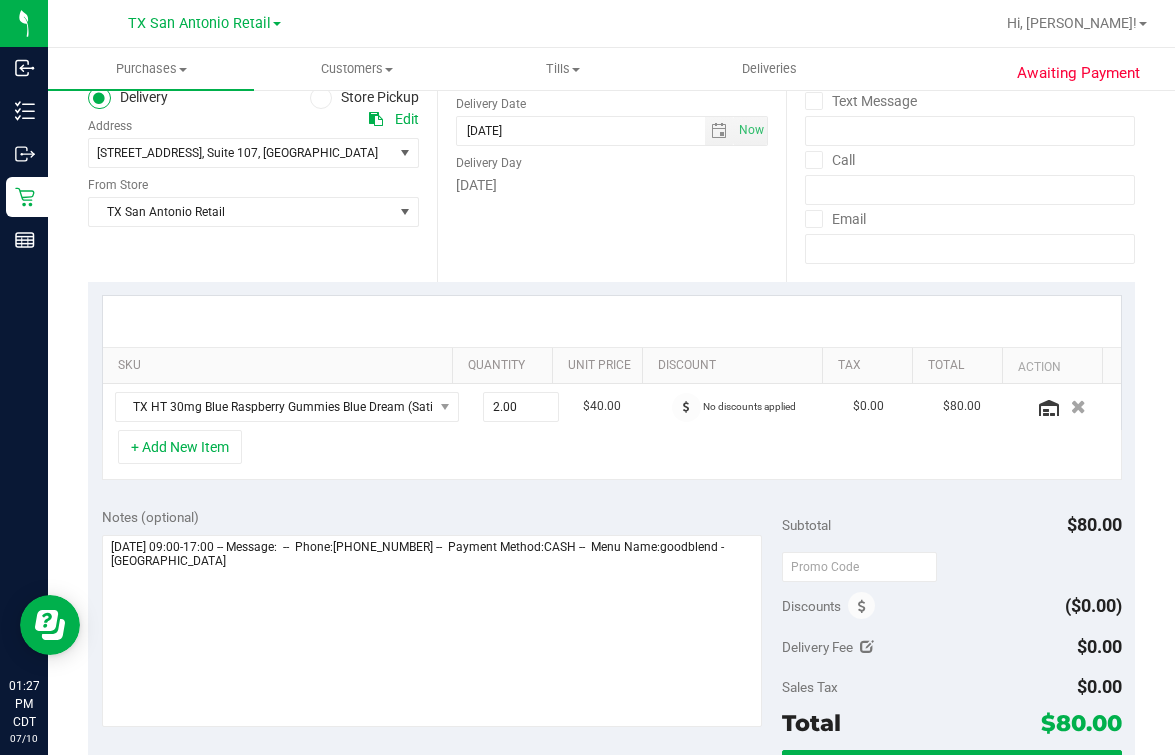 click on "+ Add New Item" at bounding box center (612, 455) 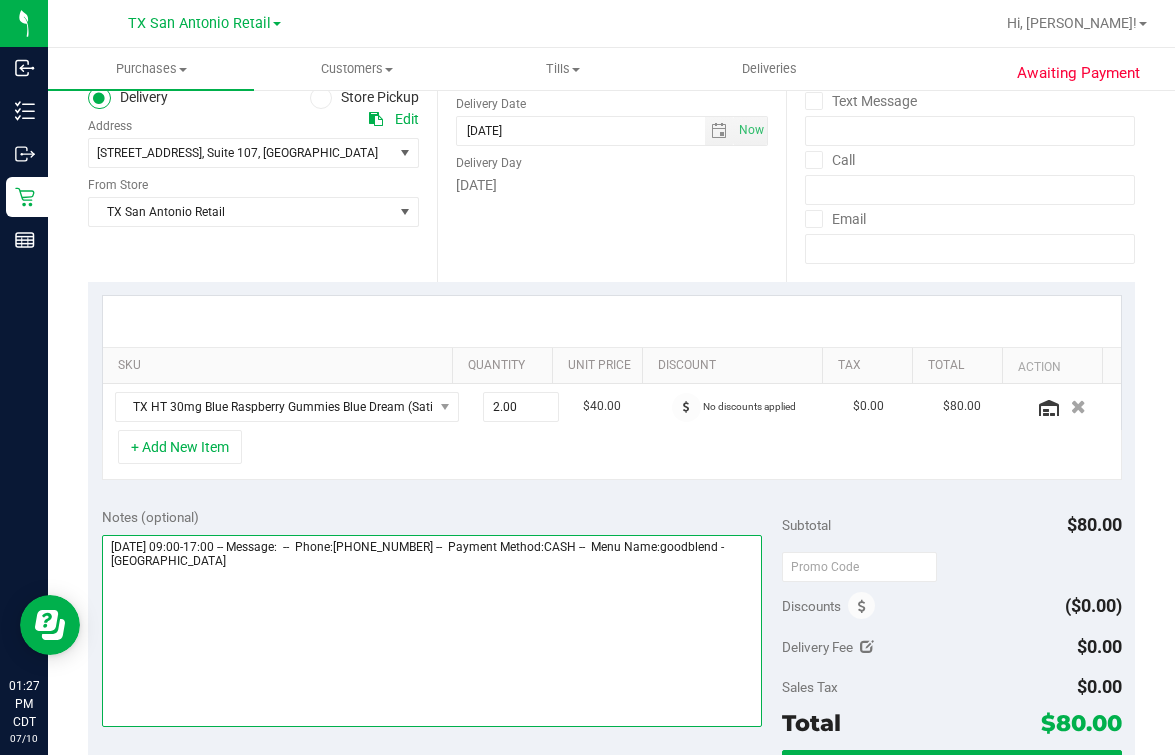 click at bounding box center [432, 631] 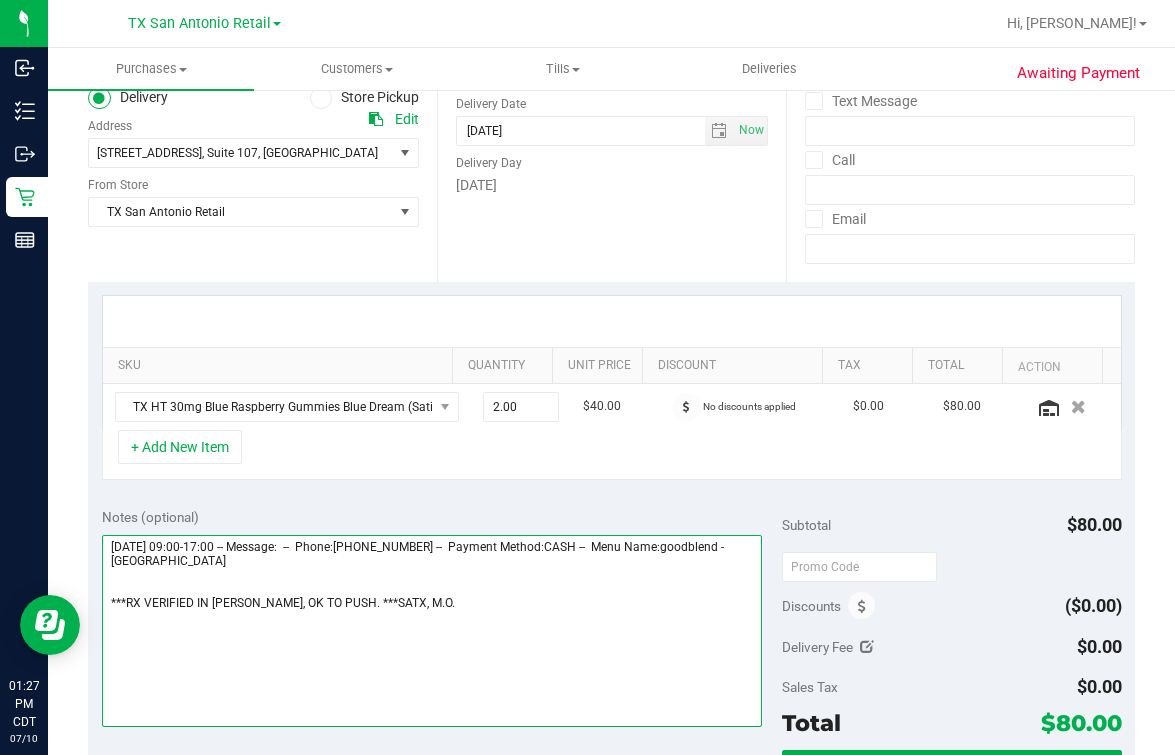 scroll, scrollTop: 0, scrollLeft: 0, axis: both 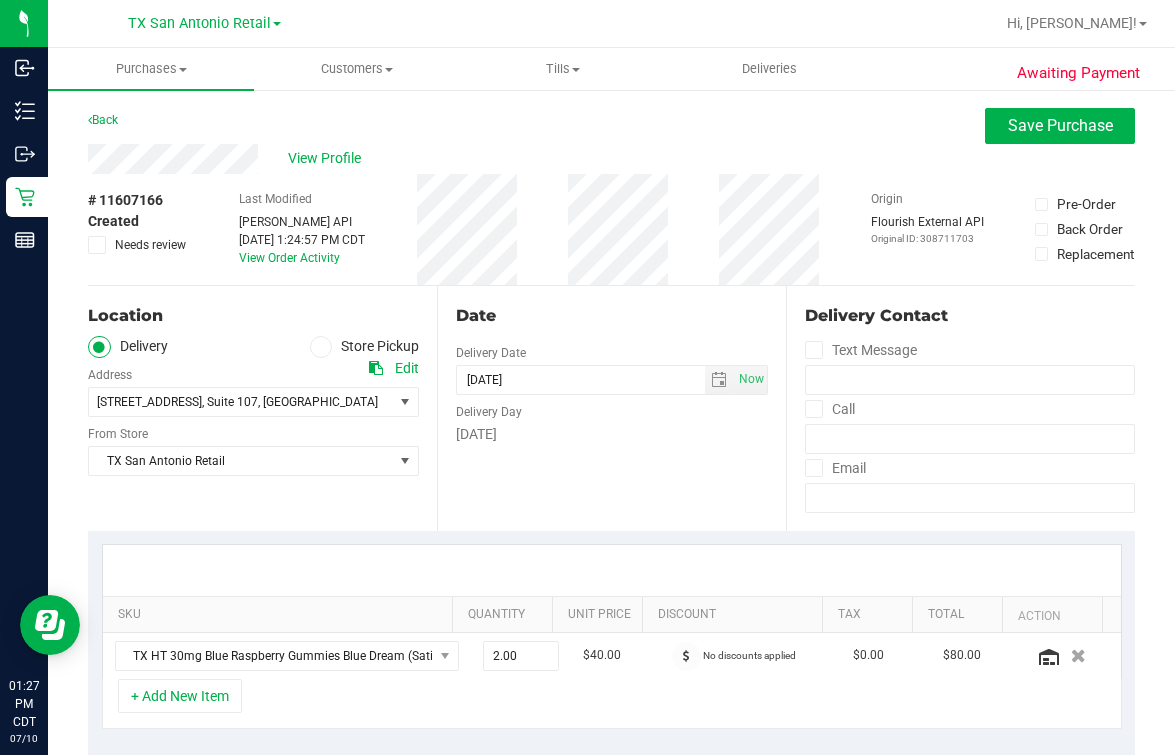 type on "Friday 07/11/2025 09:00-17:00 -- Message:  --  Phone:2108593529 --  Payment Method:CASH --  Menu Name:goodblend - San Antonio
***RX VERIFIED IN CURT, OK TO PUSH. ***SATX, M.O." 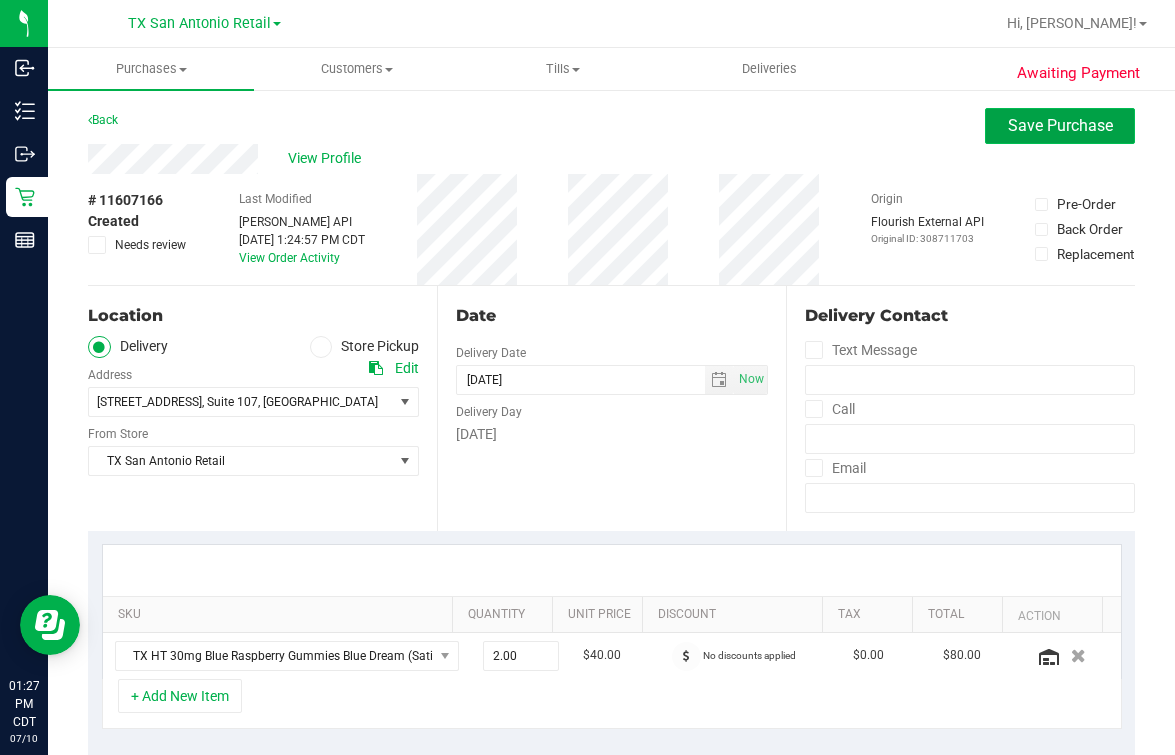 click on "Save Purchase" at bounding box center [1060, 125] 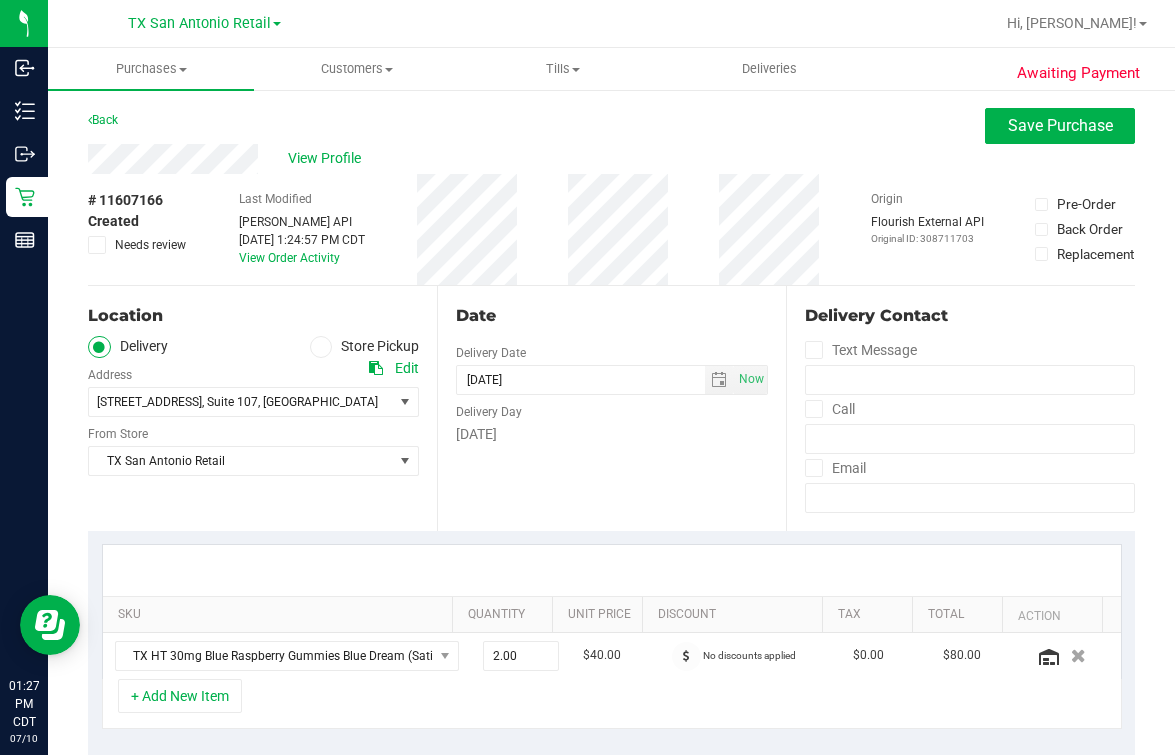 click on "# 11607166
Created
Needs review
Last Modified
Jane API
Jul 10, 2025 1:24:57 PM CDT
View Order Activity
Origin
Flourish External API
Original ID: 308711703
Pre-Order
Back Order" at bounding box center [611, 229] 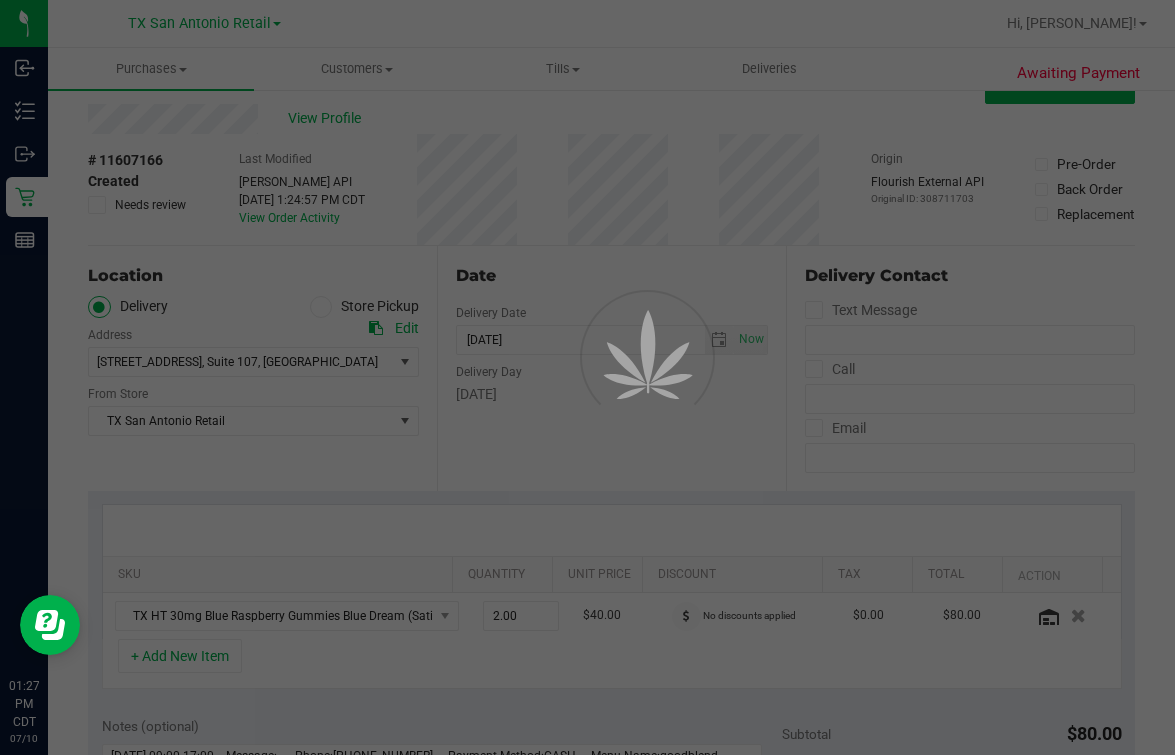 scroll, scrollTop: 0, scrollLeft: 0, axis: both 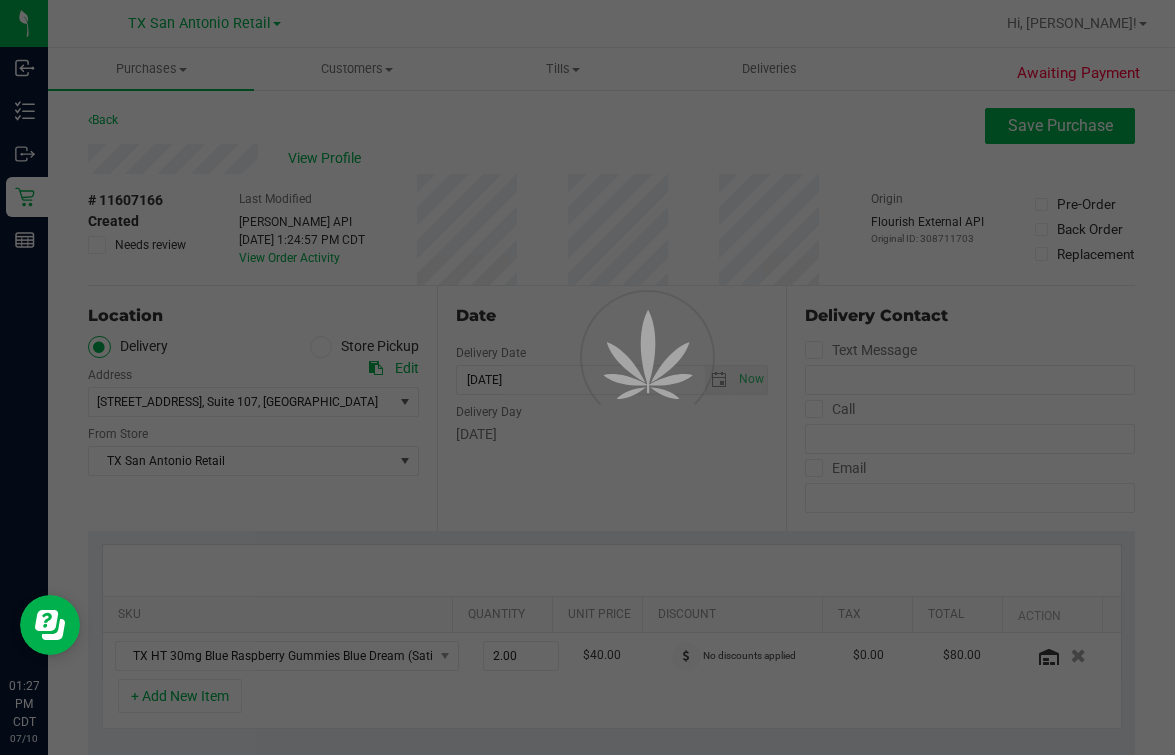 click at bounding box center (587, 377) 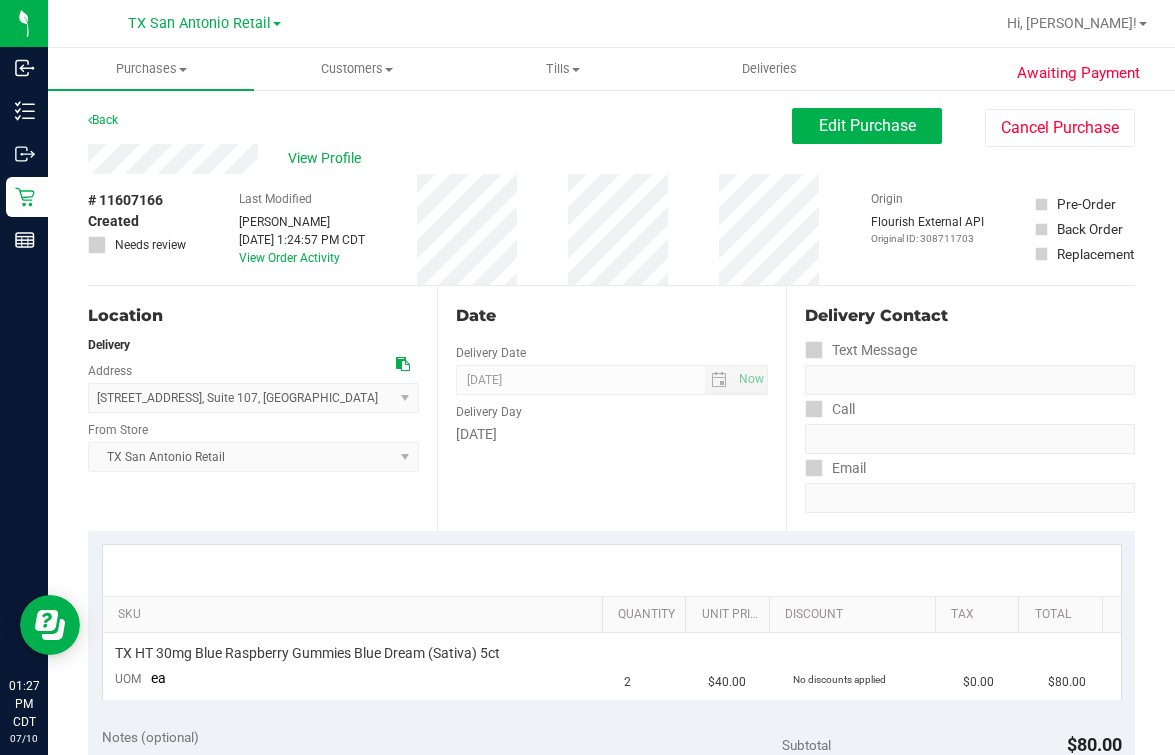 scroll, scrollTop: 837, scrollLeft: 0, axis: vertical 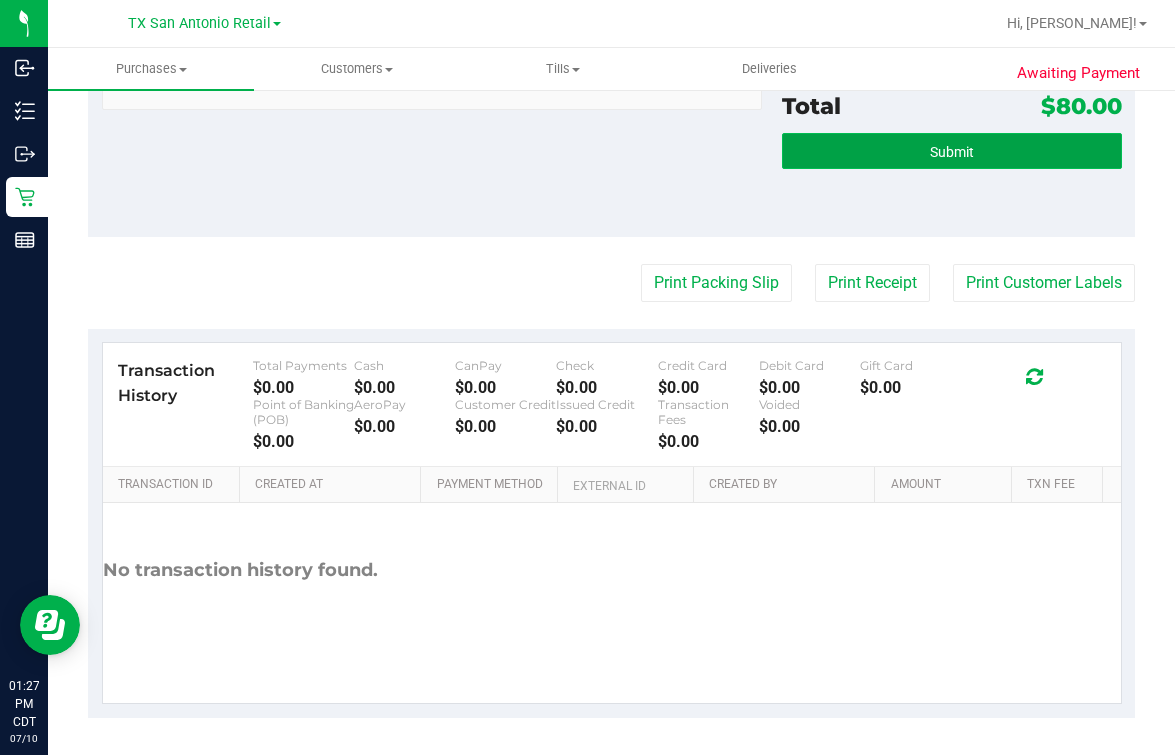 click on "Submit" at bounding box center (952, 151) 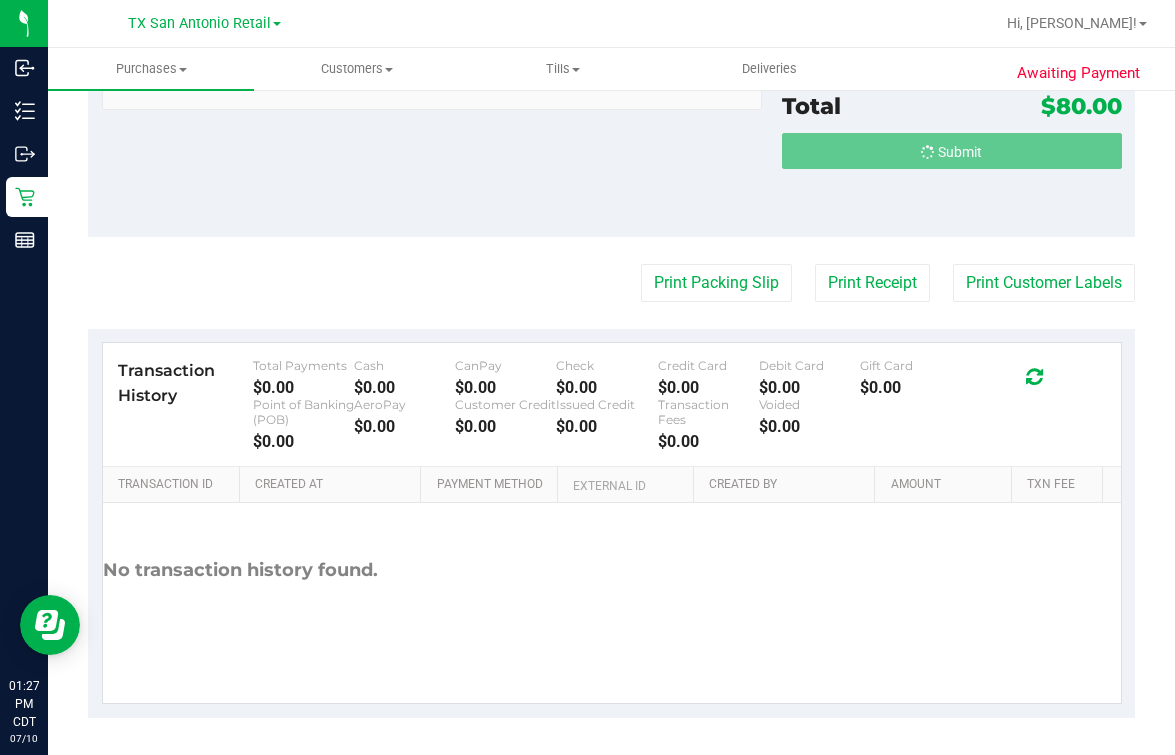 scroll, scrollTop: 0, scrollLeft: 0, axis: both 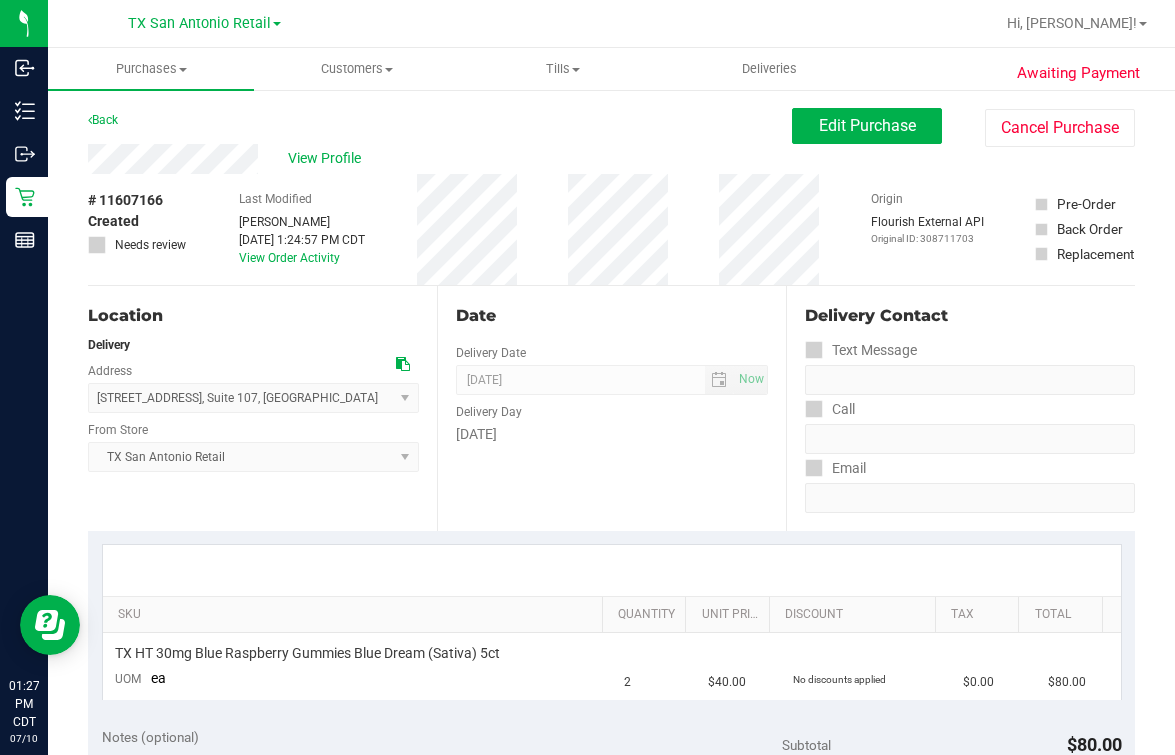 click on "Back
Edit Purchase
Cancel Purchase
View Profile
# 11607166
Created
Needs review
Last Modified
Mindy Ortiz
Jul 10, 2025 1:24:57 PM CDT
View Order Activity
Origin
Flourish External API" at bounding box center (611, 831) 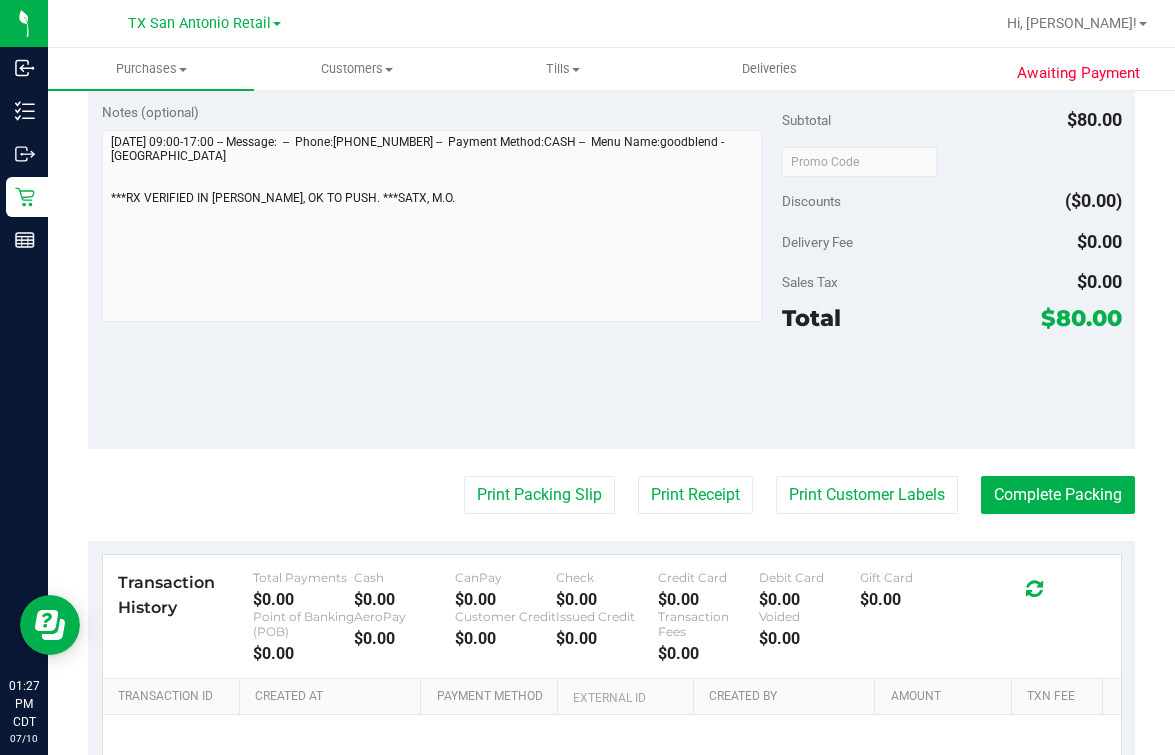 scroll, scrollTop: 0, scrollLeft: 0, axis: both 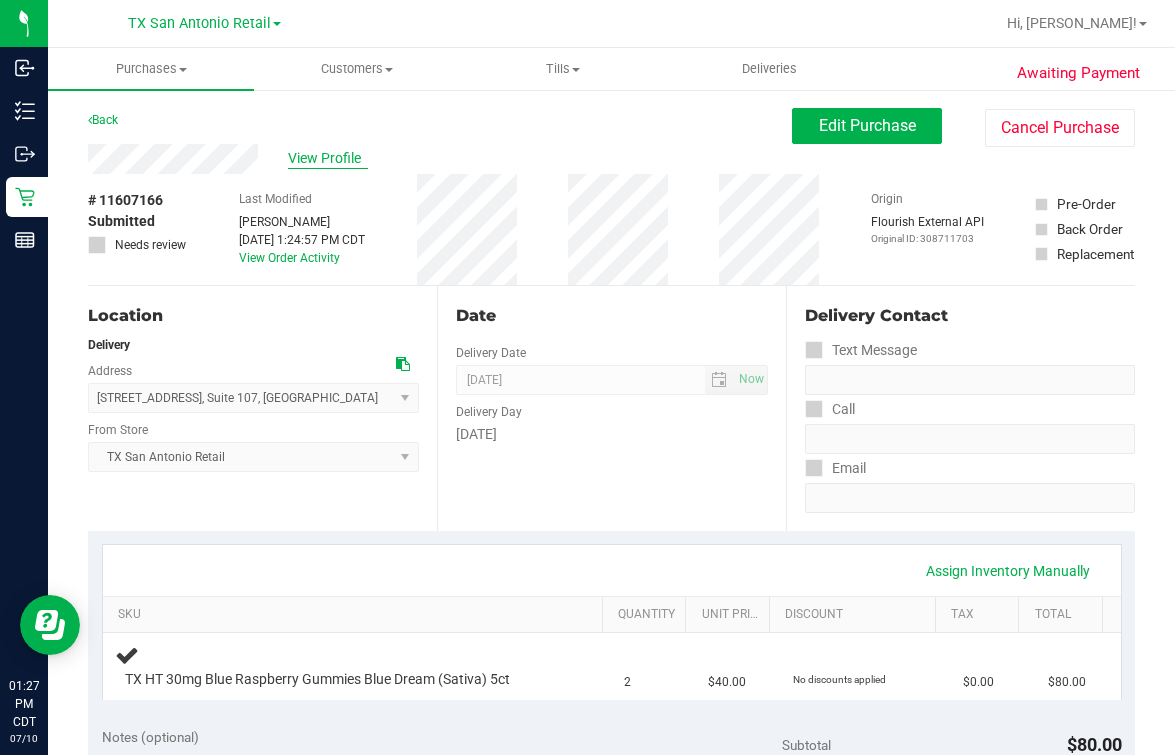 click on "View Profile" at bounding box center [328, 158] 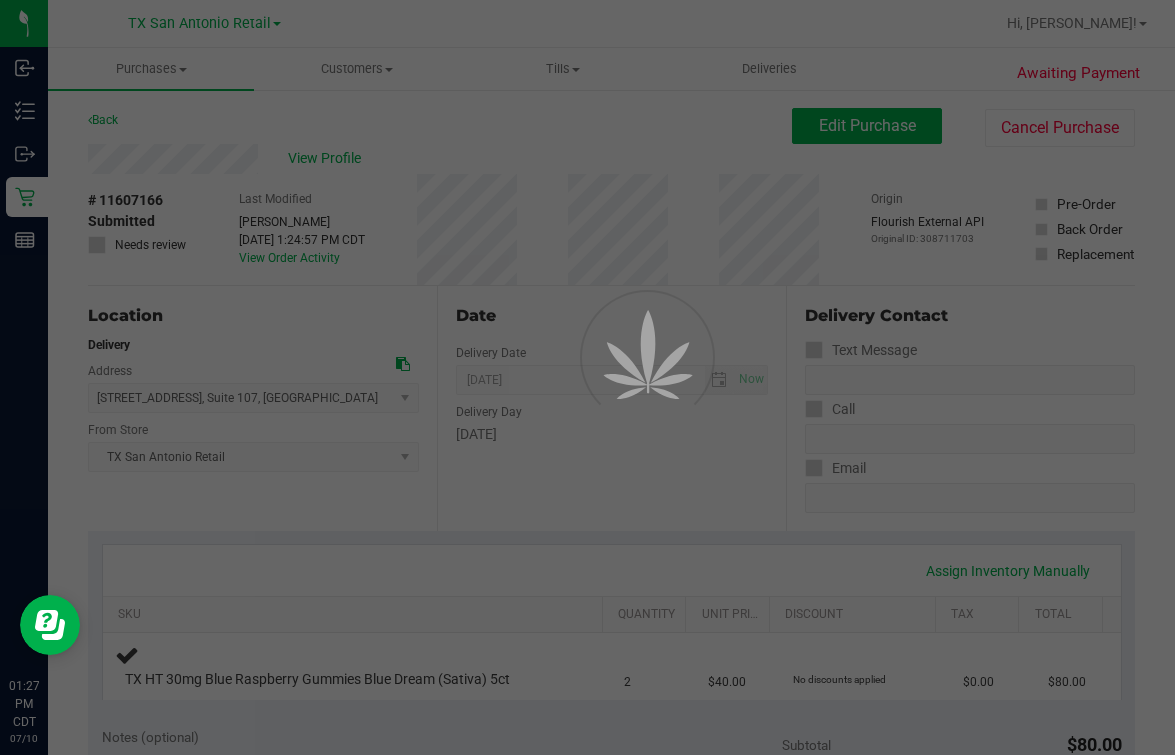 click at bounding box center (621, 402) 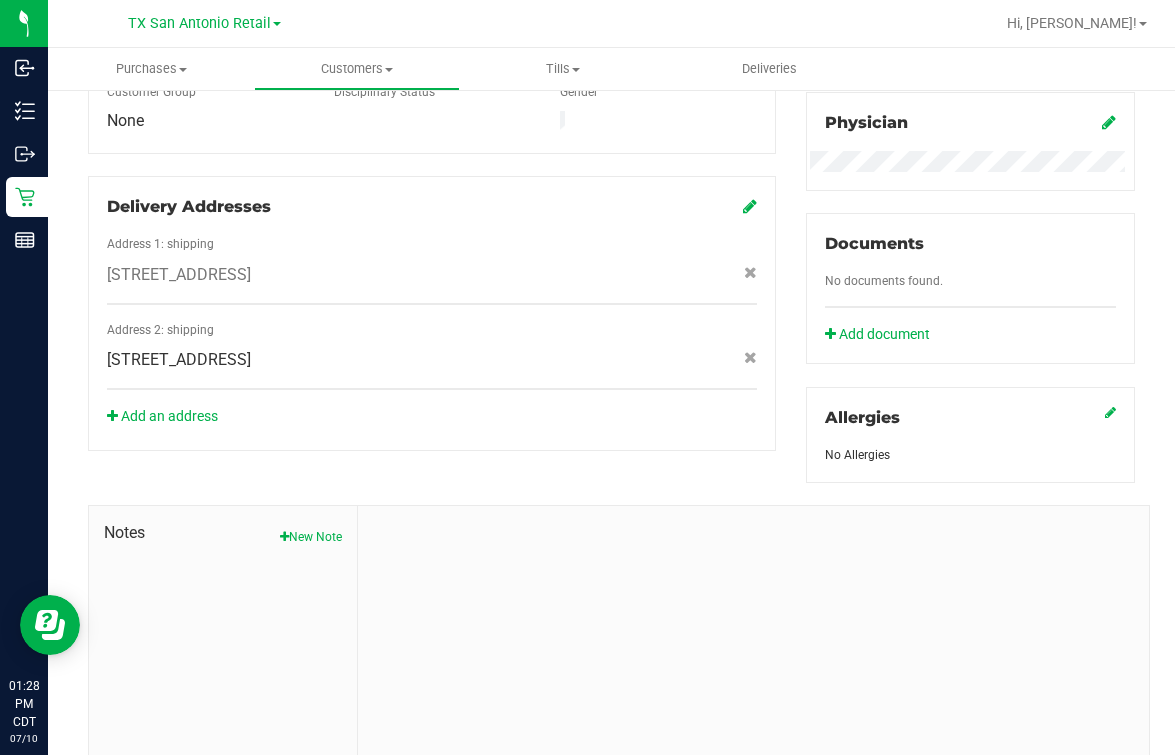 scroll, scrollTop: 0, scrollLeft: 0, axis: both 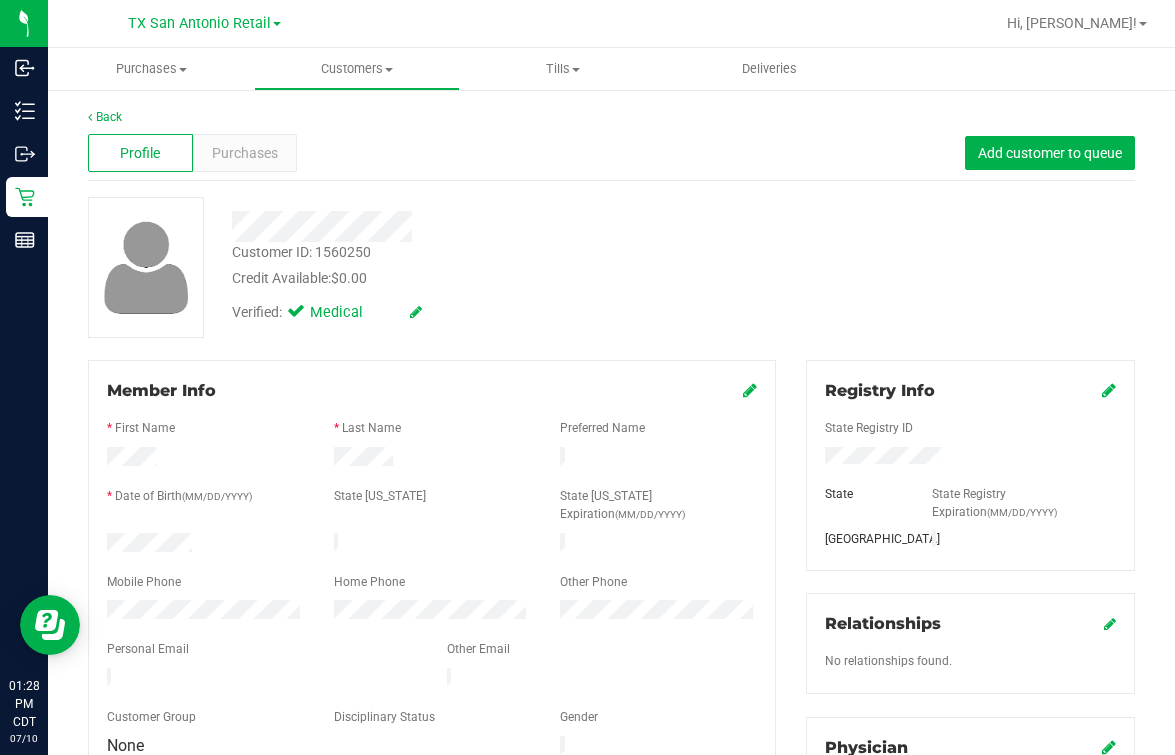click on "Verified:
Medical" at bounding box center [486, 311] 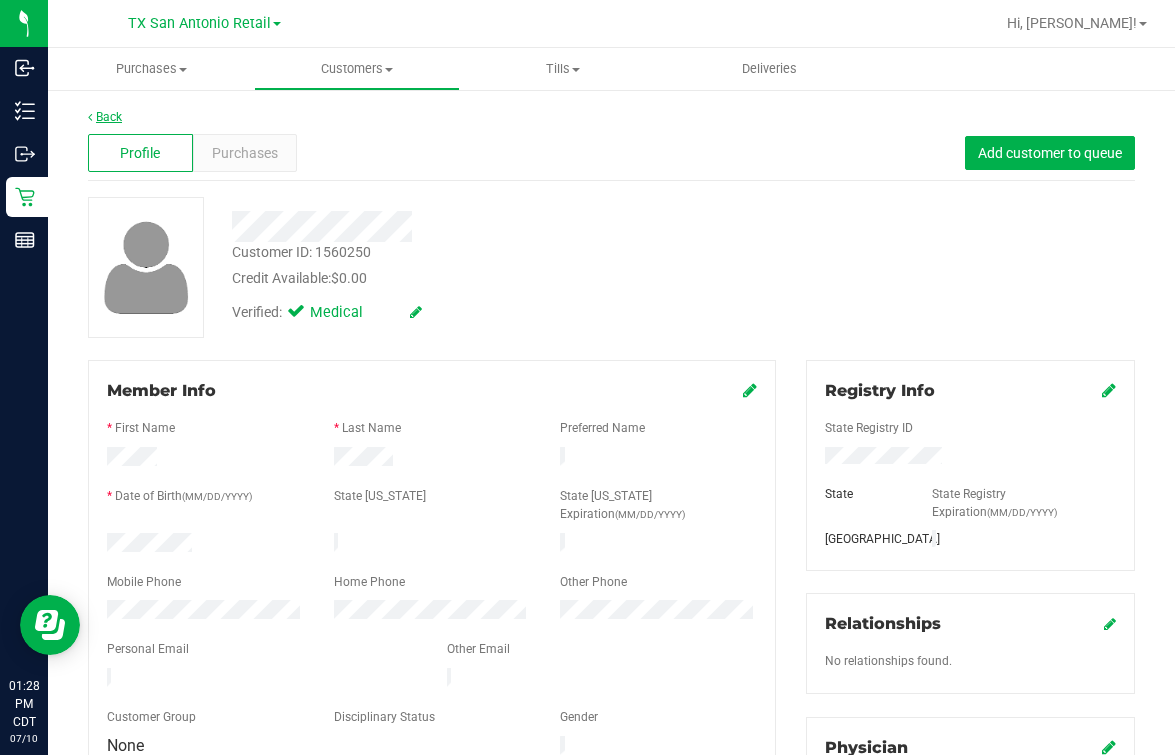 click on "Back" at bounding box center (105, 117) 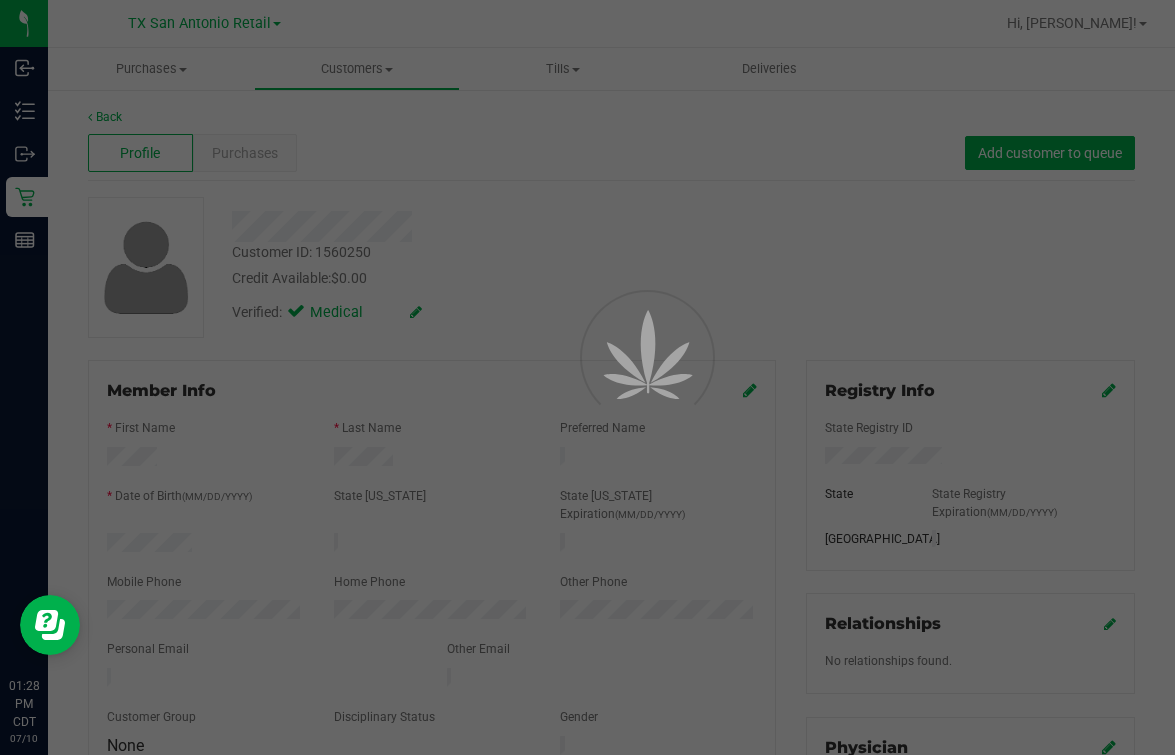 click at bounding box center (587, 377) 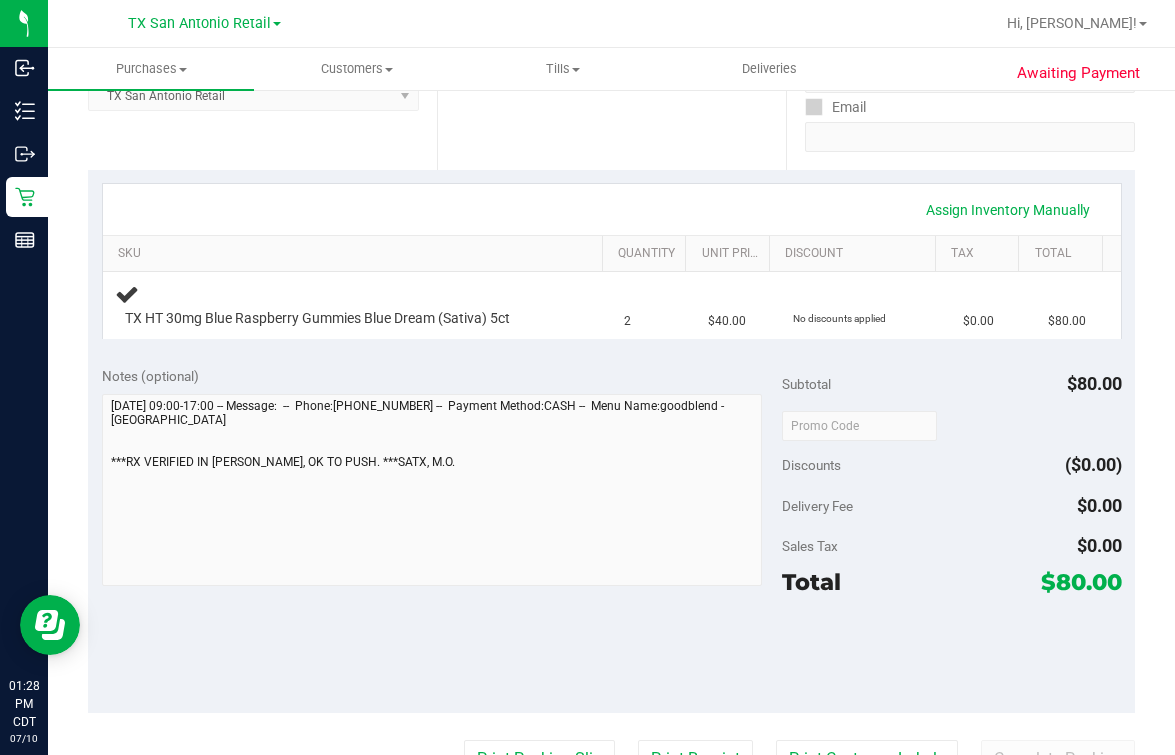 scroll, scrollTop: 750, scrollLeft: 0, axis: vertical 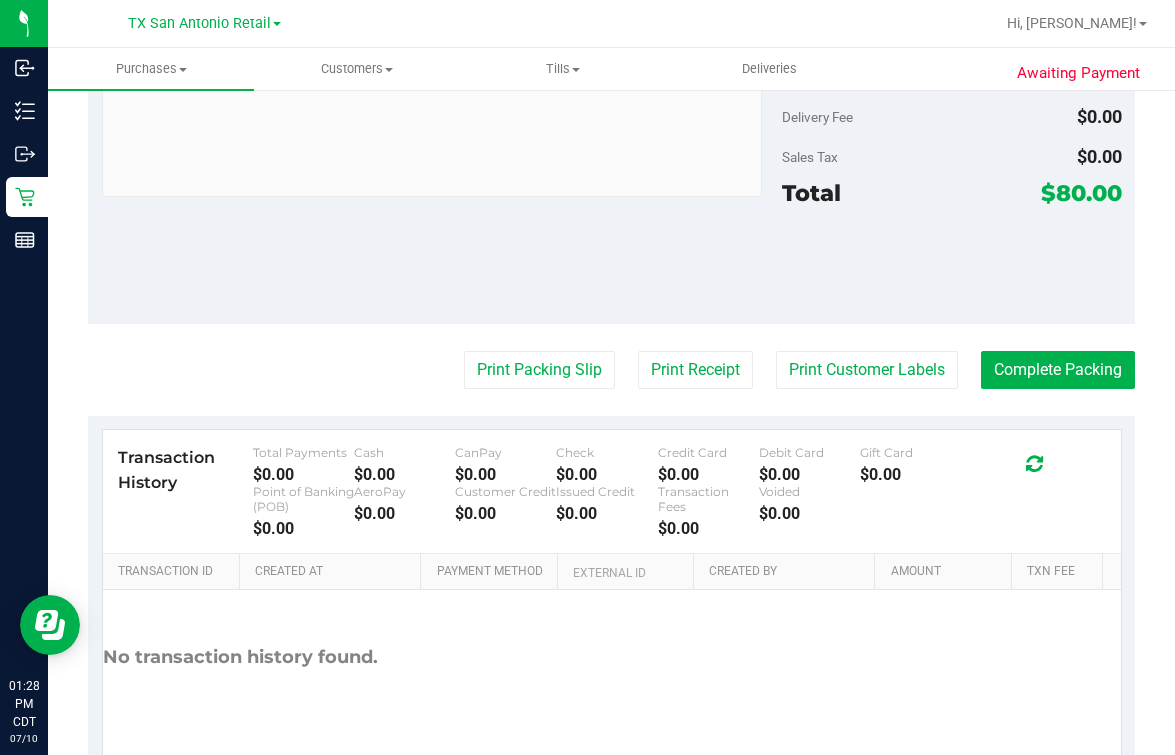 click on "$80.00" at bounding box center (1081, 193) 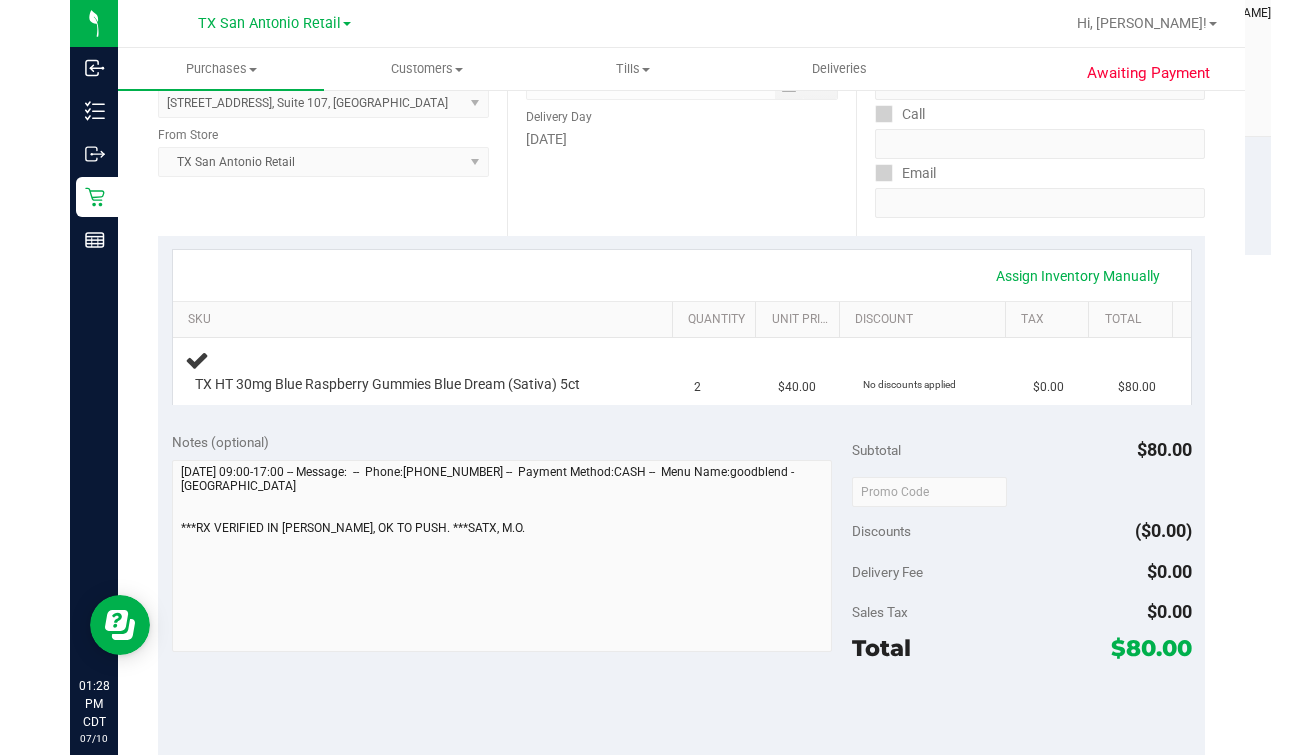 scroll, scrollTop: 0, scrollLeft: 0, axis: both 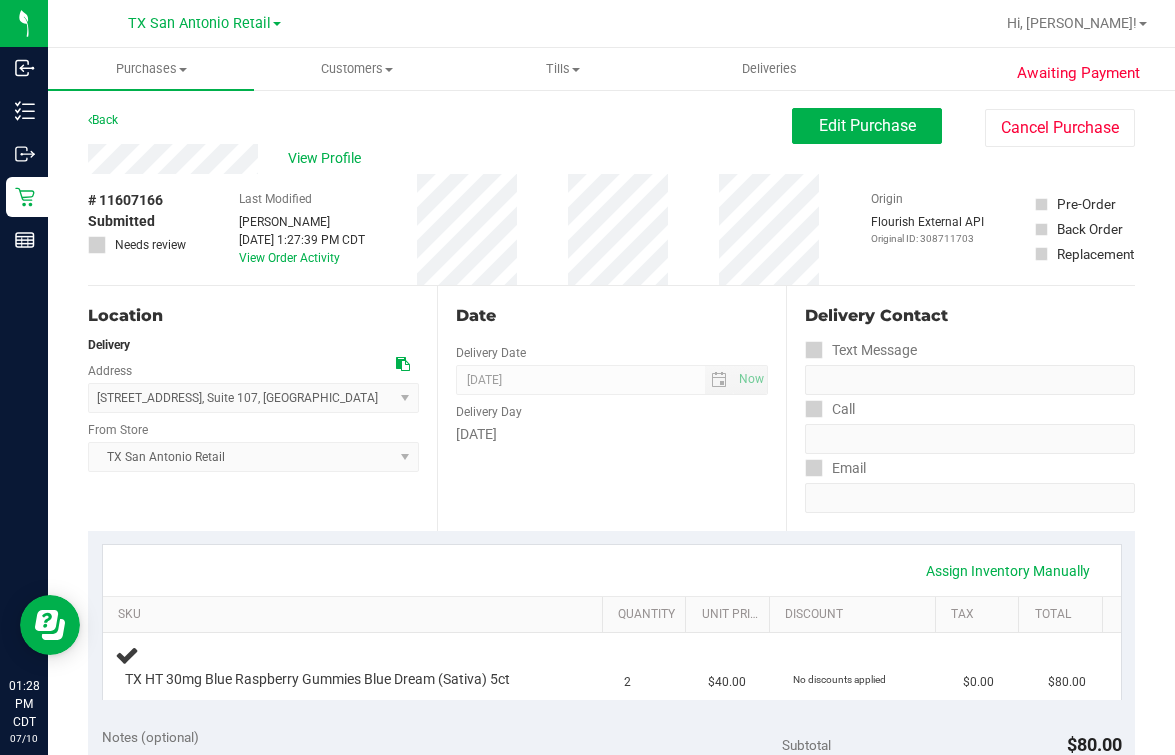 click on "View Profile" at bounding box center (440, 159) 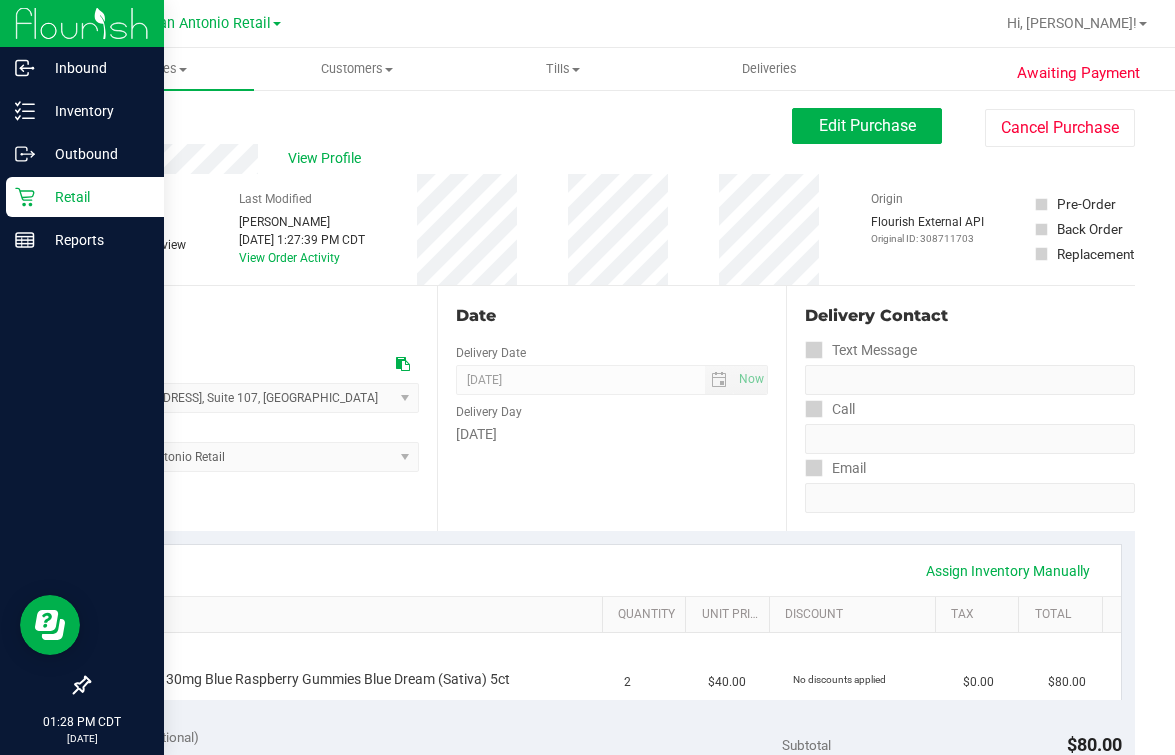 click 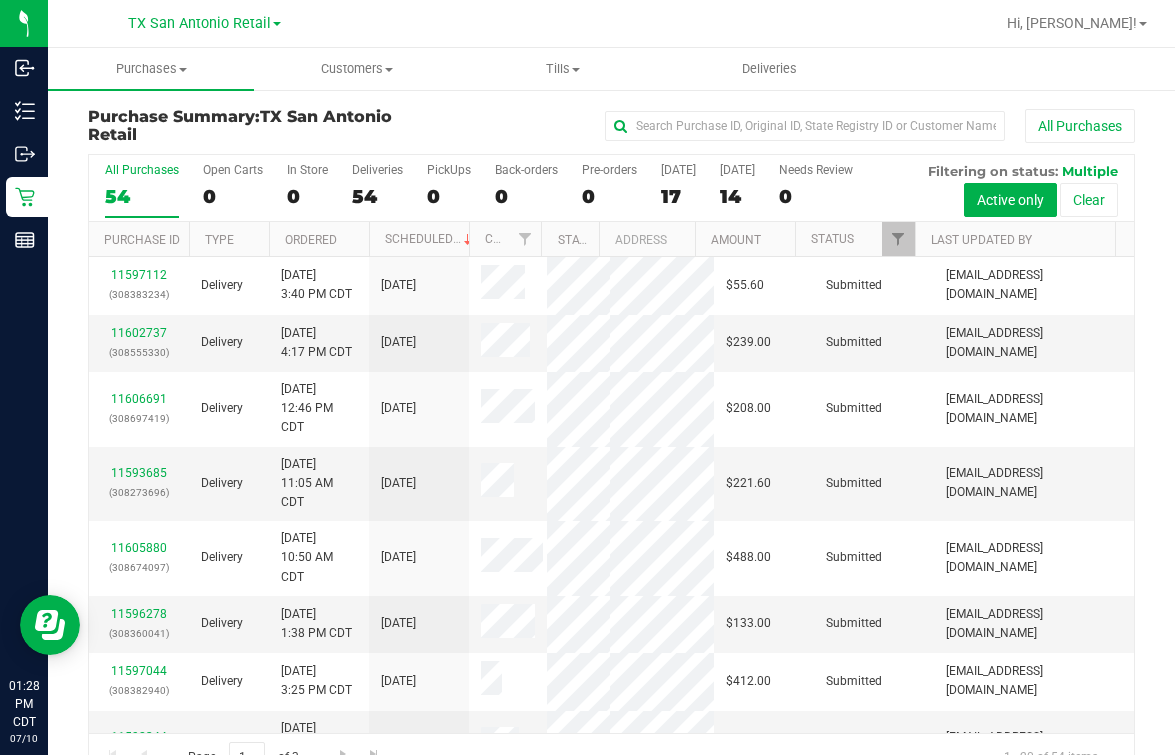 click on "TX San Antonio Retail" at bounding box center [204, 22] 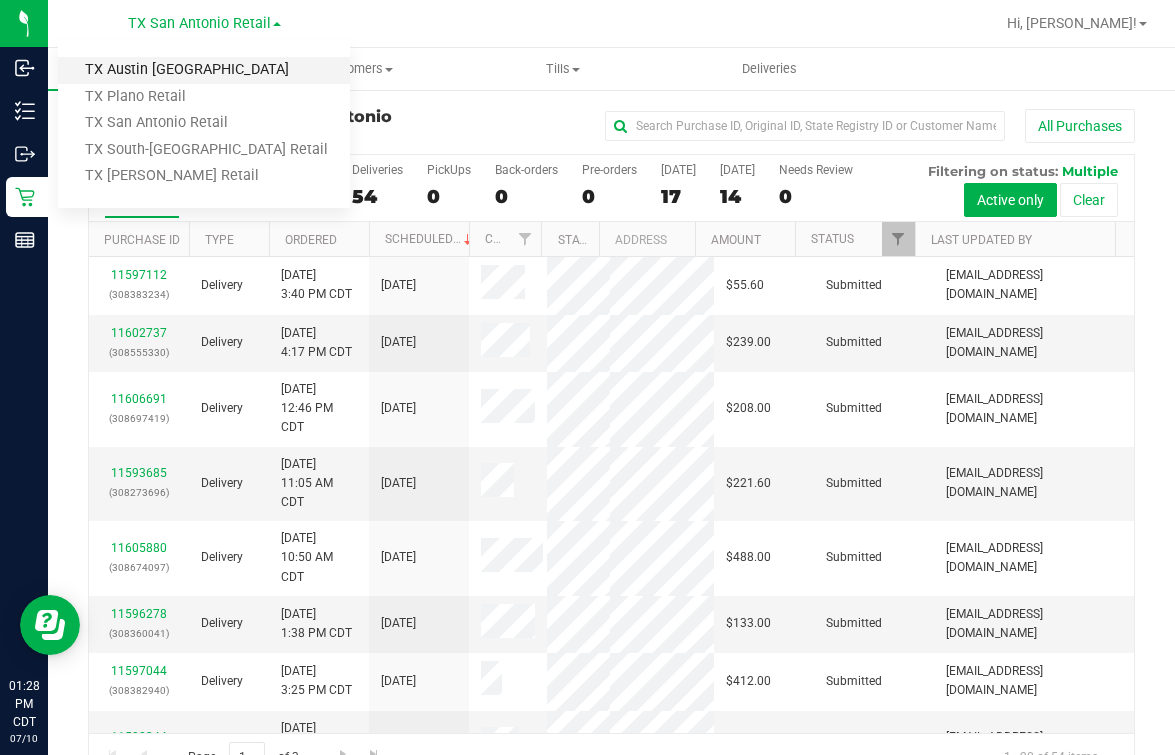 click on "TX Austin [GEOGRAPHIC_DATA]" at bounding box center (204, 70) 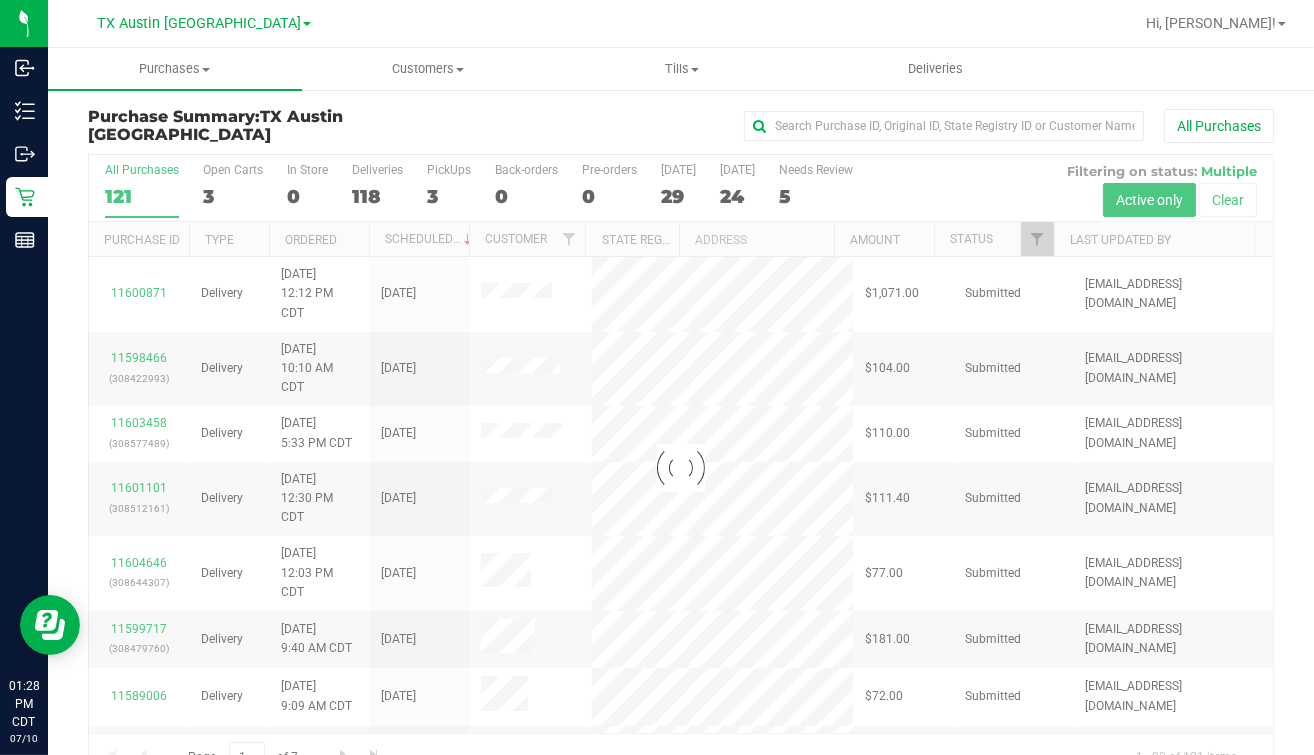 click at bounding box center (681, 468) 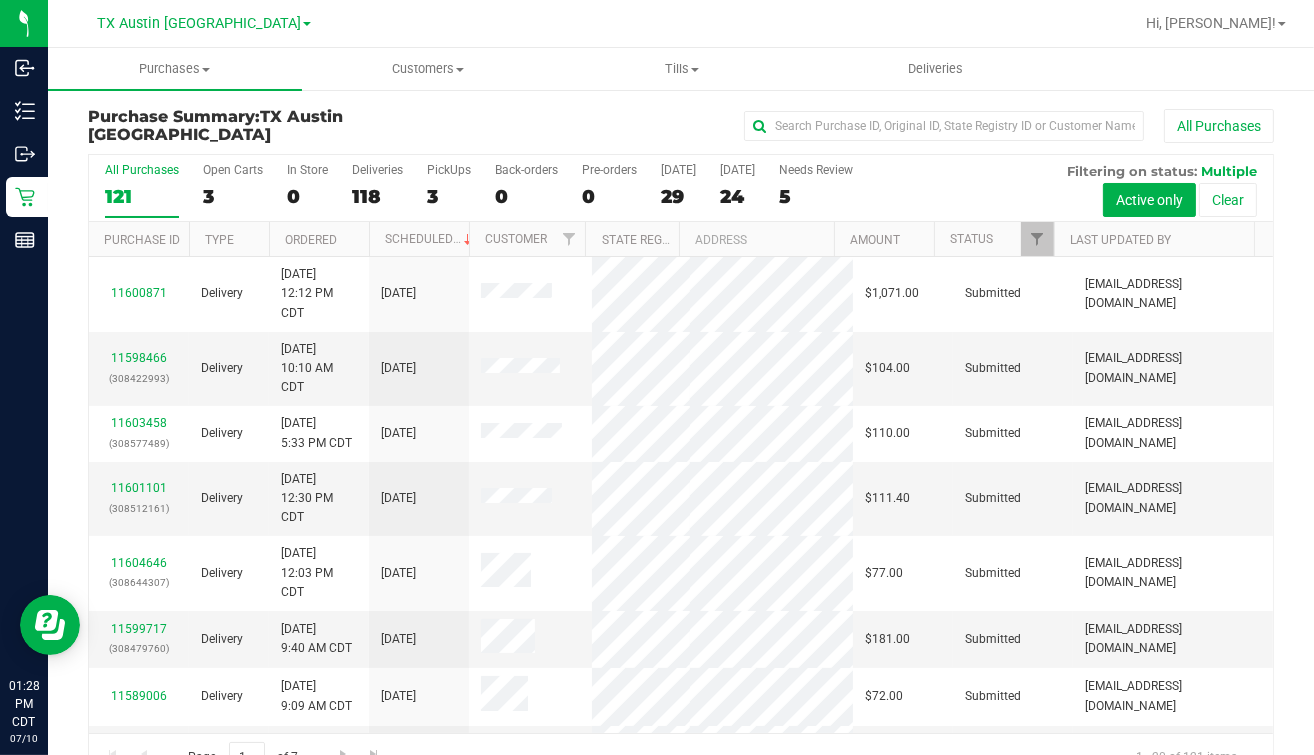 click on "All Purchases
121
Open Carts
3
In Store
0
Deliveries
118
PickUps
3
Back-orders
0
Pre-orders
0
Today
29
Tomorrow
24" at bounding box center [681, 188] 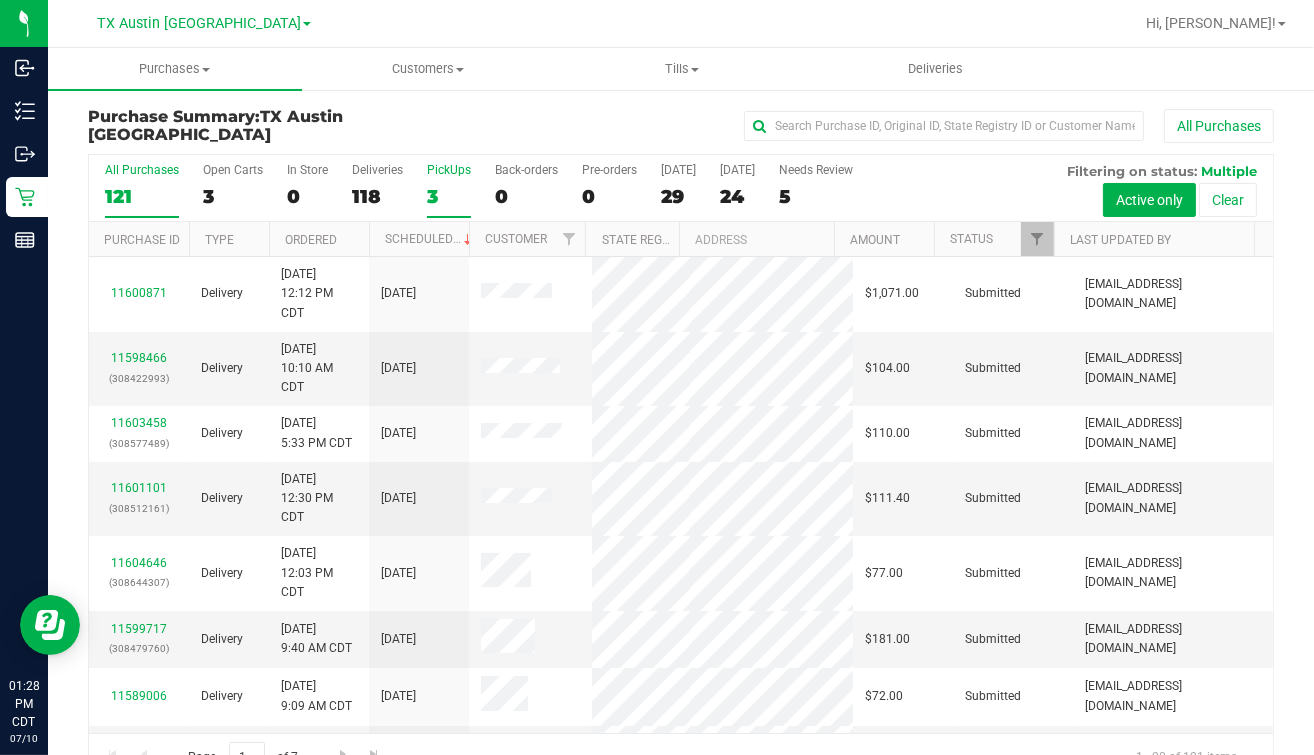 click on "PickUps
3" at bounding box center [449, 190] 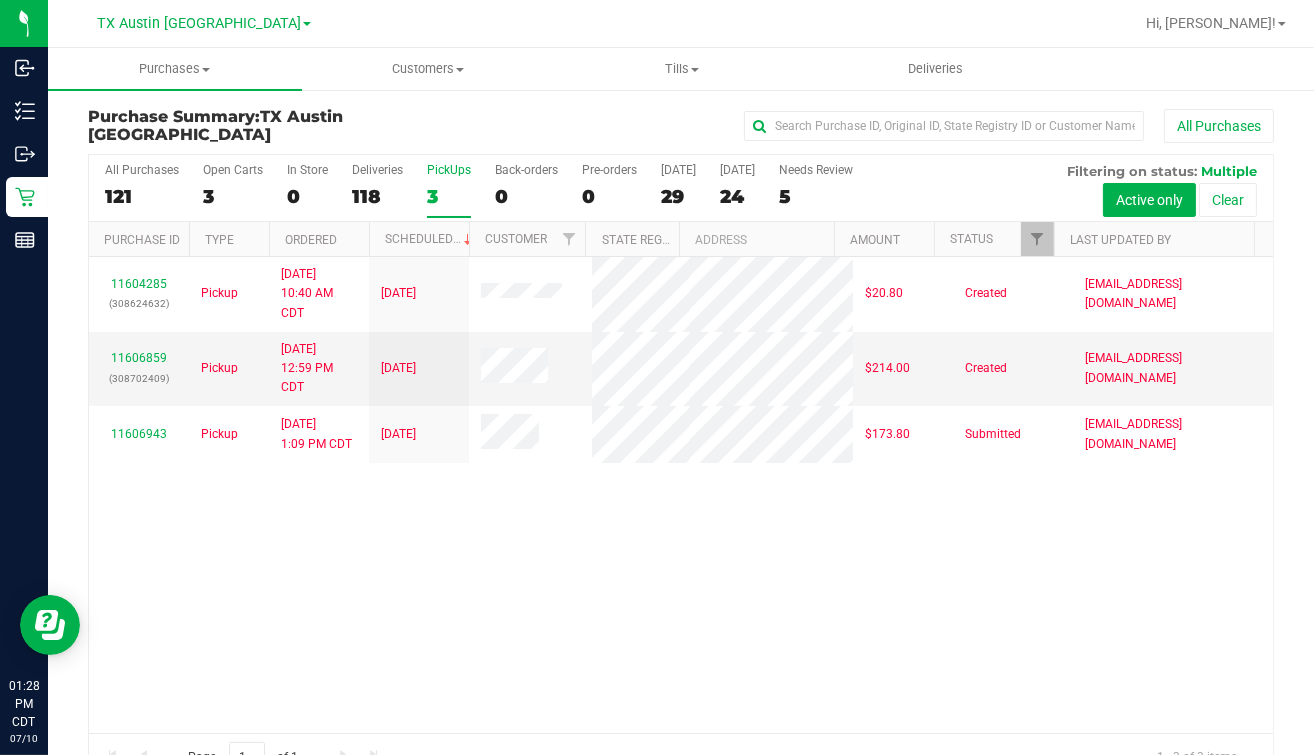 click on "11604285
(308624632)
Pickup 7/10/2025 10:40 AM CDT 7/14/2025
$20.80
Created riwaku@goodblend.com
11606859
(308702409)
Pickup 7/10/2025 12:59 PM CDT 7/12/2025
$214.00
Created dhawkins@goodblend.com
11606943
Pickup 7/10/2025 1:09 PM CDT 7/12/2025
$173.80
Submitted lwallace@goodblend.com" at bounding box center [681, 495] 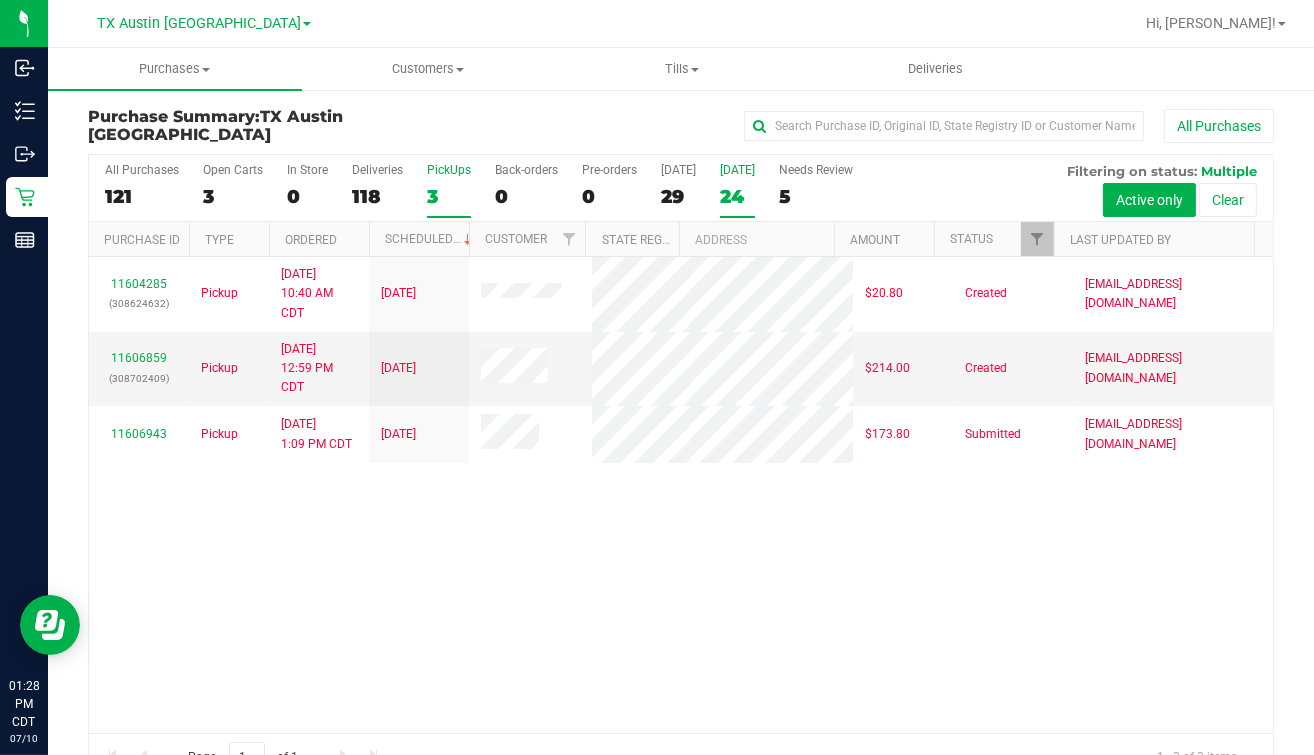 click on "Tomorrow
24" at bounding box center [737, 190] 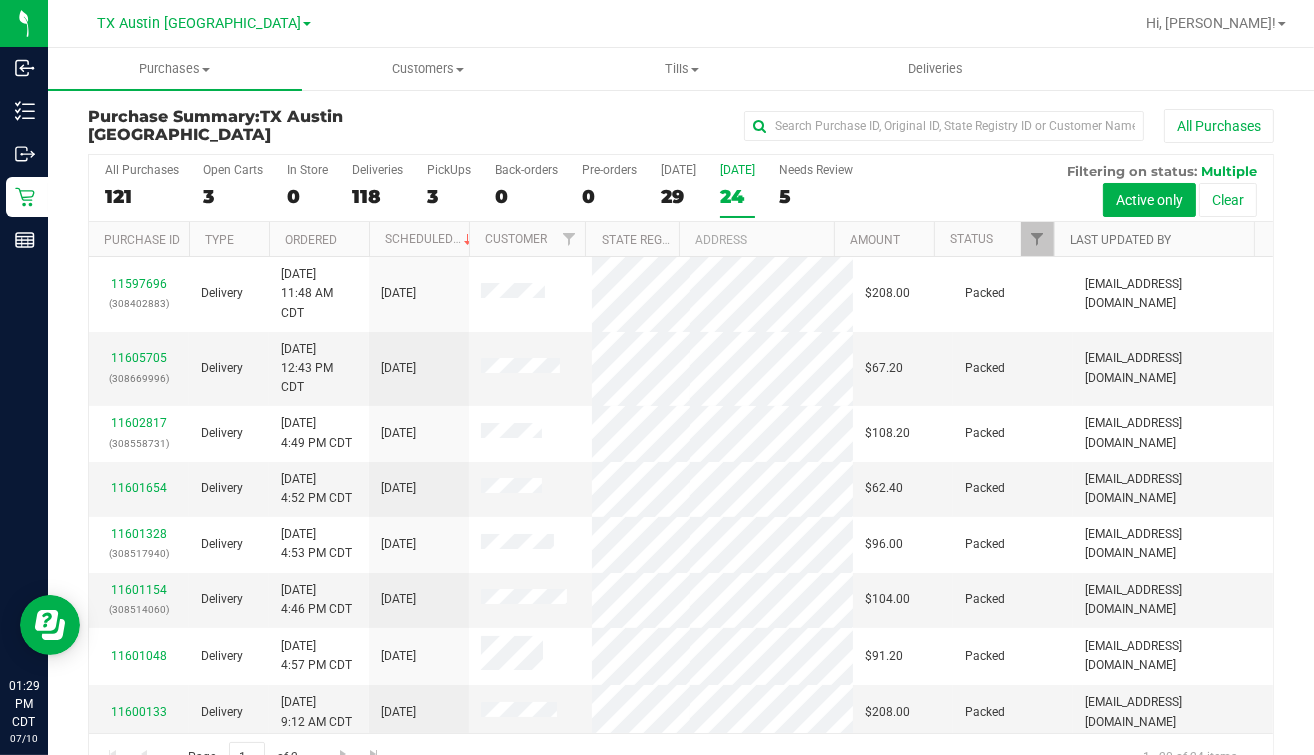 click on "Last Updated By" at bounding box center [1120, 240] 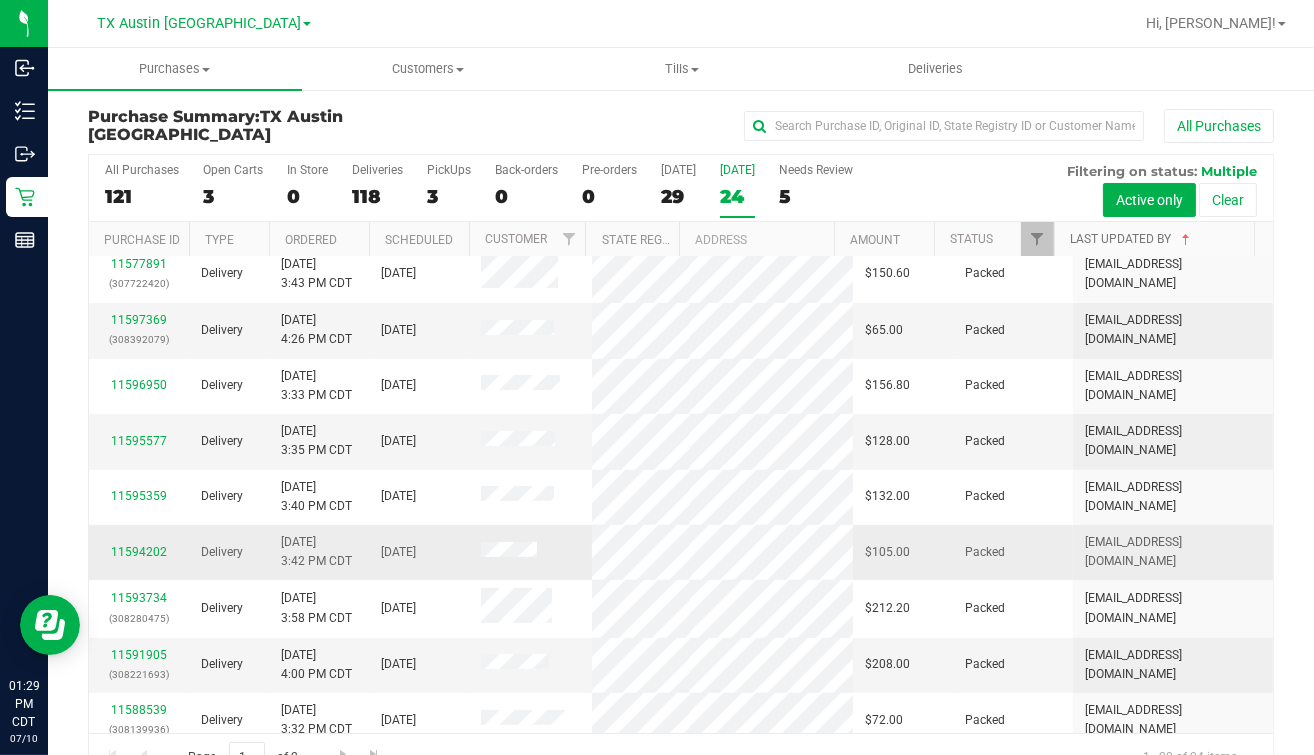 scroll, scrollTop: 973, scrollLeft: 0, axis: vertical 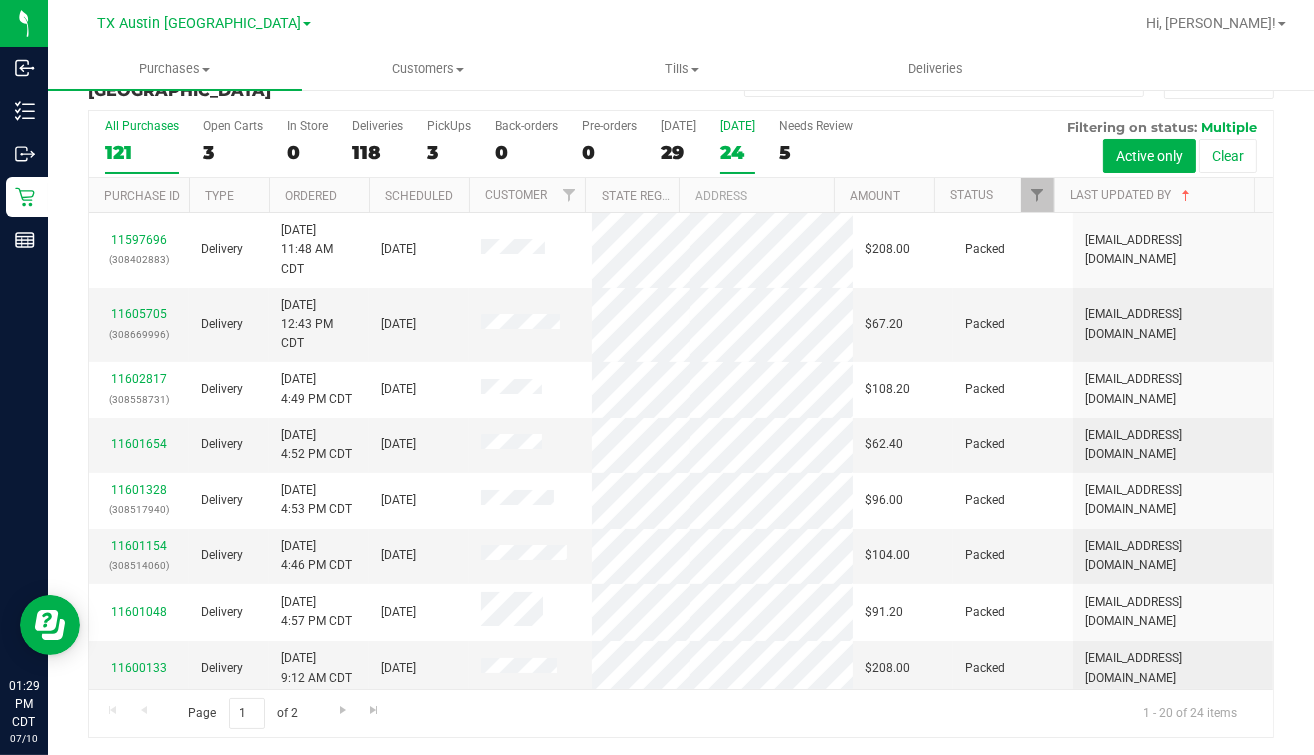 click on "121" at bounding box center (142, 152) 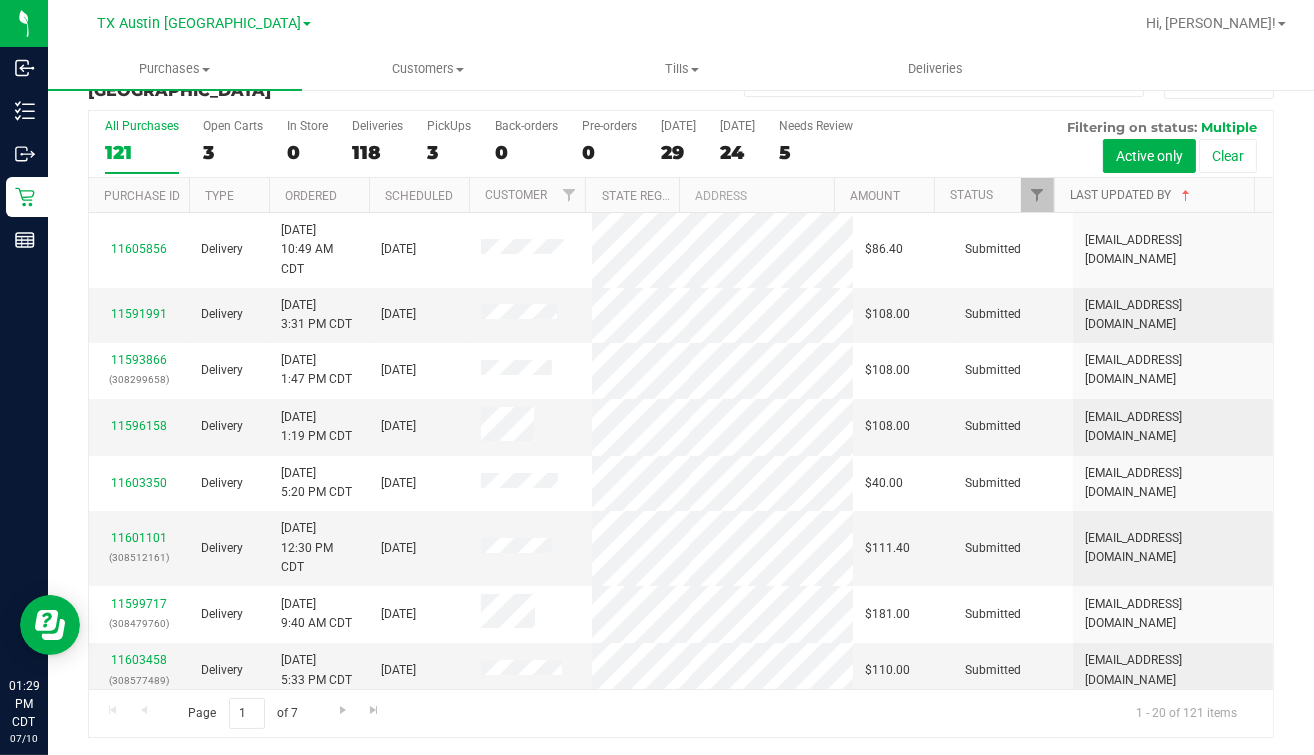 click on "Last Updated By" at bounding box center [1132, 195] 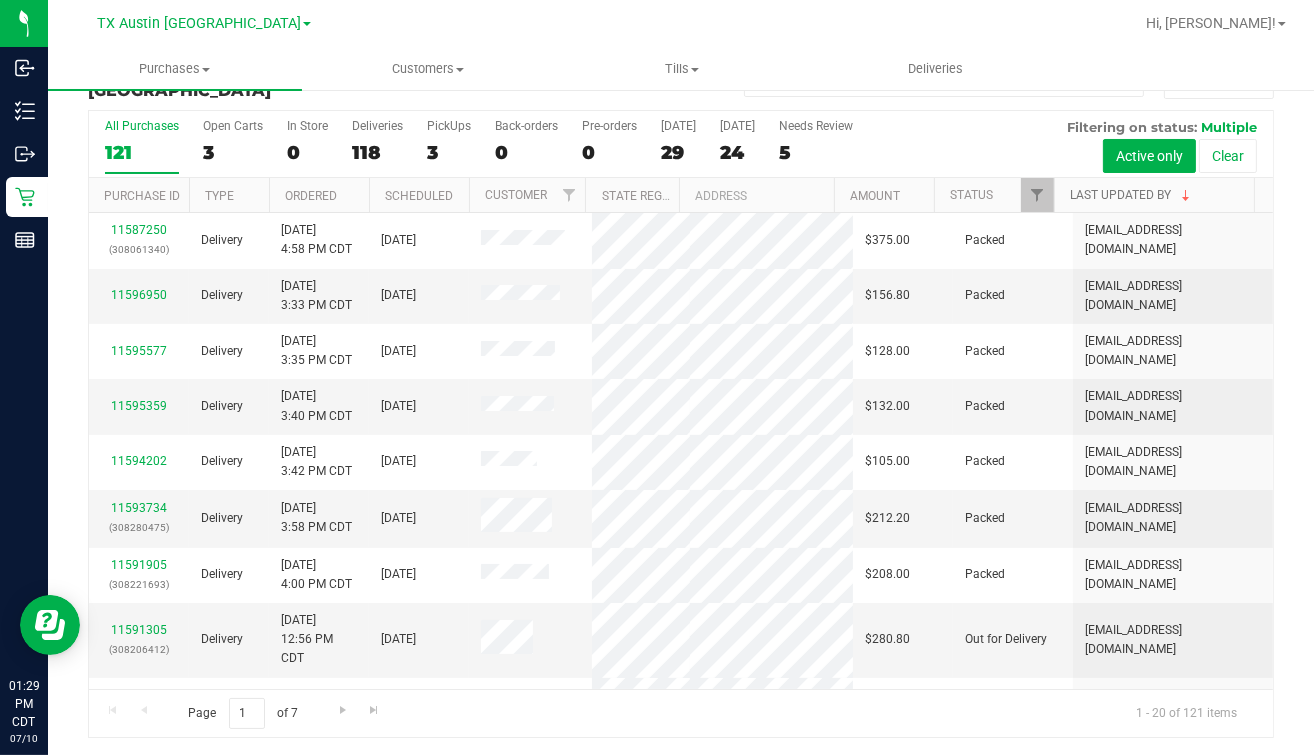 click on "Last Updated By" at bounding box center (1132, 195) 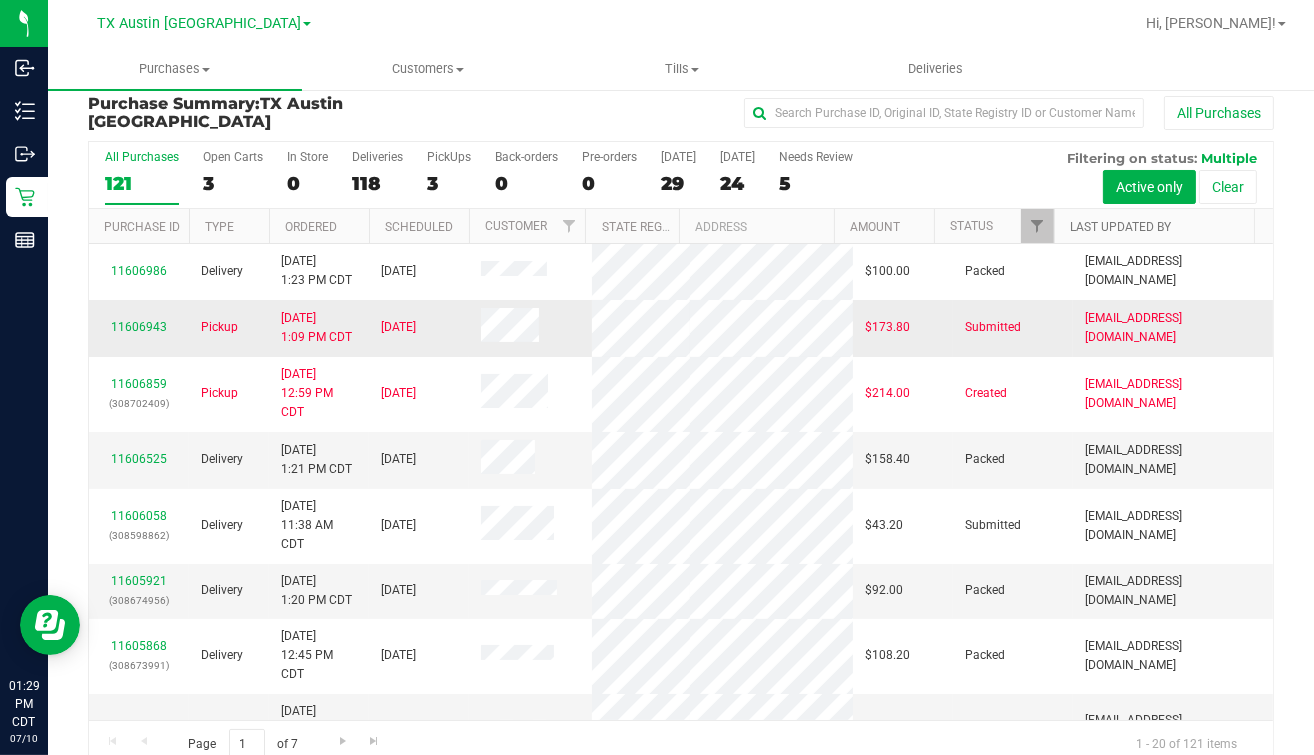 scroll, scrollTop: 0, scrollLeft: 0, axis: both 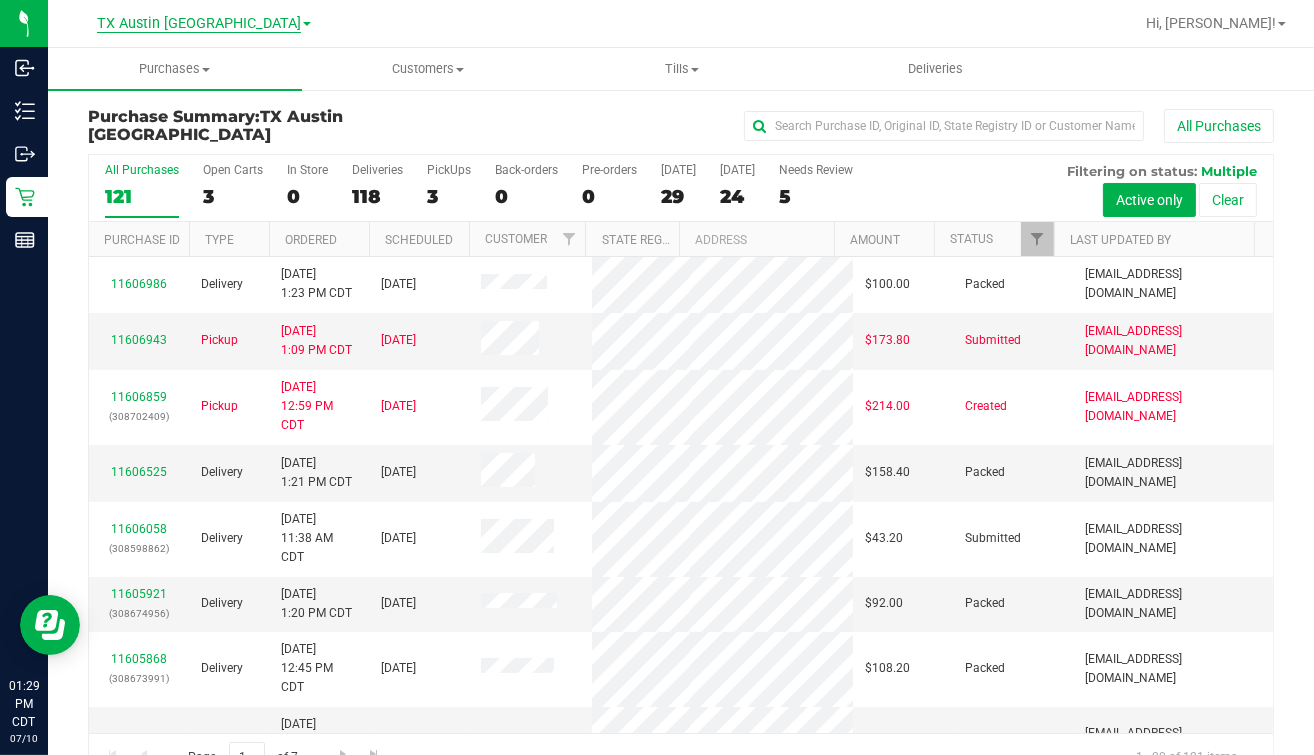 click on "TX Austin [GEOGRAPHIC_DATA]" at bounding box center (199, 24) 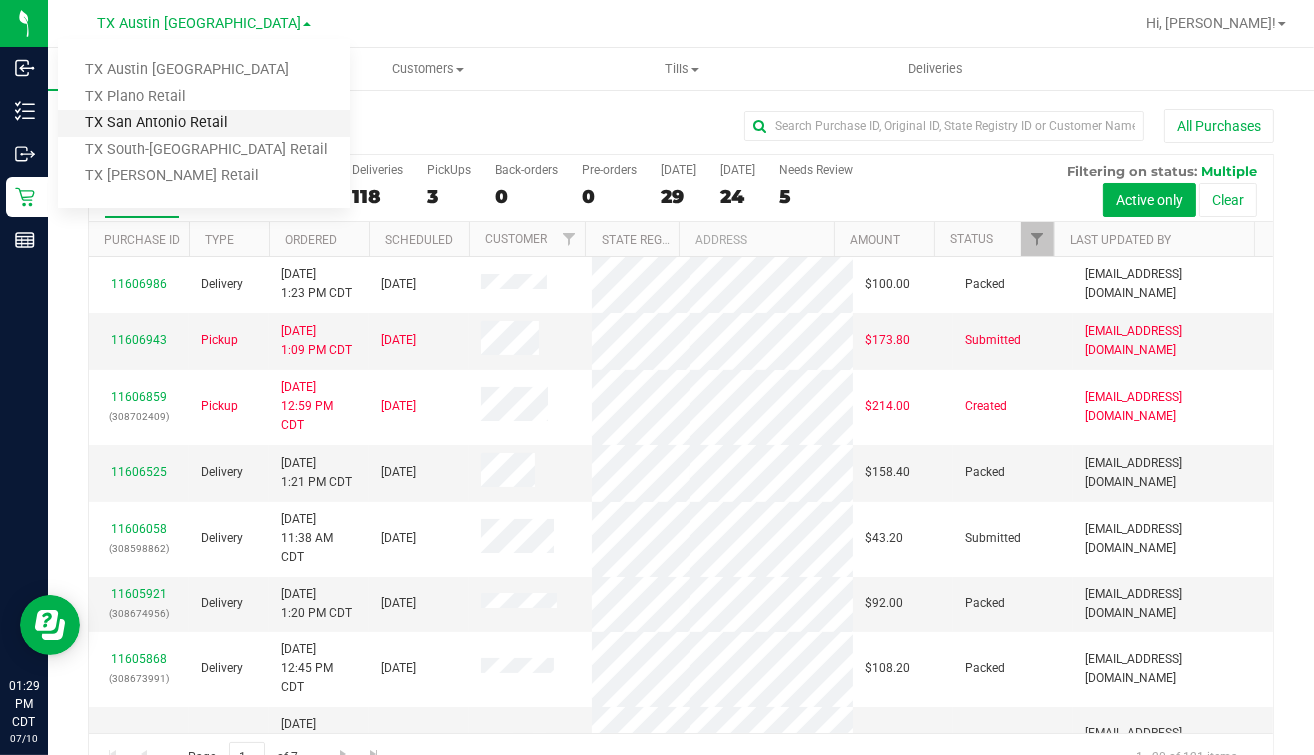 click on "TX San Antonio Retail" at bounding box center [204, 123] 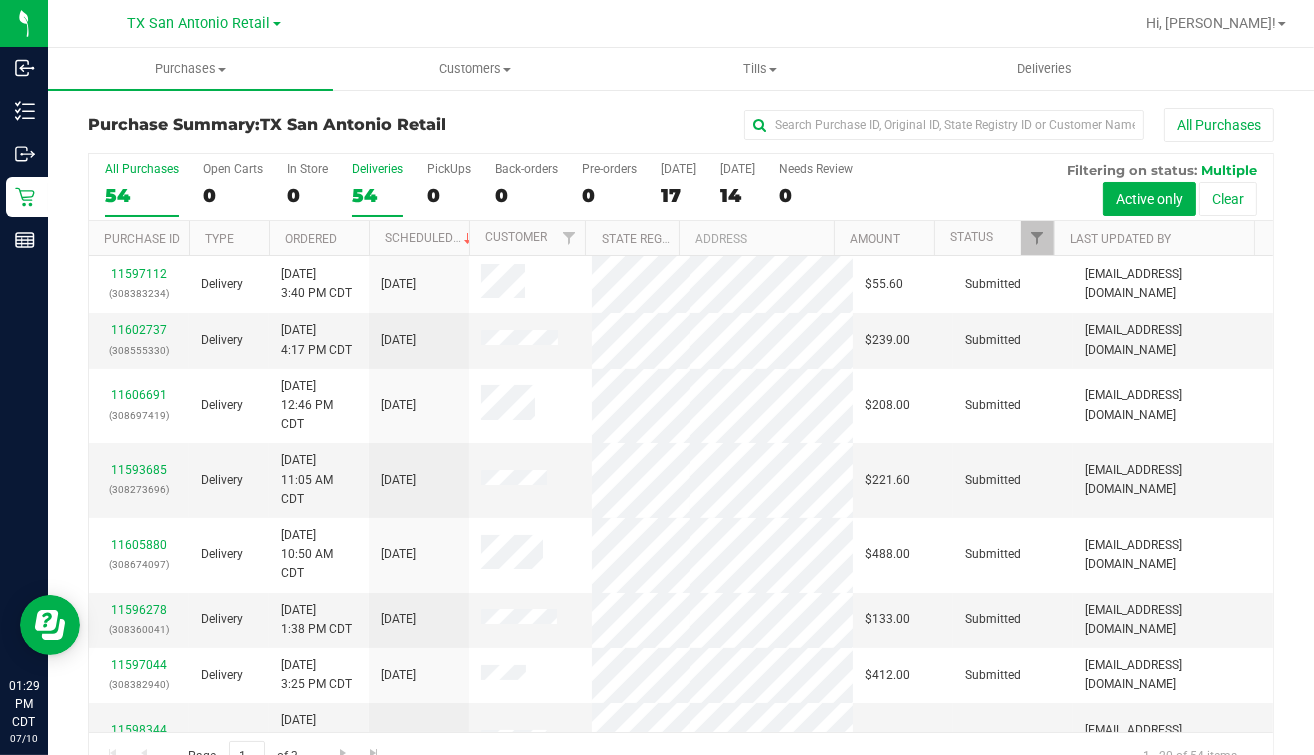 click on "Deliveries" at bounding box center (377, 169) 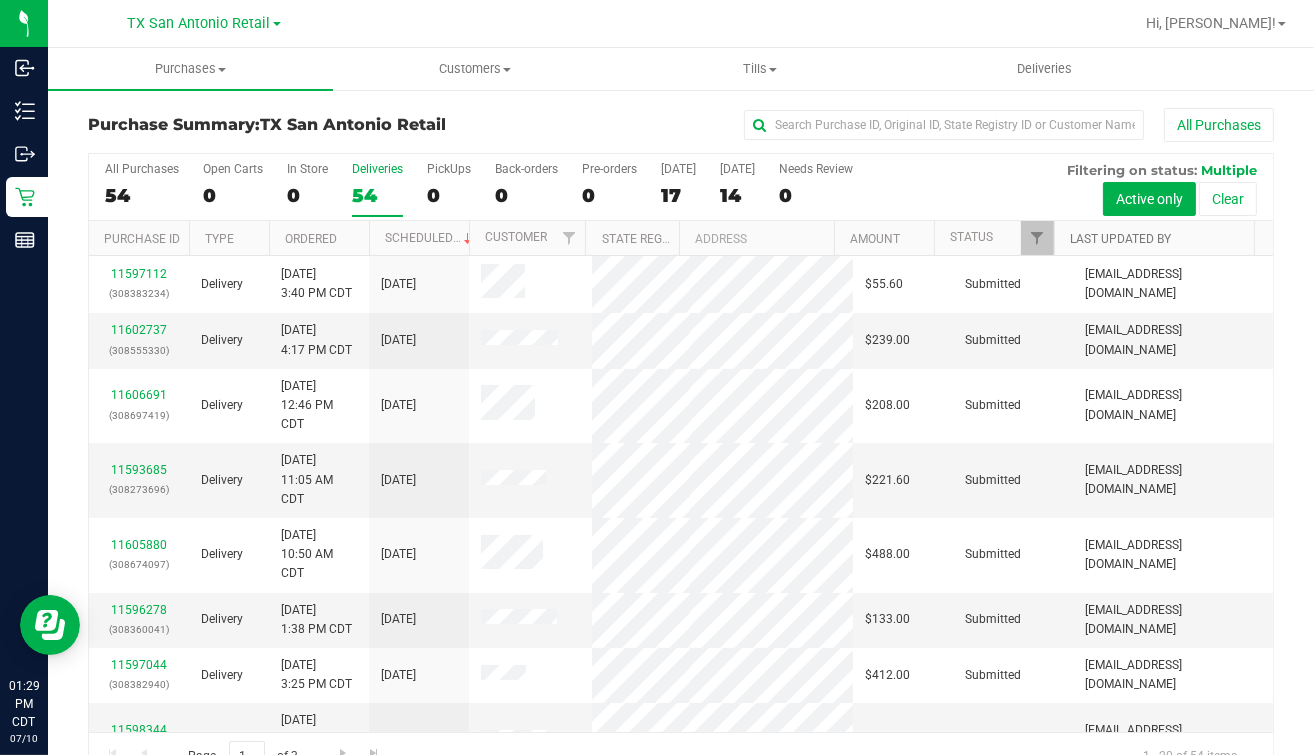 click on "Last Updated By" at bounding box center (1120, 239) 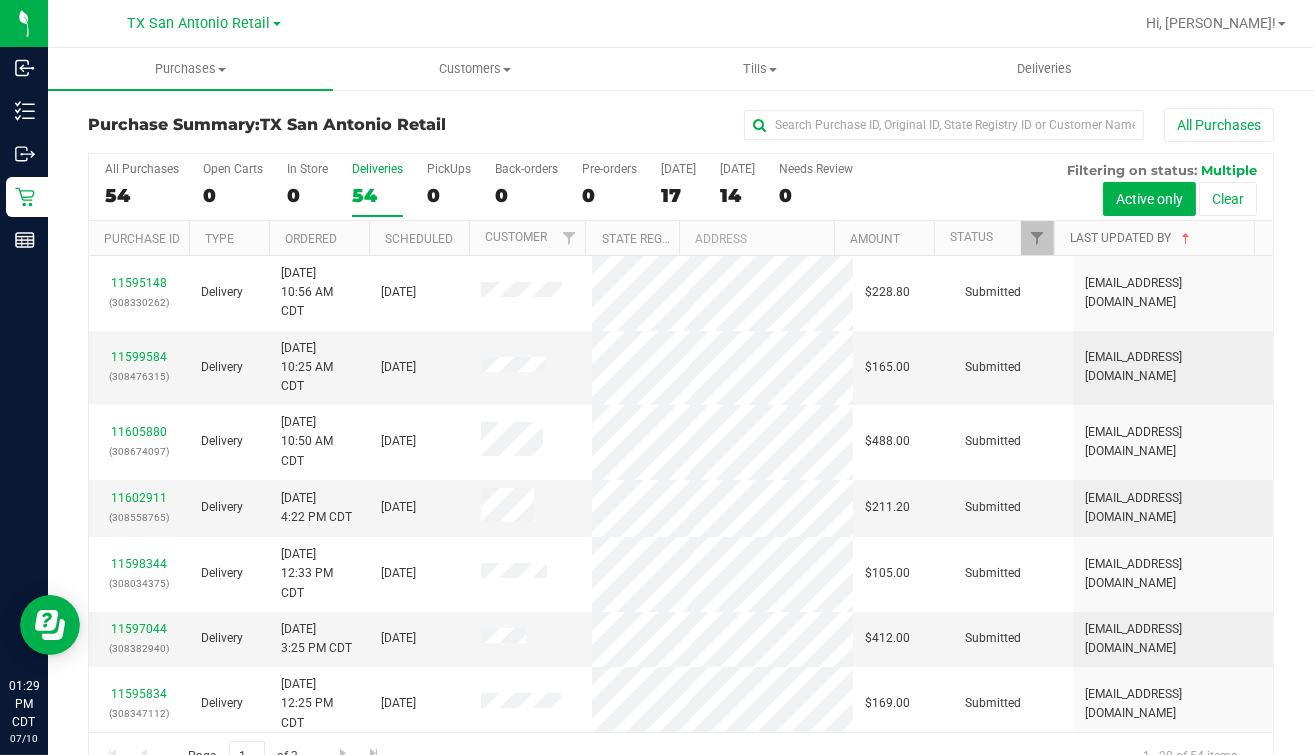 click on "Last Updated By" at bounding box center [1132, 238] 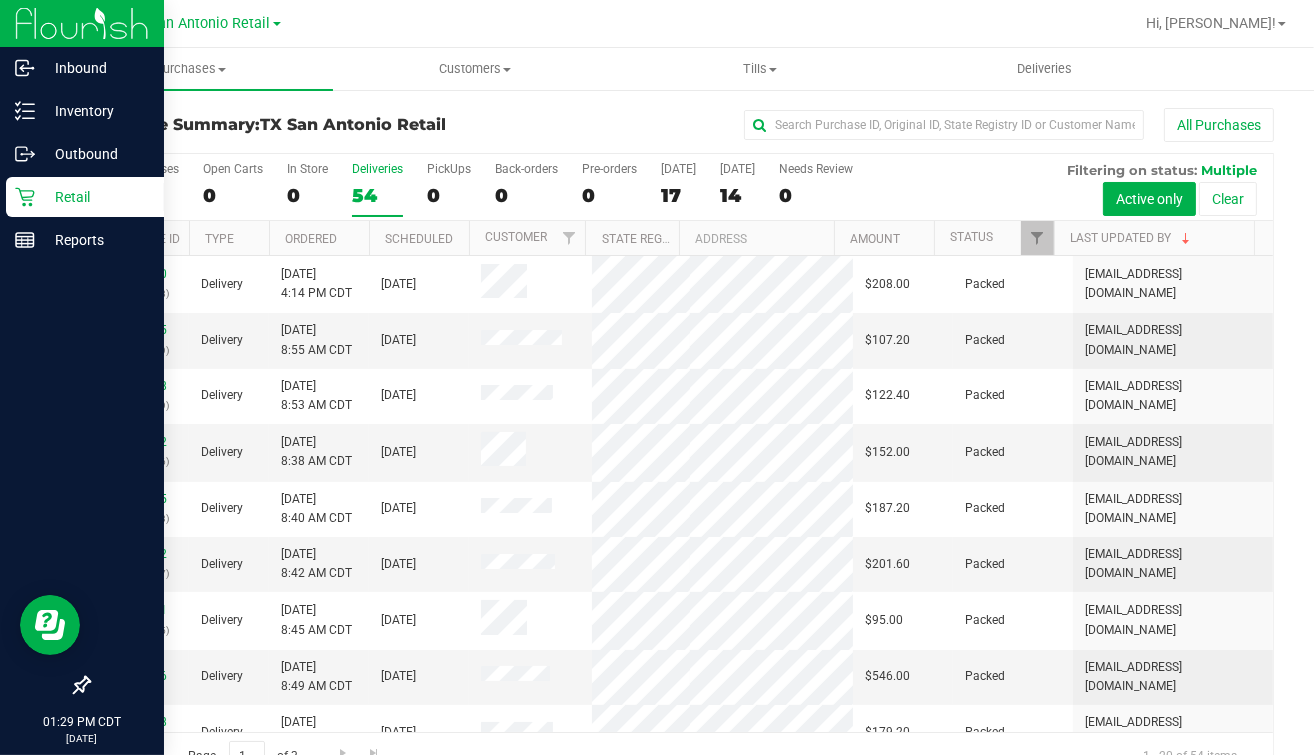 click on "Retail" at bounding box center (95, 197) 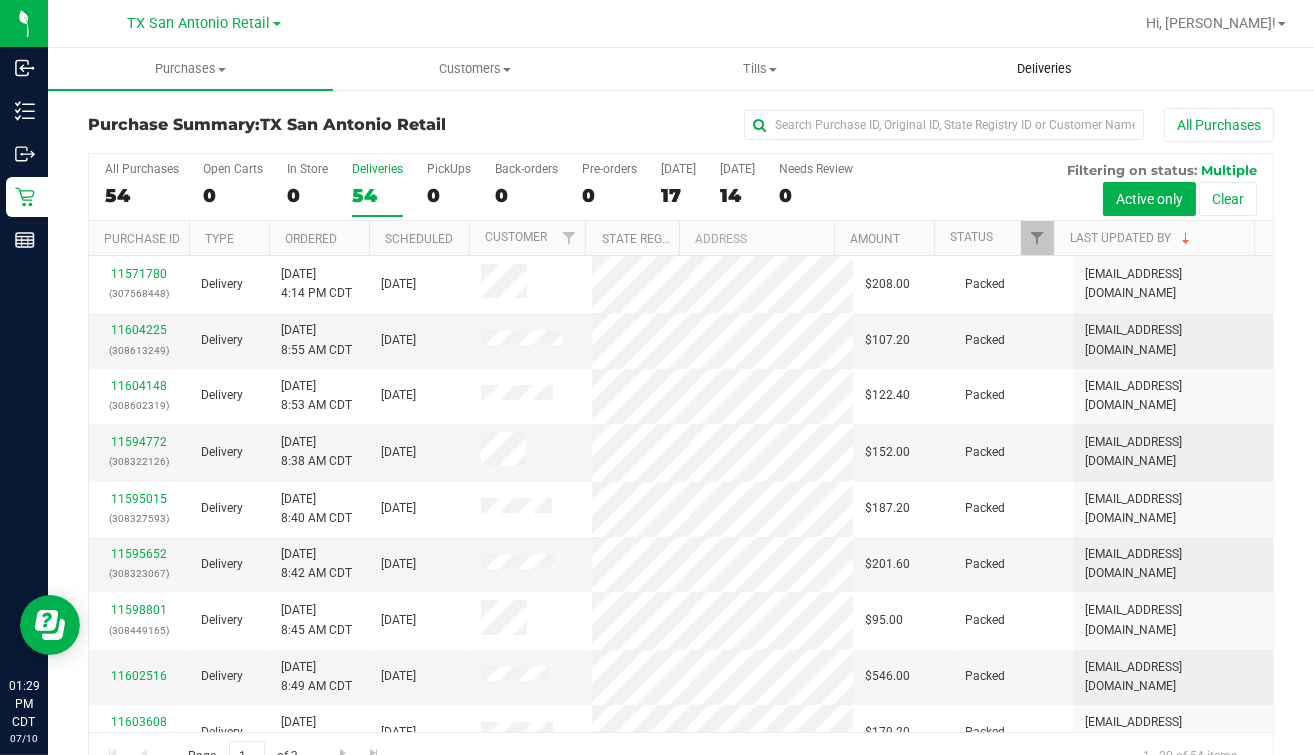 click on "Deliveries" at bounding box center [1045, 69] 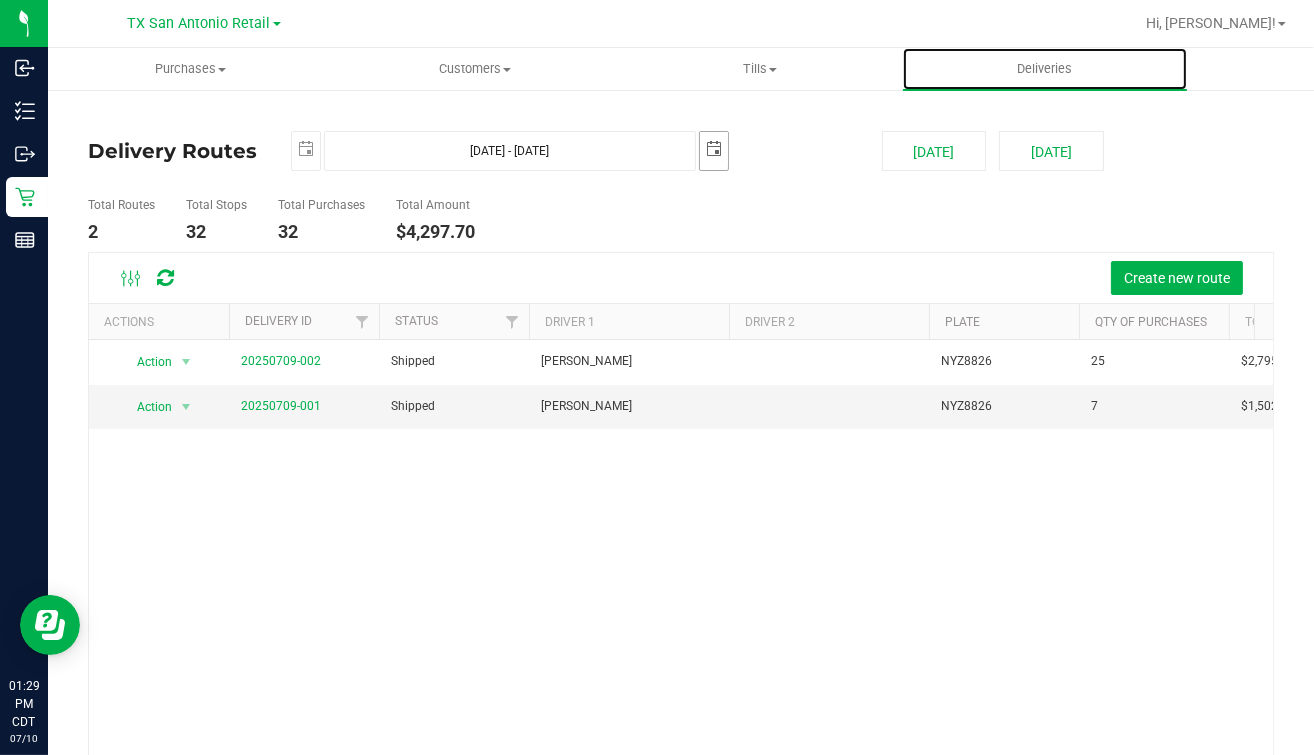 click at bounding box center [714, 149] 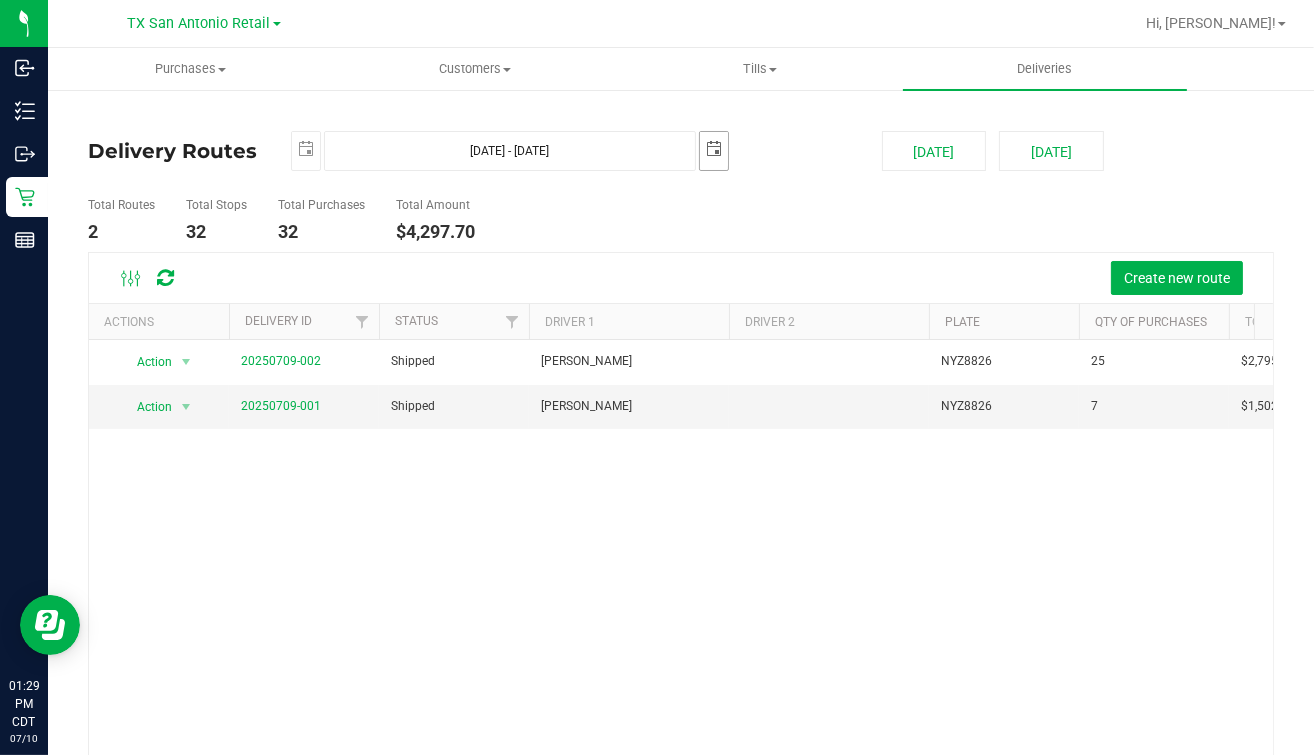 scroll, scrollTop: 0, scrollLeft: 49, axis: horizontal 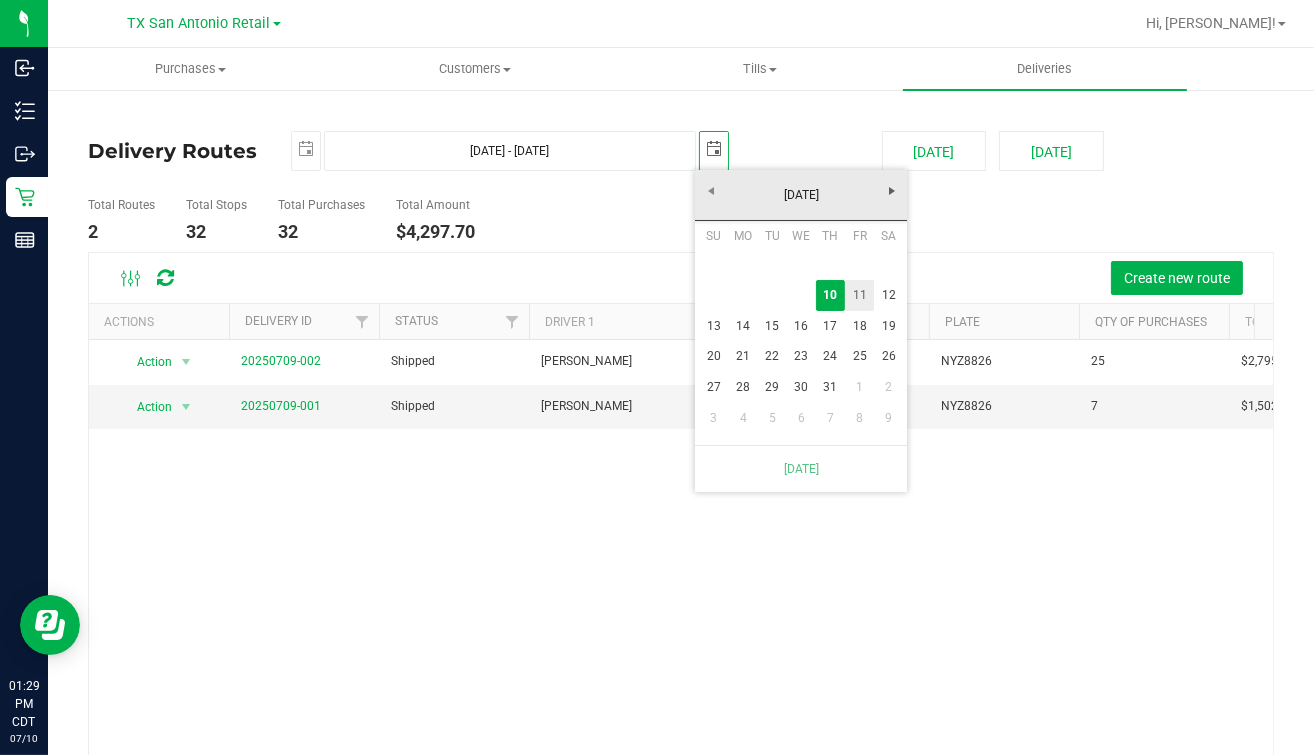 click on "11" at bounding box center [859, 295] 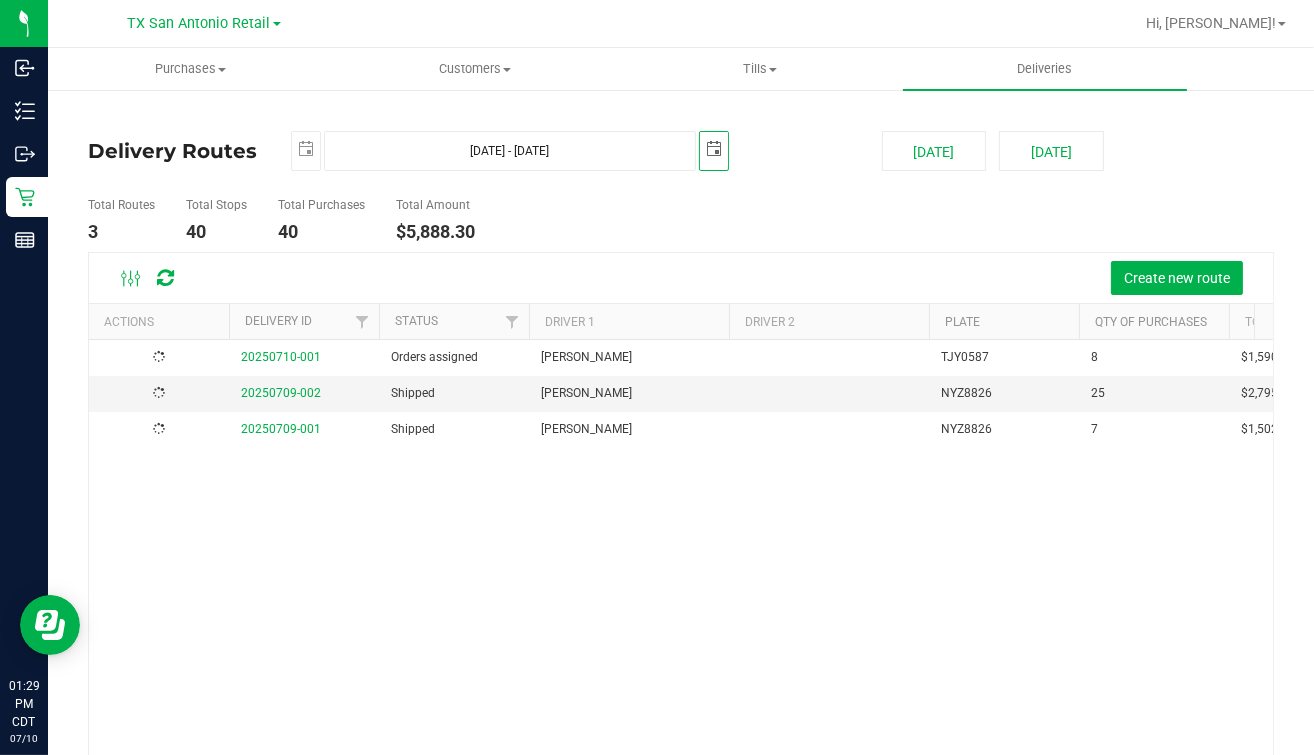 click on "Total Routes
3
Total Stops
40
Total Purchases
40
Total Amount
$5,888.30" at bounding box center (476, 220) 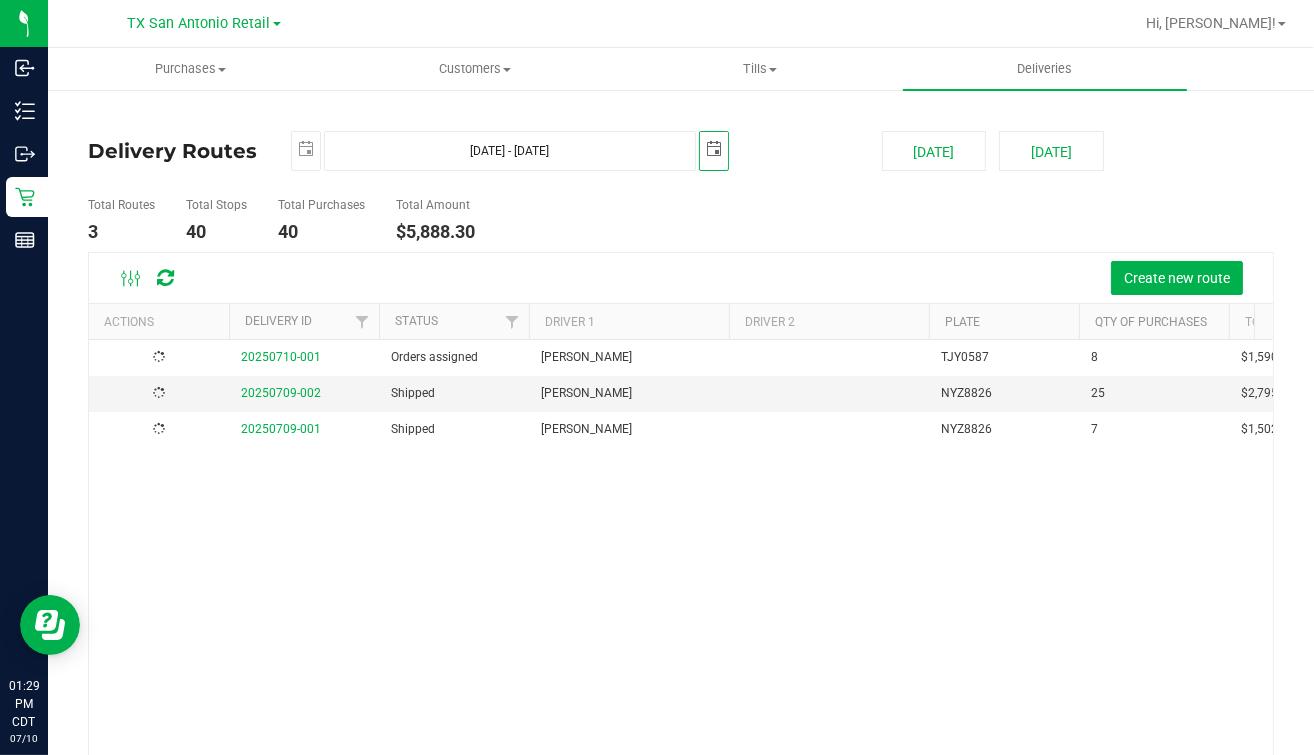 scroll, scrollTop: 0, scrollLeft: 0, axis: both 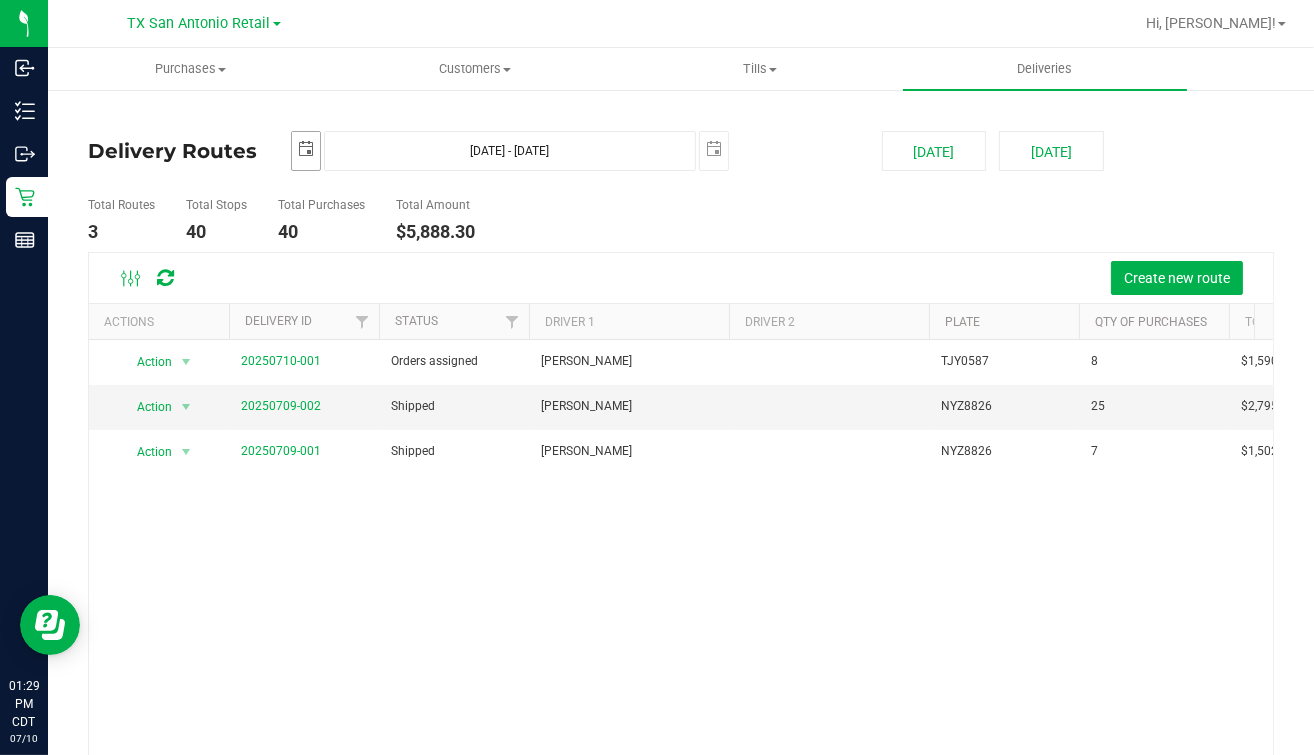 drag, startPoint x: 297, startPoint y: 148, endPoint x: 307, endPoint y: 154, distance: 11.661903 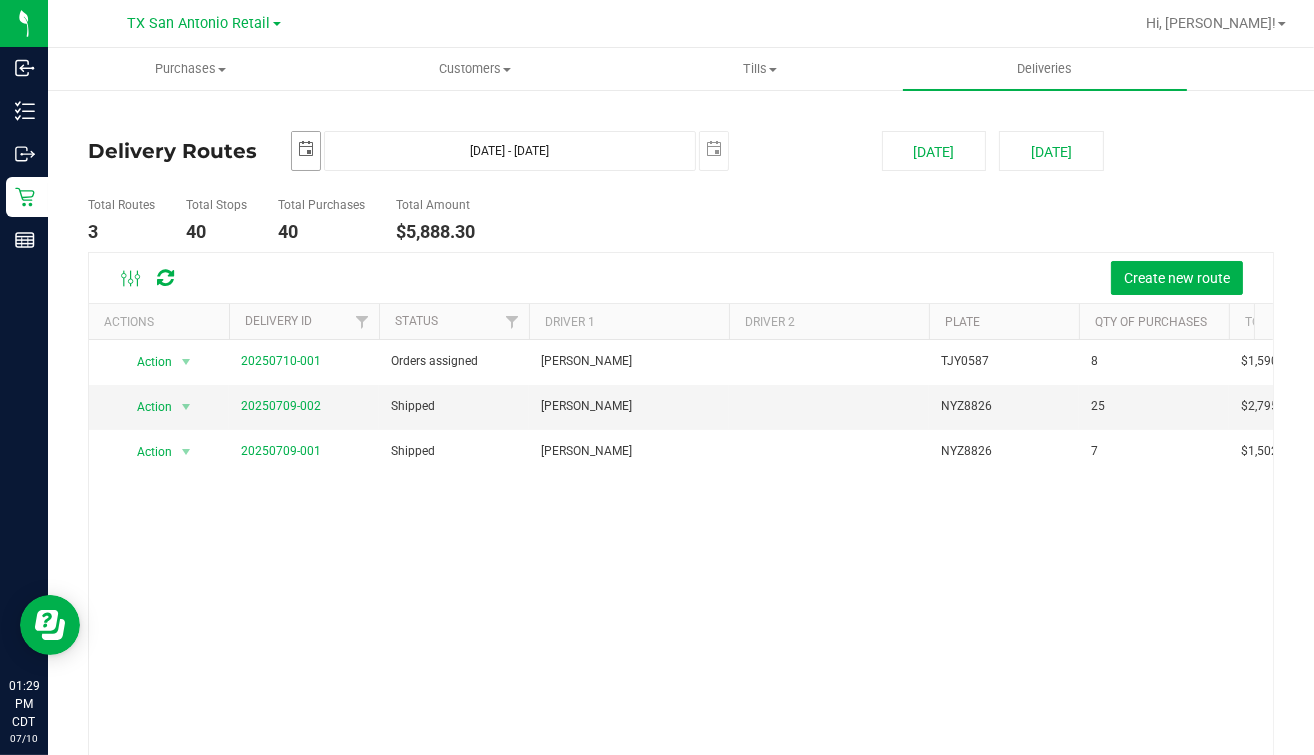 click at bounding box center (306, 149) 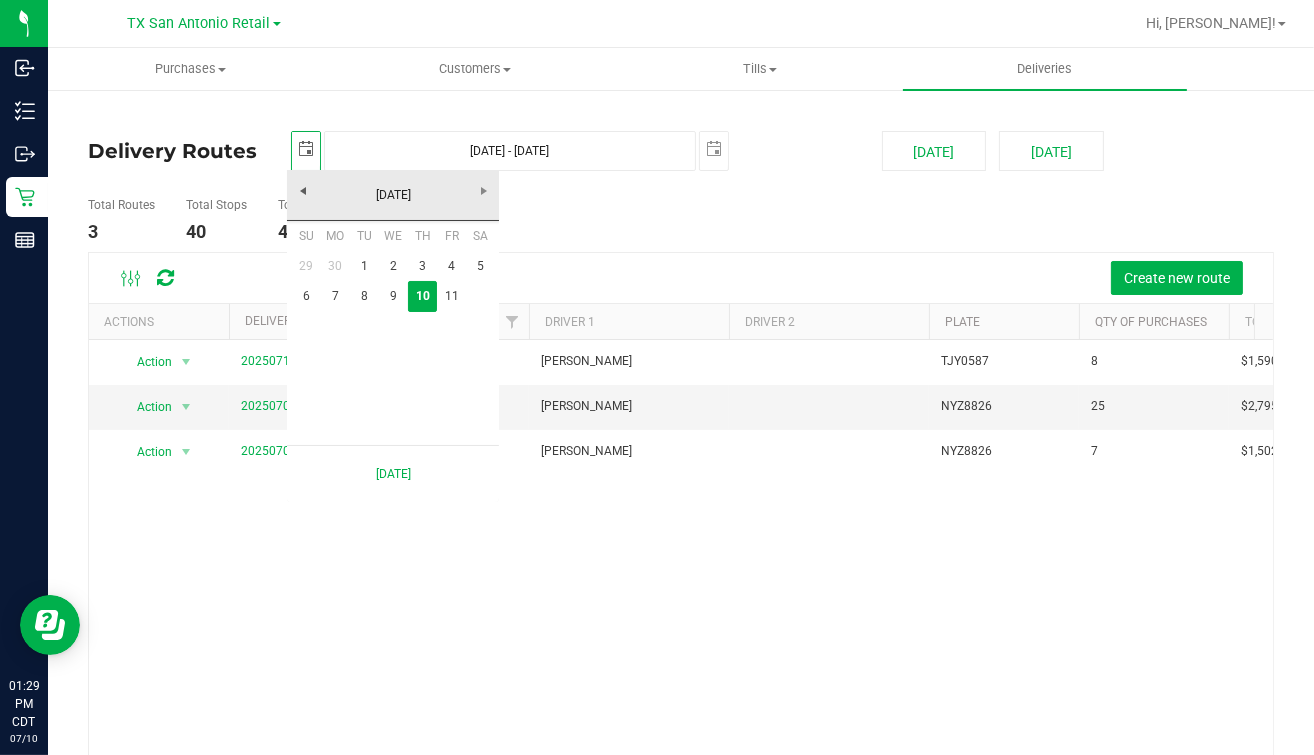 scroll, scrollTop: 0, scrollLeft: 49, axis: horizontal 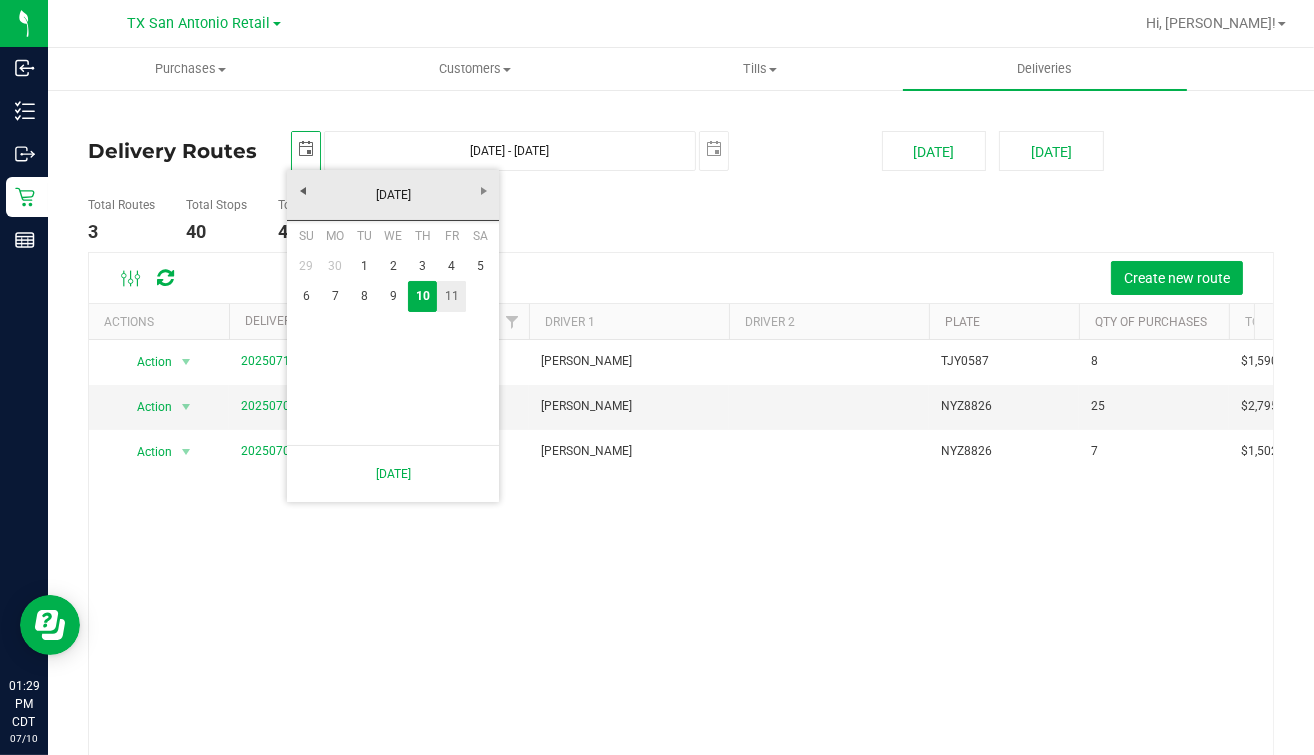 click on "11" at bounding box center (451, 296) 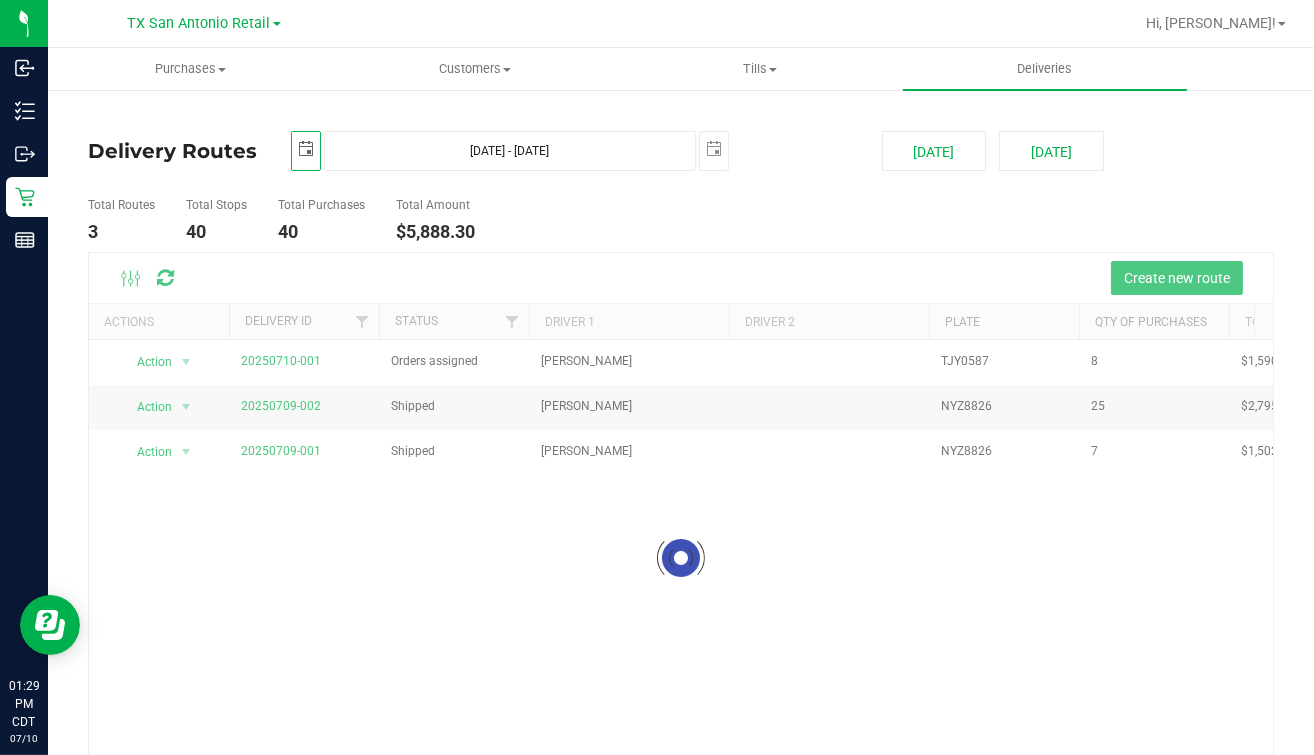 click on "Total Routes
3
Total Stops
40
Total Purchases
40
Total Amount
$5,888.30" at bounding box center [476, 220] 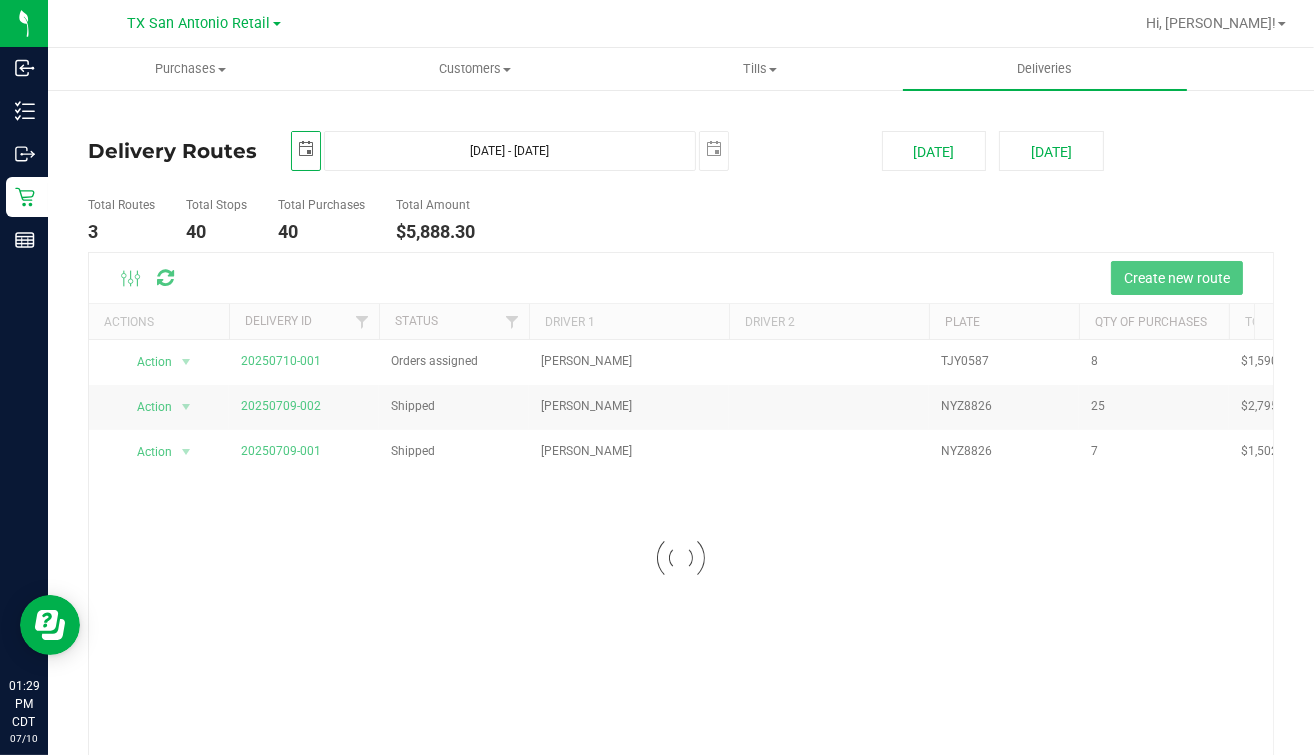 scroll, scrollTop: 0, scrollLeft: 0, axis: both 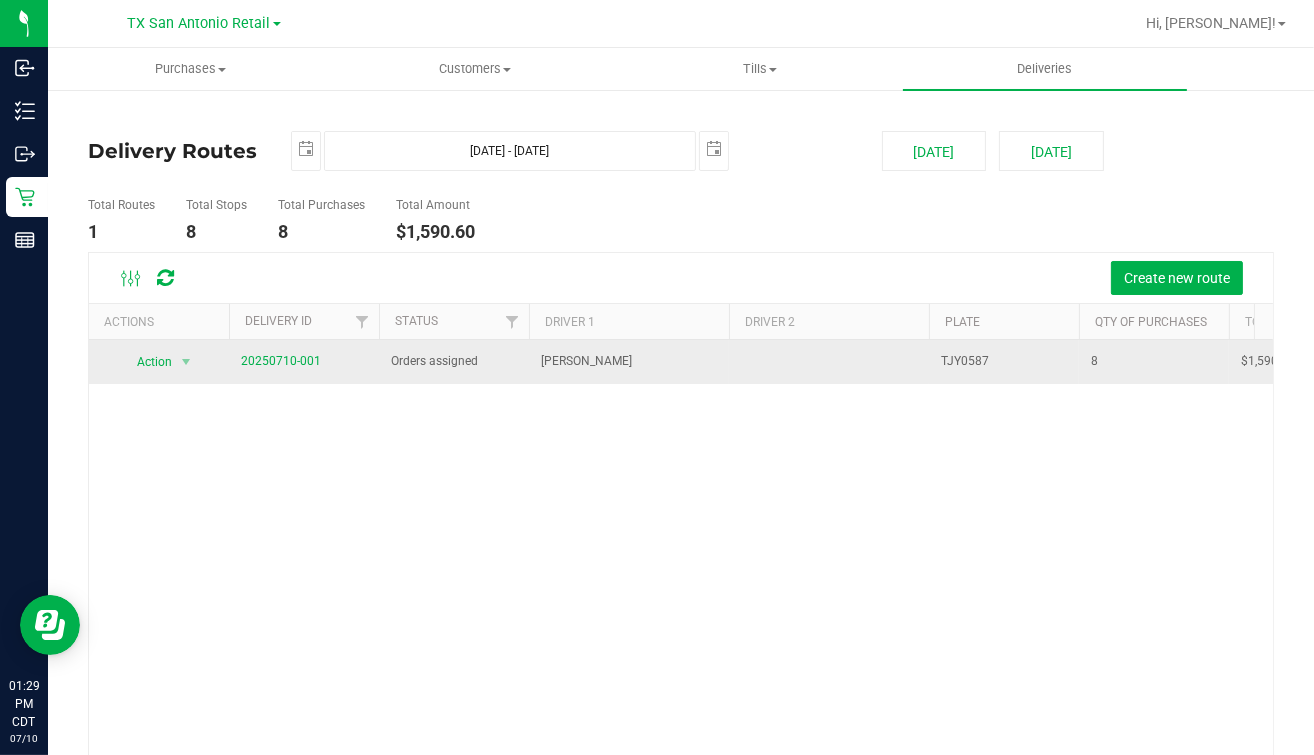 click on "20250710-001" at bounding box center (281, 361) 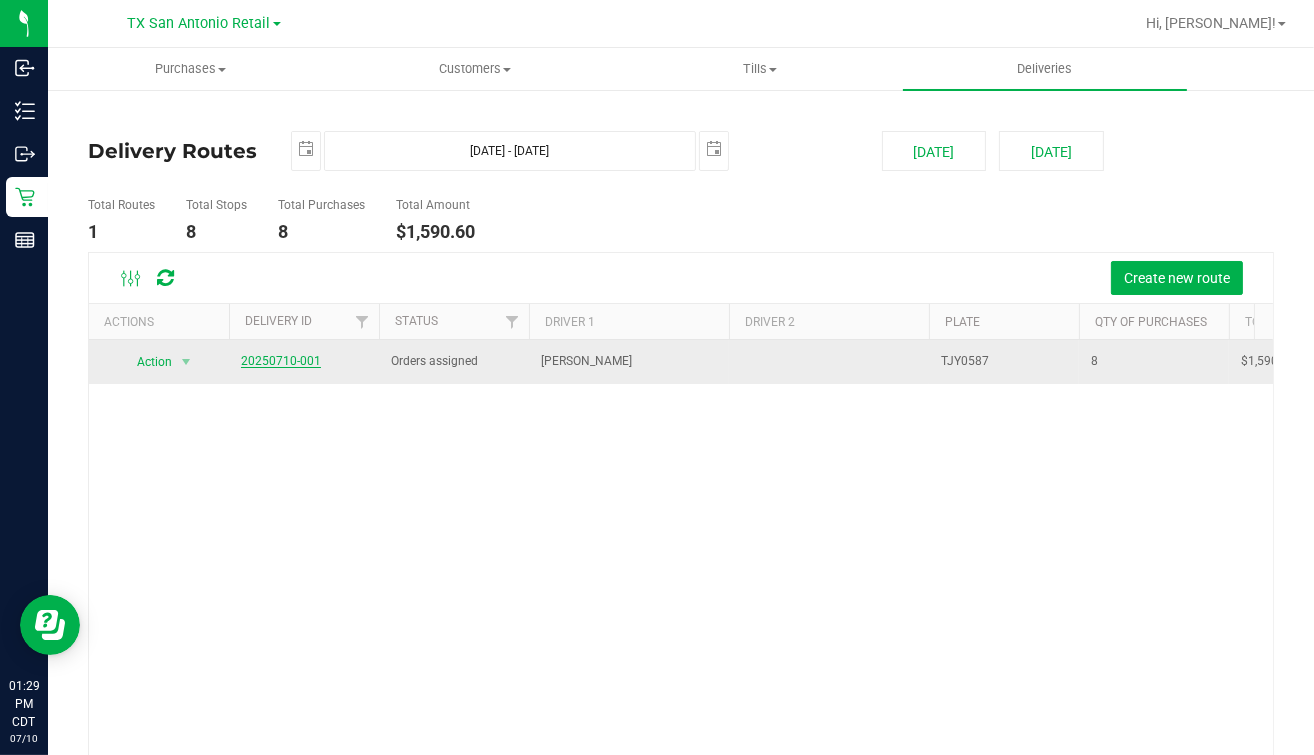 click on "20250710-001" at bounding box center [281, 361] 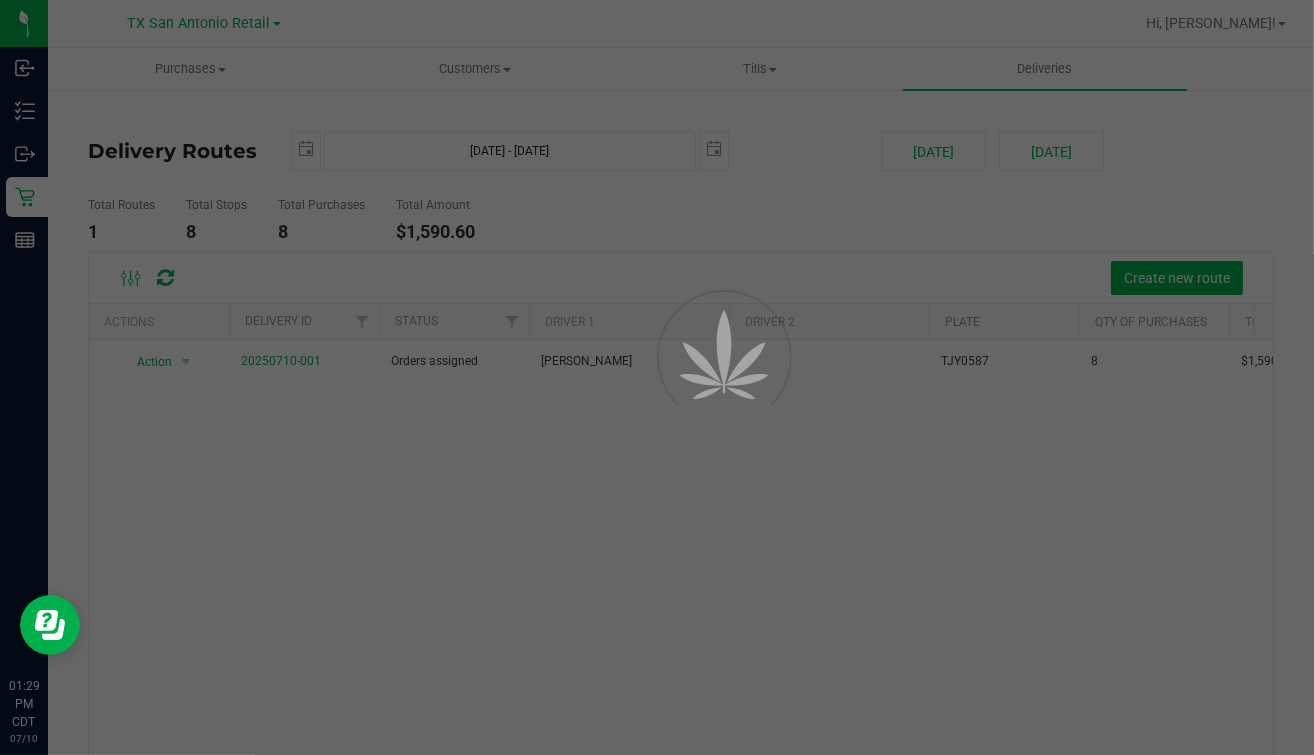 click at bounding box center (657, 377) 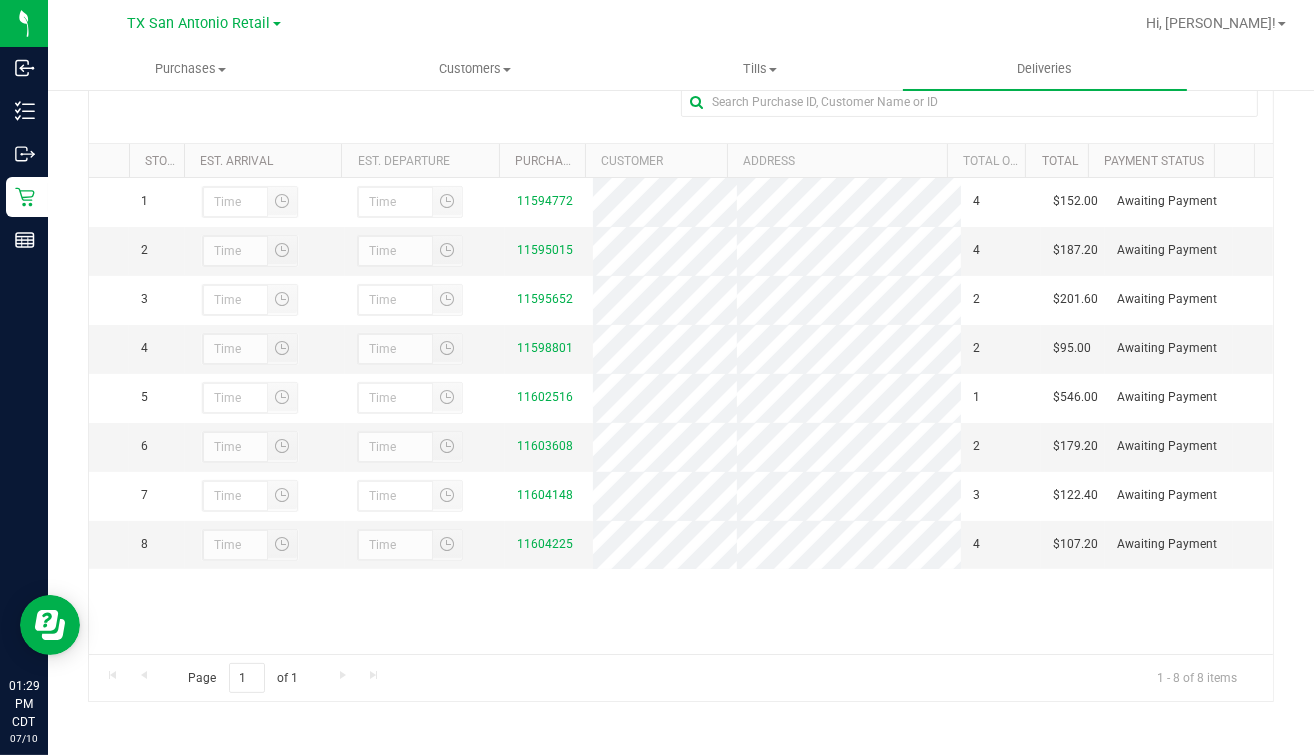 scroll, scrollTop: 0, scrollLeft: 0, axis: both 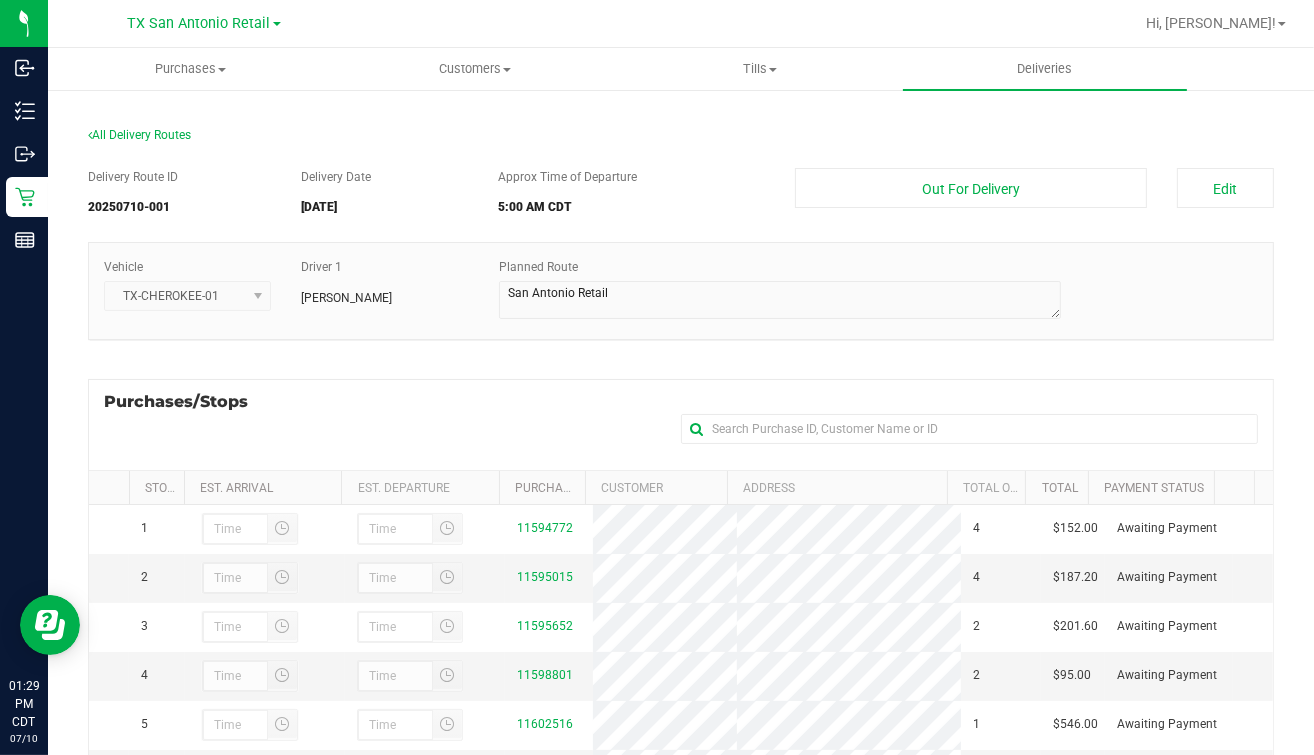 click on "All Delivery Routes
Delivery Route ID
20250710-001
Delivery Date
07/11/2025
Approx Time of Departure
5:00 AM CDT
Edit
Out For Delivery
Vehicle" at bounding box center (681, 585) 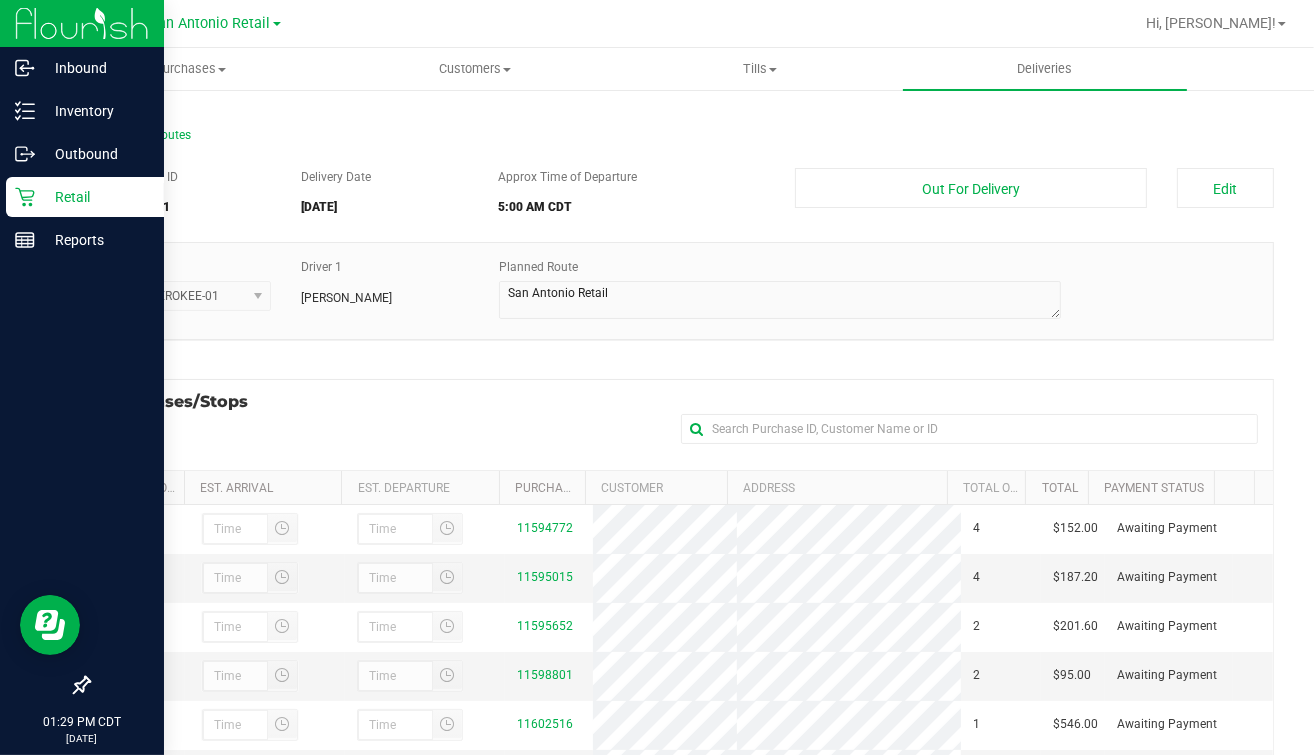 click 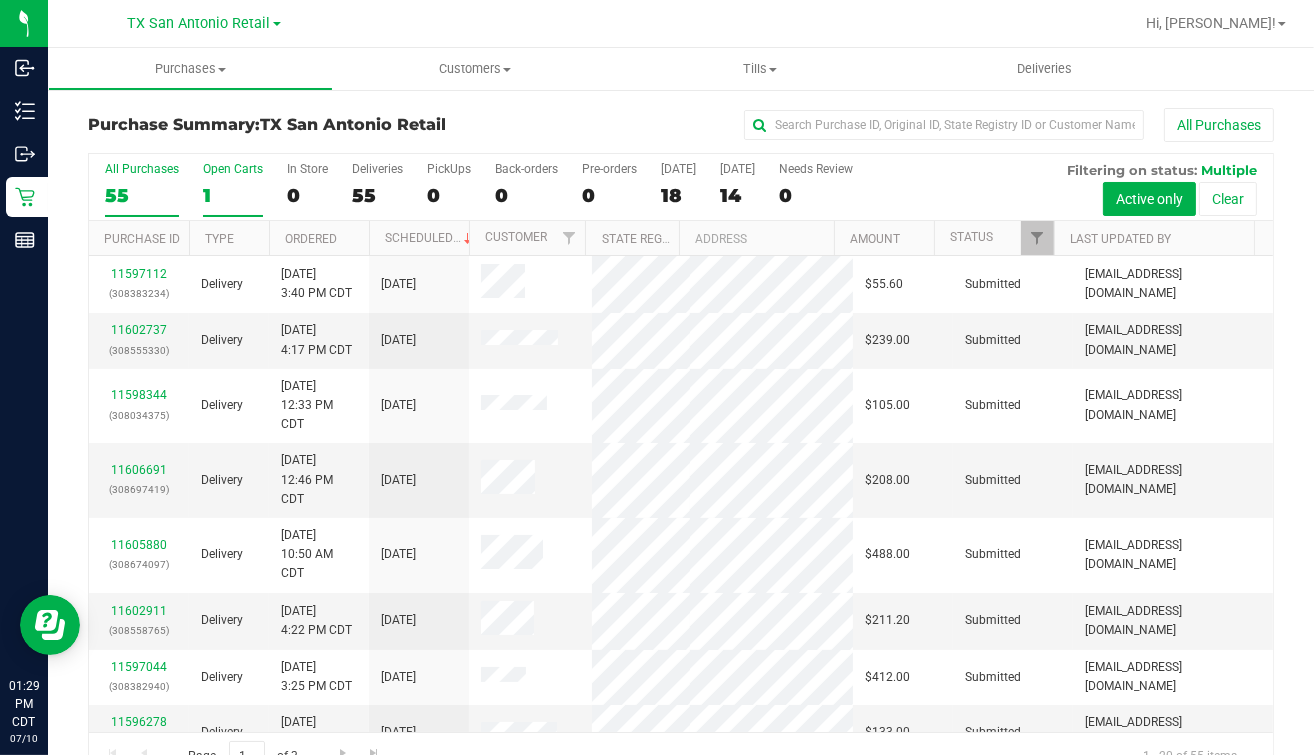 click on "1" at bounding box center (233, 195) 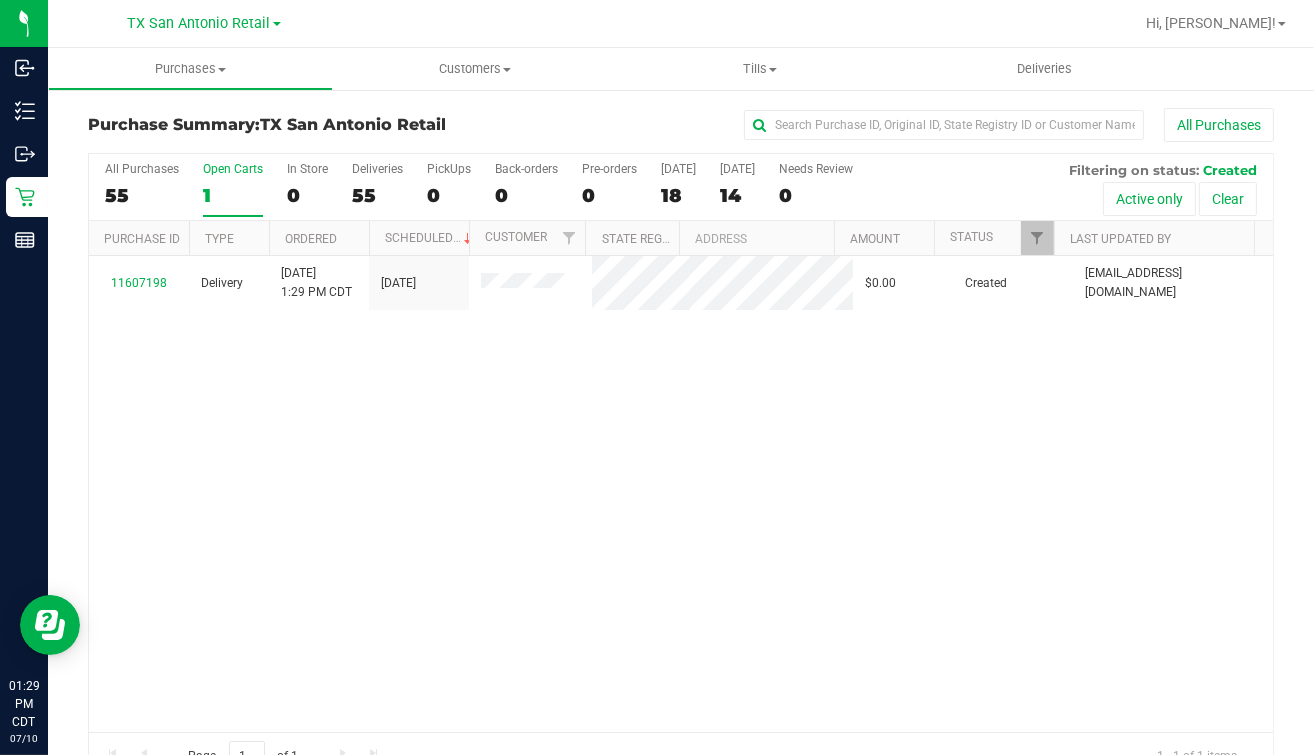click on "11607198
Delivery 7/10/2025 1:29 PM CDT 7/10/2025
$0.00
Created alawson@goodblend.com" at bounding box center [681, 494] 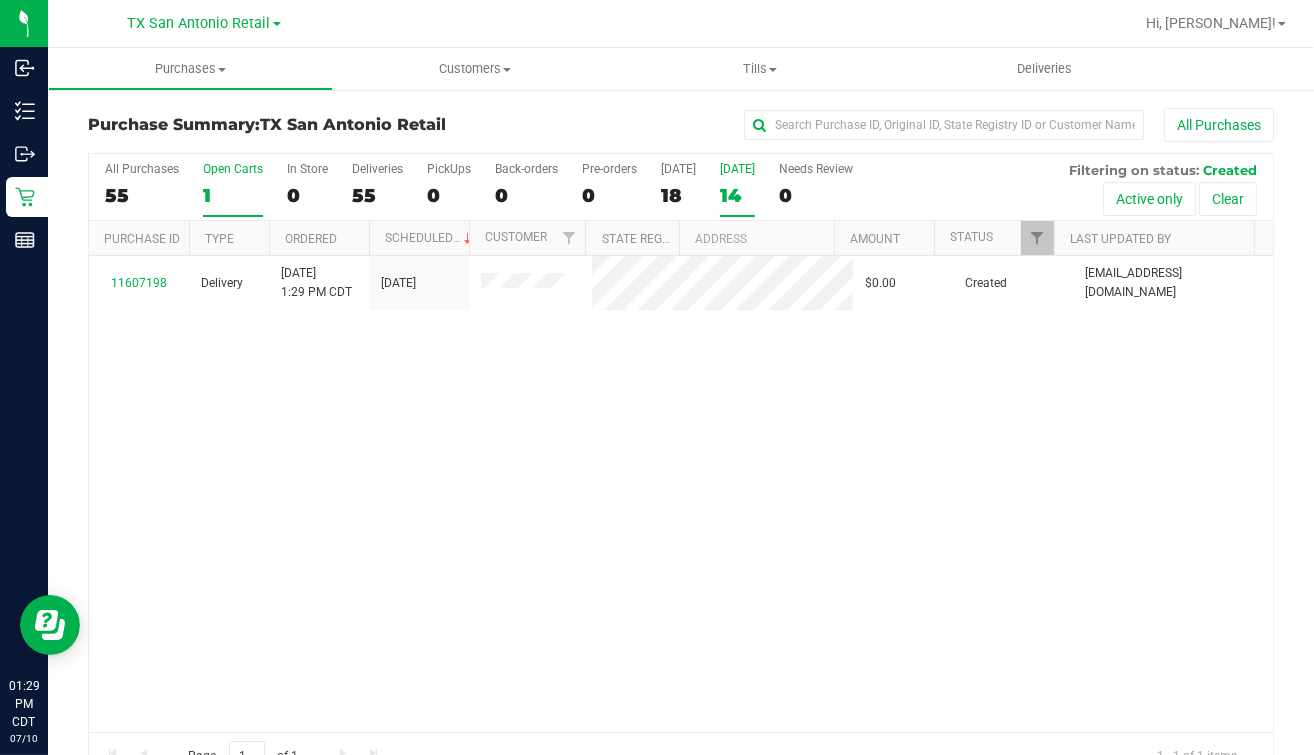click on "14" at bounding box center [737, 195] 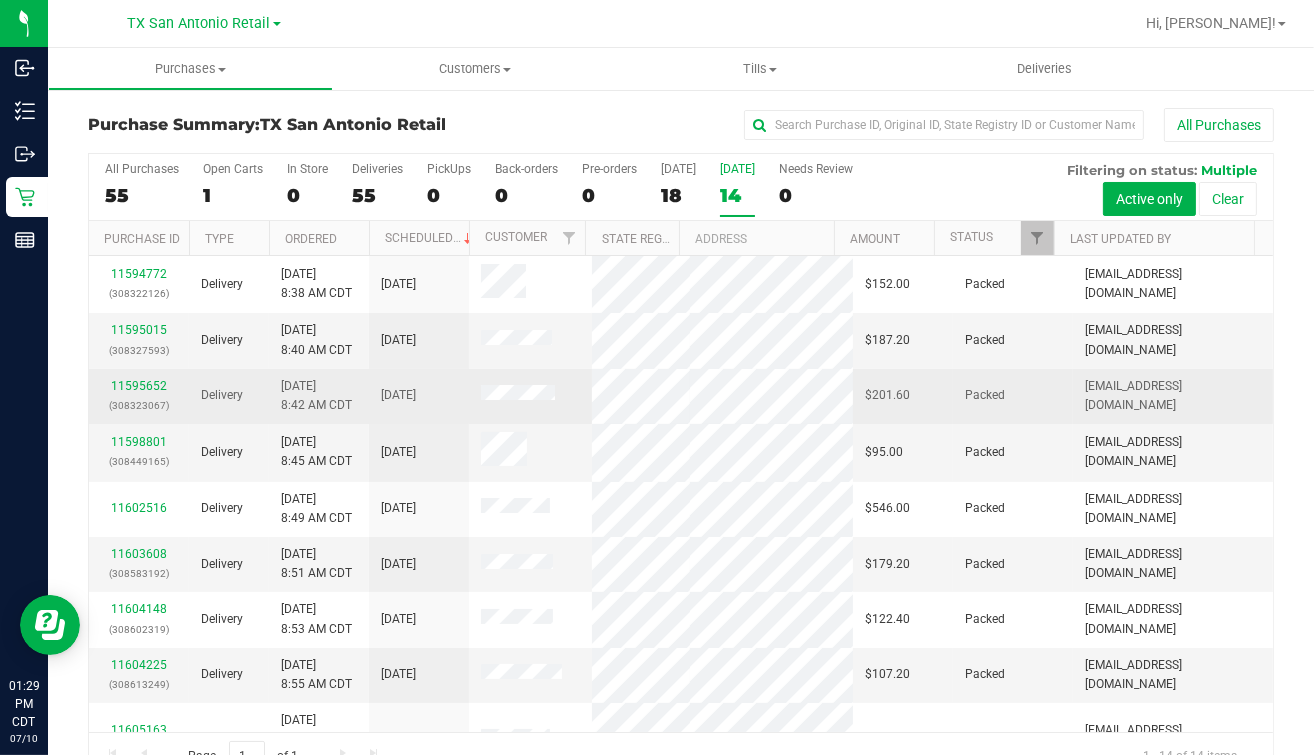 scroll, scrollTop: 661, scrollLeft: 0, axis: vertical 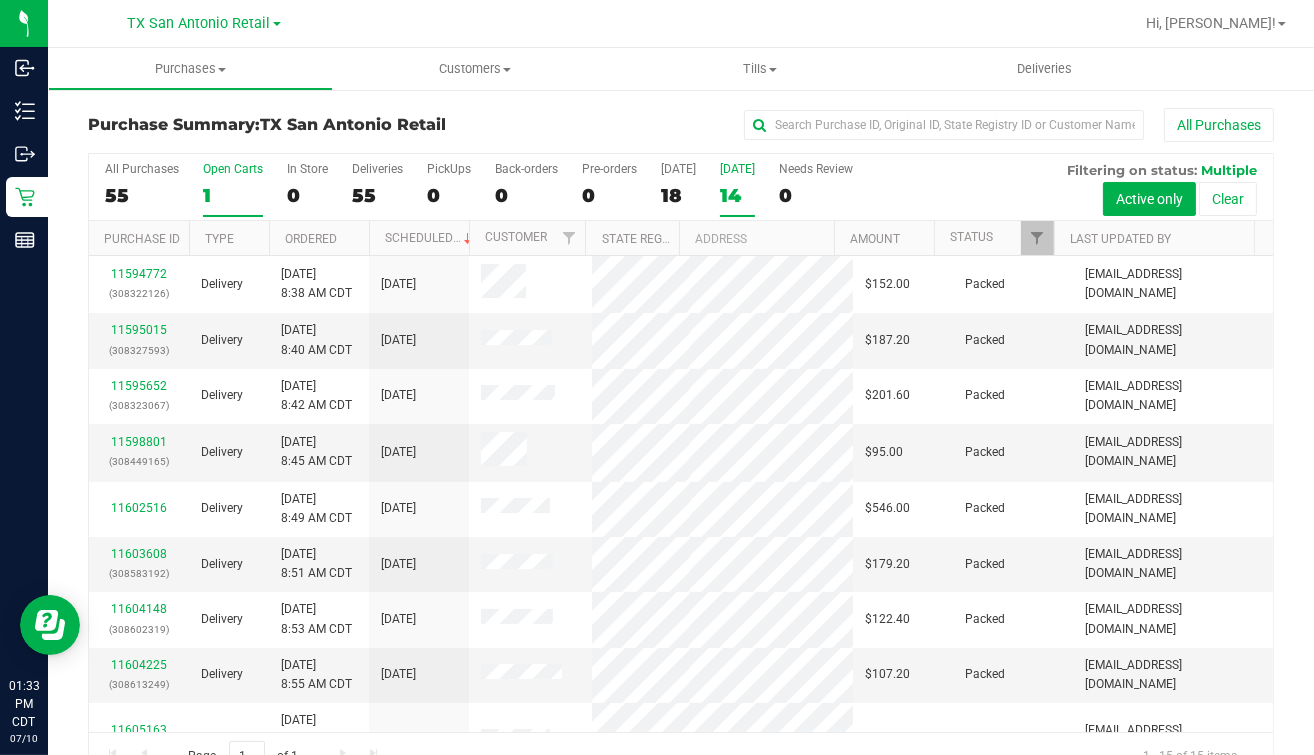 click on "Open Carts" at bounding box center (233, 169) 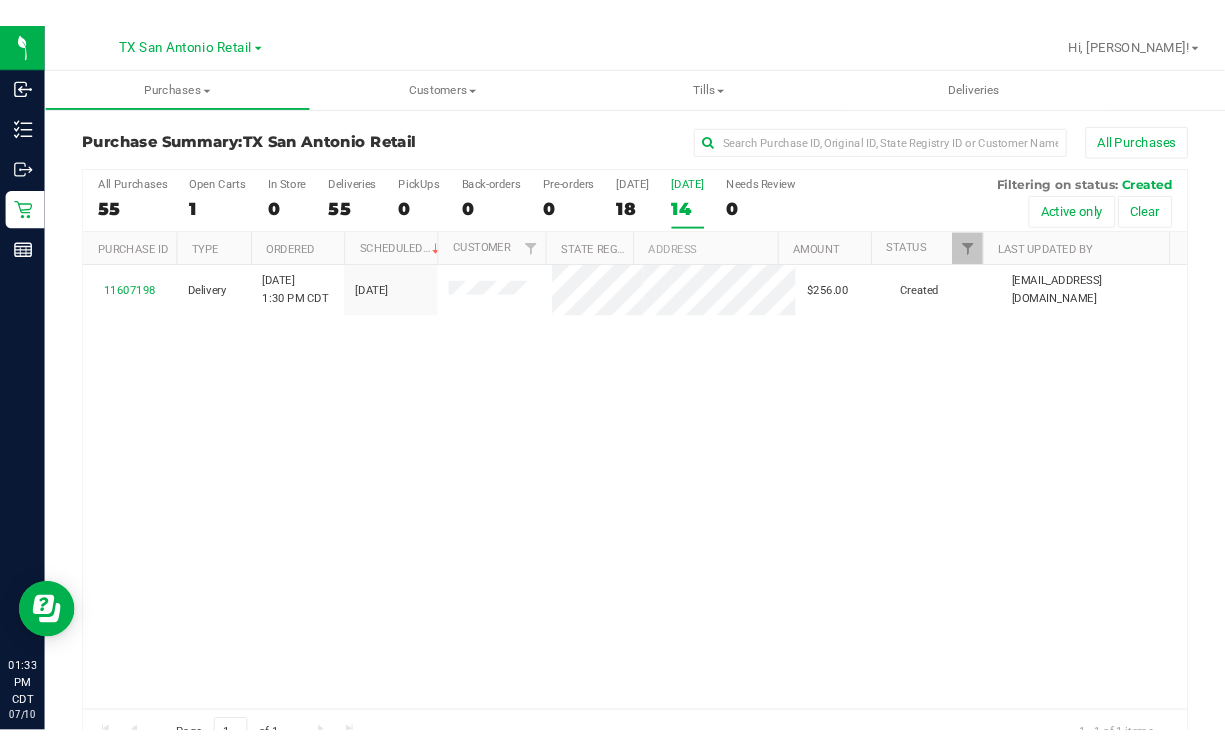 scroll, scrollTop: 1, scrollLeft: 0, axis: vertical 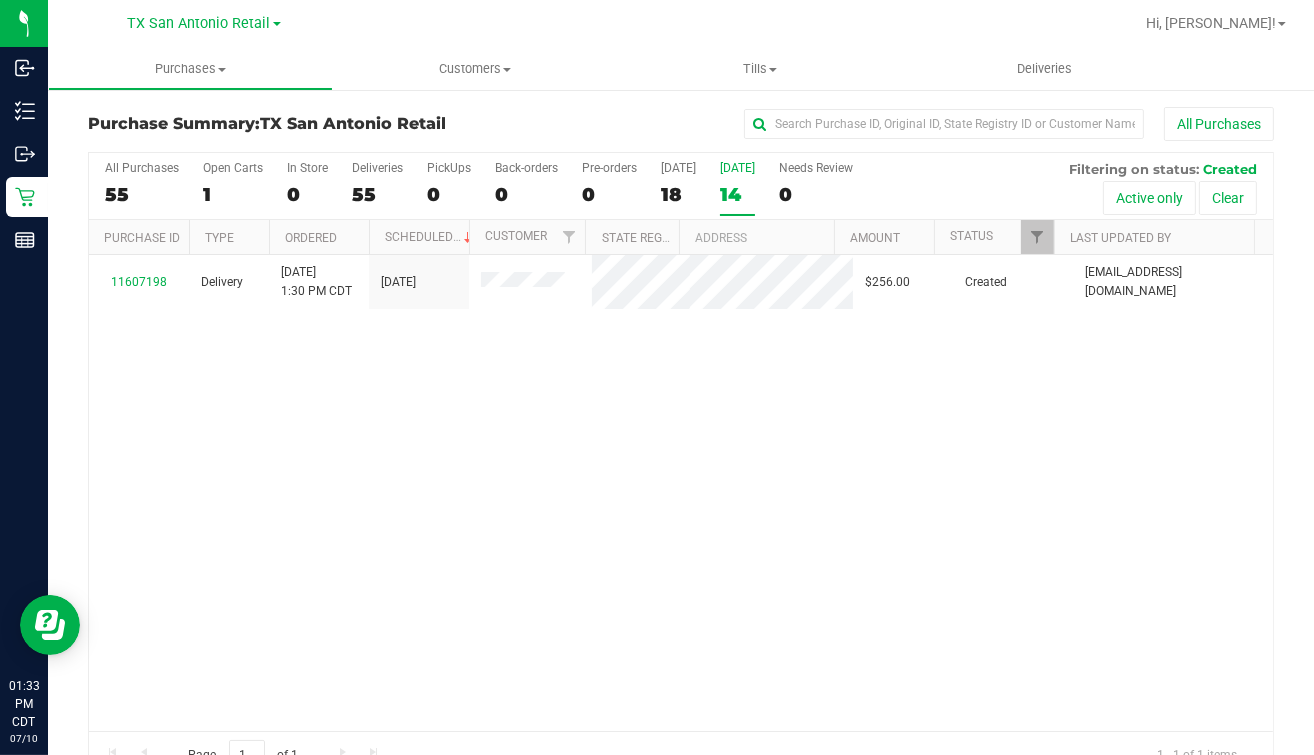 click on "11607198
Delivery 7/10/2025 1:30 PM CDT 7/11/2025
$256.00
Created alawson@goodblend.com" at bounding box center [681, 493] 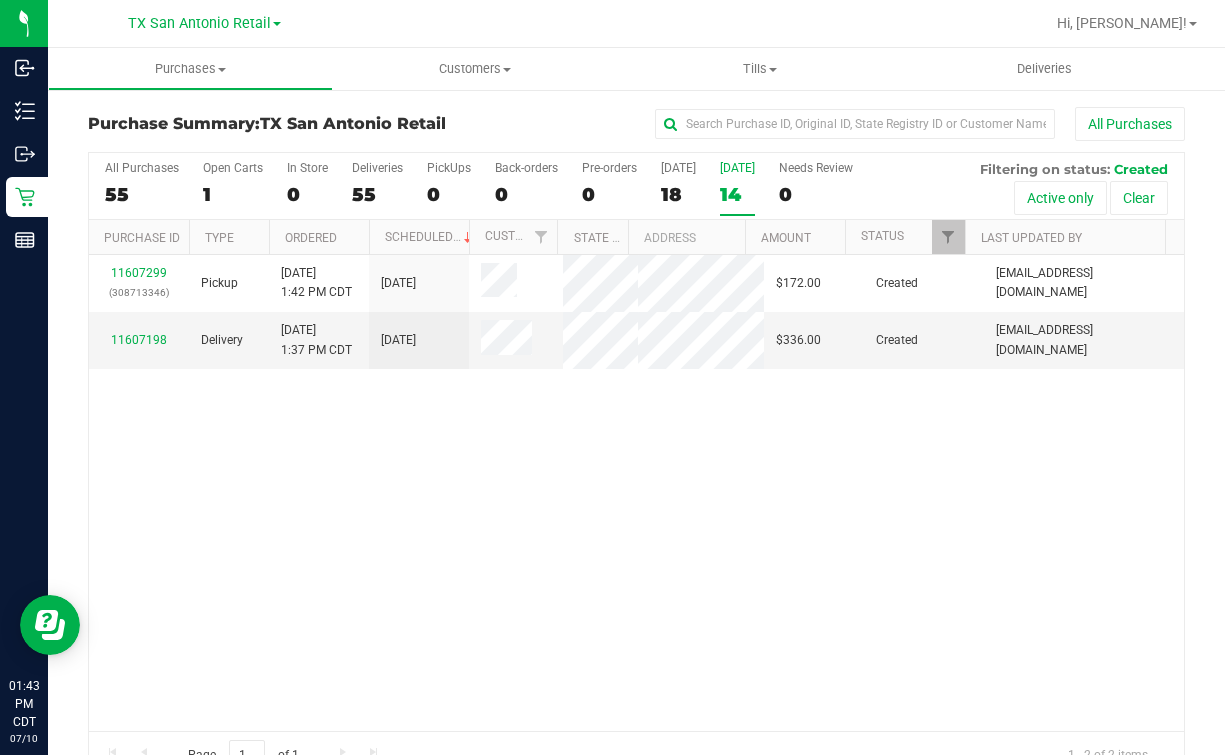 click on "11607299
(308713346)
Pickup 7/10/2025 1:42 PM CDT 7/11/2025
$172.00
Created abe+parallel@iheartjane.com
11607198
Delivery 7/10/2025 1:37 PM CDT 7/11/2025
$336.00
Created alawson@goodblend.com" at bounding box center [636, 493] 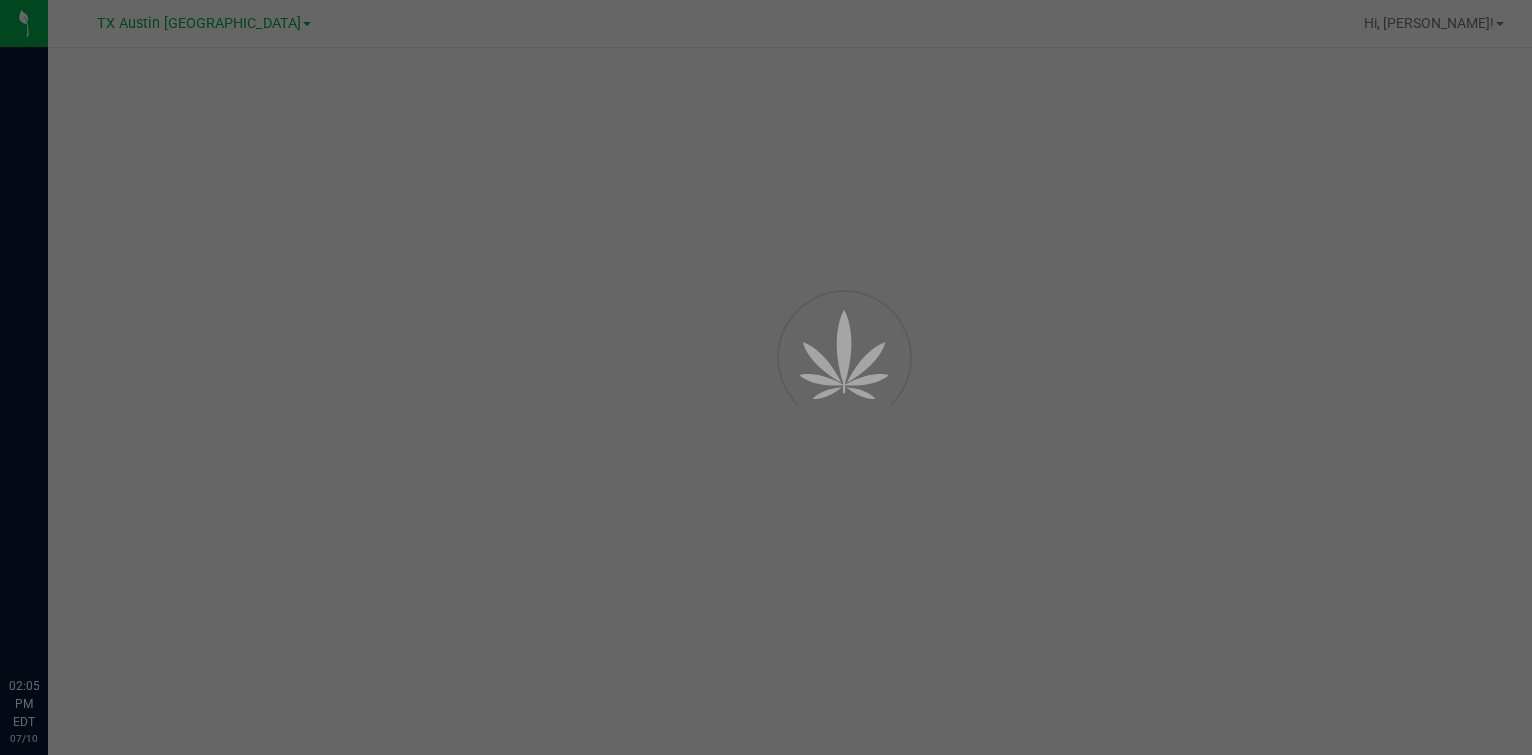 scroll, scrollTop: 0, scrollLeft: 0, axis: both 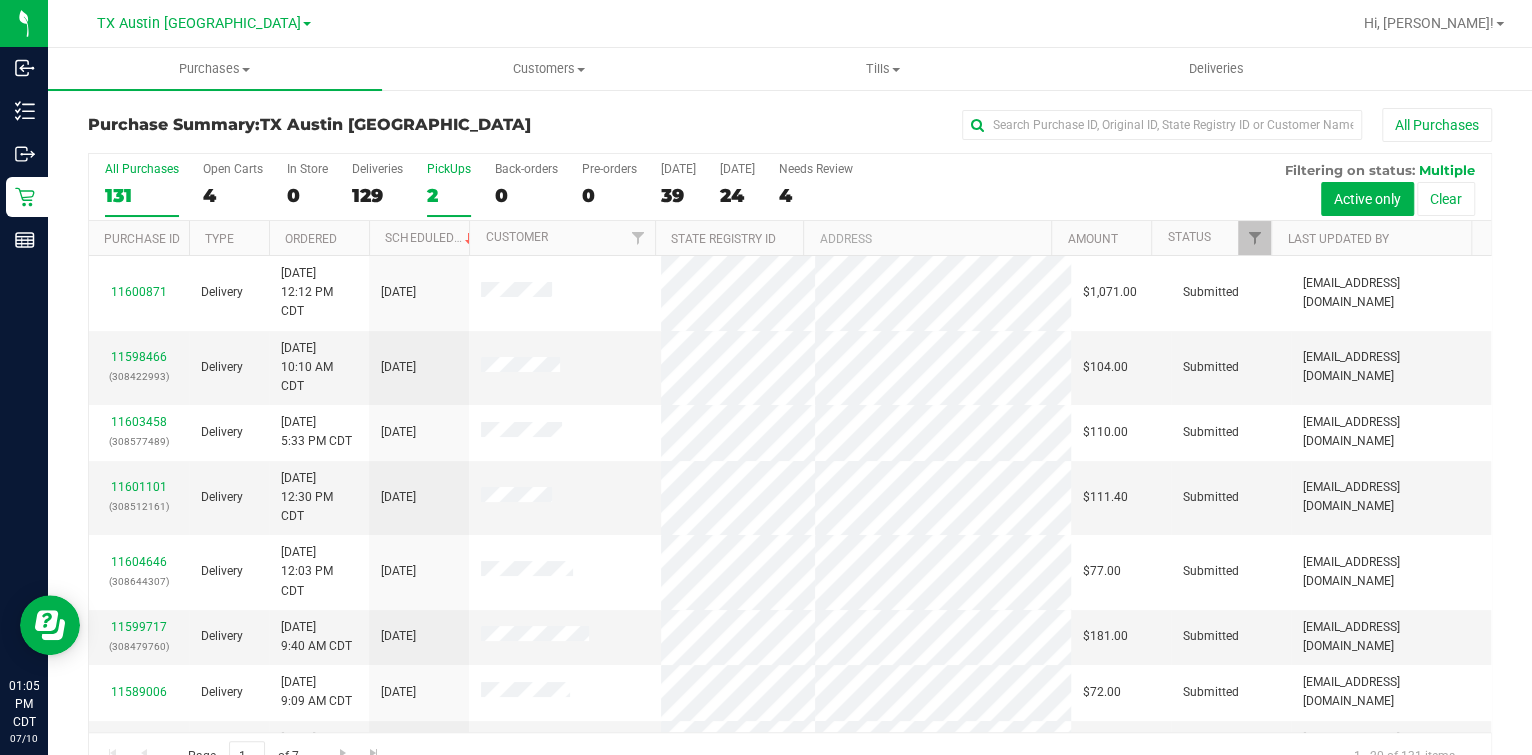 click on "2" at bounding box center [449, 195] 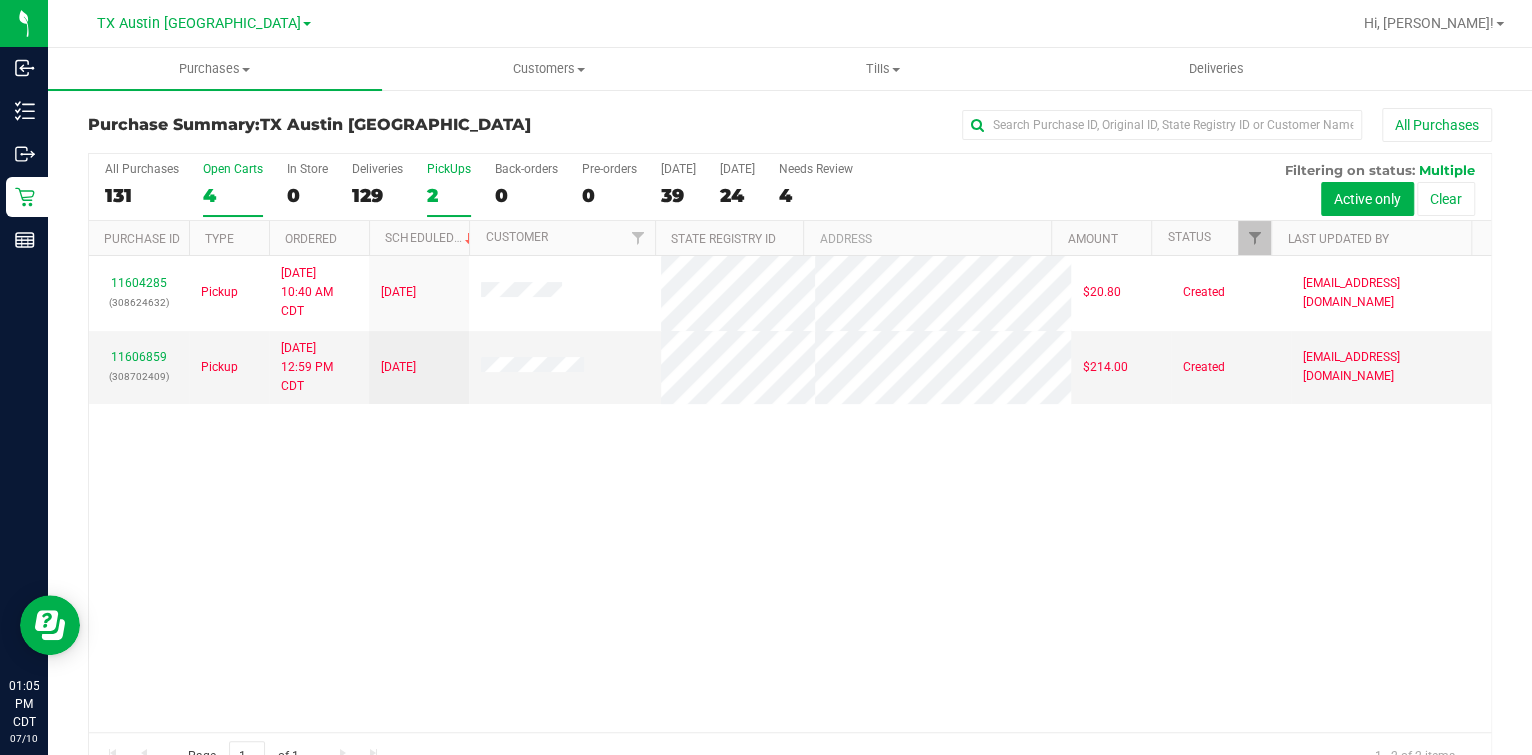 click on "4" at bounding box center (233, 195) 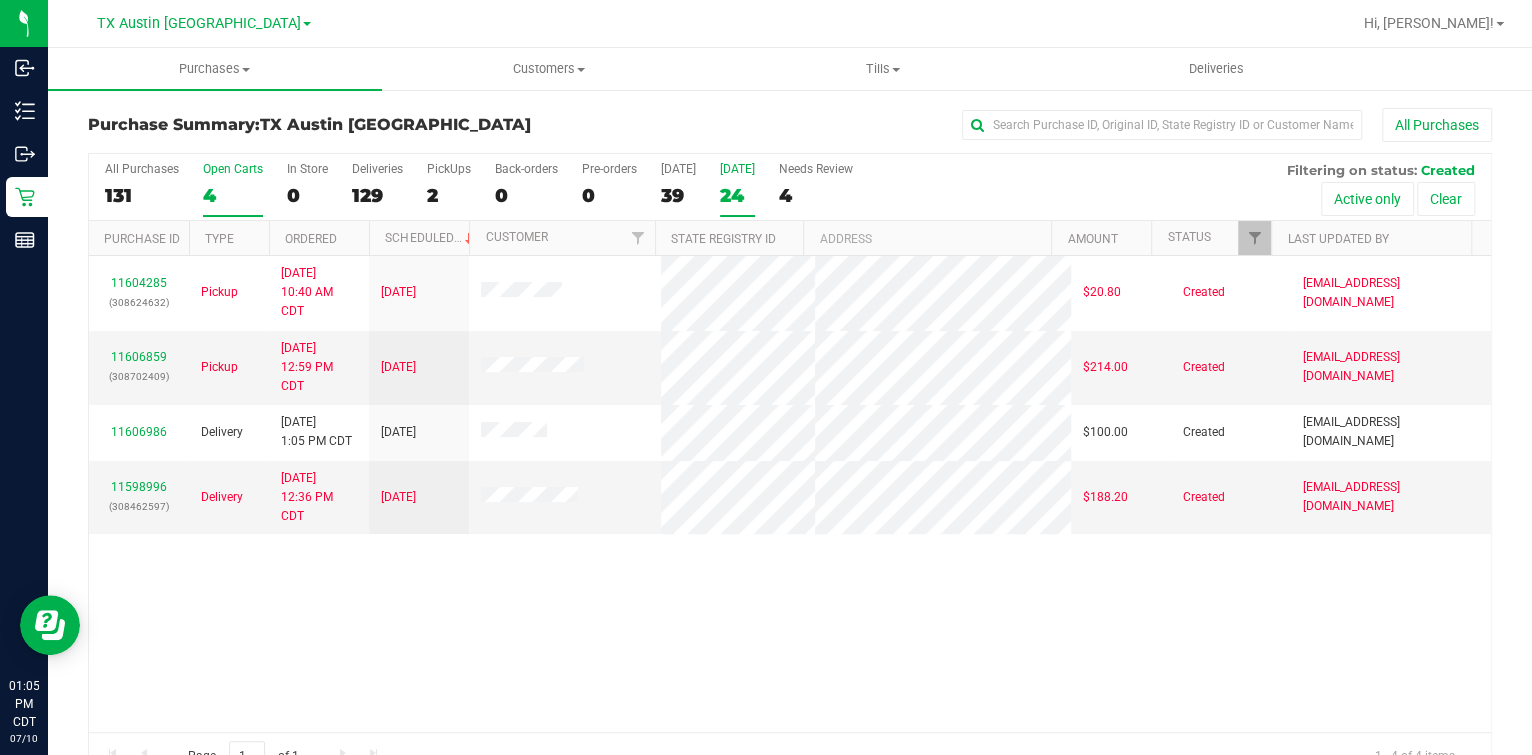 click on "Tomorrow
24" at bounding box center [737, 189] 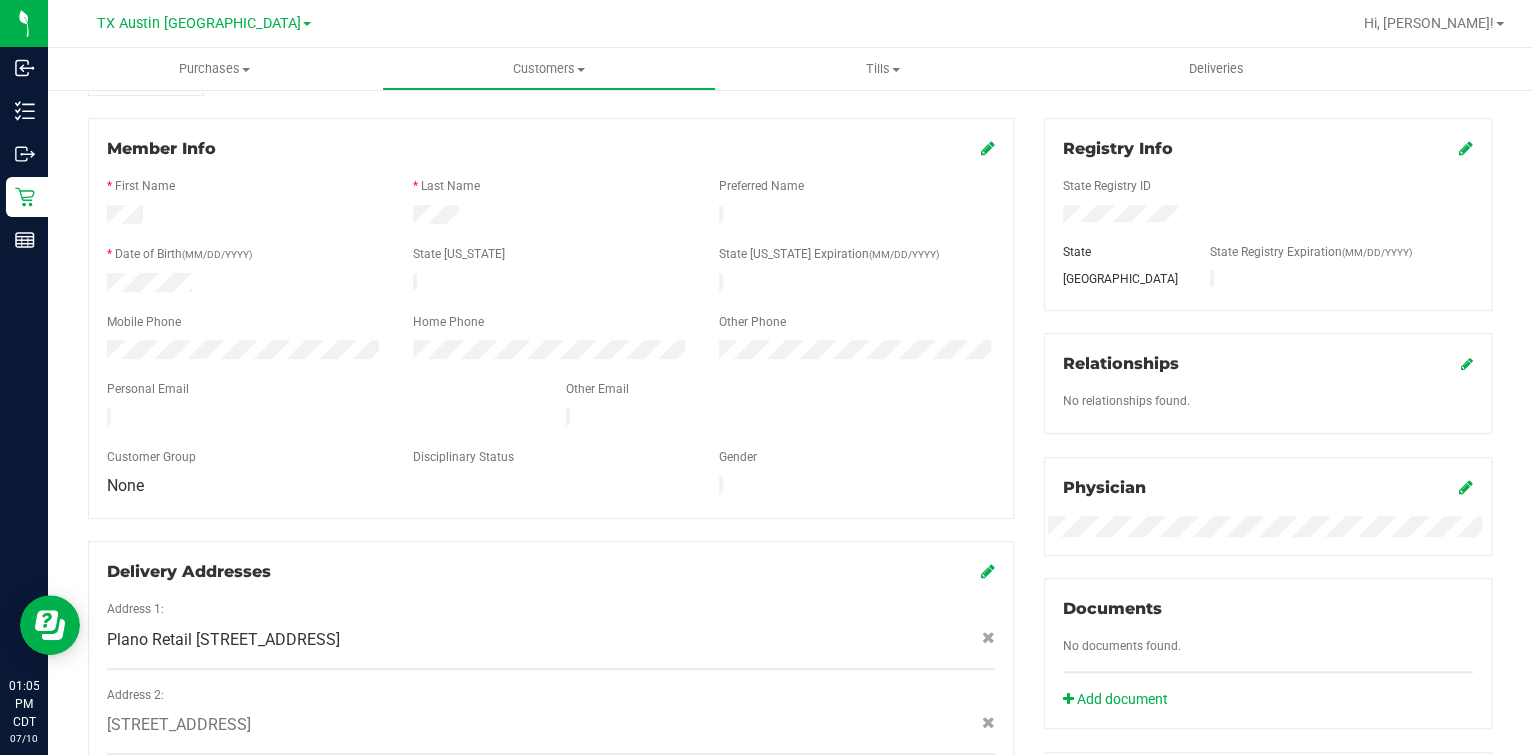 scroll, scrollTop: 0, scrollLeft: 0, axis: both 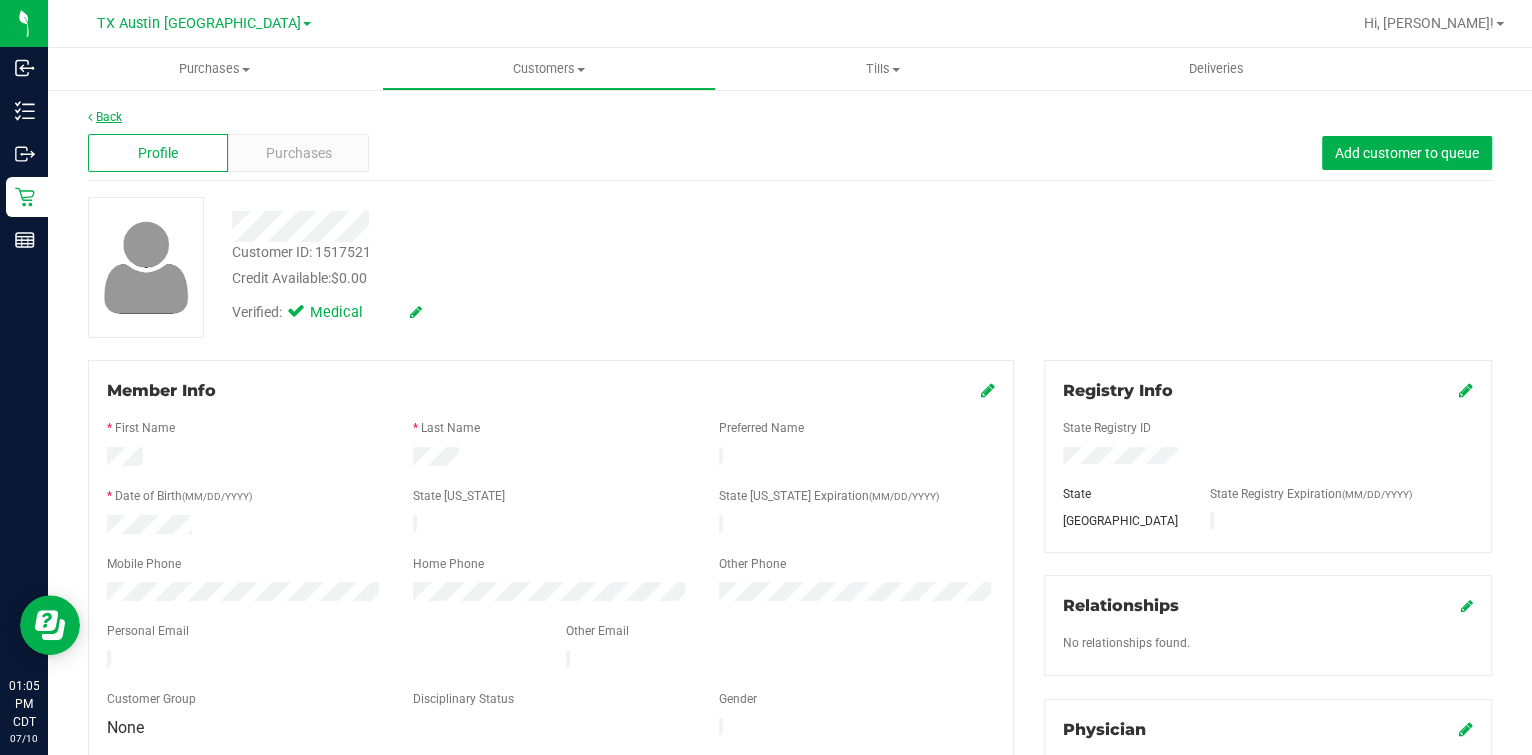 click on "Back" at bounding box center (105, 117) 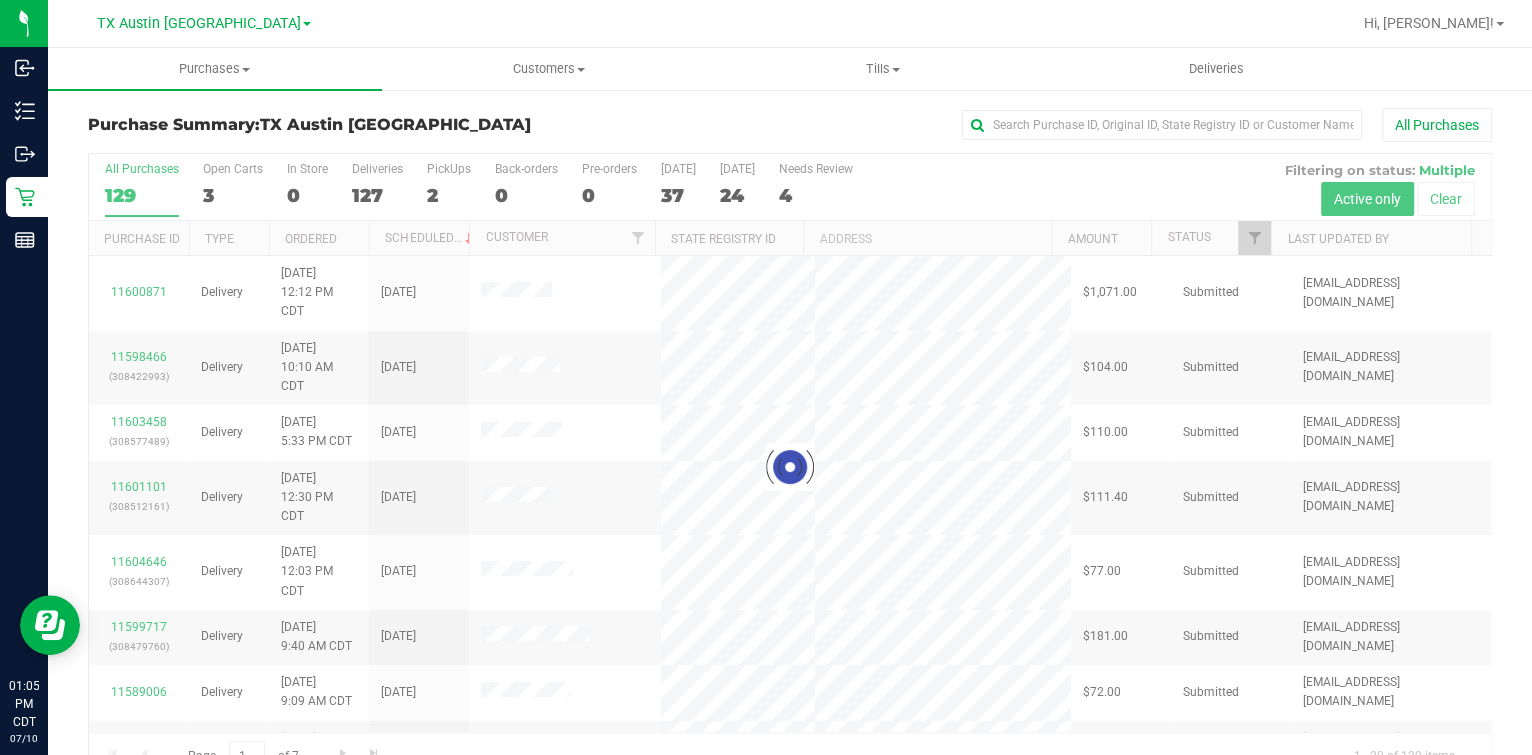 click at bounding box center [790, 467] 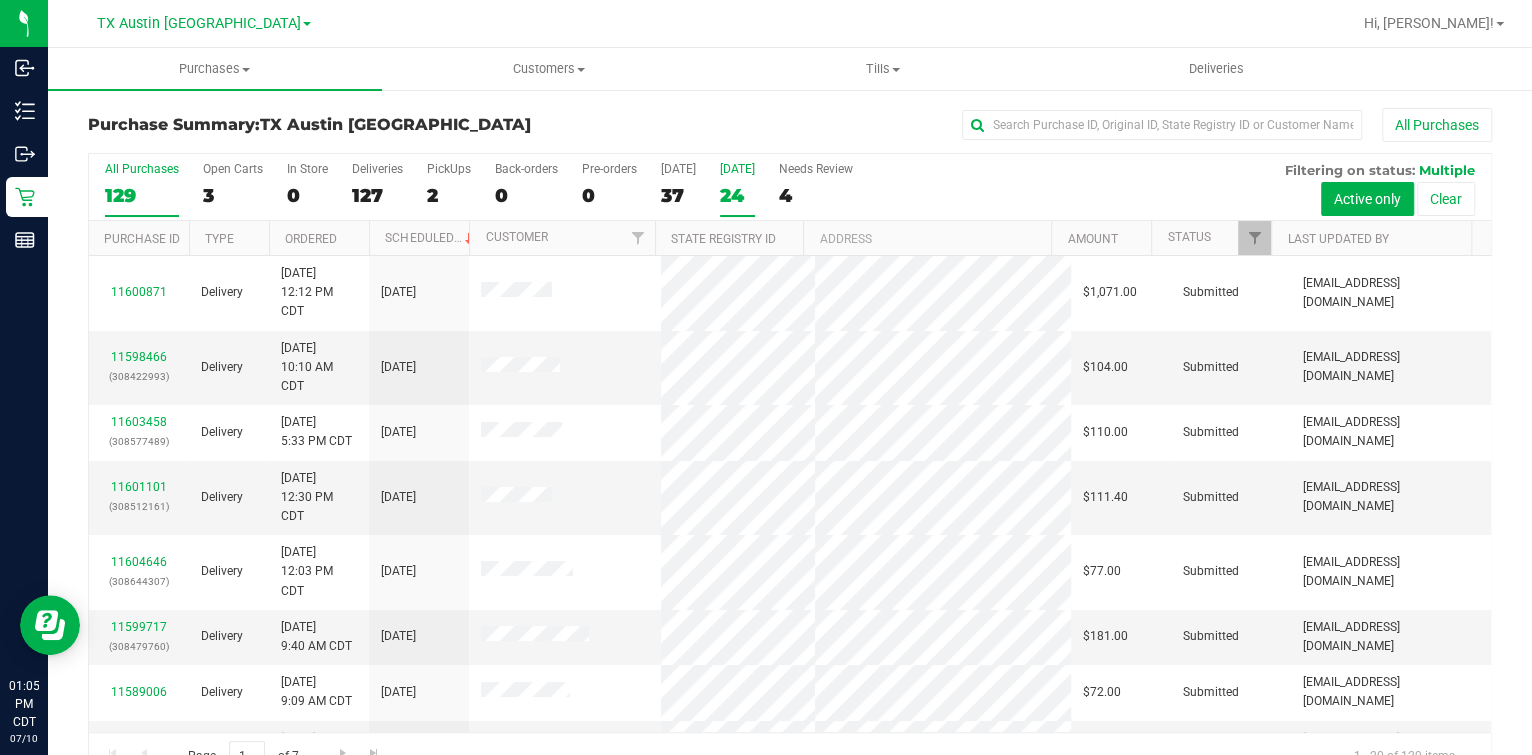 click on "24" at bounding box center (737, 195) 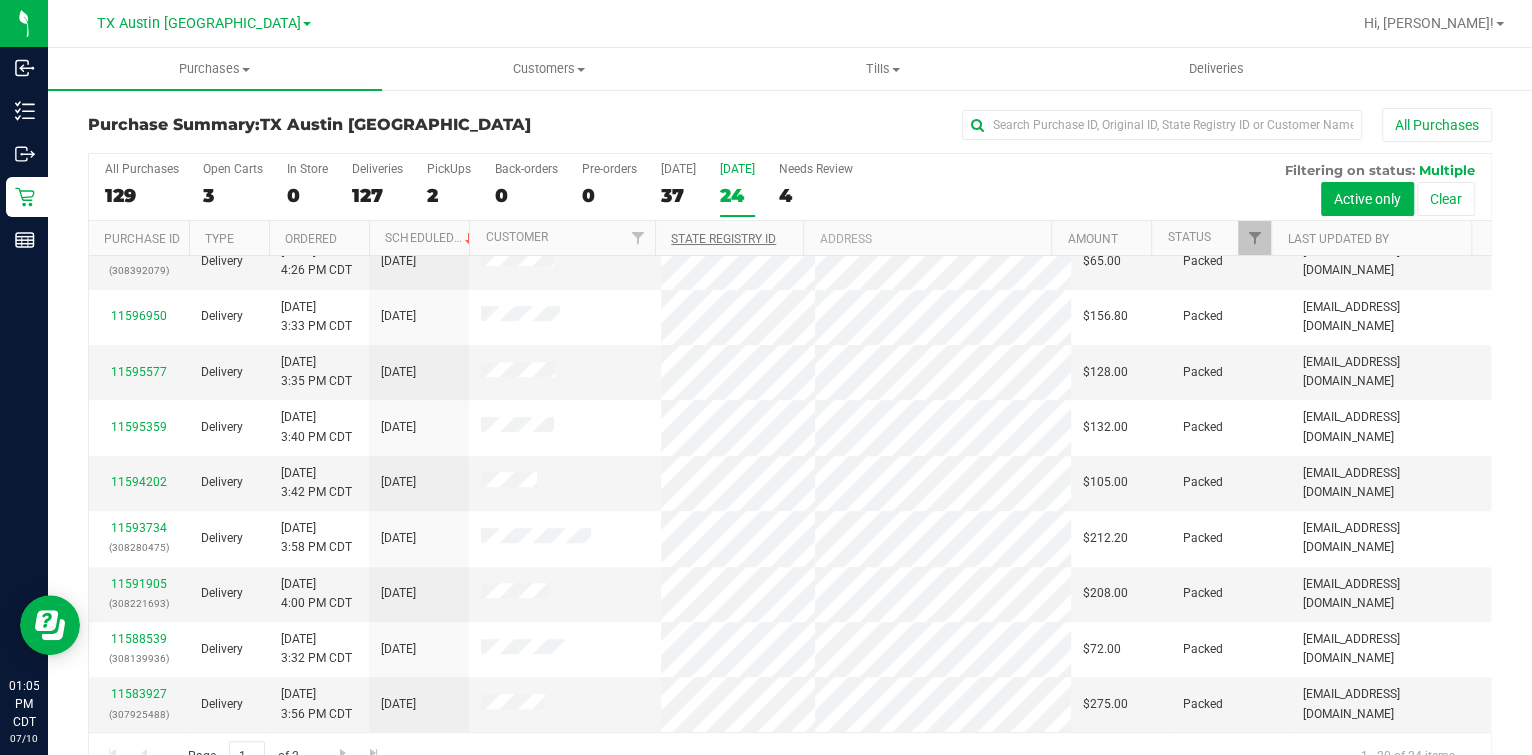 scroll, scrollTop: 724, scrollLeft: 0, axis: vertical 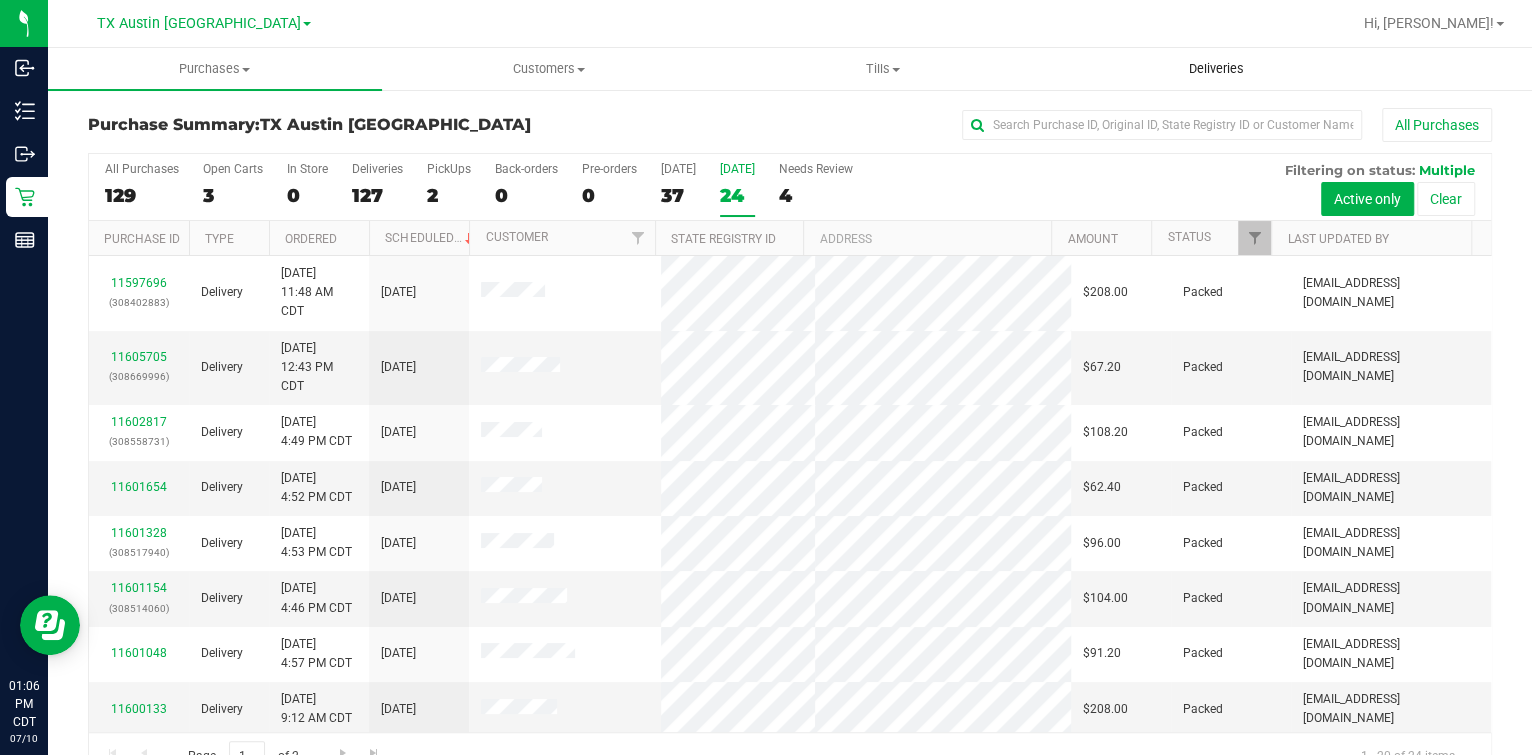 click on "Deliveries" at bounding box center [1217, 69] 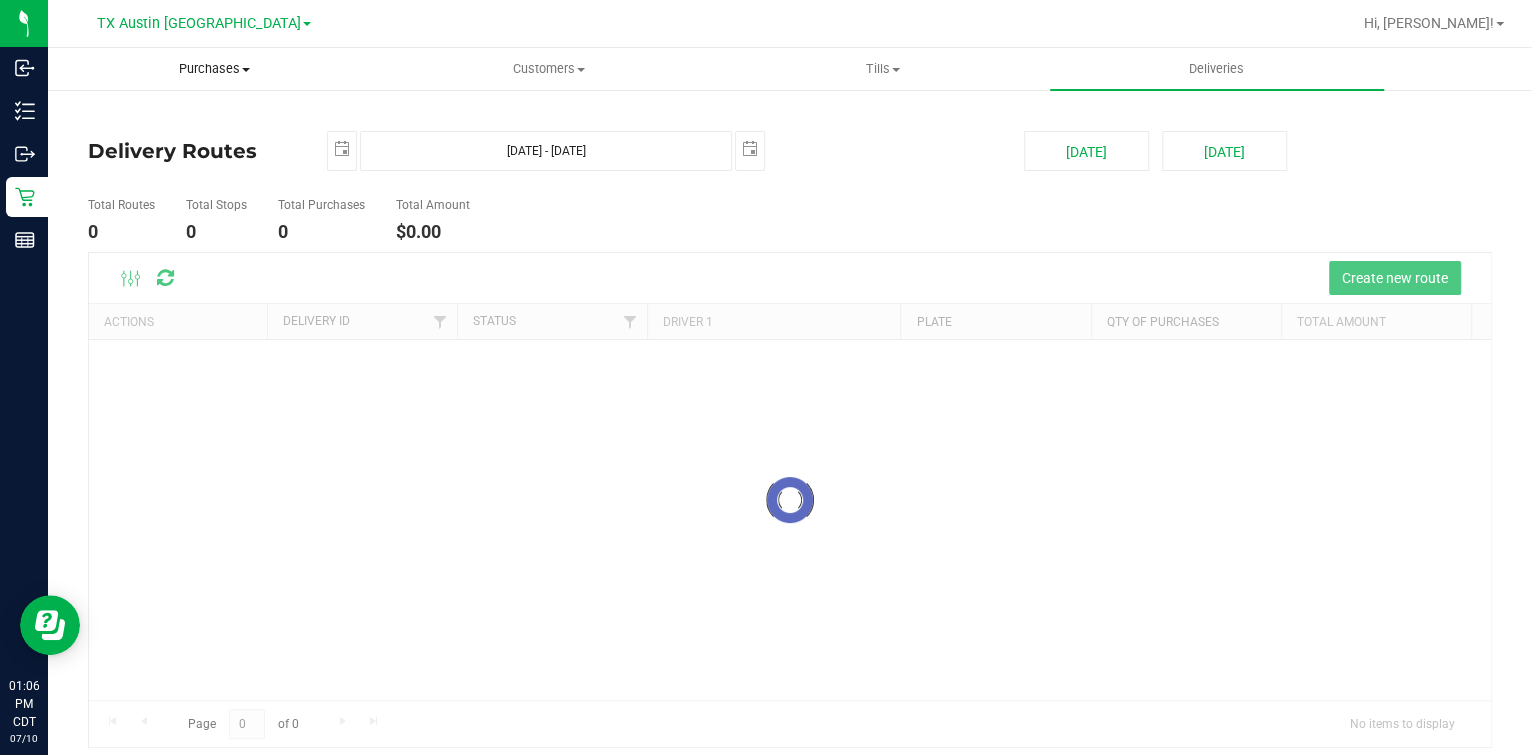 click on "Purchases" at bounding box center (215, 69) 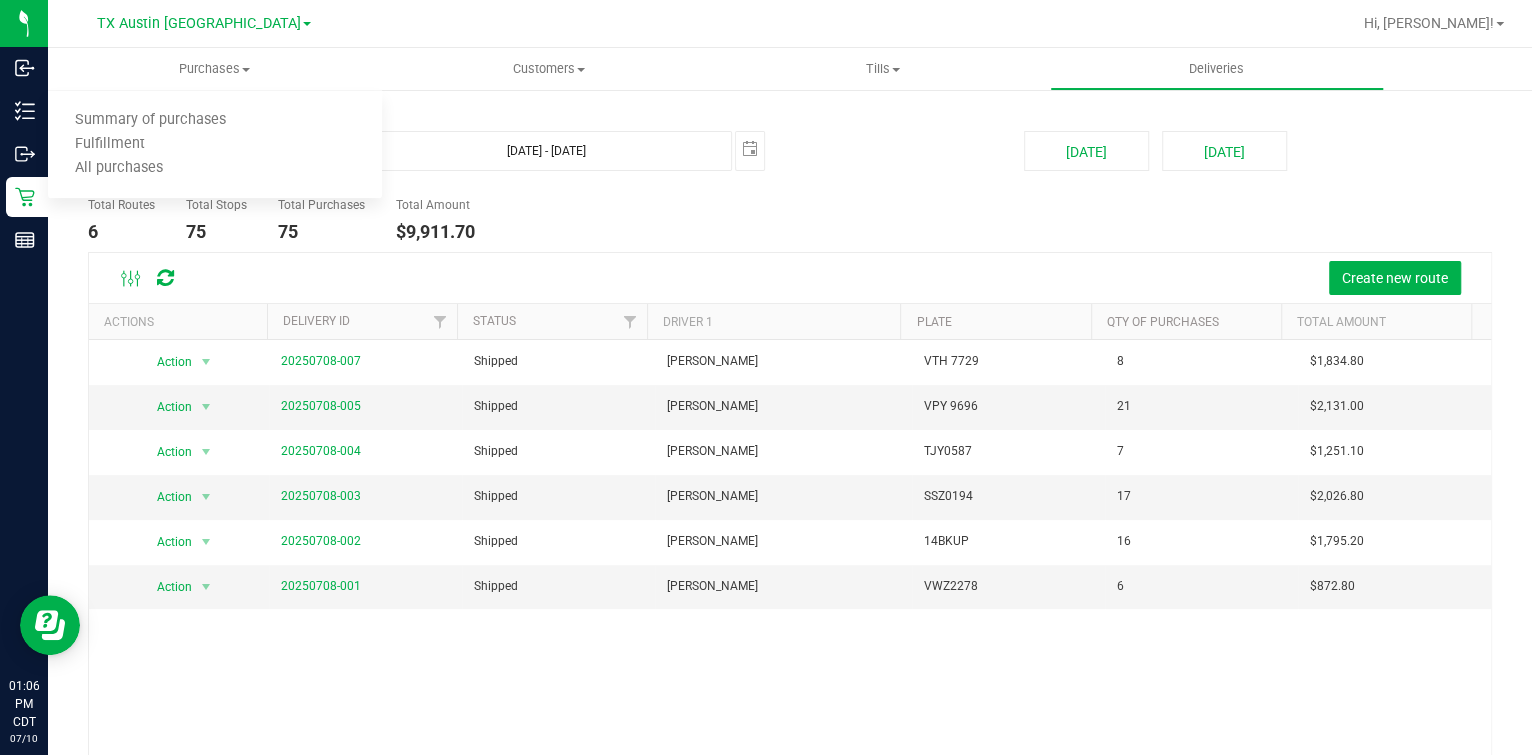 click on "2025-07-10
Jul 10, 2025 - Jul 10, 2025
2025-07-10" at bounding box center [660, 151] 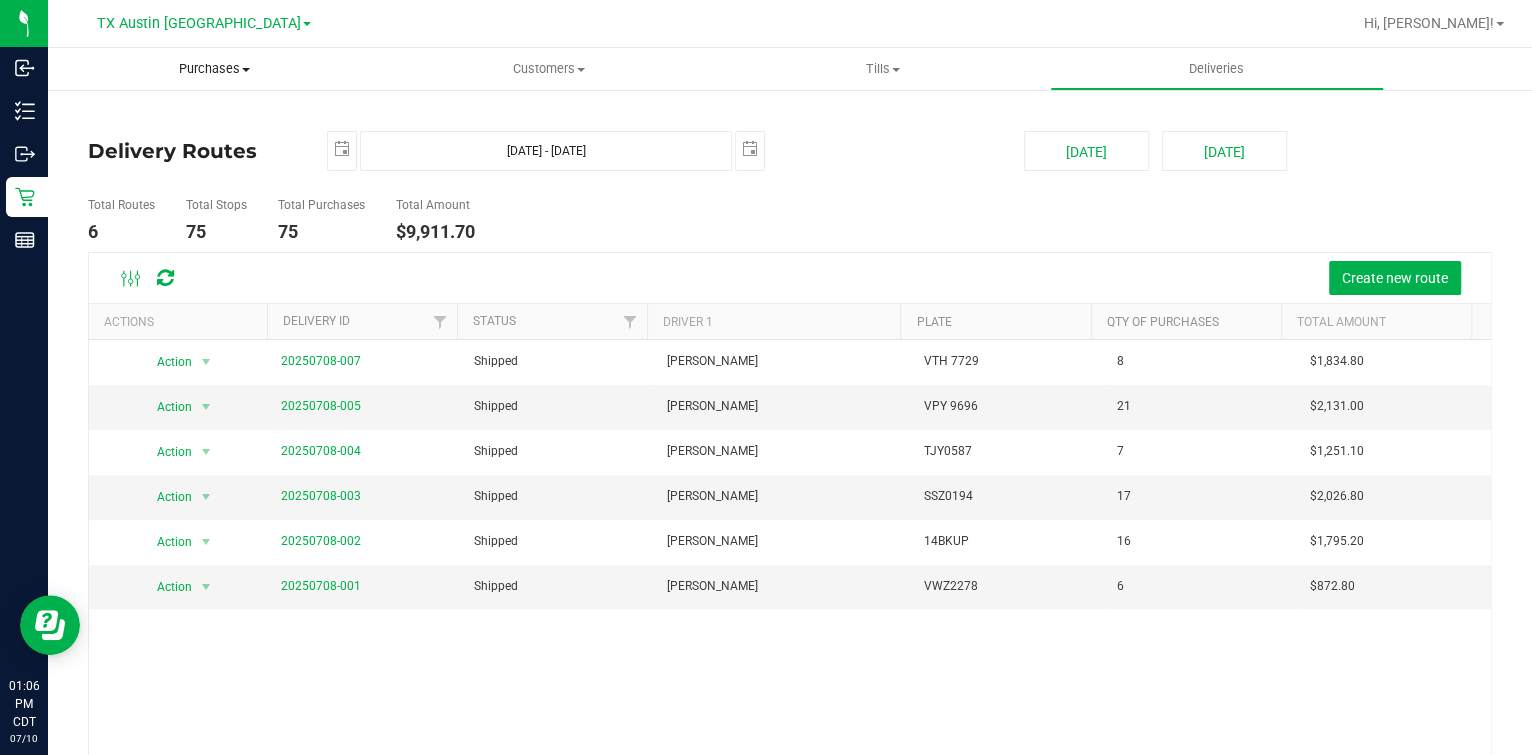 click on "Purchases
Summary of purchases
Fulfillment
All purchases" at bounding box center (215, 69) 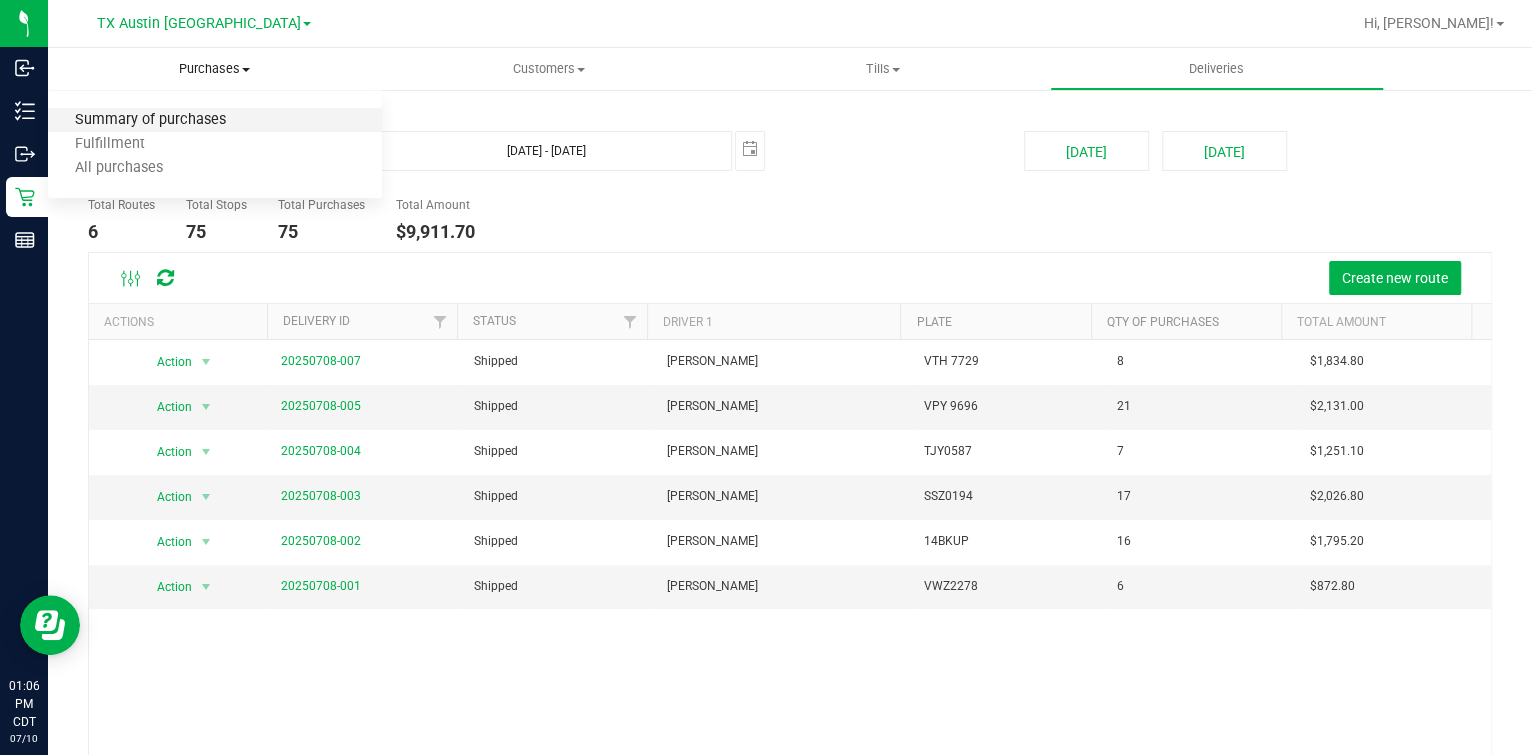click on "Summary of purchases" at bounding box center [150, 120] 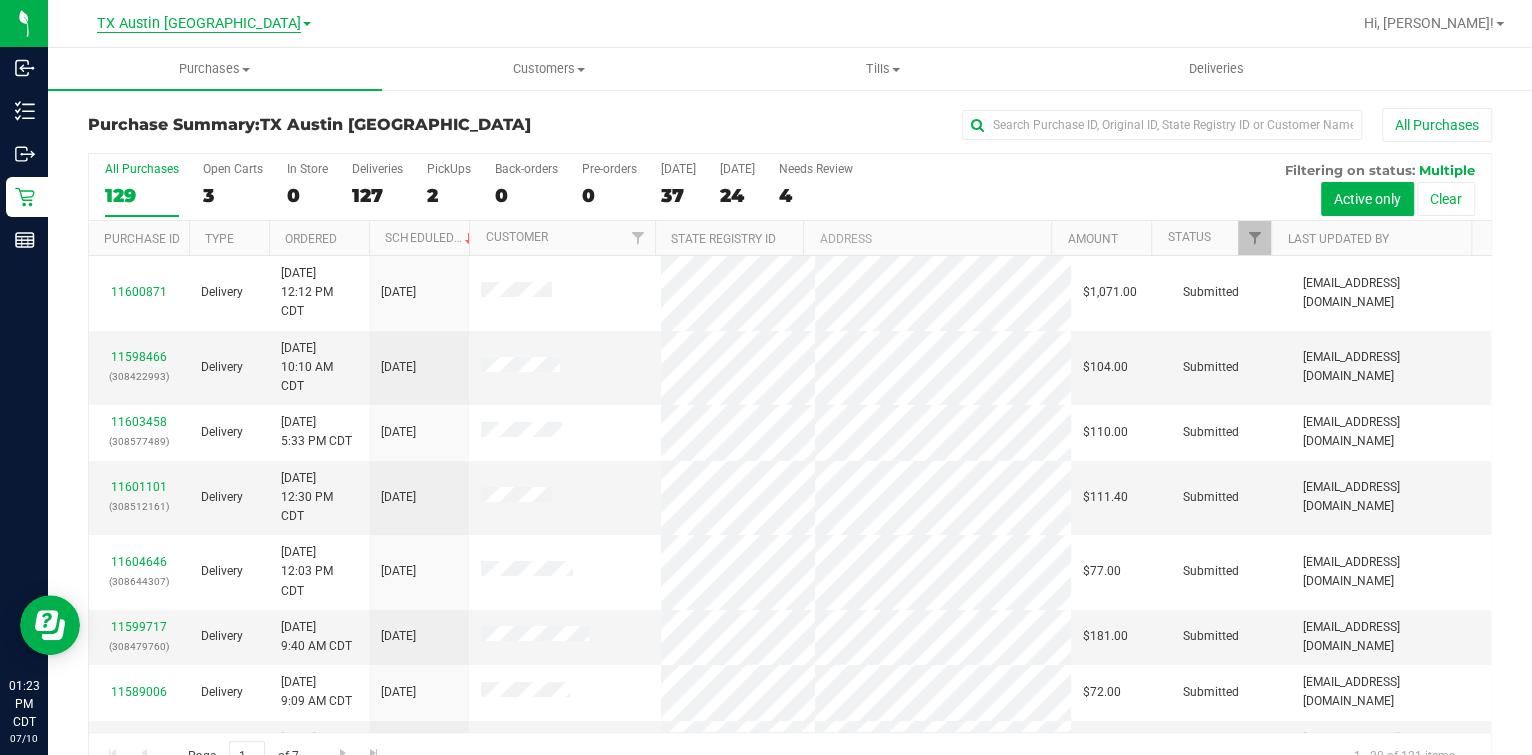 click on "TX Austin [GEOGRAPHIC_DATA]" at bounding box center (199, 24) 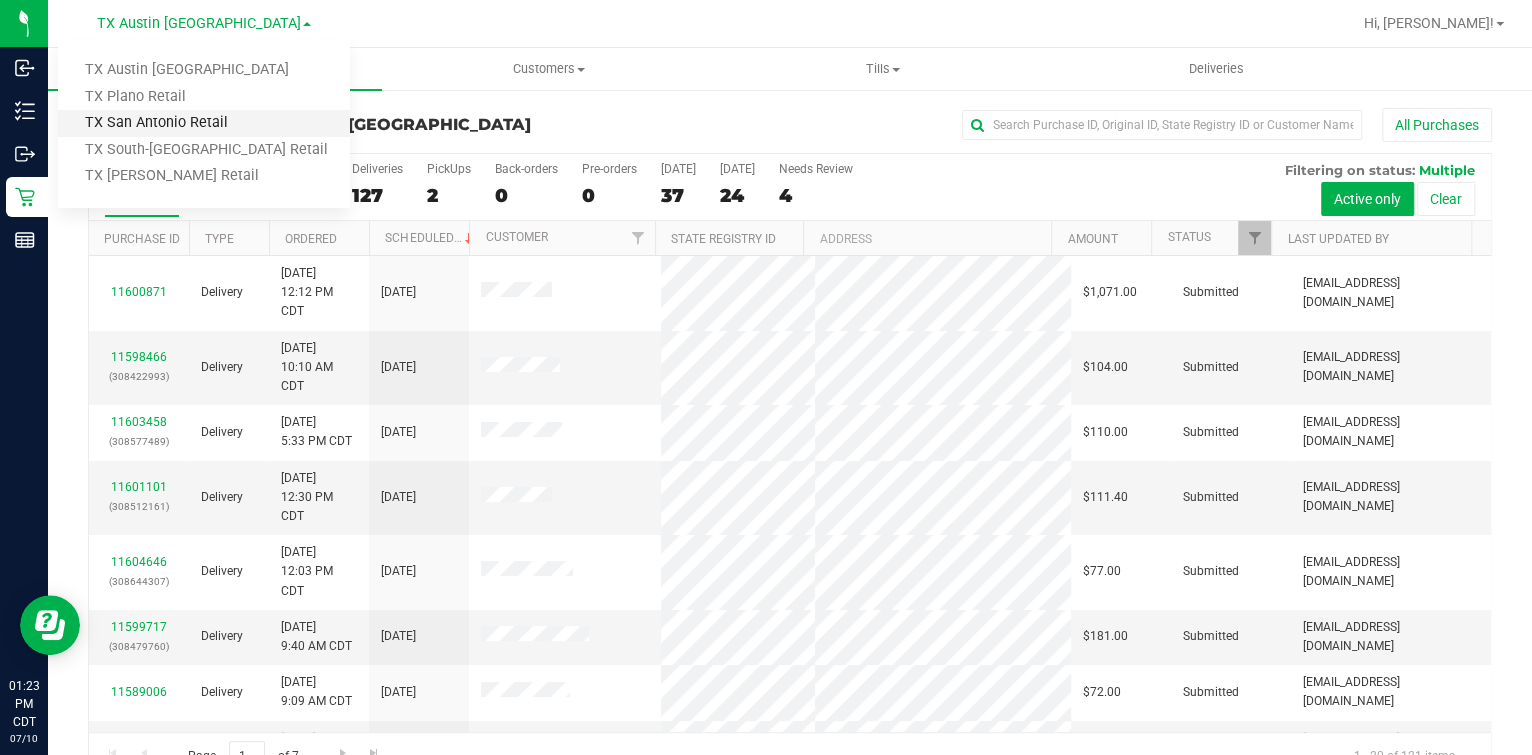 click on "TX San Antonio Retail" at bounding box center (204, 123) 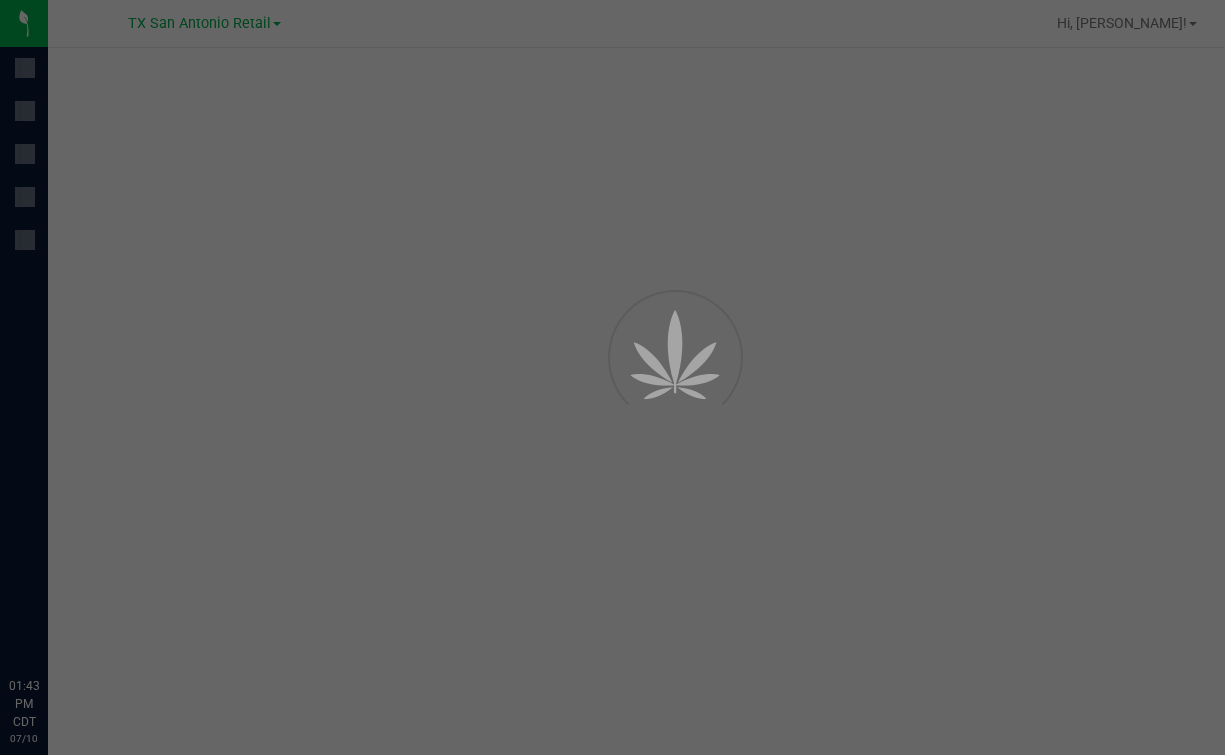 scroll, scrollTop: 0, scrollLeft: 0, axis: both 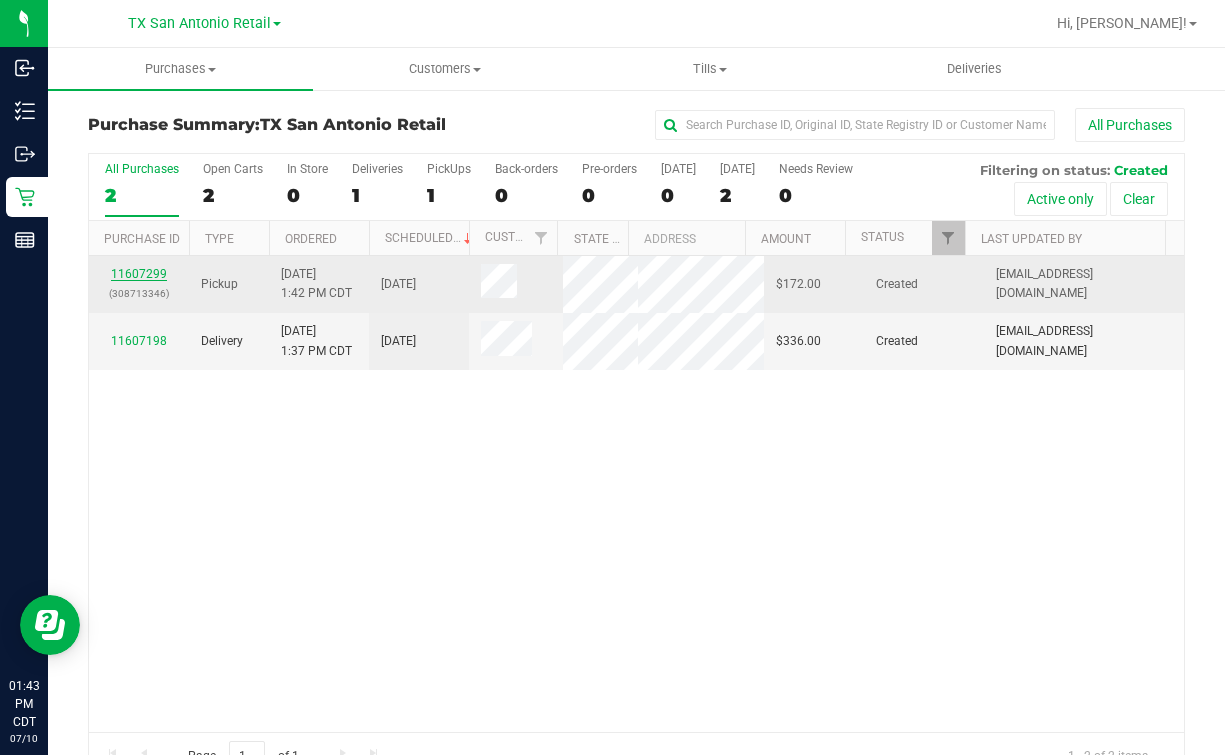 click on "11607299" at bounding box center [139, 274] 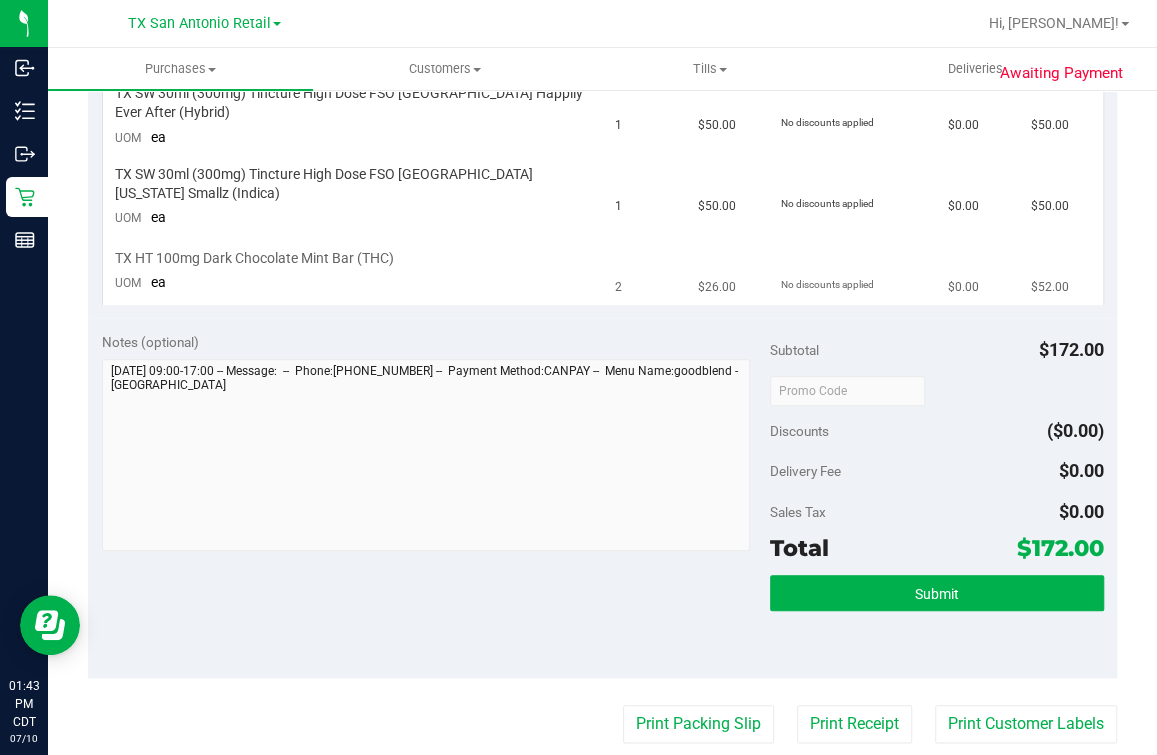 scroll, scrollTop: 0, scrollLeft: 0, axis: both 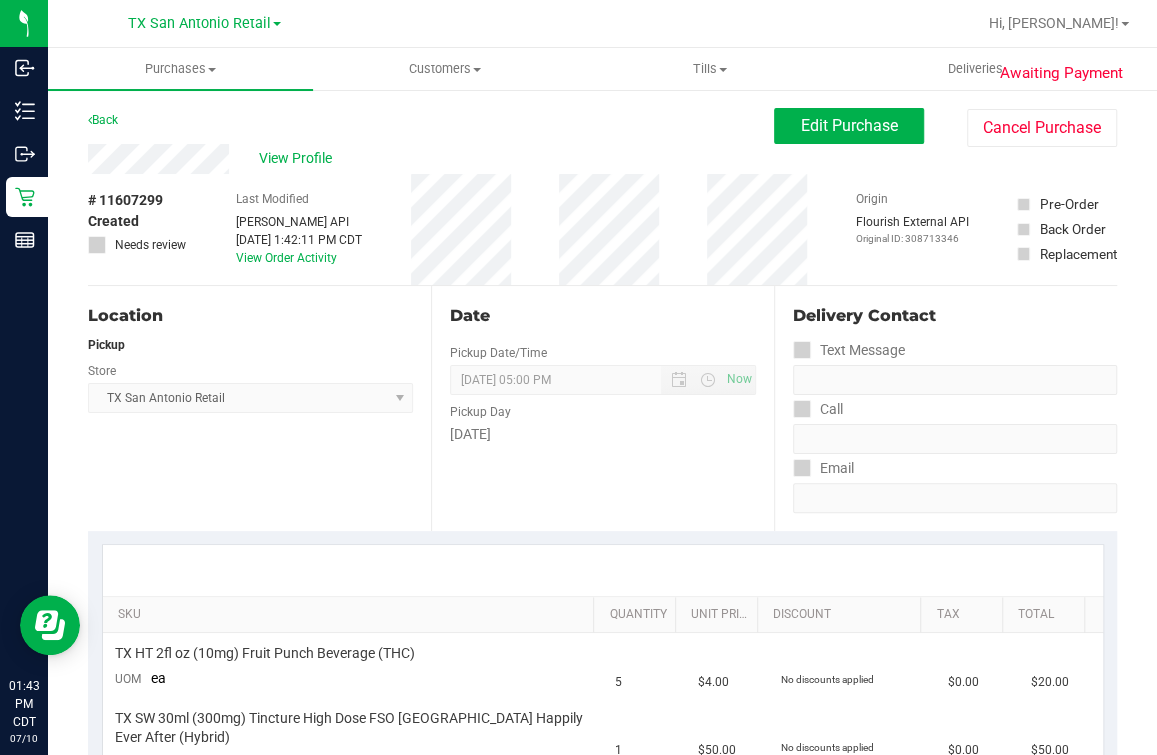 click on "View Profile" at bounding box center [431, 159] 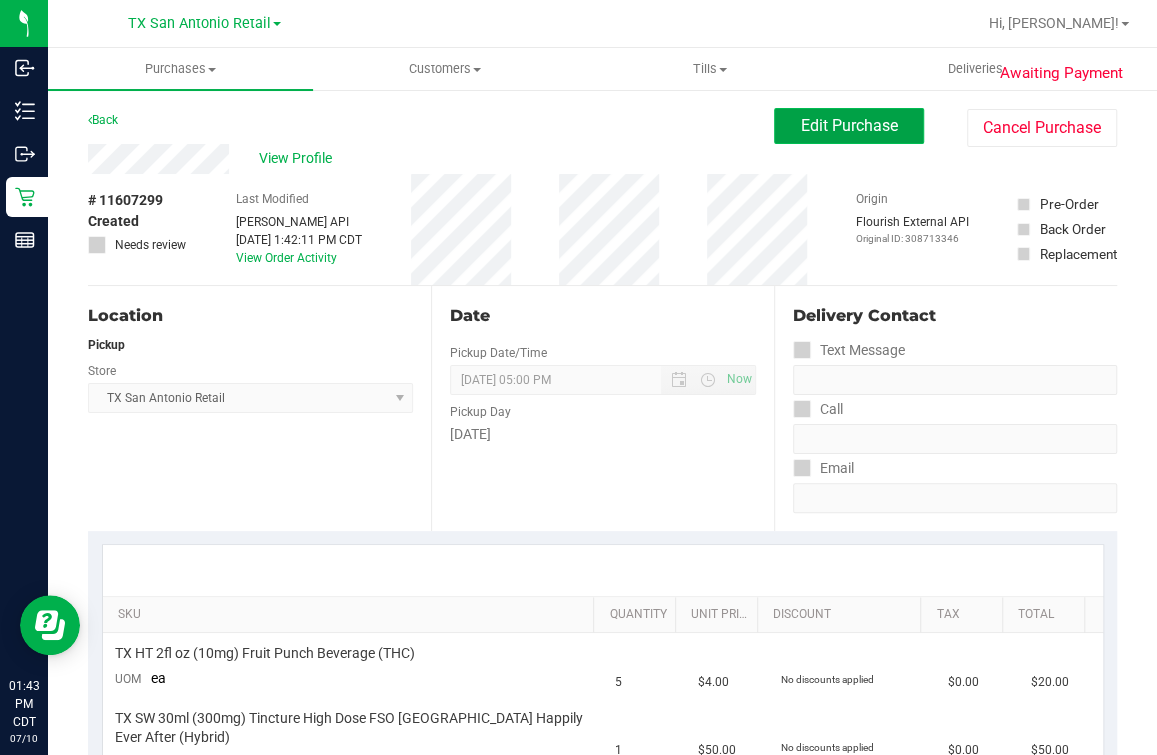 click on "Edit Purchase" at bounding box center (849, 125) 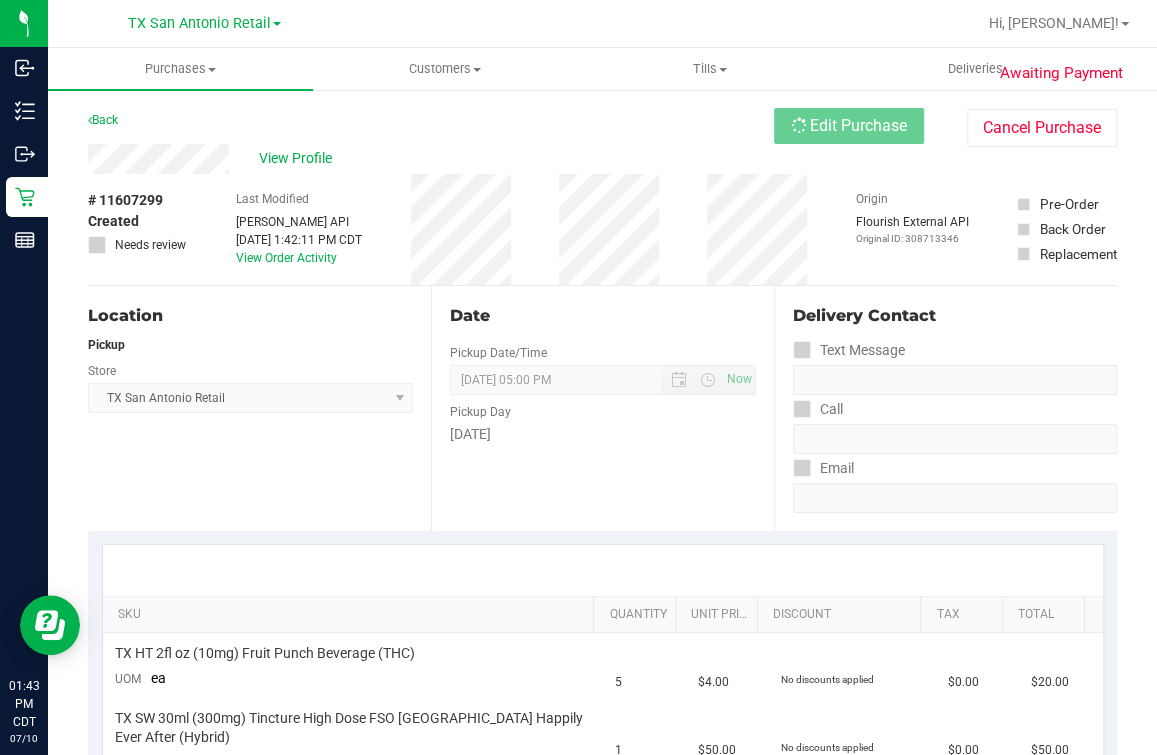 click on "View Profile" at bounding box center (431, 159) 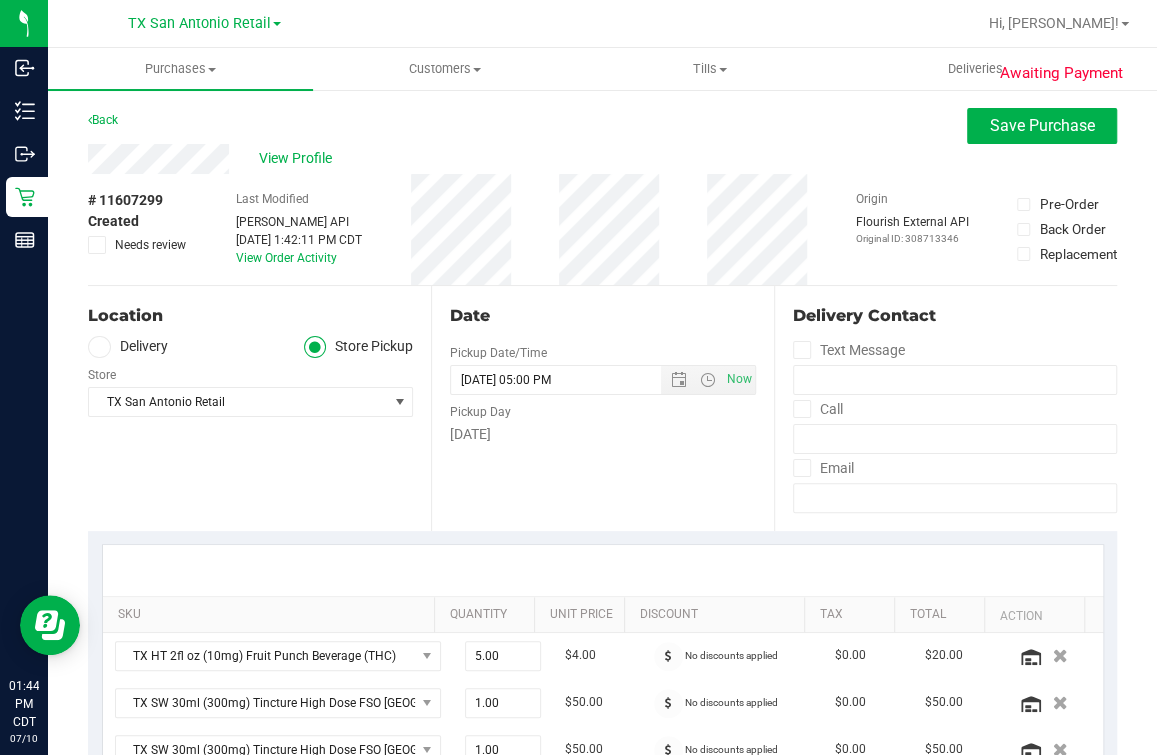 click at bounding box center [99, 347] 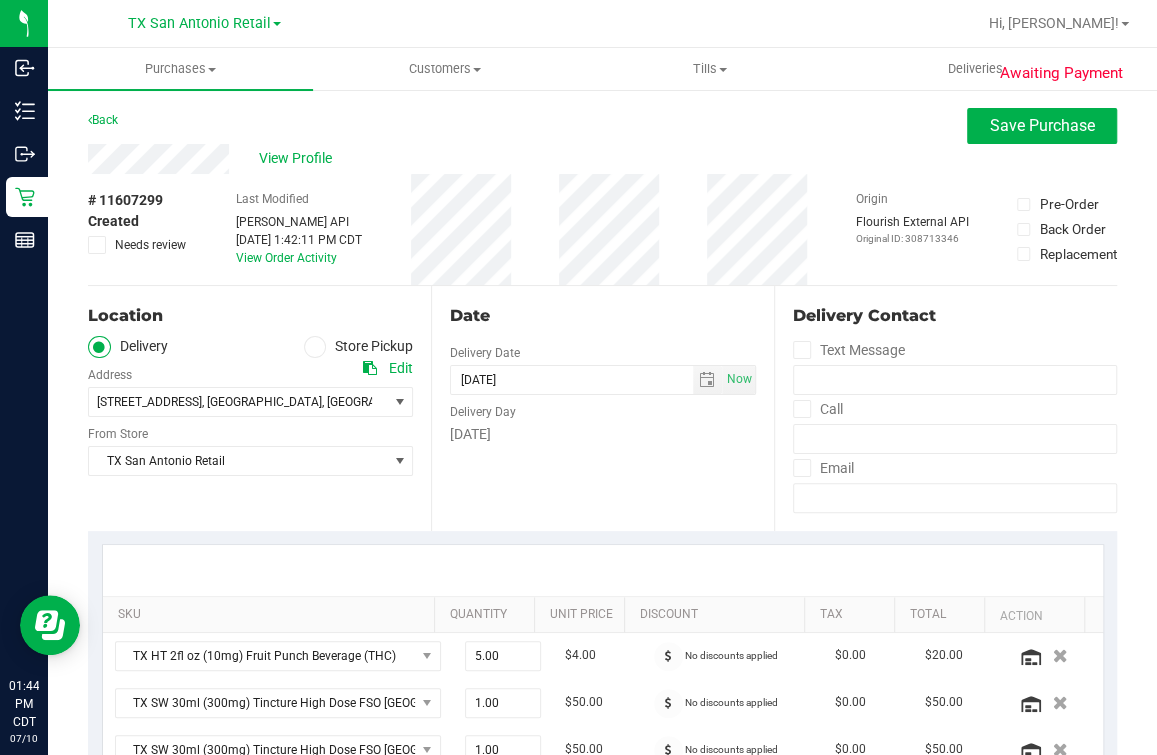 click on "Date" at bounding box center (603, 316) 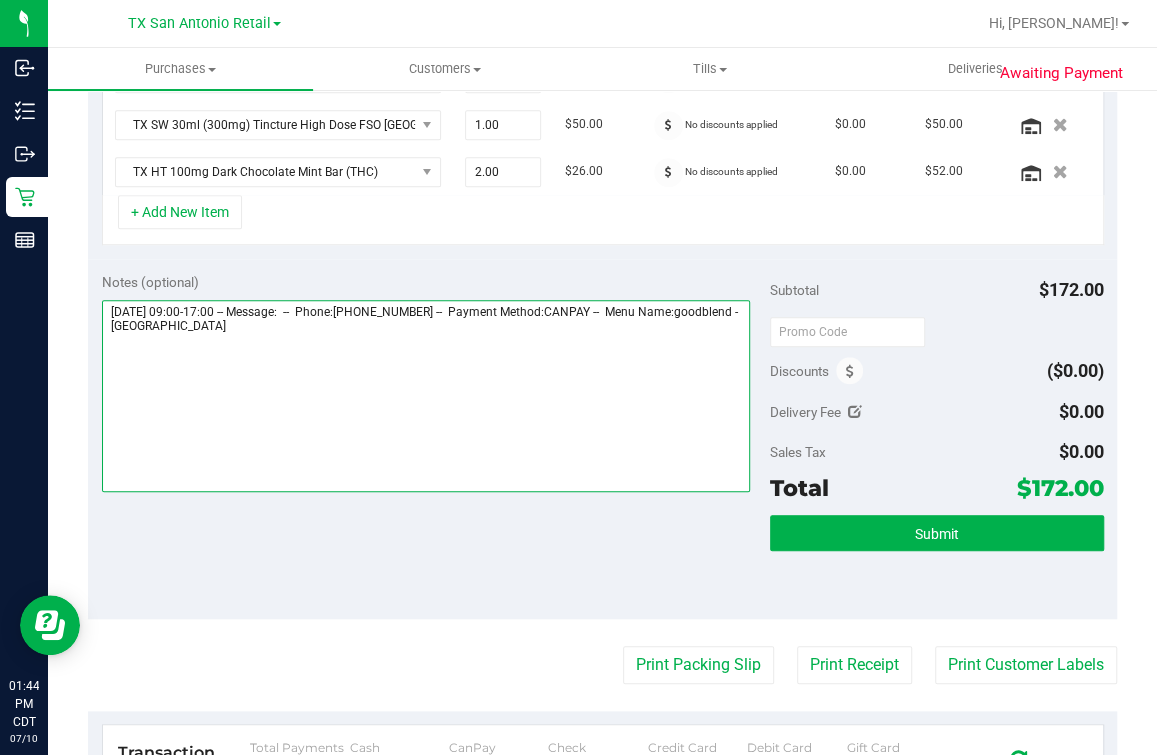 click at bounding box center (426, 396) 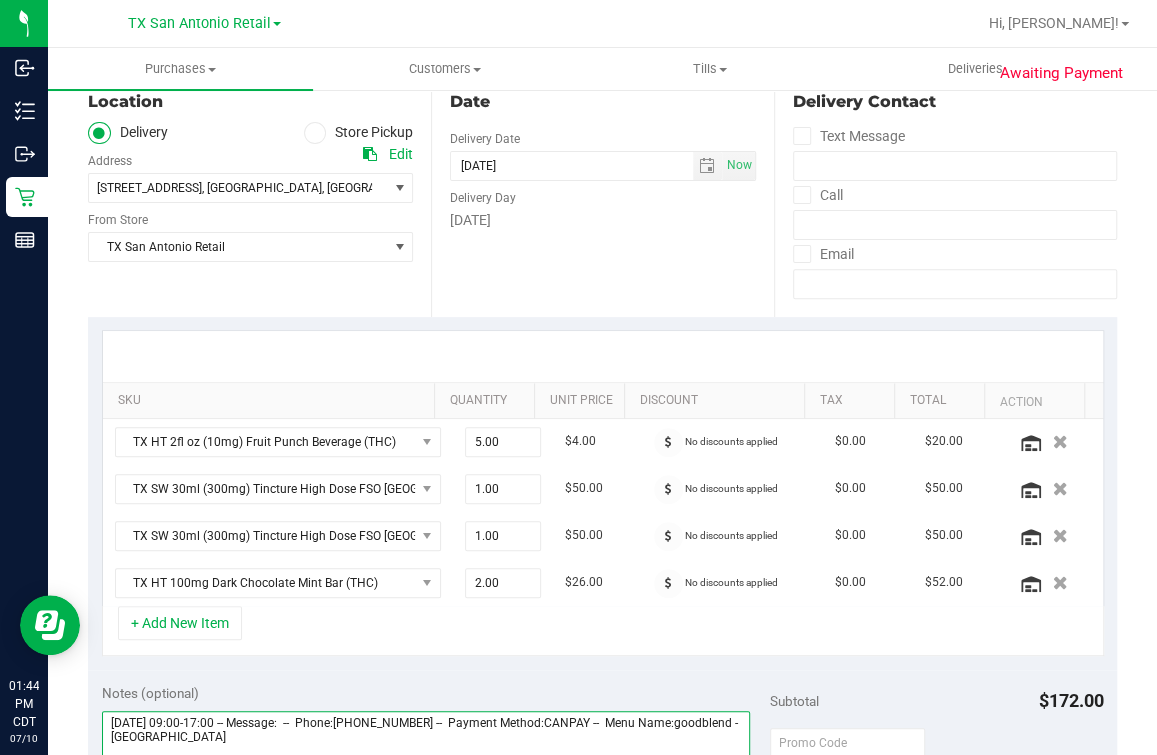 scroll, scrollTop: 0, scrollLeft: 0, axis: both 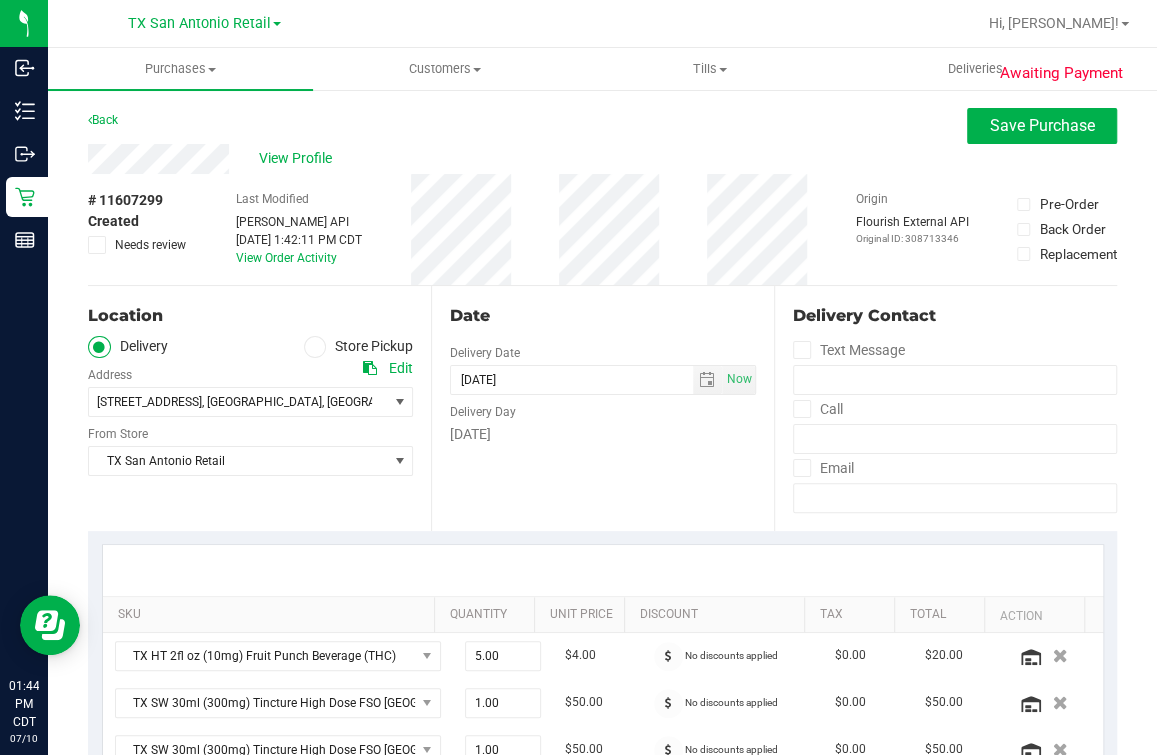 type on "[DATE] 09:00-17:00 -- Message:  --  Phone:[PHONE_NUMBER] --  Payment Method:CANPAY --  Menu Name:goodblend - [GEOGRAPHIC_DATA]
**** RX VERIFIED IN [PERSON_NAME], OK TO PUSH. *** SATX, M.O." 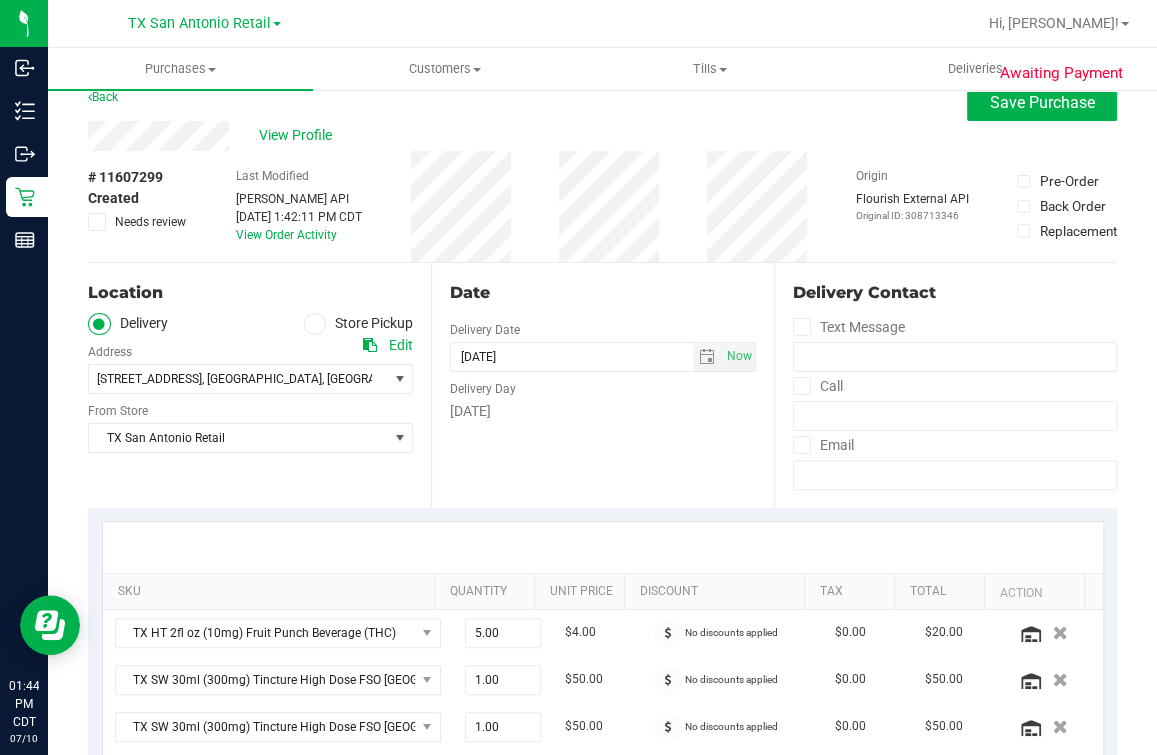 scroll, scrollTop: 0, scrollLeft: 0, axis: both 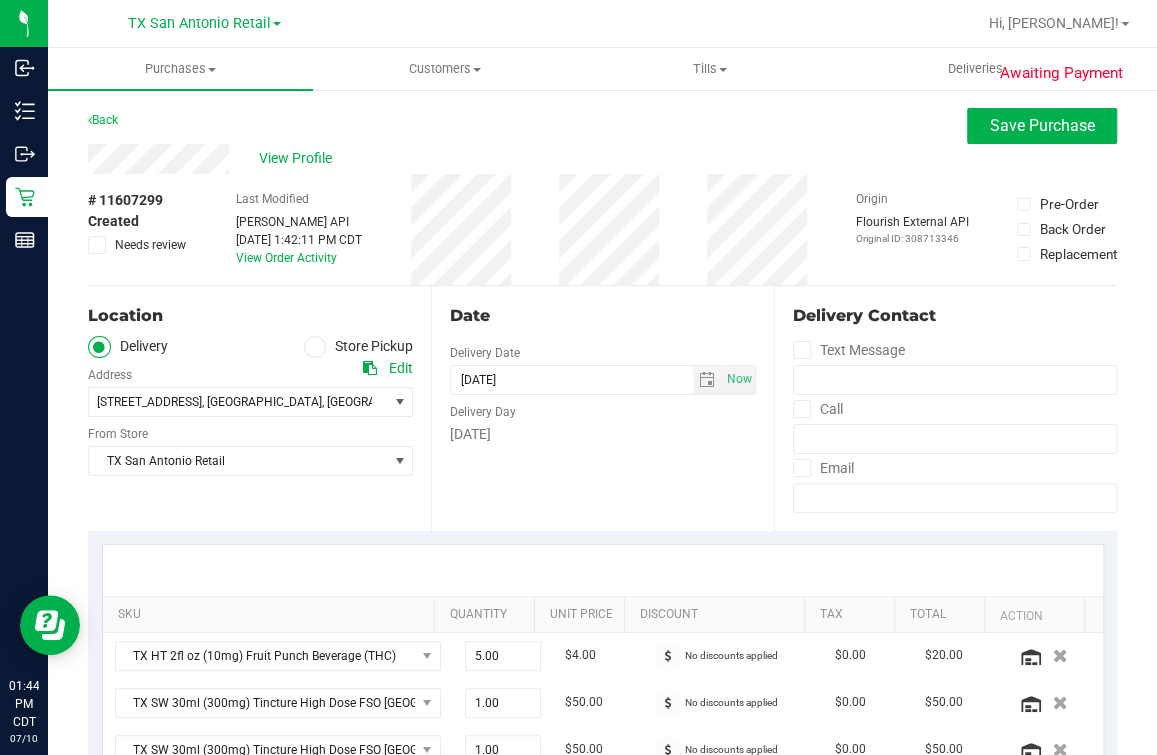 click on "Date
Delivery Date
[DATE]
Now
[DATE] 05:00 PM
Now
Delivery Day
[DATE]" at bounding box center [602, 408] 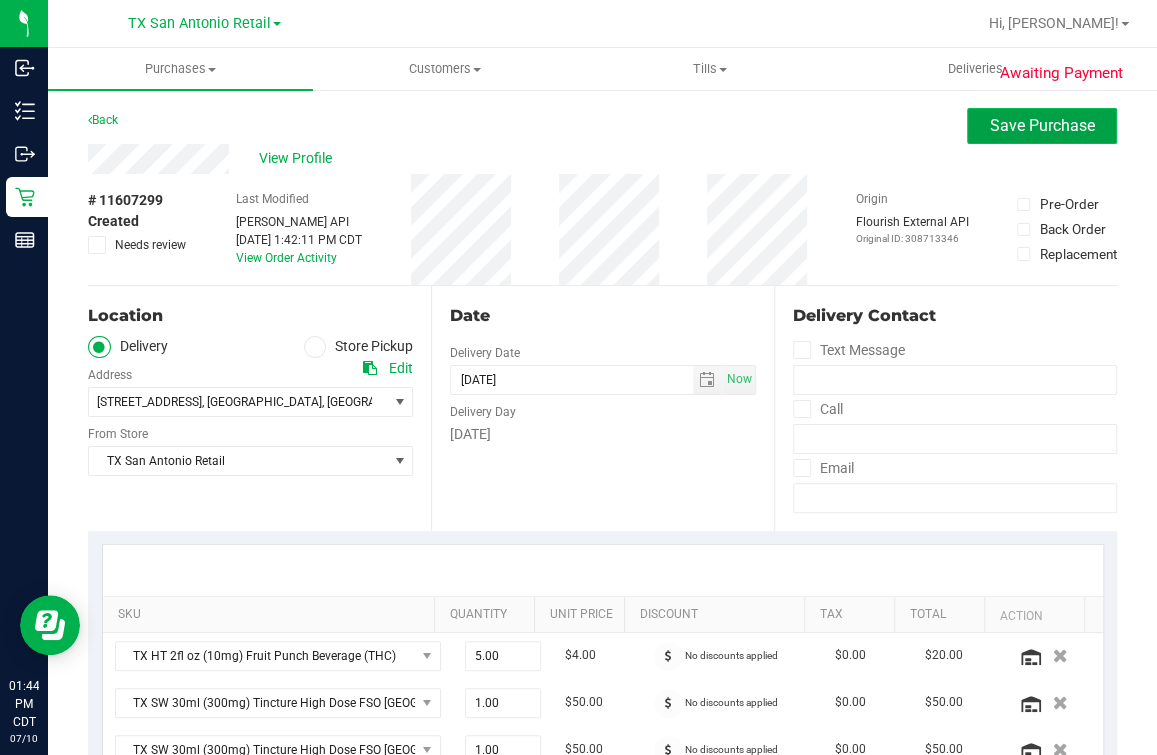 click on "Save Purchase" at bounding box center [1042, 125] 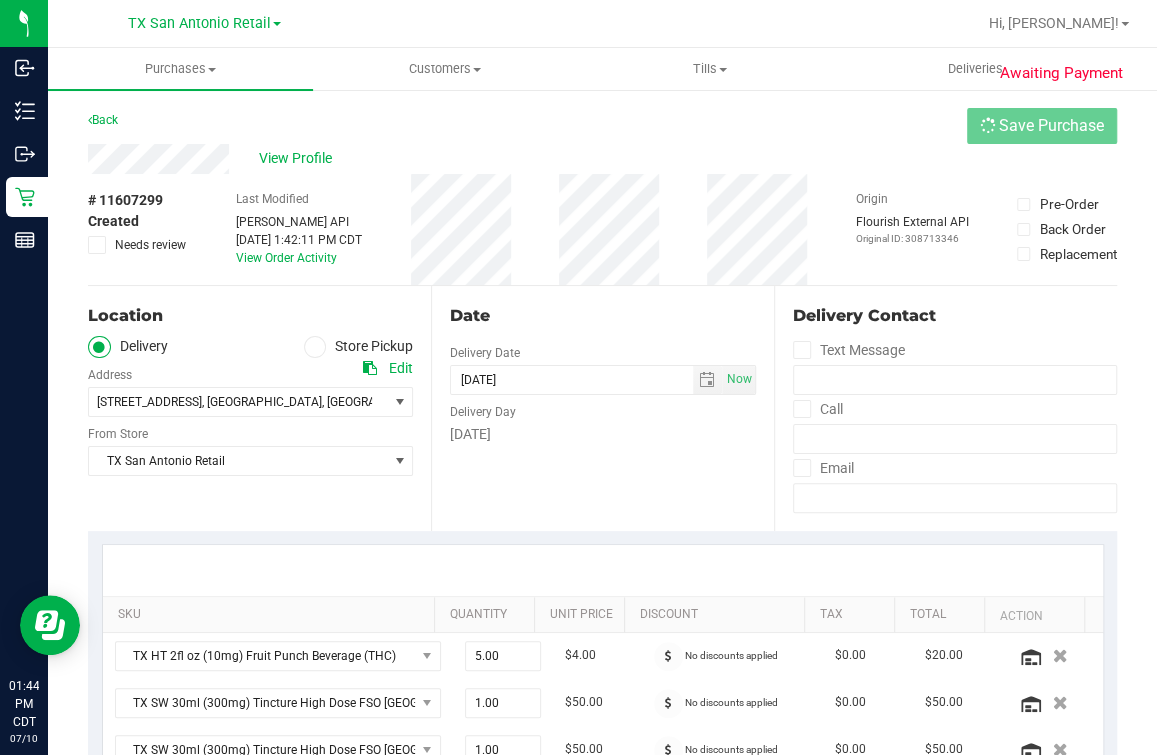click on "View Profile" at bounding box center (602, 159) 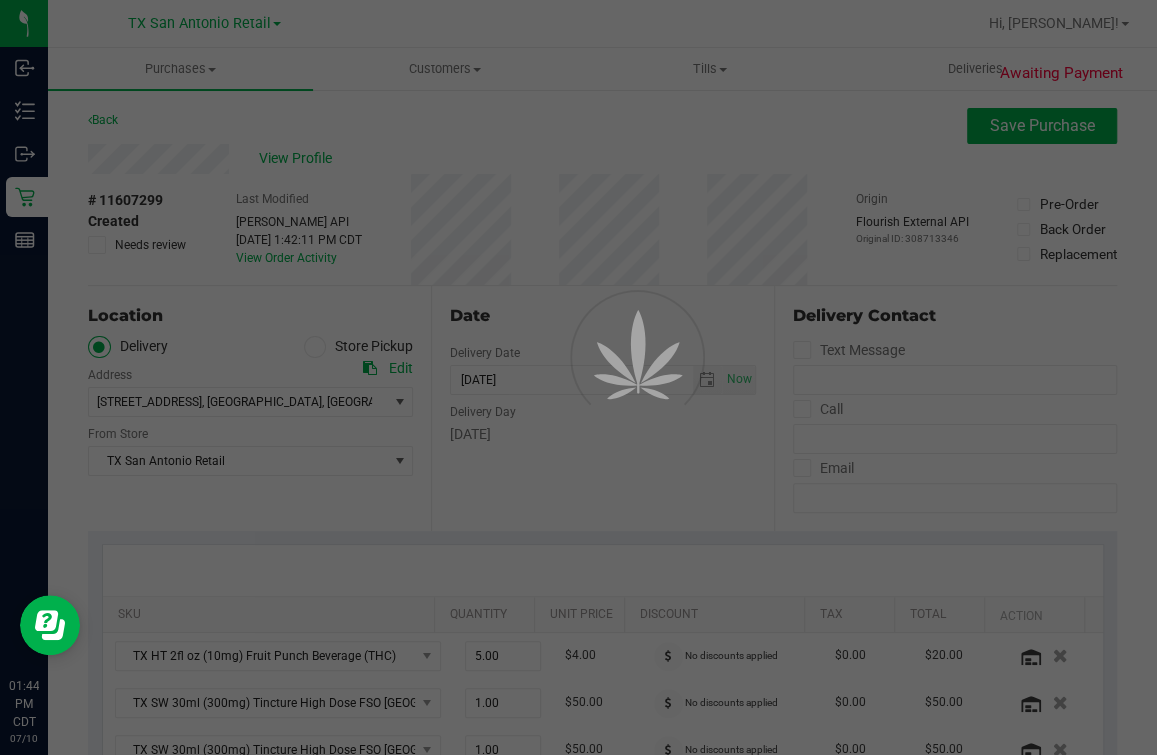 click at bounding box center (611, 402) 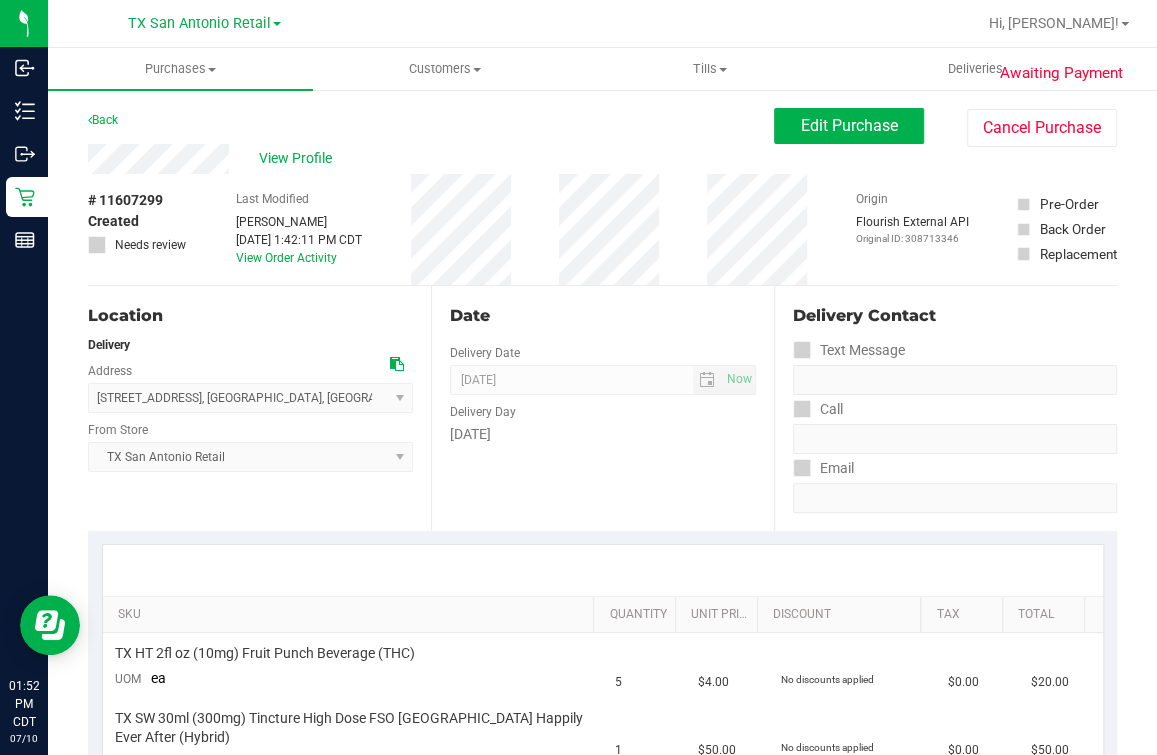 drag, startPoint x: 559, startPoint y: 141, endPoint x: 701, endPoint y: 191, distance: 150.54567 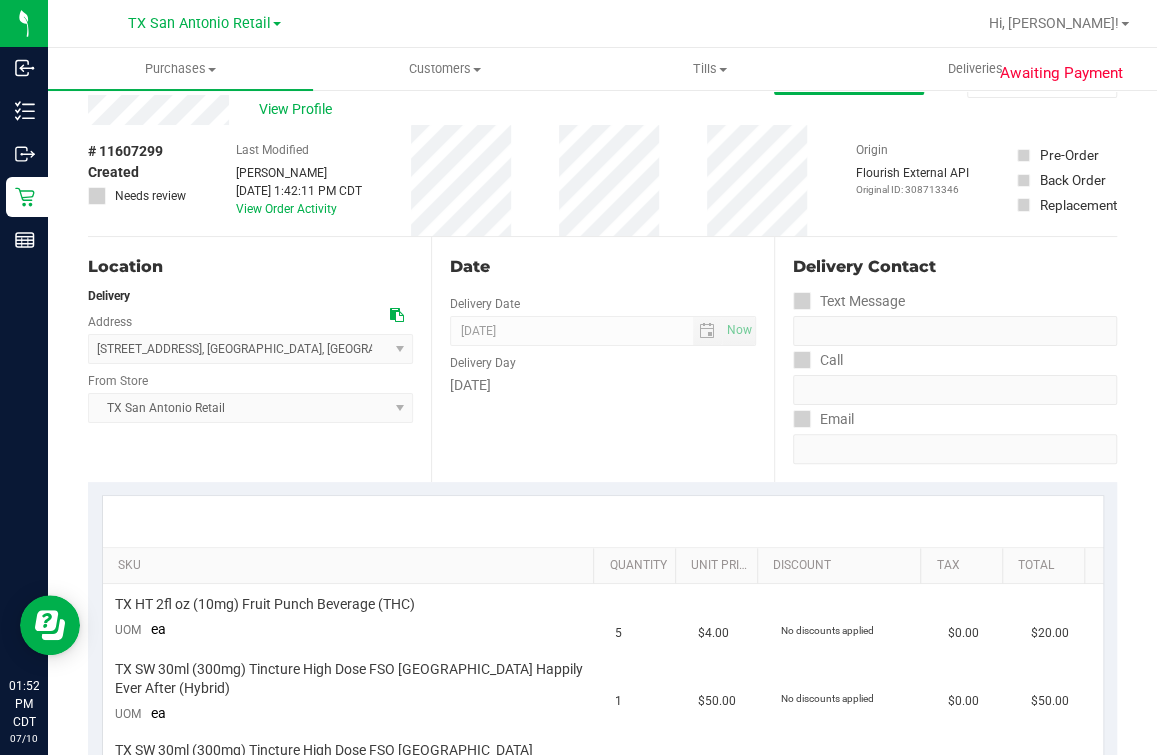 scroll, scrollTop: 0, scrollLeft: 0, axis: both 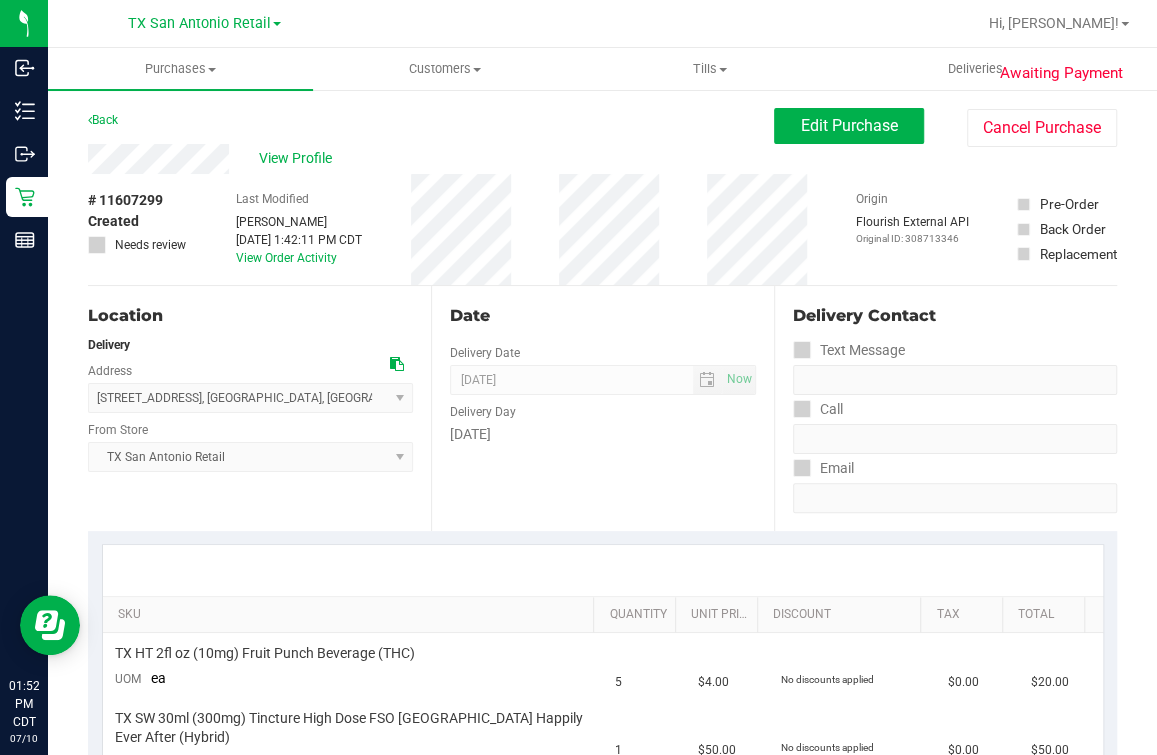 drag, startPoint x: 583, startPoint y: 144, endPoint x: 806, endPoint y: 287, distance: 264.91132 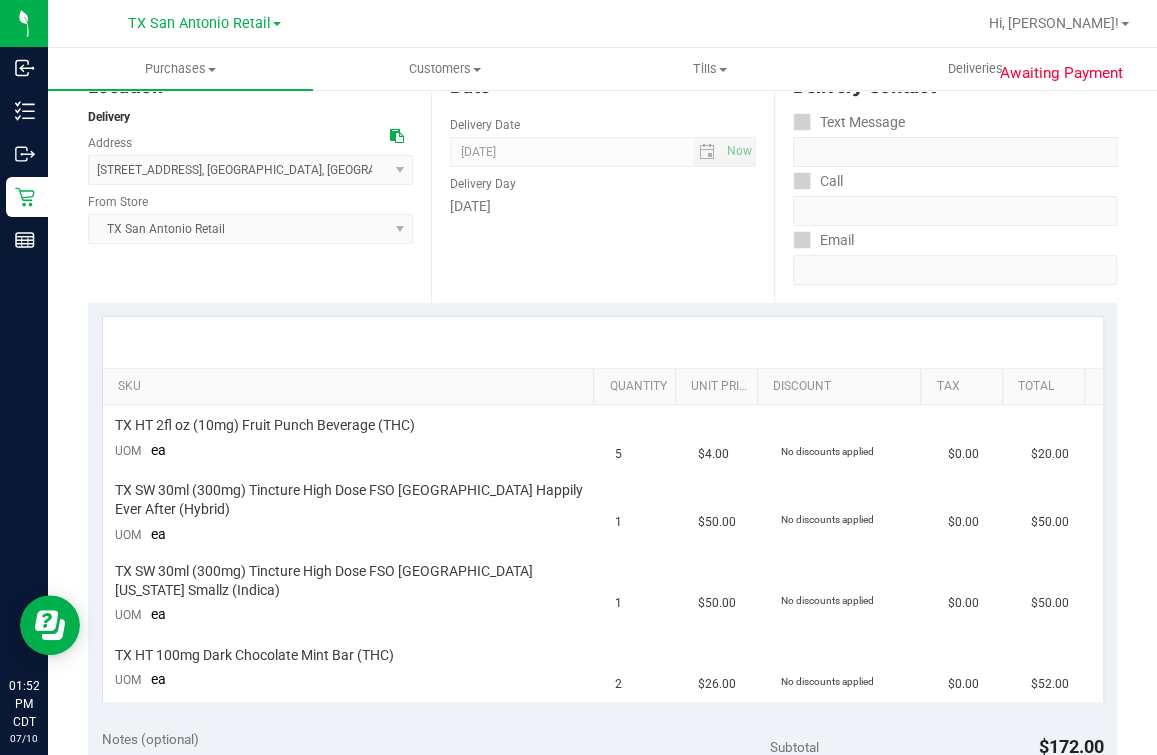 scroll, scrollTop: 499, scrollLeft: 0, axis: vertical 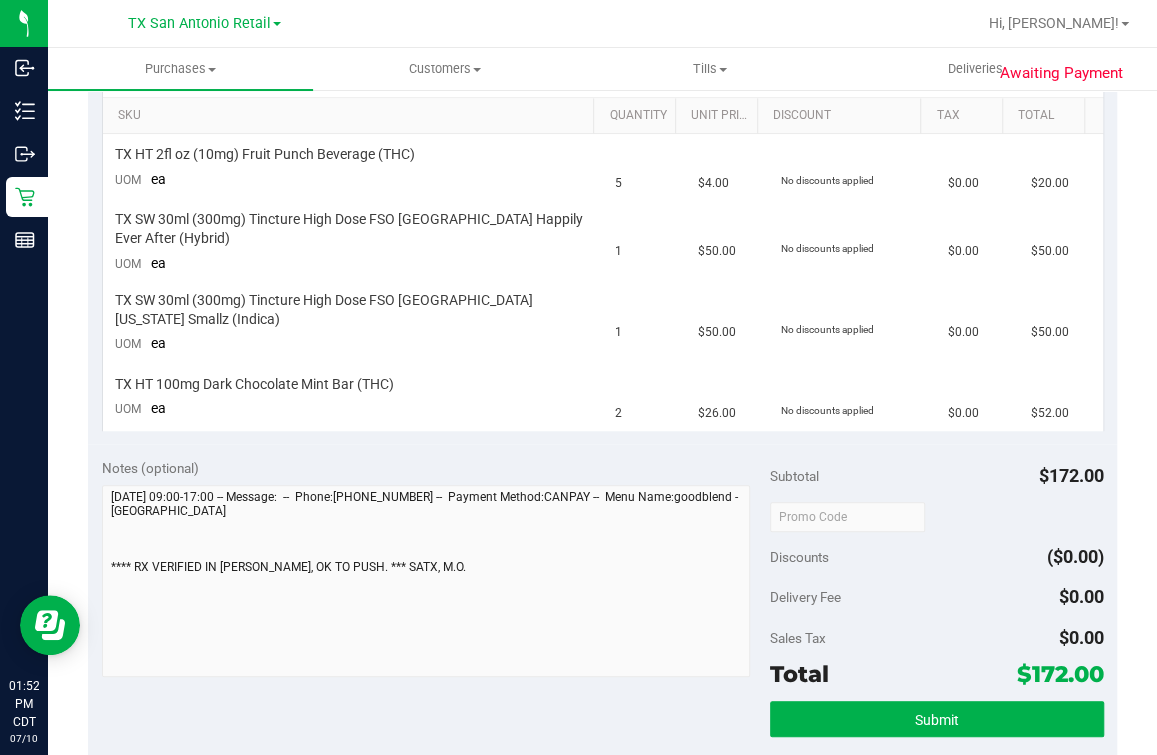 click on "Subtotal
$172.00
Discounts
($0.00)
Delivery Fee
$0.00
Sales Tax
$0.00
Total
$172.00
Submit" at bounding box center [937, 624] 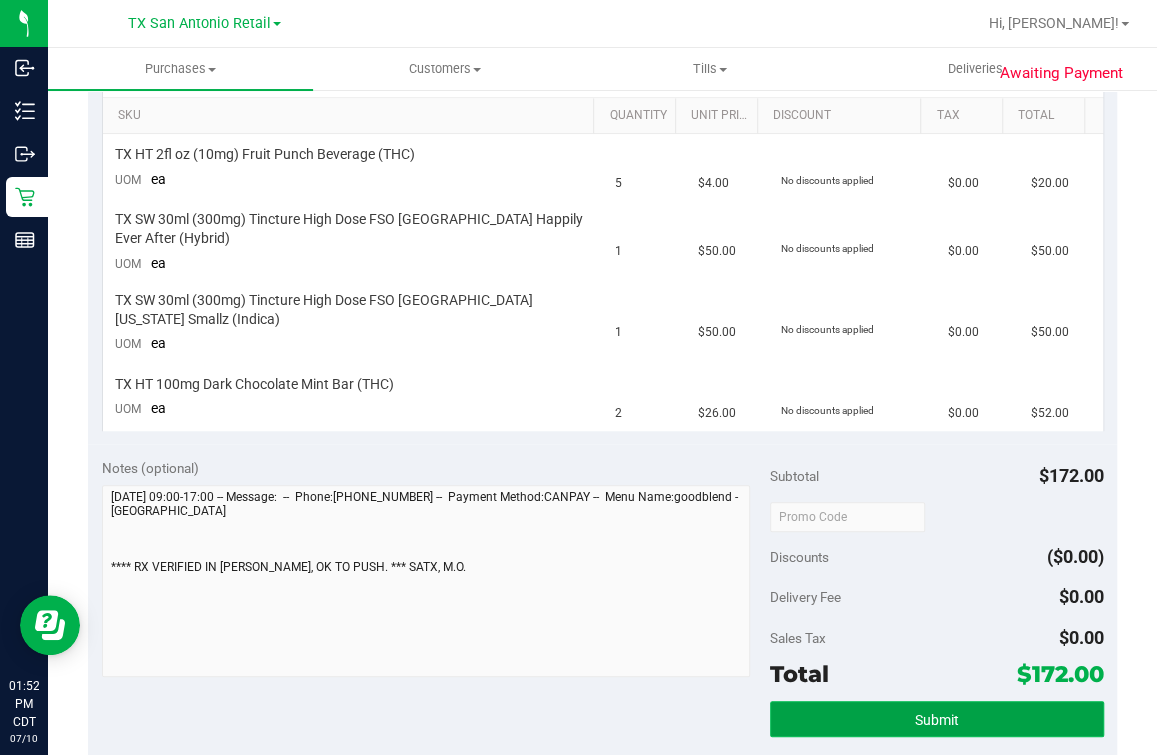 click on "Submit" at bounding box center [937, 719] 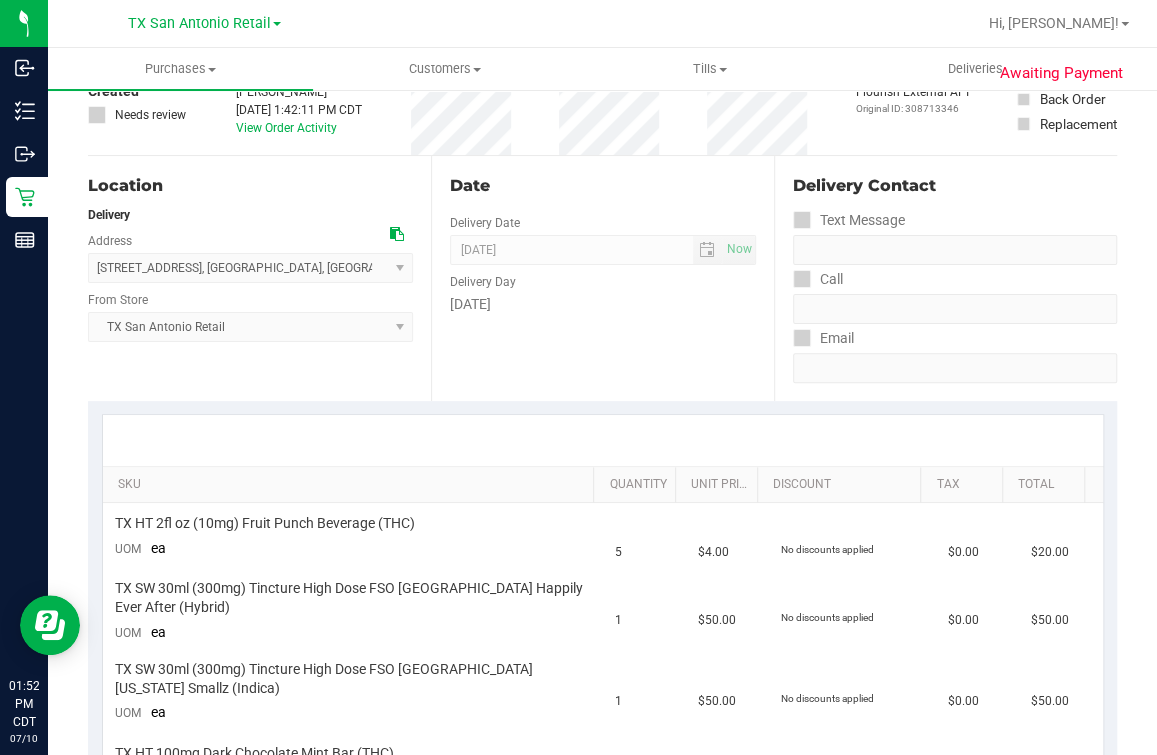 scroll, scrollTop: 0, scrollLeft: 0, axis: both 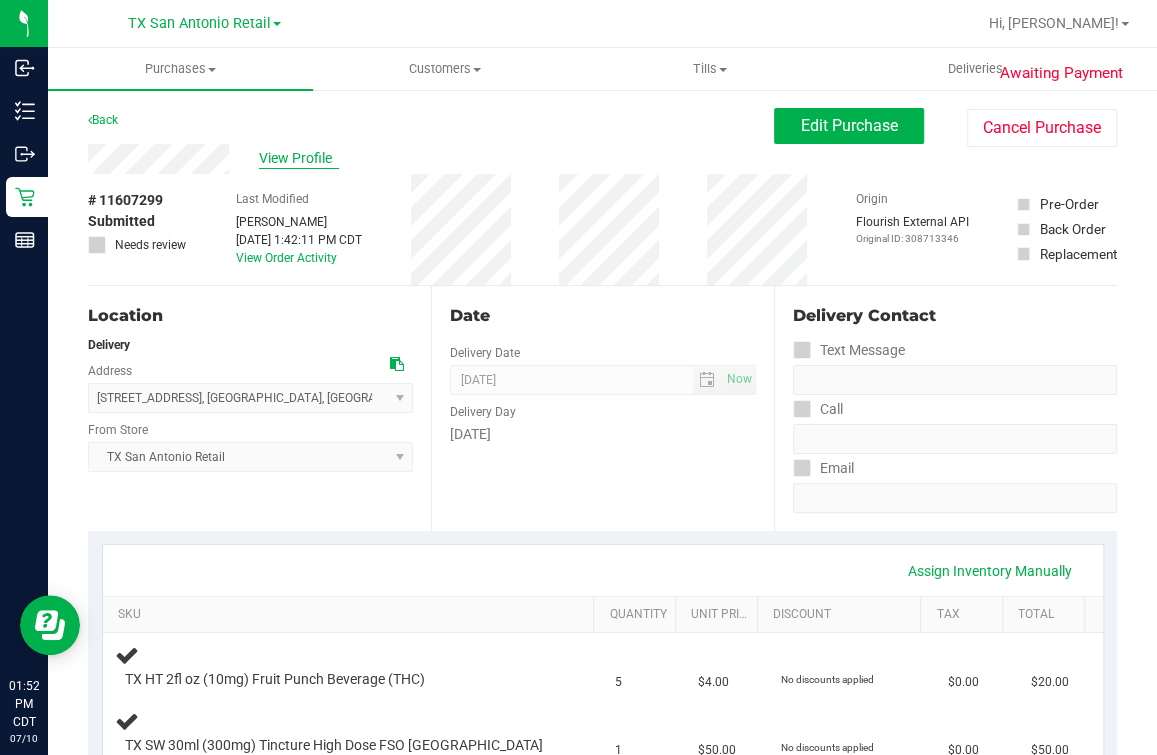 click on "View Profile" at bounding box center (299, 158) 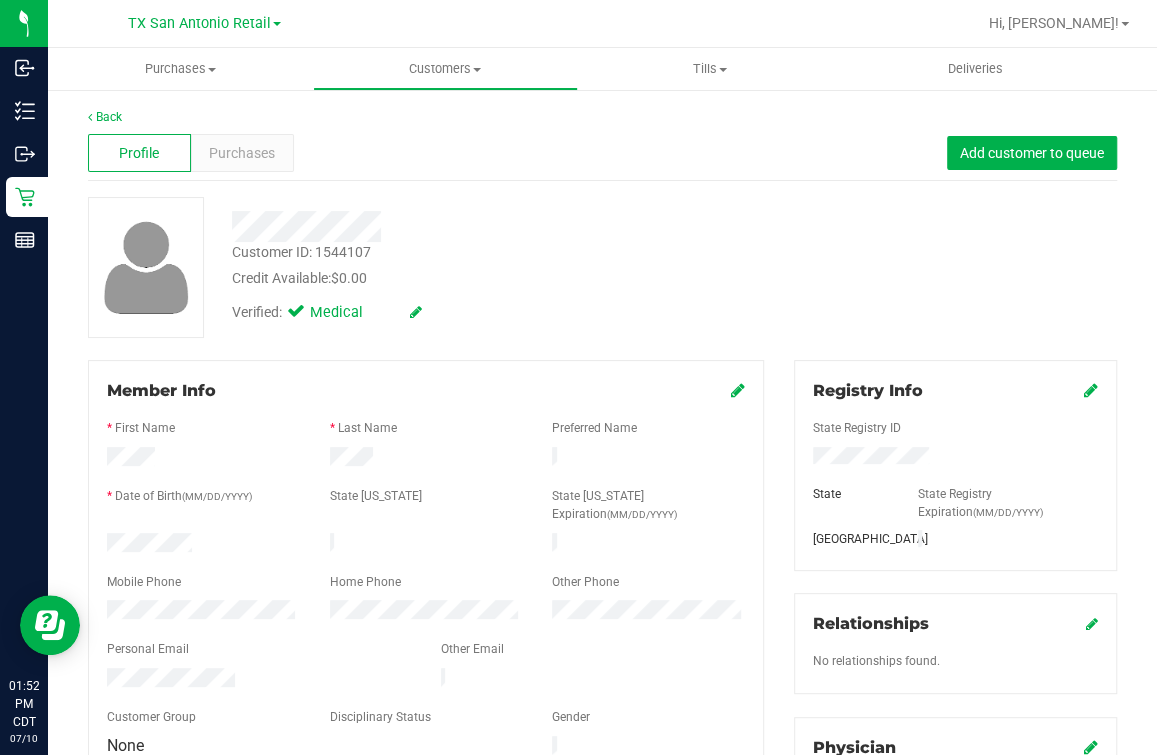 click on "Back
Profile
Purchases
Add customer to queue
Customer ID: 1544107
Credit Available:
$0.00
Verified:
Medical" at bounding box center (602, 754) 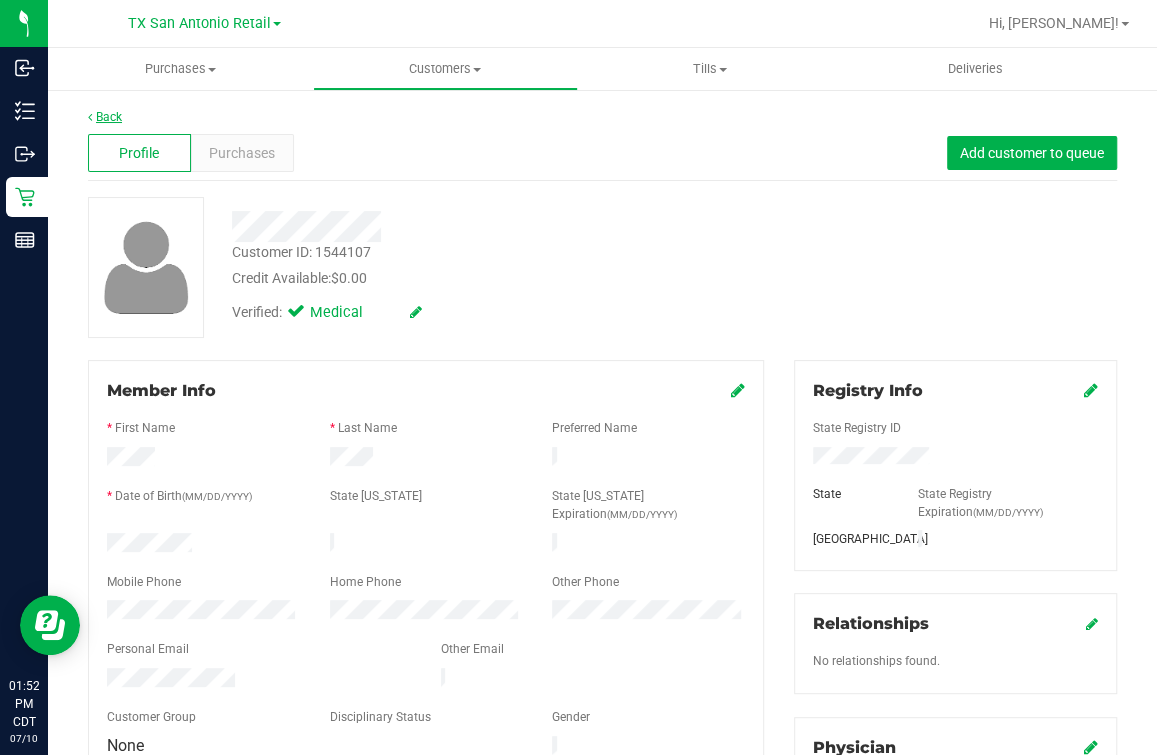 click on "Back" at bounding box center (105, 117) 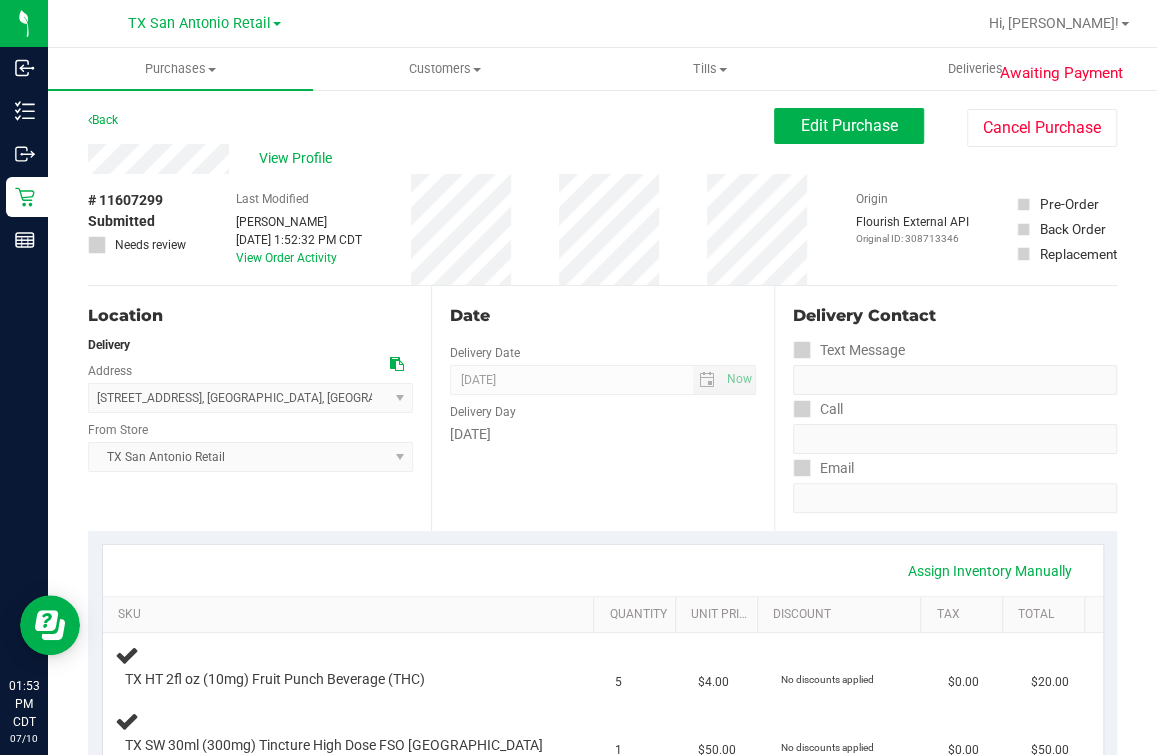 click on "Date" at bounding box center (603, 316) 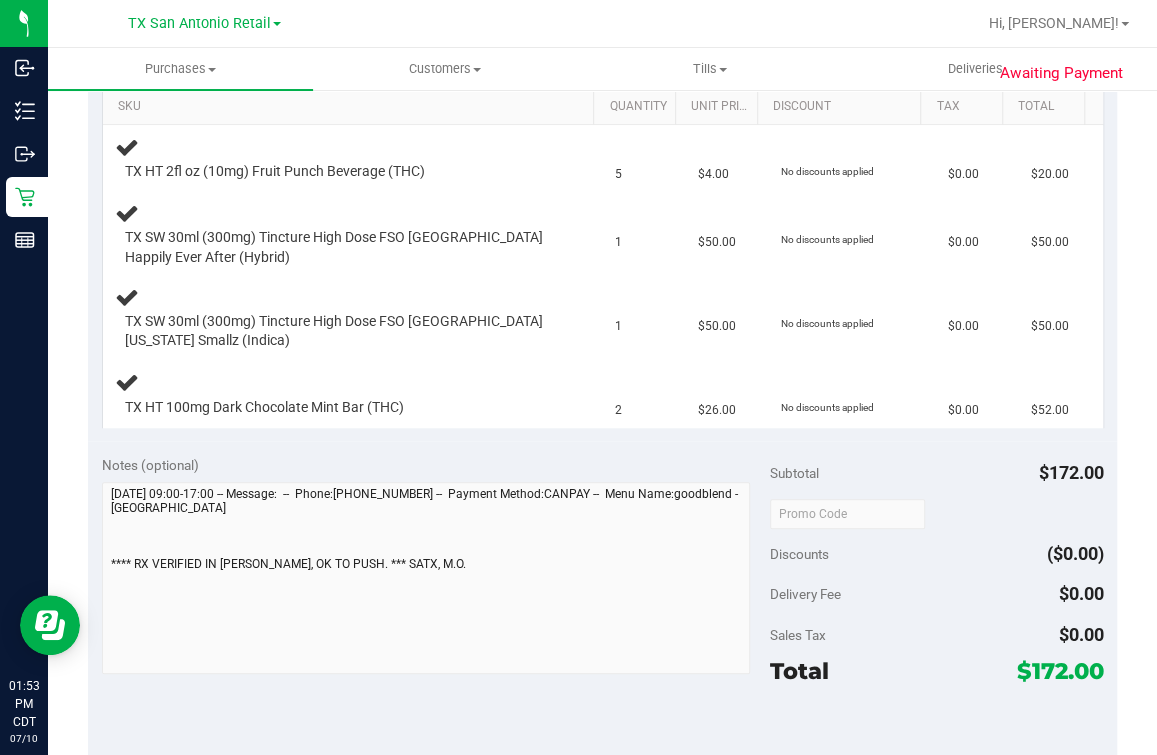 scroll, scrollTop: 625, scrollLeft: 0, axis: vertical 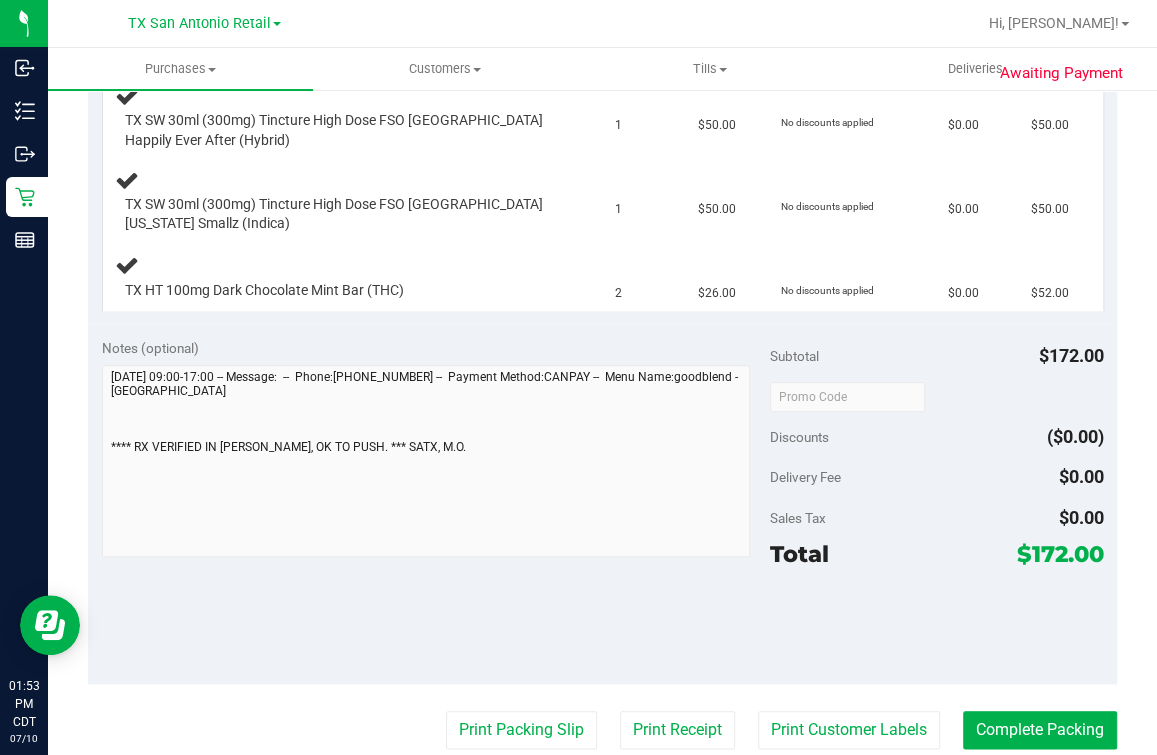 click on "$172.00" at bounding box center [1060, 554] 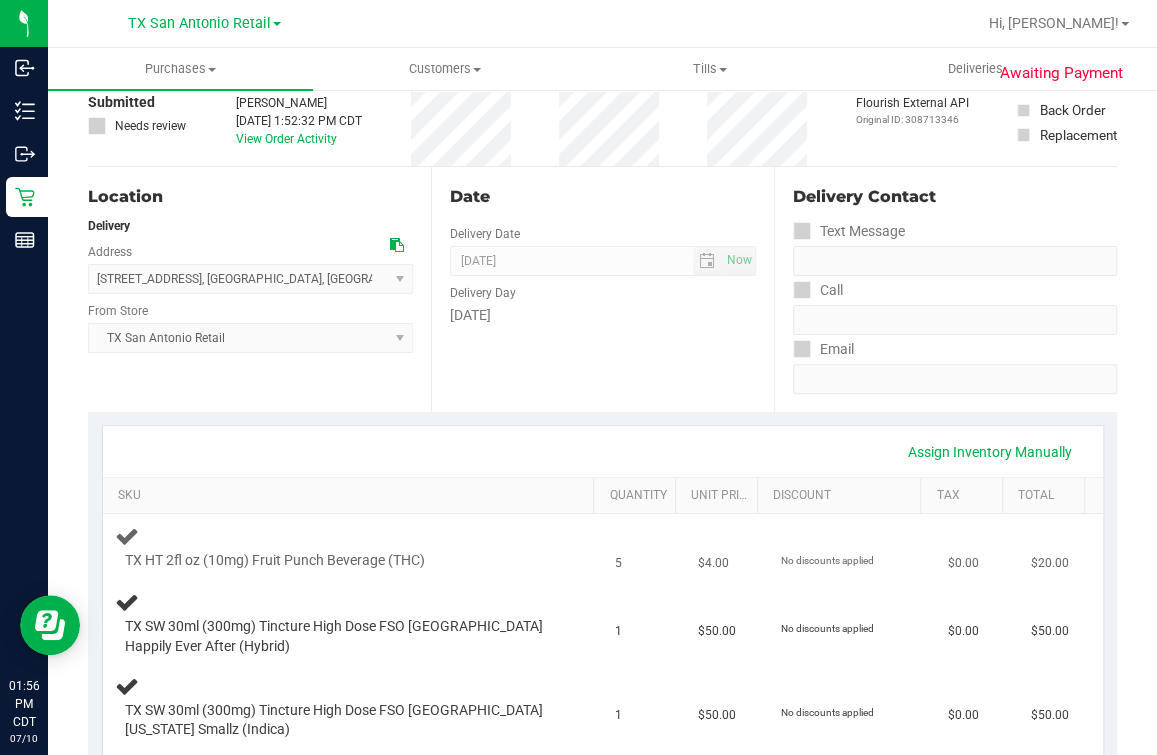 scroll, scrollTop: 0, scrollLeft: 0, axis: both 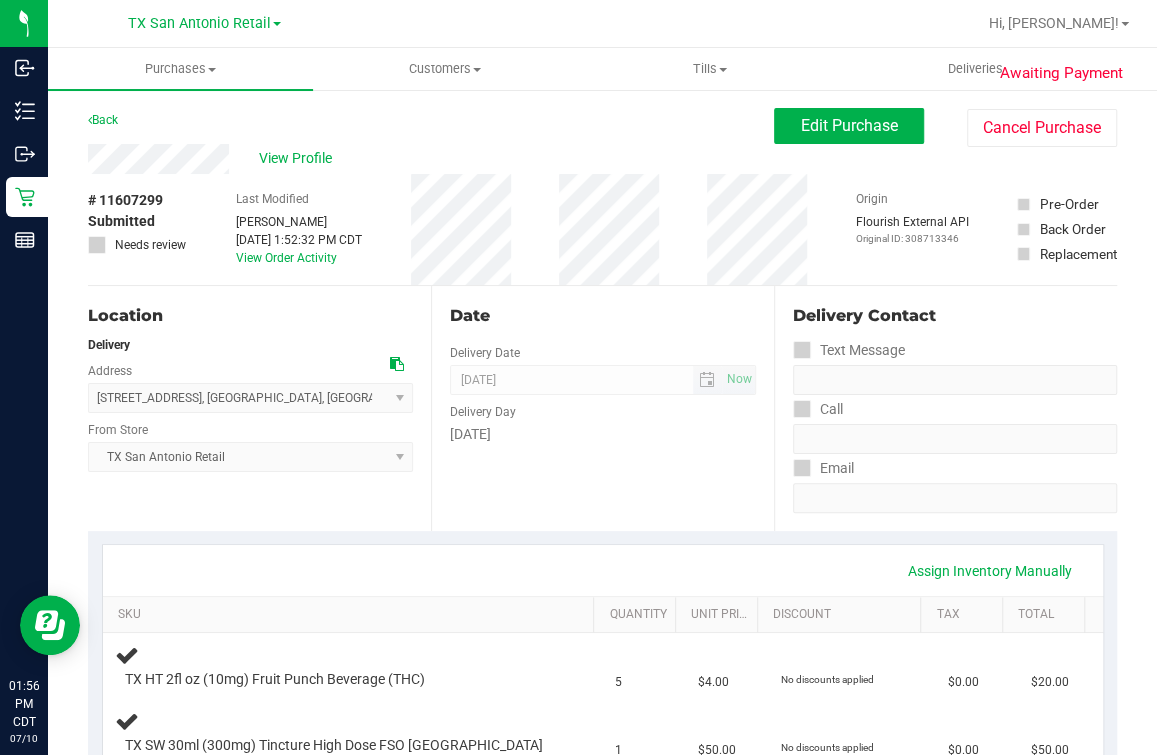 click on "[DATE]
Now" at bounding box center [603, 380] 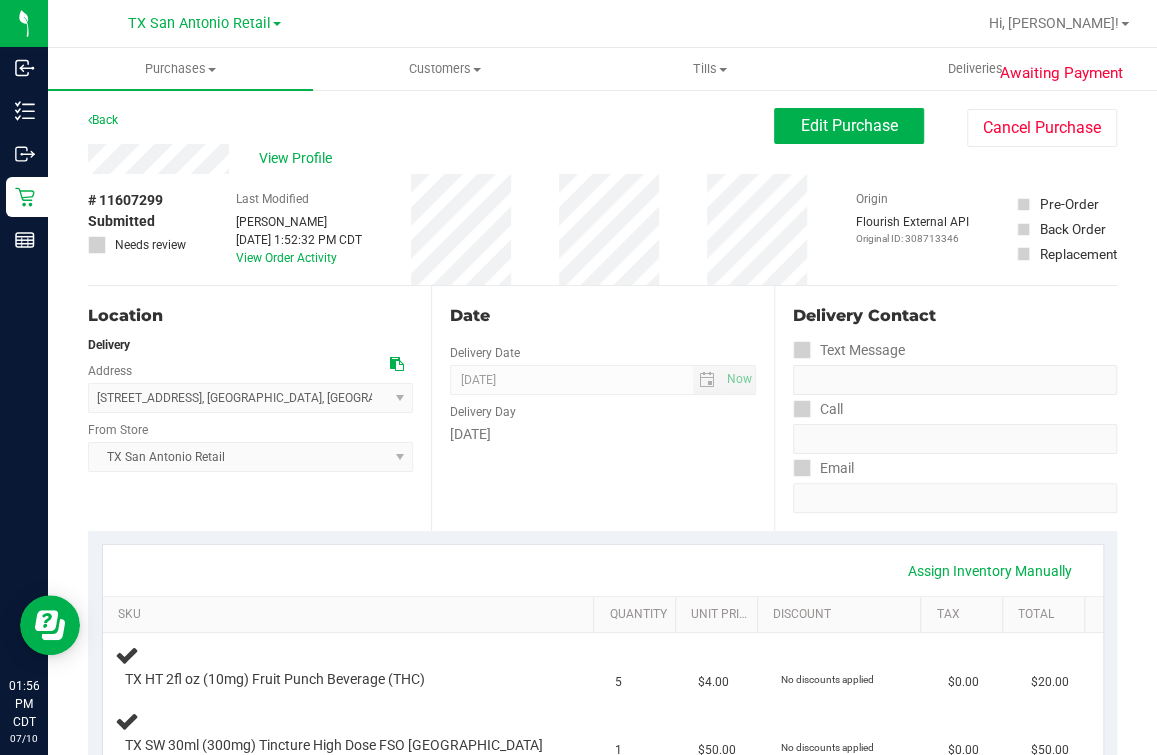 click on "Date
Delivery Date
[DATE]
Now
[DATE] 07:00 AM
Now
Delivery Day
[DATE]" at bounding box center [602, 408] 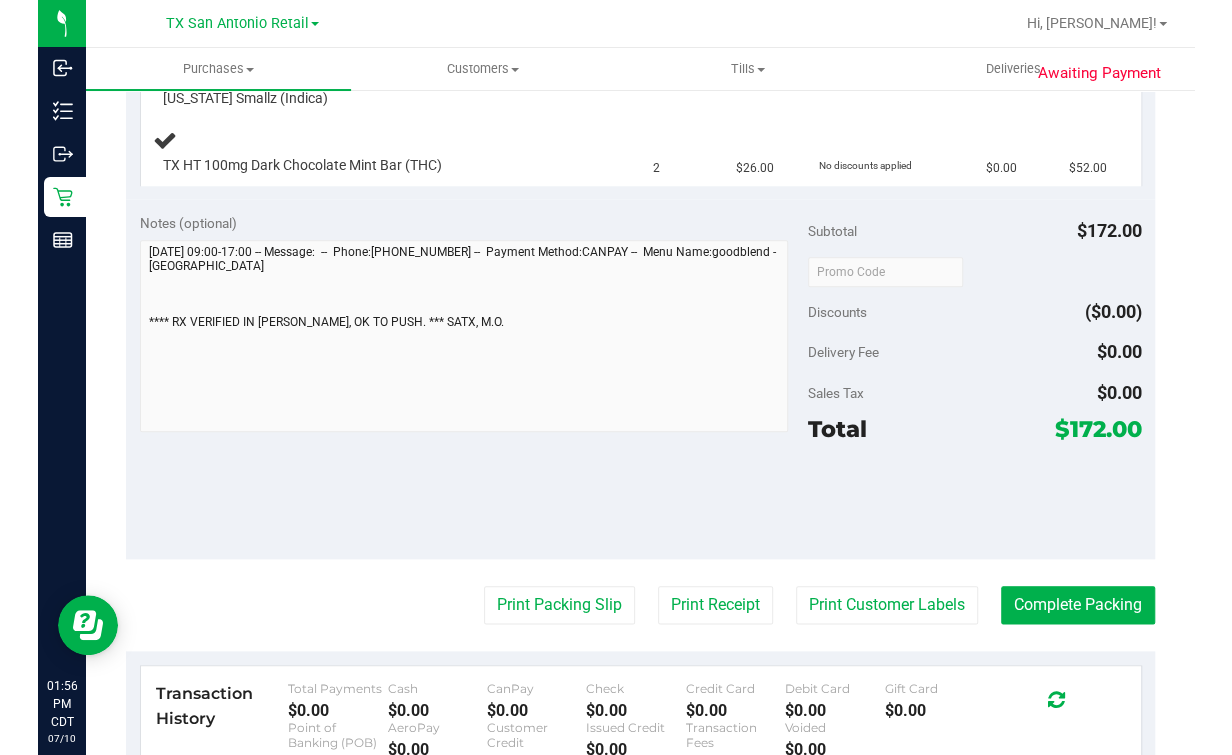 scroll, scrollTop: 0, scrollLeft: 0, axis: both 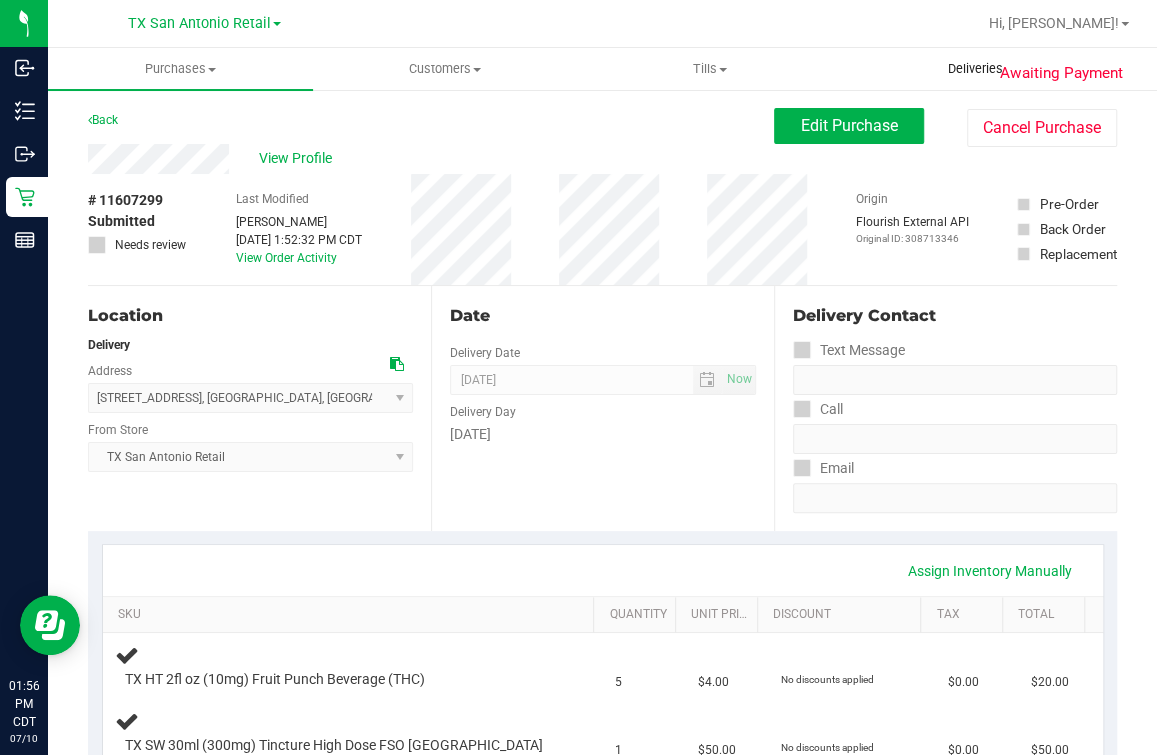 click on "Deliveries" at bounding box center (974, 69) 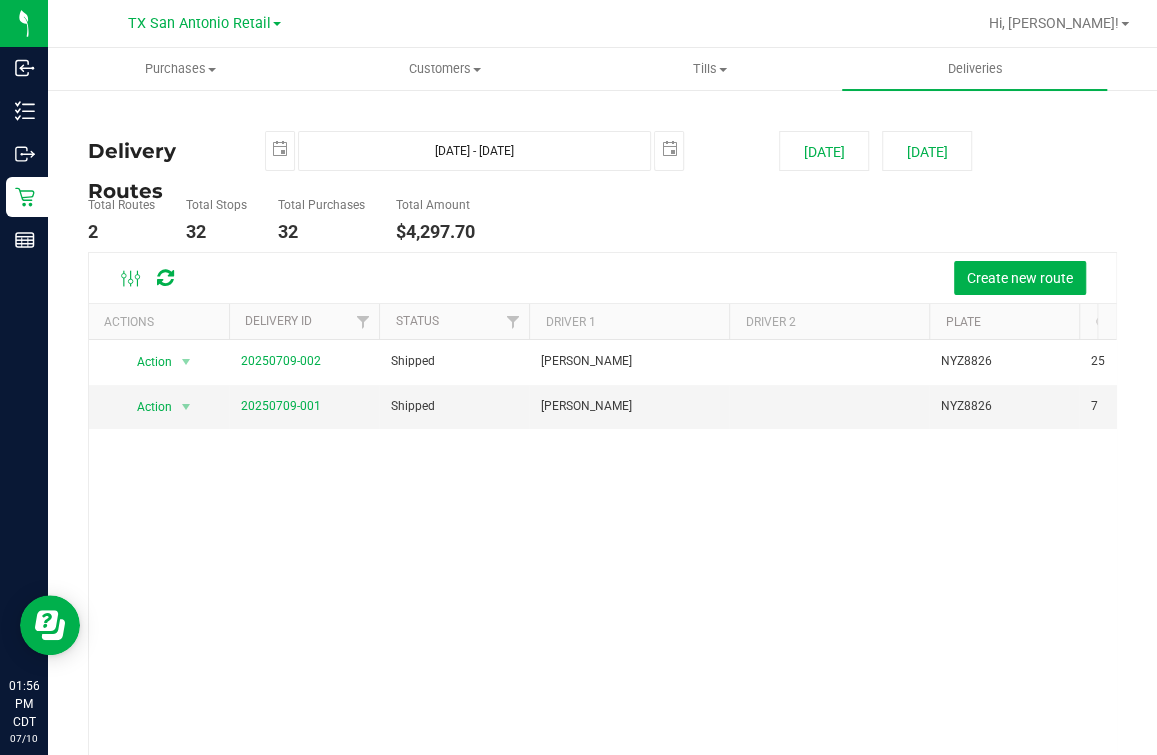 click on "Action Action View Delivery
20250709-002
Shipped [PERSON_NAME] NYZ8826 25 $2,795.30
Action Action View Delivery
20250709-001
Shipped [PERSON_NAME] NYZ8826 7 $1,502.40" at bounding box center [602, 578] 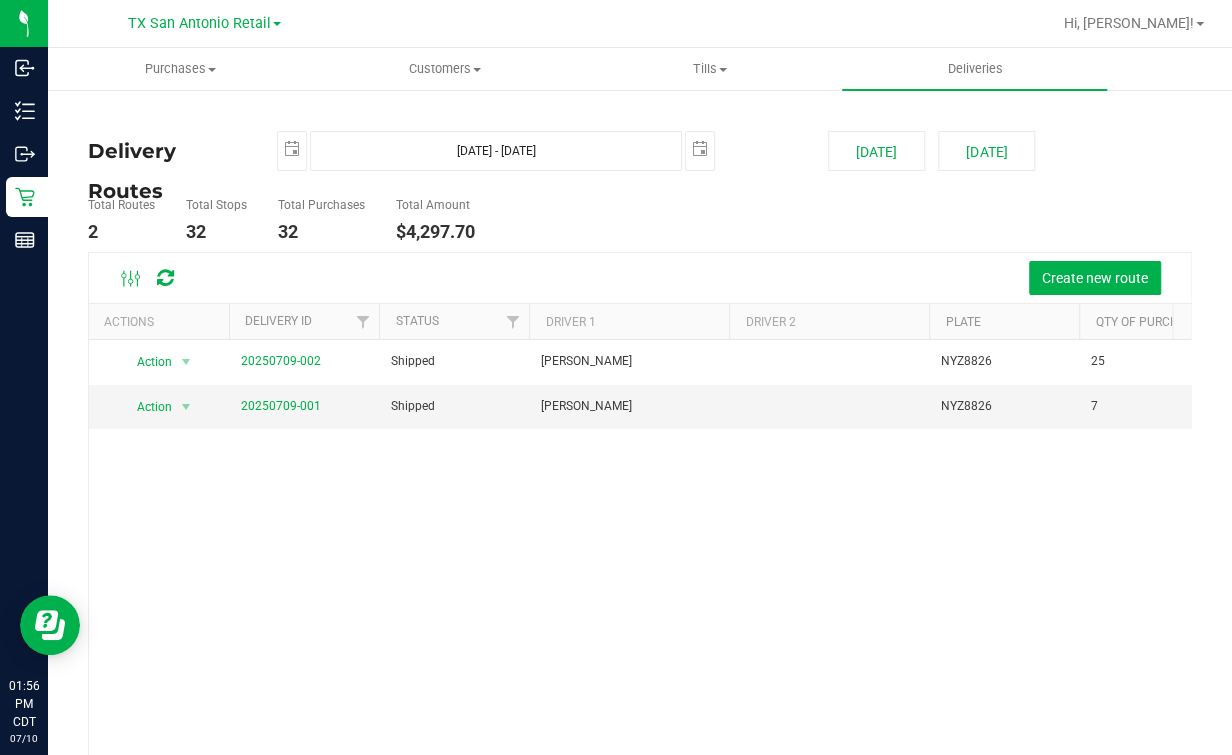 click on "Action Action View Delivery
20250709-002
Shipped [PERSON_NAME] NYZ8826 25 $2,795.30
Action Action View Delivery
20250709-001
Shipped [PERSON_NAME] NYZ8826 7 $1,502.40" at bounding box center [640, 578] 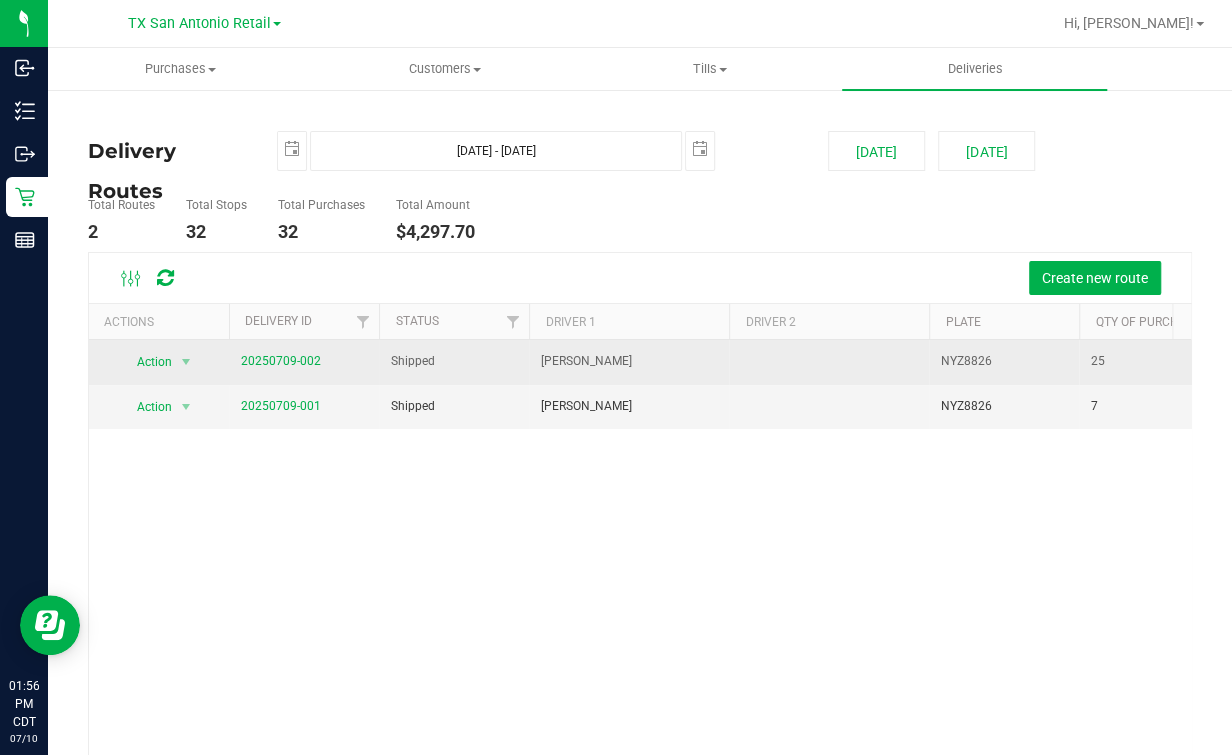 click on "20250709-002" at bounding box center (281, 361) 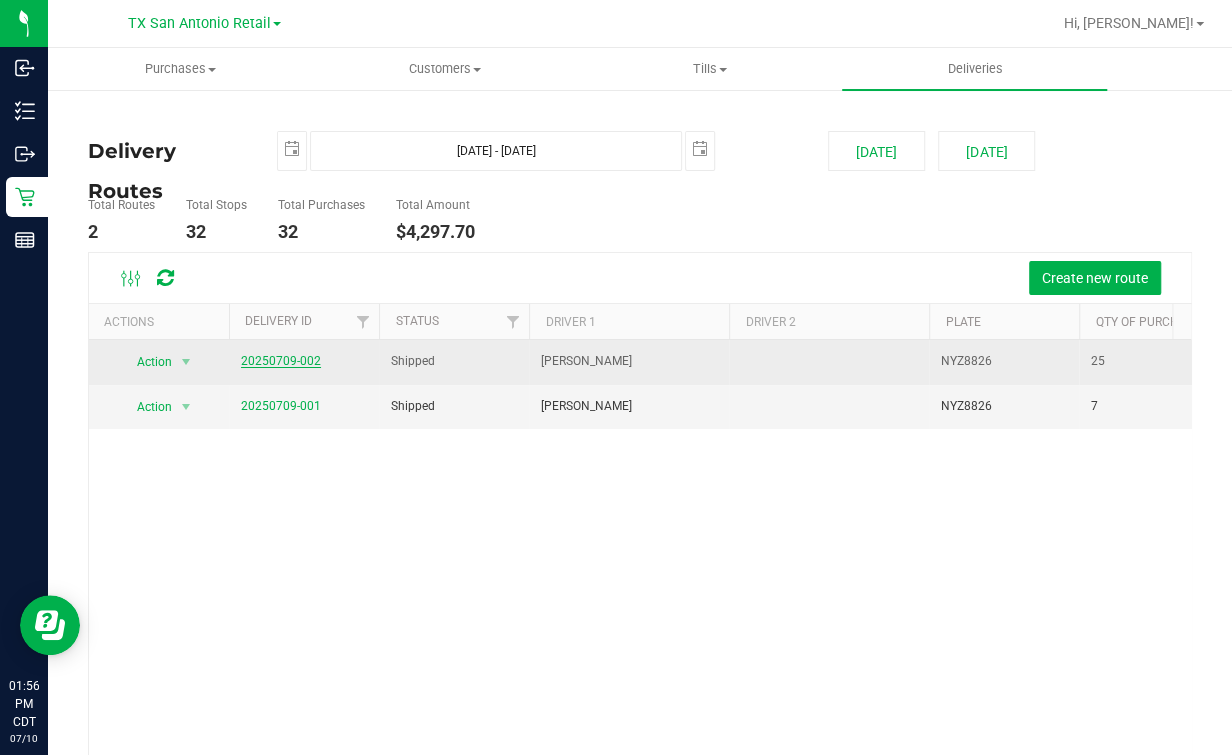 click on "20250709-002" at bounding box center [281, 361] 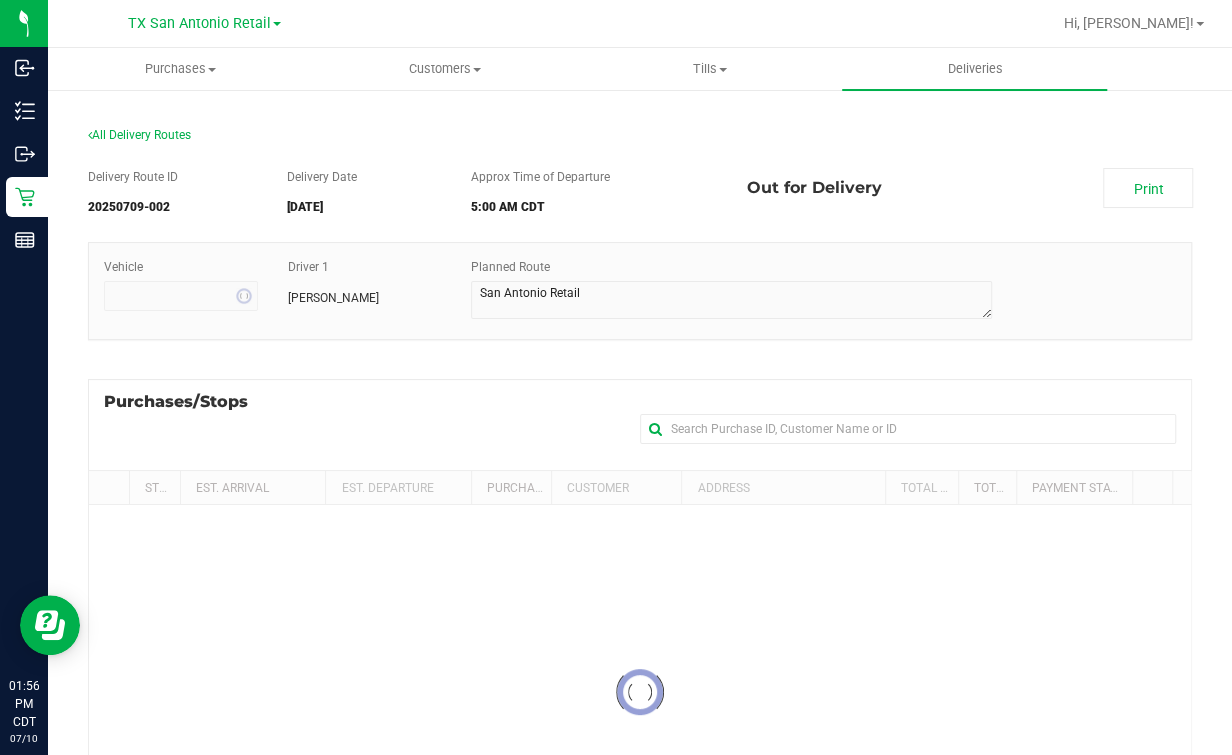 click on "Delivery Route ID
20250709-002
Delivery Date
[DATE]
Approx Time of Departure
5:00 AM CDT
Print
Out for Delivery
Vehicle" at bounding box center (640, 541) 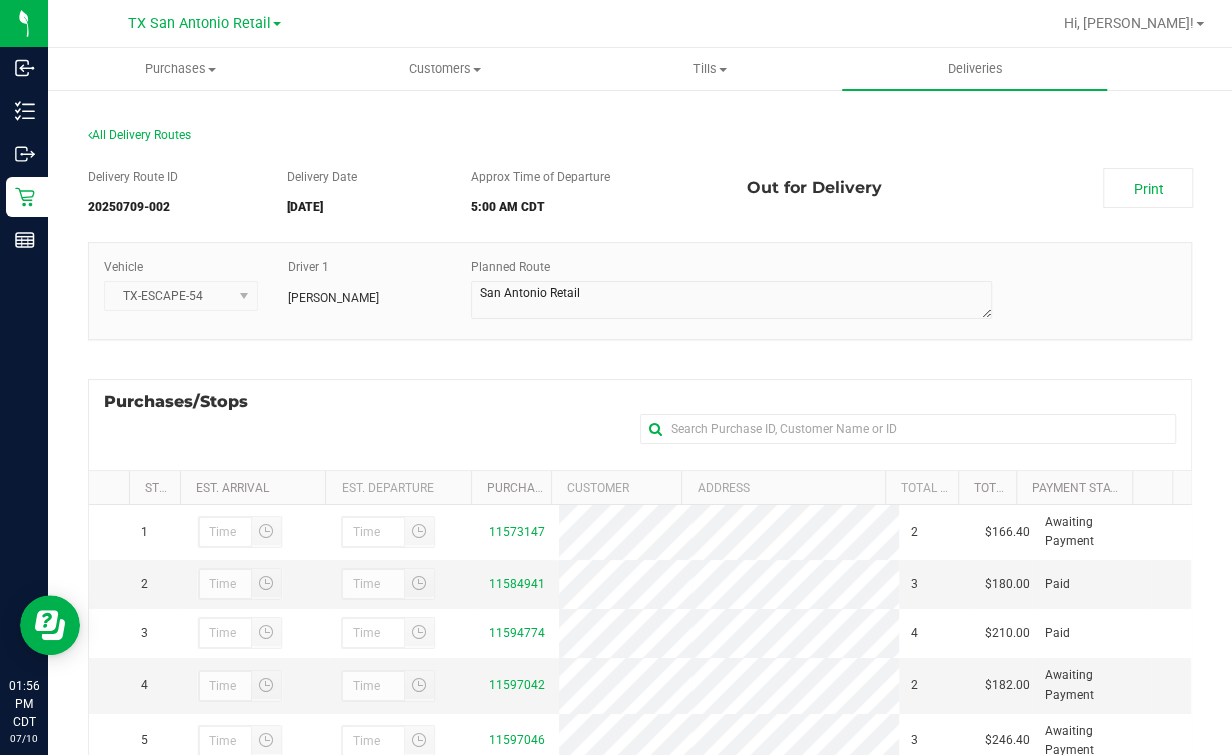click on "Approx Time of Departure
5:00 AM CDT" at bounding box center (594, 196) 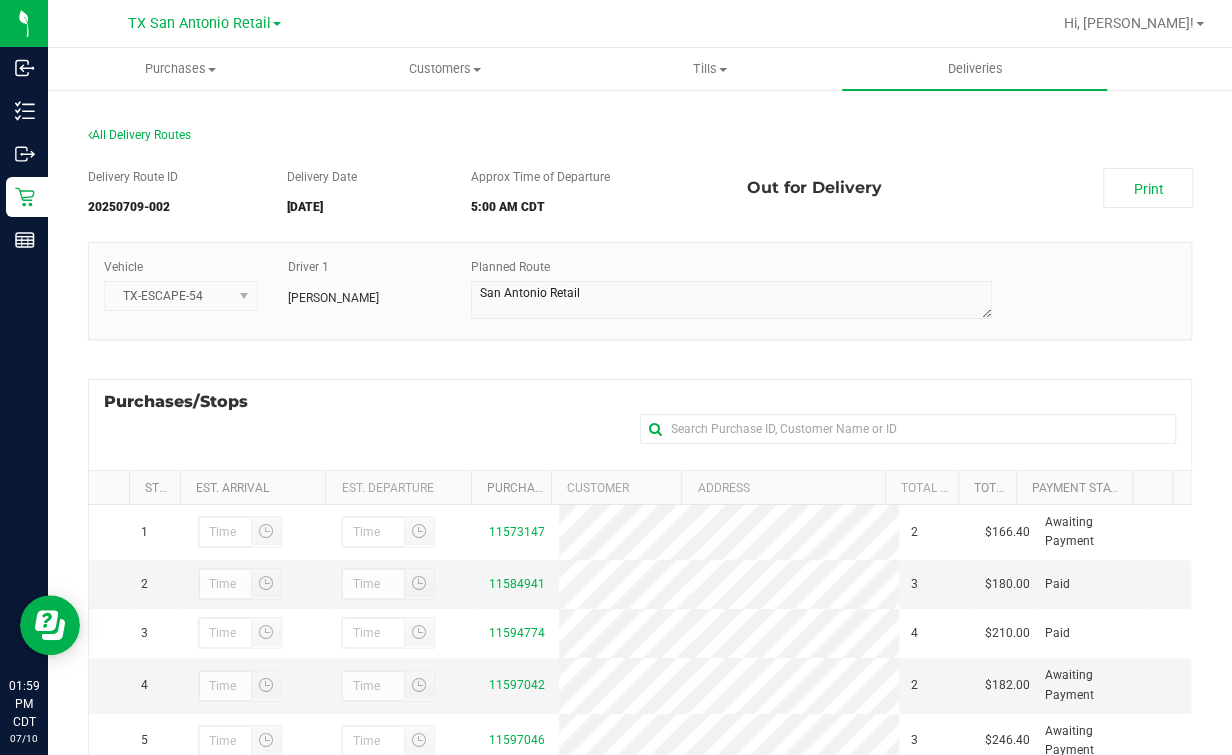 click on "Purchases/Stops
+ Add Purchase" at bounding box center [640, 424] 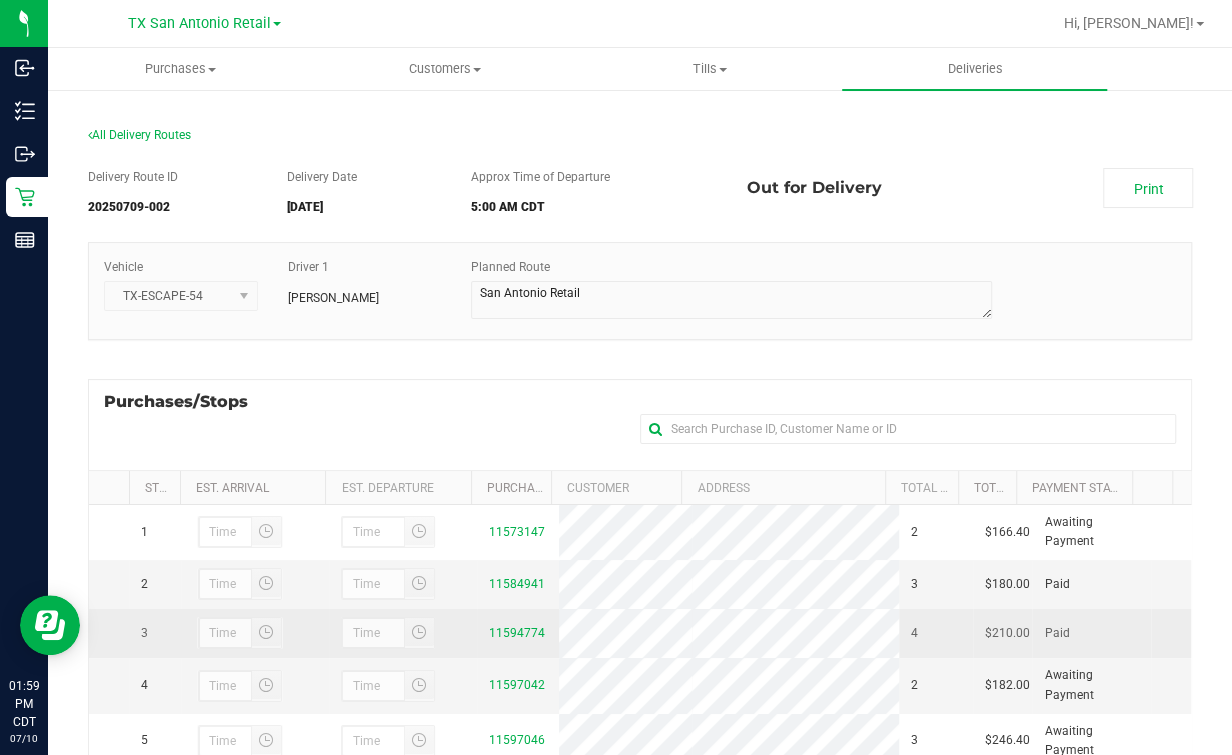 scroll, scrollTop: 330, scrollLeft: 0, axis: vertical 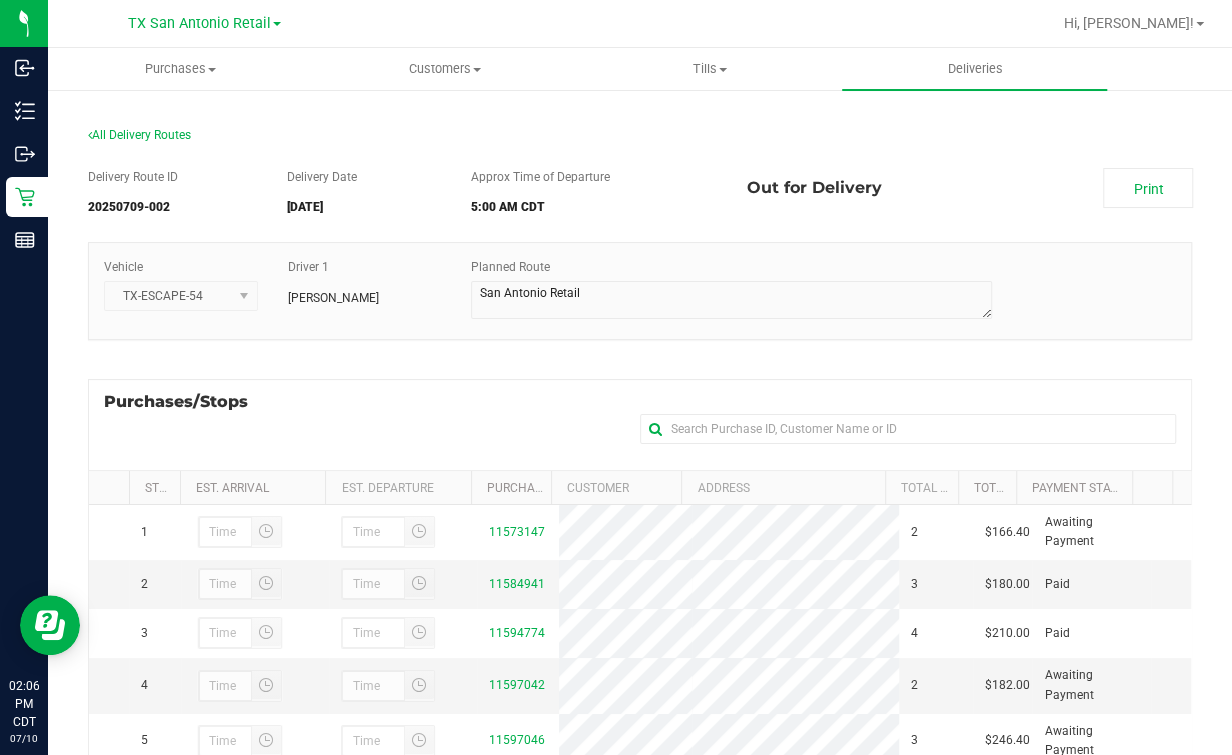 click on "All Delivery Routes" at bounding box center [640, 139] 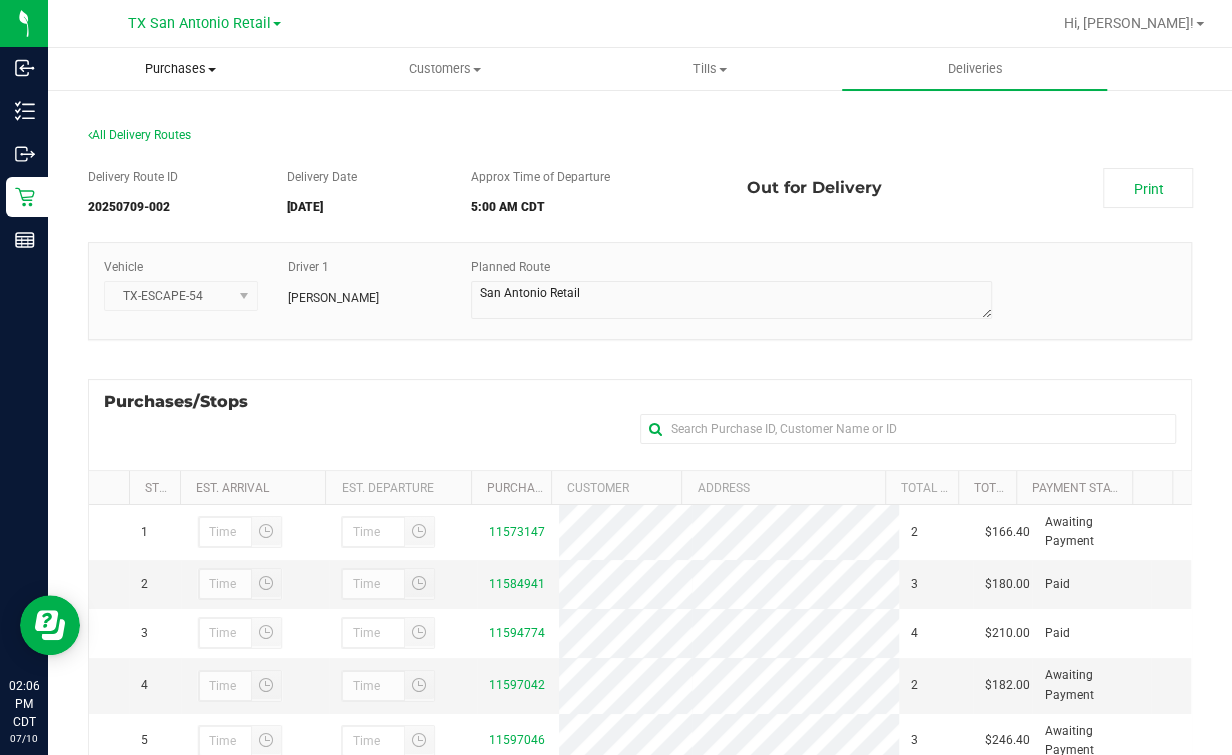 click on "Purchases
Summary of purchases
Fulfillment
All purchases" at bounding box center [180, 69] 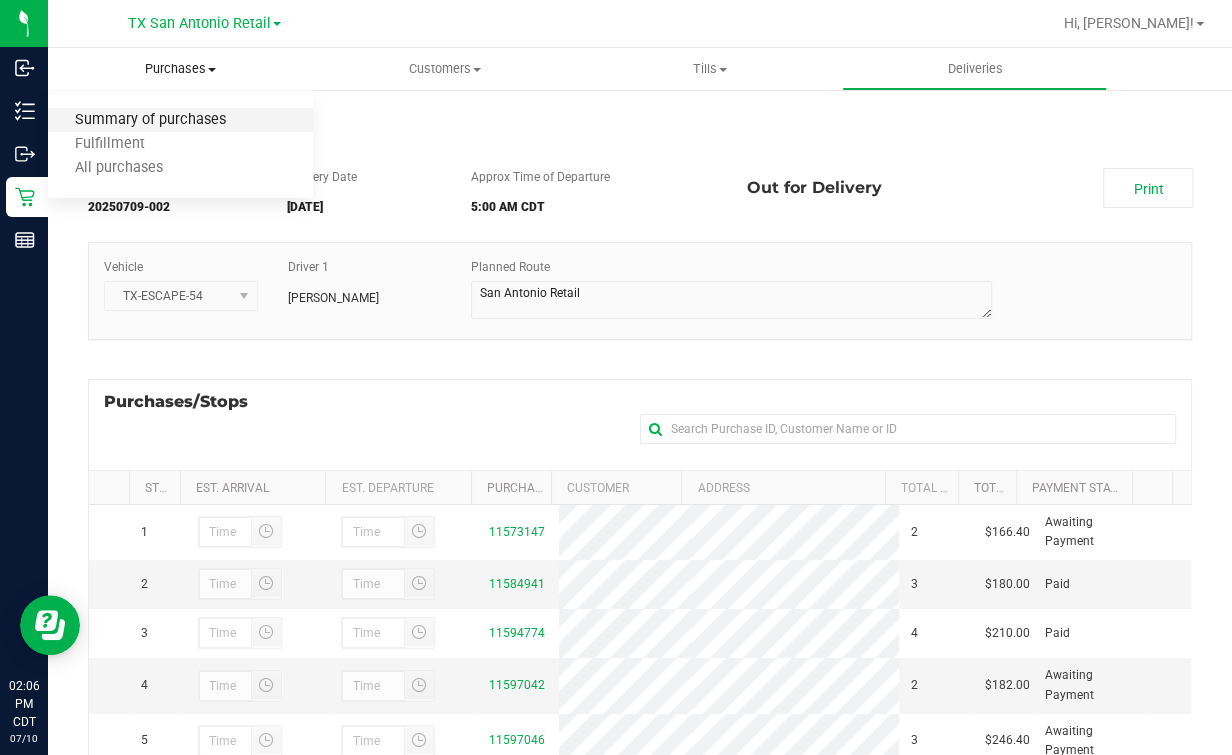 click on "Summary of purchases" at bounding box center (150, 120) 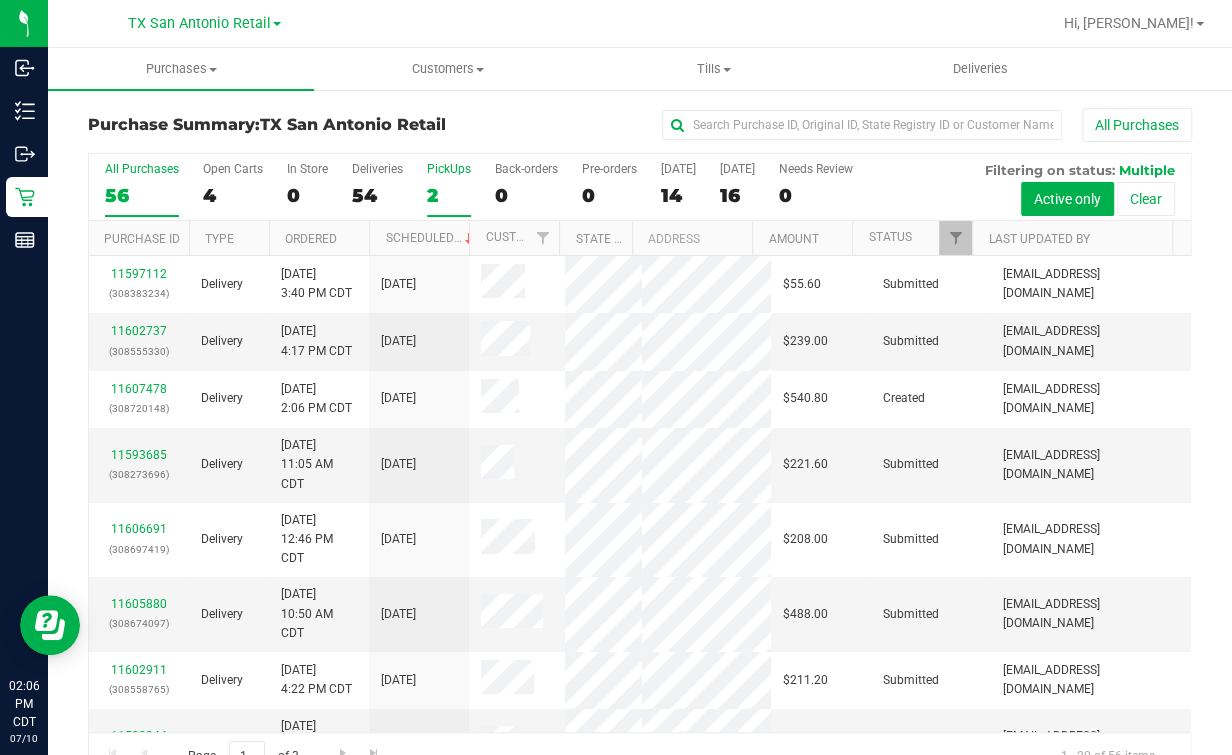click on "2" at bounding box center [449, 195] 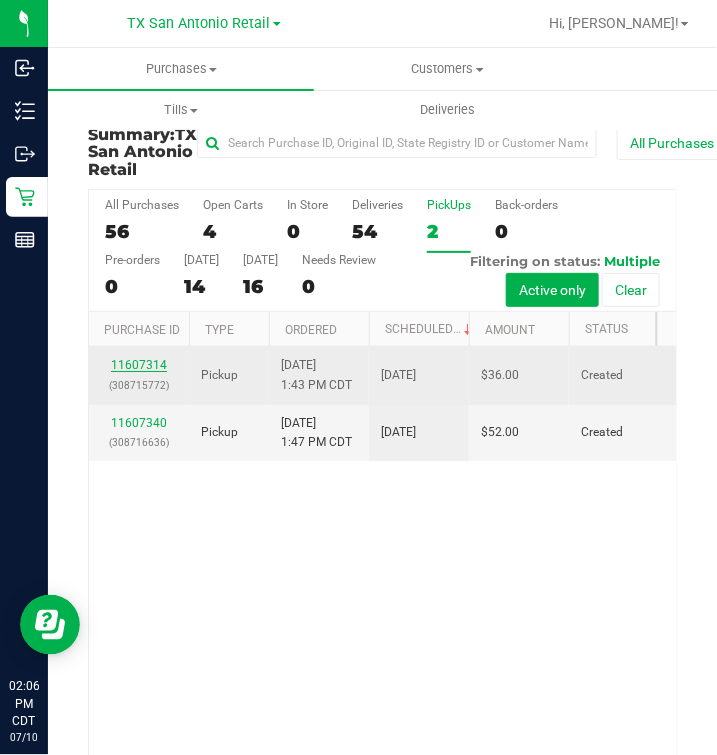 click on "11607314" at bounding box center [139, 365] 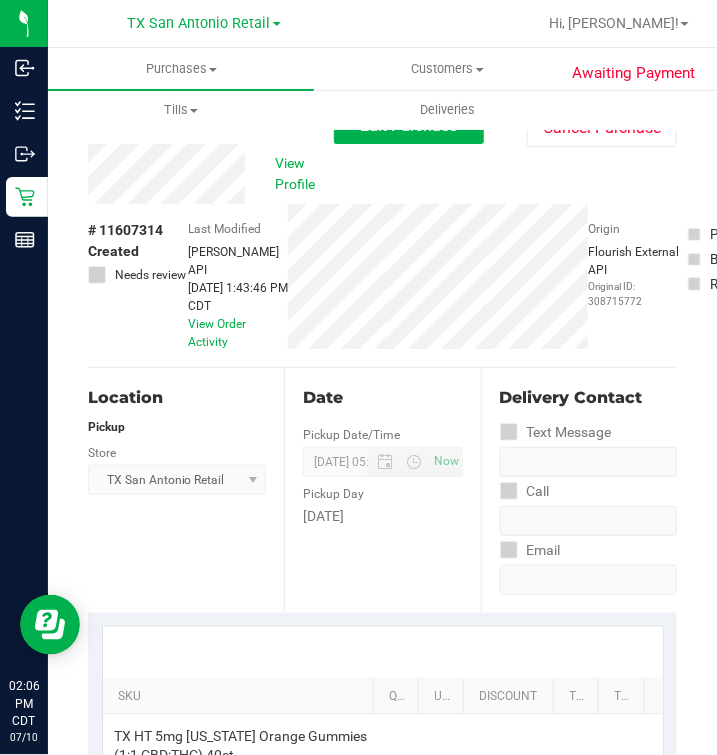 click on "# 11607314" at bounding box center (125, 230) 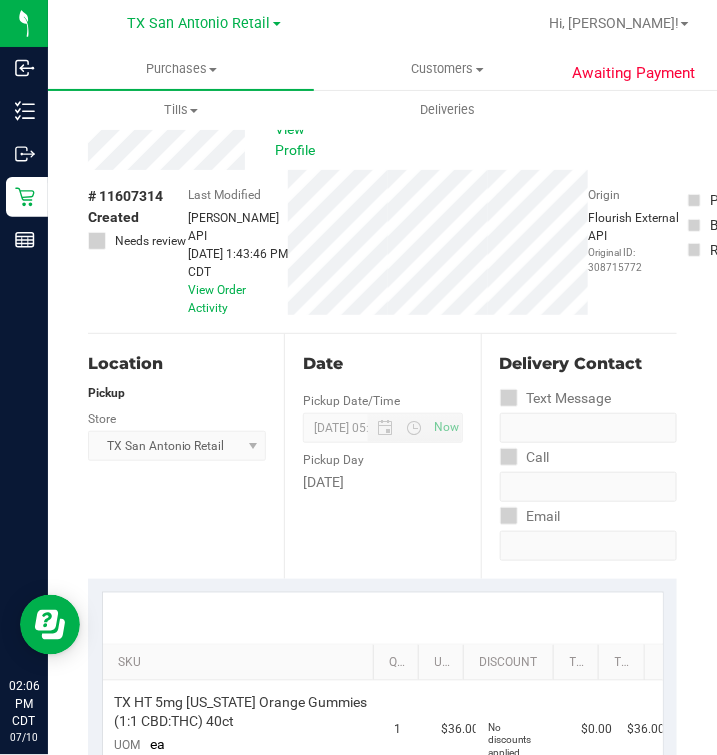 scroll, scrollTop: 0, scrollLeft: 0, axis: both 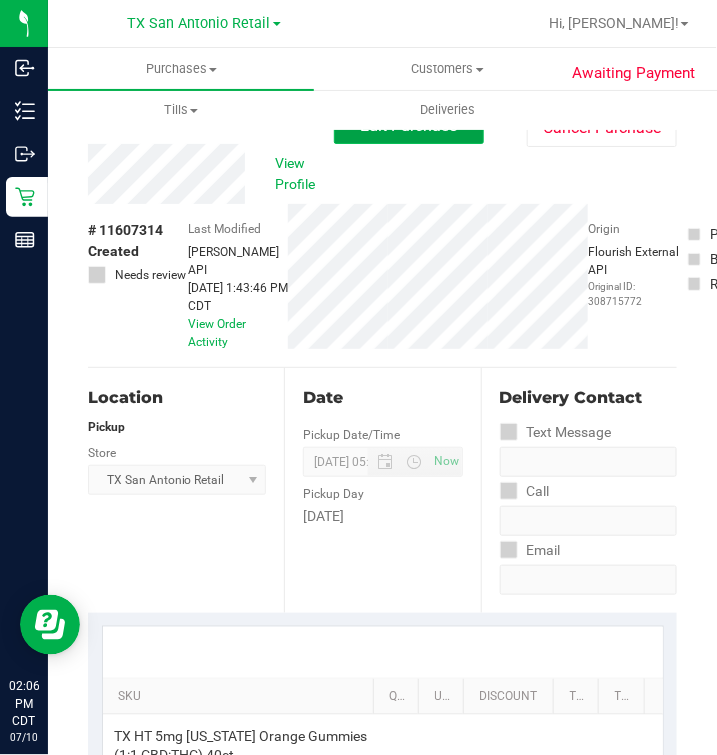 click on "Edit Purchase" at bounding box center [409, 126] 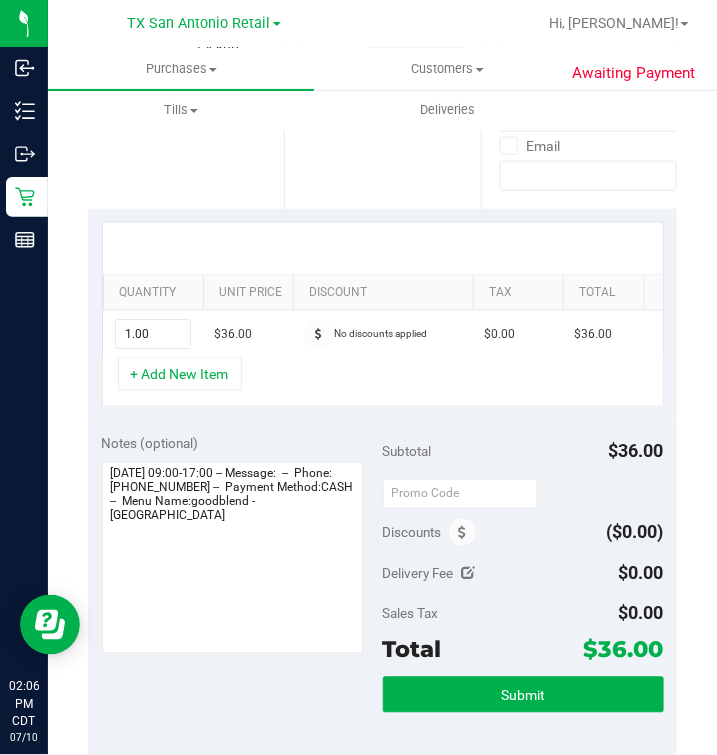 scroll, scrollTop: 375, scrollLeft: 0, axis: vertical 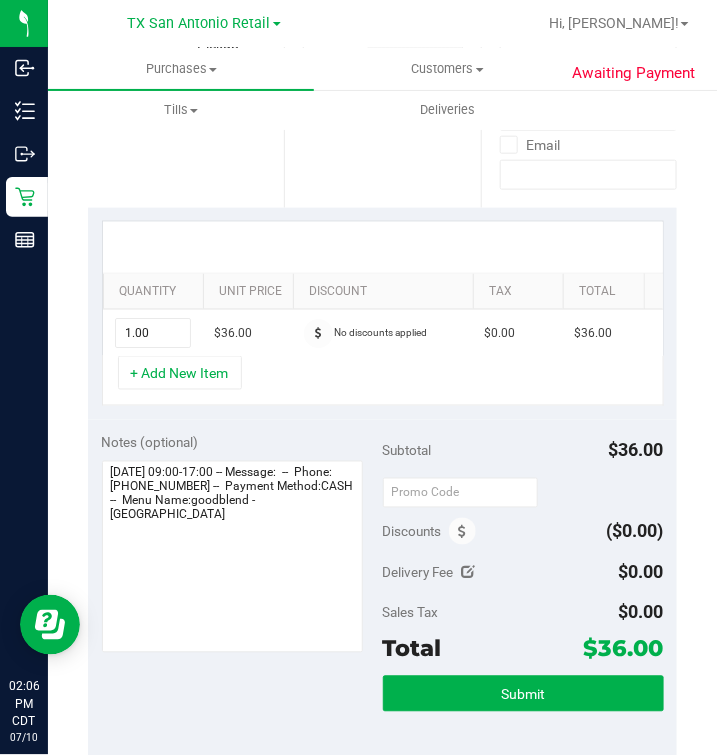 click on "Discounts" at bounding box center (412, 532) 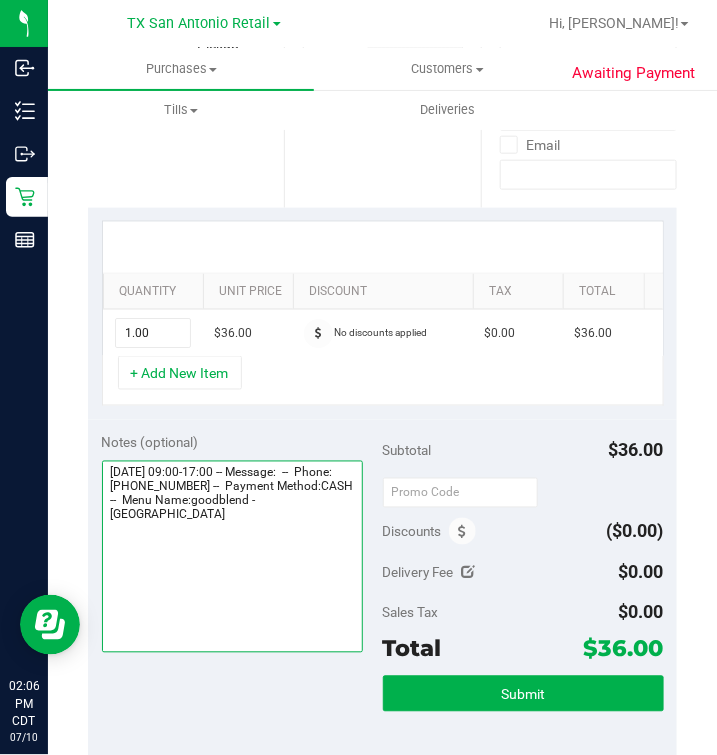 click at bounding box center (232, 557) 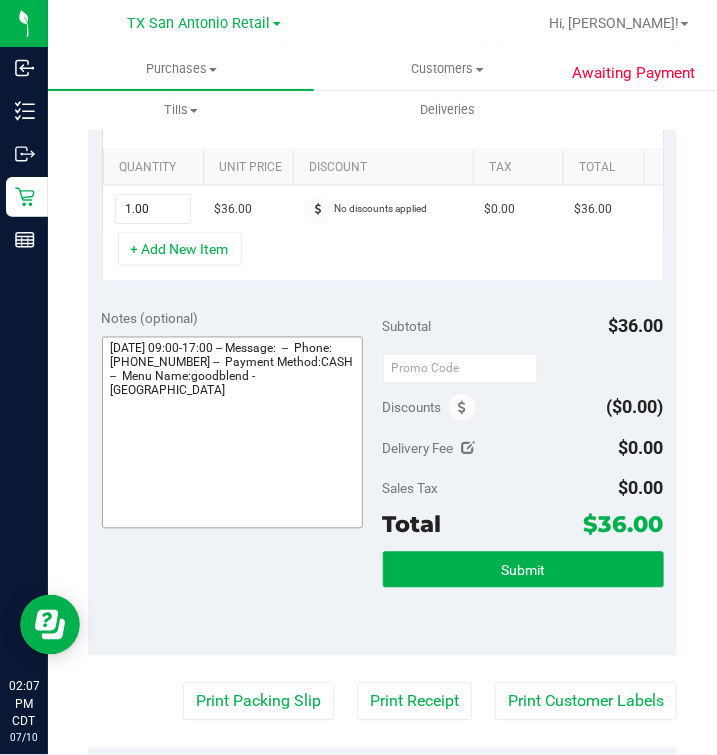 scroll, scrollTop: 375, scrollLeft: 0, axis: vertical 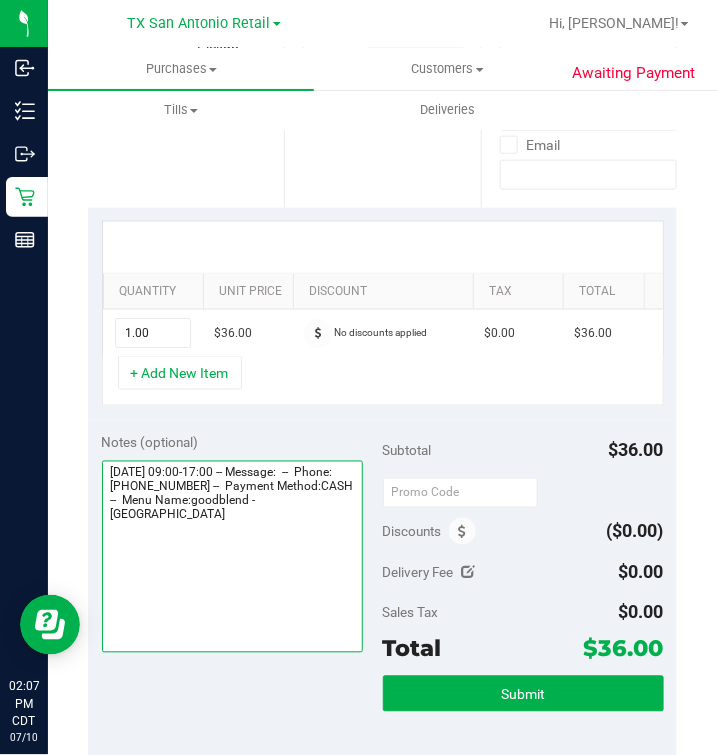 click at bounding box center [232, 557] 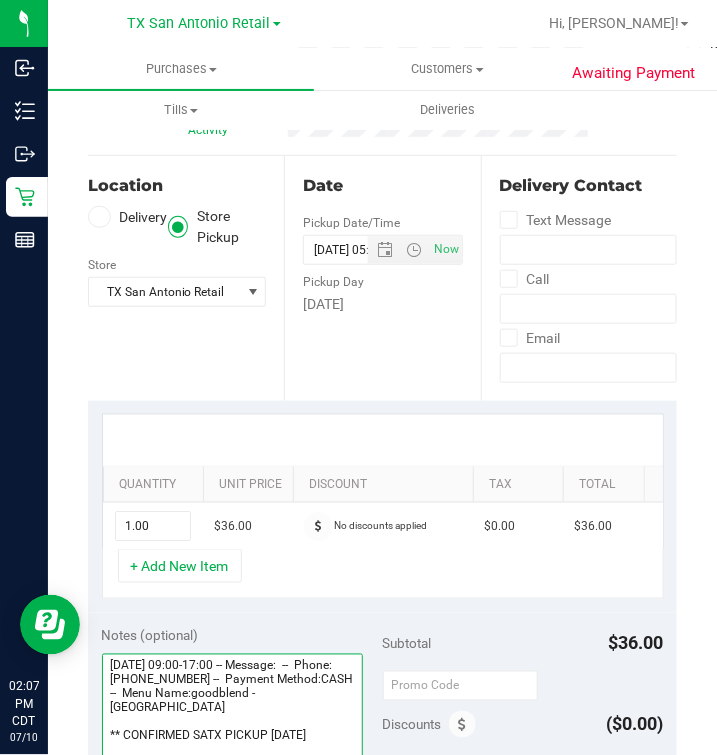 scroll, scrollTop: 0, scrollLeft: 0, axis: both 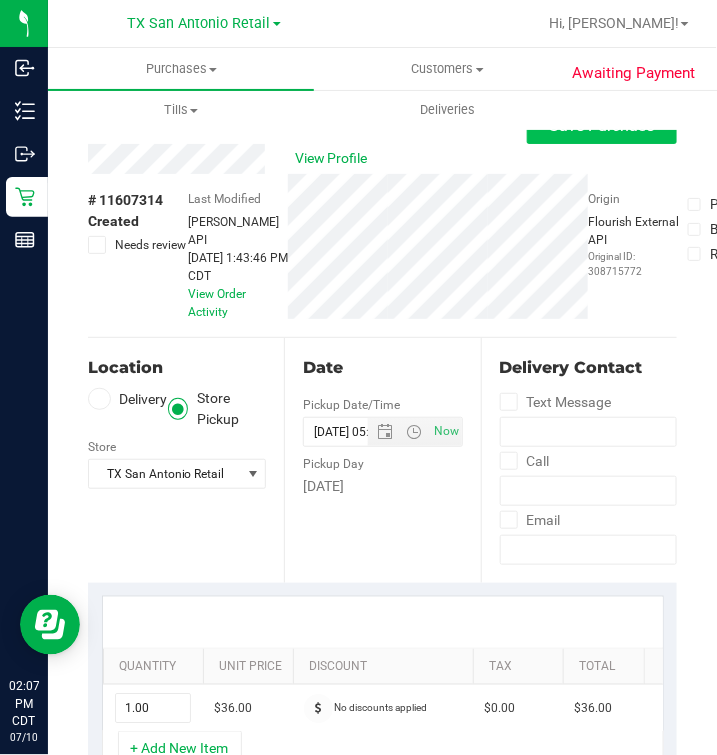 type on "Saturday 07/12/2025 09:00-17:00 -- Message:  --  Phone:3254391570 --  Payment Method:CASH --  Menu Name:goodblend - San Antonio
** CONFIRMED SATX PICKUP 7/12/24" 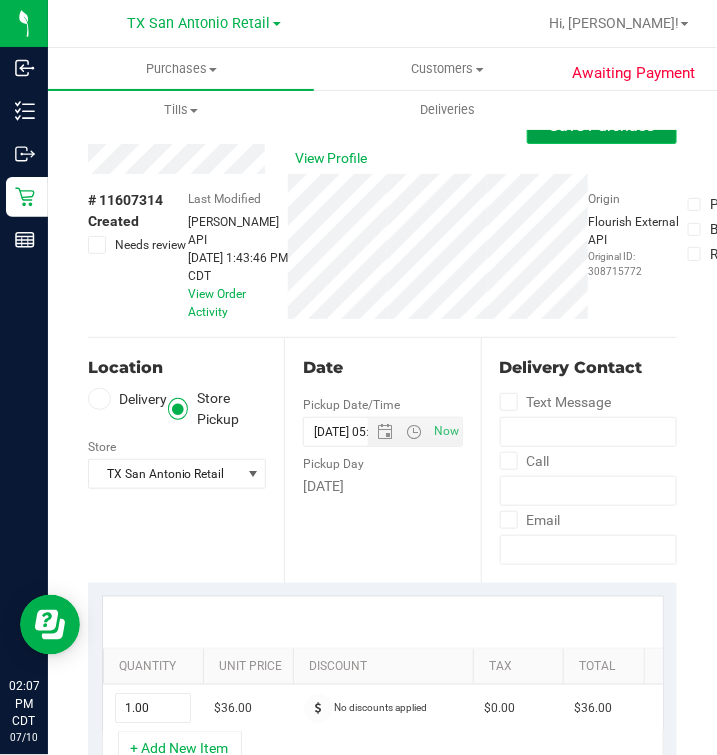 click on "Save Purchase" at bounding box center (602, 126) 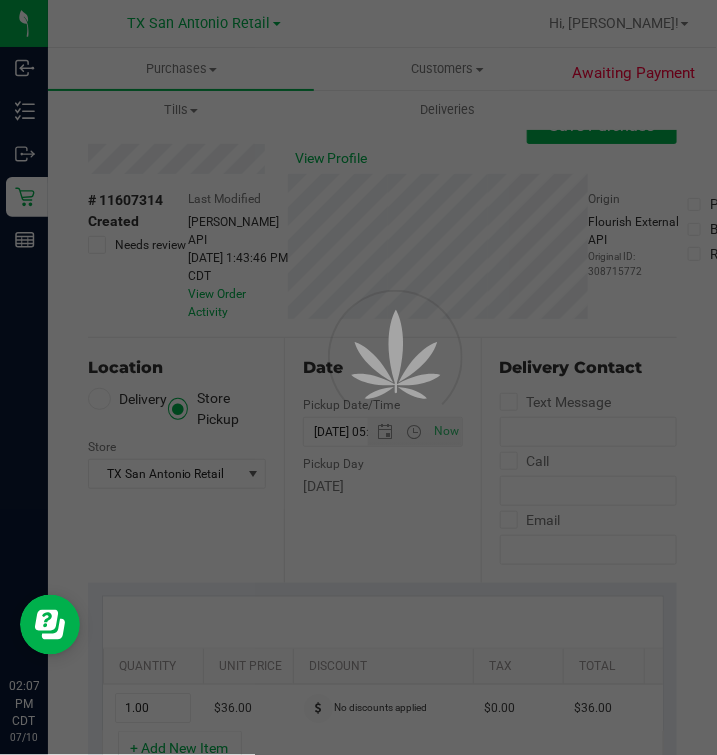 click at bounding box center (358, 377) 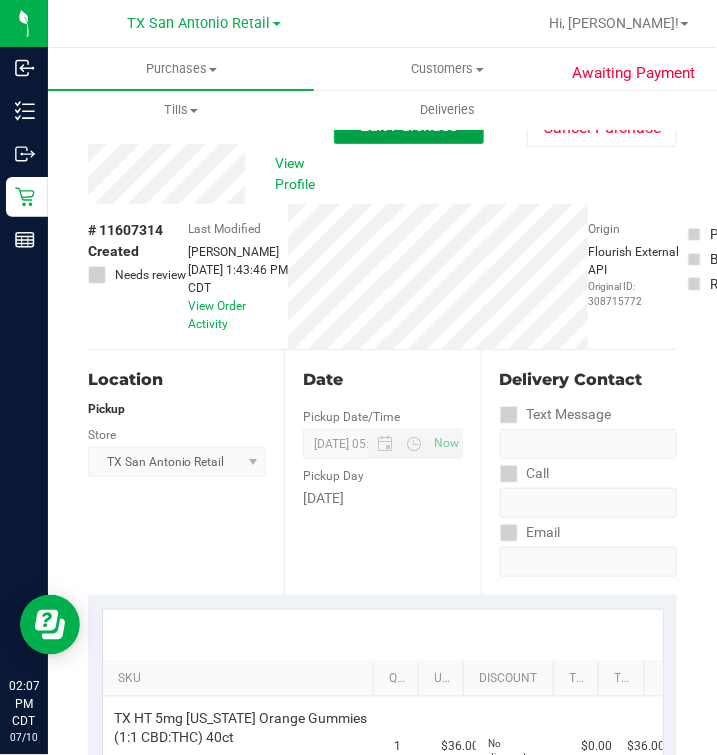 click on "Edit Purchase" at bounding box center [409, 126] 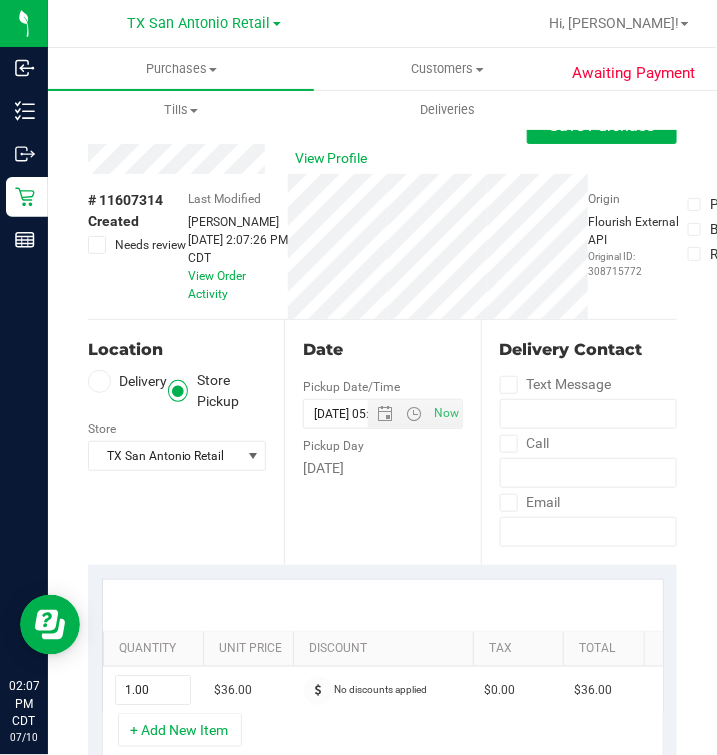 click on "Delivery" at bounding box center [128, 381] 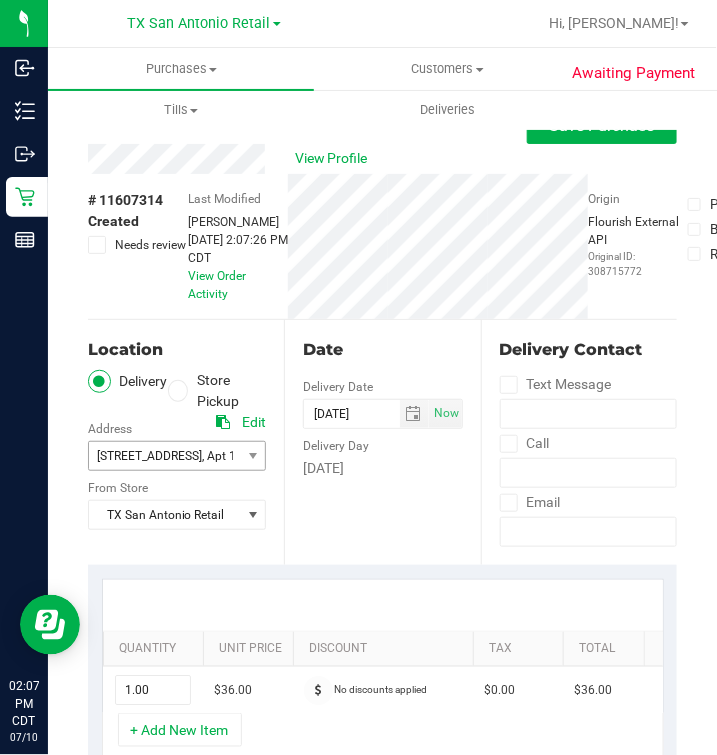 click at bounding box center [252, 456] 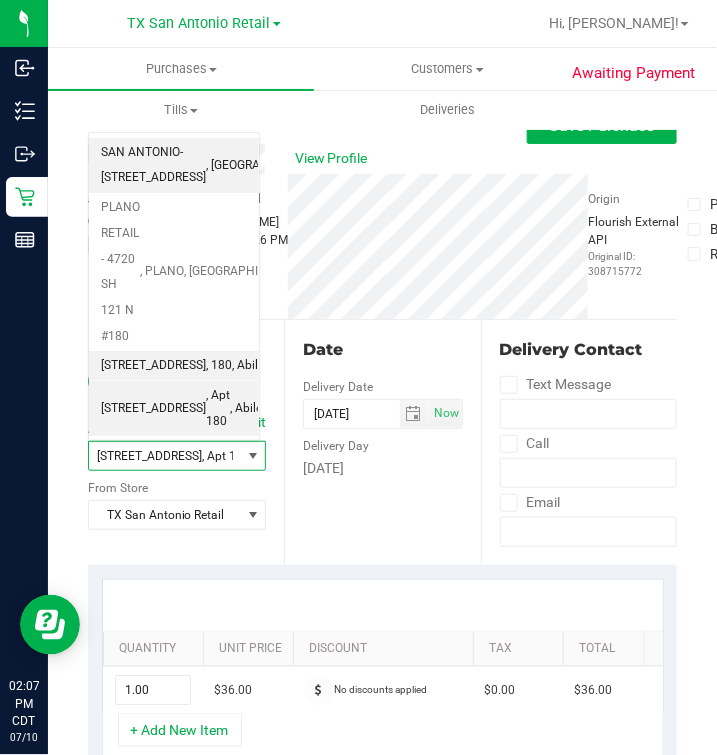scroll, scrollTop: 0, scrollLeft: 0, axis: both 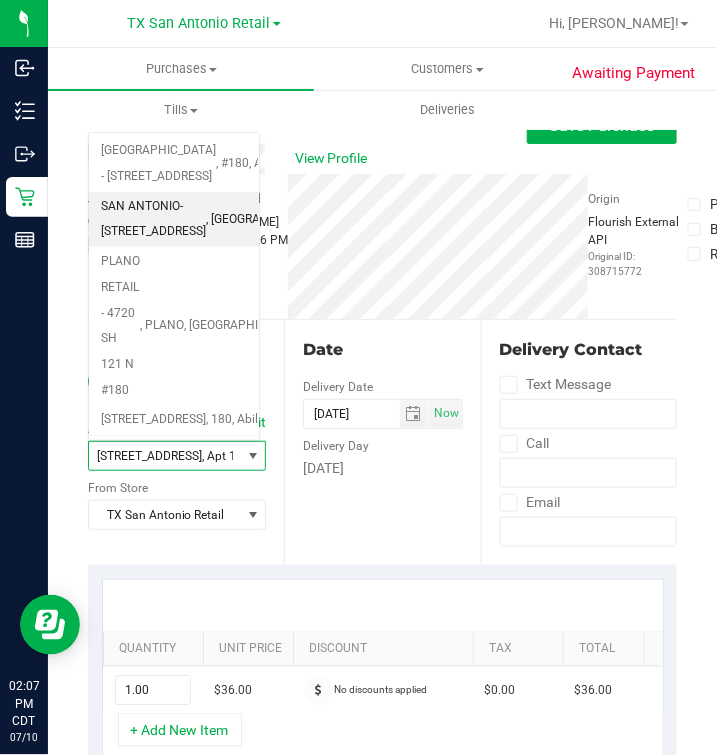 click on ", SAN ANTONIO" at bounding box center (266, 220) 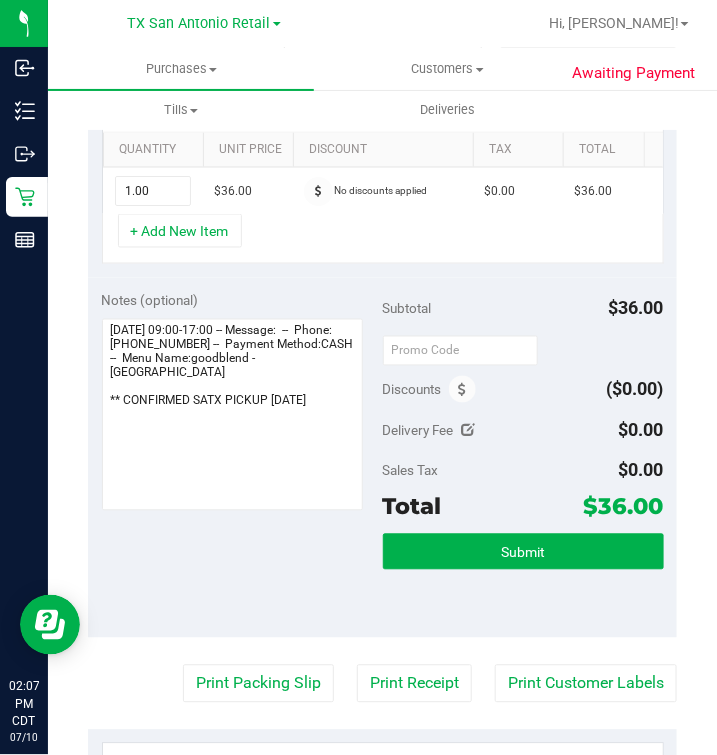 scroll, scrollTop: 0, scrollLeft: 0, axis: both 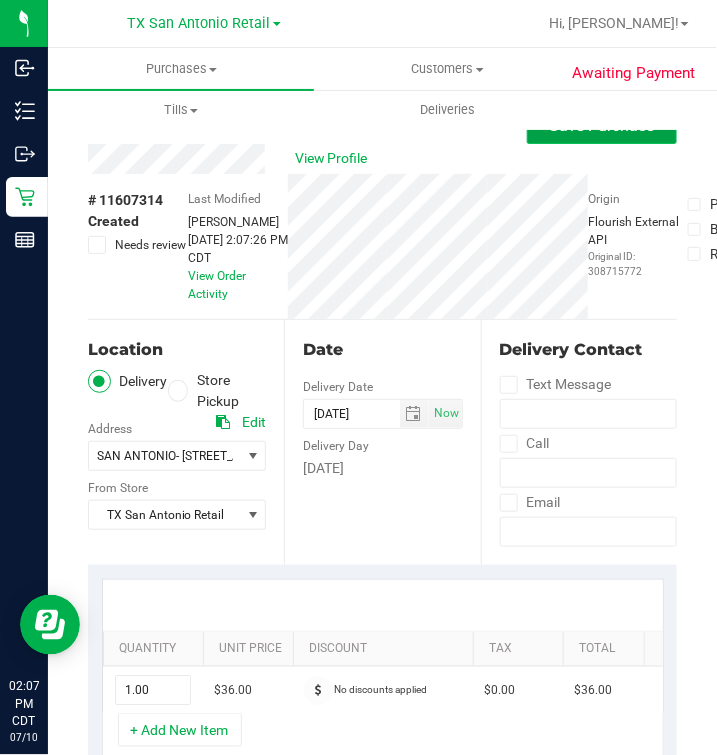 click on "Save Purchase" at bounding box center [602, 126] 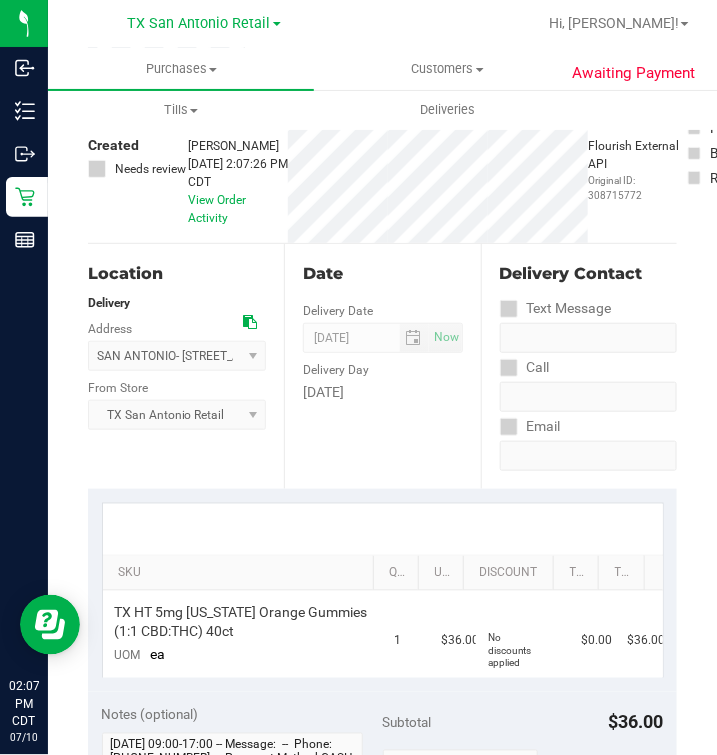 scroll, scrollTop: 0, scrollLeft: 0, axis: both 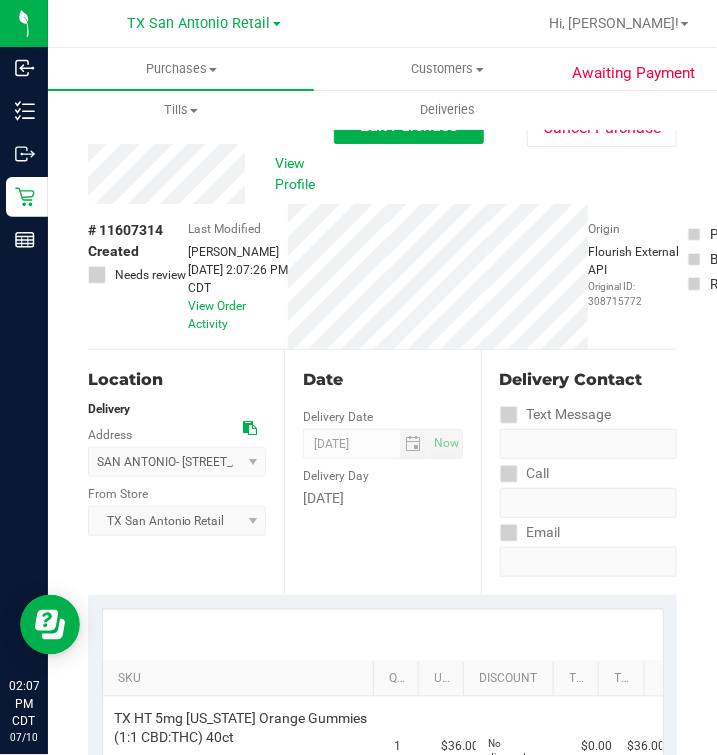 click on "Deliveries" at bounding box center (447, 110) 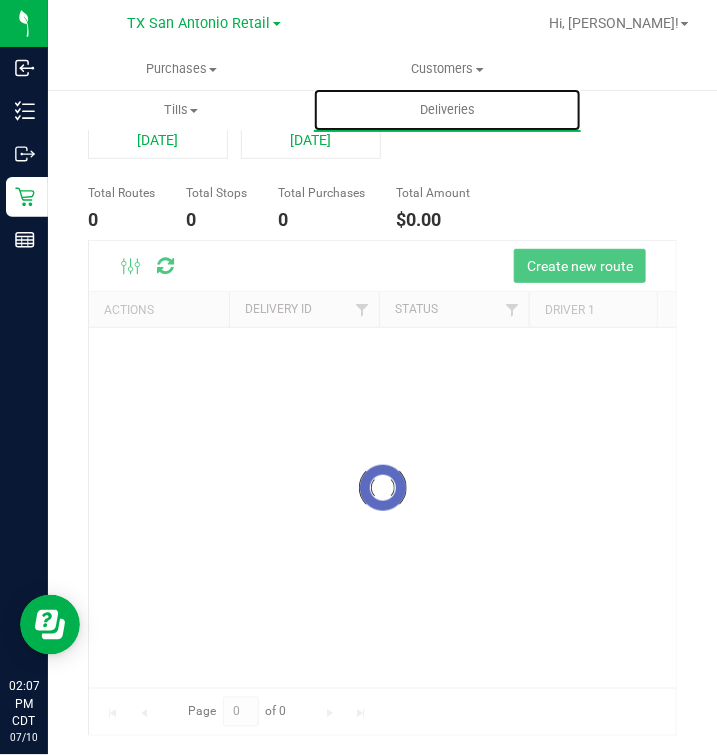scroll, scrollTop: 0, scrollLeft: 0, axis: both 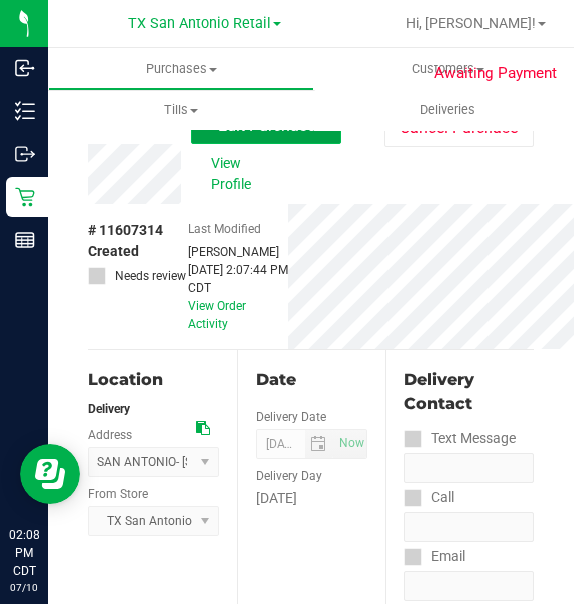 click on "Edit Purchase" at bounding box center [266, 125] 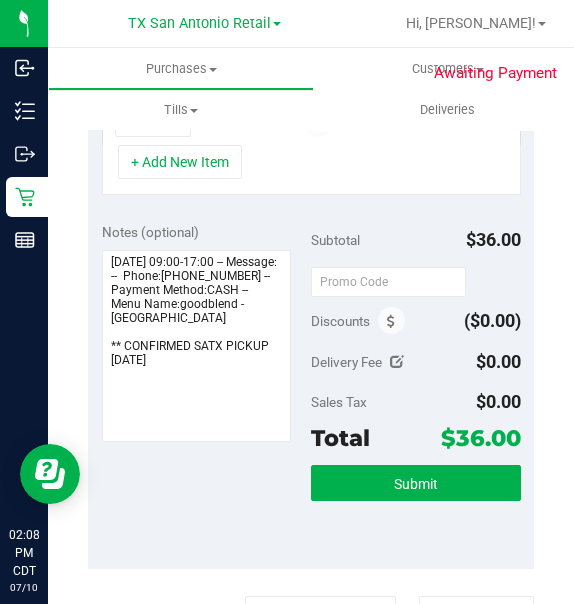 scroll, scrollTop: 600, scrollLeft: 0, axis: vertical 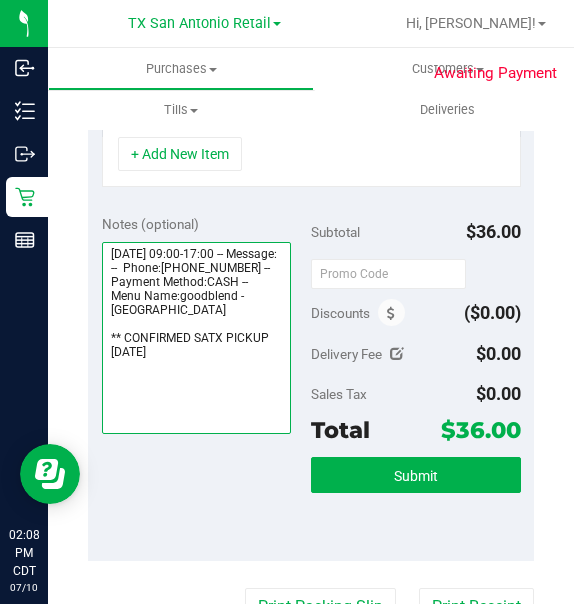 click at bounding box center [197, 338] 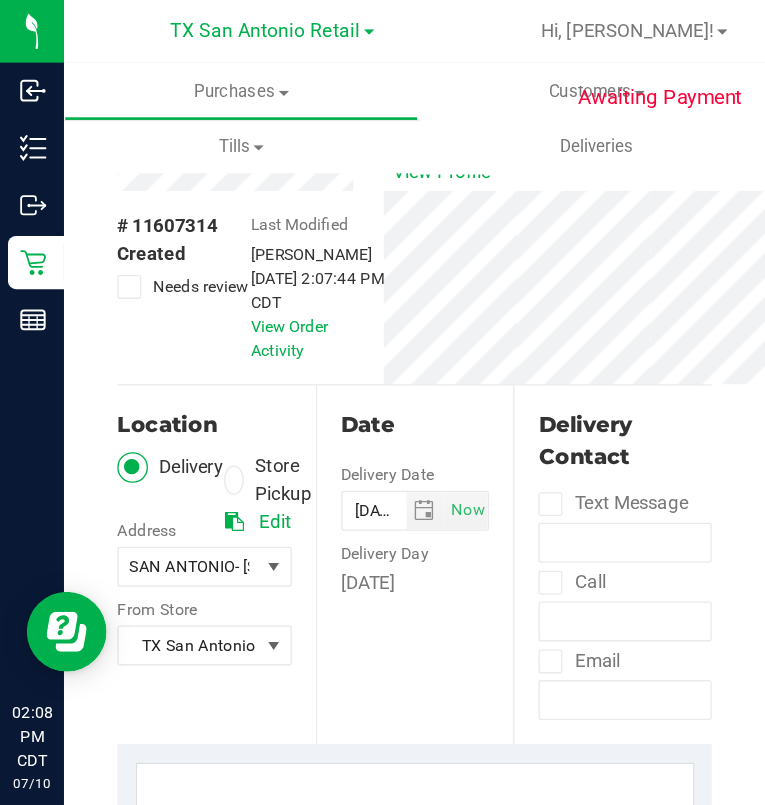 scroll, scrollTop: 0, scrollLeft: 0, axis: both 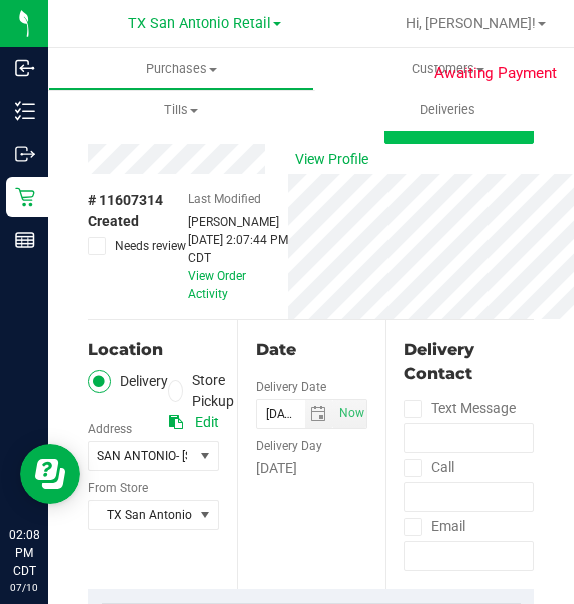 type on "Saturday 07/12/2025 09:00-17:00 -- Message:  --  Phone:3254391570 --  Payment Method:CASH --  Menu Name:goodblend - San Antonio
** CONFIRMED SATX PICKUP 7/12/25 MP" 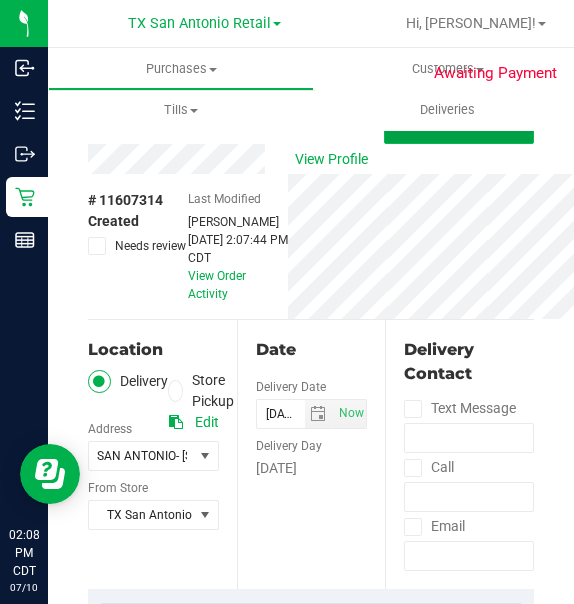 click on "Save Purchase" at bounding box center (459, 126) 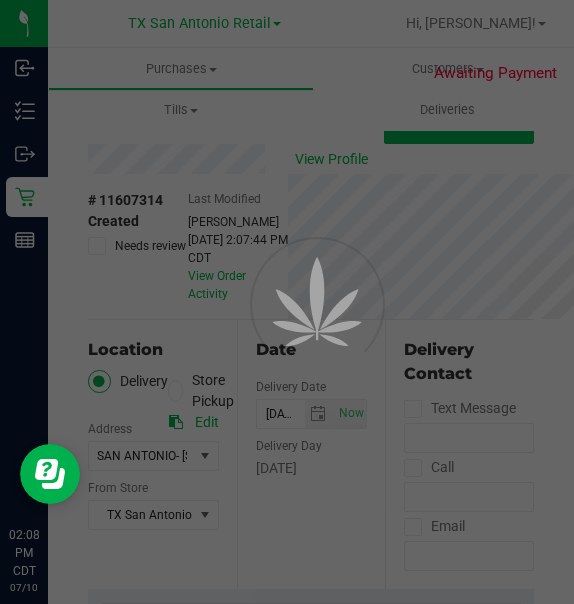 click at bounding box center [287, 302] 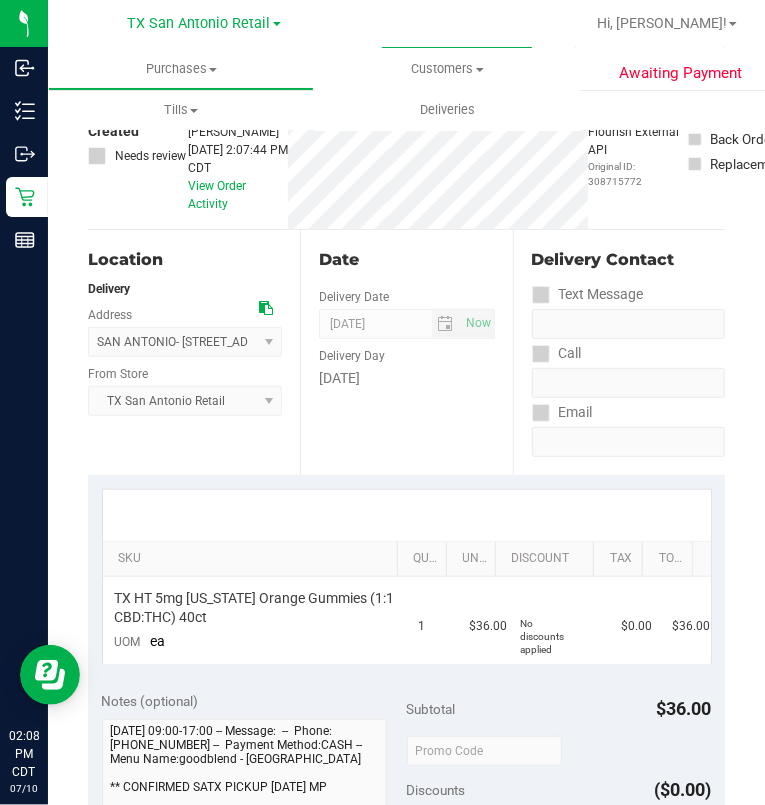 scroll, scrollTop: 0, scrollLeft: 0, axis: both 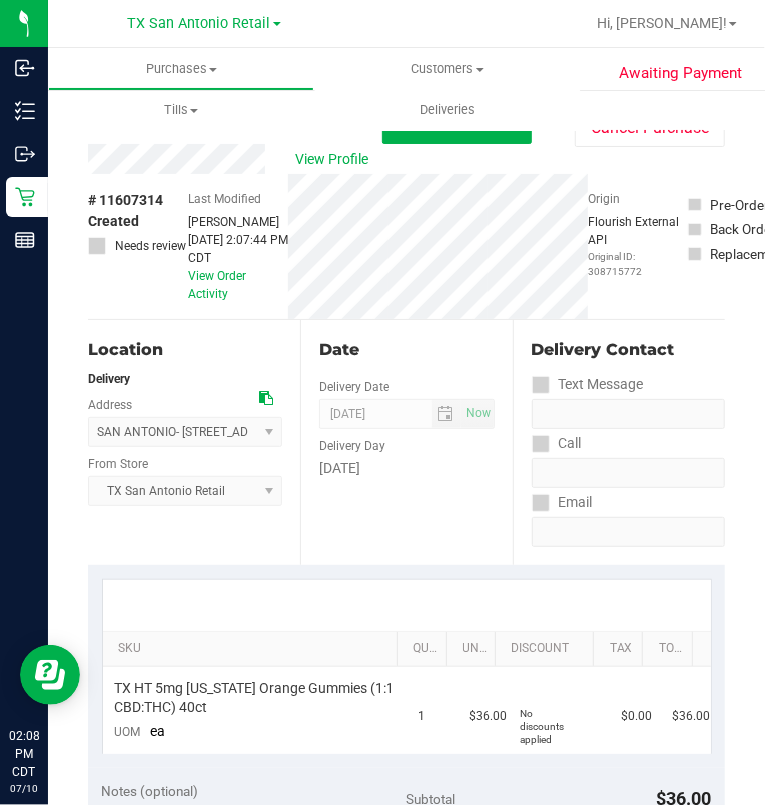 click on "View Profile" at bounding box center (235, 159) 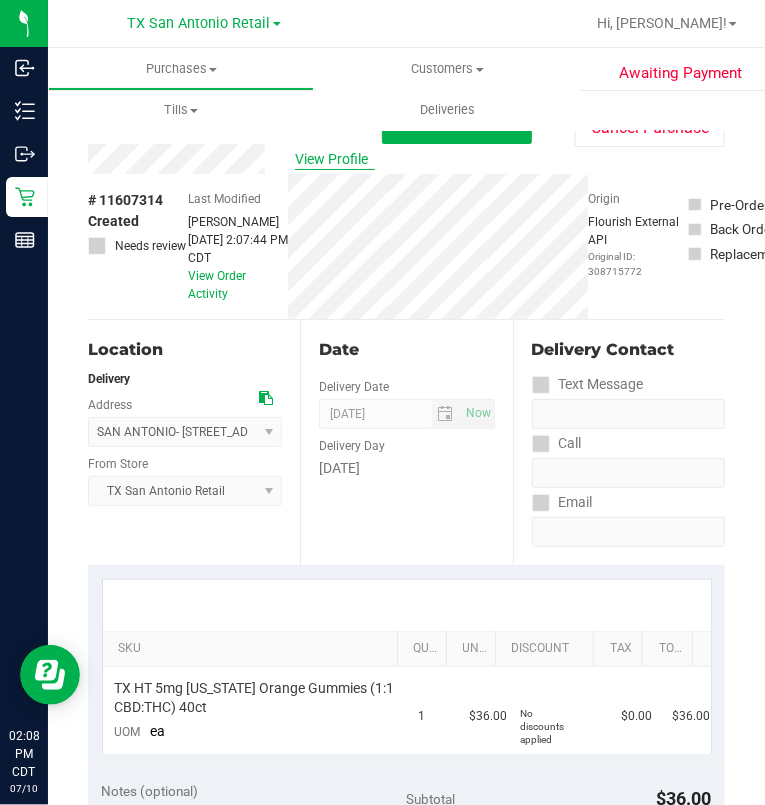 click on "View Profile" at bounding box center [335, 159] 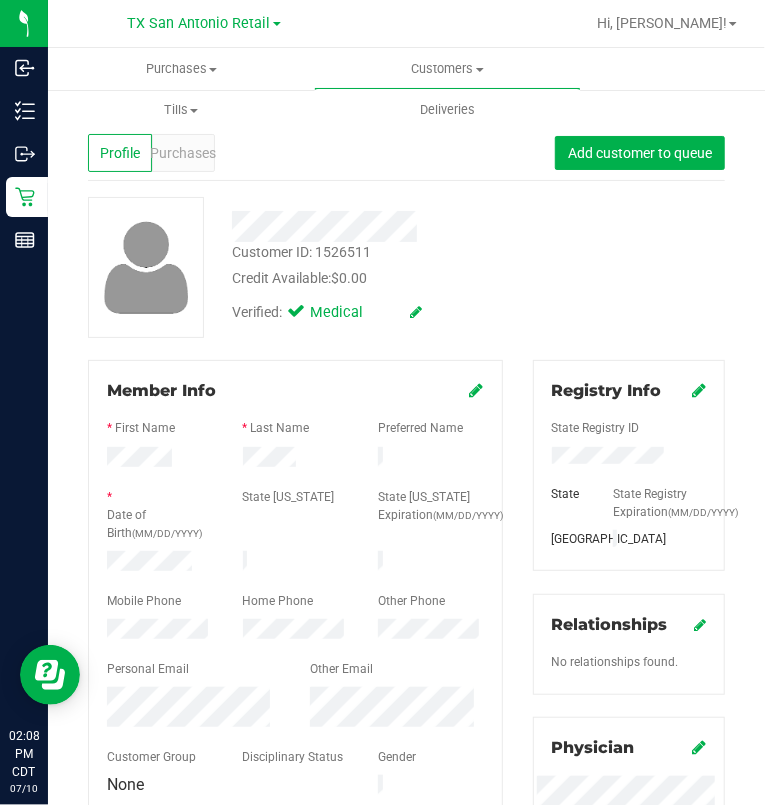 scroll, scrollTop: 133, scrollLeft: 0, axis: vertical 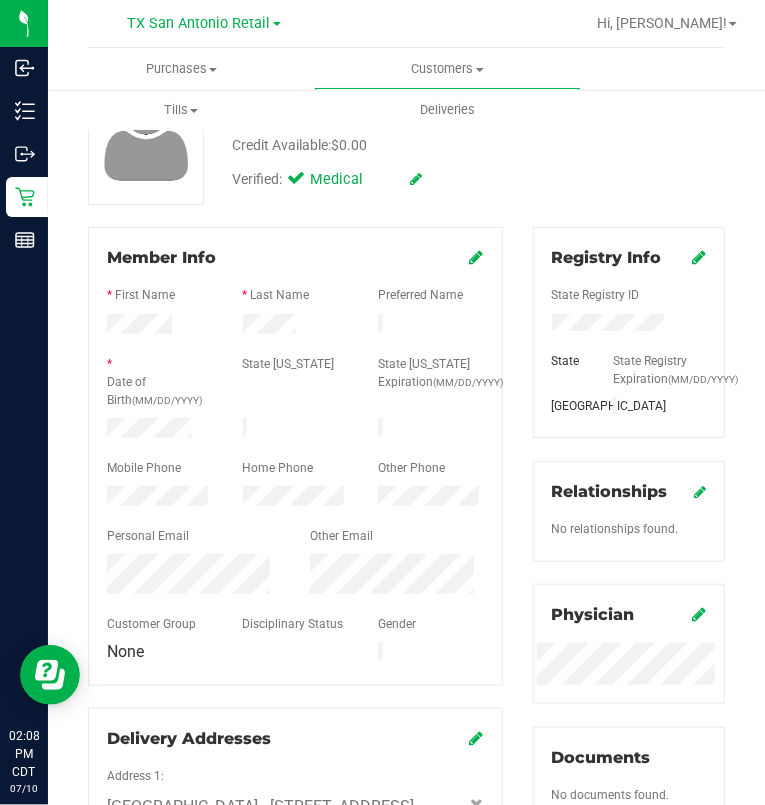 drag, startPoint x: 141, startPoint y: 561, endPoint x: 166, endPoint y: 560, distance: 25.019993 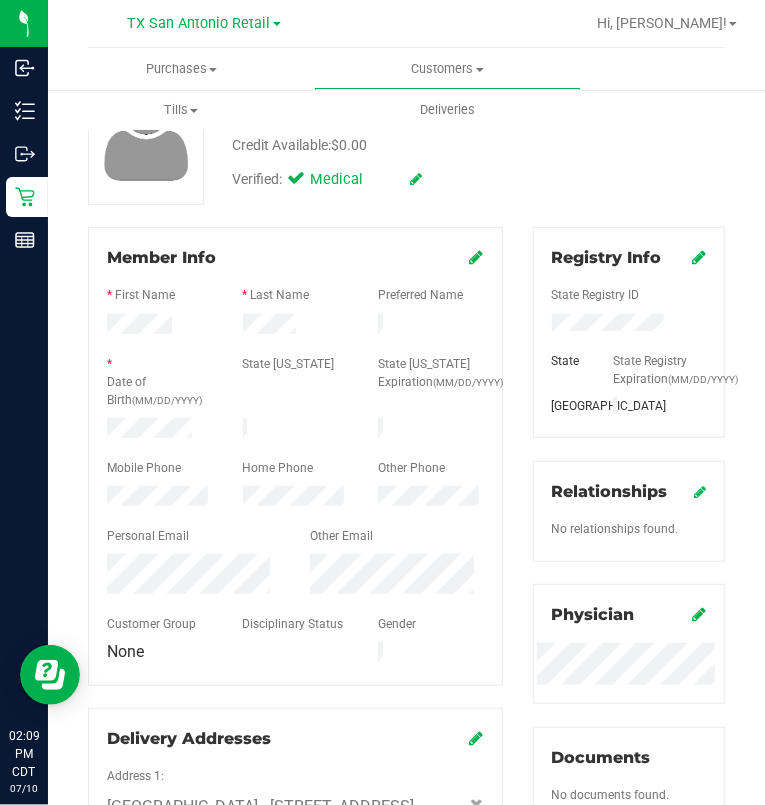 scroll, scrollTop: 0, scrollLeft: 0, axis: both 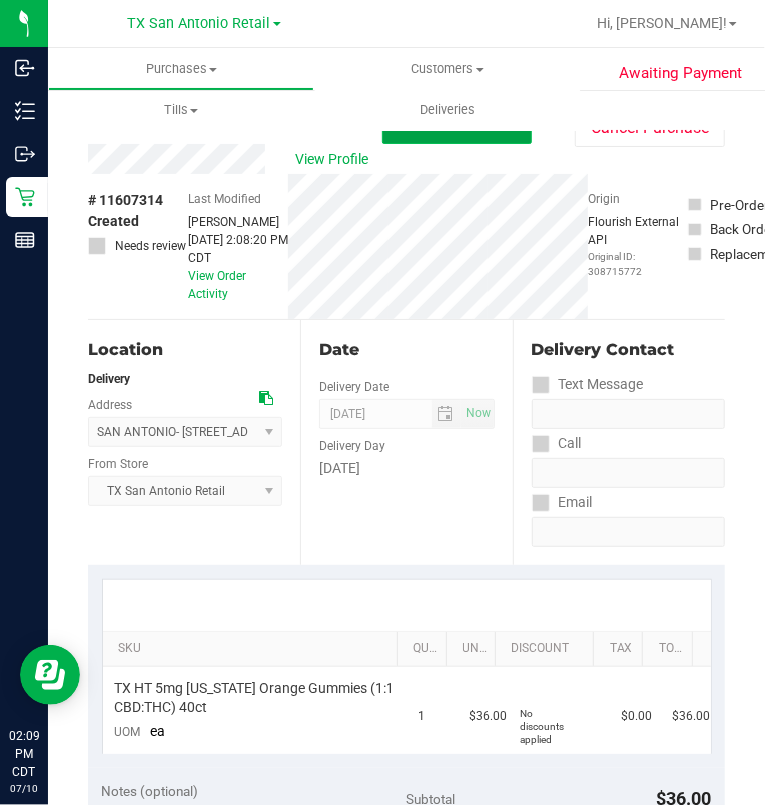 click on "Edit Purchase" at bounding box center [457, 126] 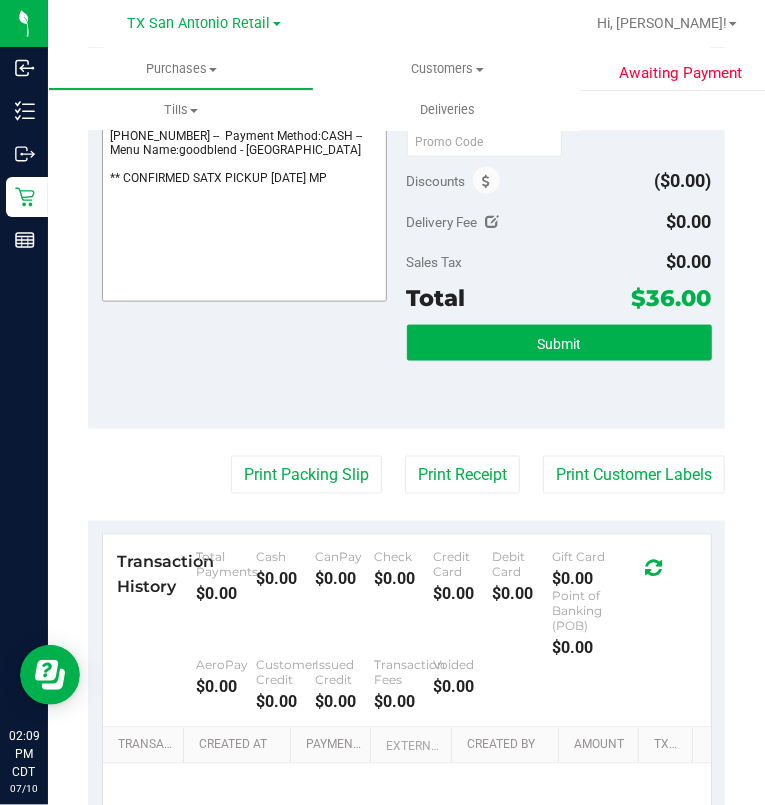 scroll, scrollTop: 666, scrollLeft: 0, axis: vertical 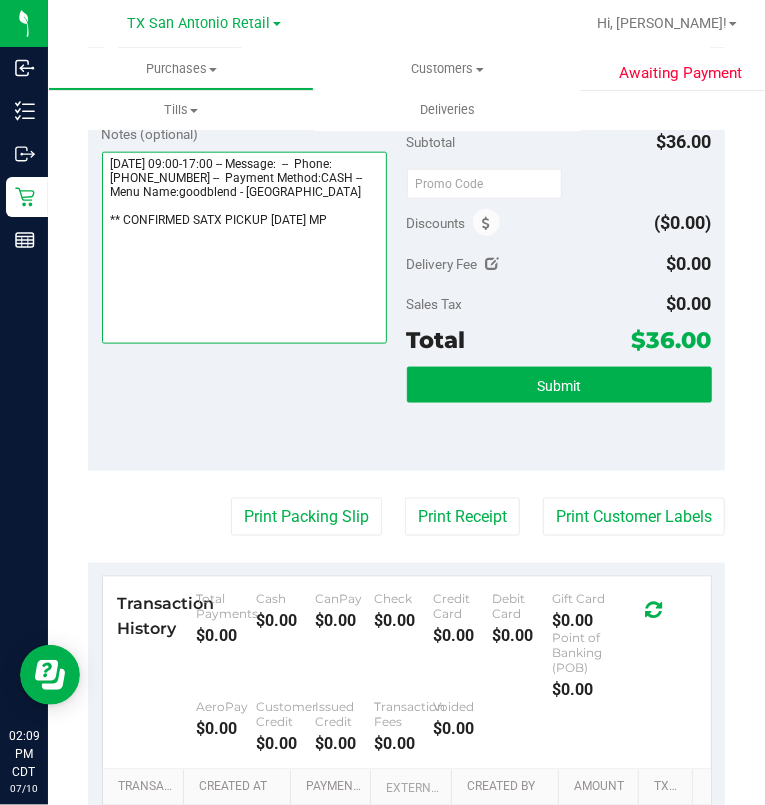 drag, startPoint x: 114, startPoint y: 240, endPoint x: 349, endPoint y: 247, distance: 235.10423 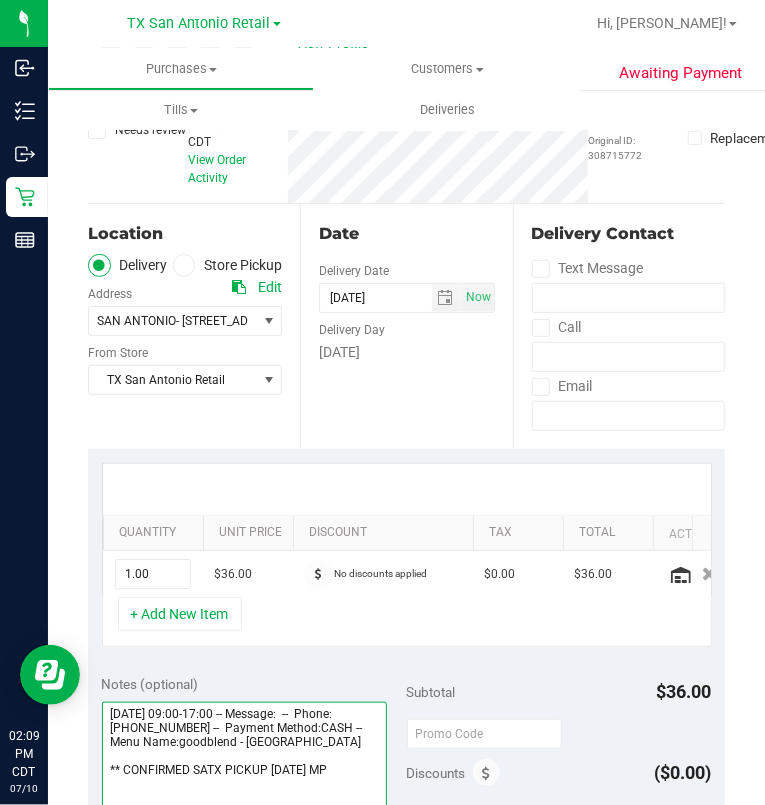 scroll, scrollTop: 0, scrollLeft: 0, axis: both 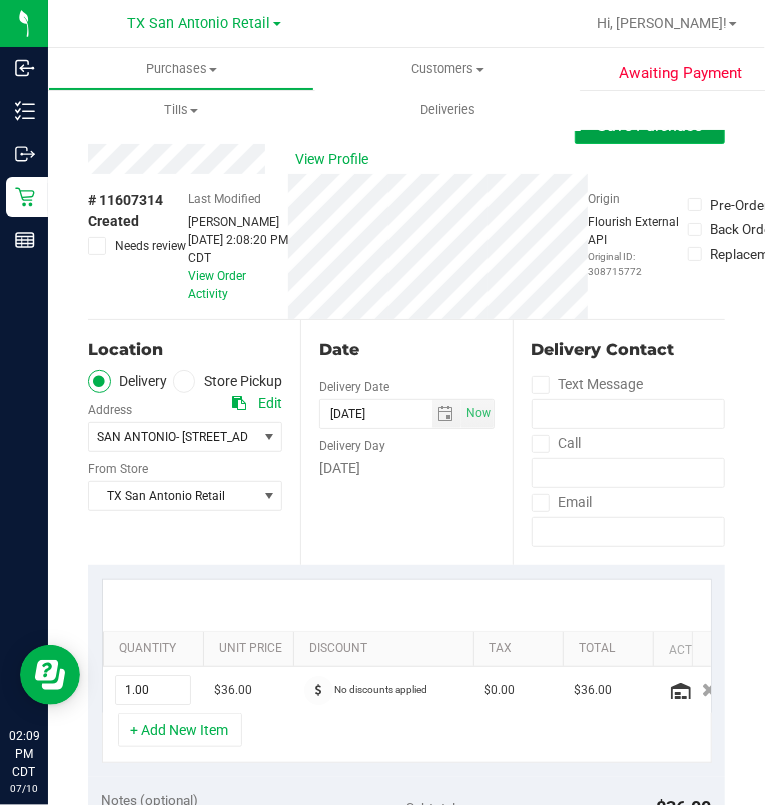 click on "Save Purchase" at bounding box center (650, 126) 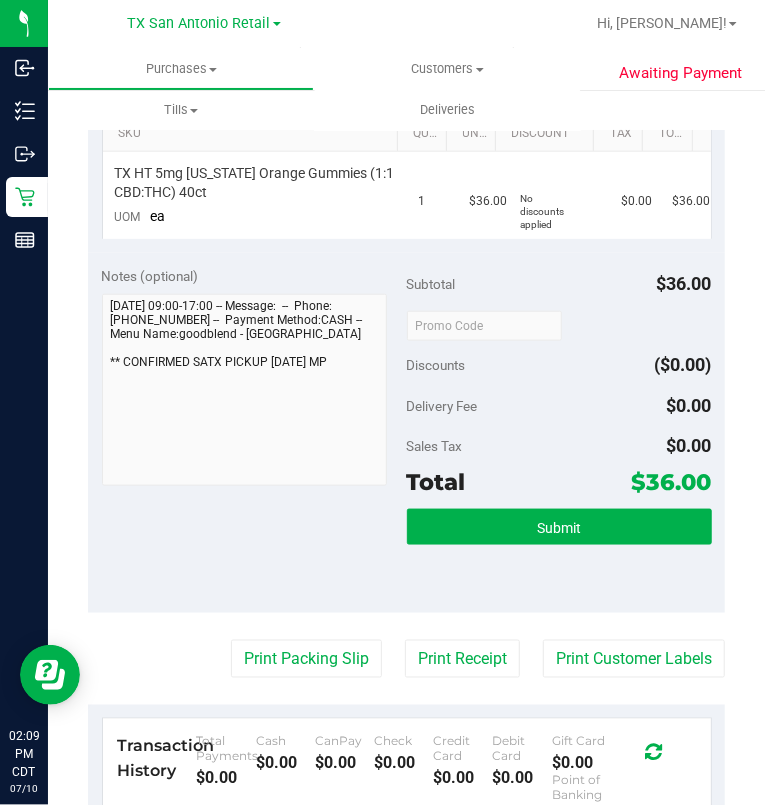 scroll, scrollTop: 400, scrollLeft: 0, axis: vertical 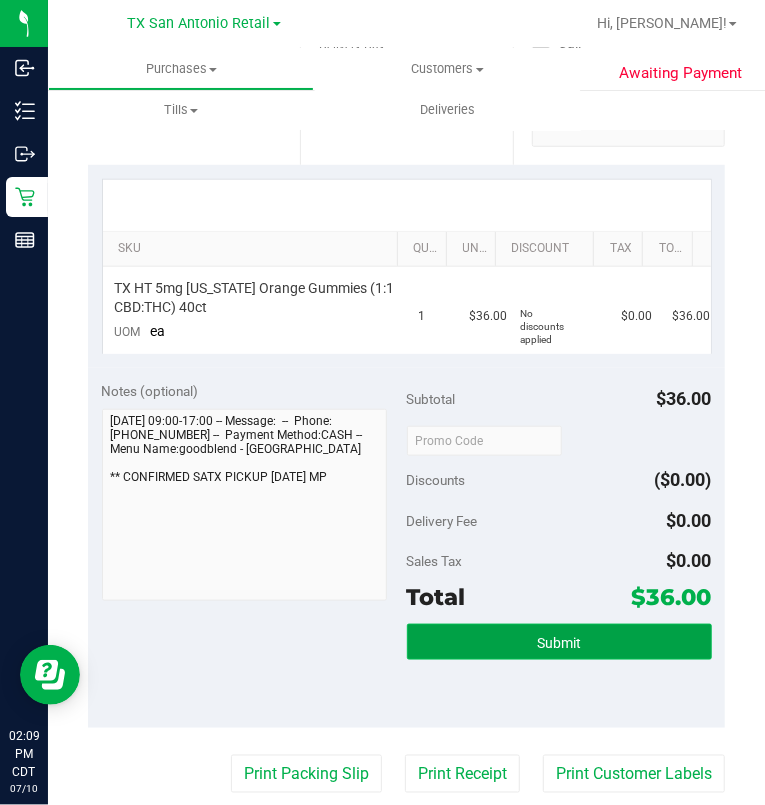 click on "Submit" at bounding box center [559, 642] 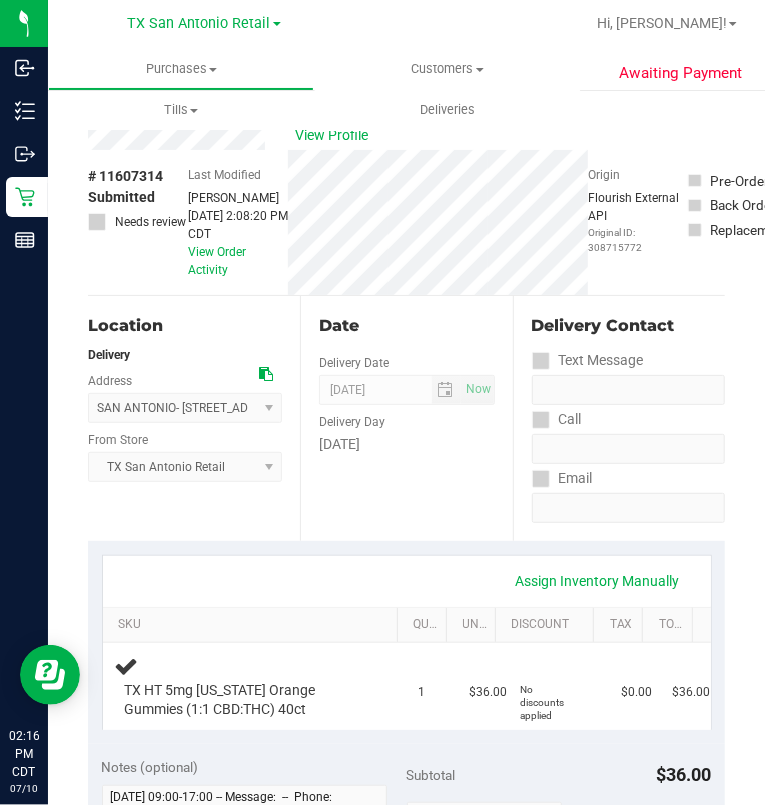scroll, scrollTop: 0, scrollLeft: 0, axis: both 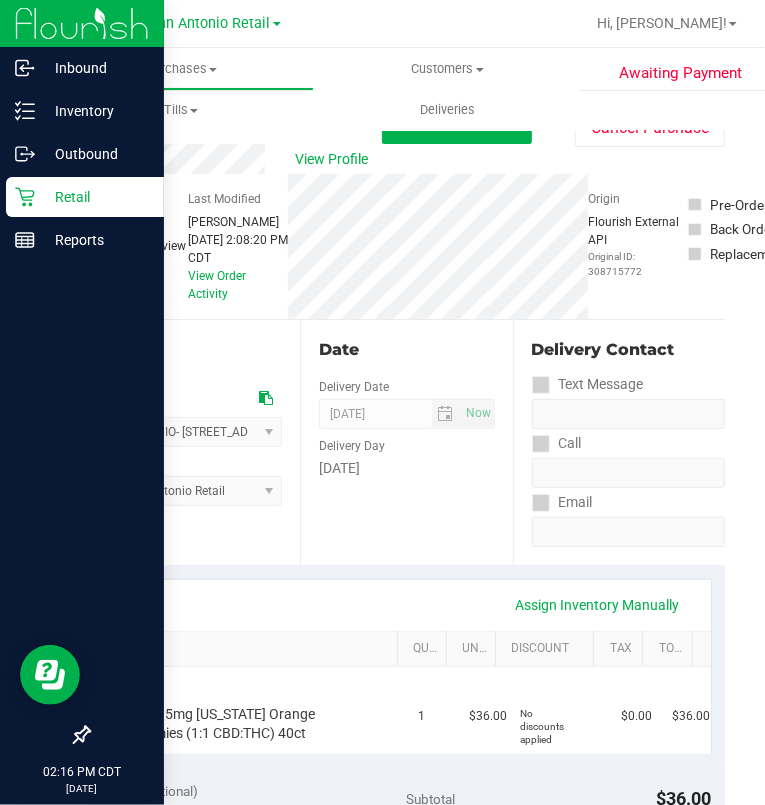 click on "Retail" at bounding box center (95, 197) 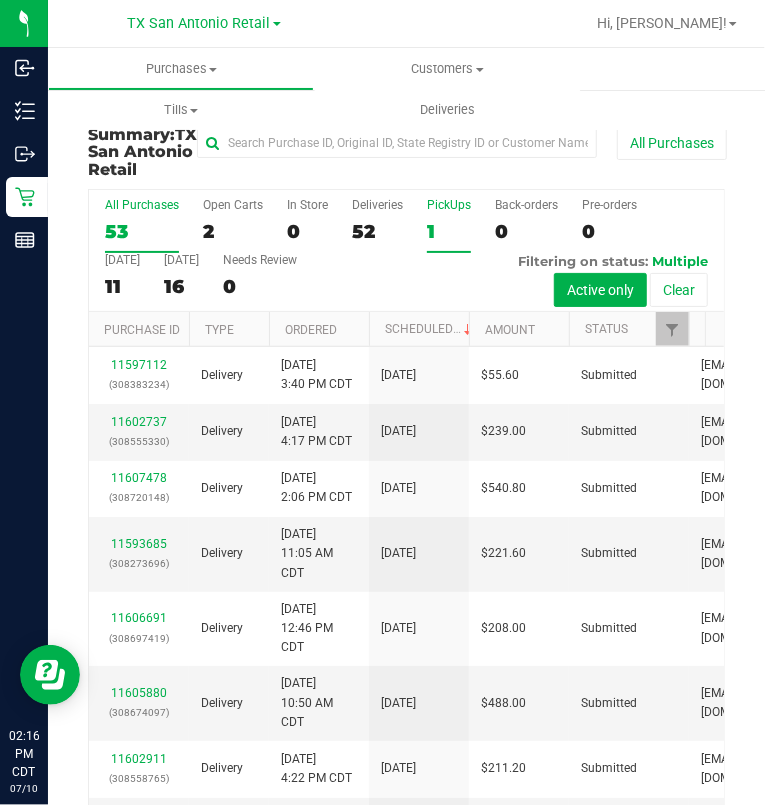 click on "PickUps" at bounding box center (449, 205) 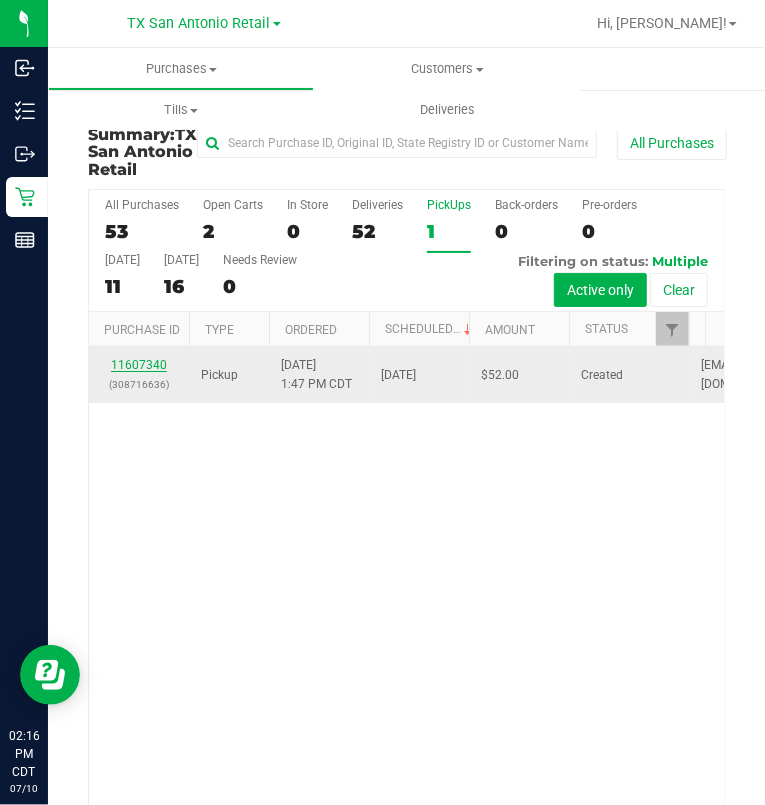 click on "11607340" at bounding box center (139, 365) 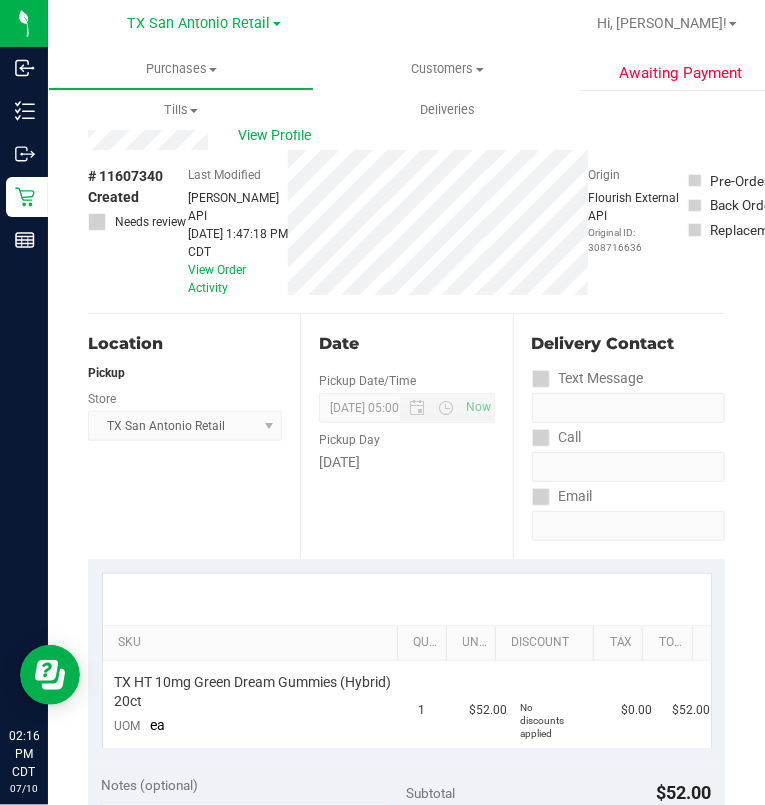 scroll, scrollTop: 0, scrollLeft: 0, axis: both 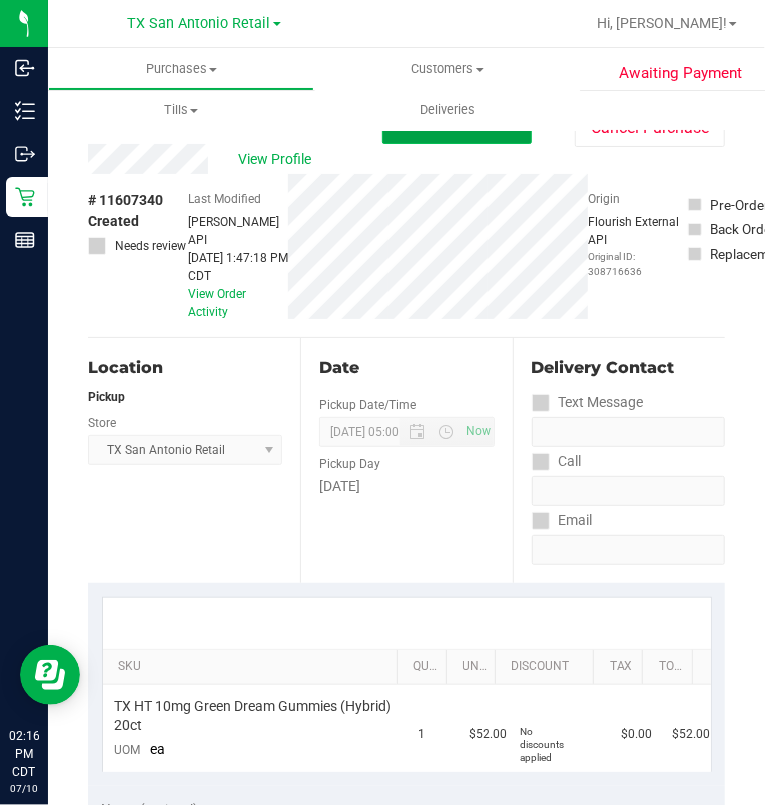 click on "Edit Purchase" at bounding box center (457, 126) 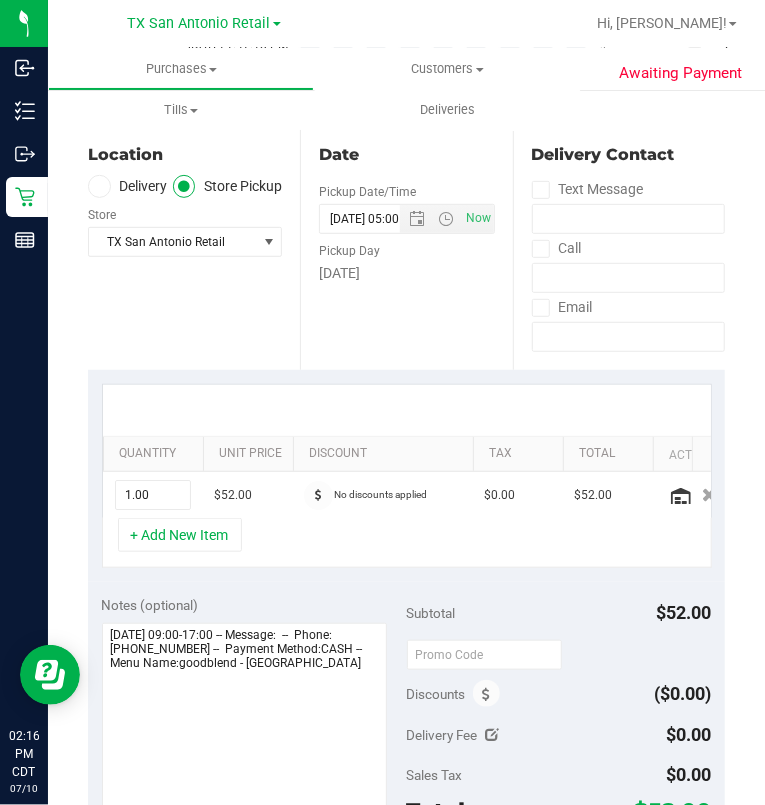 scroll, scrollTop: 400, scrollLeft: 0, axis: vertical 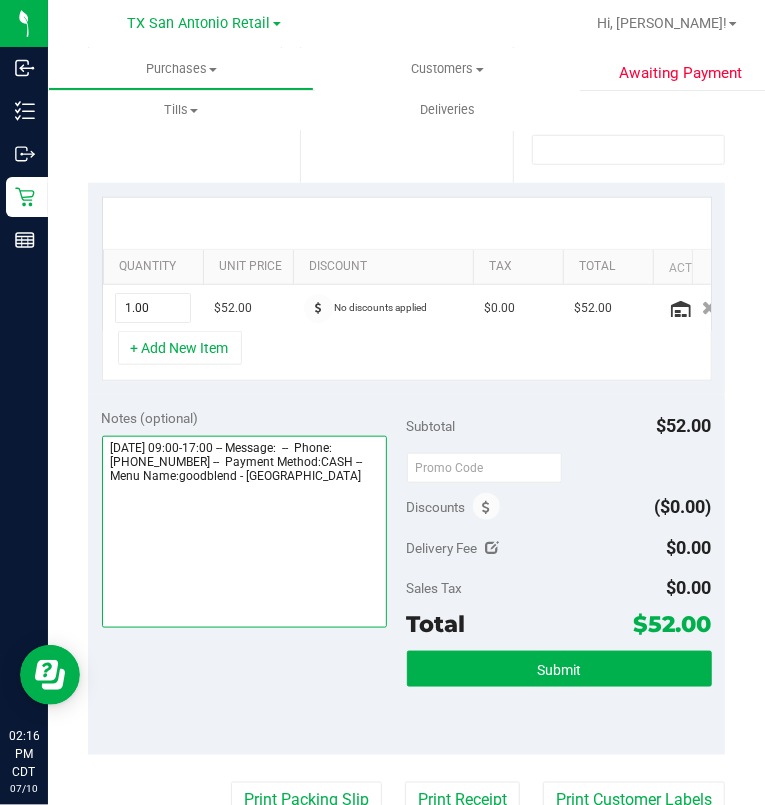 click at bounding box center (244, 532) 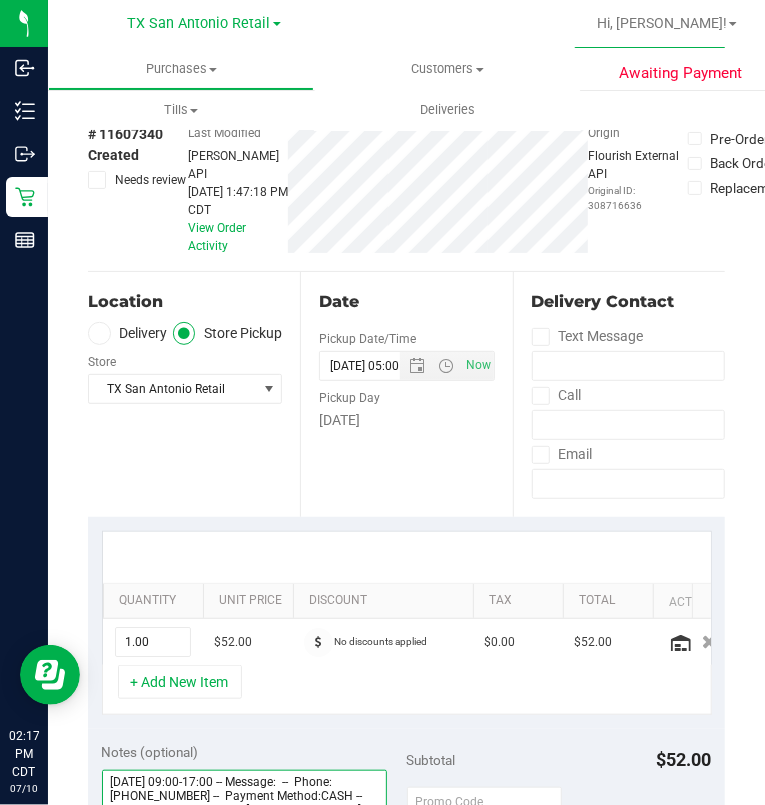scroll, scrollTop: 0, scrollLeft: 0, axis: both 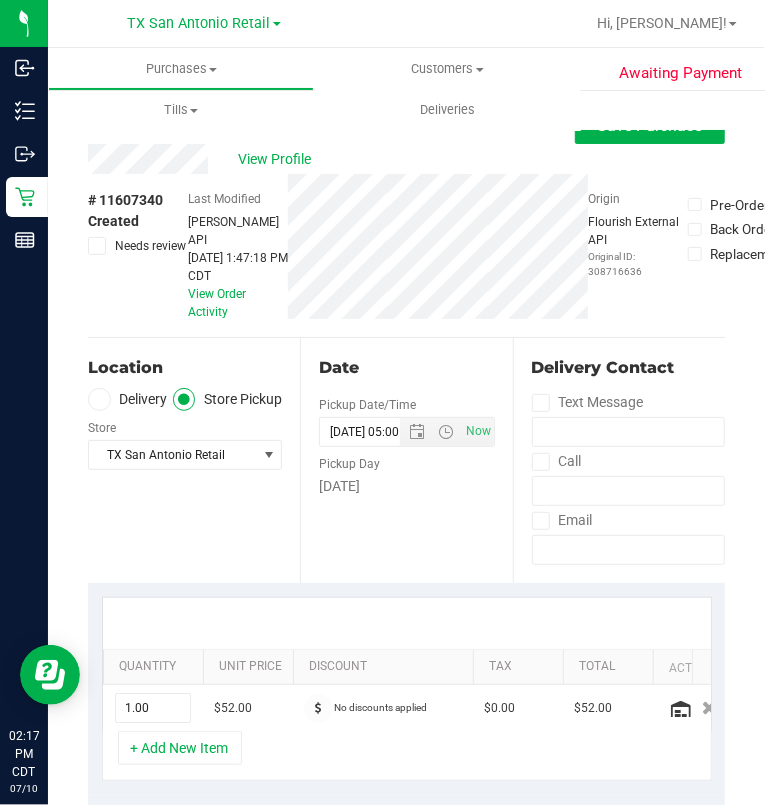 type on "Saturday 07/12/2025 09:00-17:00 -- Message:  --  Phone:3254391567 --  Payment Method:CASH --  Menu Name:goodblend - San Antonio
** CONFIRMED SATX PICKUP 7/12/25 MP **" 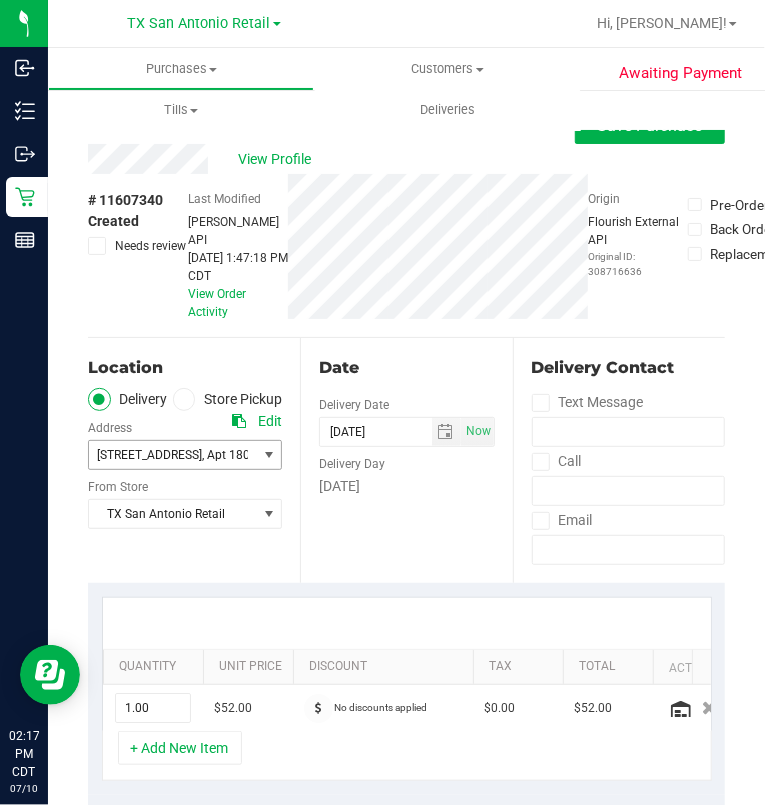 click on "2442 Buffalo Gap Rd #180" at bounding box center (149, 455) 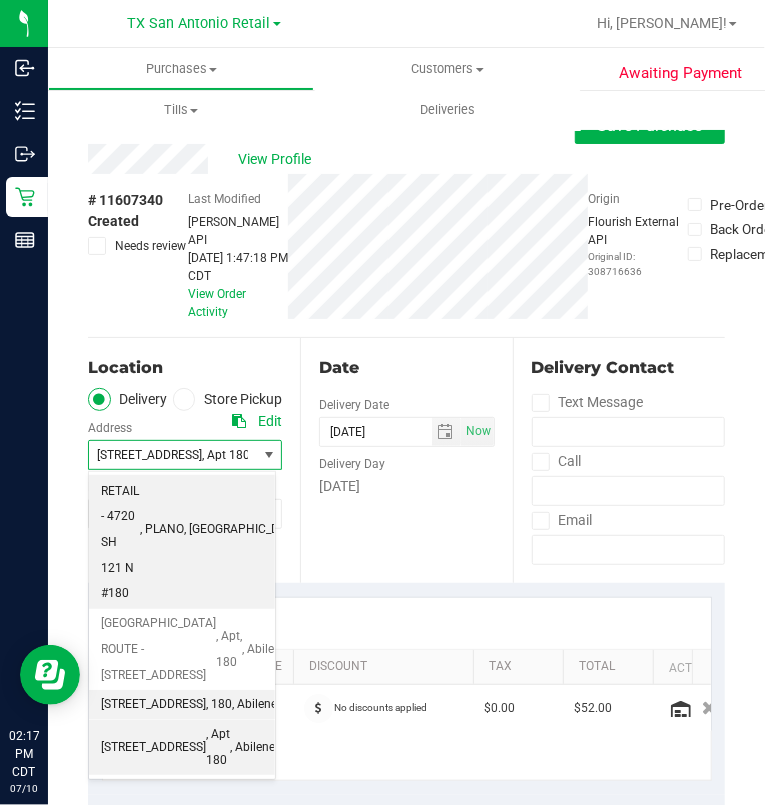 scroll, scrollTop: 120, scrollLeft: 0, axis: vertical 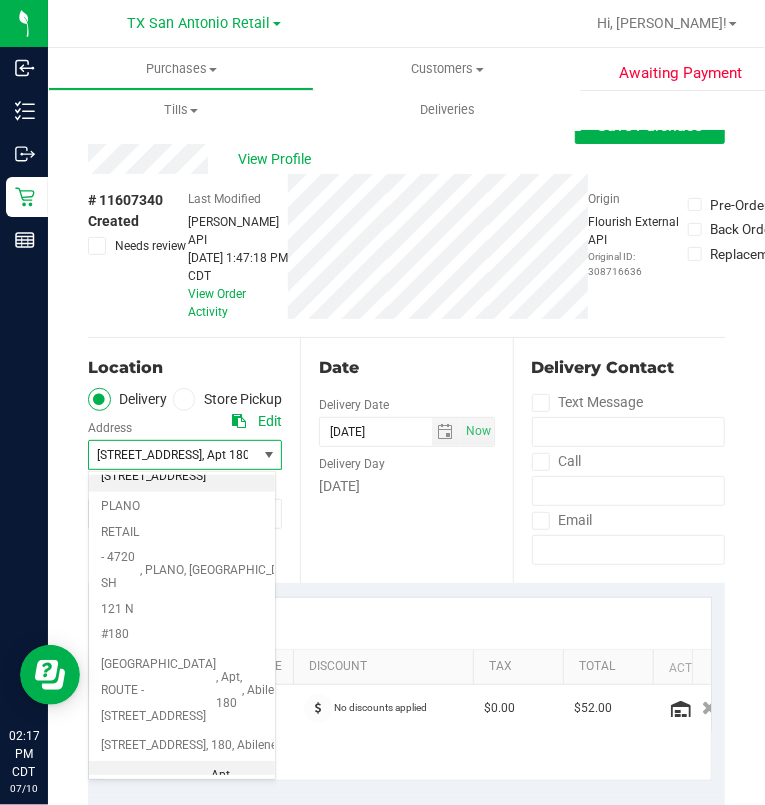 click on ", [GEOGRAPHIC_DATA]" at bounding box center [386, 464] 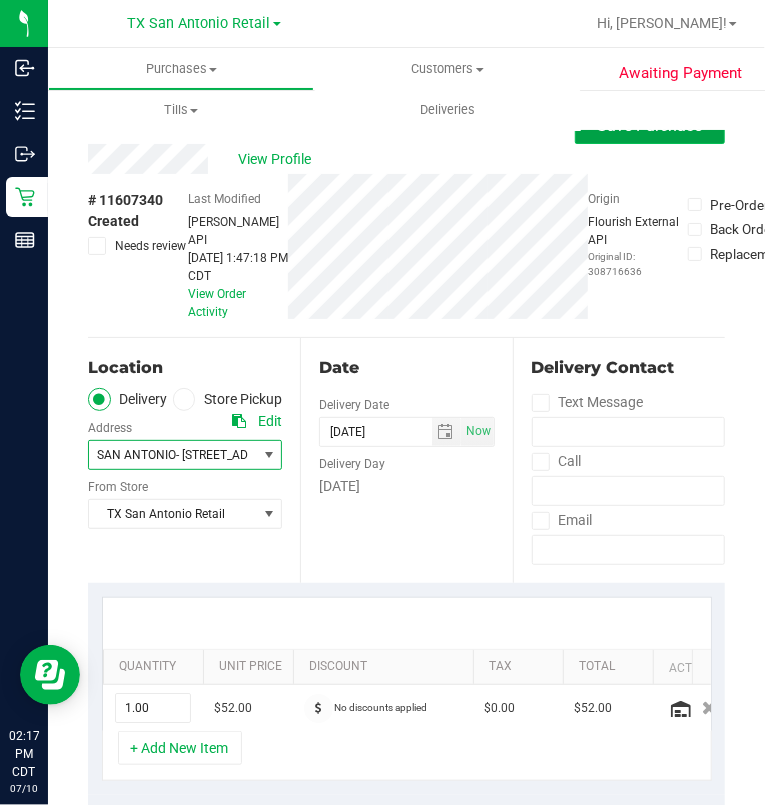 click on "Save Purchase" at bounding box center (650, 125) 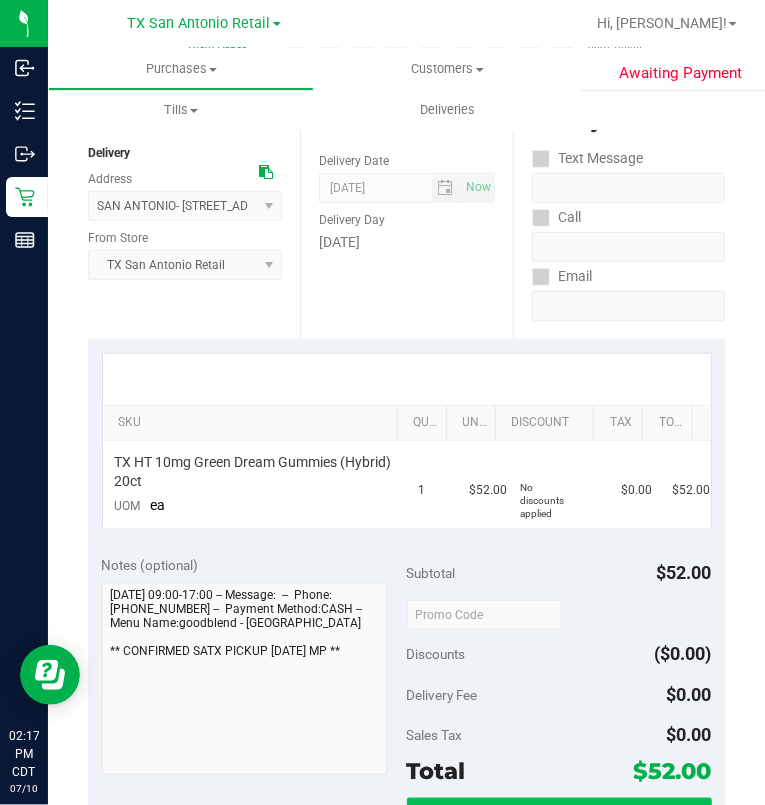 scroll, scrollTop: 507, scrollLeft: 0, axis: vertical 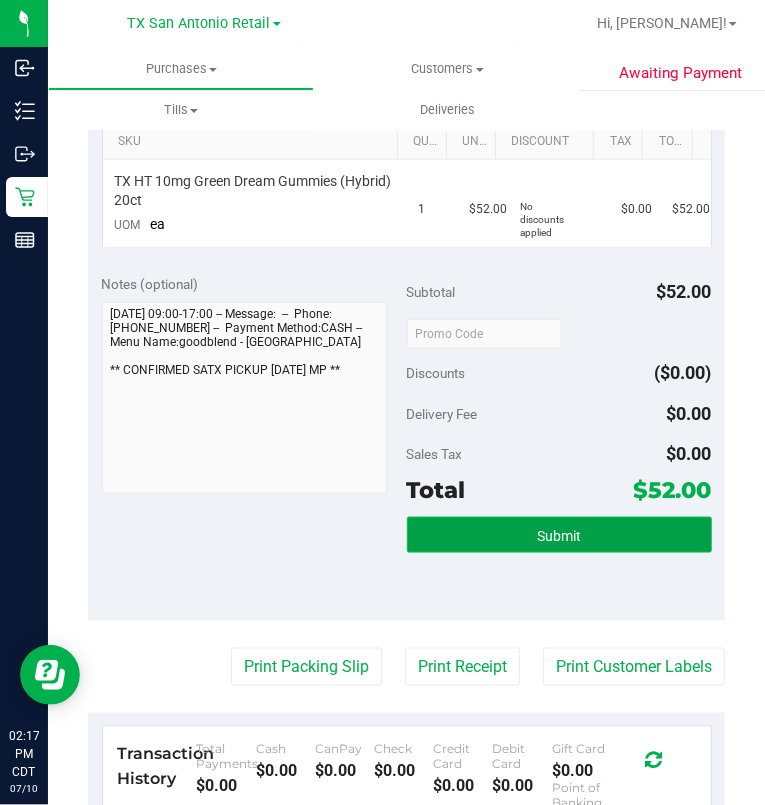 click on "Submit" at bounding box center [559, 535] 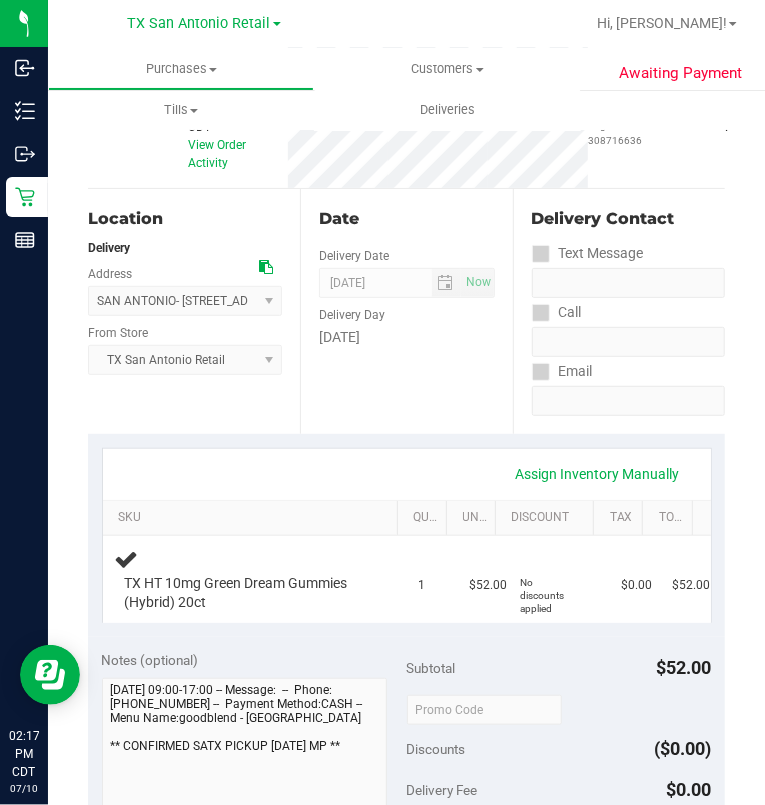 scroll, scrollTop: 0, scrollLeft: 0, axis: both 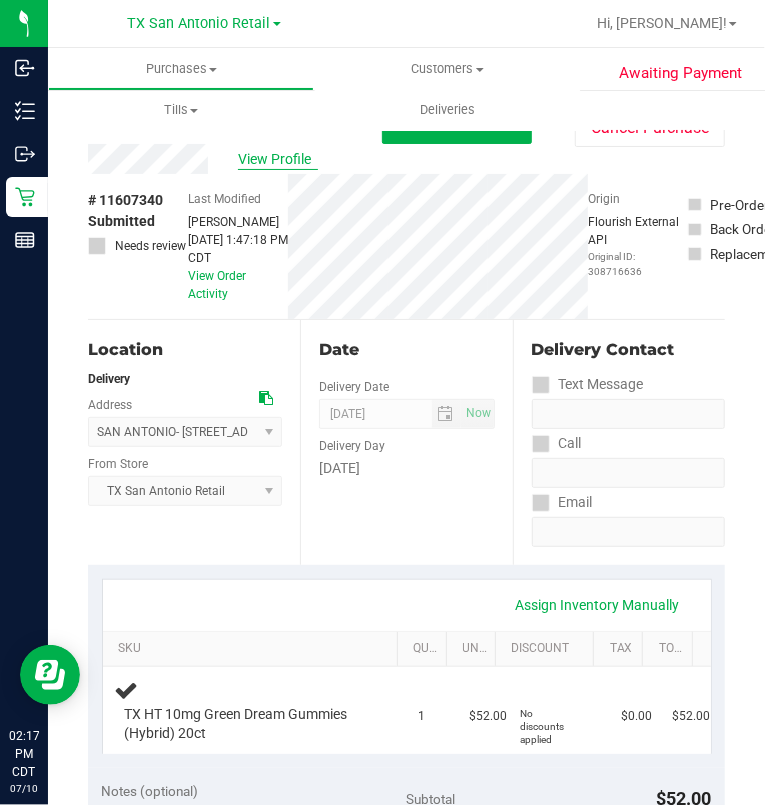 click on "View Profile" at bounding box center (278, 159) 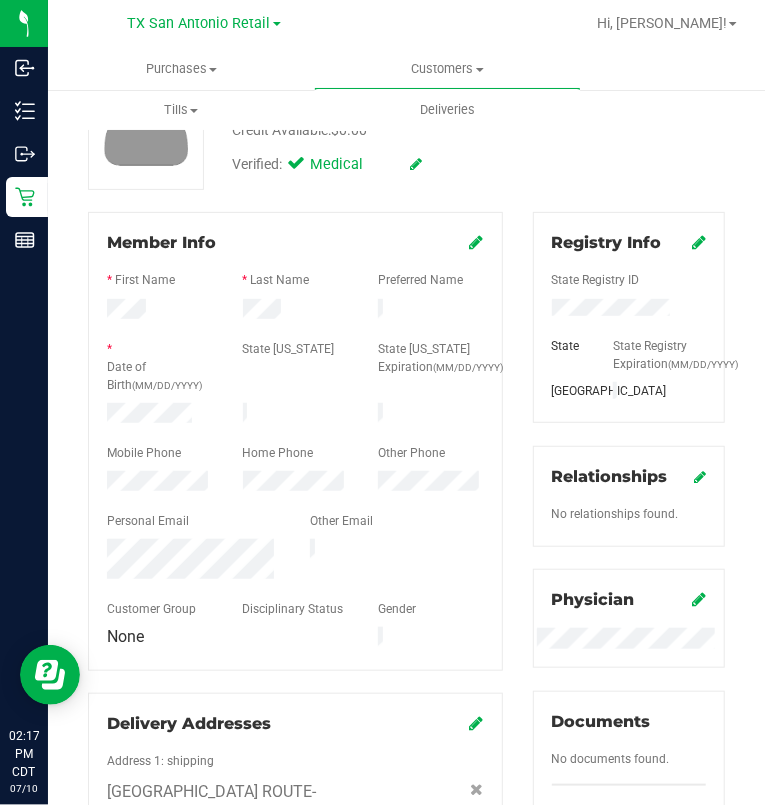 scroll, scrollTop: 266, scrollLeft: 0, axis: vertical 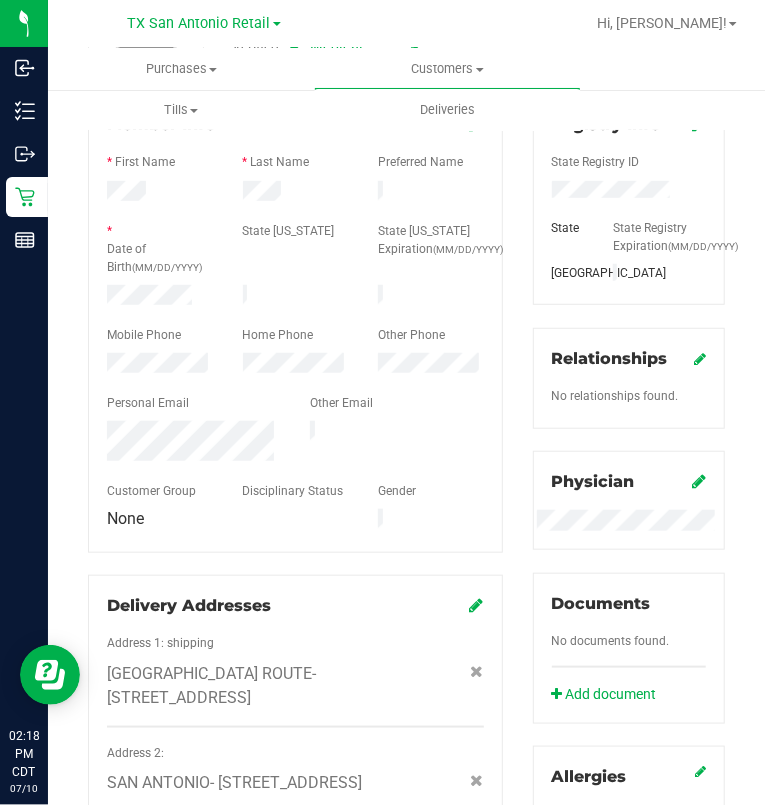click at bounding box center [193, 443] 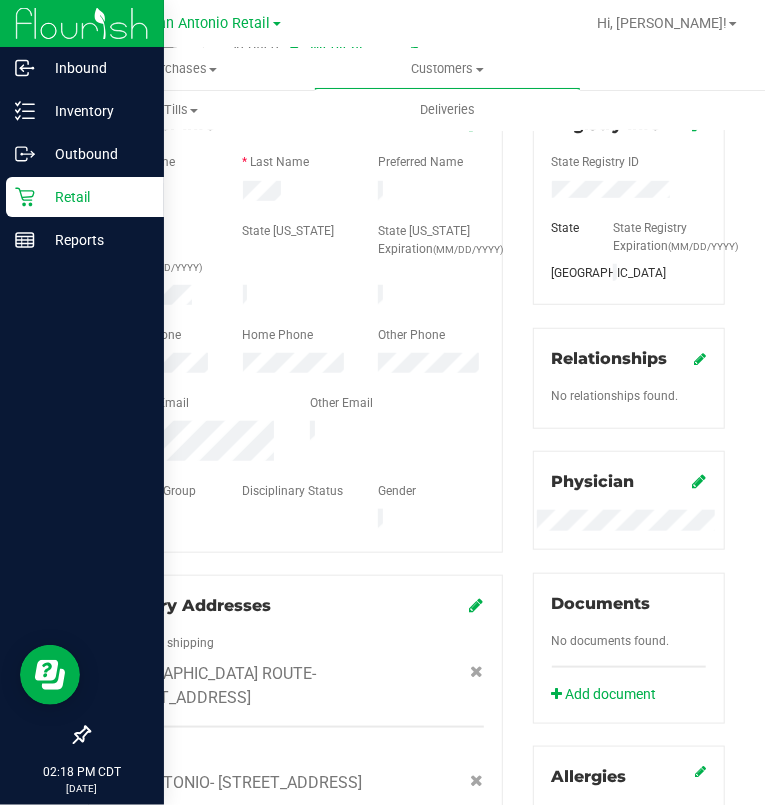 click on "Retail" at bounding box center (95, 197) 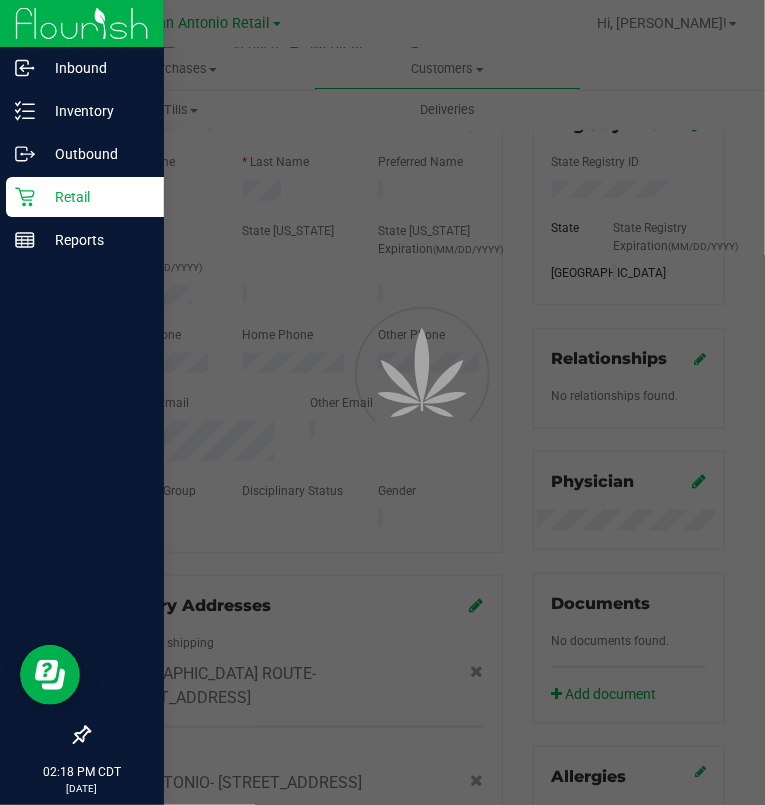 scroll, scrollTop: 0, scrollLeft: 0, axis: both 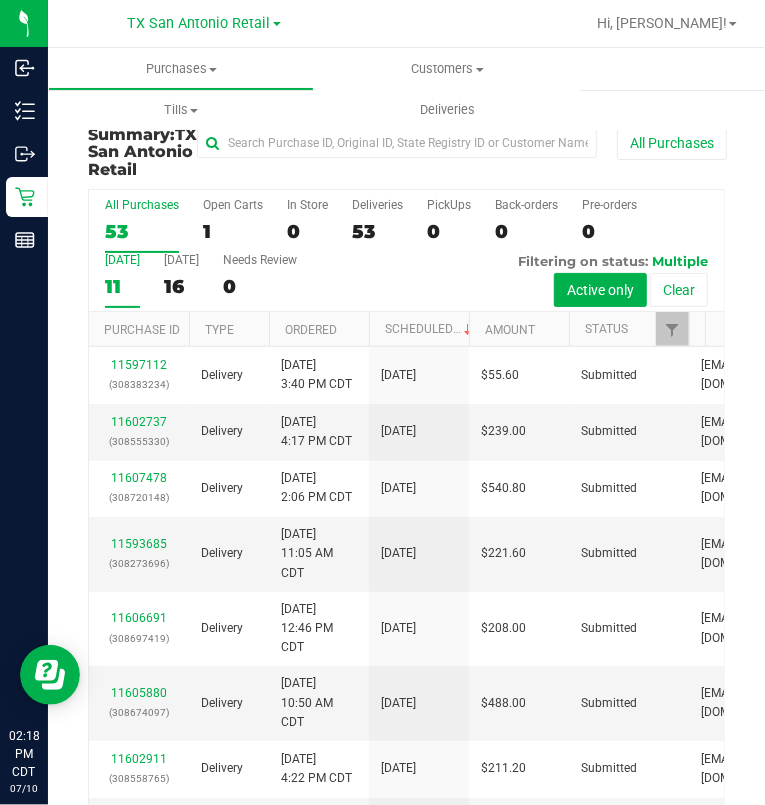 click on "11" at bounding box center (122, 286) 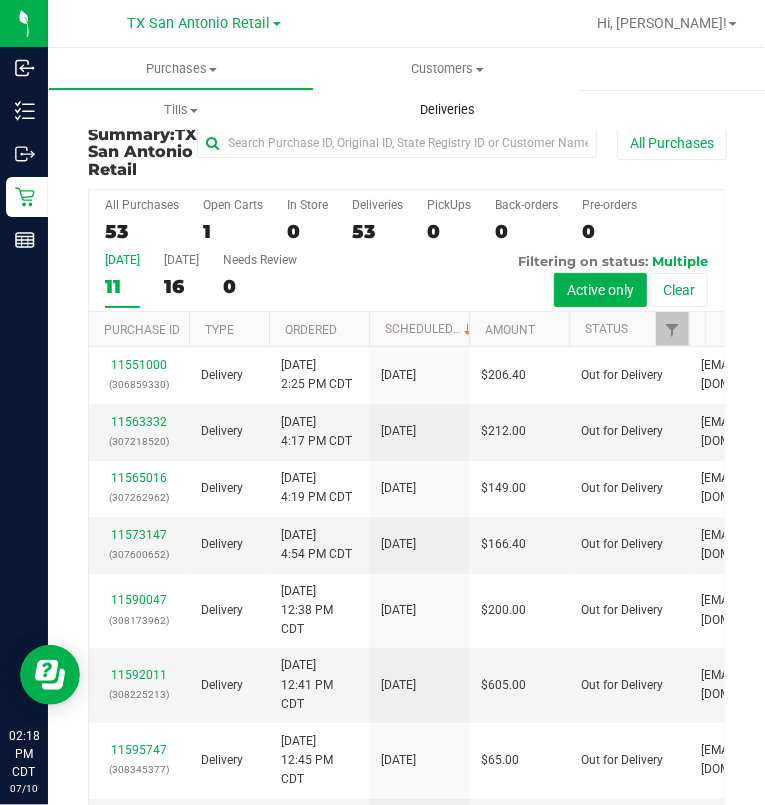 click on "Deliveries" at bounding box center (447, 110) 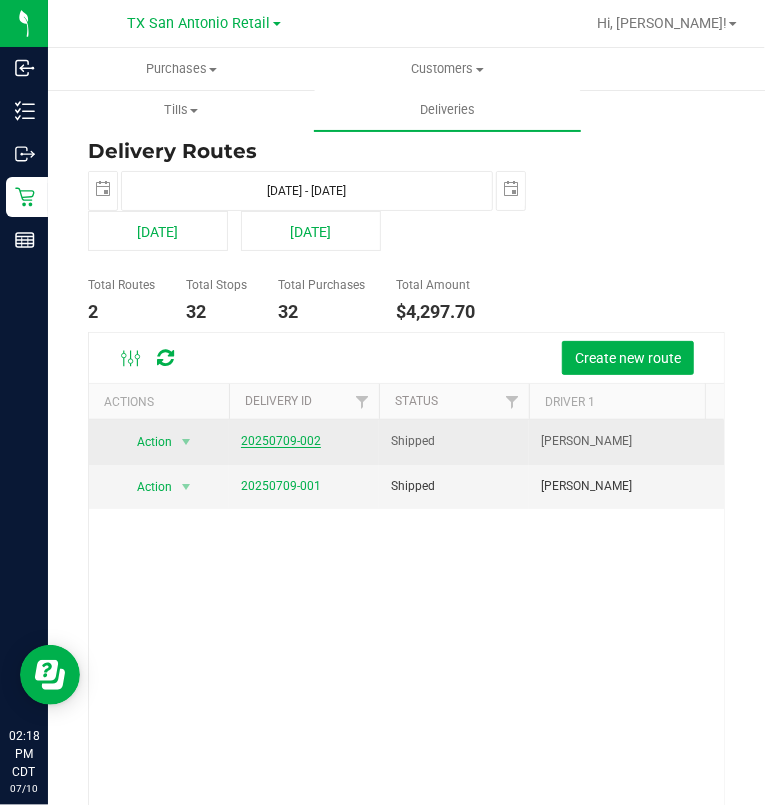 click on "20250709-002" at bounding box center [281, 441] 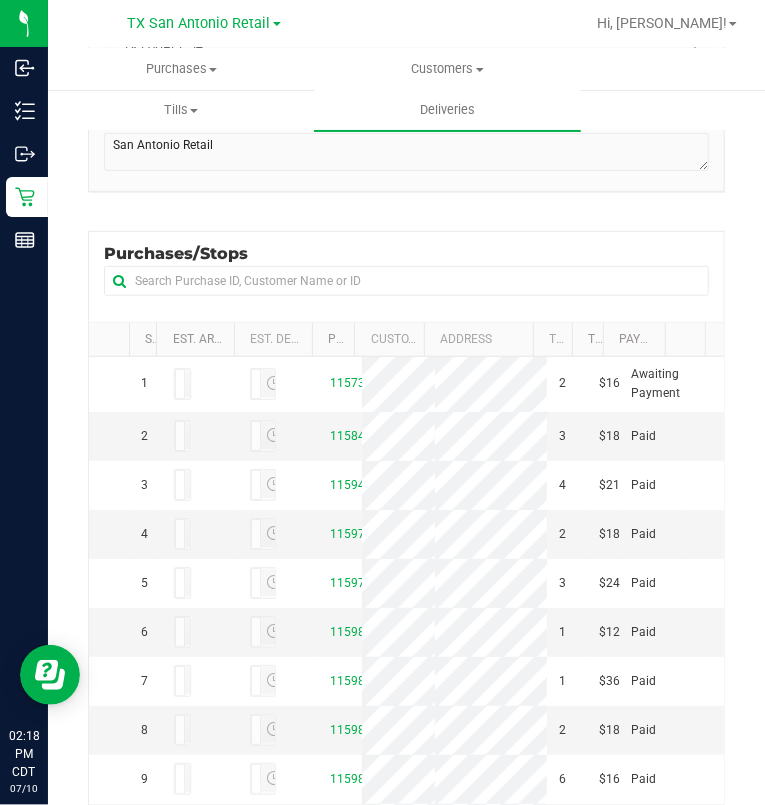 scroll, scrollTop: 400, scrollLeft: 0, axis: vertical 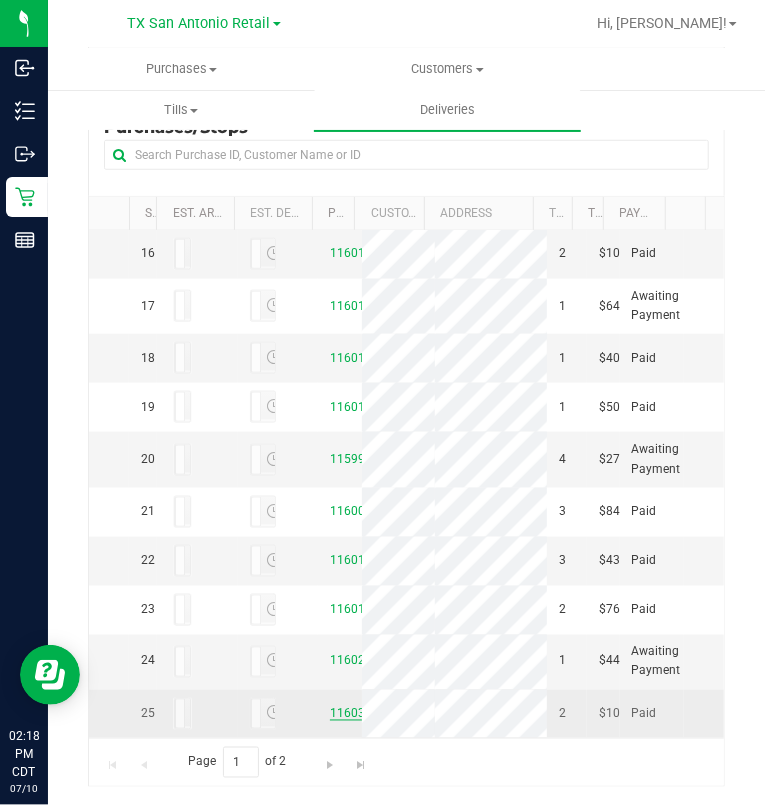 click on "11603199" at bounding box center [358, 714] 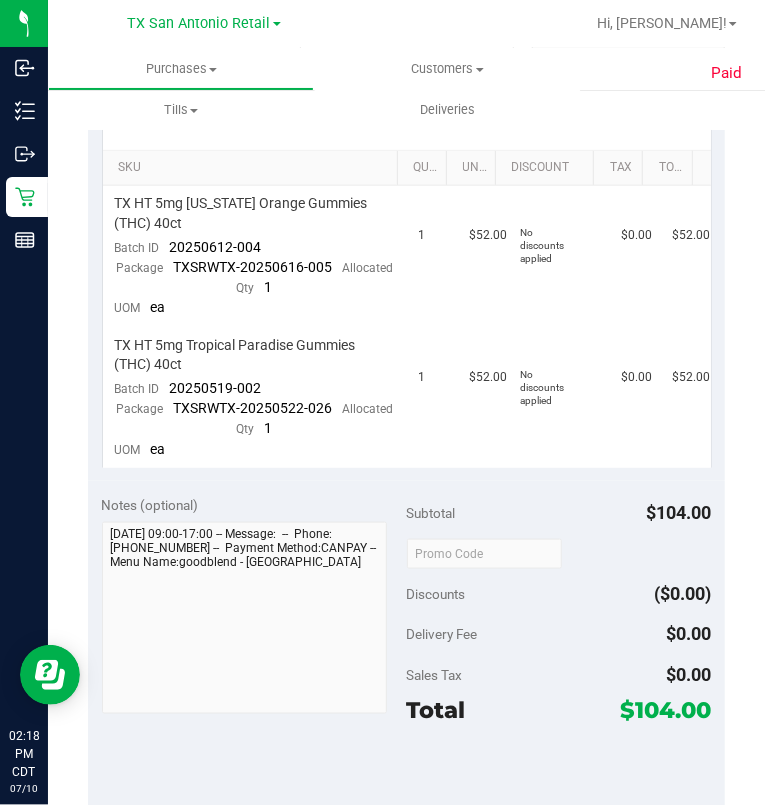 scroll, scrollTop: 0, scrollLeft: 0, axis: both 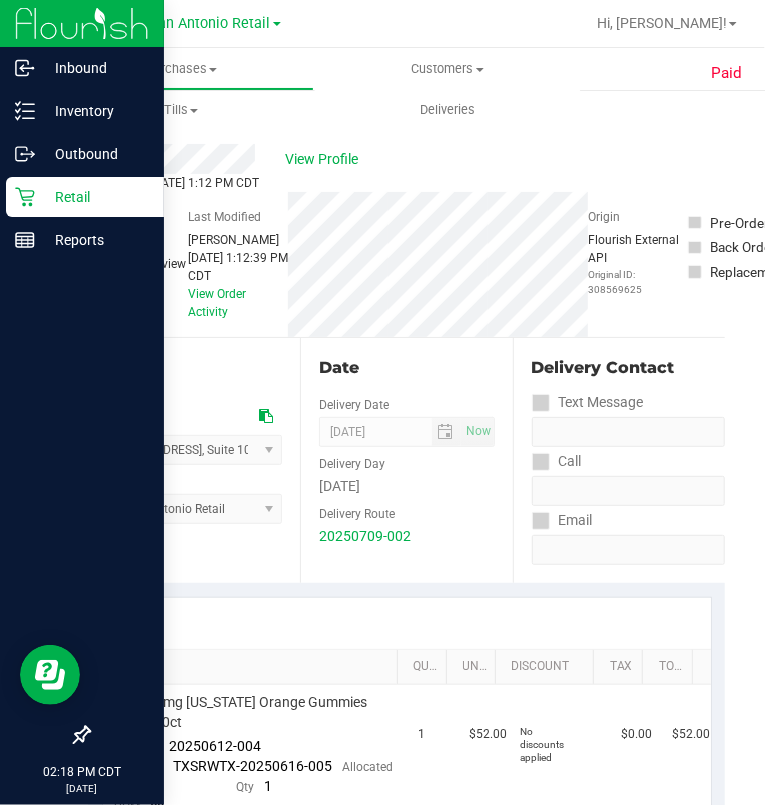 click on "Retail" at bounding box center (95, 197) 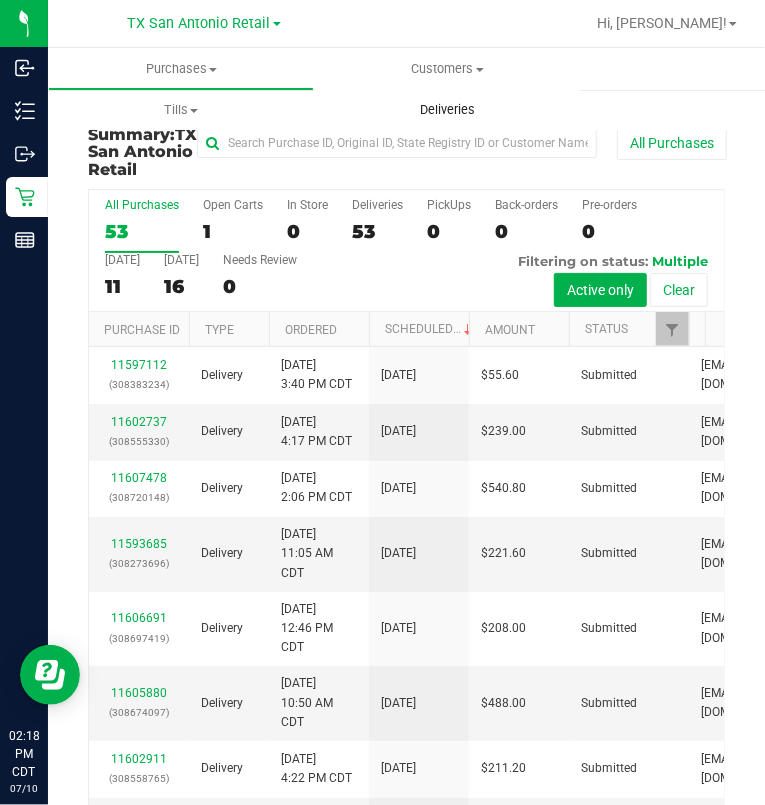 click on "Deliveries" at bounding box center [447, 110] 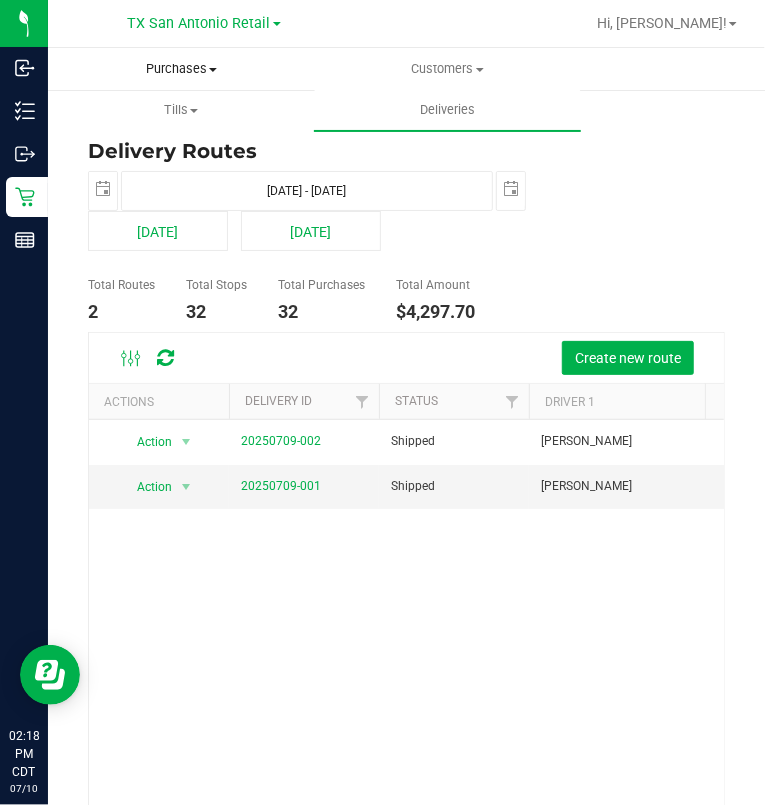 click on "Purchases
Summary of purchases
Fulfillment
All purchases" at bounding box center (181, 69) 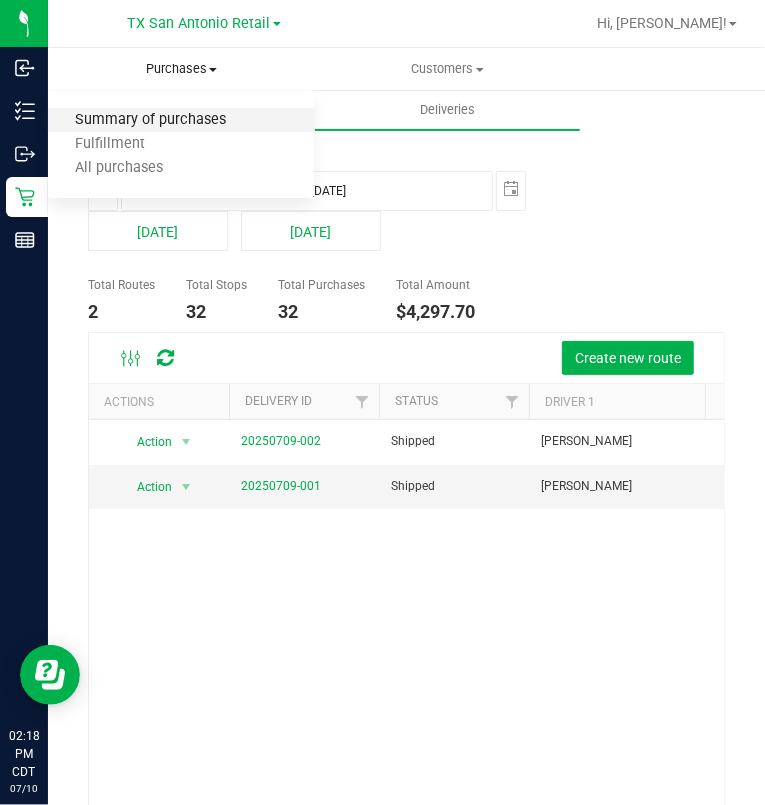 click on "Summary of purchases" at bounding box center [150, 120] 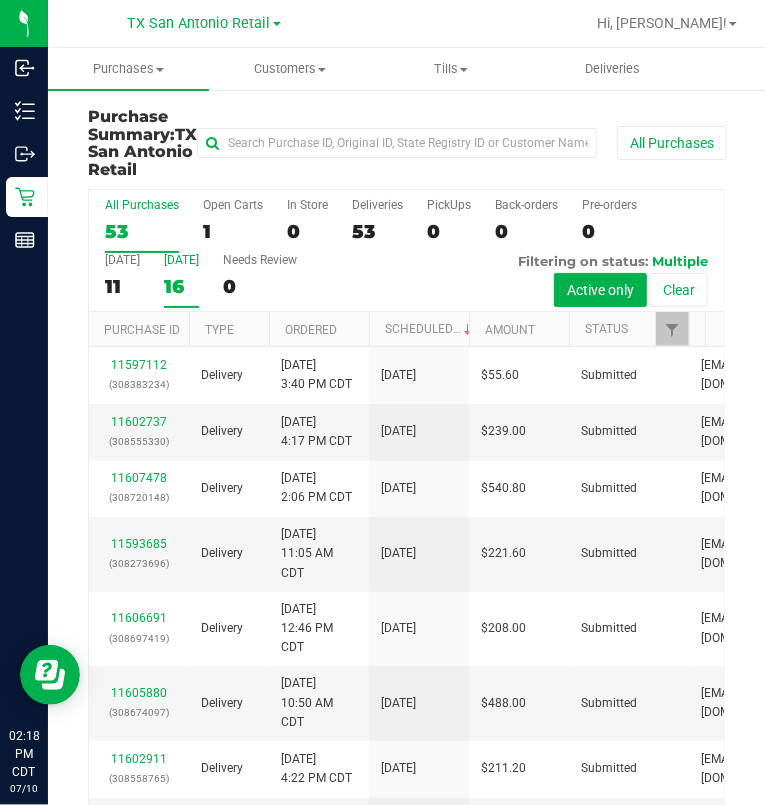 click on "Tomorrow
16" at bounding box center [181, 280] 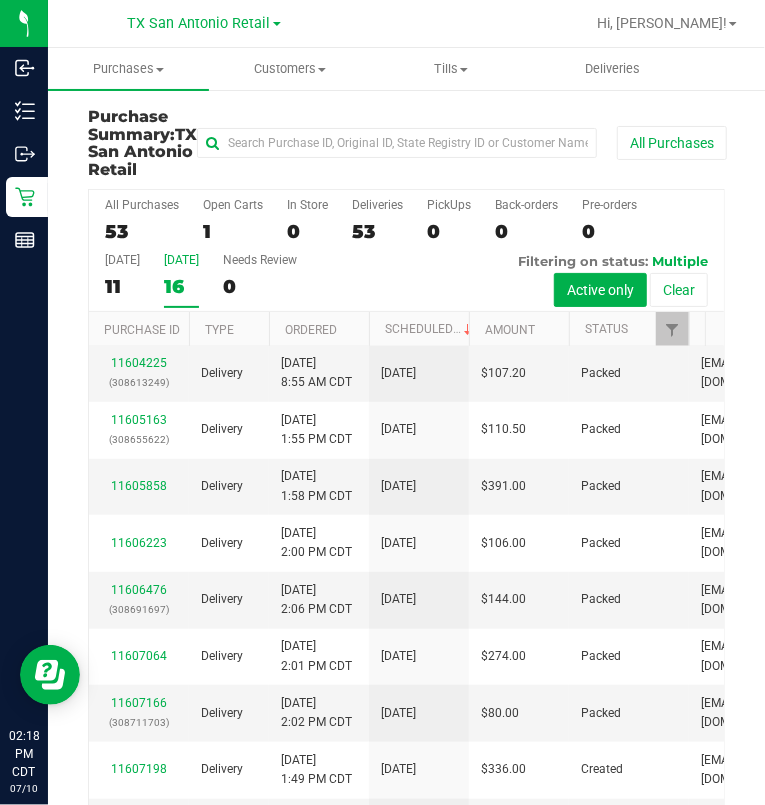 scroll, scrollTop: 1600, scrollLeft: 0, axis: vertical 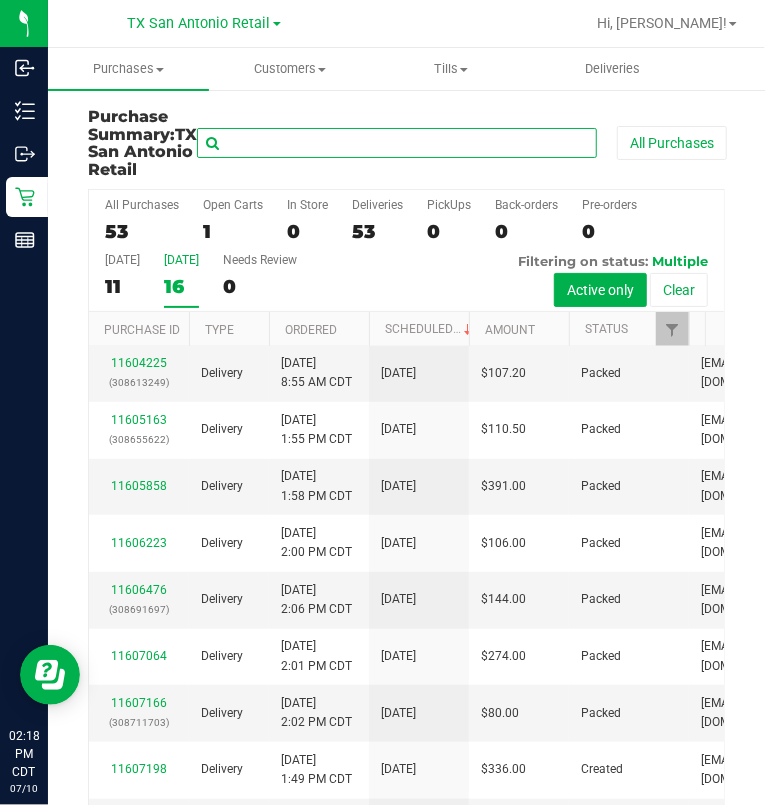 click at bounding box center [397, 143] 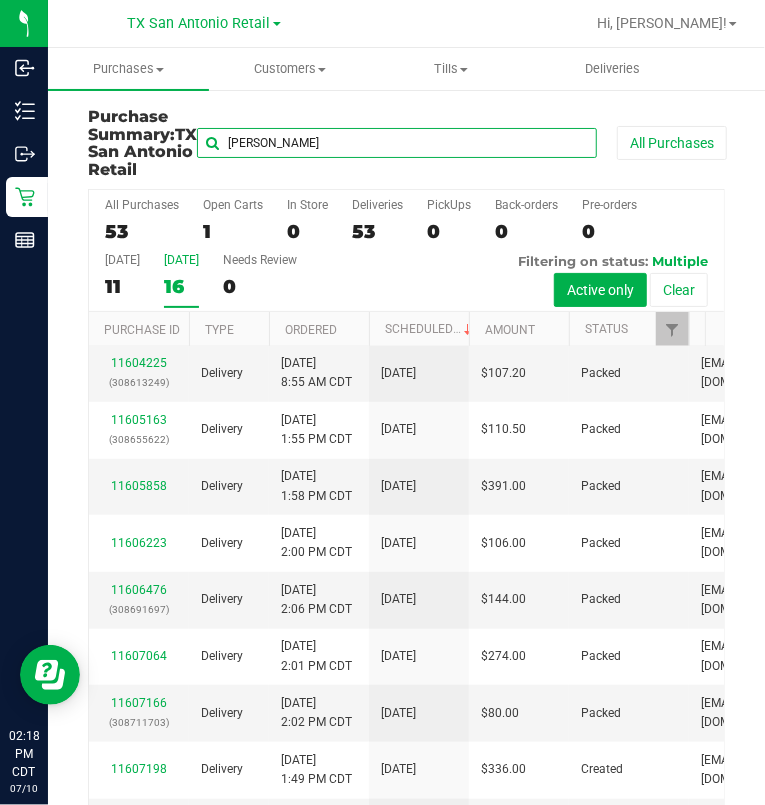 type on "MOLLY" 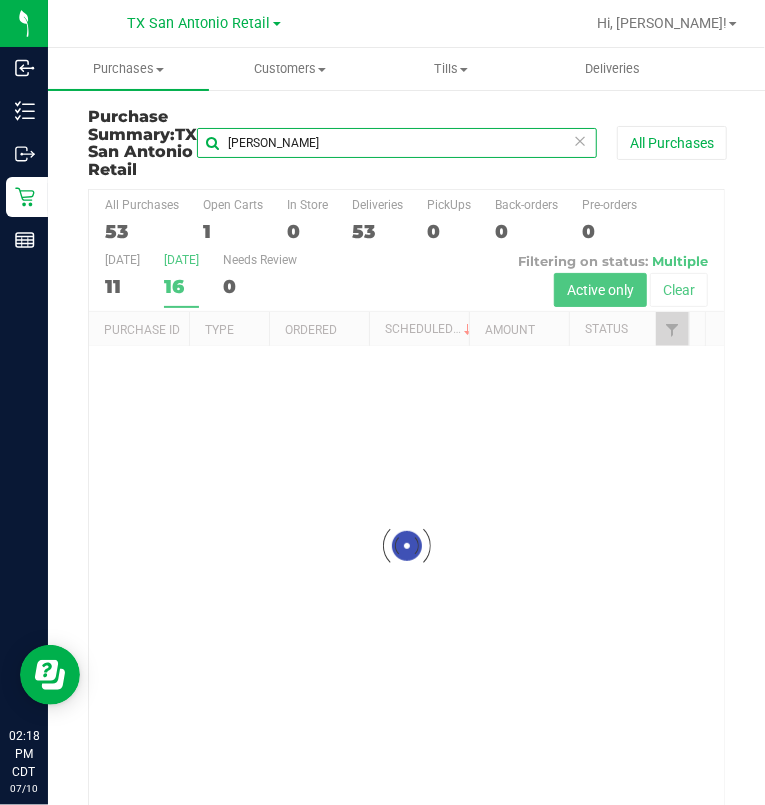 scroll, scrollTop: 0, scrollLeft: 0, axis: both 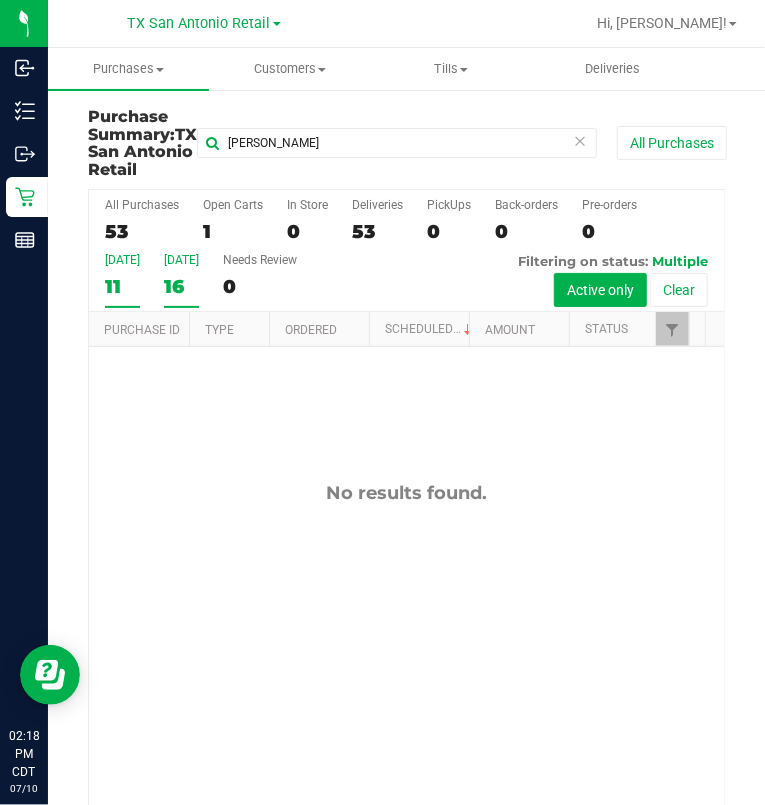 click on "Today
11" at bounding box center (122, 280) 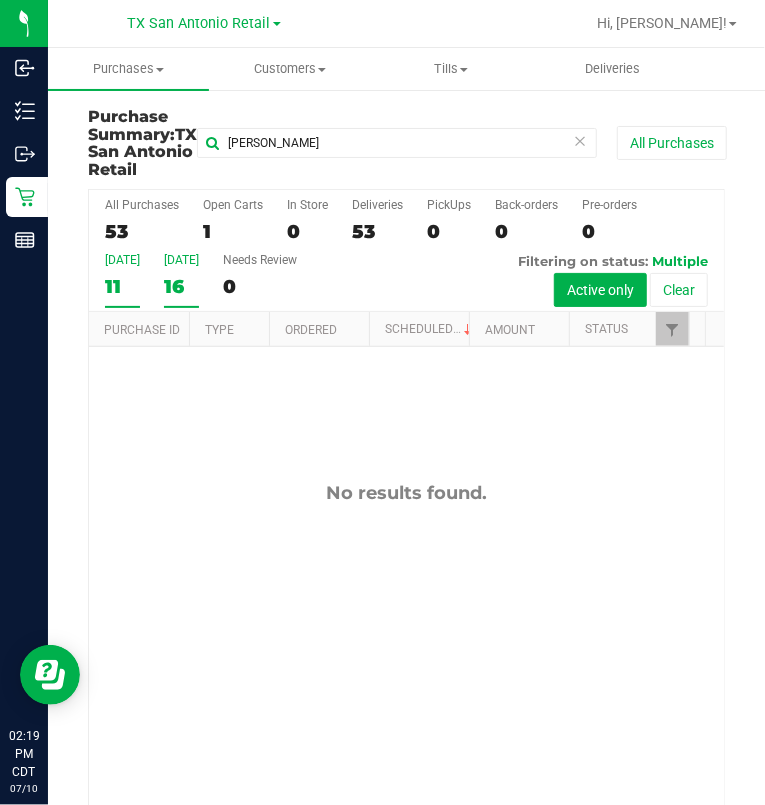 click on "Tomorrow
16" at bounding box center (181, 280) 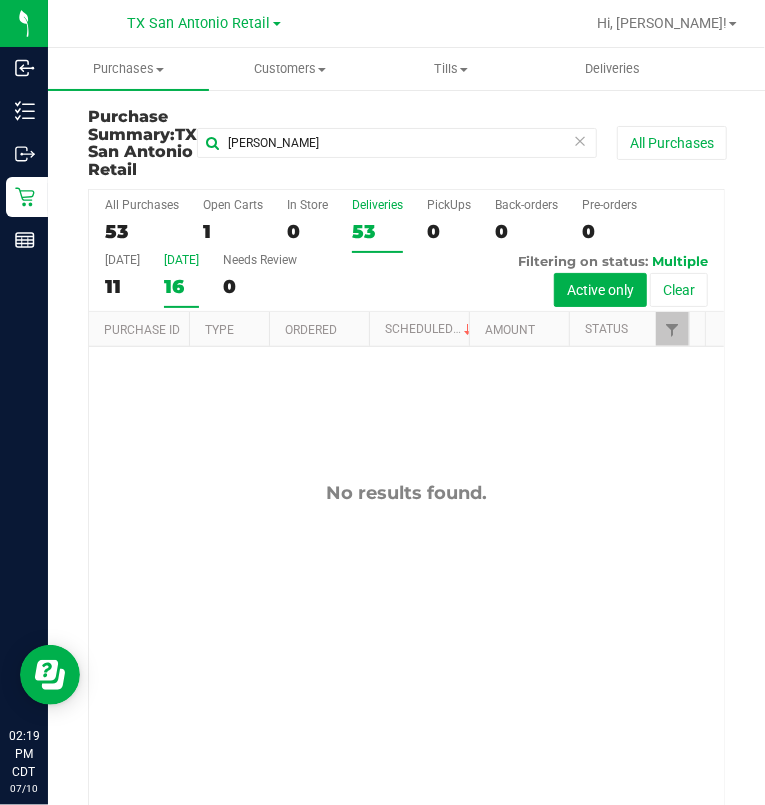 click on "53" at bounding box center (377, 231) 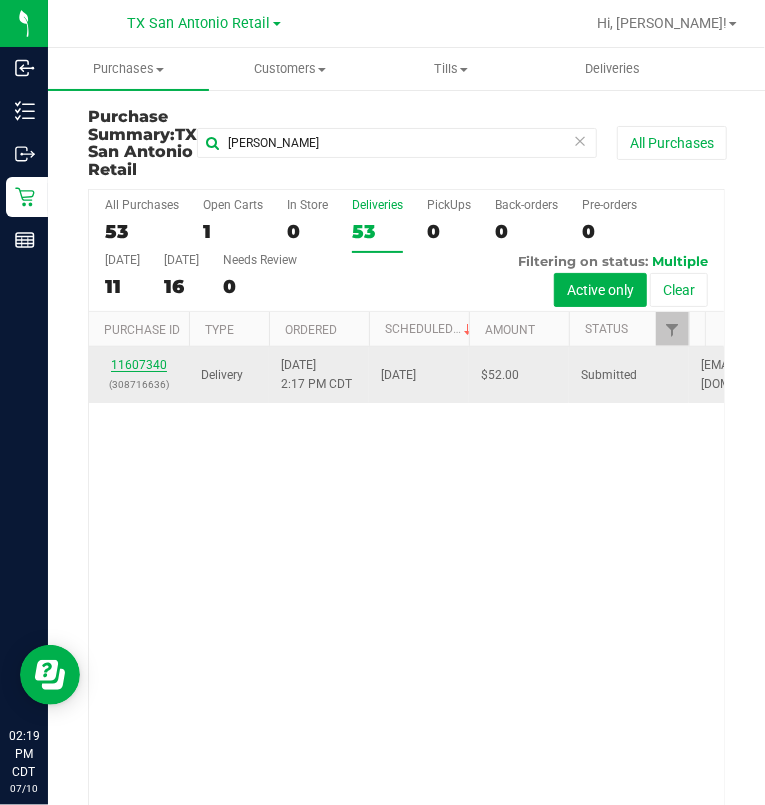 click on "11607340" at bounding box center (139, 365) 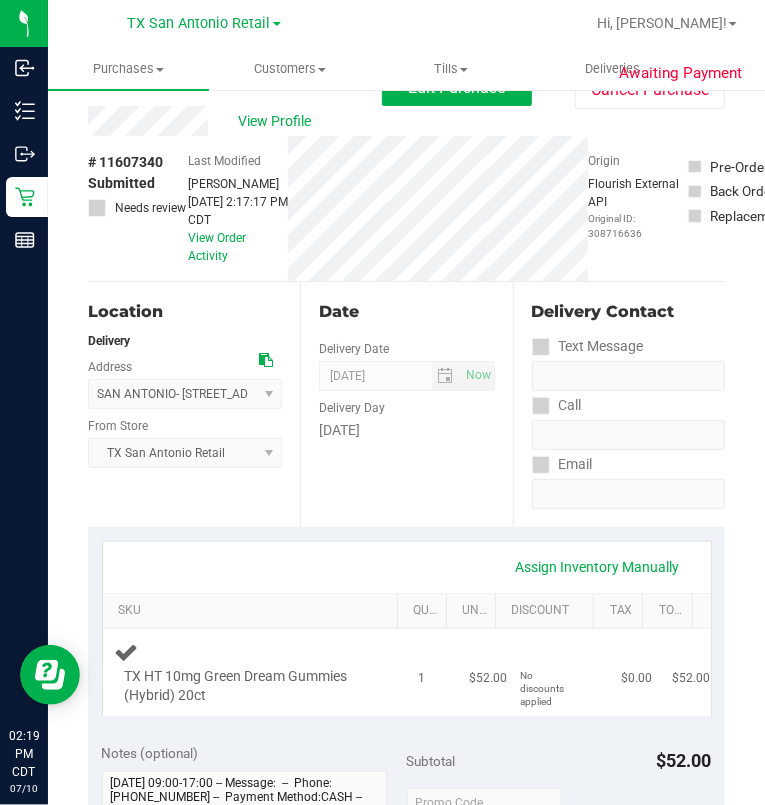 scroll, scrollTop: 0, scrollLeft: 0, axis: both 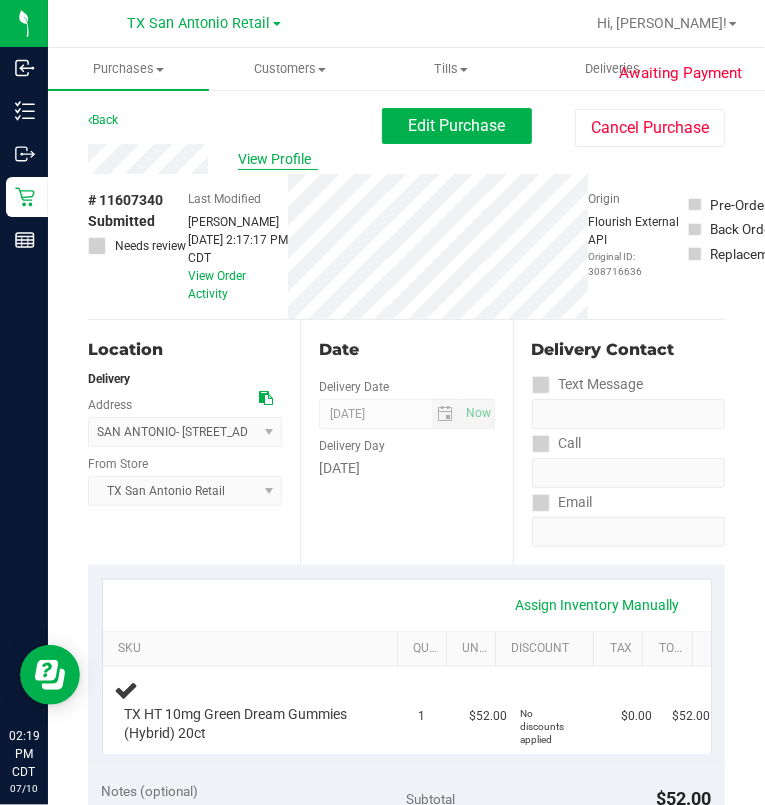 click on "View Profile" at bounding box center [278, 159] 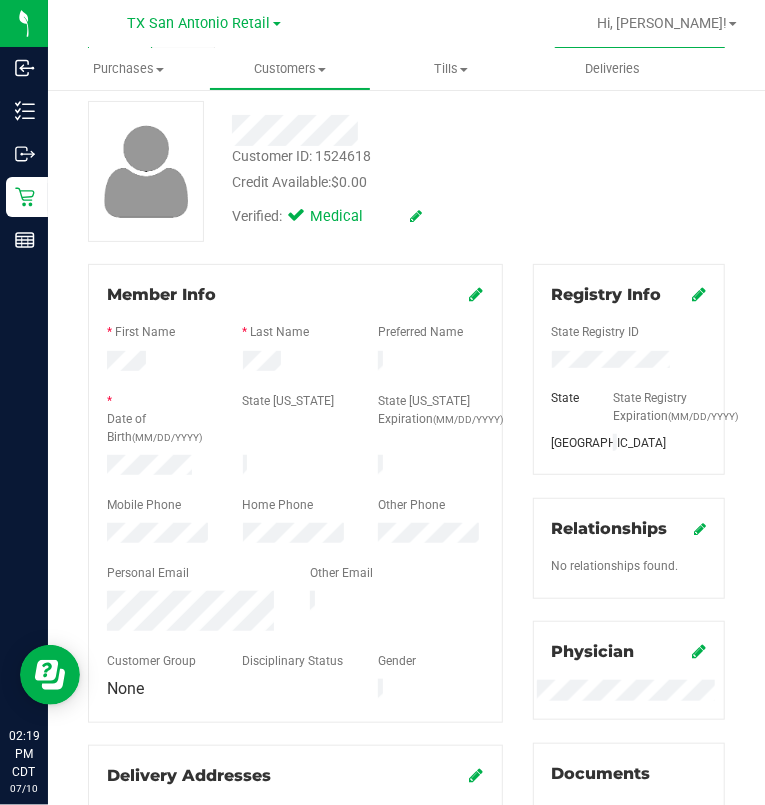 scroll, scrollTop: 0, scrollLeft: 0, axis: both 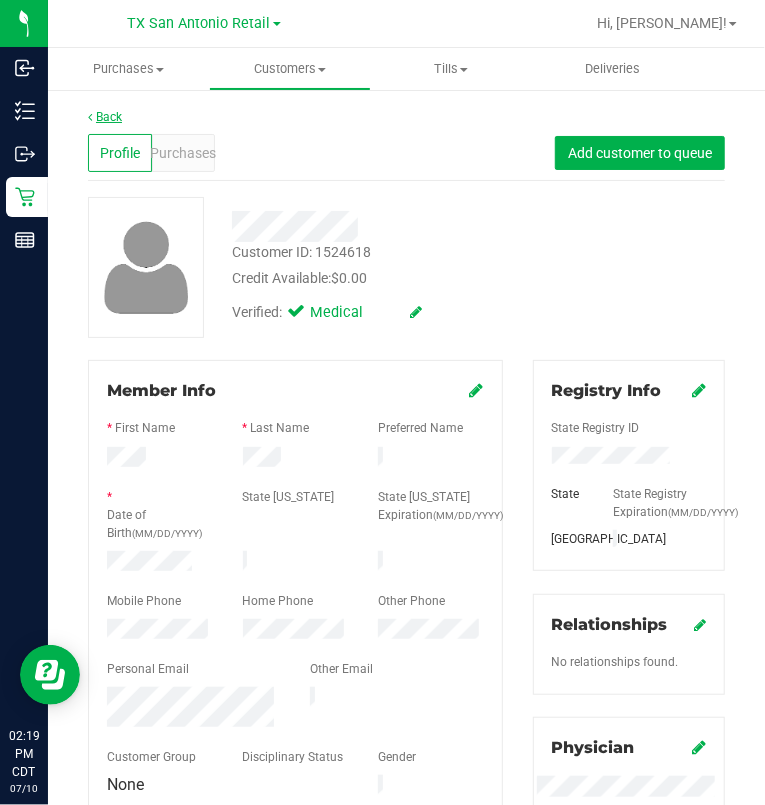 click on "Back" at bounding box center [105, 117] 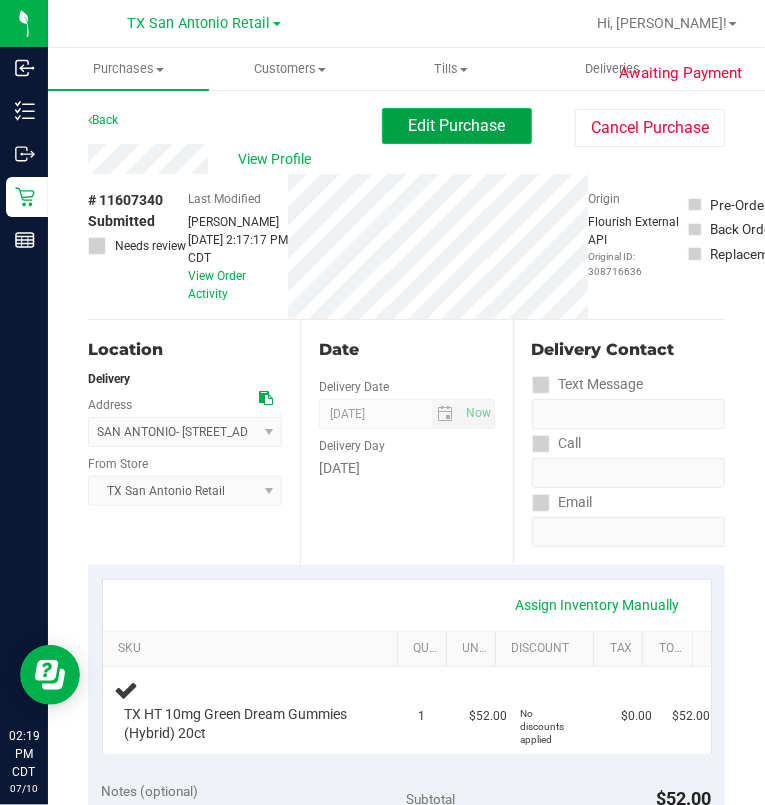 click on "Edit Purchase" at bounding box center (457, 126) 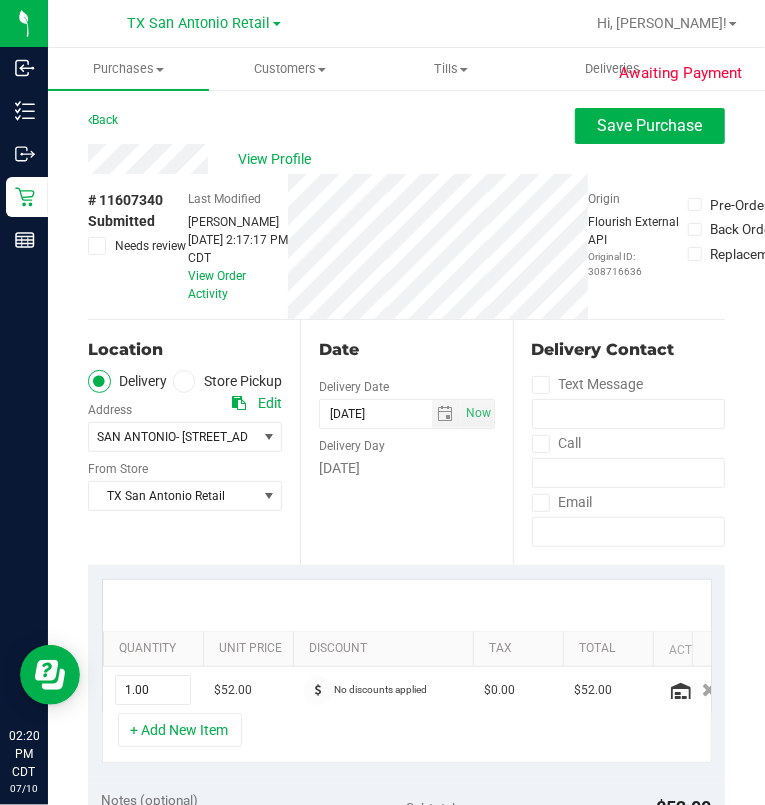 scroll, scrollTop: 533, scrollLeft: 0, axis: vertical 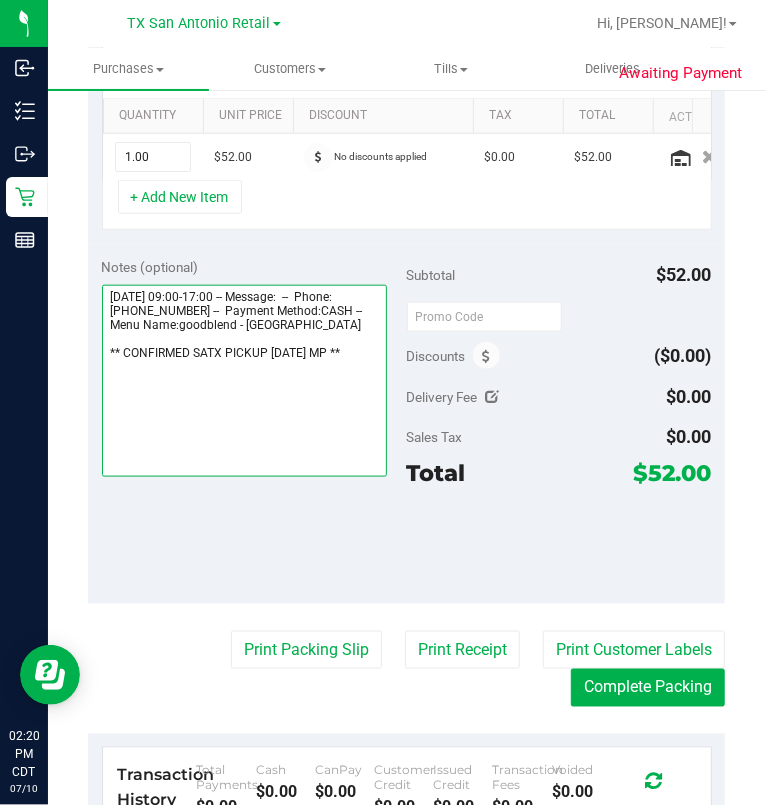 drag, startPoint x: 371, startPoint y: 376, endPoint x: 86, endPoint y: 383, distance: 285.08594 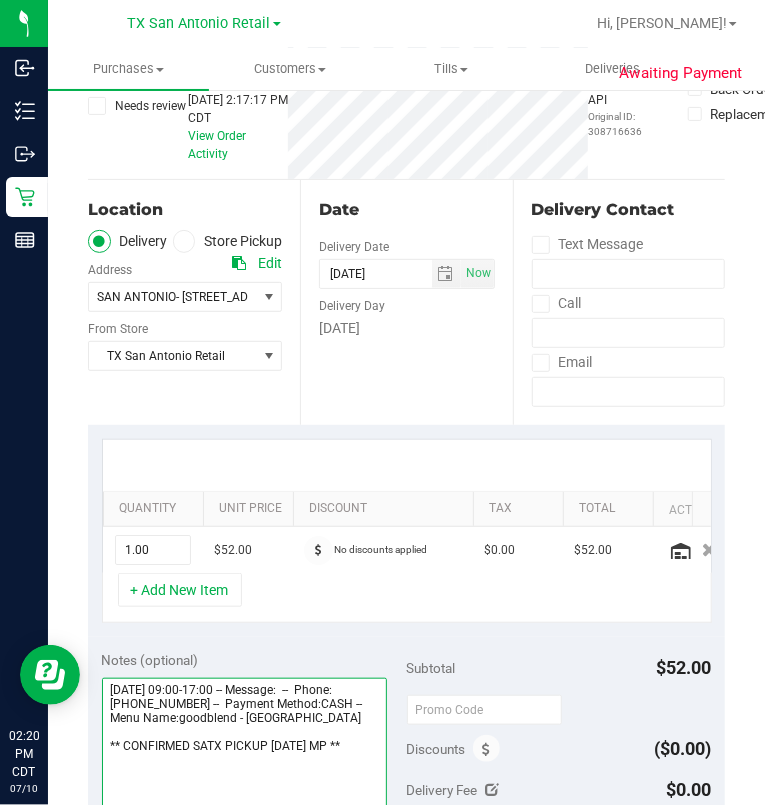 scroll, scrollTop: 0, scrollLeft: 0, axis: both 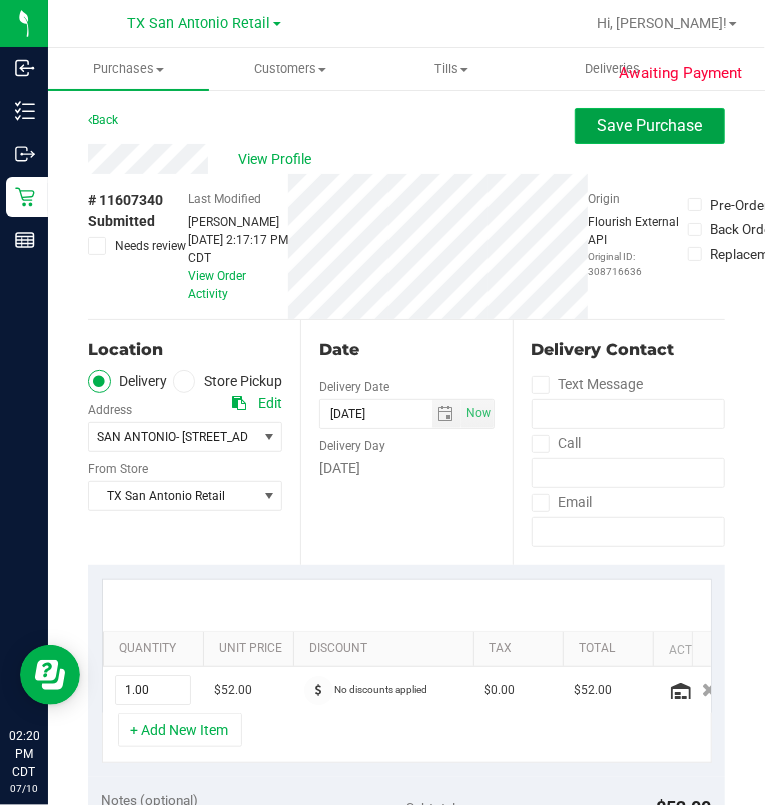 click on "Save Purchase" at bounding box center (650, 125) 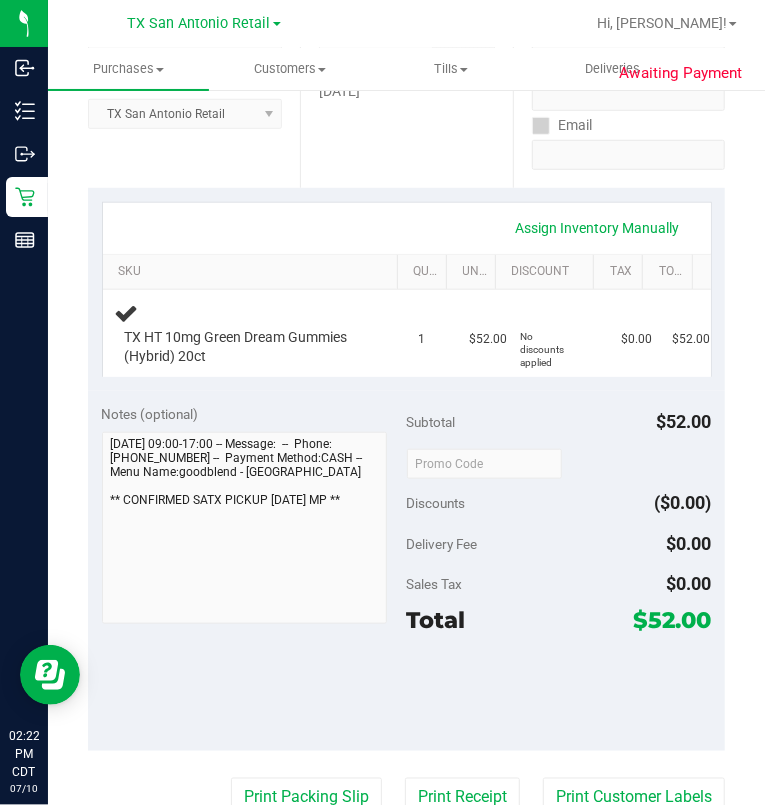 scroll, scrollTop: 0, scrollLeft: 0, axis: both 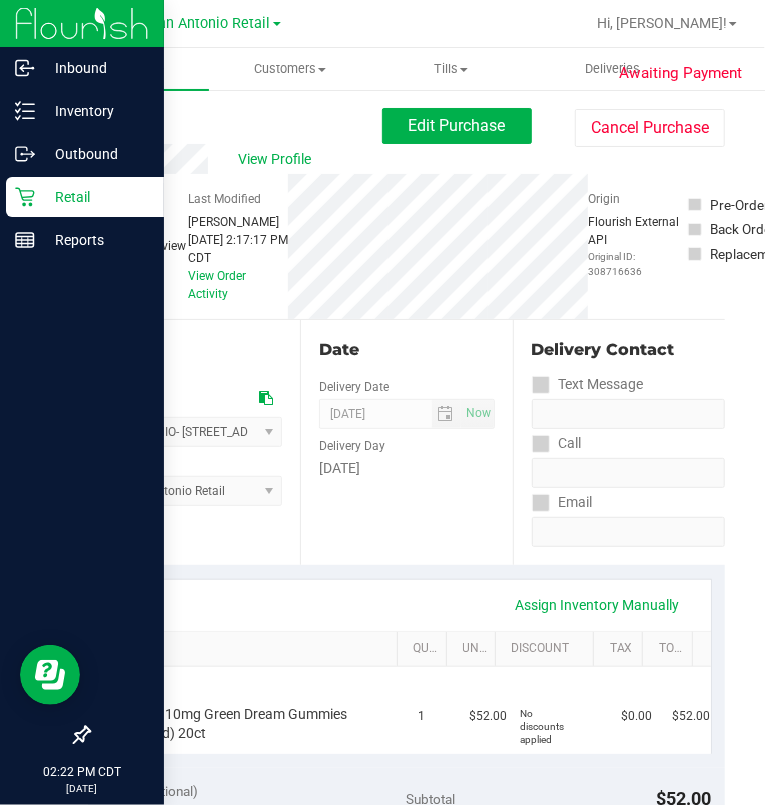 click on "Retail" at bounding box center [95, 197] 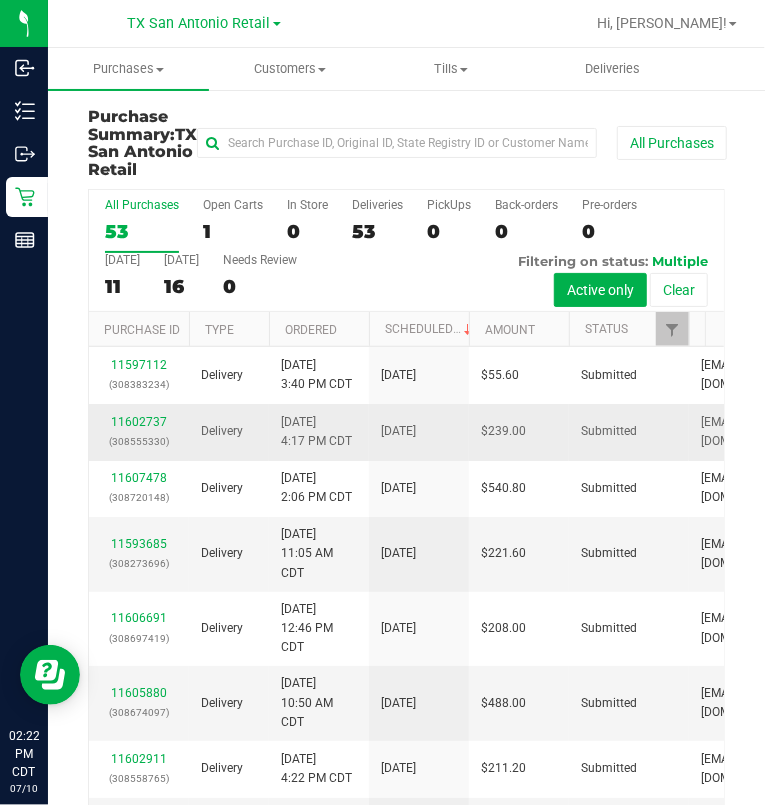 click on "Submitted" at bounding box center (629, 432) 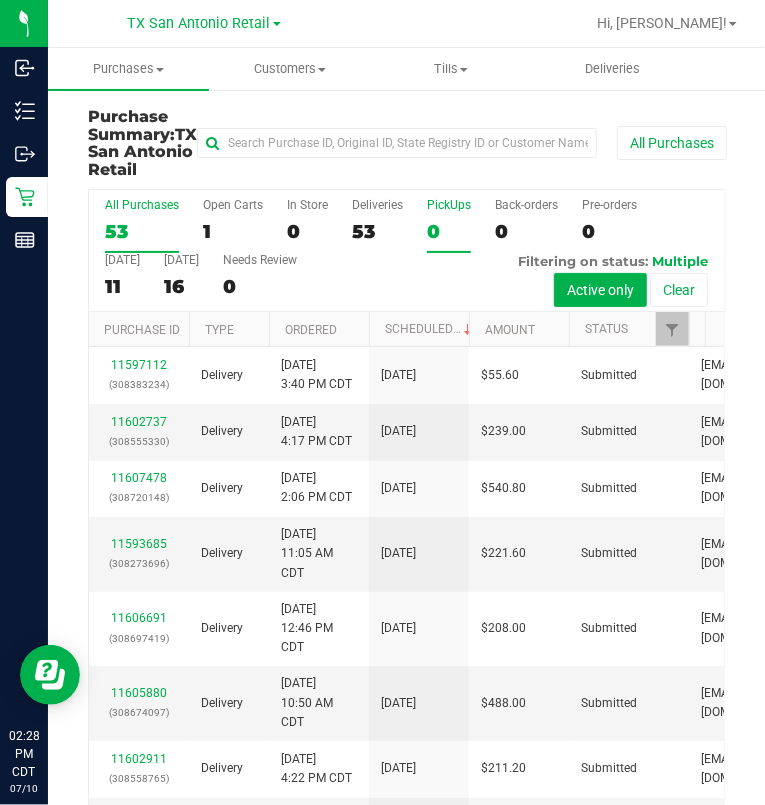 click on "0" at bounding box center (449, 231) 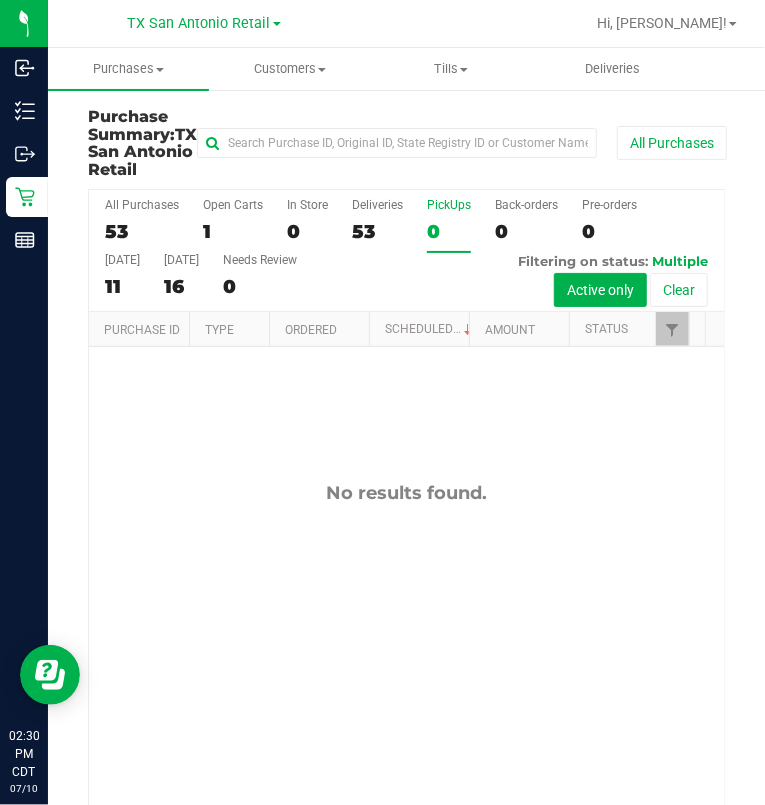 click on "0" at bounding box center [449, 231] 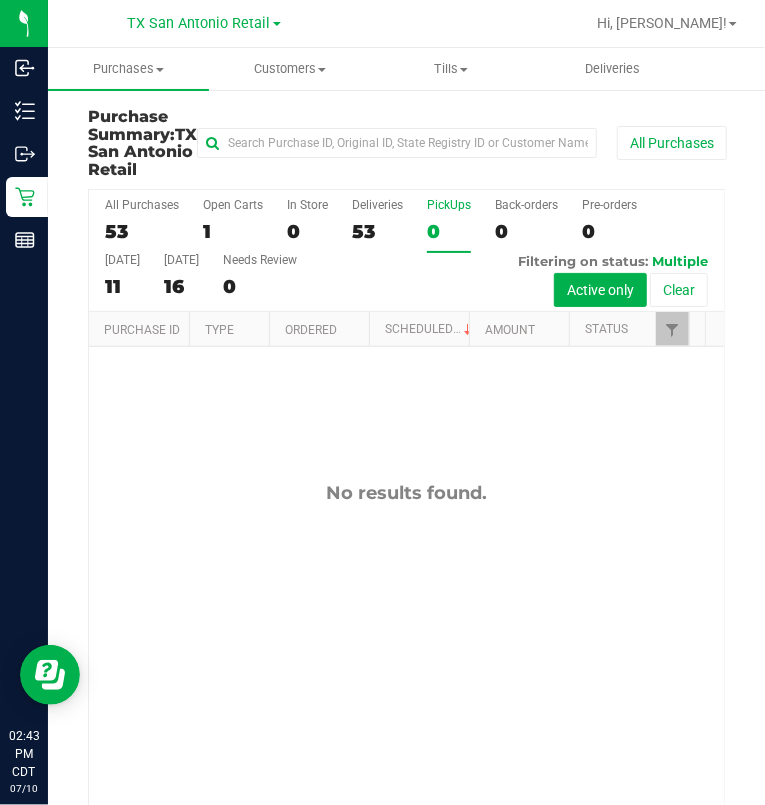 click on "0" at bounding box center [449, 231] 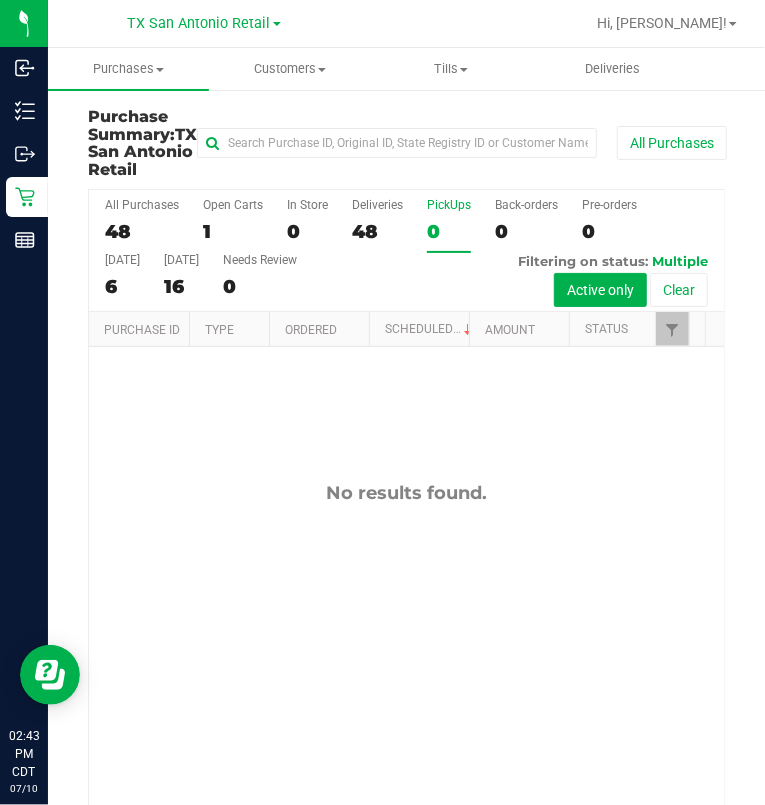 click on "0" at bounding box center (449, 231) 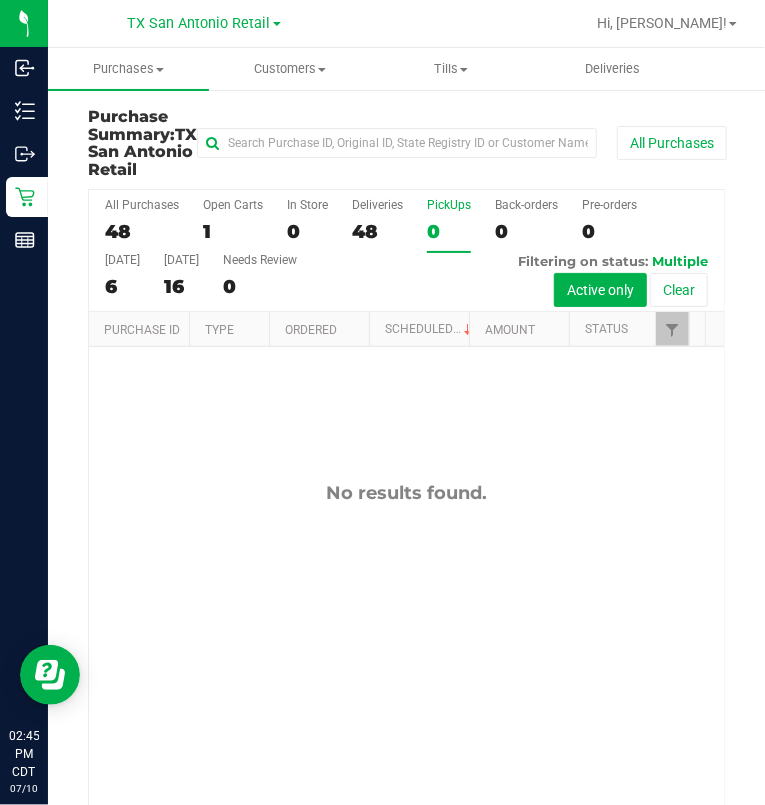 click on "PickUps
0" at bounding box center [449, 225] 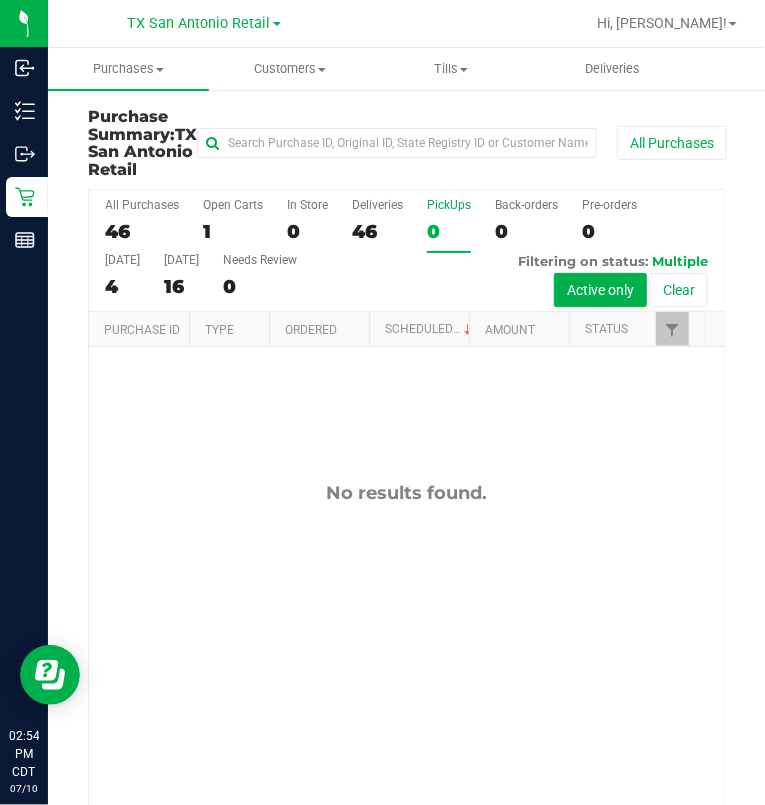 click on "No results found." at bounding box center (406, 668) 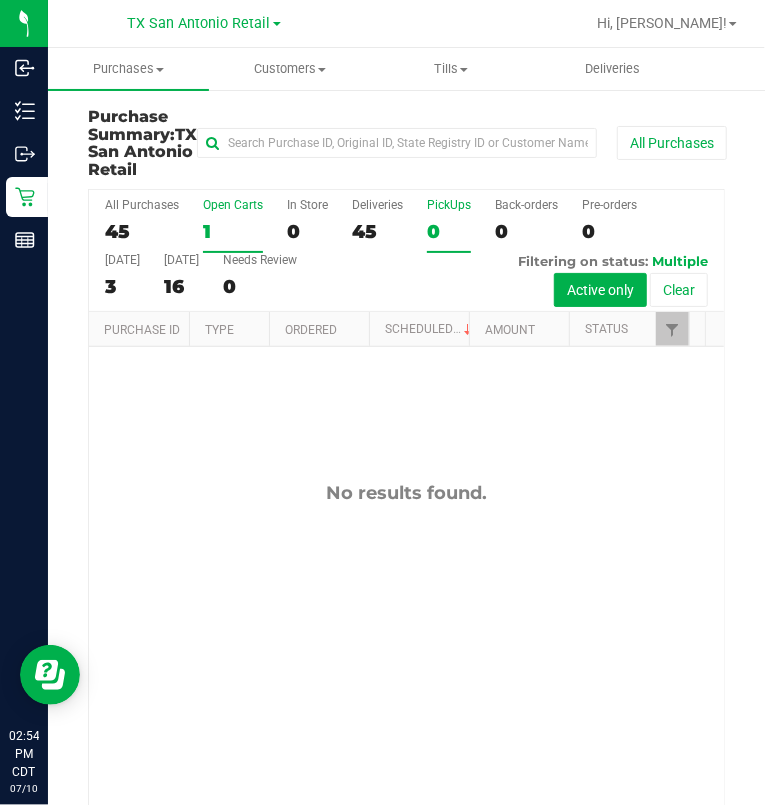 click on "1" at bounding box center [233, 231] 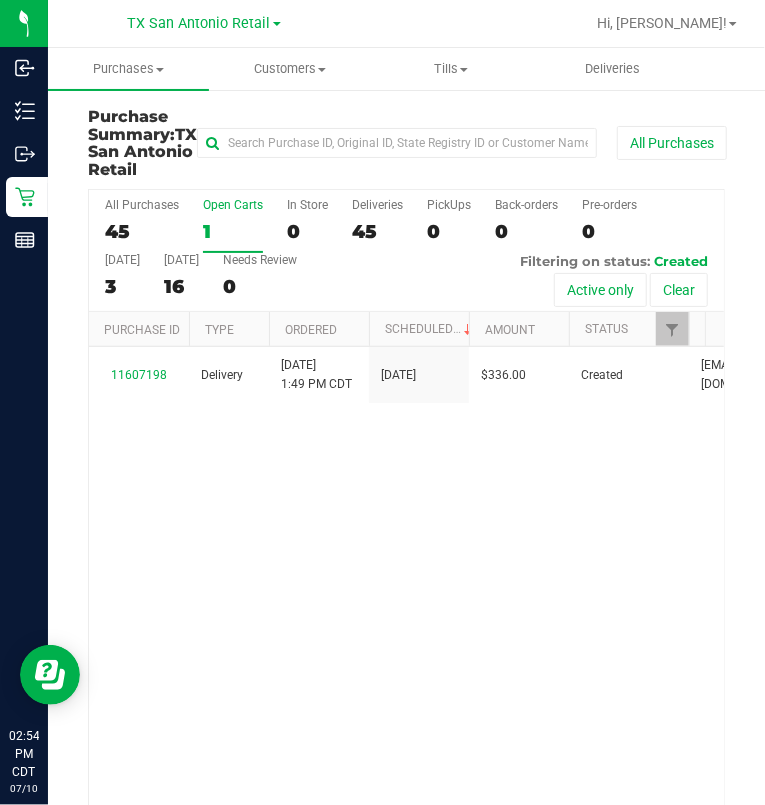 click on "All Purchases
45
Open Carts
1
In Store
0
Deliveries
45
PickUps
0
Back-orders
0
Pre-orders
0
Today
3
Tomorrow
16" at bounding box center [406, 251] 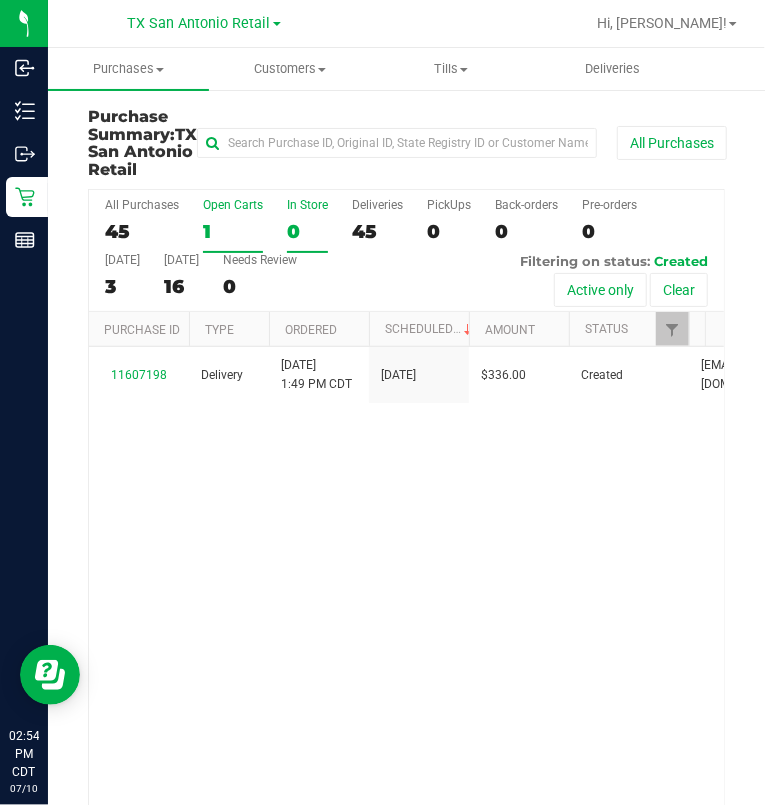 click on "0" at bounding box center (307, 231) 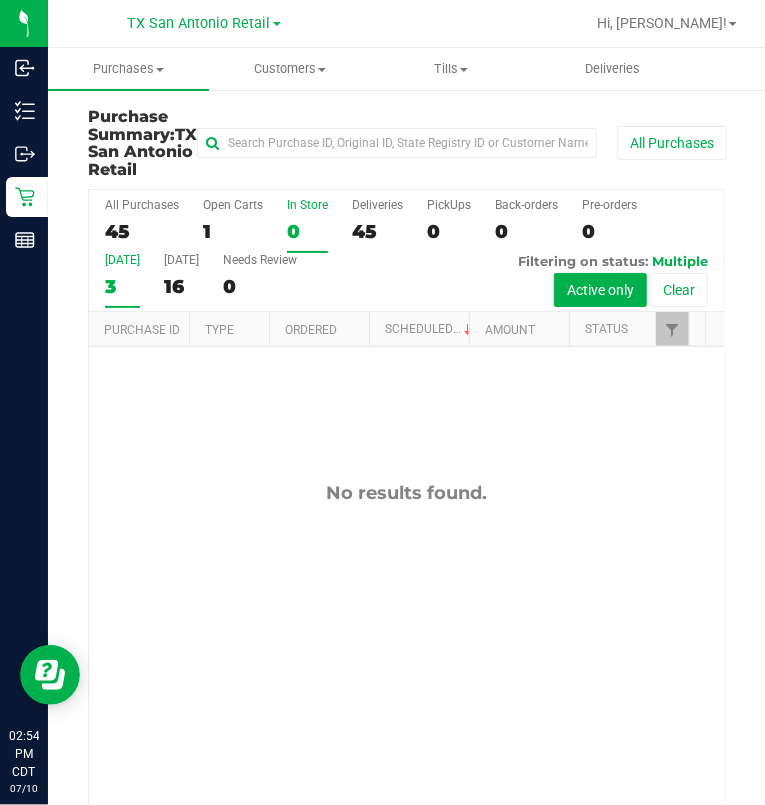 click on "3" at bounding box center (122, 286) 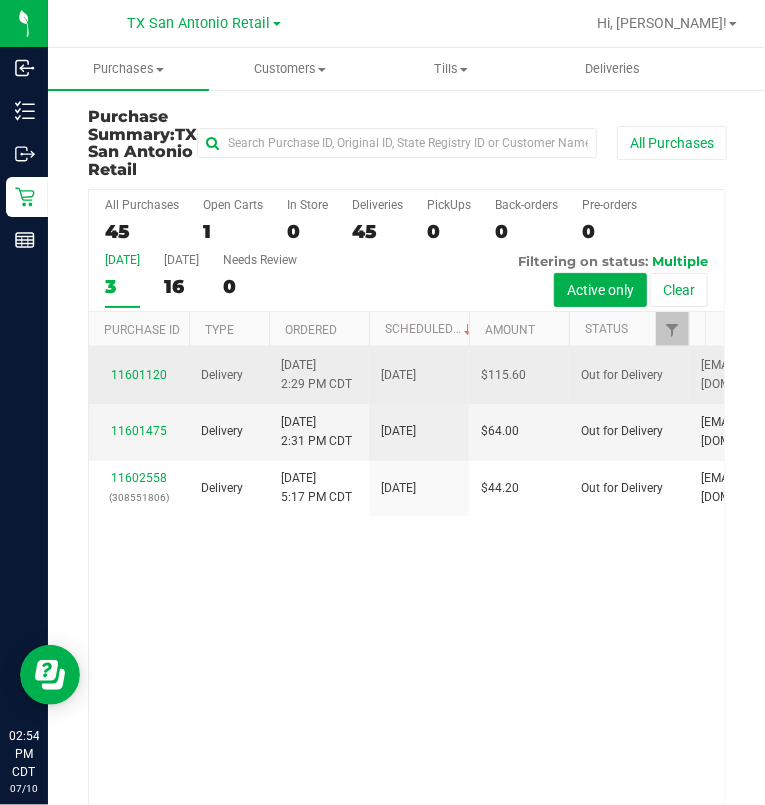 scroll, scrollTop: 23, scrollLeft: 0, axis: vertical 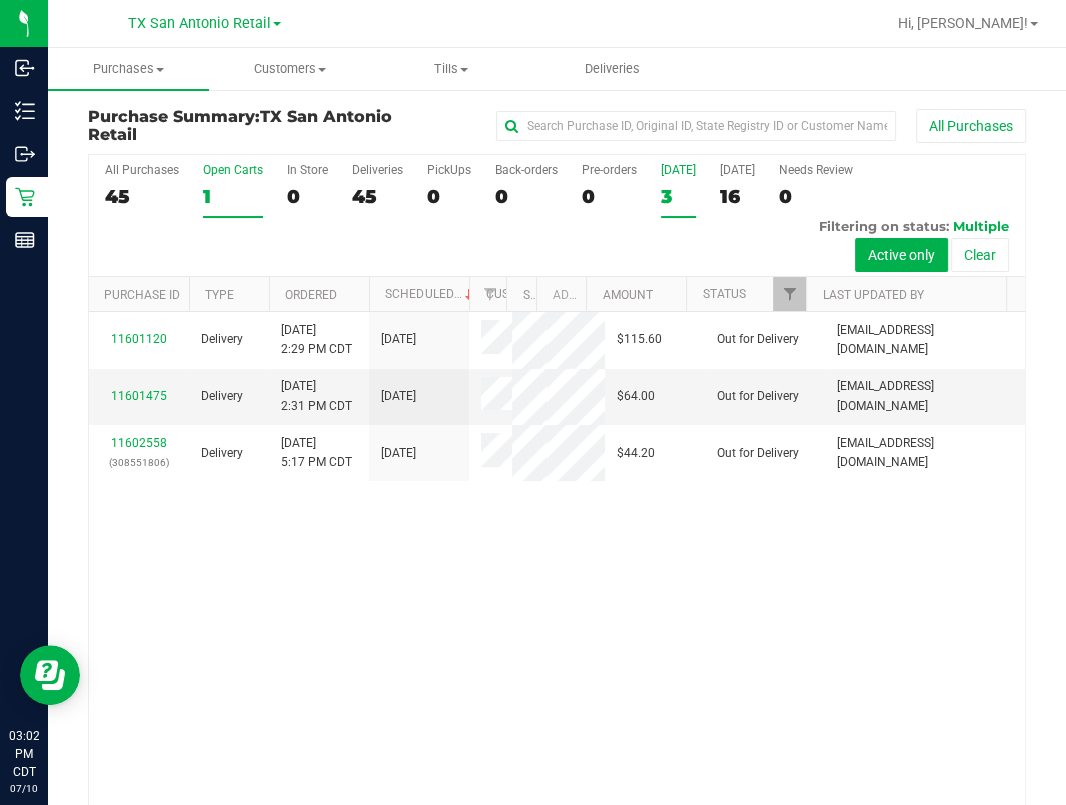 click on "1" at bounding box center [233, 196] 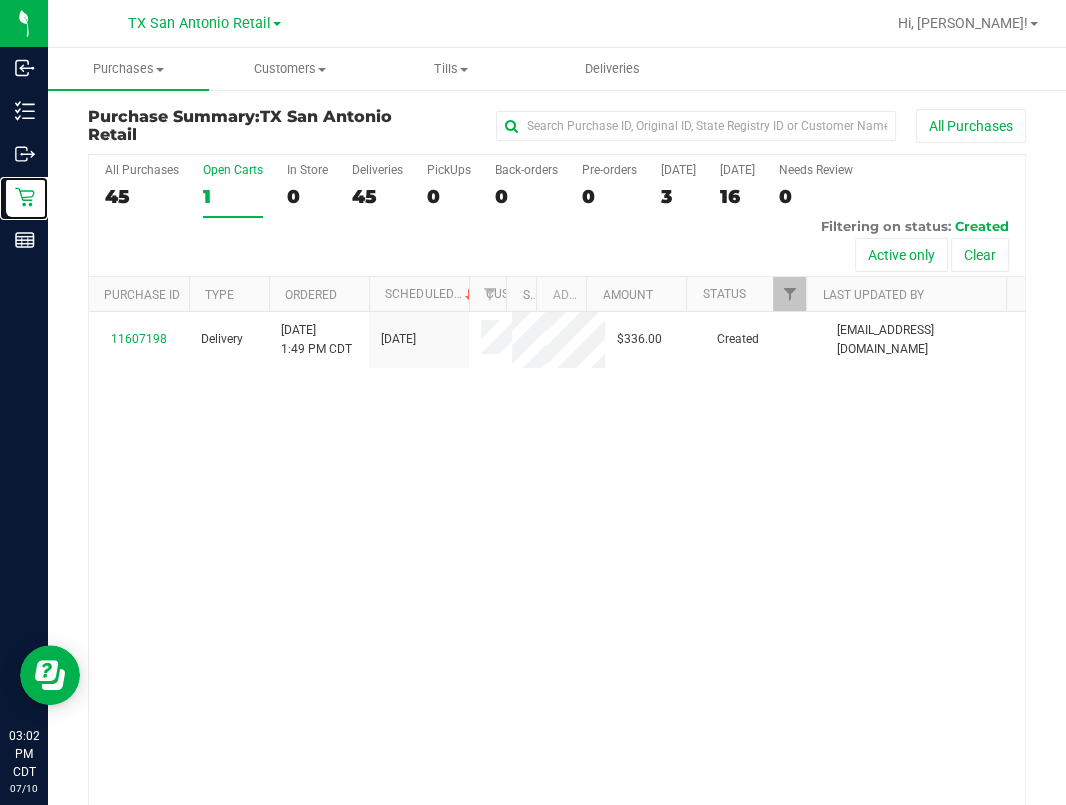 drag, startPoint x: 35, startPoint y: 211, endPoint x: 364, endPoint y: 245, distance: 330.75217 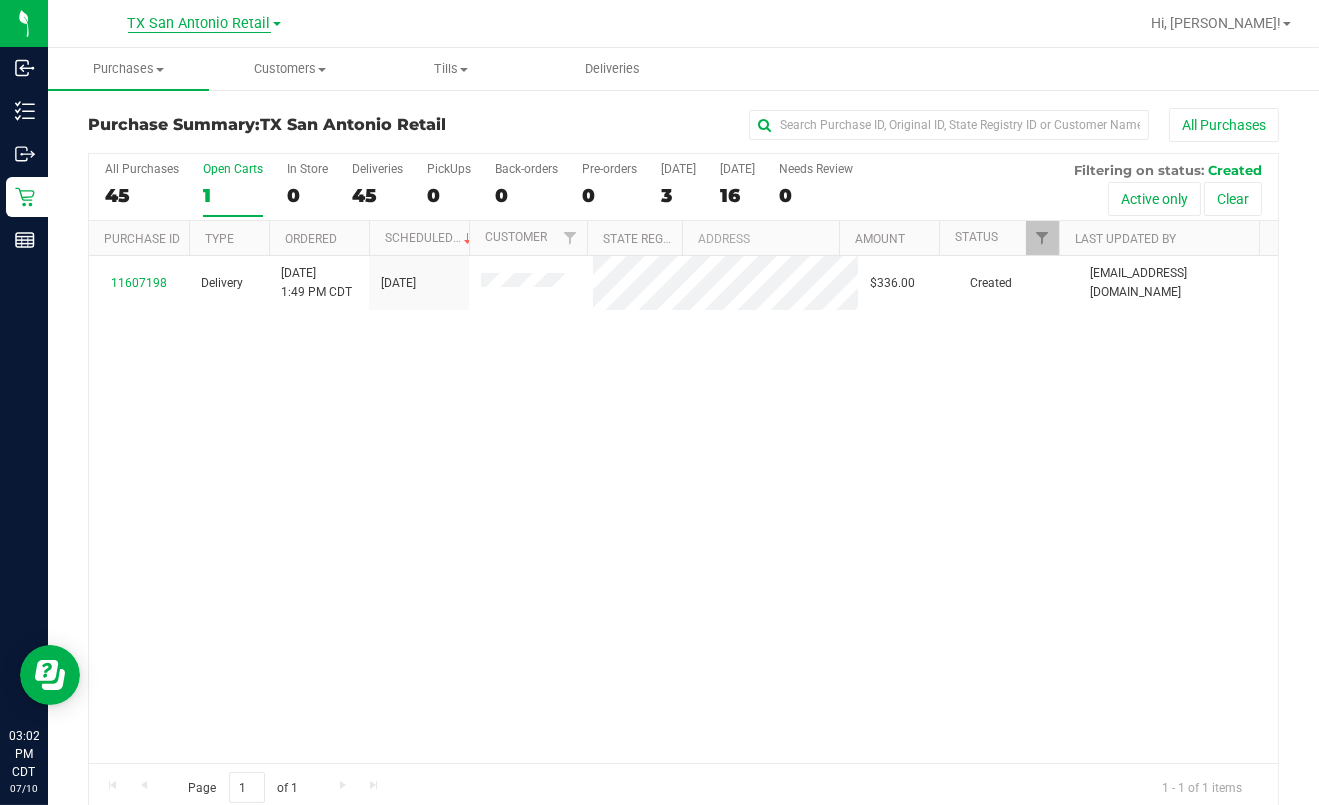 click on "TX San Antonio Retail" at bounding box center [199, 24] 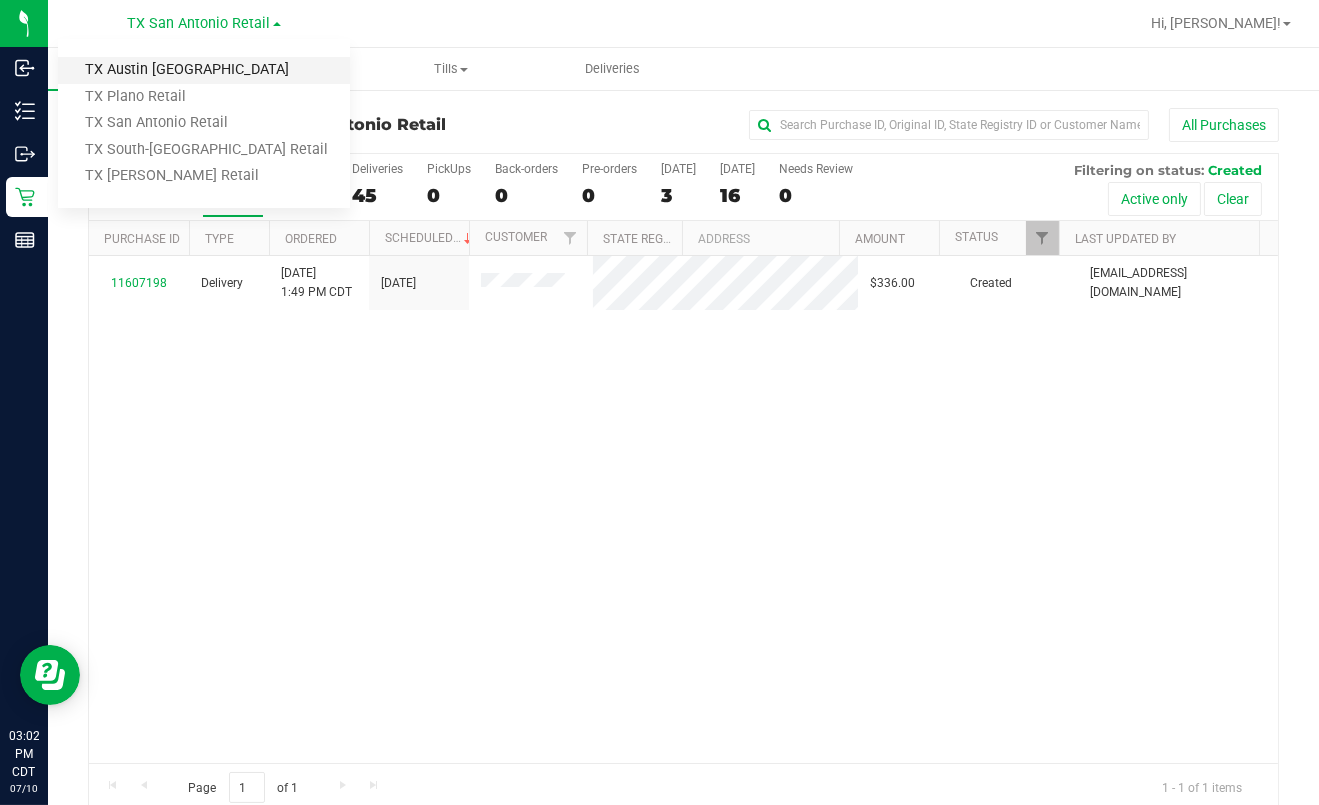 click on "TX Austin [GEOGRAPHIC_DATA]" at bounding box center [204, 70] 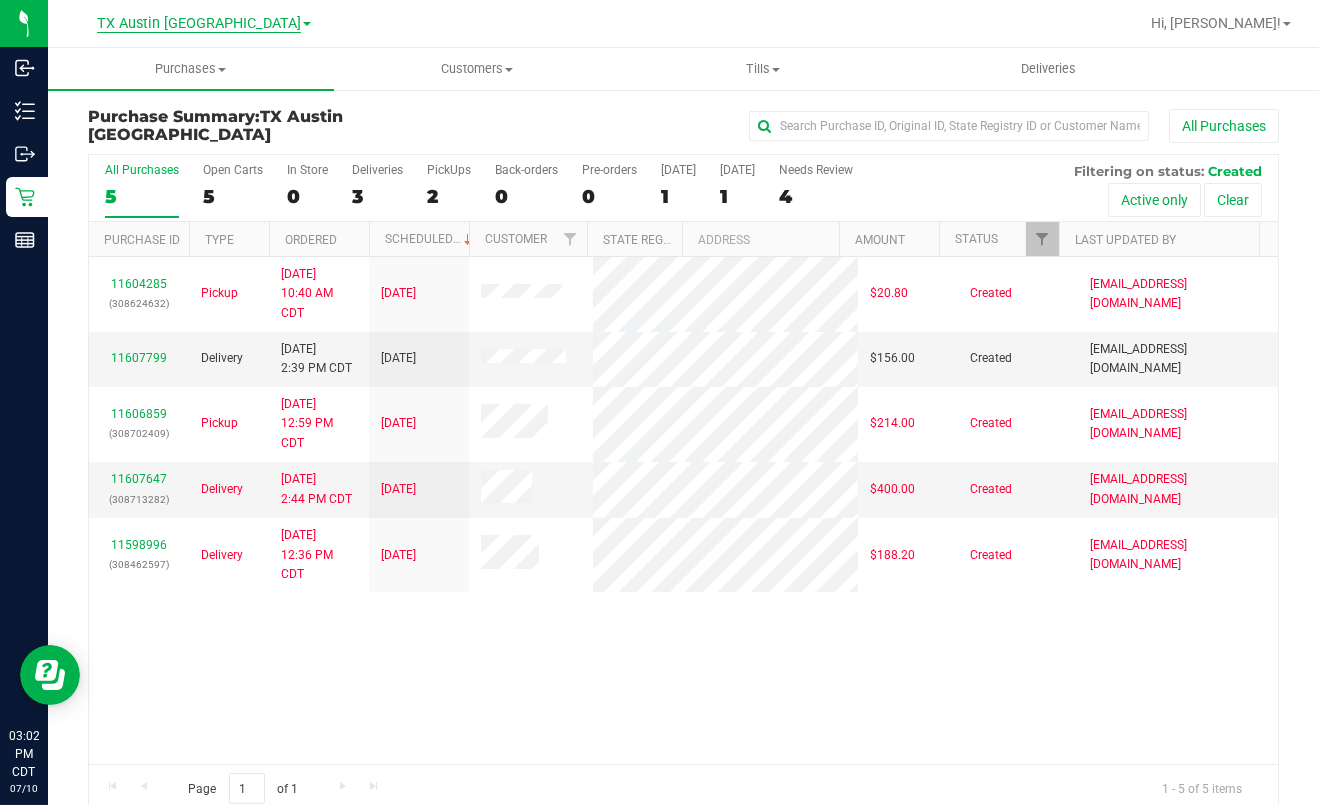 click on "TX Austin [GEOGRAPHIC_DATA]" at bounding box center [199, 24] 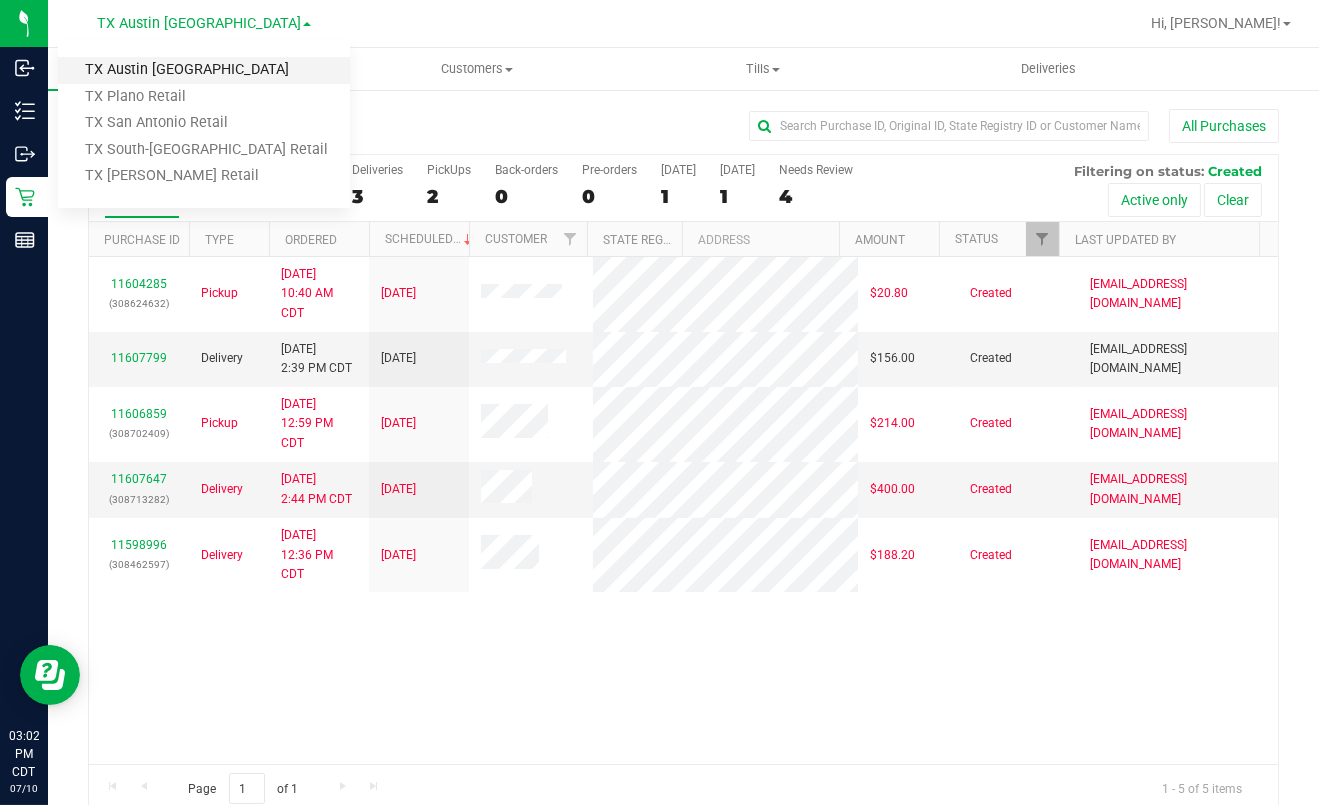 click on "TX Austin [GEOGRAPHIC_DATA]" at bounding box center [204, 70] 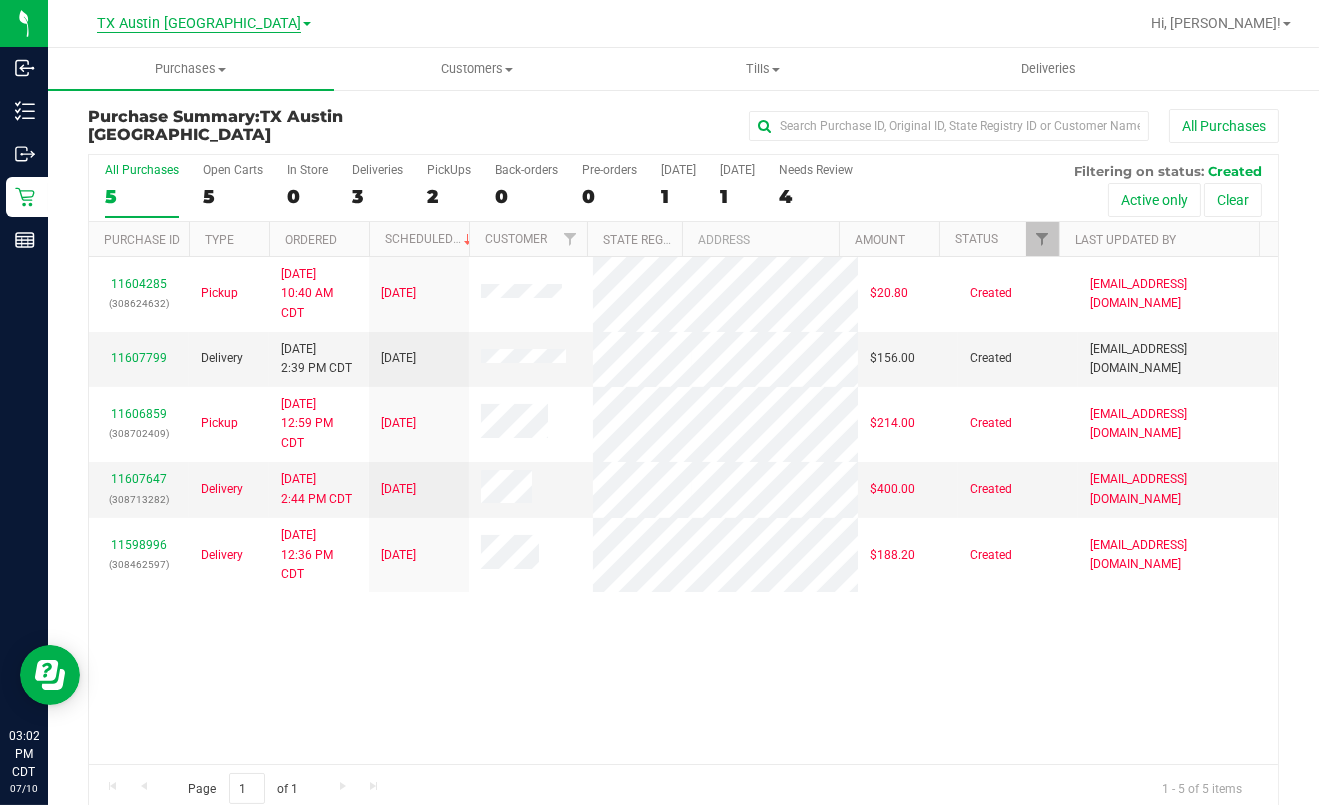 click on "TX Austin [GEOGRAPHIC_DATA]" at bounding box center [199, 24] 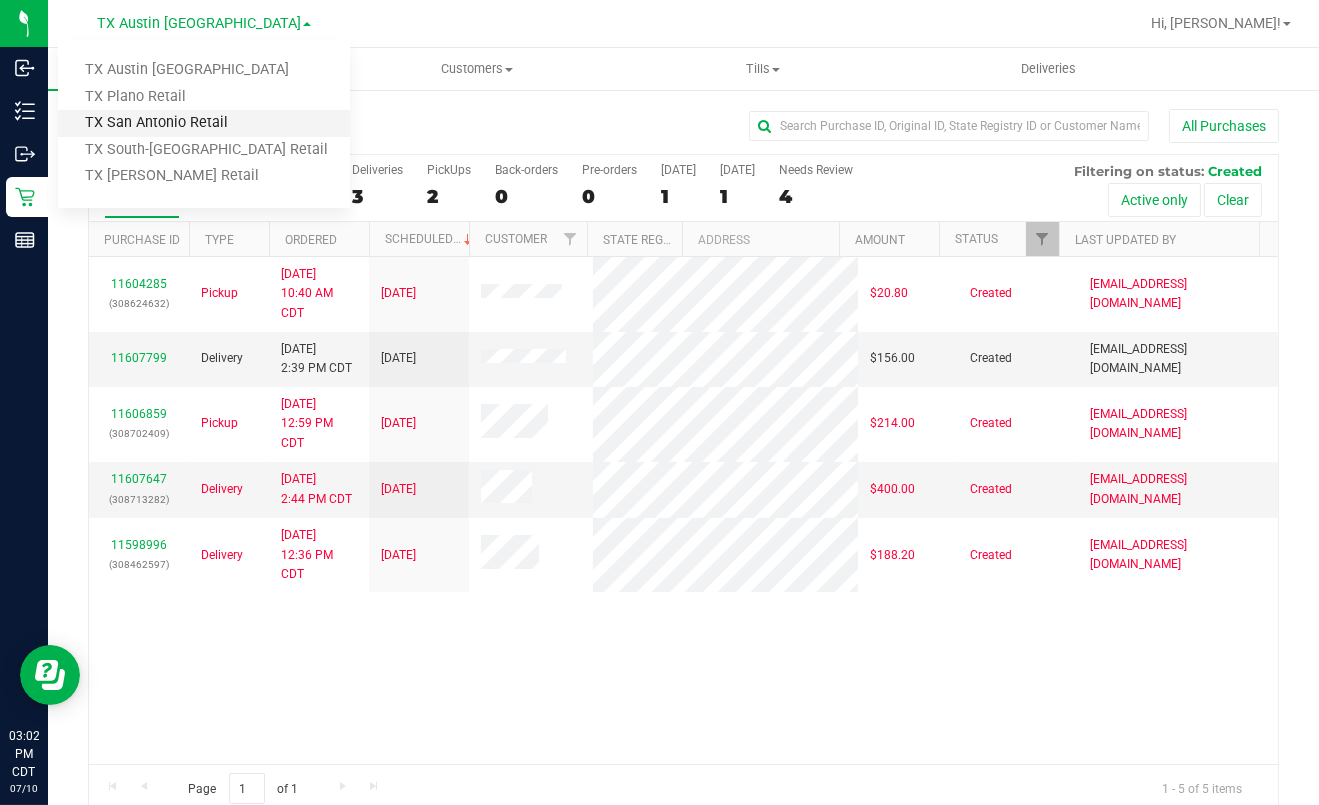 click on "TX San Antonio Retail" at bounding box center [204, 123] 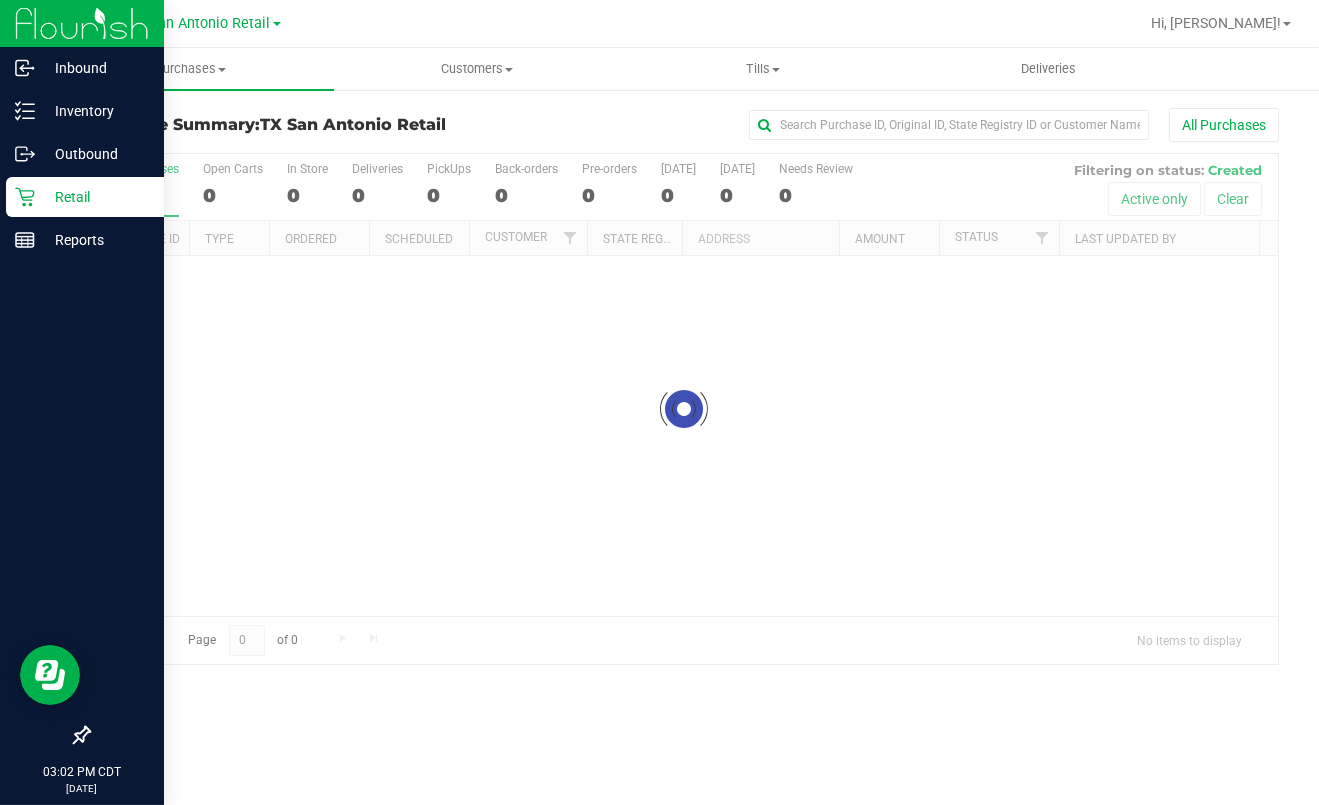 click 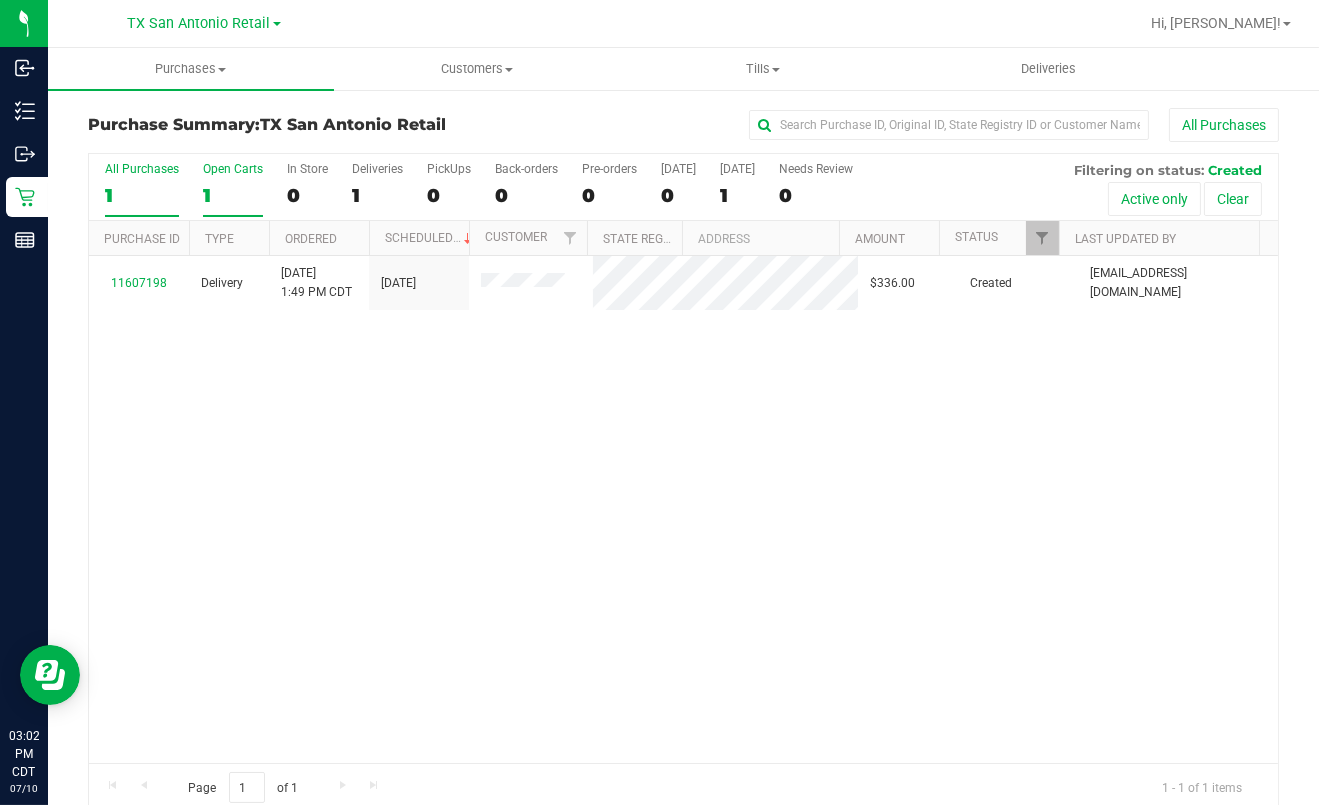 click on "1" at bounding box center (233, 195) 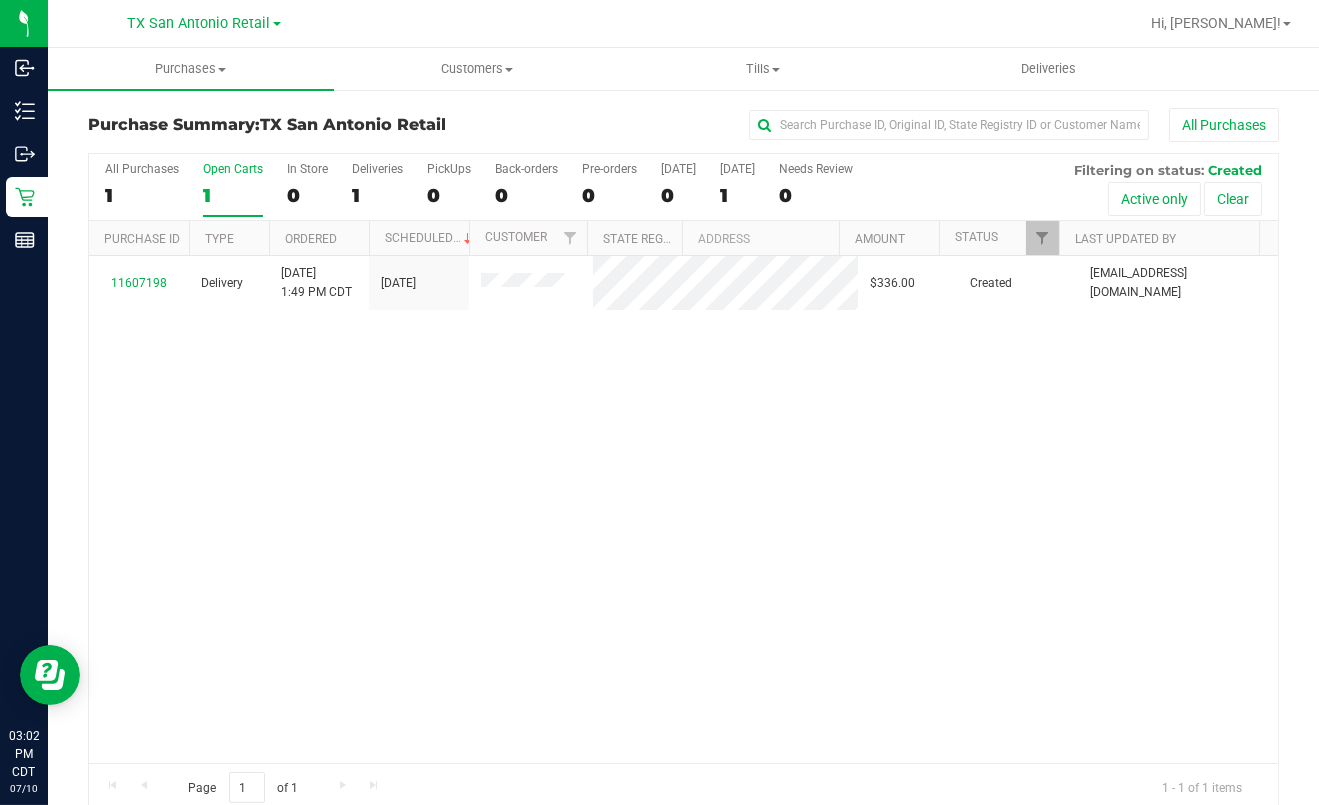click on "11607198
Delivery 7/10/2025 1:49 PM CDT 7/11/2025
$336.00
Created alawson@goodblend.com" at bounding box center (683, 509) 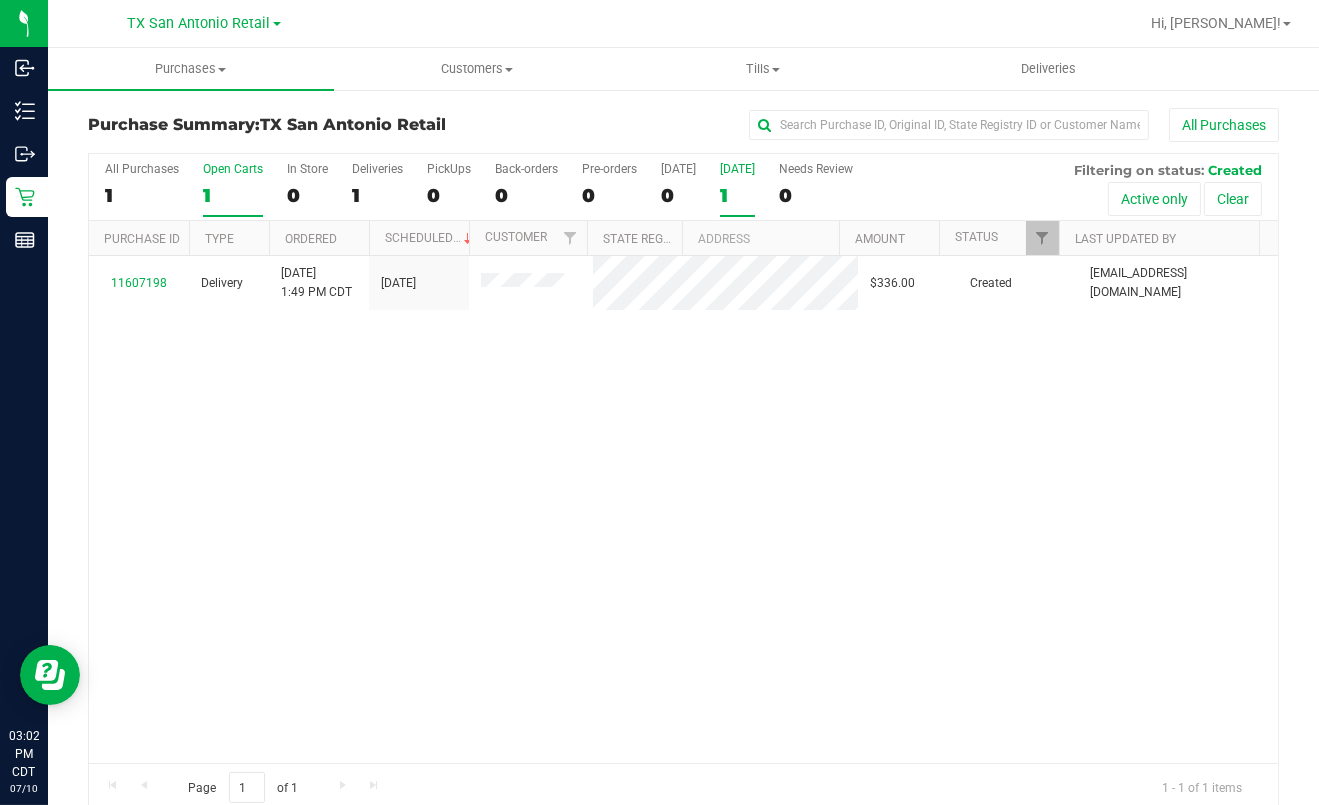click on "[DATE]" at bounding box center (737, 169) 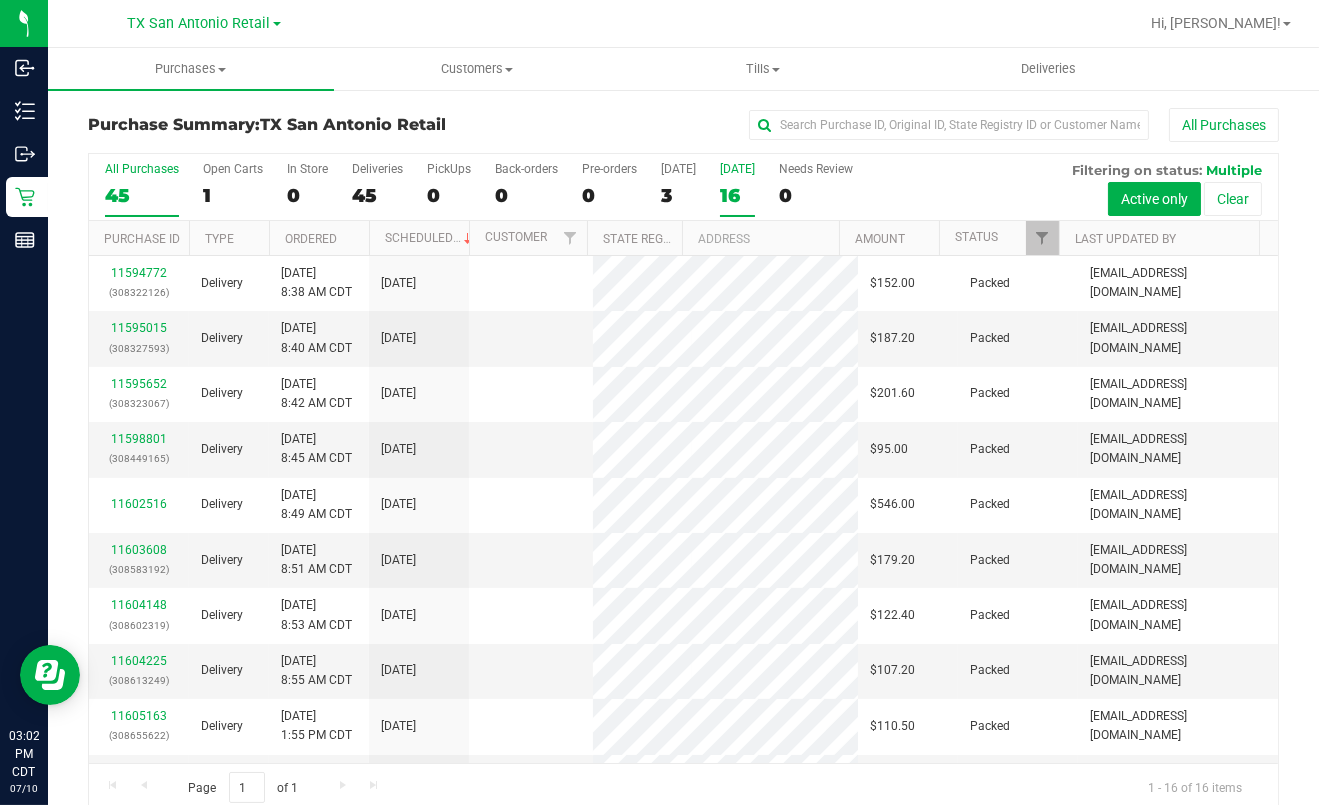 click on "45" at bounding box center (142, 195) 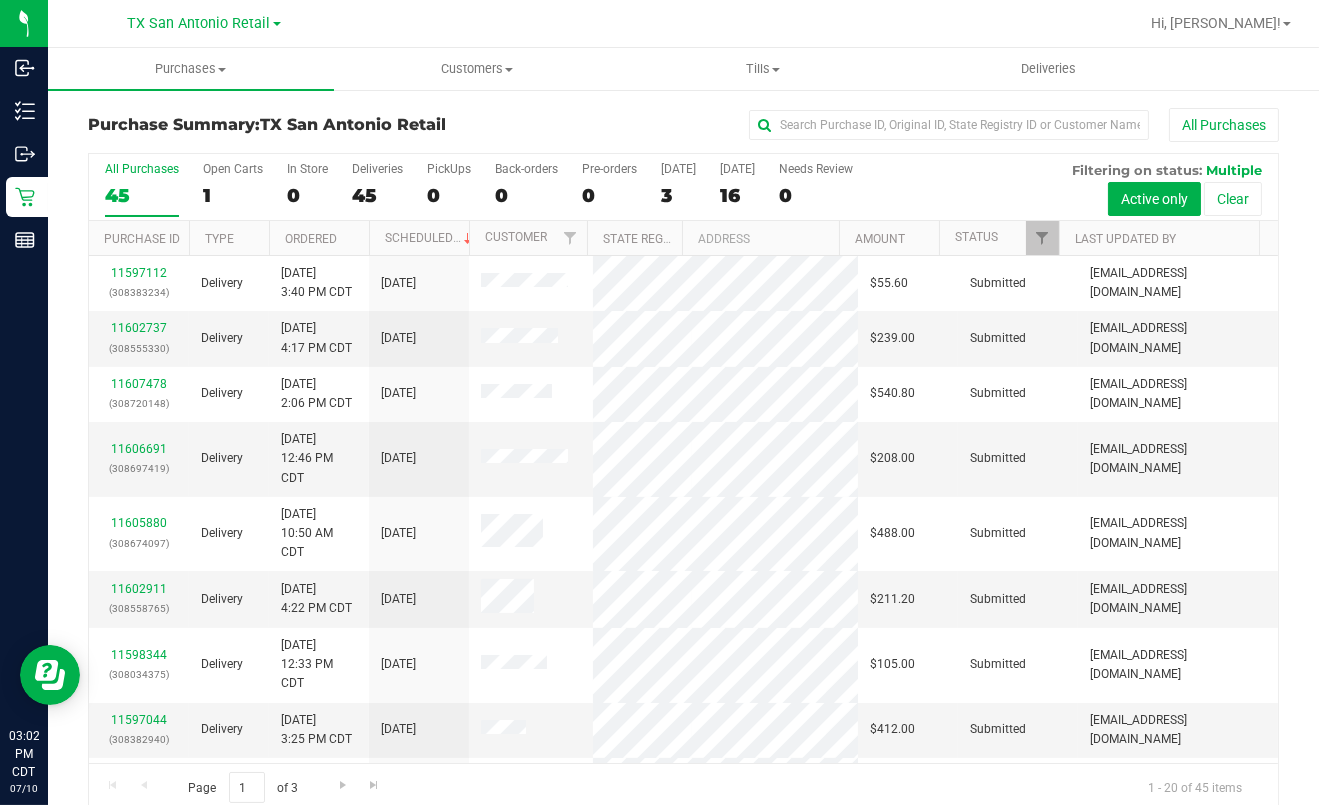 click on "45" at bounding box center (142, 195) 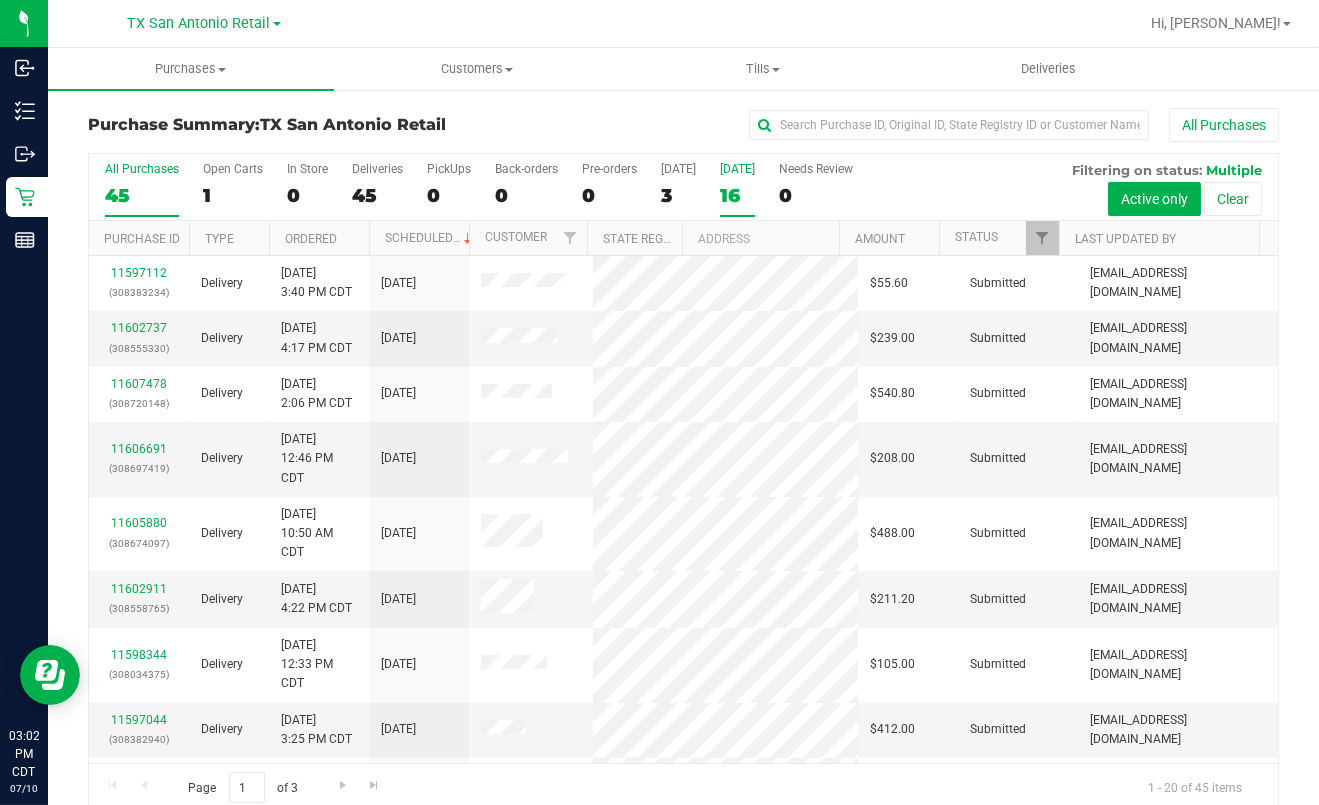 click on "[DATE]" at bounding box center [737, 169] 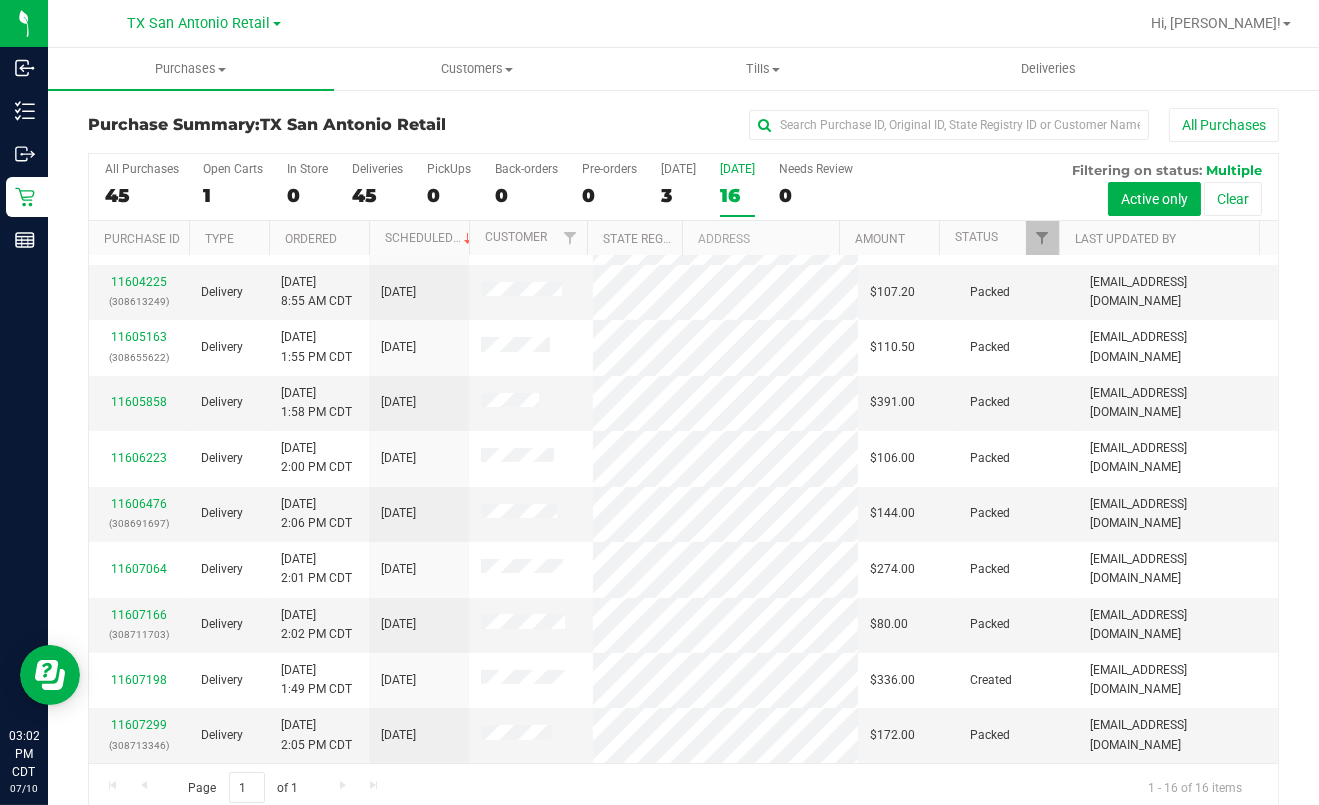 scroll, scrollTop: 778, scrollLeft: 0, axis: vertical 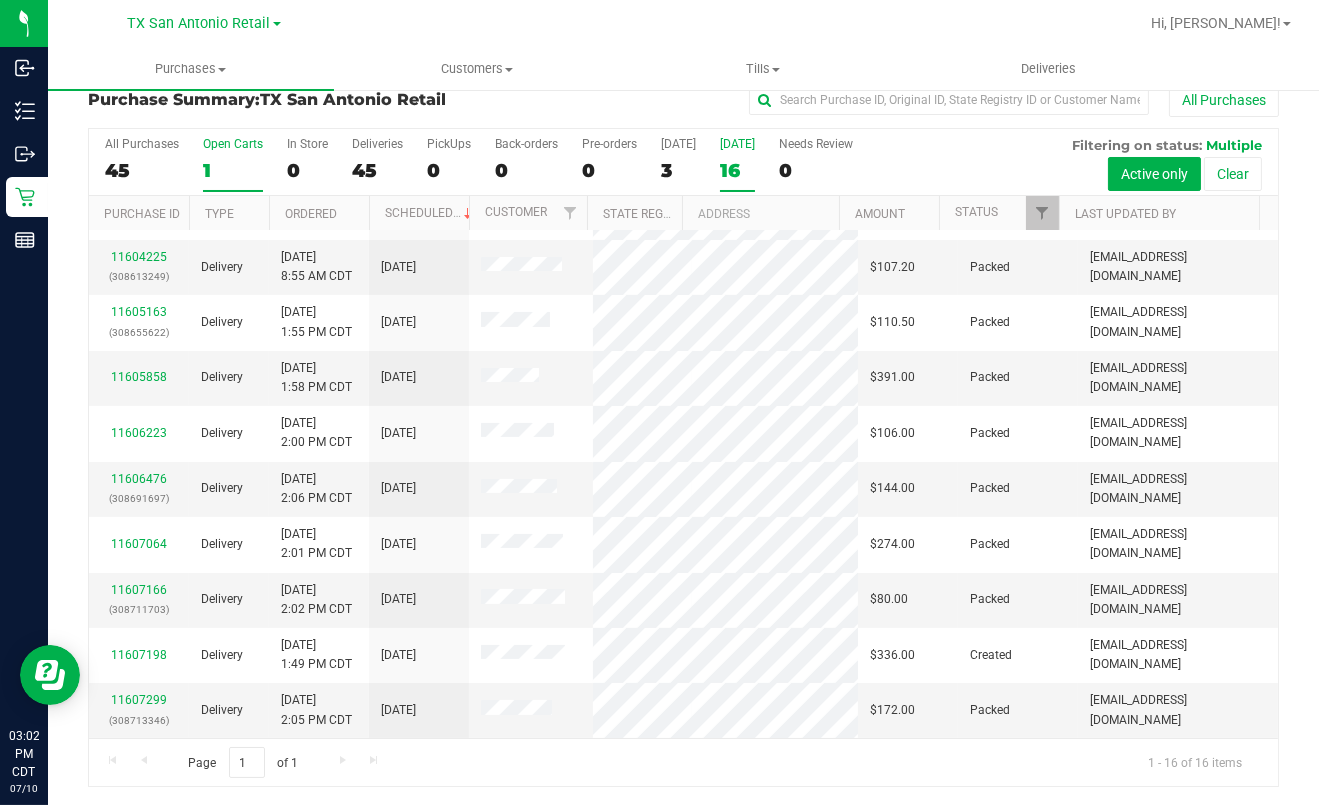 click on "1" at bounding box center [233, 170] 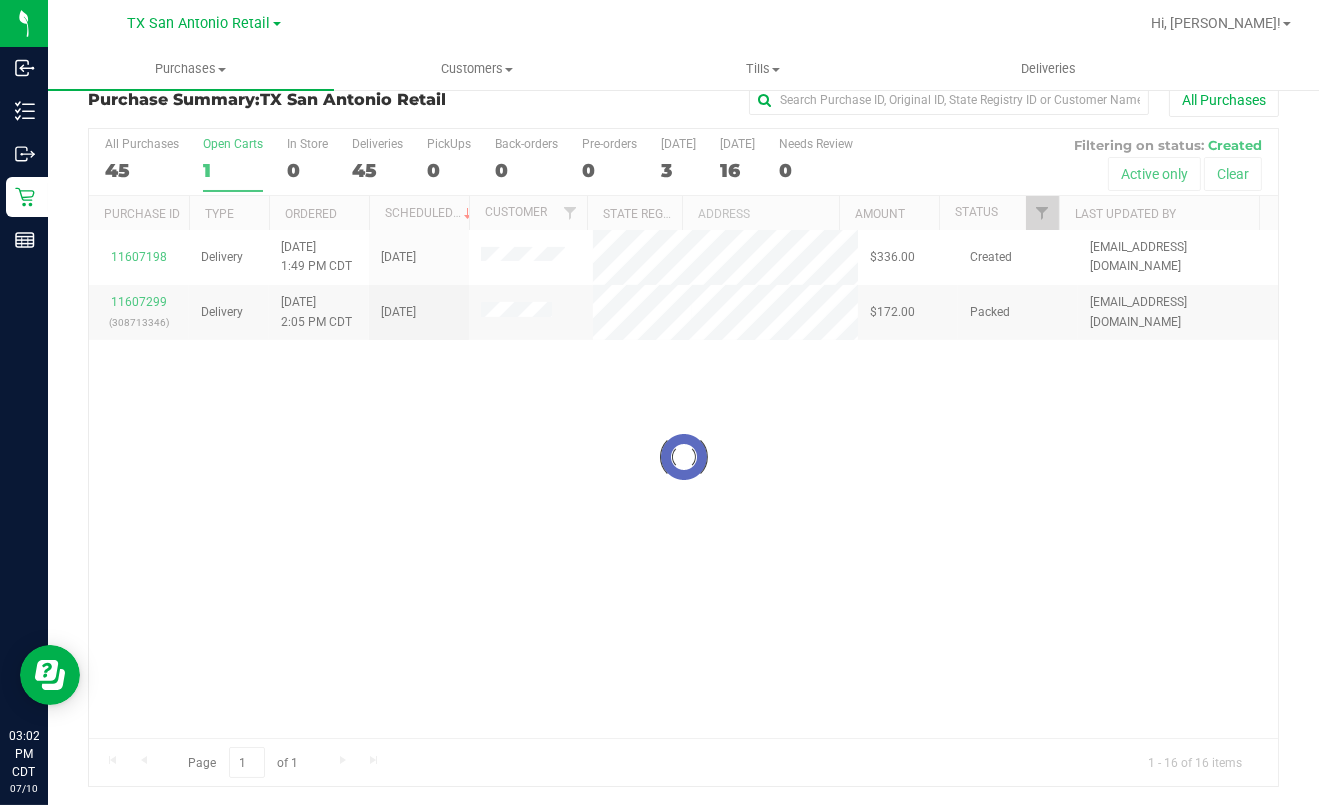 scroll, scrollTop: 0, scrollLeft: 0, axis: both 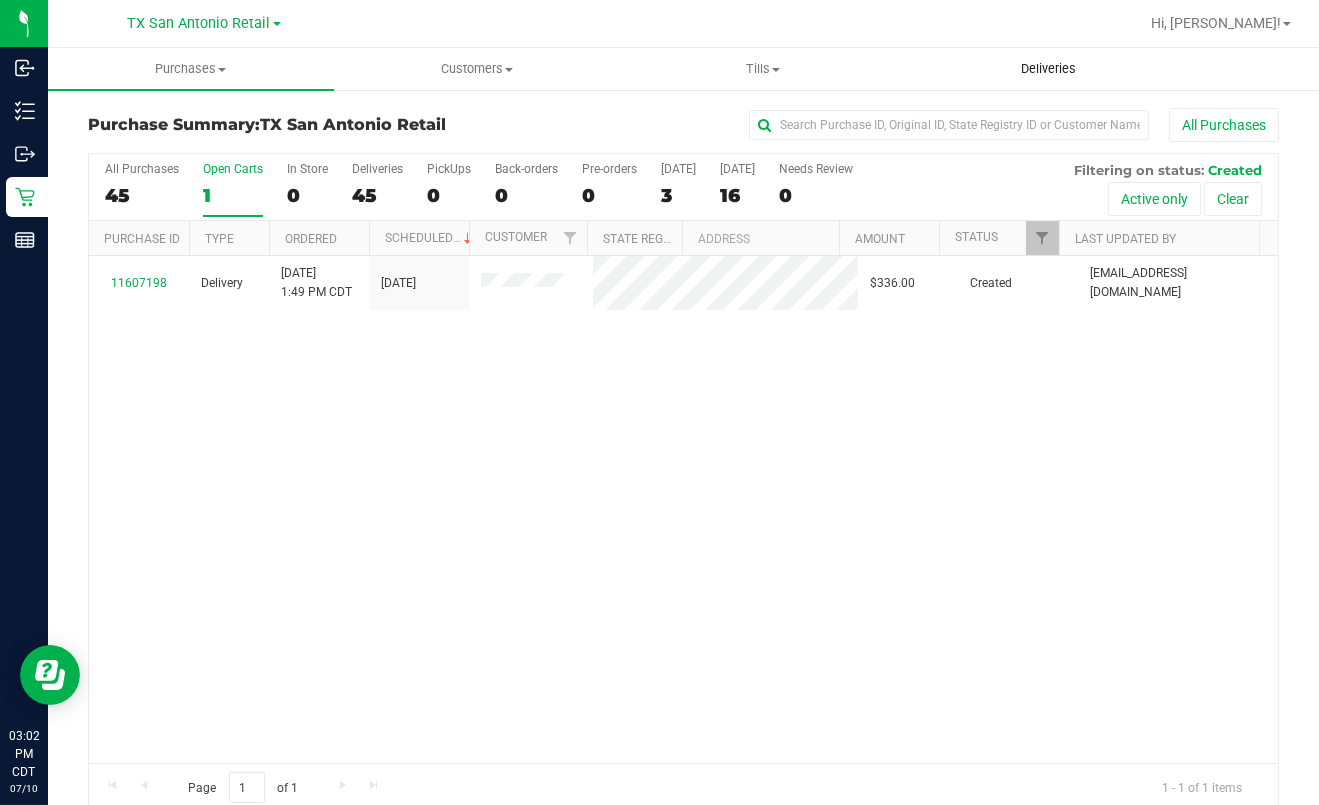 click on "Deliveries" at bounding box center [1049, 69] 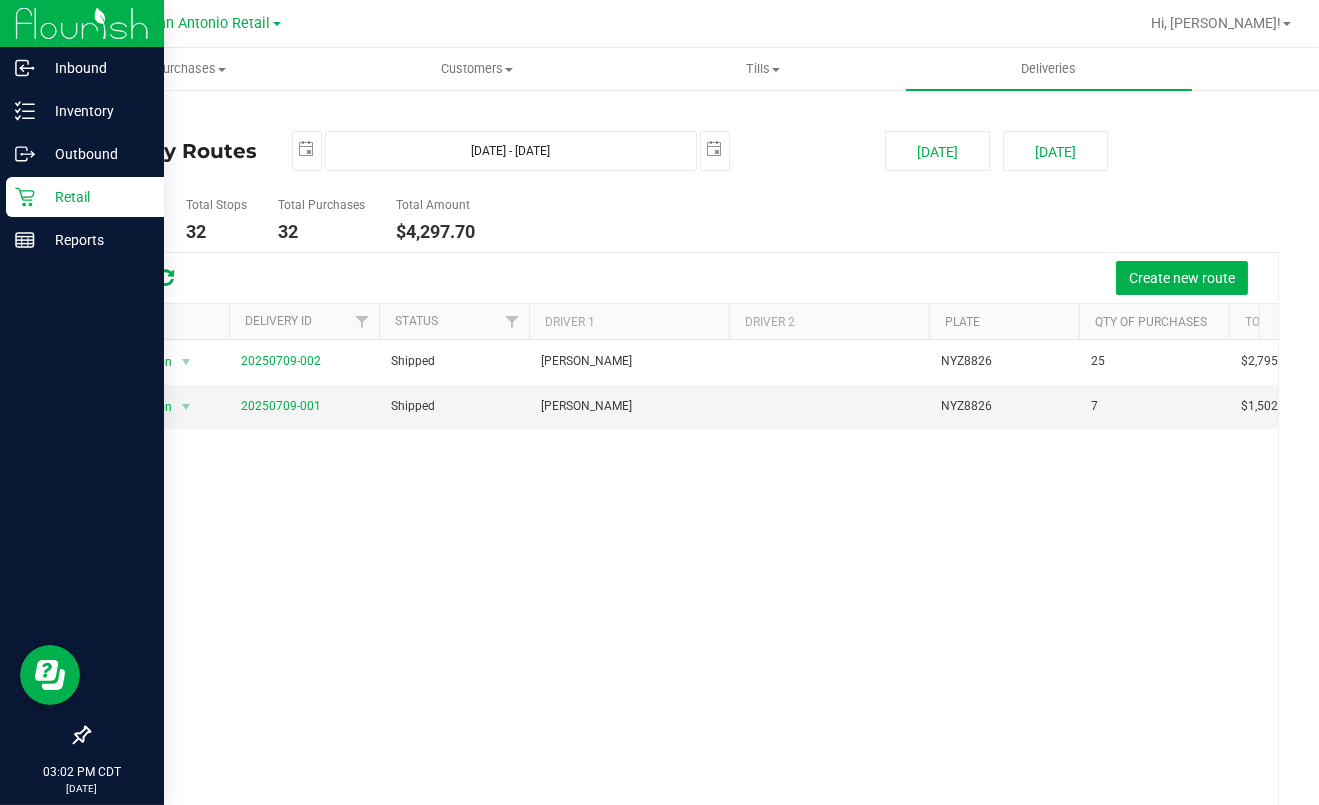 click on "Retail" at bounding box center (95, 197) 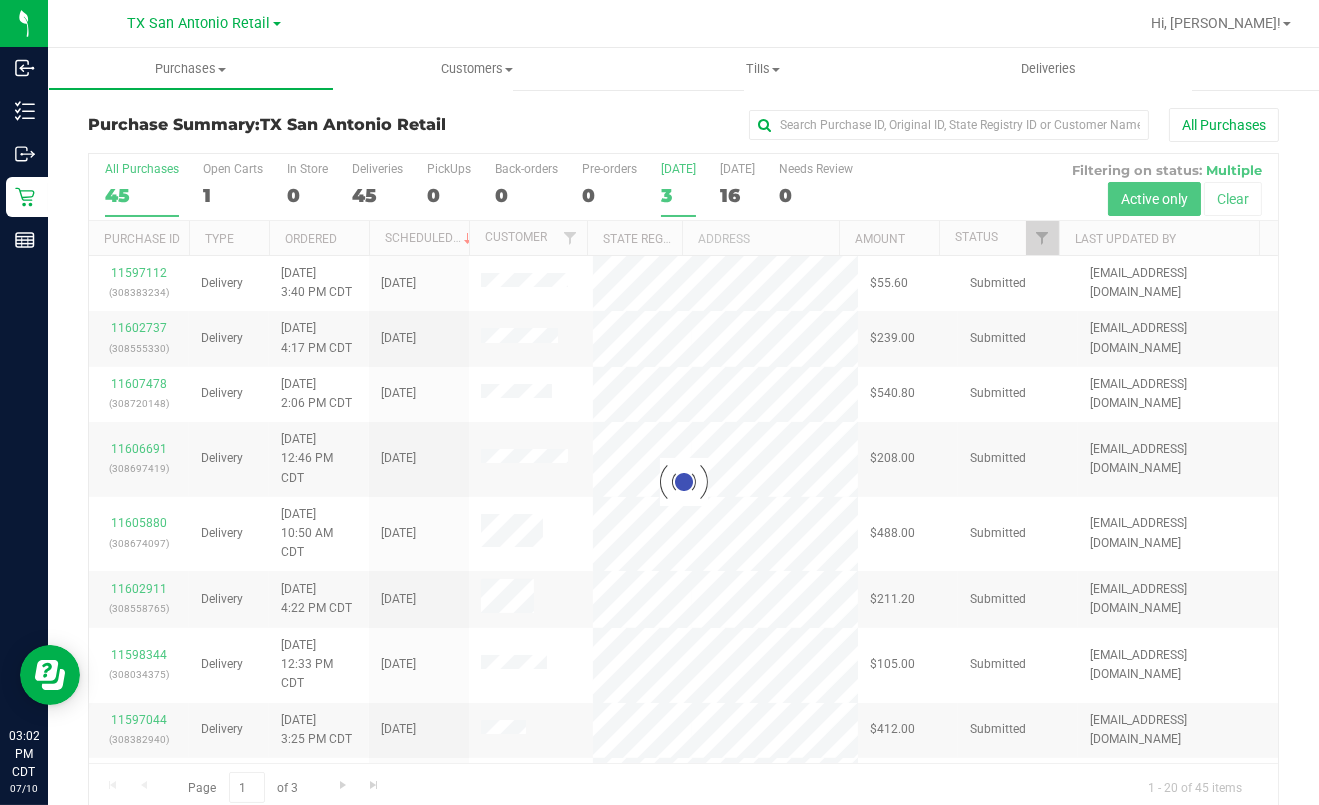 click on "3" at bounding box center (678, 195) 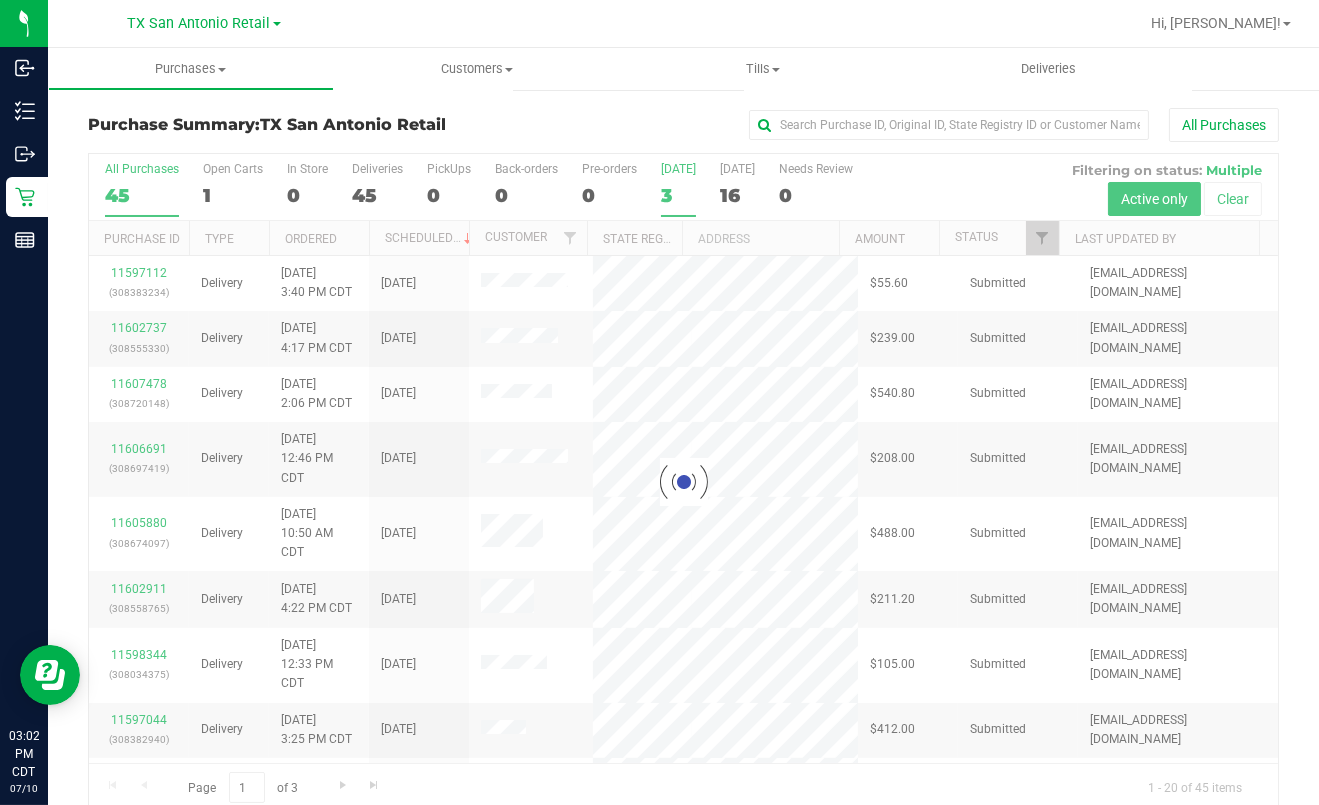 click on "Today
3" at bounding box center (0, 0) 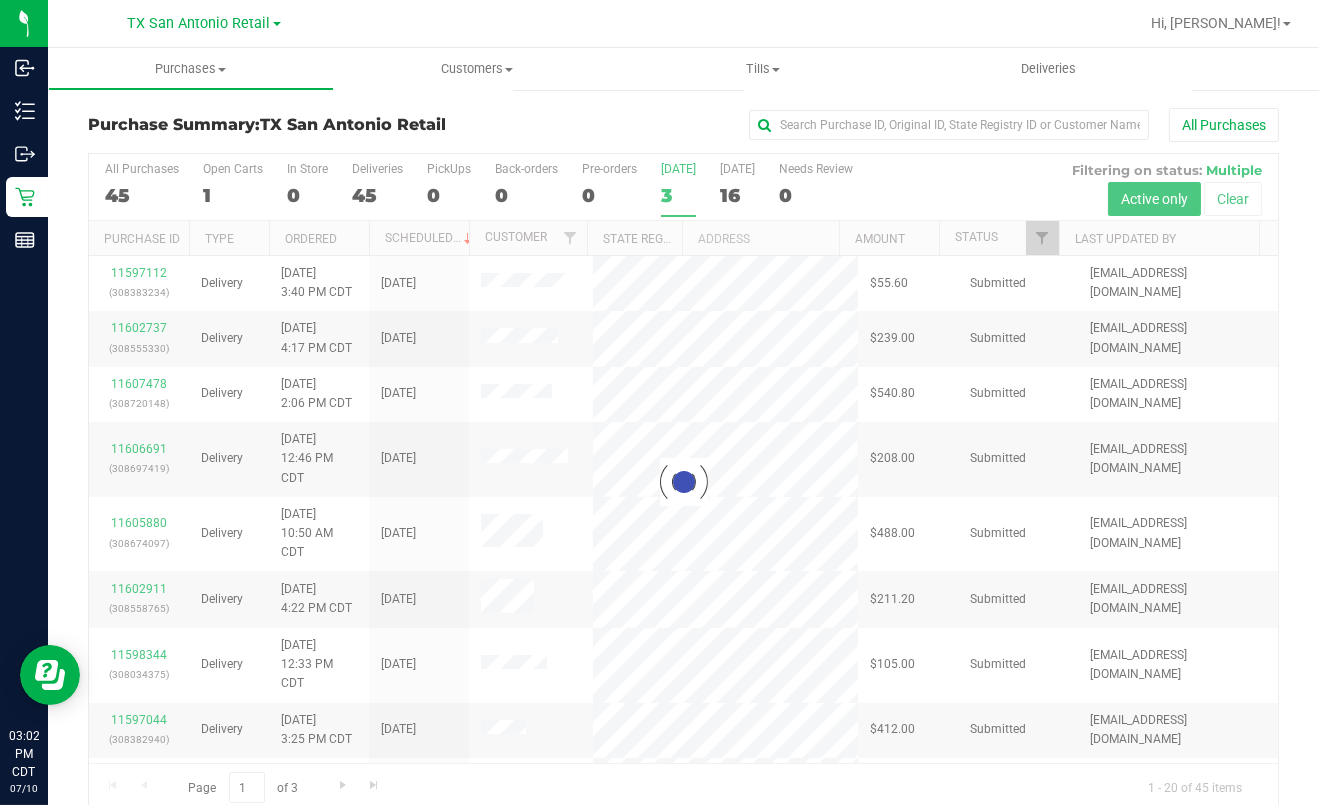 click on "Today
3" at bounding box center (678, 189) 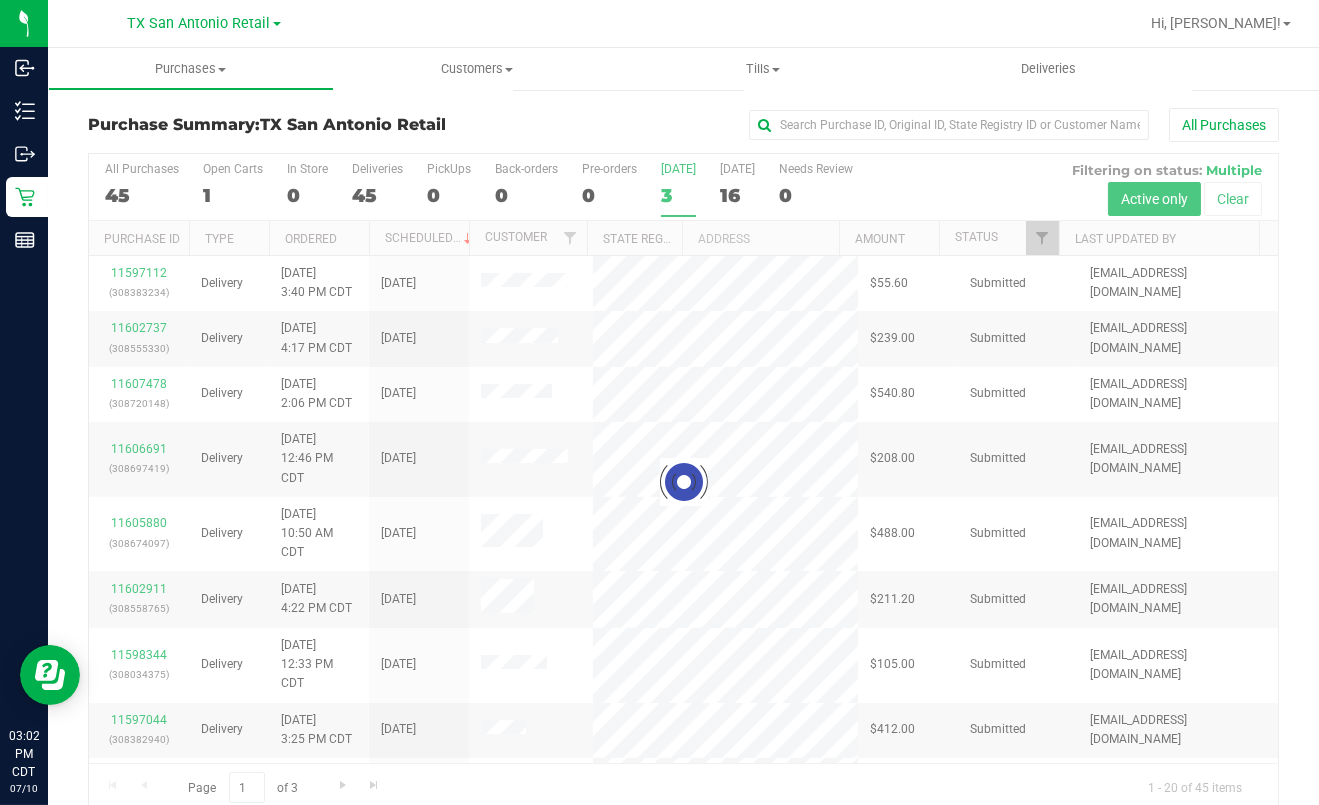 click on "Today
3" at bounding box center (0, 0) 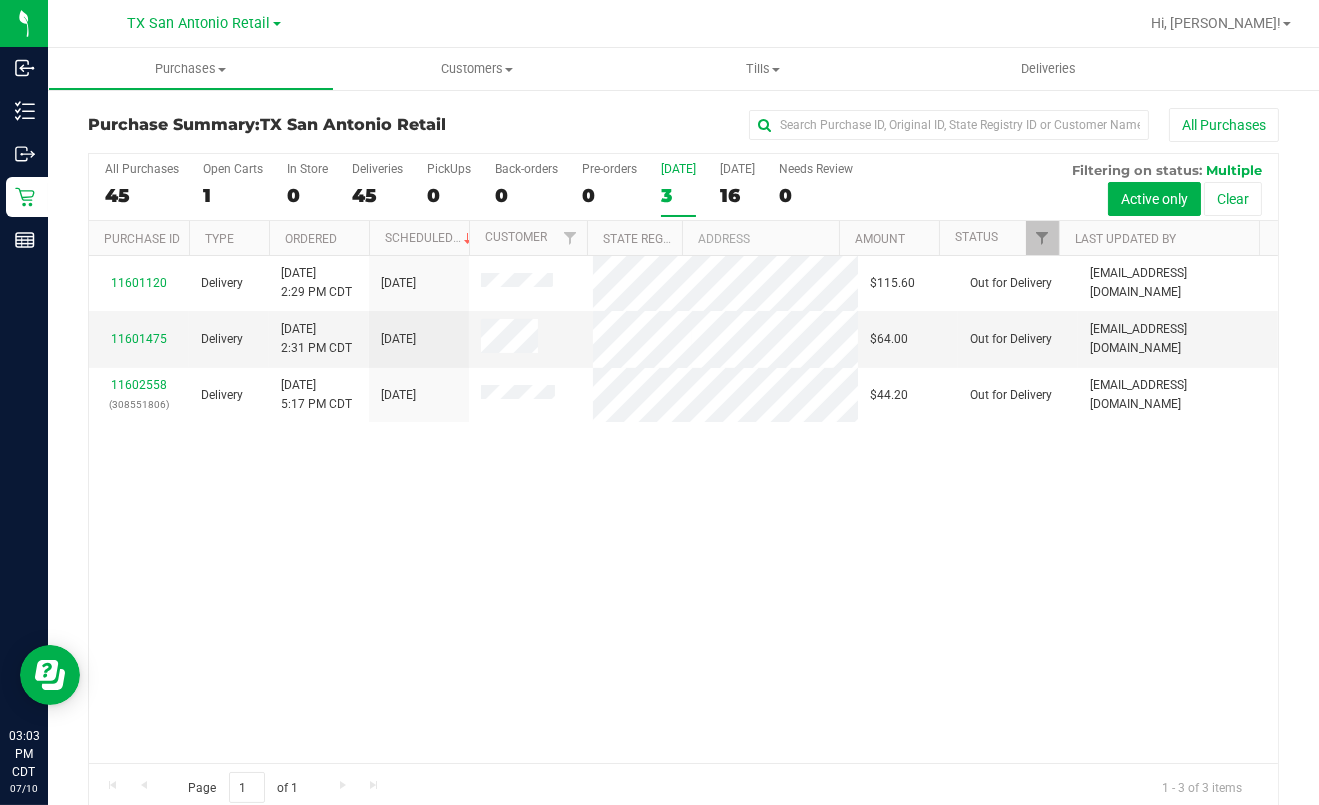 click on "TX San Antonio Retail    TX Austin DC   TX Plano Retail   TX San Antonio Retail    TX South-Austin Retail   TX Sugarland Retail" at bounding box center (204, 23) 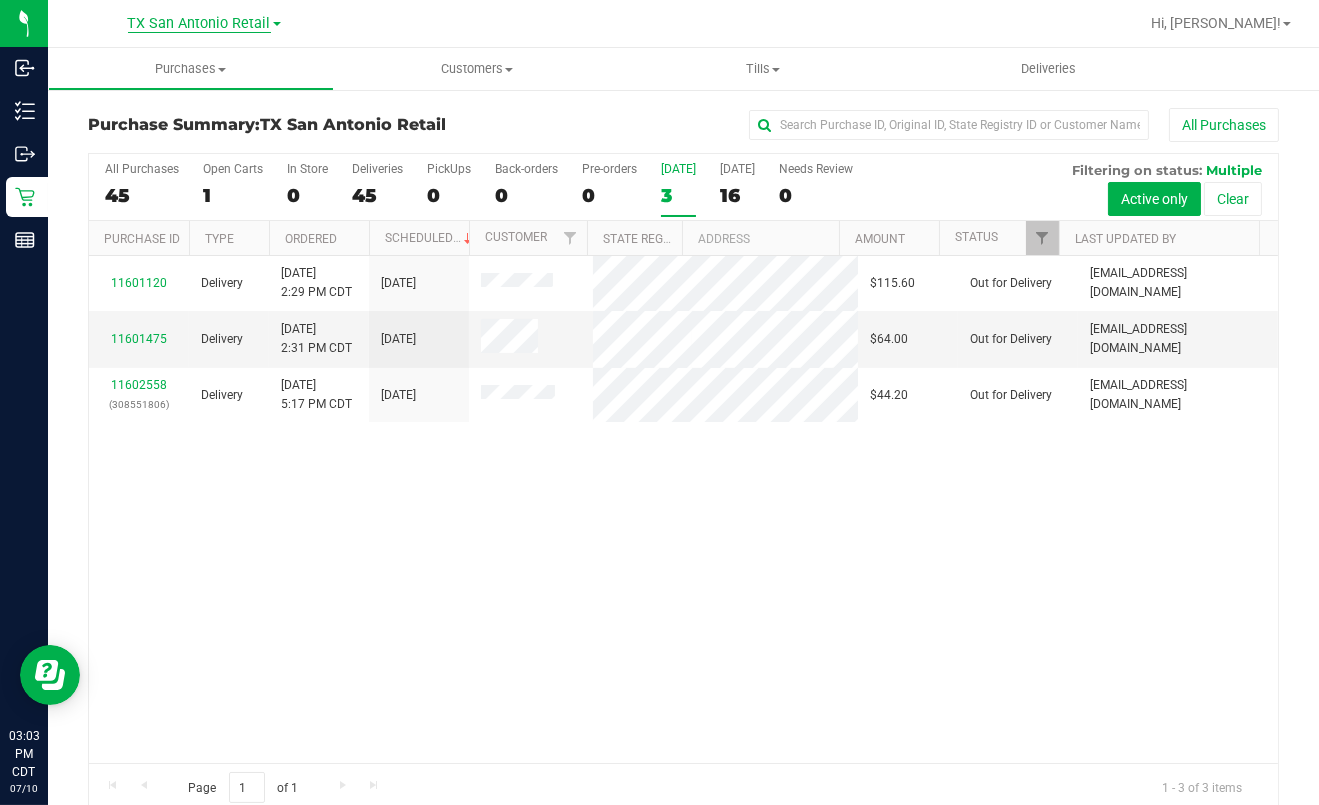 click on "TX San Antonio Retail" at bounding box center [199, 24] 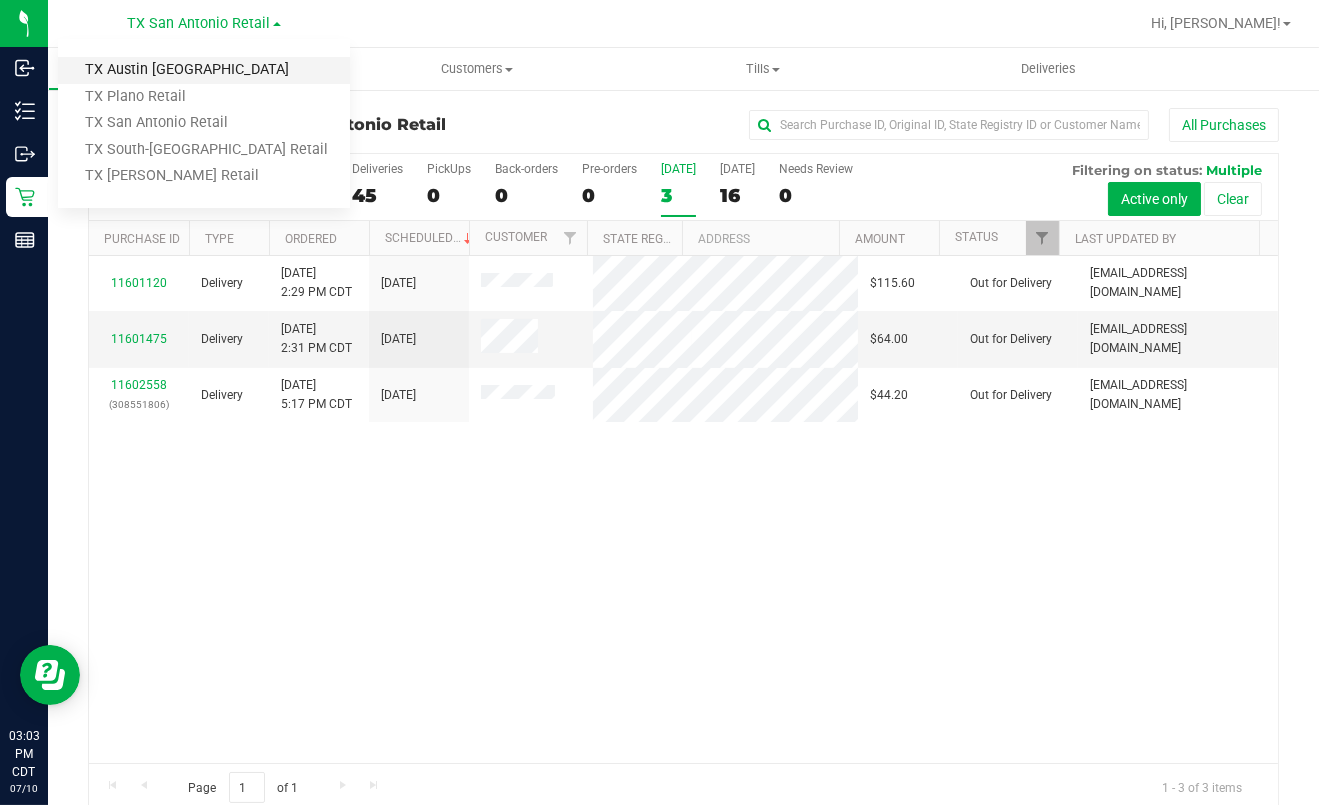 click on "TX Austin [GEOGRAPHIC_DATA]" at bounding box center [204, 70] 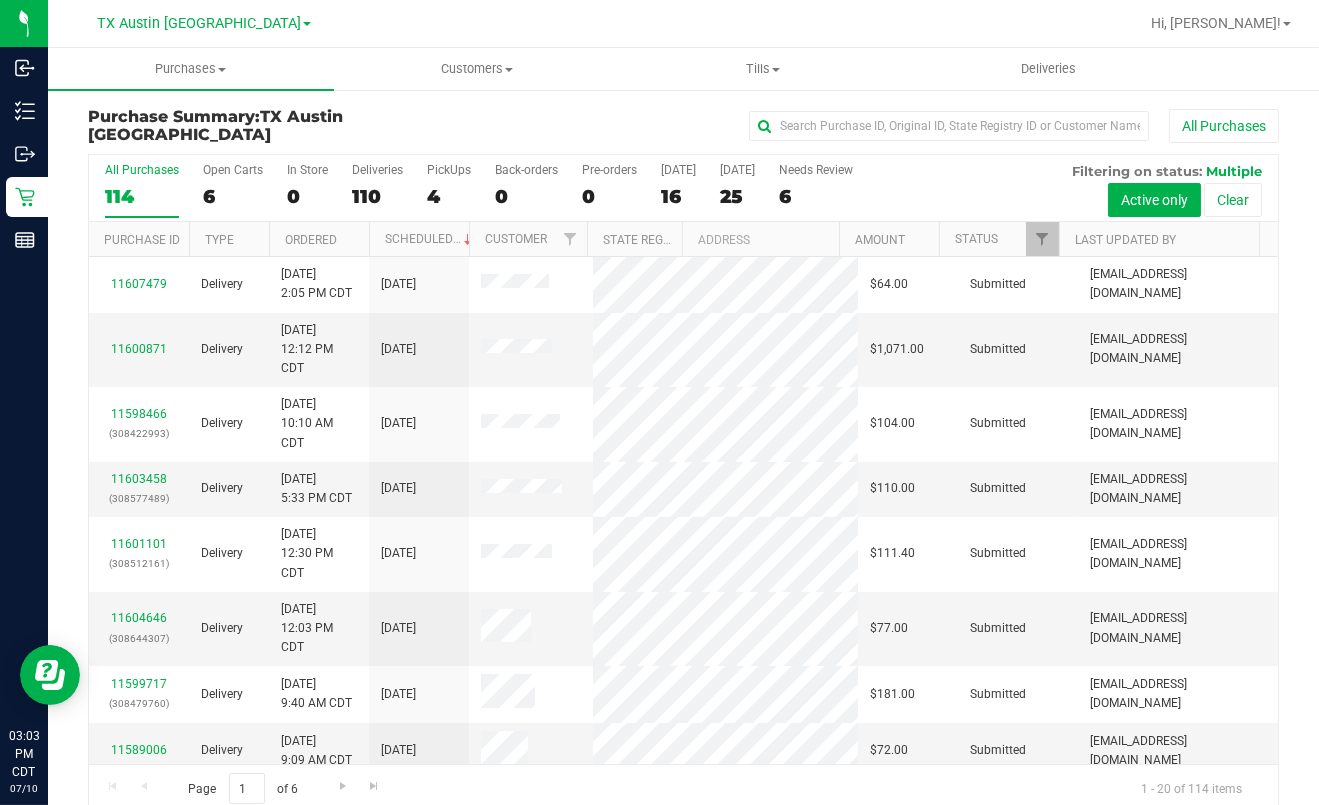 click on "Last Updated By" at bounding box center (1159, 239) 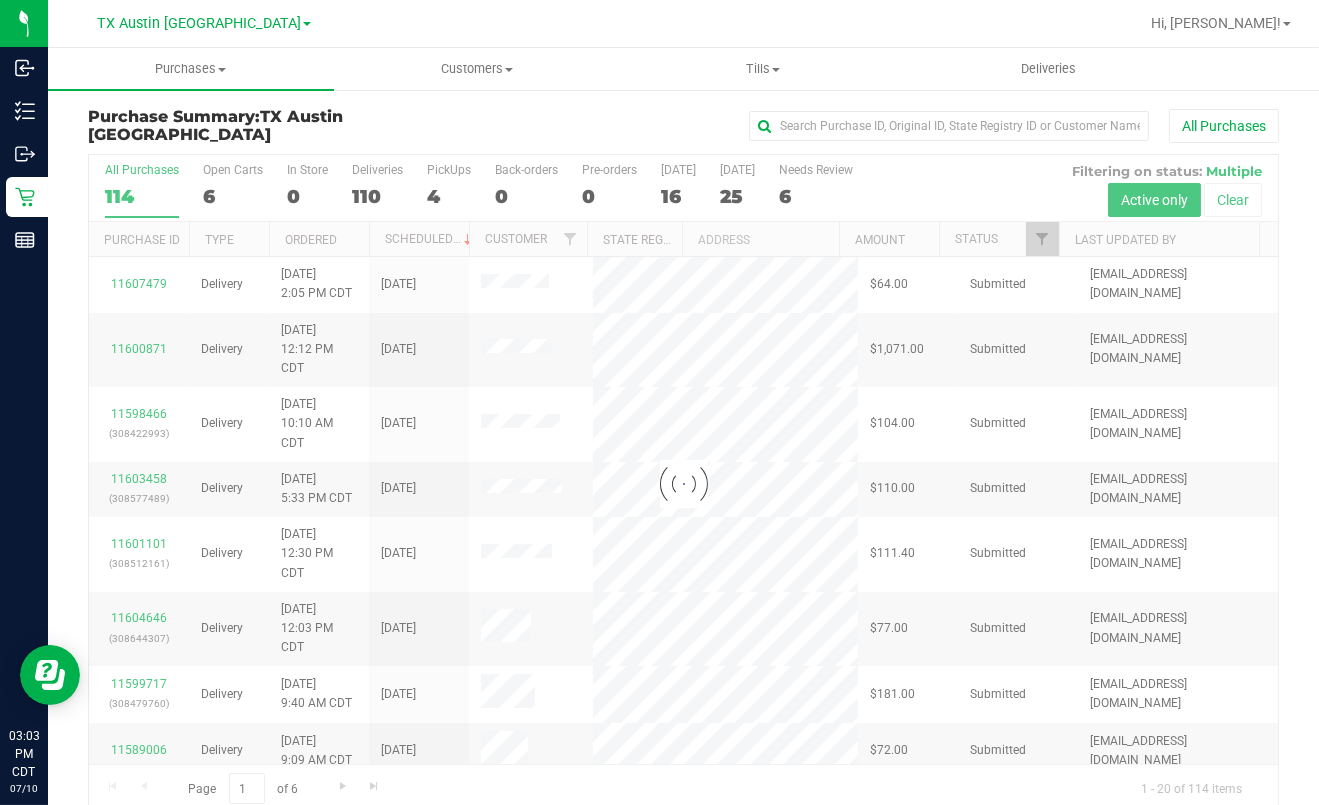click at bounding box center [683, 483] 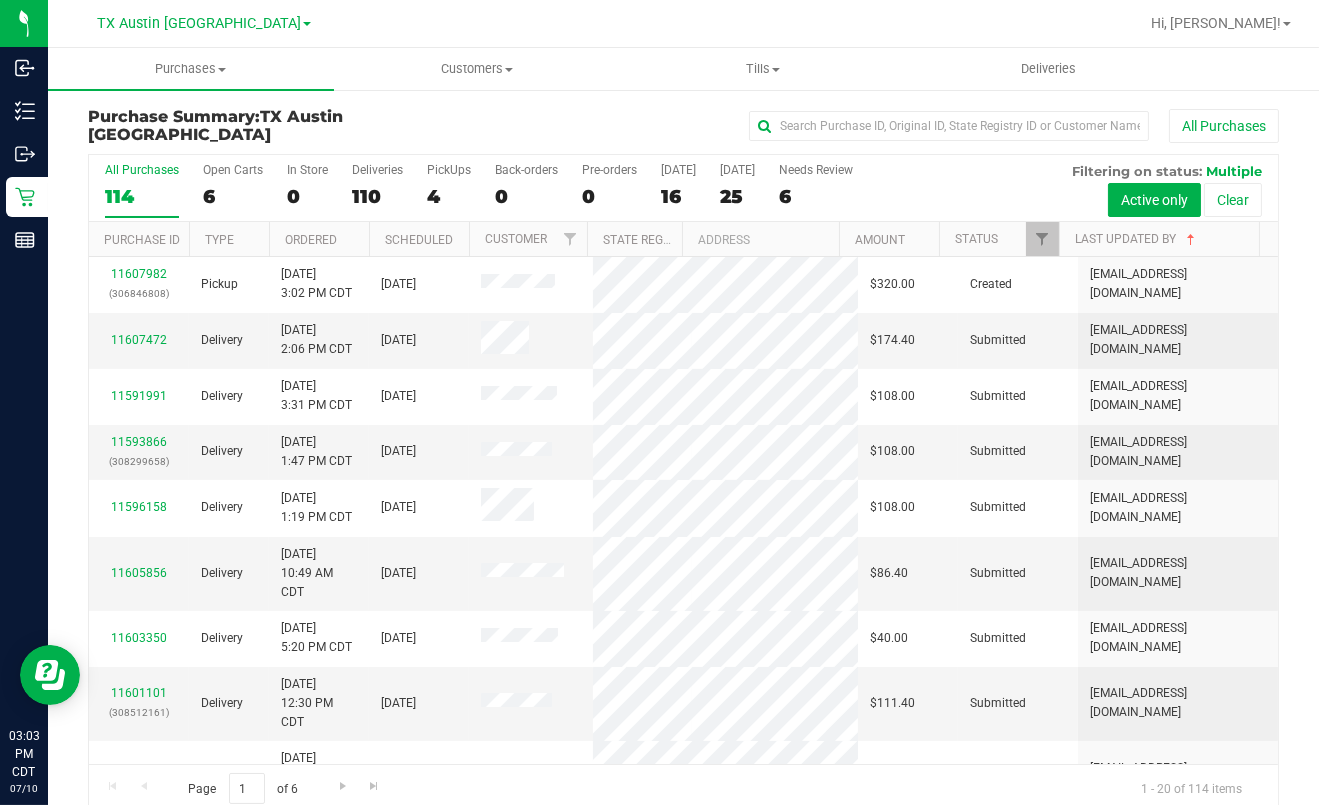 click on "Last Updated By" at bounding box center (1159, 239) 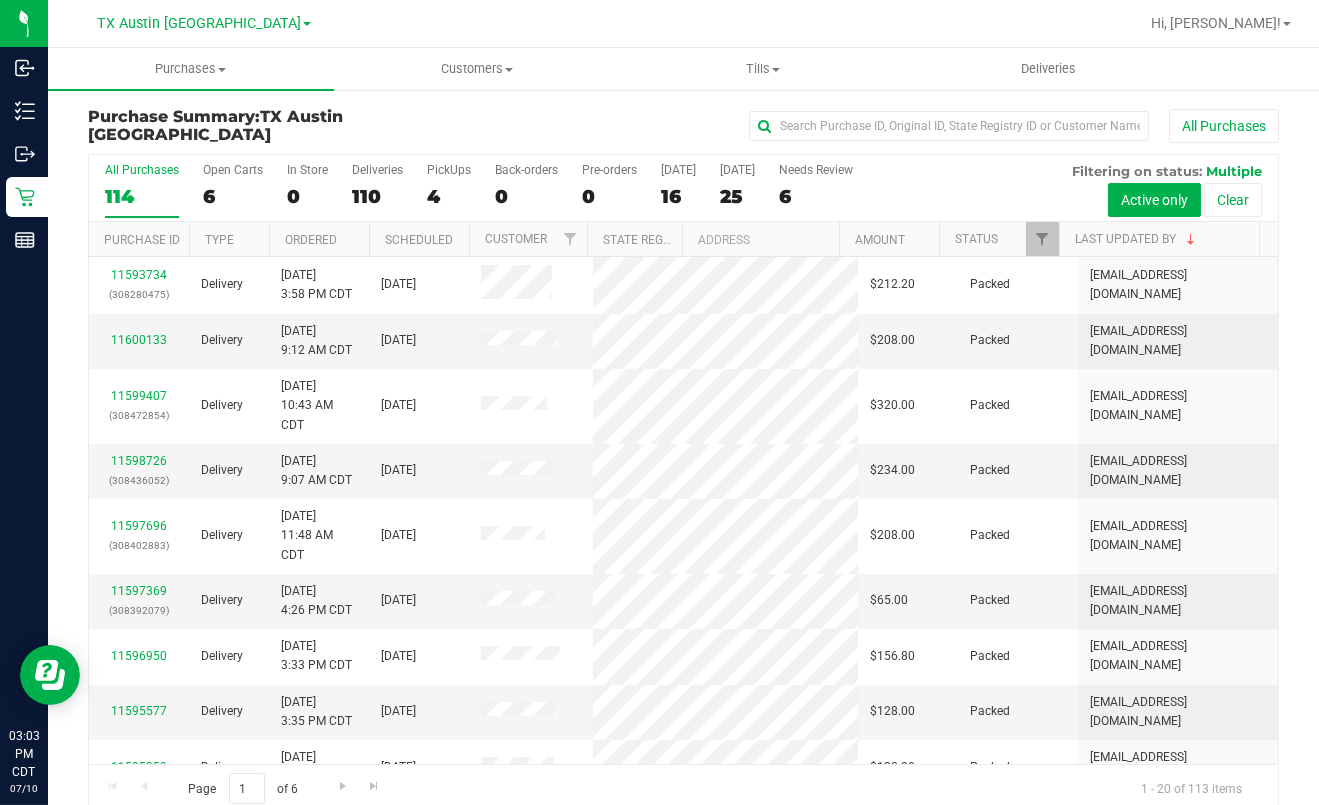 click on "Last Updated By" at bounding box center (1159, 239) 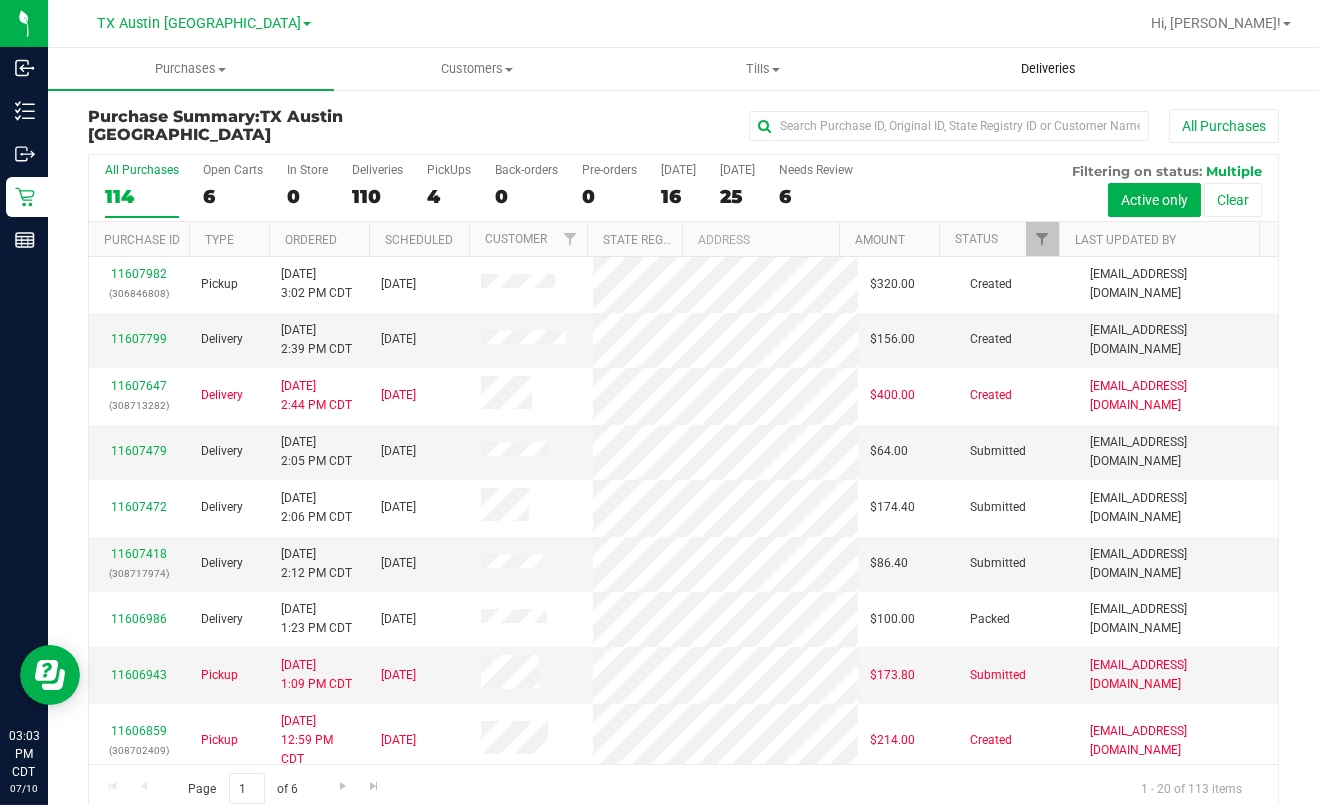 click on "Deliveries" at bounding box center [1048, 69] 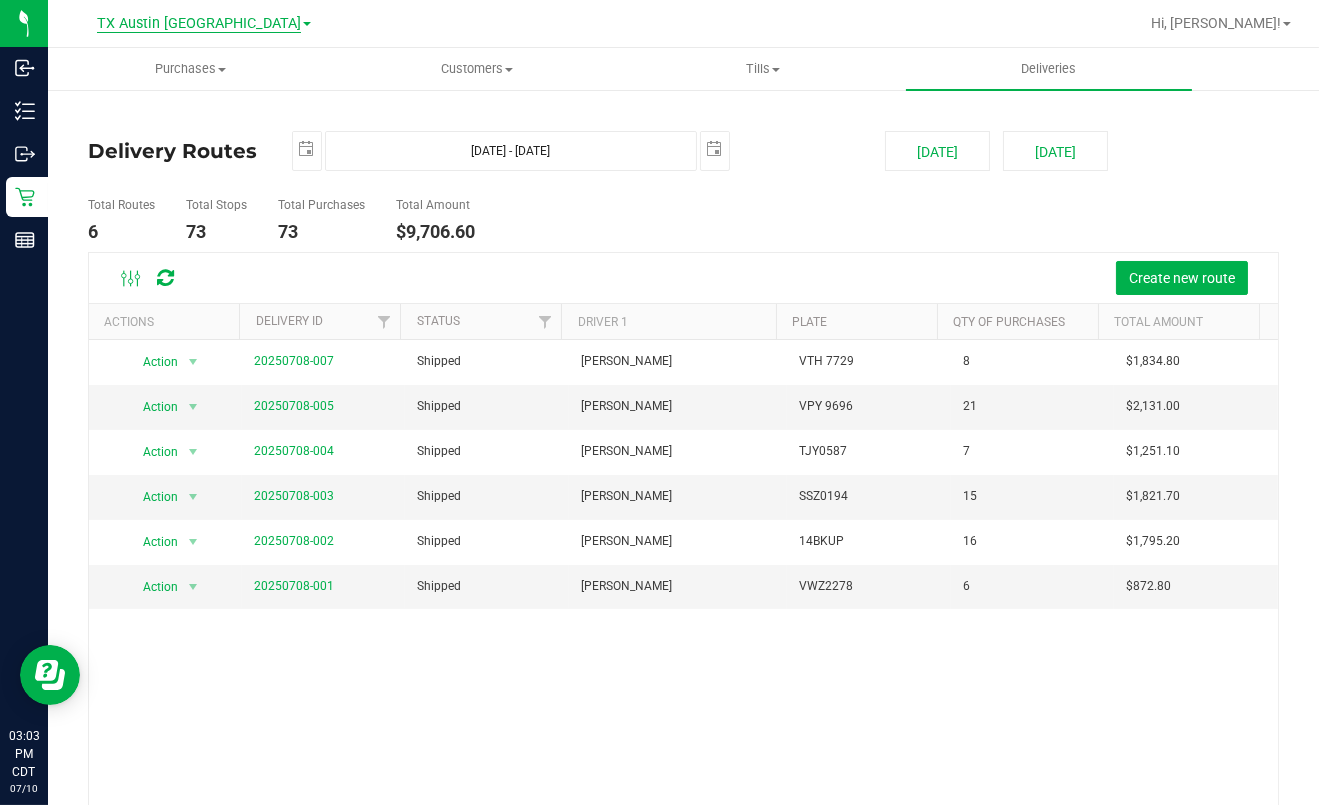 click on "TX Austin [GEOGRAPHIC_DATA]" at bounding box center [199, 24] 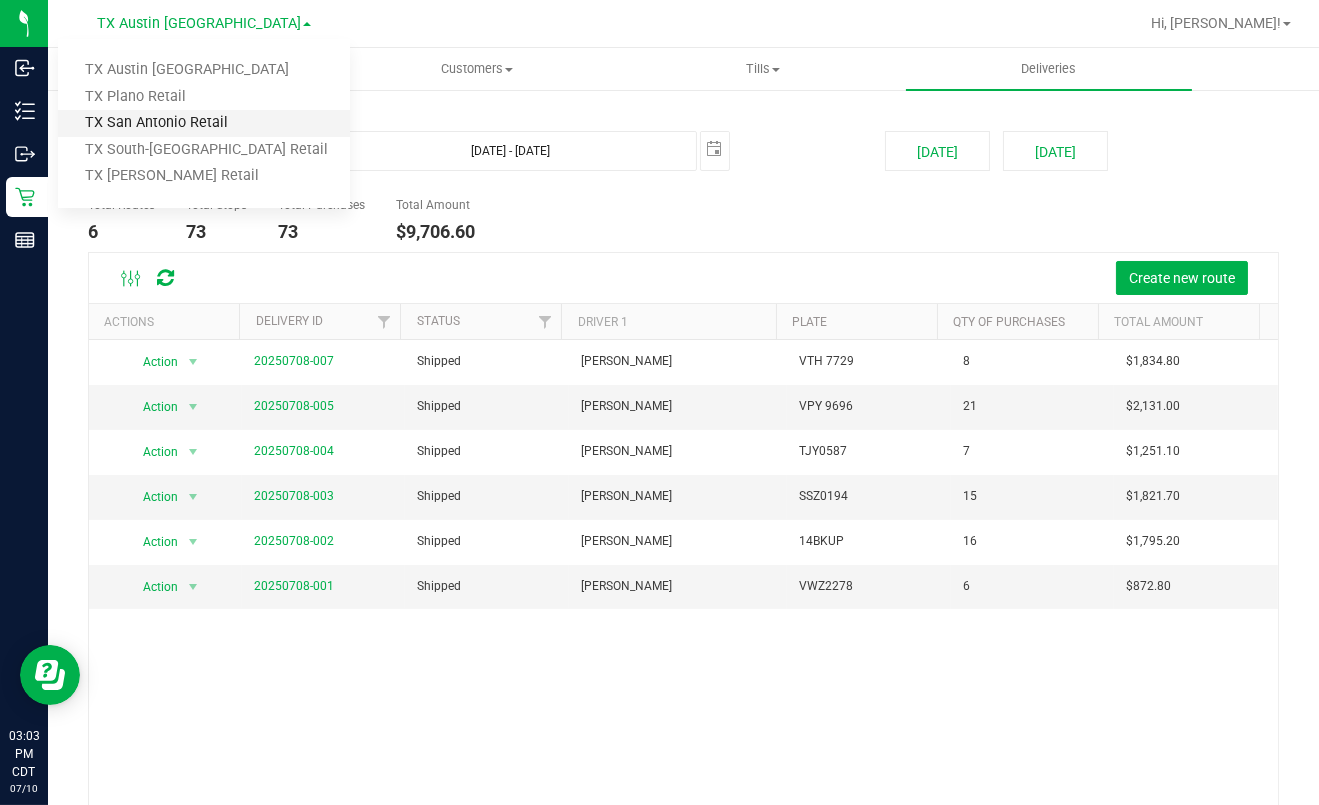 click on "TX San Antonio Retail" at bounding box center (204, 123) 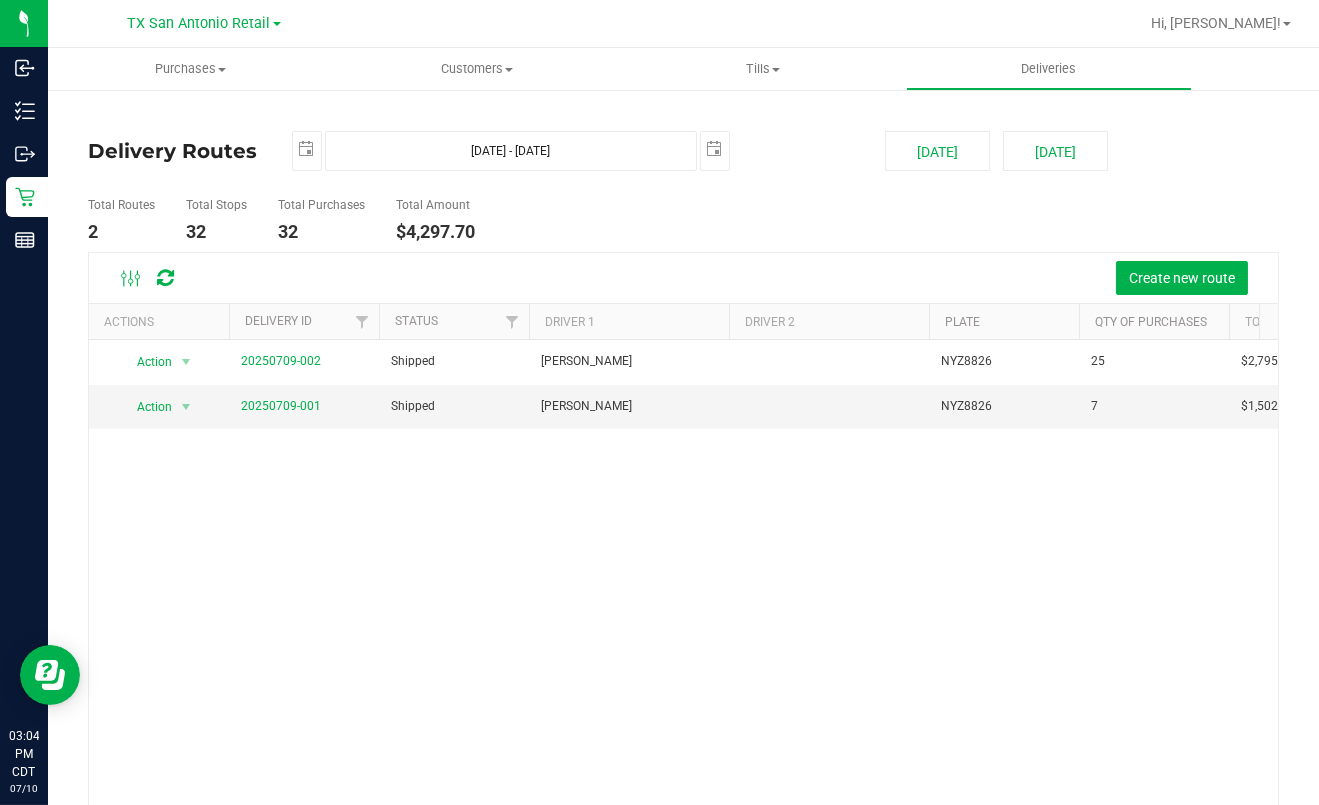 click on "Action Action View Delivery
20250709-002
Shipped Christopher Kelton NYZ8826 25 $2,795.30
Action Action View Delivery
20250709-001
Shipped Christopher Kelton NYZ8826 7 $1,502.40" at bounding box center (683, 593) 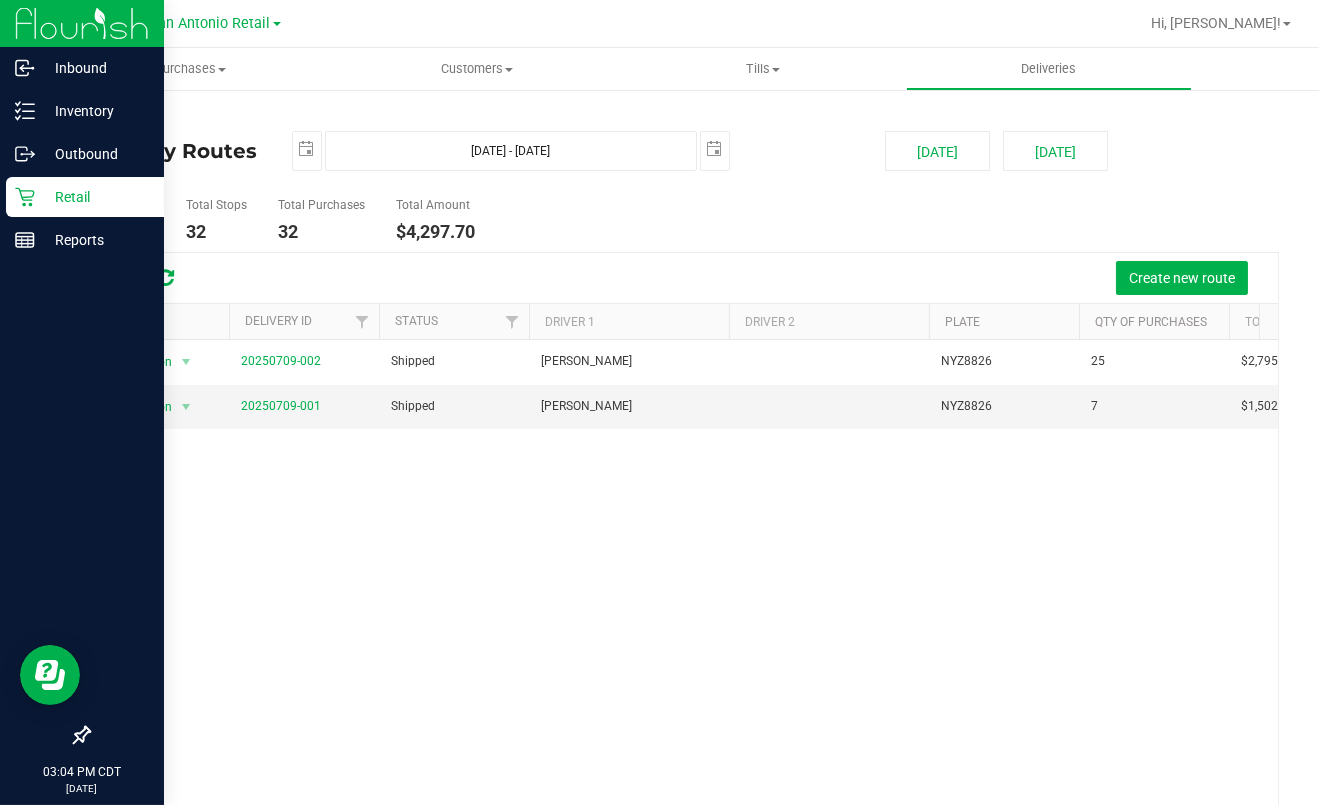 click on "Retail" at bounding box center (95, 197) 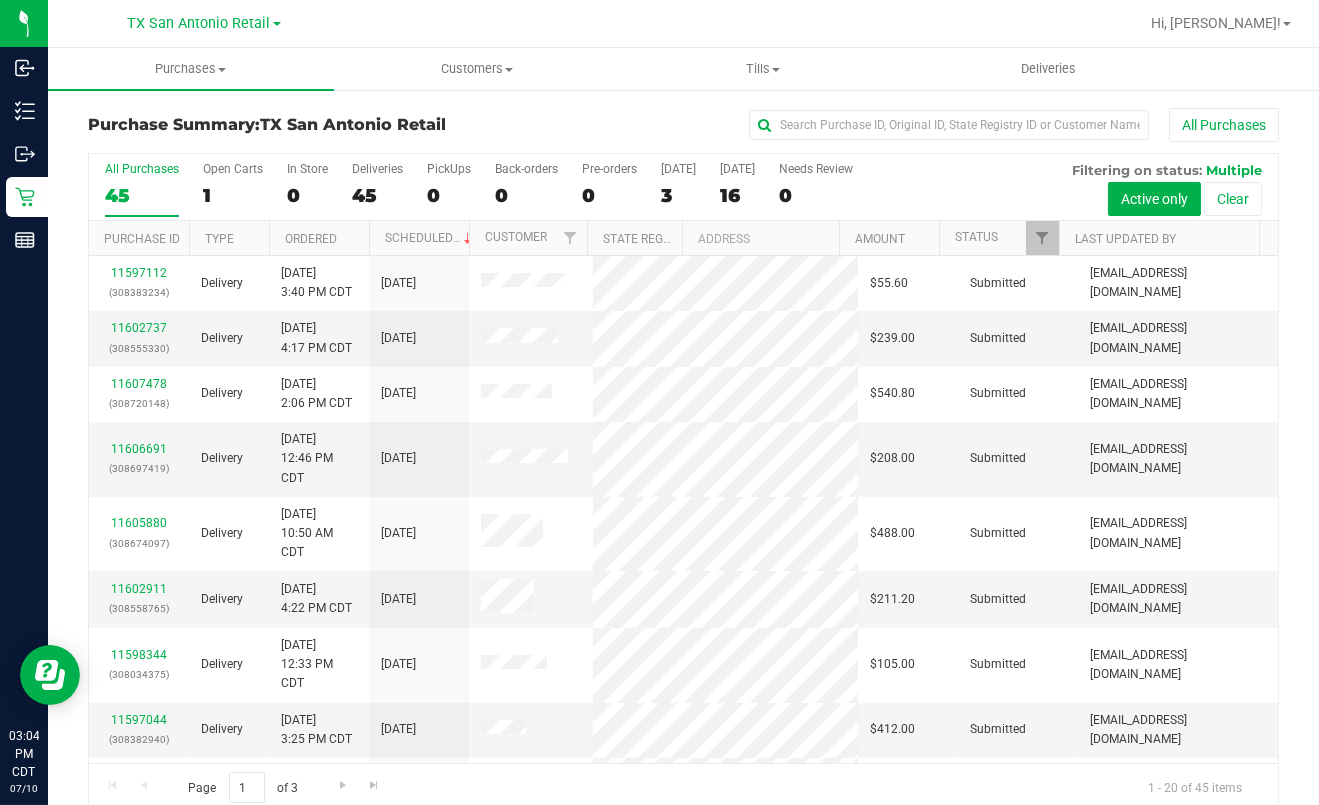 click at bounding box center (748, 23) 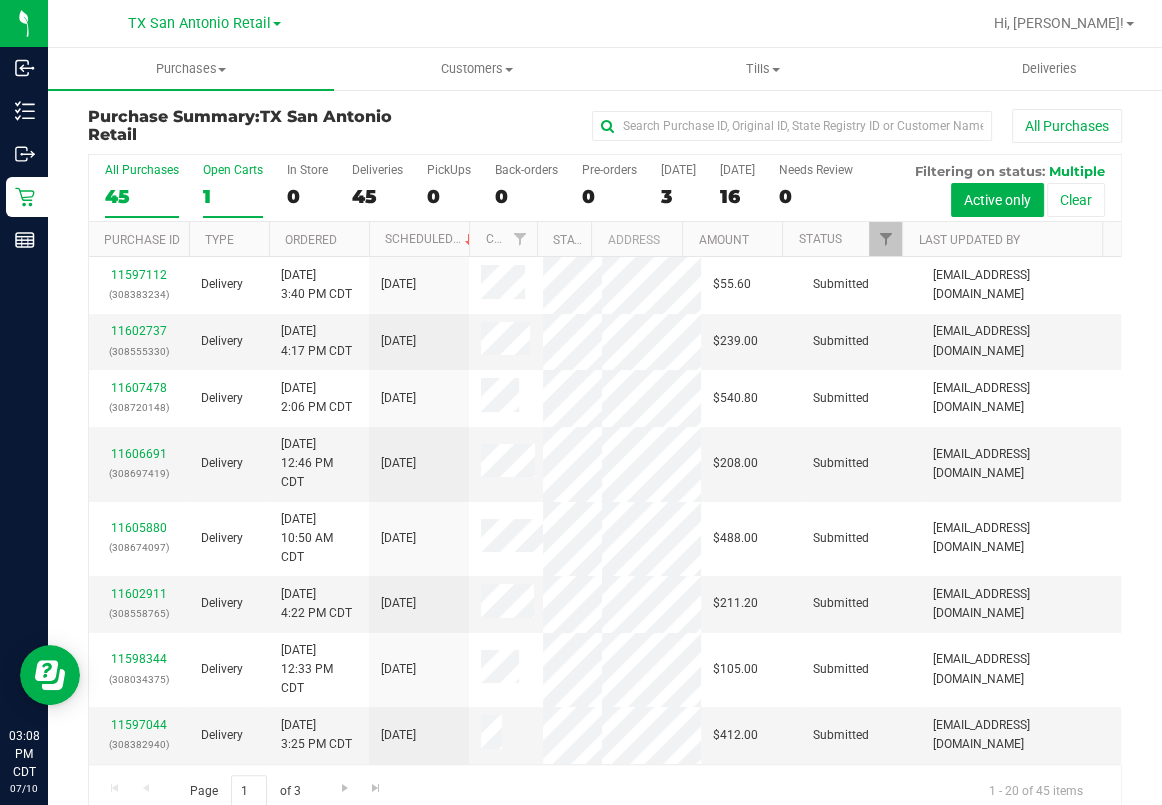 click on "Open Carts" at bounding box center (233, 170) 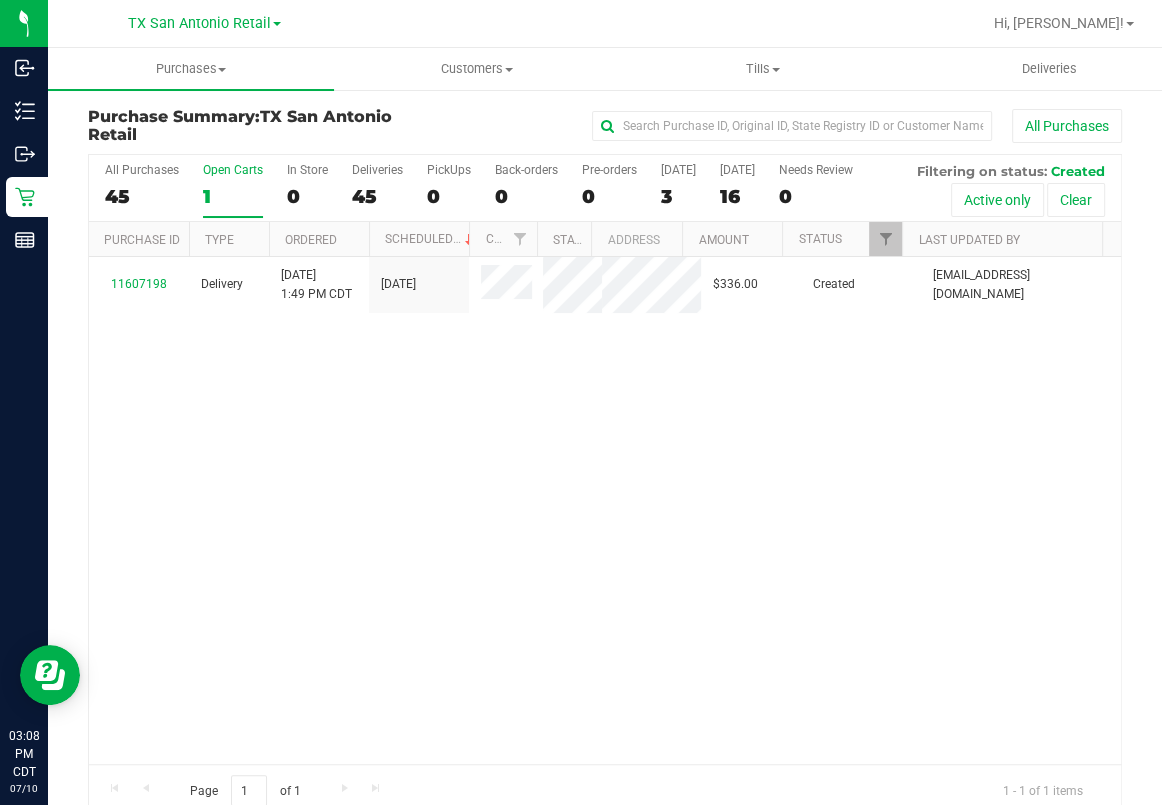 drag, startPoint x: 978, startPoint y: 506, endPoint x: 1054, endPoint y: 508, distance: 76.02631 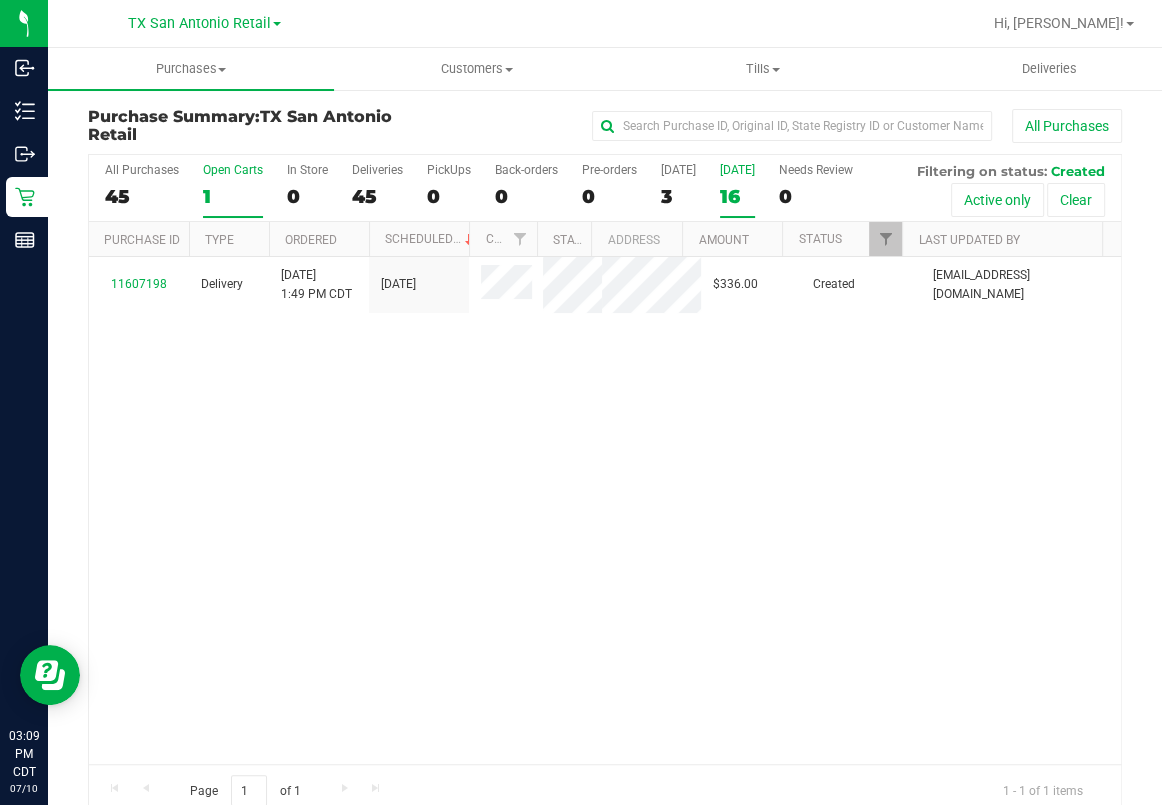 click on "16" at bounding box center (737, 196) 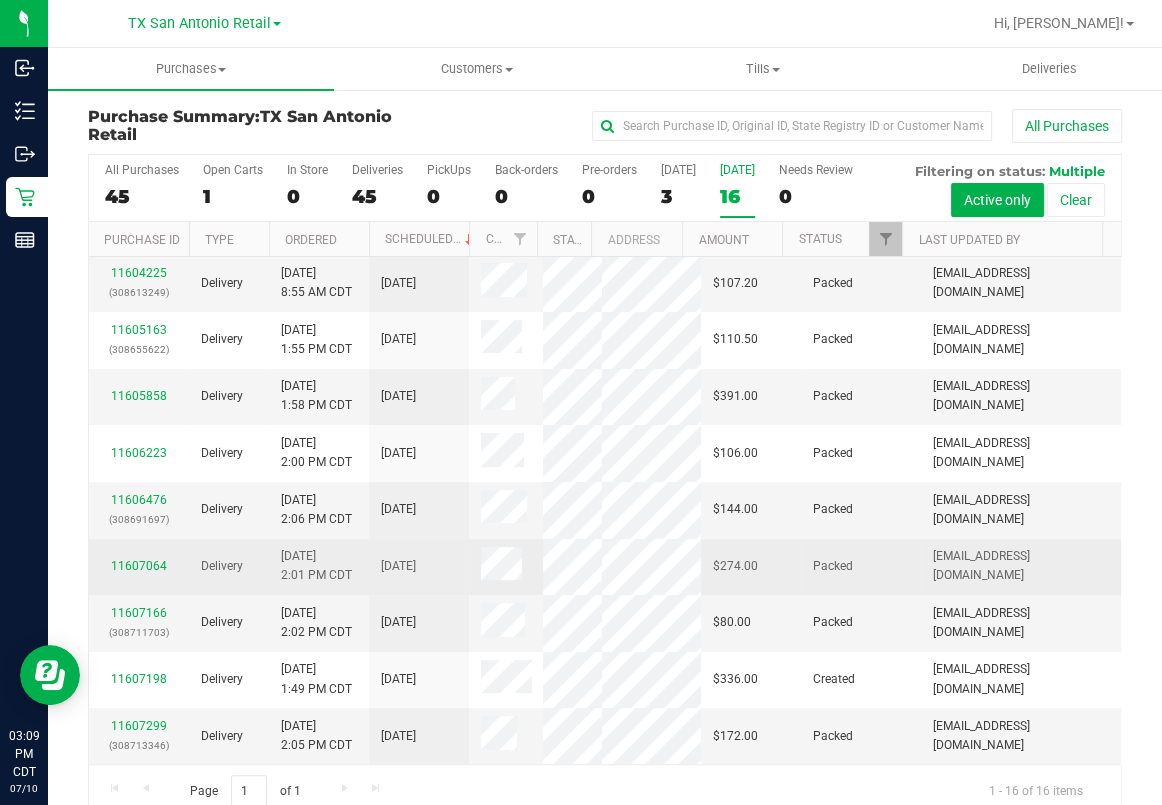 scroll, scrollTop: 1912, scrollLeft: 0, axis: vertical 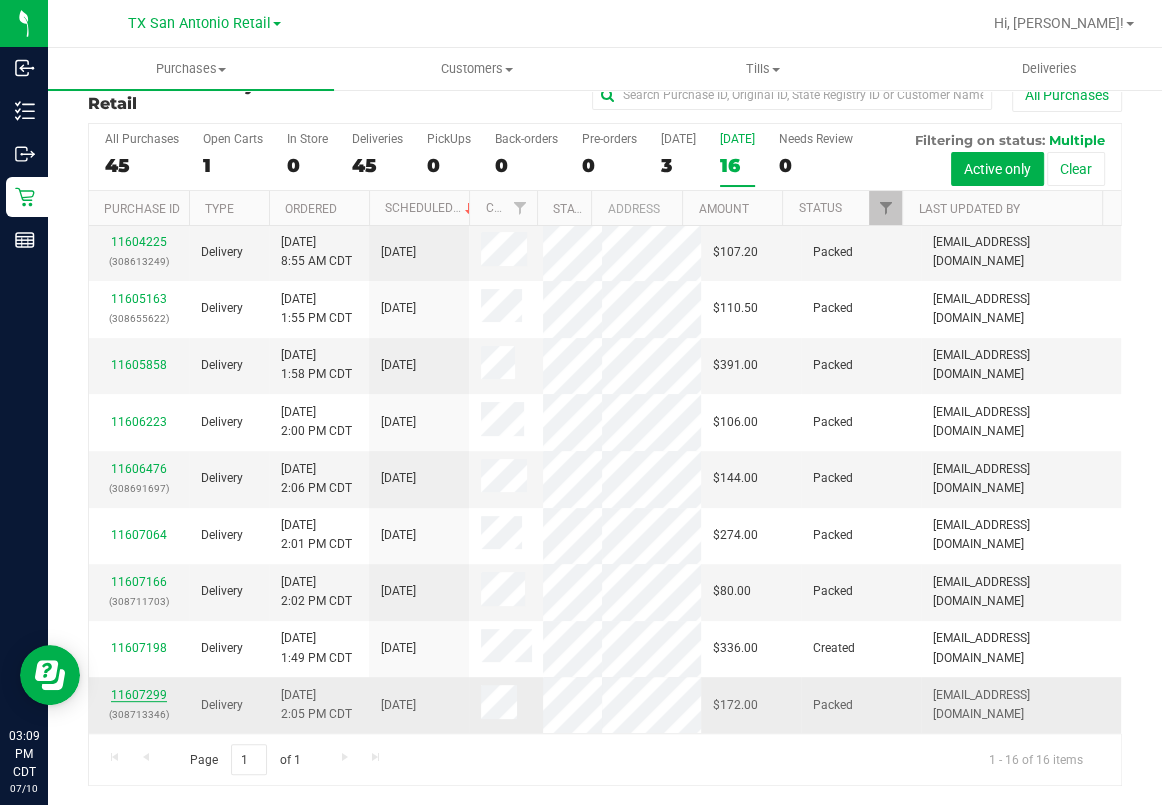 click on "11607299" at bounding box center (139, 695) 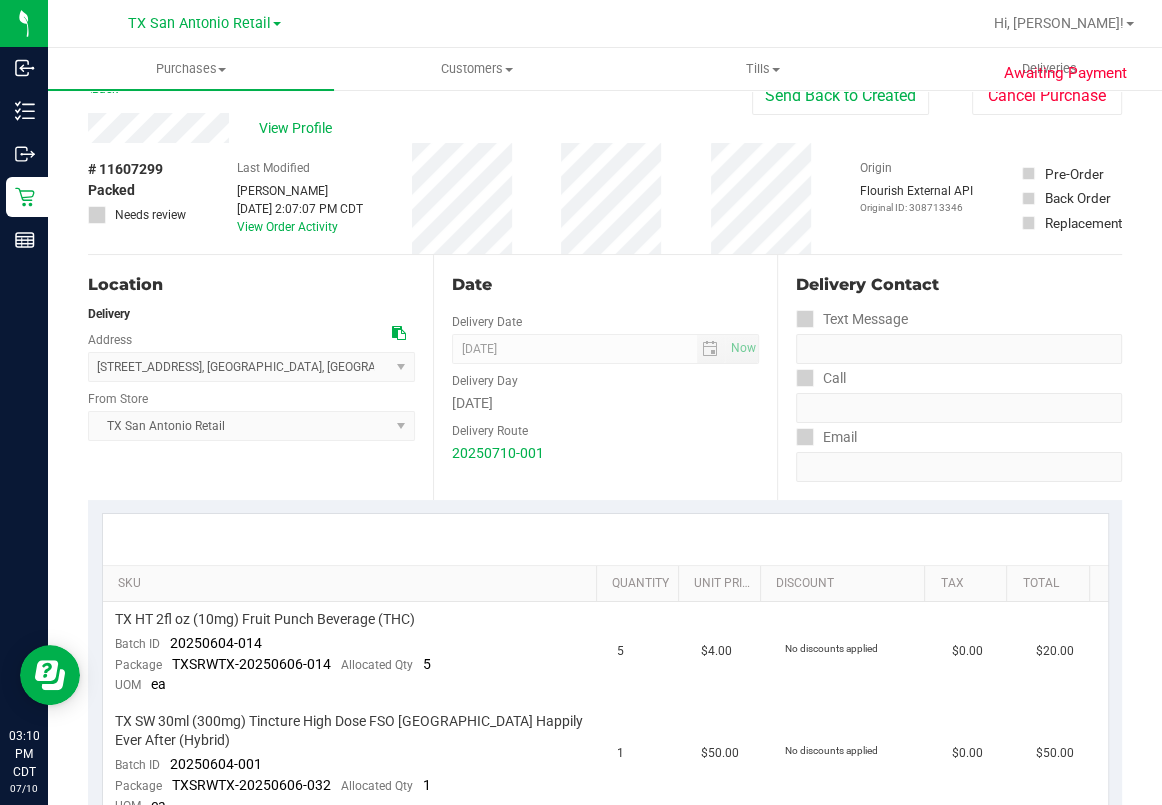 scroll, scrollTop: 0, scrollLeft: 0, axis: both 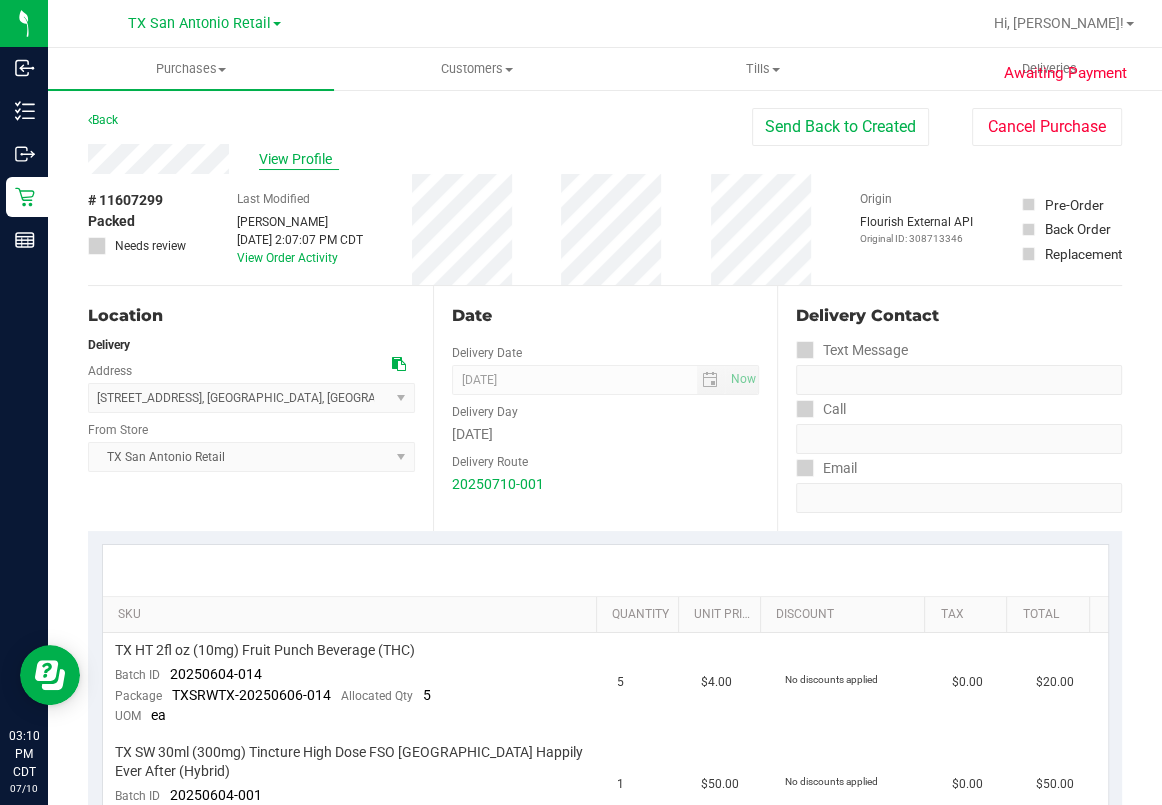click on "View Profile" at bounding box center [299, 159] 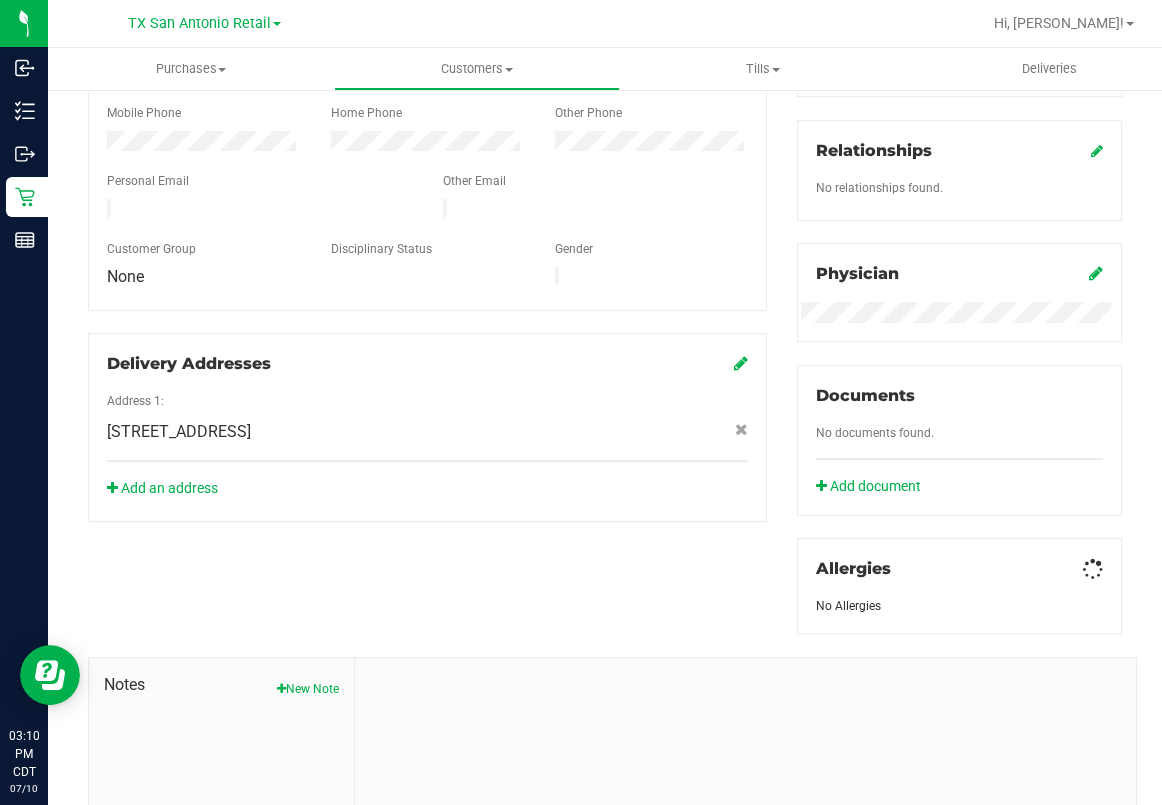 scroll, scrollTop: 637, scrollLeft: 0, axis: vertical 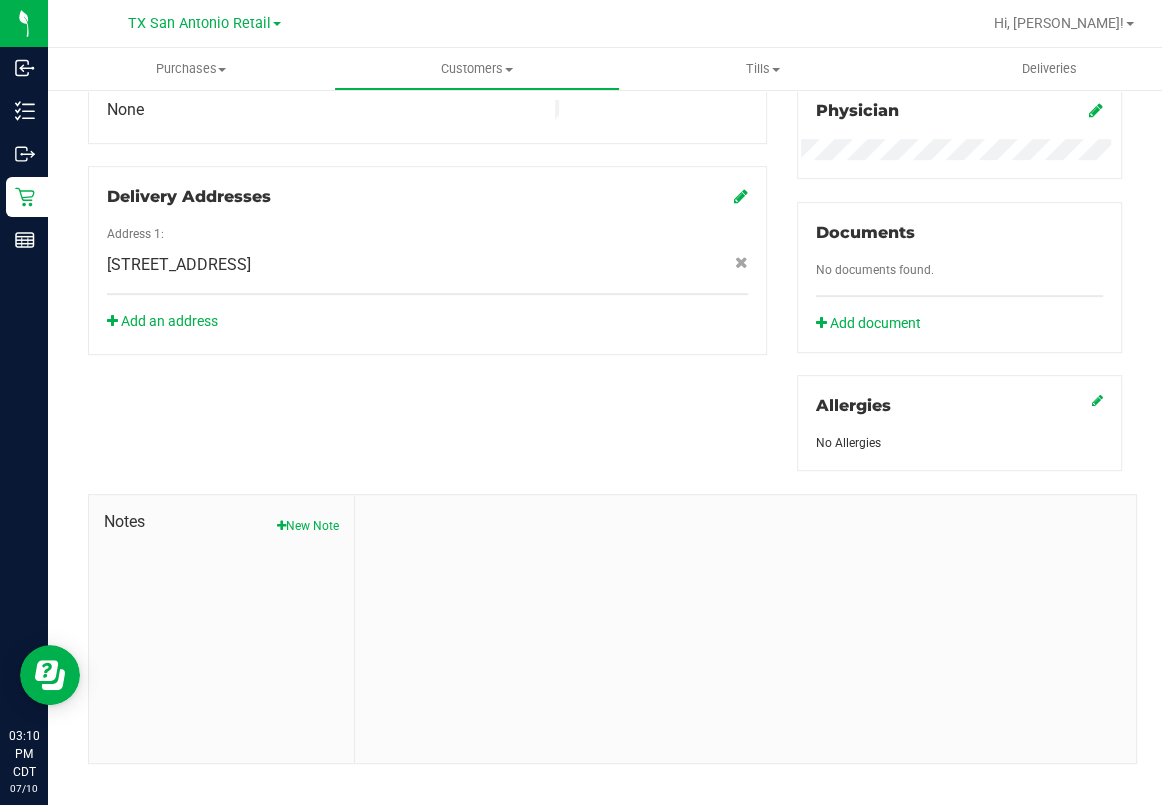 drag, startPoint x: 564, startPoint y: 601, endPoint x: 621, endPoint y: 694, distance: 109.07796 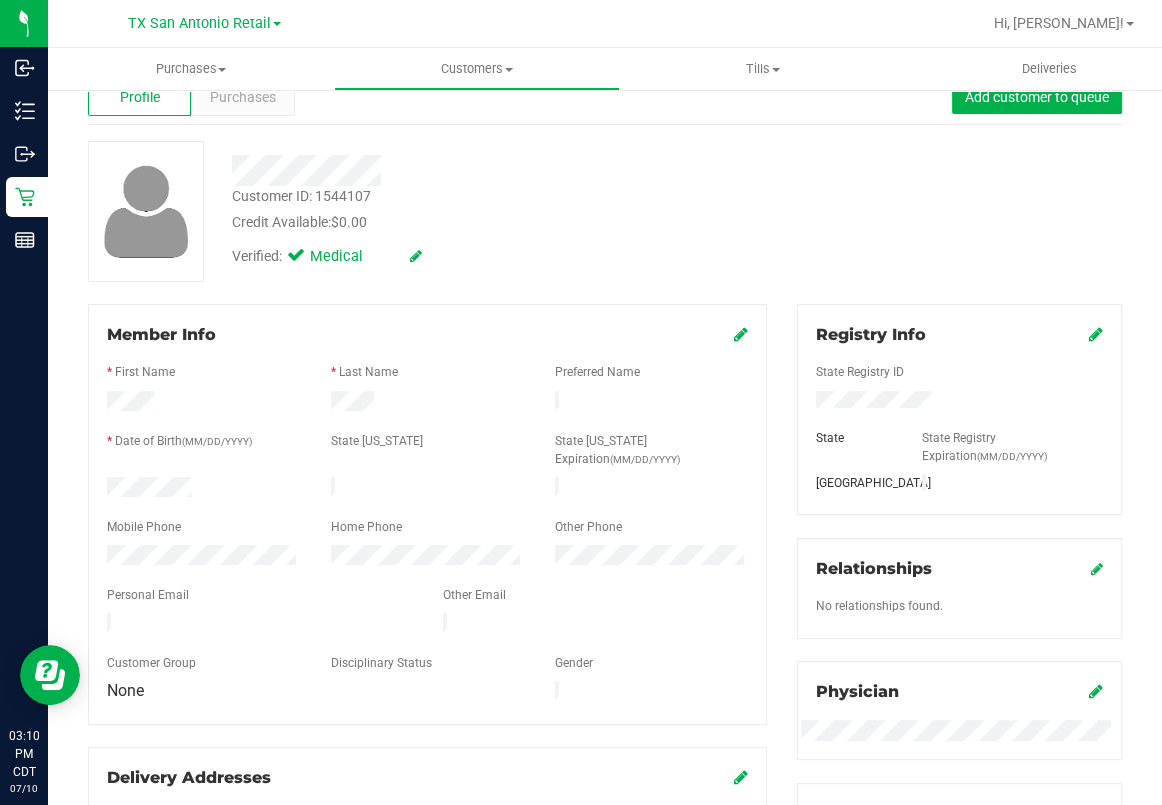 scroll, scrollTop: 0, scrollLeft: 0, axis: both 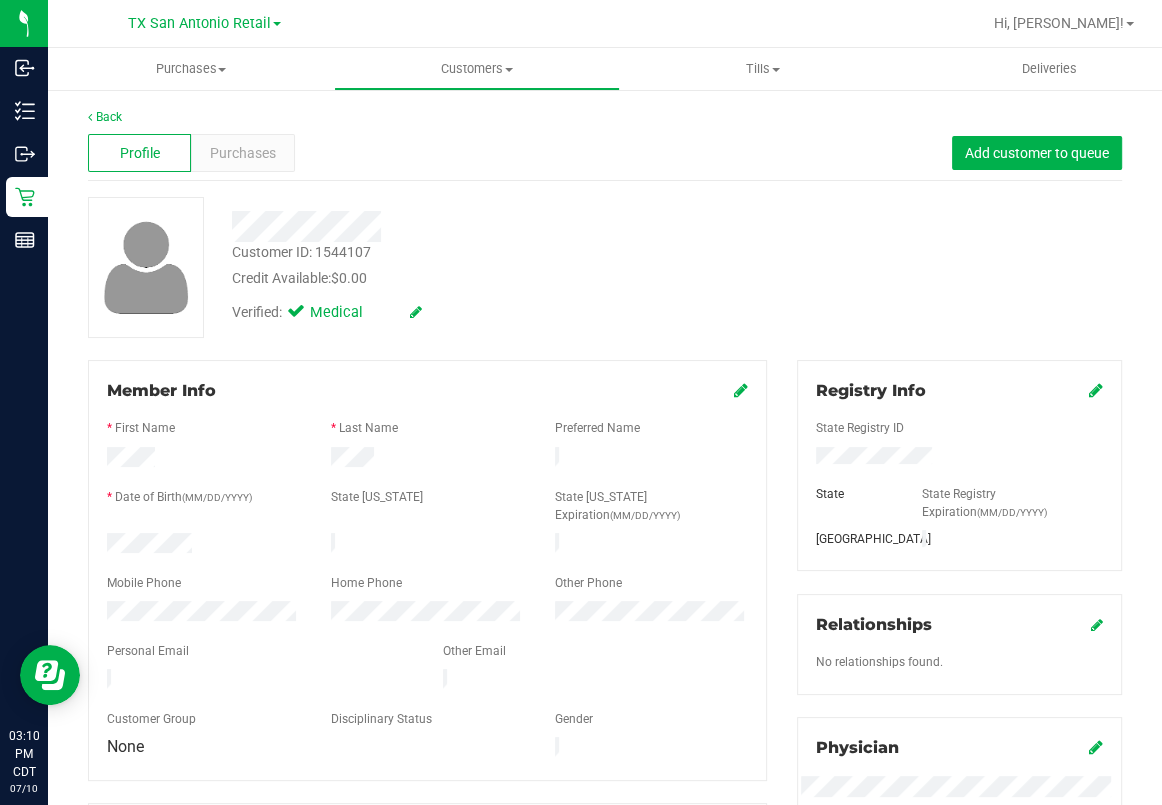 click on "Back
Profile
Purchases
Add customer to queue
Customer ID: 1544107
Credit Available:
$0.00
Verified:
Medical" at bounding box center [605, 754] 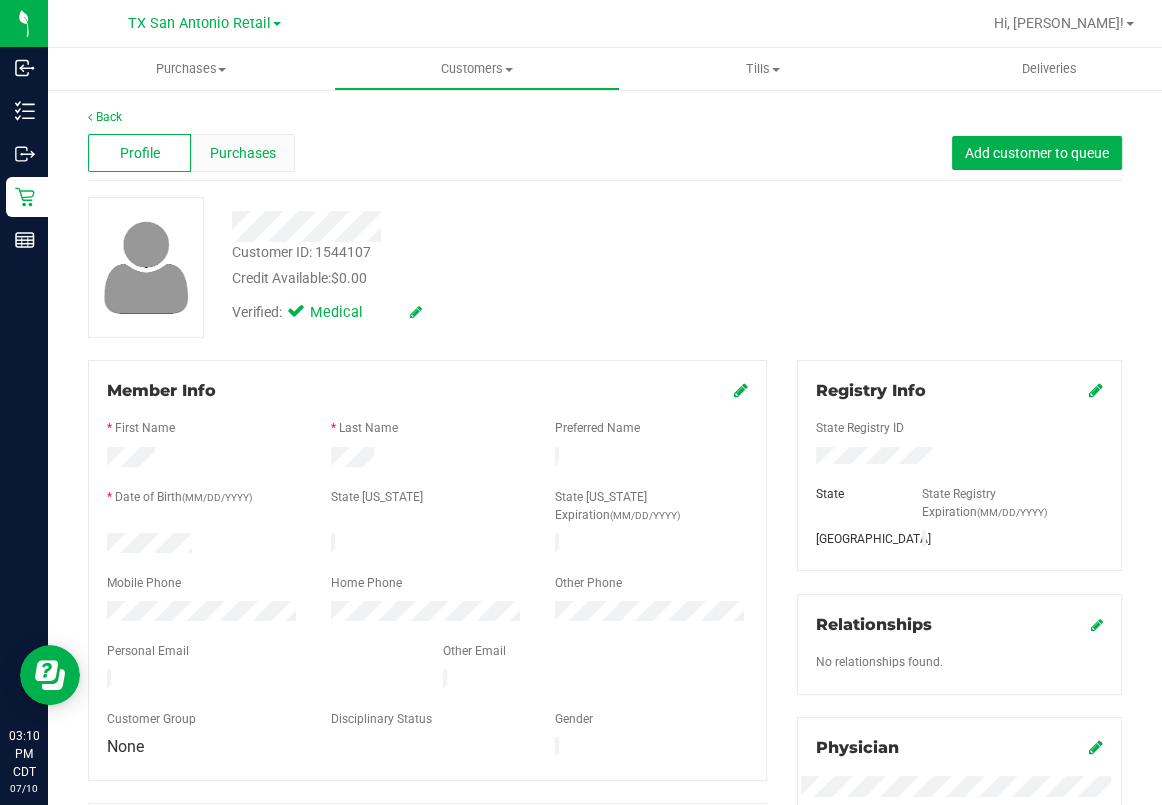 click on "Purchases" at bounding box center [243, 153] 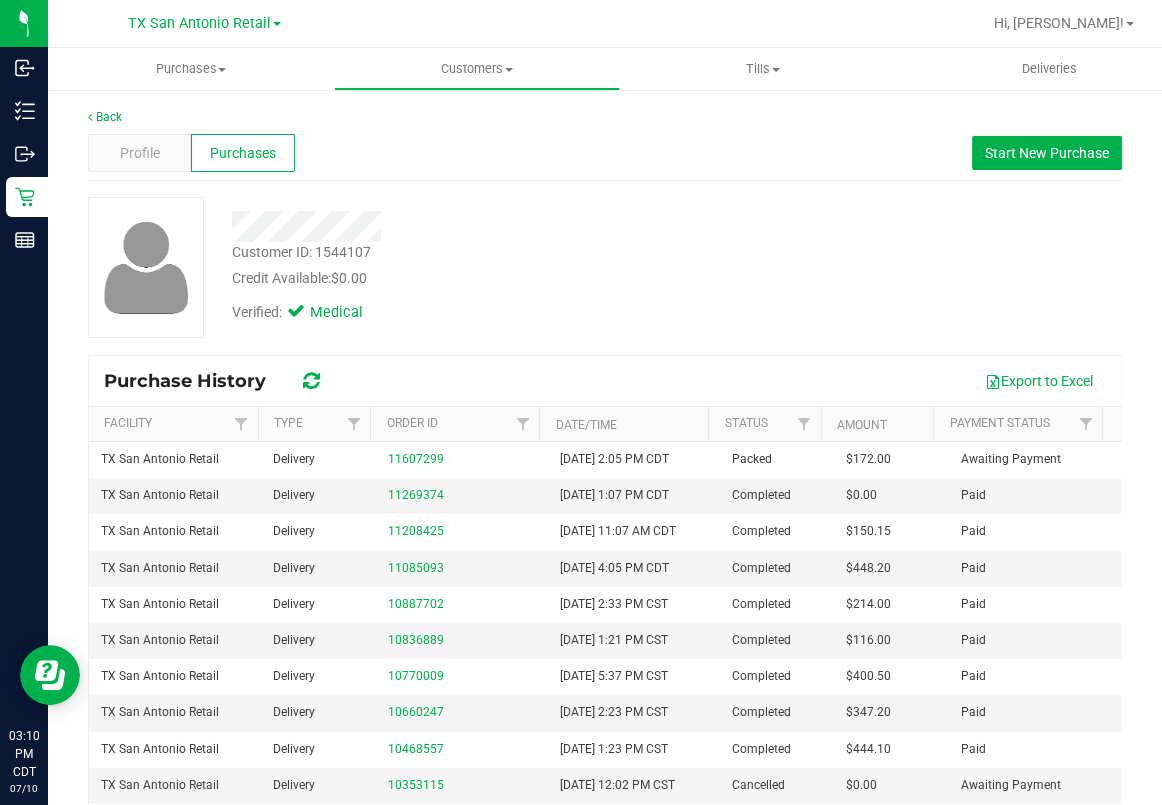 click on "Verified:
Medical" at bounding box center [483, 311] 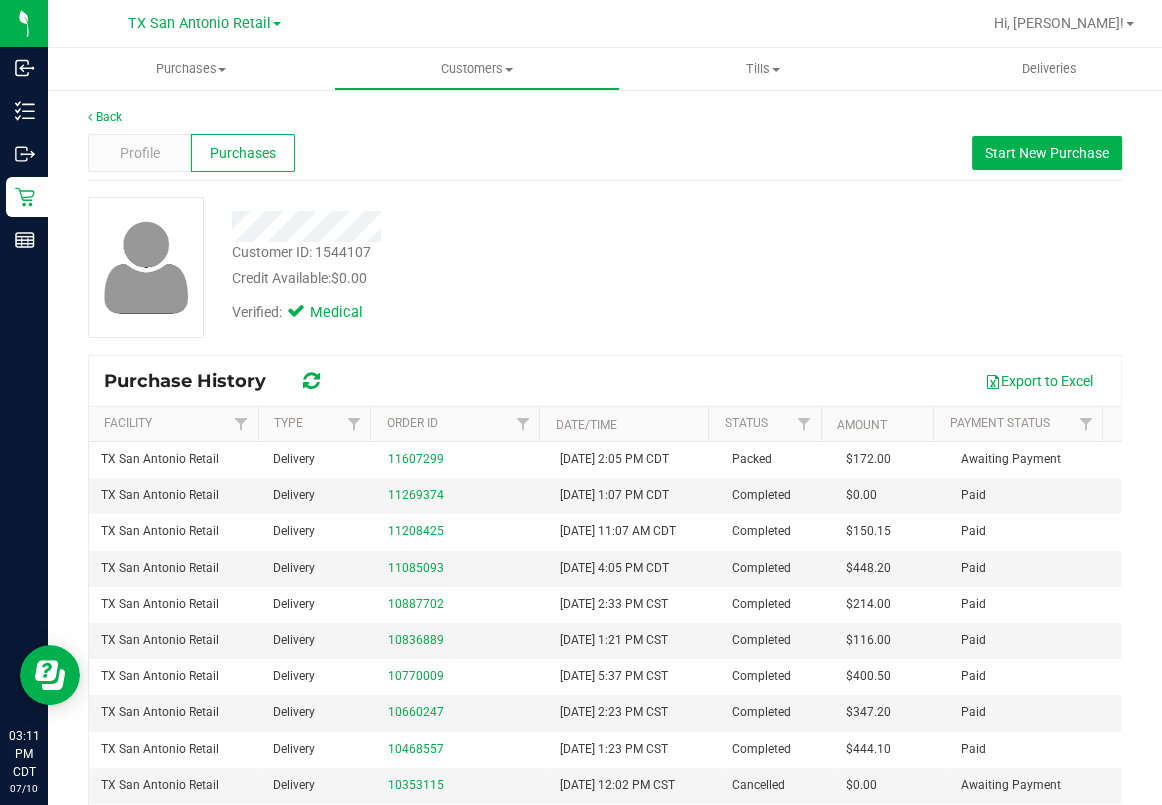 click on "Customer ID: 1544107
Credit Available:
$0.00" at bounding box center [483, 265] 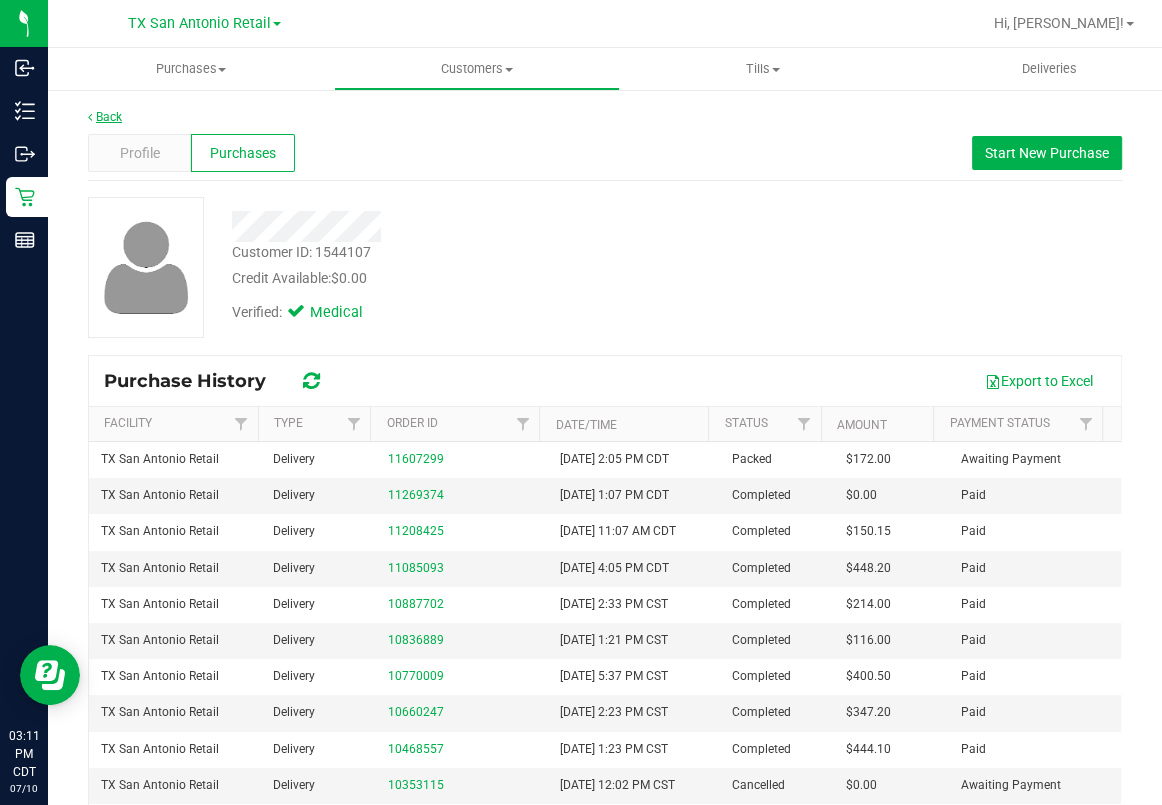 click on "Back" at bounding box center (105, 117) 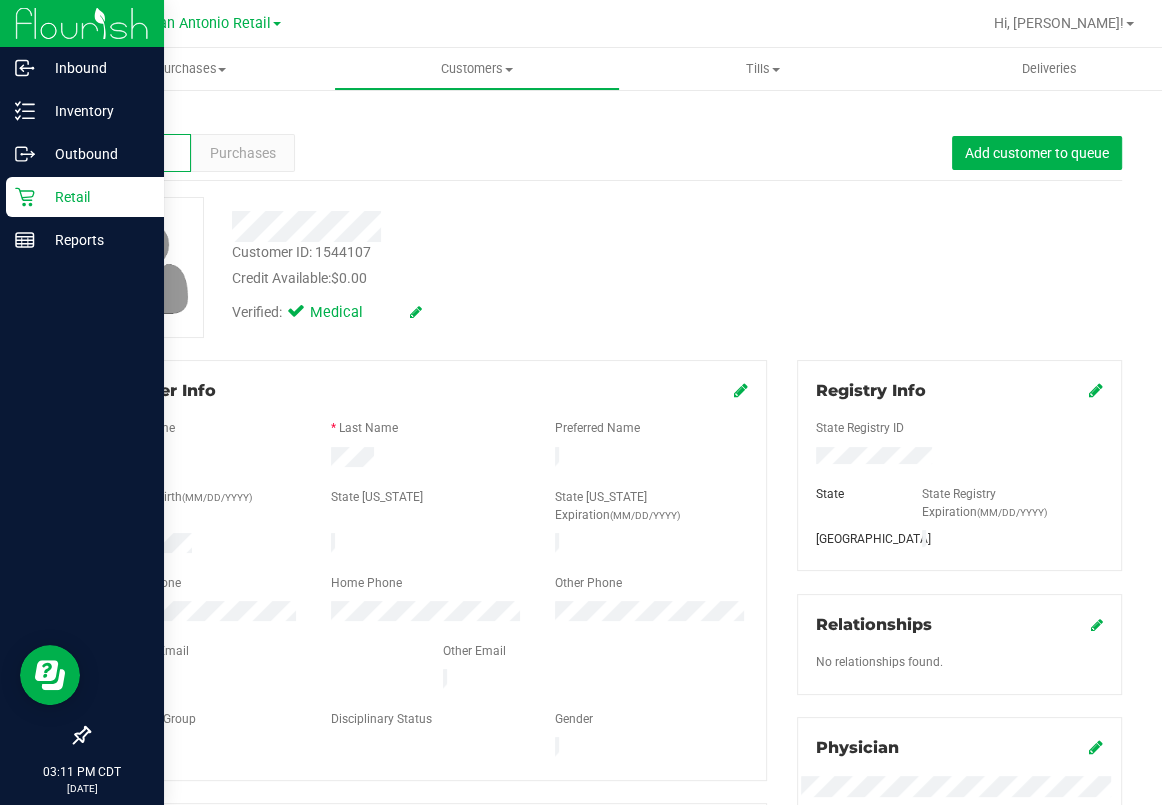 click on "Retail" at bounding box center [85, 197] 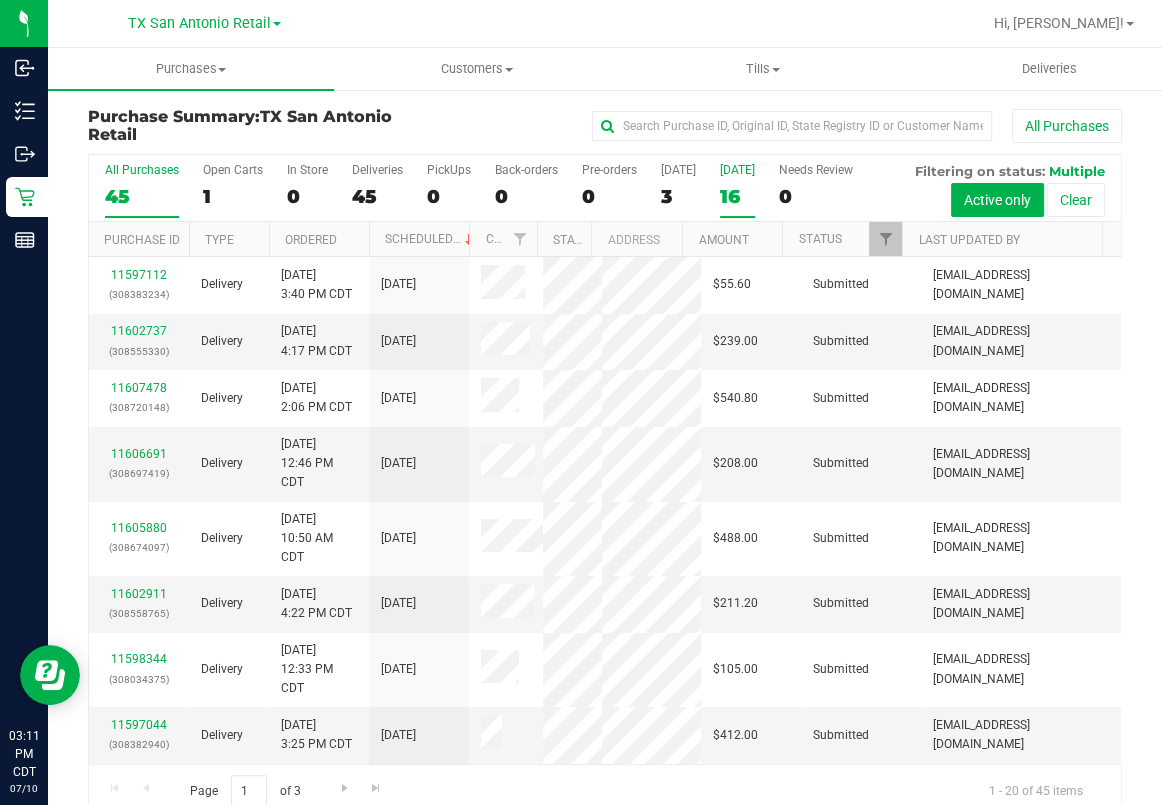 click on "16" at bounding box center (737, 196) 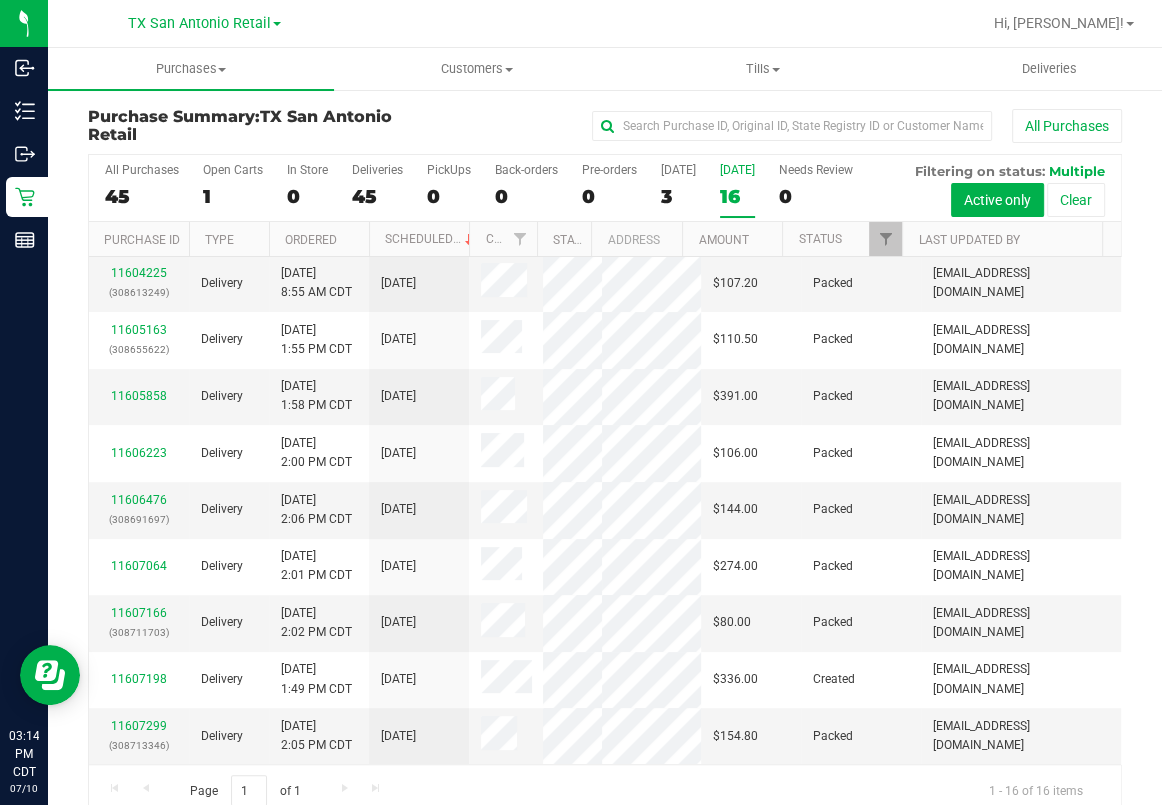 scroll, scrollTop: 800, scrollLeft: 0, axis: vertical 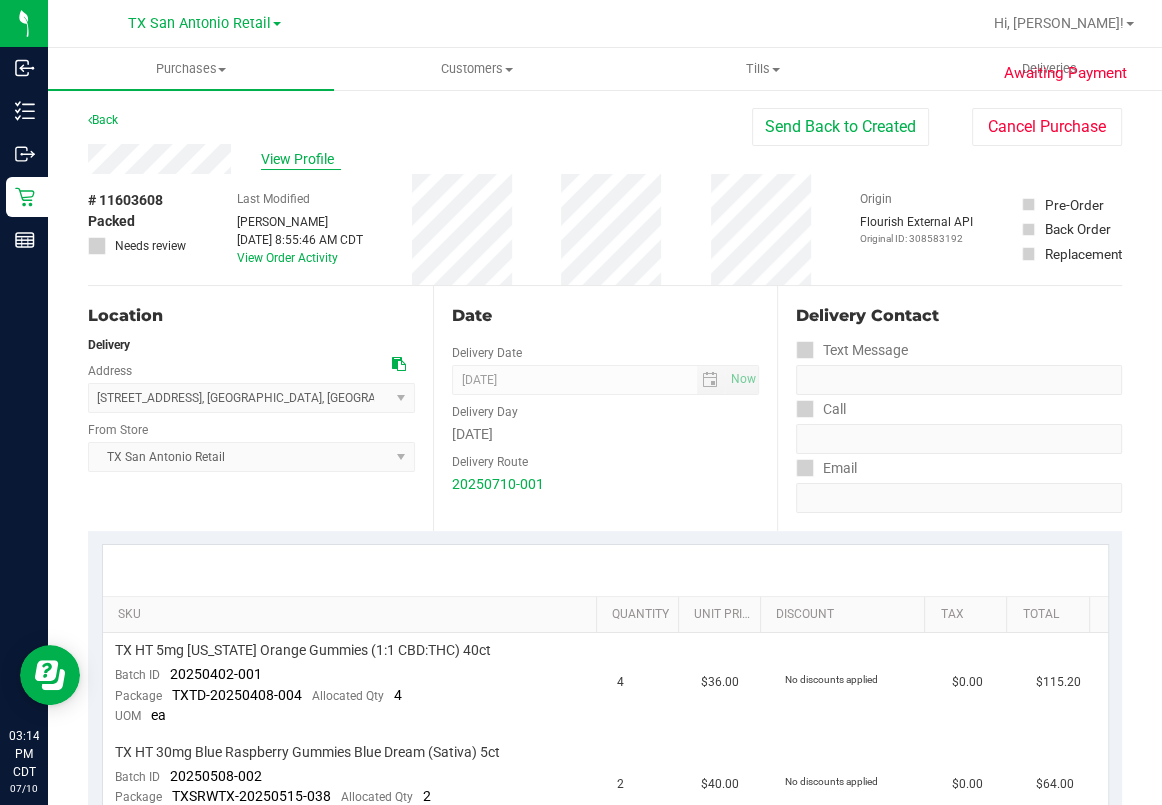 click on "View Profile" at bounding box center (301, 159) 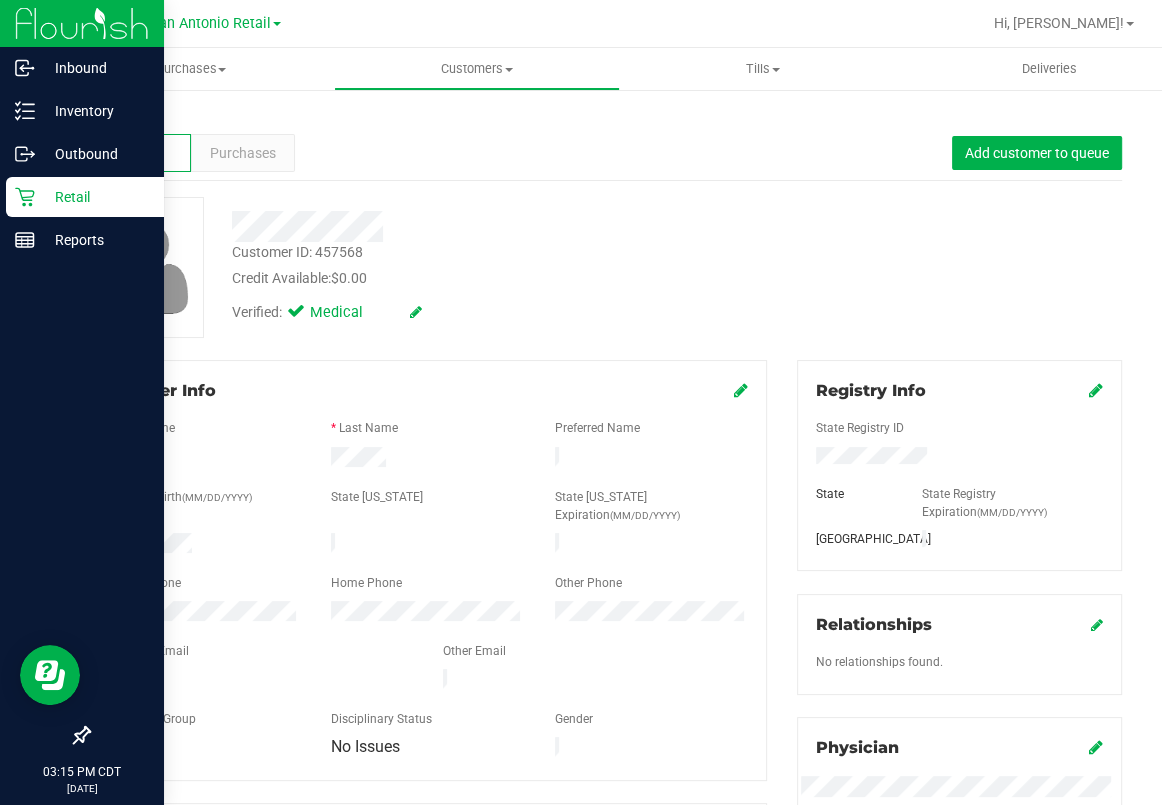 click on "Retail" at bounding box center [95, 197] 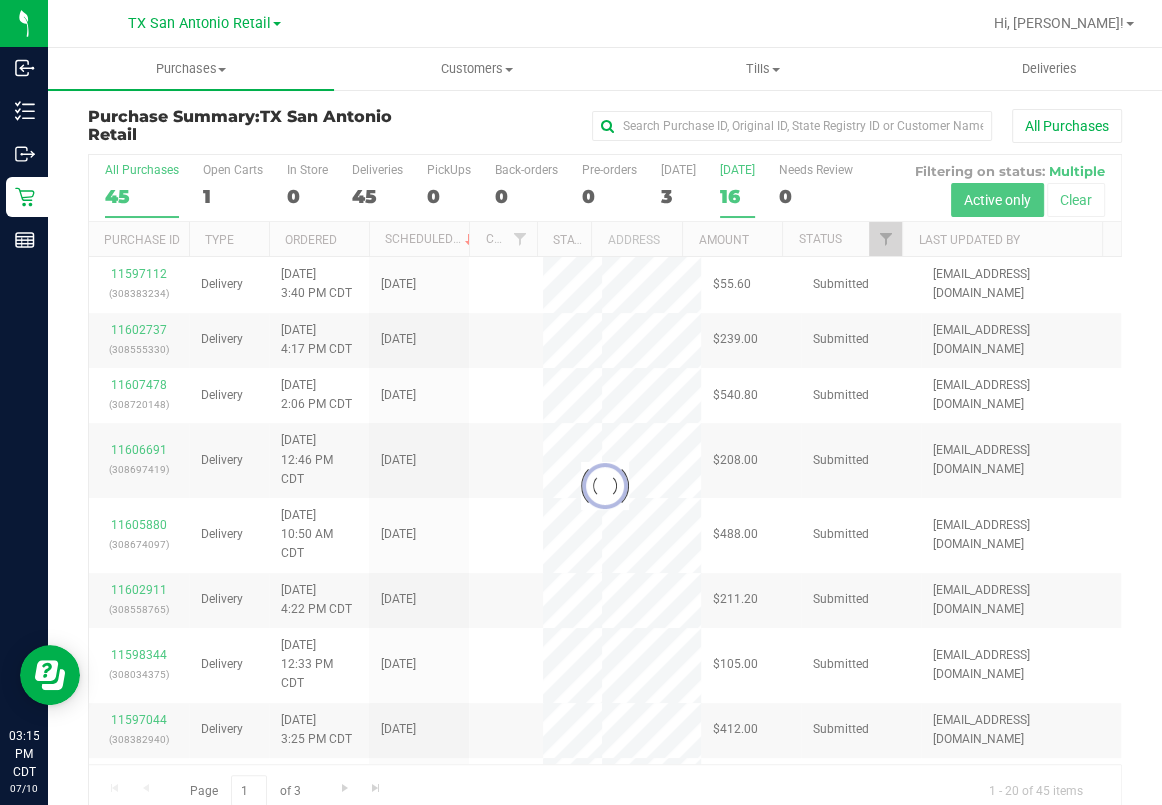click on "16" at bounding box center [737, 196] 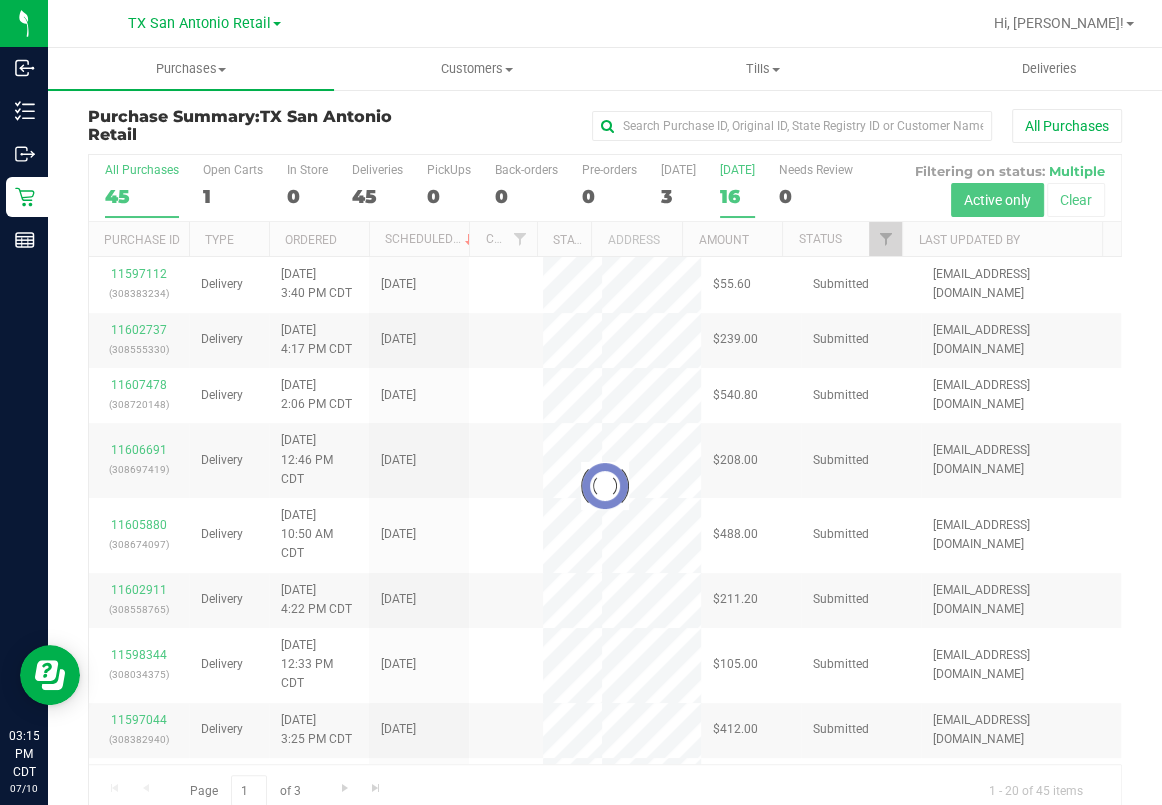 click on "Tomorrow
16" at bounding box center [0, 0] 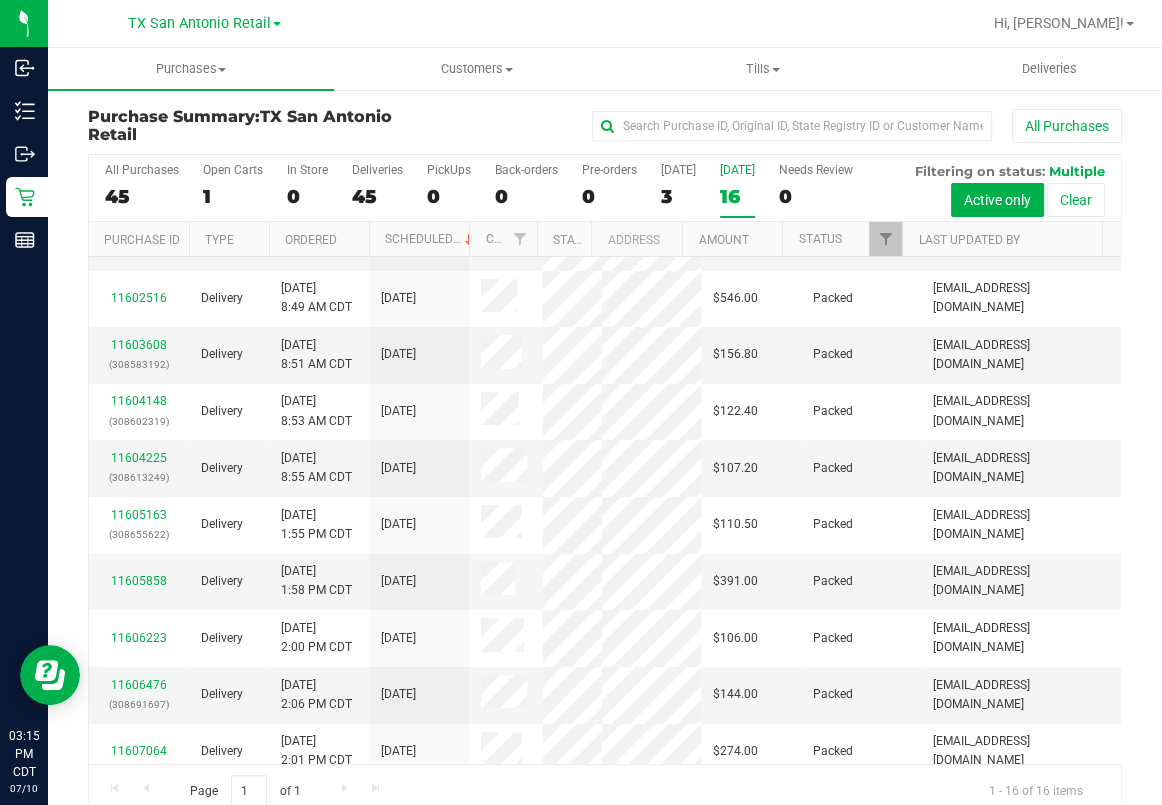 scroll, scrollTop: 266, scrollLeft: 0, axis: vertical 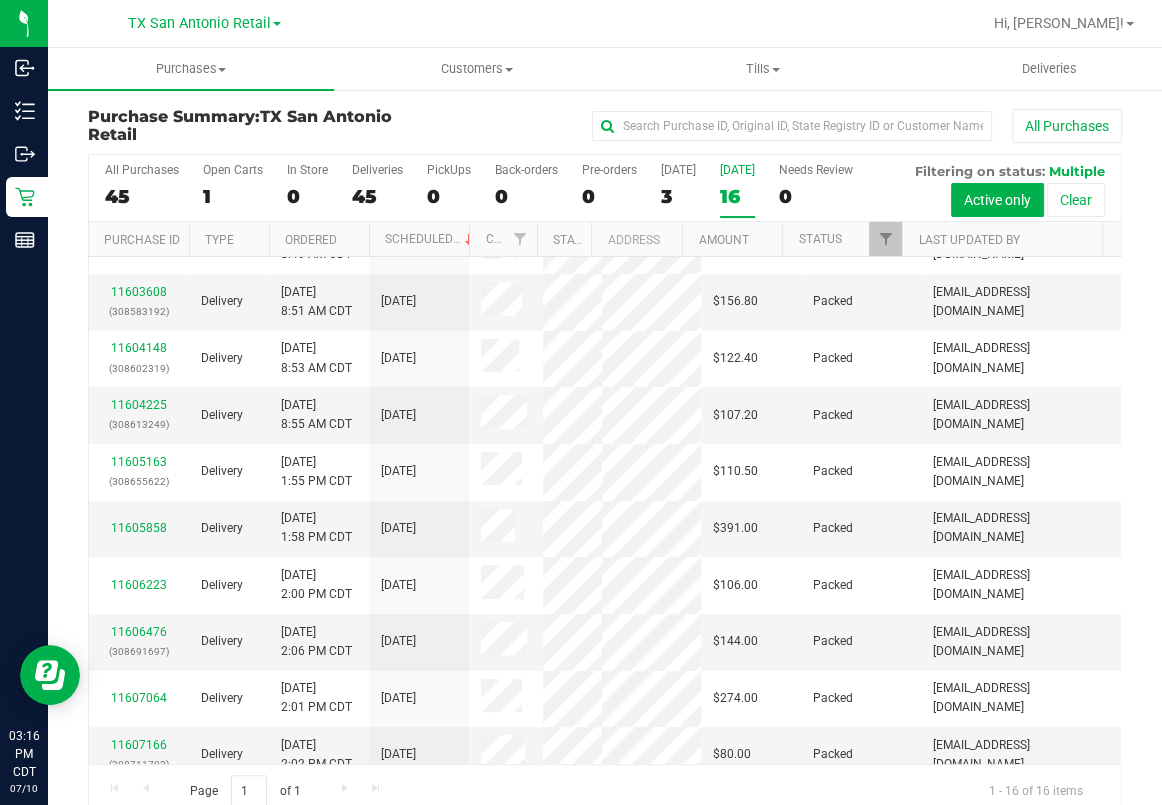 click on "11598801
(308449165)" at bounding box center [139, 189] 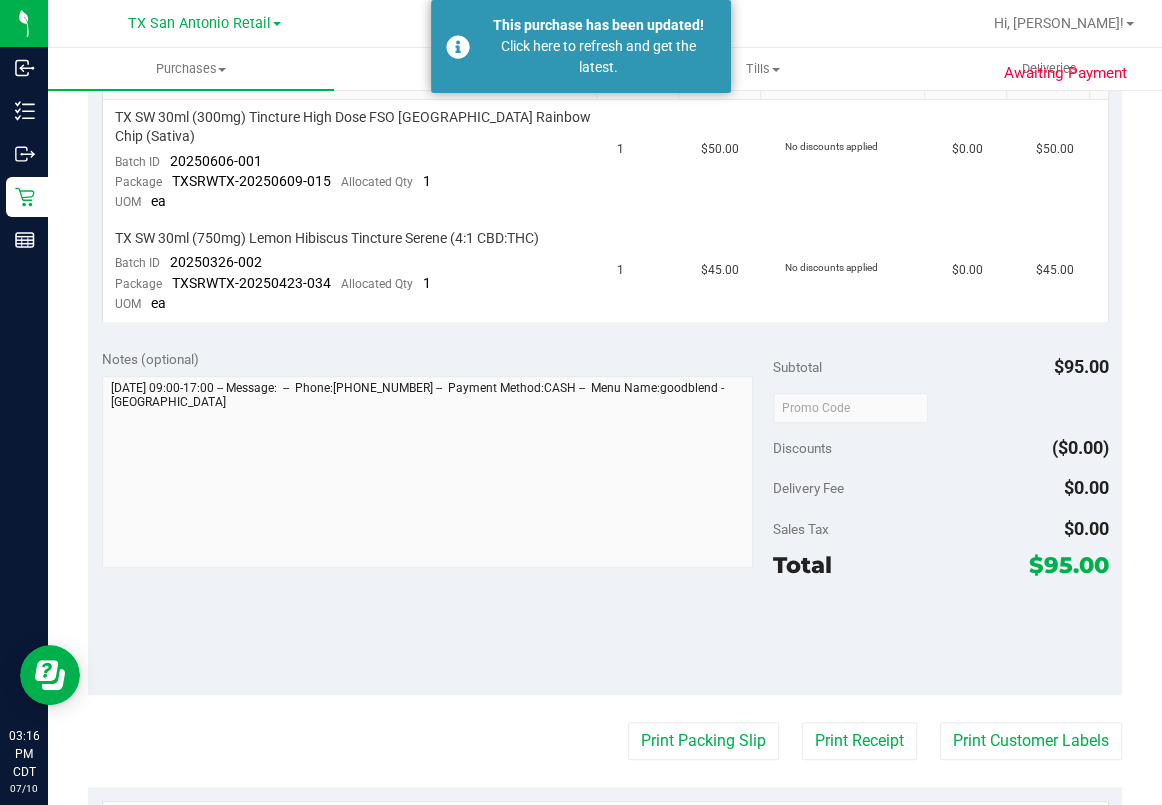 scroll, scrollTop: 0, scrollLeft: 0, axis: both 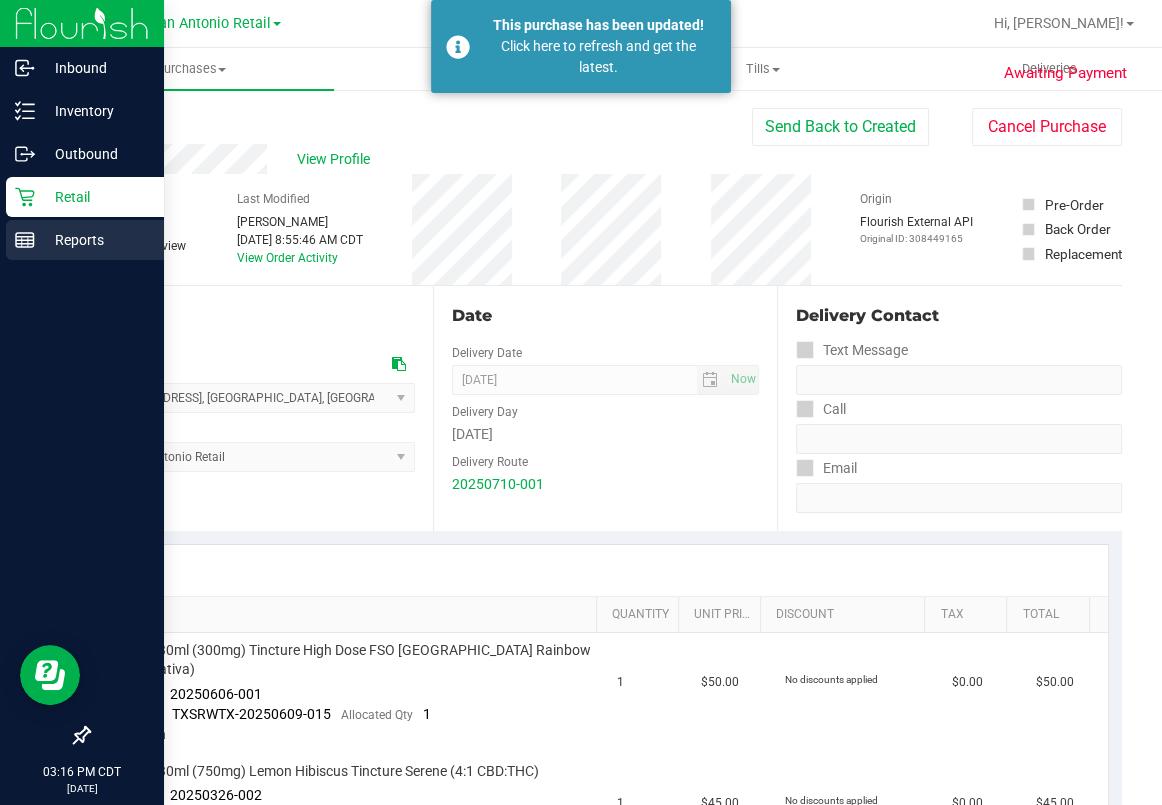 click on "Reports" at bounding box center [85, 240] 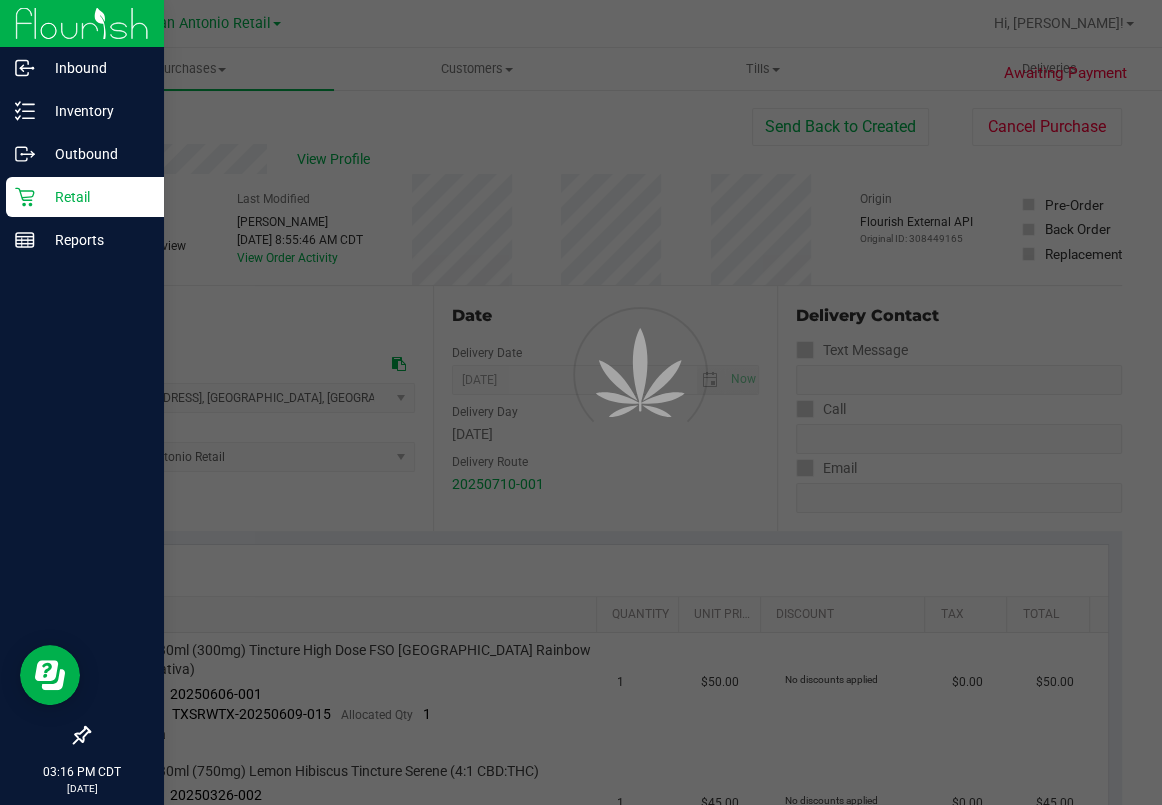 click on "Retail" at bounding box center (95, 197) 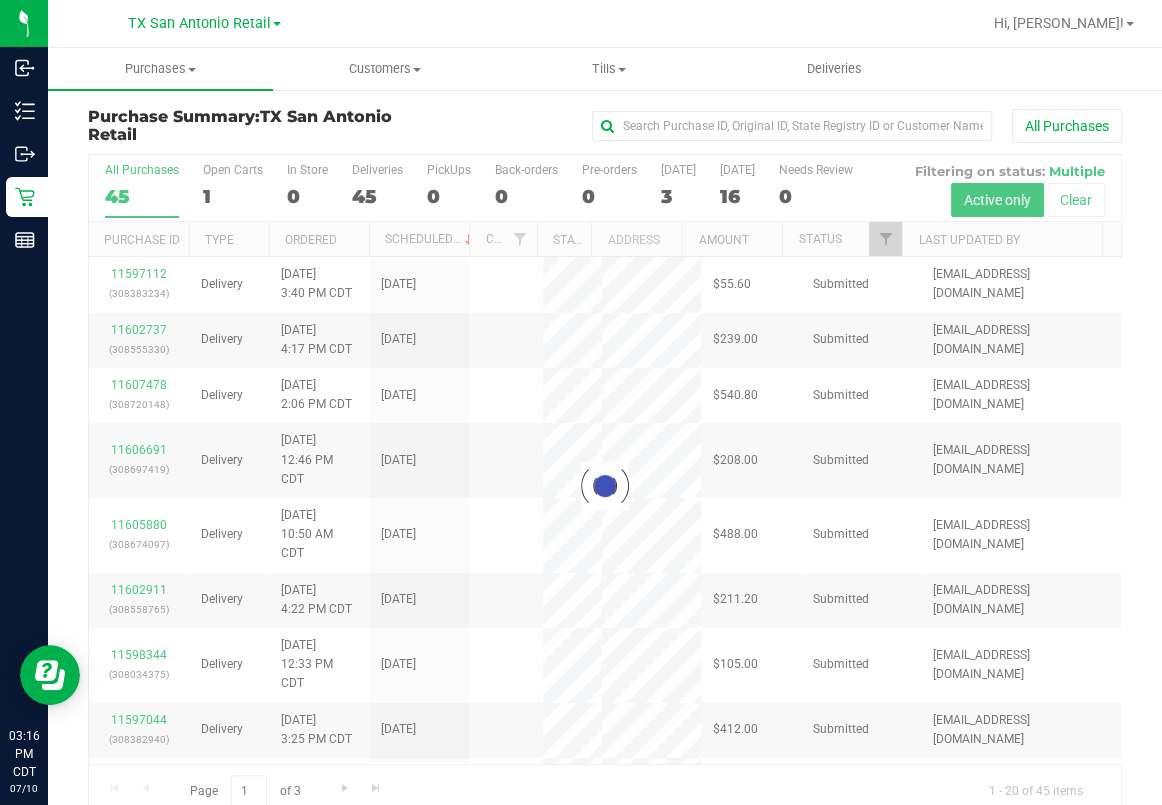 click on "16" at bounding box center [737, 196] 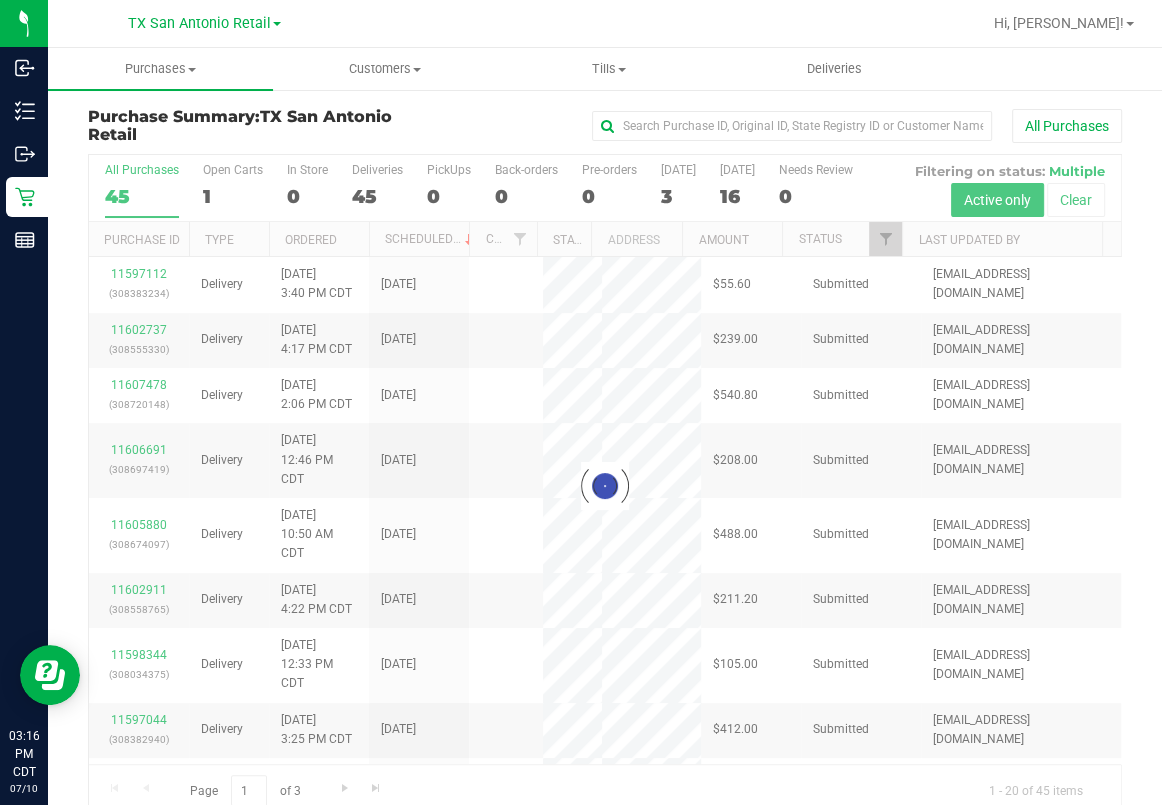 click on "Tomorrow
16" at bounding box center [0, 0] 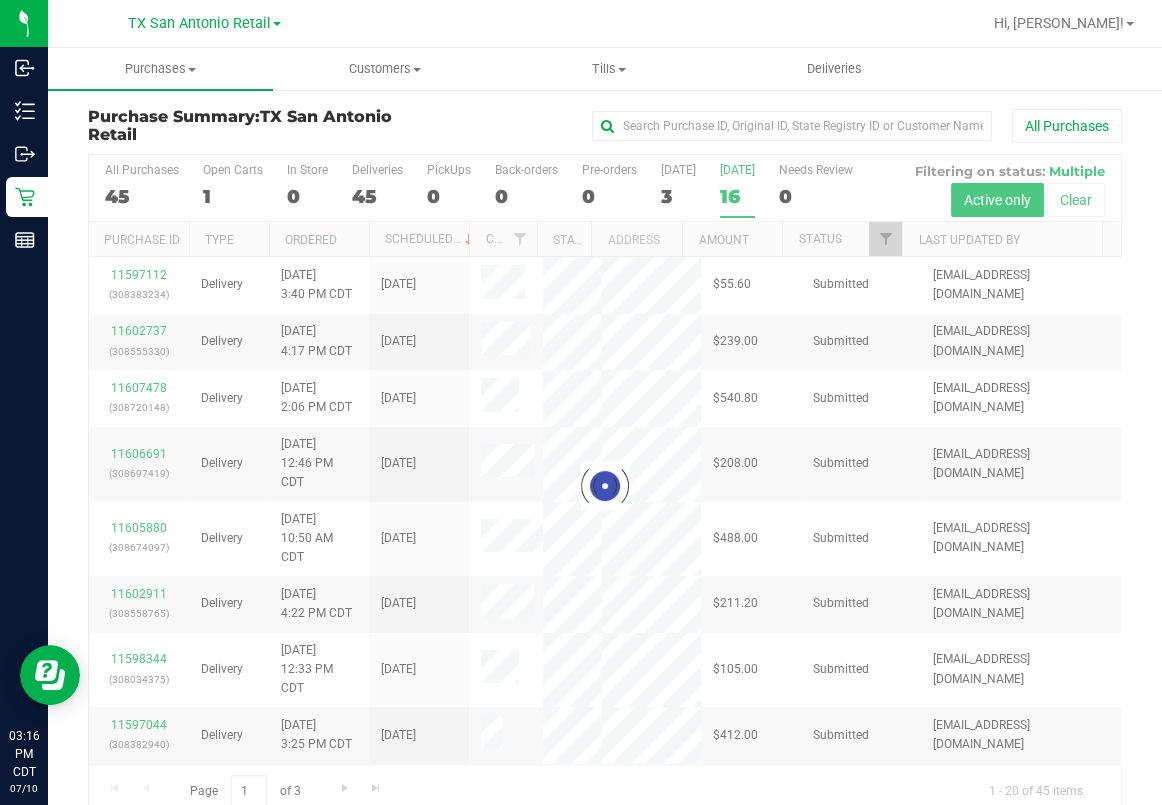 click at bounding box center [605, 485] 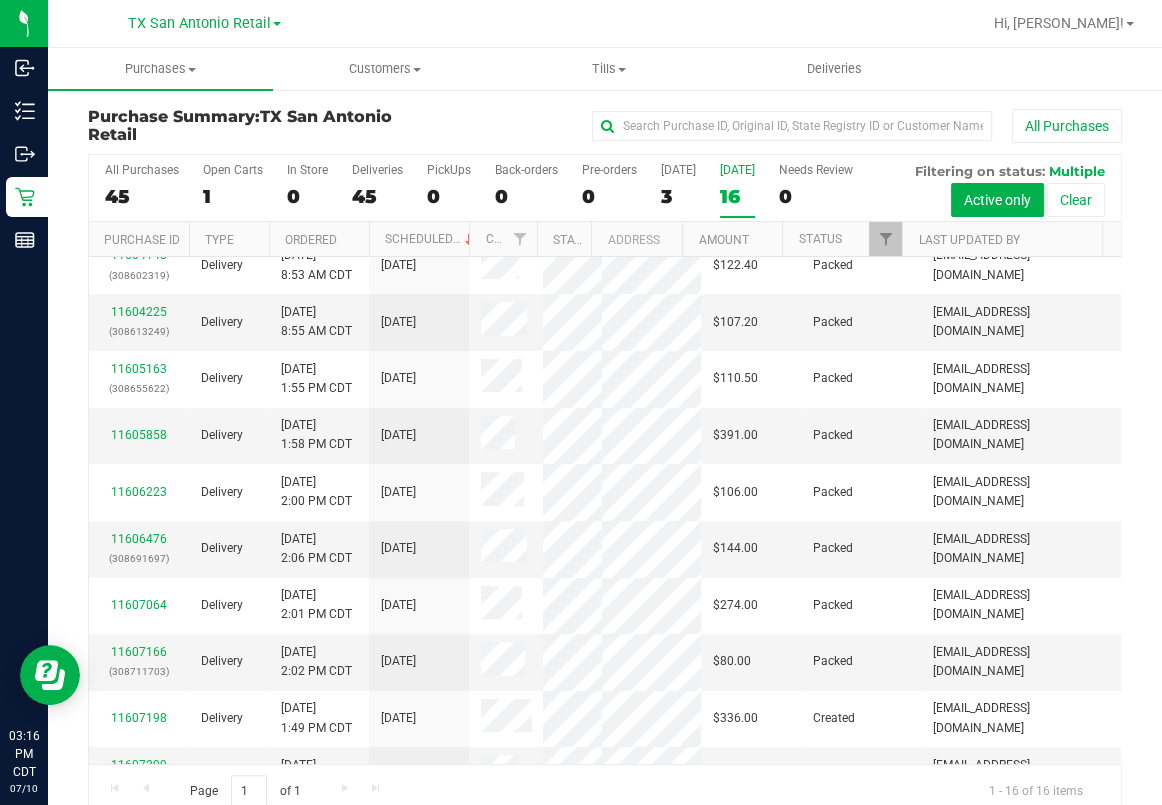 scroll, scrollTop: 400, scrollLeft: 0, axis: vertical 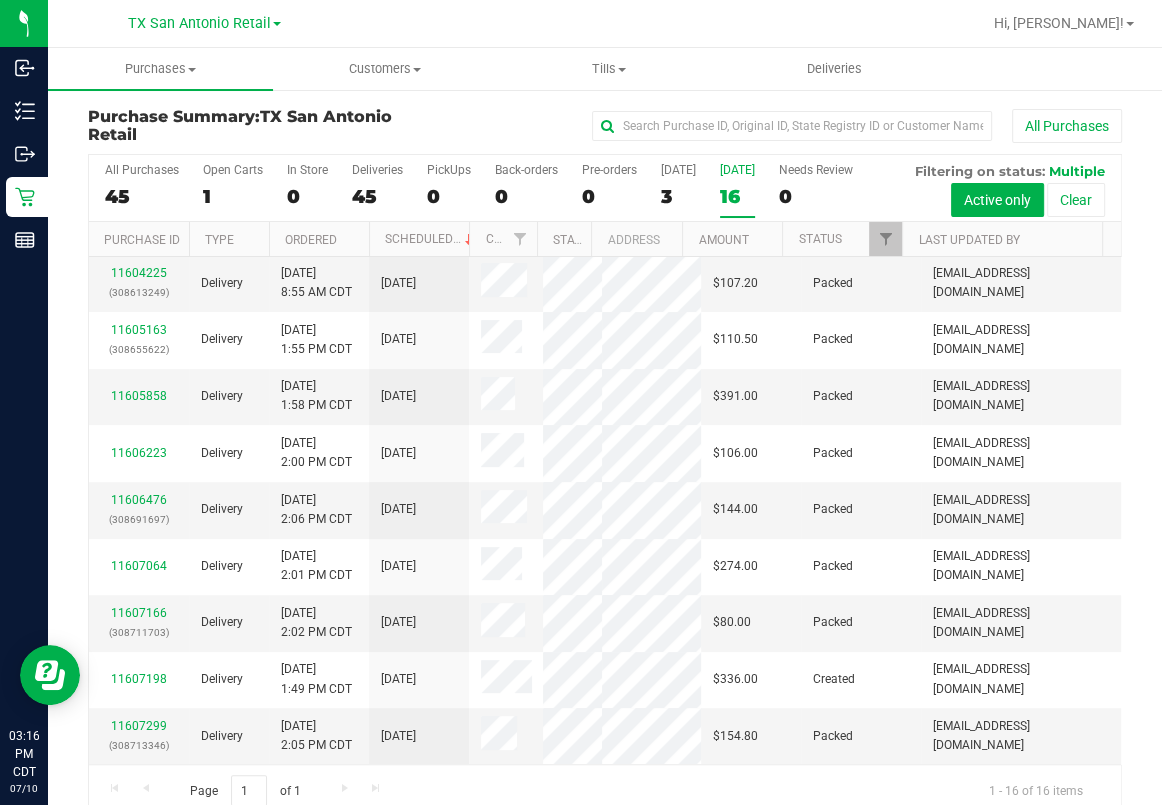 click on "11602516" at bounding box center (139, 113) 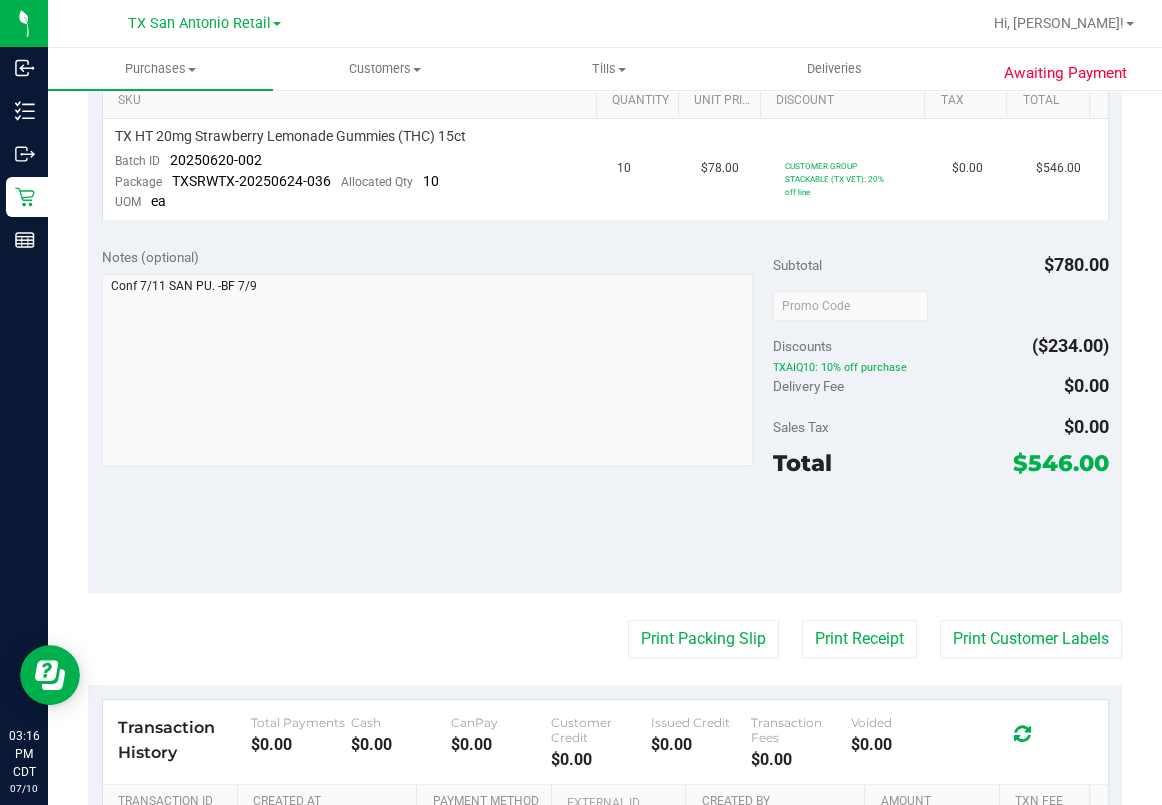 scroll, scrollTop: 0, scrollLeft: 0, axis: both 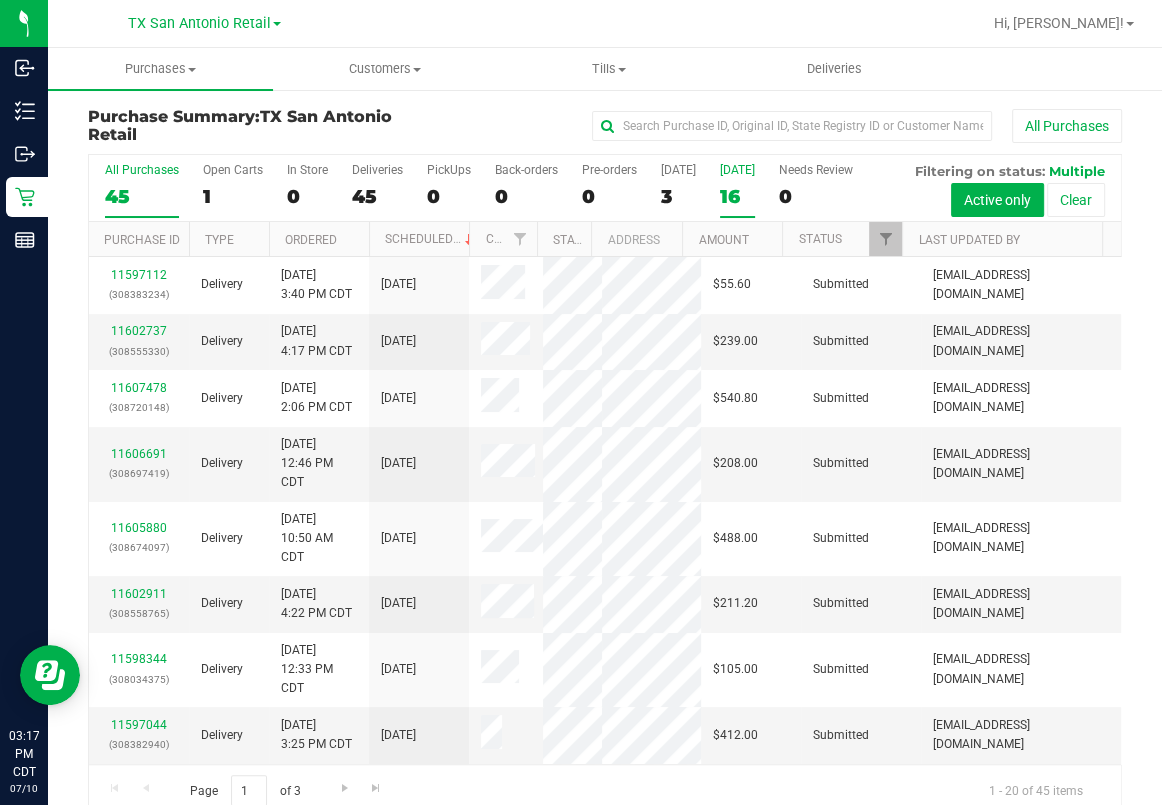 click on "[DATE]" at bounding box center [737, 170] 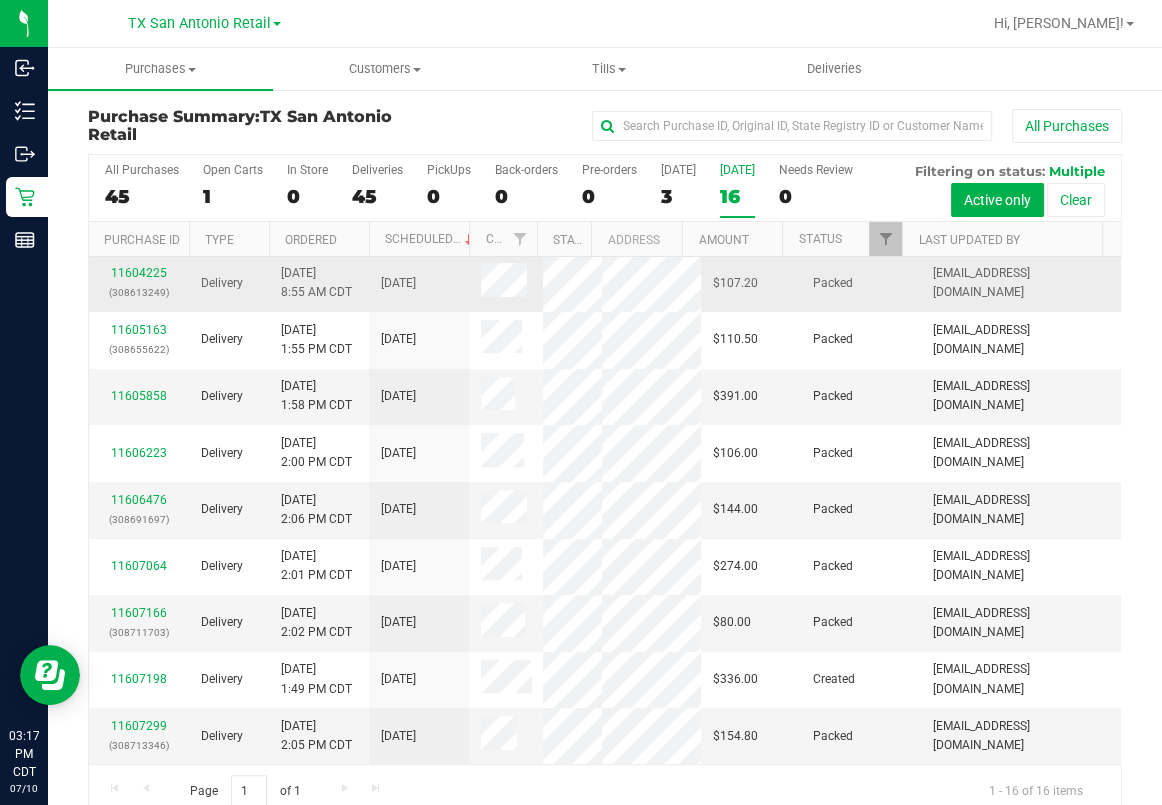 scroll, scrollTop: 933, scrollLeft: 0, axis: vertical 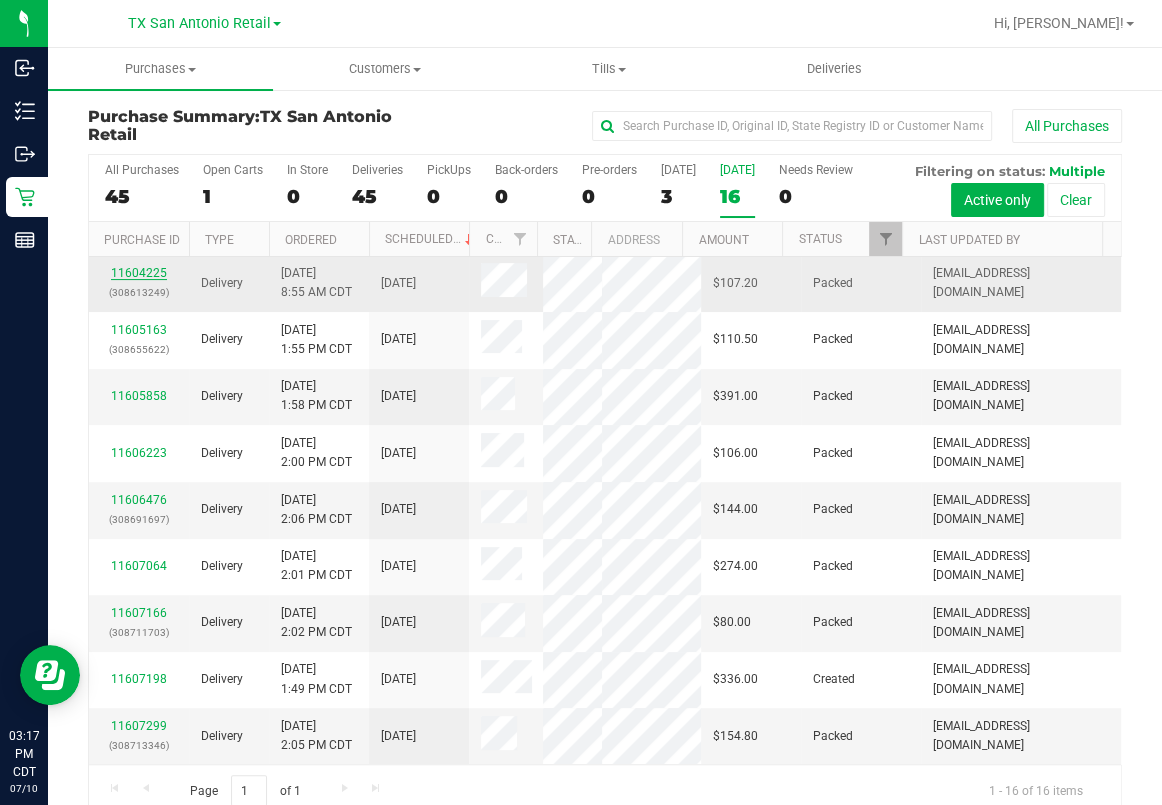 click on "11604225" at bounding box center (139, 273) 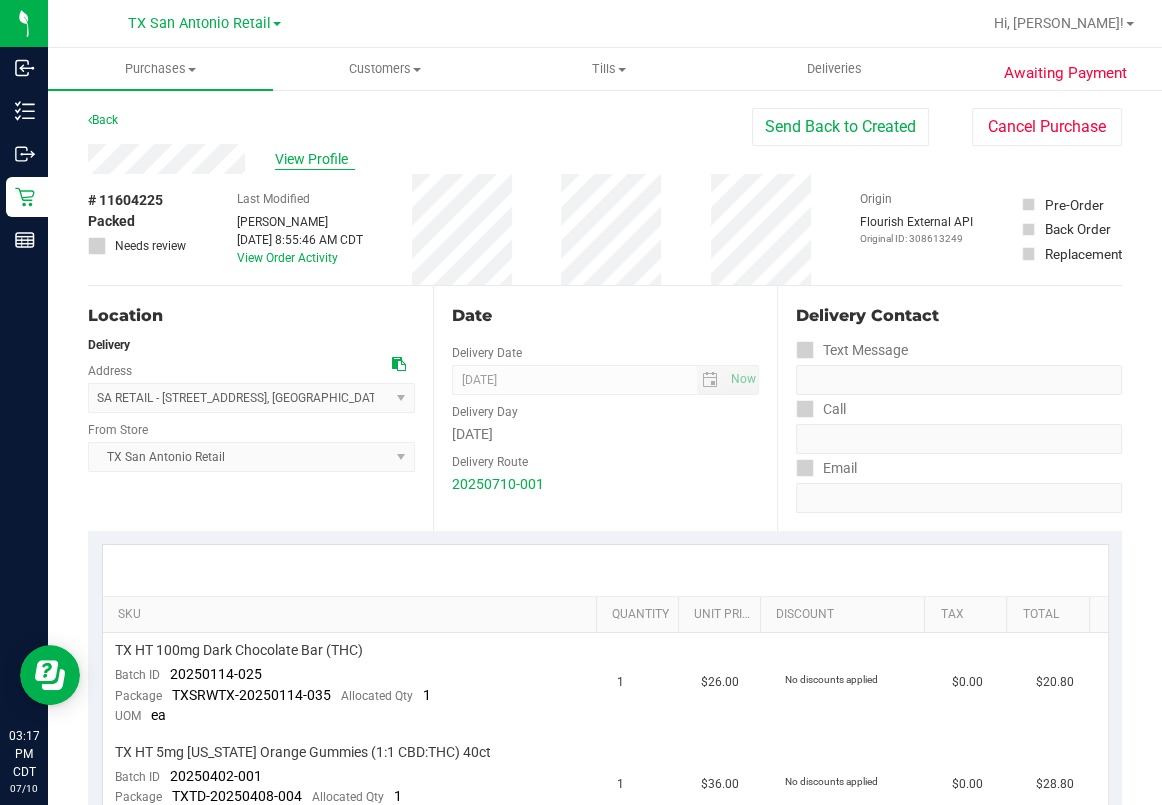 click on "View Profile" at bounding box center (315, 159) 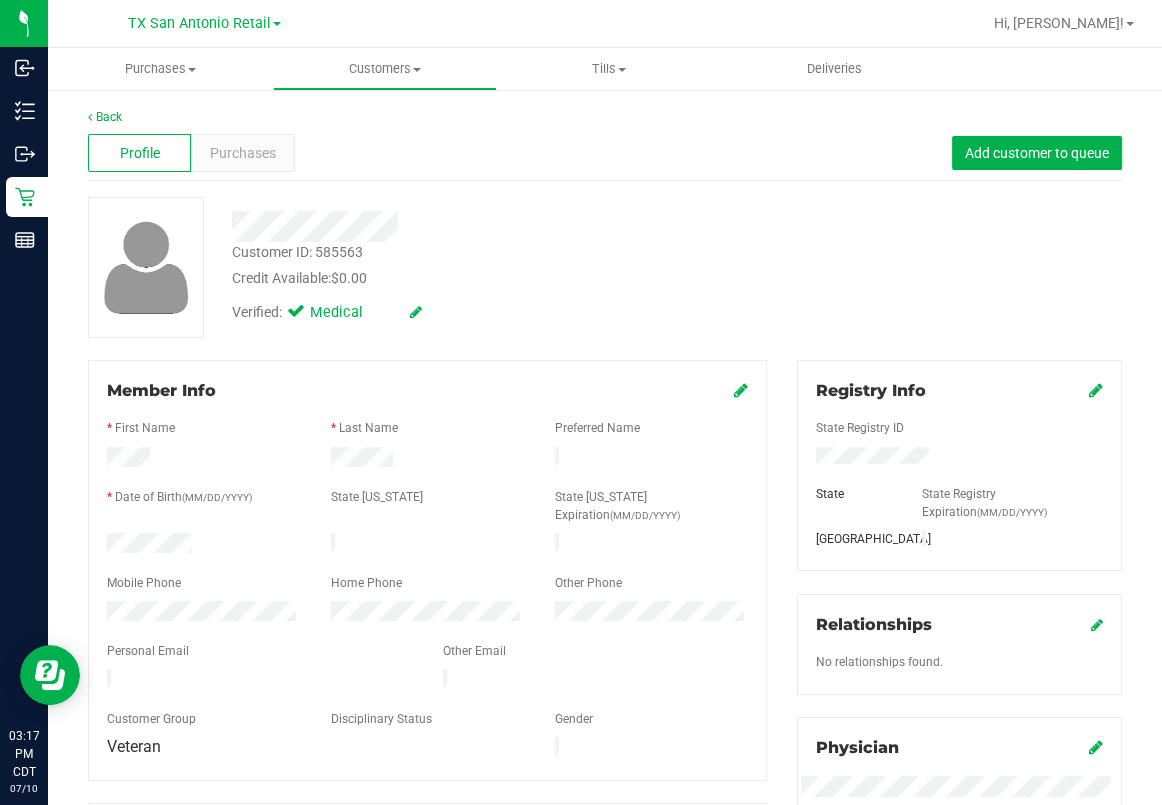 click on "Verified:
Medical" at bounding box center [483, 311] 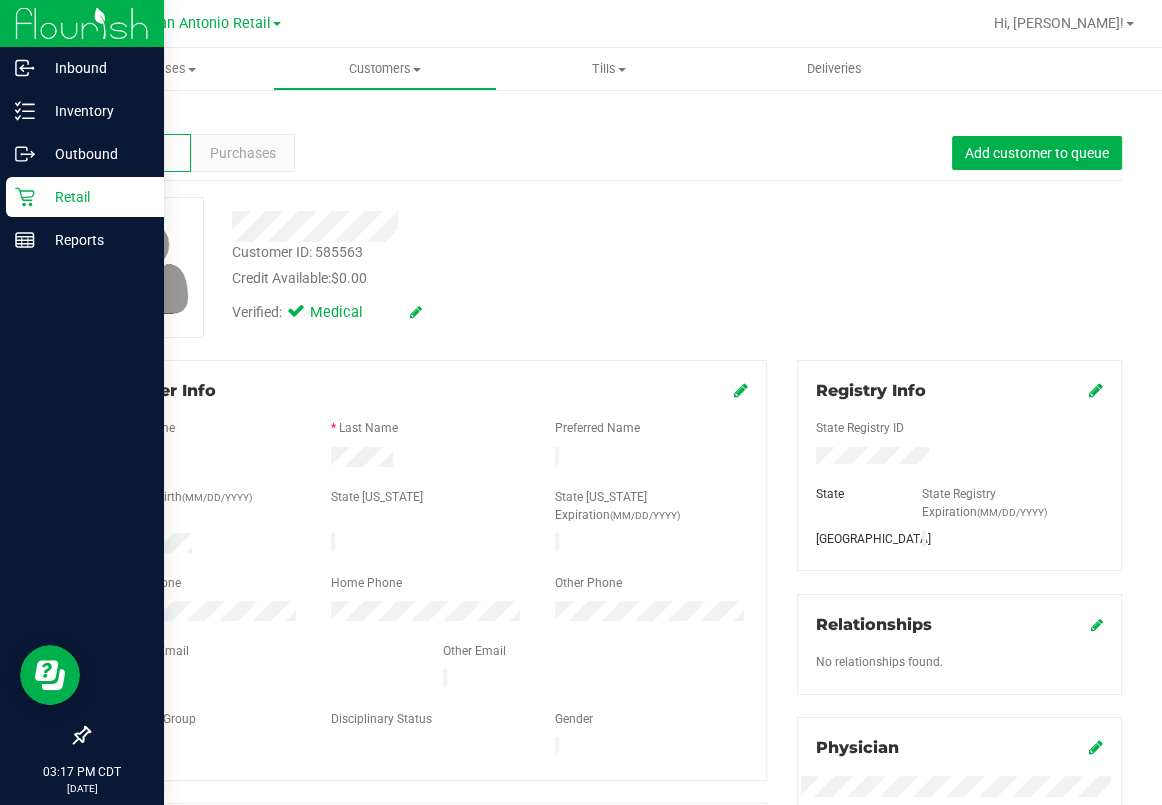 click on "Retail" at bounding box center [95, 197] 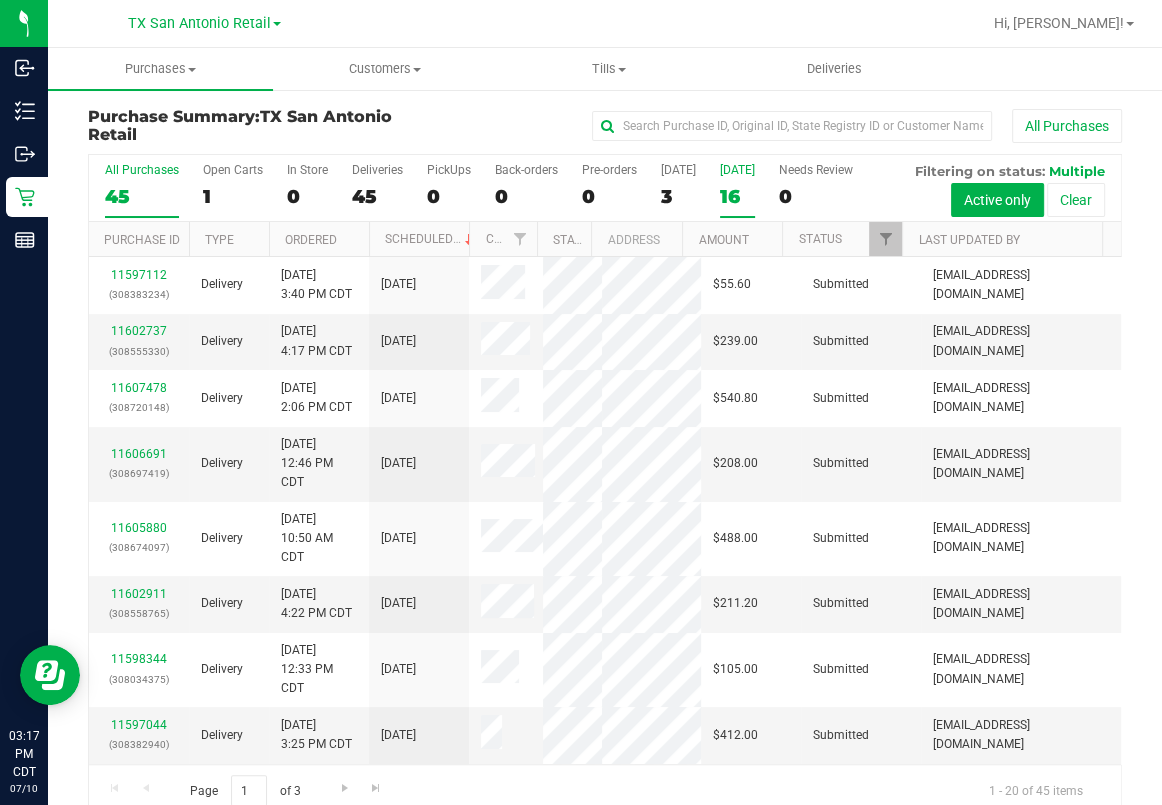 click on "Tomorrow
16" at bounding box center (737, 190) 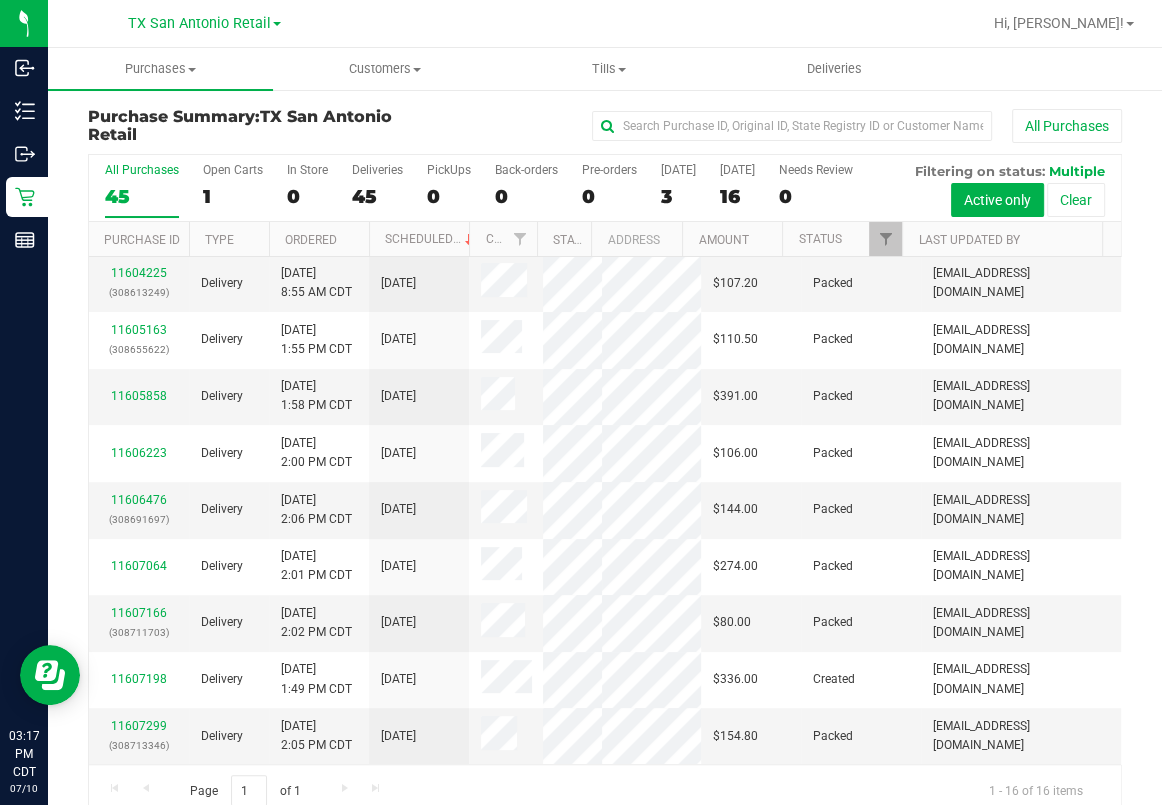 scroll, scrollTop: 1066, scrollLeft: 0, axis: vertical 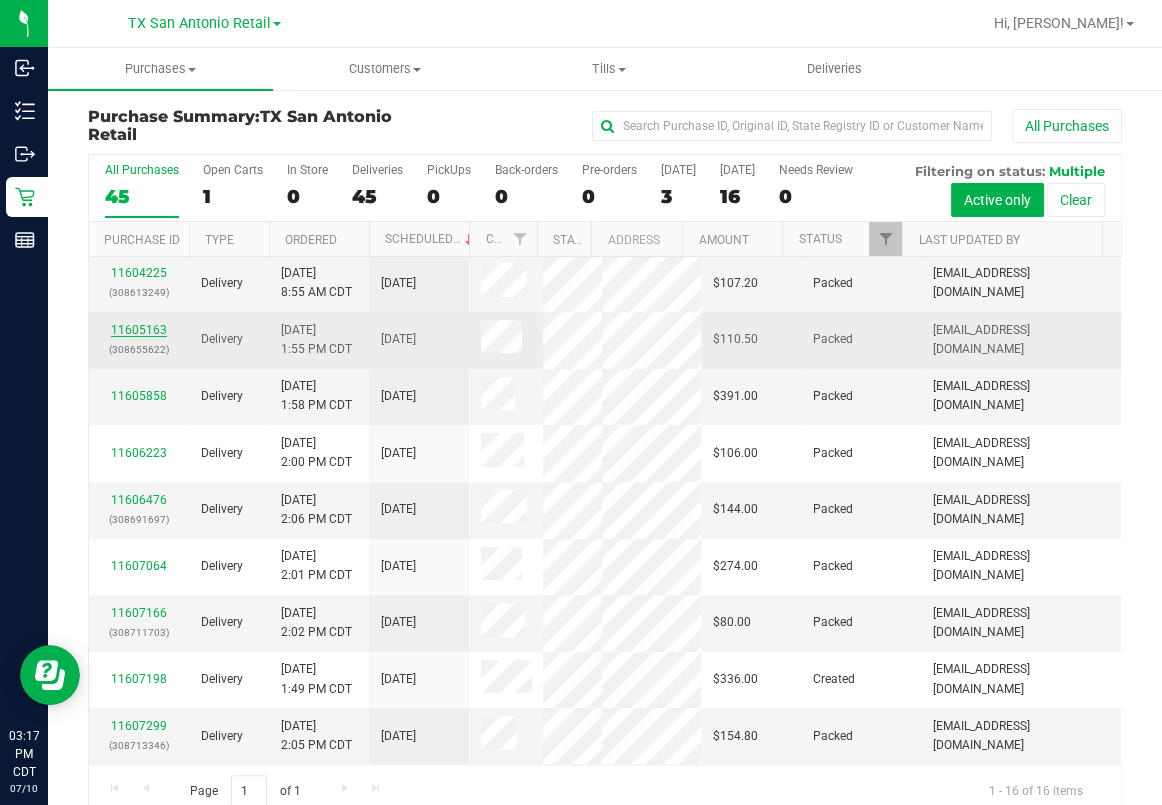 click on "11605163" at bounding box center (139, 330) 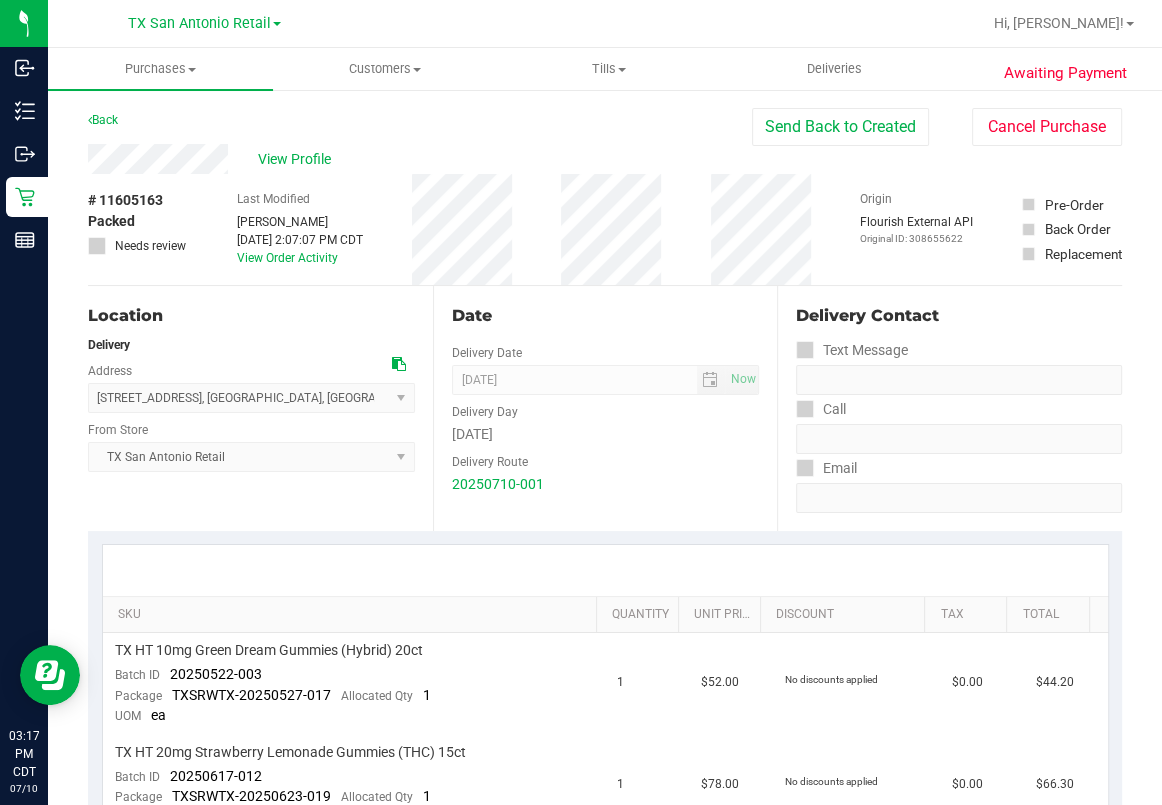 click on "Back
Send Back to Created
Cancel Purchase
View Profile
# 11605163
Packed
Needs review
Last Modified
Will Bates
Jul 10, 2025 2:07:07 PM CDT
View Order Activity
Origin" at bounding box center (605, 879) 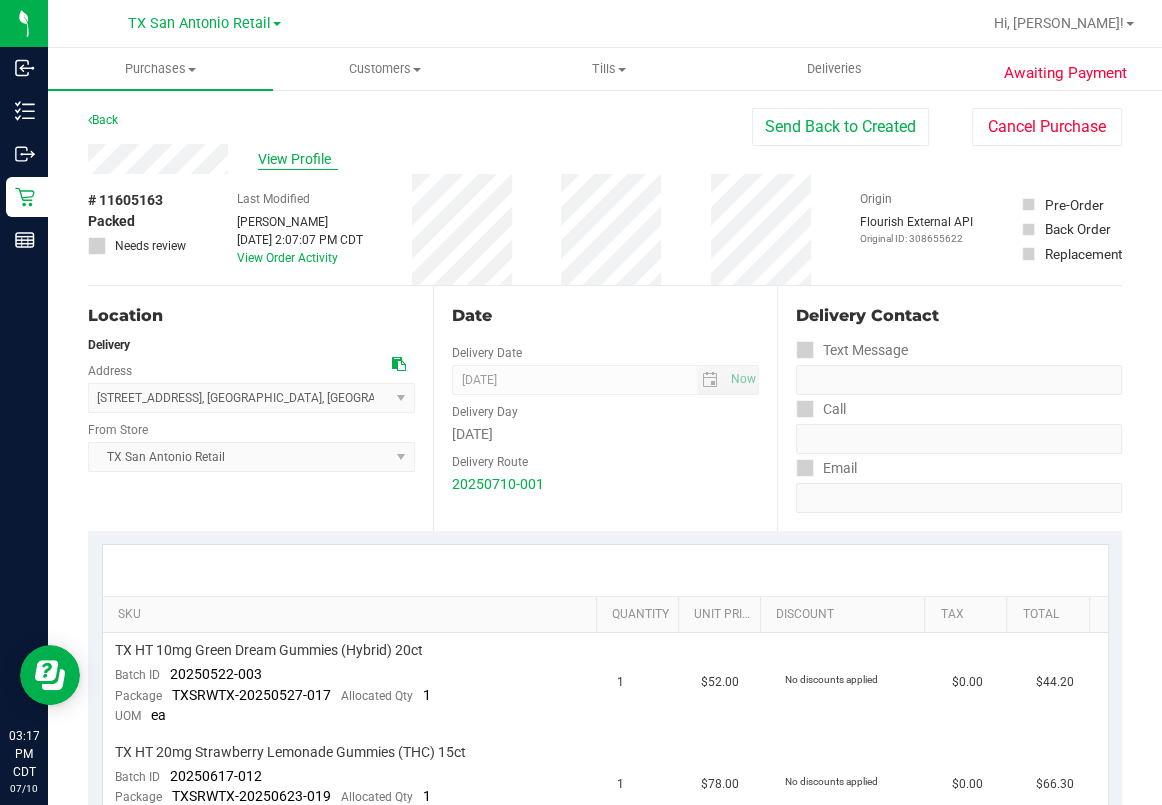 drag, startPoint x: 305, startPoint y: 143, endPoint x: 300, endPoint y: 154, distance: 12.083046 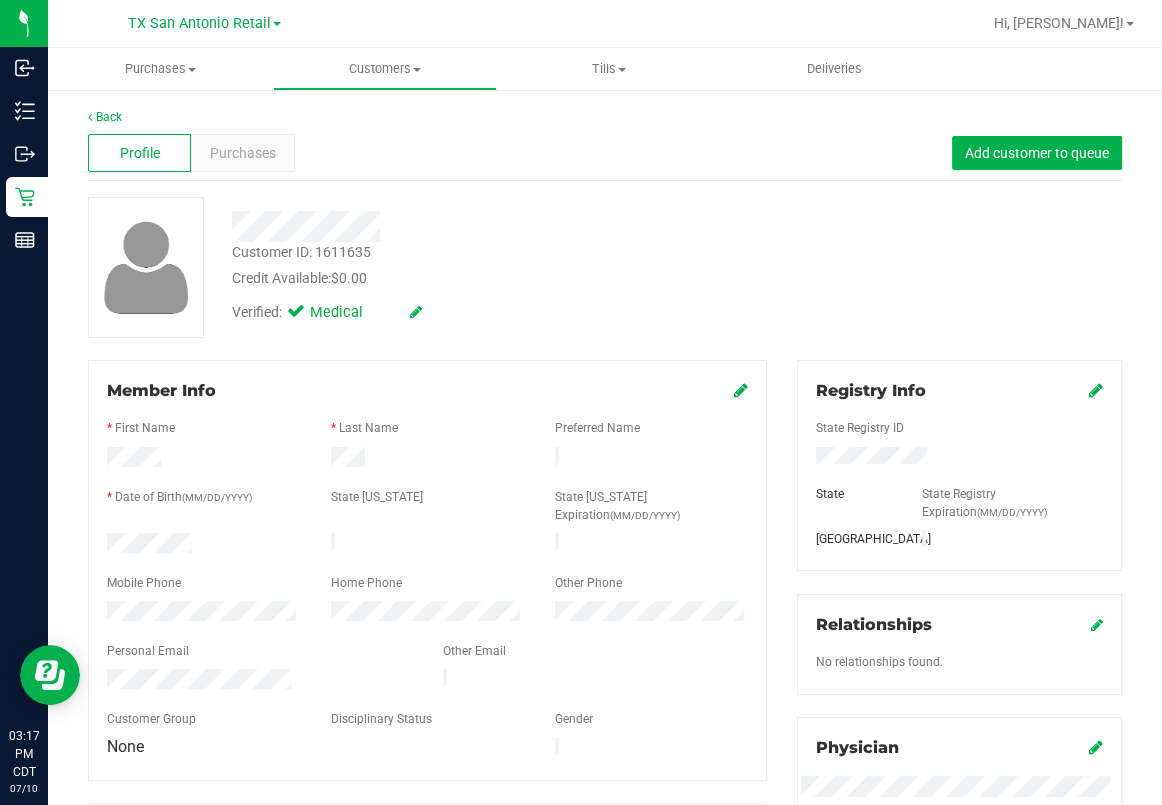 click on "Customer ID: 1611635
Credit Available:
$0.00" at bounding box center (483, 265) 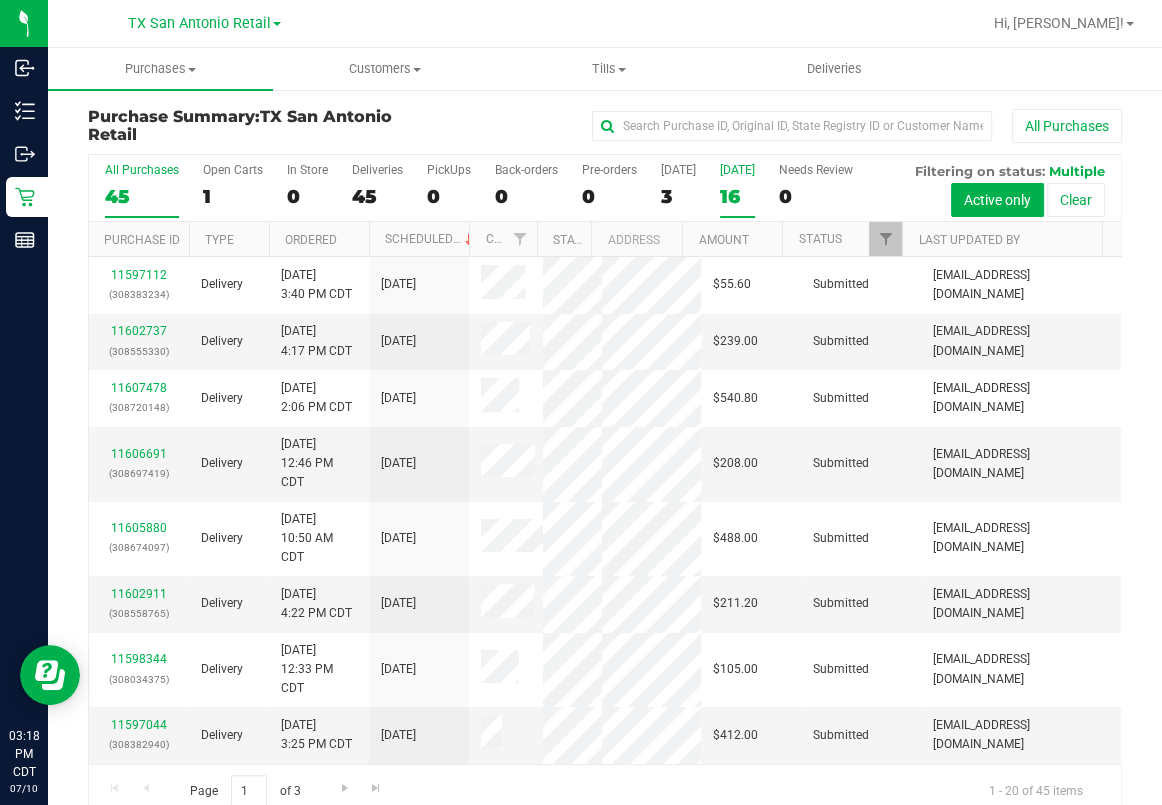 click on "Tomorrow
16" at bounding box center (737, 190) 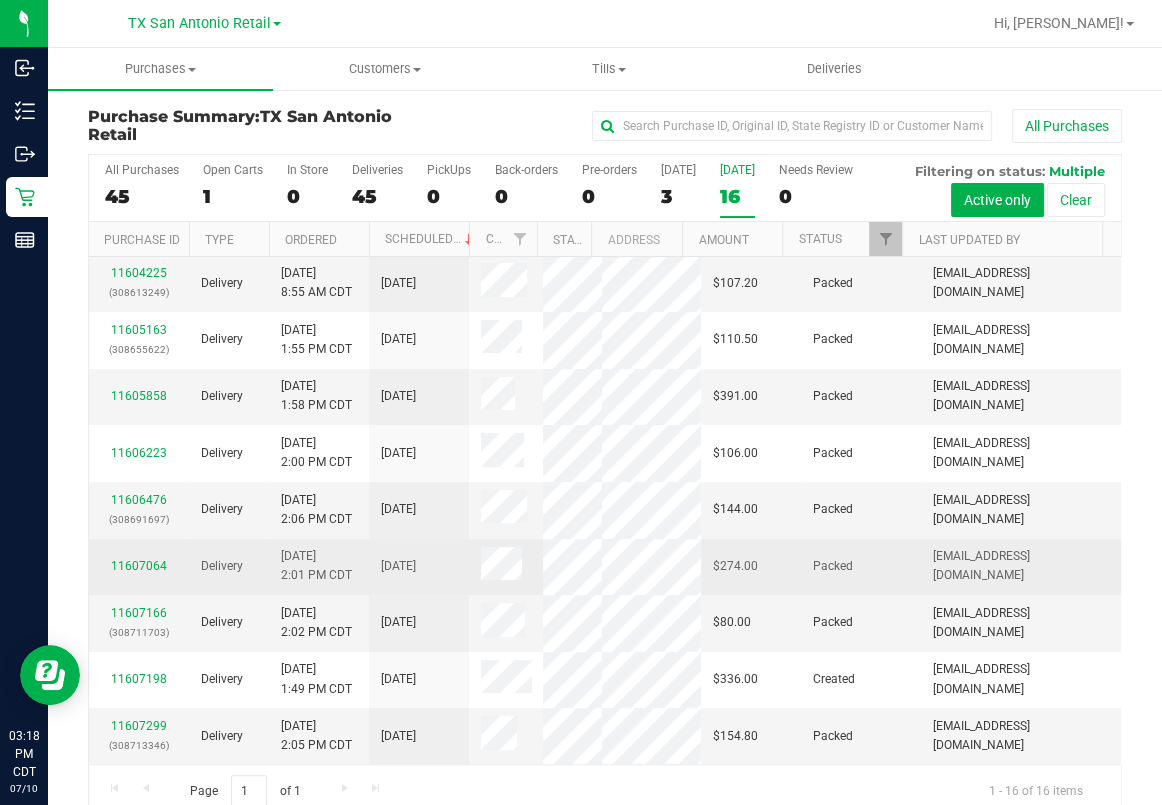 scroll, scrollTop: 1912, scrollLeft: 0, axis: vertical 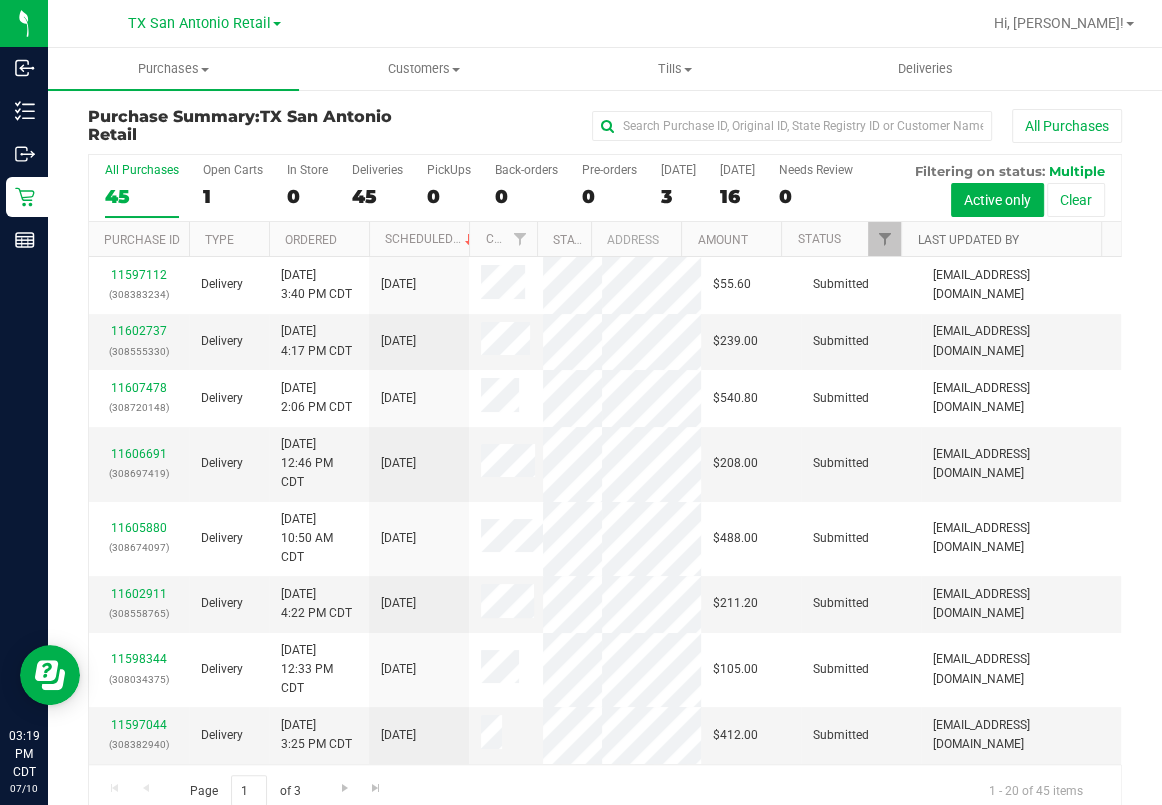 click on "Last Updated By" at bounding box center [967, 240] 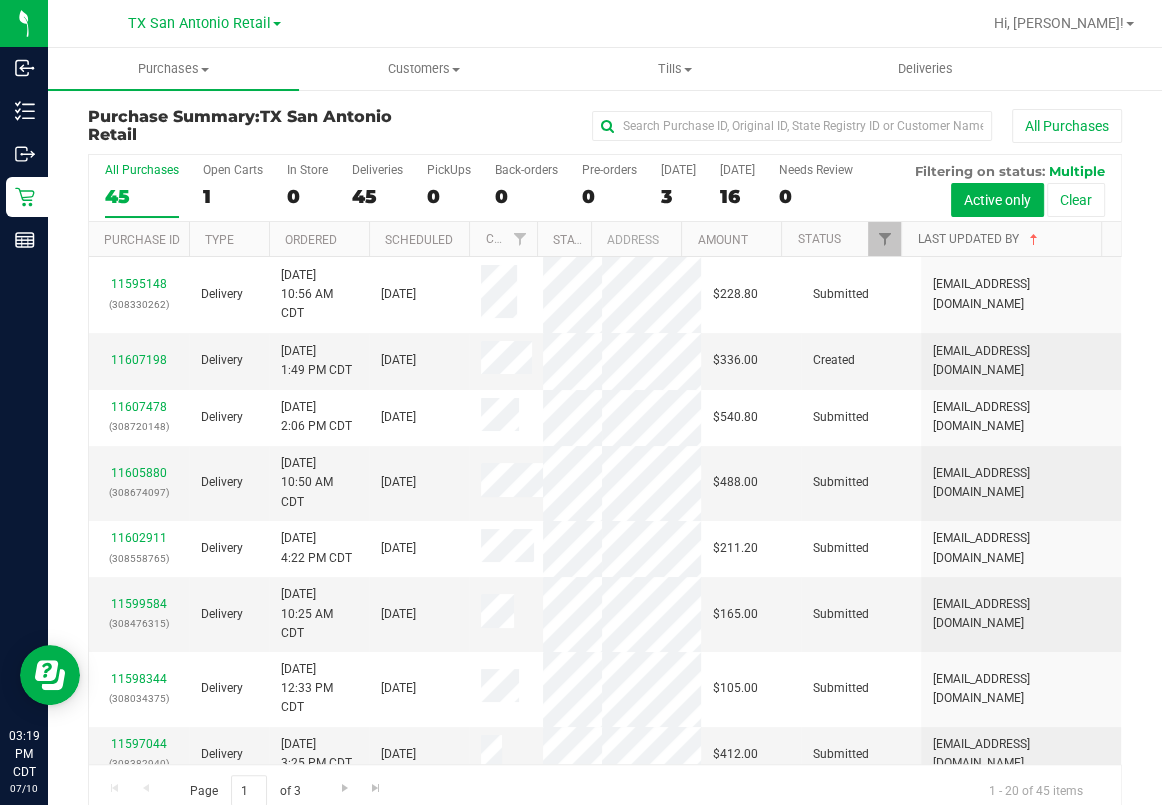 click on "Last Updated By" at bounding box center (979, 239) 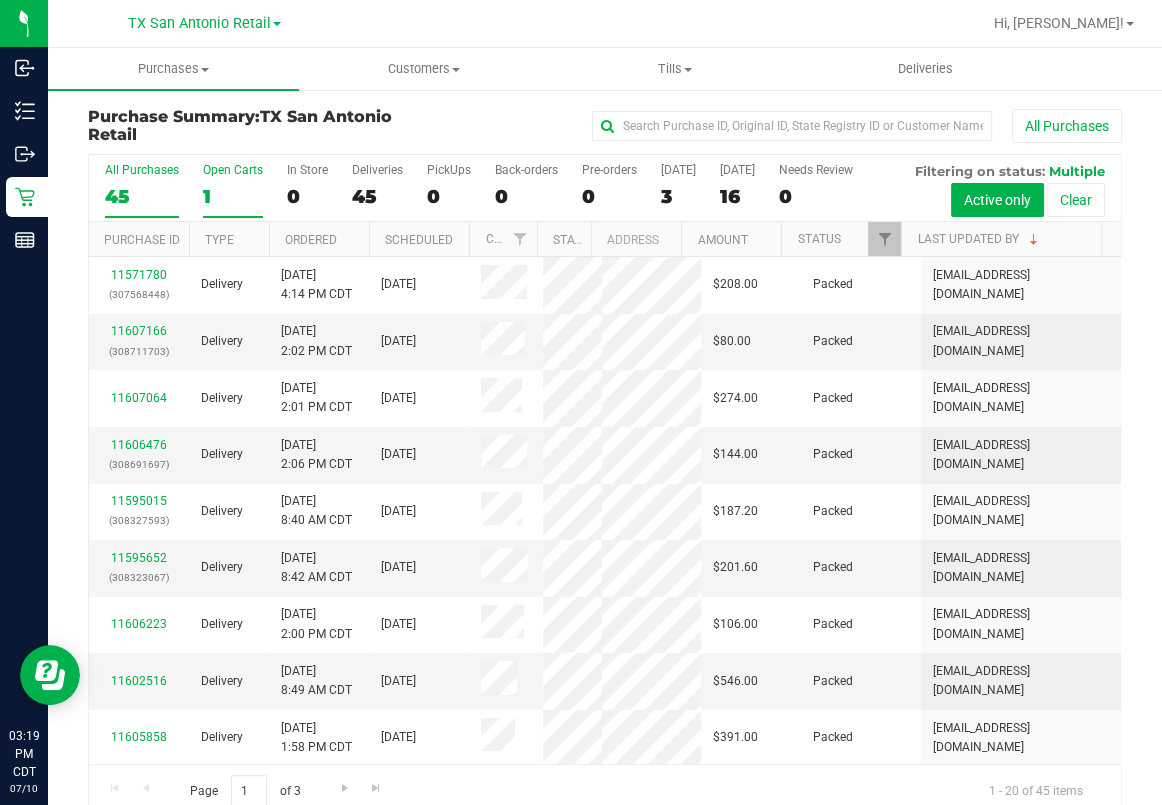 click on "1" at bounding box center [233, 196] 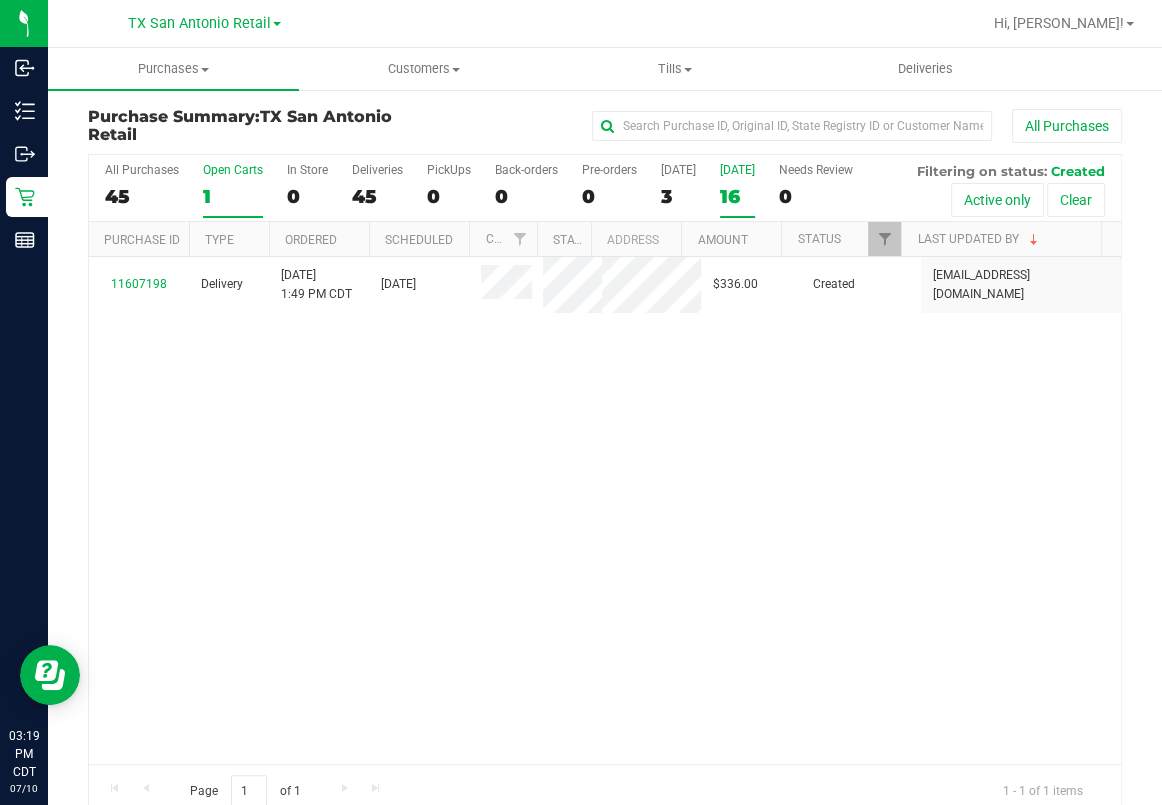 click on "16" at bounding box center [737, 196] 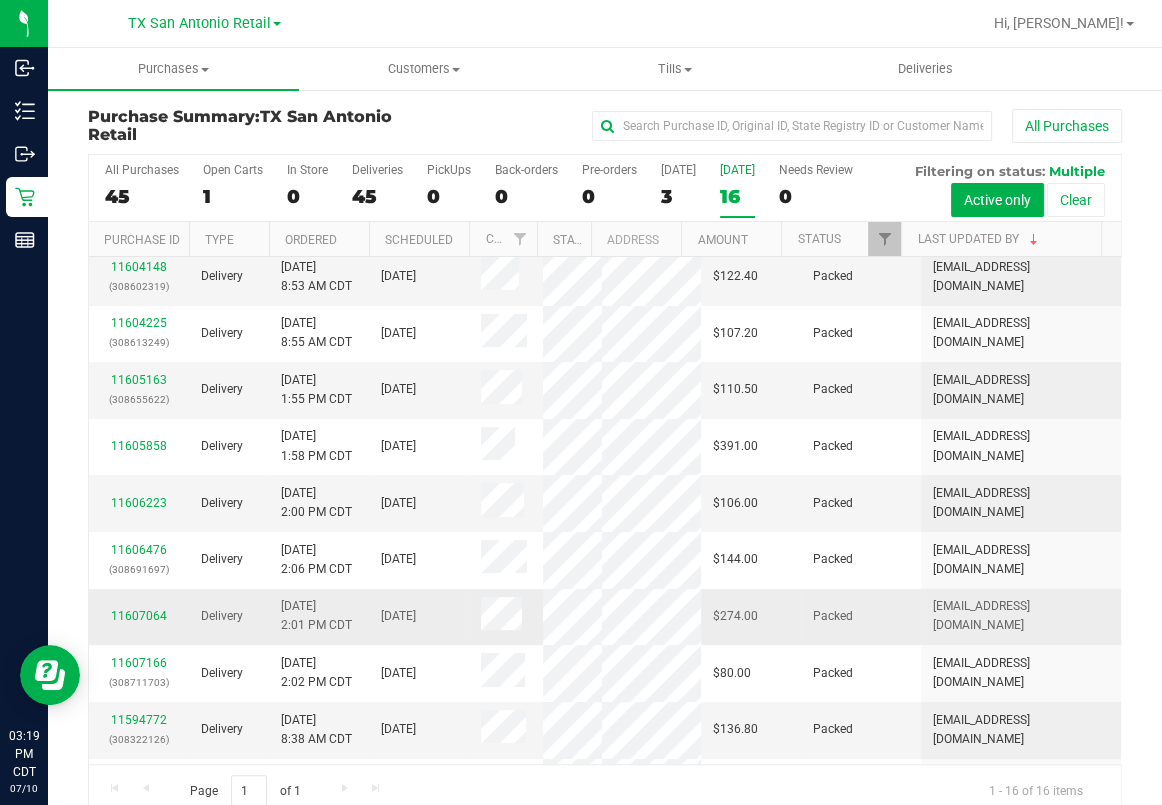 scroll, scrollTop: 0, scrollLeft: 0, axis: both 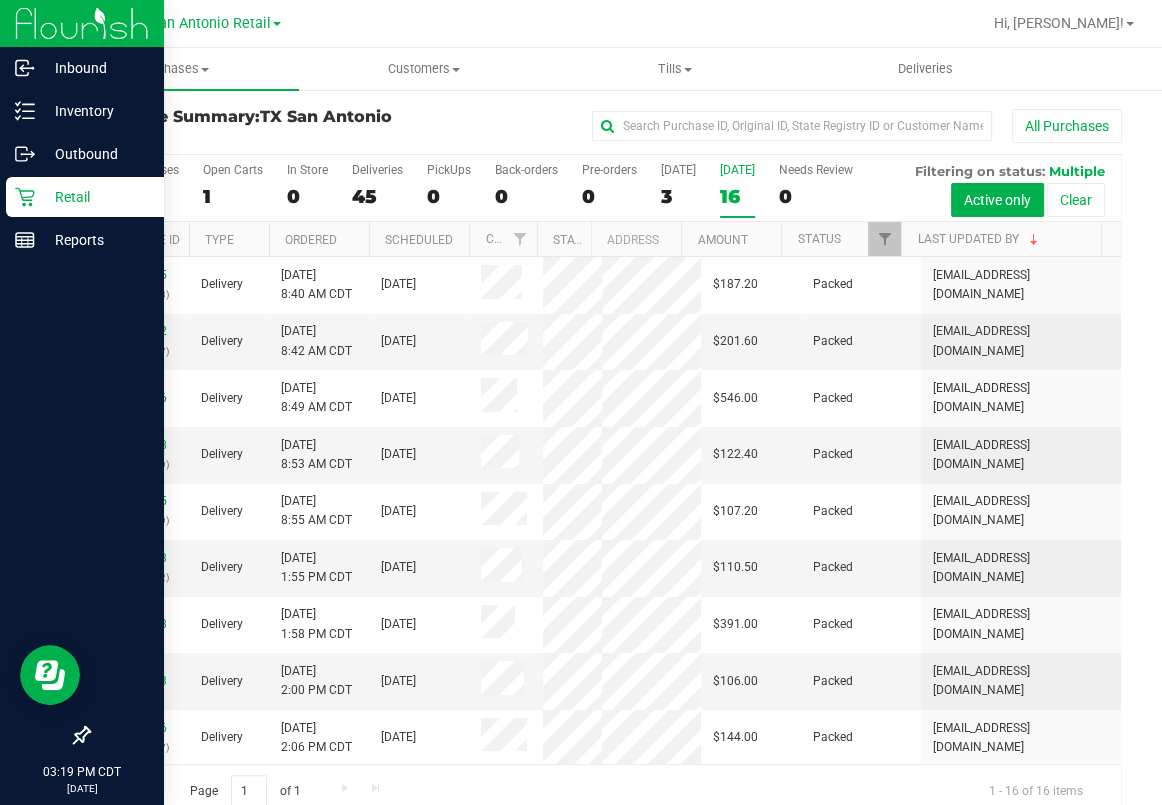 click on "Retail" at bounding box center (95, 197) 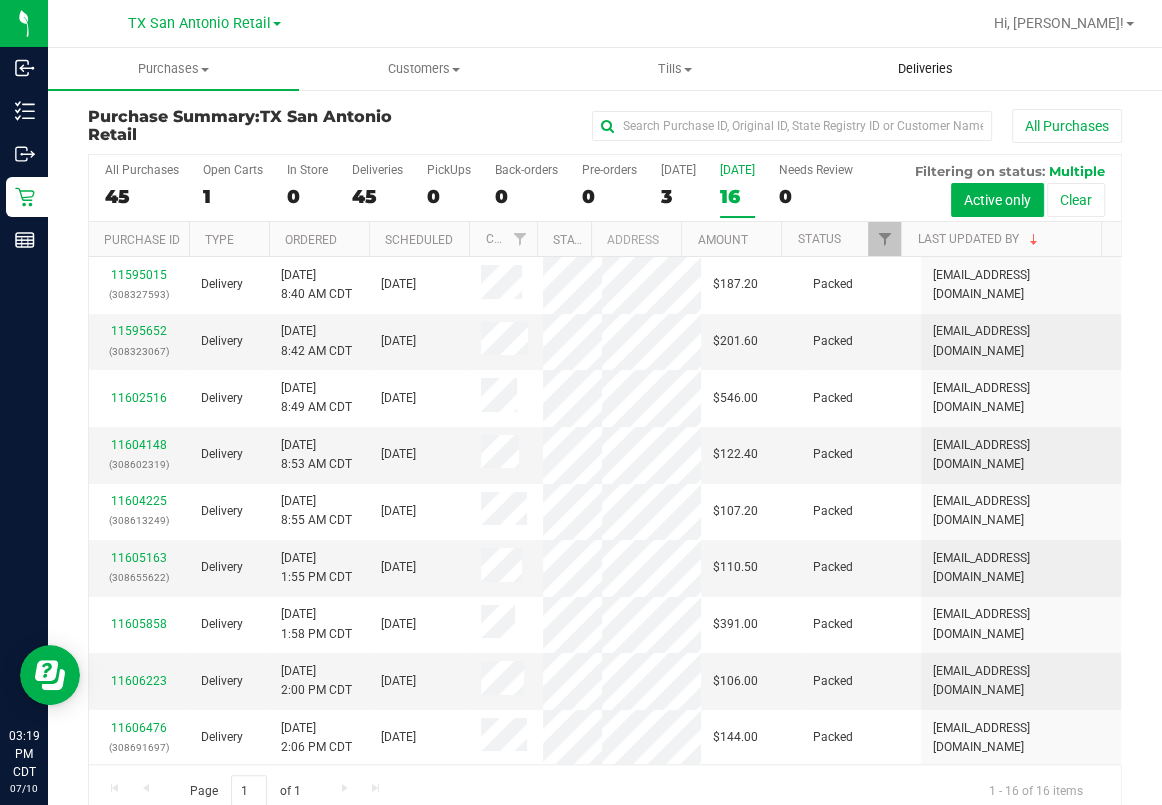 click on "Deliveries" at bounding box center (925, 69) 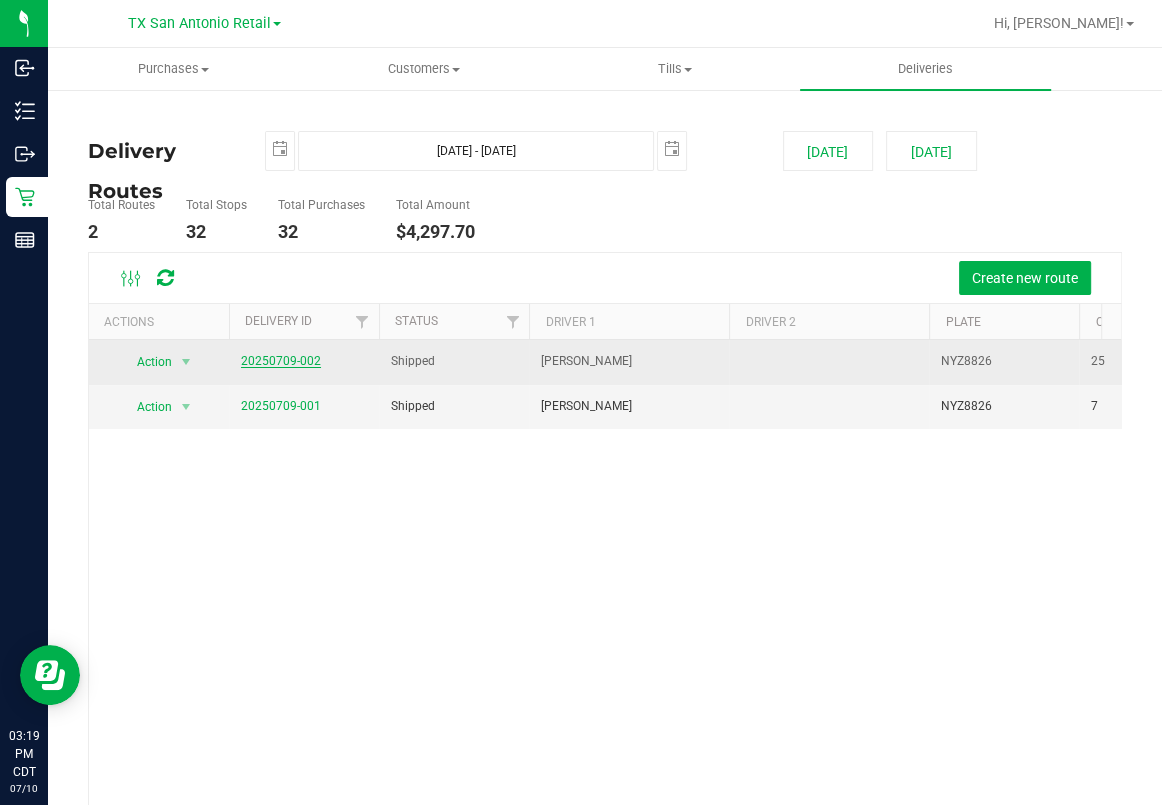 click on "20250709-002" at bounding box center [281, 361] 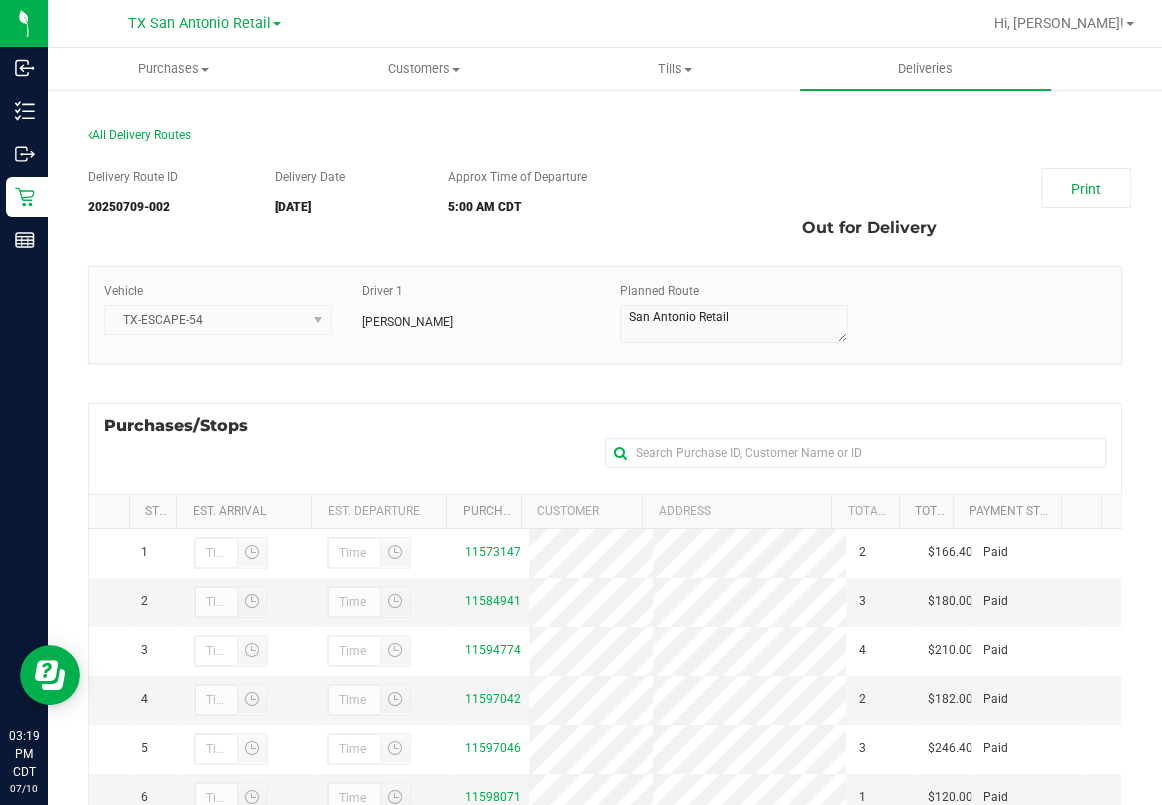 scroll, scrollTop: 336, scrollLeft: 0, axis: vertical 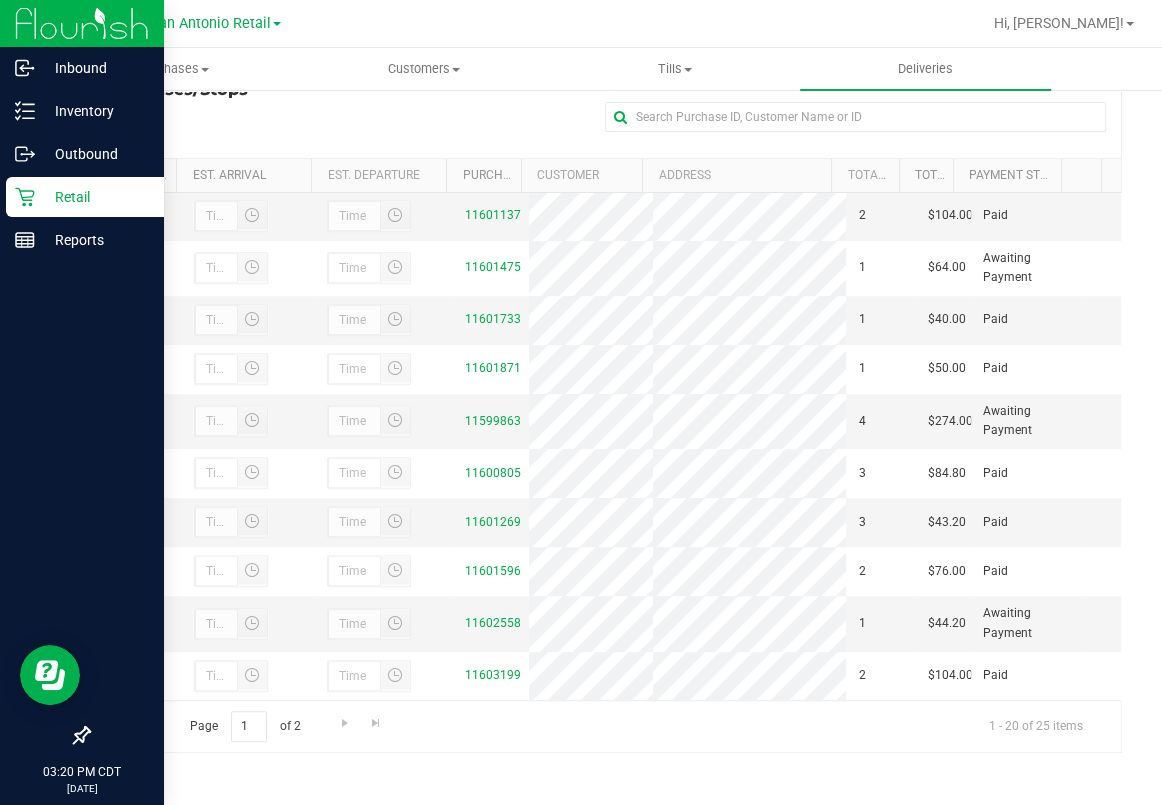 click 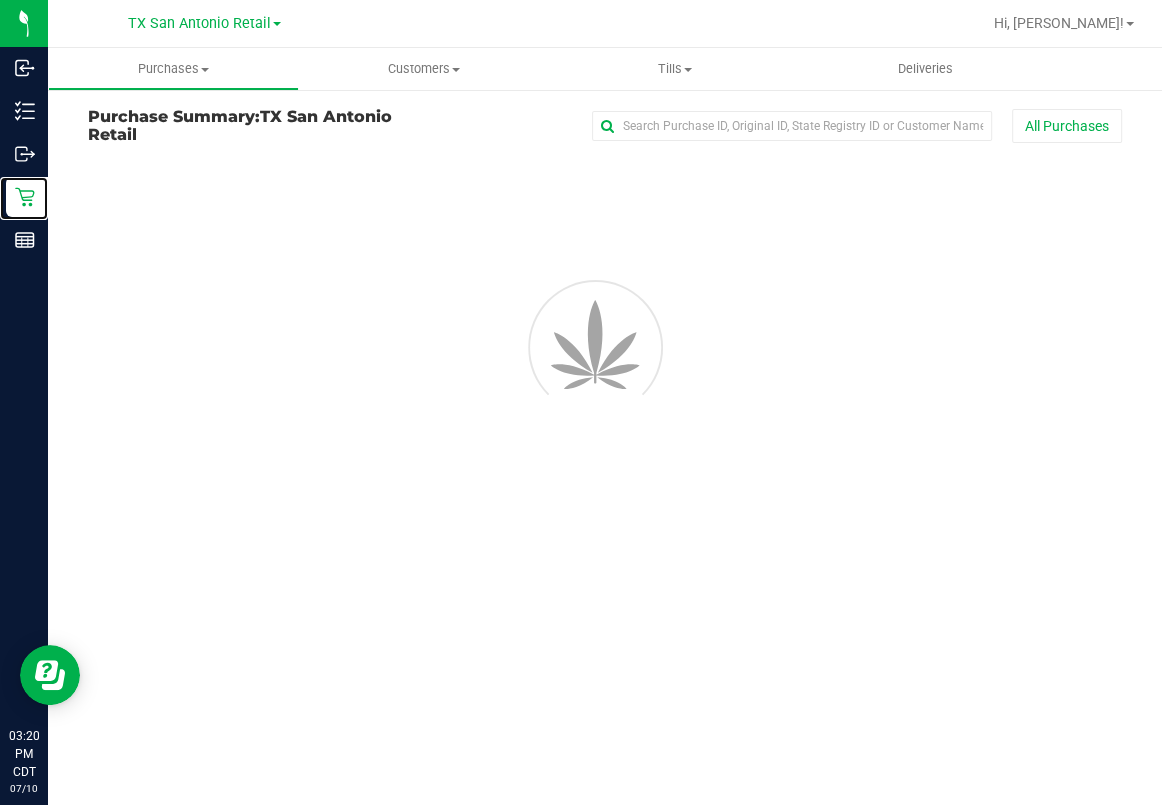 scroll, scrollTop: 0, scrollLeft: 0, axis: both 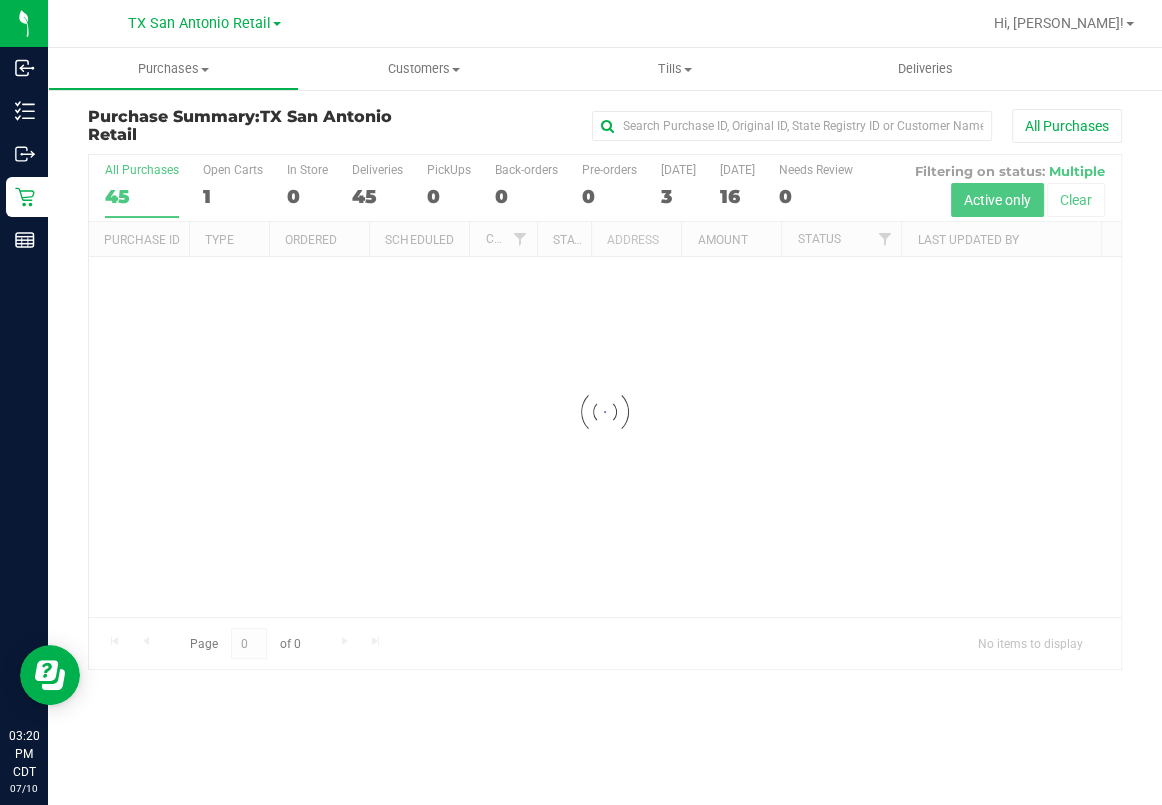 click at bounding box center [605, 412] 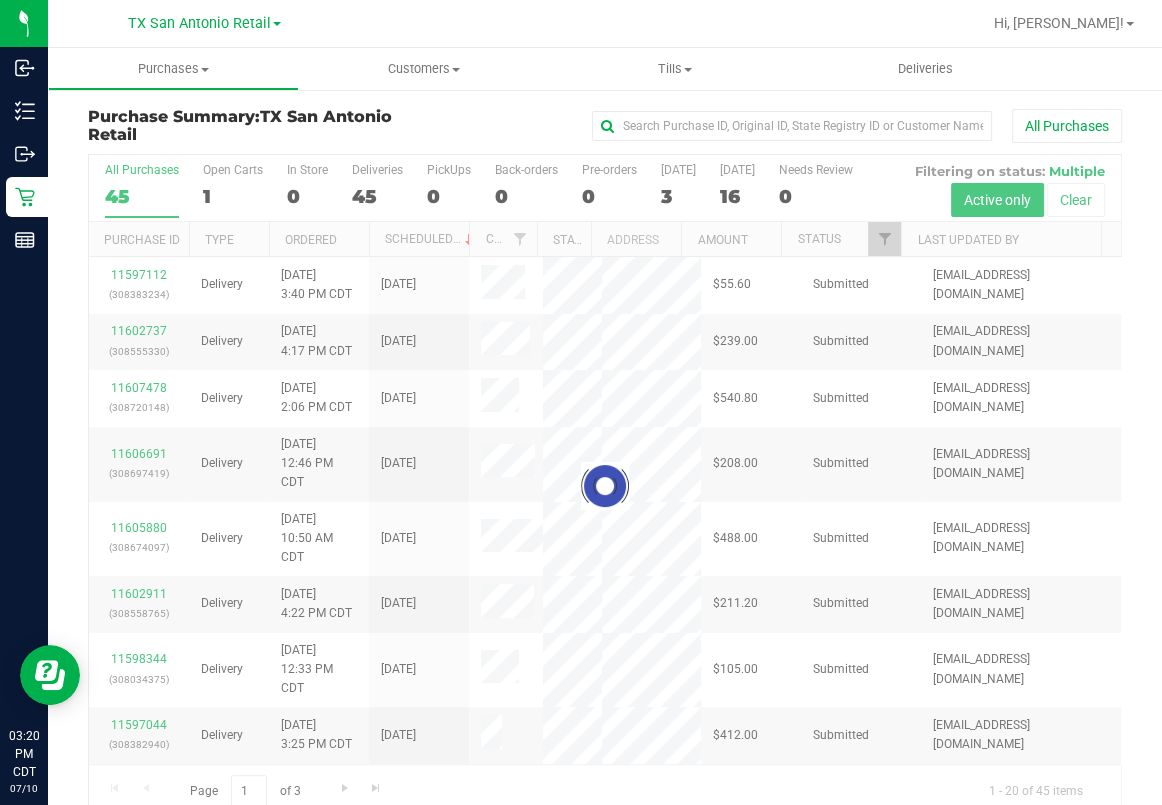 click on "Open Carts
1" at bounding box center [233, 190] 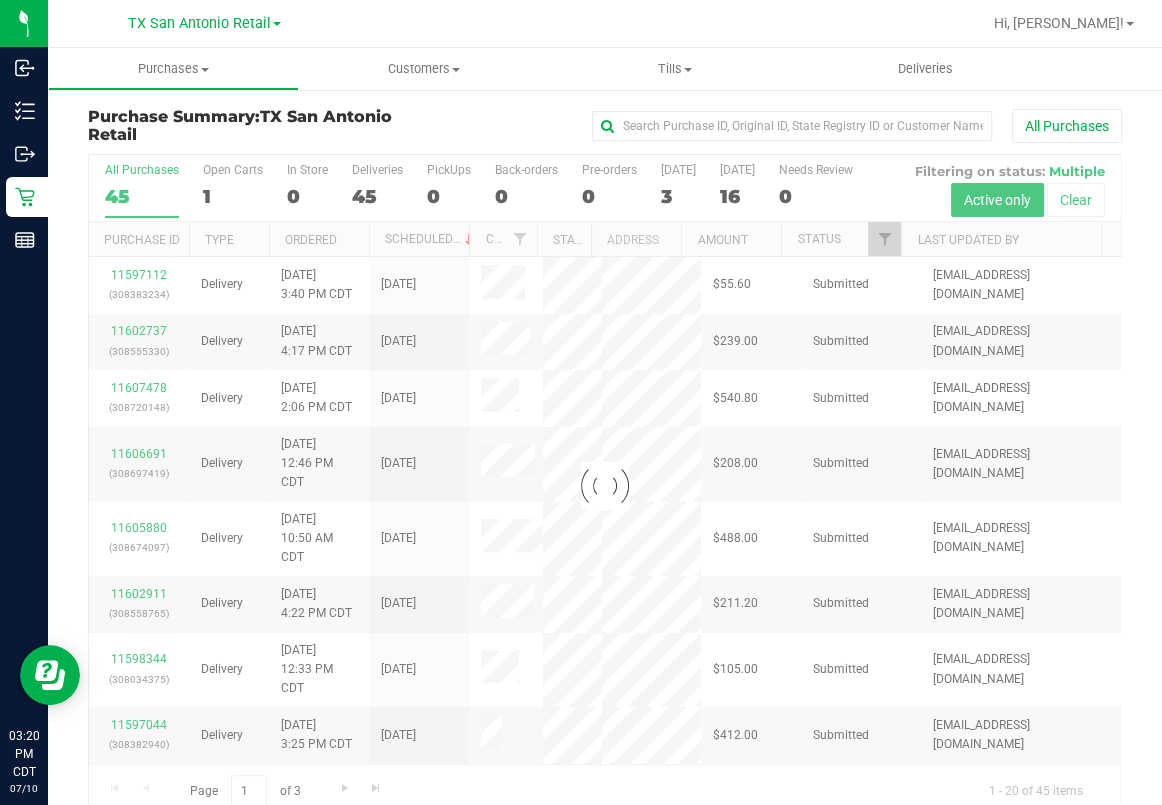 click on "Open Carts
1" at bounding box center [0, 0] 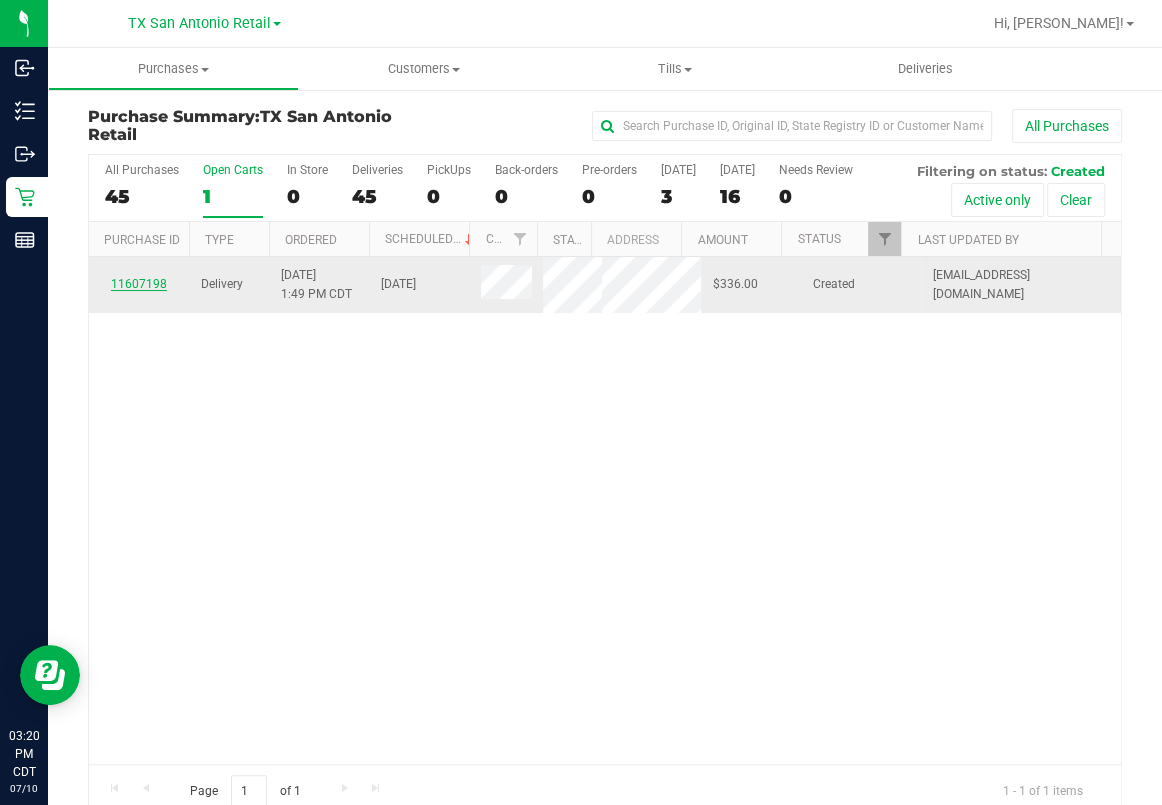 click on "11607198" at bounding box center (139, 284) 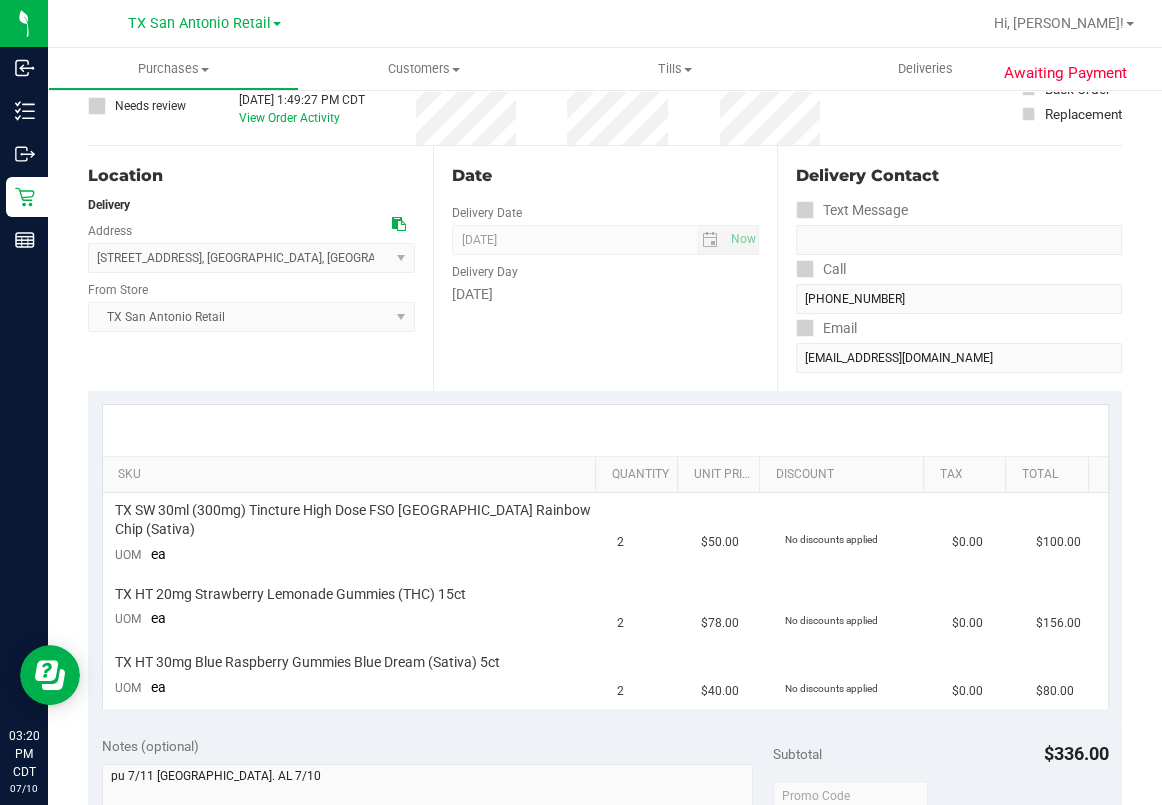 scroll, scrollTop: 0, scrollLeft: 0, axis: both 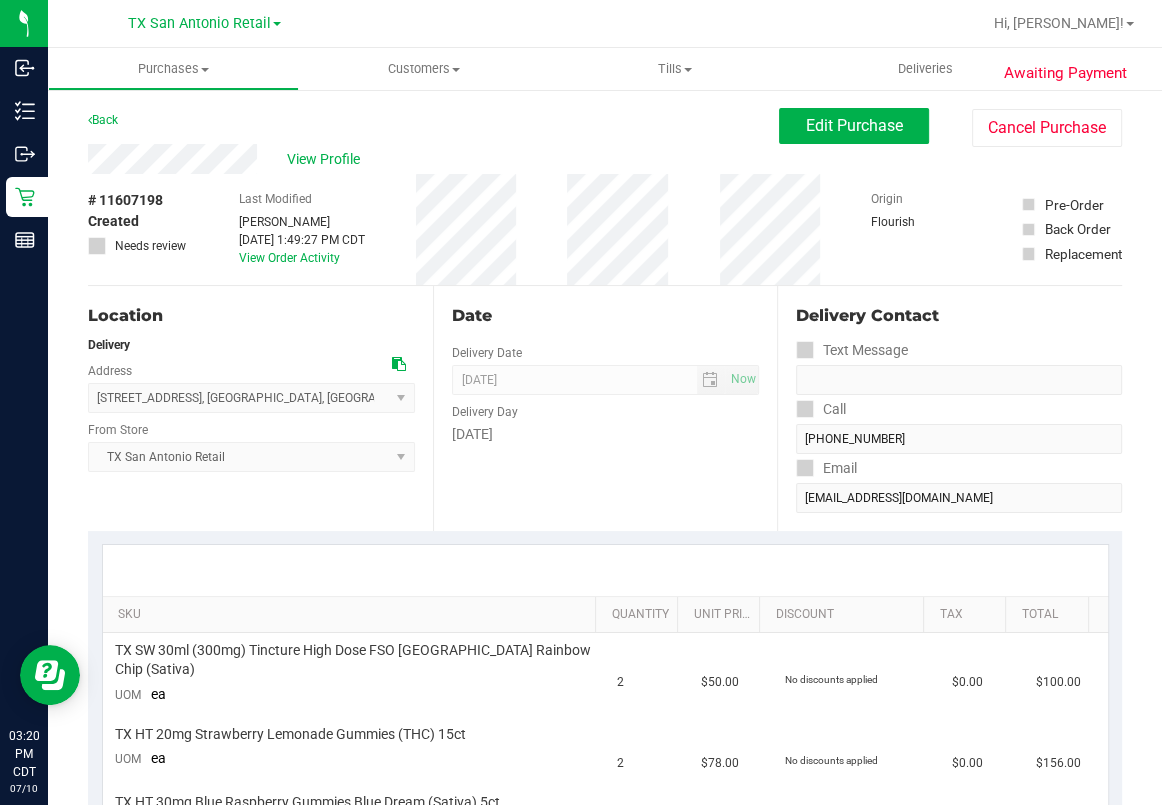 click on "Date
Delivery Date
[DATE]
Now
[DATE] 07:00 AM
Now
Delivery Day
[DATE]" at bounding box center (605, 408) 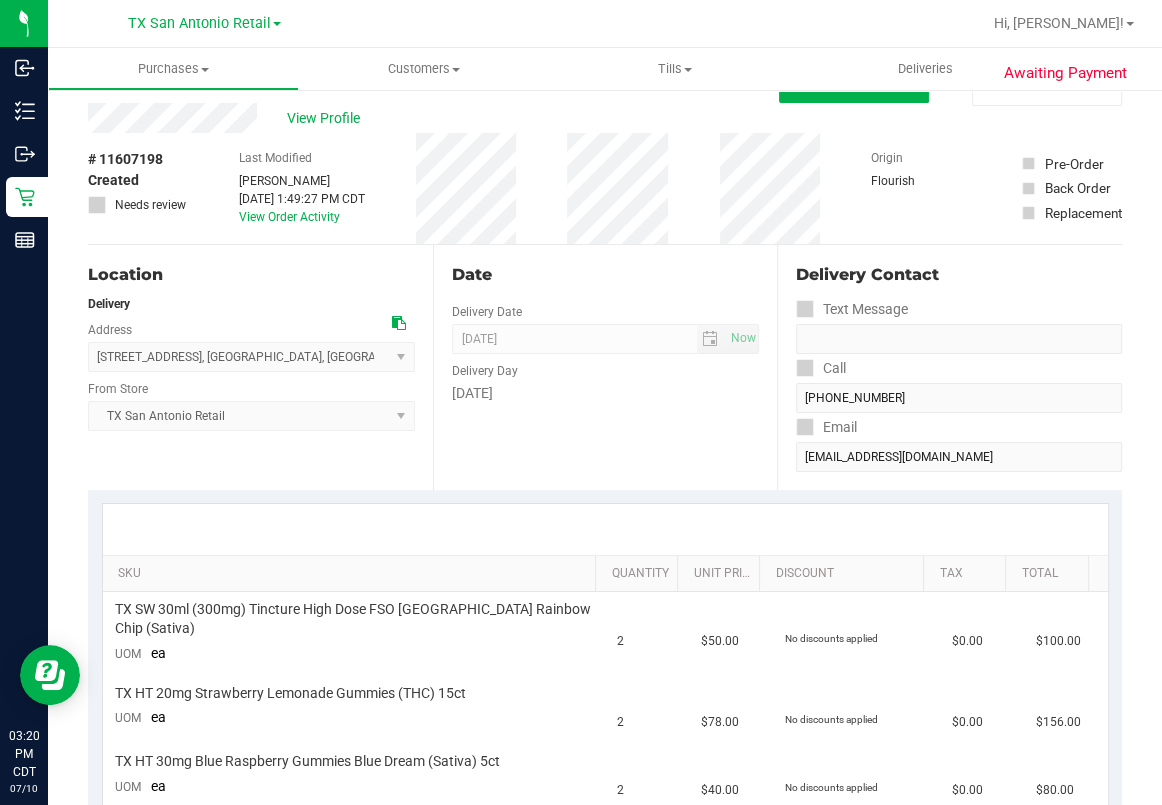 scroll, scrollTop: 0, scrollLeft: 0, axis: both 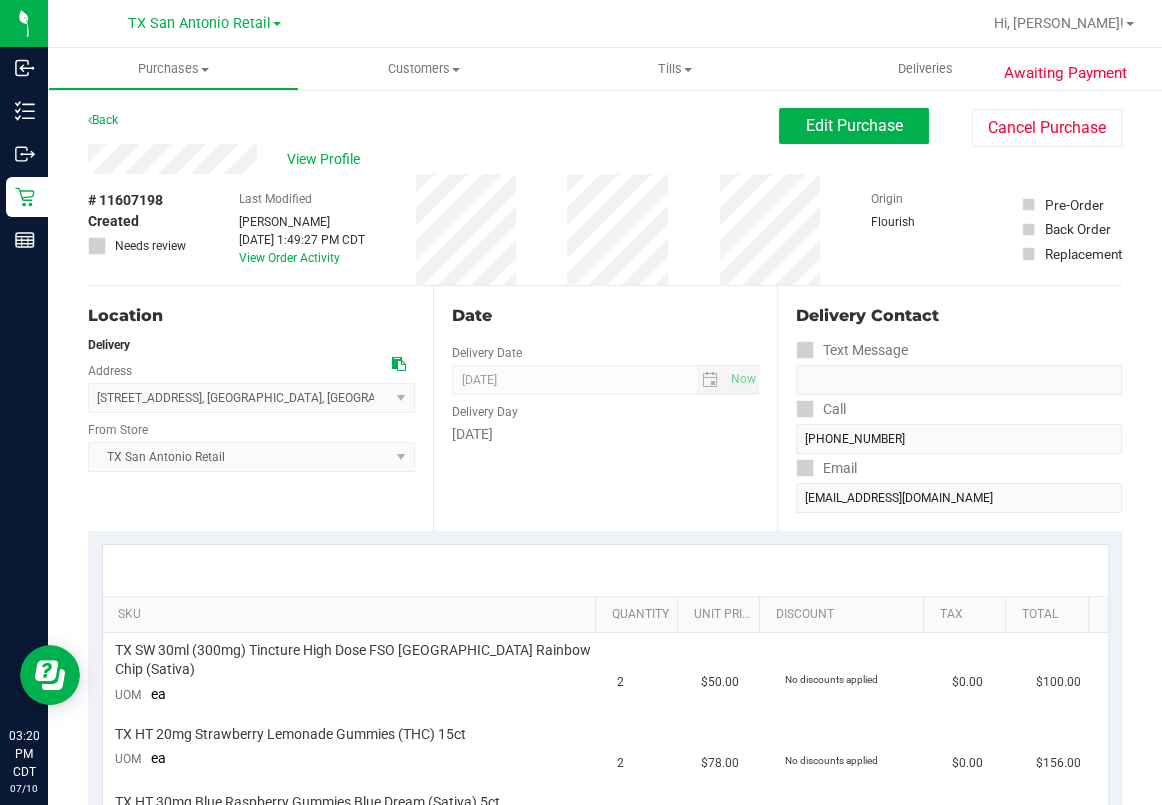 click on "SKU Quantity Unit Price Discount Tax Total
TX SW 30ml (300mg) Tincture High Dose FSO [GEOGRAPHIC_DATA] Rainbow Chip (Sativa)
UOM
ea
2
$50.00
No discounts applied
$0.00
$100.00
TX HT 20mg Strawberry Lemonade Gummies (THC) 15ct
UOM
ea
2
$78.00
No discounts applied
$0.00
$156.00
TX HT 30mg Blue Raspberry Gummies Blue Dream (Sativa) 5ct
UOM ea 2" at bounding box center (605, 697) 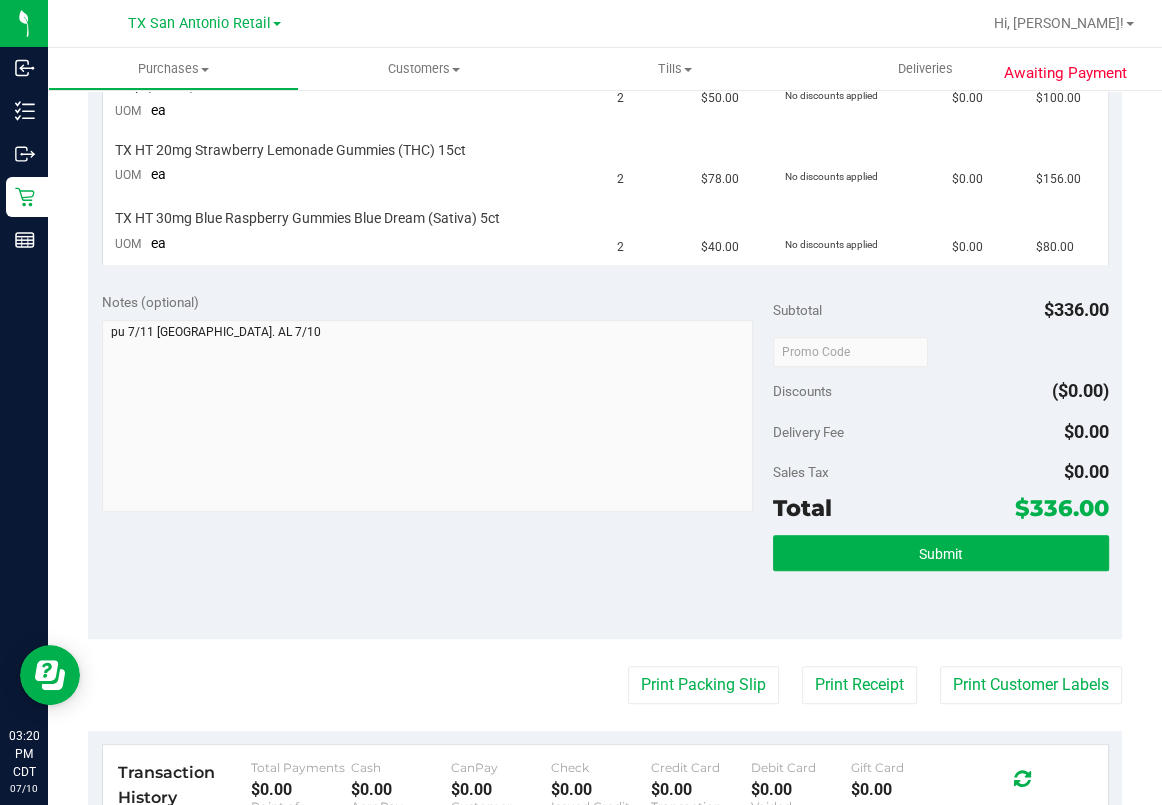 scroll, scrollTop: 666, scrollLeft: 0, axis: vertical 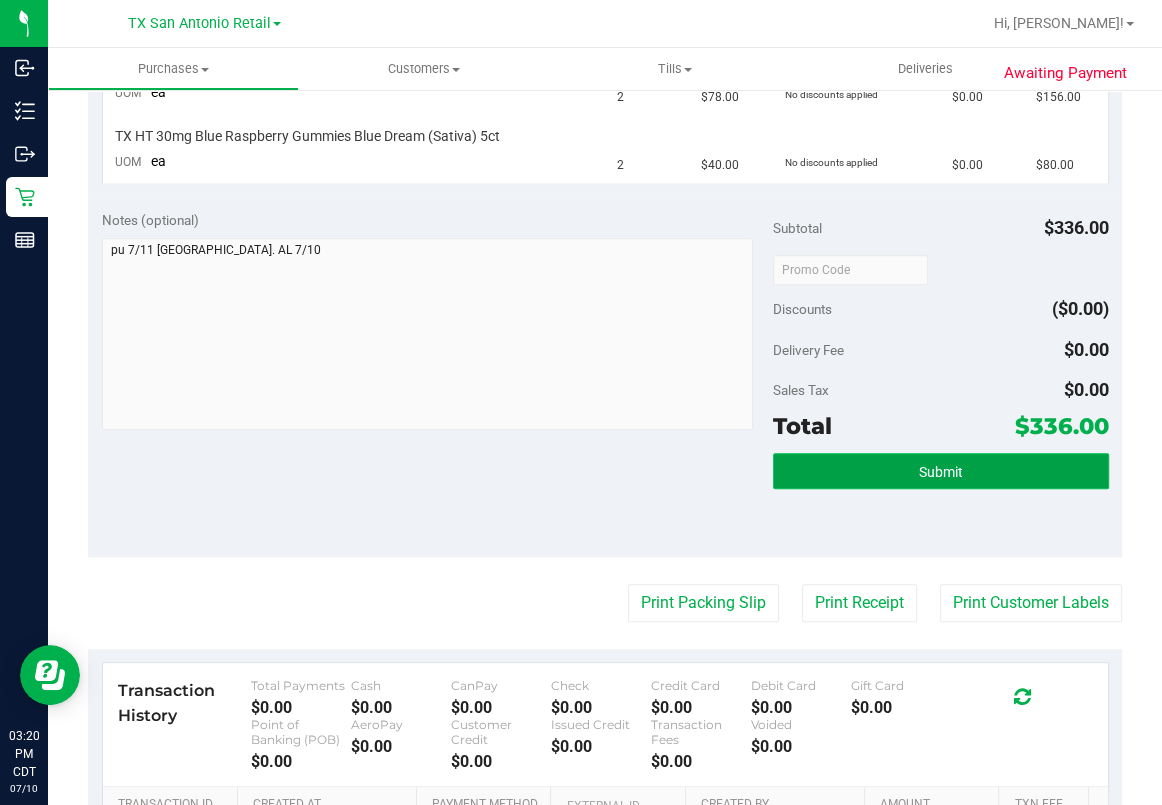 click on "Submit" at bounding box center (941, 471) 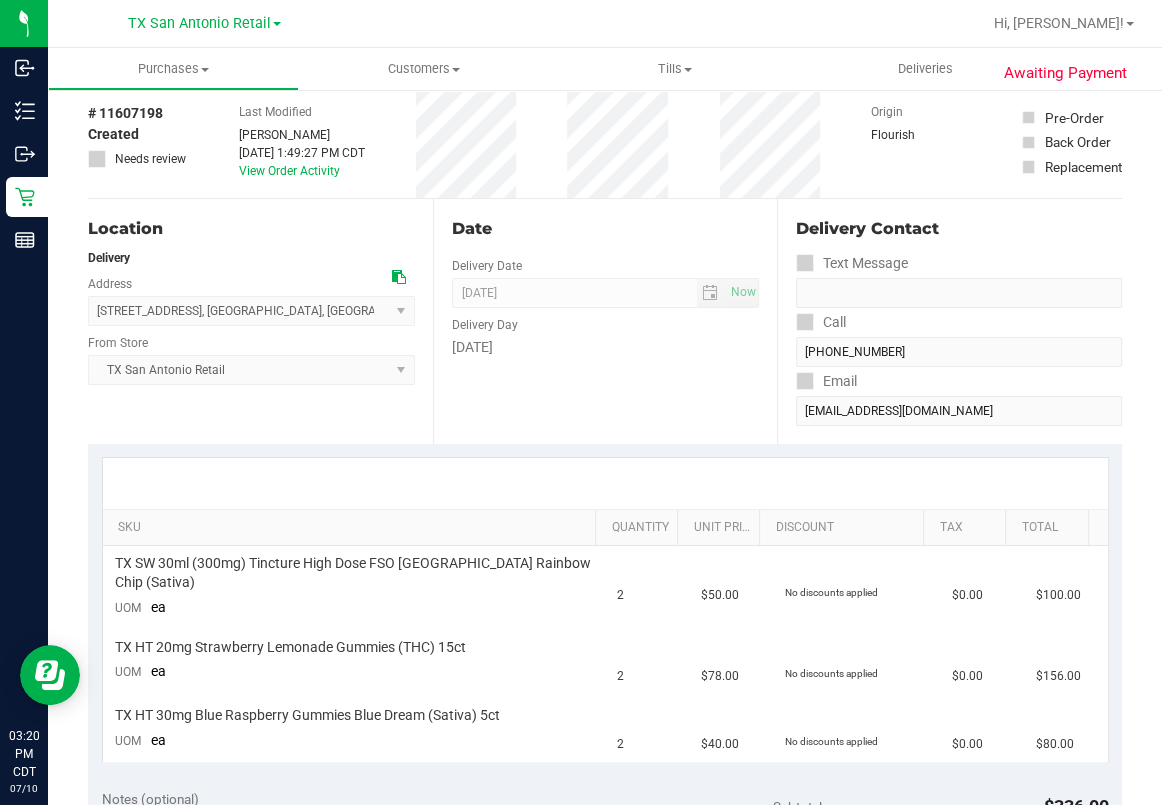 scroll, scrollTop: 0, scrollLeft: 0, axis: both 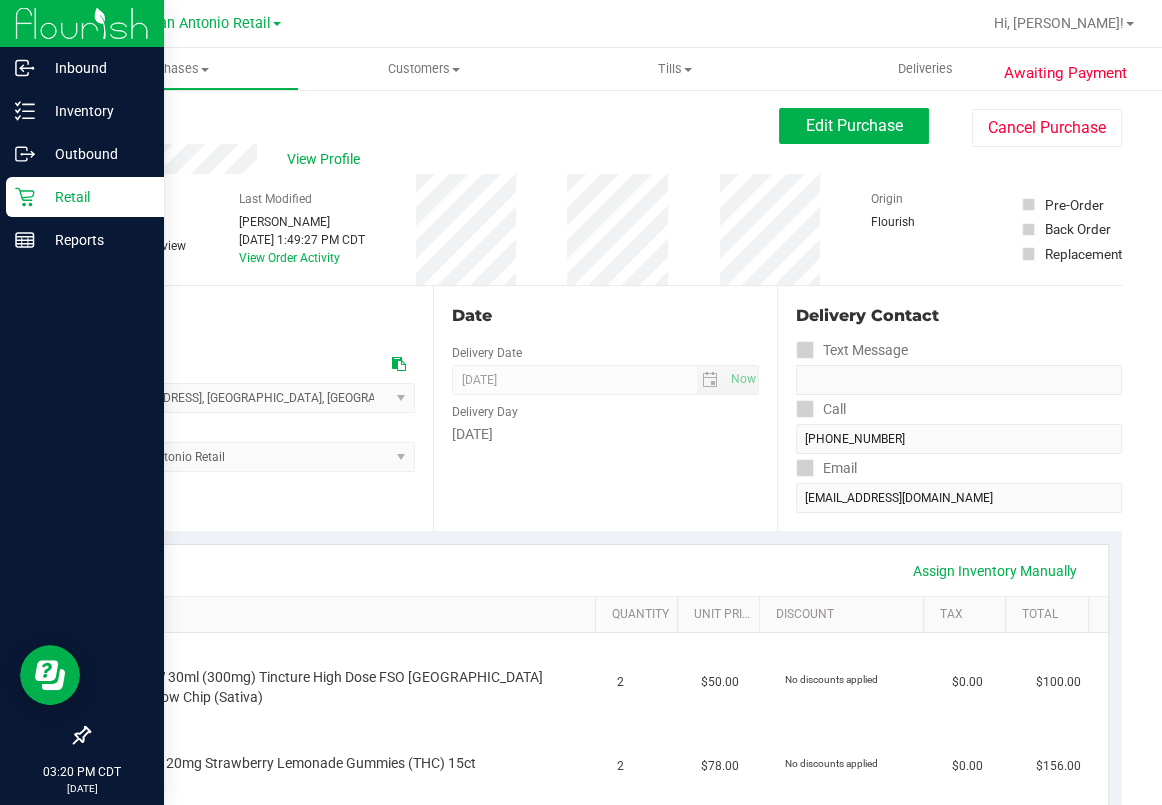 click 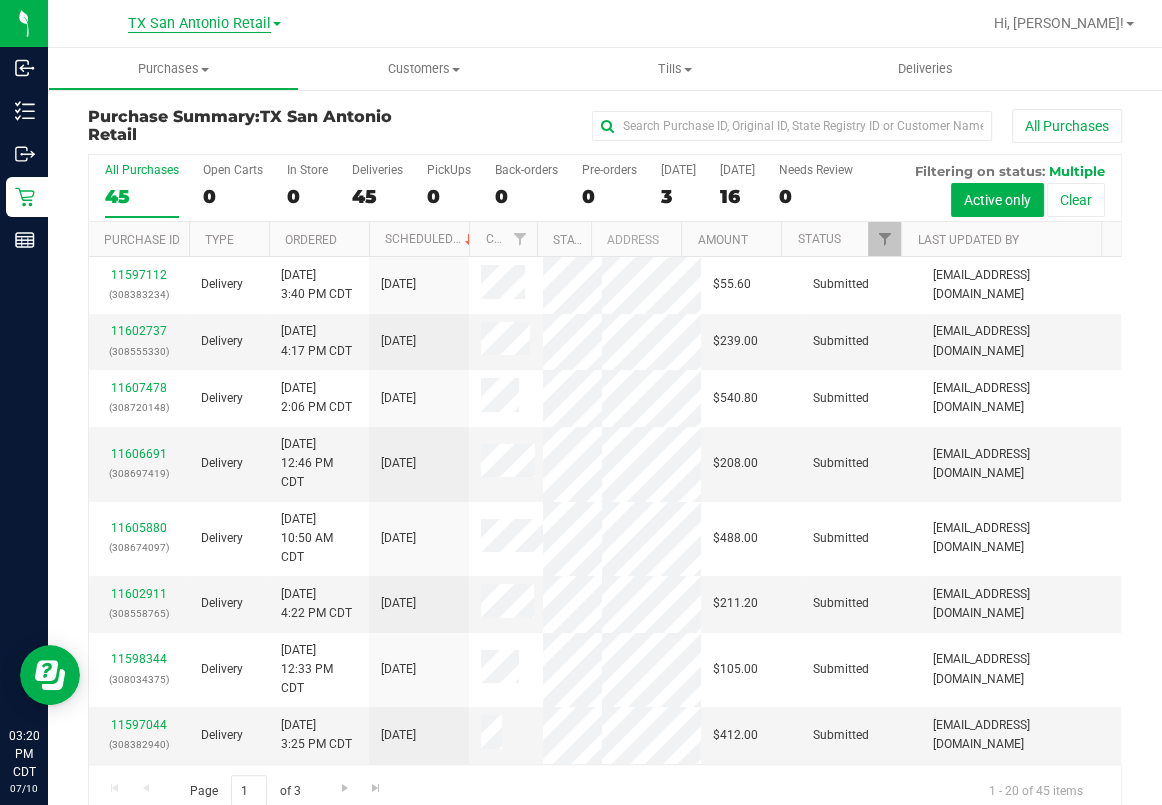 click on "TX San Antonio Retail" at bounding box center (199, 24) 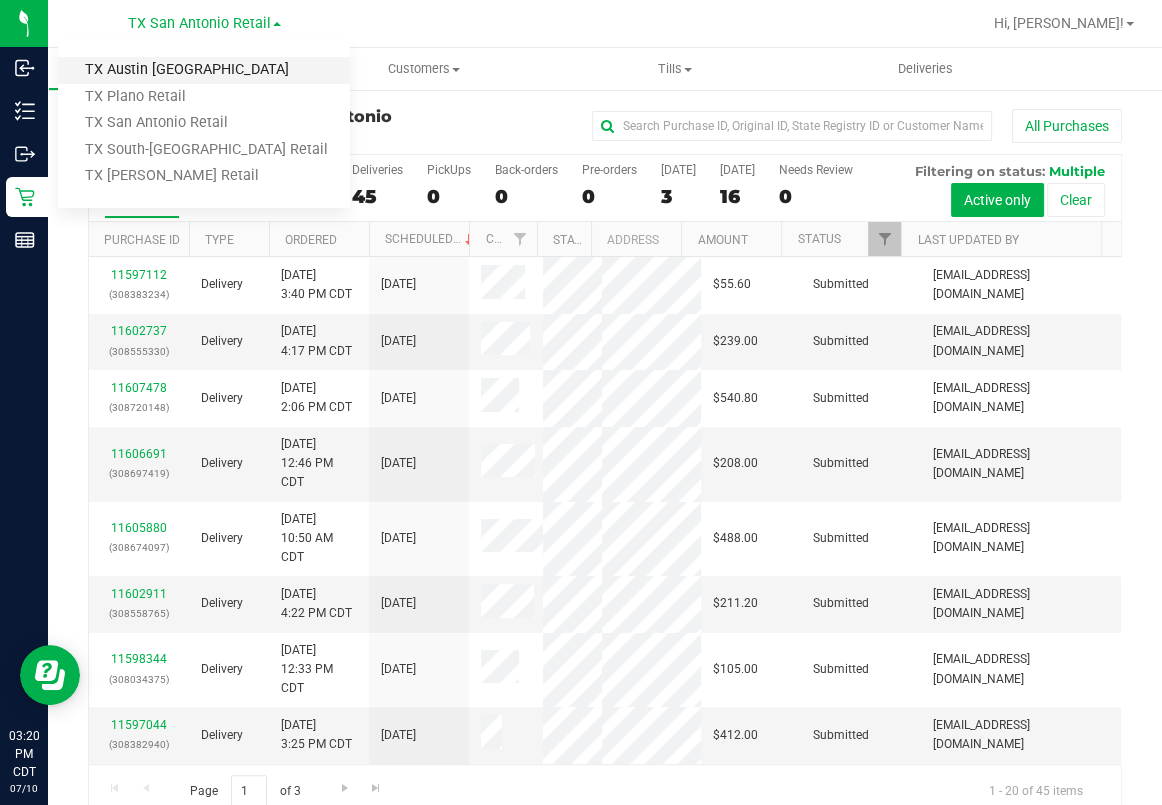 click on "TX Austin [GEOGRAPHIC_DATA]" at bounding box center [204, 70] 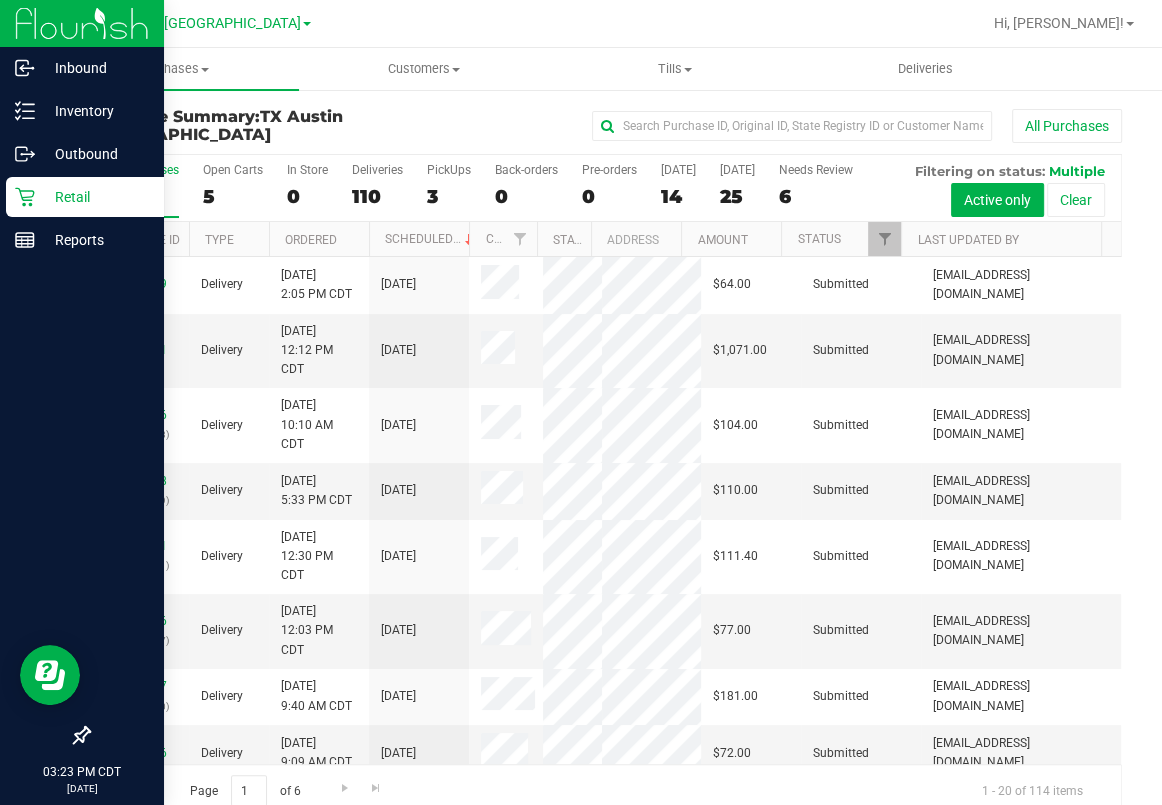 click on "Retail" at bounding box center (85, 197) 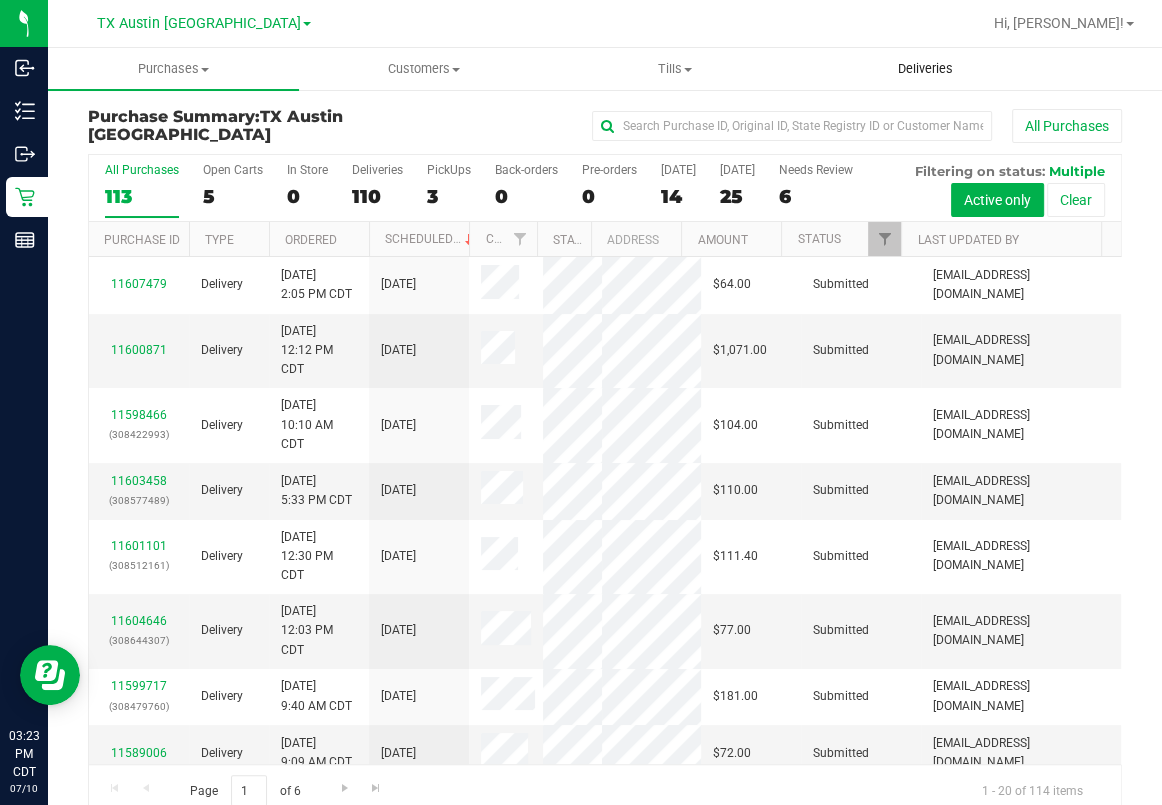 click on "Deliveries" at bounding box center [925, 69] 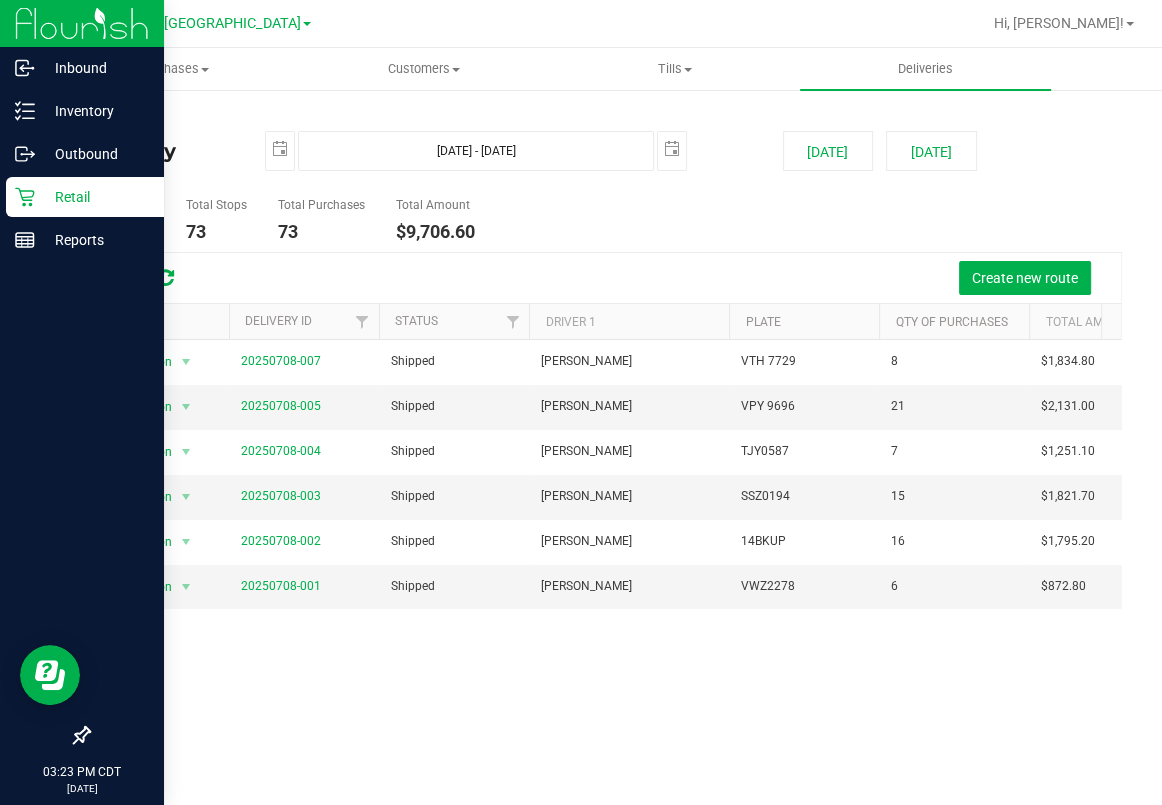 click on "Retail" at bounding box center (95, 197) 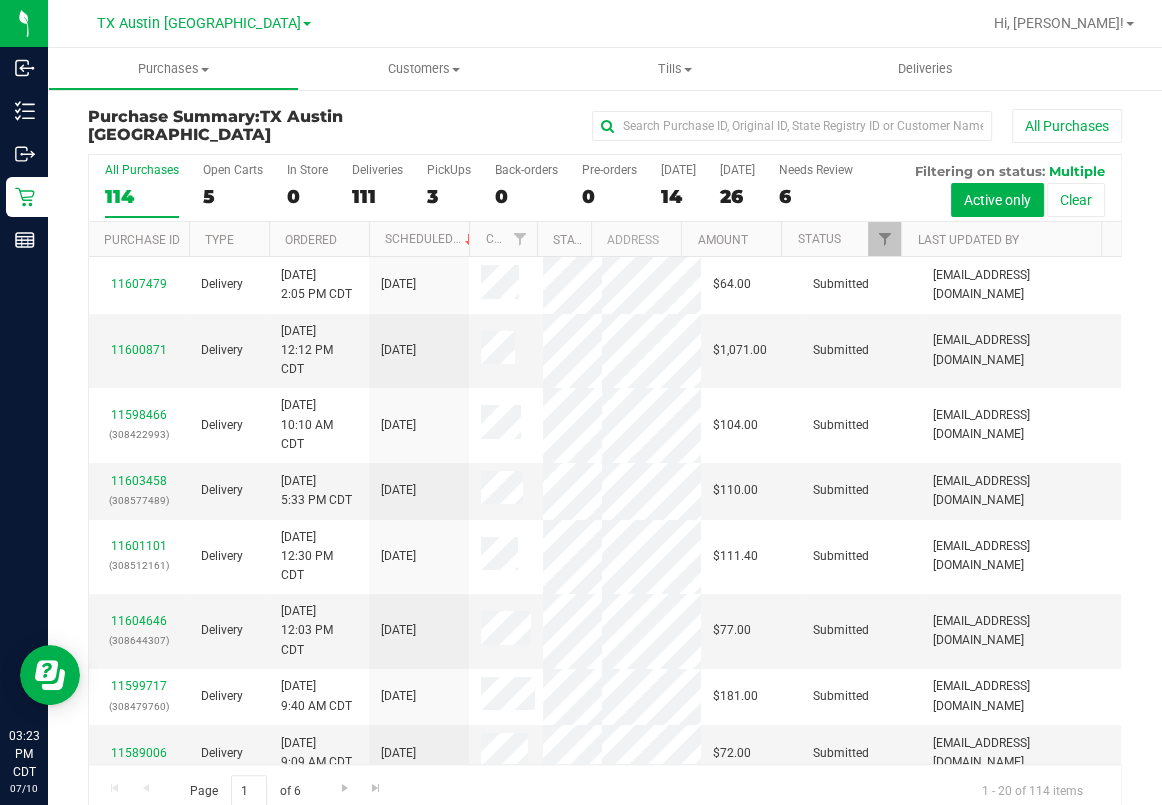 click on "Open Carts" at bounding box center [233, 170] 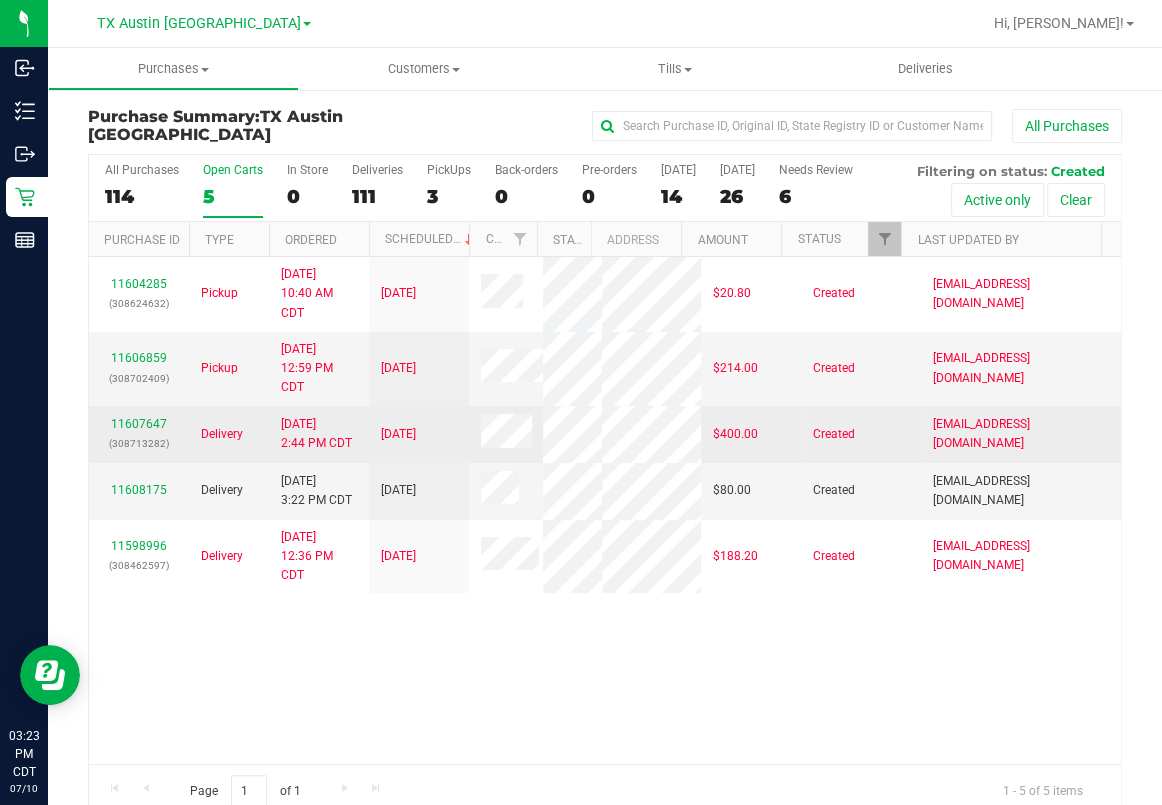 scroll, scrollTop: 0, scrollLeft: 0, axis: both 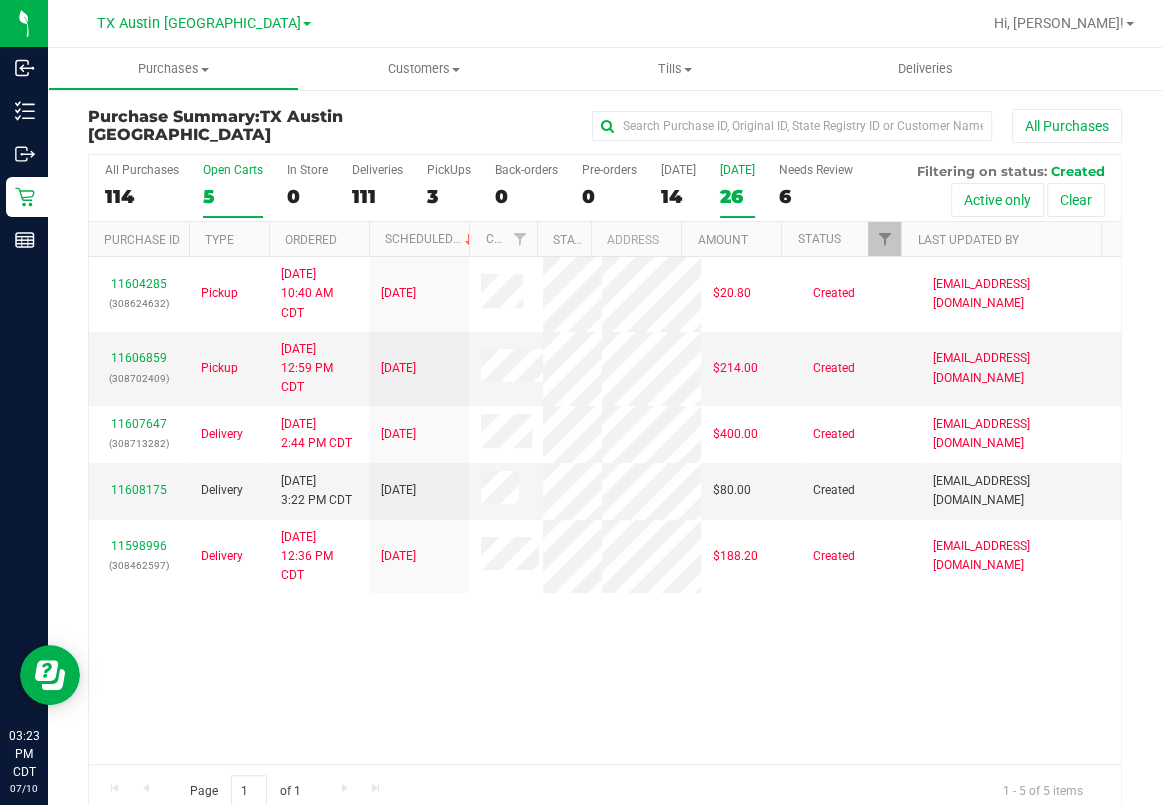 click on "26" at bounding box center (737, 196) 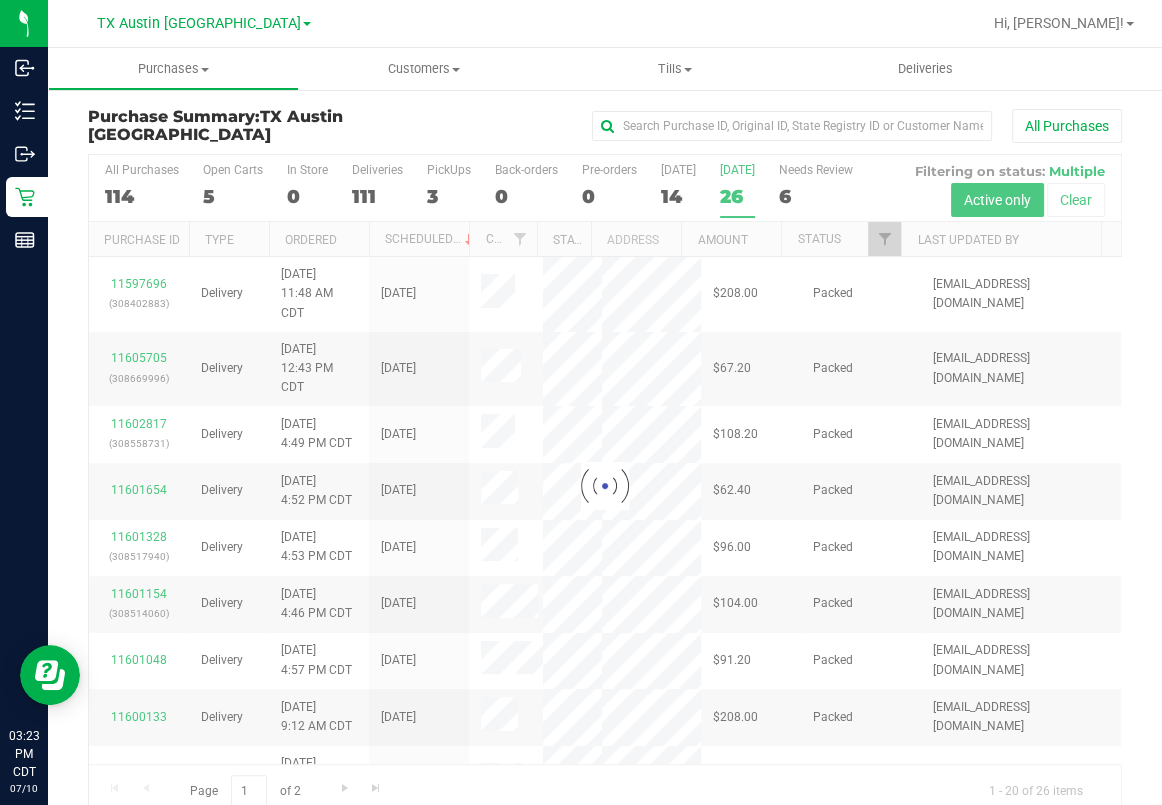 click on "[GEOGRAPHIC_DATA] [GEOGRAPHIC_DATA] [GEOGRAPHIC_DATA]   [GEOGRAPHIC_DATA] [GEOGRAPHIC_DATA] [GEOGRAPHIC_DATA]   [GEOGRAPHIC_DATA] Plano Retail   [GEOGRAPHIC_DATA] [GEOGRAPHIC_DATA] [GEOGRAPHIC_DATA]    [GEOGRAPHIC_DATA] [GEOGRAPHIC_DATA] [GEOGRAPHIC_DATA]   [GEOGRAPHIC_DATA] [GEOGRAPHIC_DATA] Retail" at bounding box center [208, 23] 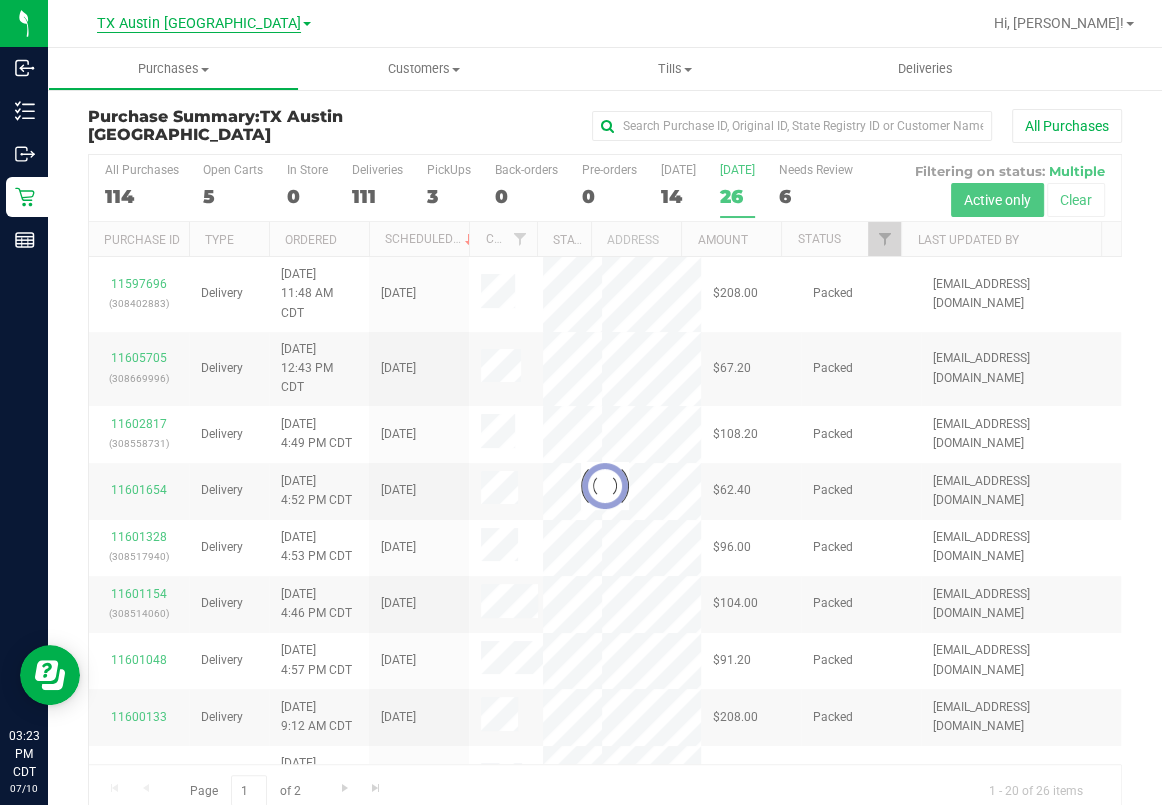 click on "TX Austin [GEOGRAPHIC_DATA]" at bounding box center (199, 24) 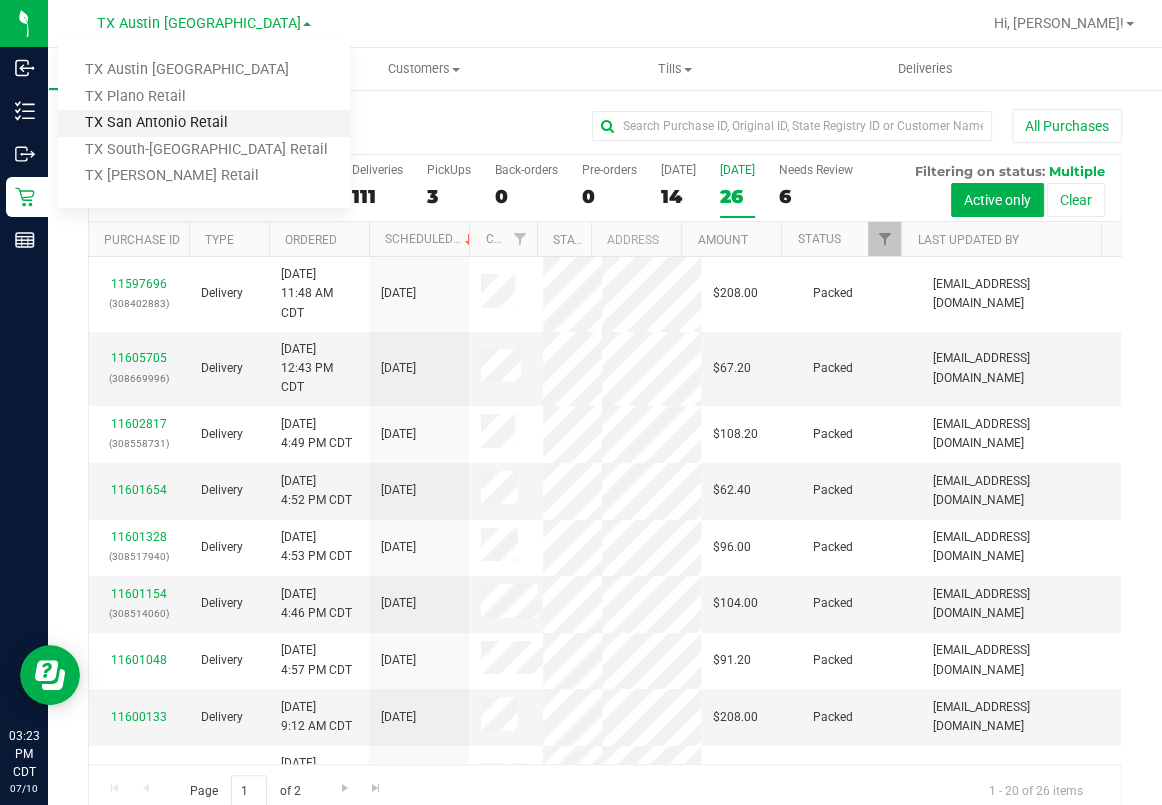 click on "TX San Antonio Retail" at bounding box center [204, 123] 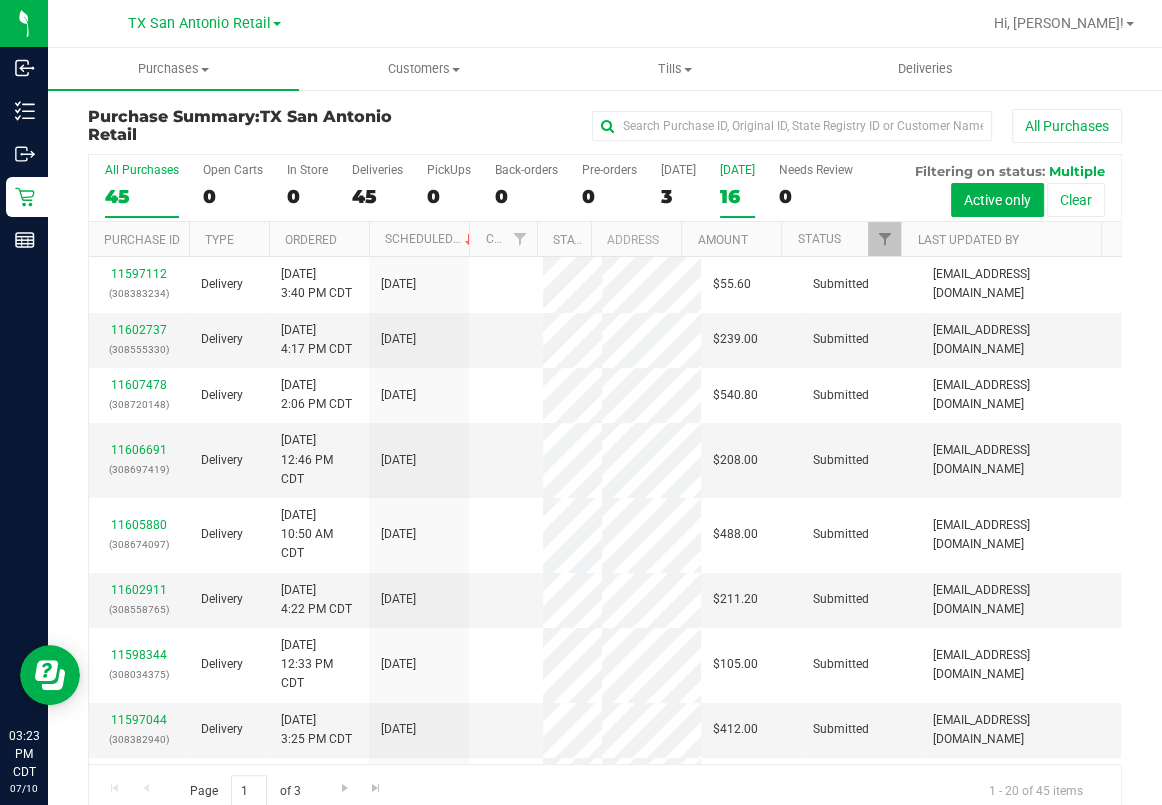 click on "16" at bounding box center [737, 196] 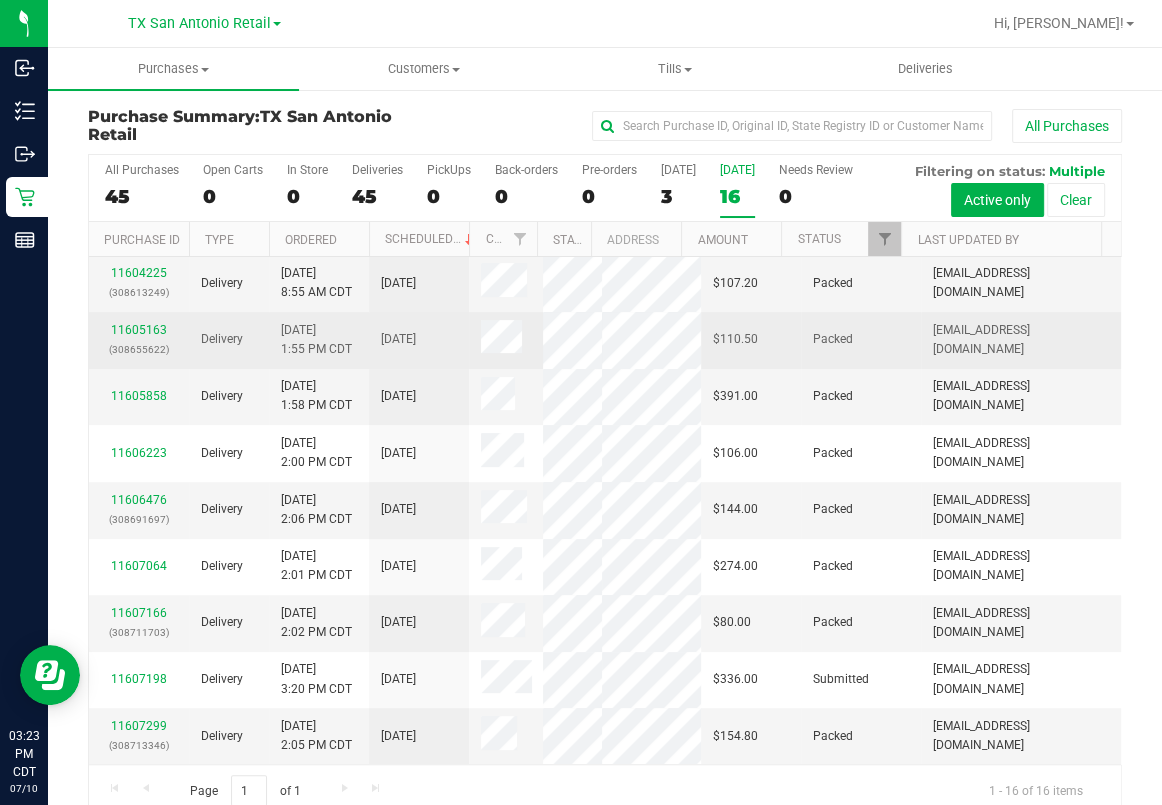 scroll, scrollTop: 1245, scrollLeft: 0, axis: vertical 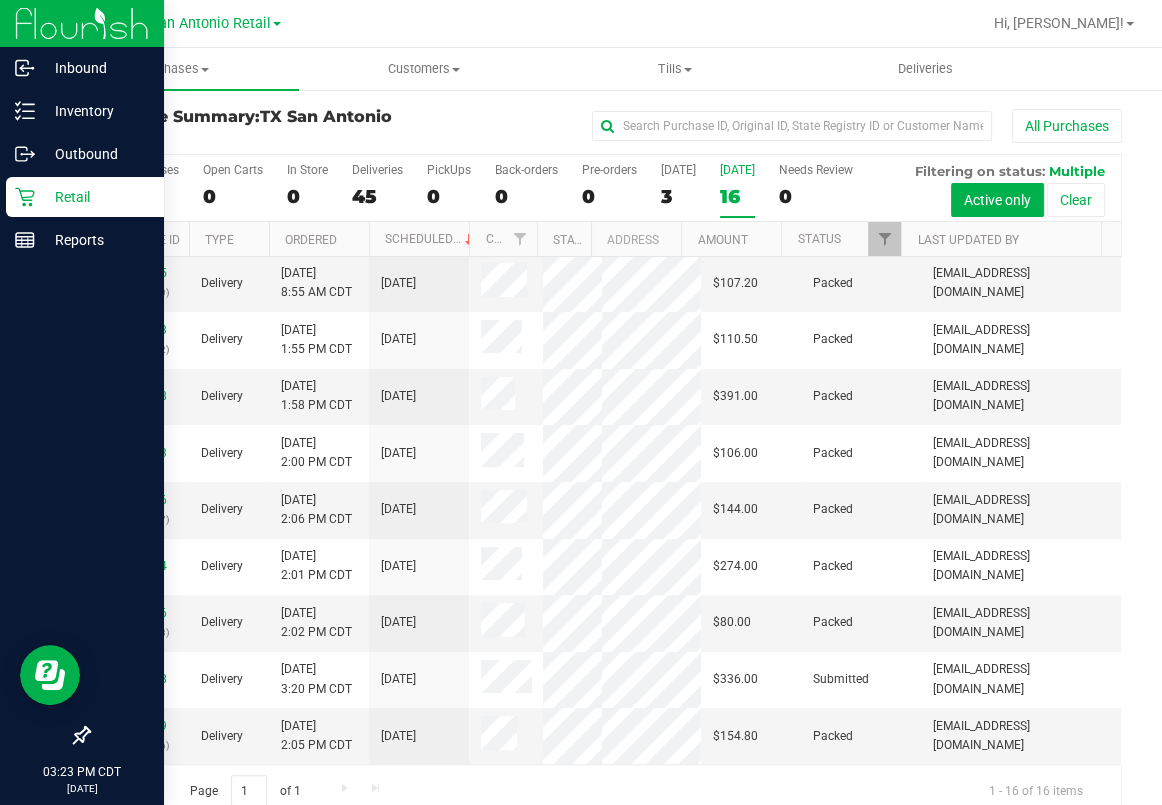 click 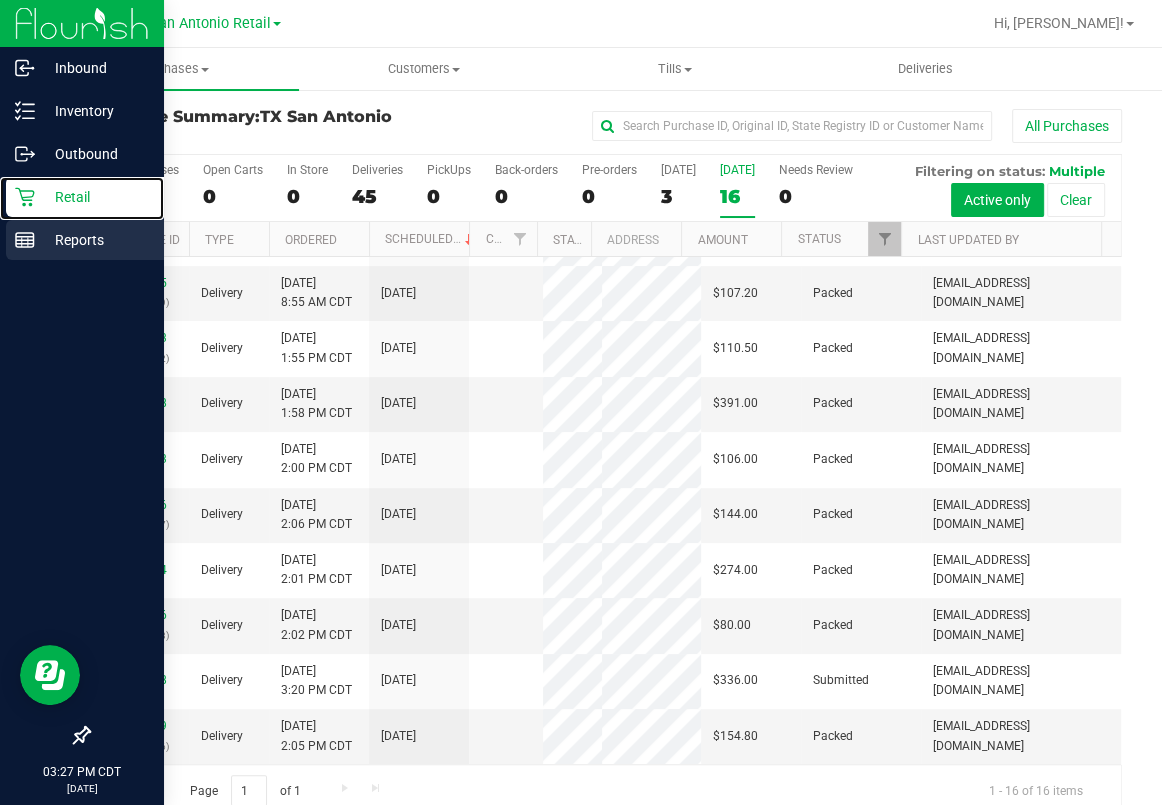 scroll, scrollTop: 0, scrollLeft: 0, axis: both 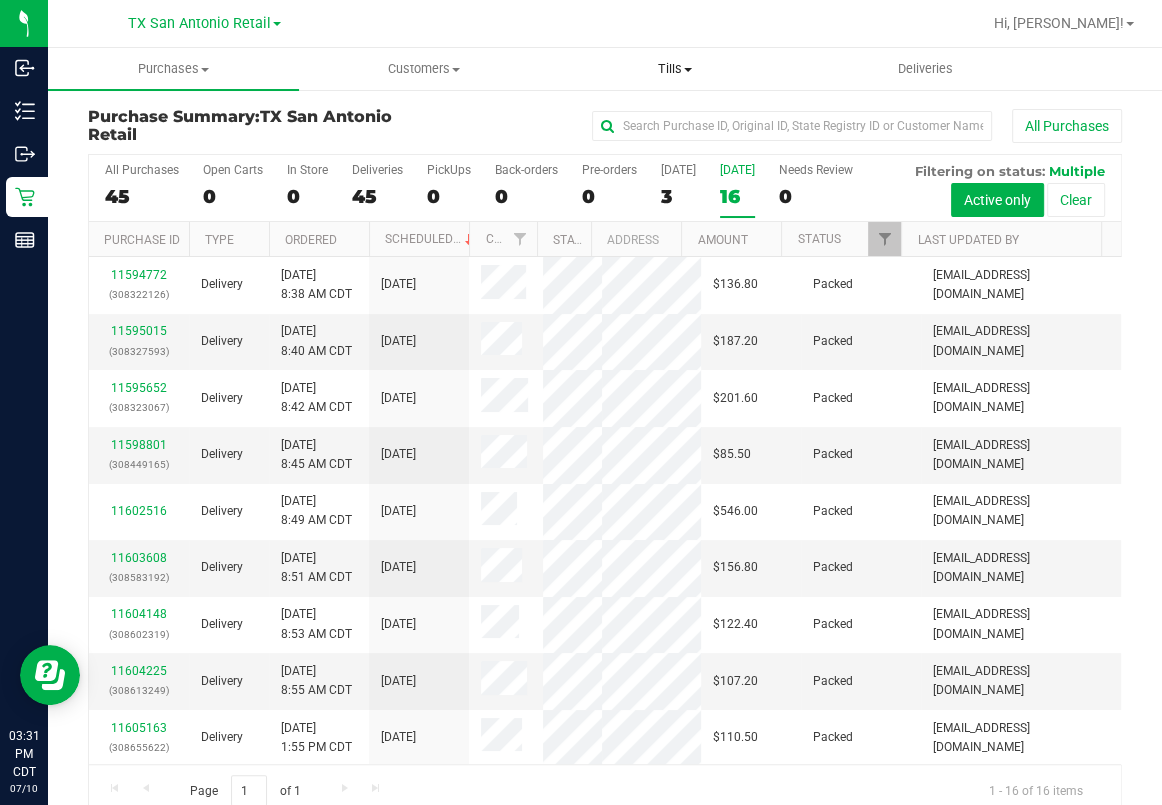 drag, startPoint x: 539, startPoint y: 167, endPoint x: 590, endPoint y: 49, distance: 128.5496 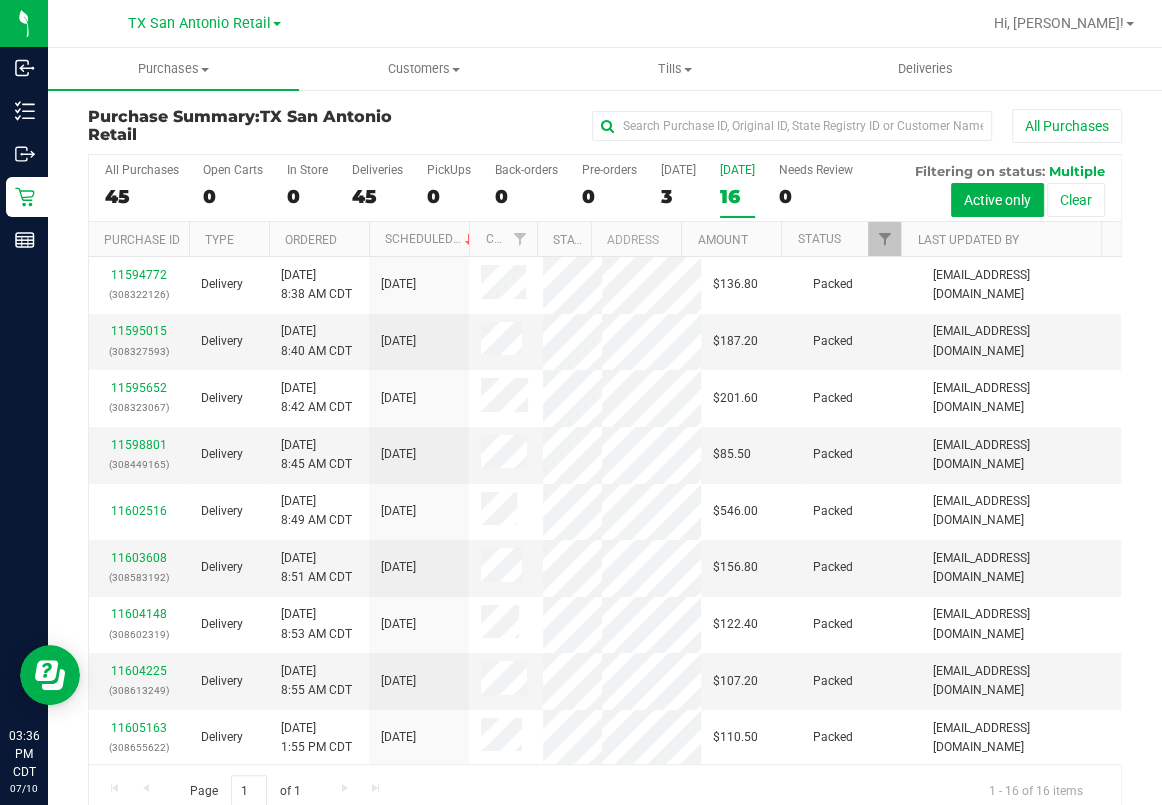 click at bounding box center (669, 23) 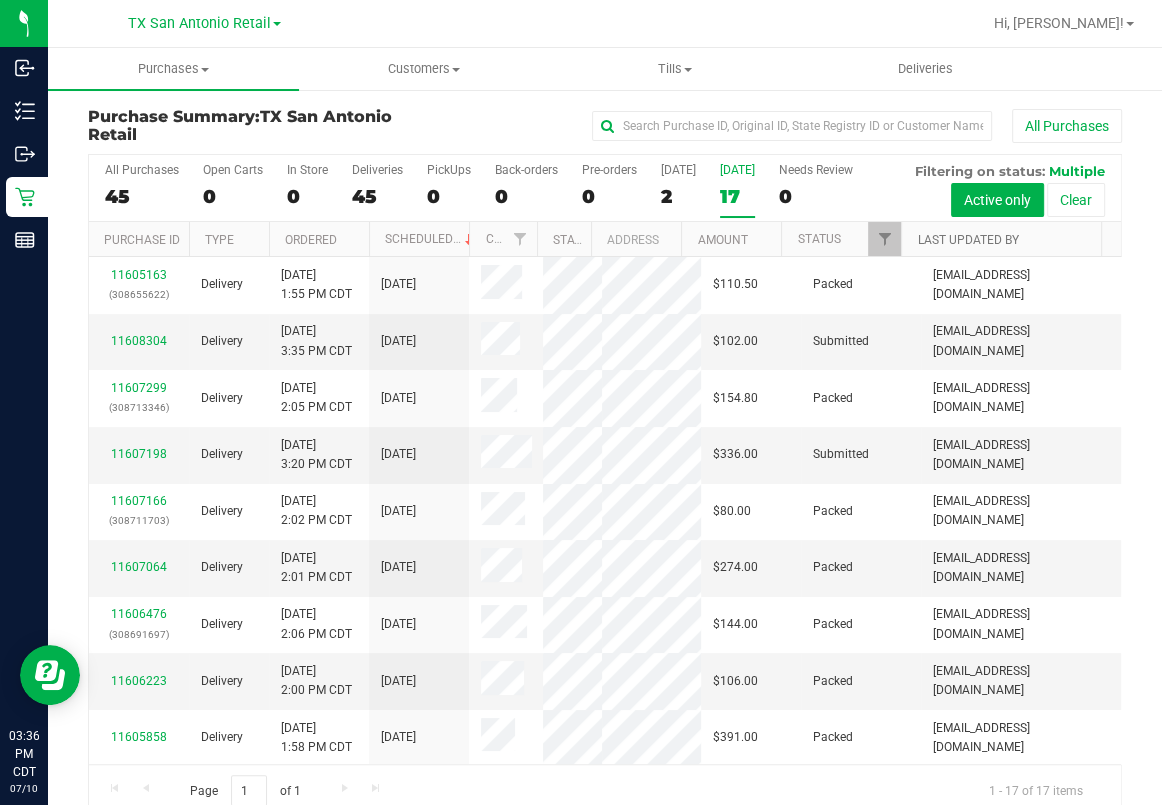 click on "Last Updated By" at bounding box center [967, 240] 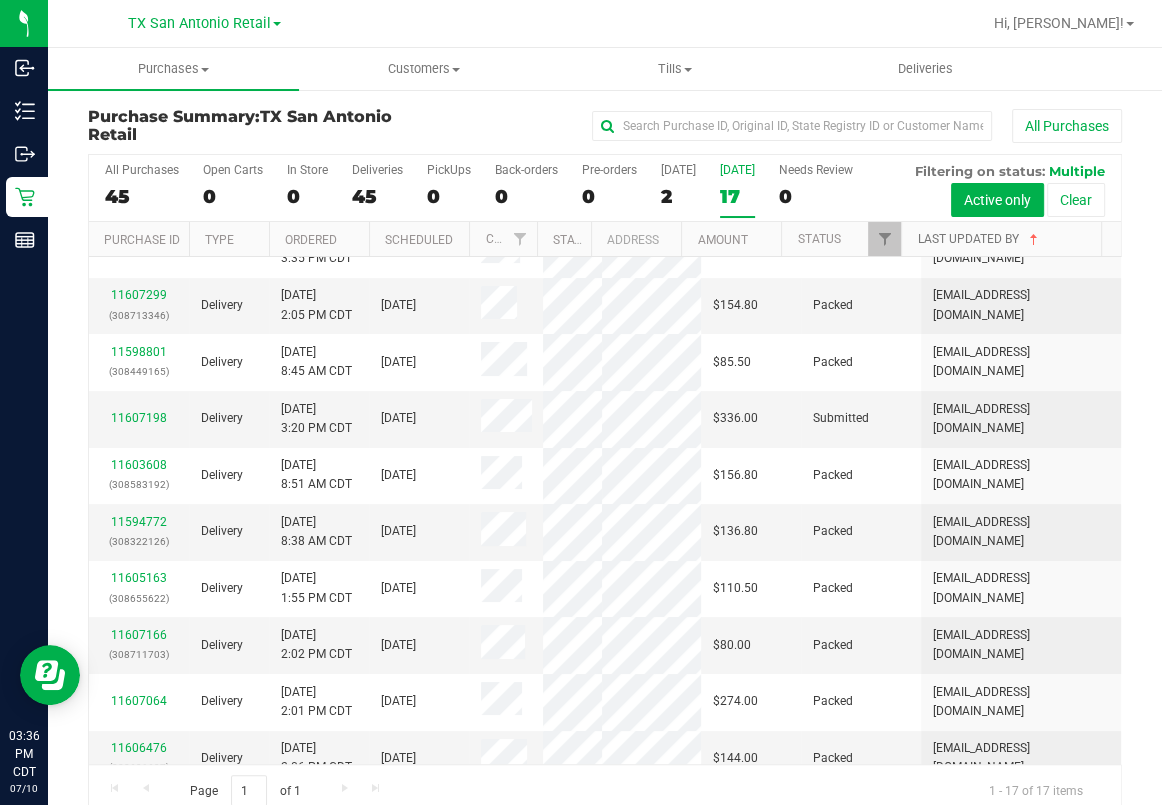 scroll, scrollTop: 0, scrollLeft: 0, axis: both 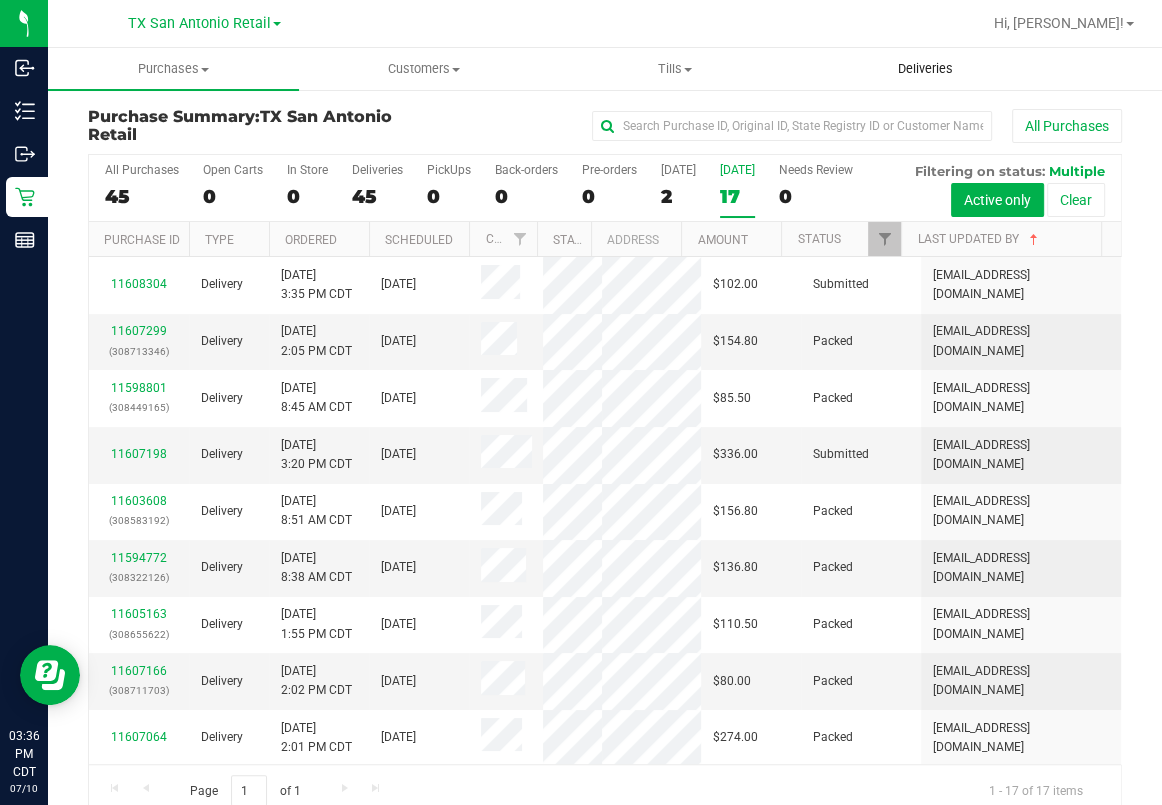 click on "Deliveries" at bounding box center (925, 69) 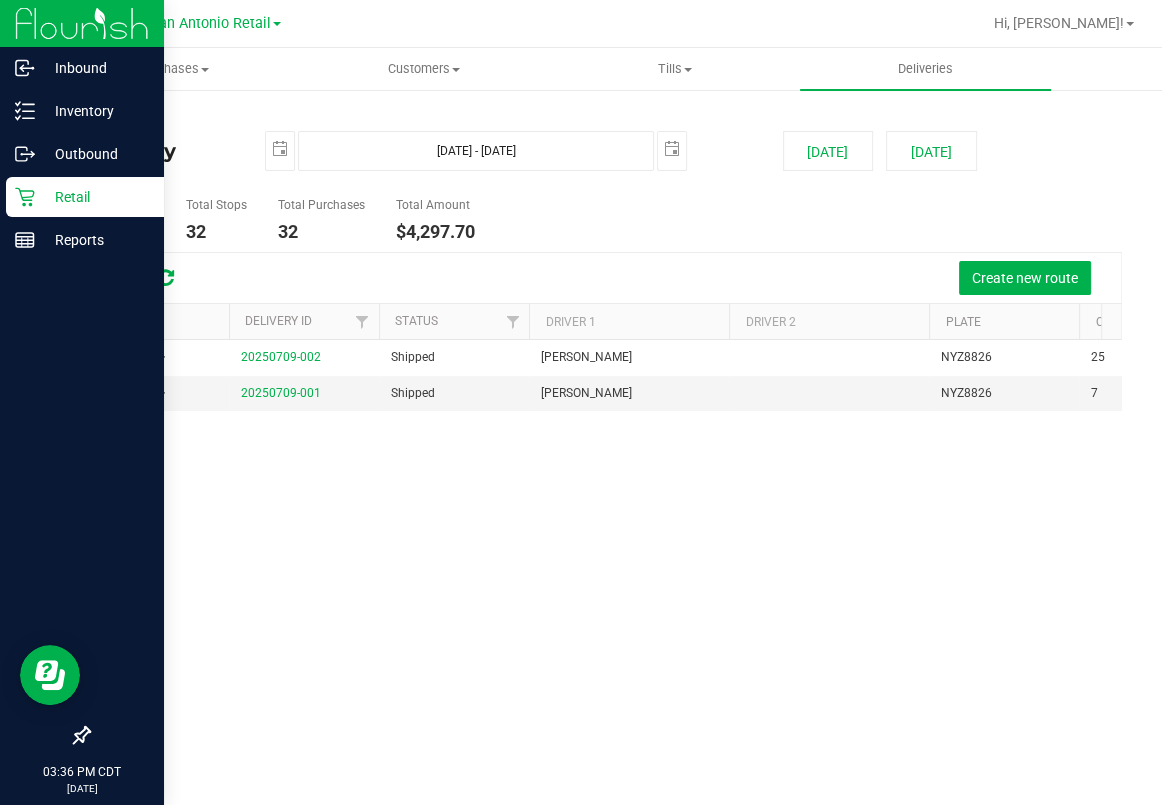 click on "Retail" at bounding box center (95, 197) 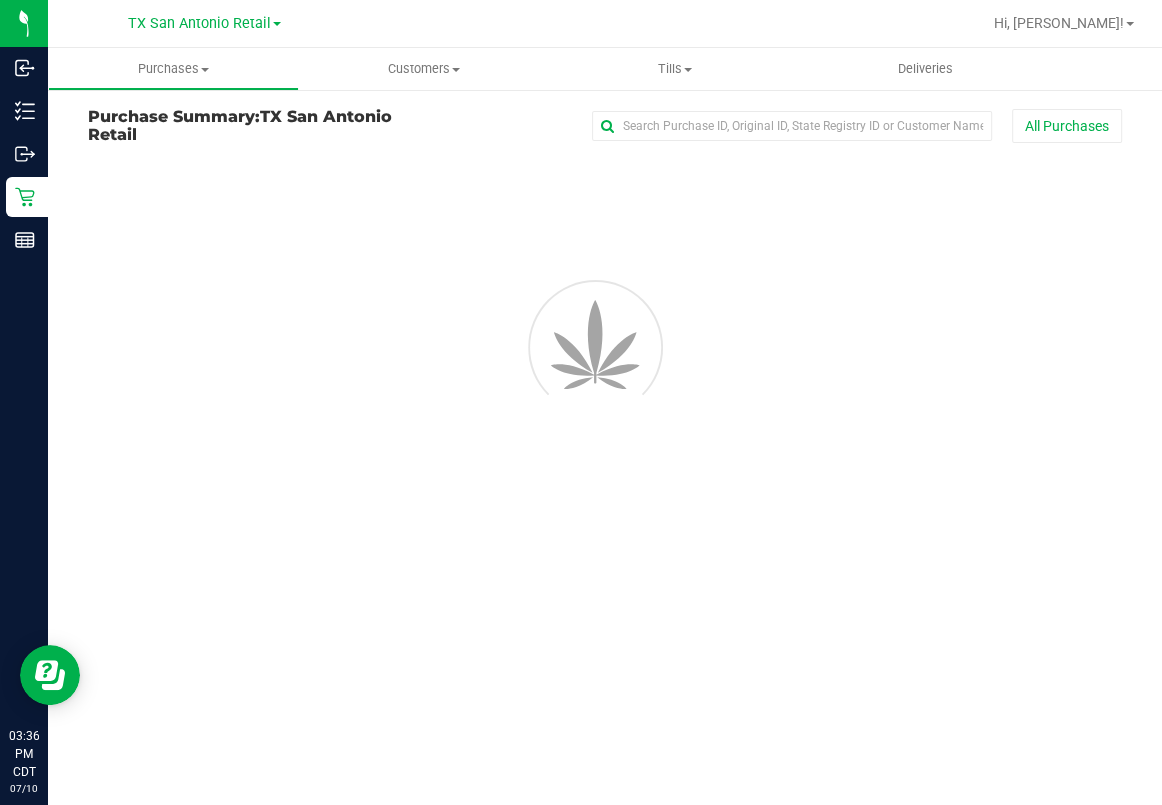click at bounding box center (605, 243) 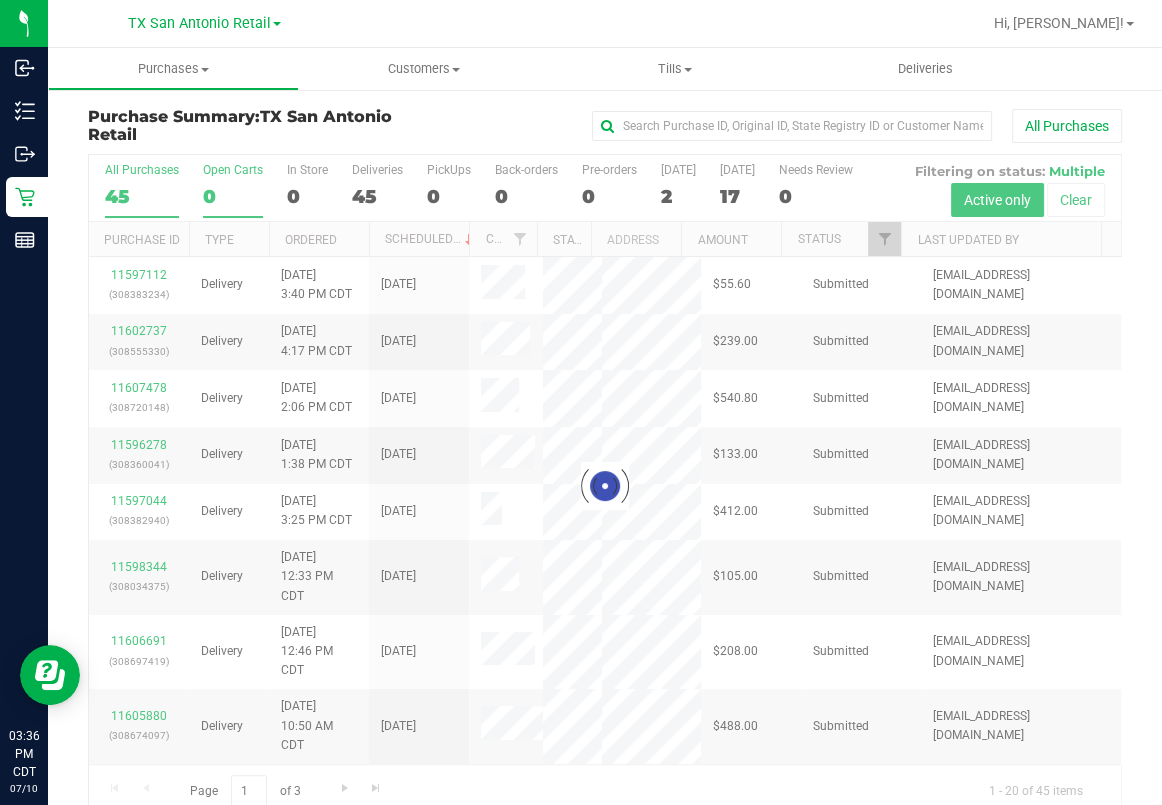 click on "Open Carts" at bounding box center (233, 170) 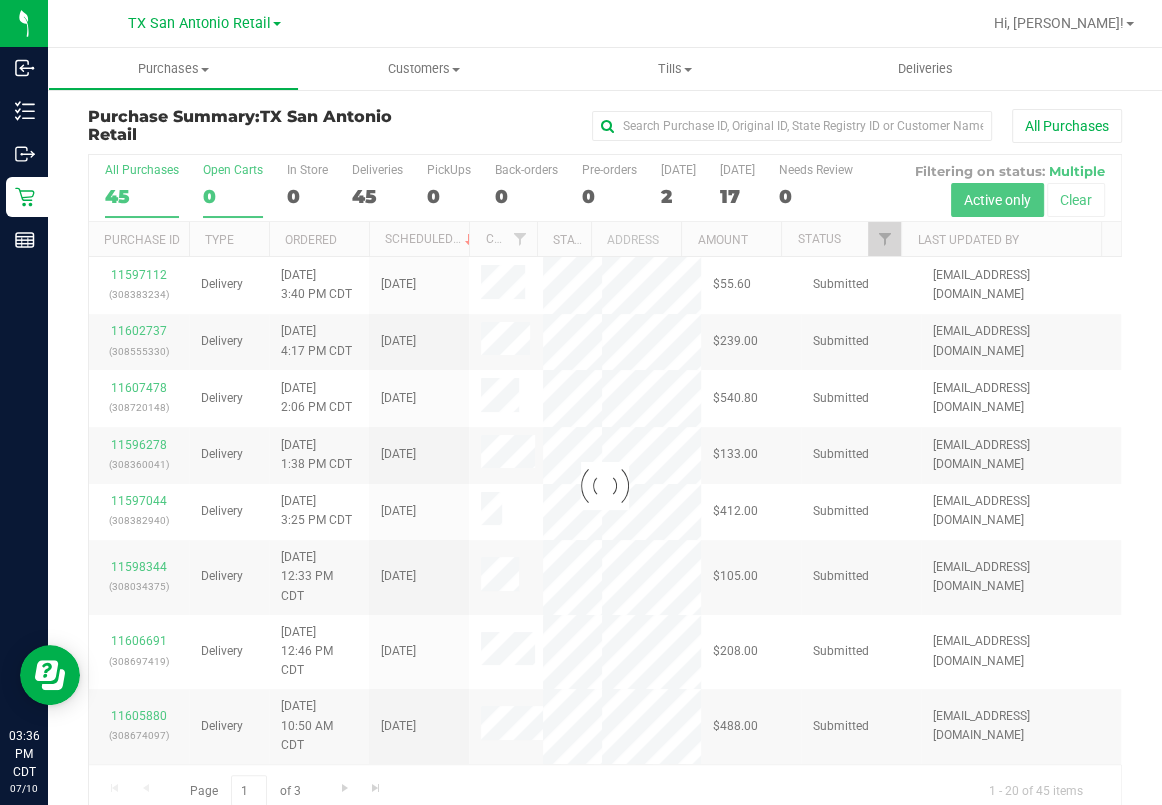 click on "Open Carts
0" at bounding box center [0, 0] 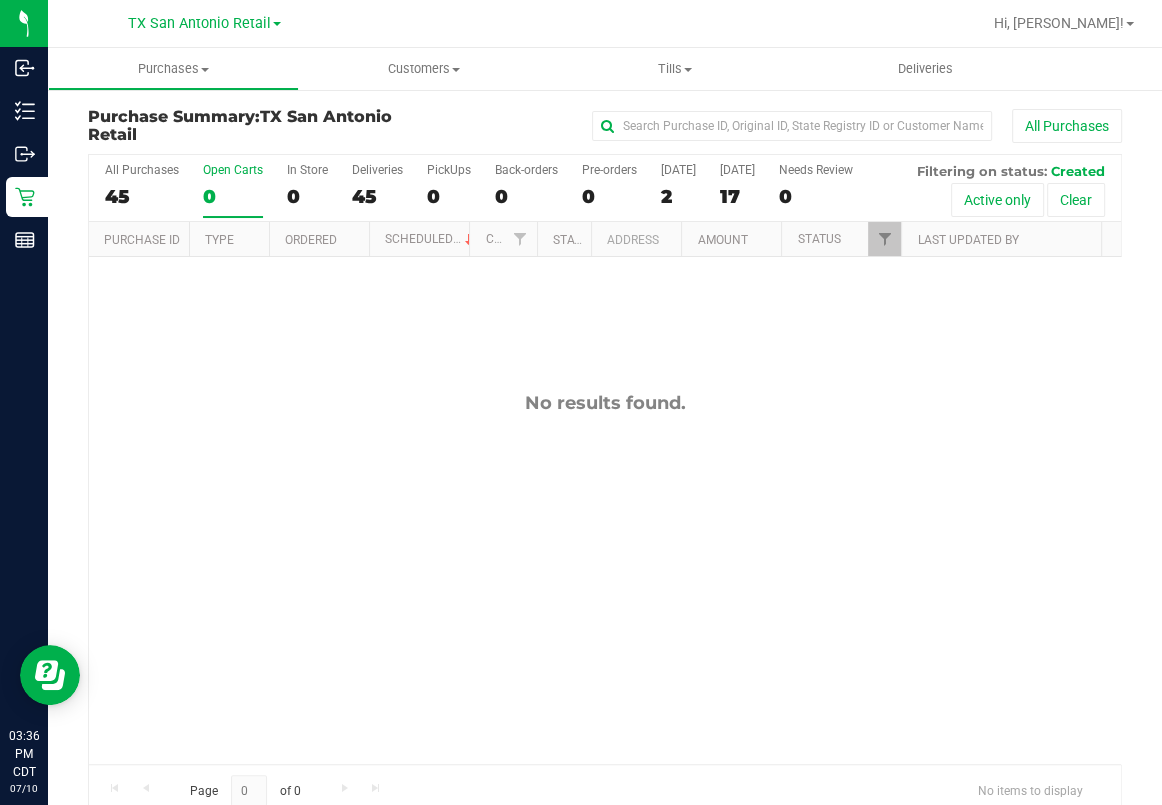 click on "Purchase Summary:
TX [GEOGRAPHIC_DATA] Retail
All Purchases
All Purchases
45
Open Carts
0
In Store
0
Deliveries
45
PickUps
0
Back-orders
0" at bounding box center [605, 462] 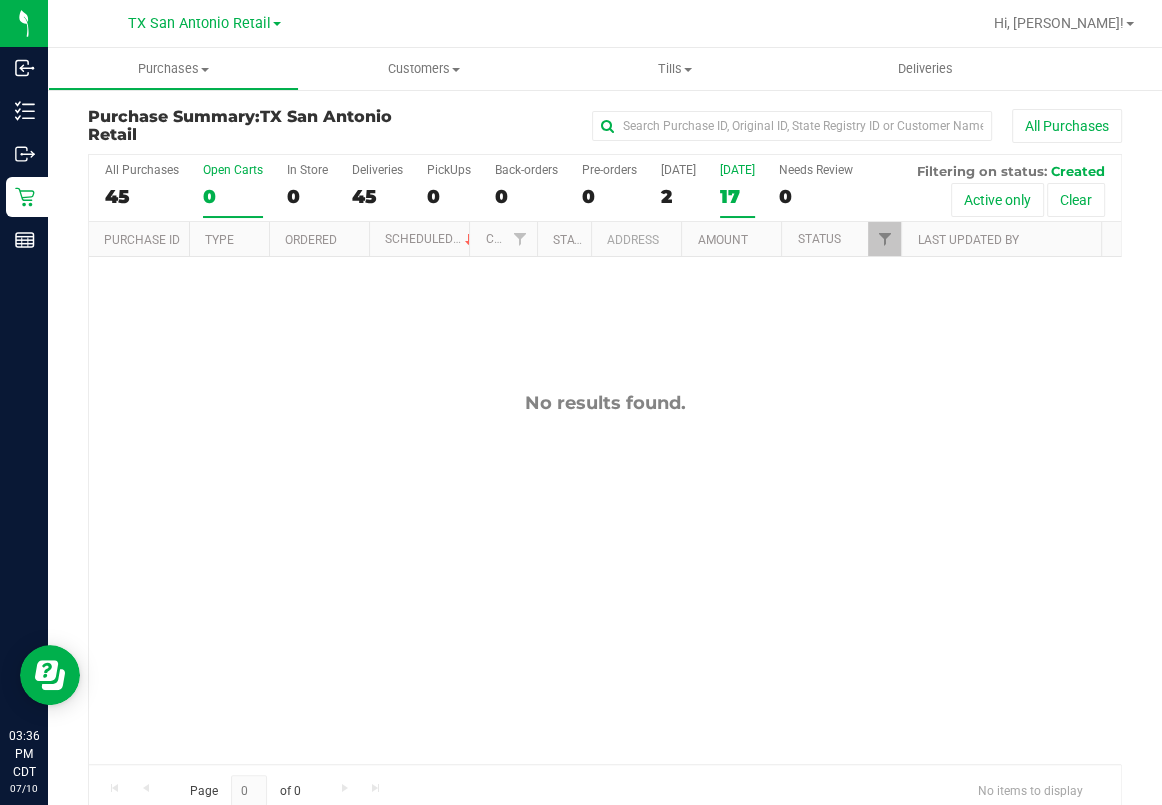 click on "17" at bounding box center [737, 196] 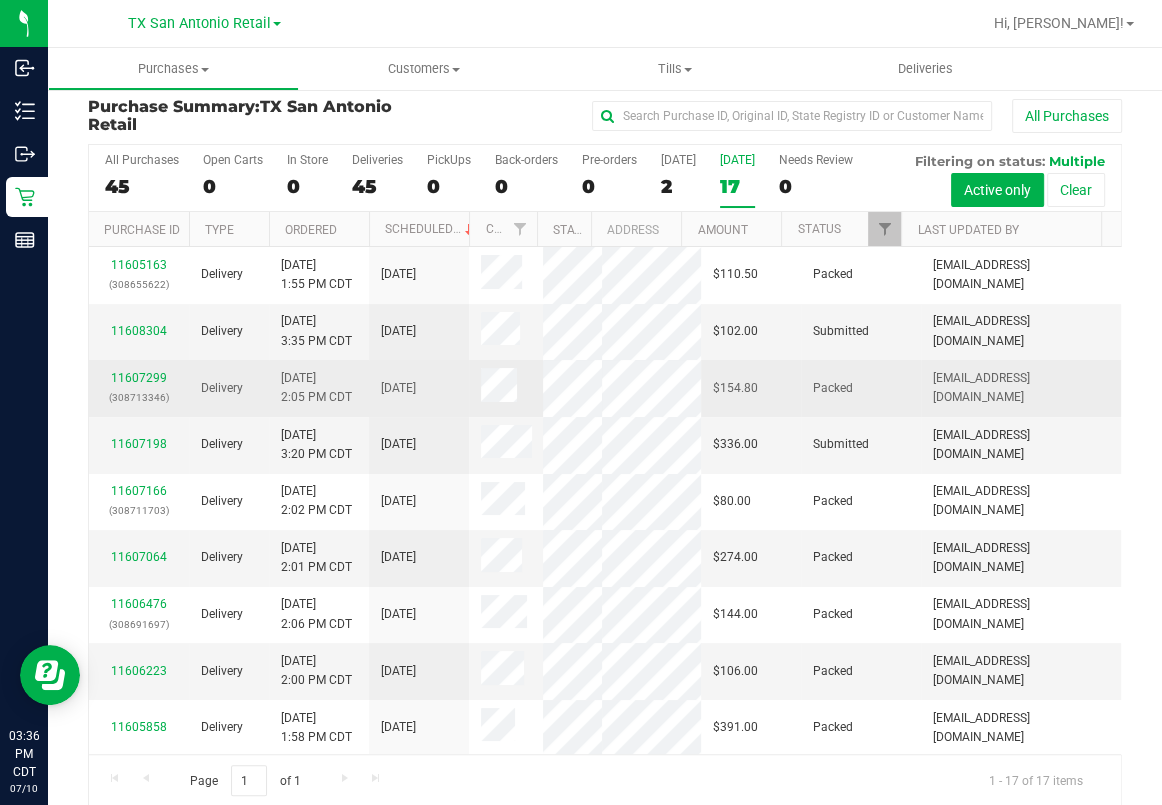 scroll, scrollTop: 0, scrollLeft: 0, axis: both 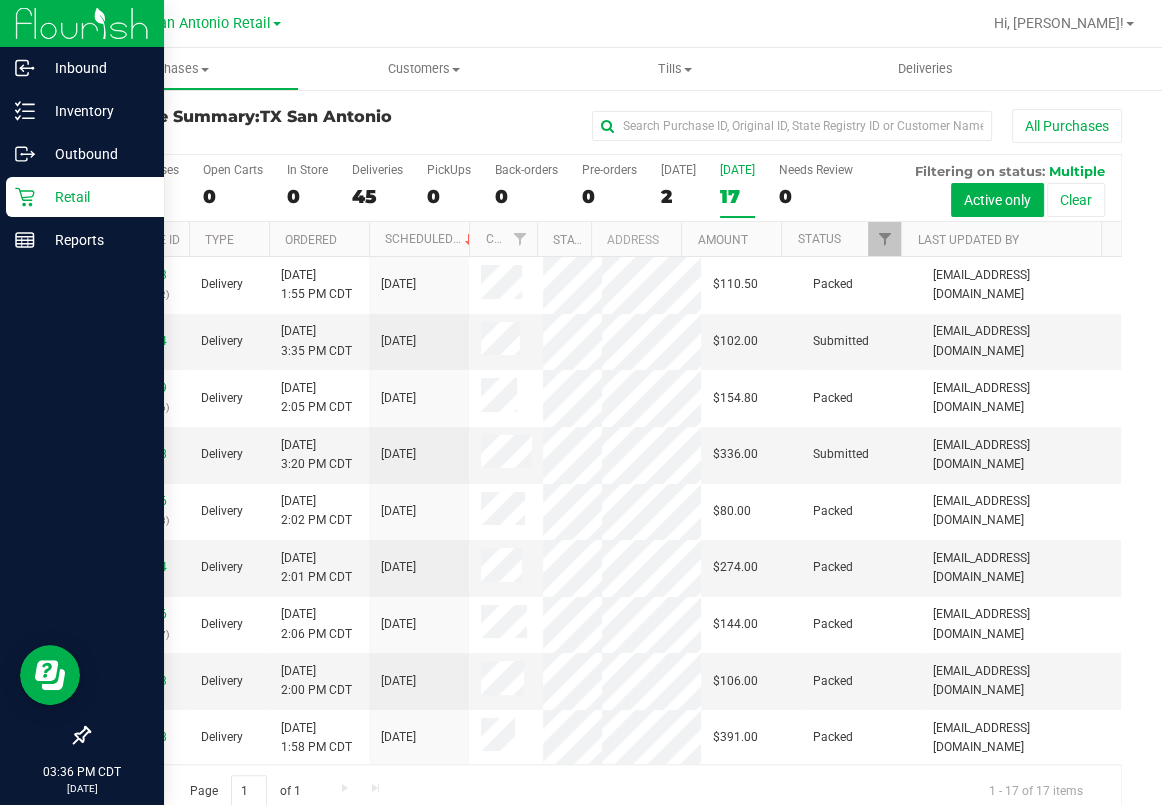 click on "Retail" at bounding box center (85, 197) 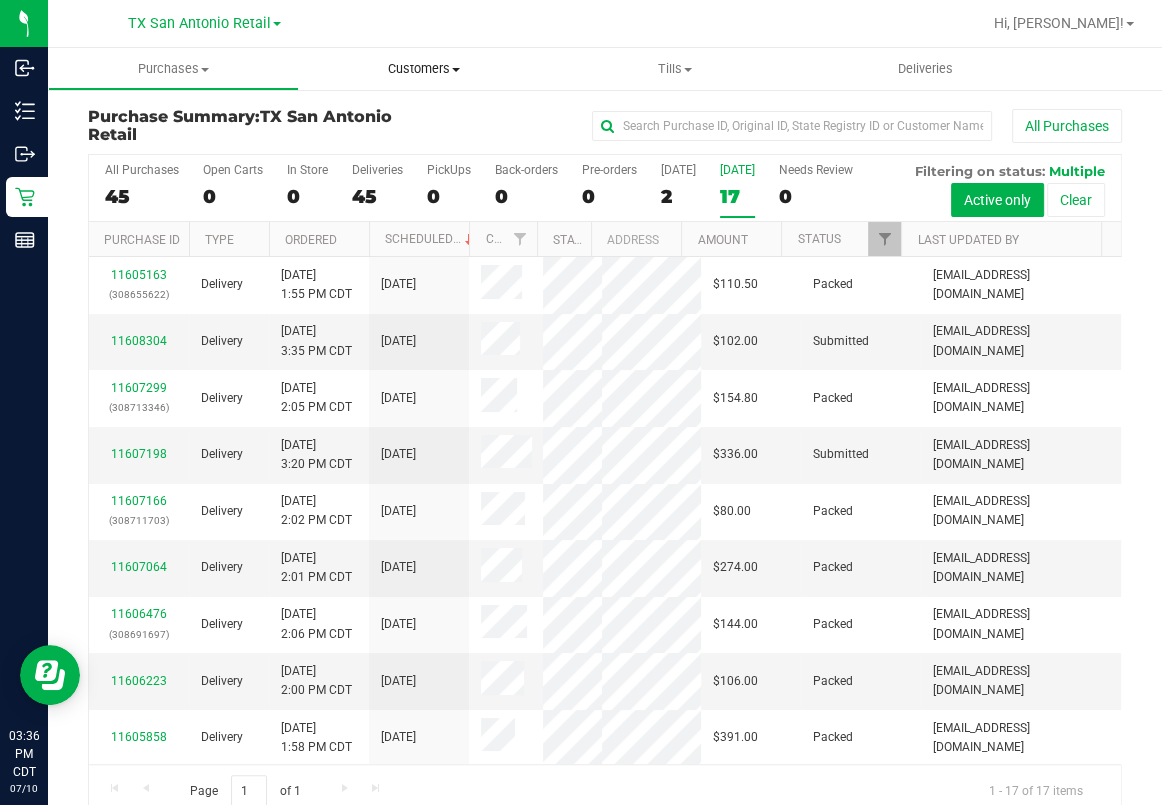 click on "Customers" at bounding box center [424, 69] 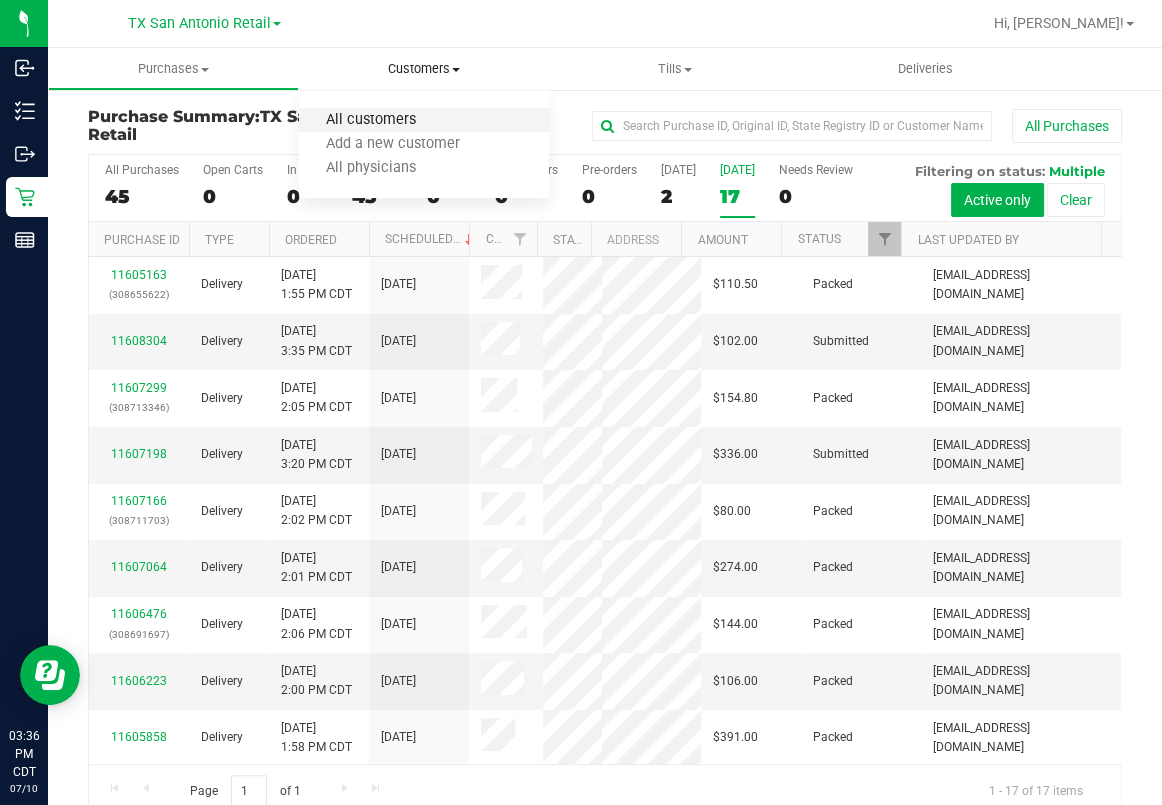 click on "All customers" at bounding box center (371, 120) 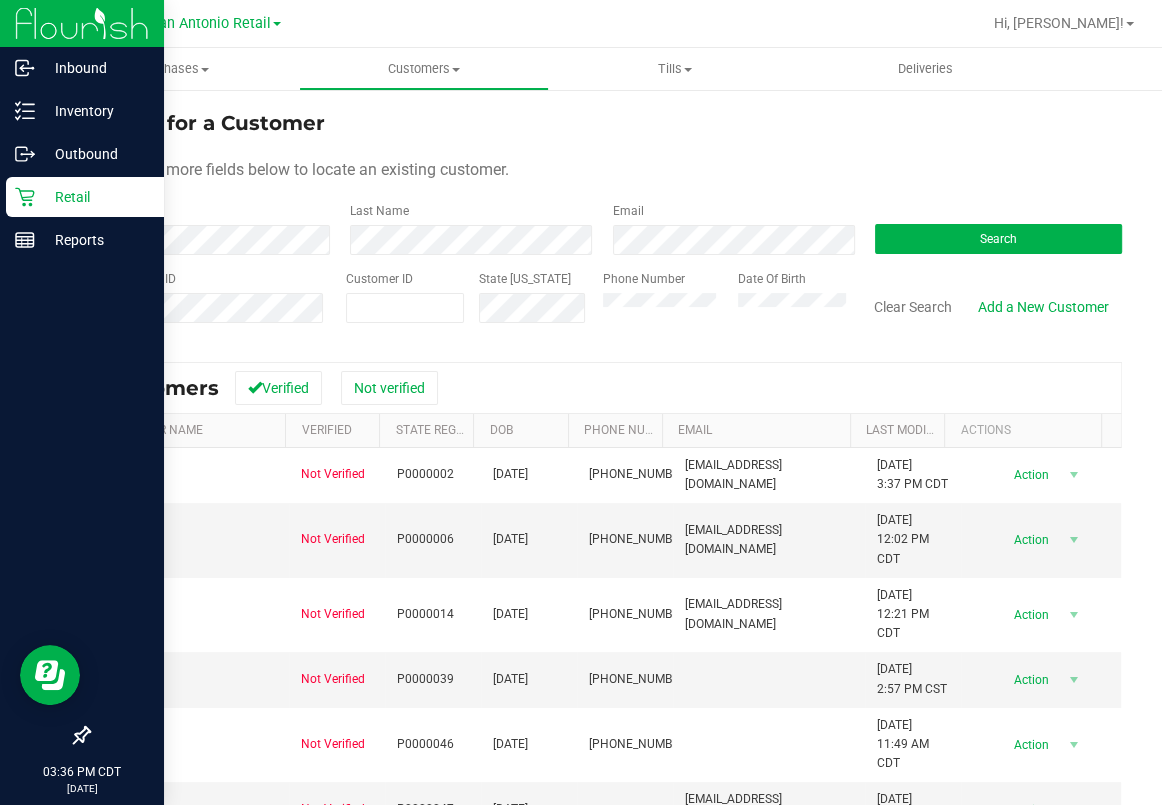click 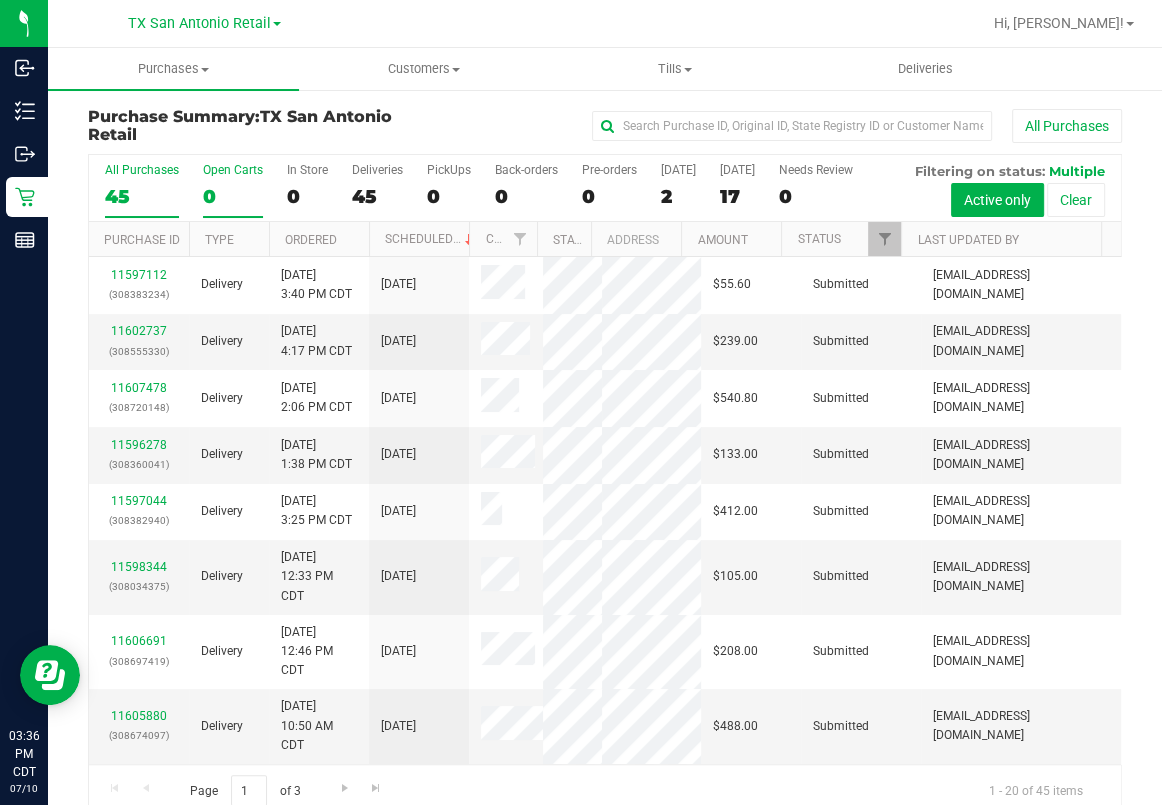 click on "Open Carts" at bounding box center (233, 170) 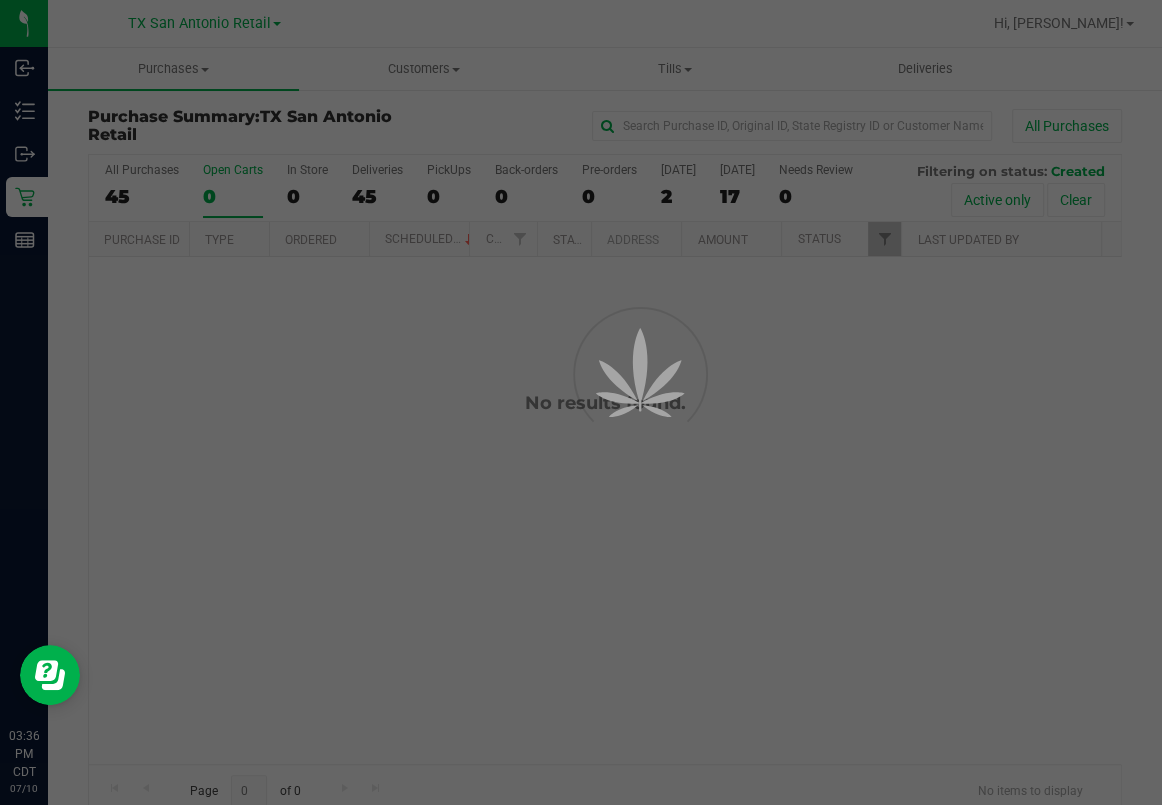 click on "TX San Antonio Retail" at bounding box center (204, 22) 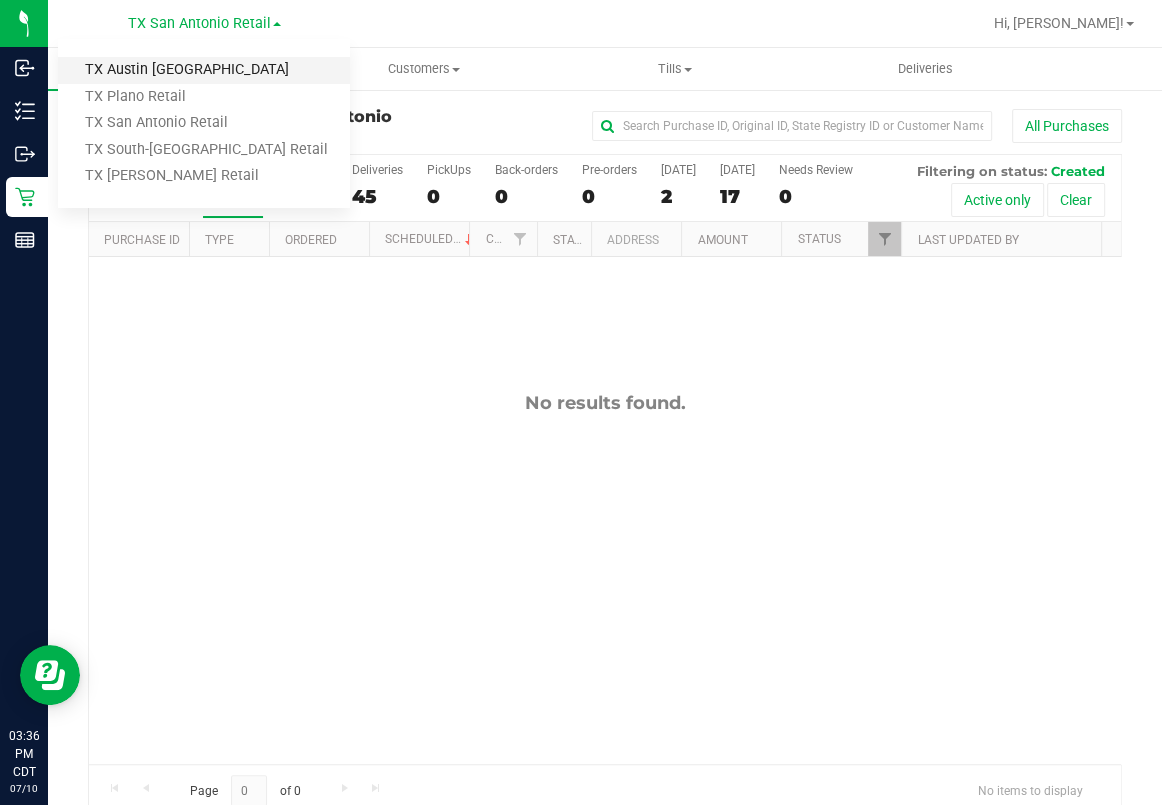 click on "TX Austin [GEOGRAPHIC_DATA]" at bounding box center [204, 70] 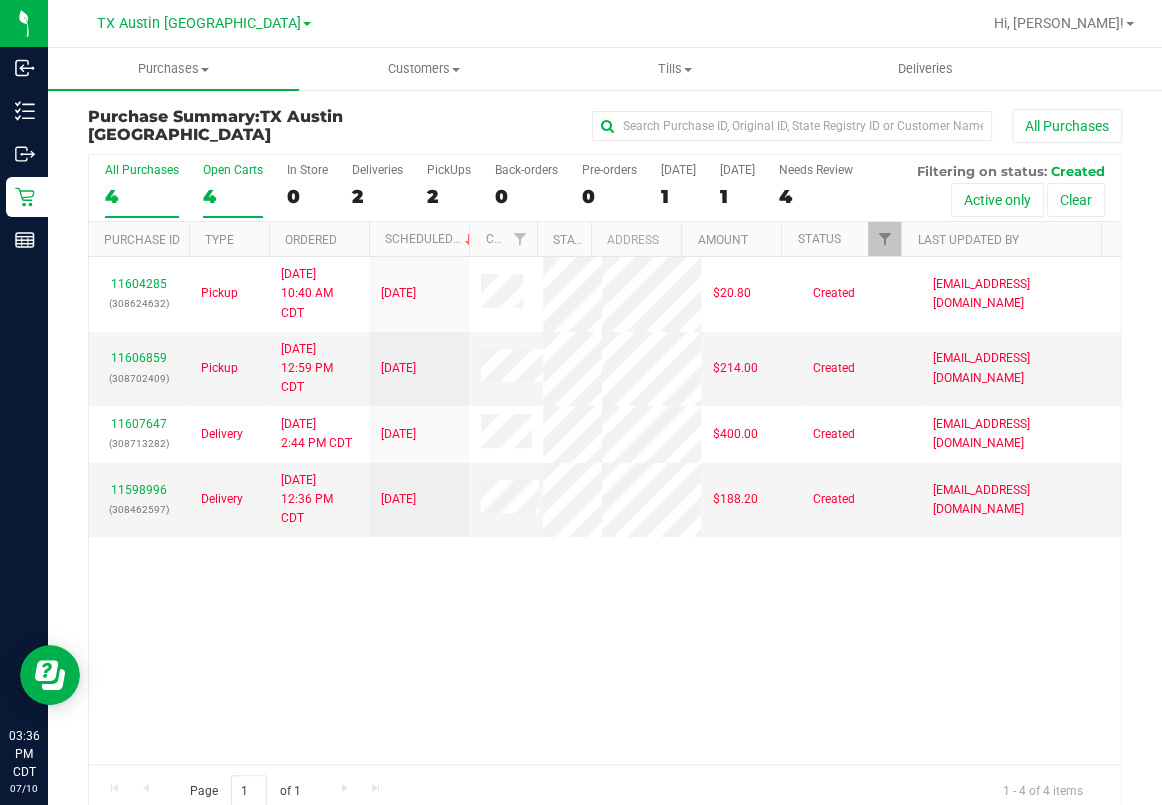 click on "Open Carts
4" at bounding box center [233, 190] 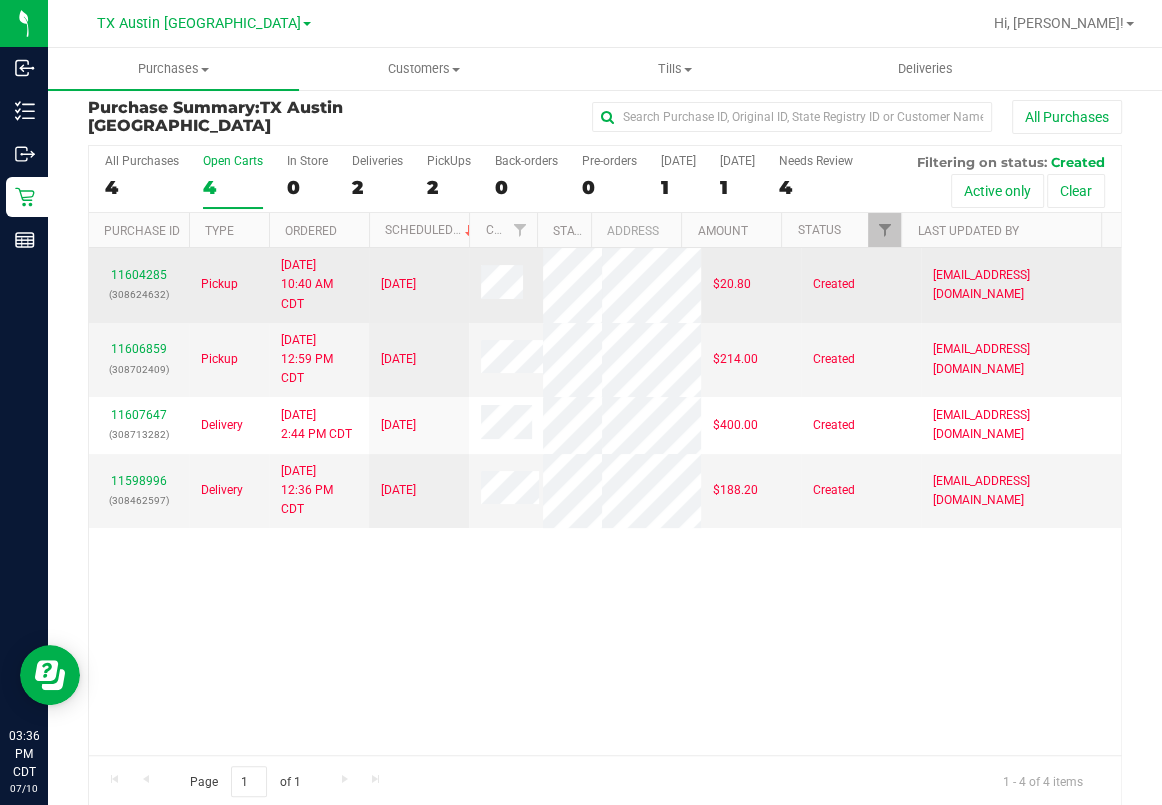 scroll, scrollTop: 0, scrollLeft: 0, axis: both 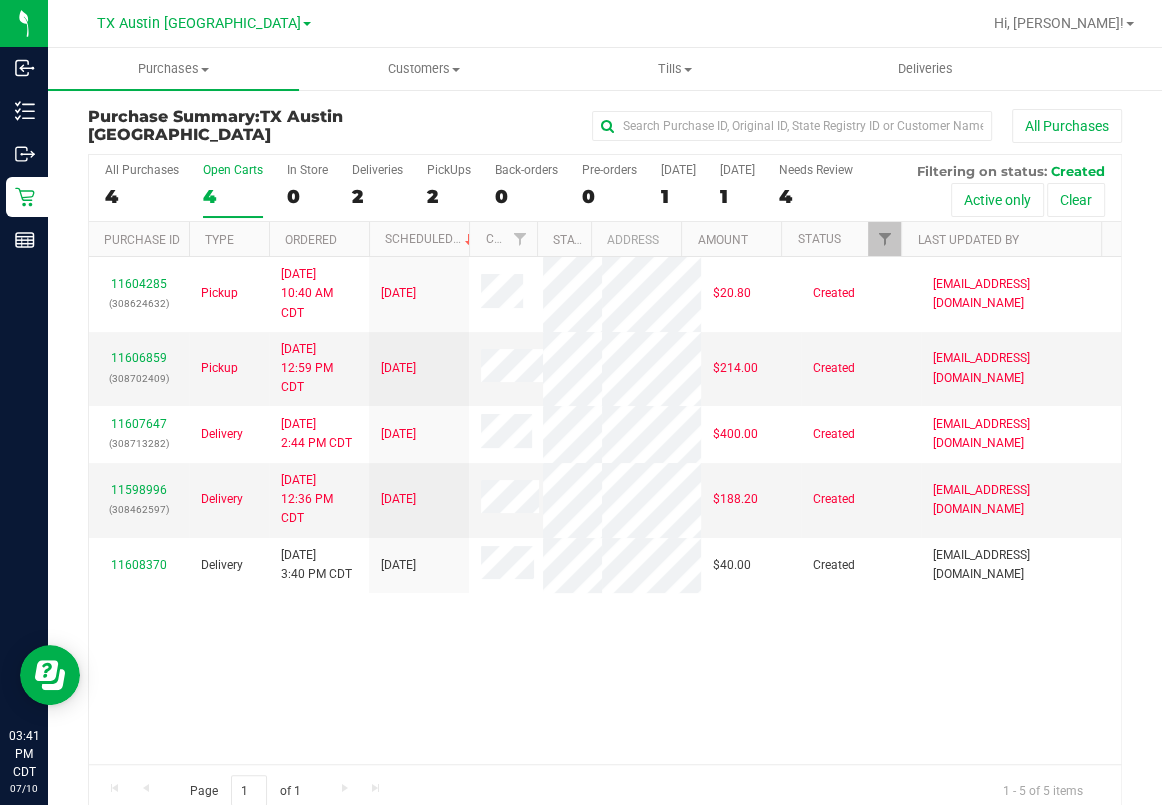 click on "4" at bounding box center [233, 196] 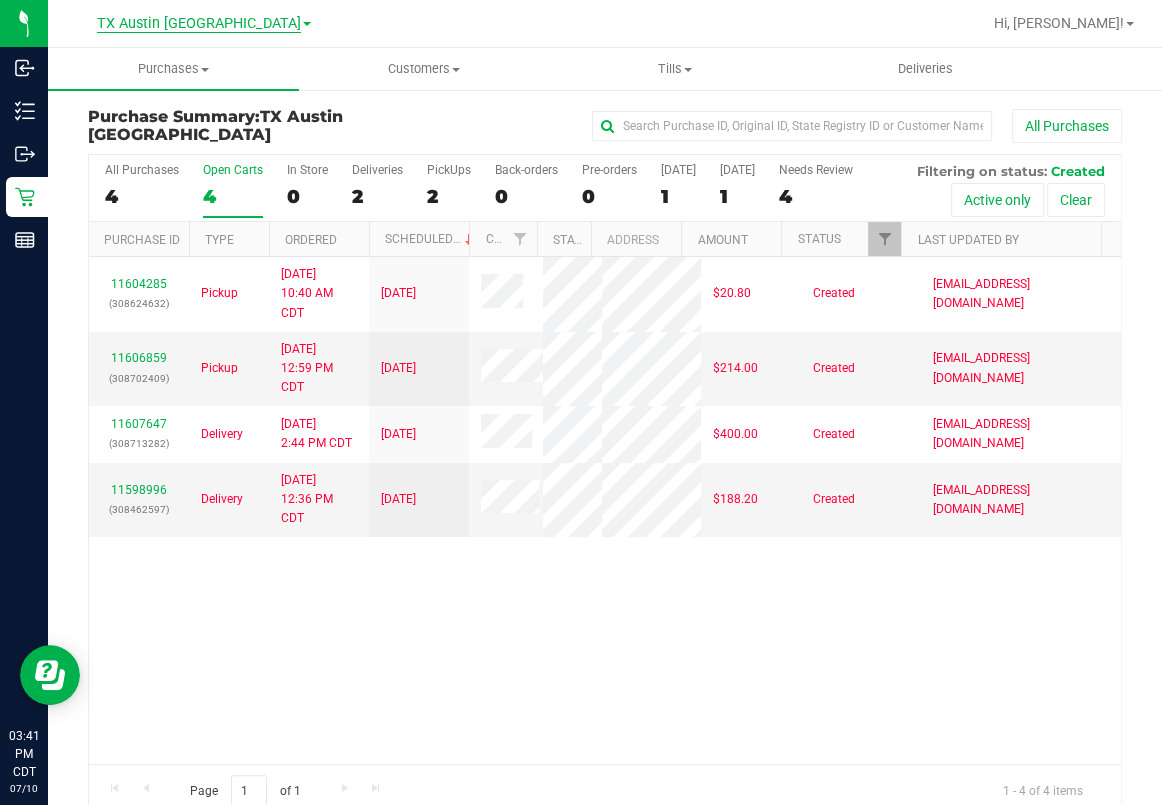 click on "TX Austin [GEOGRAPHIC_DATA]" at bounding box center [199, 24] 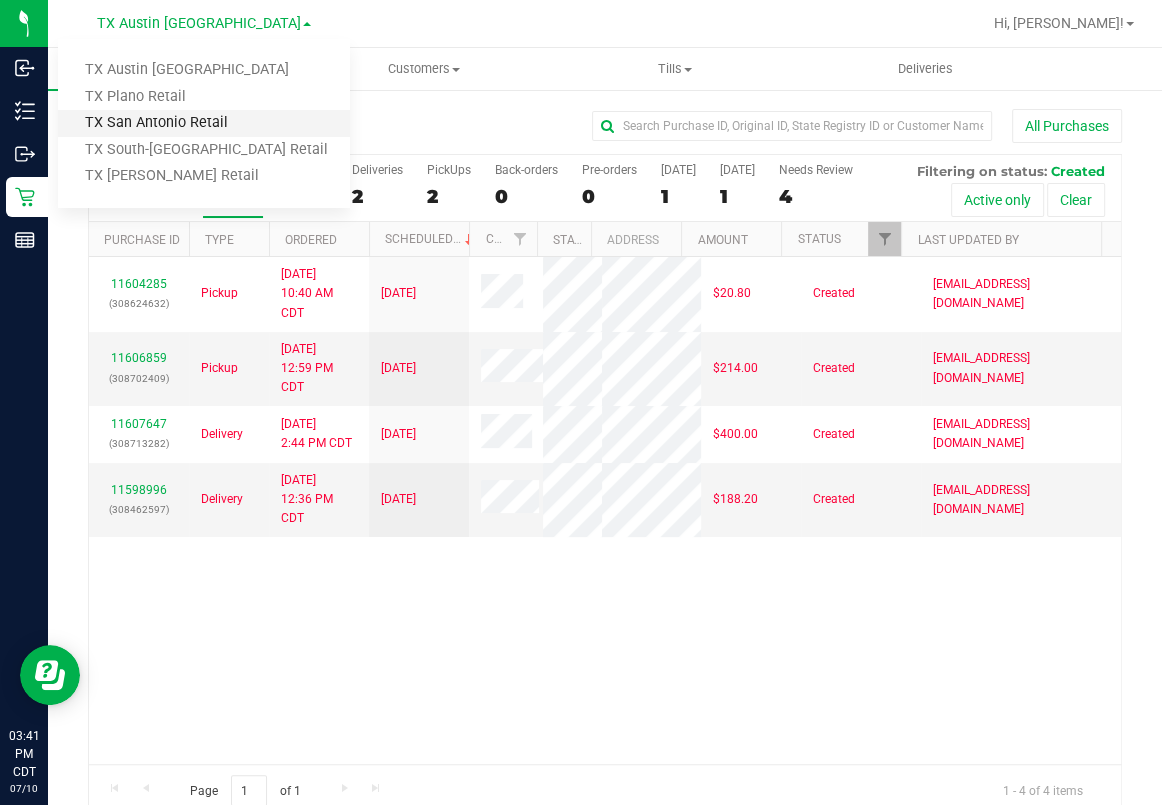 click on "TX San Antonio Retail" at bounding box center (204, 123) 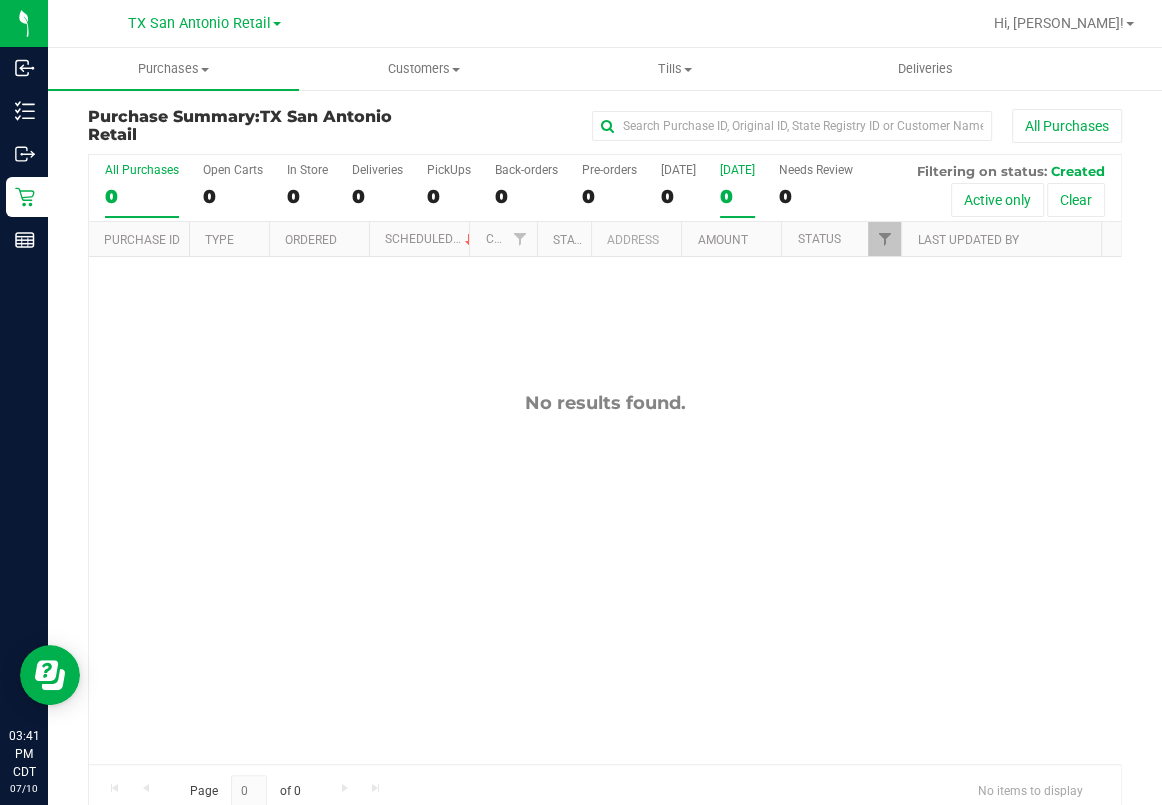 click on "[DATE]" at bounding box center (737, 170) 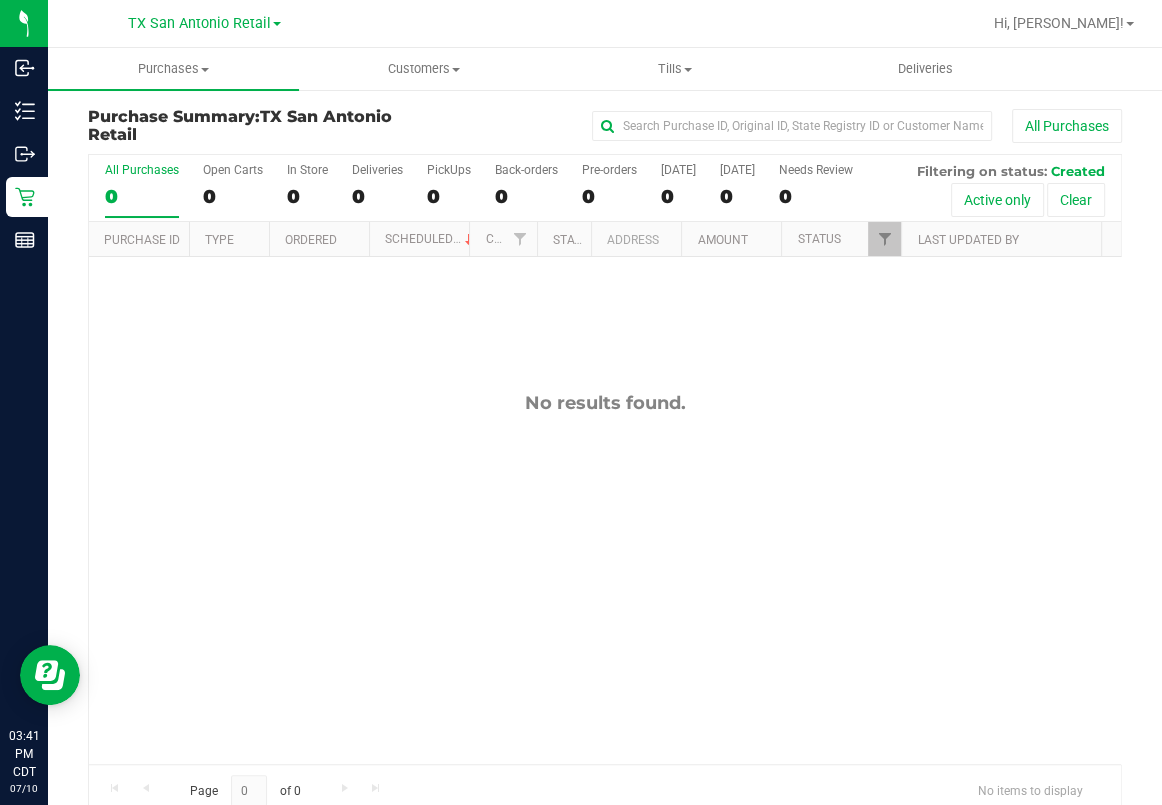 click on "All Purchases" at bounding box center (142, 170) 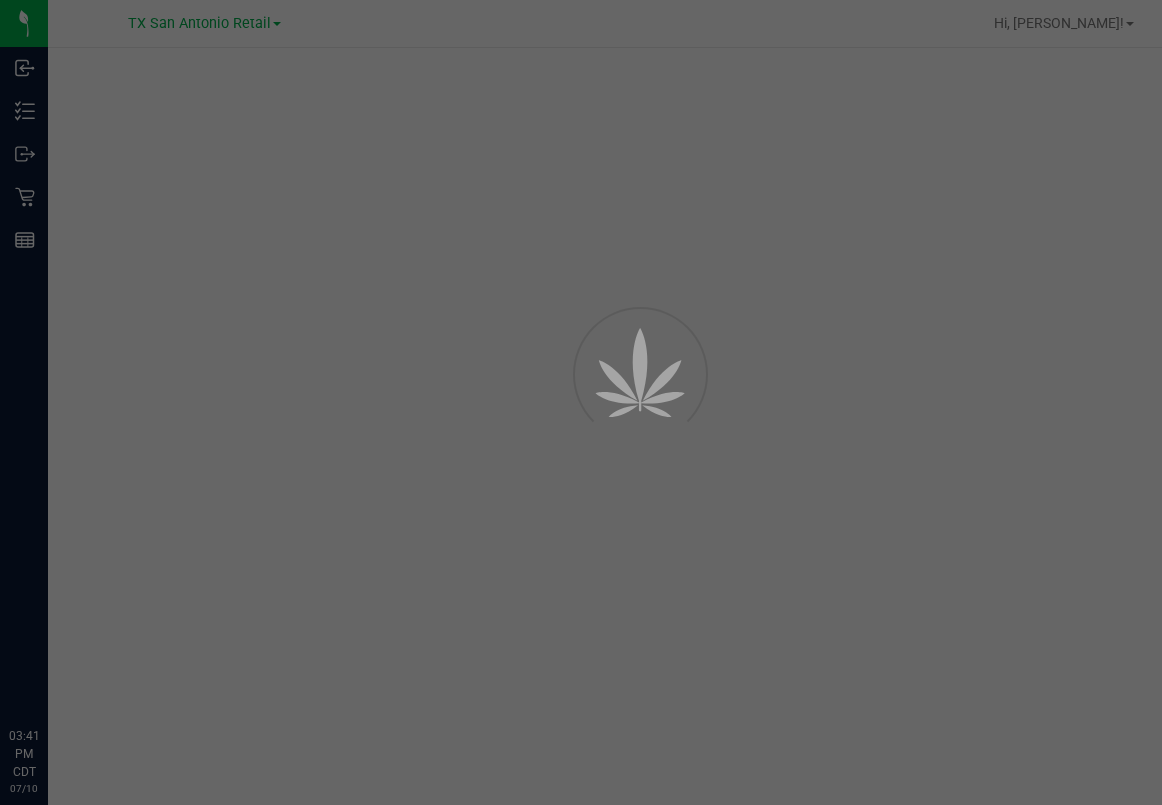 scroll, scrollTop: 0, scrollLeft: 0, axis: both 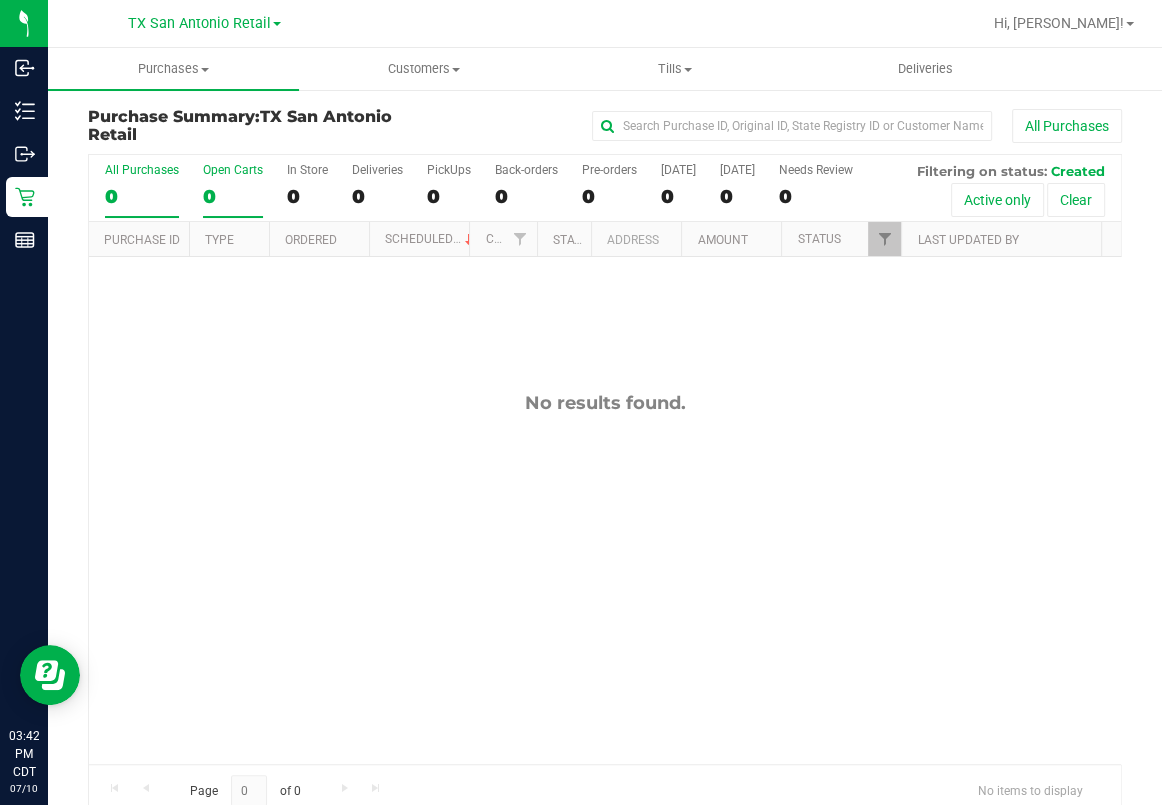 click on "0" at bounding box center (233, 196) 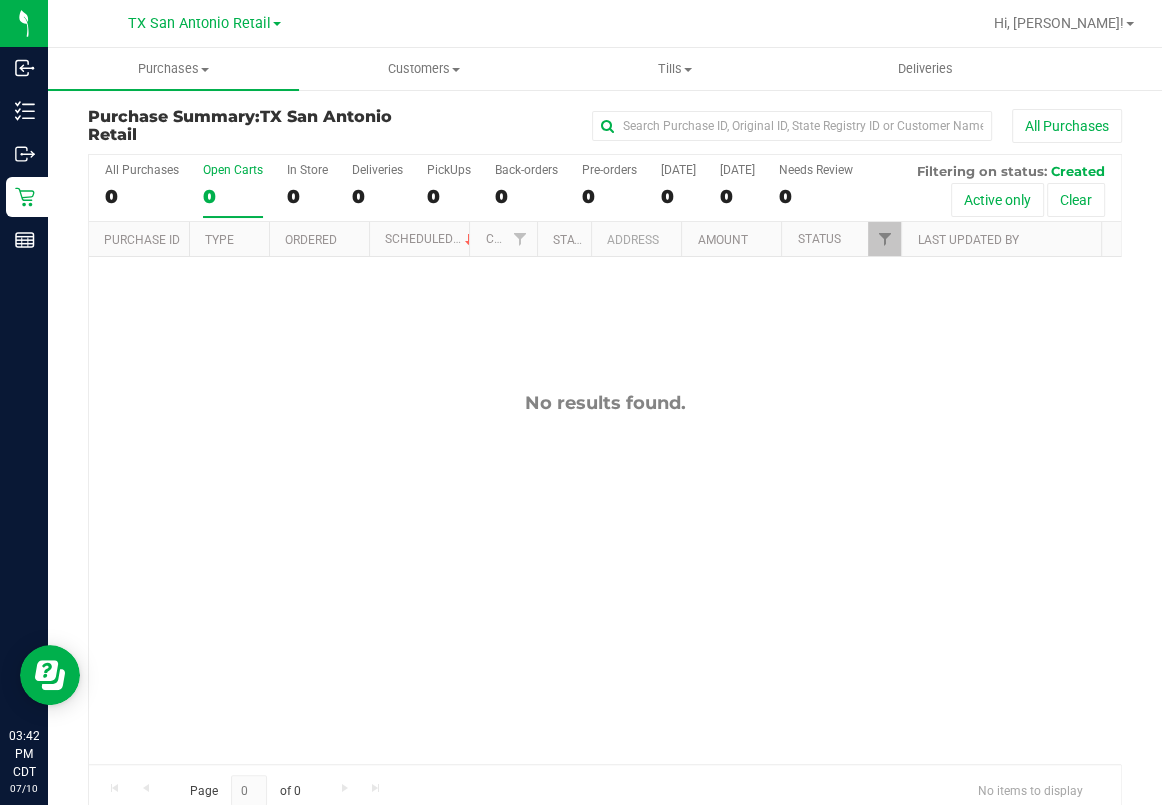 click on "Open Carts" at bounding box center (233, 170) 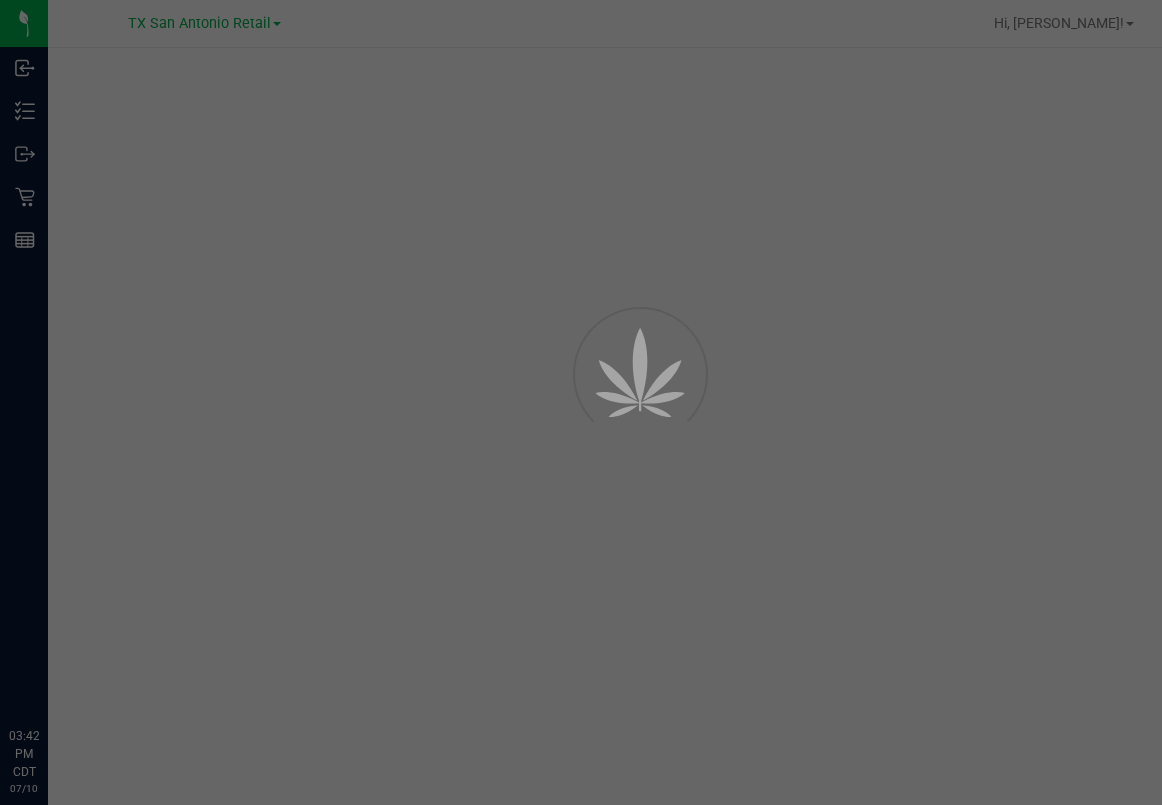 scroll, scrollTop: 0, scrollLeft: 0, axis: both 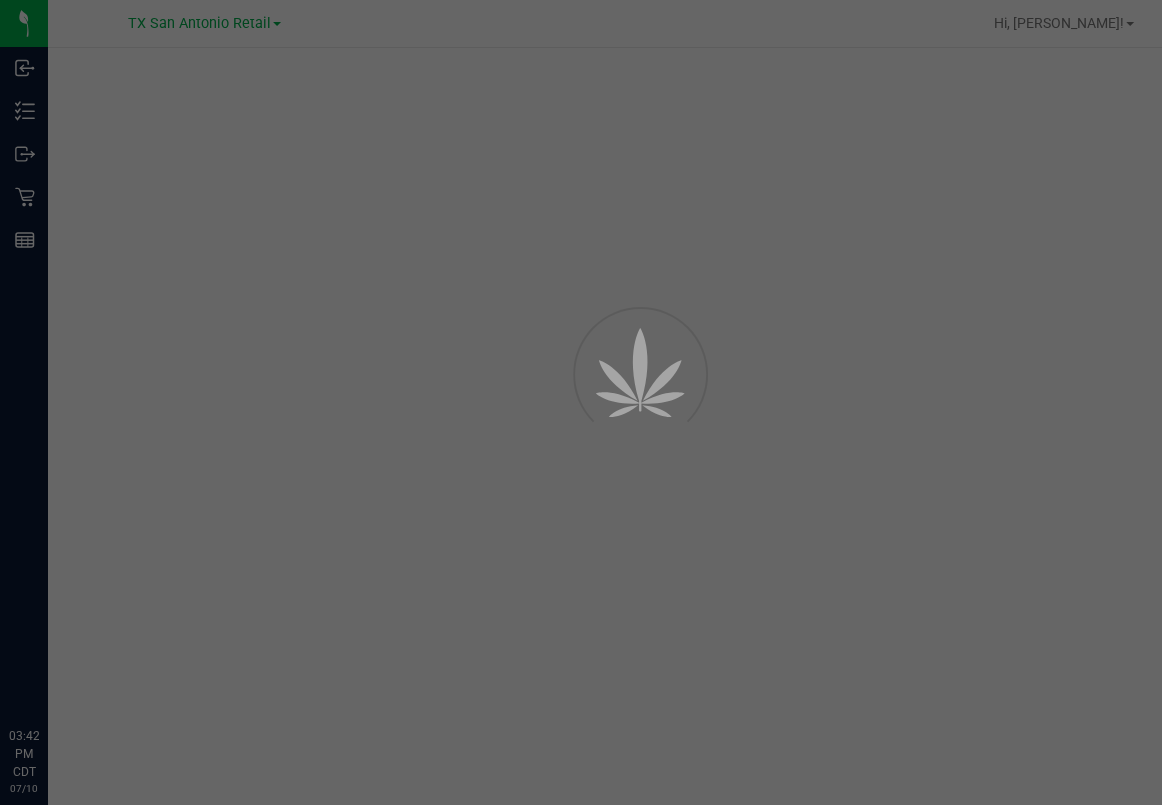 click at bounding box center [581, 402] 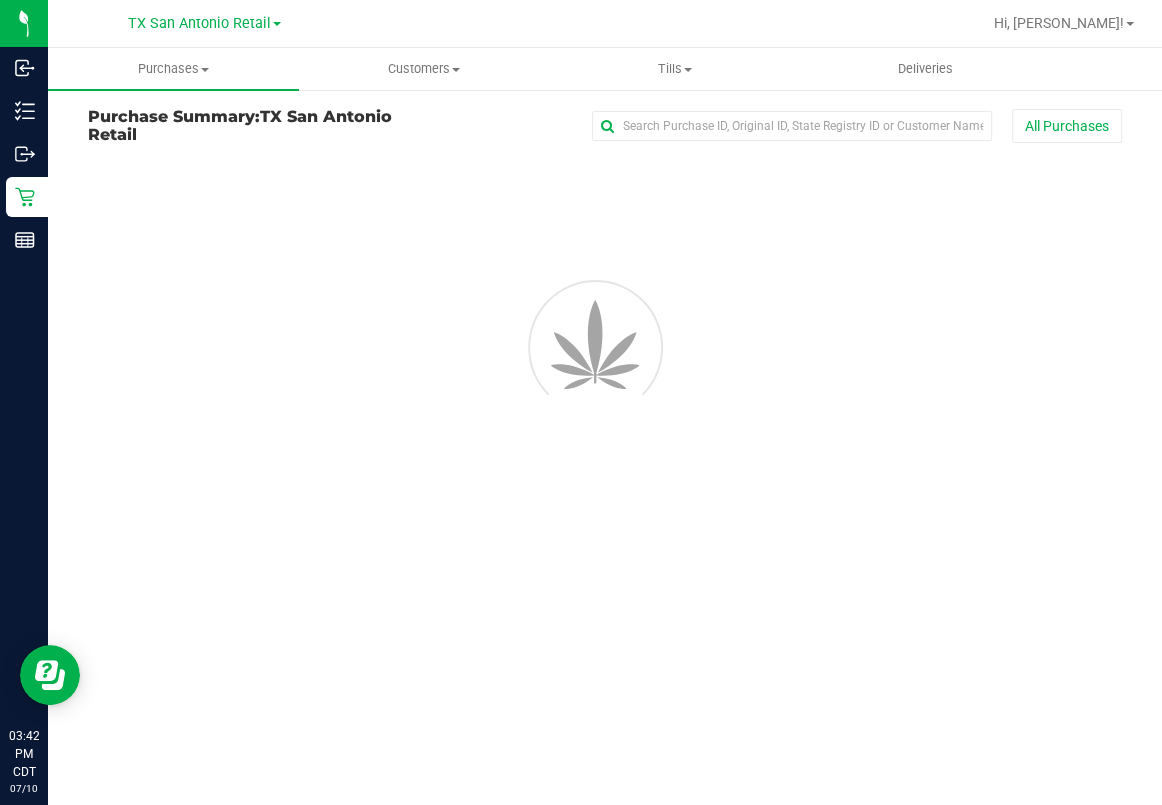 scroll, scrollTop: 0, scrollLeft: 0, axis: both 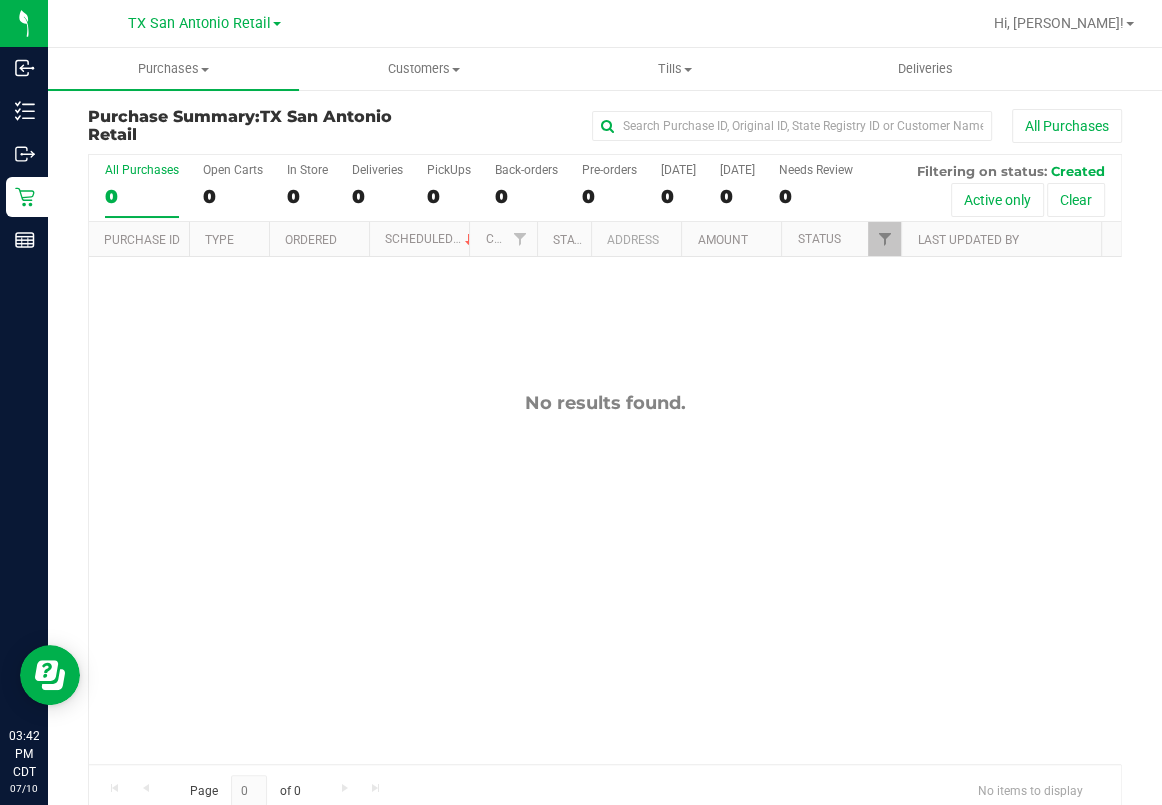 click on "No results found." at bounding box center [605, 578] 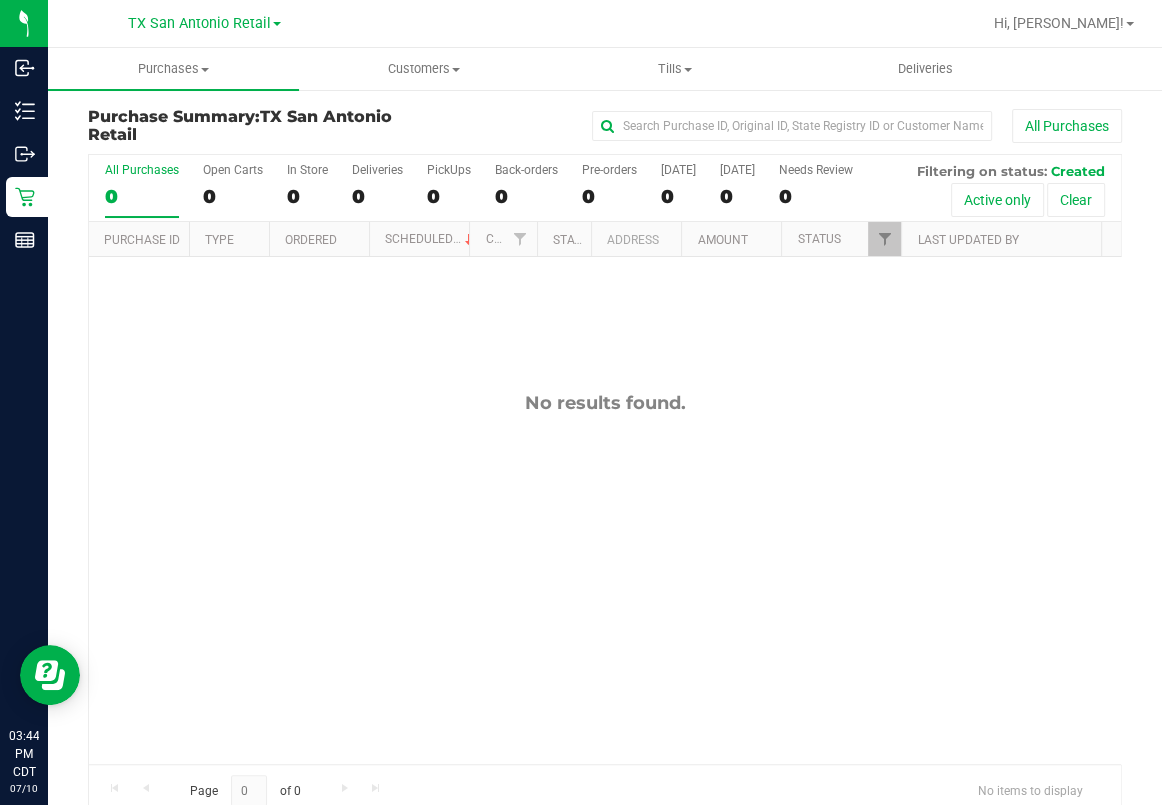 click on "No results found." at bounding box center (605, 403) 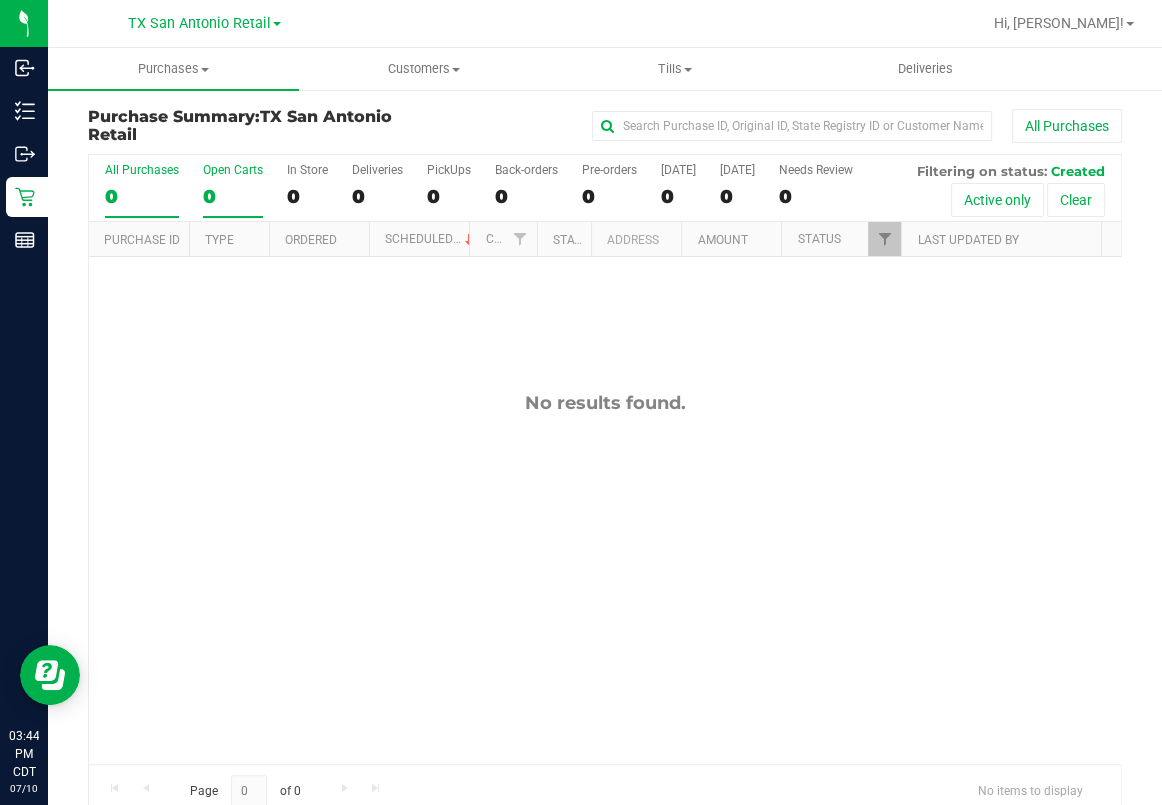 click on "Open Carts" at bounding box center [233, 170] 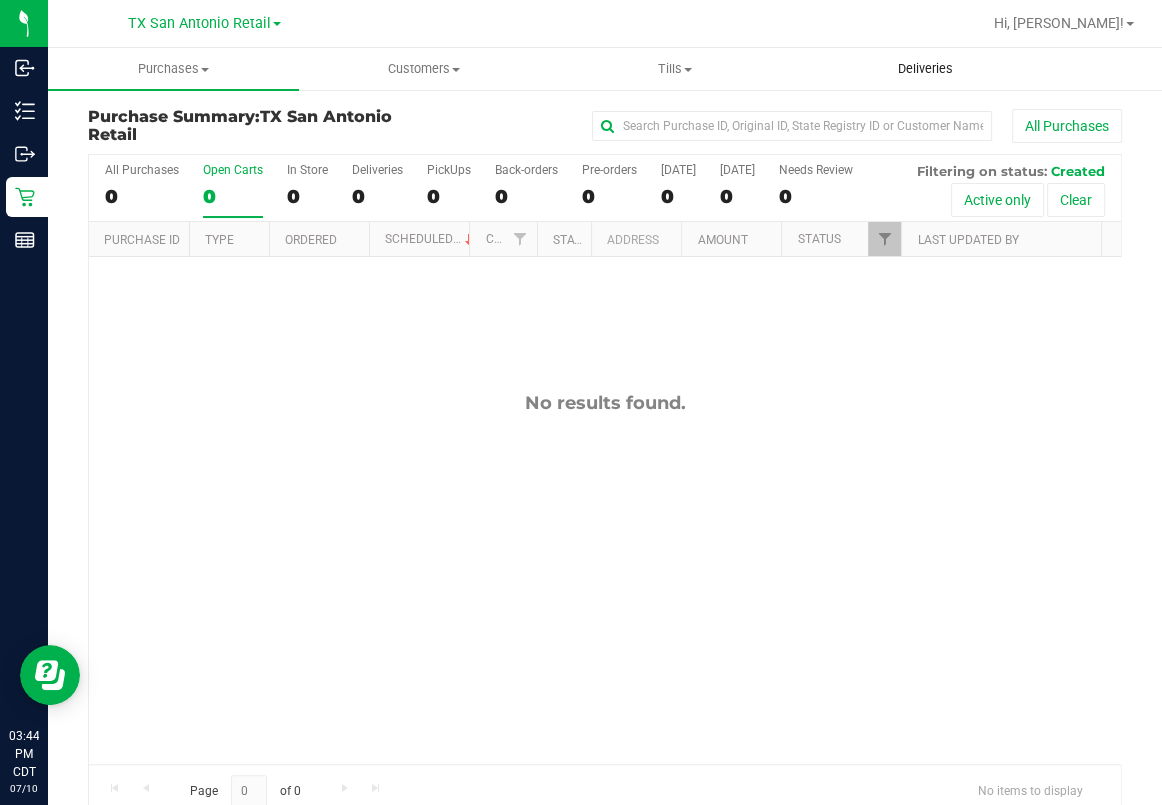 click on "Deliveries" at bounding box center [925, 69] 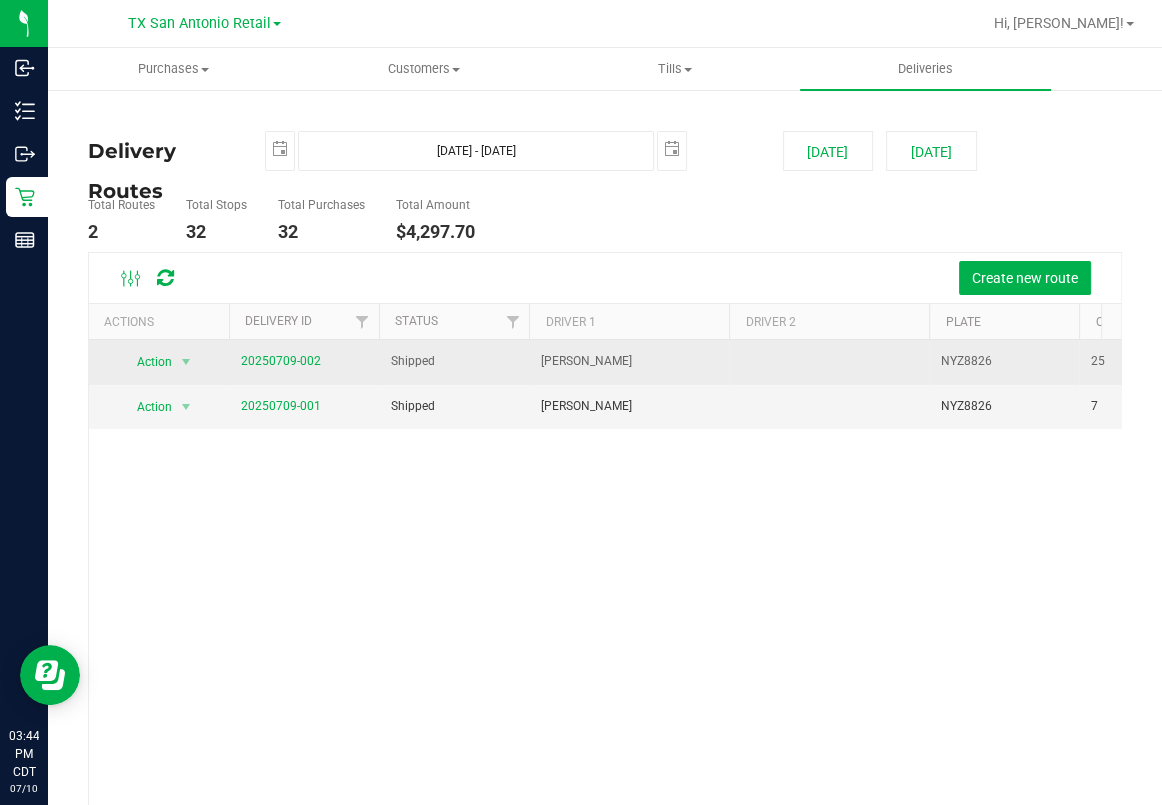 click on "20250709-002" at bounding box center (304, 362) 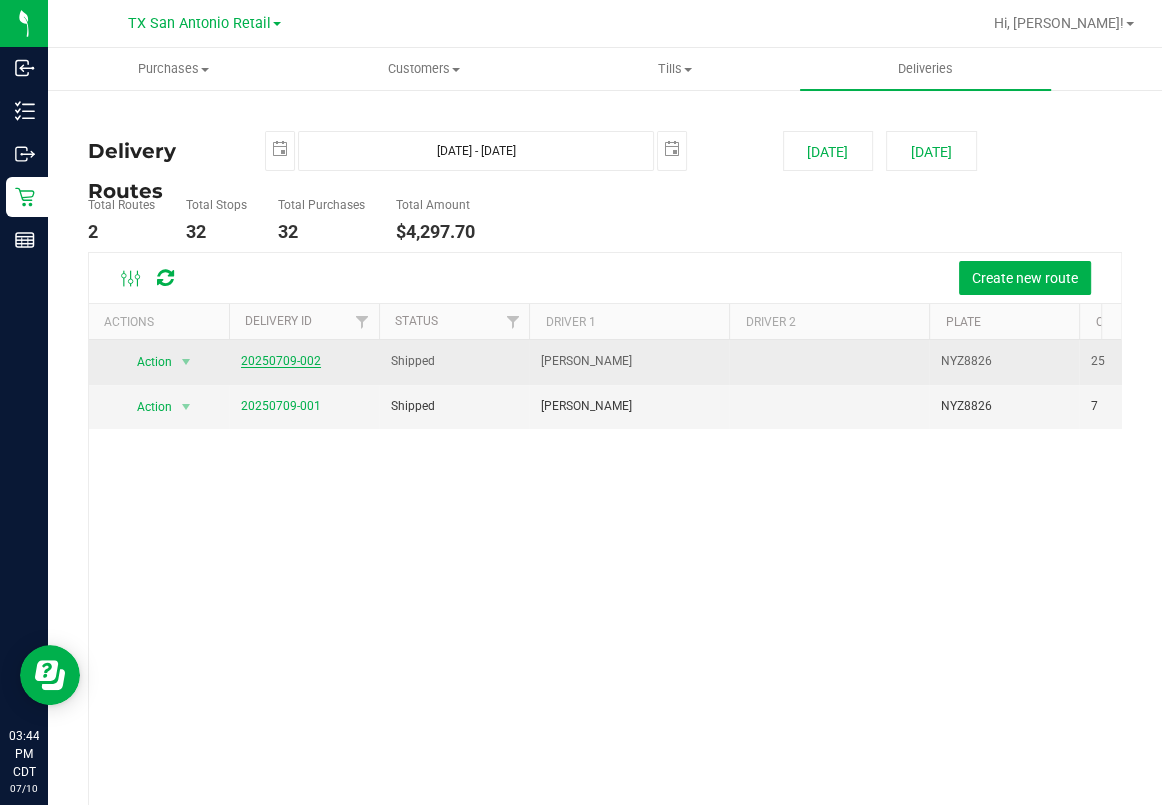 click on "20250709-002" at bounding box center [281, 361] 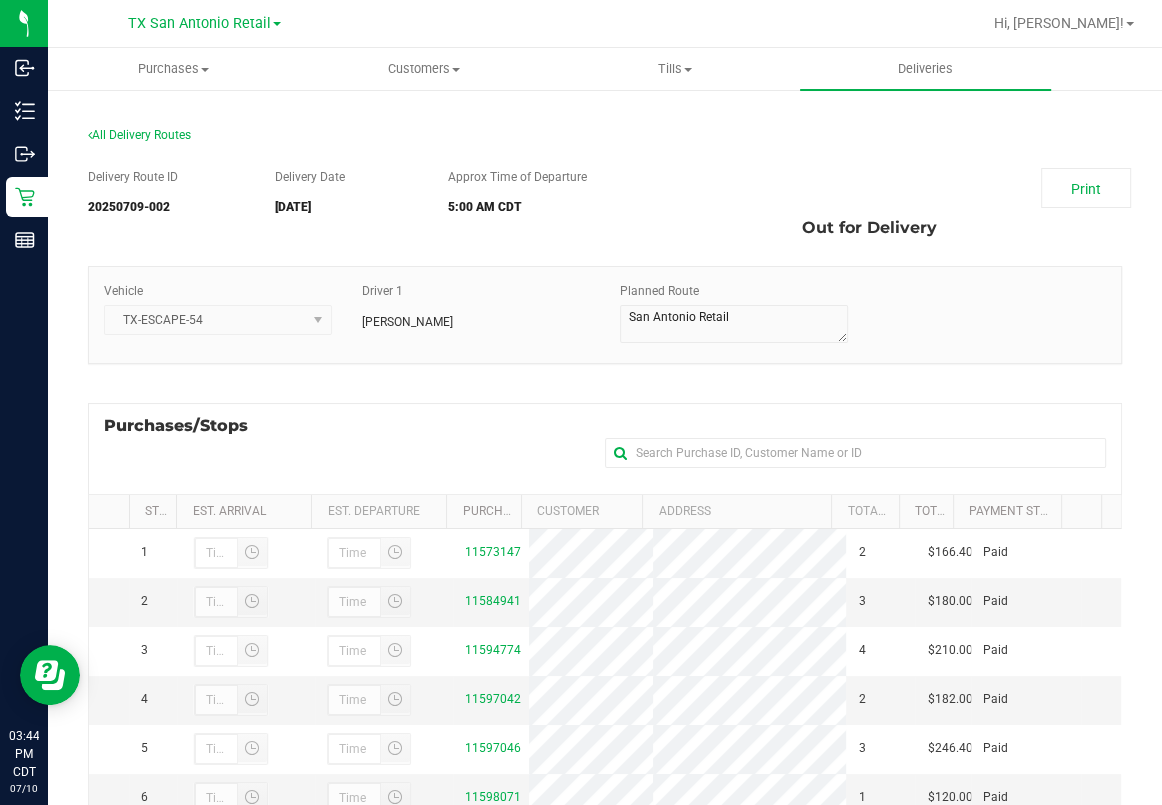 click on "Purchases/Stops
+ Add Purchase" at bounding box center (605, 448) 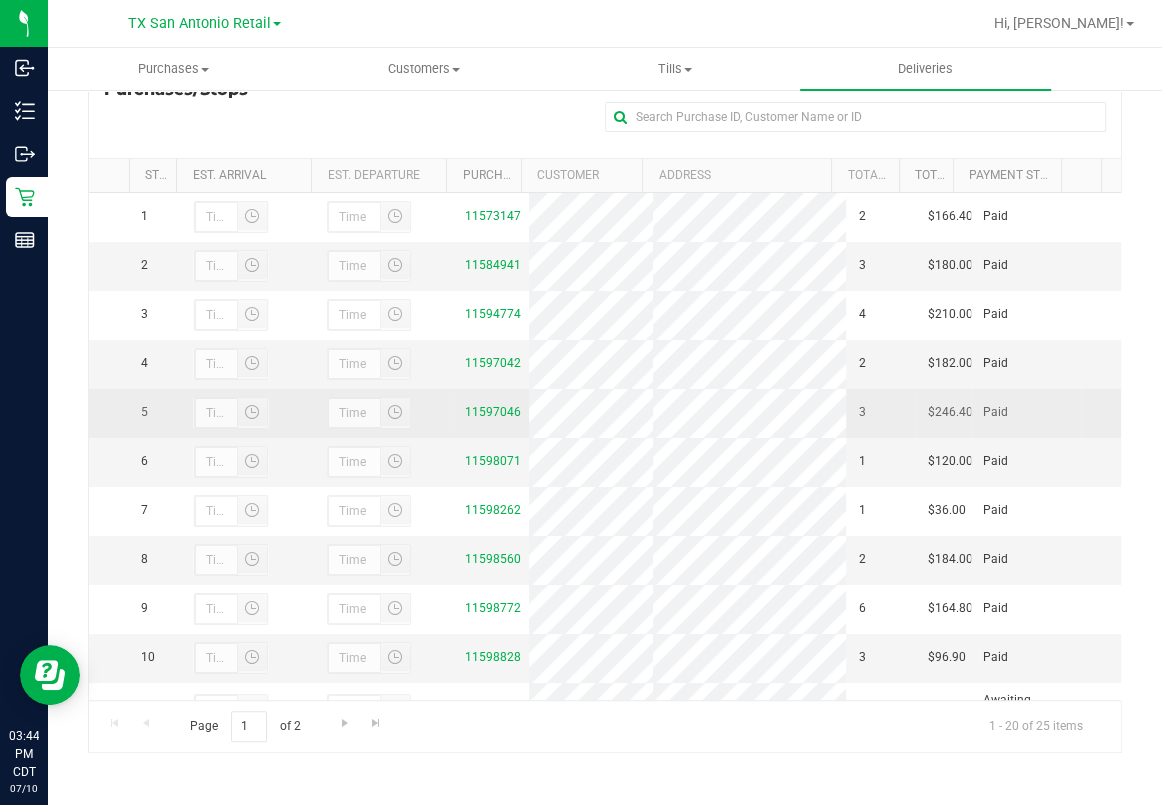 scroll, scrollTop: 0, scrollLeft: 0, axis: both 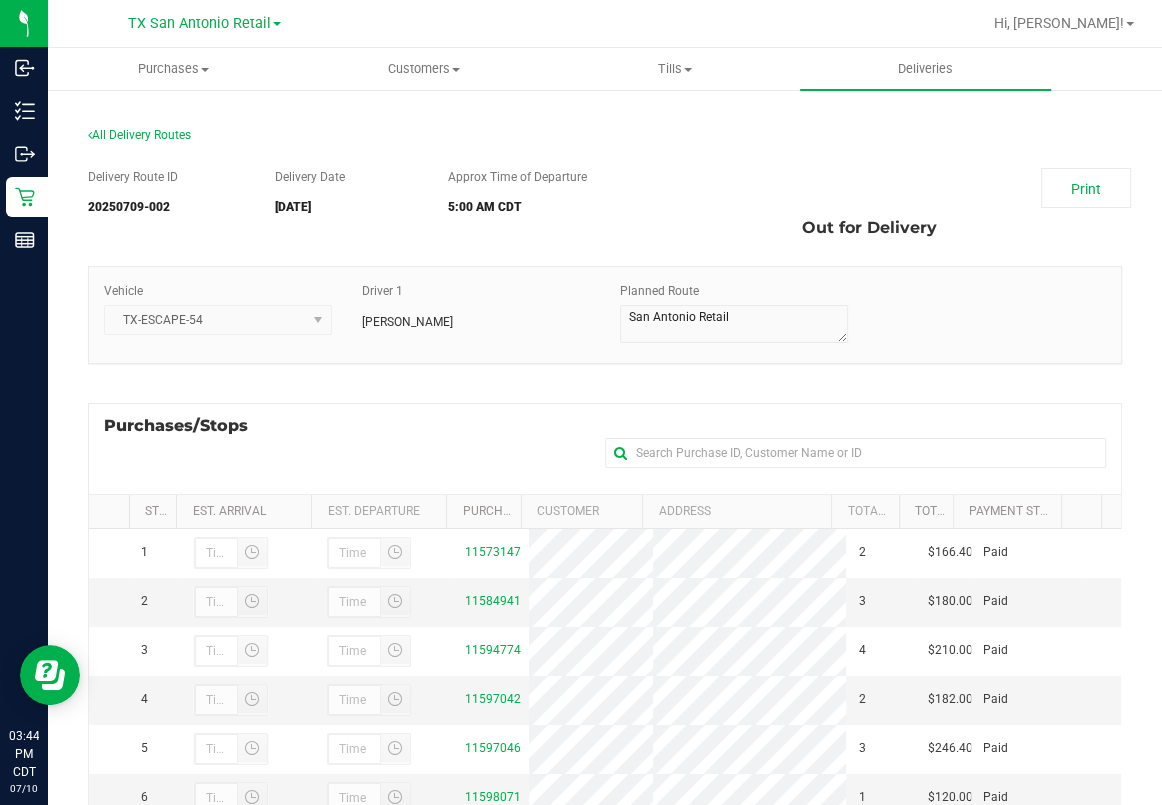 click on "Purchases/Stops
+ Add Purchase" at bounding box center [605, 448] 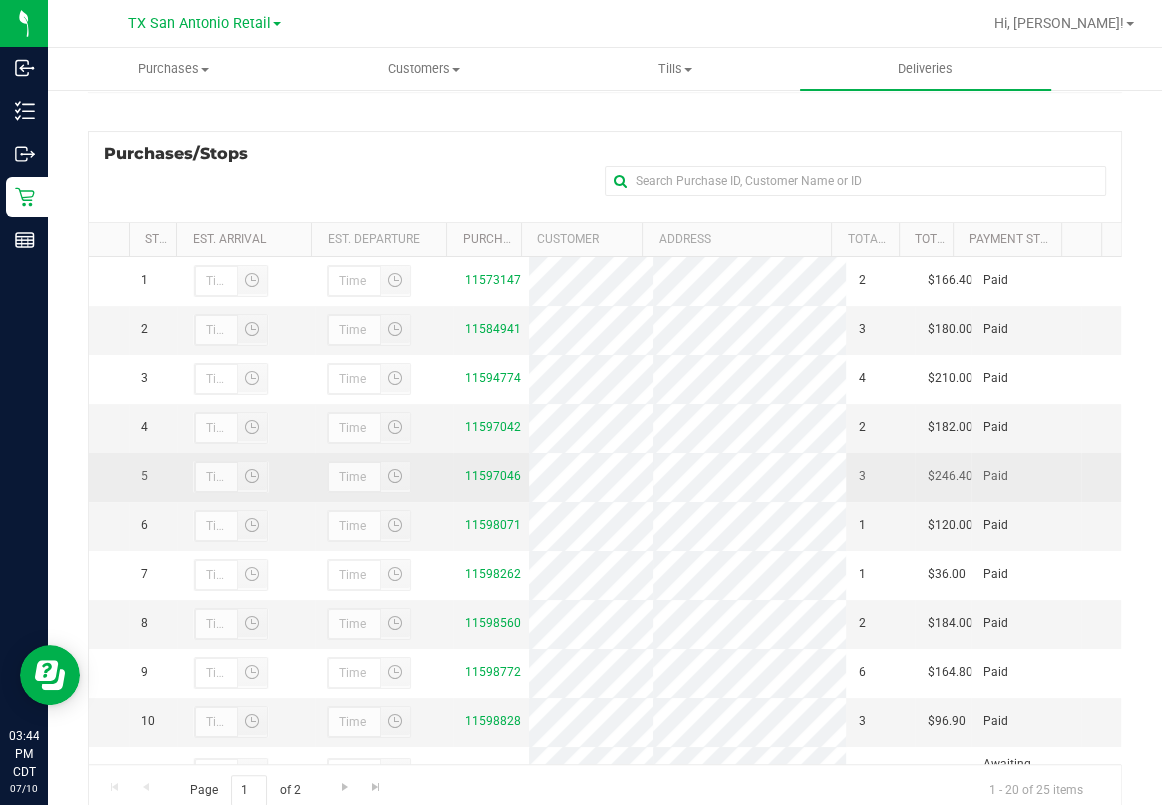 scroll, scrollTop: 336, scrollLeft: 0, axis: vertical 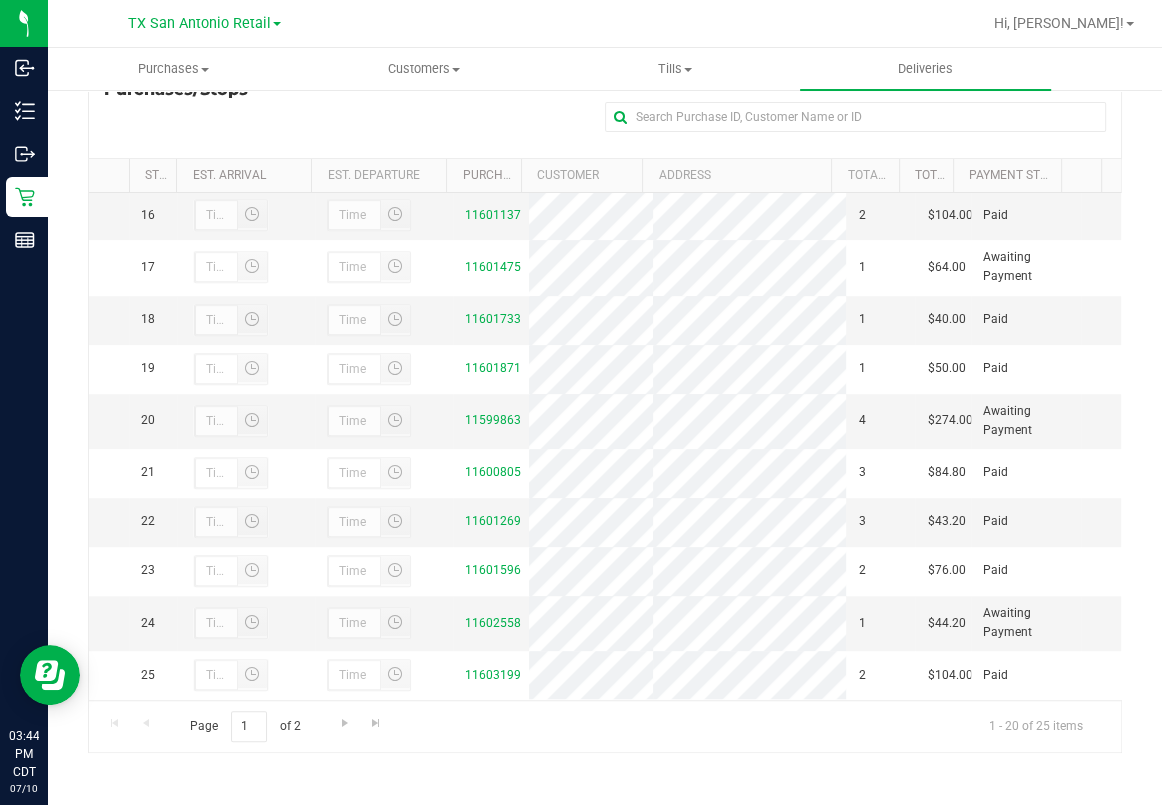 click on "11601120" at bounding box center (493, 166) 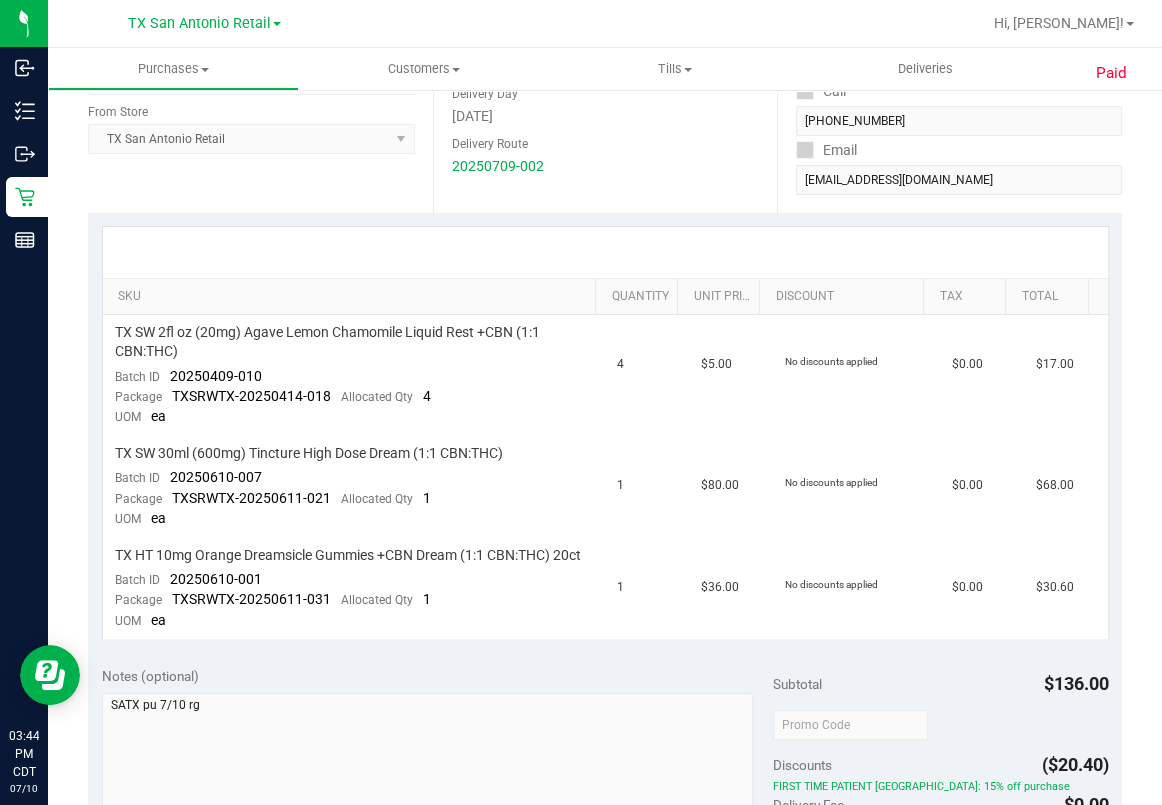 scroll, scrollTop: 0, scrollLeft: 0, axis: both 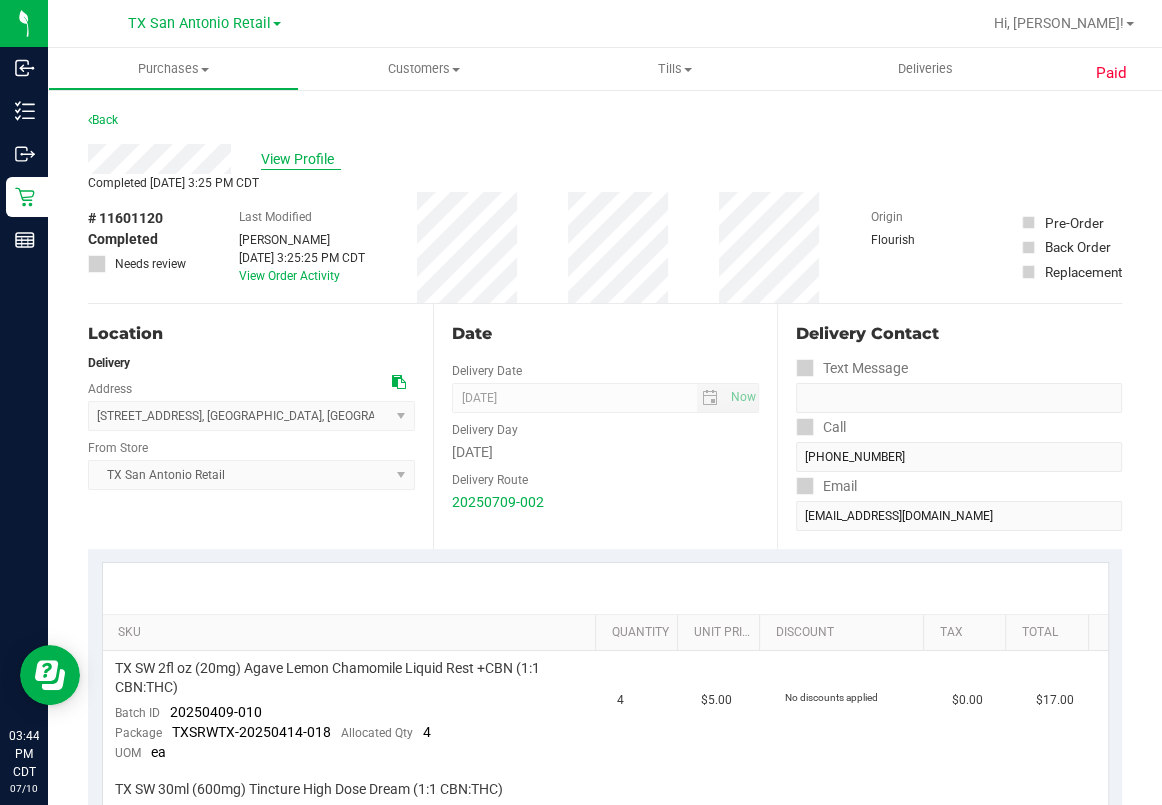 click on "View Profile" at bounding box center (301, 159) 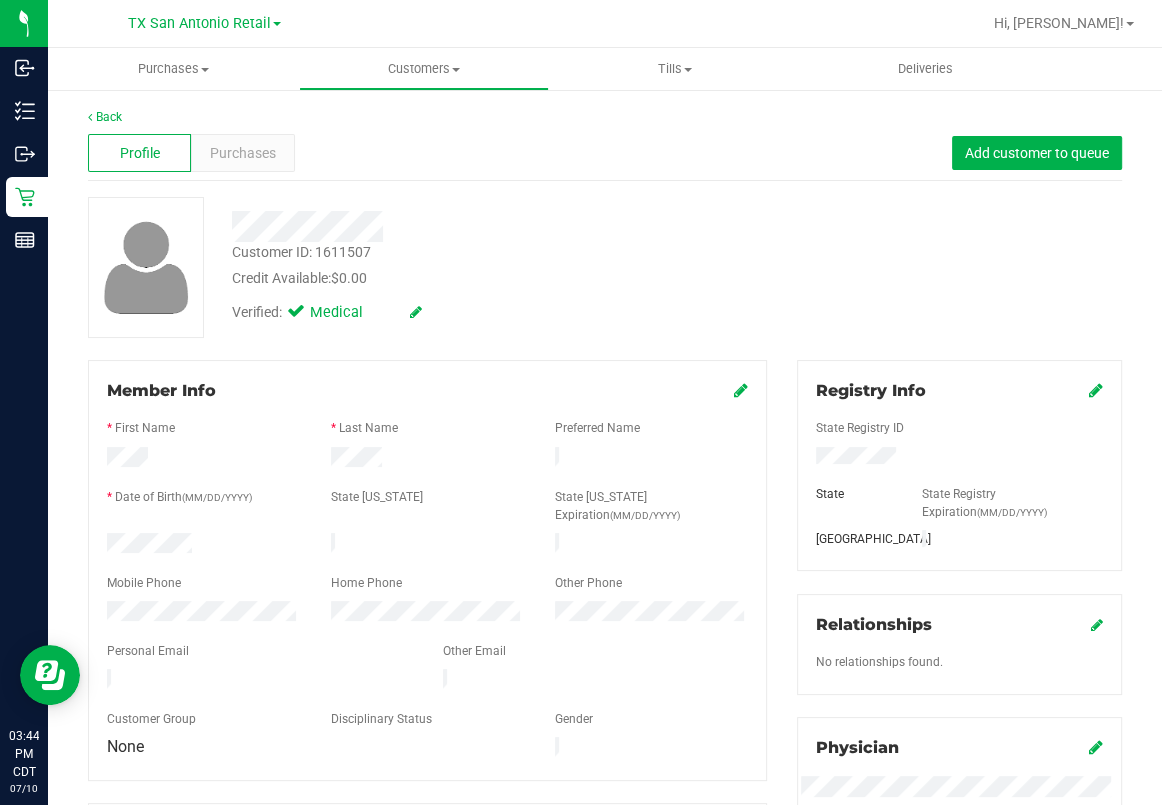 click on "Member Info
*
First Name
*
Last Name
Preferred Name
*
Date of Birth
(MM/DD/YYYY)
State [US_STATE]
State [US_STATE] Expiration
(MM/DD/YYYY)" at bounding box center (427, 570) 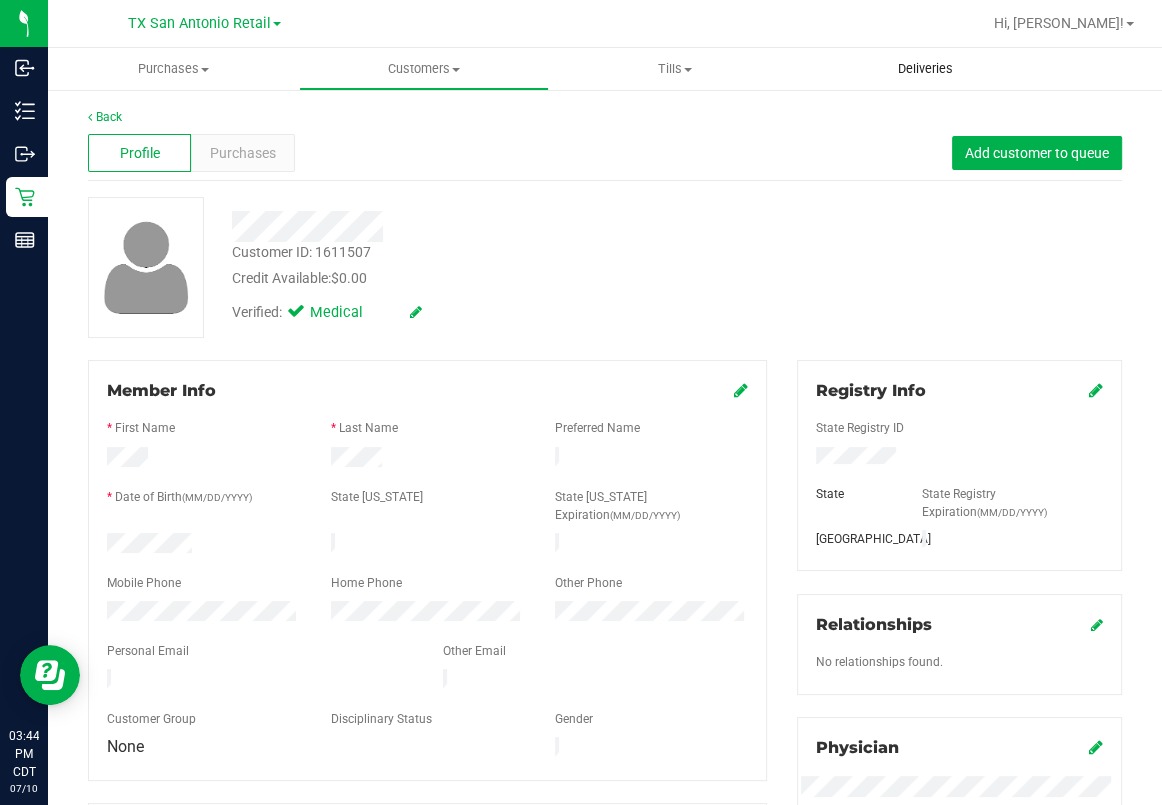 click on "Deliveries" at bounding box center [925, 69] 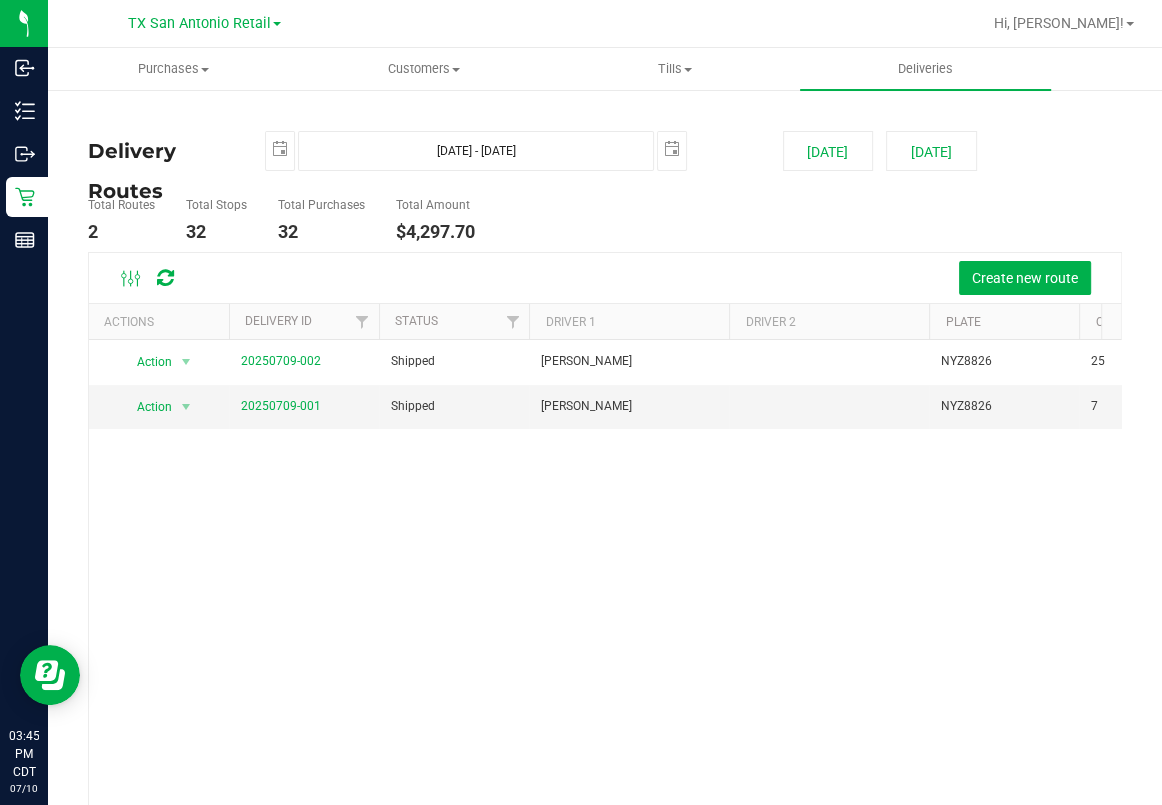 drag, startPoint x: 508, startPoint y: 521, endPoint x: 544, endPoint y: 538, distance: 39.812057 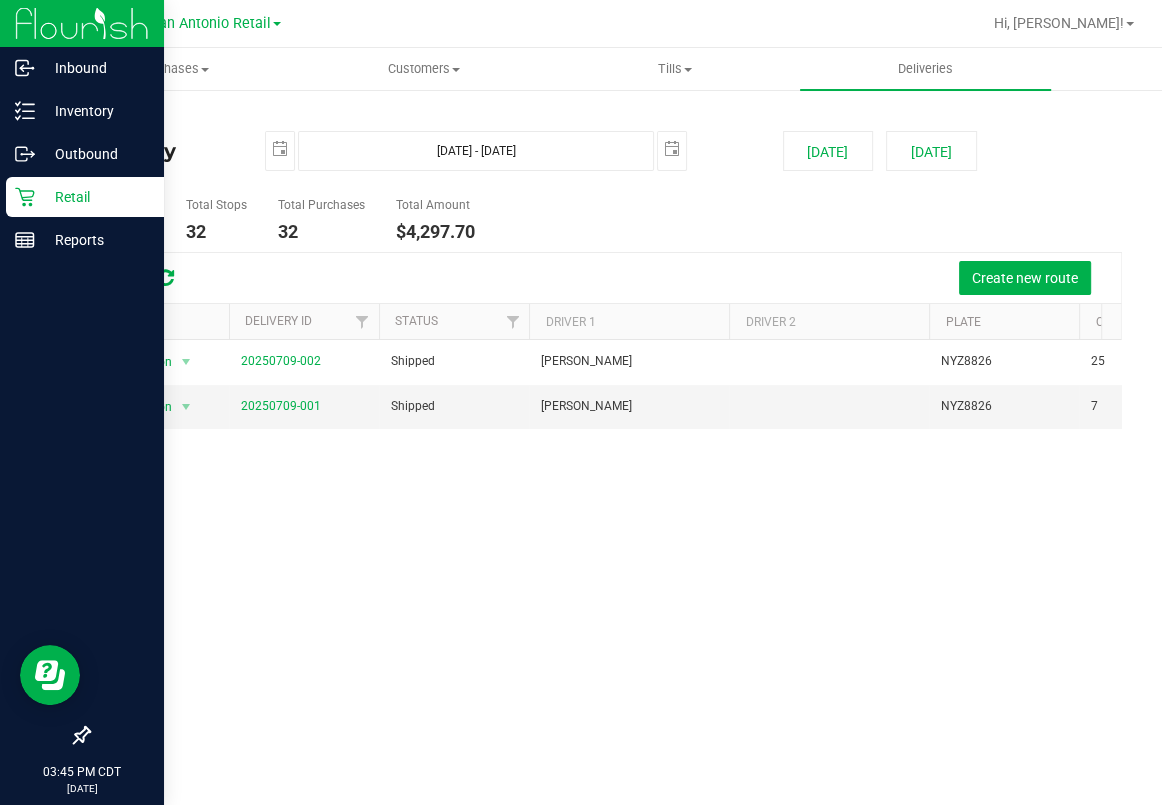 click 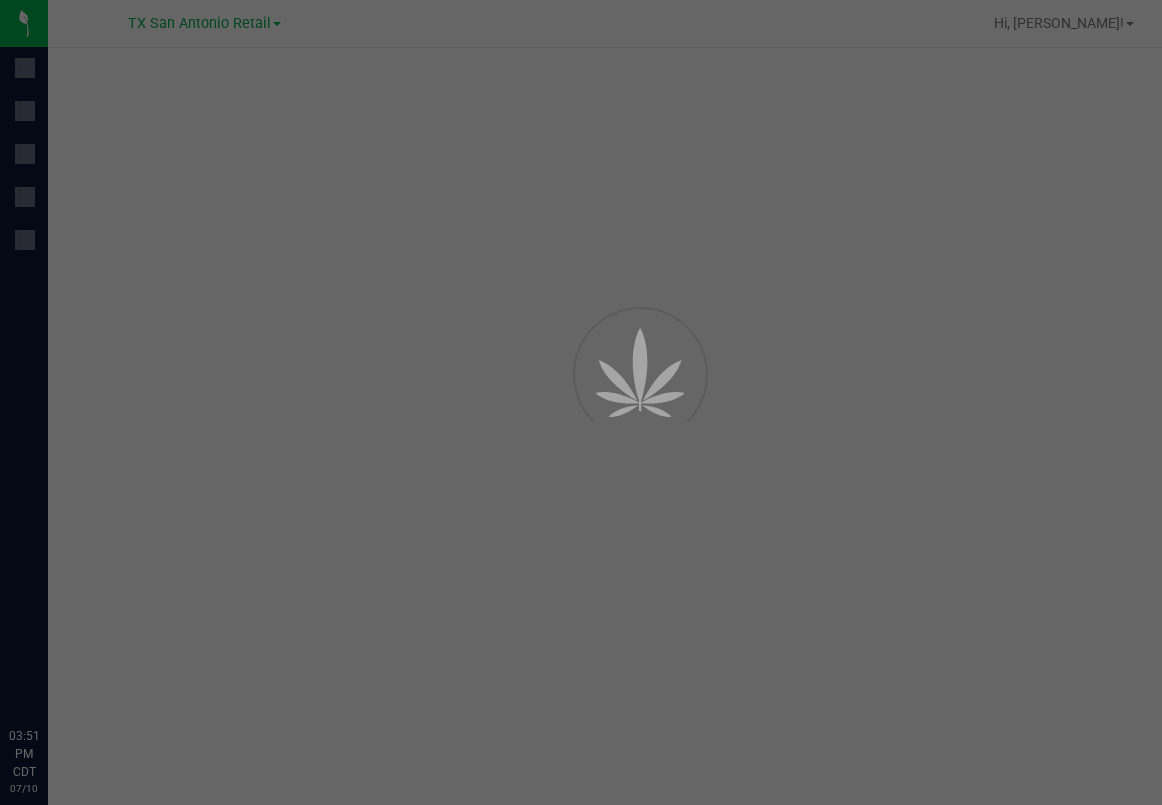 scroll, scrollTop: 0, scrollLeft: 0, axis: both 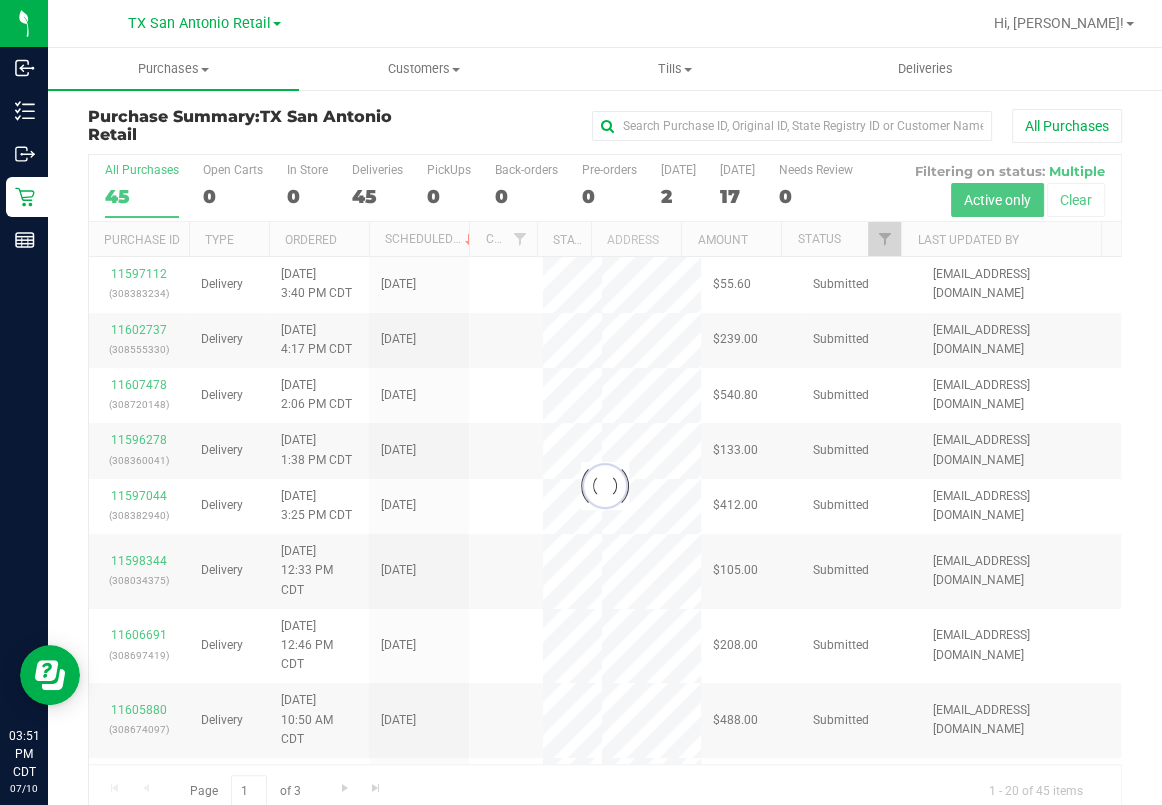 click on "0" at bounding box center [233, 196] 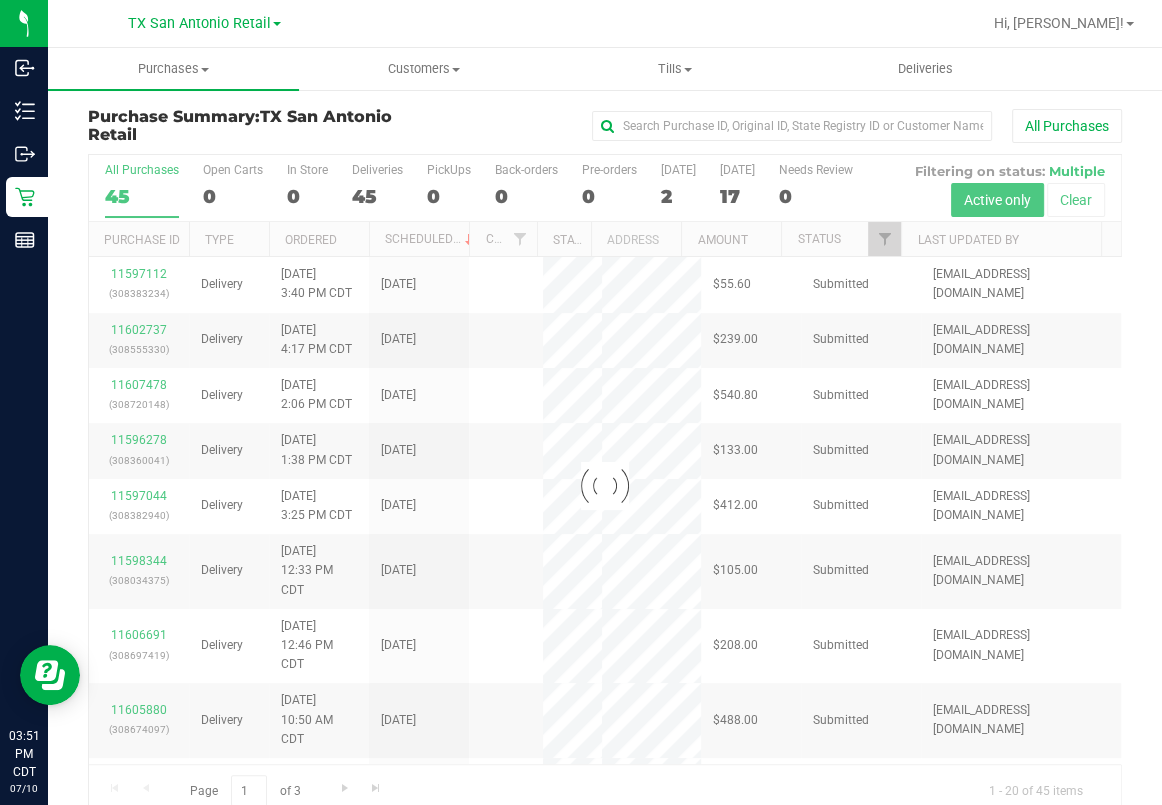 click on "Open Carts
0" at bounding box center [0, 0] 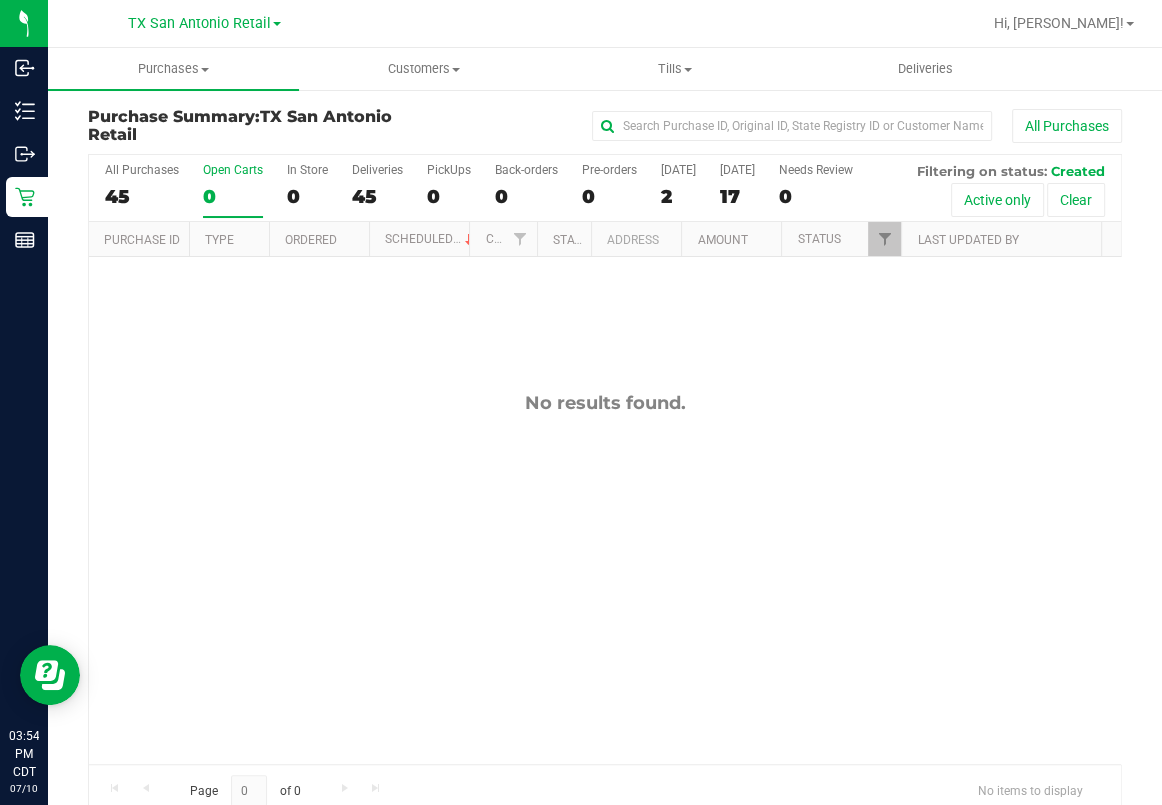 click on "0" at bounding box center (233, 196) 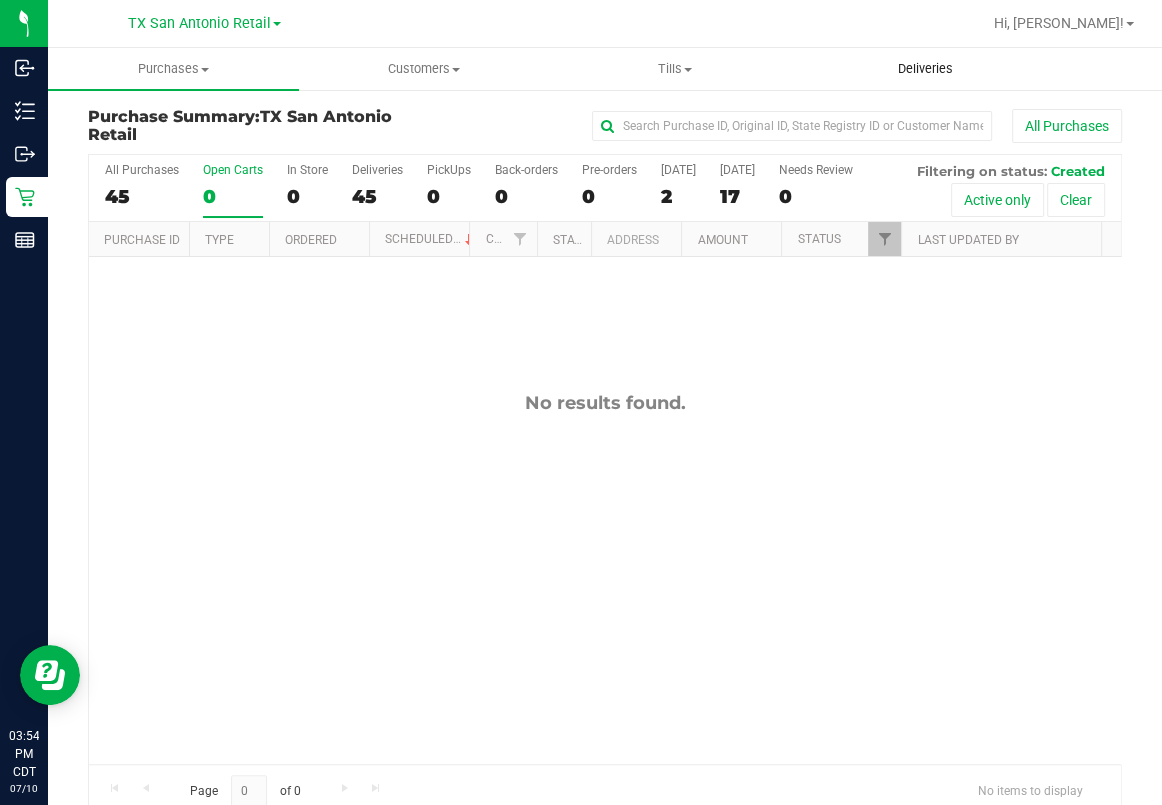 click on "Deliveries" at bounding box center [925, 69] 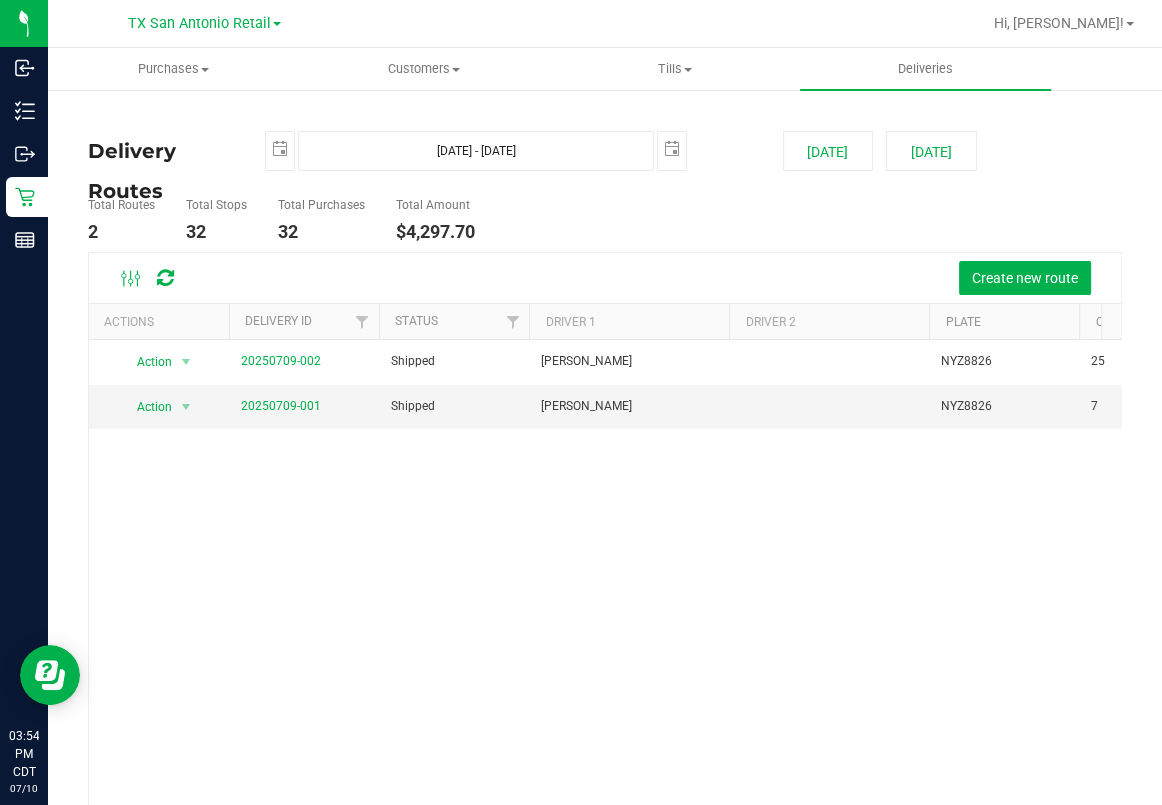 click on "Action Action View Delivery
20250709-002
Shipped [PERSON_NAME] NYZ8826 25 $2,795.30
Action Action View Delivery
20250709-001
Shipped [PERSON_NAME] NYZ8826 7 $1,502.40" at bounding box center [605, 593] 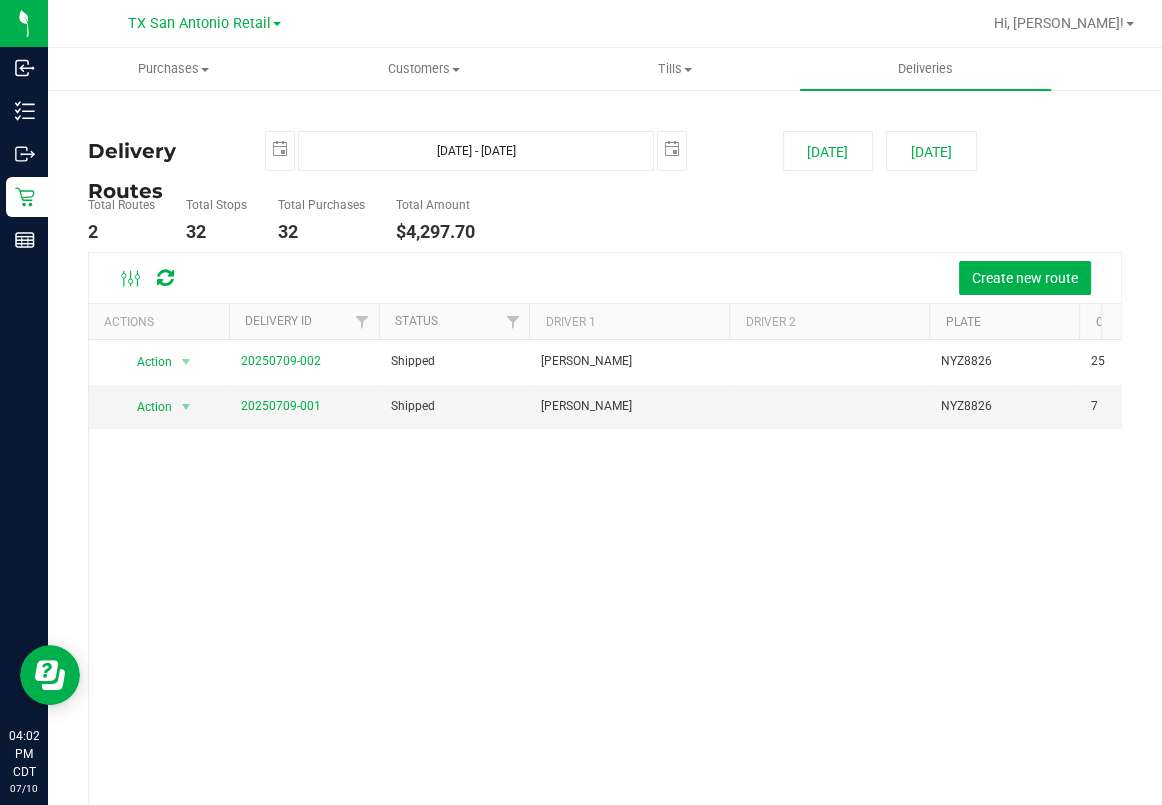 click on "Action Action View Delivery
20250709-002
Shipped [PERSON_NAME] NYZ8826 25 $2,795.30
Action Action View Delivery
20250709-001
Shipped [PERSON_NAME] NYZ8826 7 $1,502.40" at bounding box center [605, 593] 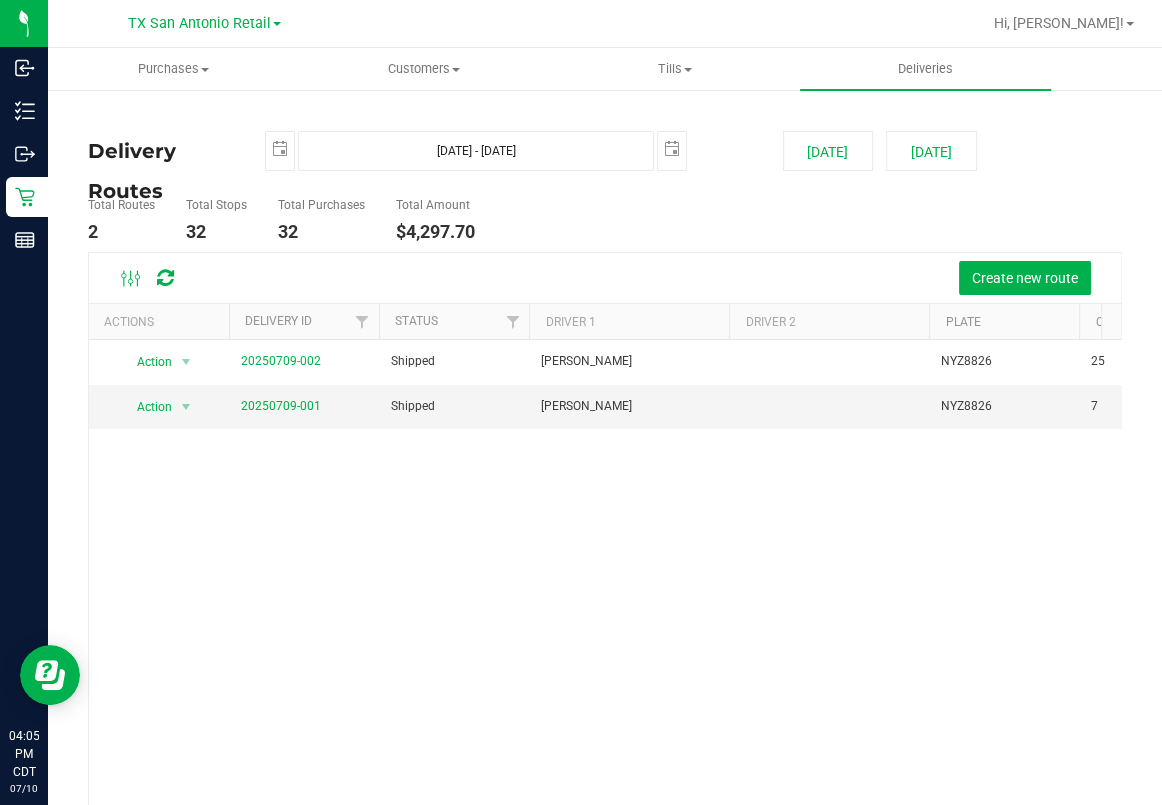 drag, startPoint x: 561, startPoint y: 507, endPoint x: 595, endPoint y: 561, distance: 63.812225 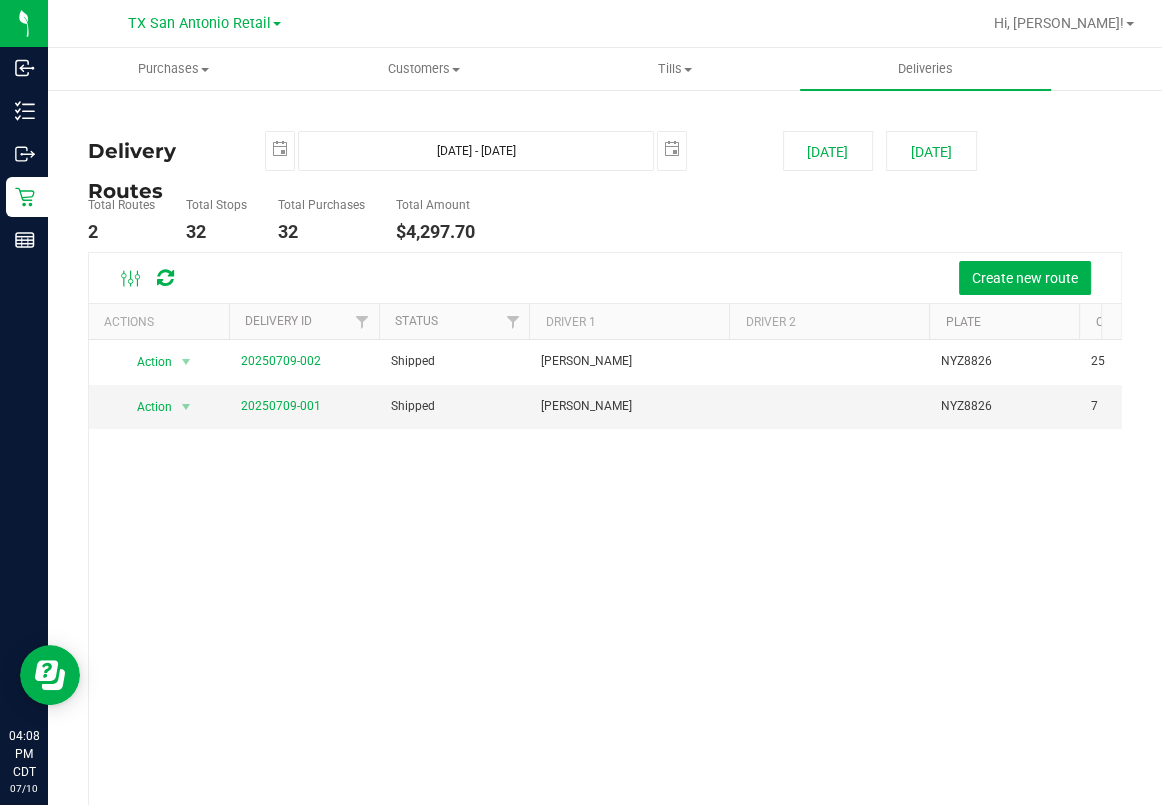 click on "Action Action View Delivery
20250709-002
Shipped [PERSON_NAME] NYZ8826 25 $2,795.30
Action Action View Delivery
20250709-001
Shipped [PERSON_NAME] NYZ8826 7 $1,502.40" at bounding box center [605, 593] 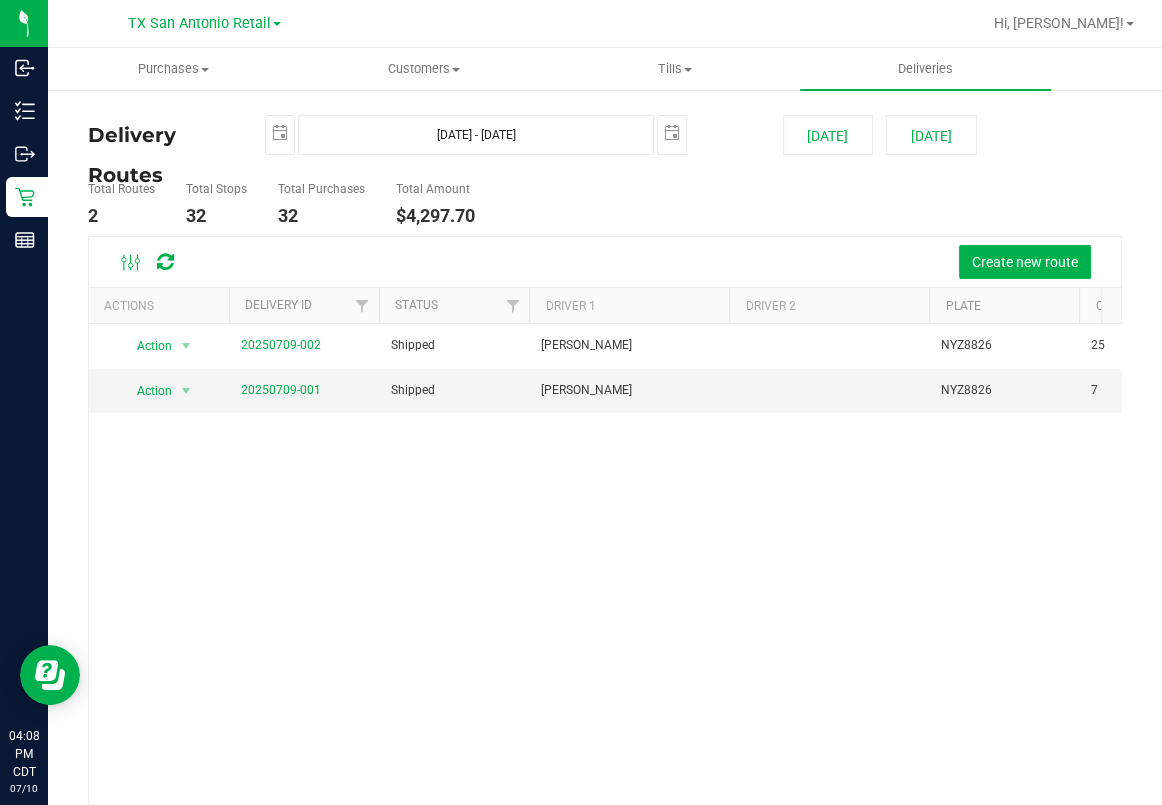 scroll, scrollTop: 0, scrollLeft: 0, axis: both 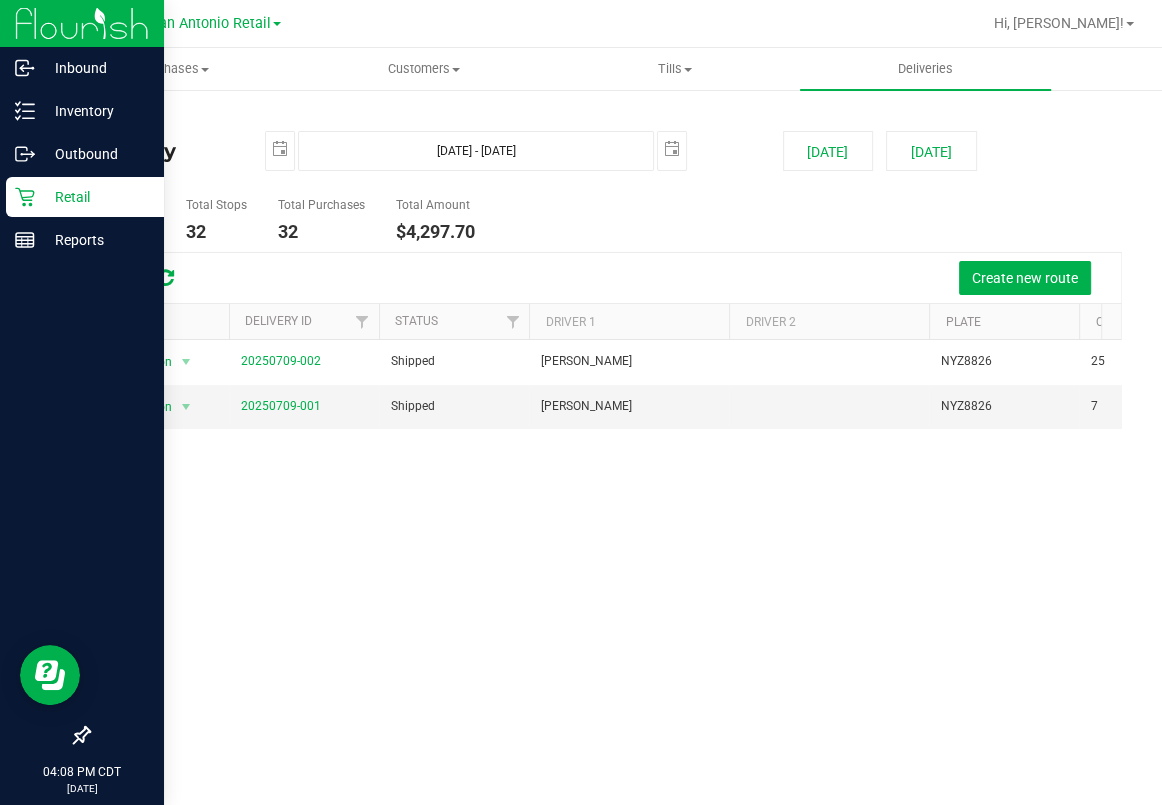 click 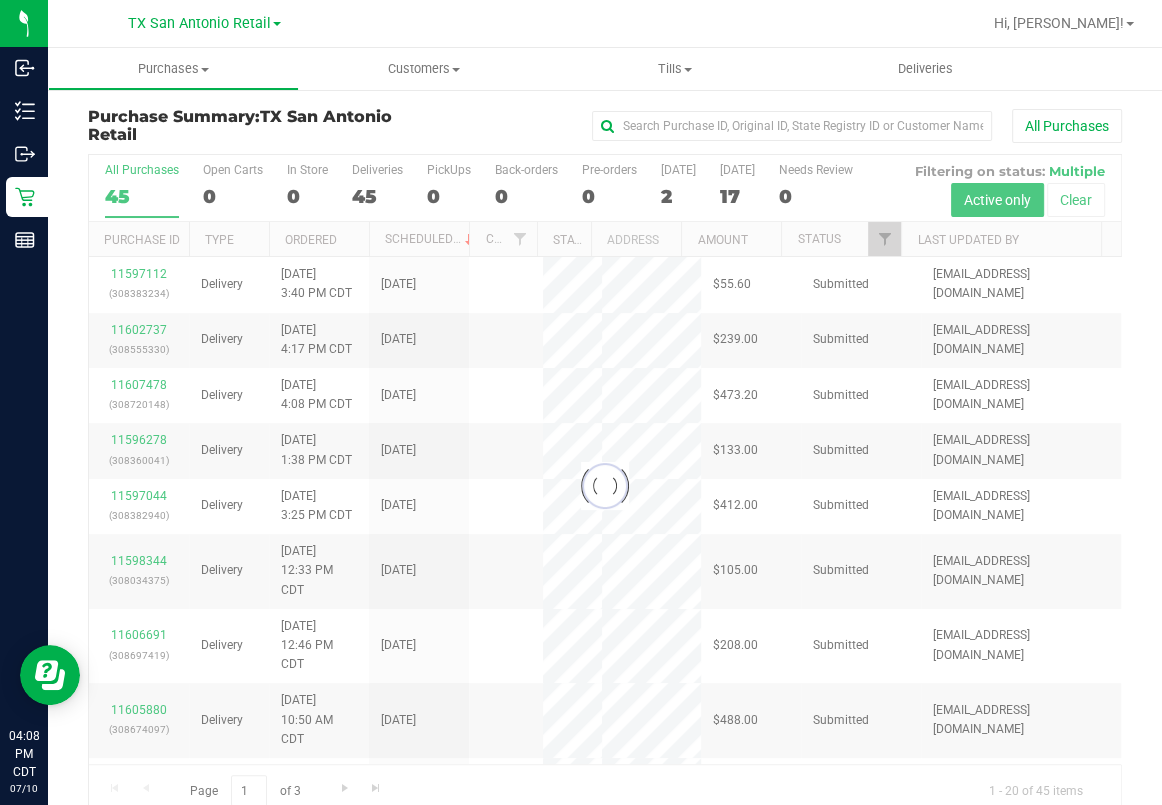 click at bounding box center [605, 485] 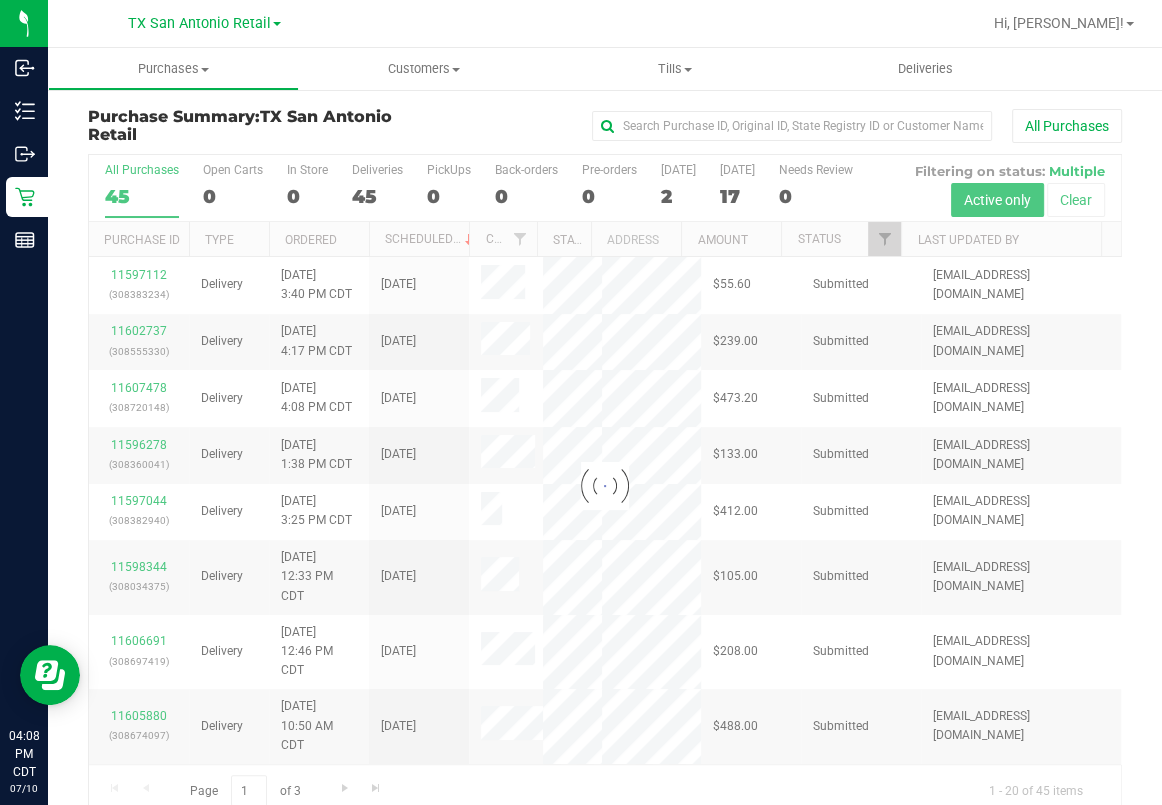 click at bounding box center (605, 485) 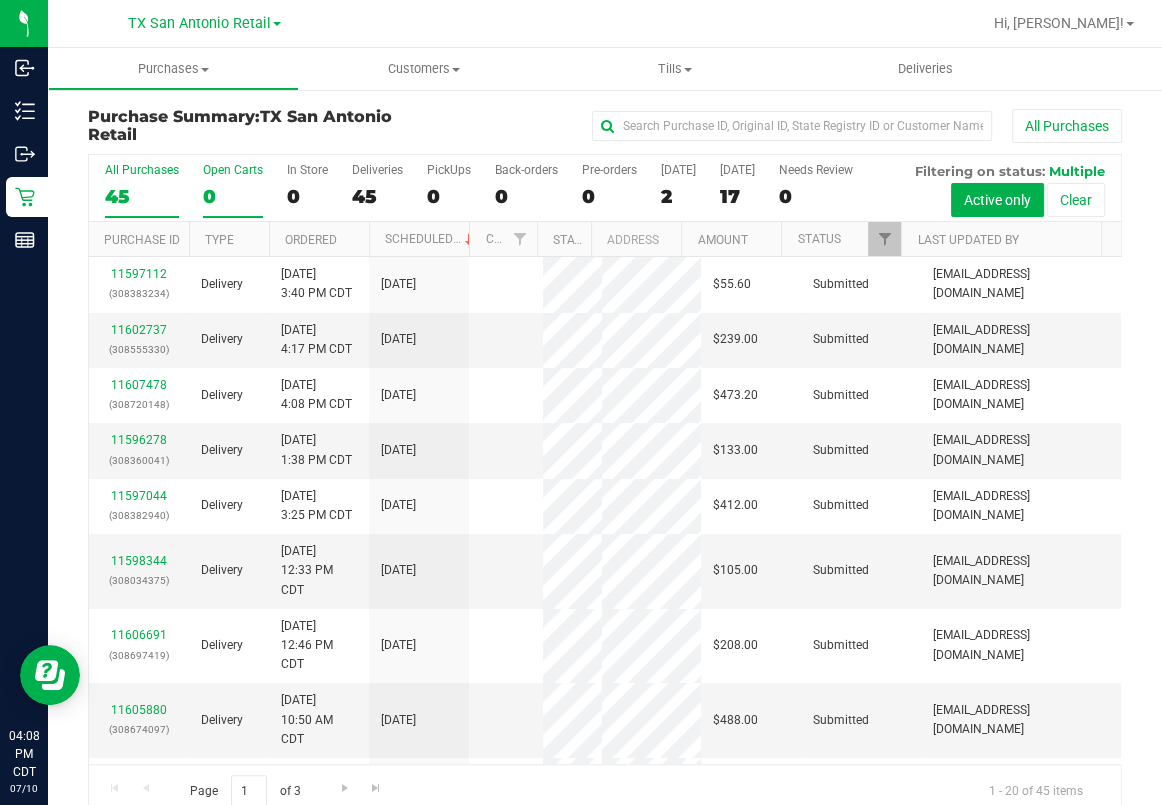 click on "Open Carts
0" at bounding box center (233, 190) 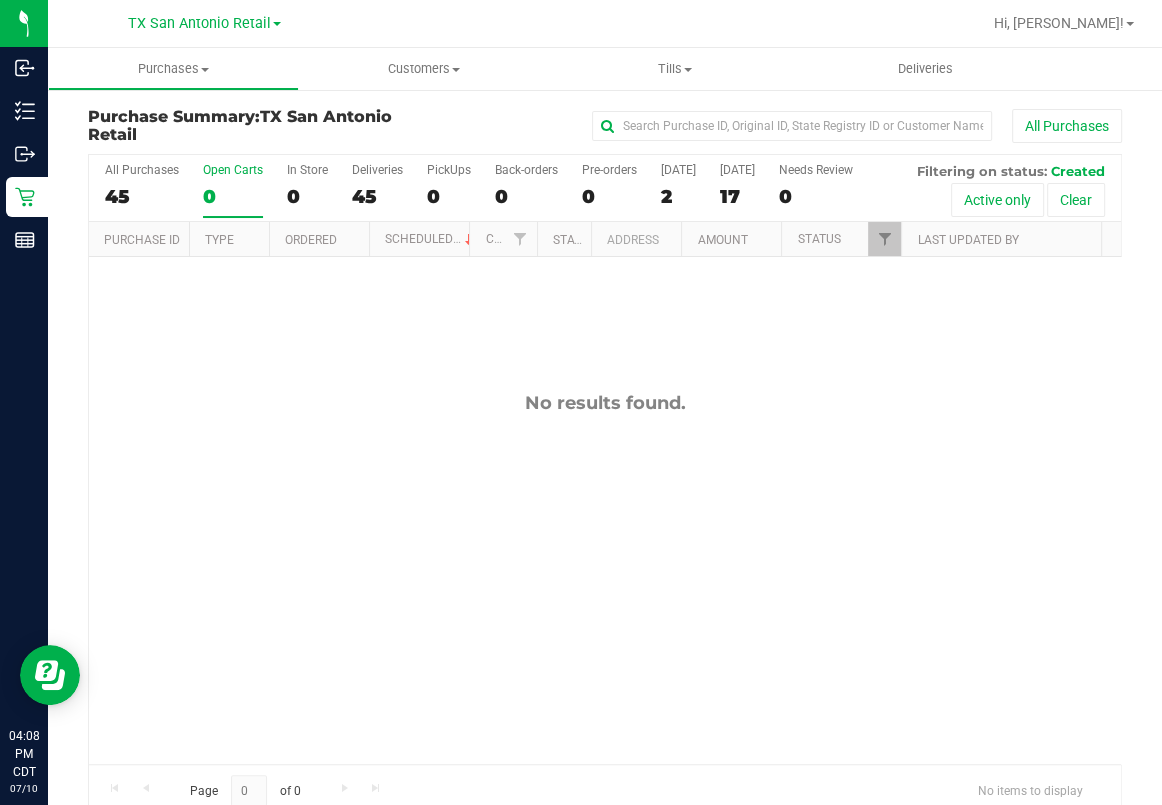 click on "0" at bounding box center (233, 196) 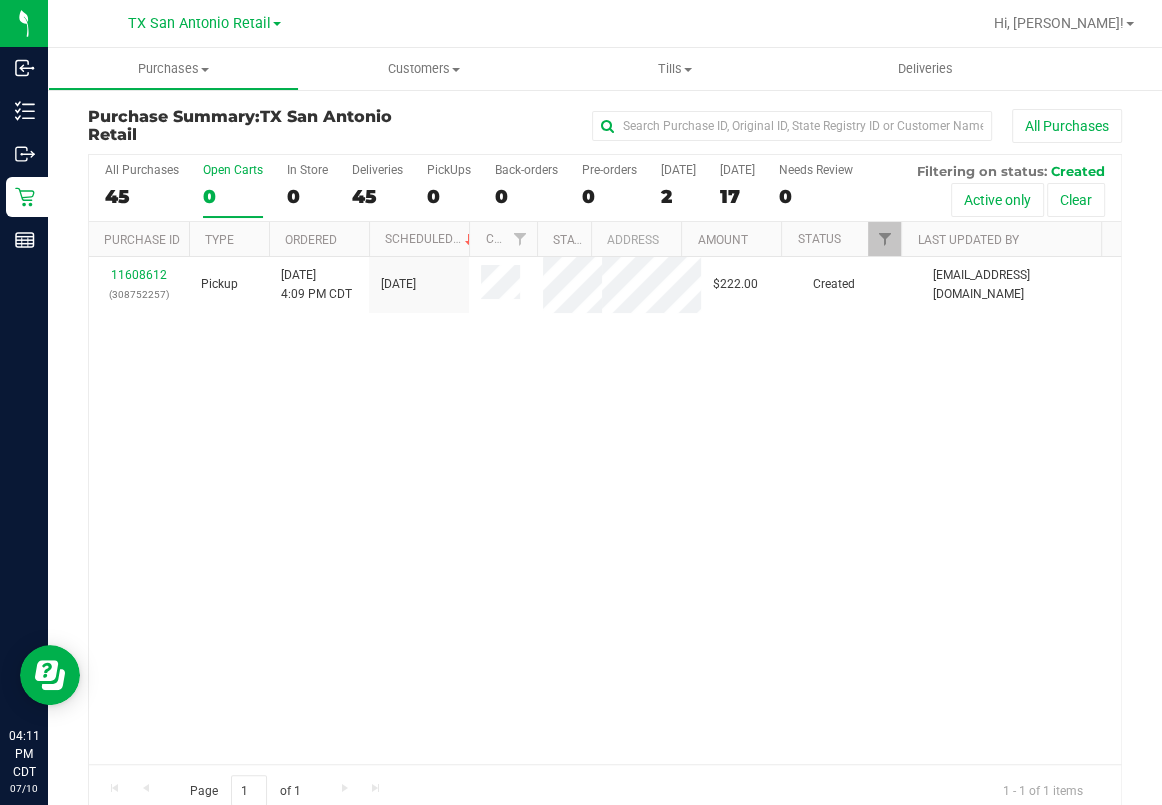 click on "11608612
(308752257)
Pickup 7/10/2025 4:09 PM CDT 7/11/2025
$222.00
Created abe+parallel@iheartjane.com" at bounding box center (605, 510) 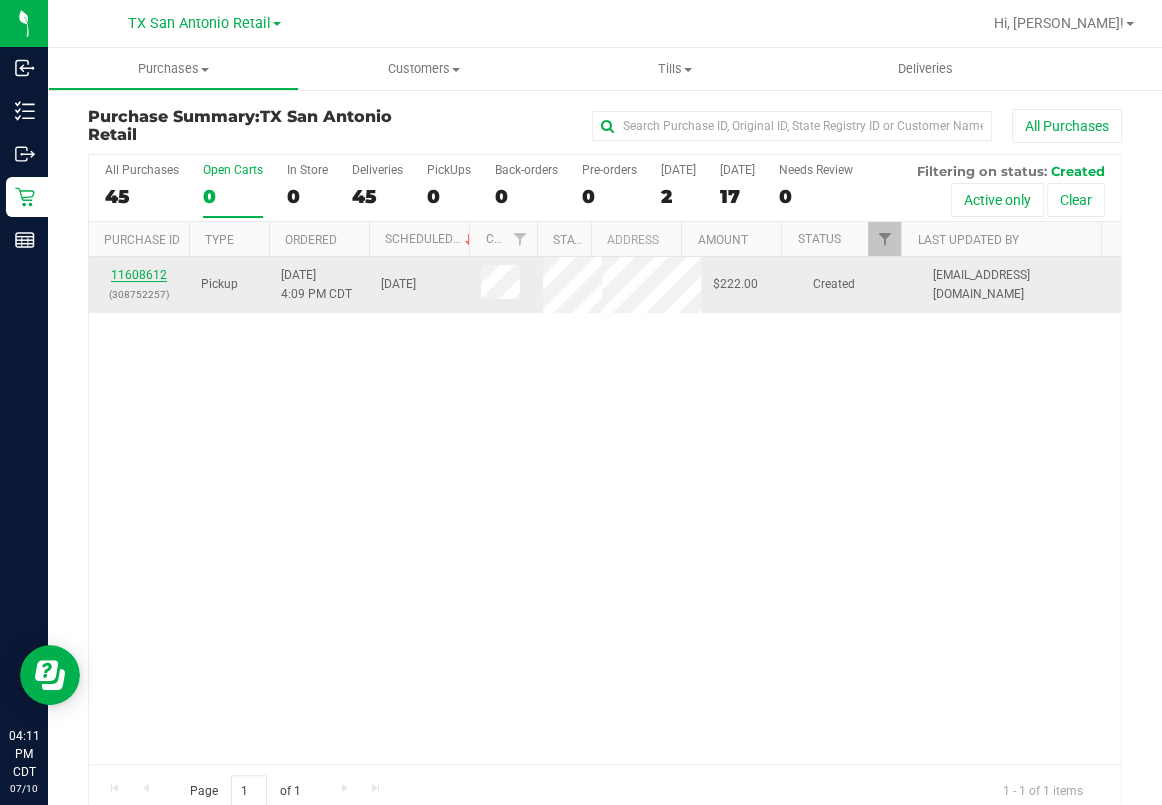 click on "11608612" at bounding box center [139, 275] 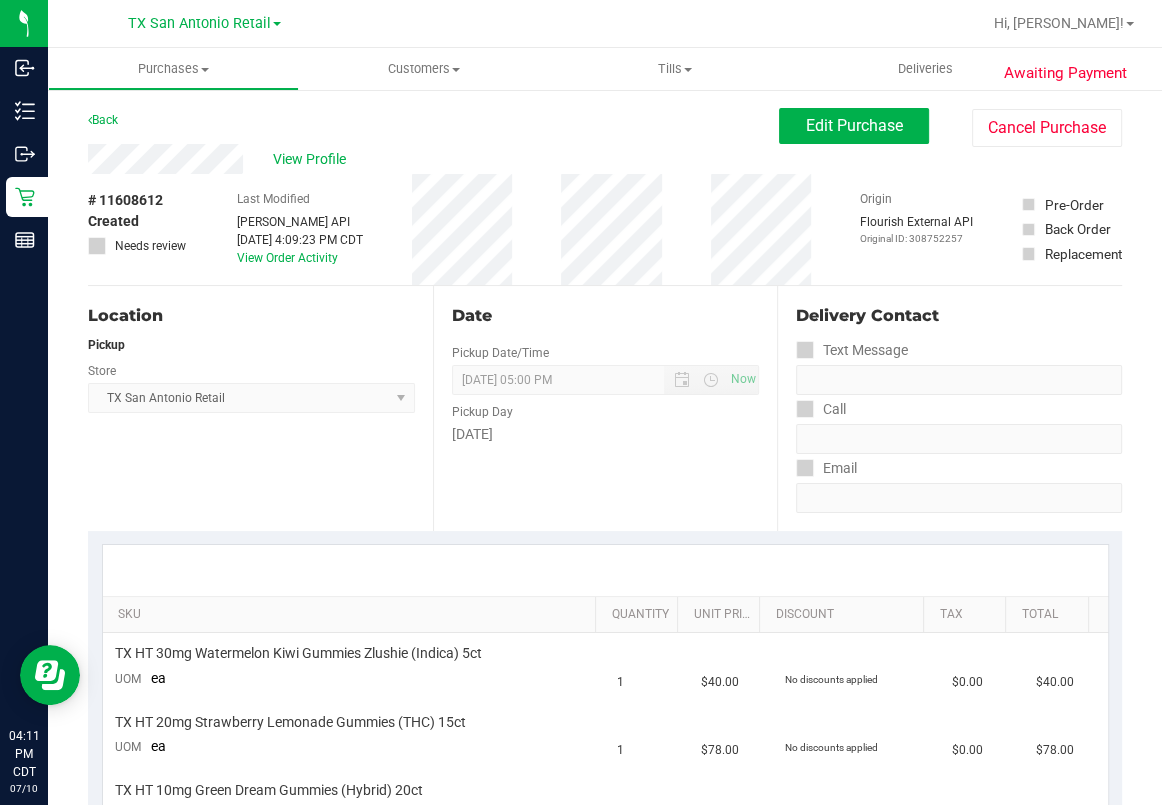 click on "View Profile" at bounding box center [433, 159] 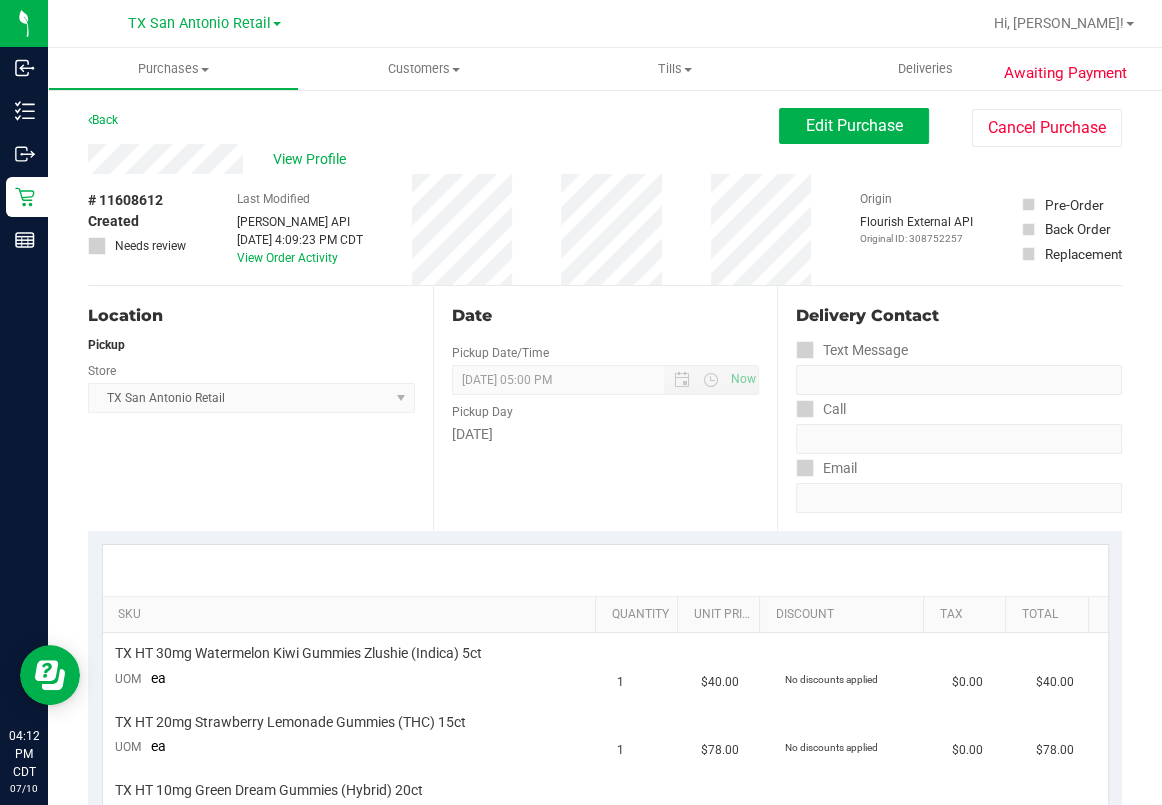 click on "Date
Pickup Date/Time
07/11/2025
Now
07/11/2025 05:00 PM
Now
Pickup Day
Friday" at bounding box center [605, 408] 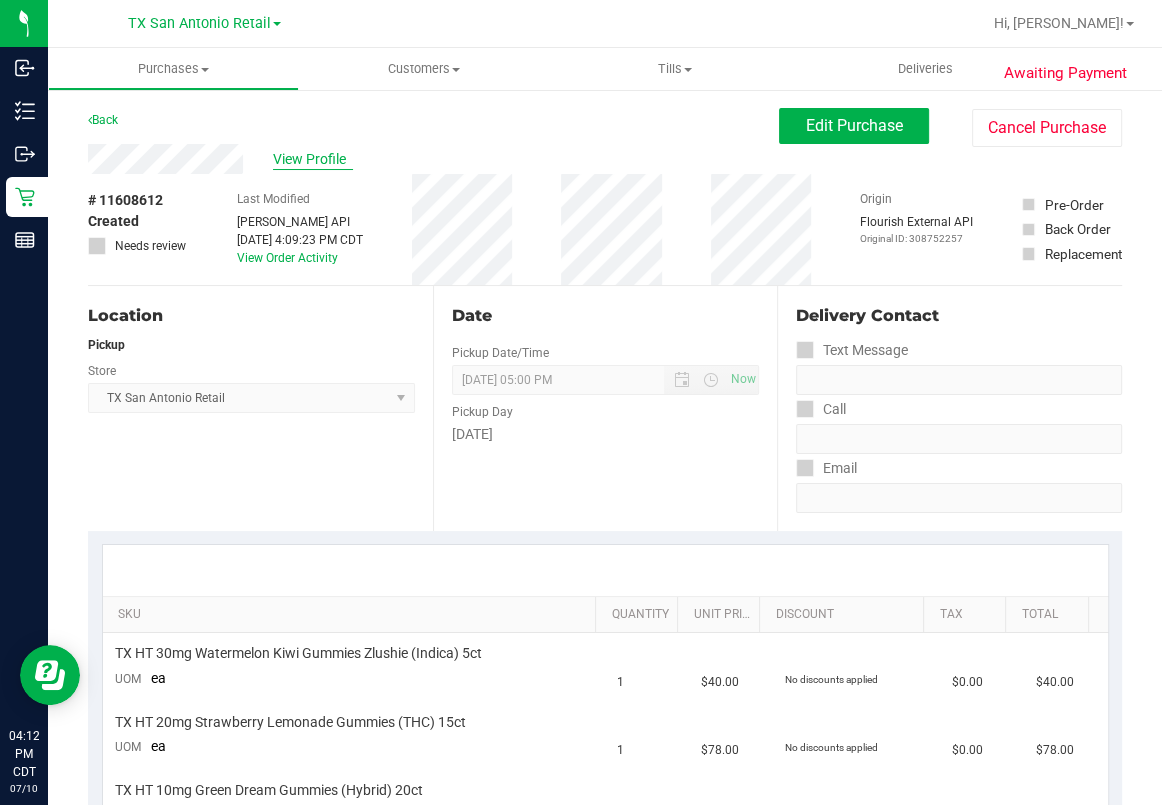 click on "View Profile" at bounding box center (313, 159) 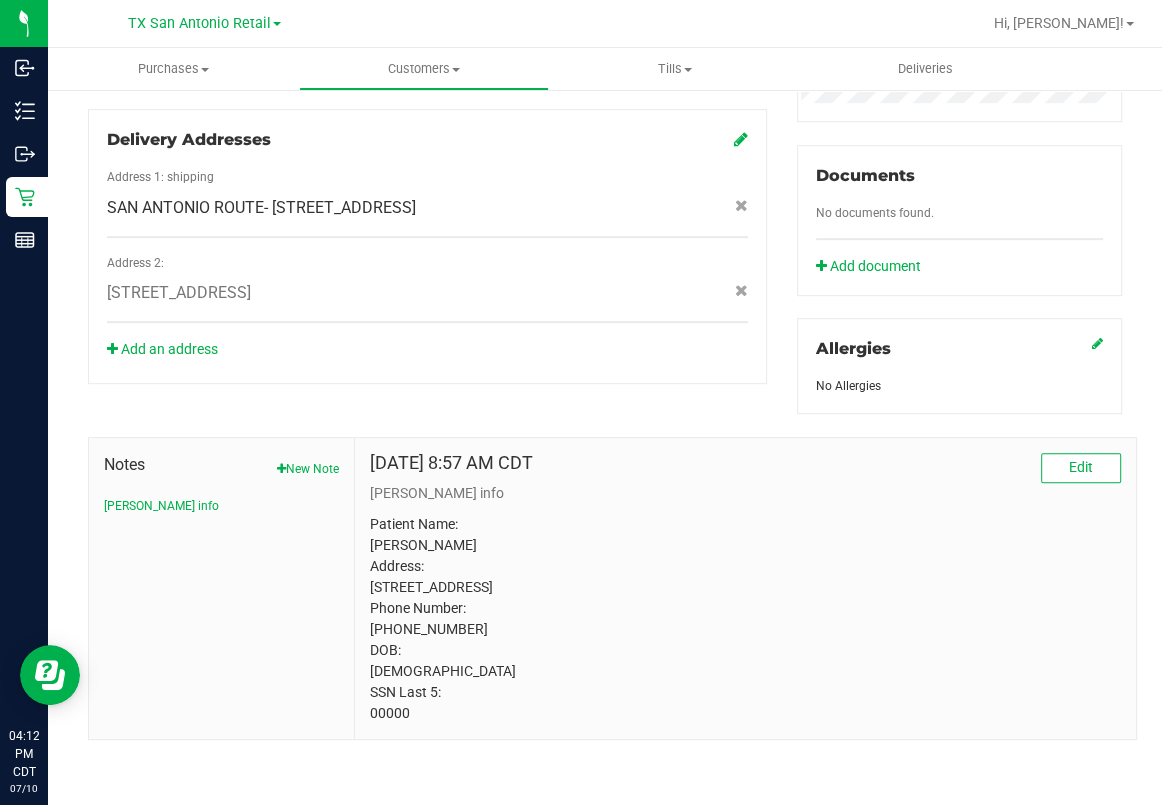 scroll, scrollTop: 711, scrollLeft: 0, axis: vertical 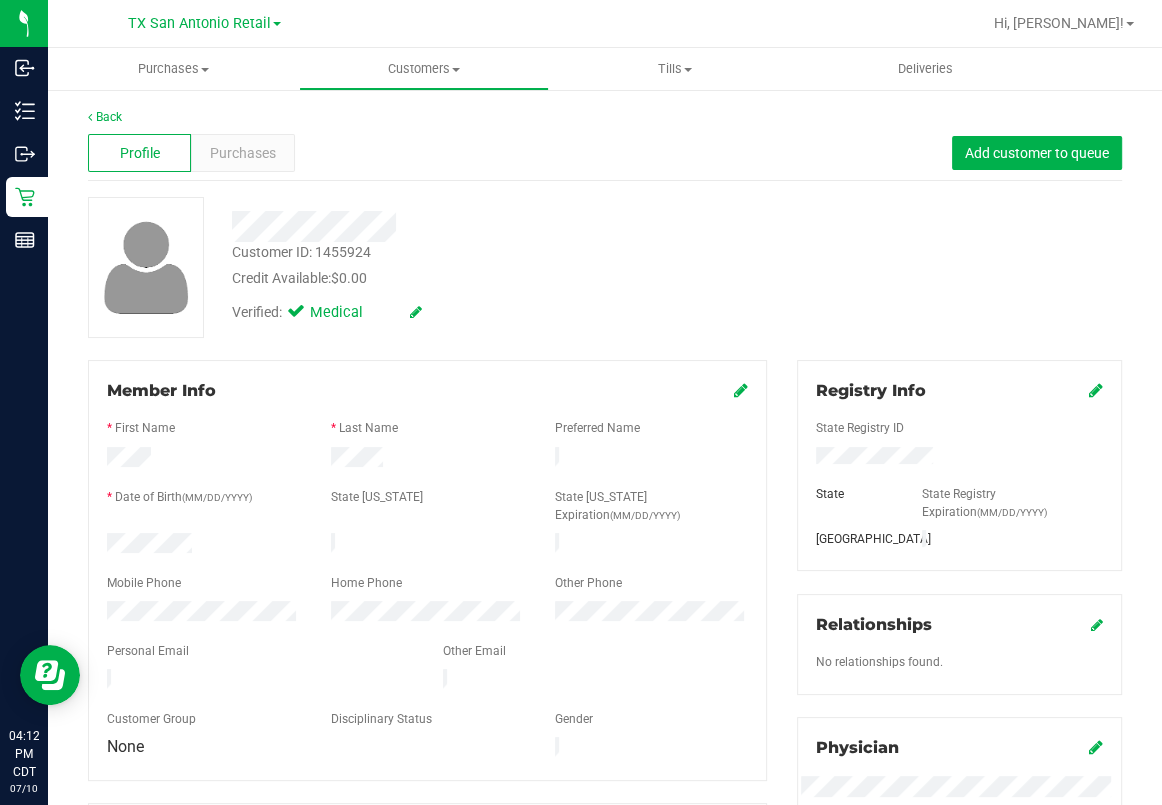 click on "Profile
Purchases
Add customer to queue" at bounding box center [605, 153] 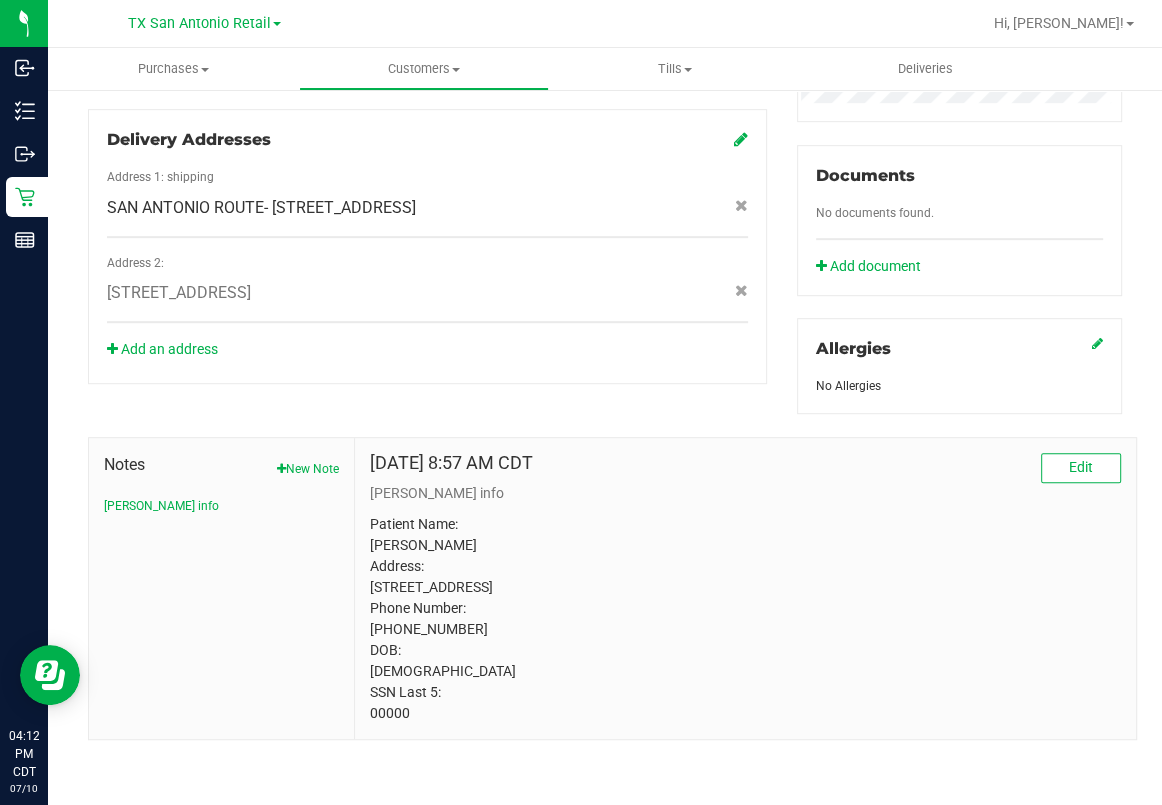 scroll, scrollTop: 0, scrollLeft: 0, axis: both 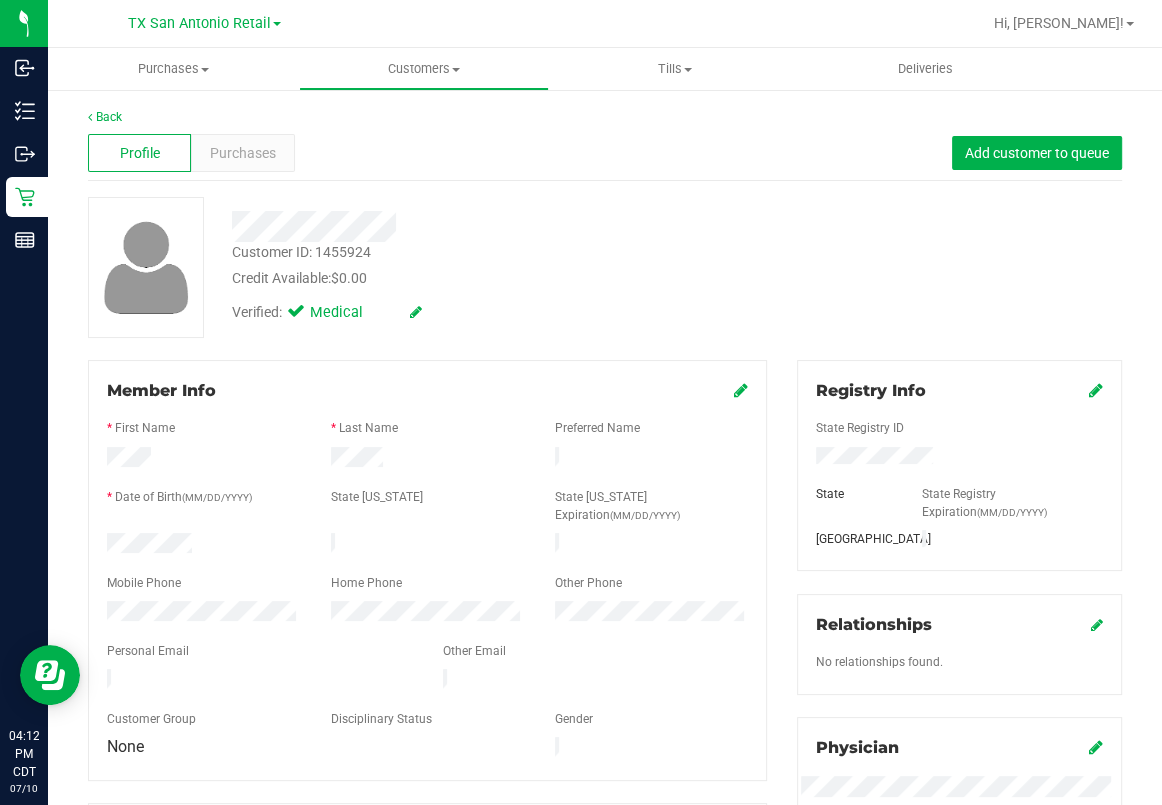 click on "Profile
Purchases
Add customer to queue" at bounding box center [605, 153] 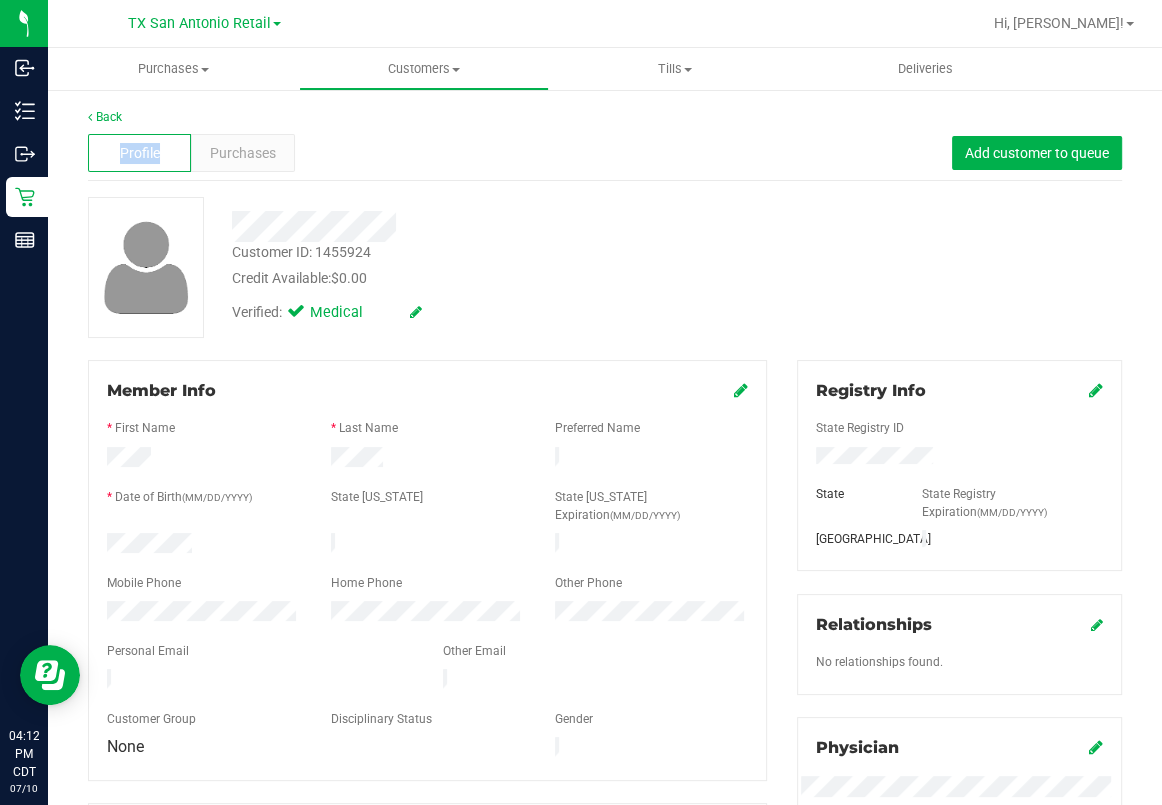 click on "Profile
Purchases
Add customer to queue" at bounding box center [605, 153] 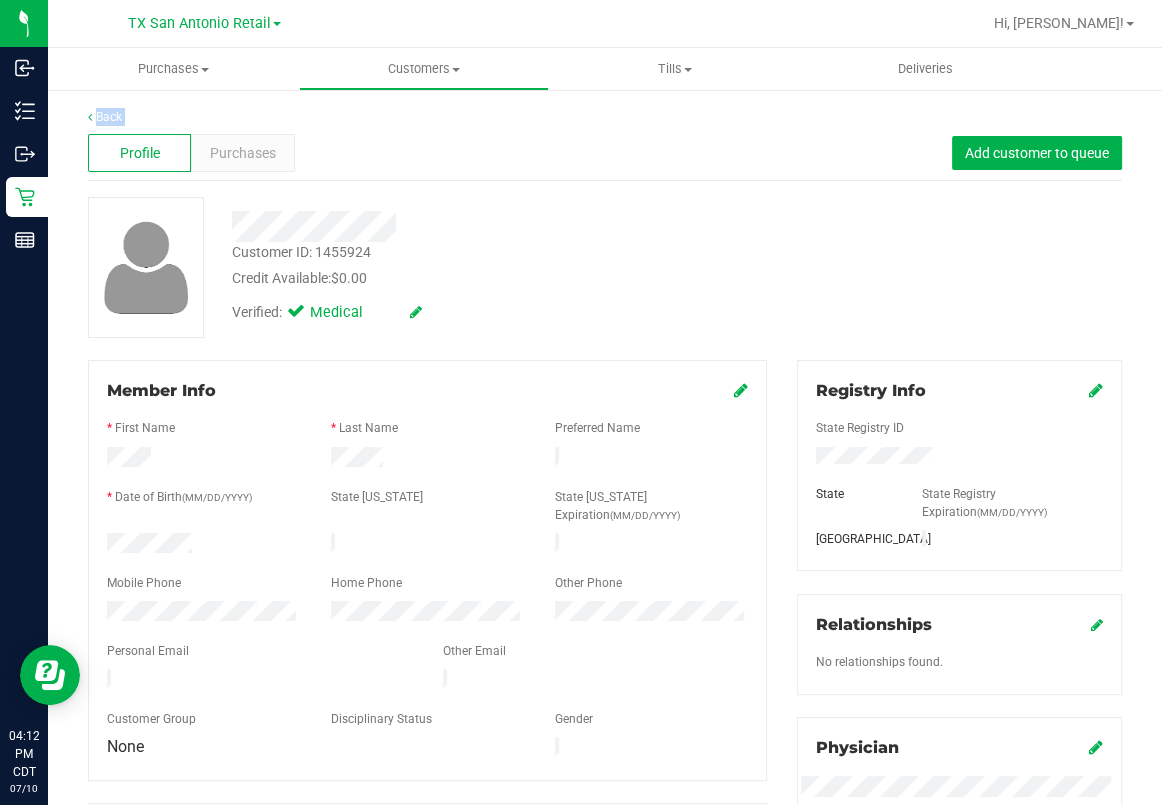 click on "Back
Profile
Purchases
Add customer to queue
Customer ID: 1455924
Credit Available:
$0.00
Verified:
Medical" at bounding box center (605, 771) 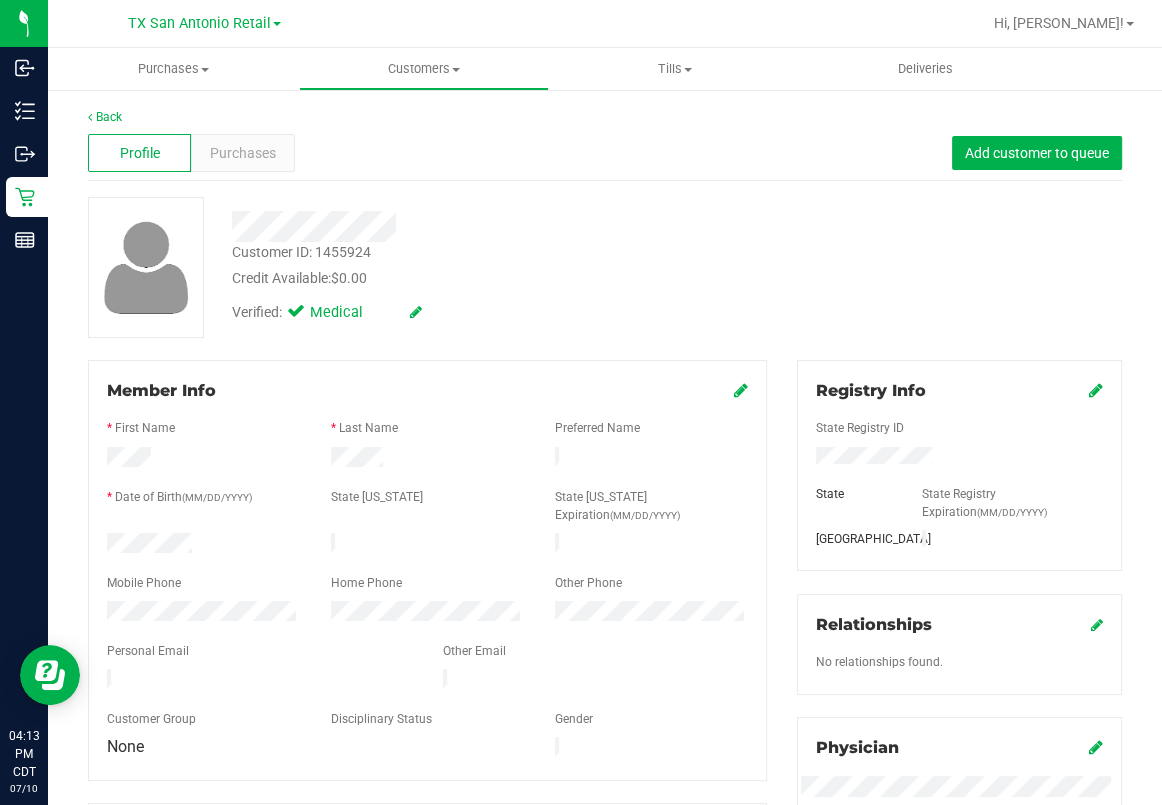 drag, startPoint x: 94, startPoint y: 127, endPoint x: 581, endPoint y: 224, distance: 496.56622 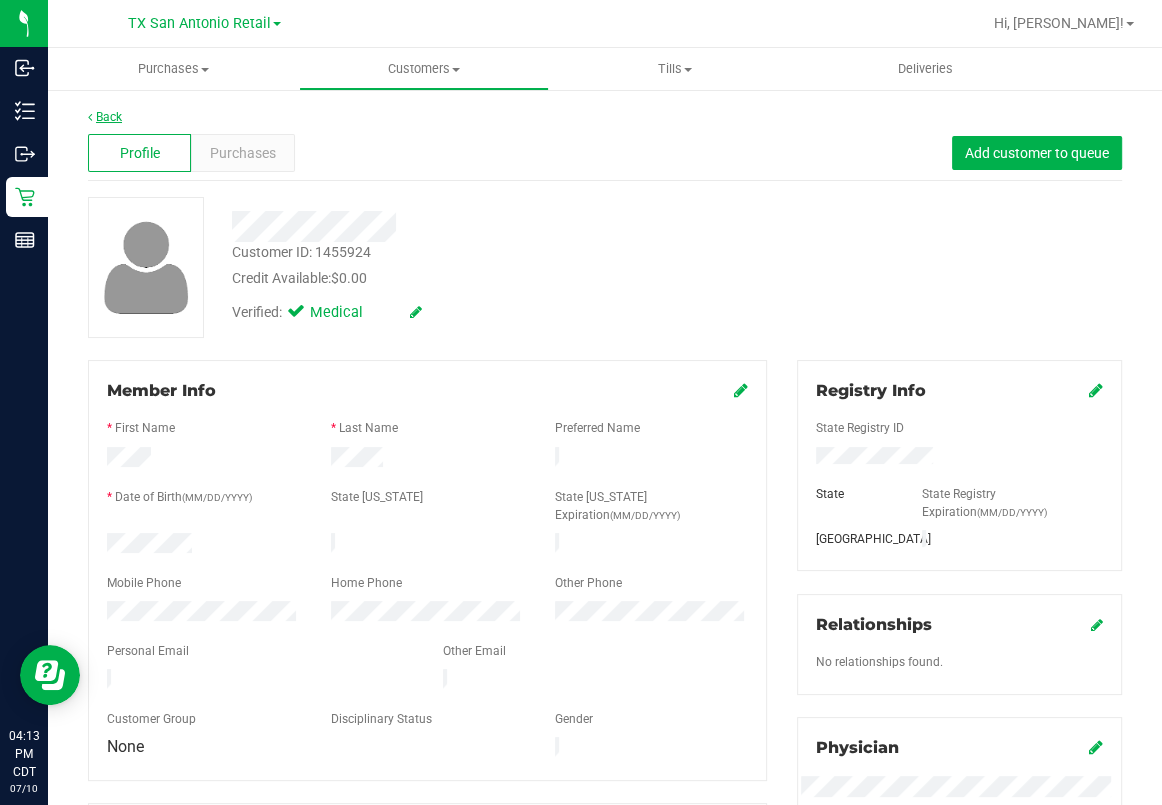 click on "Back" at bounding box center (105, 117) 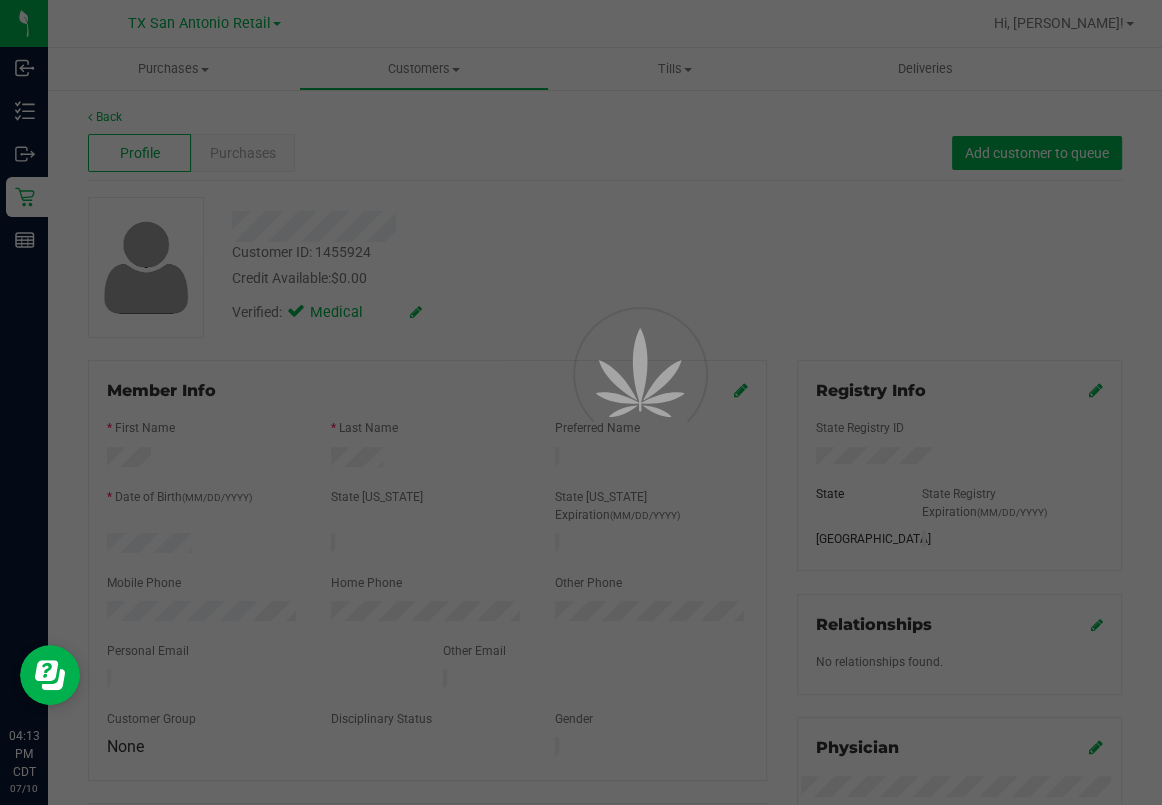 click at bounding box center (581, 402) 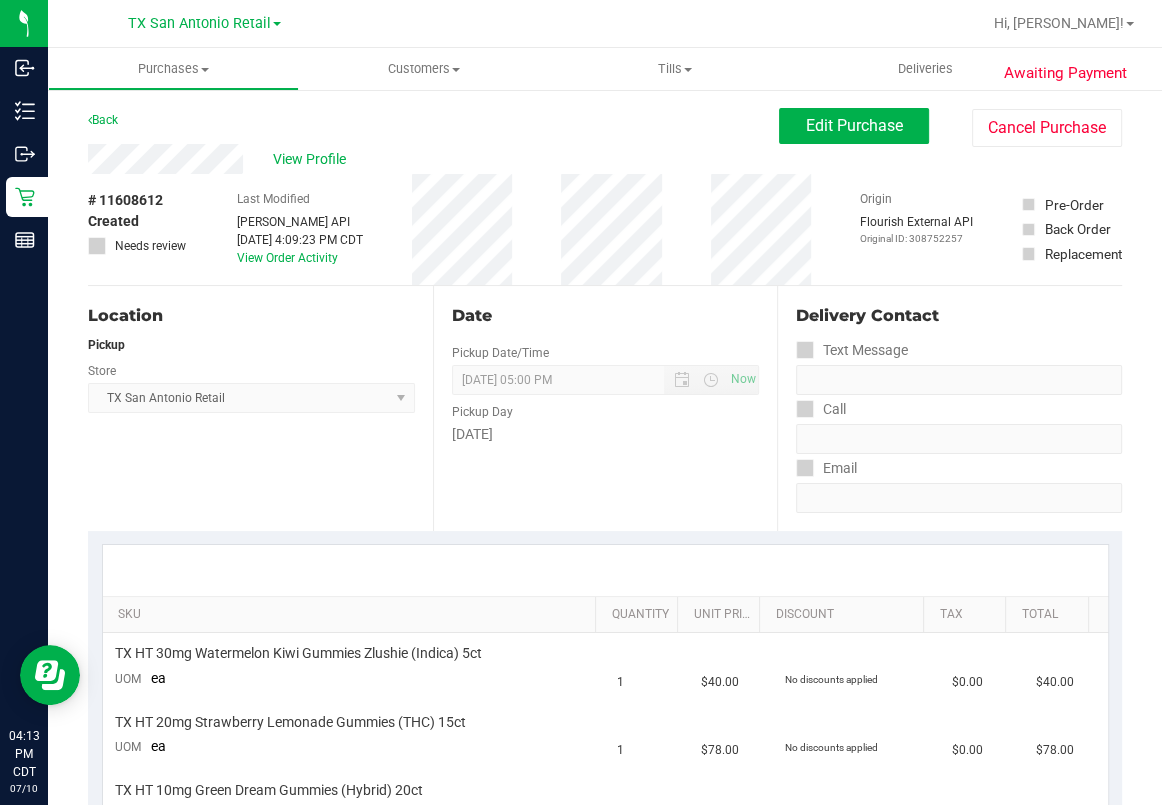 click on "Date
Pickup Date/Time
07/11/2025
Now
07/11/2025 05:00 PM
Now
Pickup Day
Friday" at bounding box center (605, 408) 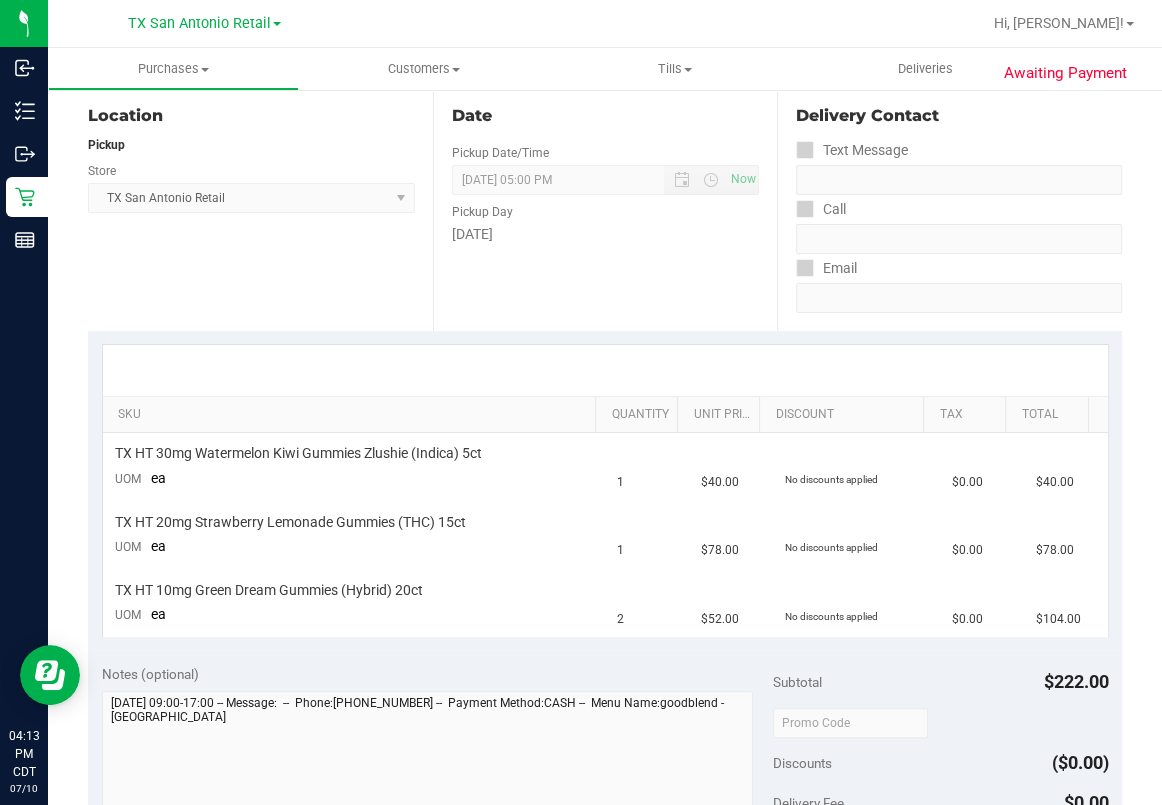 scroll, scrollTop: 0, scrollLeft: 0, axis: both 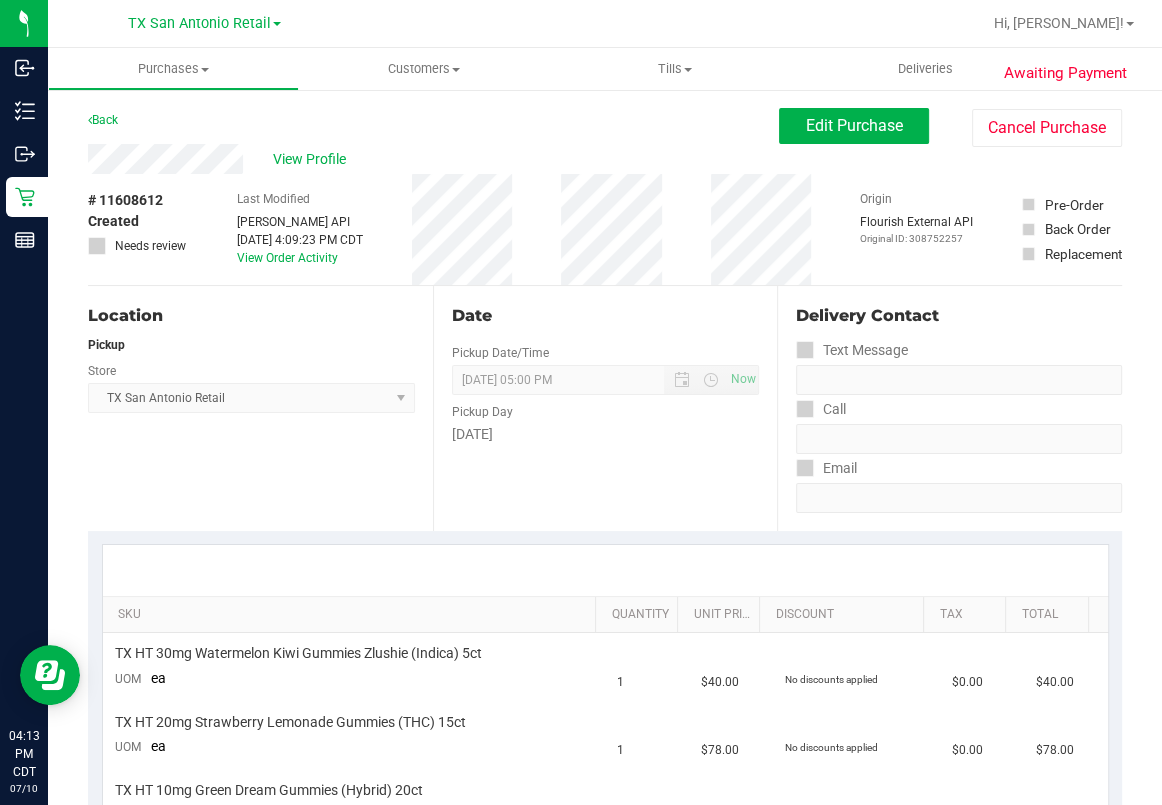 click on "Date
Pickup Date/Time
07/11/2025
Now
07/11/2025 05:00 PM
Now
Pickup Day
Friday" at bounding box center [605, 408] 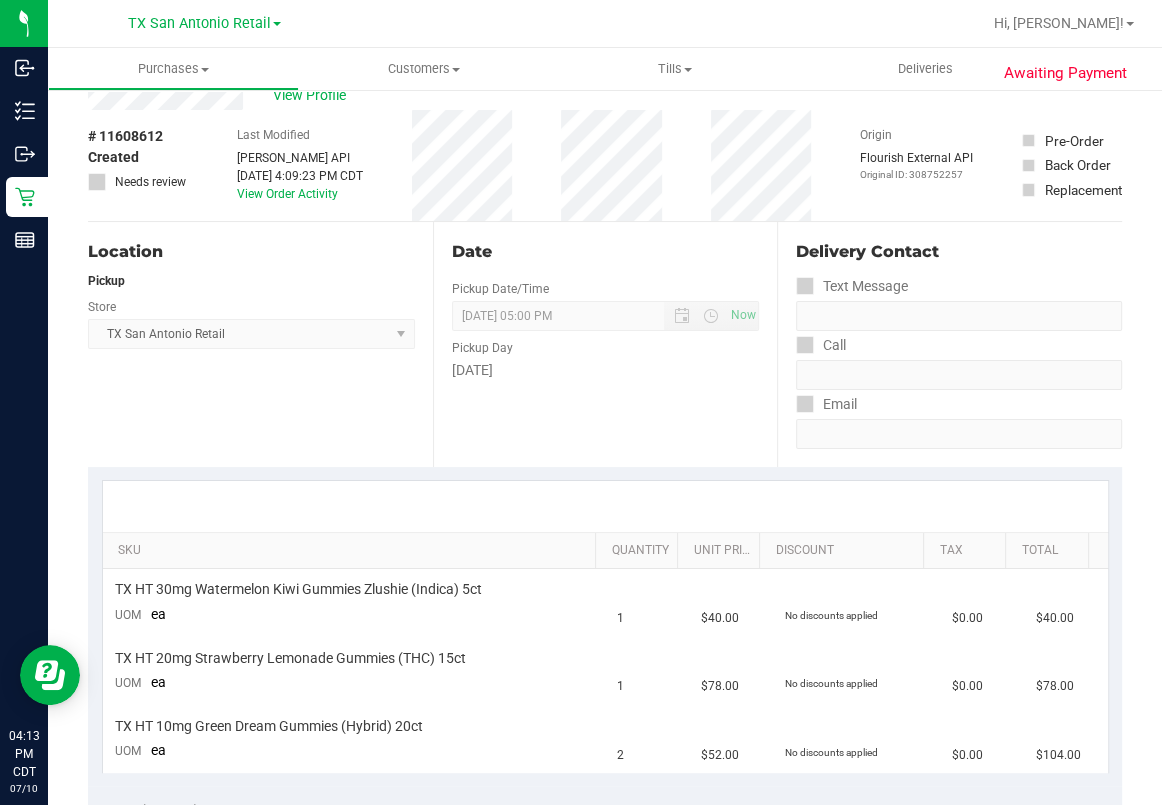 scroll, scrollTop: 0, scrollLeft: 0, axis: both 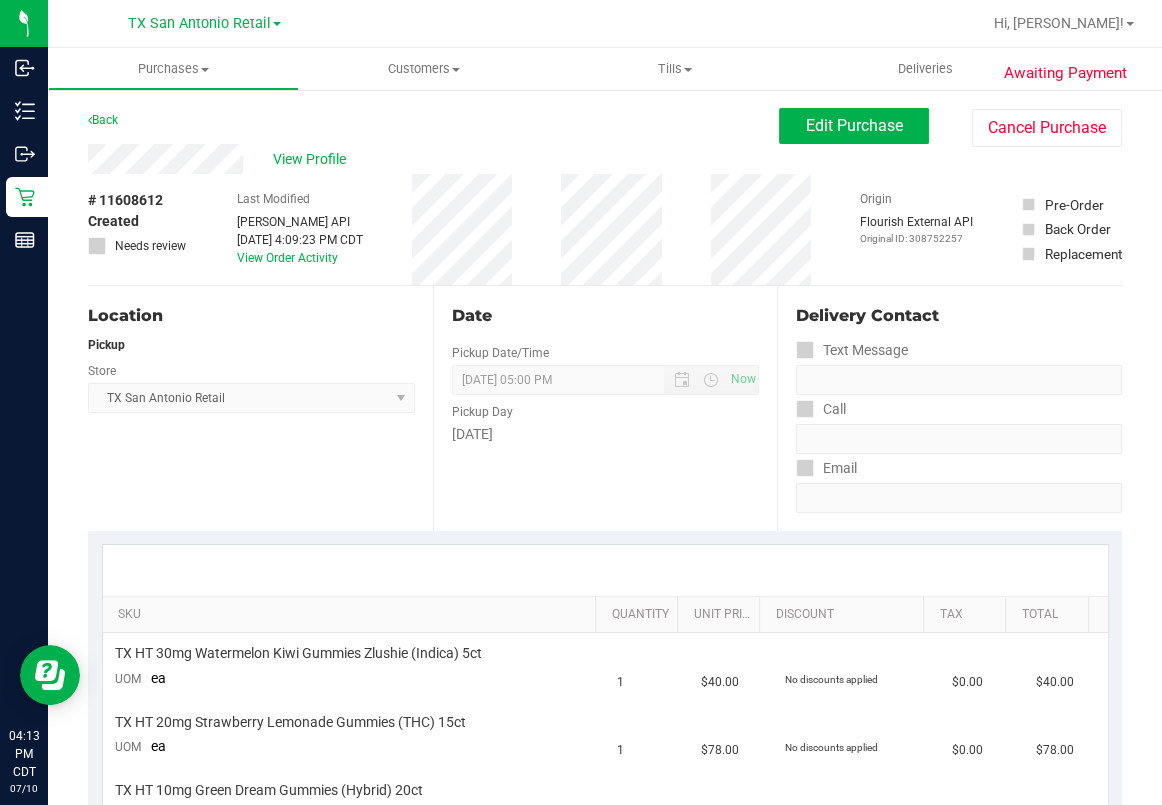 click on "Date
Pickup Date/Time
07/11/2025
Now
07/11/2025 05:00 PM
Now
Pickup Day
Friday" at bounding box center [605, 408] 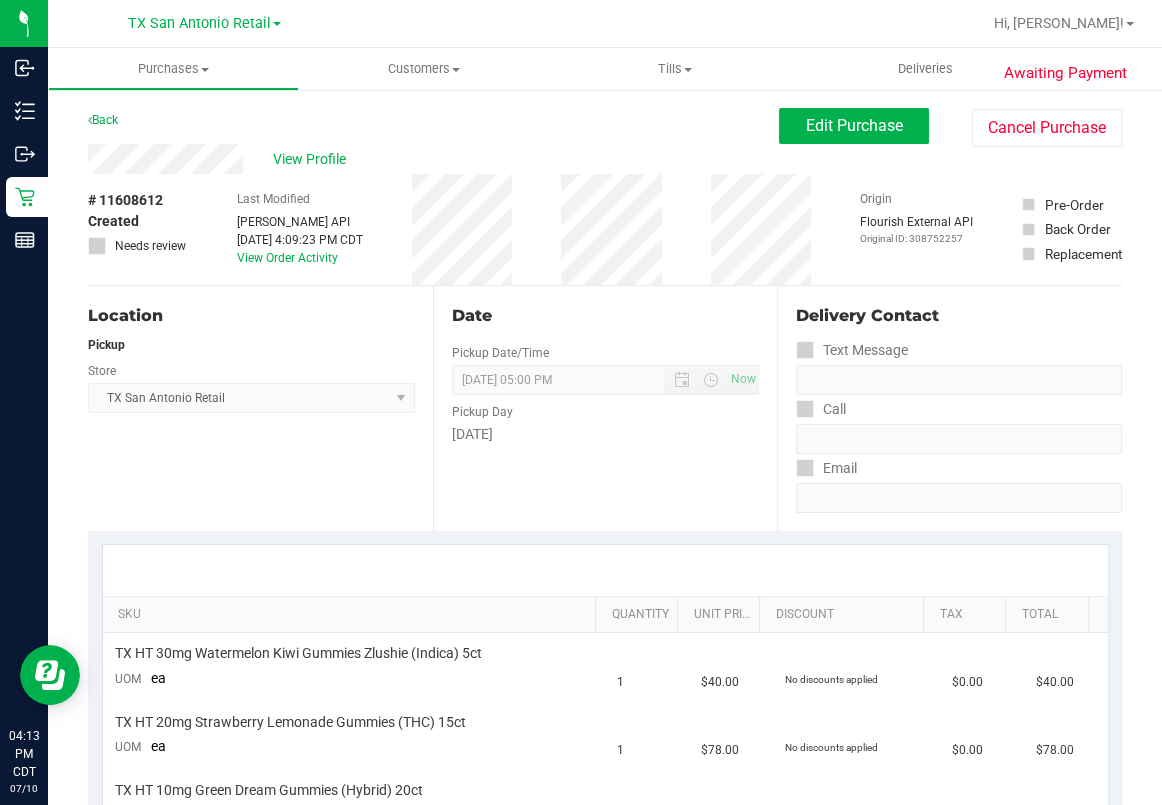 drag, startPoint x: 490, startPoint y: 119, endPoint x: 417, endPoint y: 136, distance: 74.953316 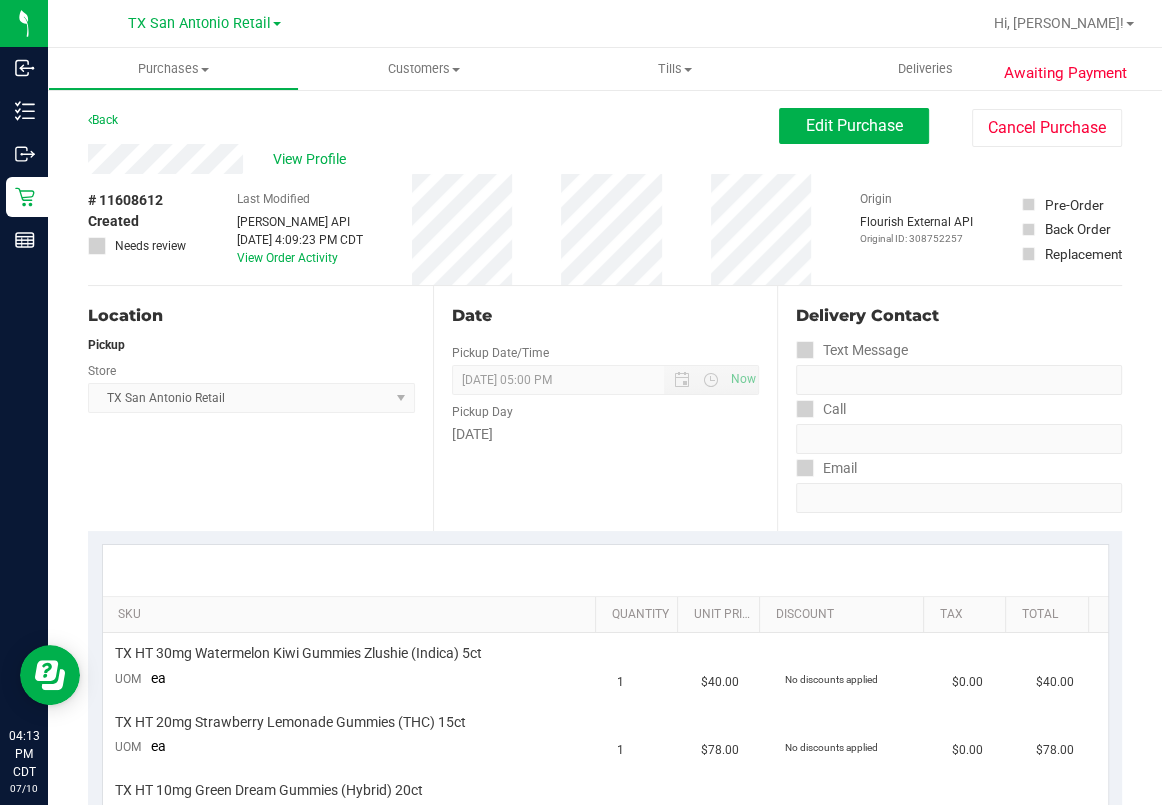 click on "Back
Edit Purchase
Cancel Purchase" at bounding box center [605, 126] 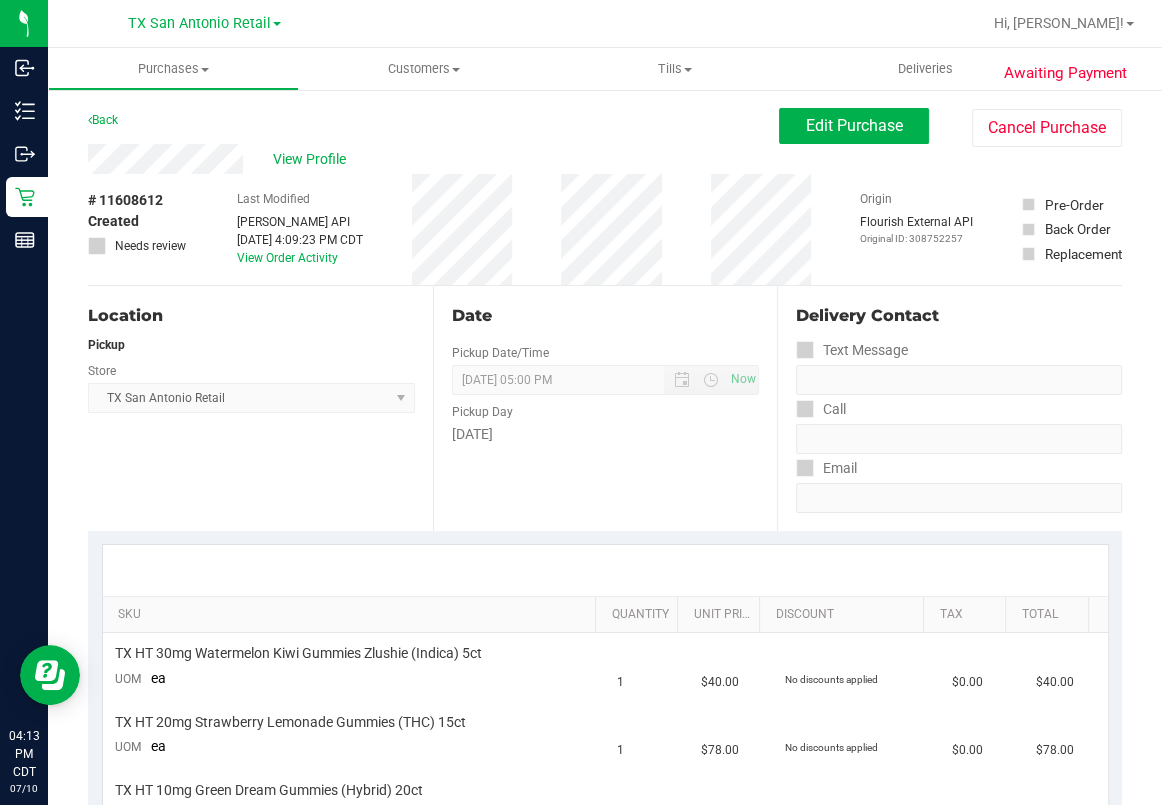 drag, startPoint x: 546, startPoint y: 133, endPoint x: 638, endPoint y: 147, distance: 93.05912 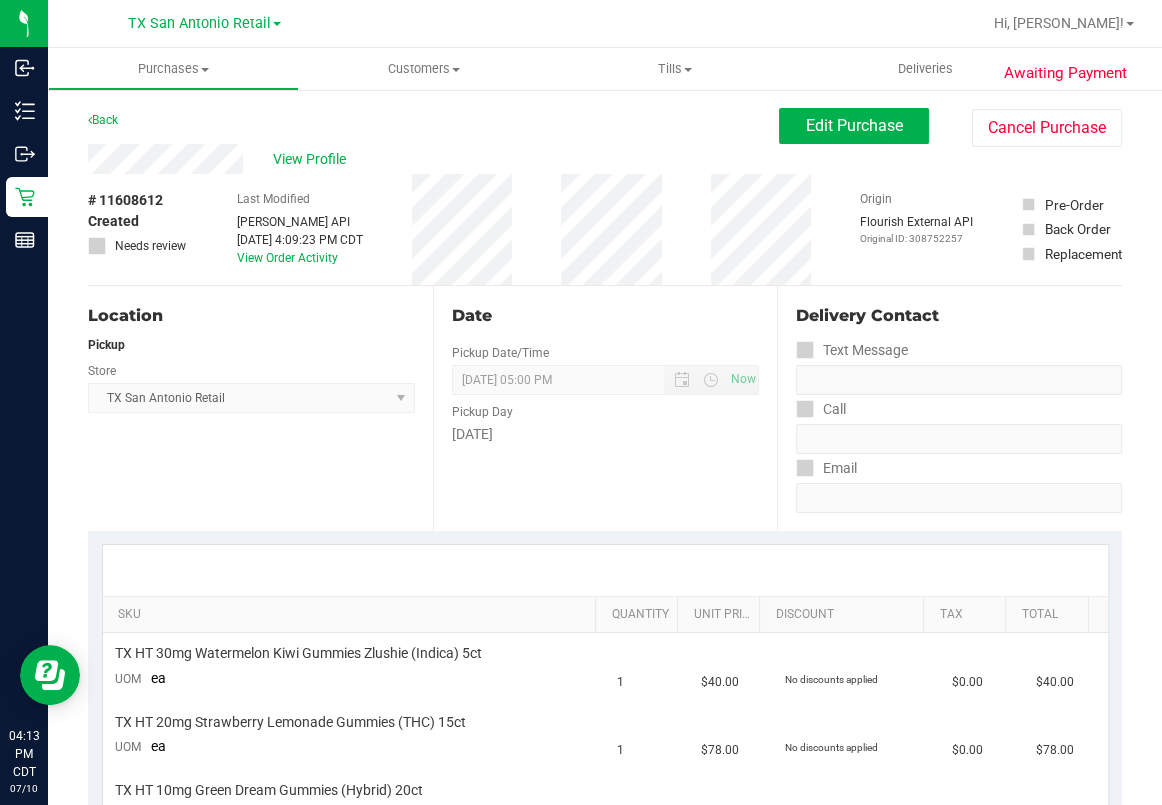 click on "Back
Edit Purchase
Cancel Purchase" at bounding box center (605, 126) 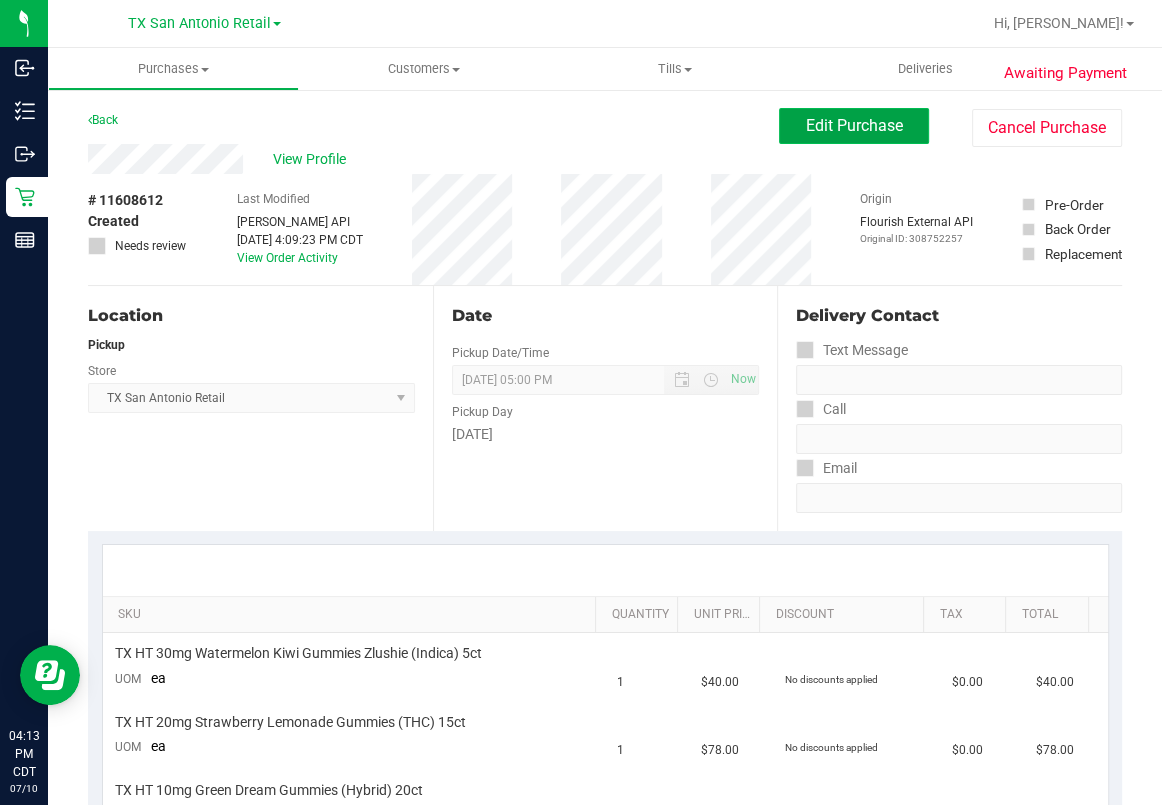click on "Edit Purchase" at bounding box center (854, 126) 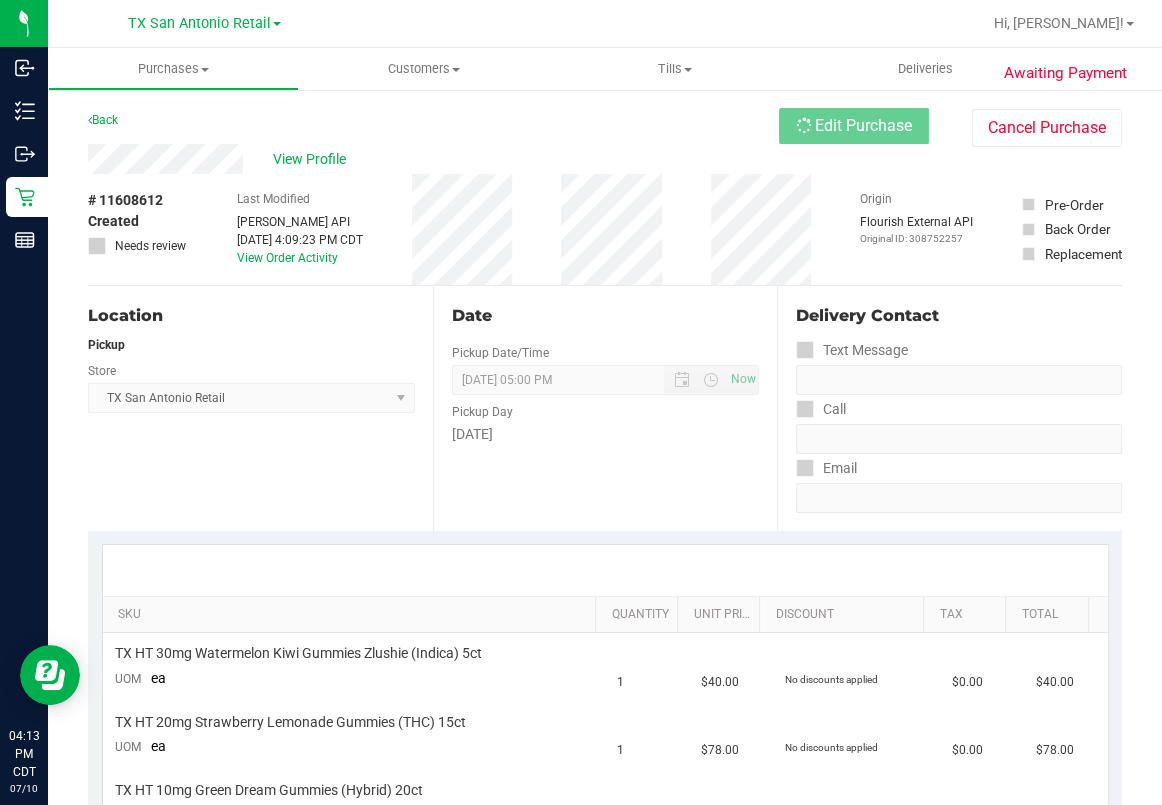 click on "View Profile" at bounding box center (433, 159) 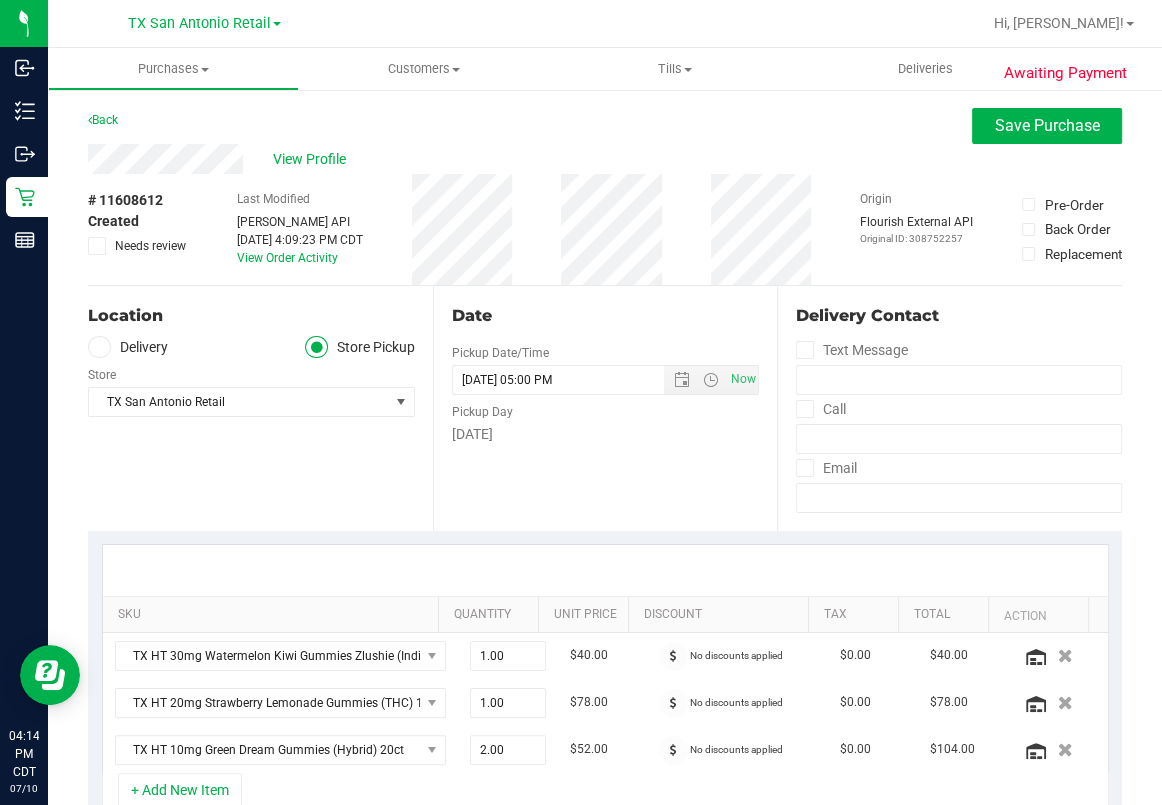 click on "Date
Pickup Date/Time
07/11/2025
Now
07/11/2025 05:00 PM
Now
Pickup Day
Friday" at bounding box center [605, 408] 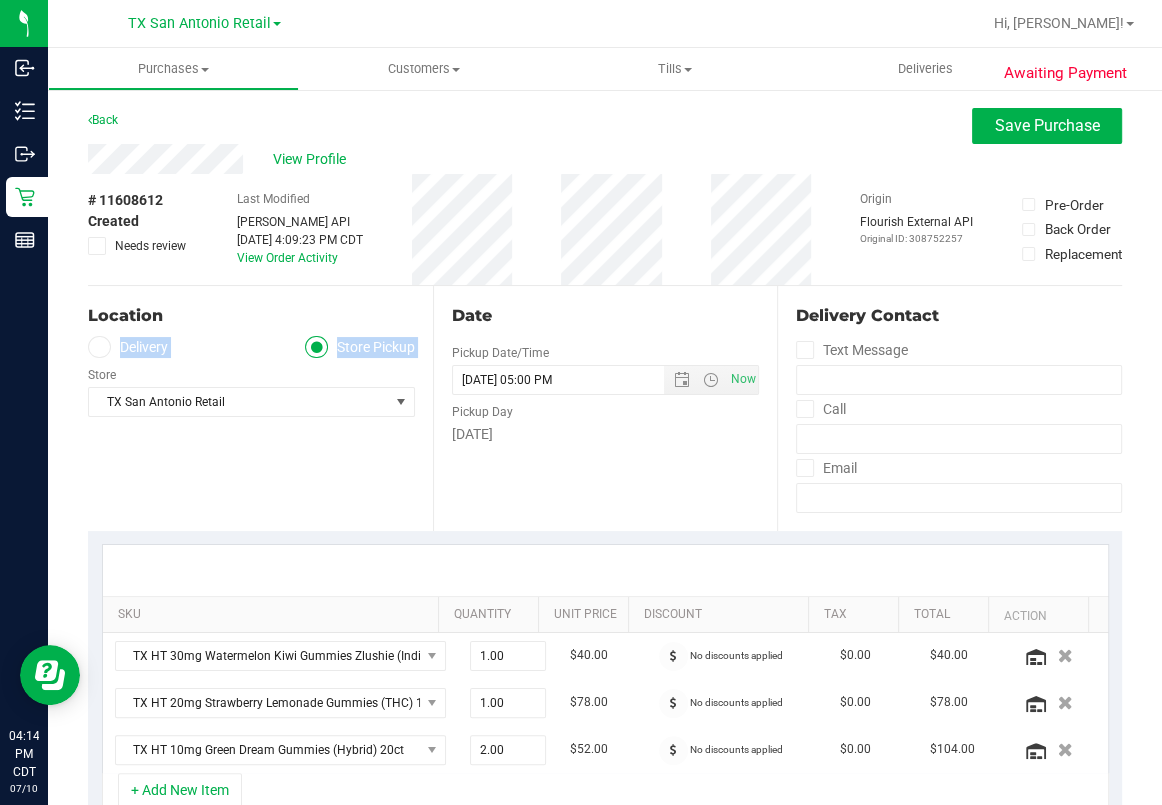 click on "Location
Delivery
Store Pickup
Store
TX San Antonio Retail Select Store Bonita Springs WC Boynton Beach WC Bradenton WC Brandon WC Brooksville WC Call Center Clermont WC Crestview WC Deerfield Beach WC Delray Beach WC Deltona WC Ft Walton Beach WC Ft. Lauderdale WC Ft. Myers WC Gainesville WC Jax Atlantic WC JAX DC REP Jax WC Key West WC Lakeland WC Largo WC Lehigh Acres DC REP Merritt Island WC Miami 72nd WC Miami Beach WC Miami Dadeland WC Miramar DC REP New Port Richey WC North Palm Beach WC North Port WC Ocala WC Orange Park WC Orlando Colonial WC Orlando DC REP Orlando WC Oviedo WC Palm Bay WC Palm Coast WC Panama City WC Pensacola WC WPB DC" at bounding box center (260, 408) 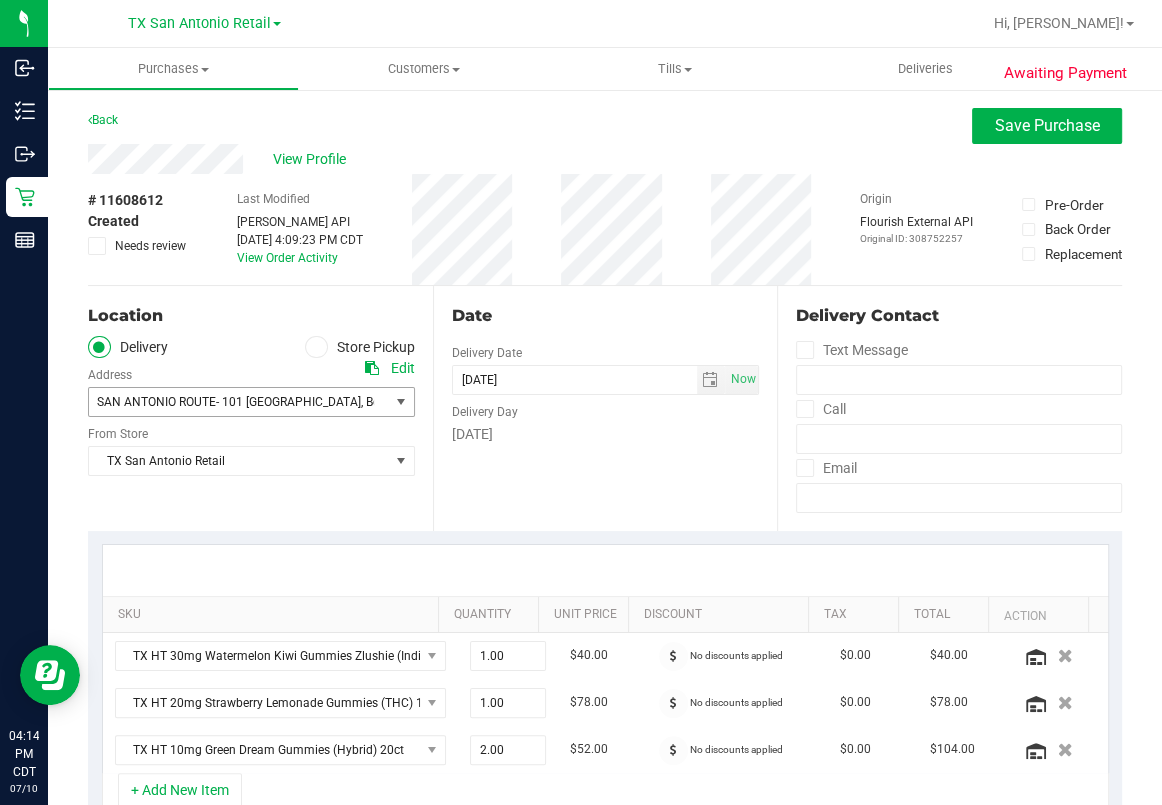 click on "SAN ANTONIO ROUTE- 101 Hunters Creek
, Boerne
, TX
78006" at bounding box center (231, 402) 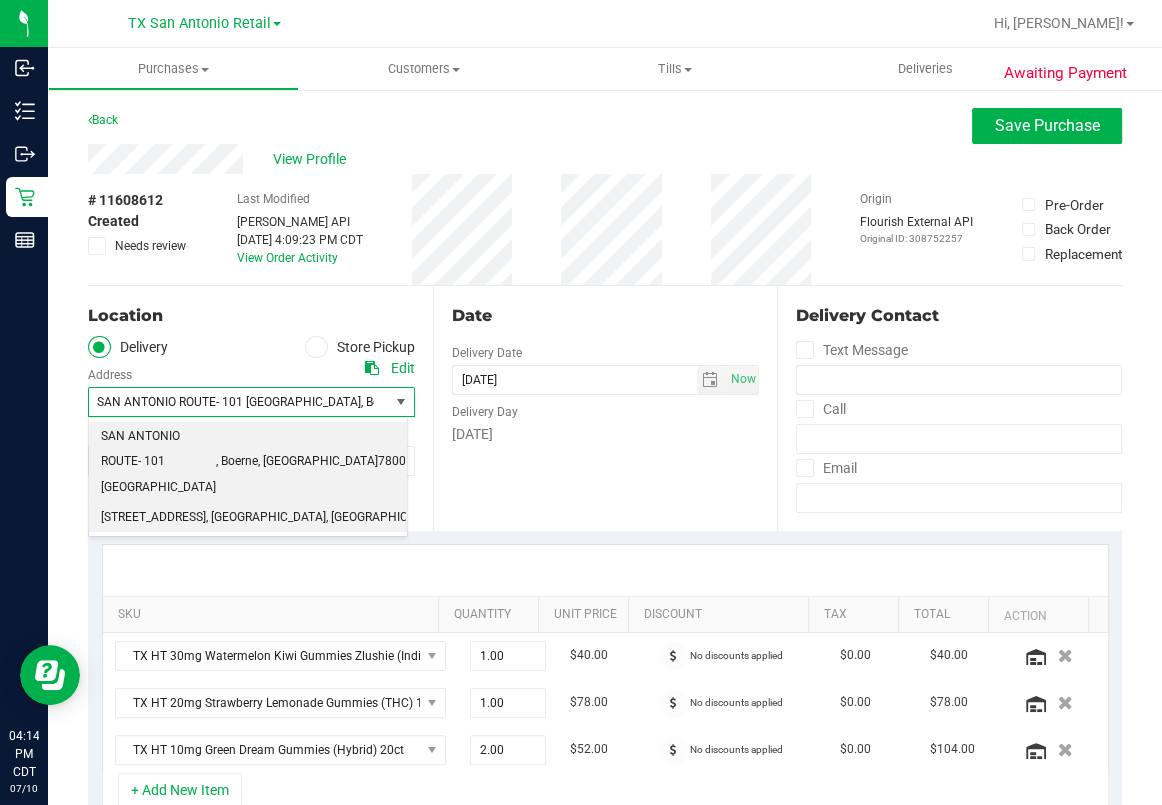 click on ", TX" at bounding box center (386, 518) 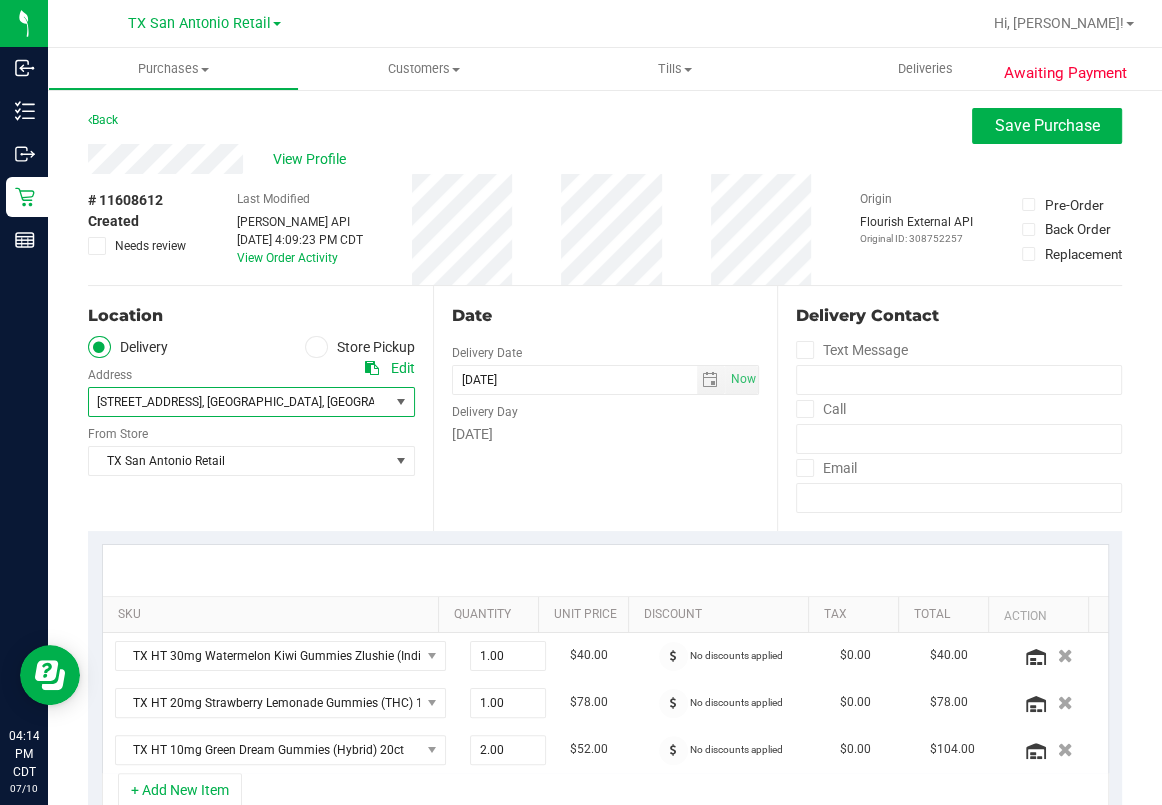 click on "Date
Delivery Date
07/11/2025
Now
07/11/2025 05:00 PM
Now
Delivery Day
Friday" at bounding box center [605, 408] 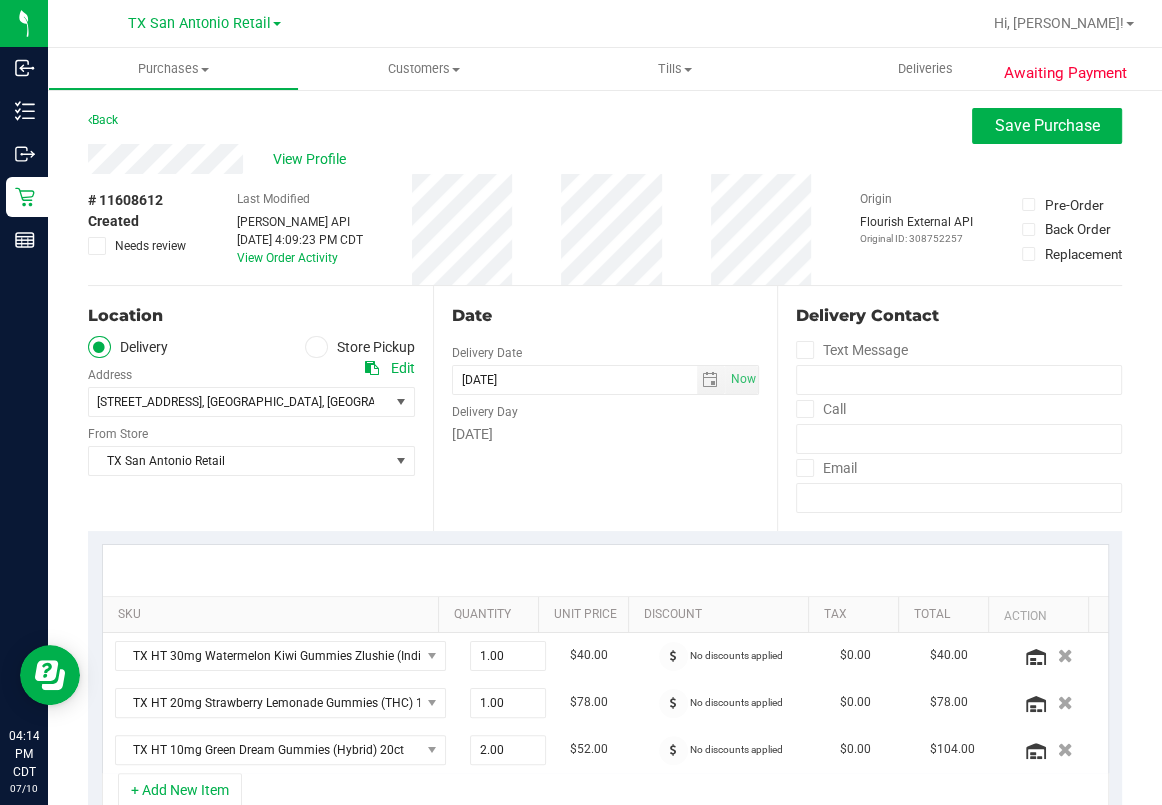 click on "Date
Delivery Date
07/11/2025
Now
07/11/2025 05:00 PM
Now
Delivery Day
Friday" at bounding box center [605, 408] 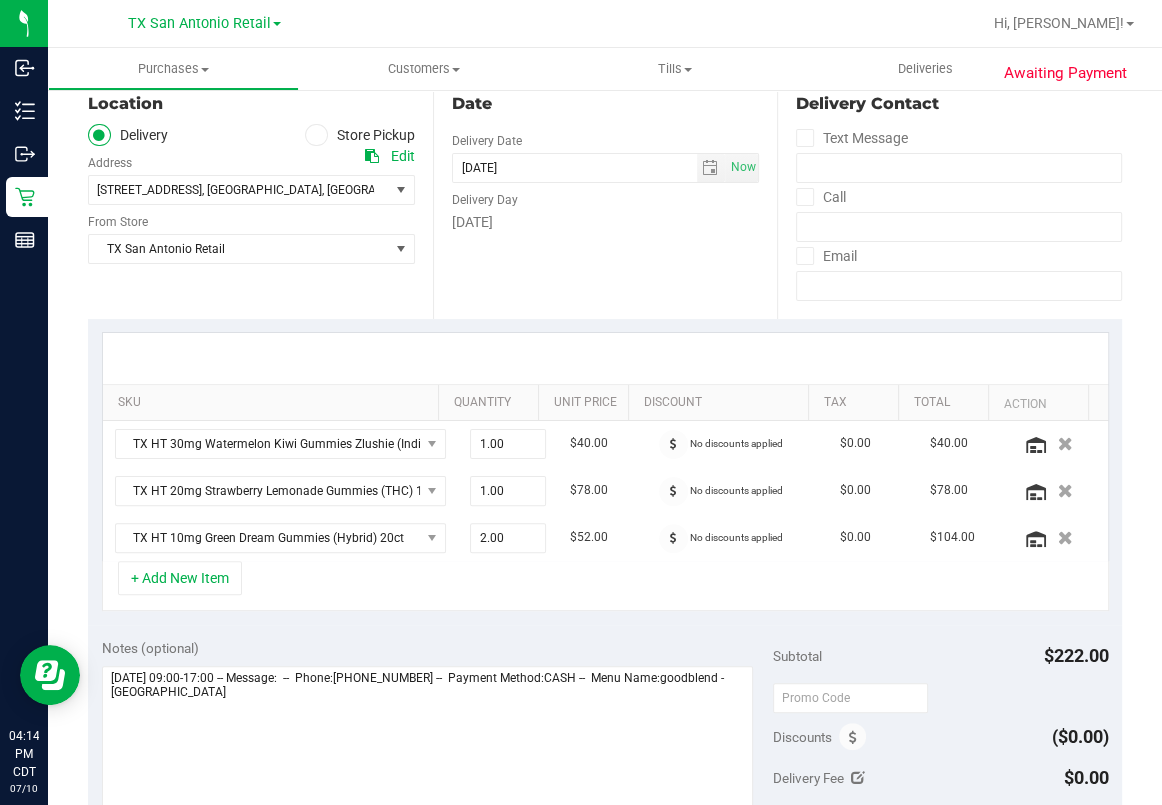 scroll, scrollTop: 0, scrollLeft: 0, axis: both 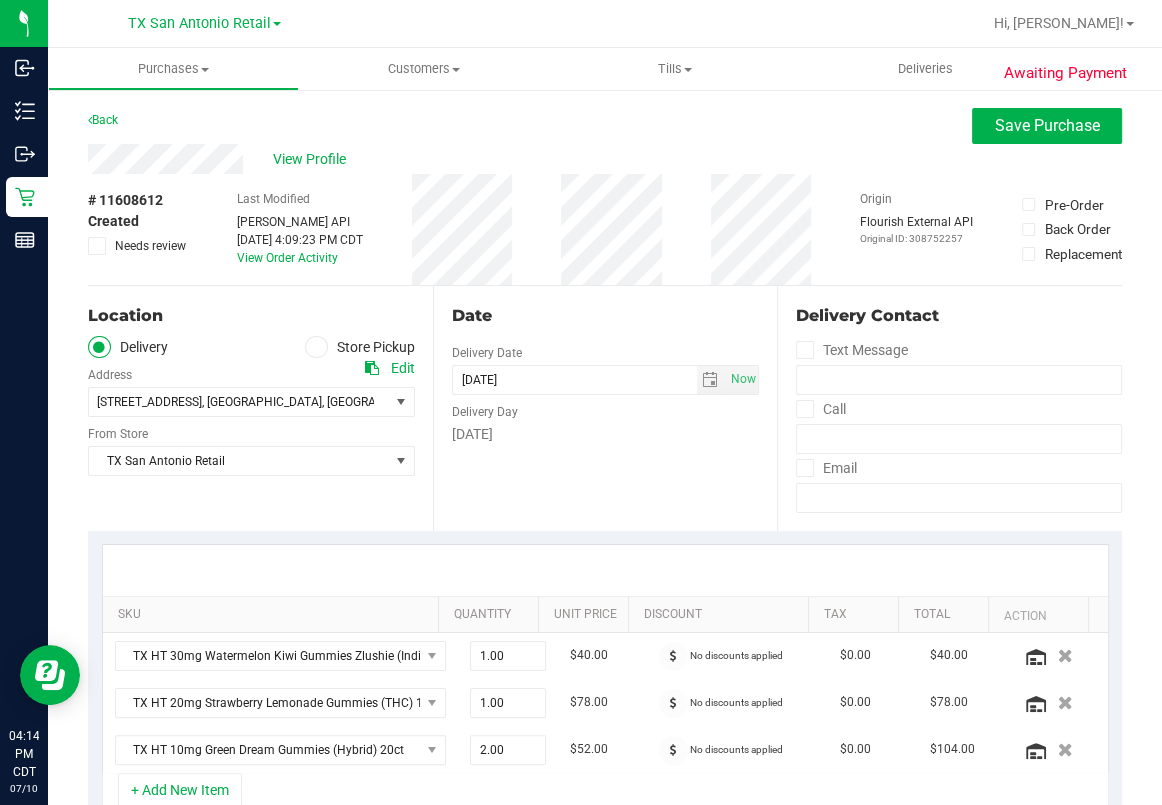 click on "Date
Delivery Date
07/11/2025
Now
07/11/2025 05:00 PM
Now
Delivery Day
Friday" at bounding box center [605, 408] 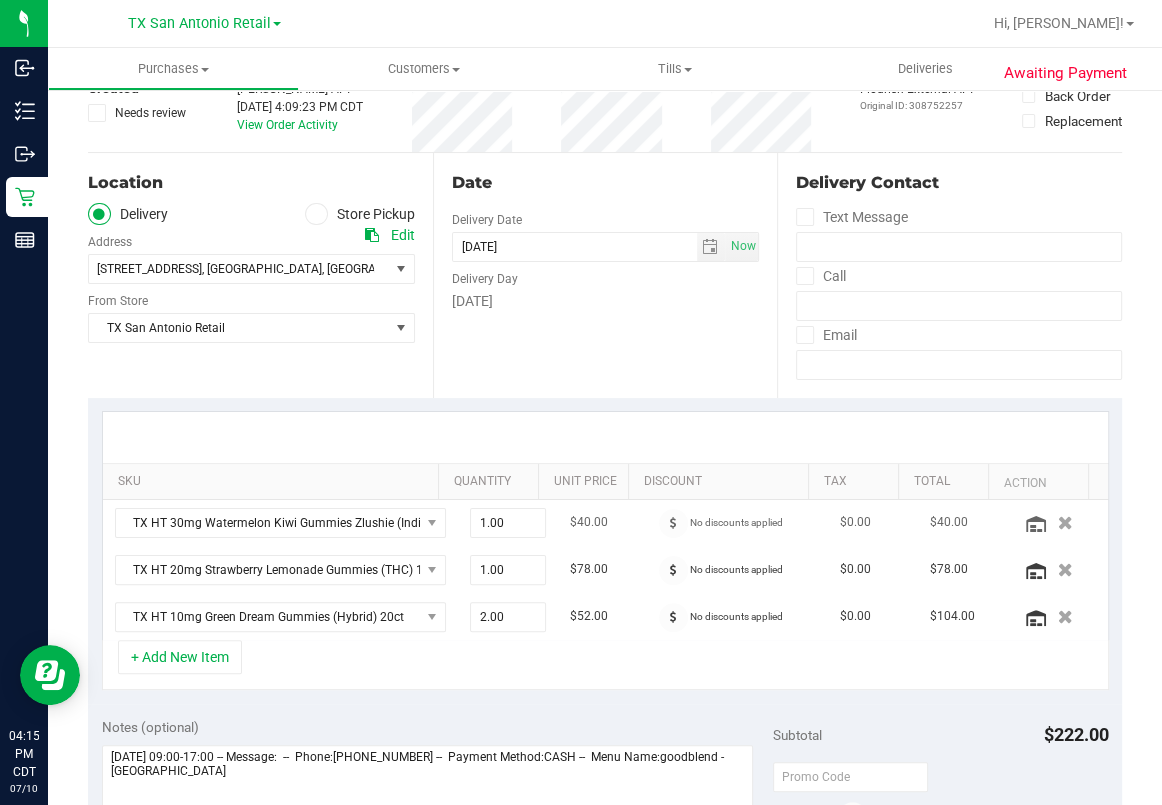 scroll, scrollTop: 266, scrollLeft: 0, axis: vertical 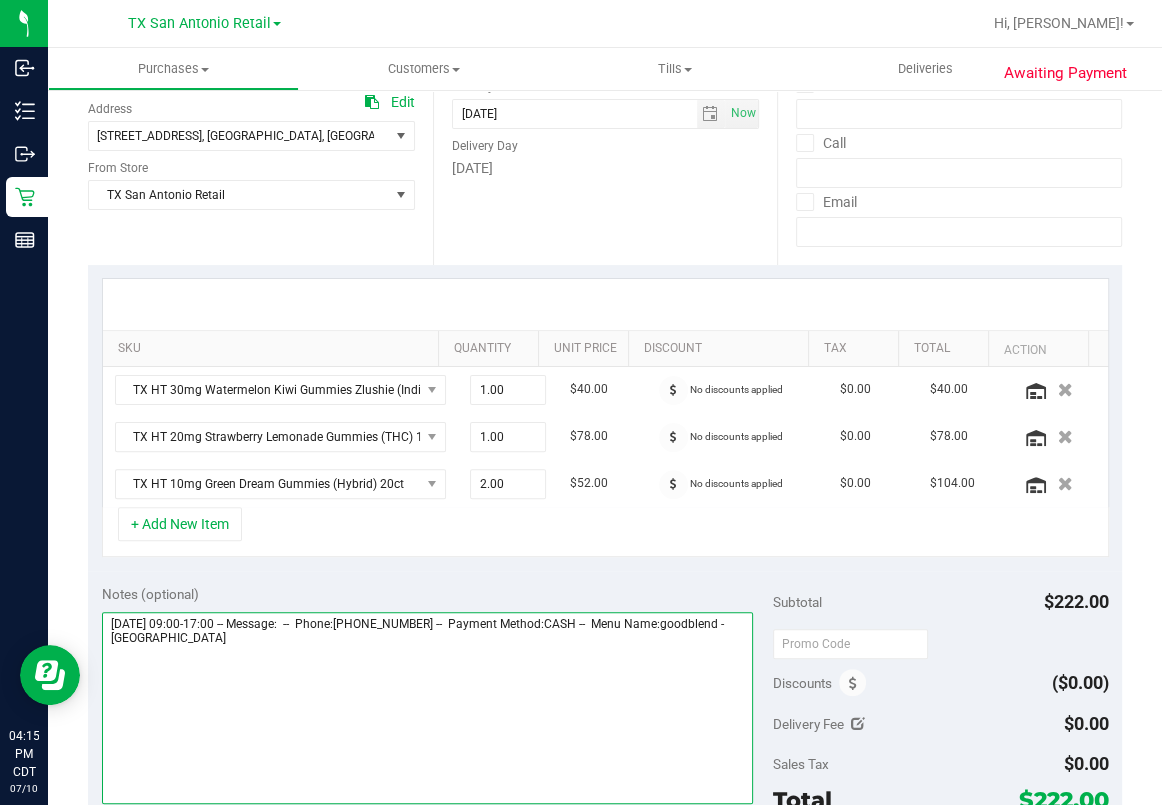 click at bounding box center [427, 708] 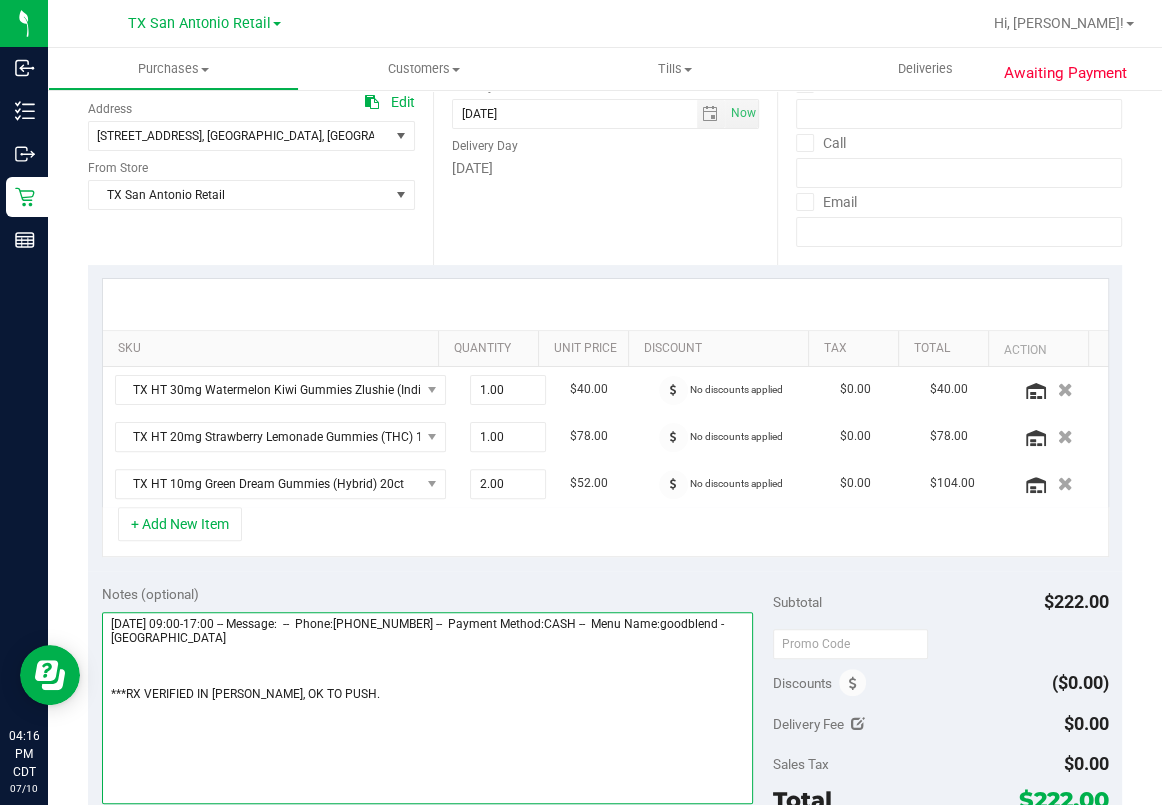 click at bounding box center (427, 708) 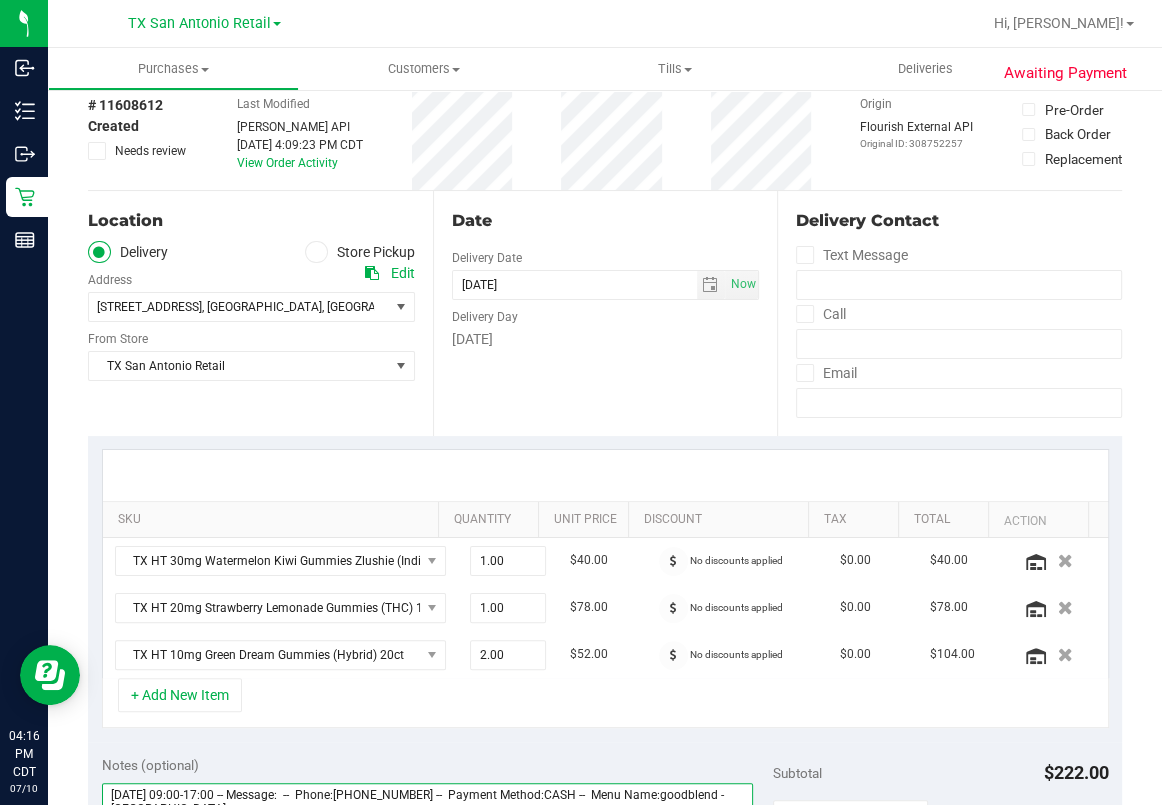 scroll, scrollTop: 0, scrollLeft: 0, axis: both 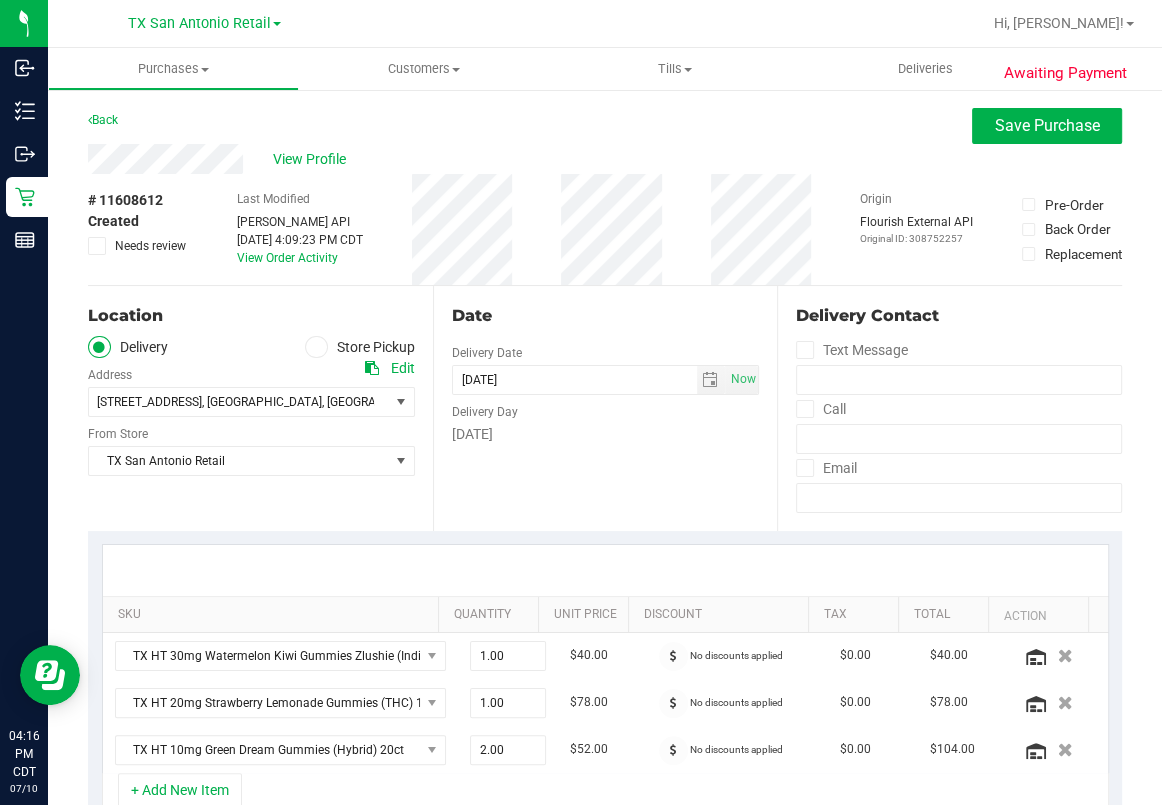 type on "Friday 07/11/2025 09:00-17:00 -- Message:  --  Phone:2102199961 --  Payment Method:CASH --  Menu Name:goodblend - San Antonio
***RX VERIFIED IN CURT, OK TO PUSH. *** SATX, M.O." 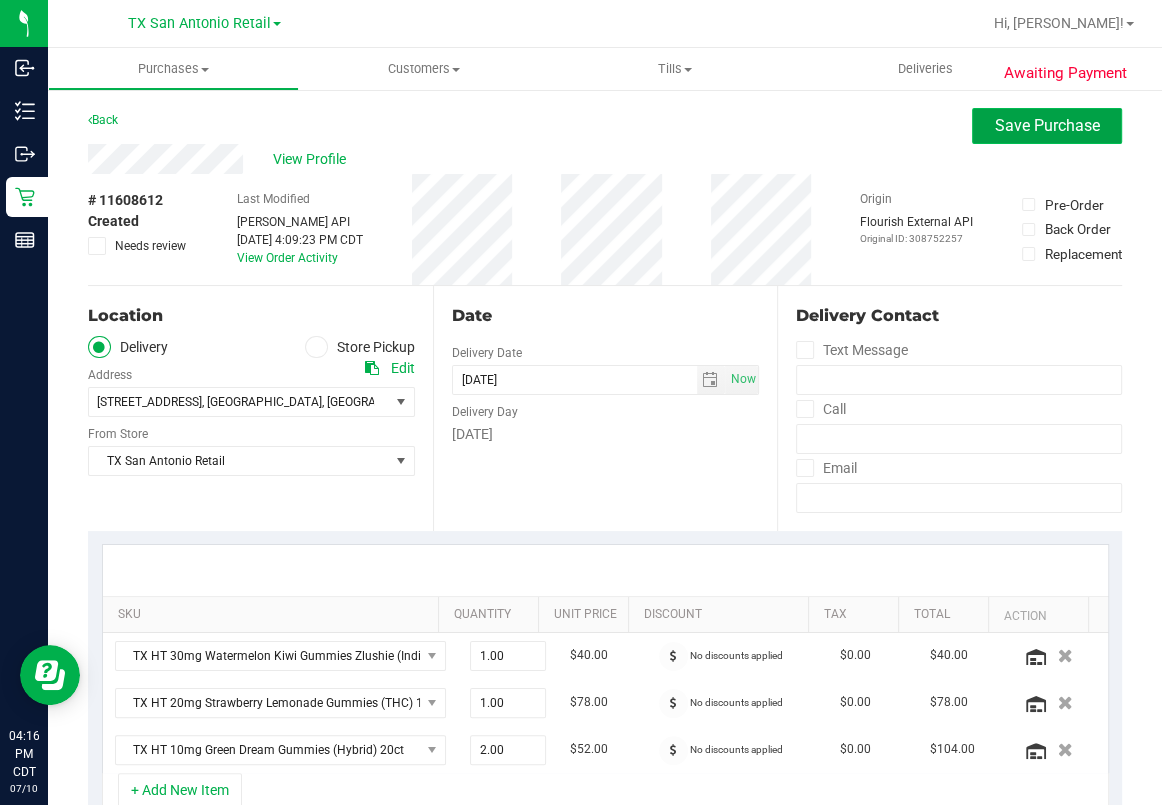 click on "Save Purchase" at bounding box center [1047, 126] 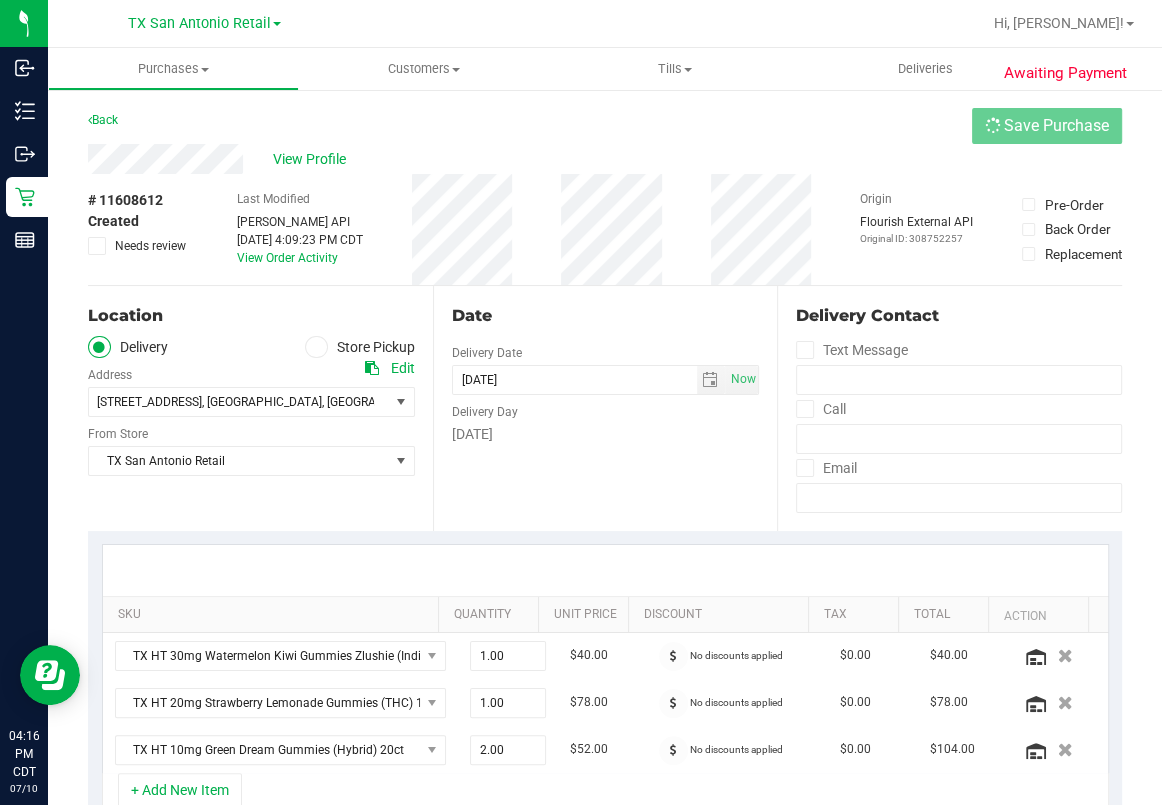 click on "Back
Save Purchase" at bounding box center [605, 126] 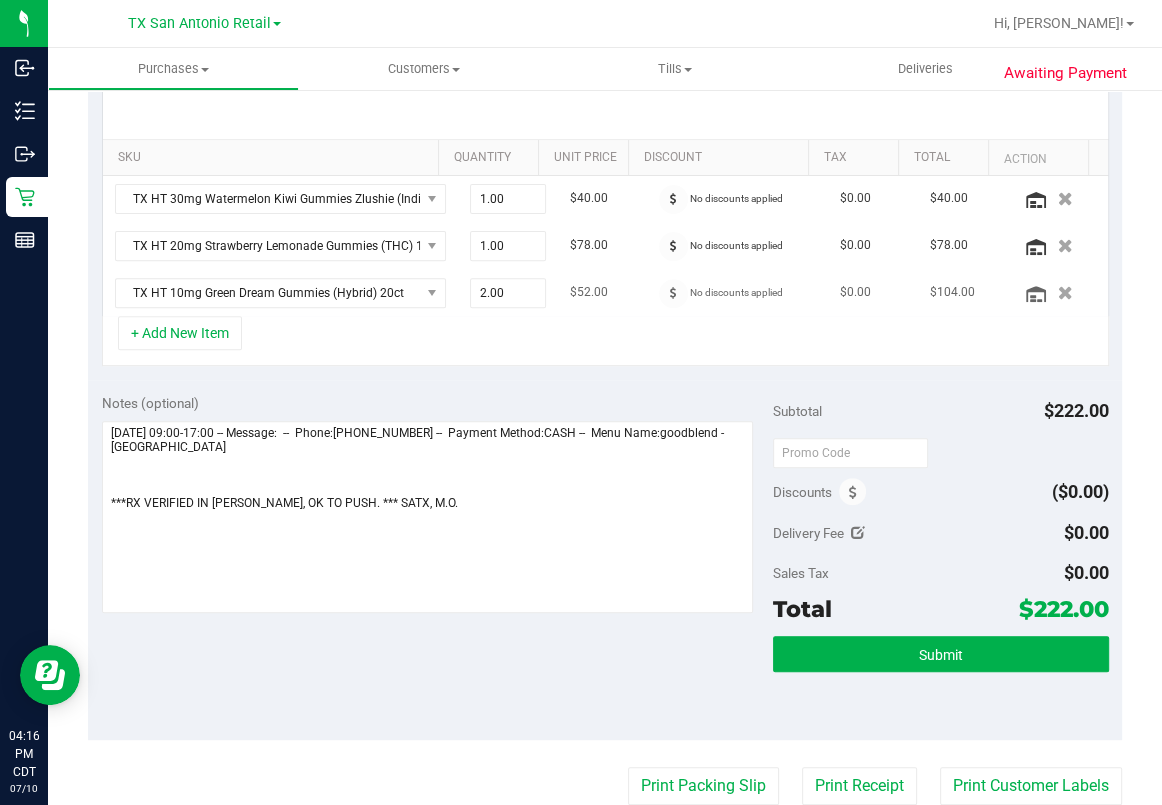 scroll, scrollTop: 533, scrollLeft: 0, axis: vertical 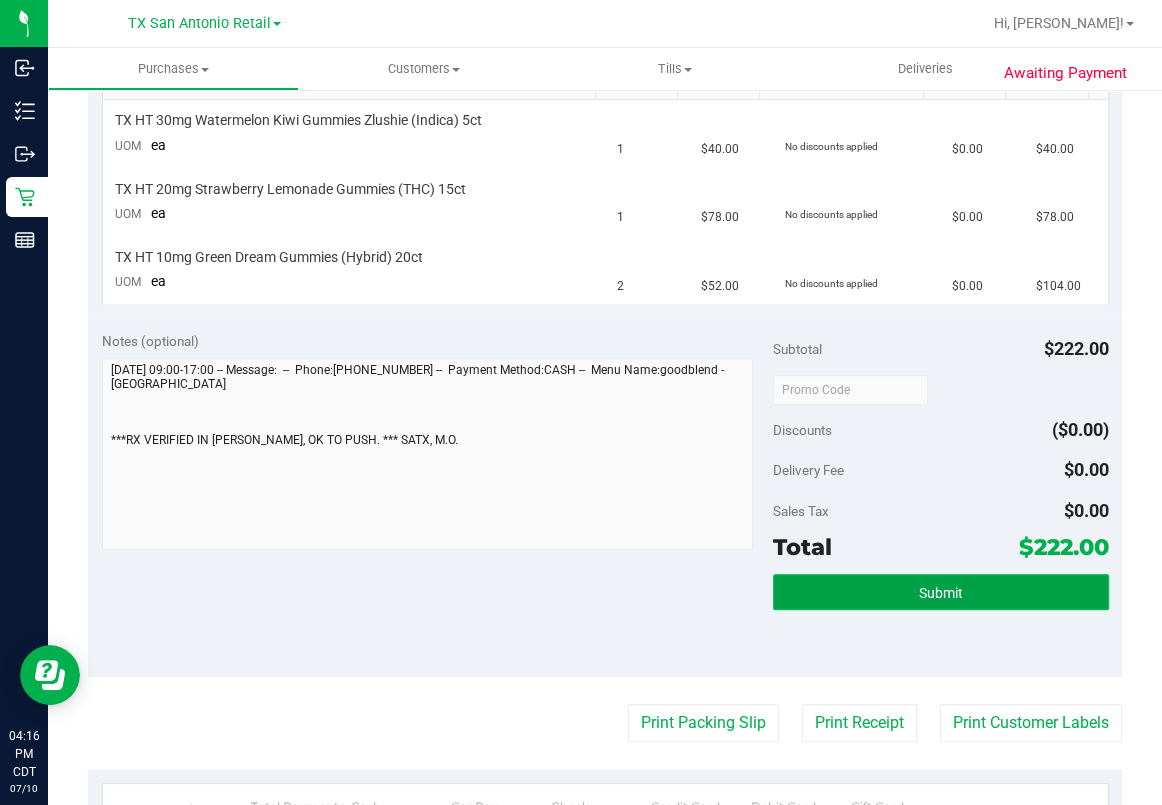 click on "Submit" at bounding box center (941, 592) 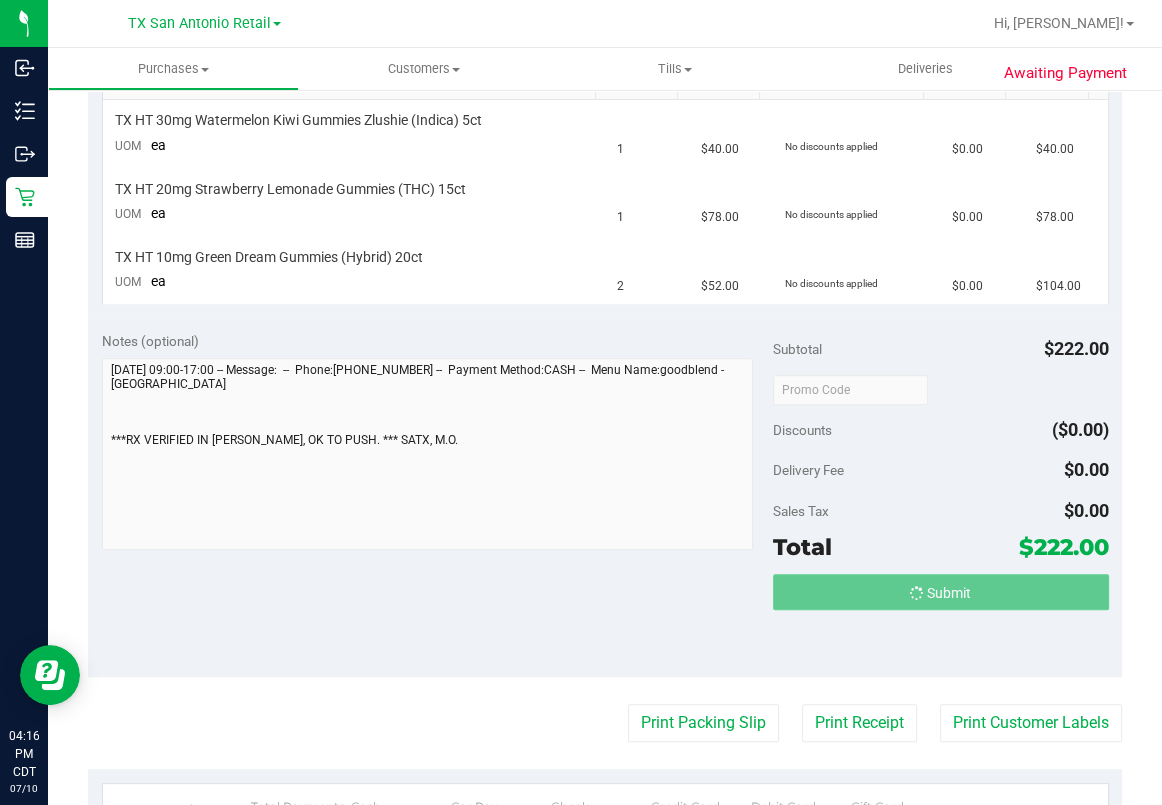 scroll, scrollTop: 0, scrollLeft: 0, axis: both 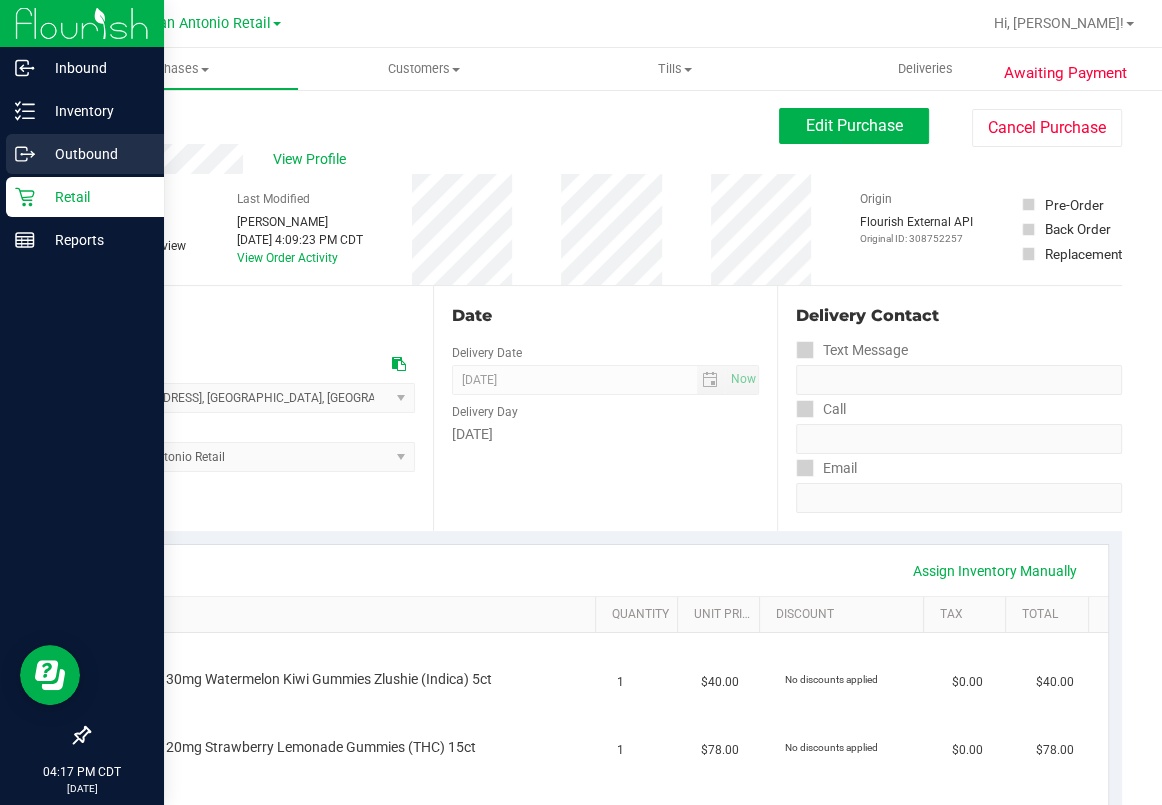 drag, startPoint x: 589, startPoint y: 315, endPoint x: 8, endPoint y: 169, distance: 599.0634 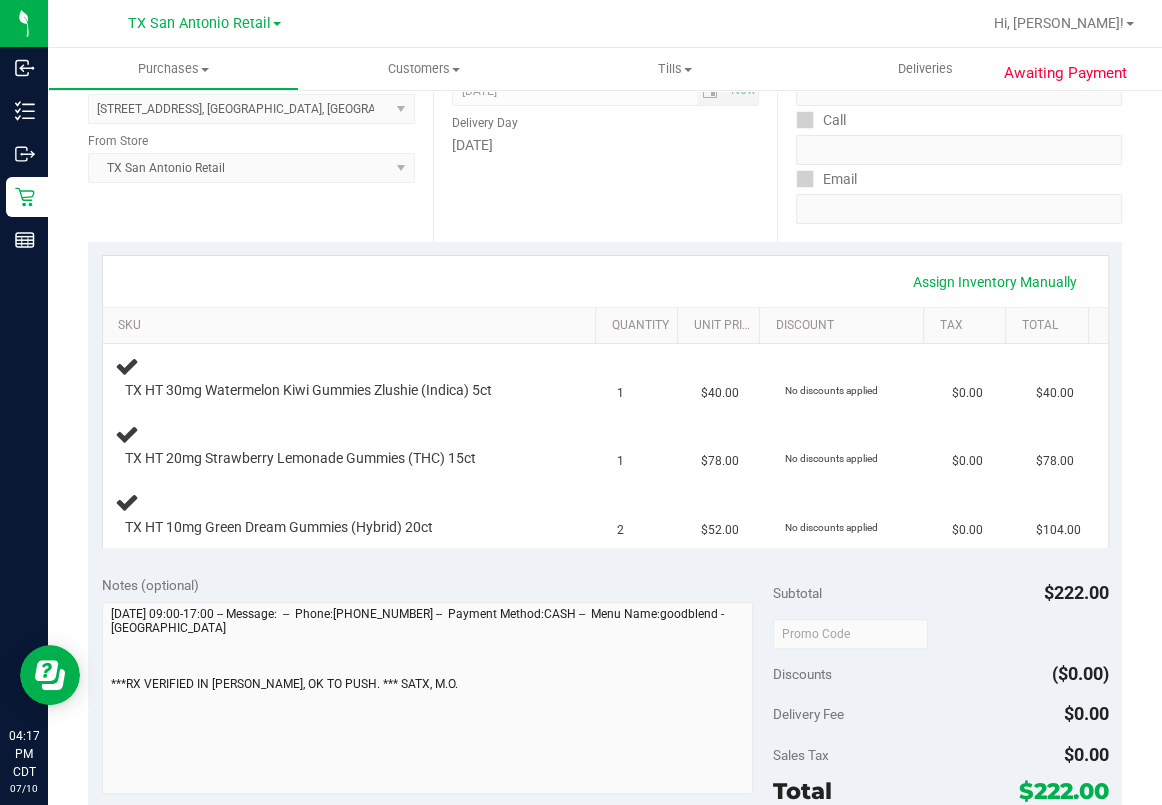 scroll, scrollTop: 666, scrollLeft: 0, axis: vertical 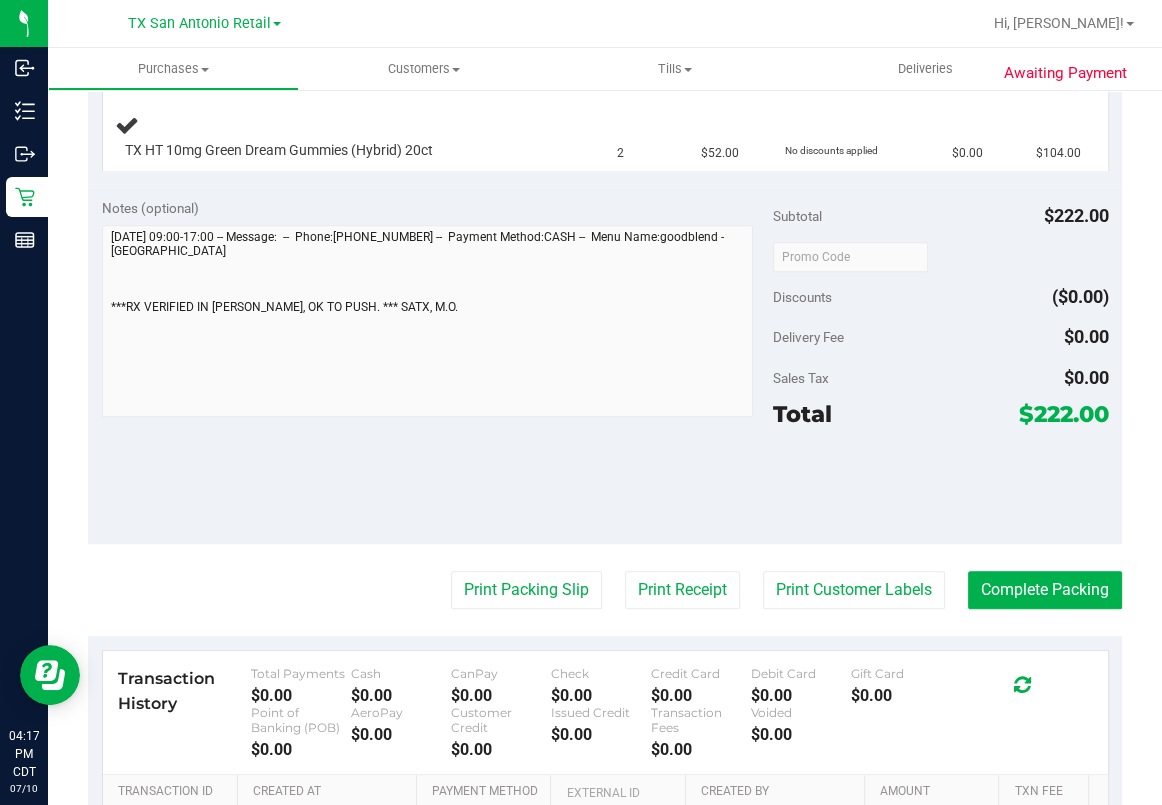 click on "$222.00" at bounding box center [1064, 414] 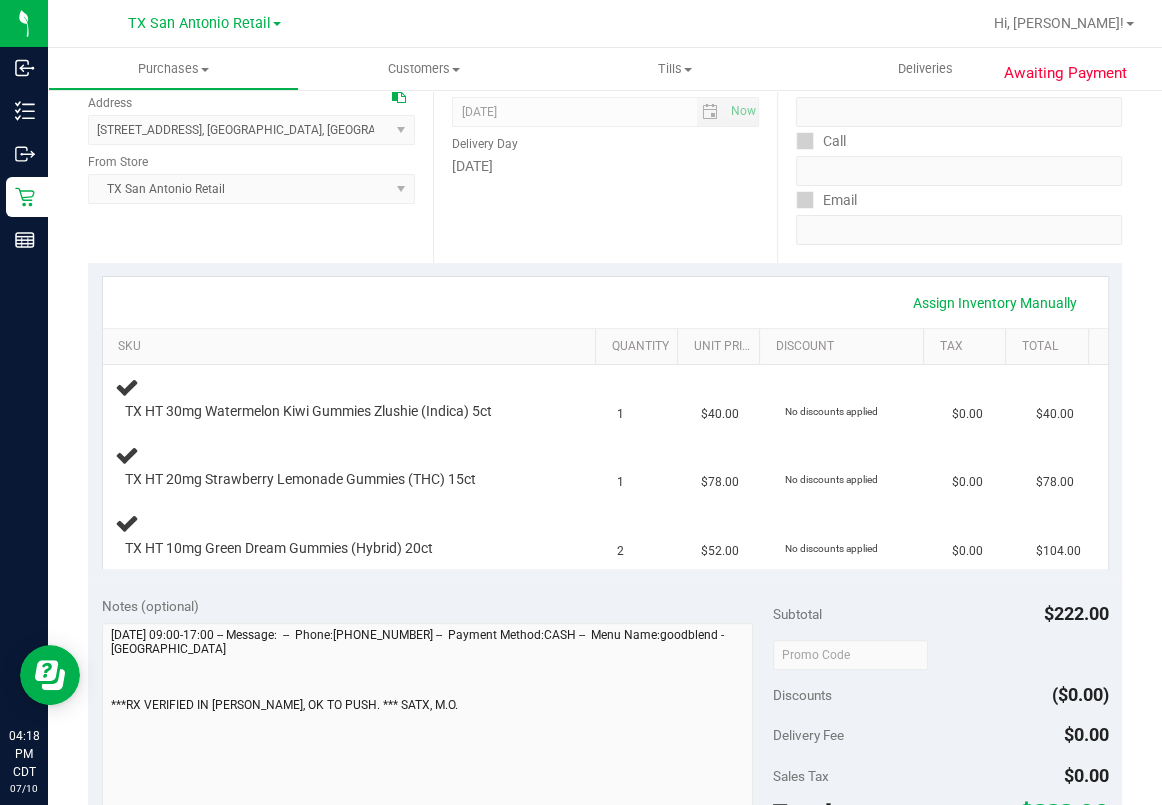 scroll, scrollTop: 0, scrollLeft: 0, axis: both 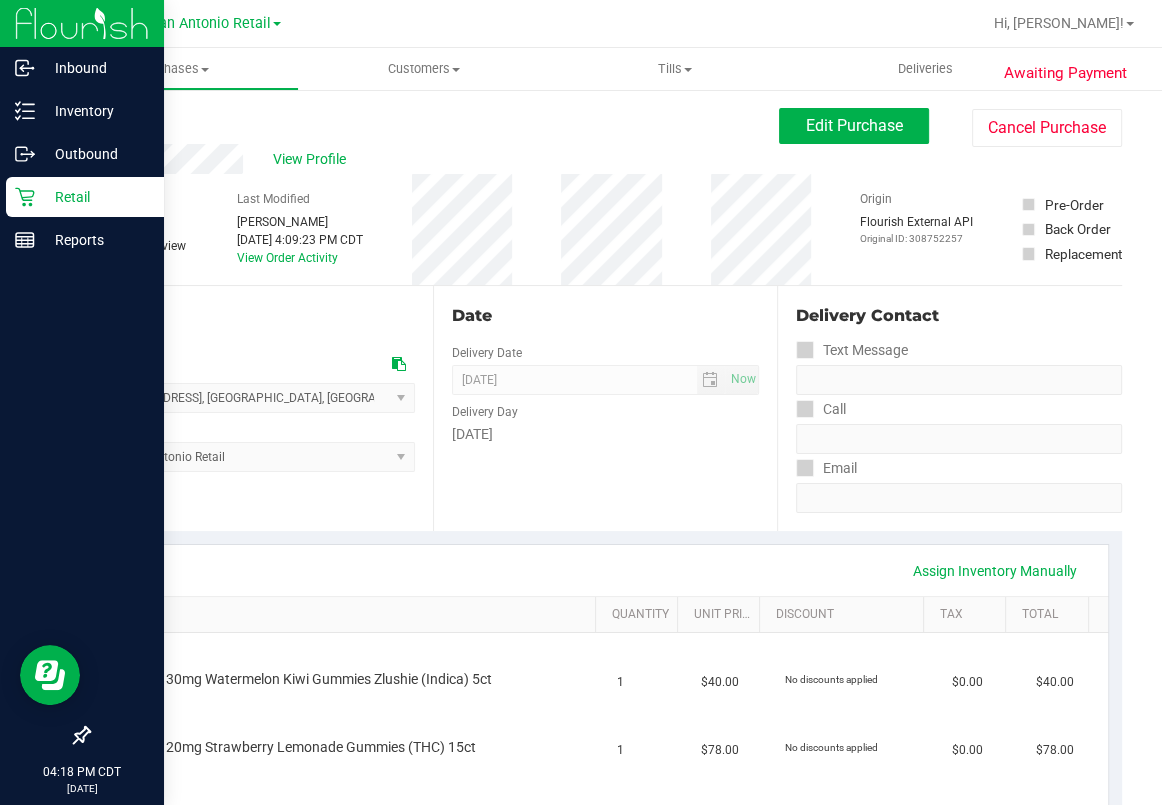 click on "Retail" at bounding box center [95, 197] 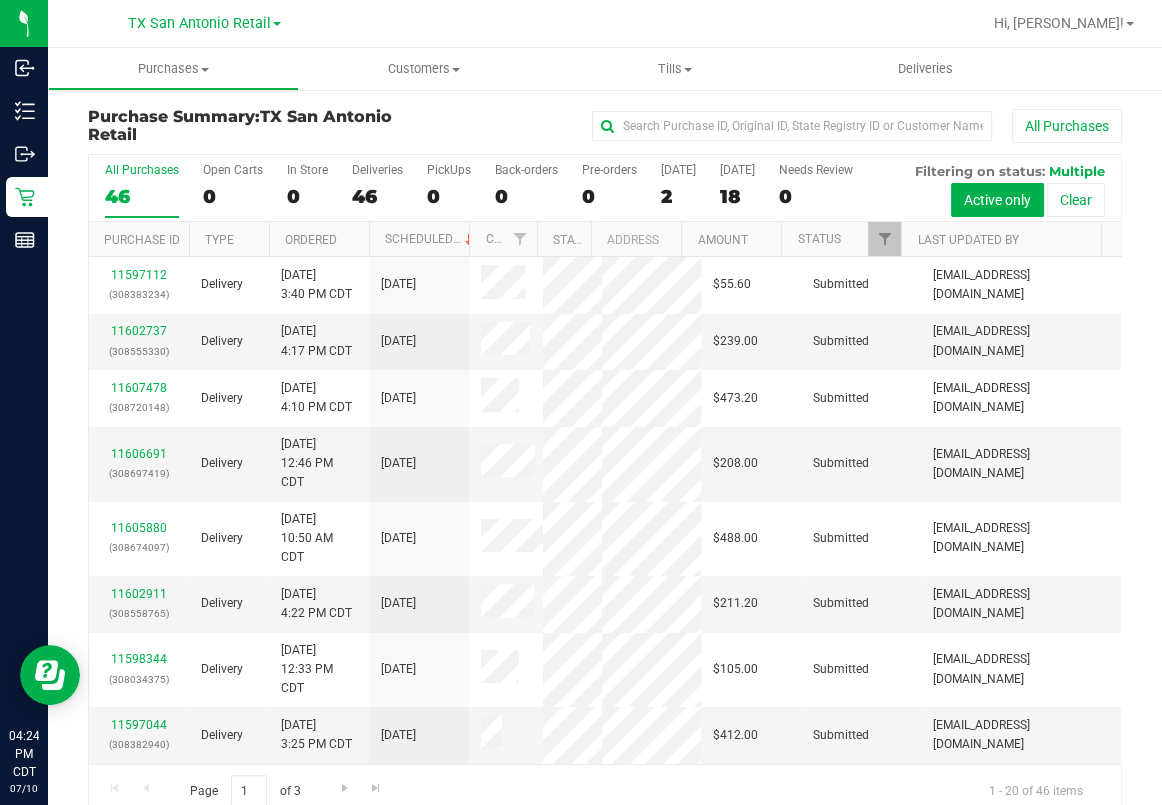 click on "All Purchases
46
Open Carts
0
In Store
0
Deliveries
46
PickUps
0
Back-orders
0
Pre-orders
0
Today
2
Tomorrow
18" at bounding box center [605, 188] 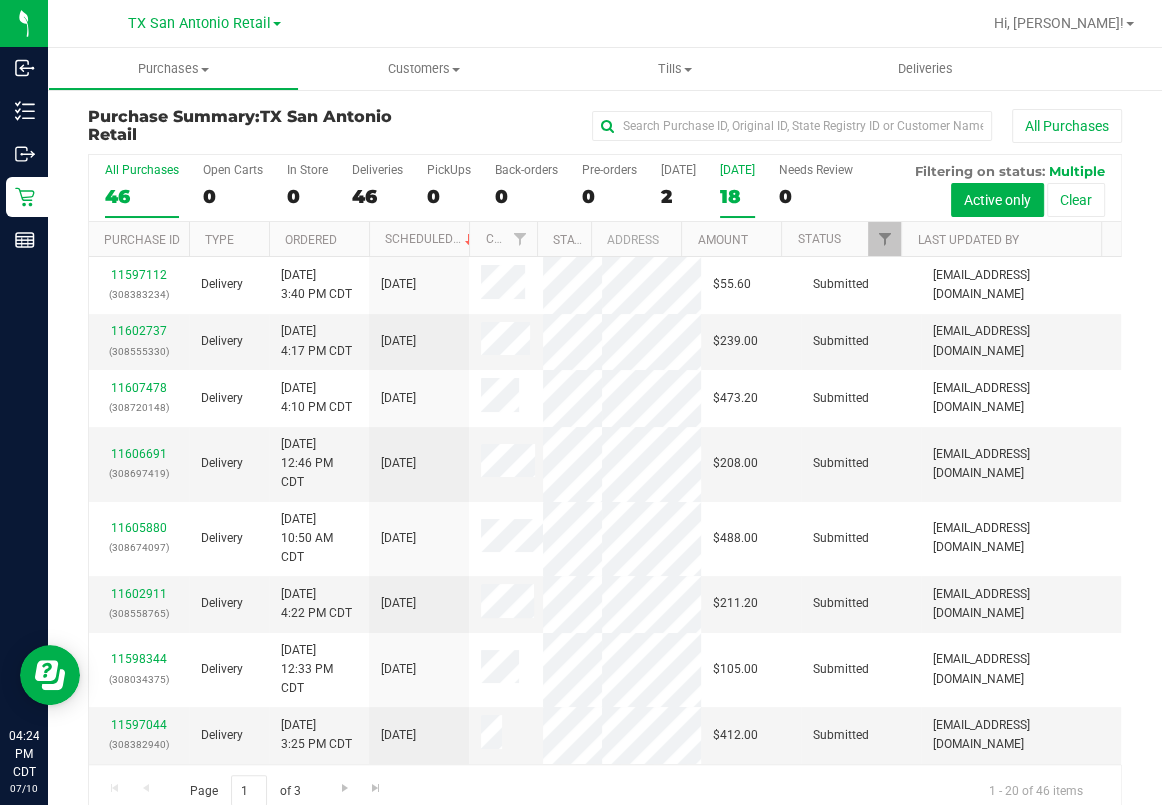 click on "18" at bounding box center [737, 196] 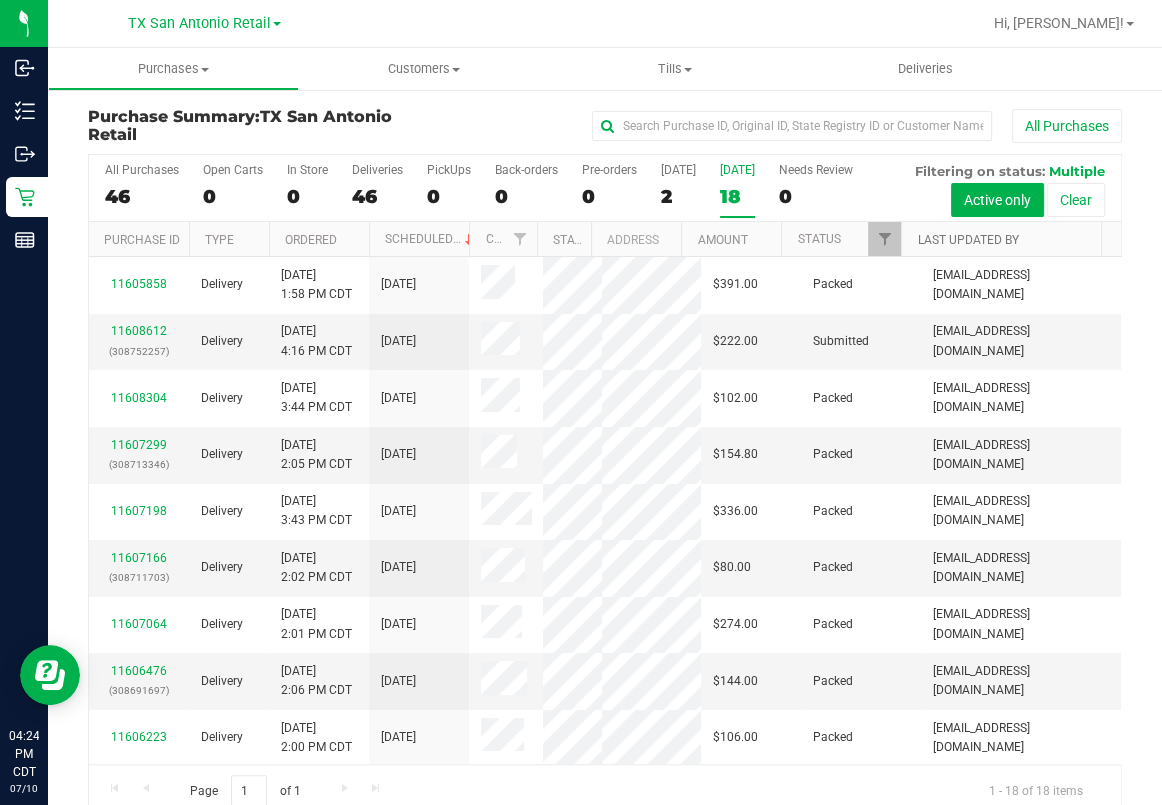 click on "Last Updated By" at bounding box center (967, 240) 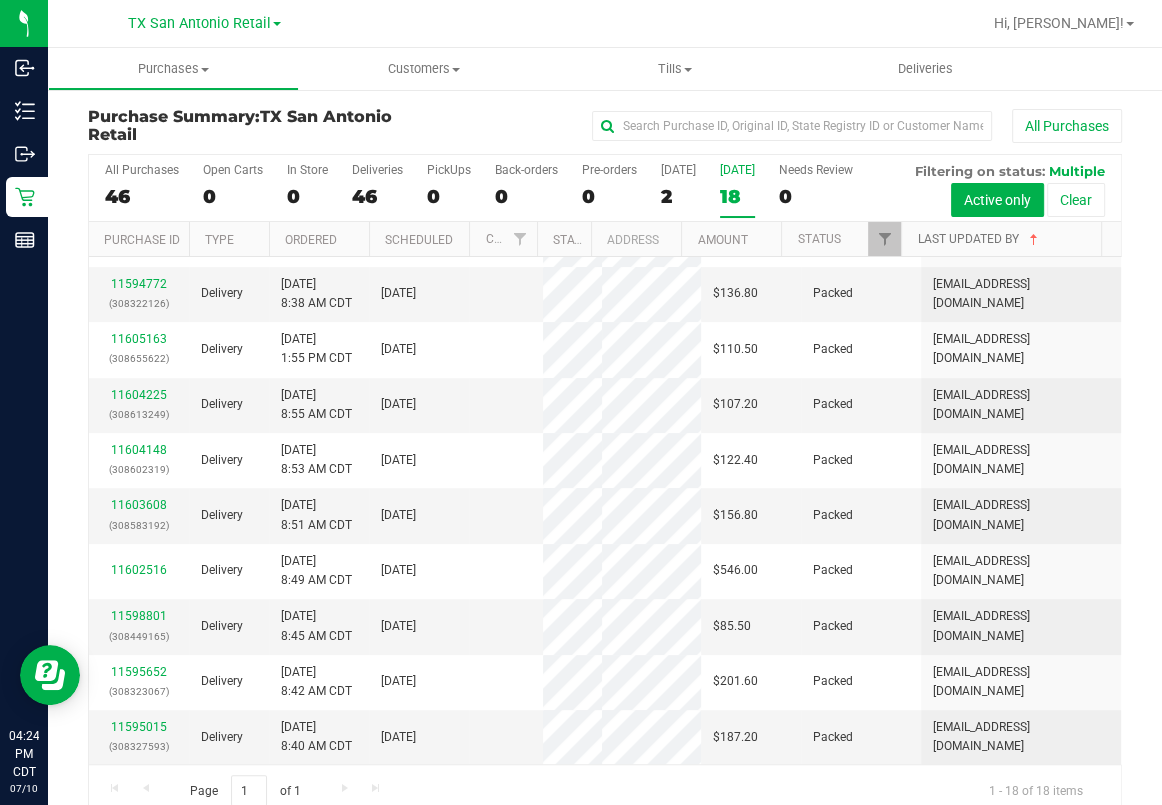 scroll, scrollTop: 0, scrollLeft: 0, axis: both 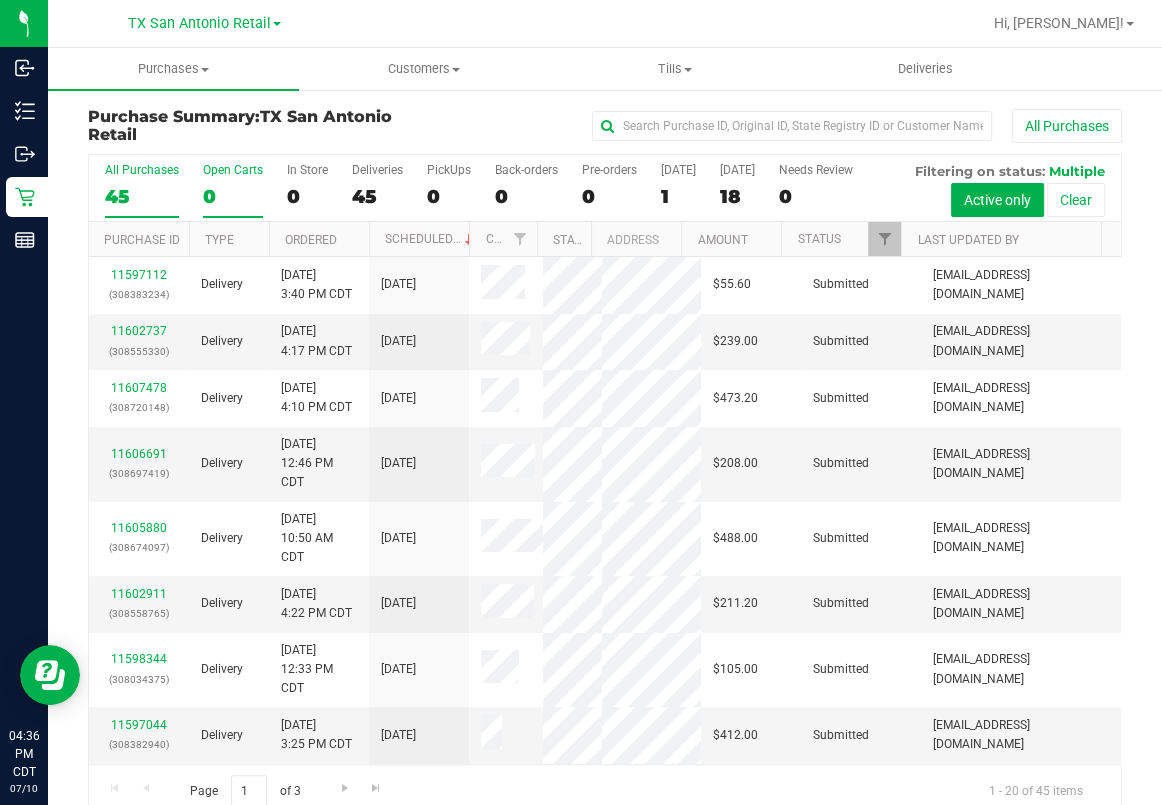 click on "Open Carts" at bounding box center (233, 170) 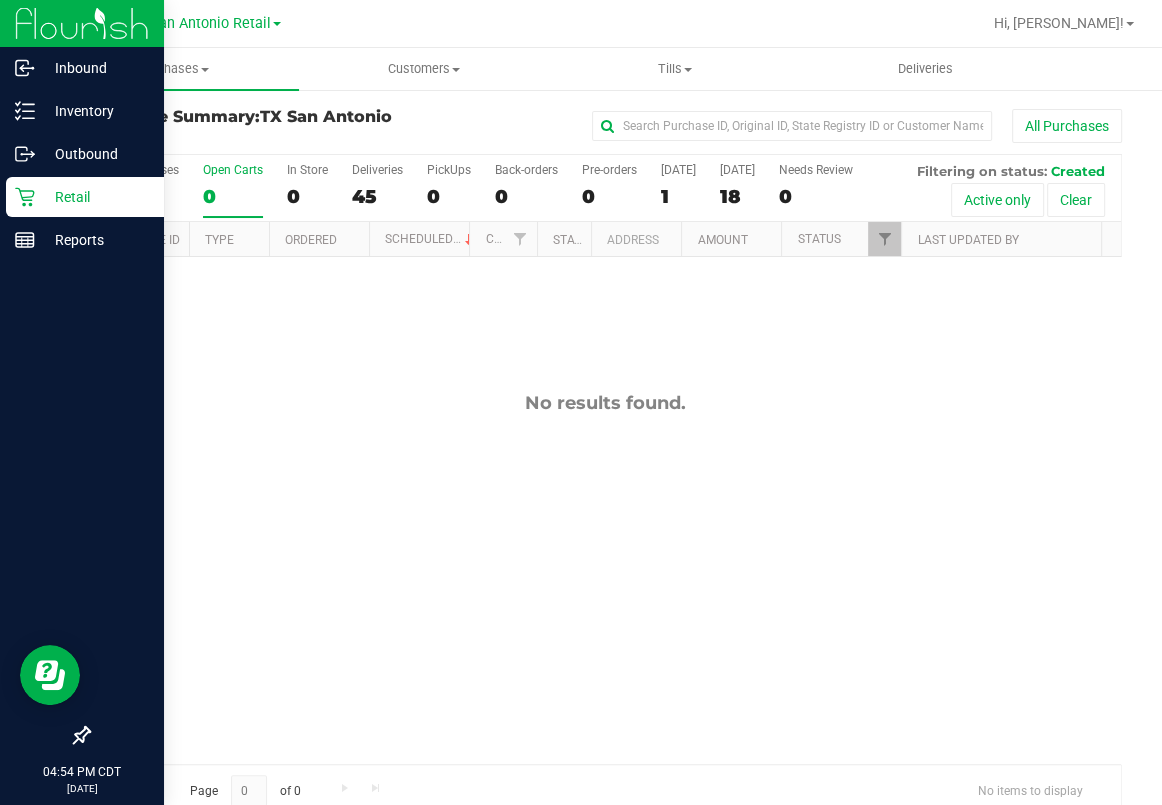 click 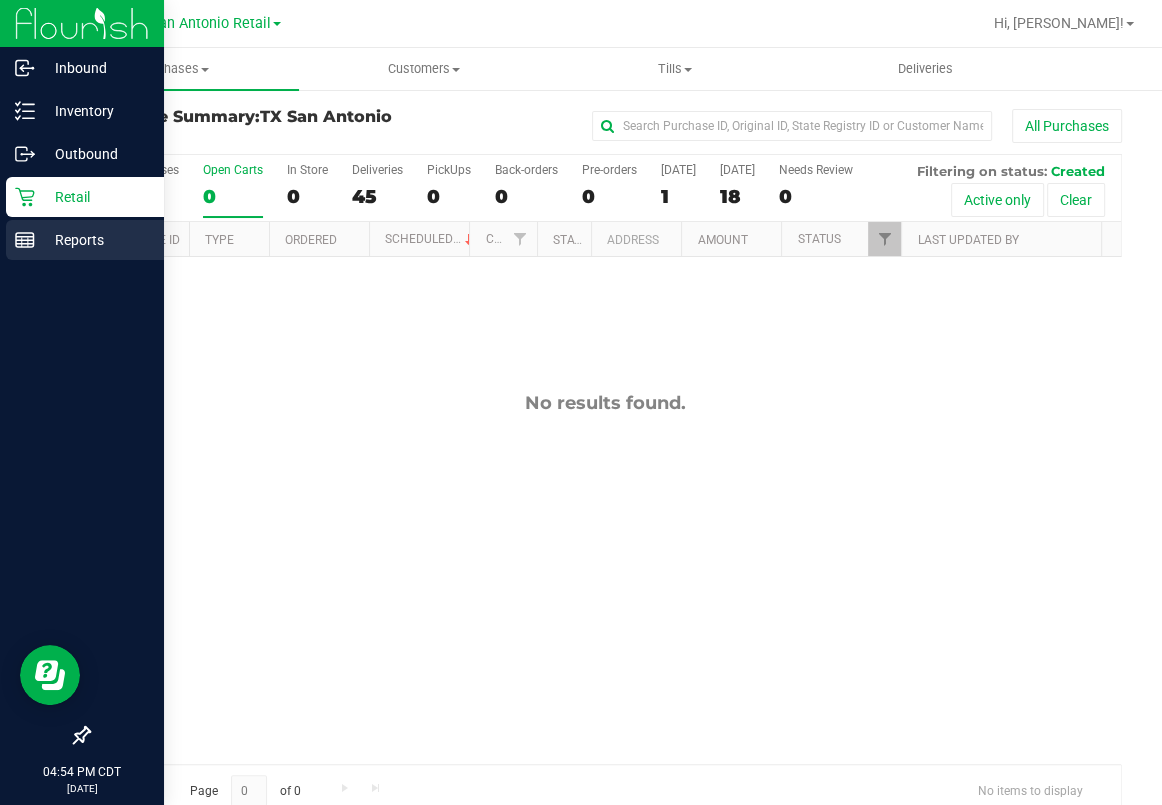 click on "Reports" at bounding box center [85, 240] 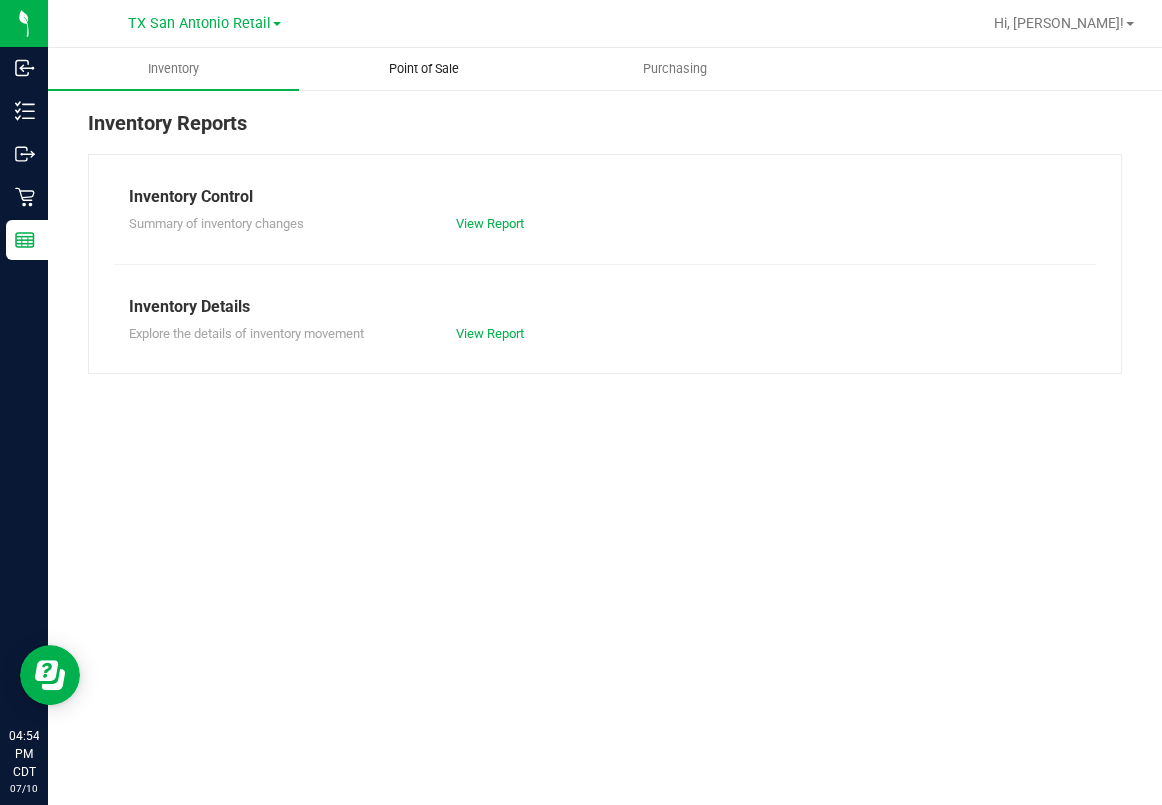 click on "Point of Sale" at bounding box center (424, 69) 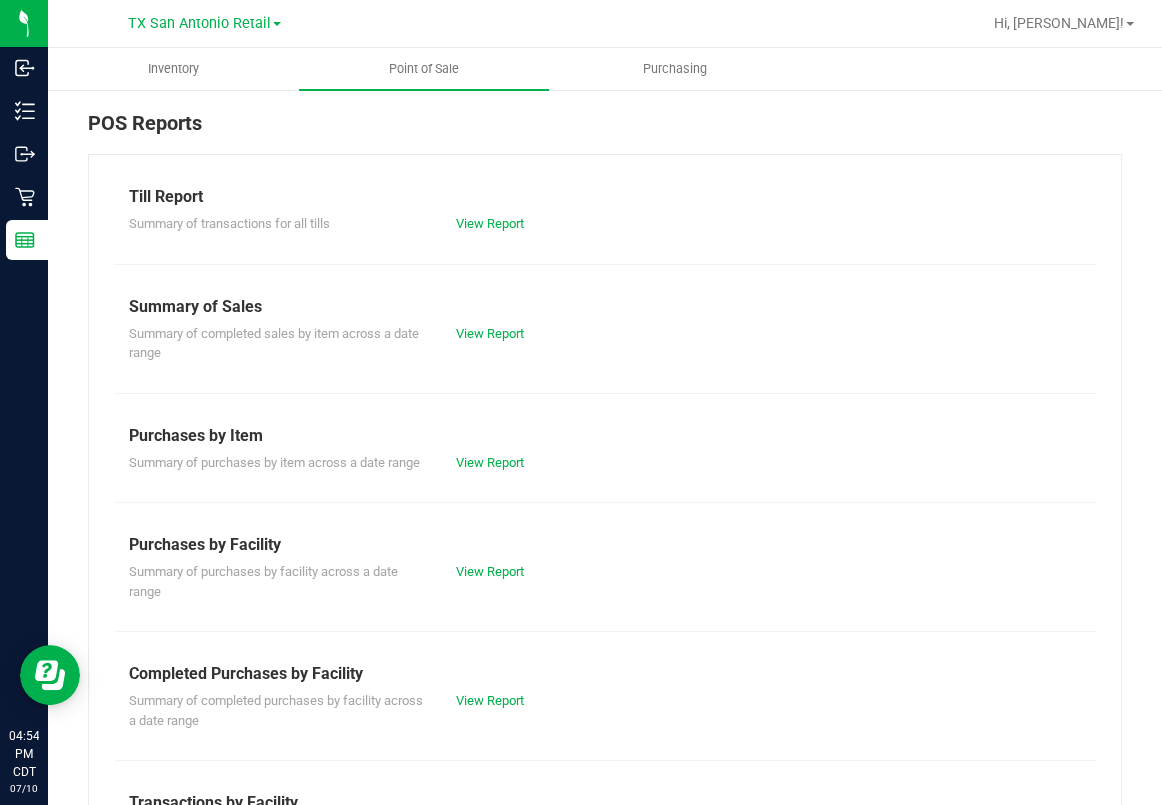 click on "Summary of completed purchases by facility across a date range
View Report" at bounding box center [605, 708] 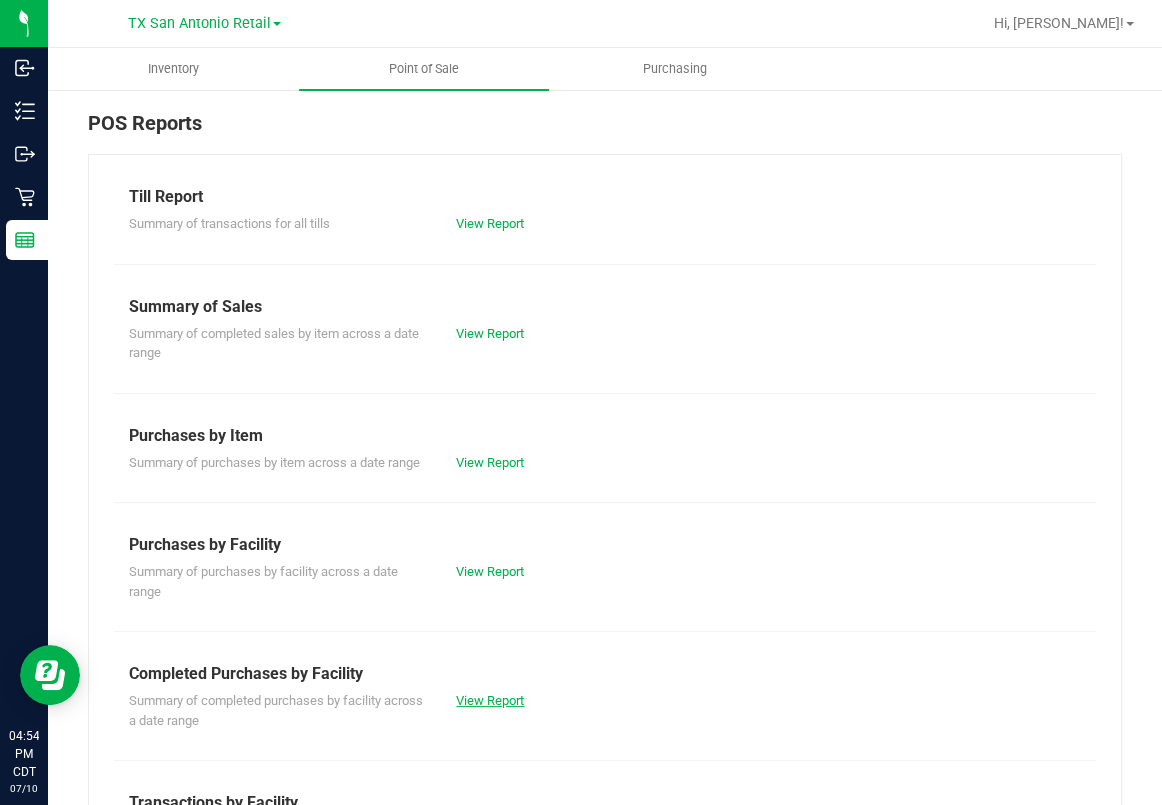 click on "View Report" at bounding box center (490, 700) 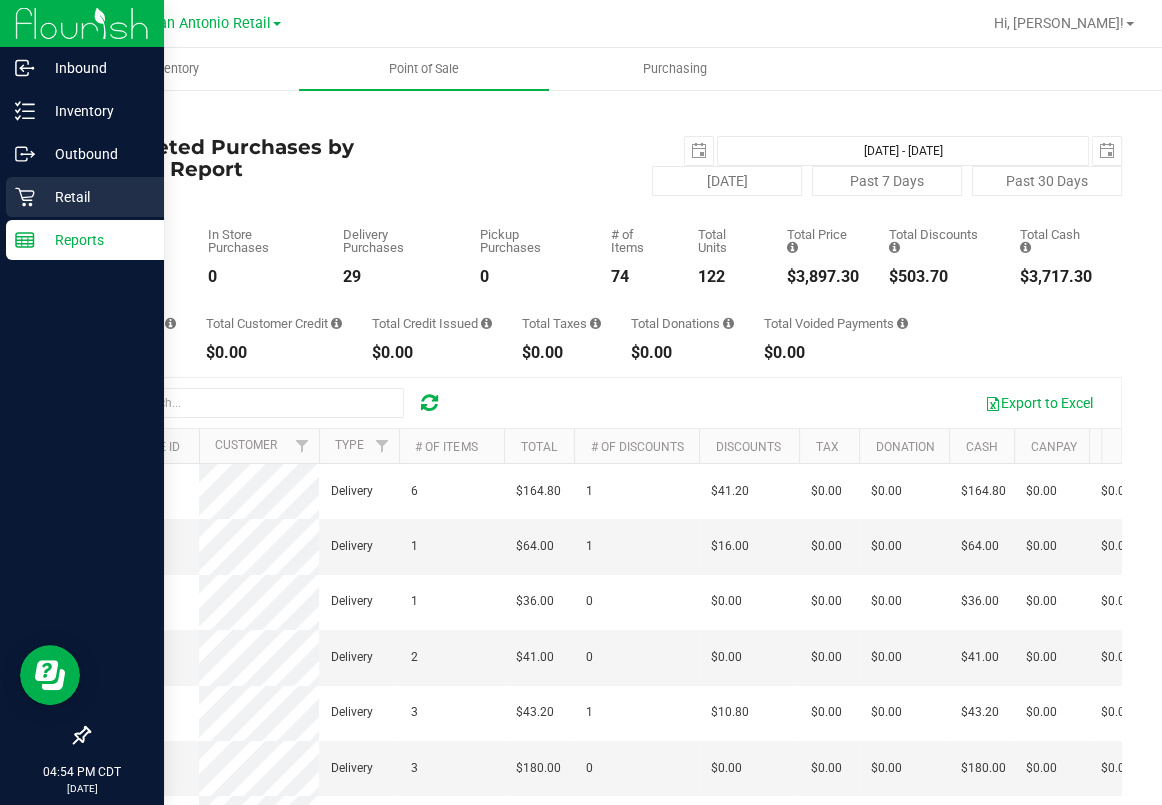 click 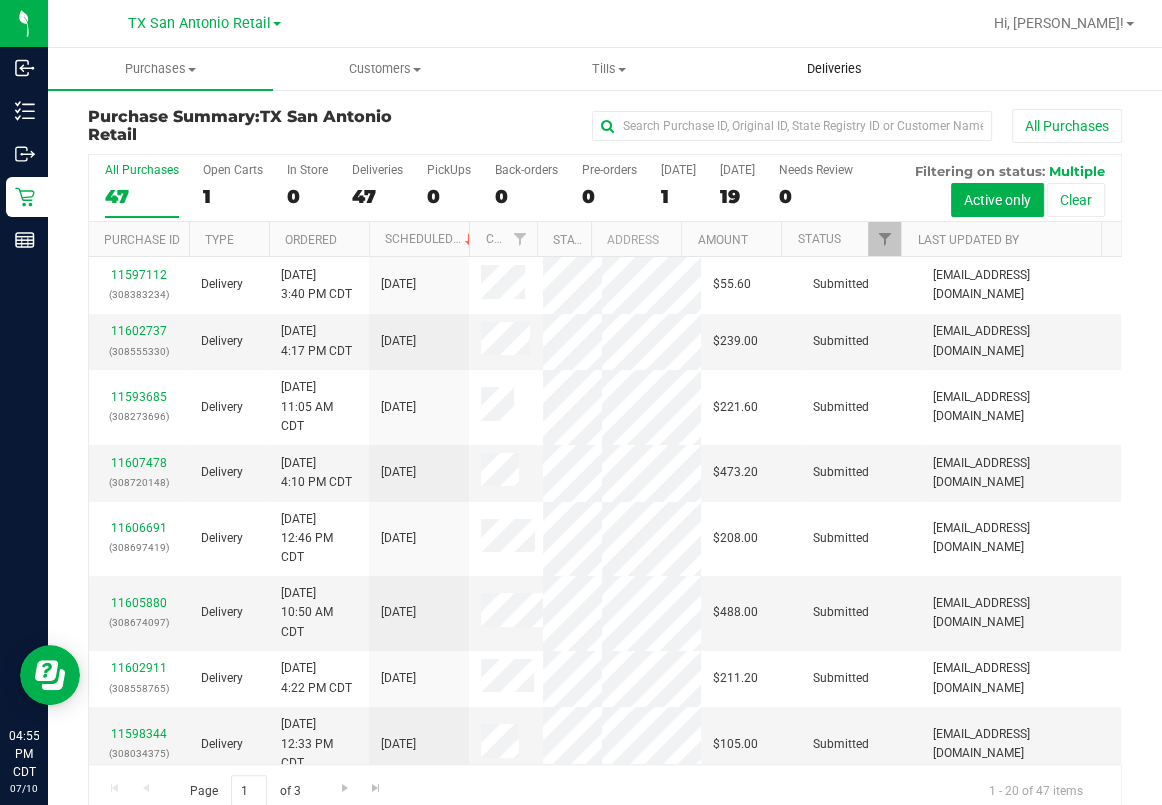 click on "Deliveries" at bounding box center [834, 69] 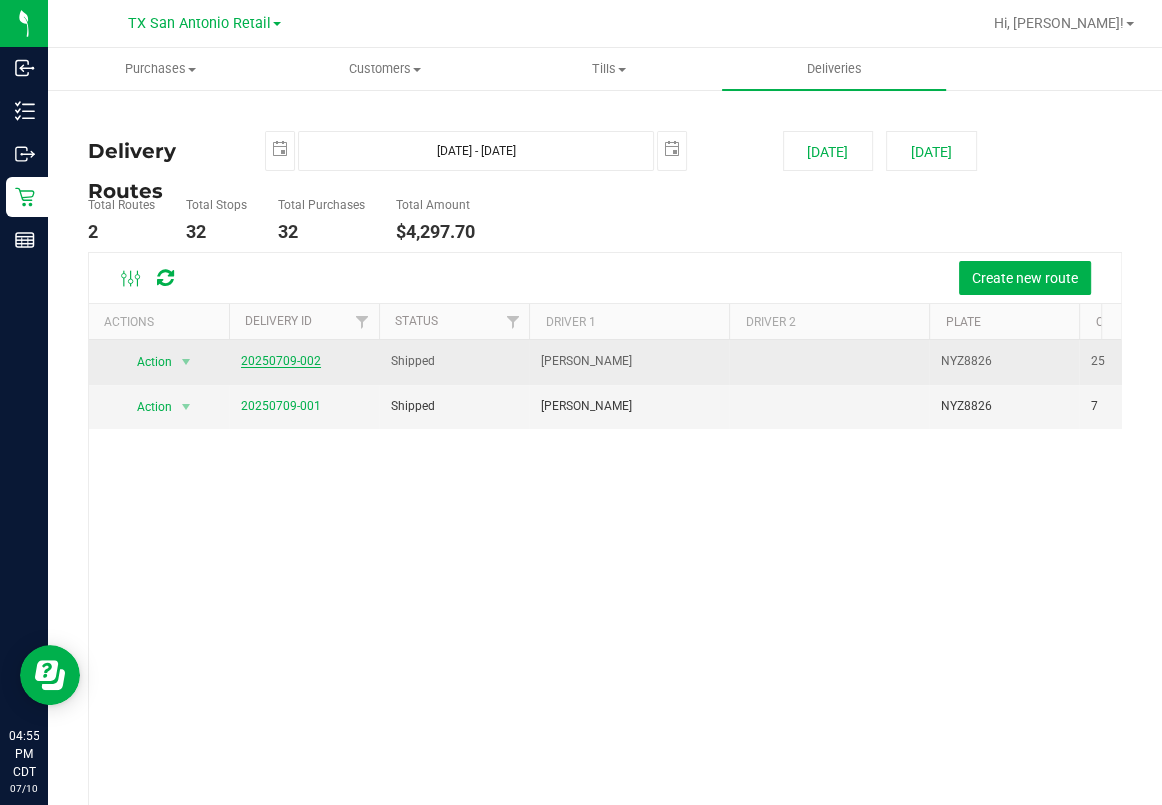 click on "20250709-002" at bounding box center (281, 361) 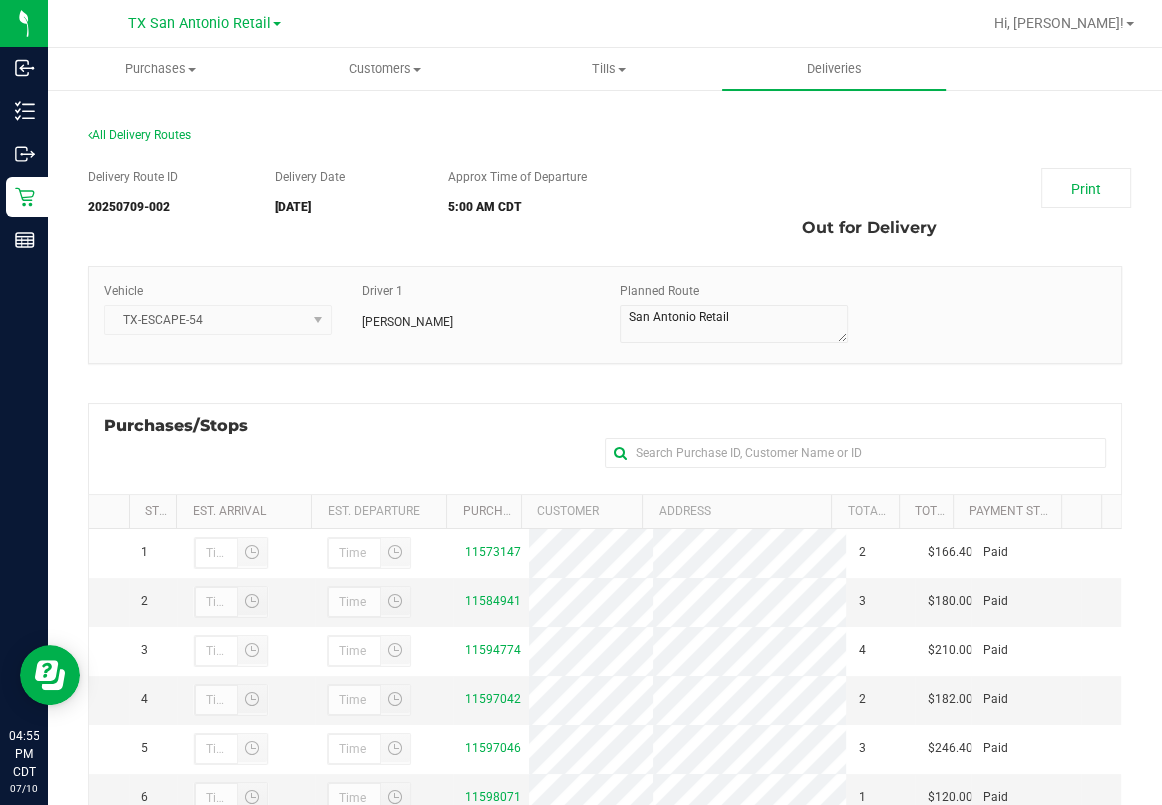scroll, scrollTop: 188, scrollLeft: 0, axis: vertical 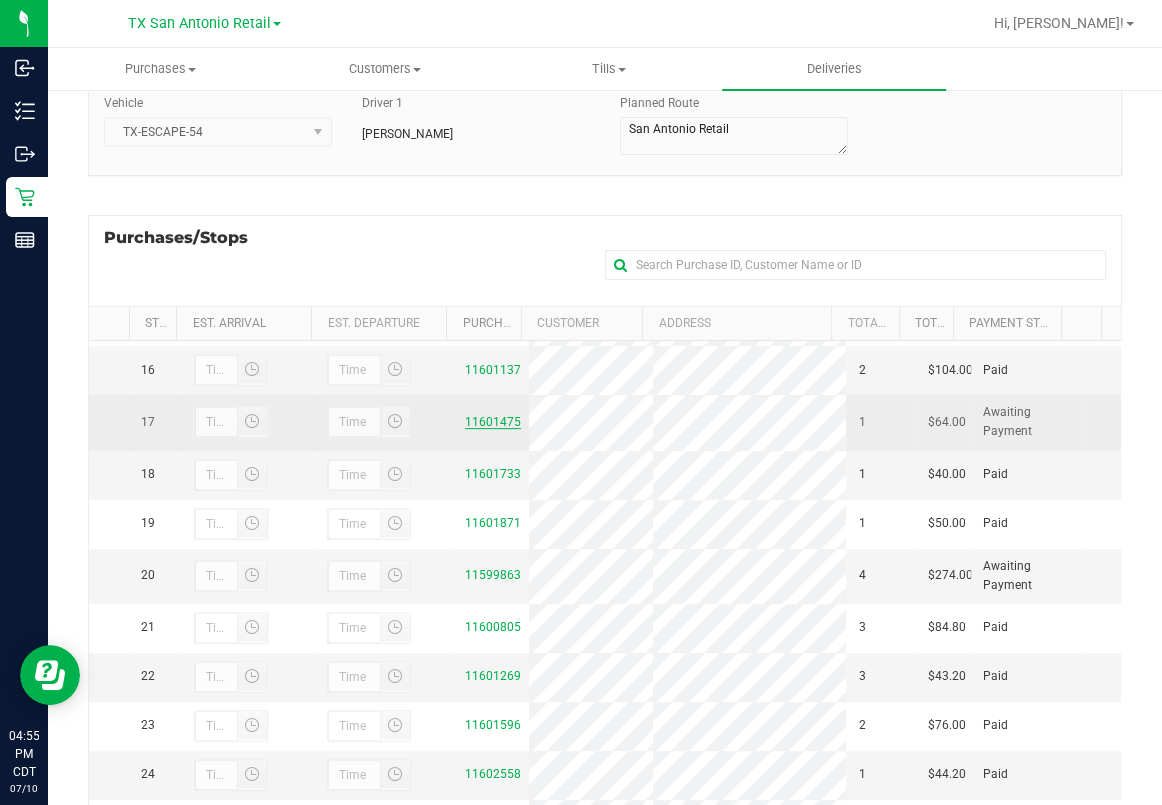 click on "11601475" at bounding box center [493, 422] 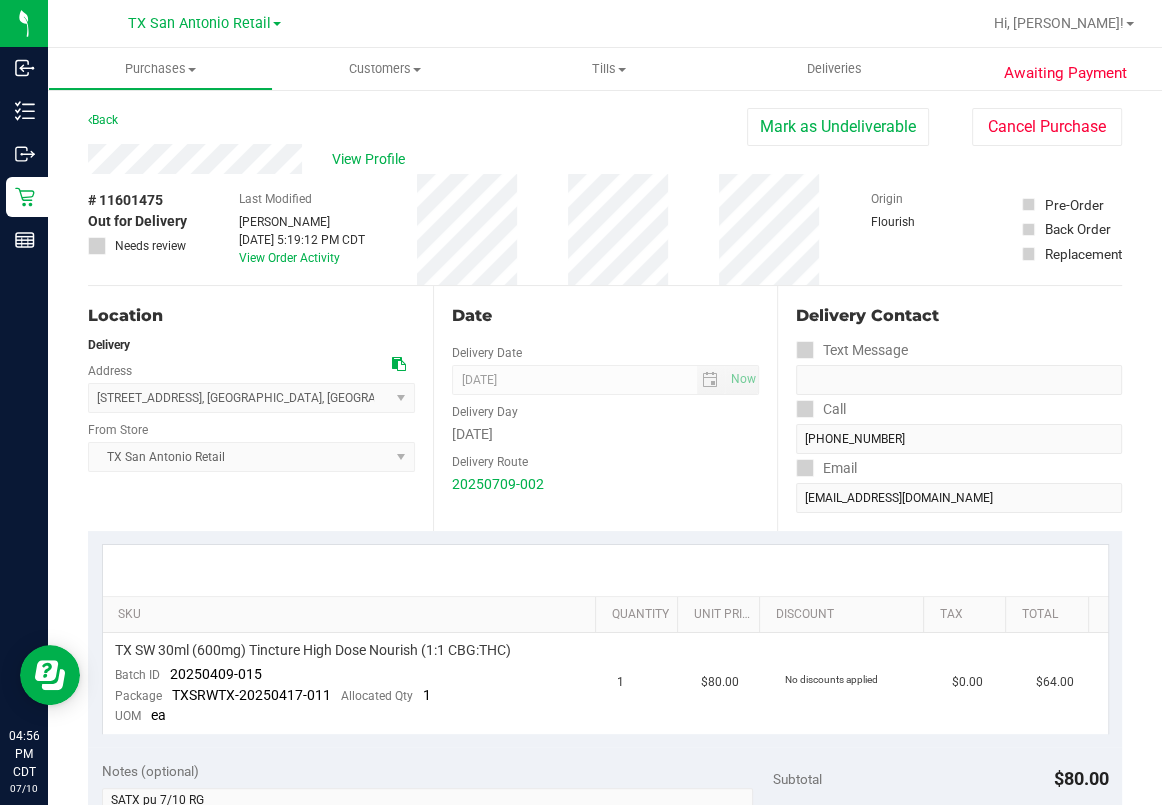 scroll, scrollTop: 0, scrollLeft: 0, axis: both 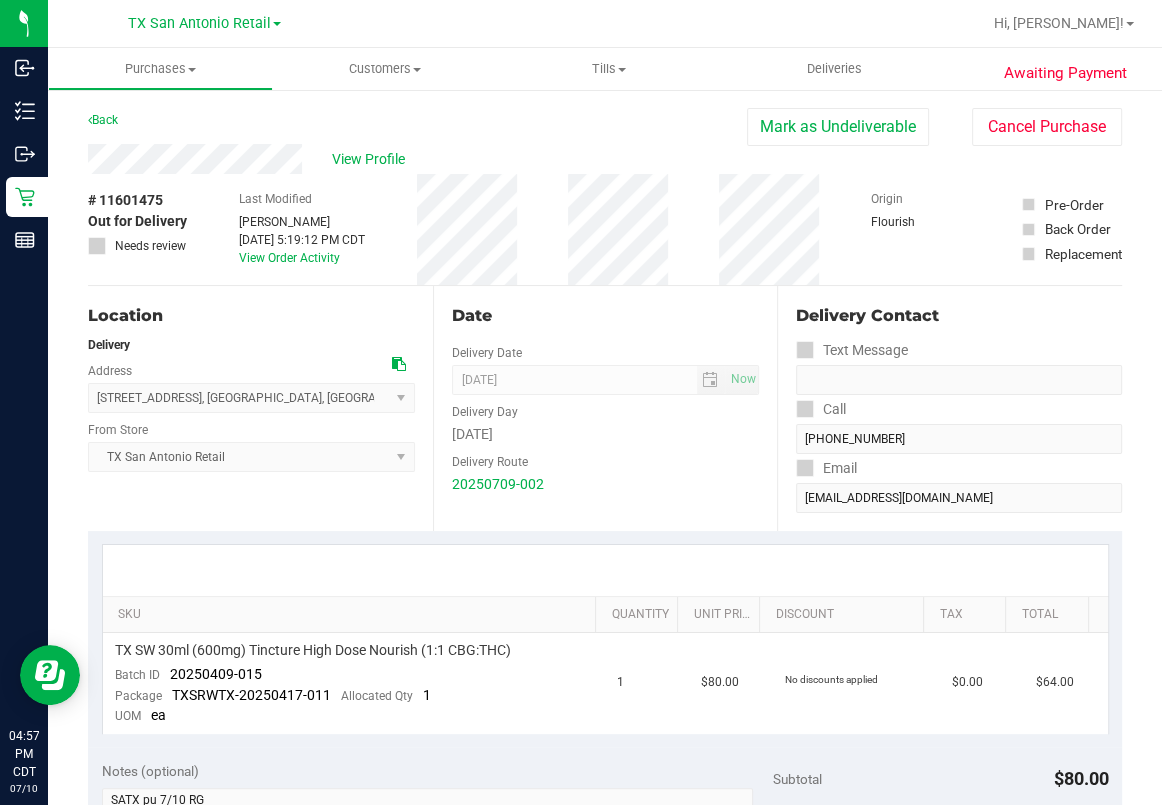 click on "Date" at bounding box center (606, 316) 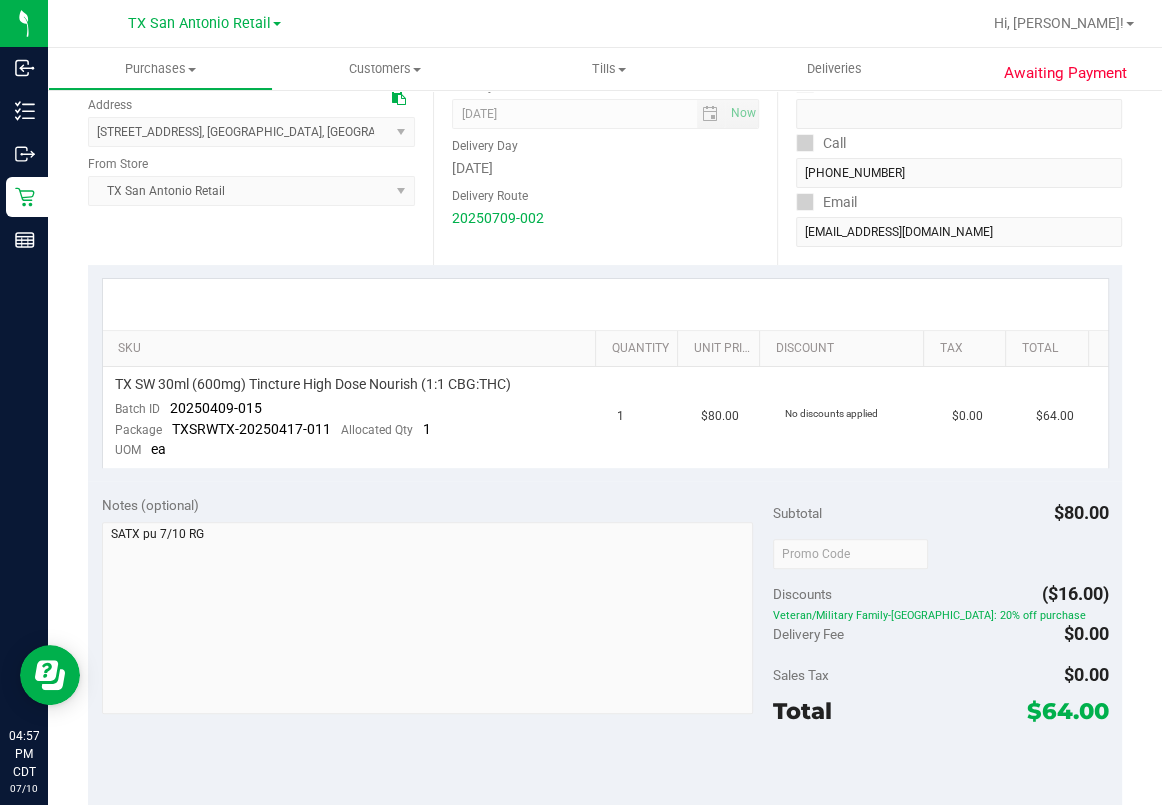 scroll, scrollTop: 0, scrollLeft: 0, axis: both 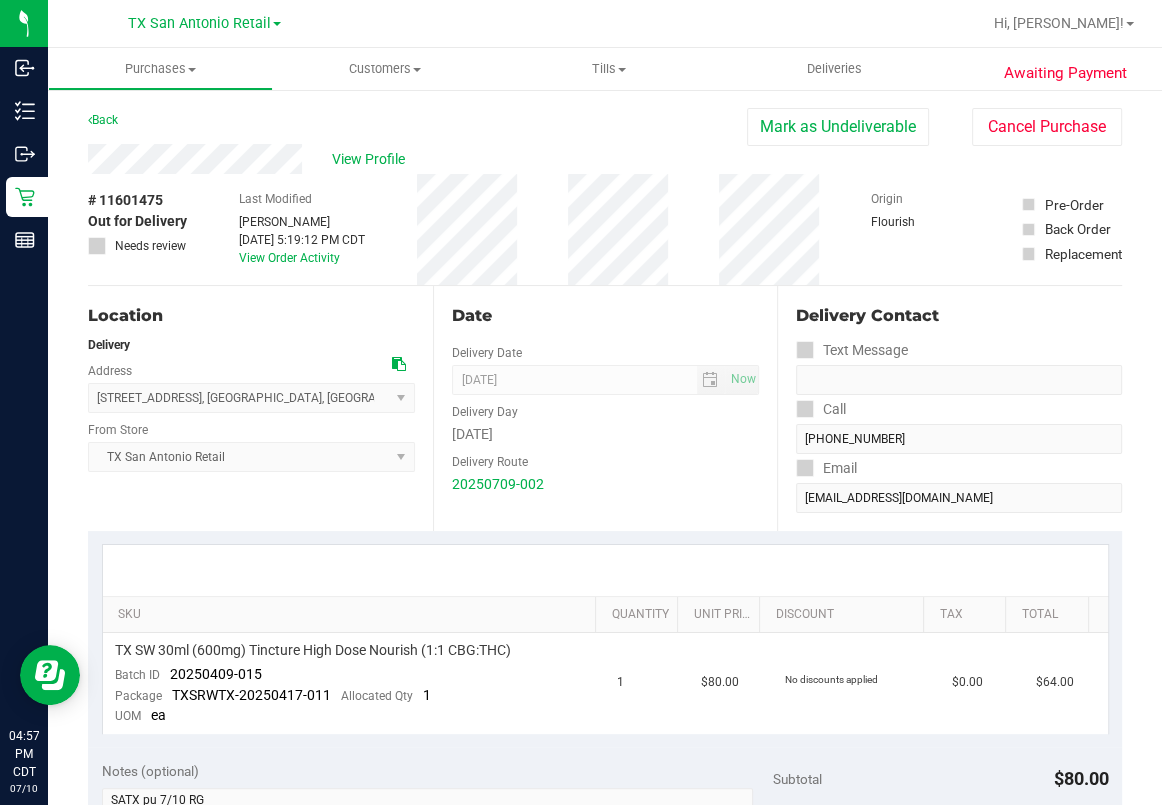 click on "[DATE]" at bounding box center [606, 434] 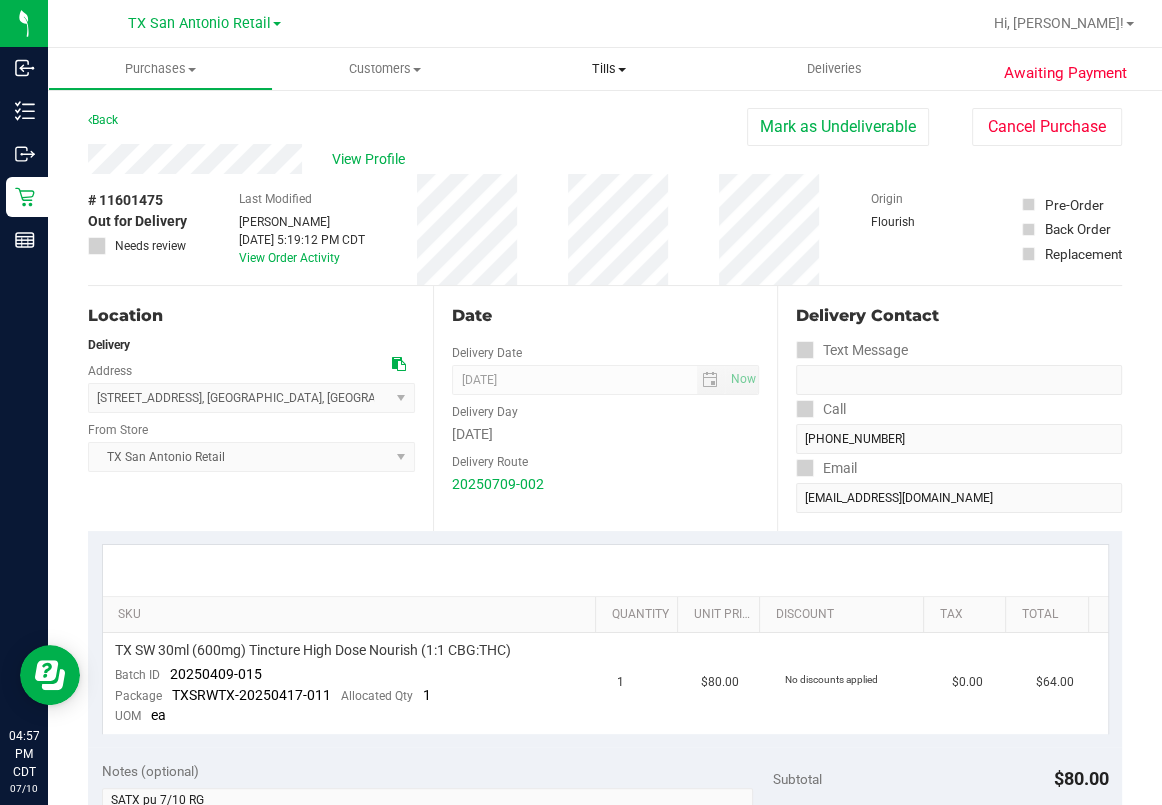 click on "Tills" at bounding box center (609, 69) 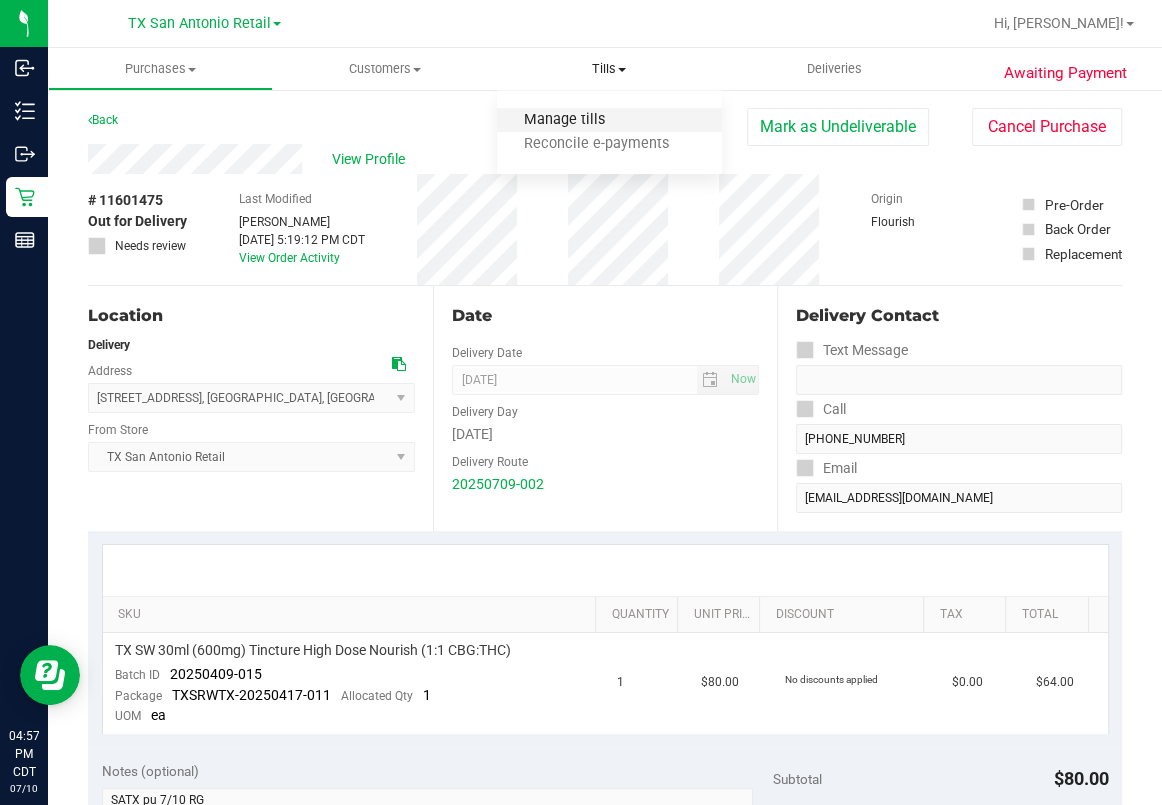 click on "Manage tills" at bounding box center [564, 120] 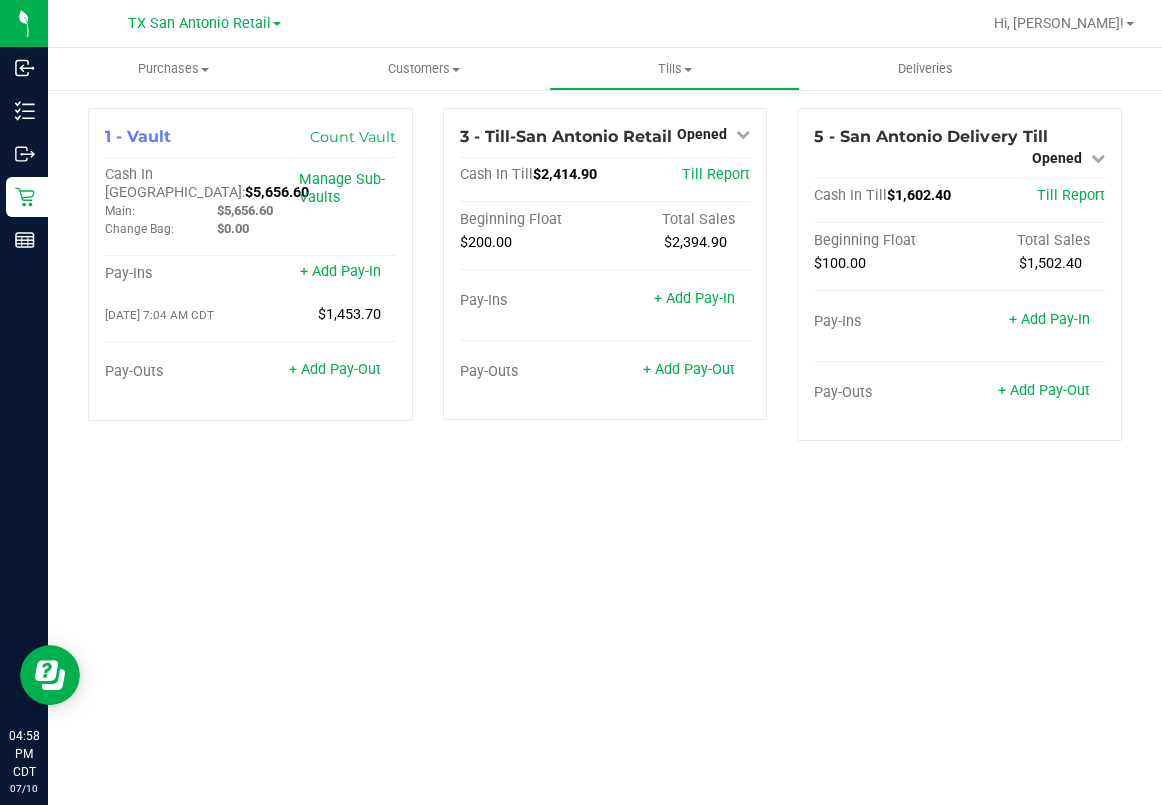 click on "Purchases
Summary of purchases
Fulfillment
All purchases
Customers
All customers
Add a new customer
All physicians" at bounding box center (605, 426) 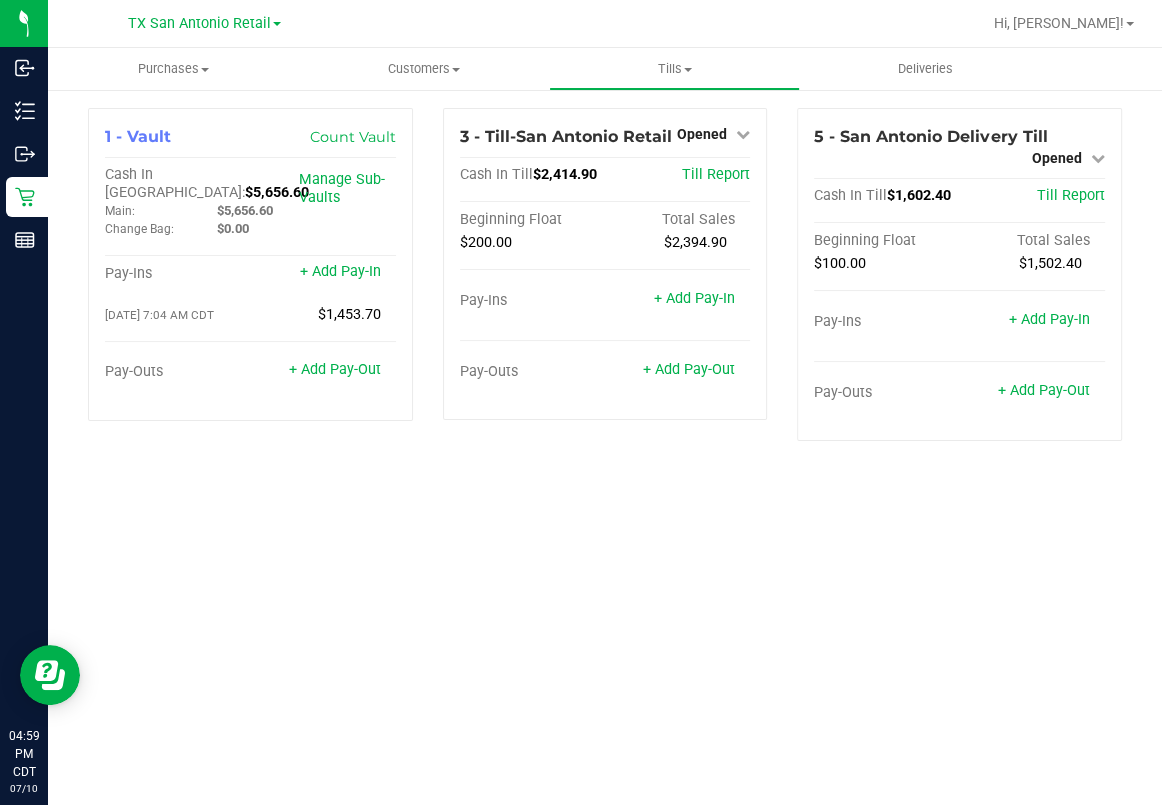 click on "Purchases
Summary of purchases
Fulfillment
All purchases
Customers
All customers
Add a new customer
All physicians" at bounding box center [605, 426] 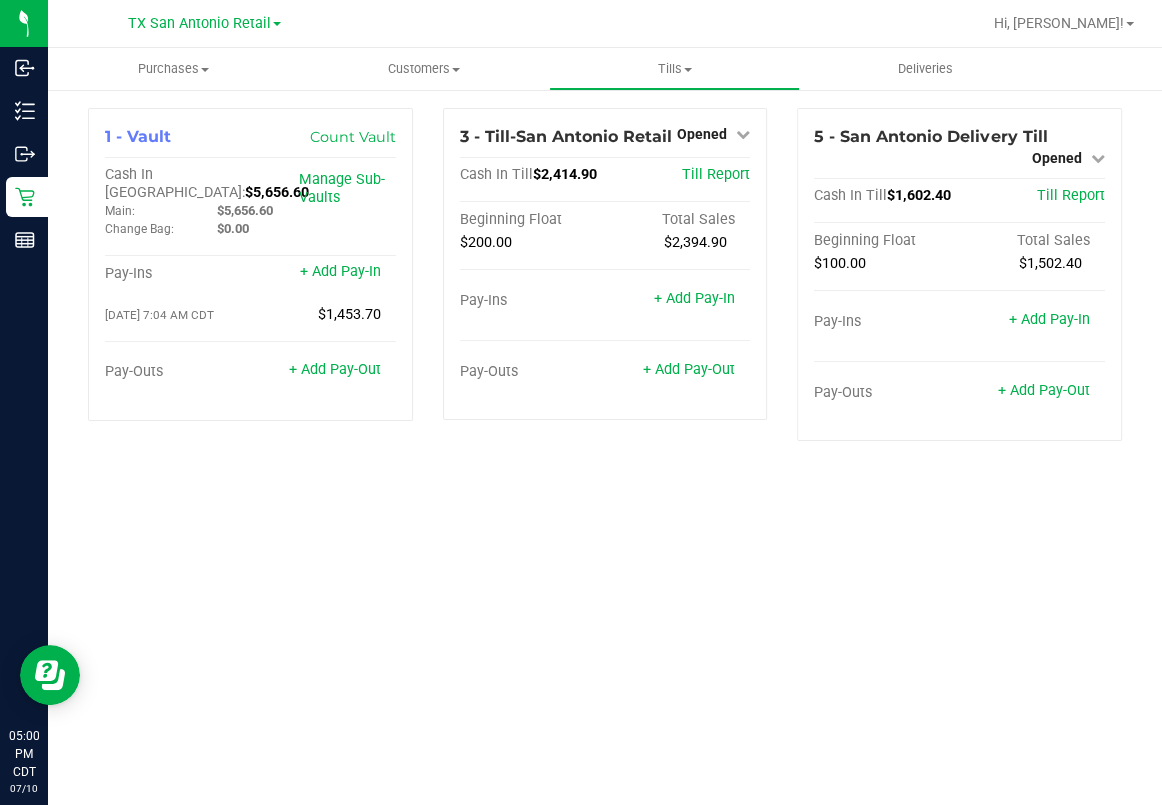 click on "Purchases
Summary of purchases
Fulfillment
All purchases
Customers
All customers
Add a new customer
All physicians" at bounding box center [605, 426] 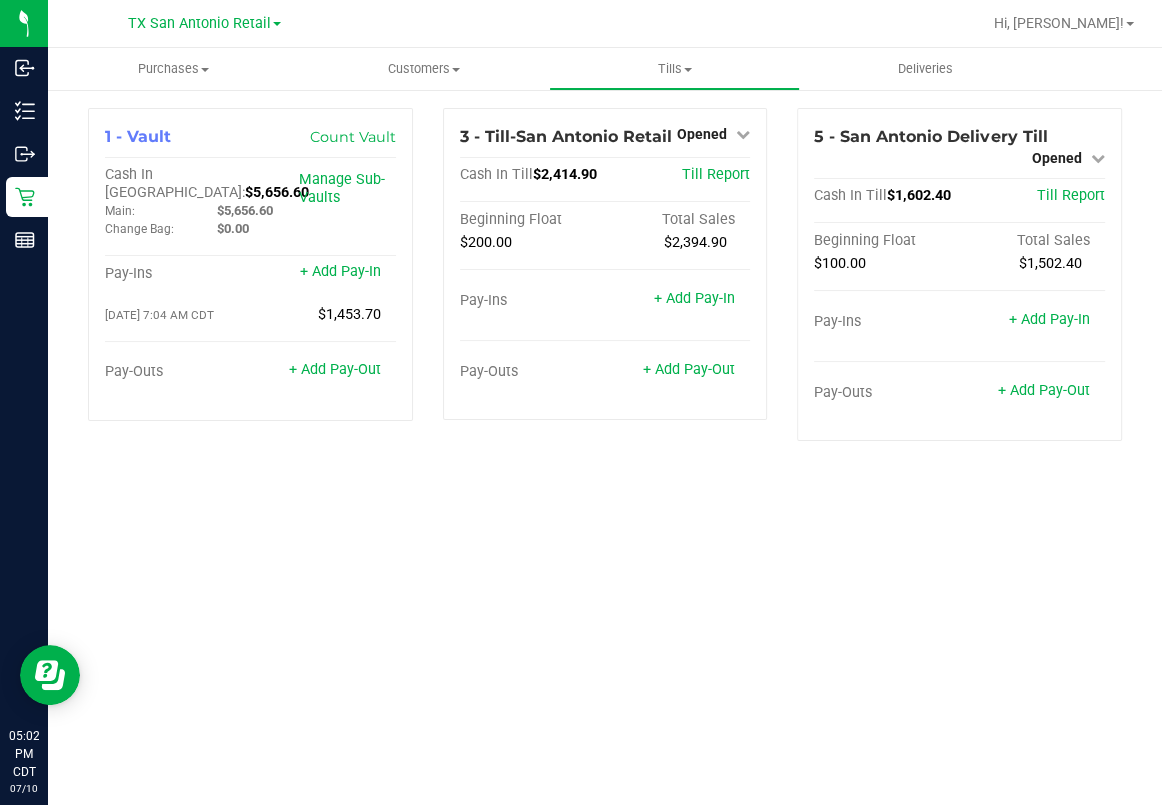 drag, startPoint x: 666, startPoint y: 645, endPoint x: 634, endPoint y: 682, distance: 48.9183 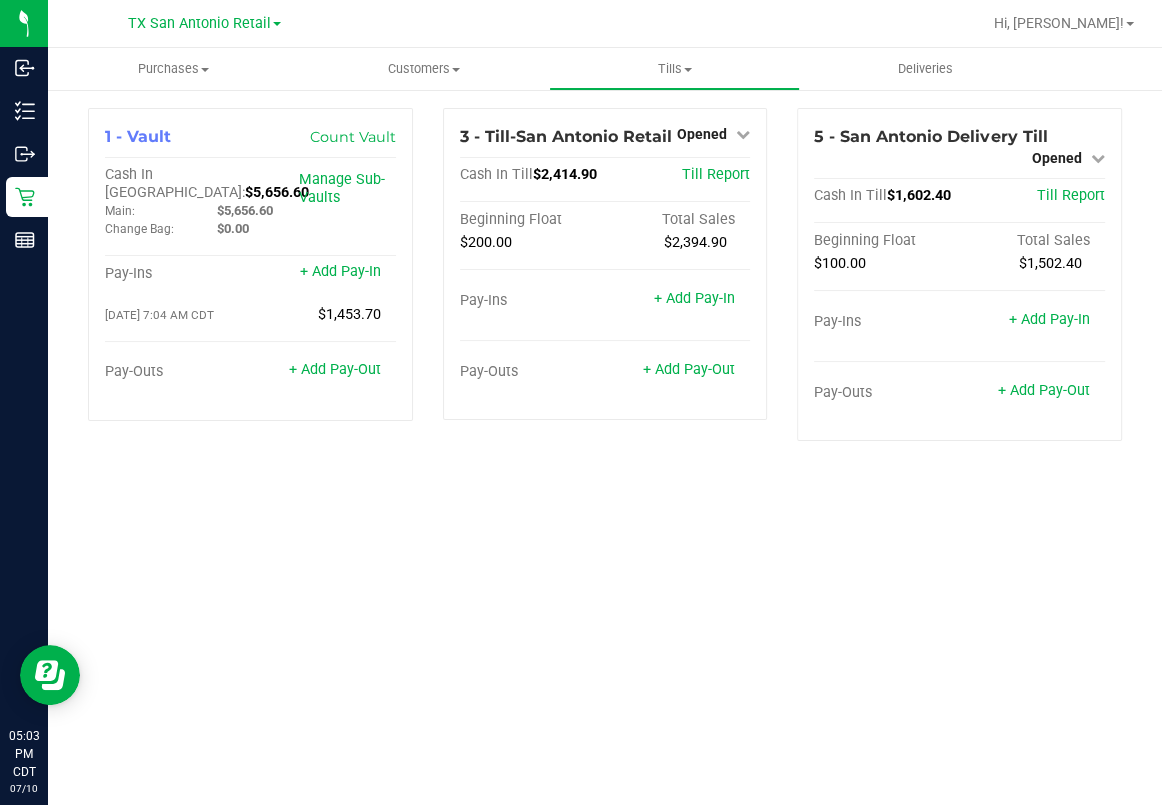 click on "Purchases
Summary of purchases
Fulfillment
All purchases
Customers
All customers
Add a new customer
All physicians" at bounding box center (605, 426) 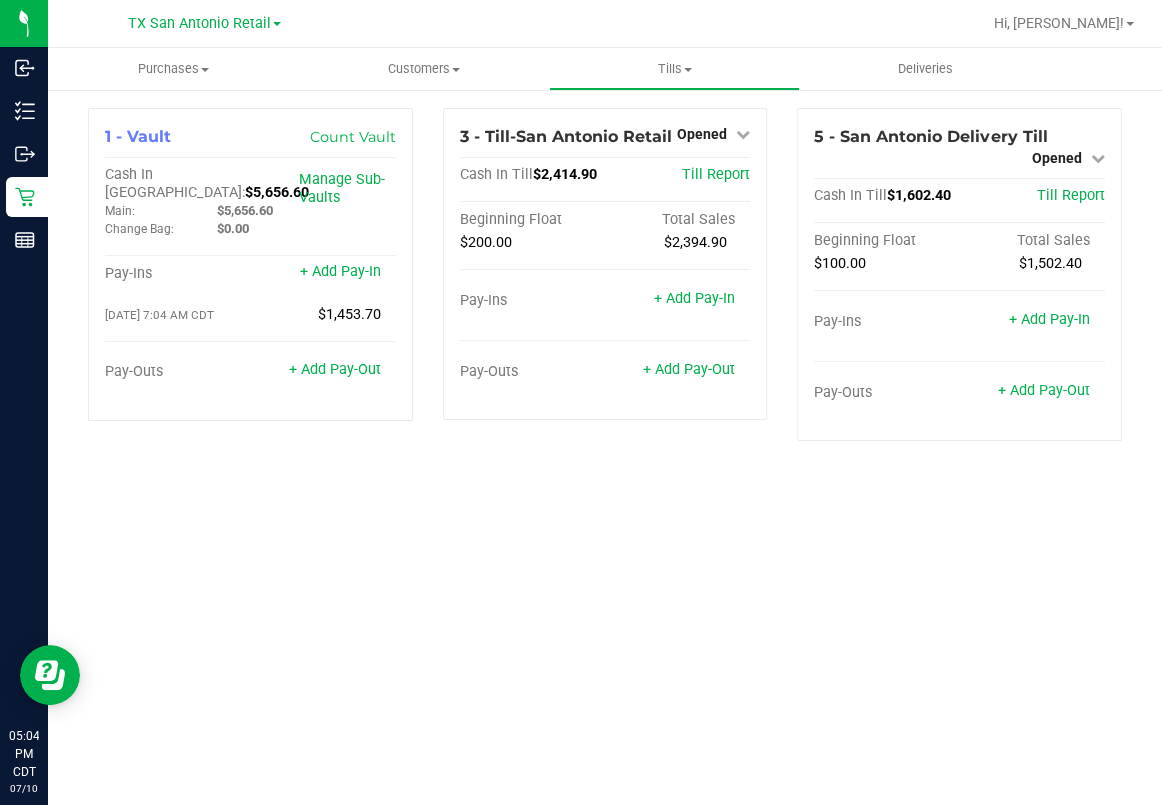 click on "Purchases
Summary of purchases
Fulfillment
All purchases
Customers
All customers
Add a new customer
All physicians" at bounding box center (605, 426) 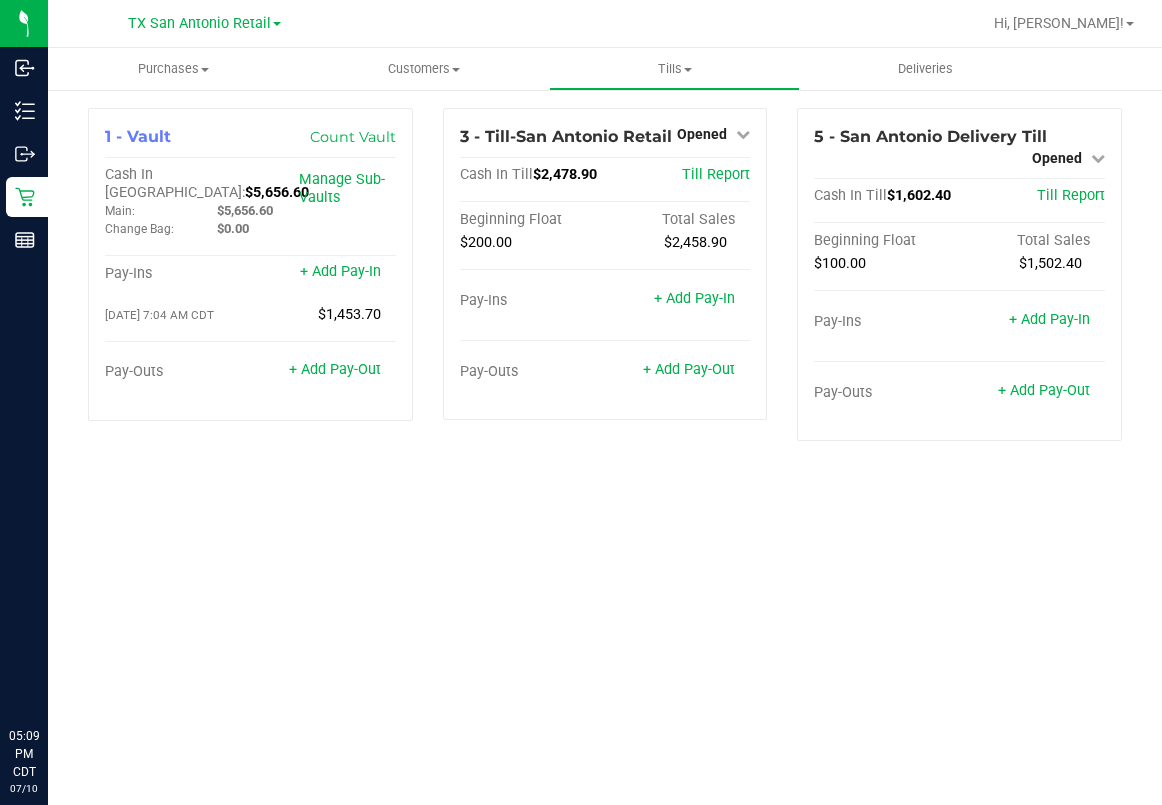 scroll, scrollTop: 0, scrollLeft: 0, axis: both 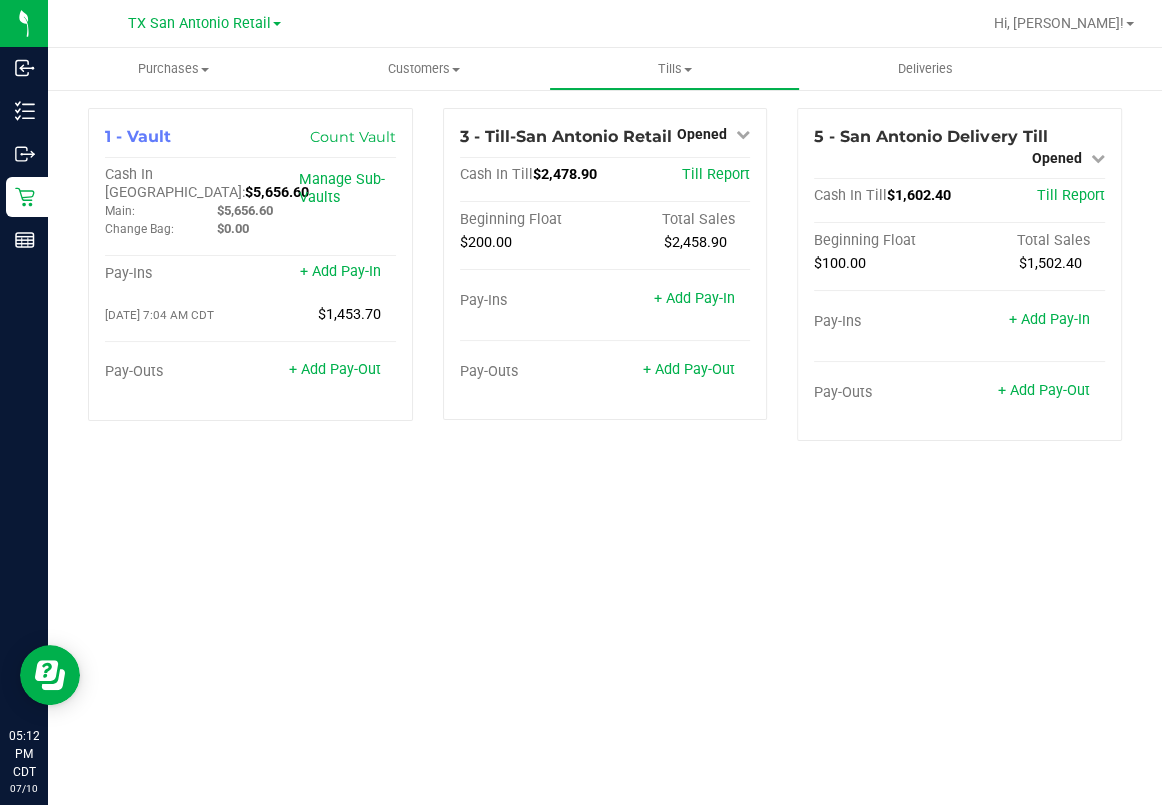 click on "Purchases
Summary of purchases
Fulfillment
All purchases
Customers
All customers
Add a new customer
All physicians" at bounding box center (605, 426) 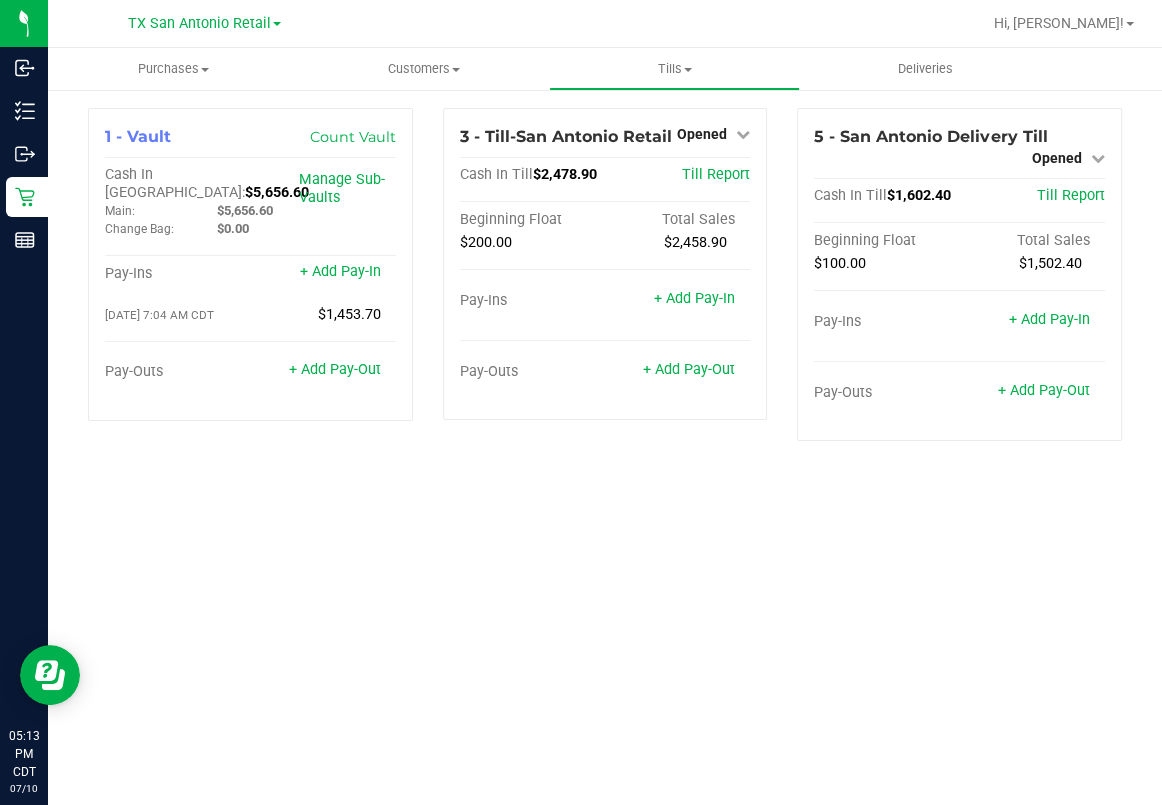 click on "Purchases
Summary of purchases
Fulfillment
All purchases
Customers
All customers
Add a new customer
All physicians" at bounding box center [605, 426] 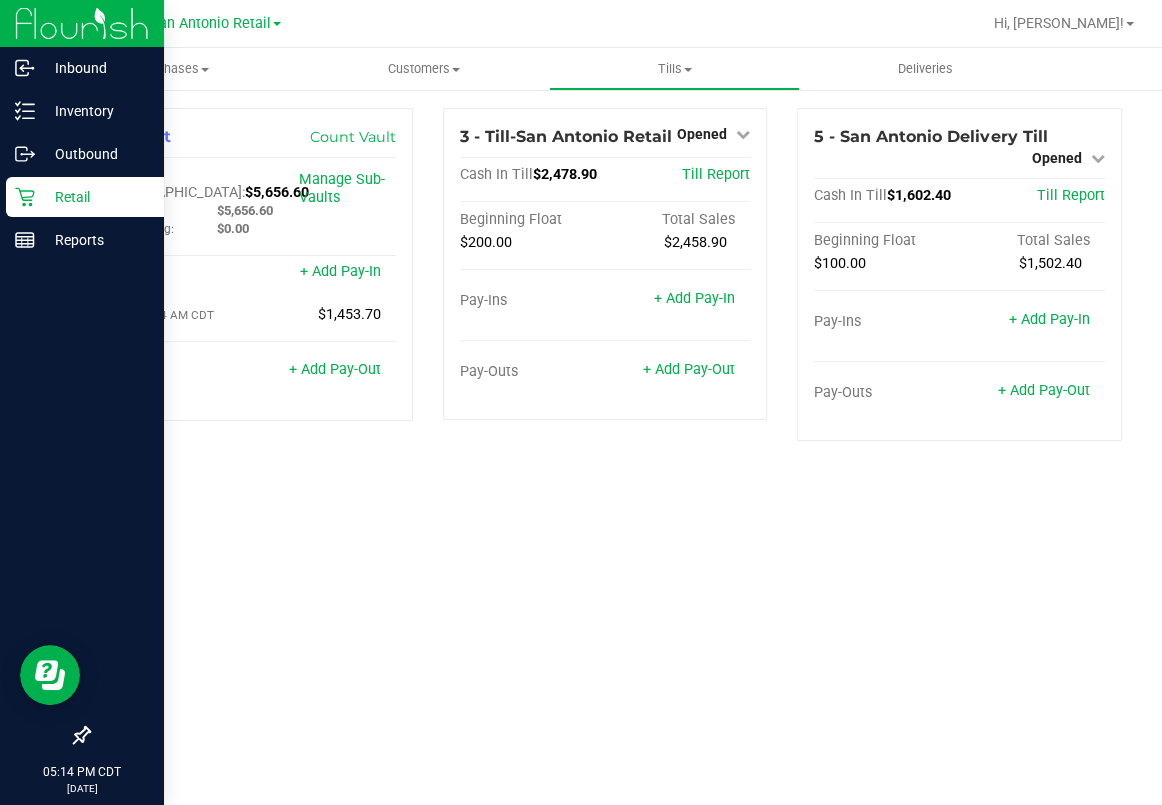 click on "Retail" at bounding box center (95, 197) 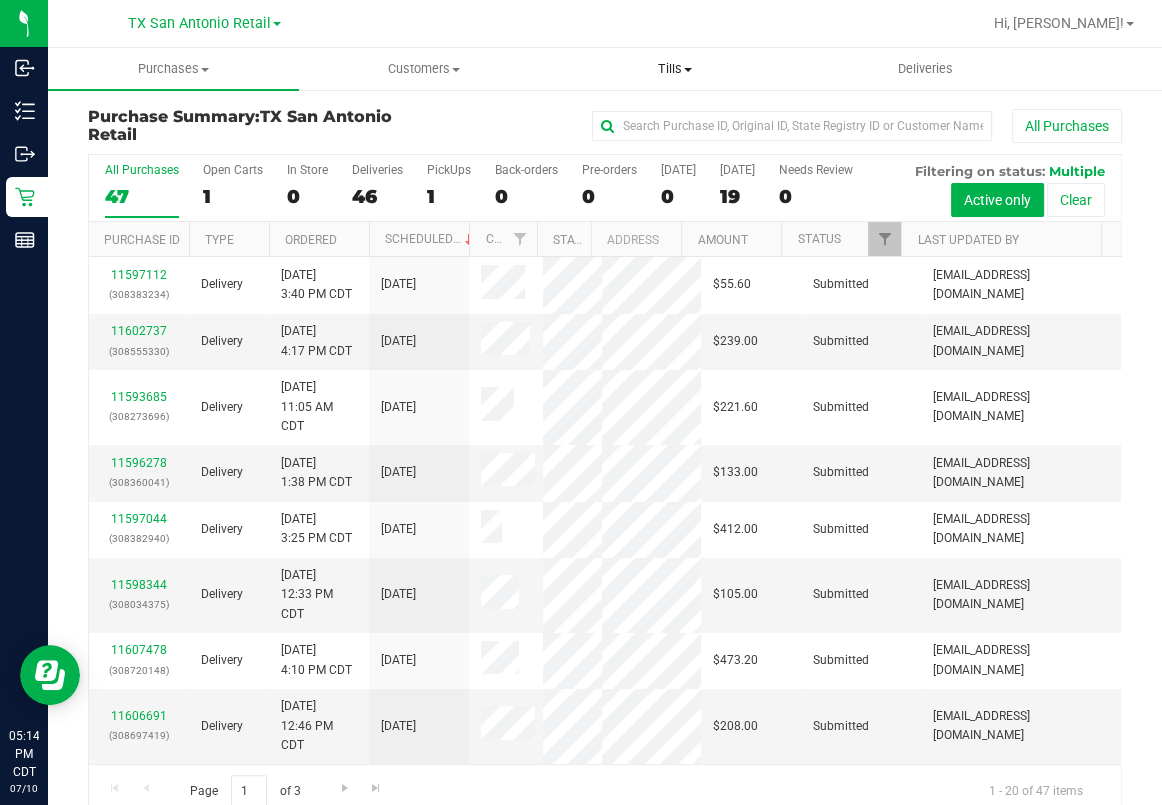 click on "Tills" at bounding box center (674, 69) 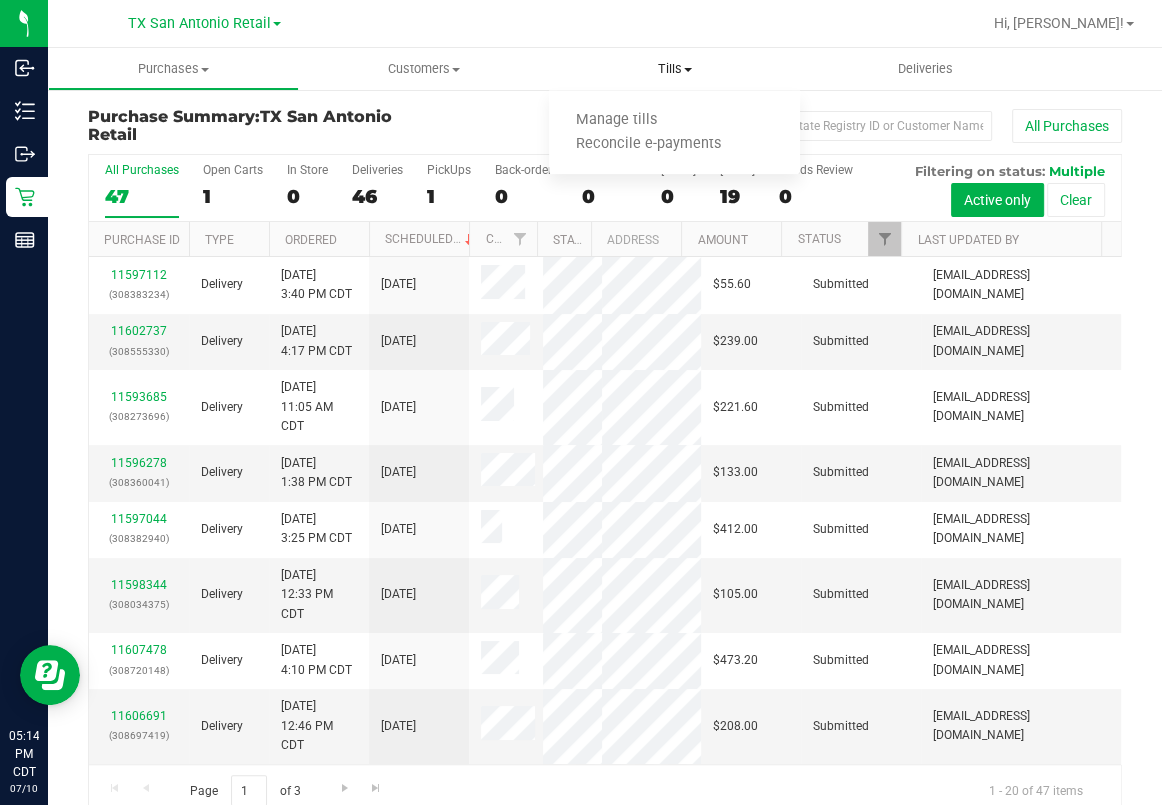 click on "Tills" at bounding box center [674, 69] 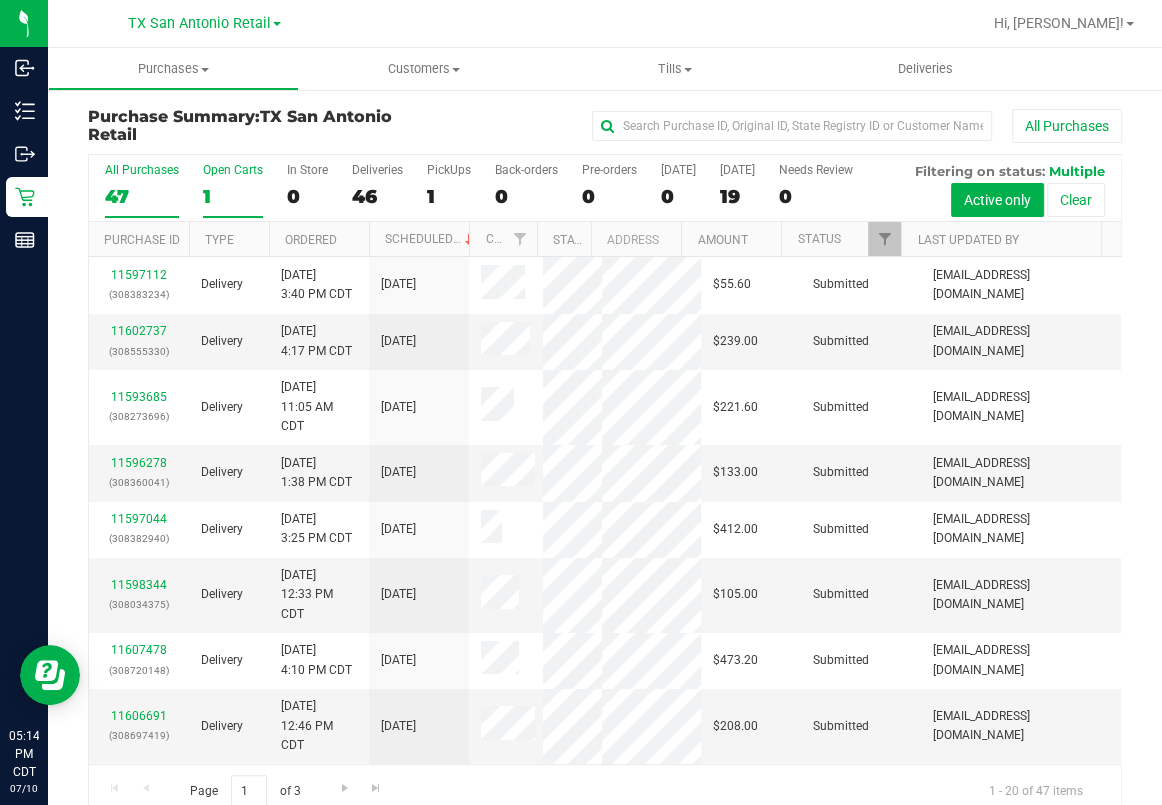 click on "1" at bounding box center [233, 196] 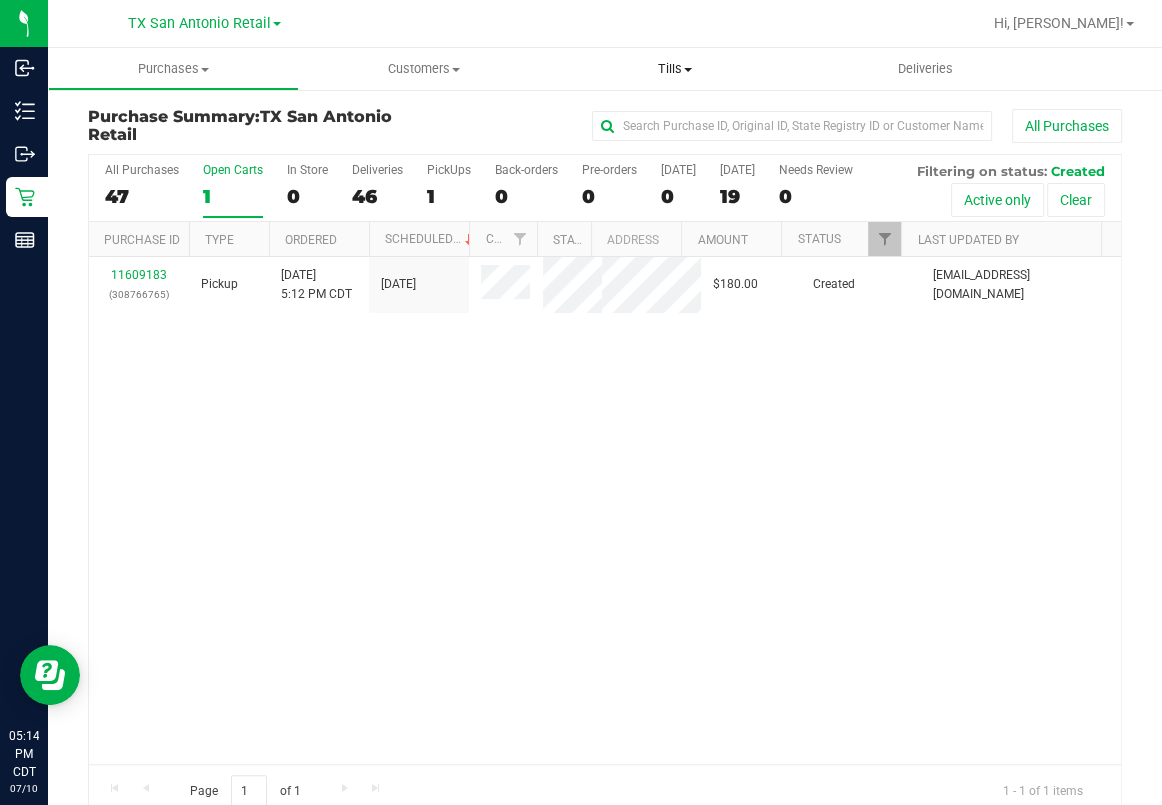 click on "Tills" at bounding box center (674, 69) 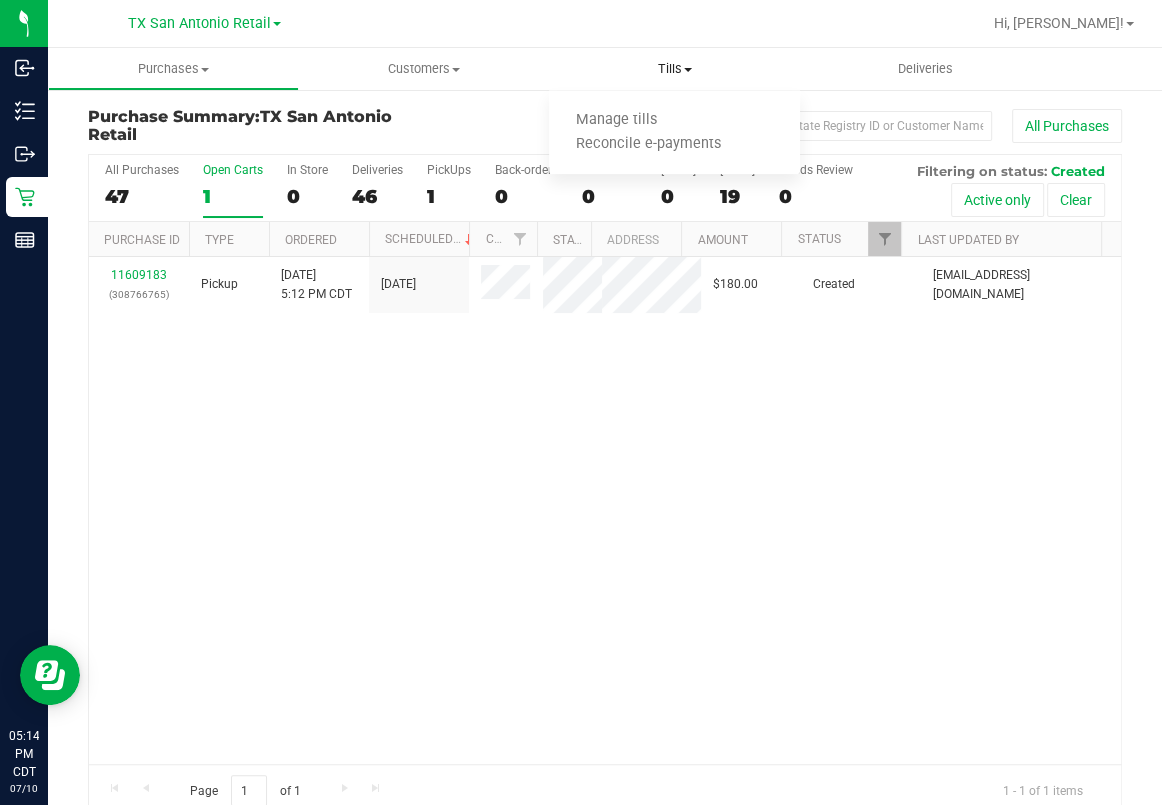 click on "Tills" at bounding box center (674, 69) 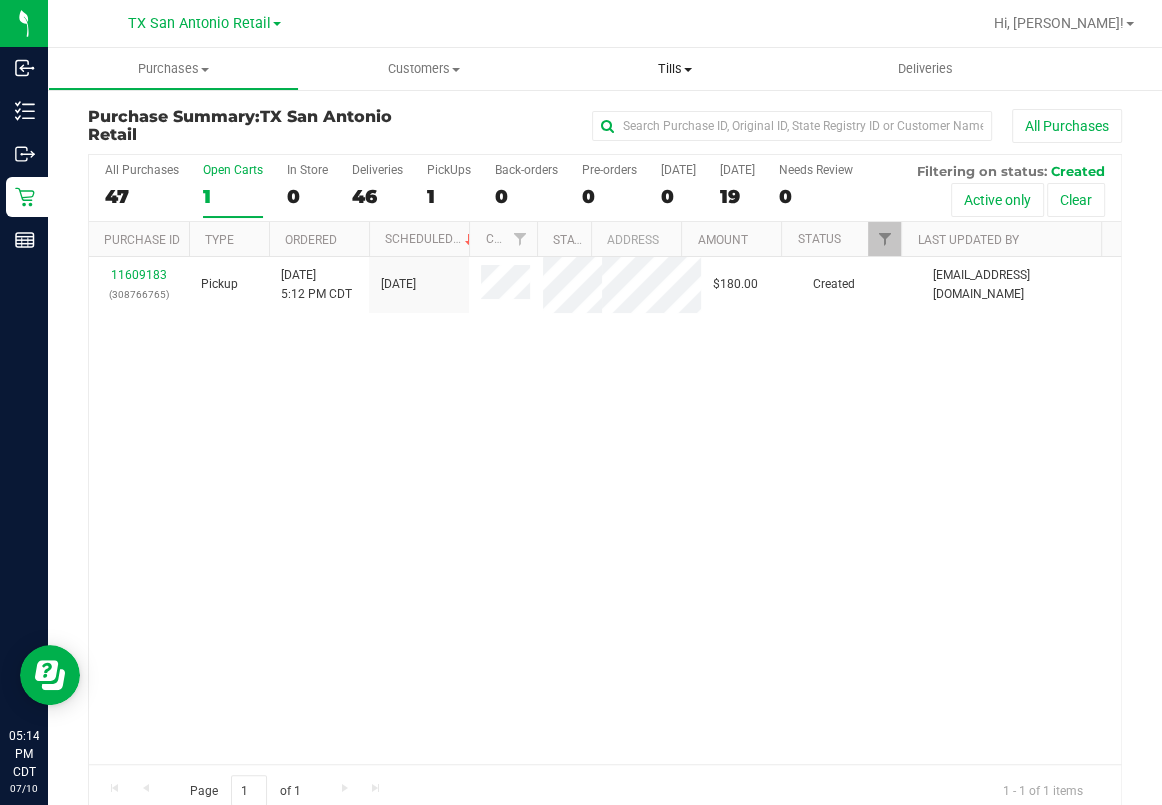click on "Tills" at bounding box center (674, 69) 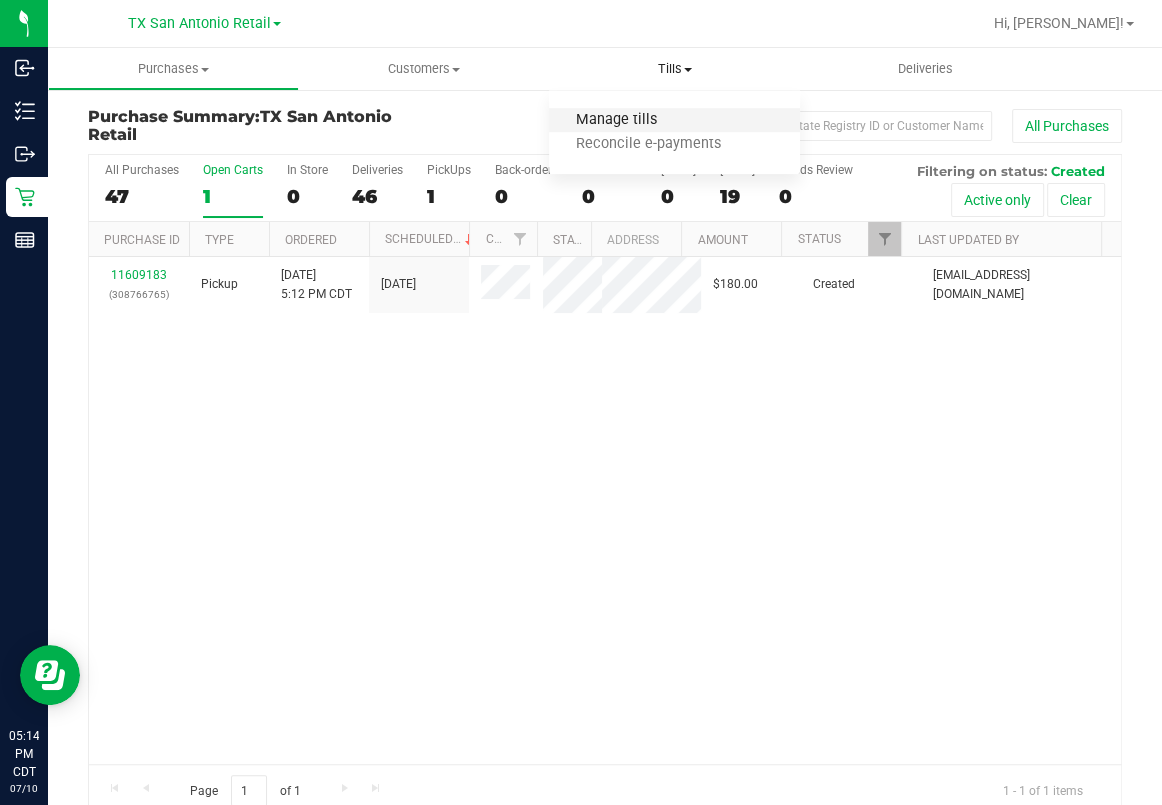 click on "Manage tills" at bounding box center (616, 120) 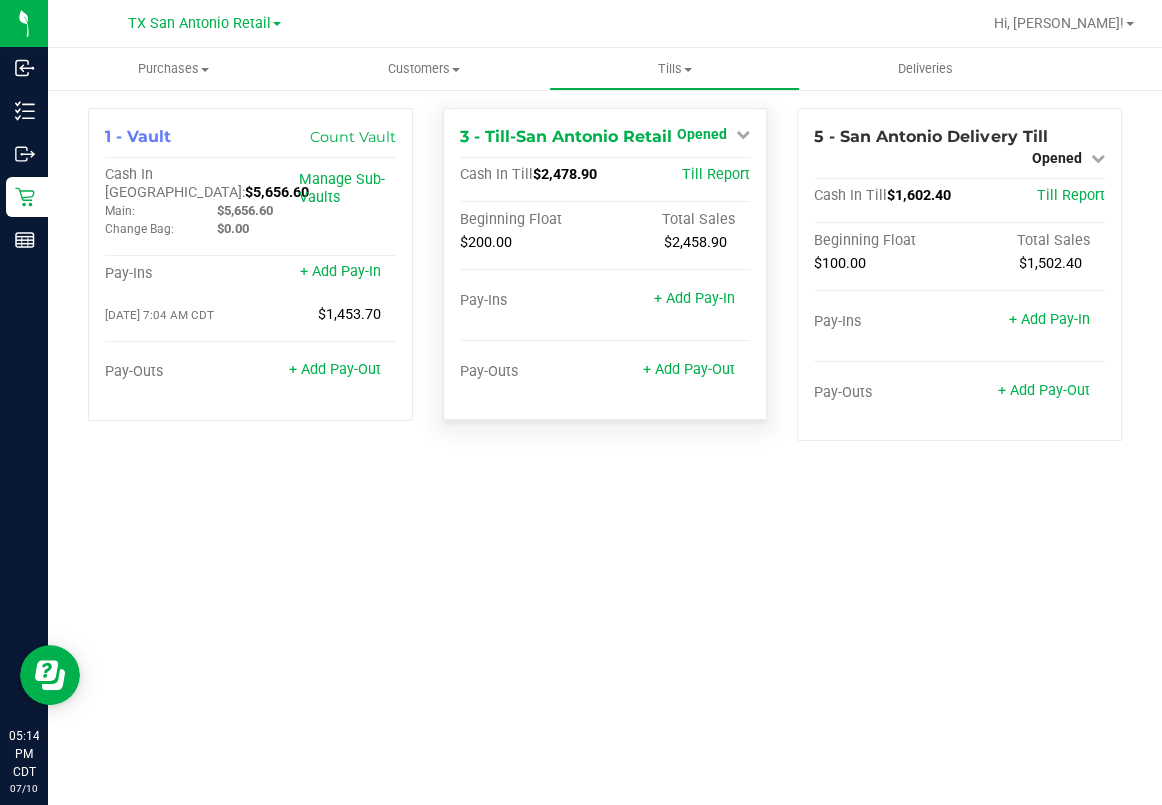 click on "Opened" at bounding box center (702, 134) 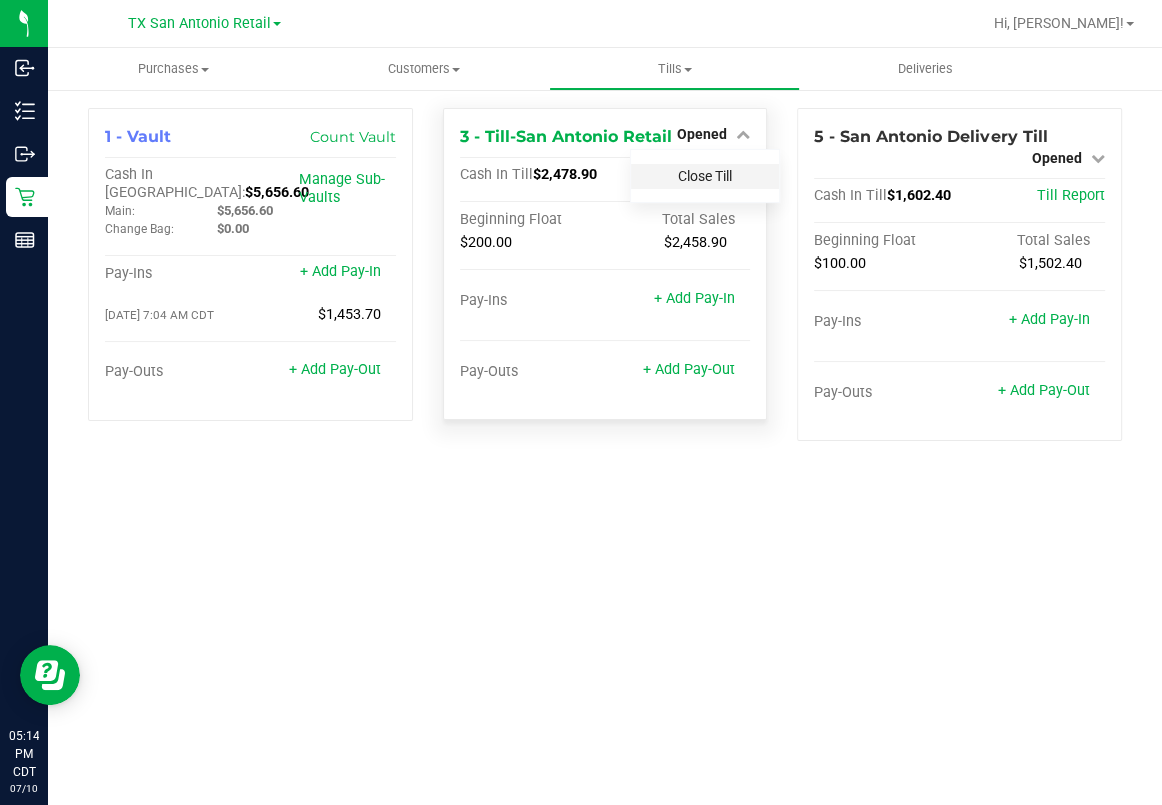 click on "Close Till" at bounding box center [705, 176] 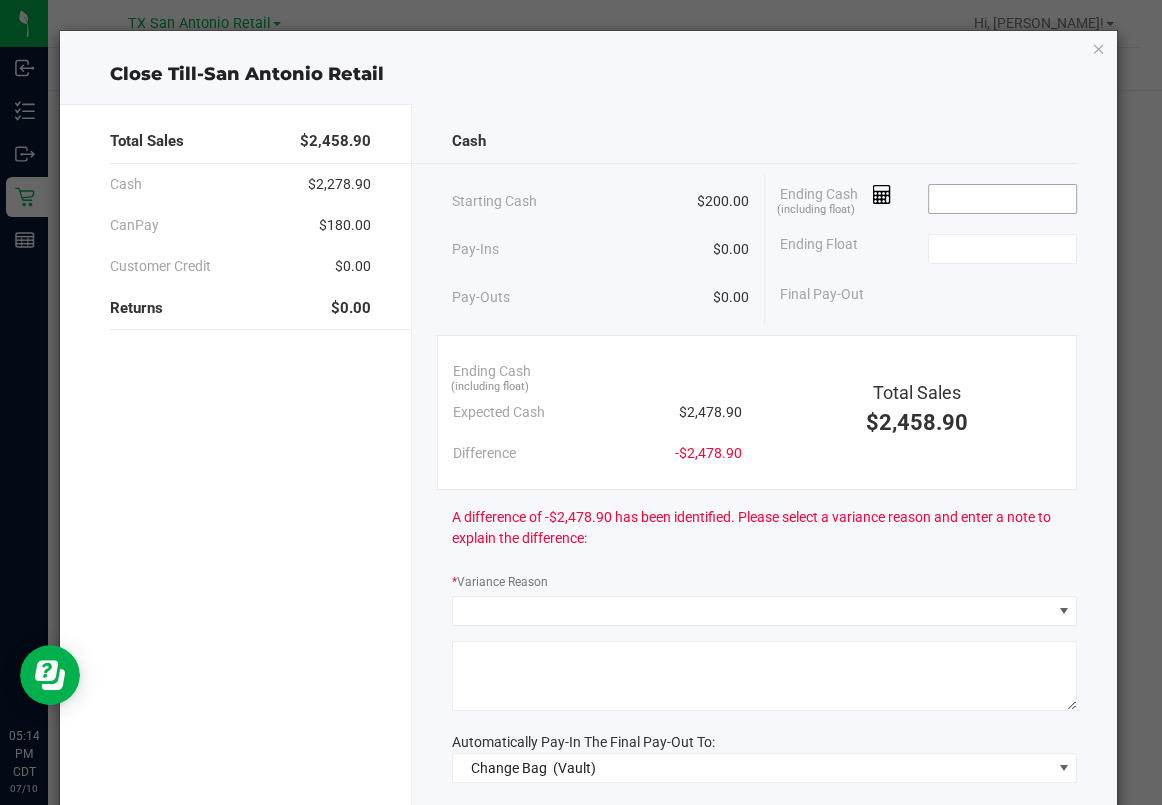 click at bounding box center (1002, 199) 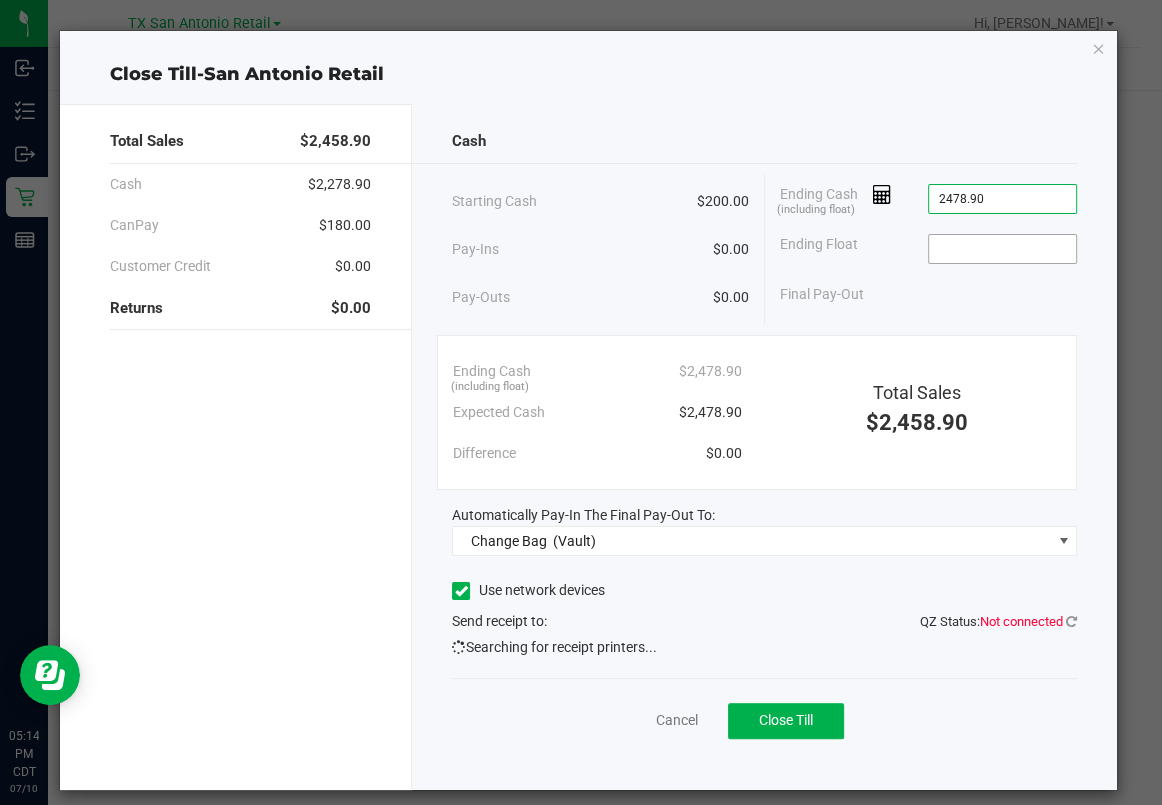 type on "$2,478.90" 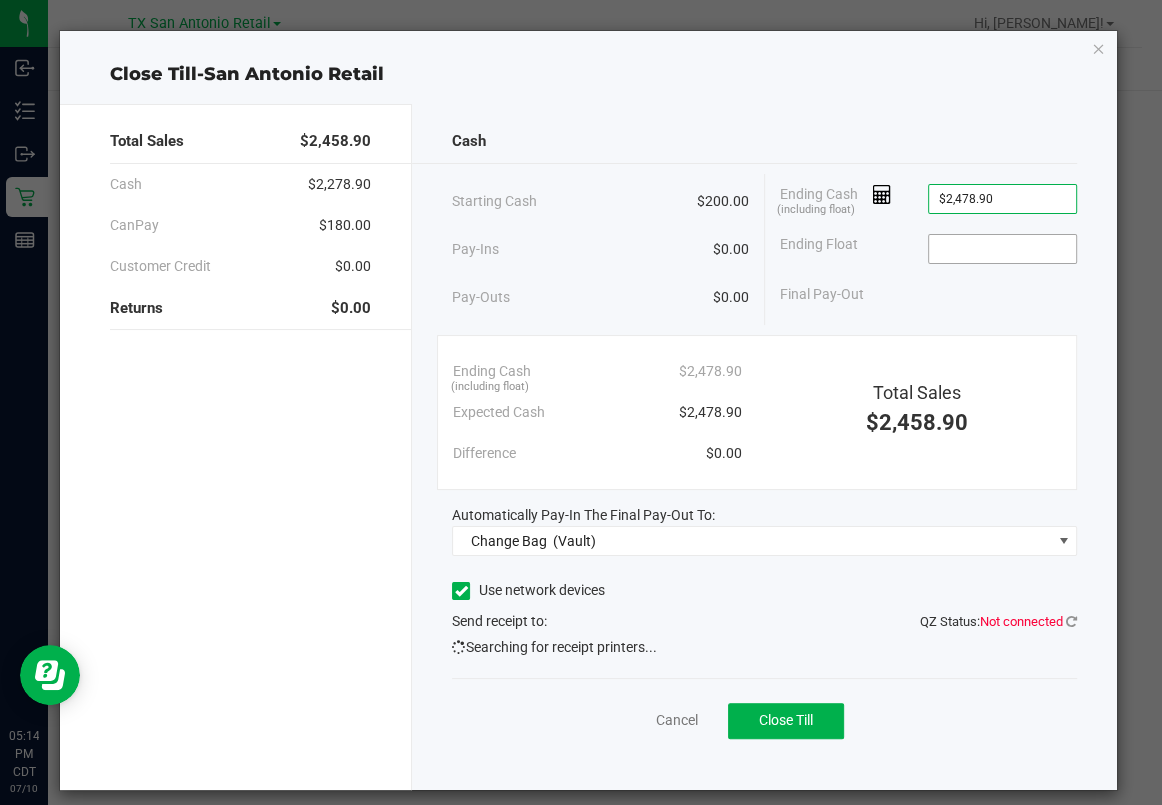 click at bounding box center [1002, 249] 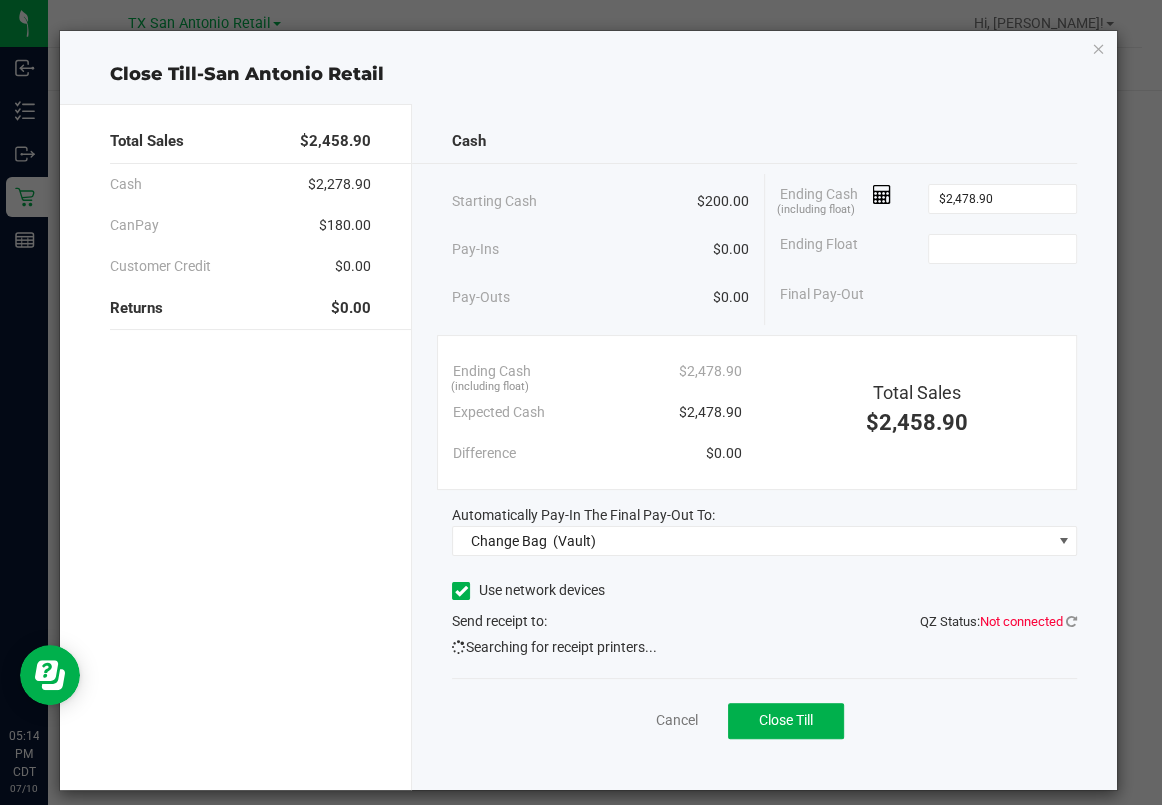 click on "Ending Float" 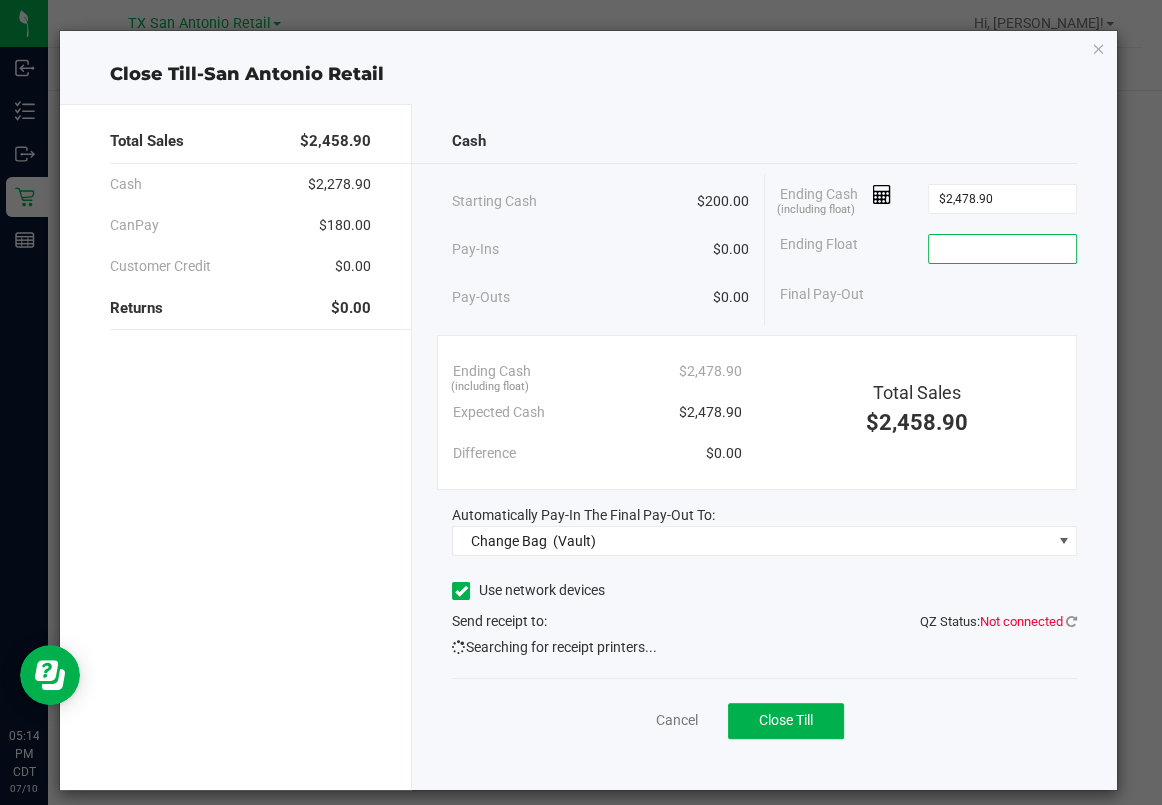 click at bounding box center [1002, 249] 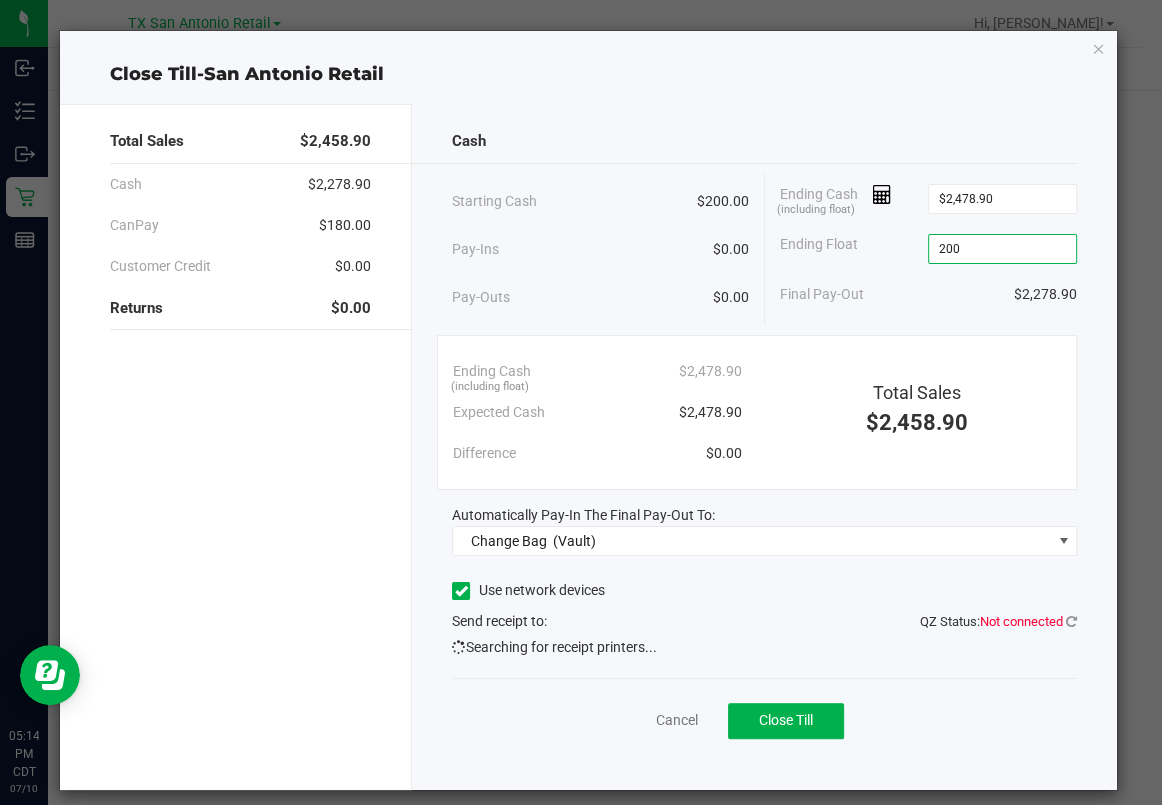 type on "$200.00" 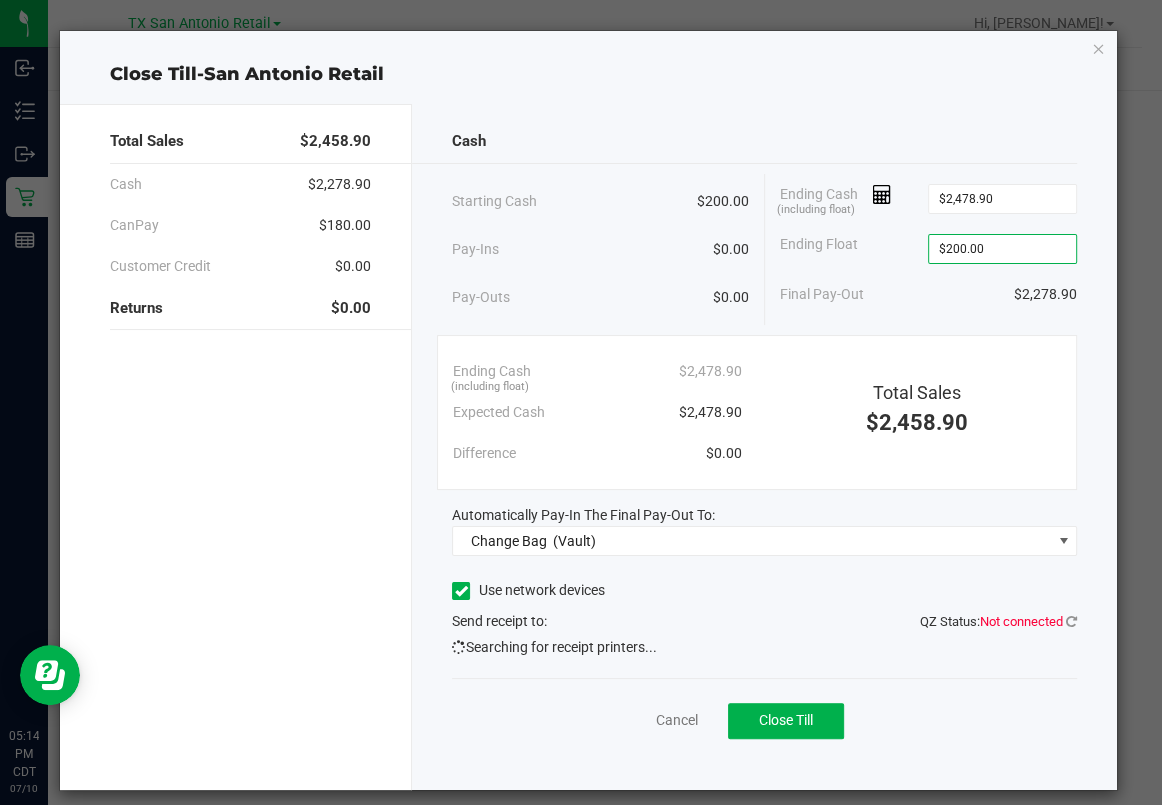 click on "Final Pay-Out   $2,278.90" 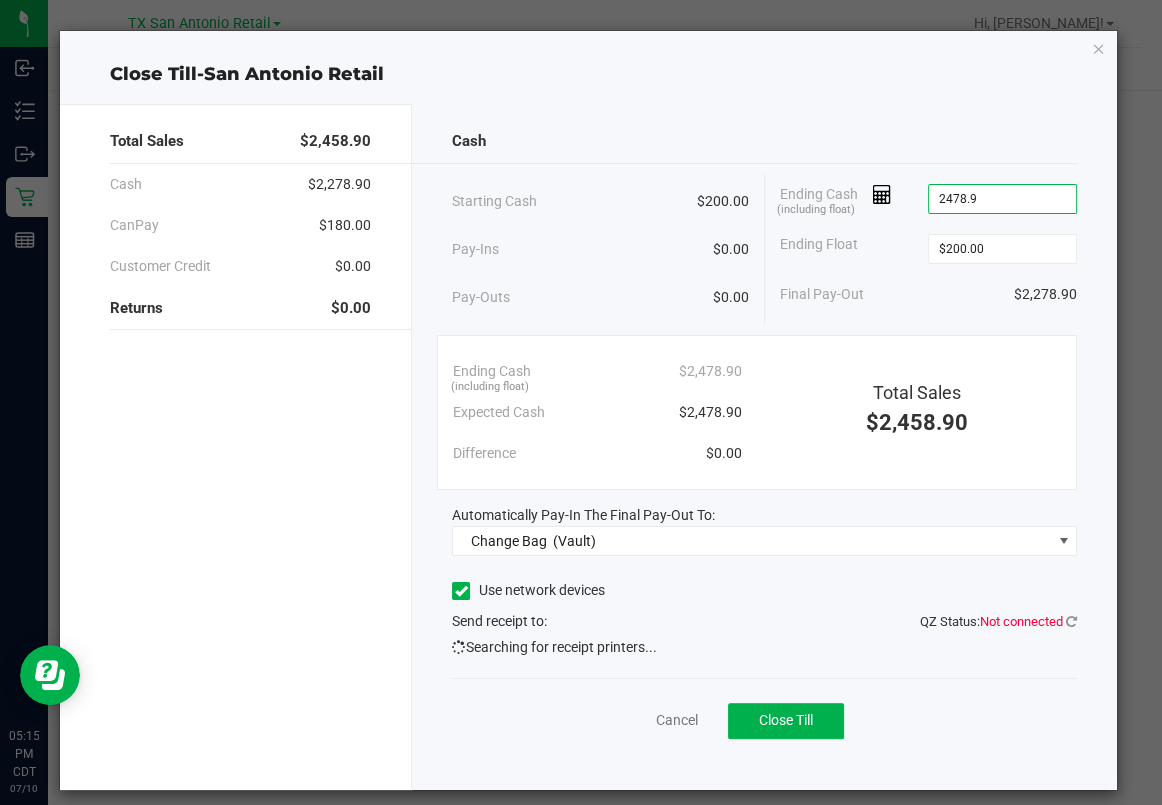 click on "2478.9" at bounding box center [1002, 199] 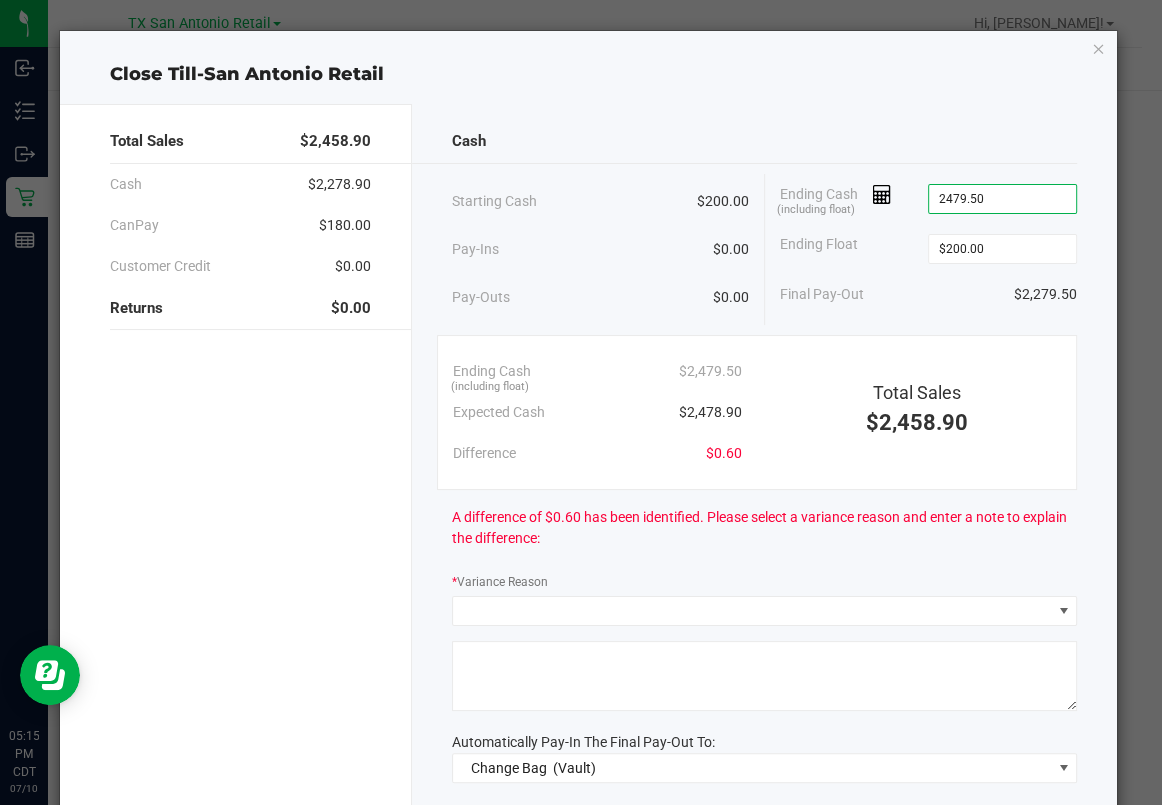 type on "$2,479.50" 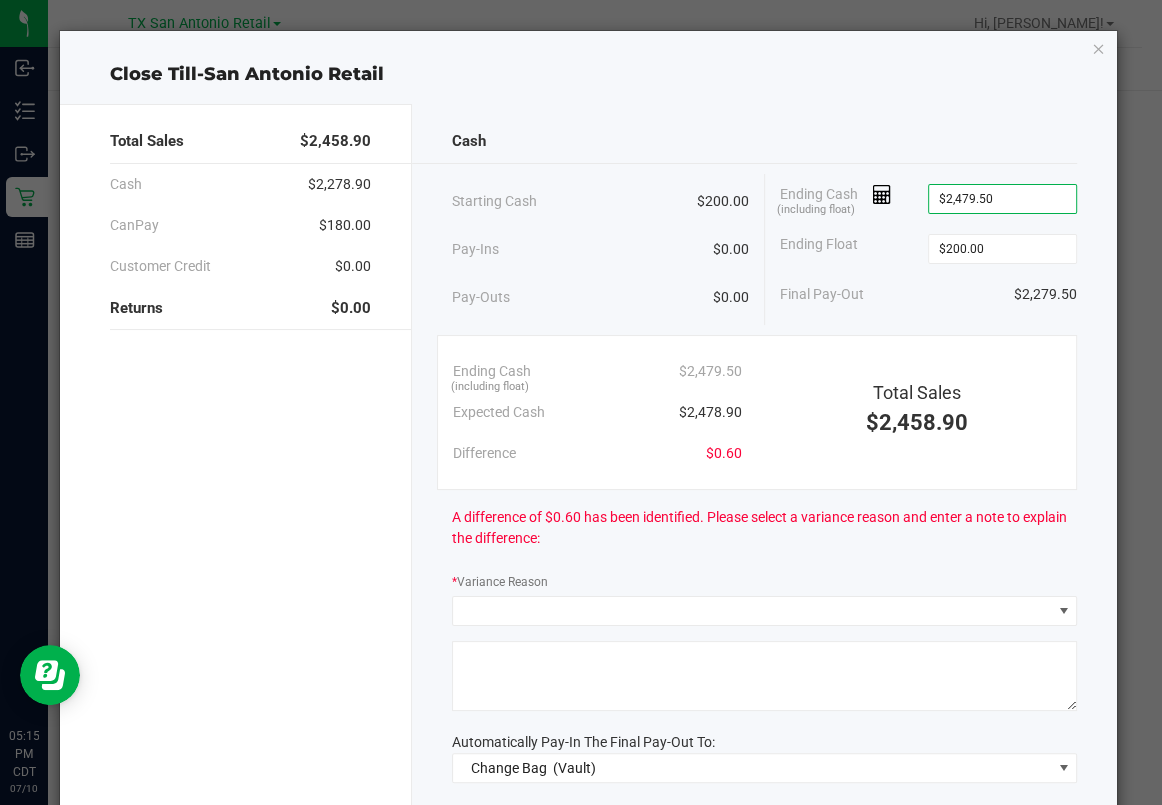 click on "Final Pay-Out   $2,279.50" 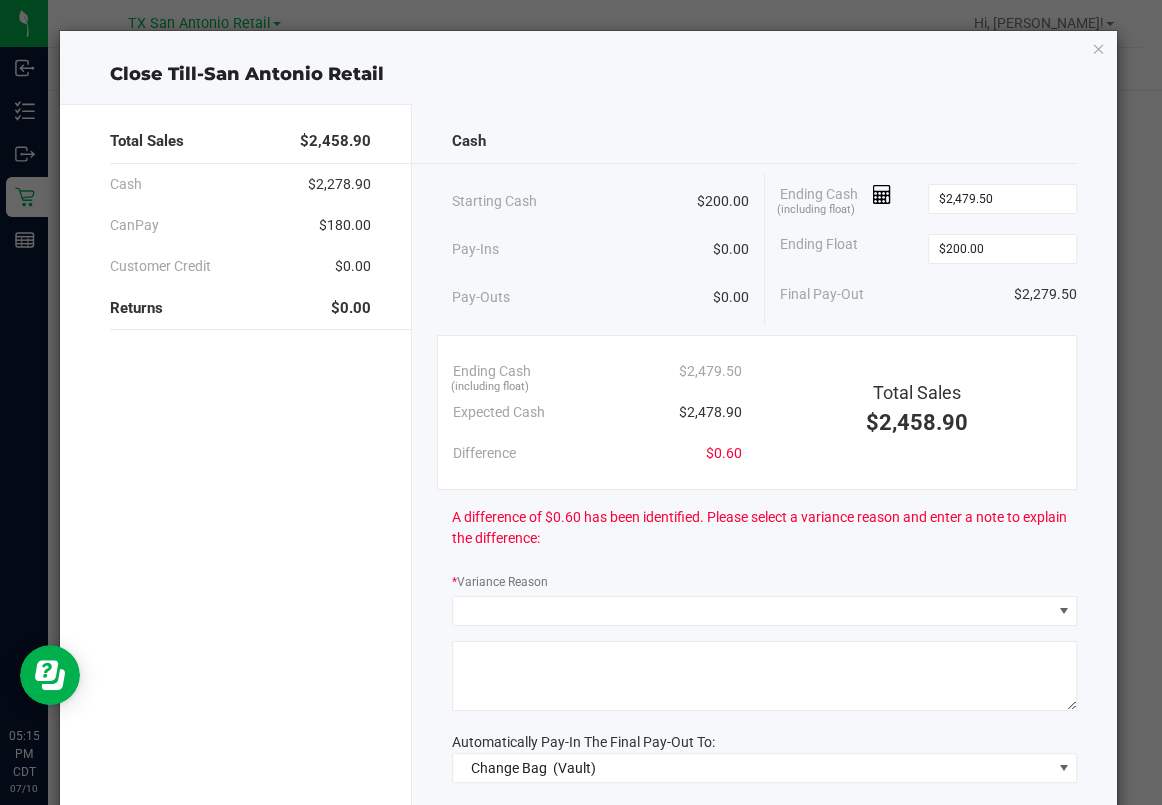 click on "Ending Cash  (including float) $2,479.50  Ending Float  $200.00  Final Pay-Out   $2,279.50" 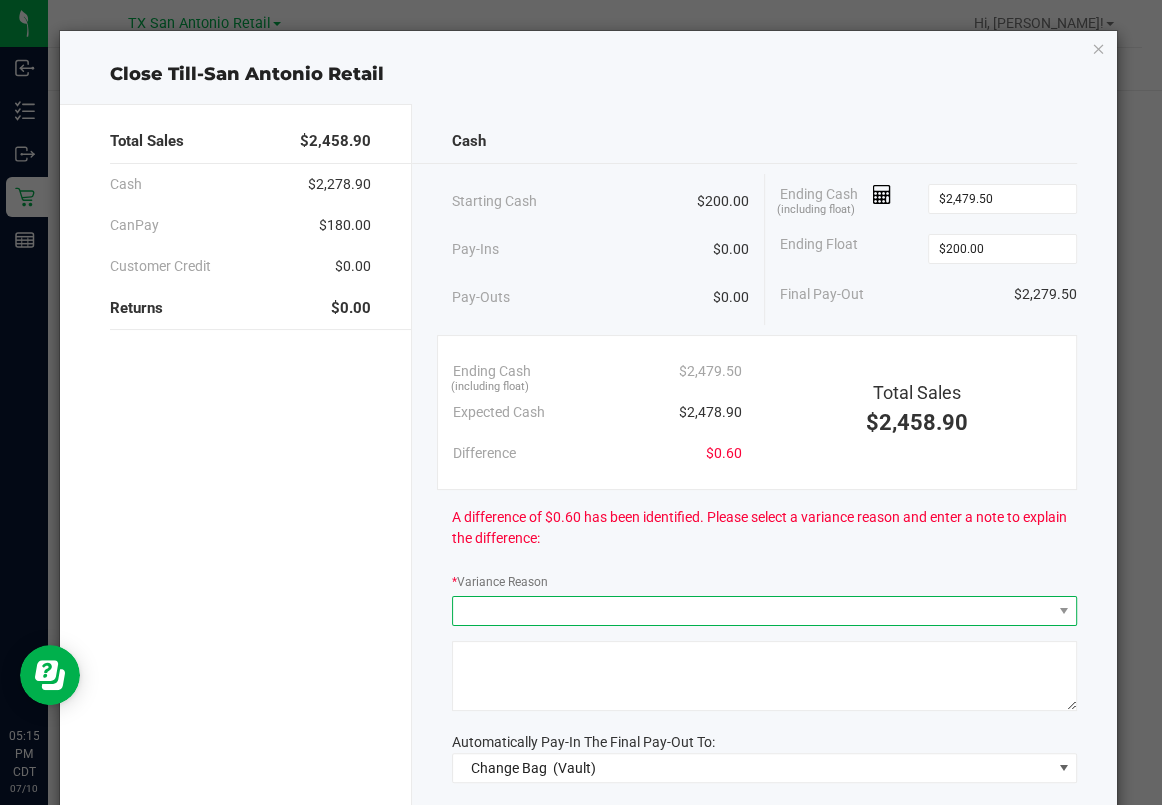 click at bounding box center [752, 611] 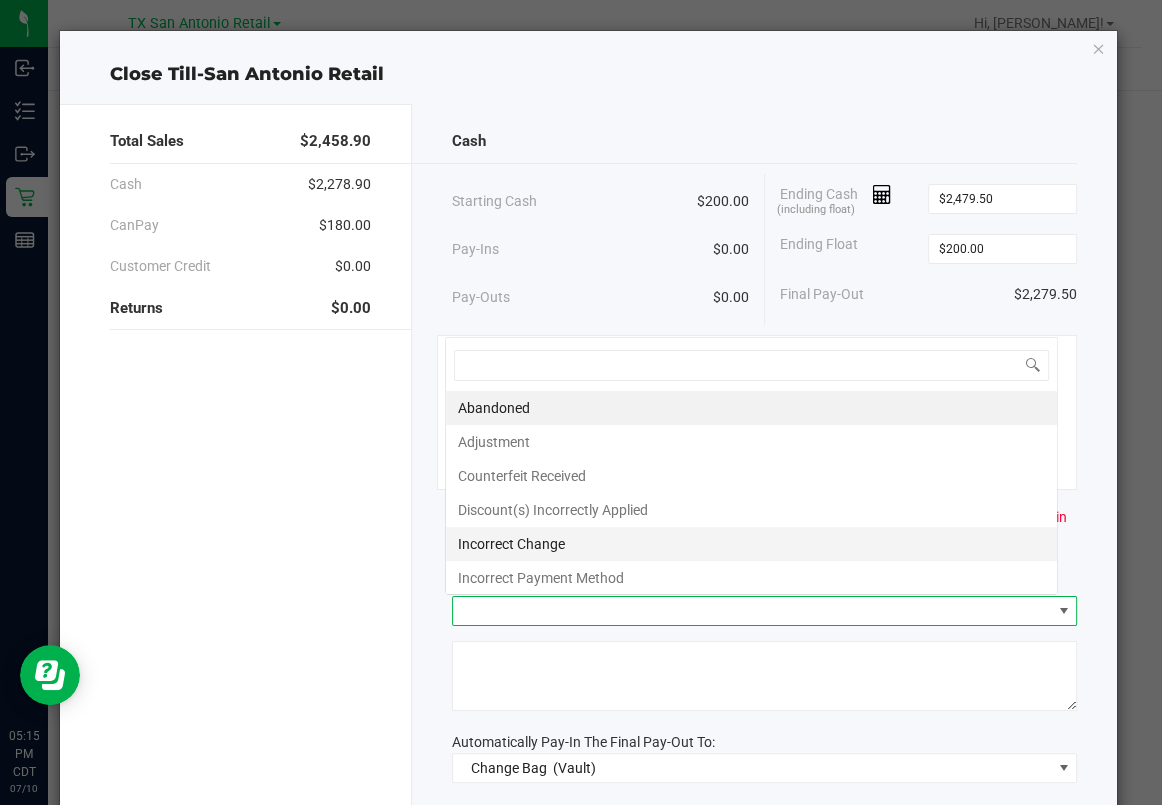 scroll, scrollTop: 0, scrollLeft: 0, axis: both 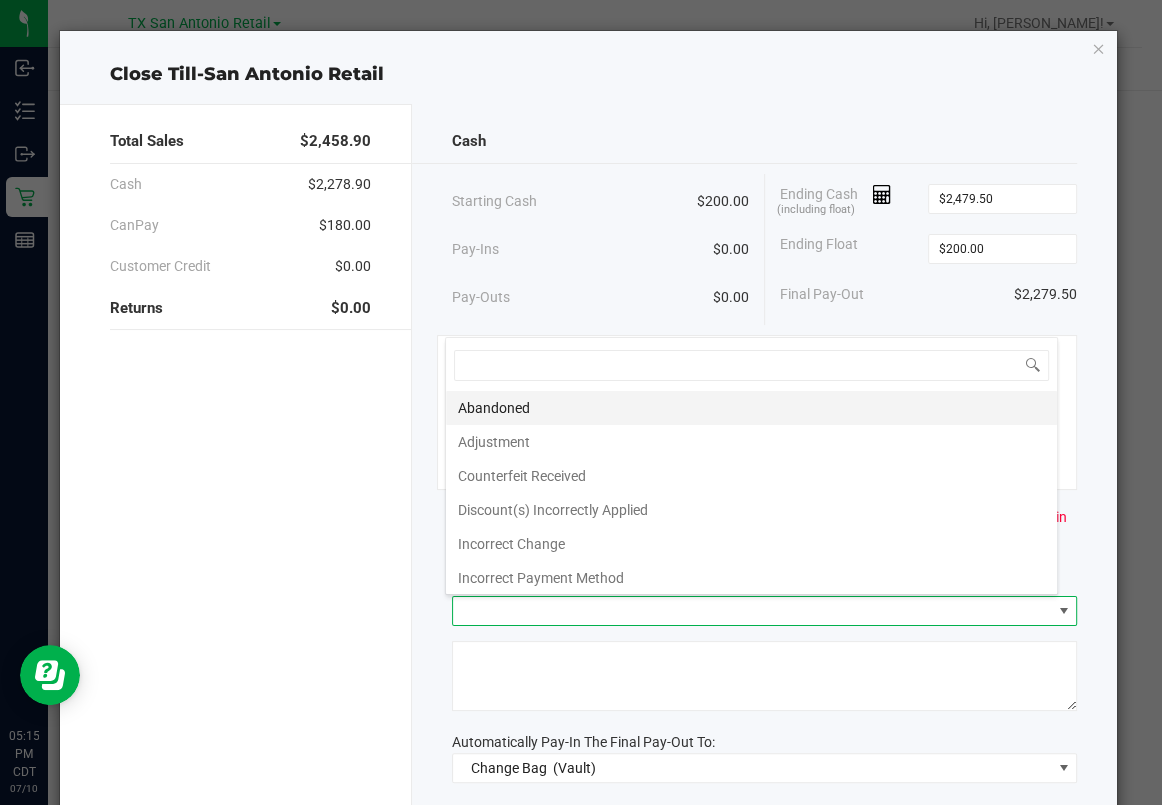click on "Abandoned" at bounding box center (751, 408) 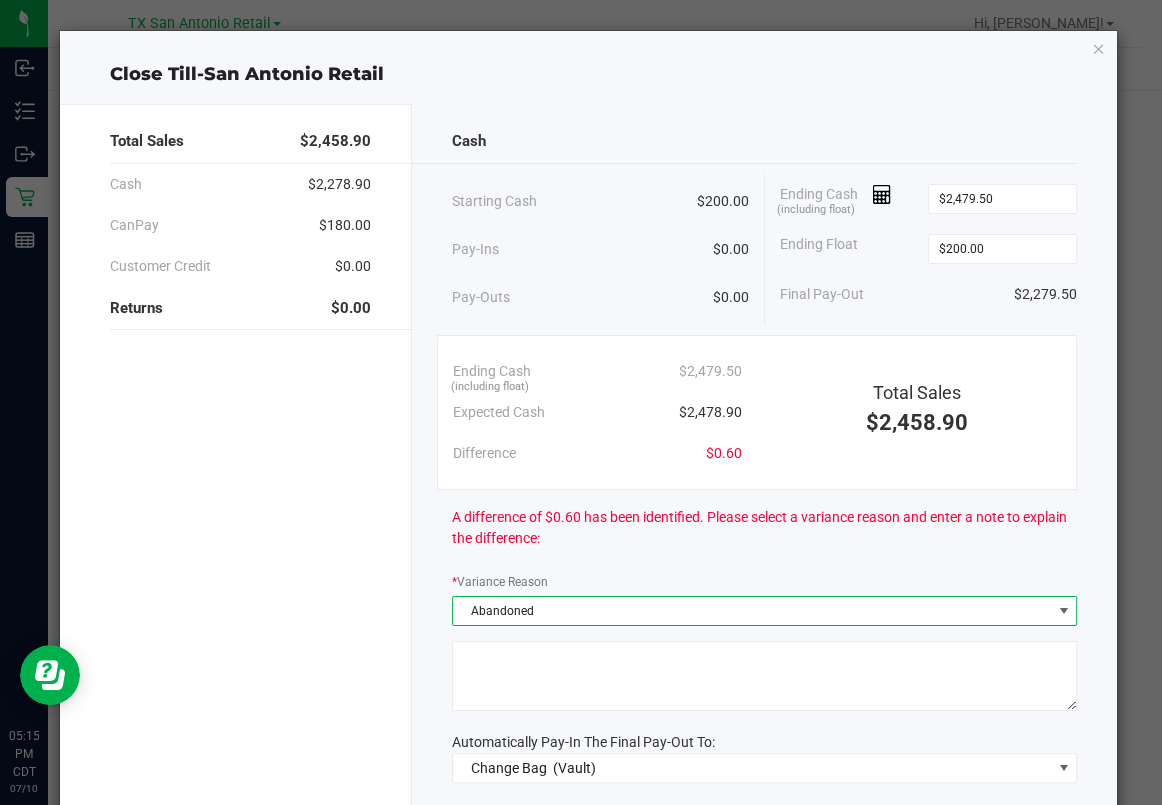 click 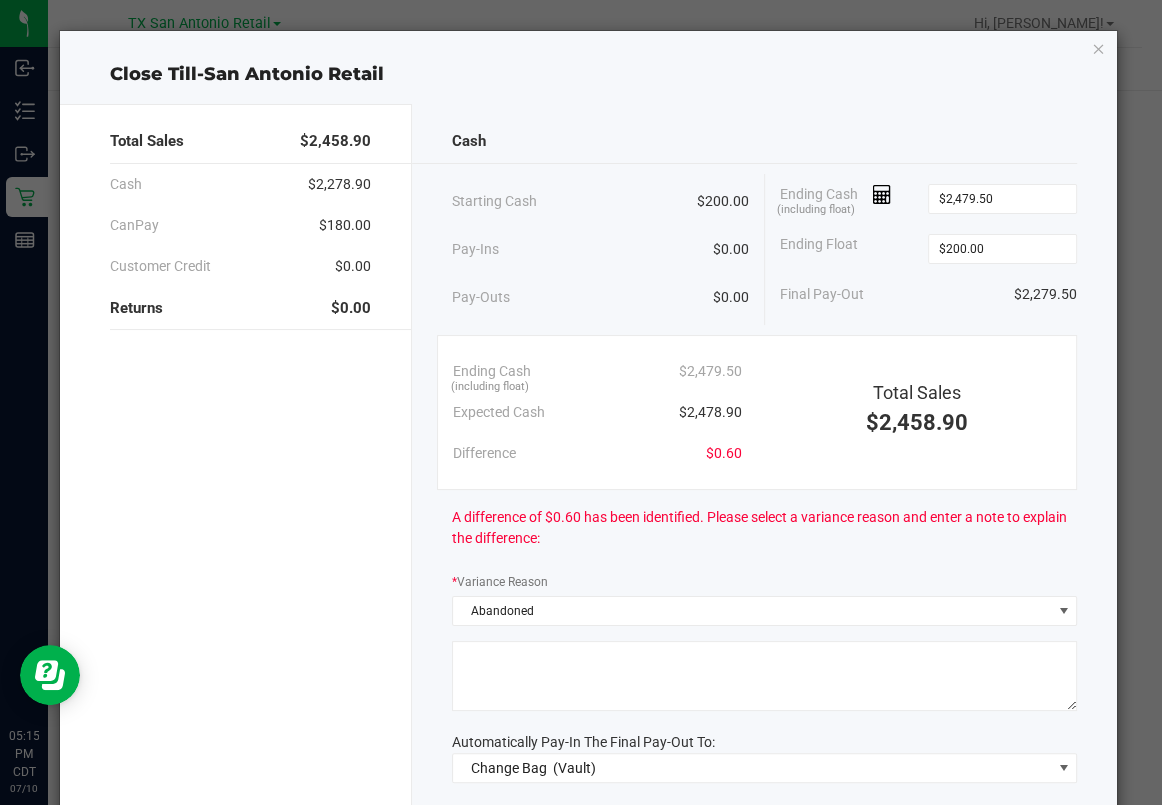 click 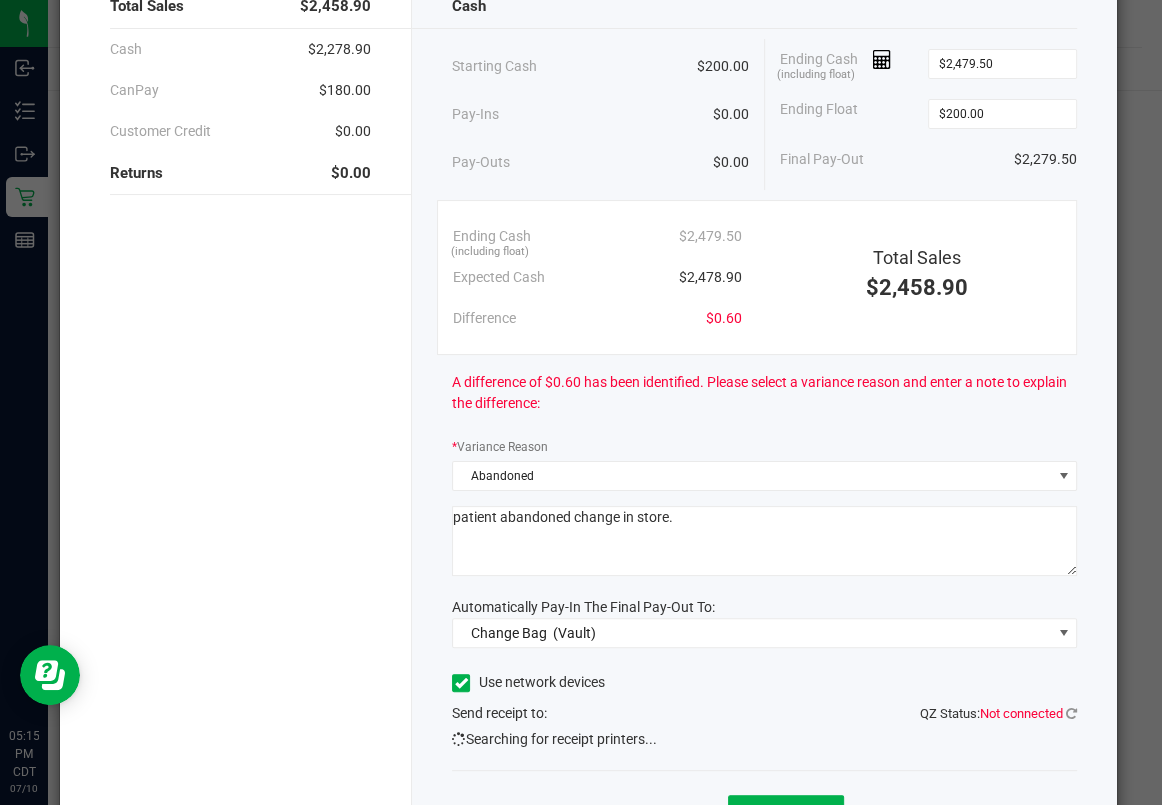 scroll, scrollTop: 240, scrollLeft: 0, axis: vertical 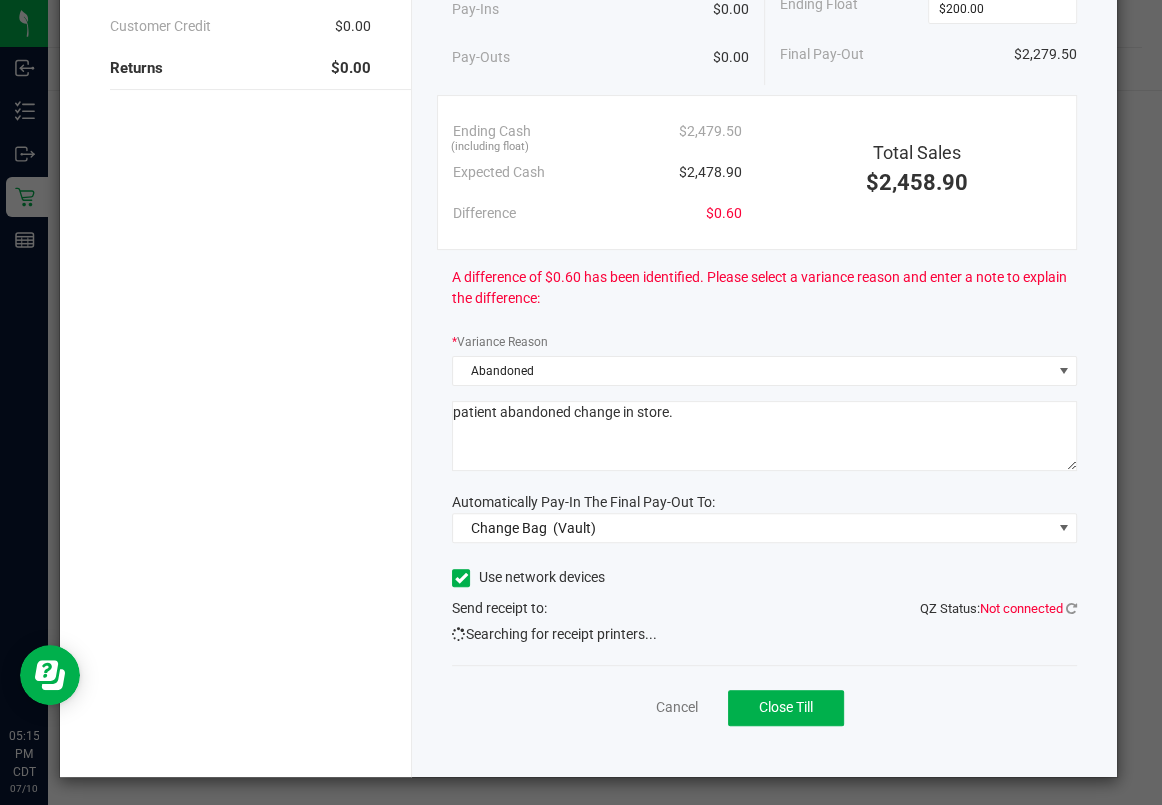 type on "patient abandoned change in store." 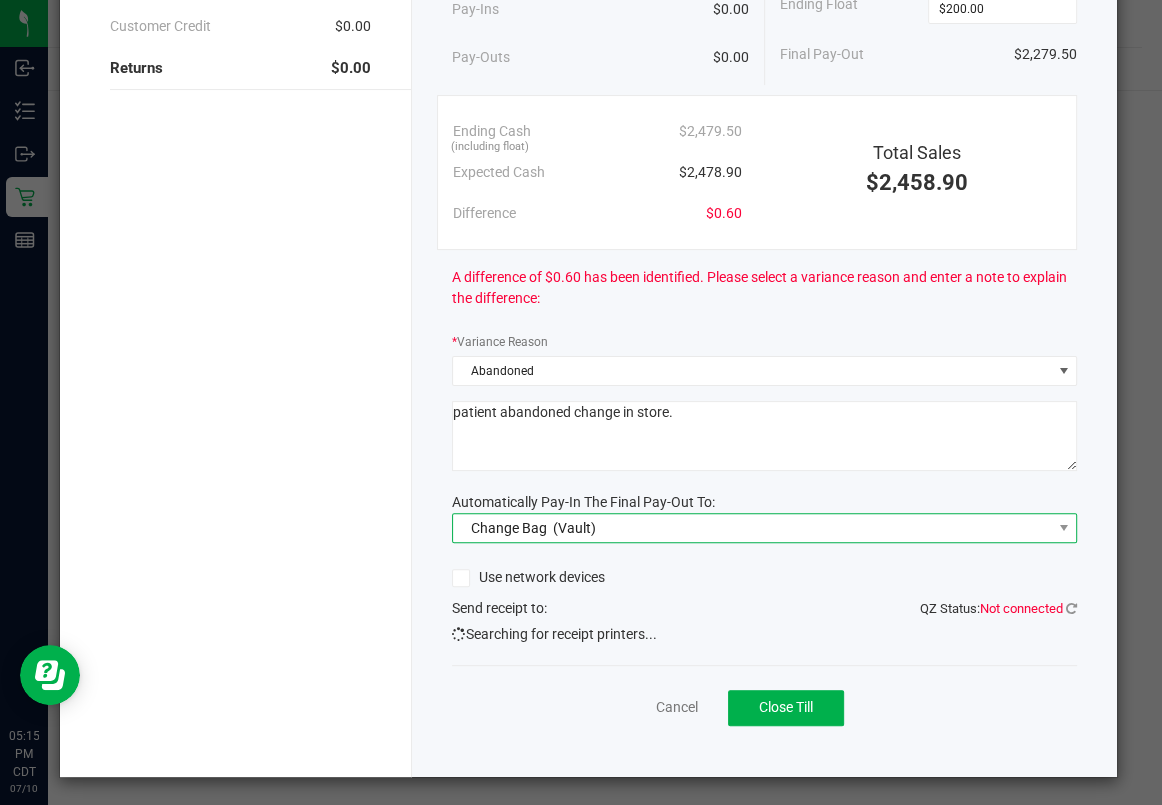 click on "Change Bag" at bounding box center (509, 528) 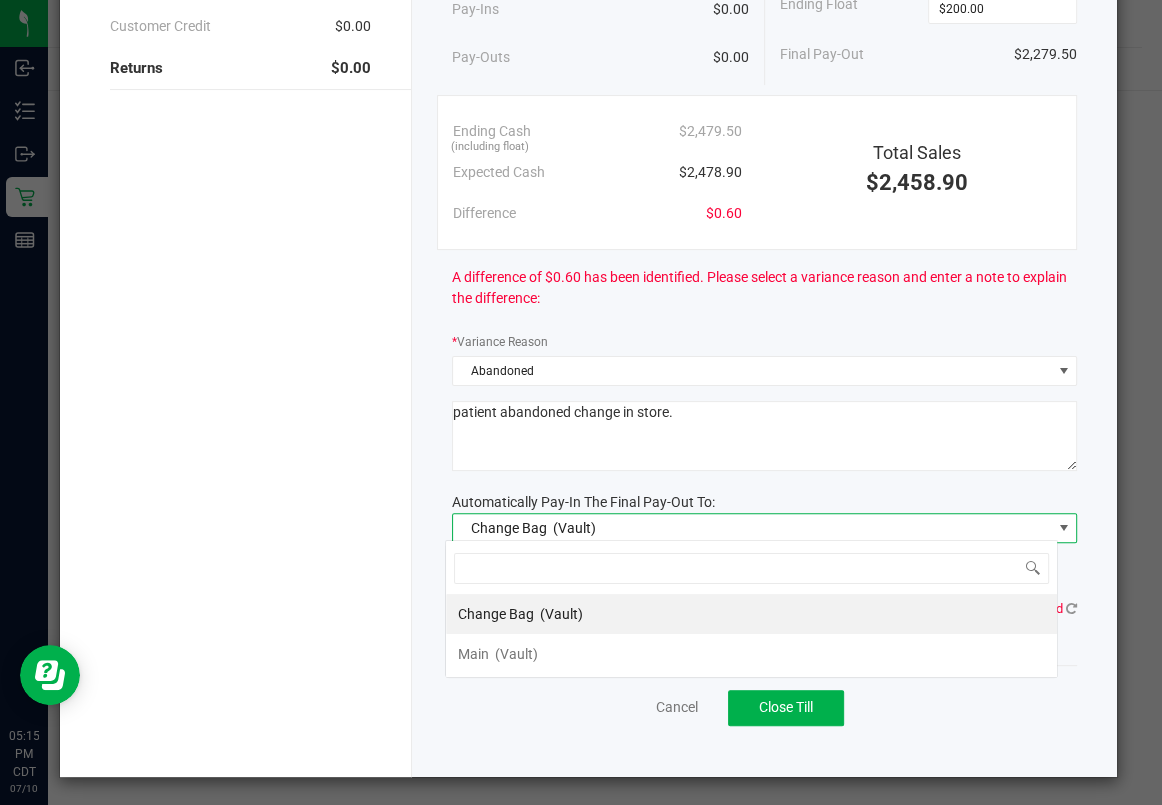 scroll, scrollTop: 99969, scrollLeft: 99387, axis: both 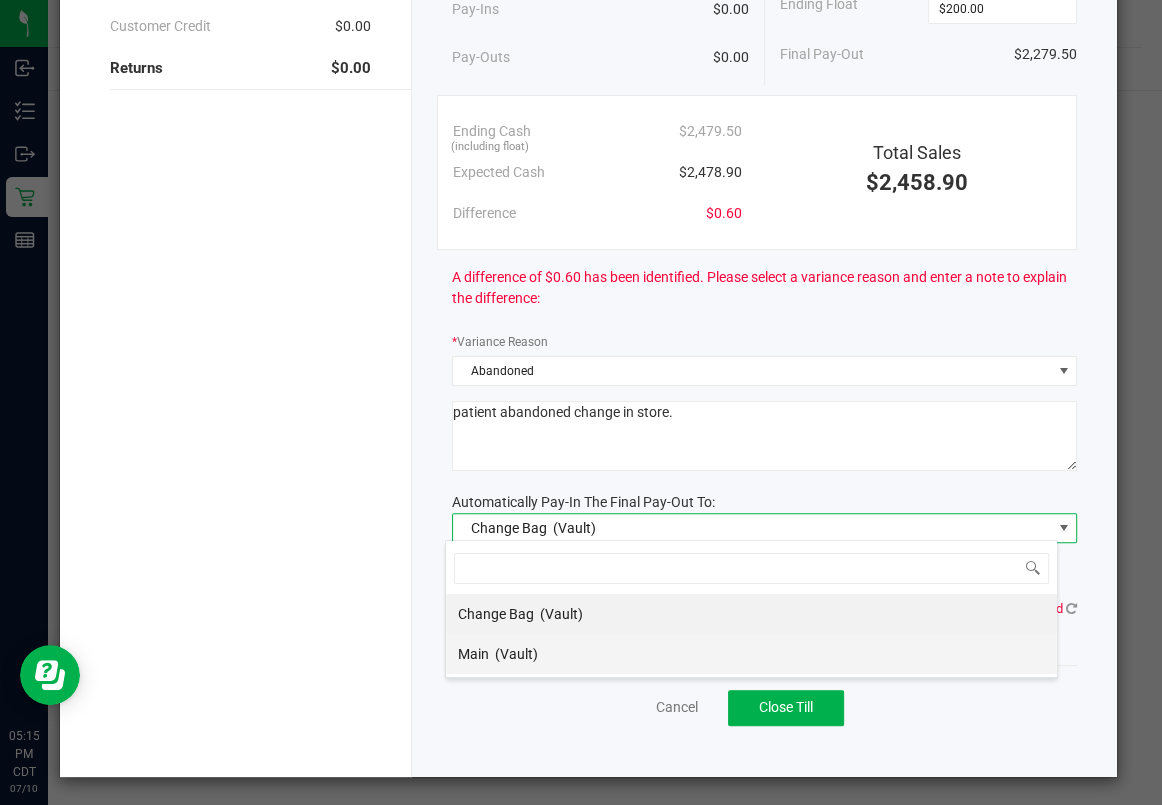 click on "Main    (Vault)" at bounding box center [498, 654] 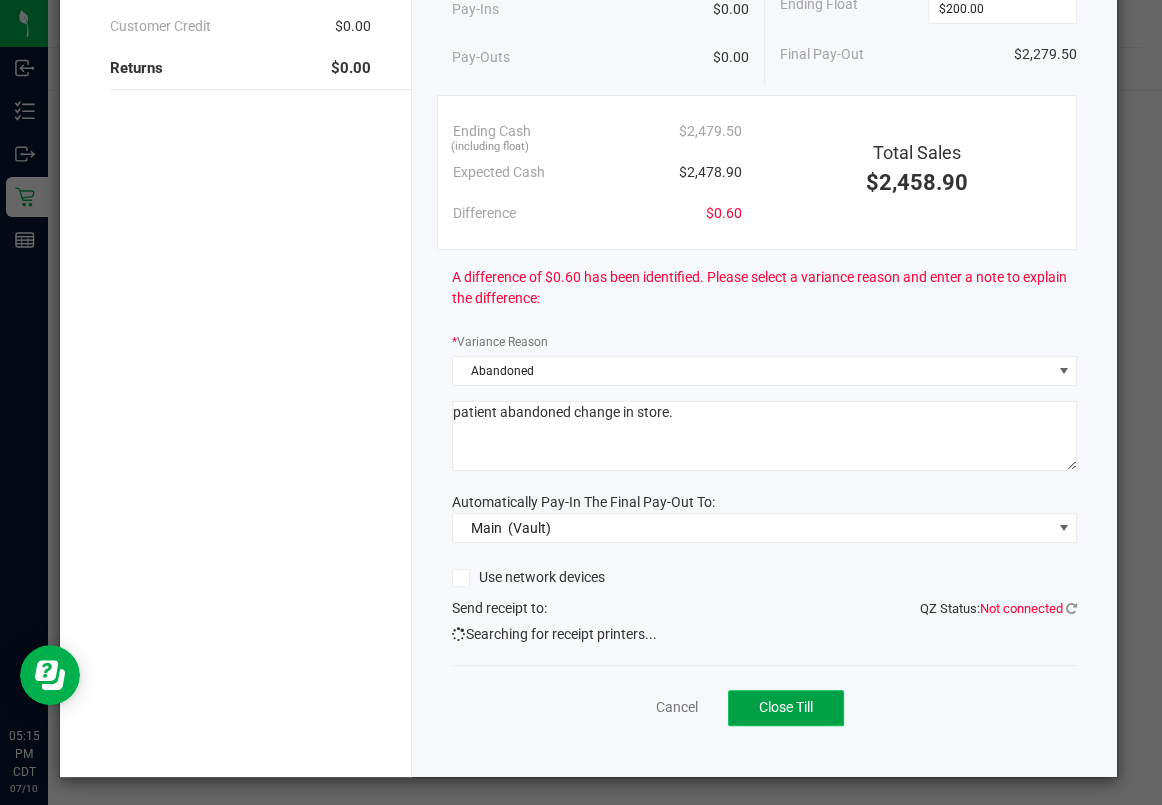 click on "Close Till" 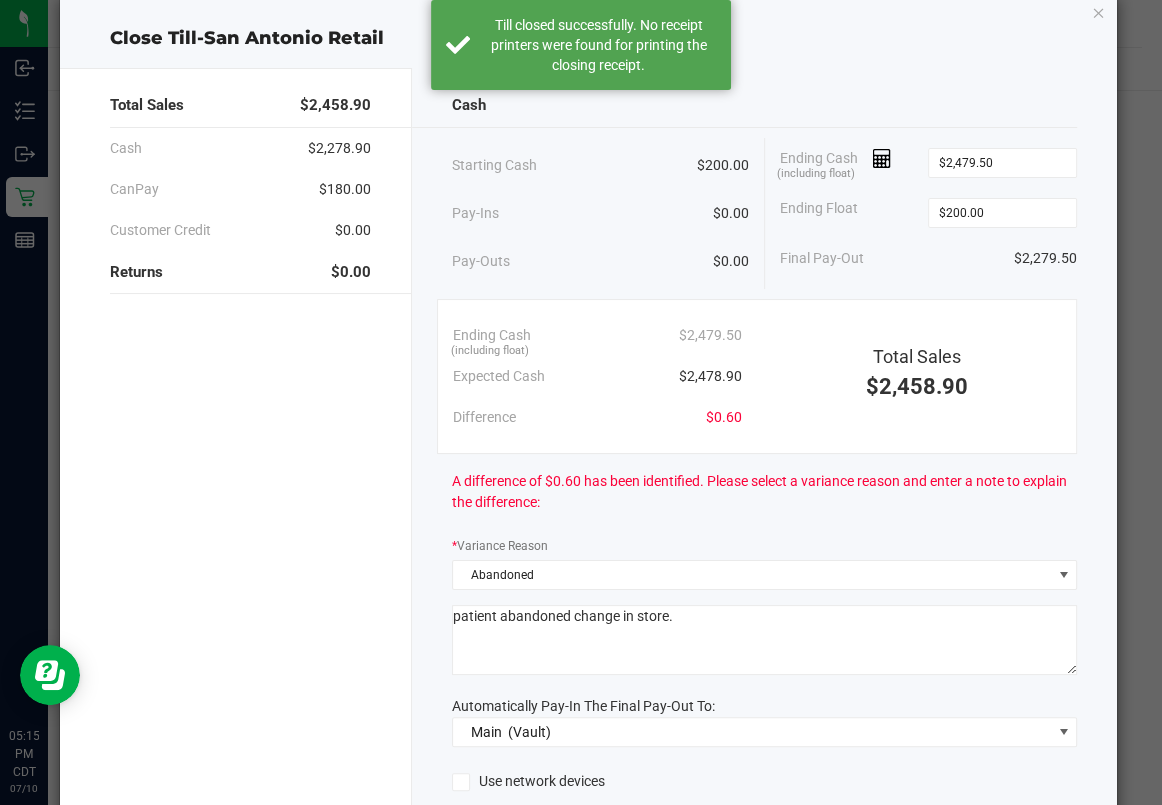 scroll, scrollTop: 0, scrollLeft: 0, axis: both 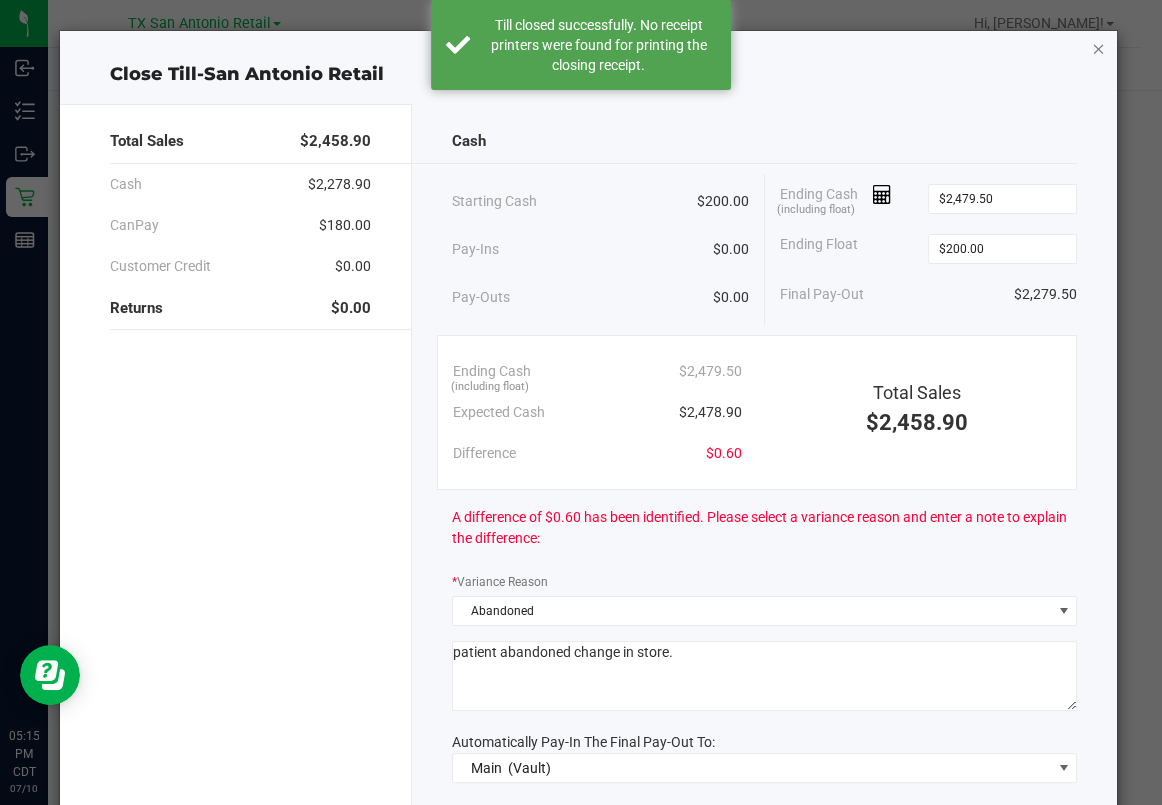 click 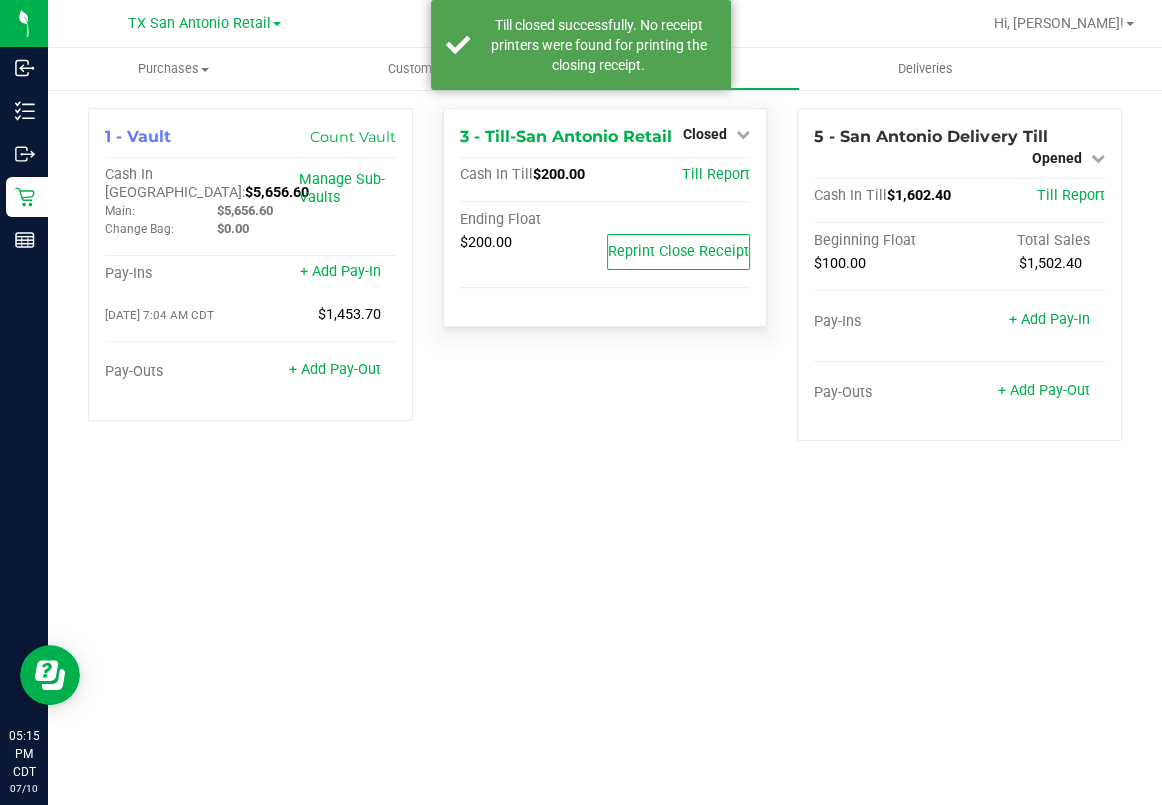 click on "Closed" at bounding box center [716, 134] 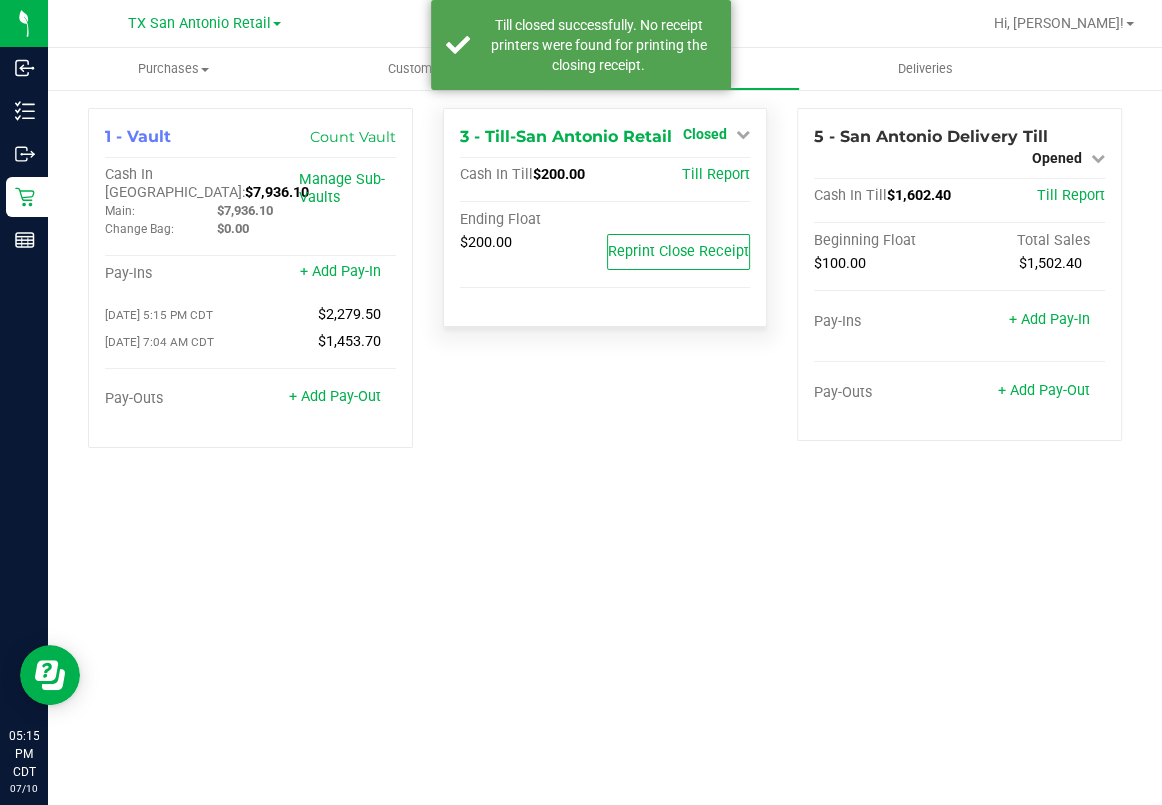 click at bounding box center (743, 134) 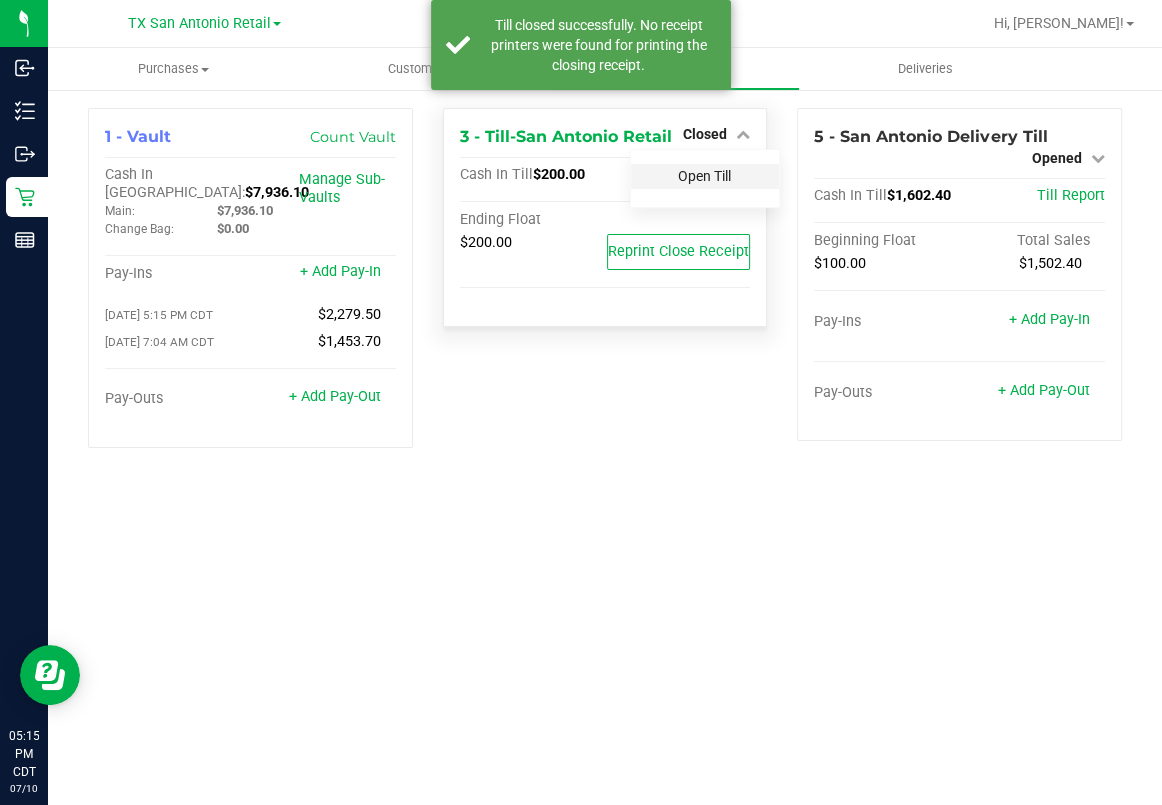 click on "Open Till" at bounding box center [704, 176] 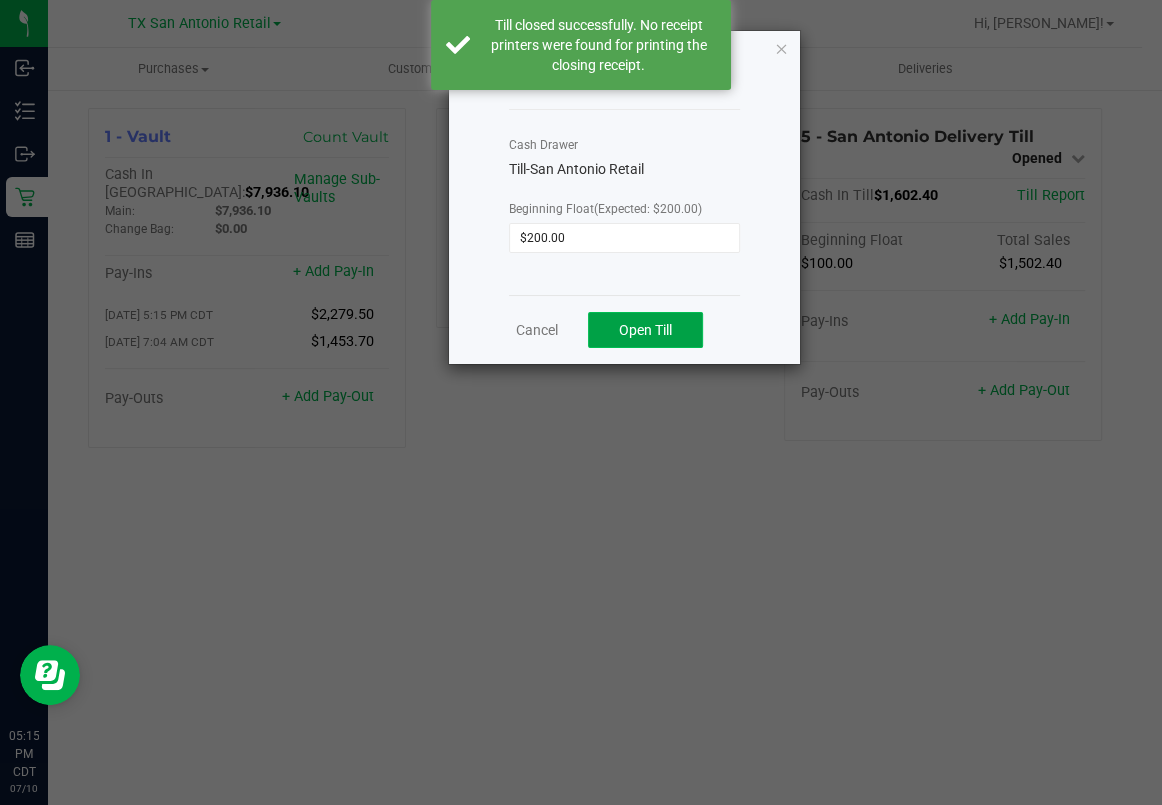 click on "Open Till" 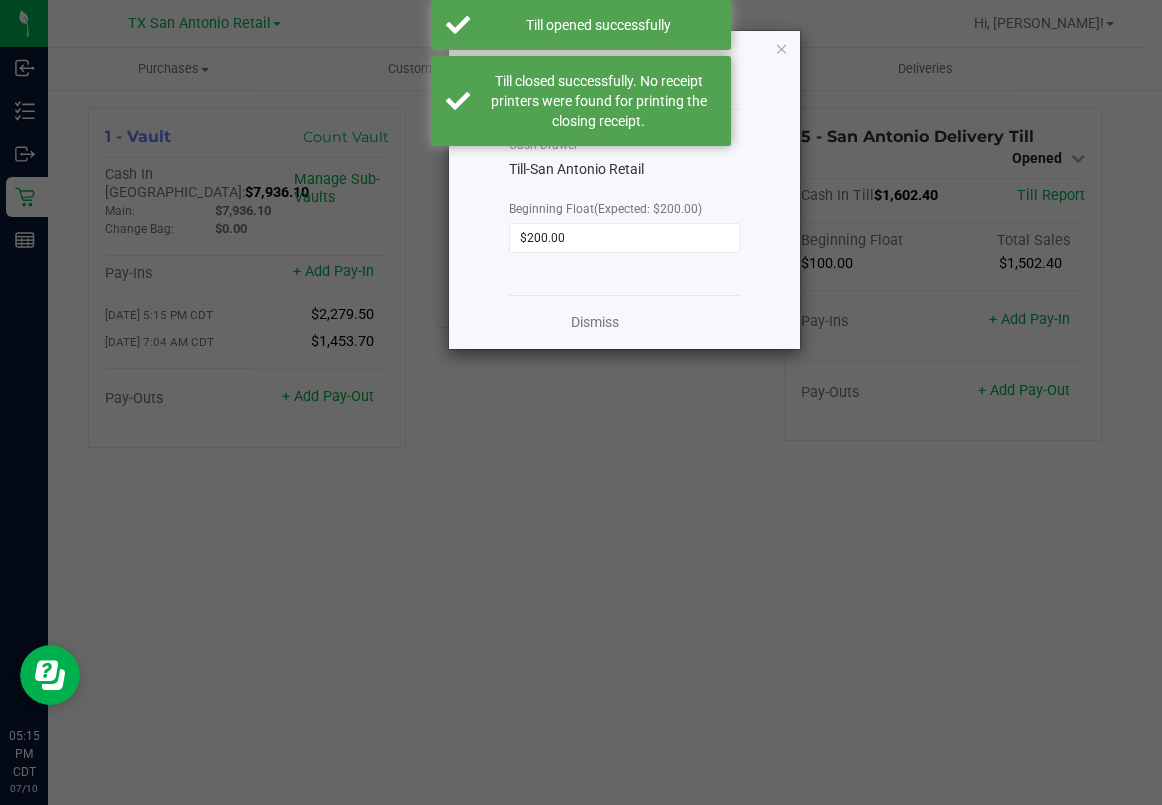 click on "Open Till   Cash Drawer   Till-San Antonio Retail   Beginning Float   (Expected: $200.00)  $200.00  Dismiss" 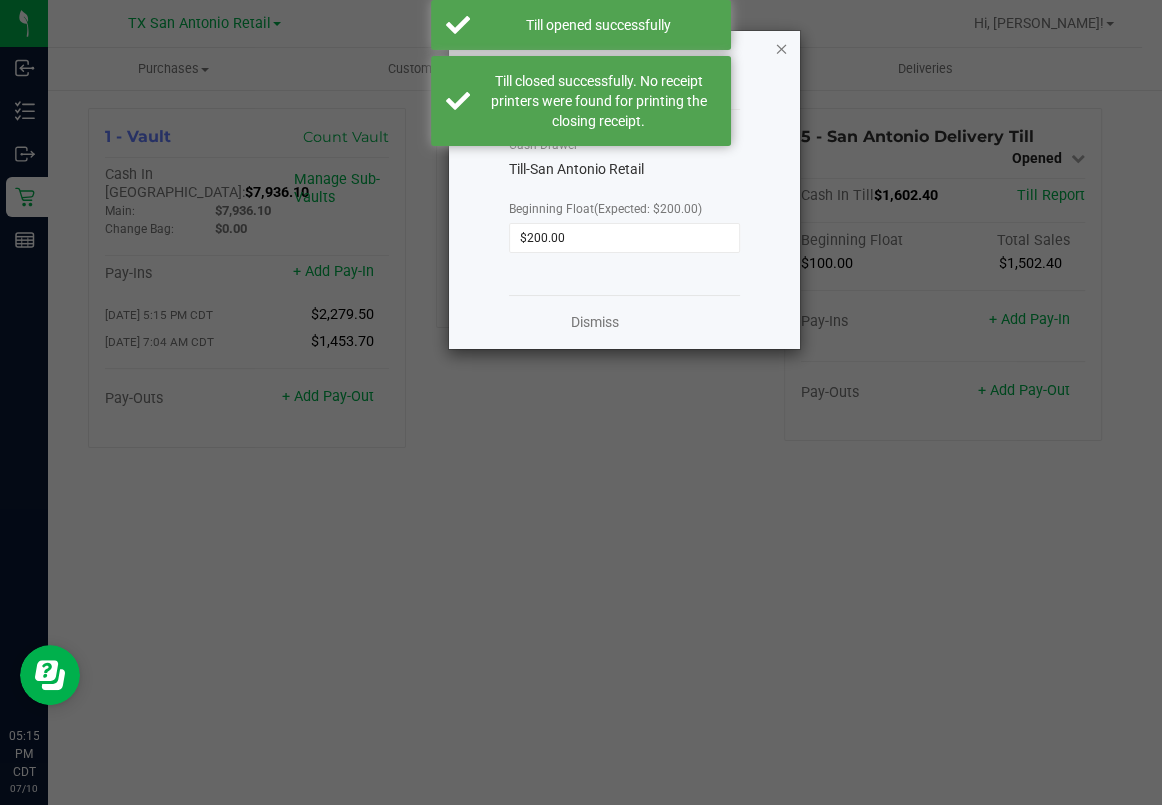 click 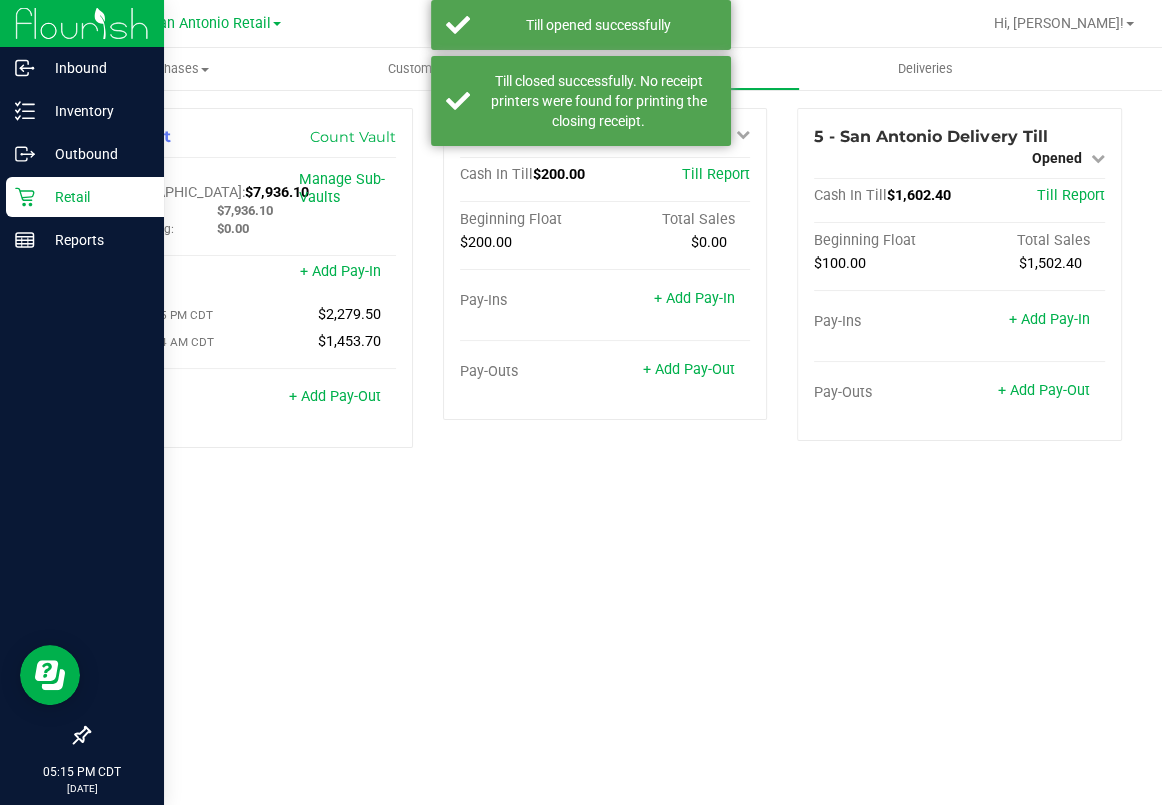 click 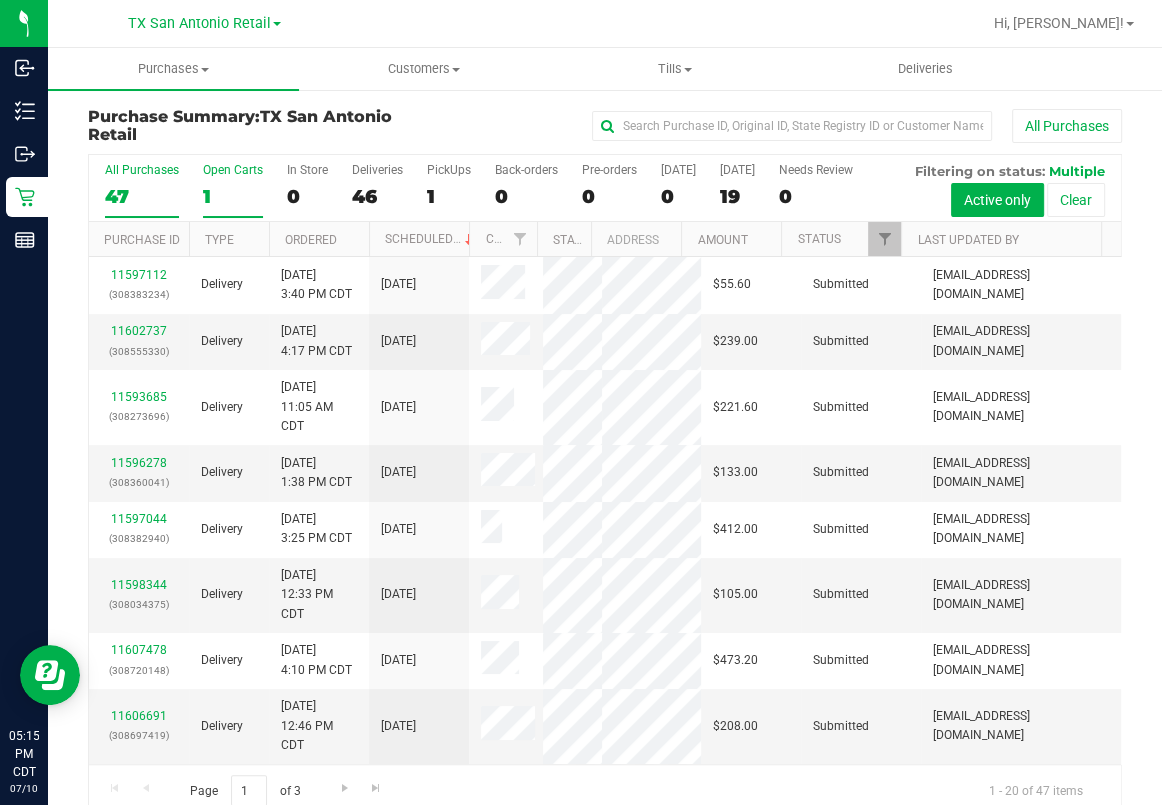 click on "Open Carts" at bounding box center [233, 170] 